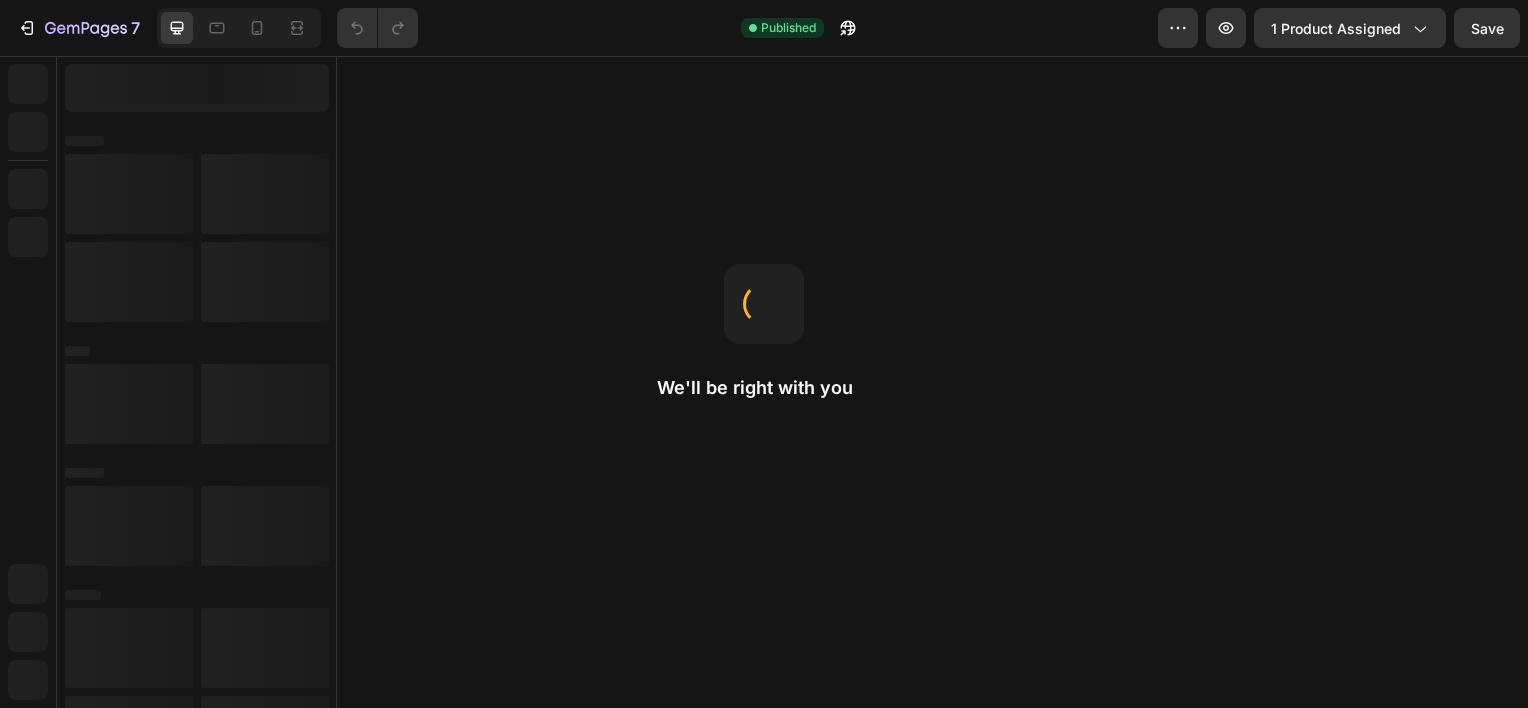 scroll, scrollTop: 0, scrollLeft: 0, axis: both 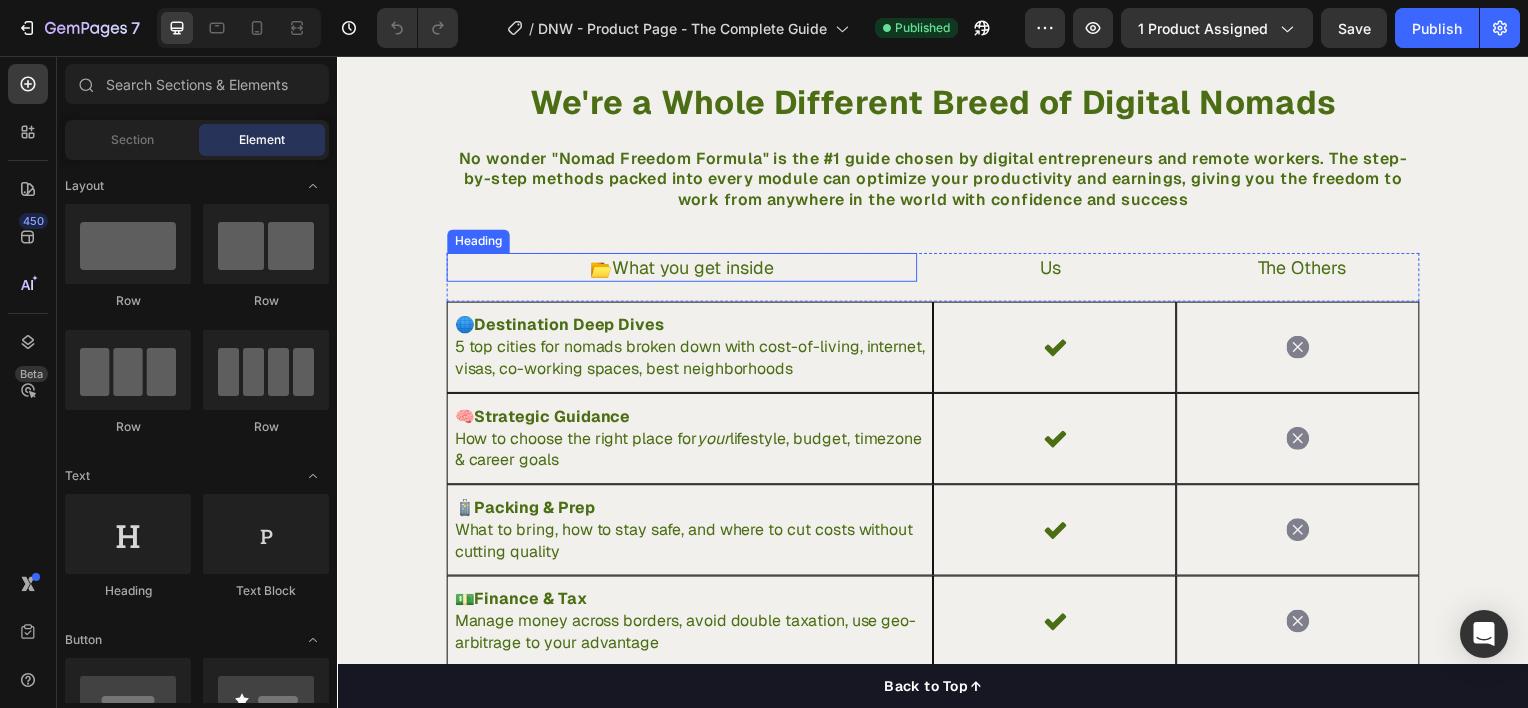 click on "What you get inside" at bounding box center [695, 268] 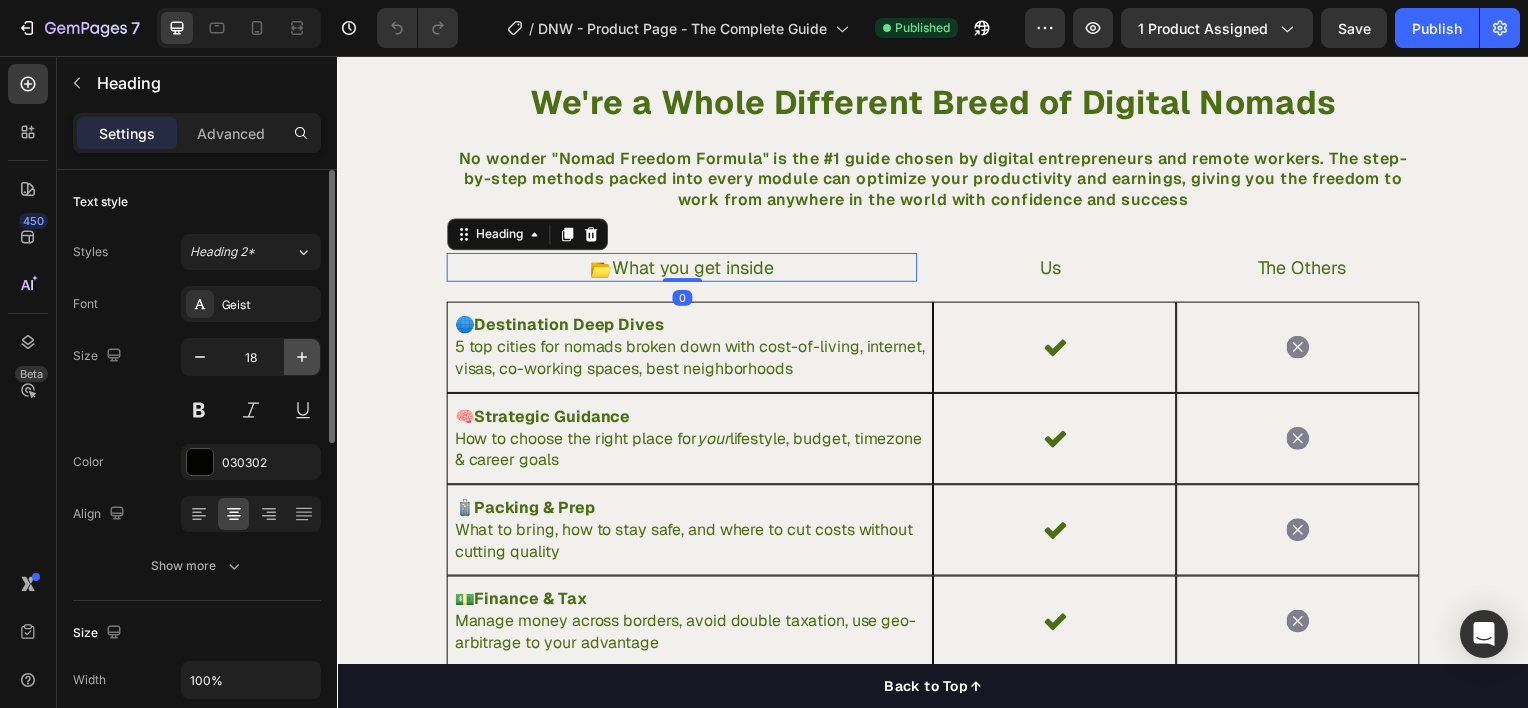 click 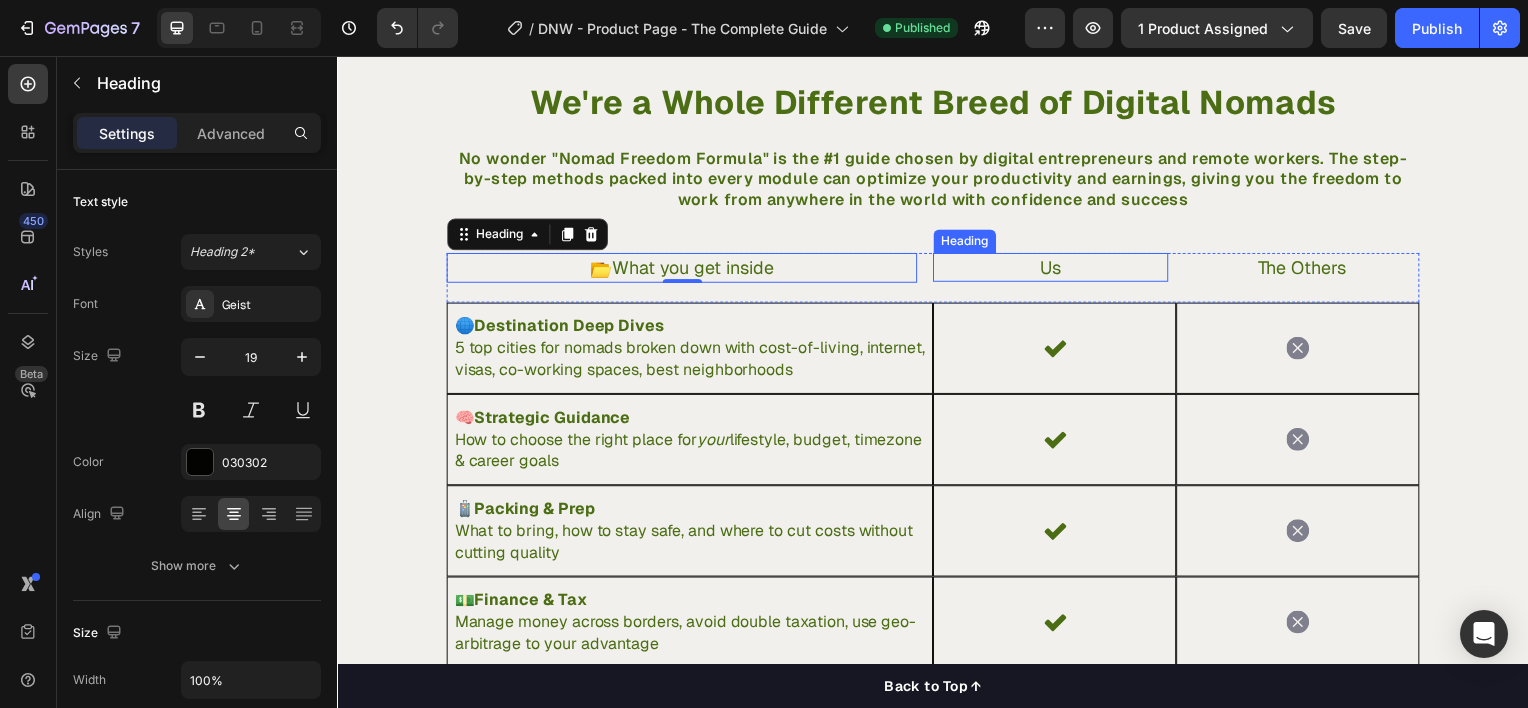 click on "Us" at bounding box center (1055, 268) 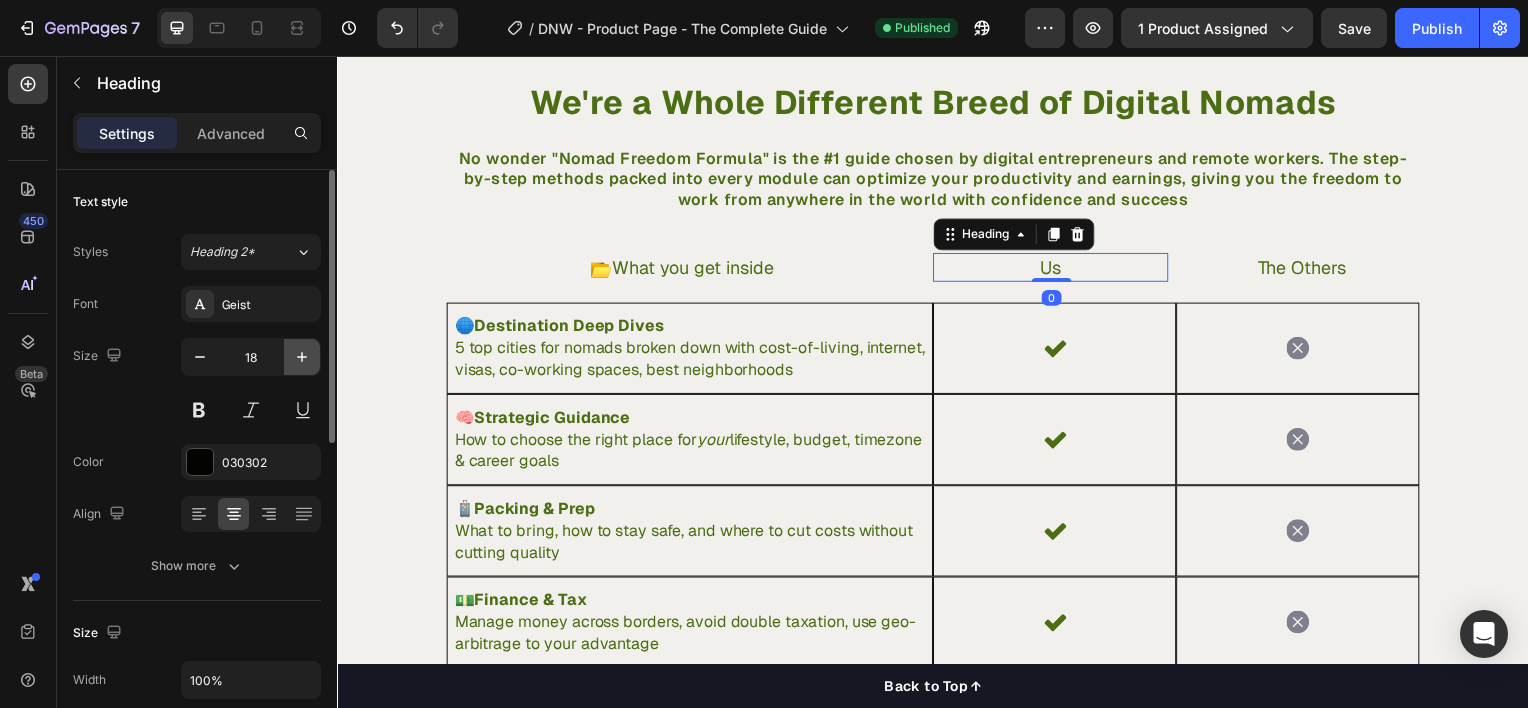 click at bounding box center [302, 357] 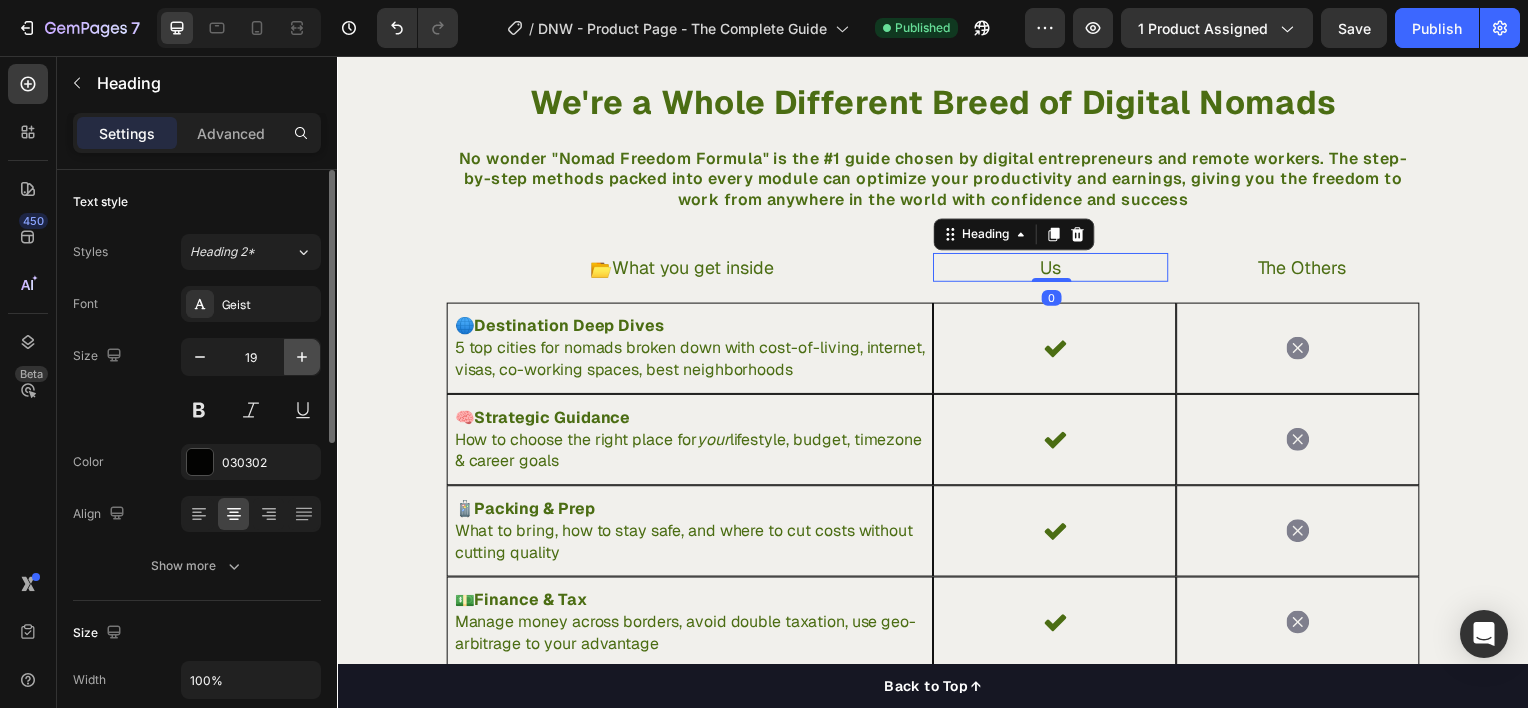 click at bounding box center (302, 357) 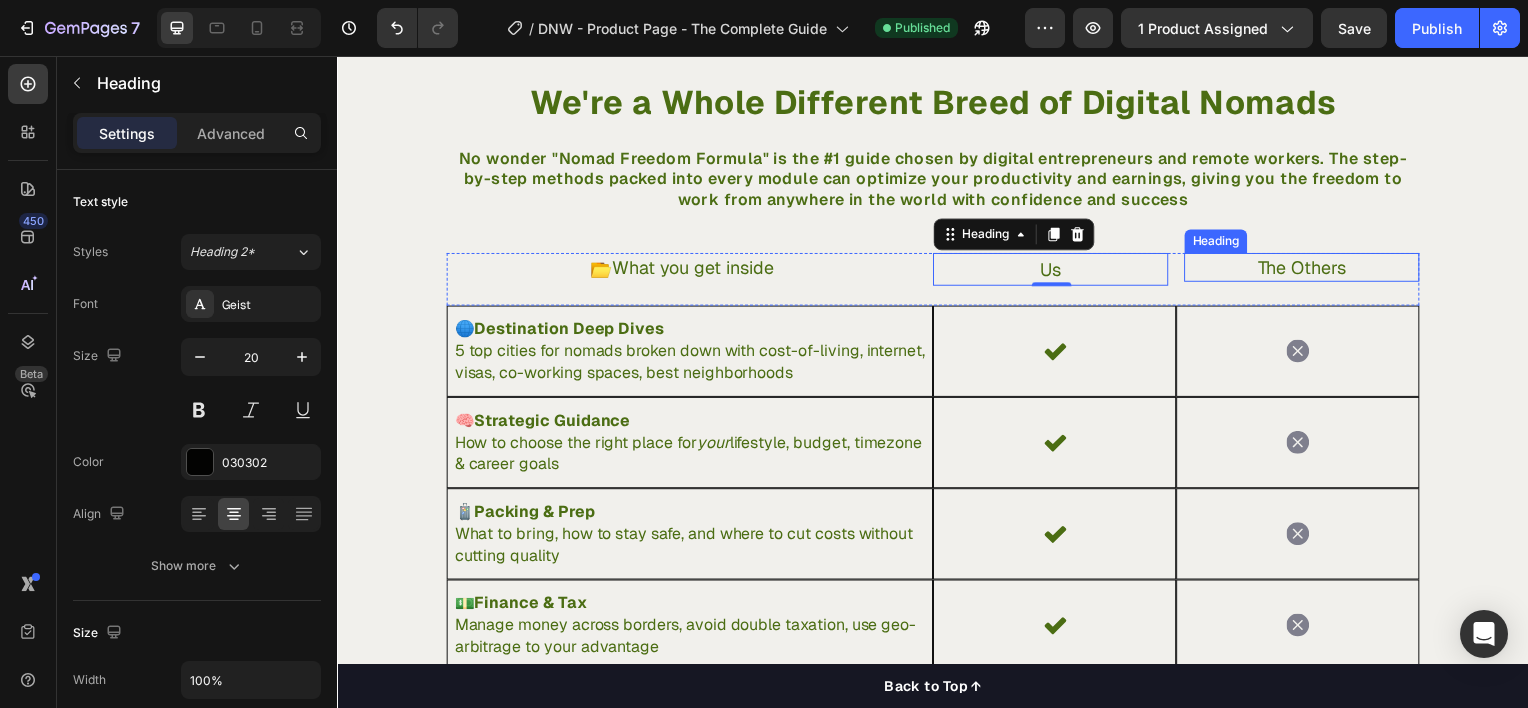 click on "The Others" at bounding box center [1308, 268] 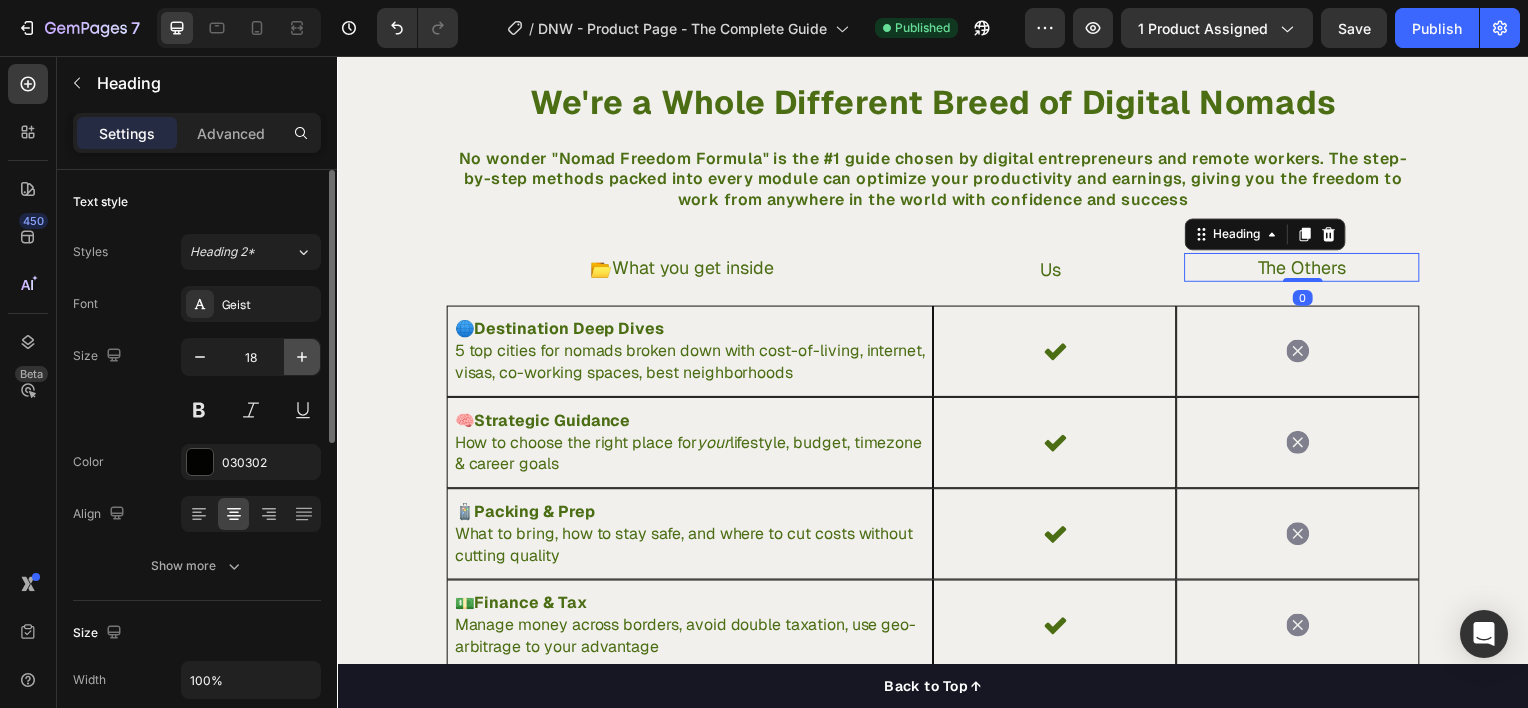 click 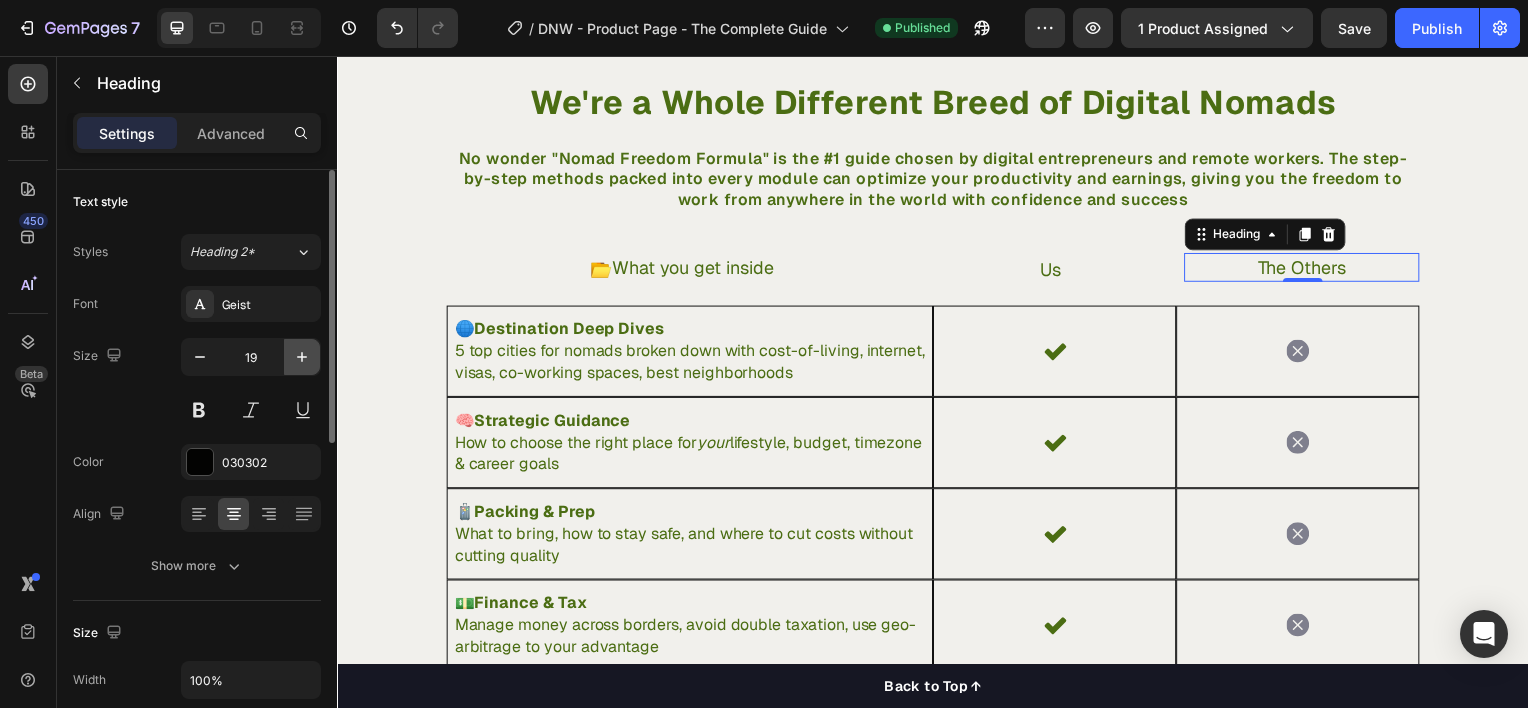 click 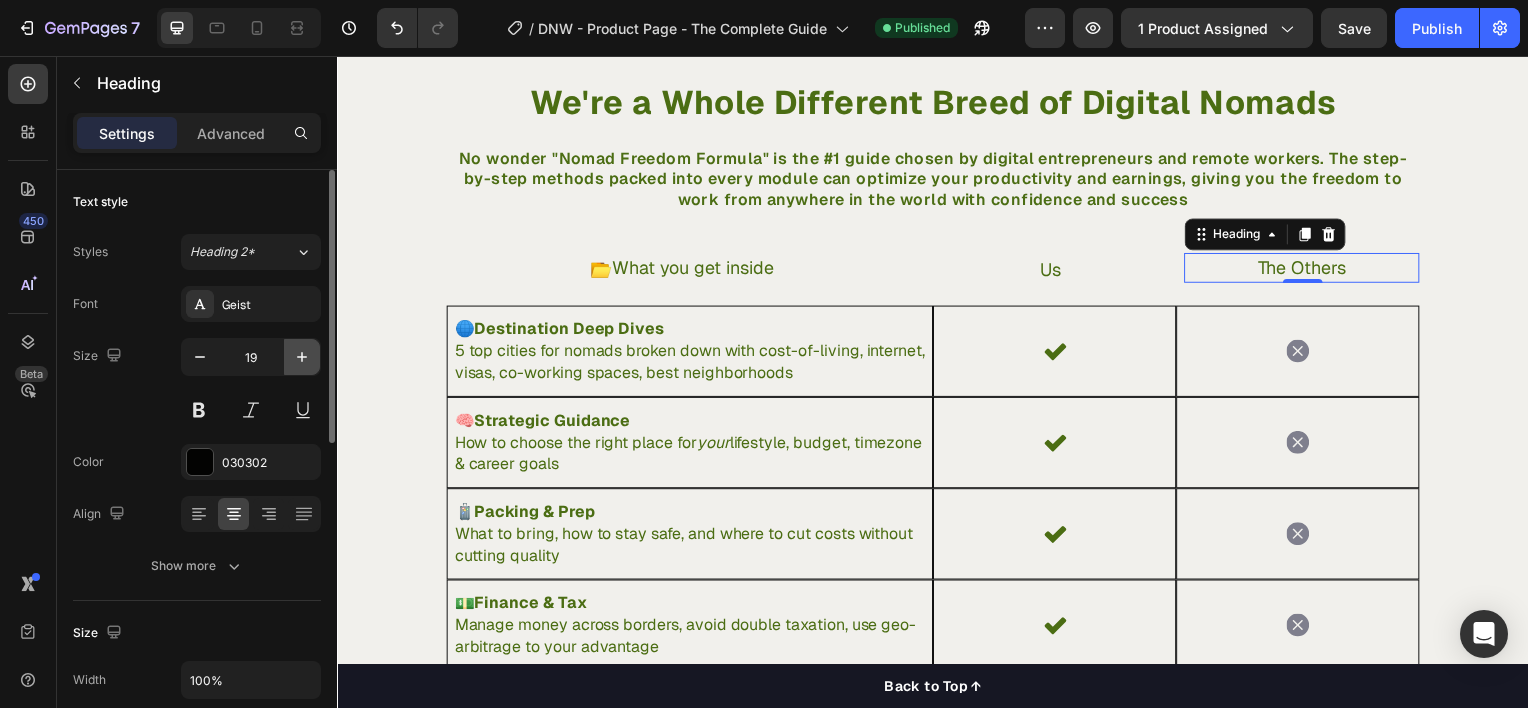 type on "20" 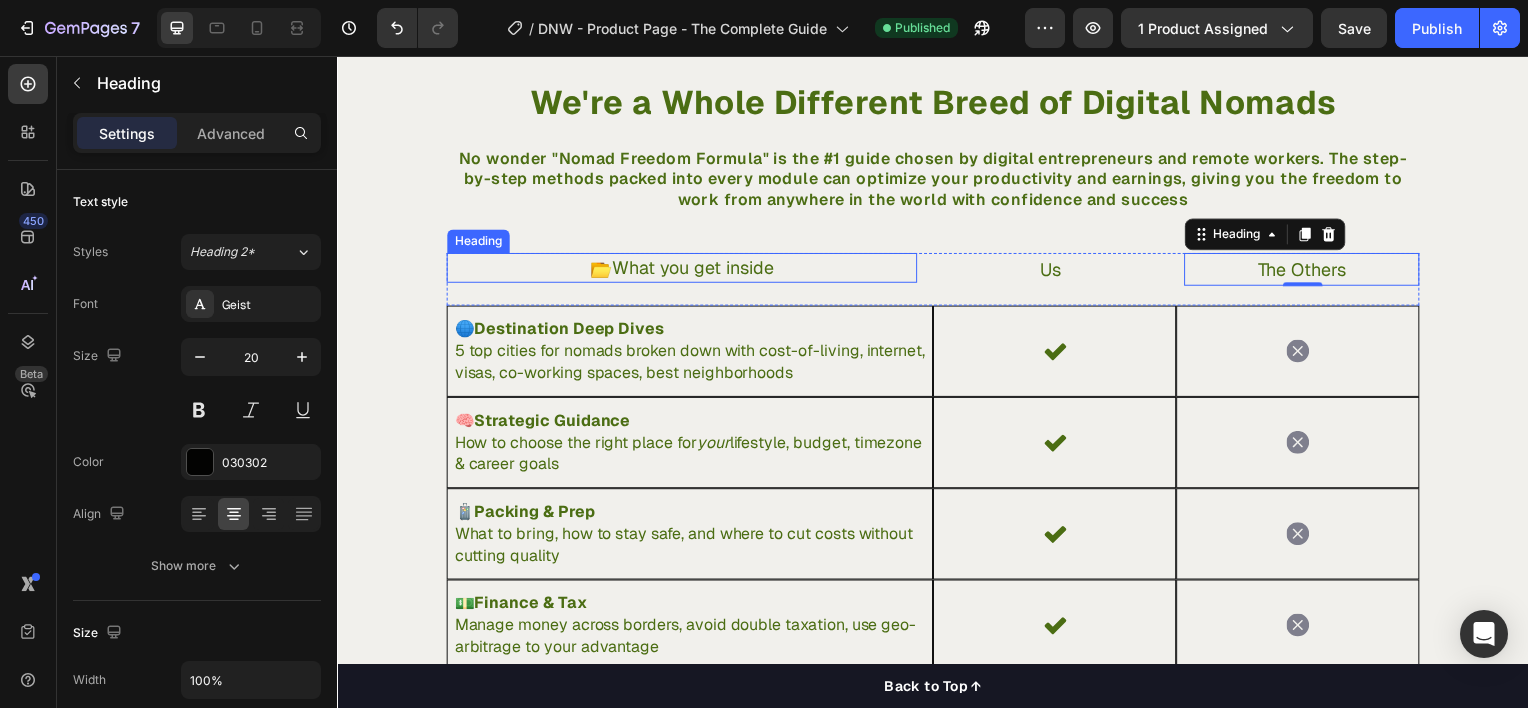 click on "What you get inside" at bounding box center [695, 268] 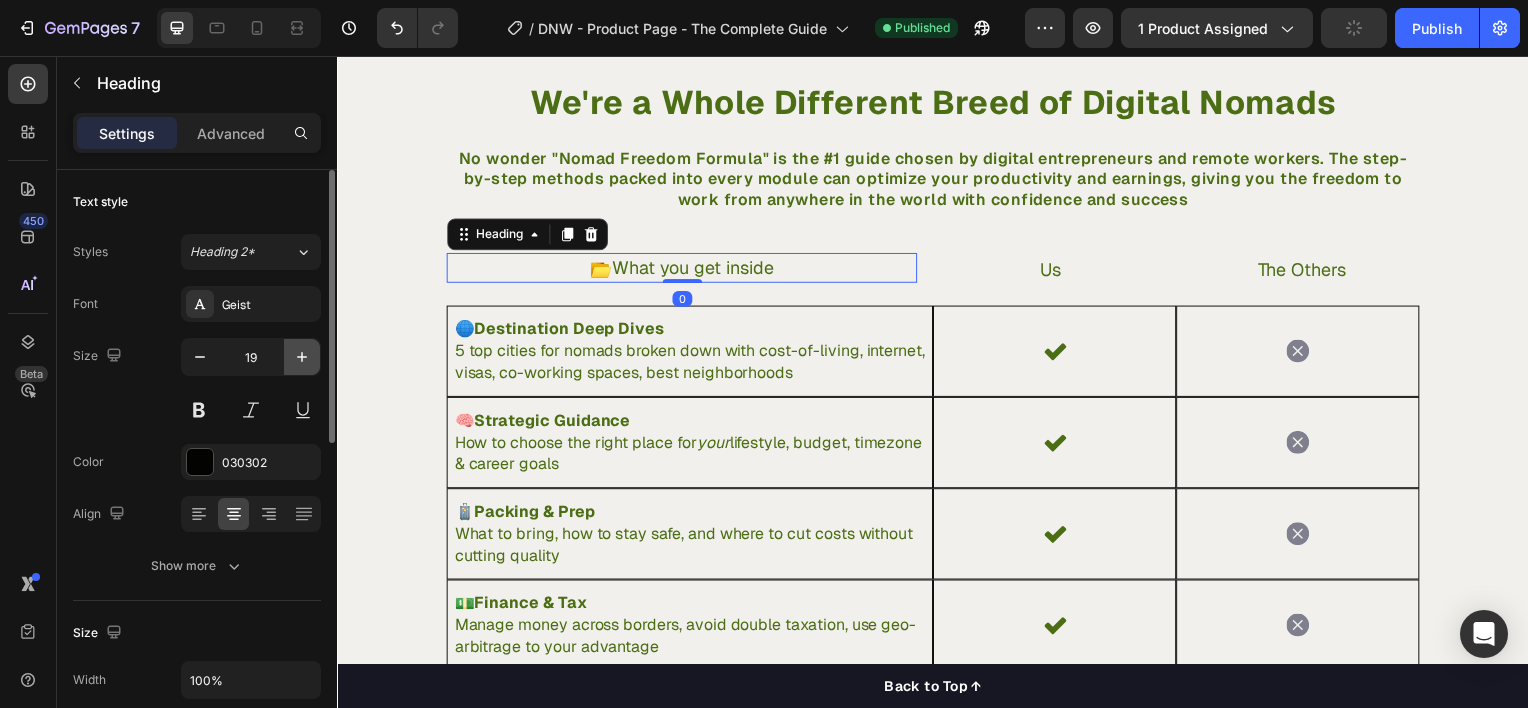 click 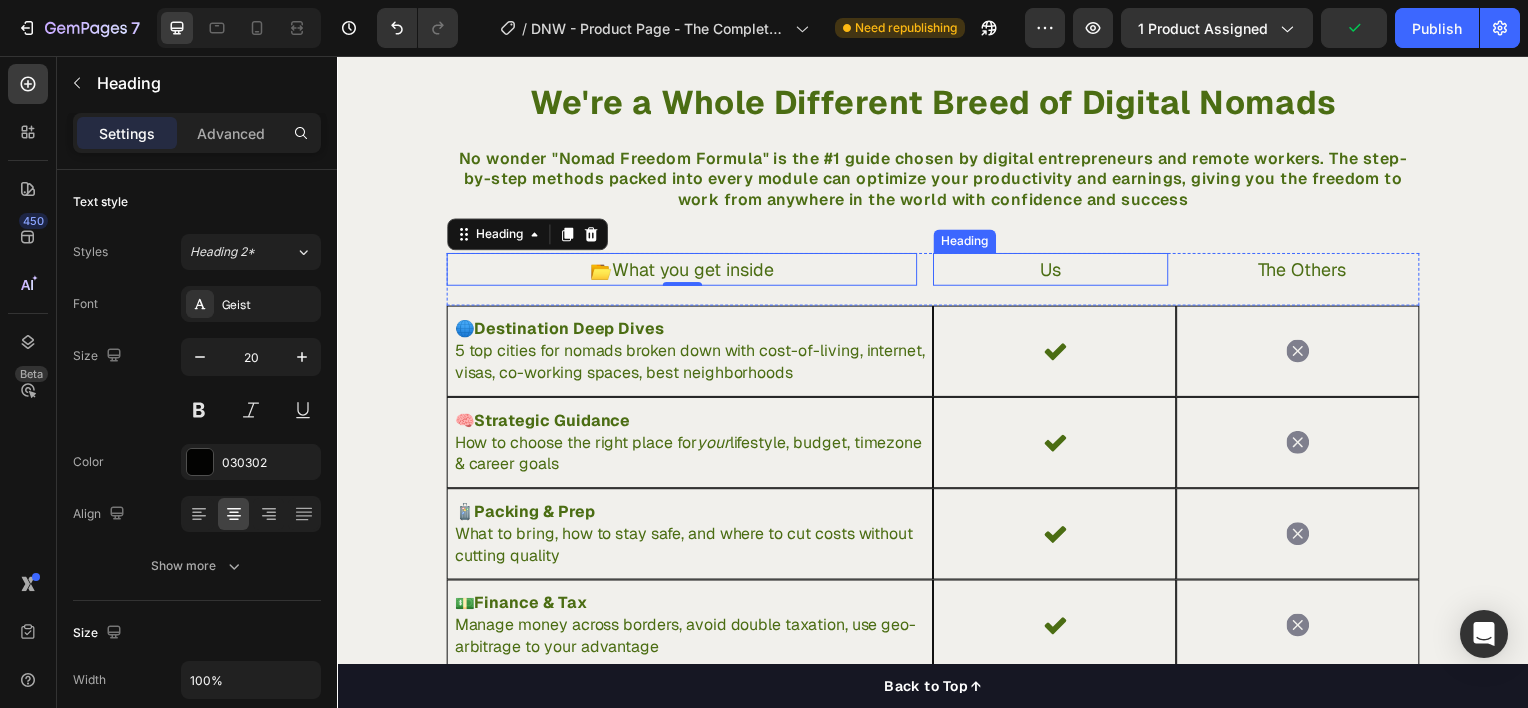 click on "Us" at bounding box center [1055, 270] 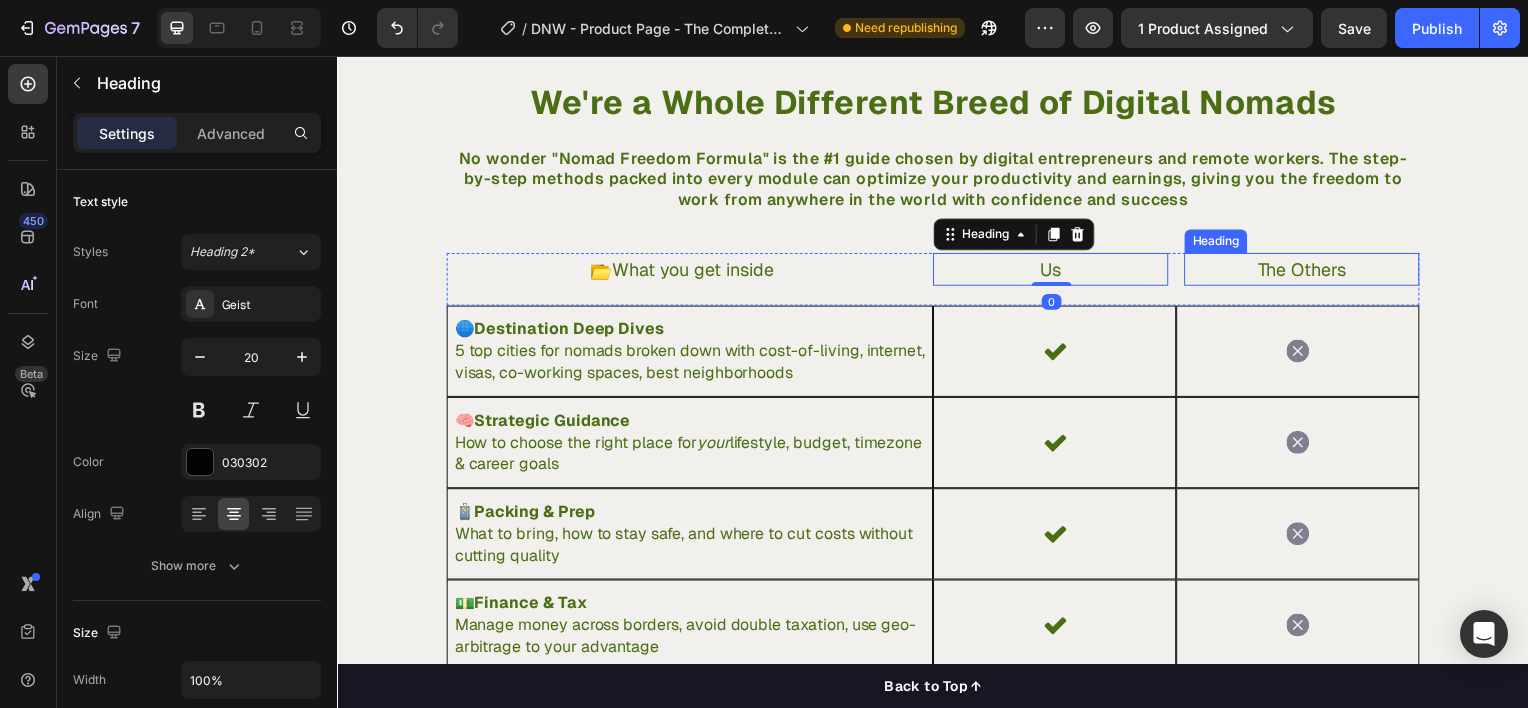 click on "The Others" at bounding box center (1308, 270) 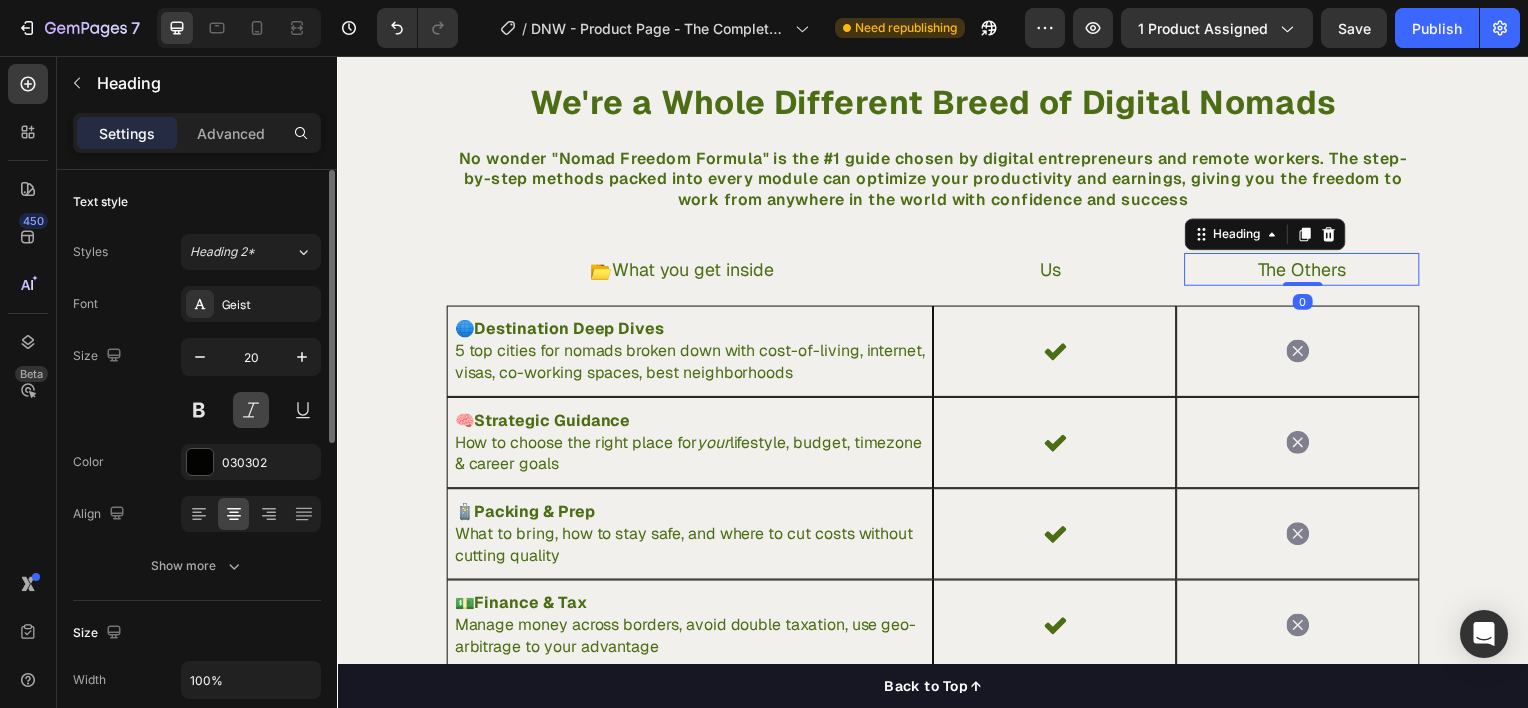 click at bounding box center [251, 410] 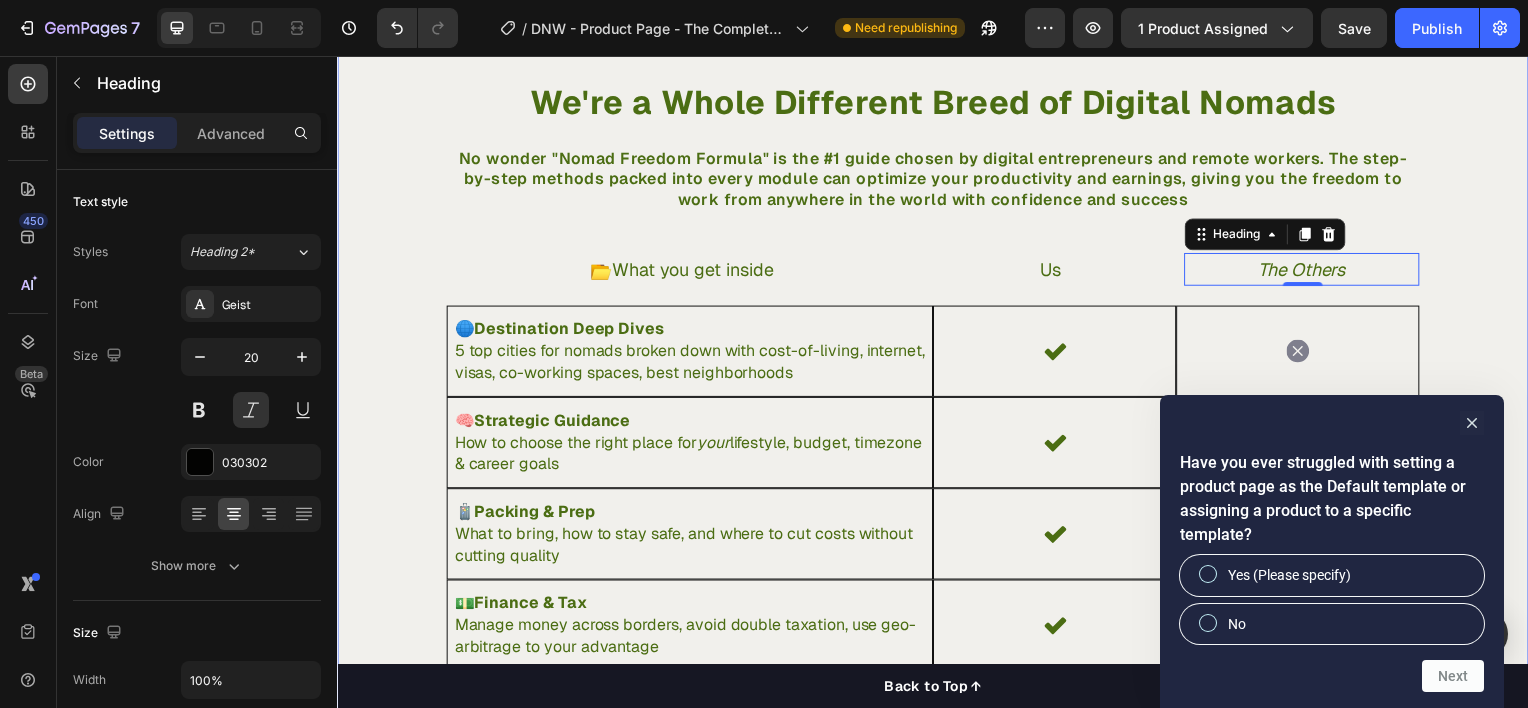 click on "We're a Whole Different Breed of Digital Nomads Heading No wonder "Nomad Freedom Formula" is the #1 guide chosen by digital entrepreneurs and remote workers. The step-by-step methods packed into every module can optimize your productivity and earnings, giving you the freedom to work from anywhere in the world with confidence and success Heading 📂  What you get inside Heading Us Heading The Others Heading   0 Row 🌐  Destination Deep Dives 5 top cities for nomads broken down with cost-of-living, internet, visas, co-working spaces, best neighborhoods Text Block Row
Icon Row
Icon Row Row 🧠  Strategic Guidance How to choose the right place for  your  lifestyle, budget, timezone & career goals Text Block Row
Icon Row
Icon Row Row 🧳  Packing & Prep What to bring, how to stay safe, and where to cut costs without cutting quality Text Block Row
Icon Row
Icon Row Row 💵  Finance & Tax Text Block Row Icon" at bounding box center (937, 548) 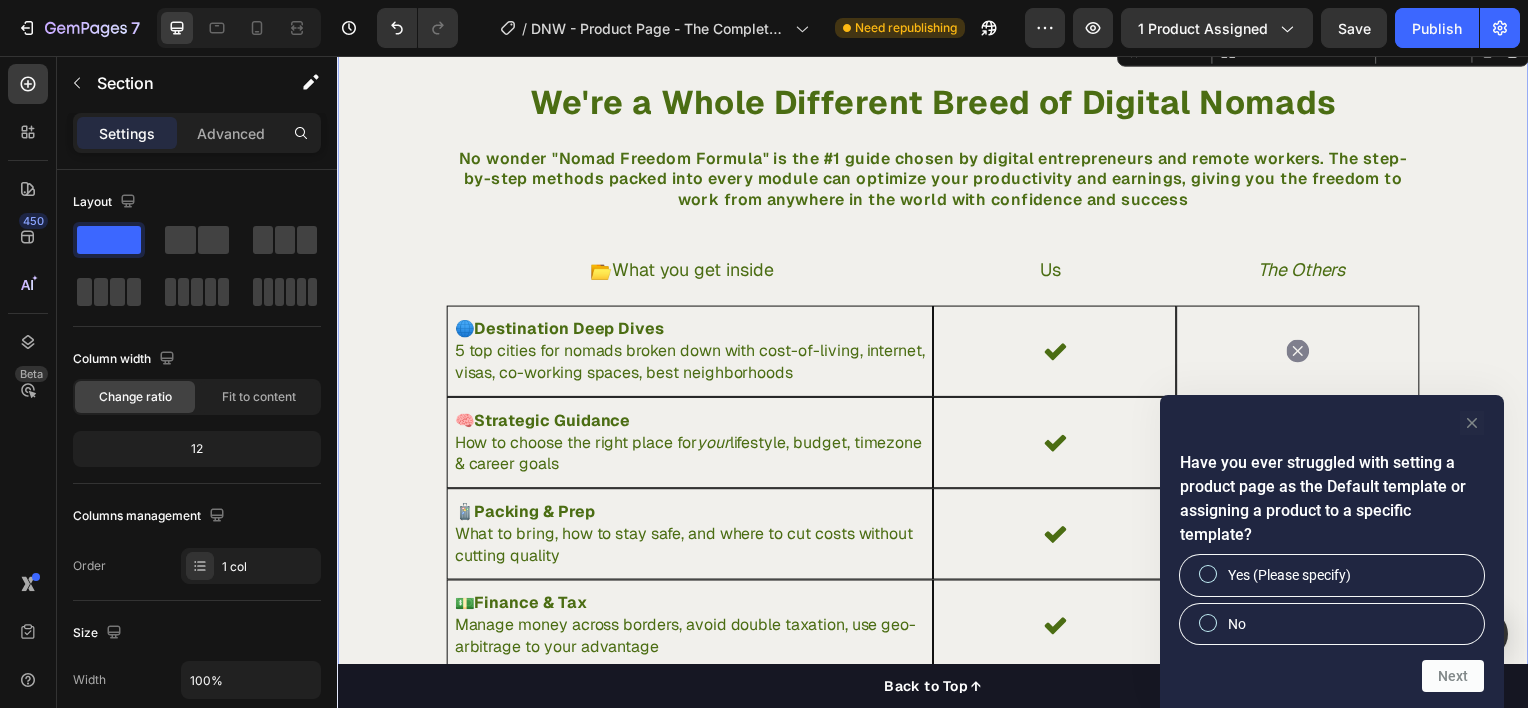 click 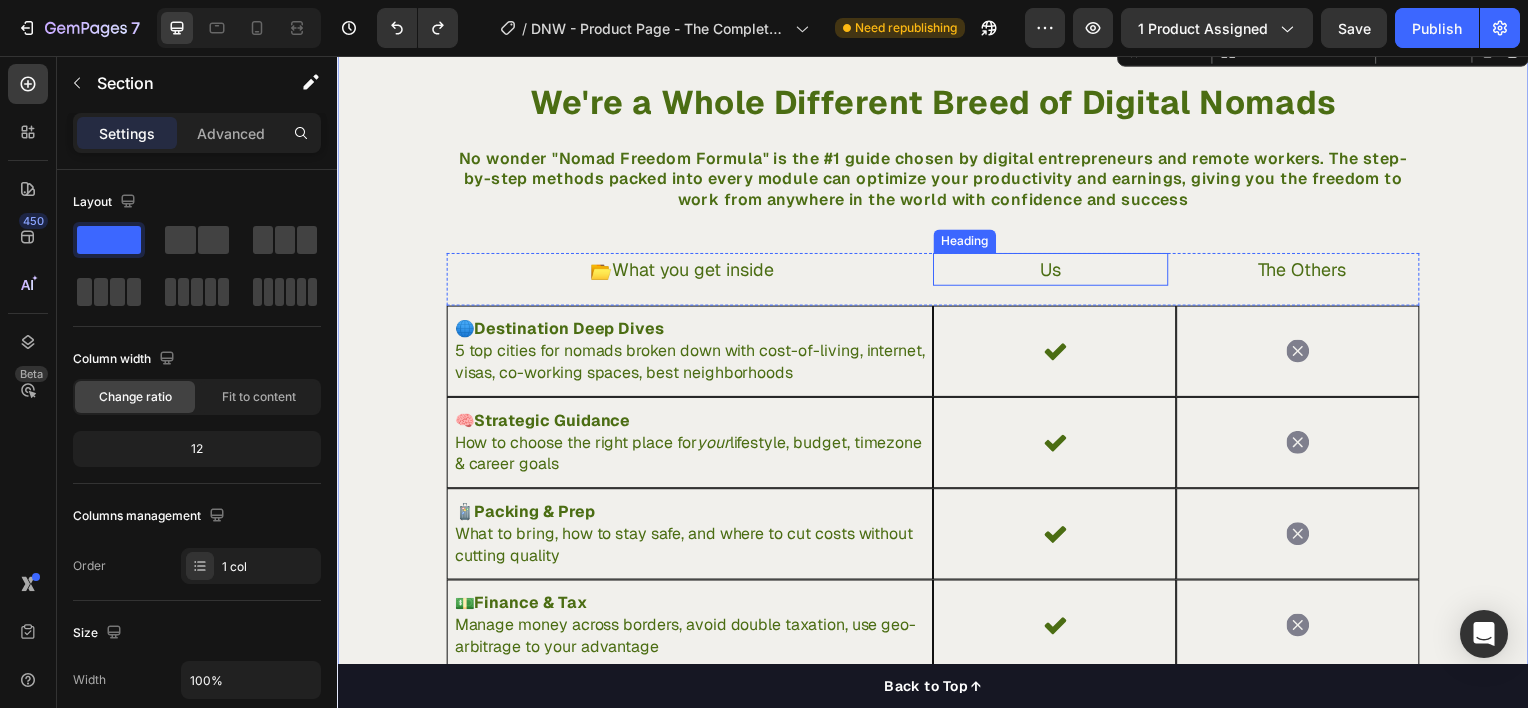 click on "Us" at bounding box center (1055, 270) 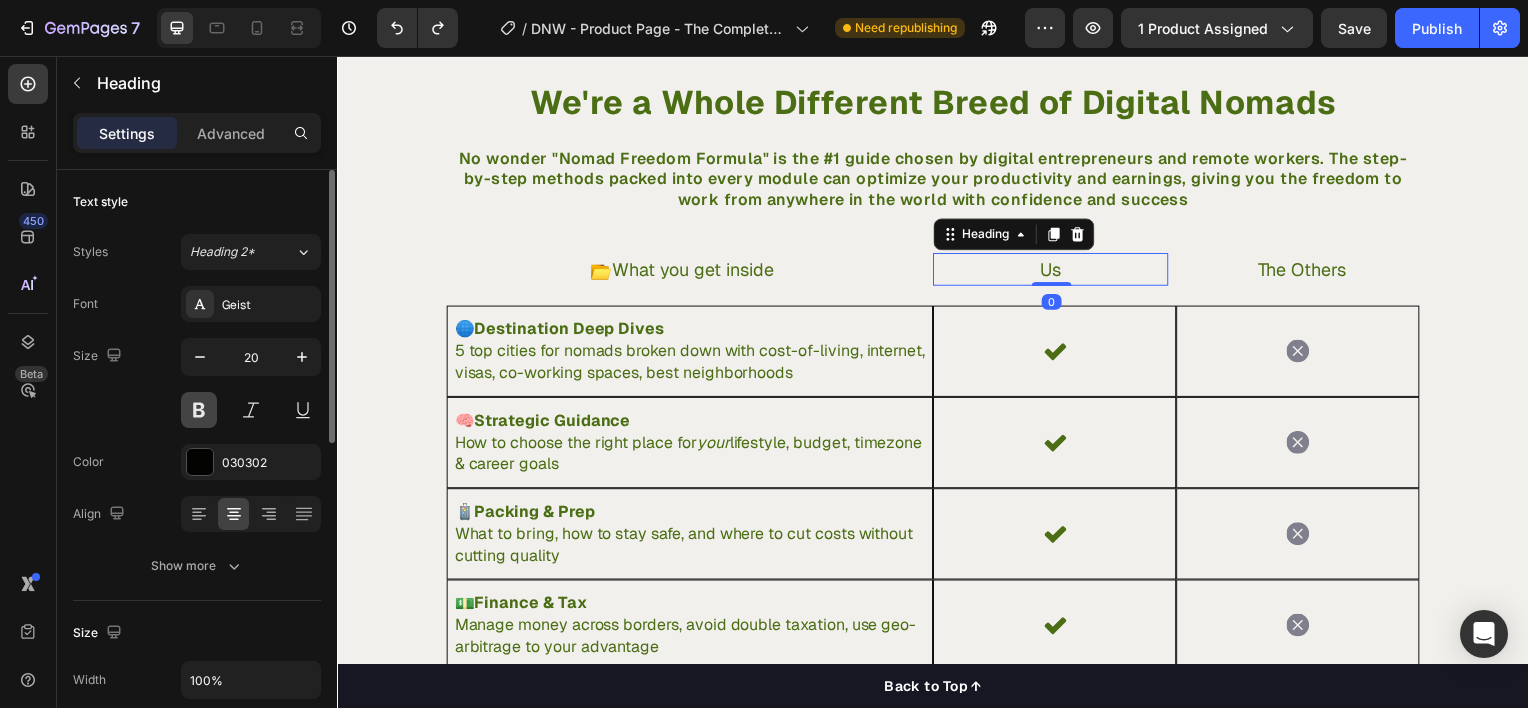 click at bounding box center (199, 410) 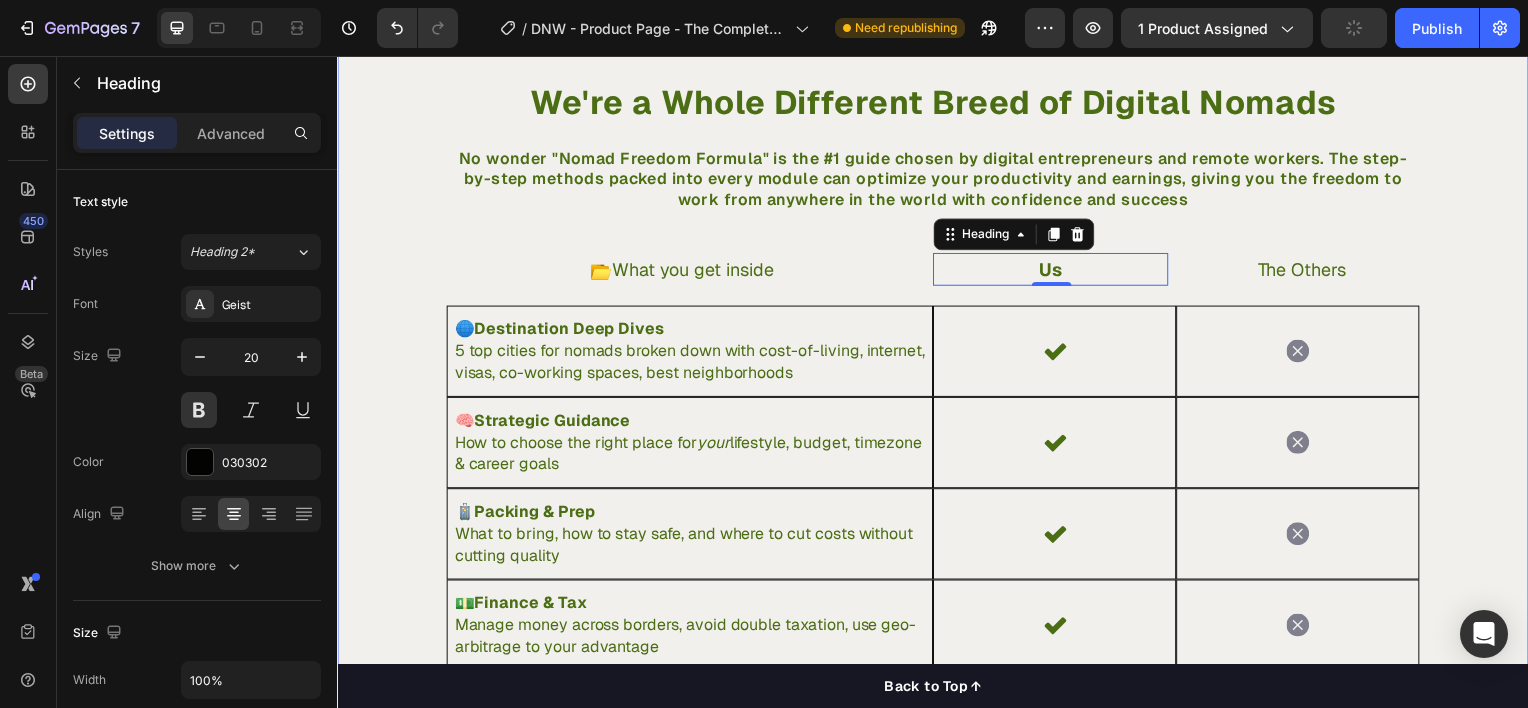 click on "We're a Whole Different Breed of Digital Nomads Heading No wonder "Nomad Freedom Formula" is the #1 guide chosen by digital entrepreneurs and remote workers. The step-by-step methods packed into every module can optimize your productivity and earnings, giving you the freedom to work from anywhere in the world with confidence and success Heading 📂  What you get inside Heading Us Heading   0 The Others Heading Row 🌐  Destination Deep Dives 5 top cities for nomads broken down with cost-of-living, internet, visas, co-working spaces, best neighborhoods Text Block Row
Icon Row
Icon Row Row 🧠  Strategic Guidance How to choose the right place for  your  lifestyle, budget, timezone & career goals Text Block Row
Icon Row
Icon Row Row 🧳  Packing & Prep What to bring, how to stay safe, and where to cut costs without cutting quality Text Block Row
Icon Row
Icon Row Row 💵  Finance & Tax Text Block Row Icon" at bounding box center [937, 548] 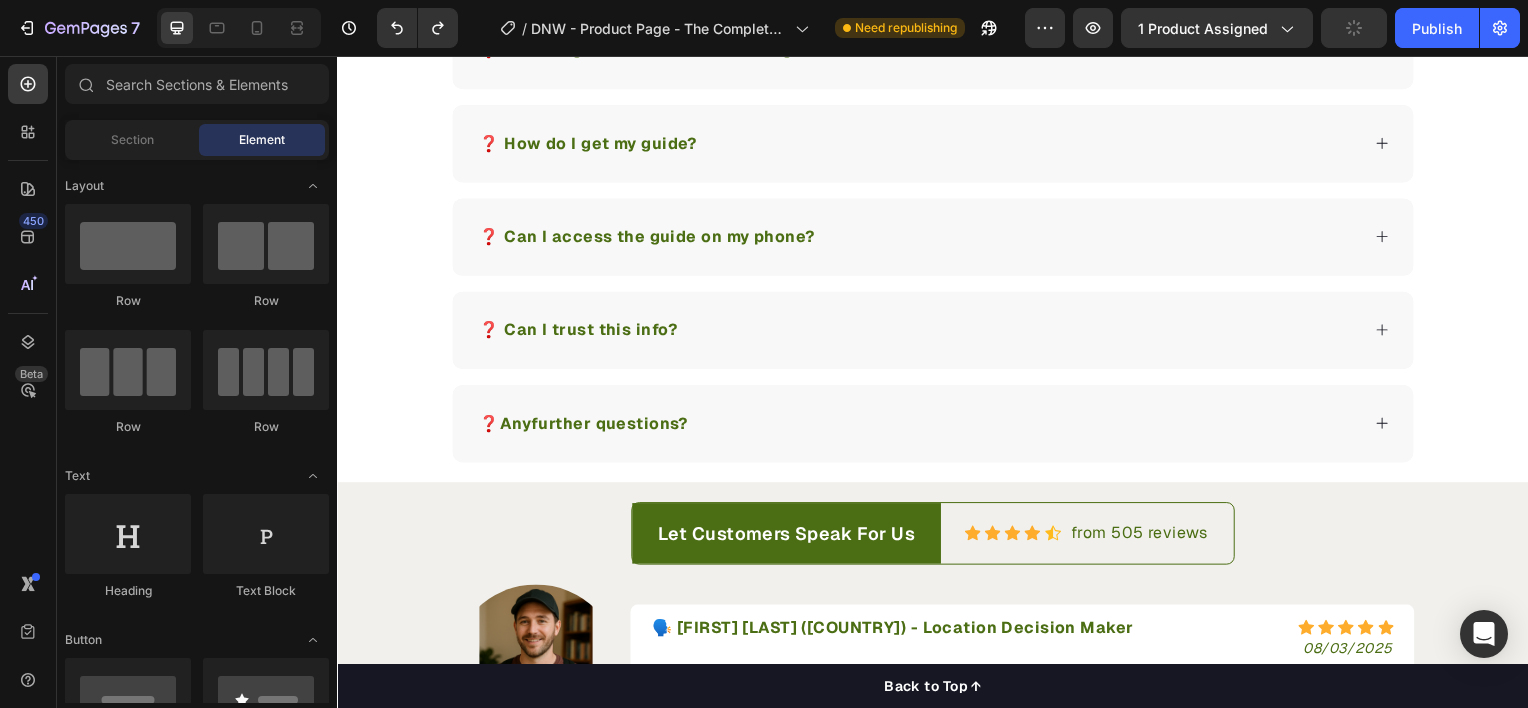 scroll, scrollTop: 3945, scrollLeft: 0, axis: vertical 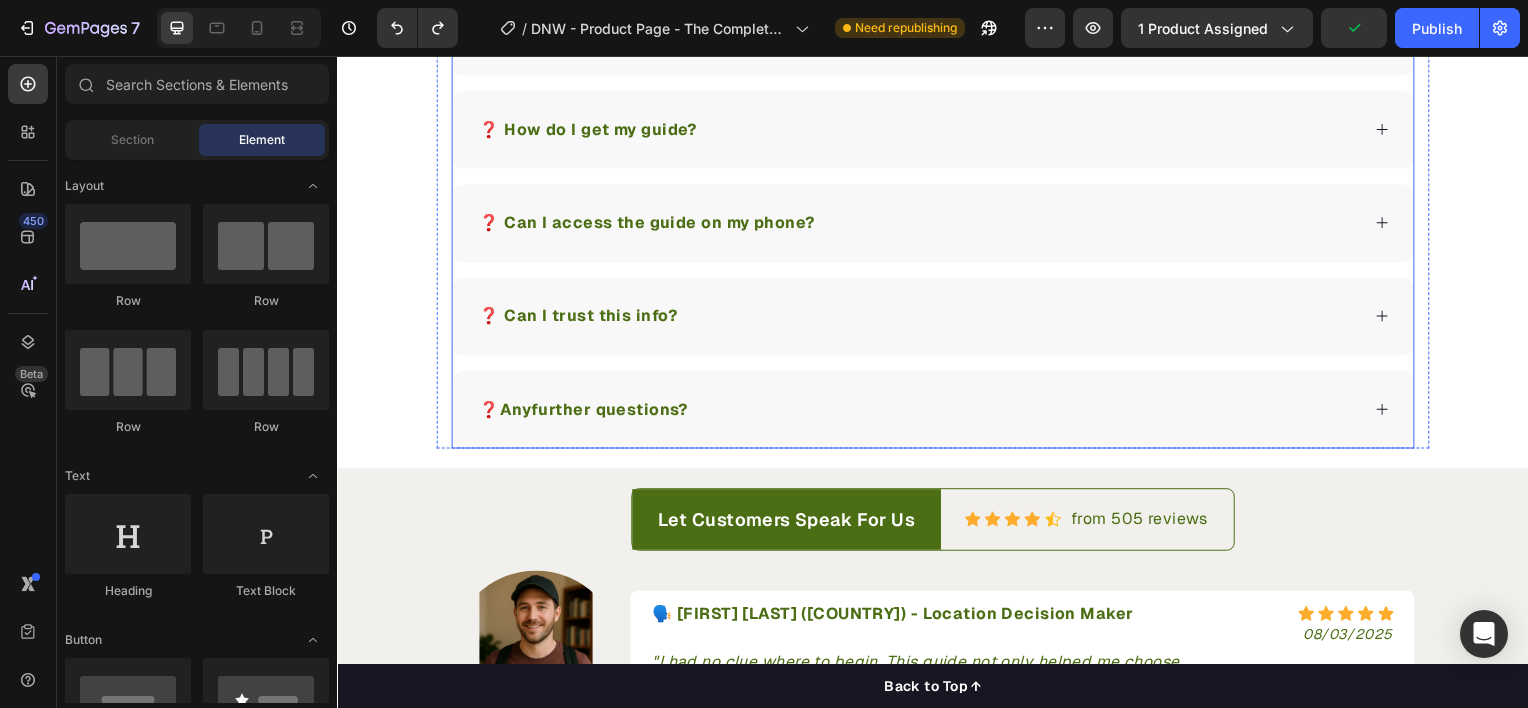 click 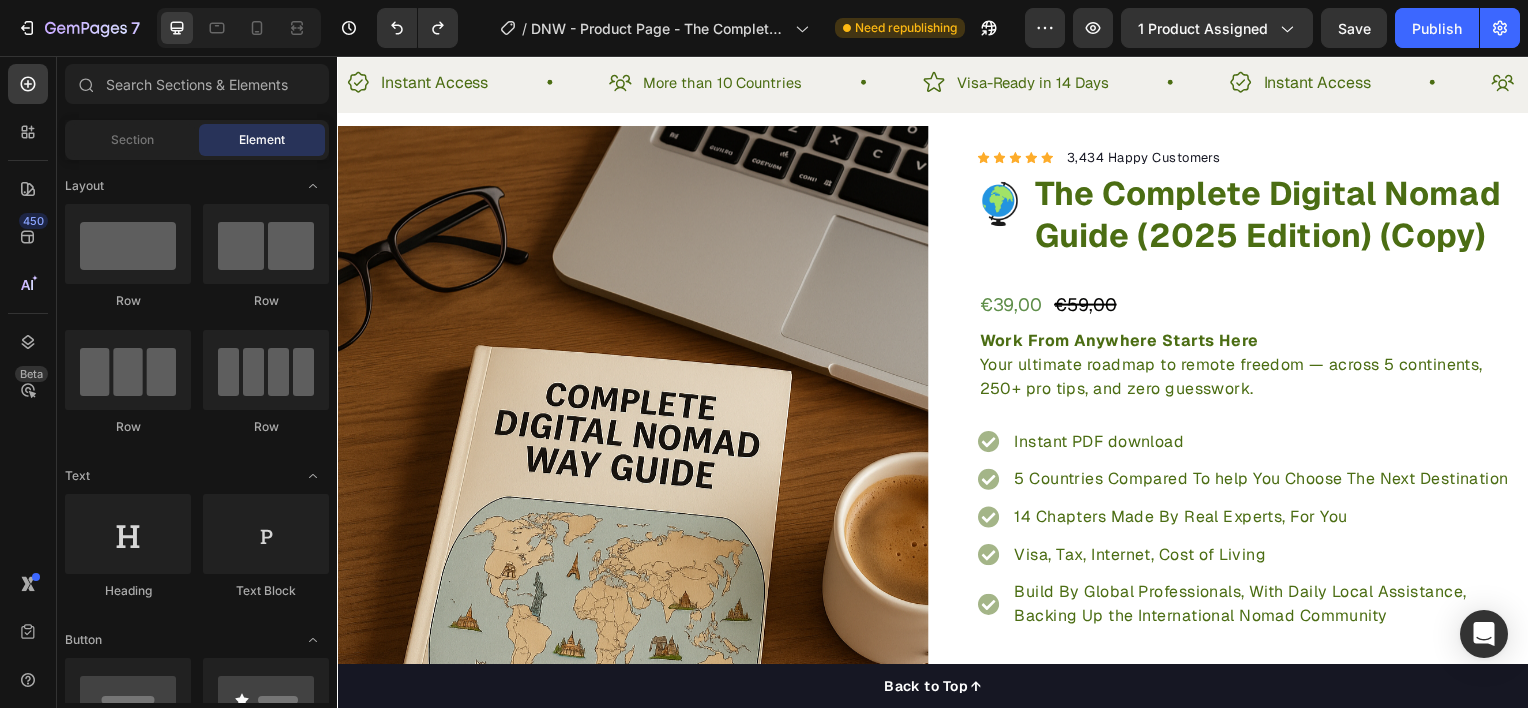 scroll, scrollTop: 41, scrollLeft: 0, axis: vertical 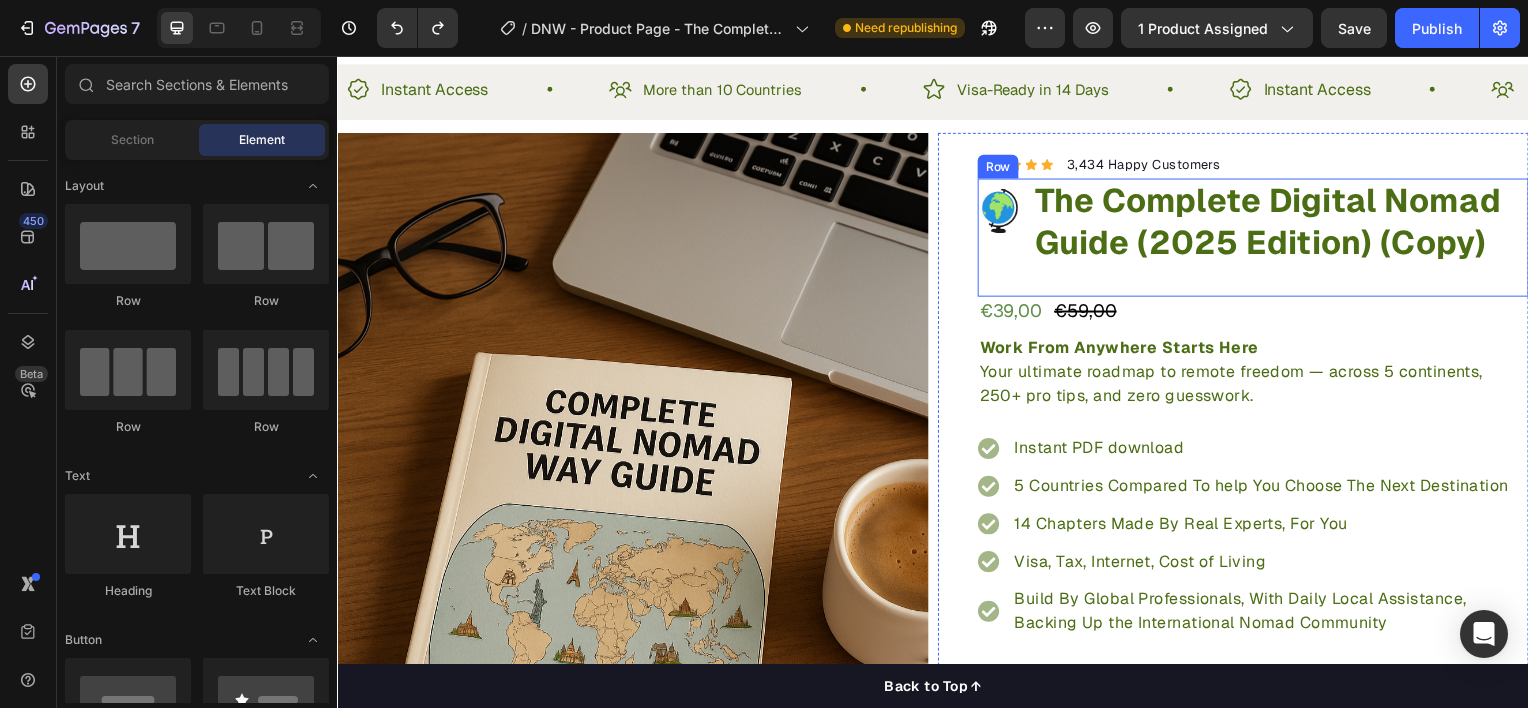 click on "Image" at bounding box center (1004, 234) 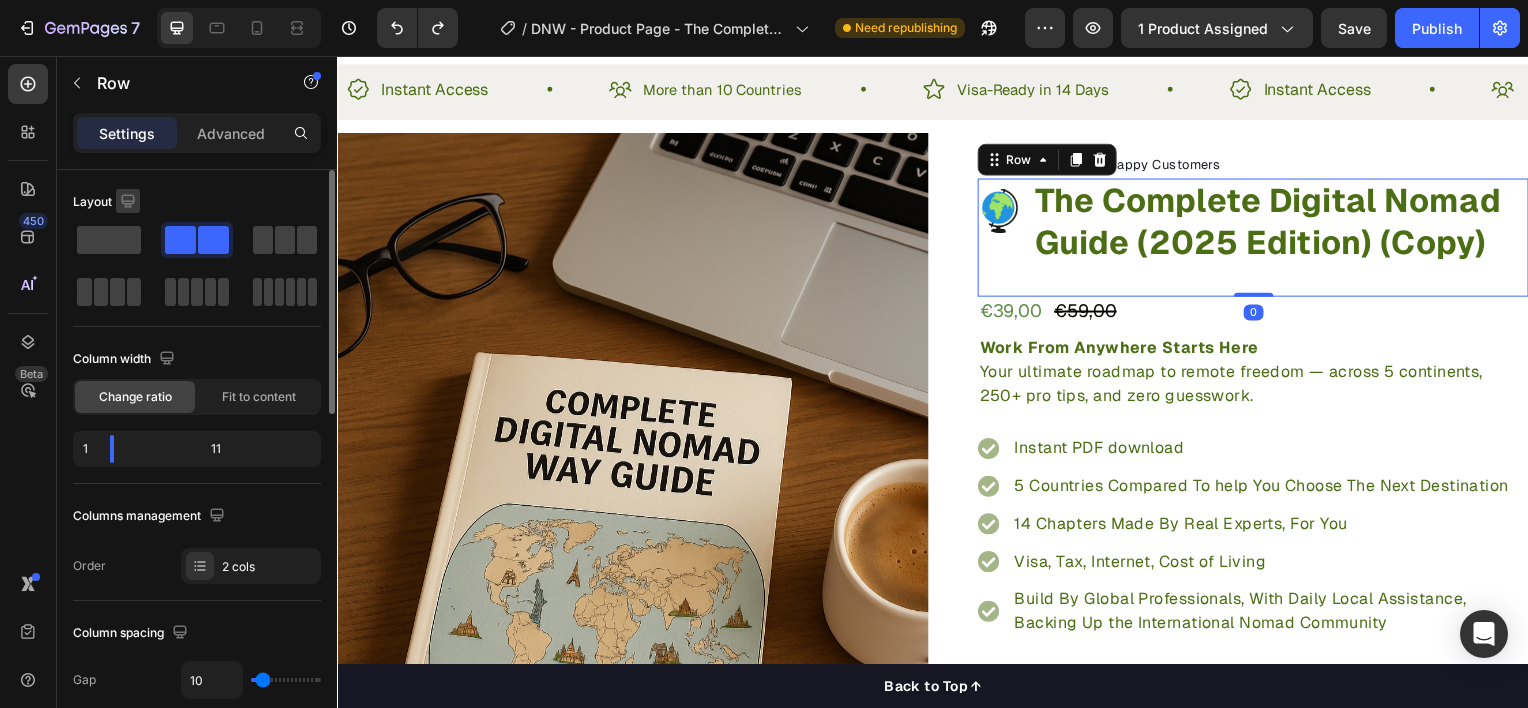 click 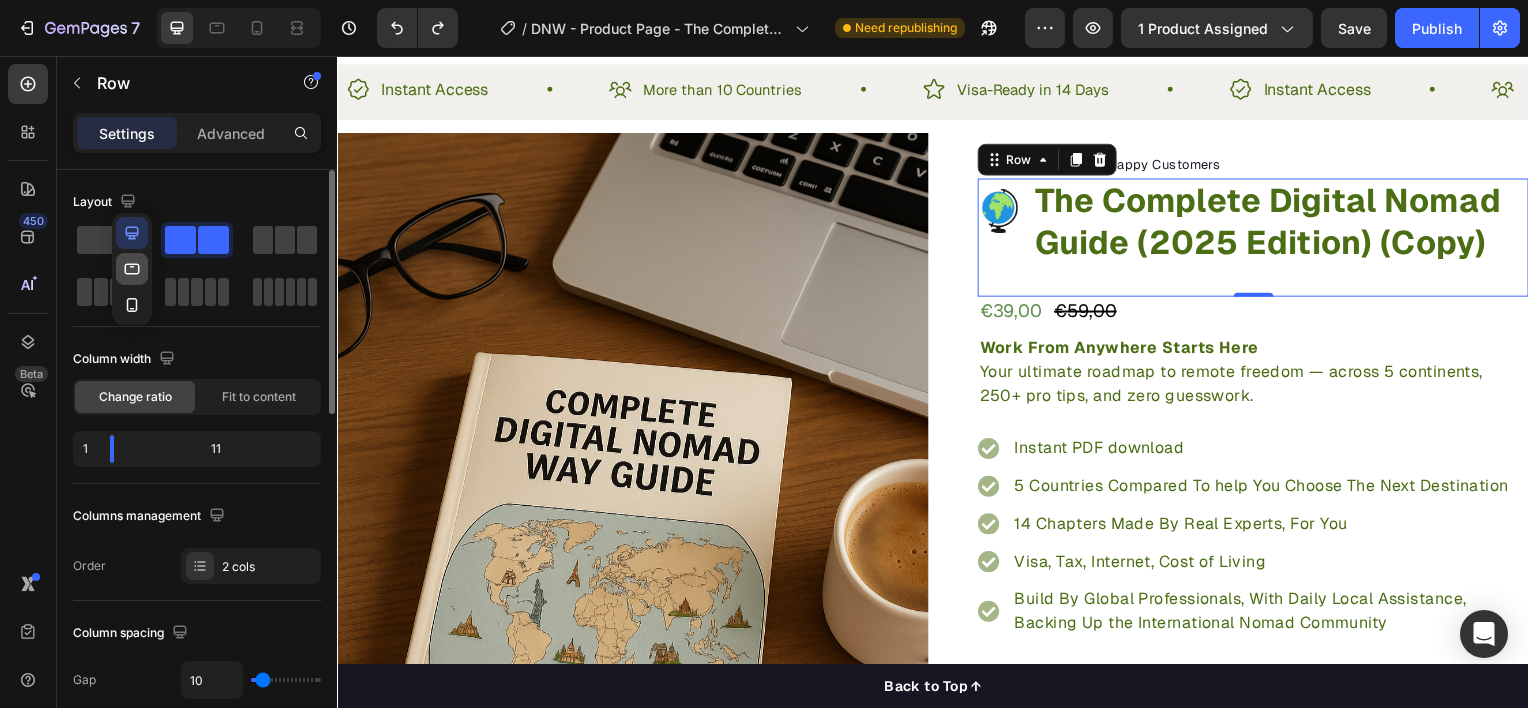 click 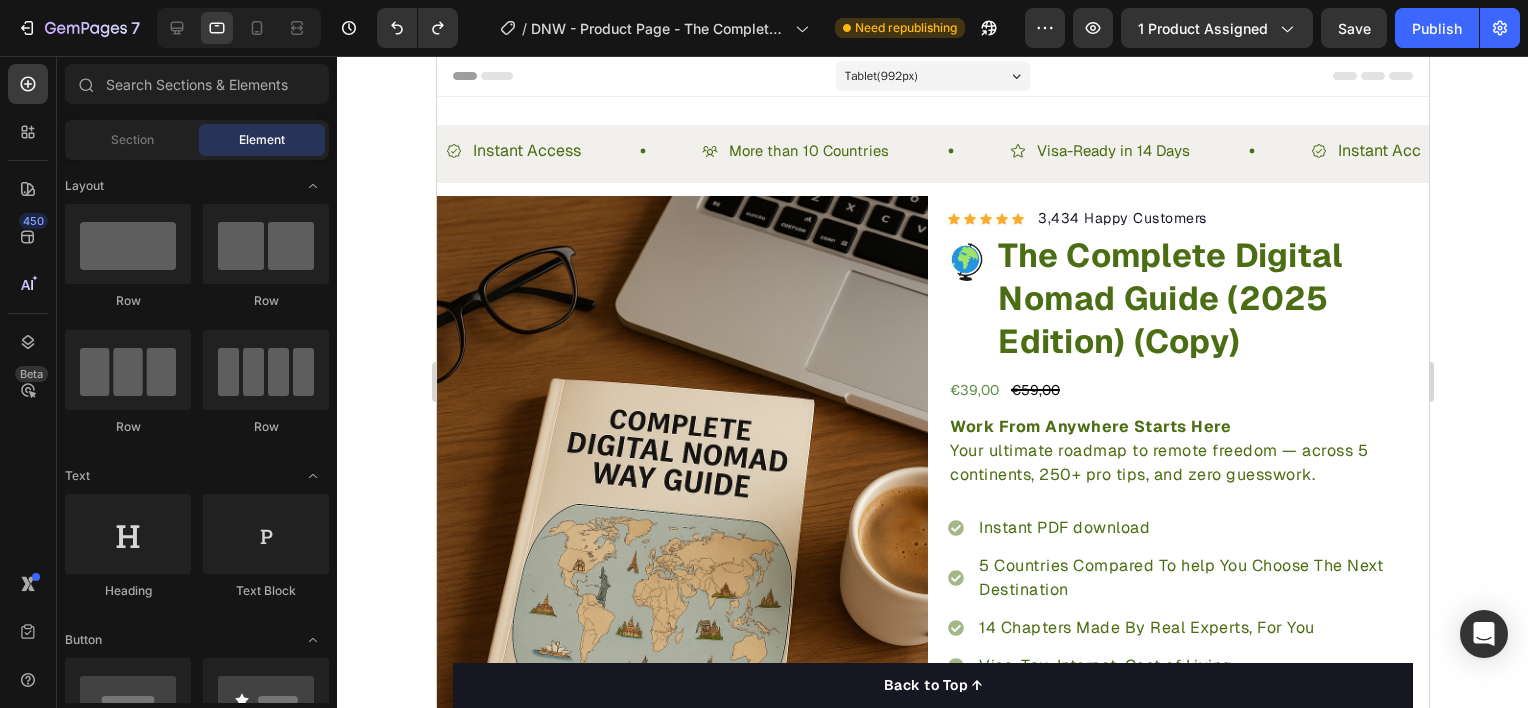 scroll, scrollTop: 29, scrollLeft: 0, axis: vertical 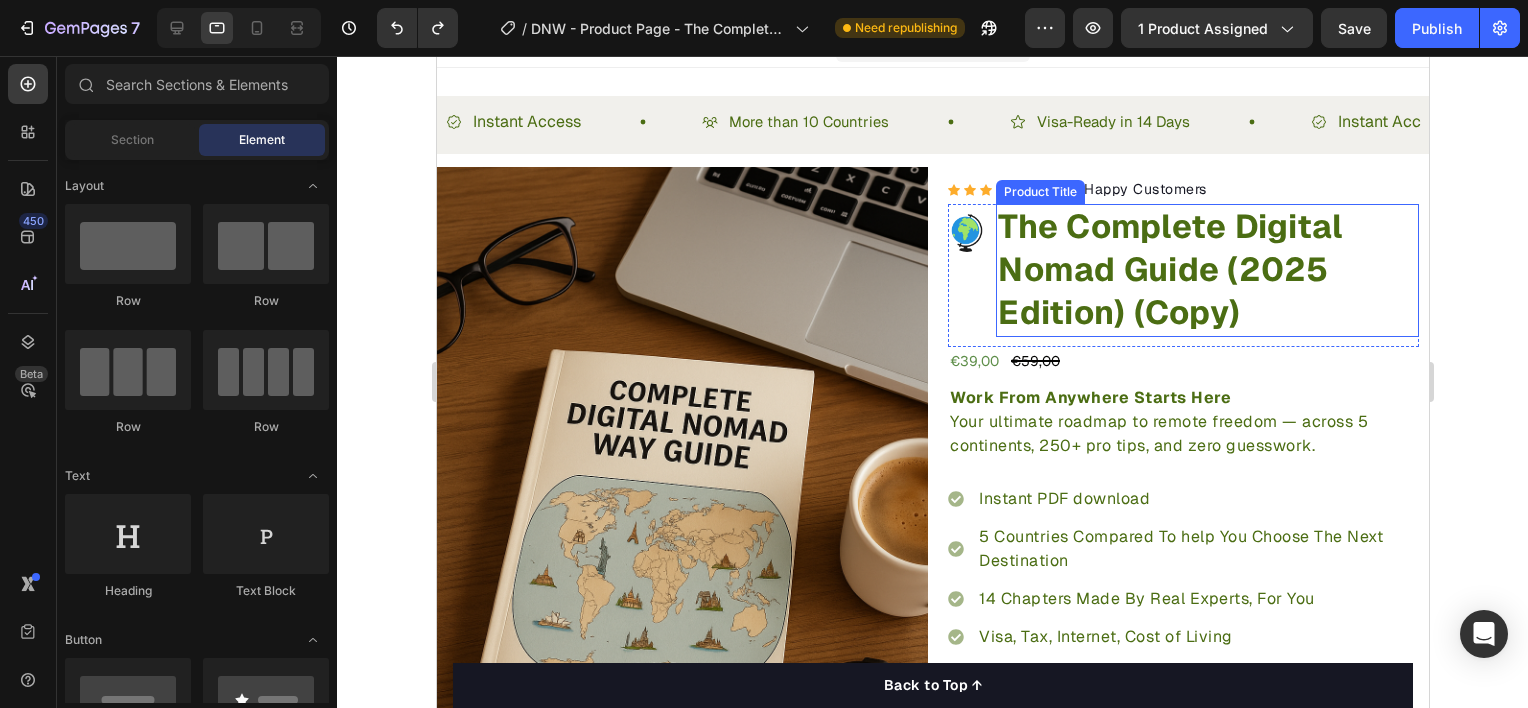 click on "The Complete Digital Nomad Guide (2025 Edition) (Copy)" at bounding box center [1206, 270] 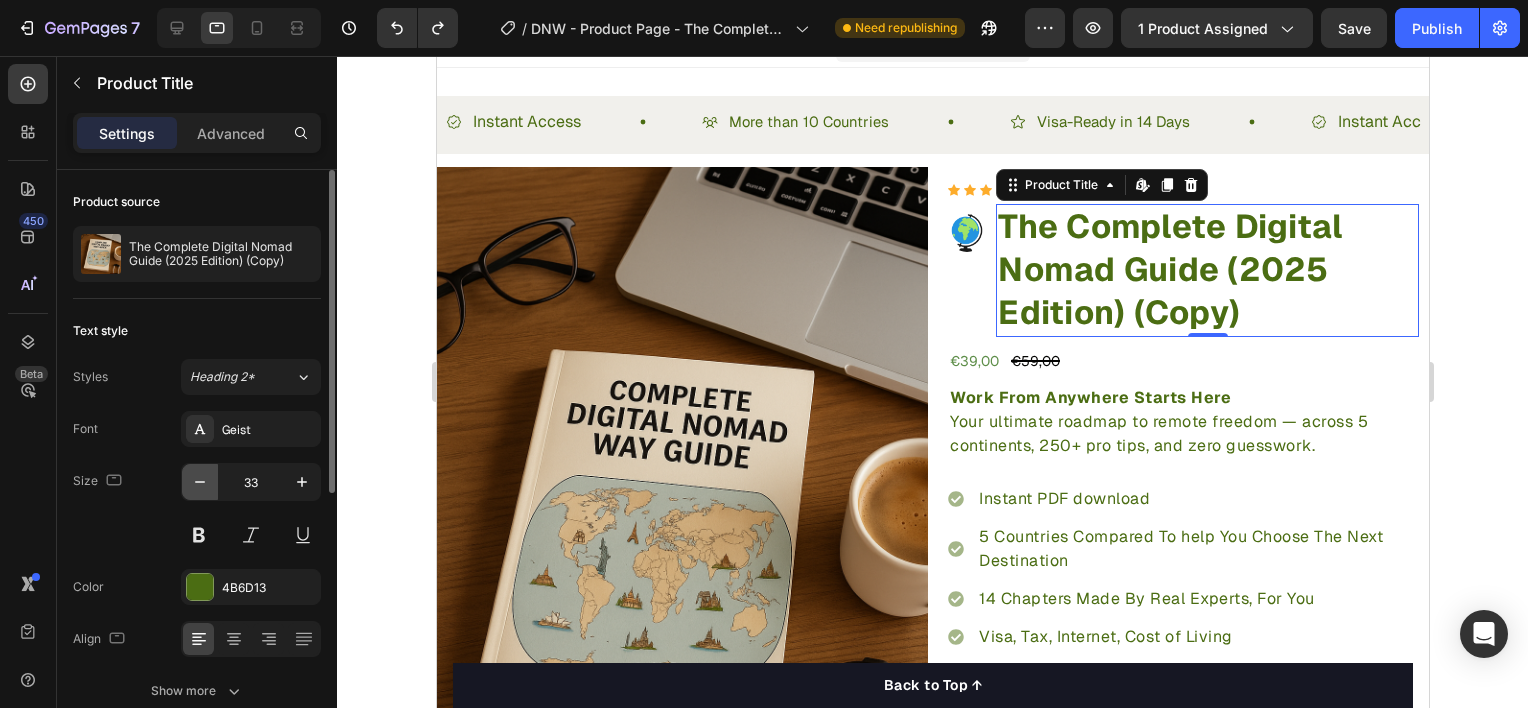 click 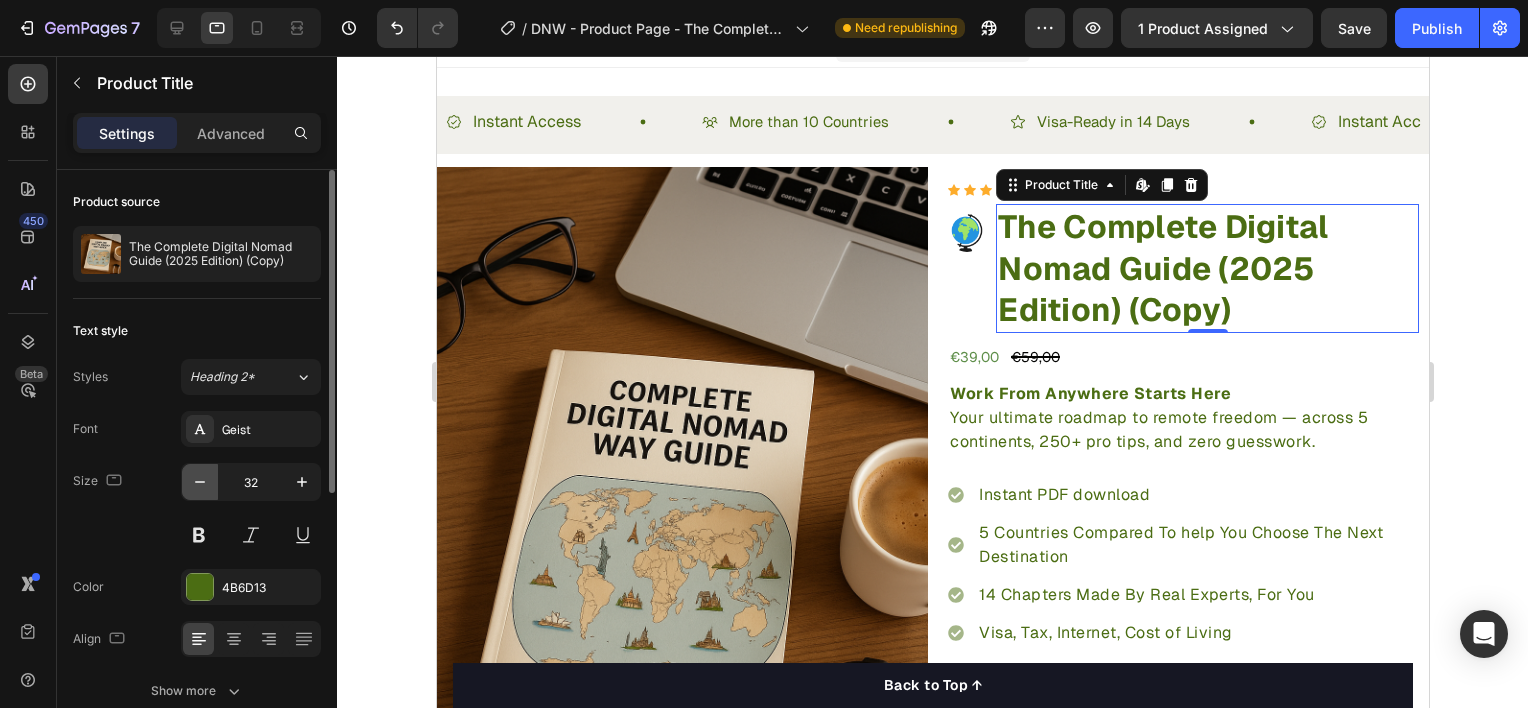 click 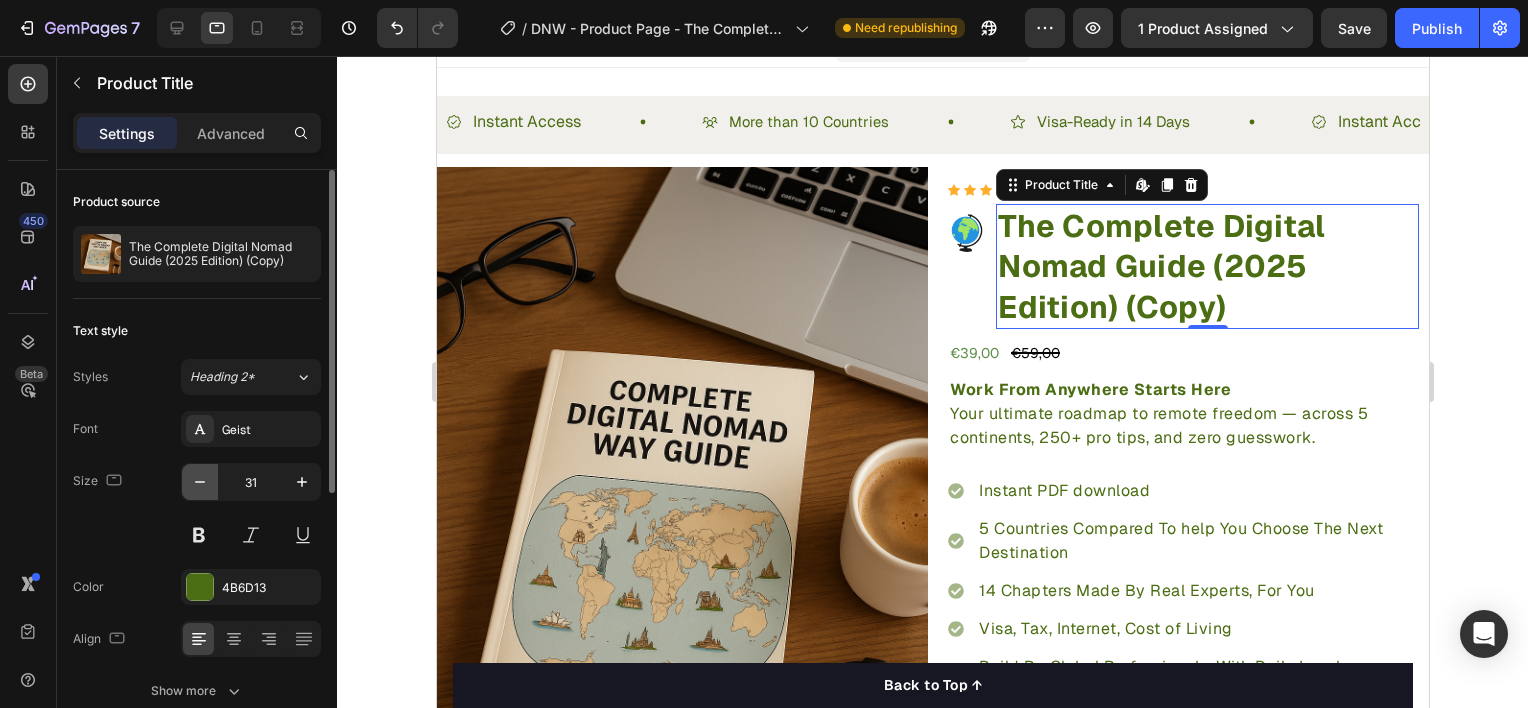 click 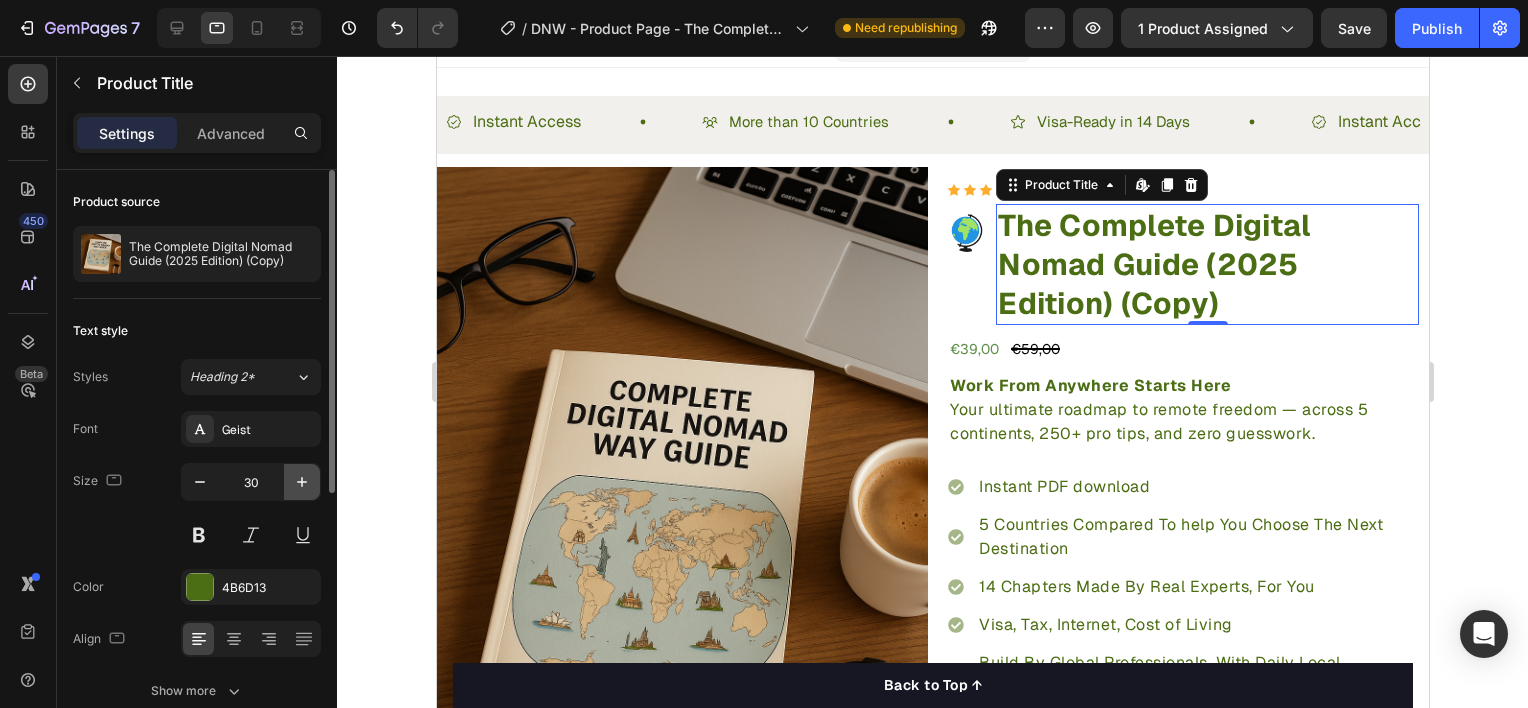 click 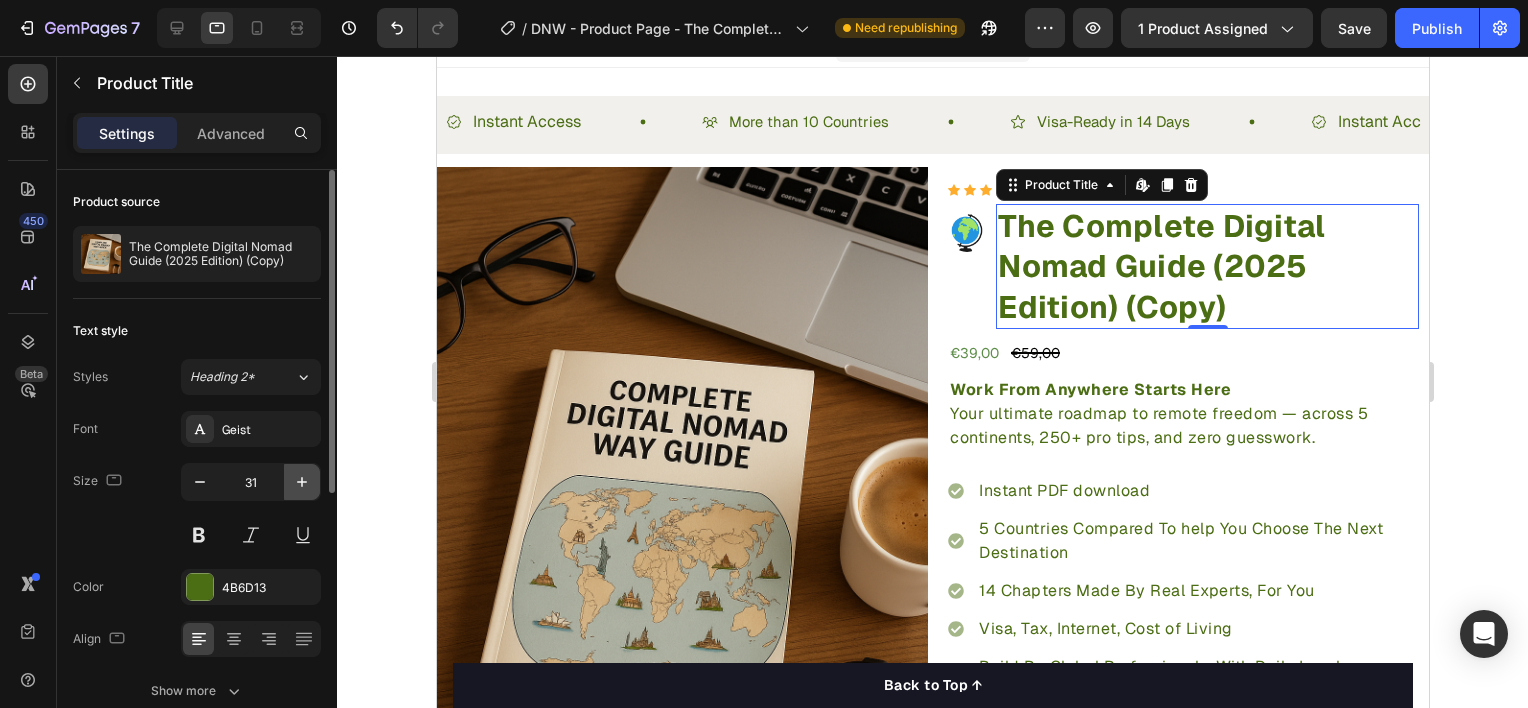 click 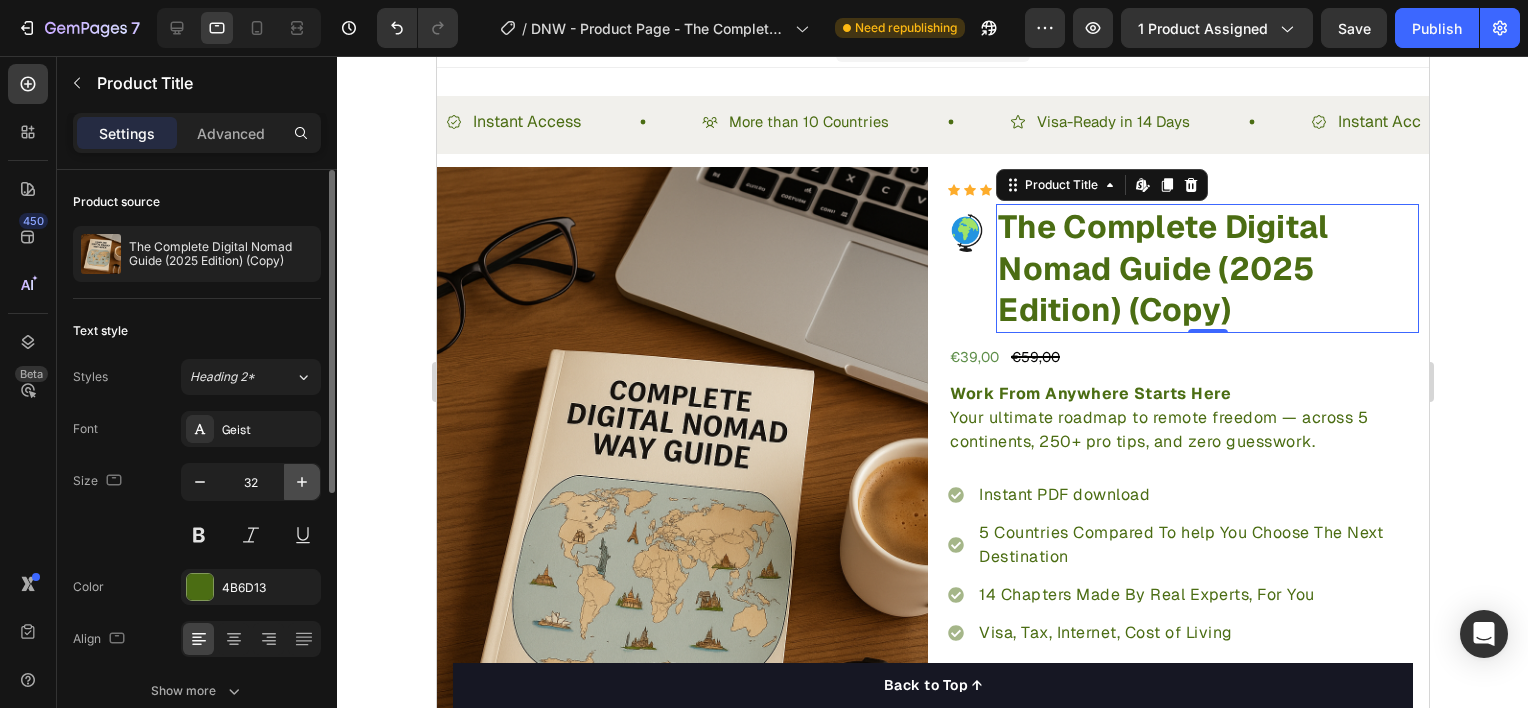 click 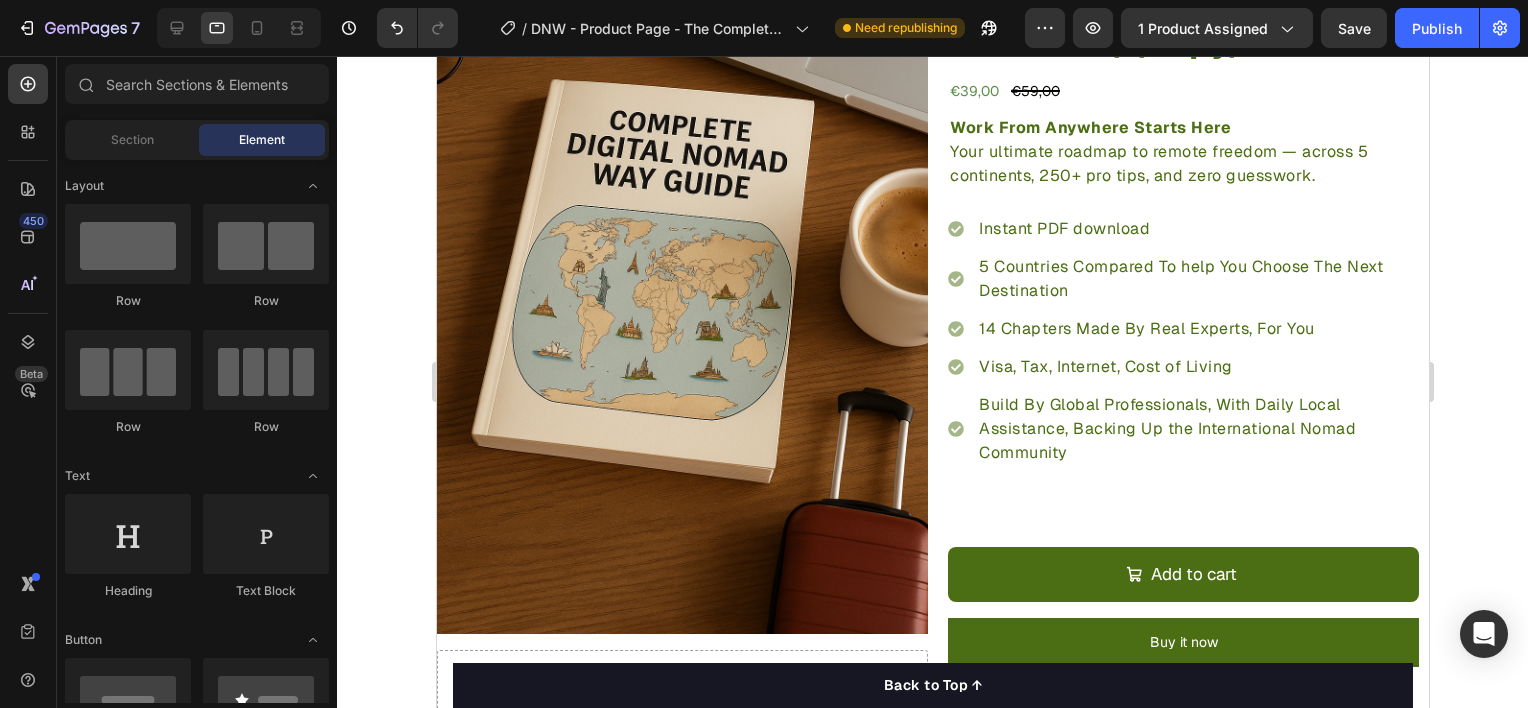 scroll, scrollTop: 405, scrollLeft: 0, axis: vertical 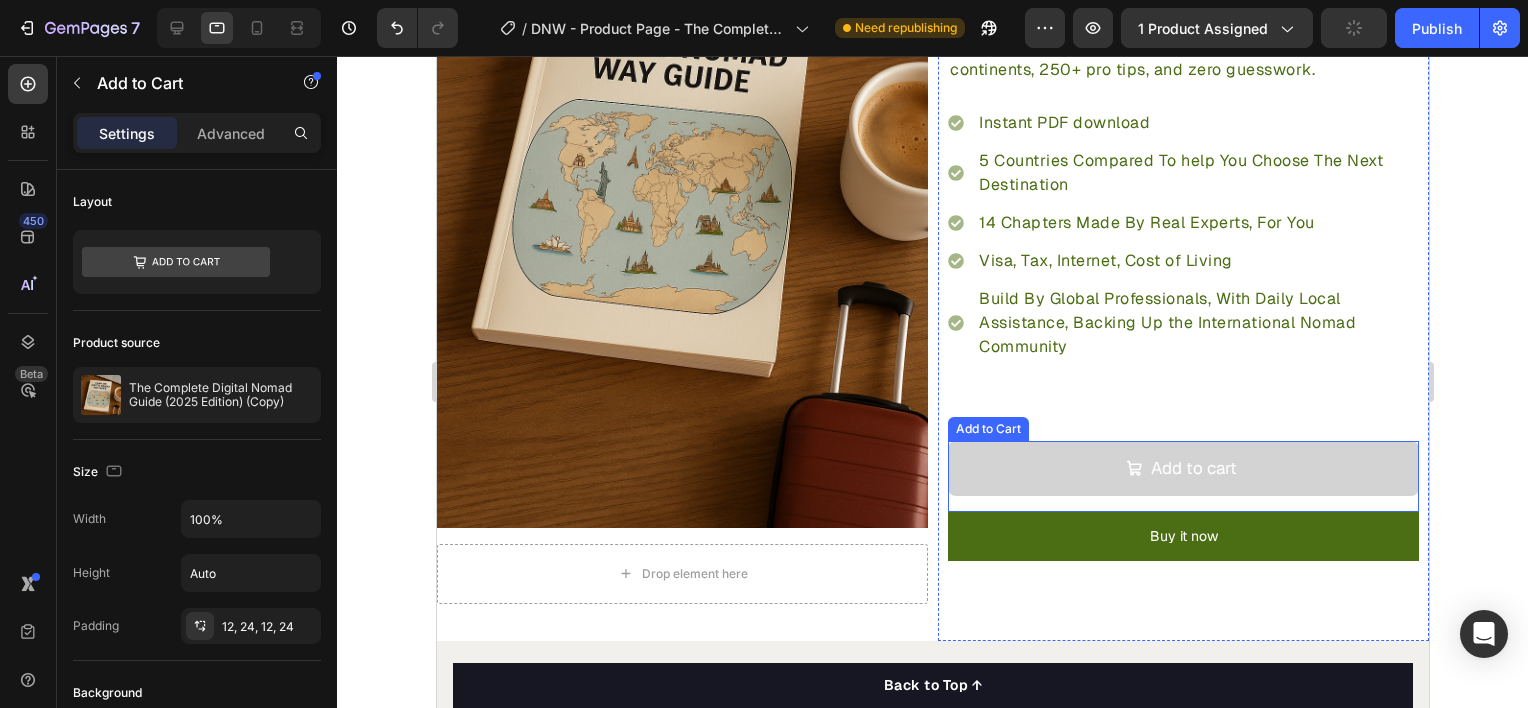 click on "Add to cart" at bounding box center (1182, 468) 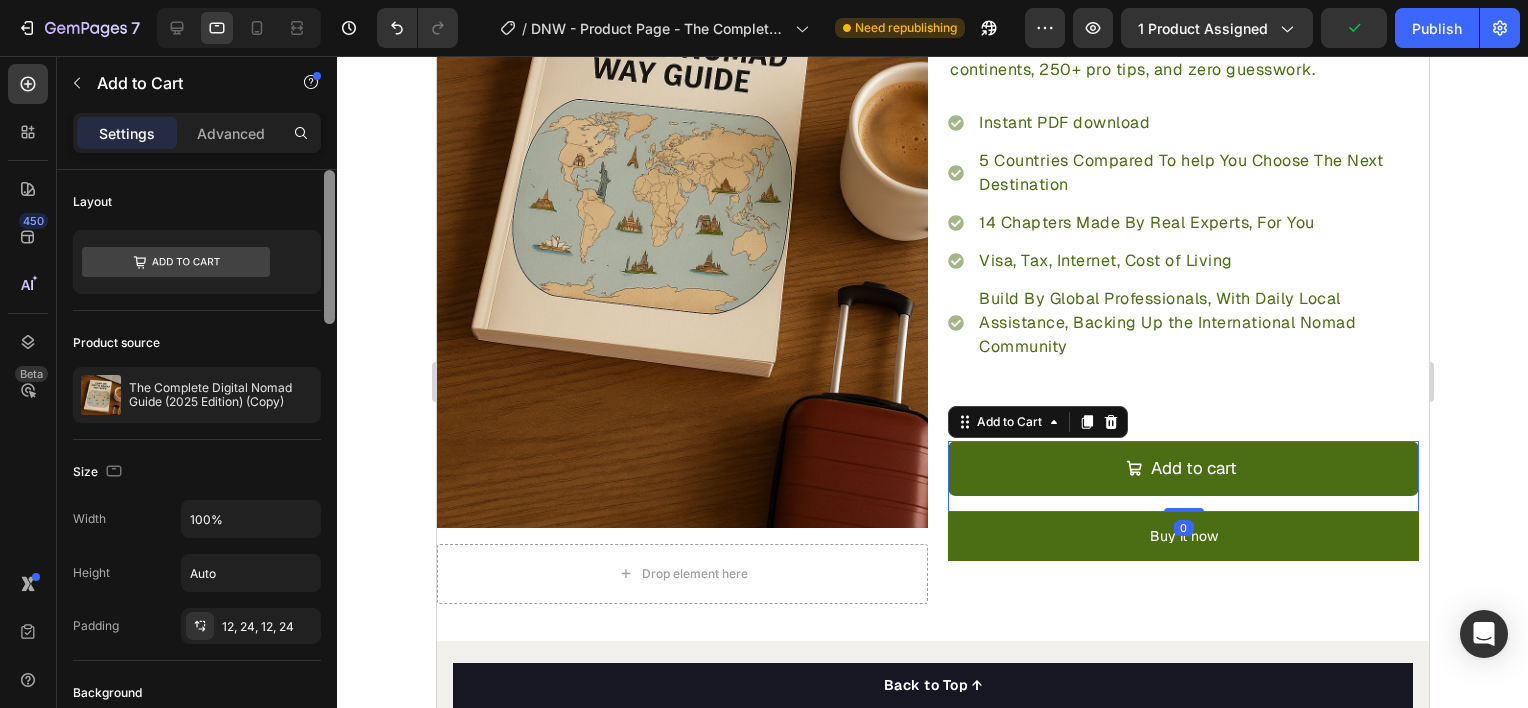 scroll, scrollTop: 595, scrollLeft: 0, axis: vertical 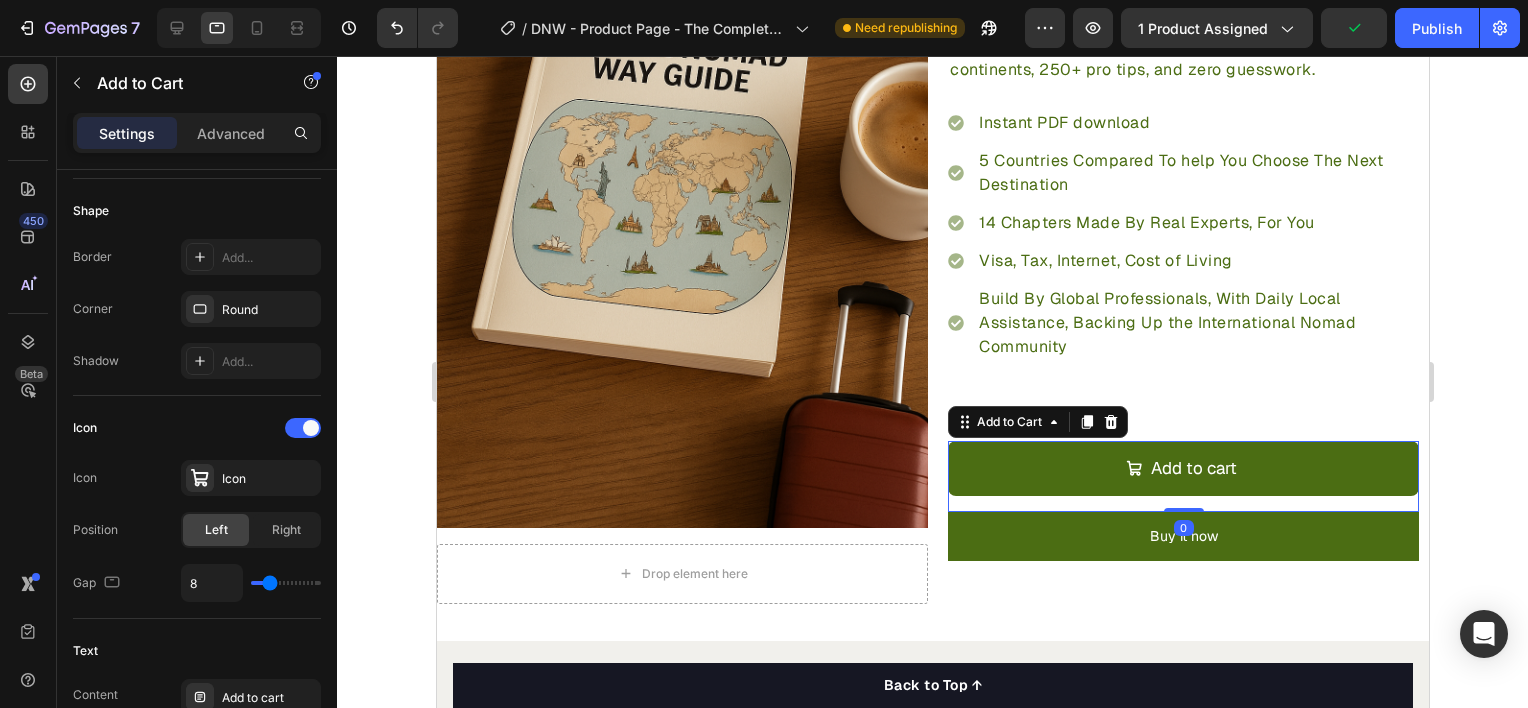 click at bounding box center (329, -128) 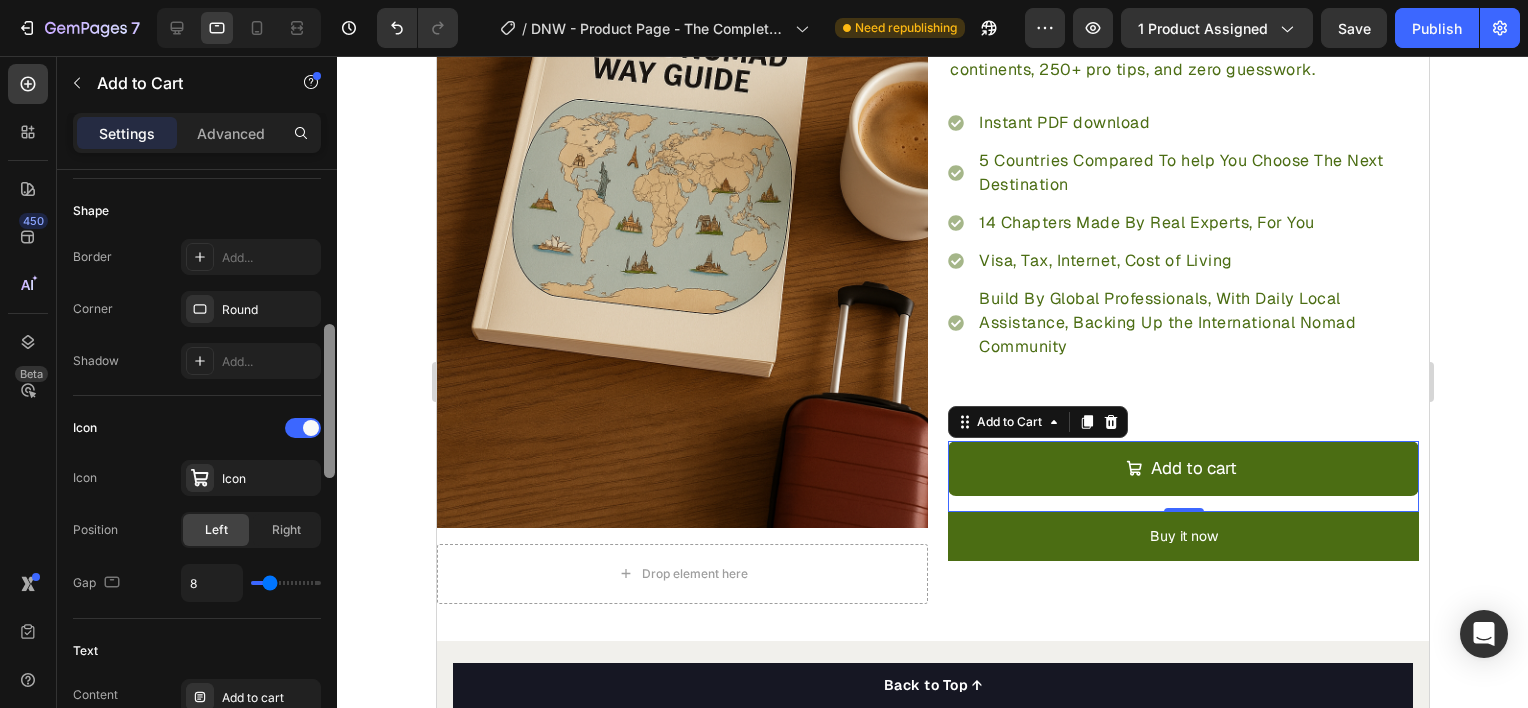 click at bounding box center (329, 467) 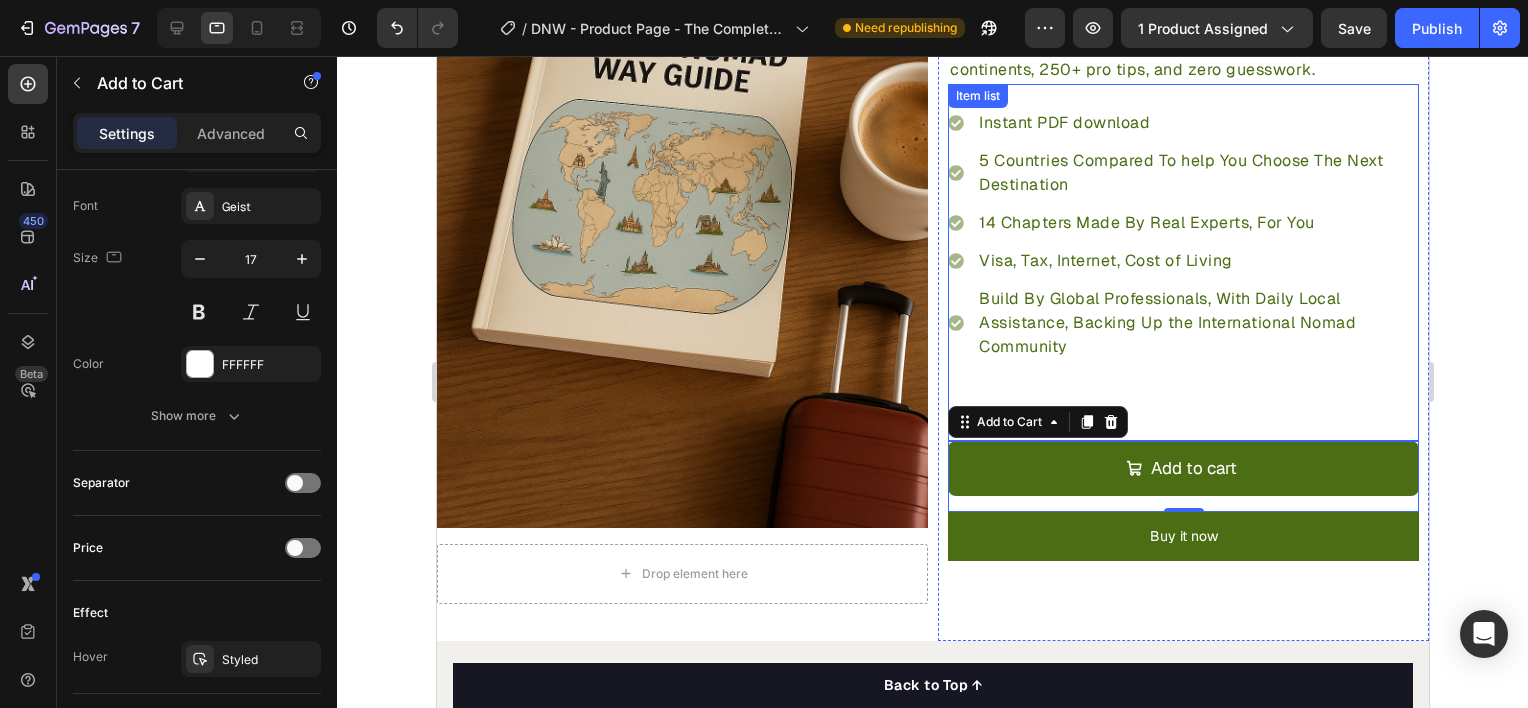 click on "Build By Global Professionals, With Daily Local Assistance, Backing Up the International Nomad Community" at bounding box center (1196, 323) 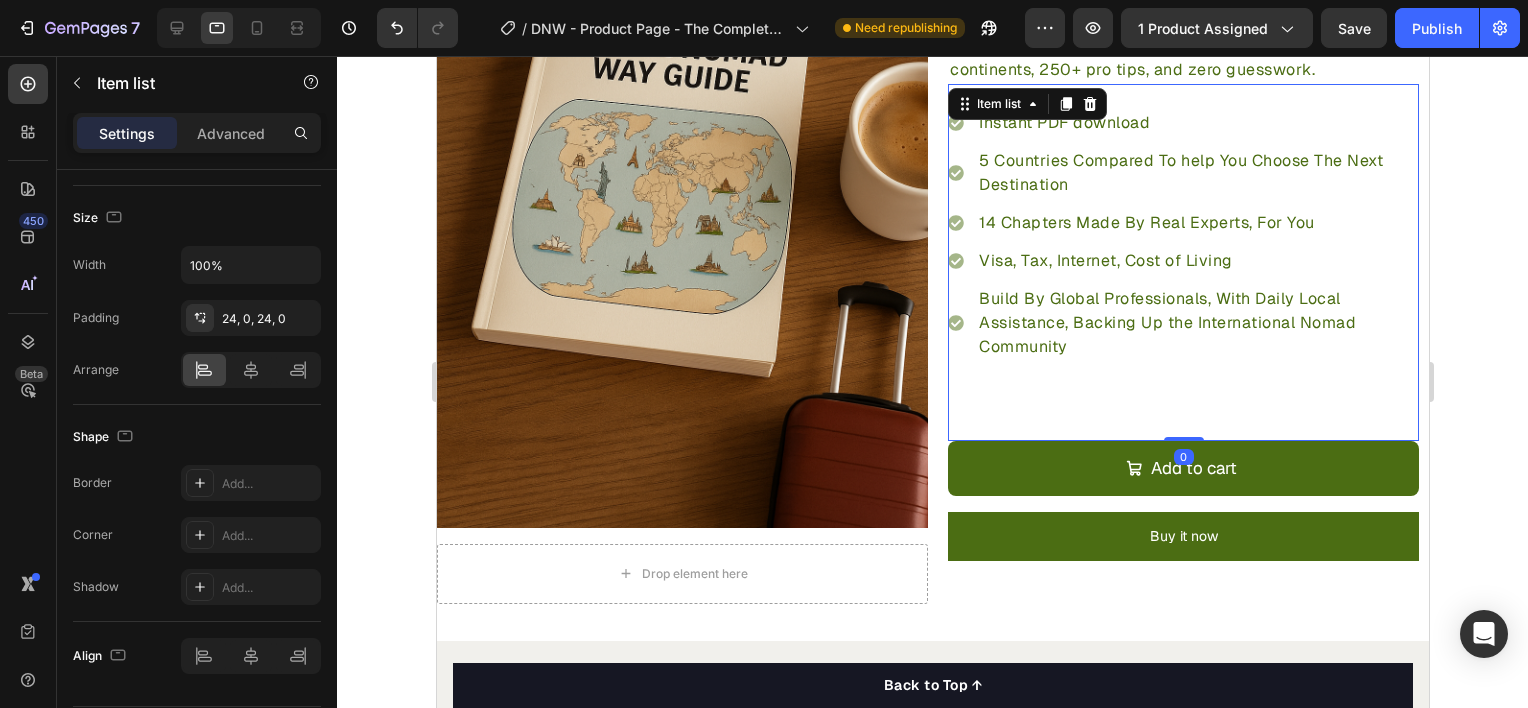 scroll, scrollTop: 0, scrollLeft: 0, axis: both 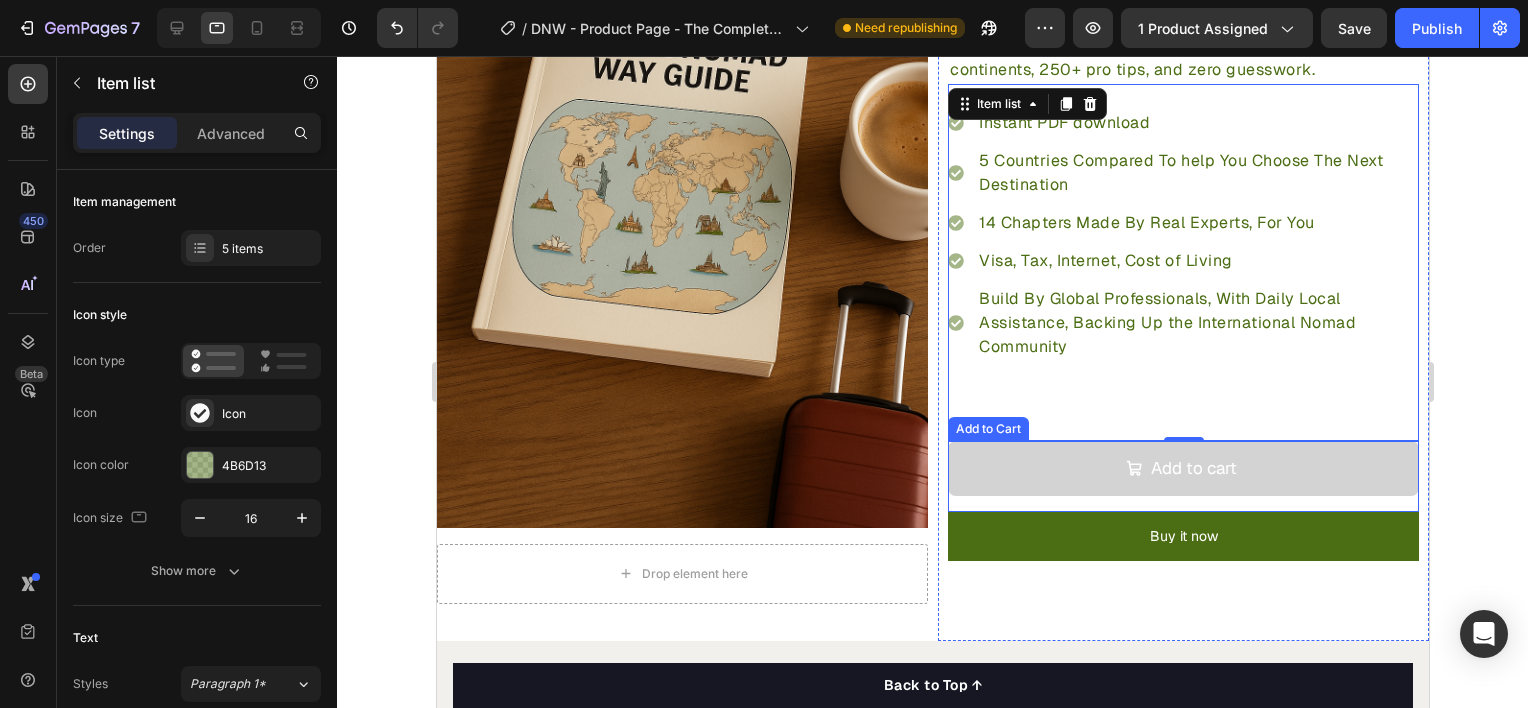 click on "Add to cart" at bounding box center [1182, 468] 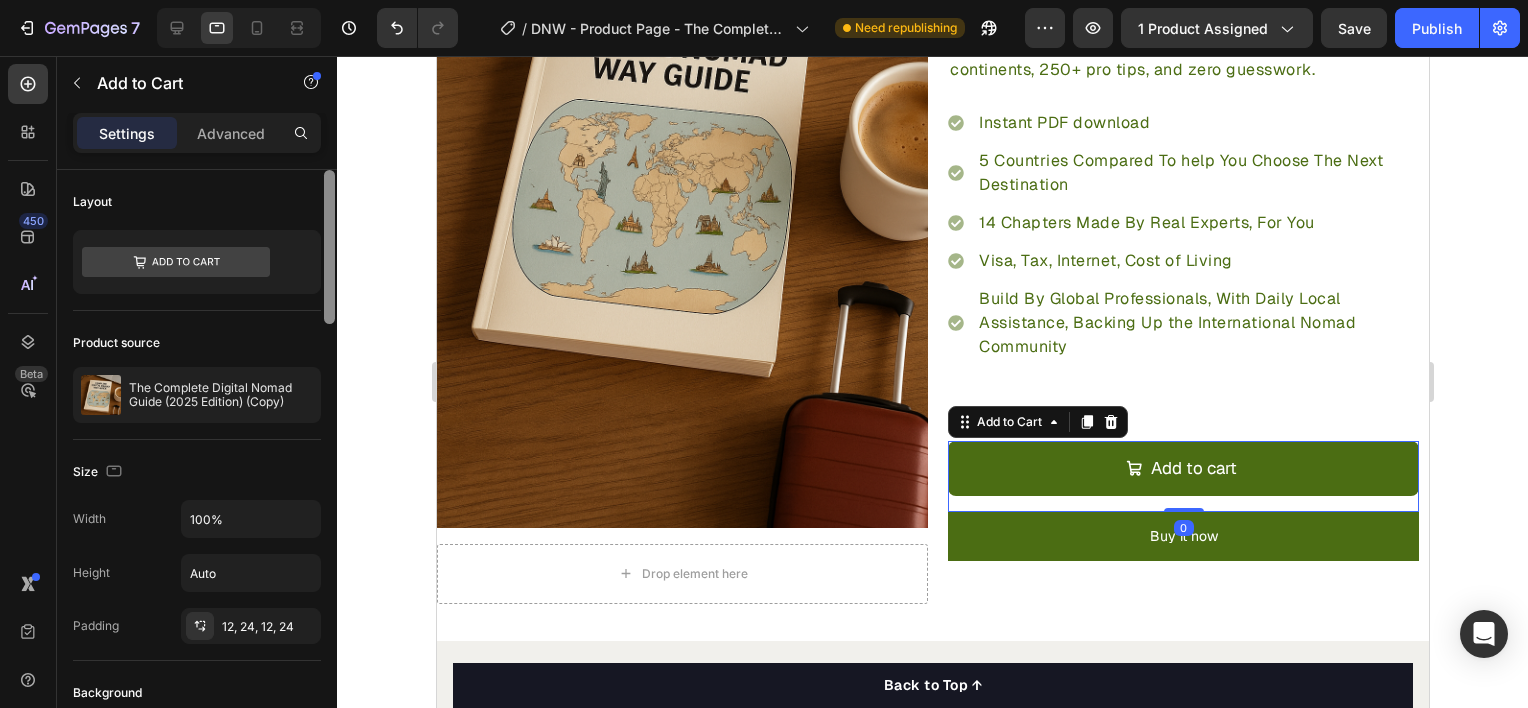 scroll, scrollTop: 595, scrollLeft: 0, axis: vertical 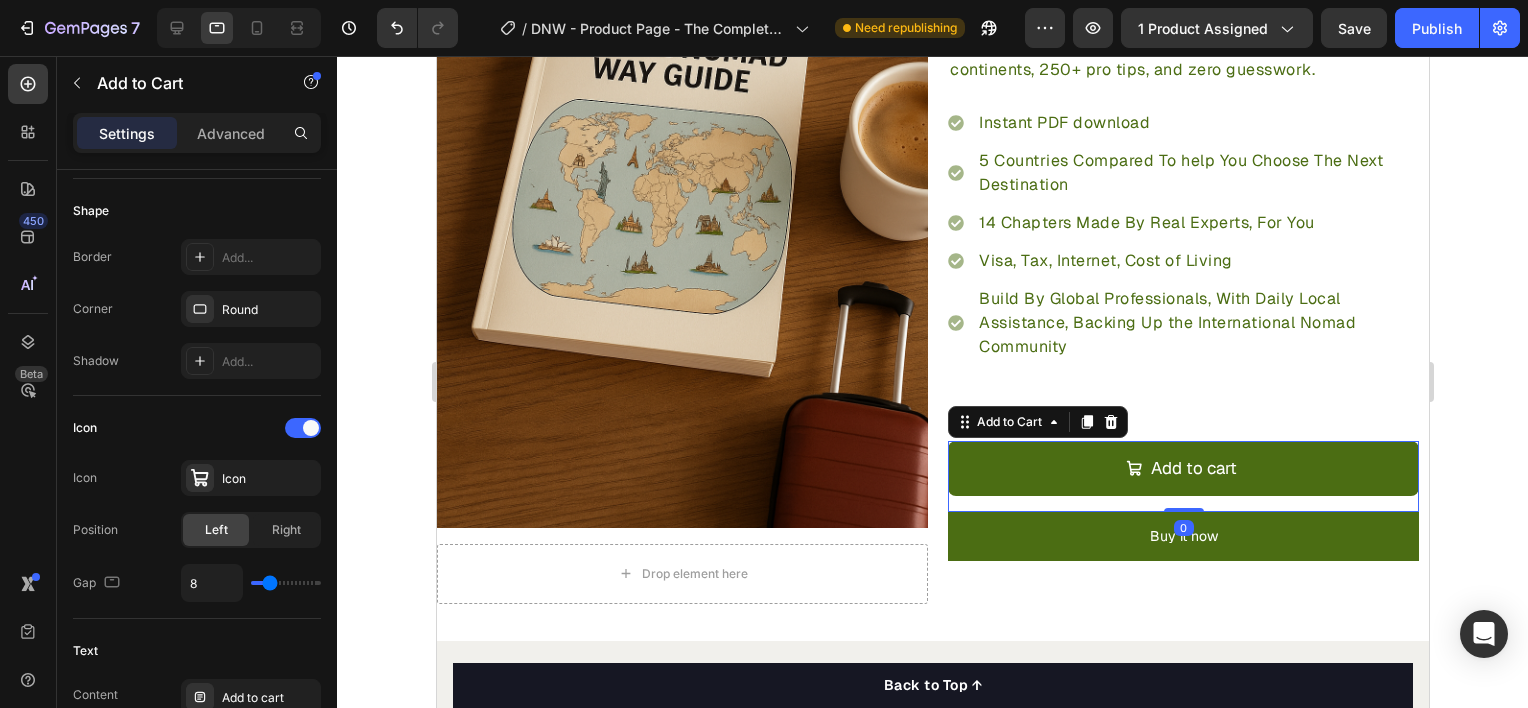 click at bounding box center (329, -128) 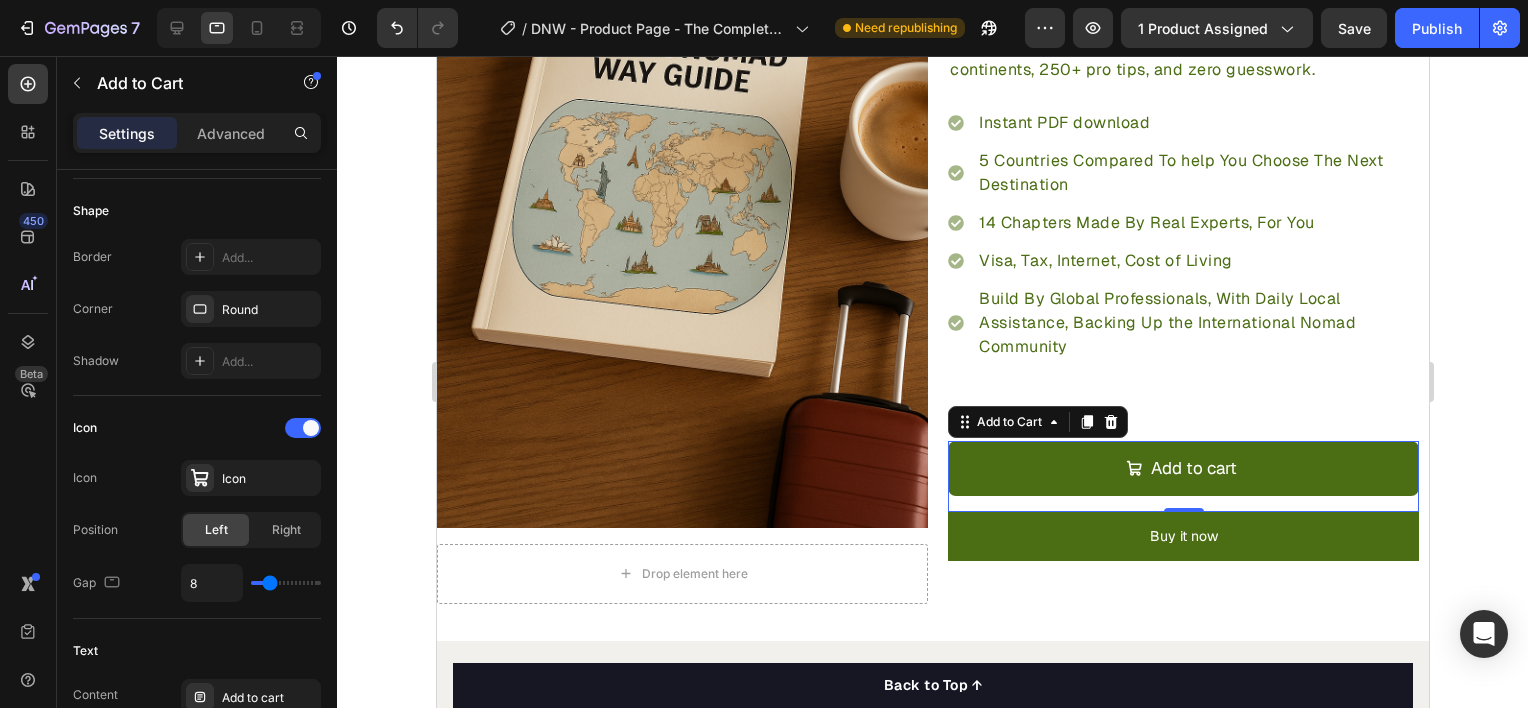 scroll, scrollTop: 1190, scrollLeft: 0, axis: vertical 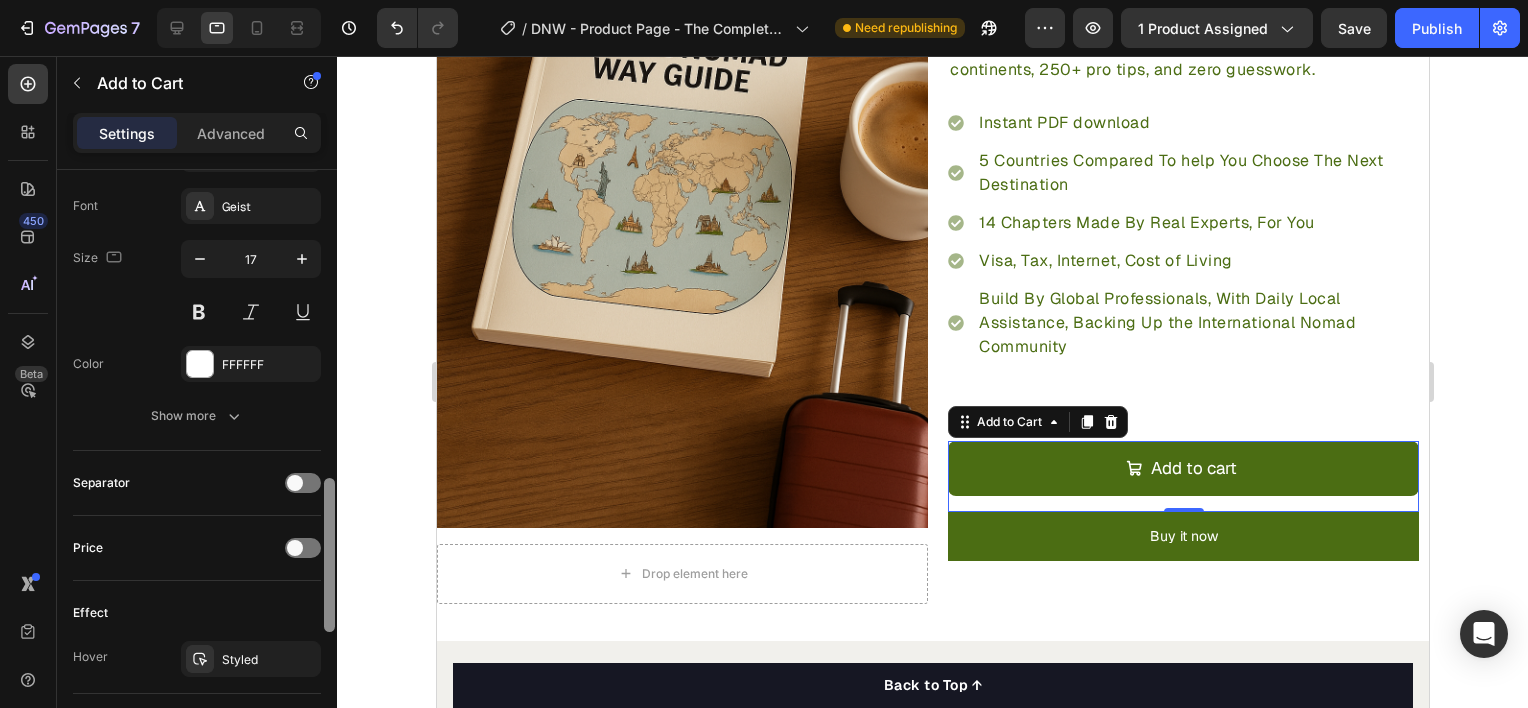 click at bounding box center (329, 467) 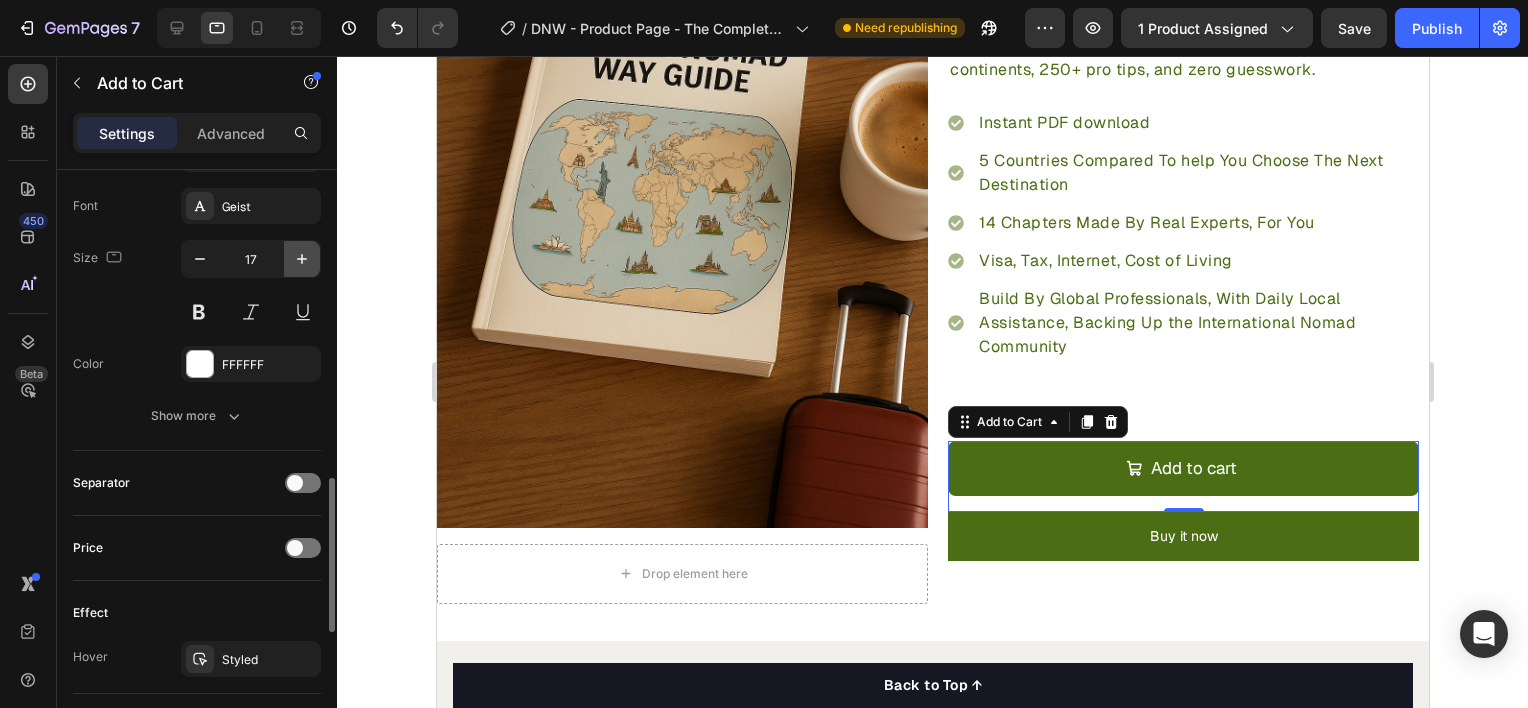 click 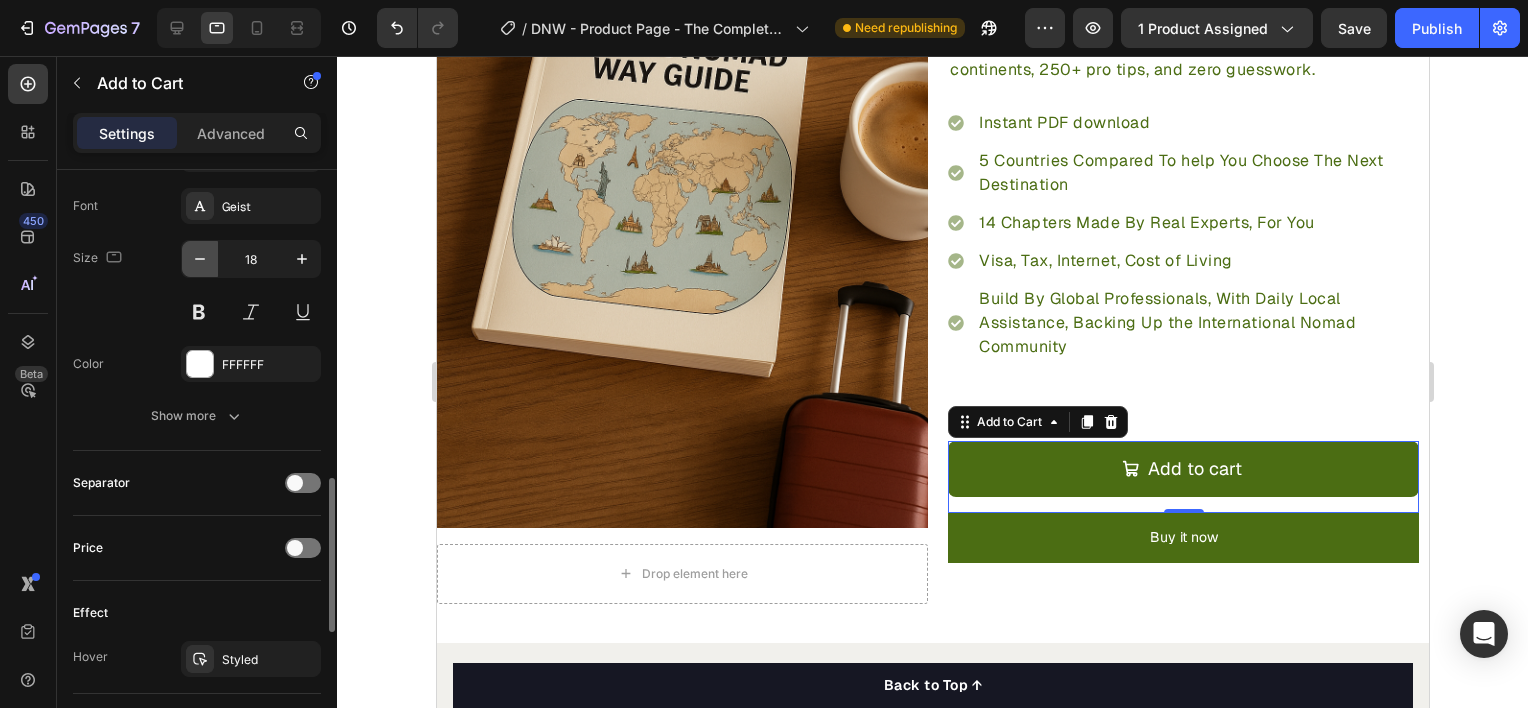 click at bounding box center (200, 259) 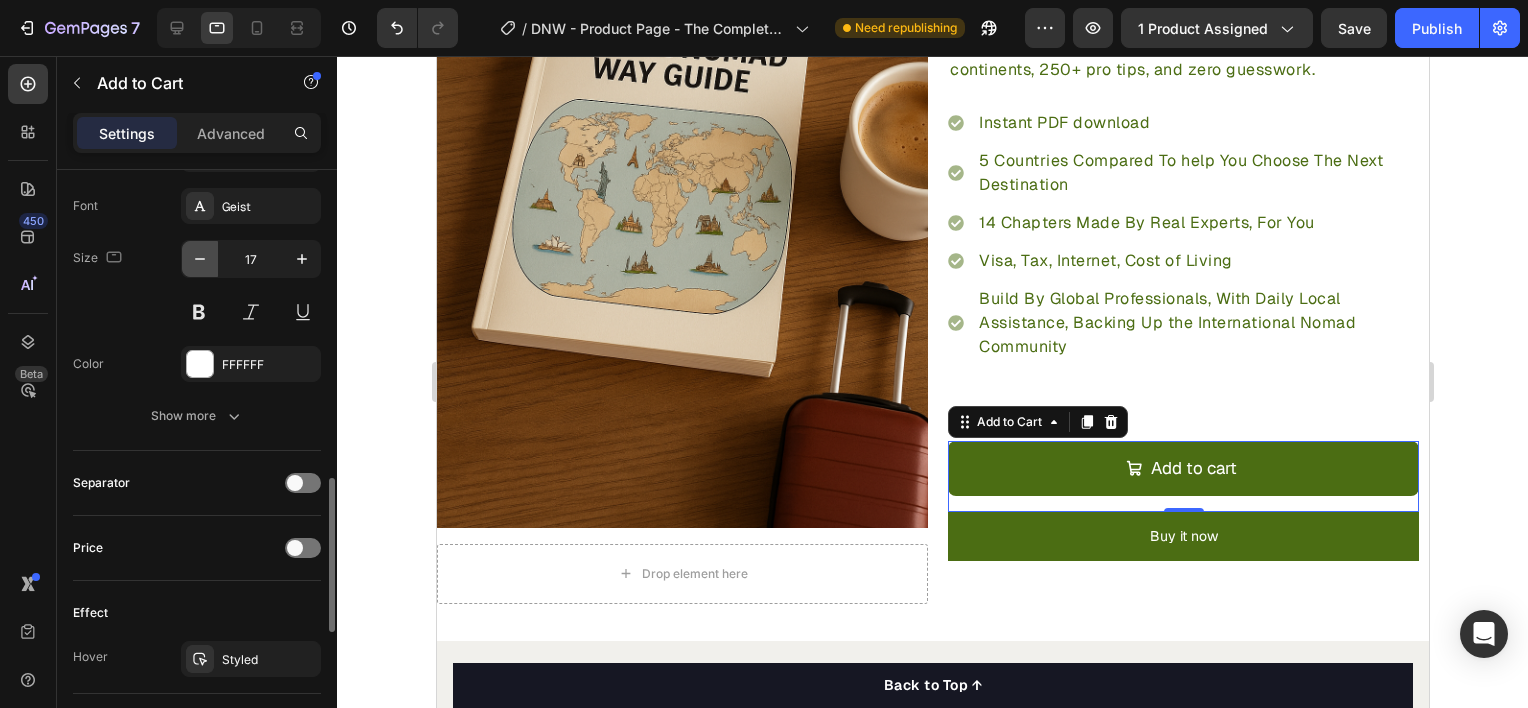 click at bounding box center [200, 259] 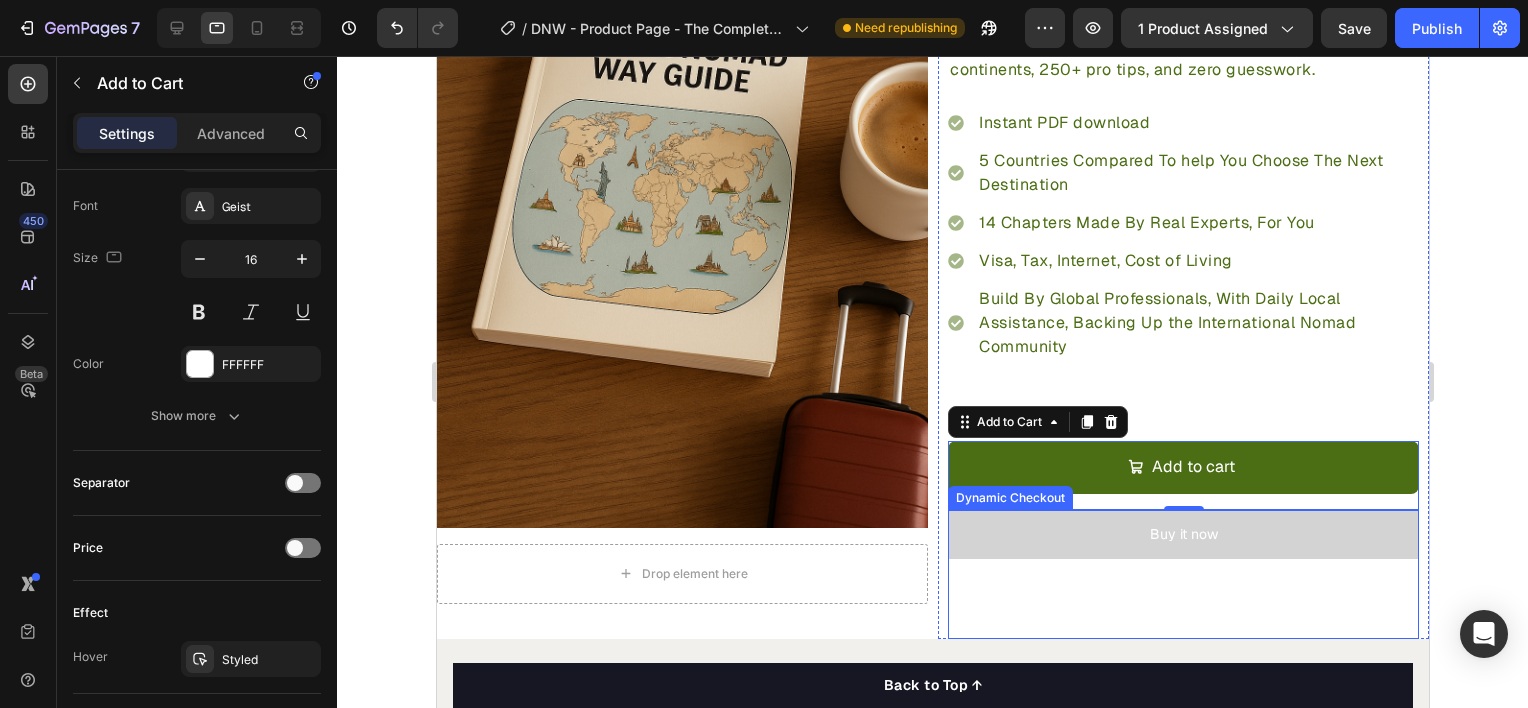 click on "Buy it now" at bounding box center [1182, 534] 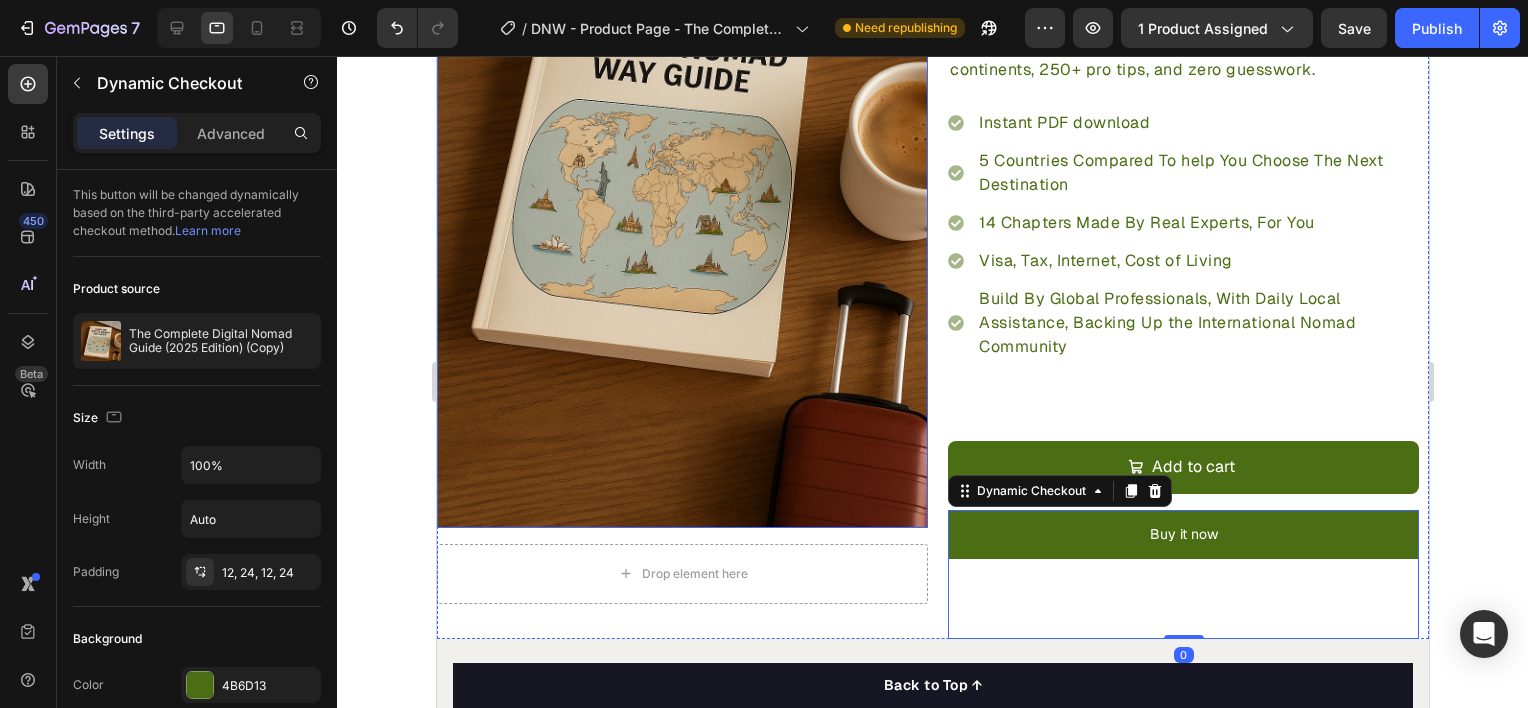 scroll, scrollTop: 595, scrollLeft: 0, axis: vertical 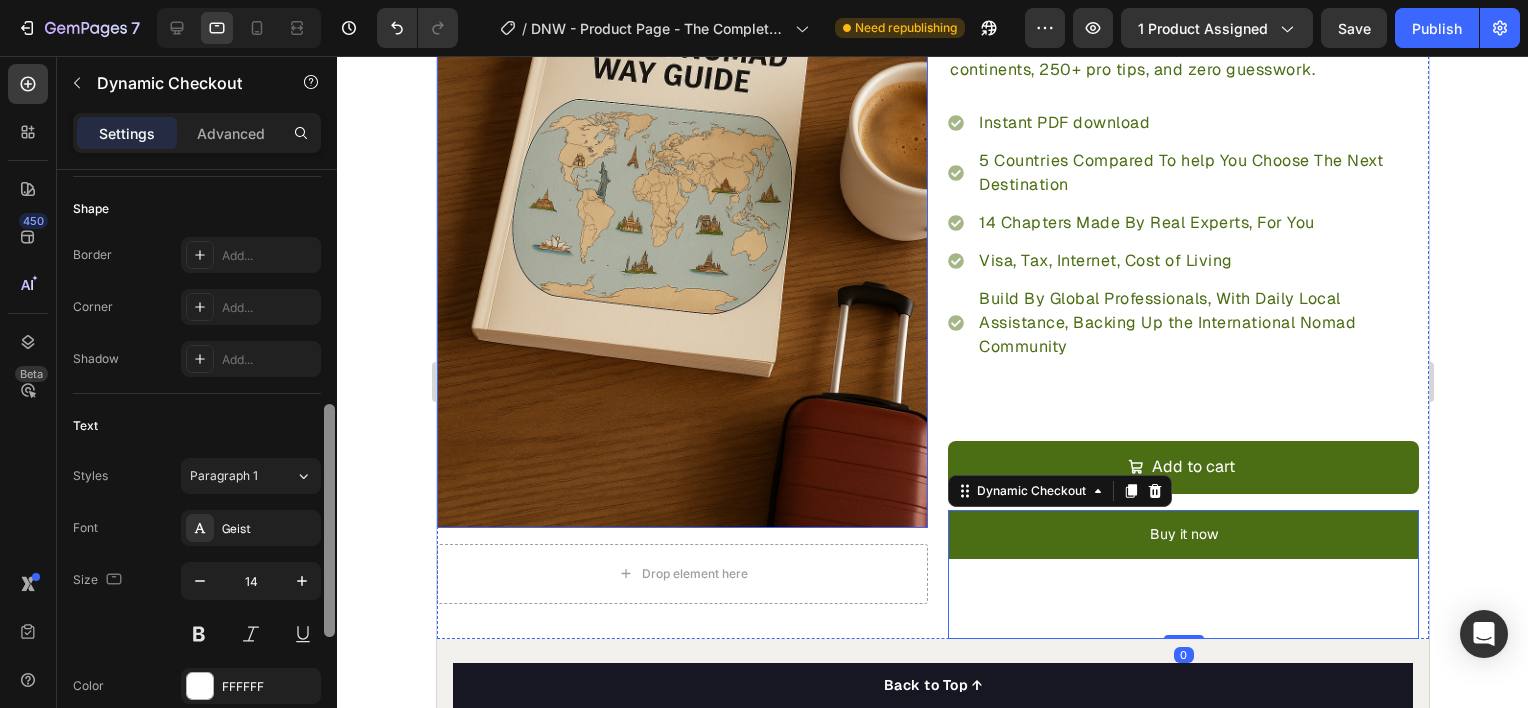 click at bounding box center (329, 467) 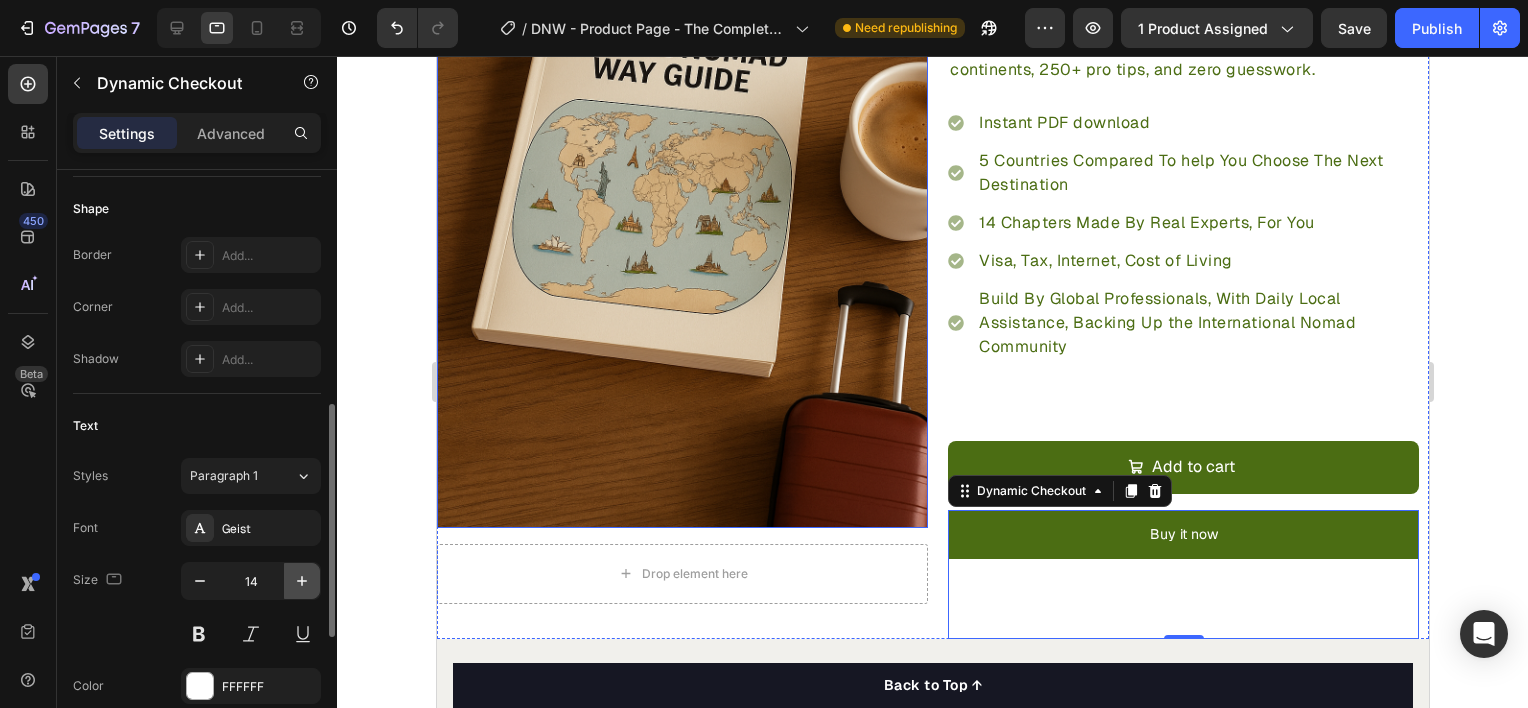 click at bounding box center [302, 581] 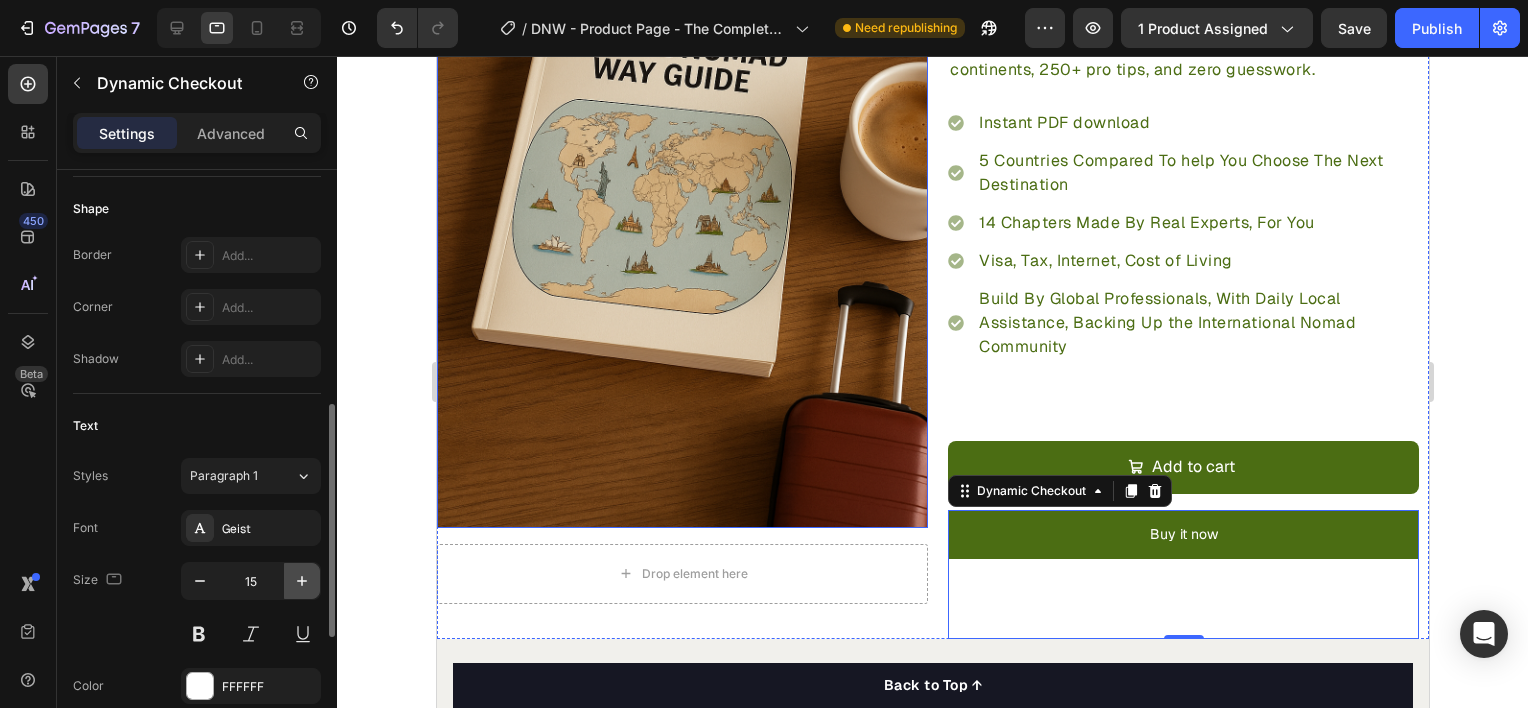 click at bounding box center [302, 581] 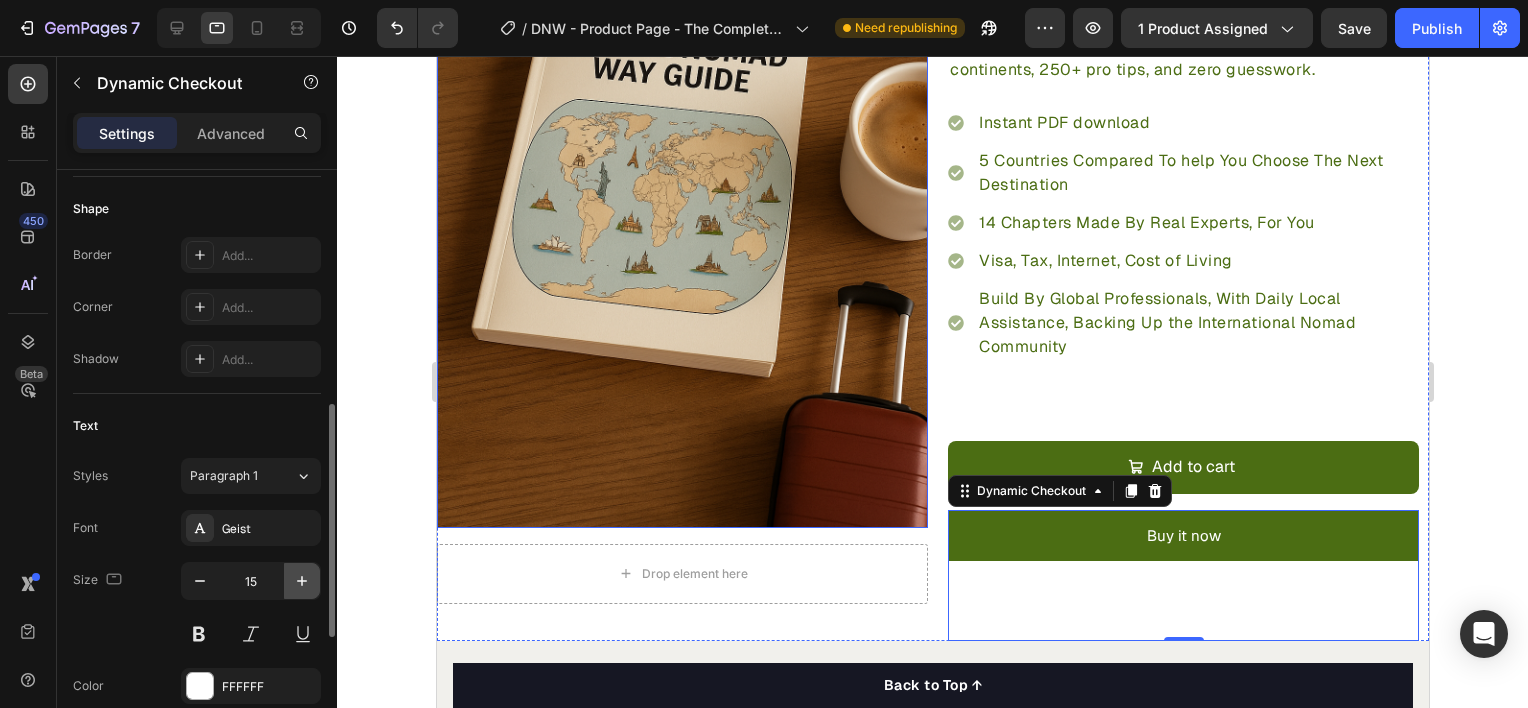 type on "16" 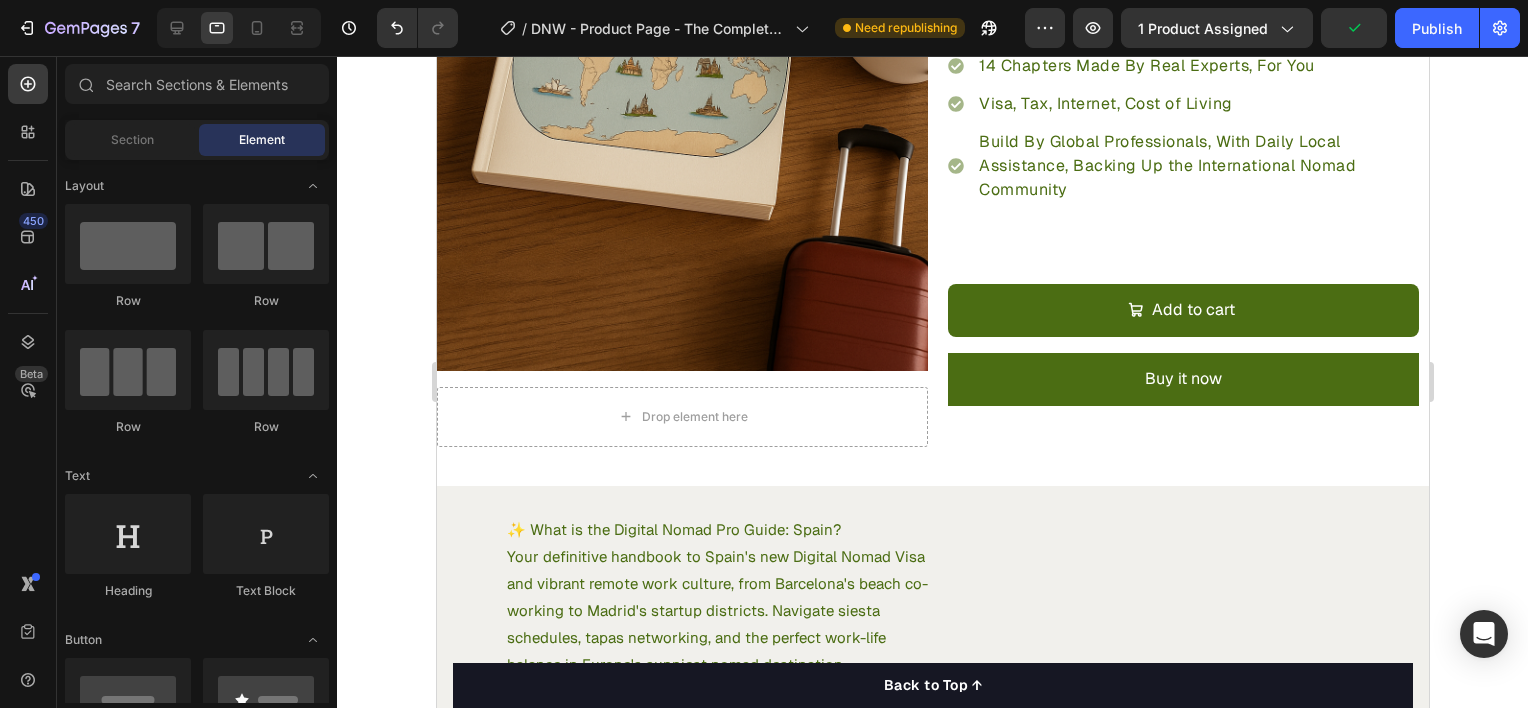 scroll, scrollTop: 576, scrollLeft: 0, axis: vertical 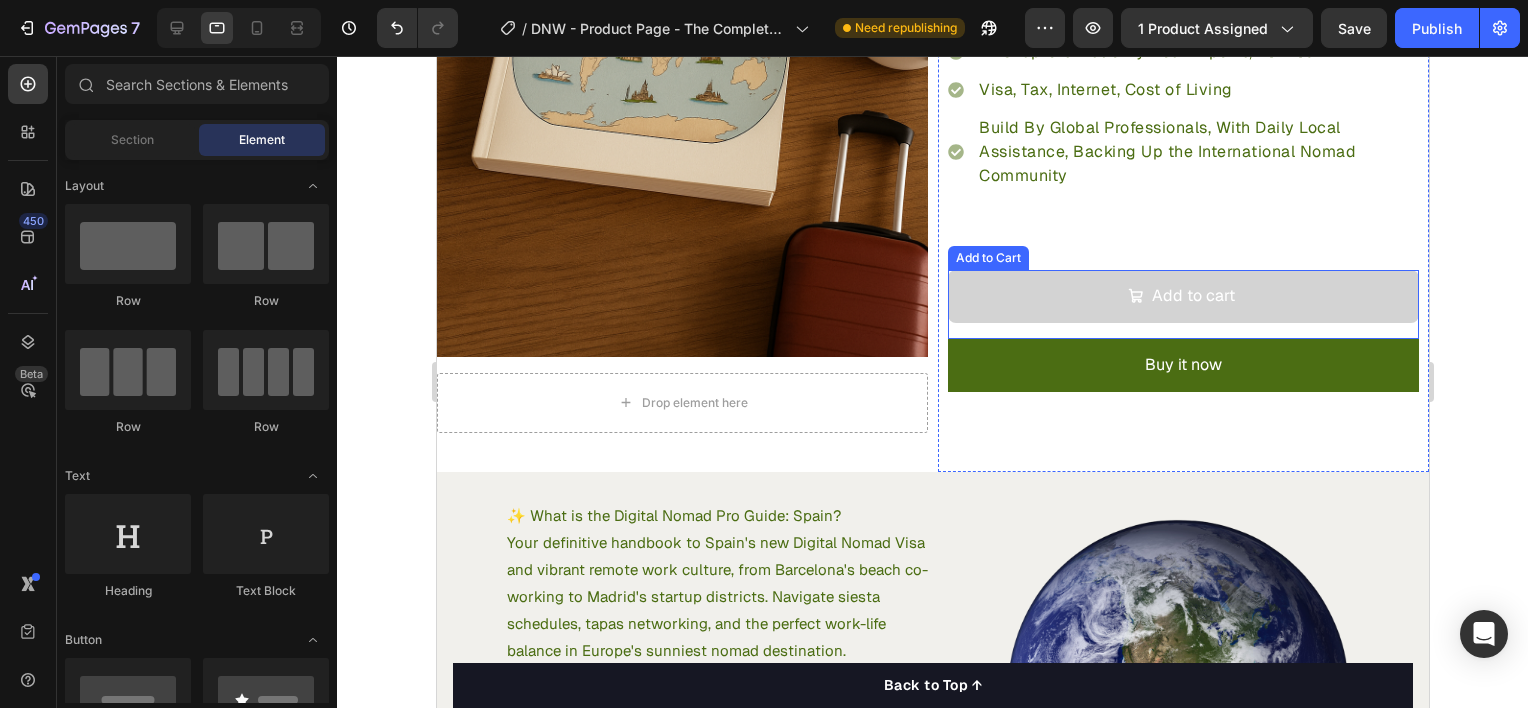 click on "Add to cart" at bounding box center (1182, 296) 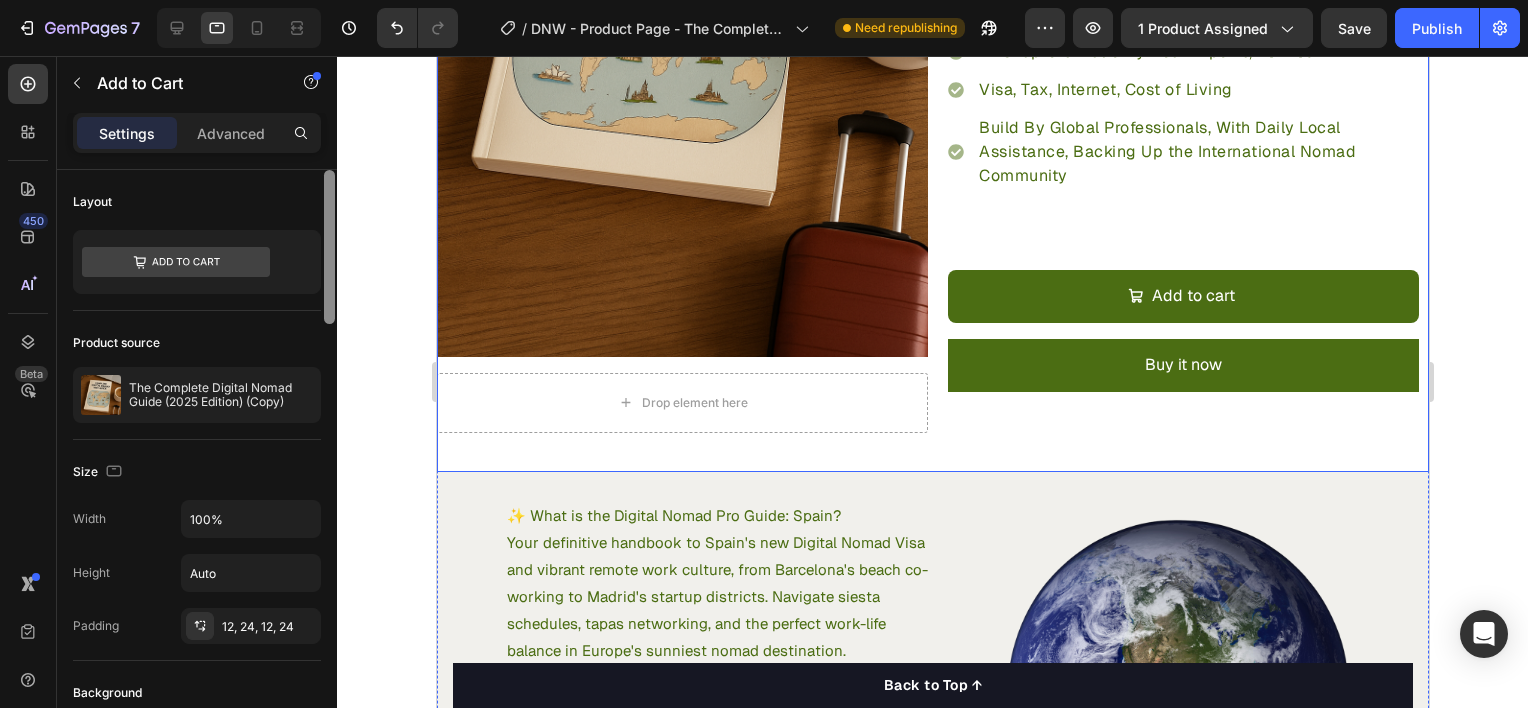 scroll, scrollTop: 595, scrollLeft: 0, axis: vertical 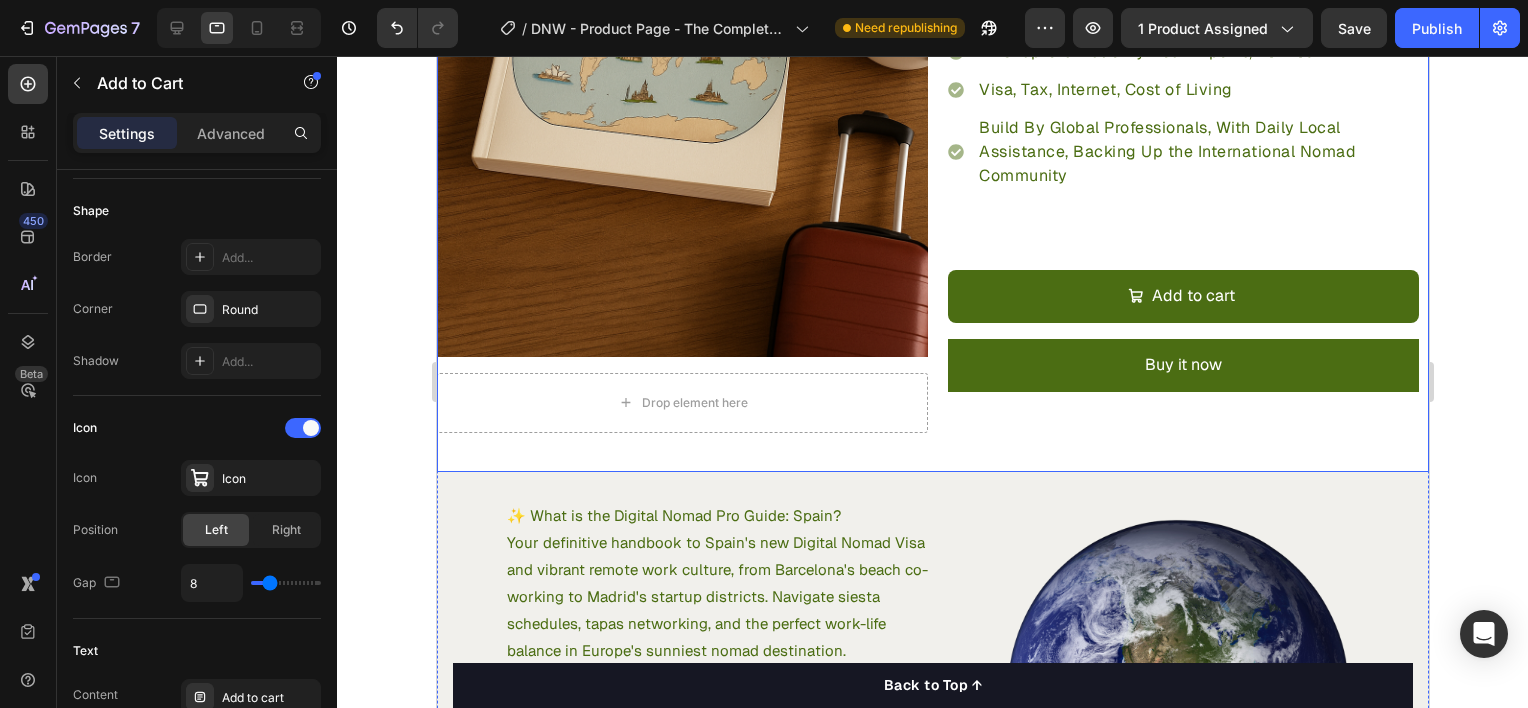 click at bounding box center (329, -128) 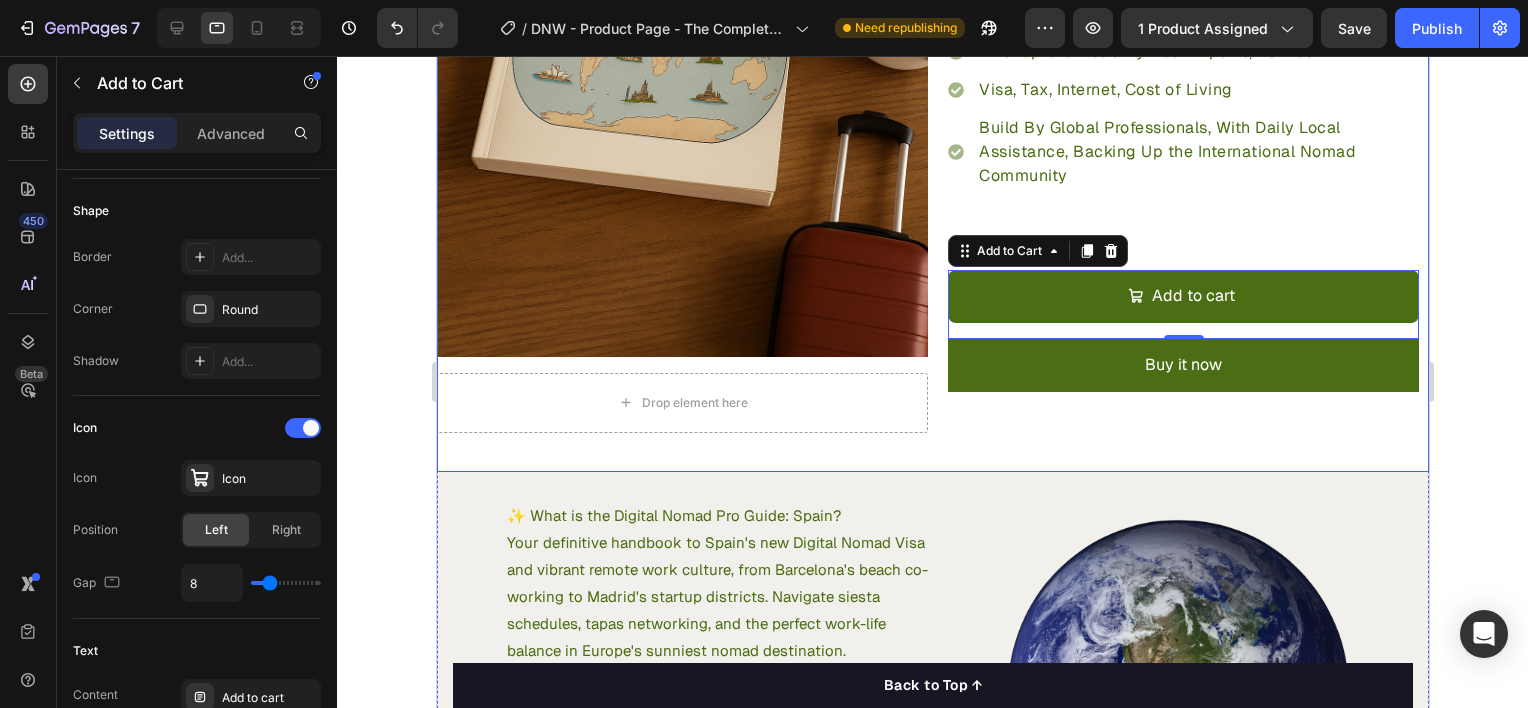 scroll, scrollTop: 1190, scrollLeft: 0, axis: vertical 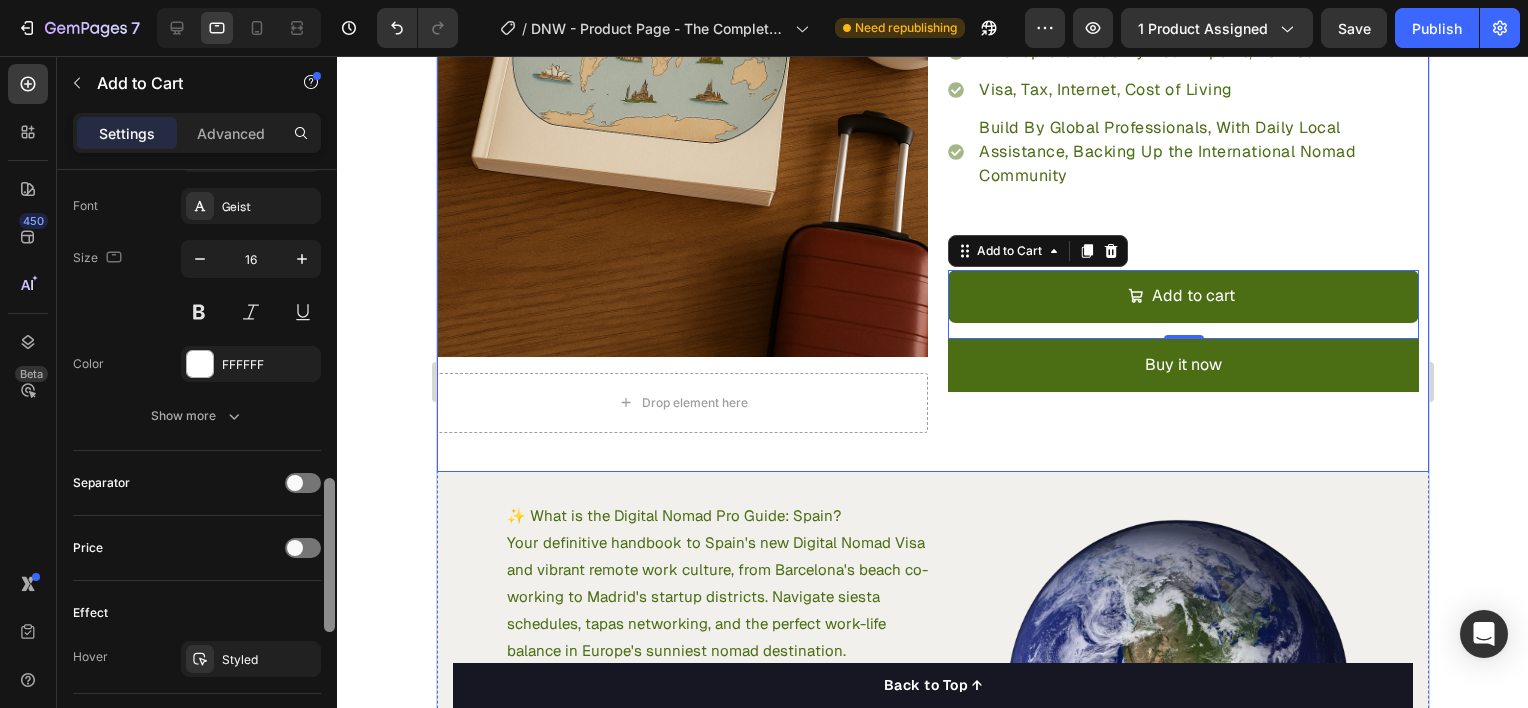 click at bounding box center (329, 467) 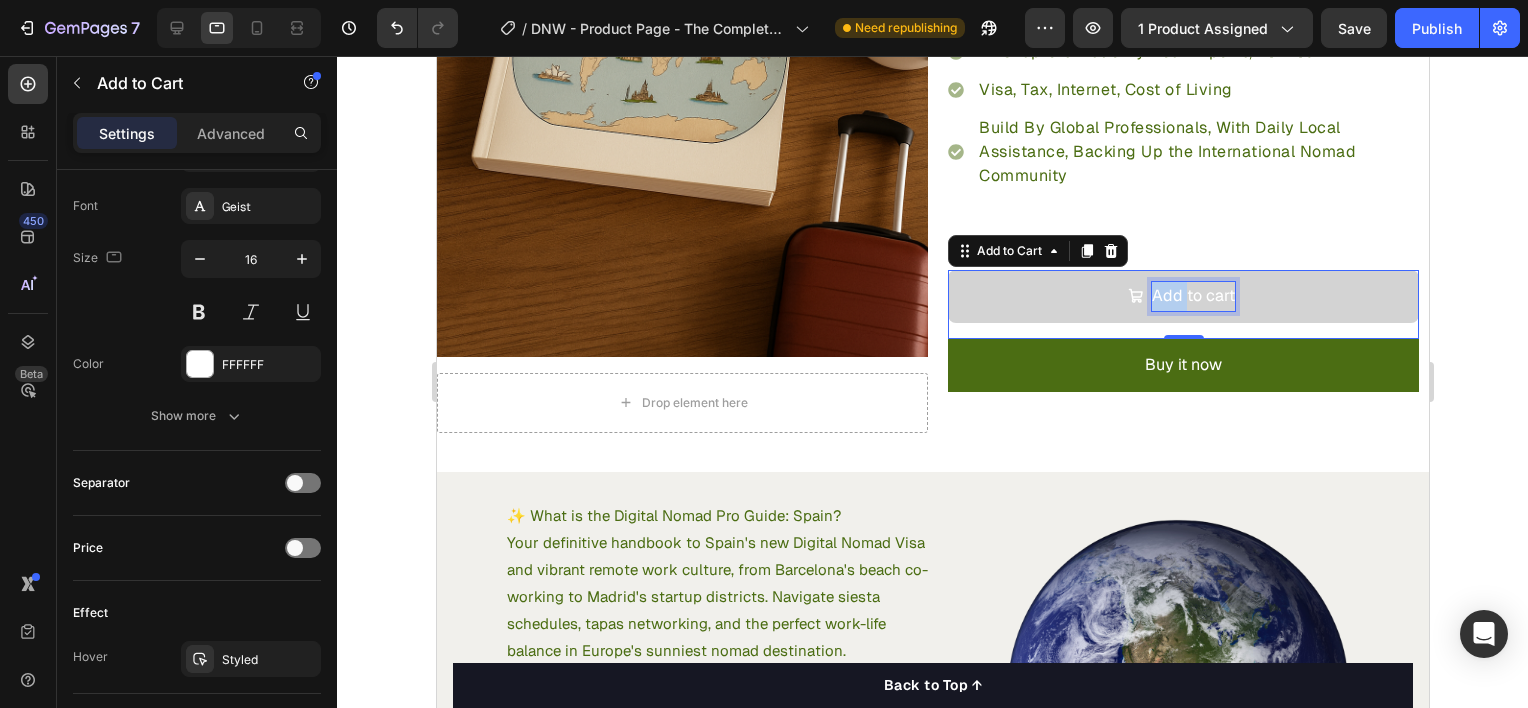 click on "Add to cart" at bounding box center (1192, 296) 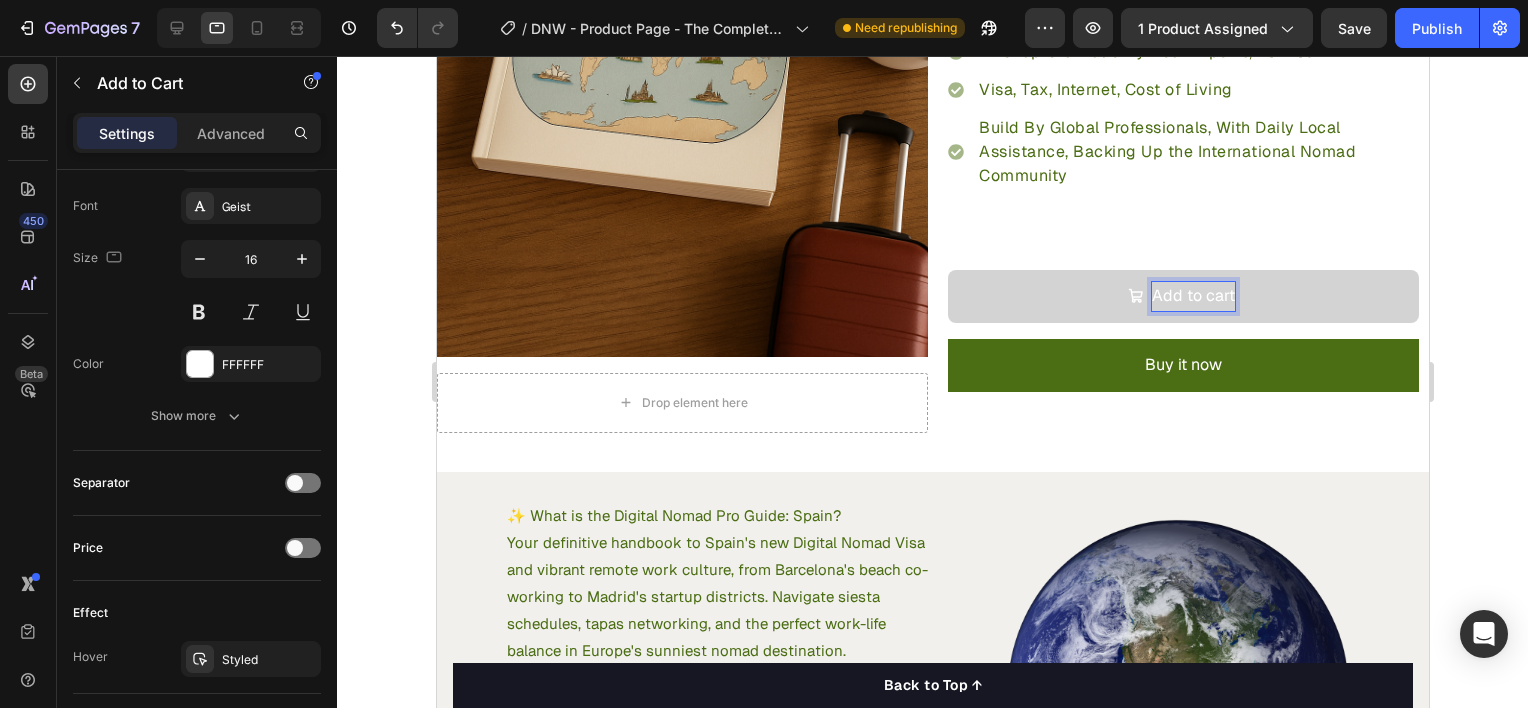 click on "Add to cart" at bounding box center (1192, 296) 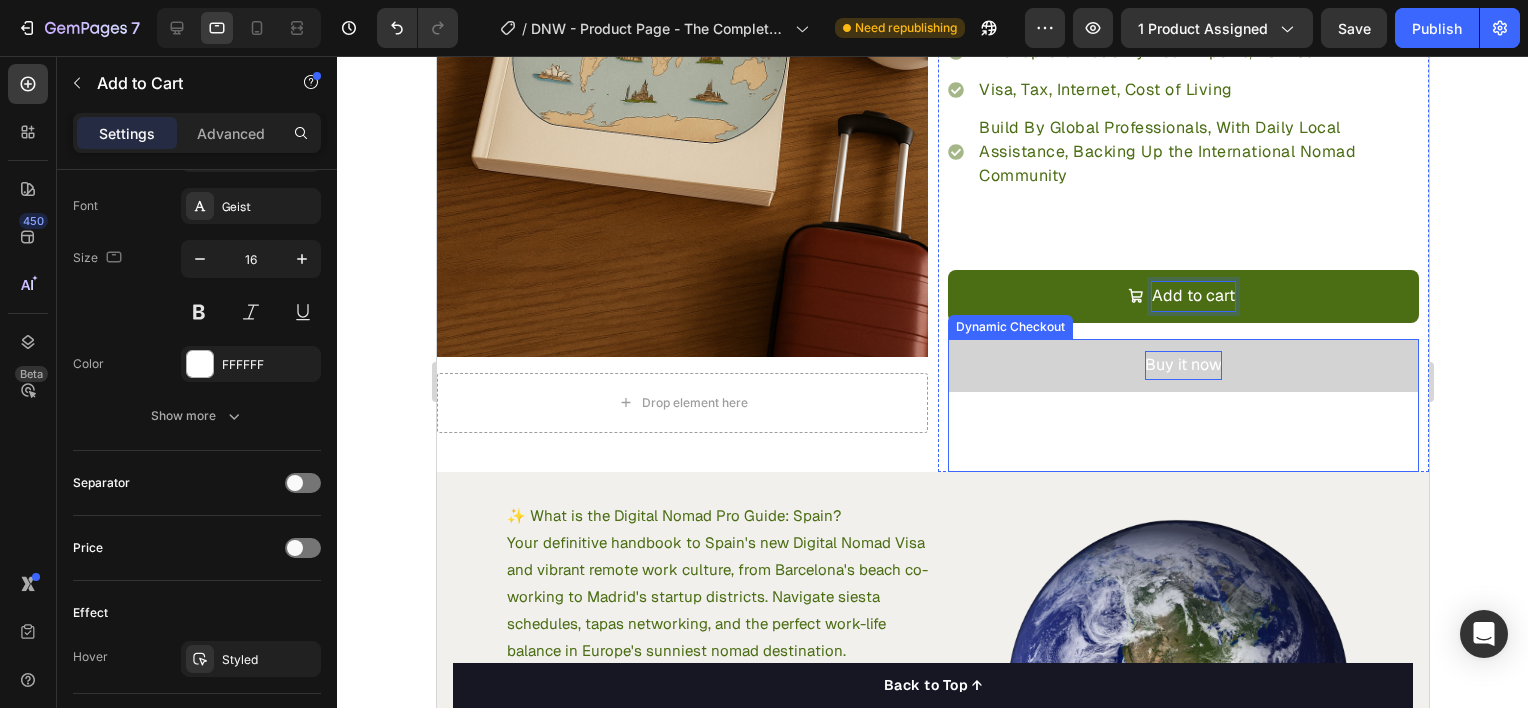 click on "Buy it now" at bounding box center [1182, 365] 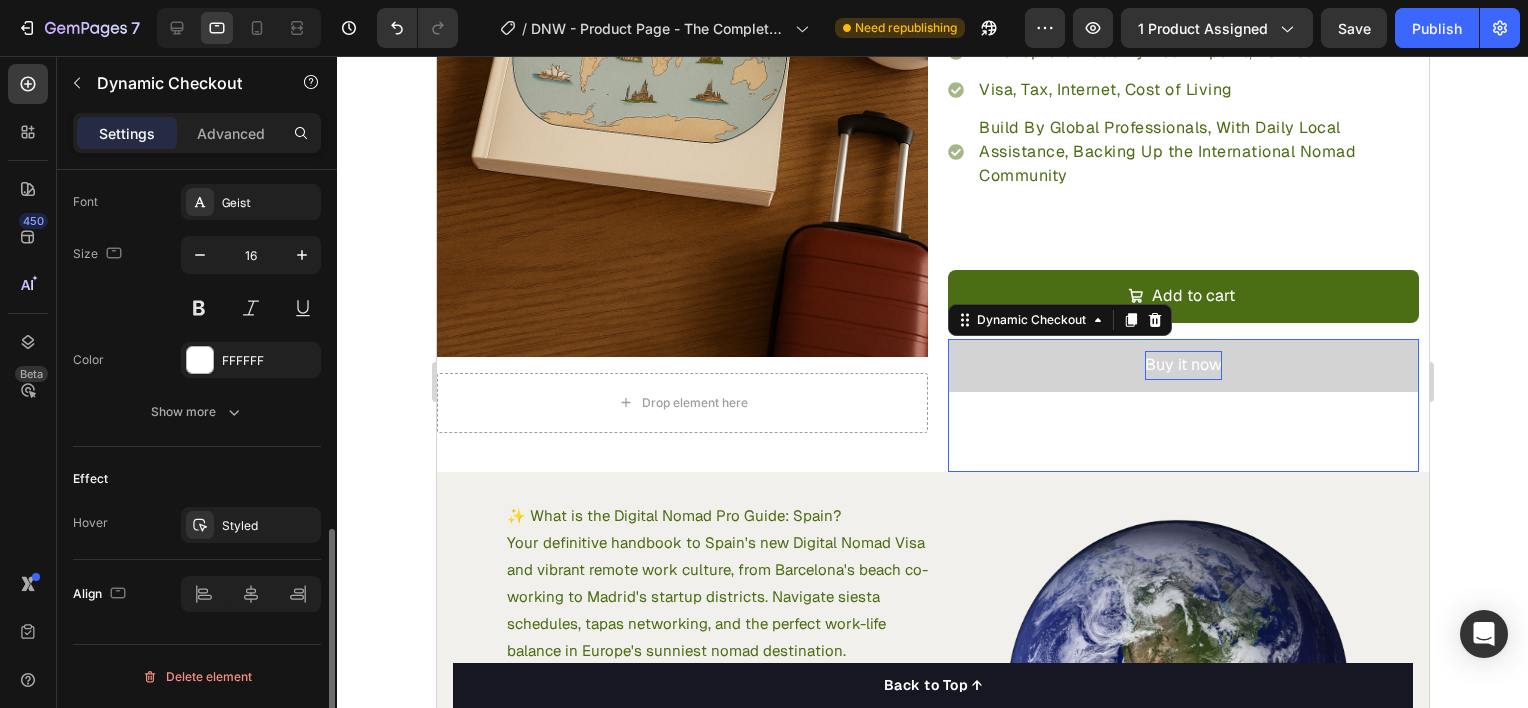scroll, scrollTop: 0, scrollLeft: 0, axis: both 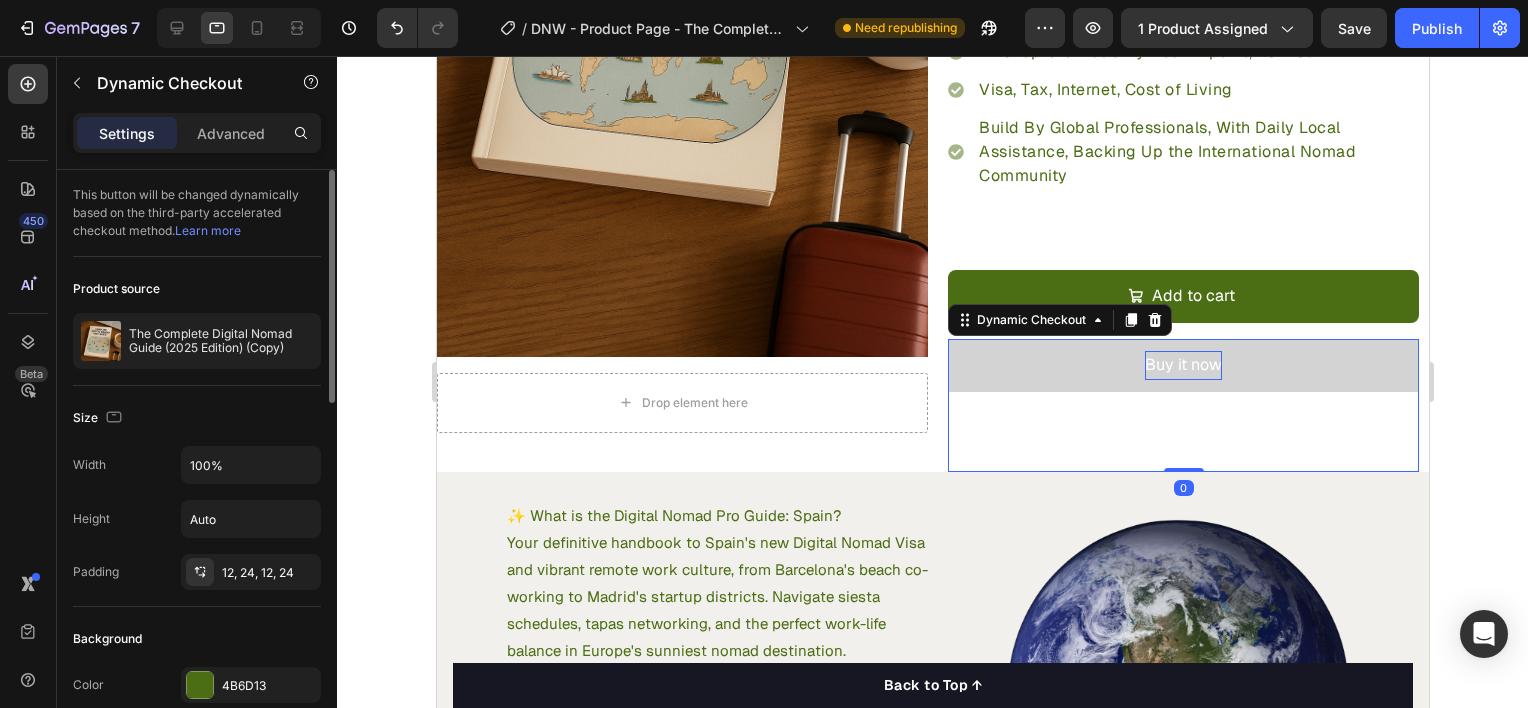 click on "Buy it now" at bounding box center (1182, 365) 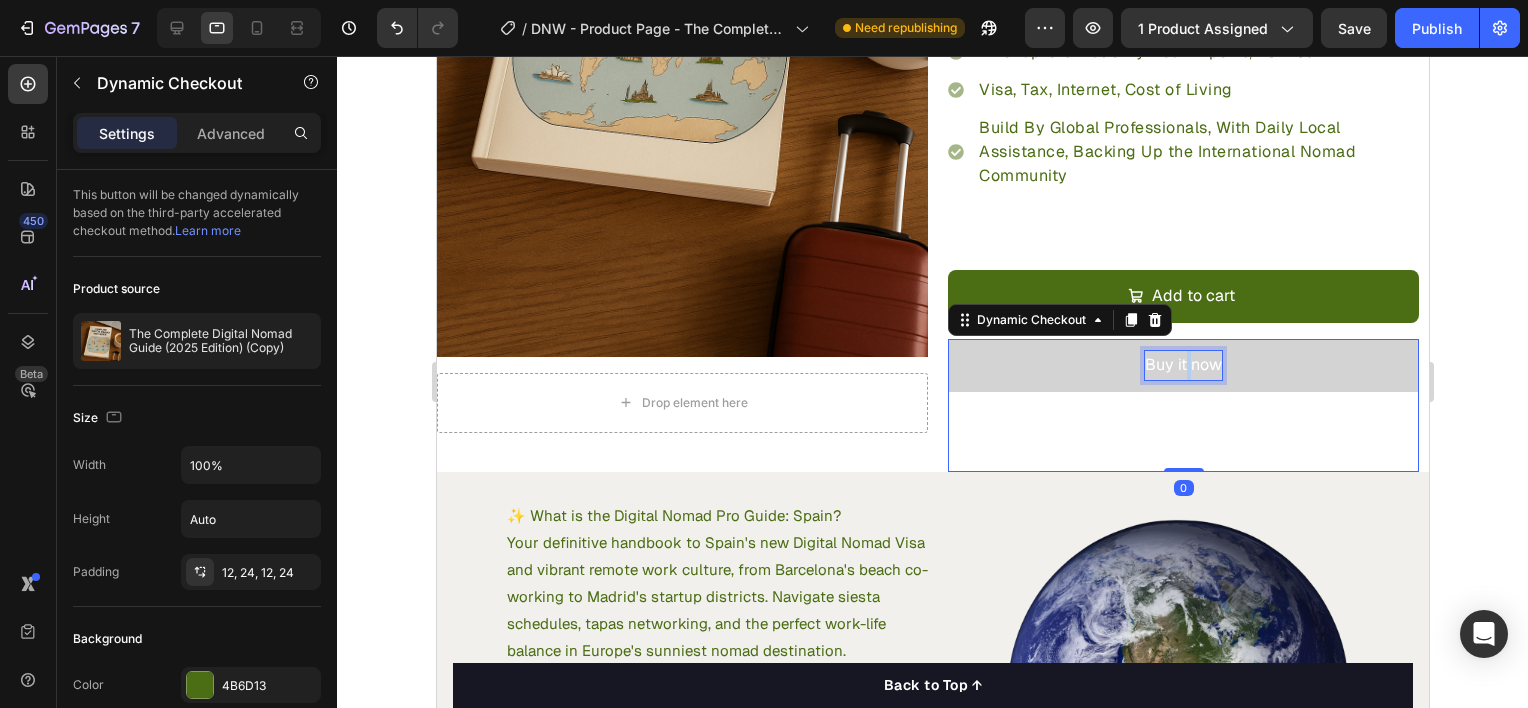 click on "Buy it now" at bounding box center (1182, 365) 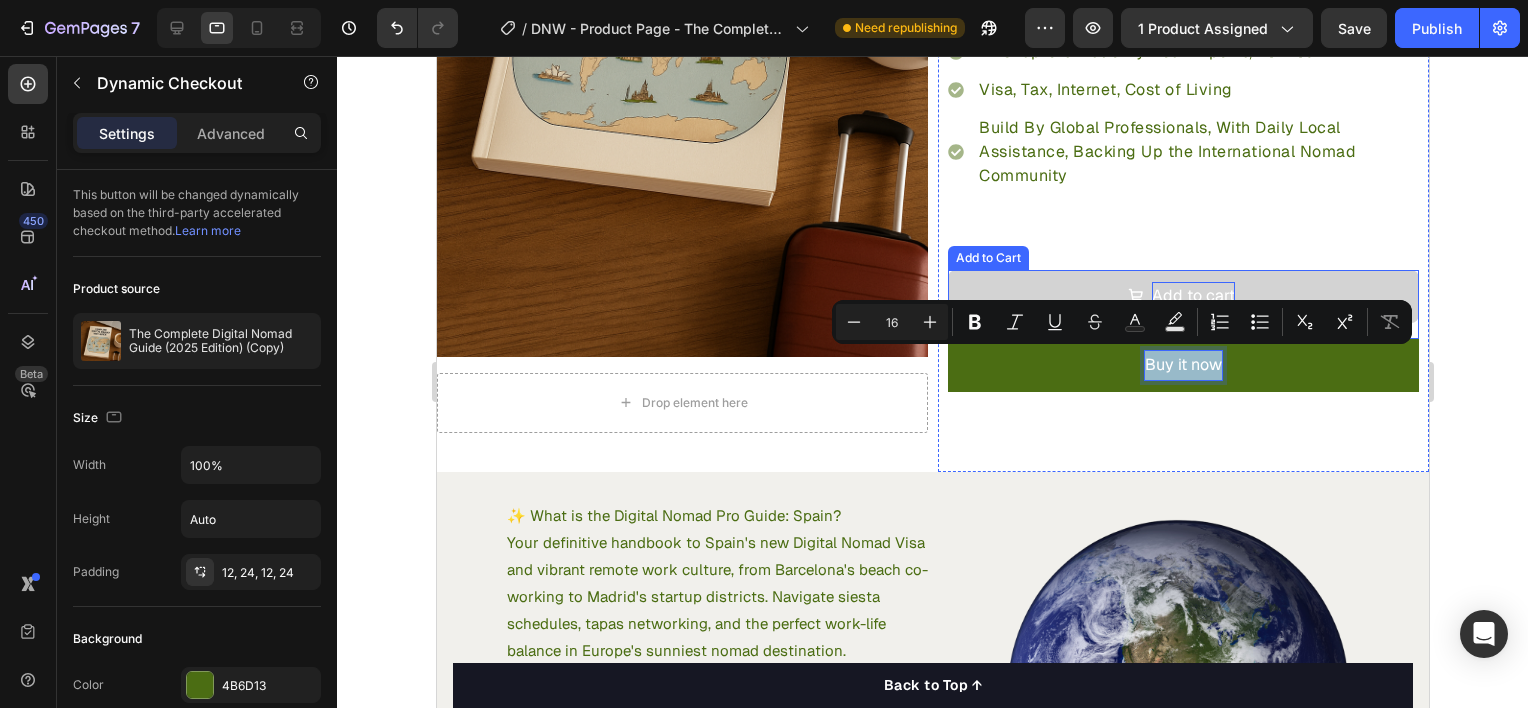 click on "Add to cart" at bounding box center [1192, 296] 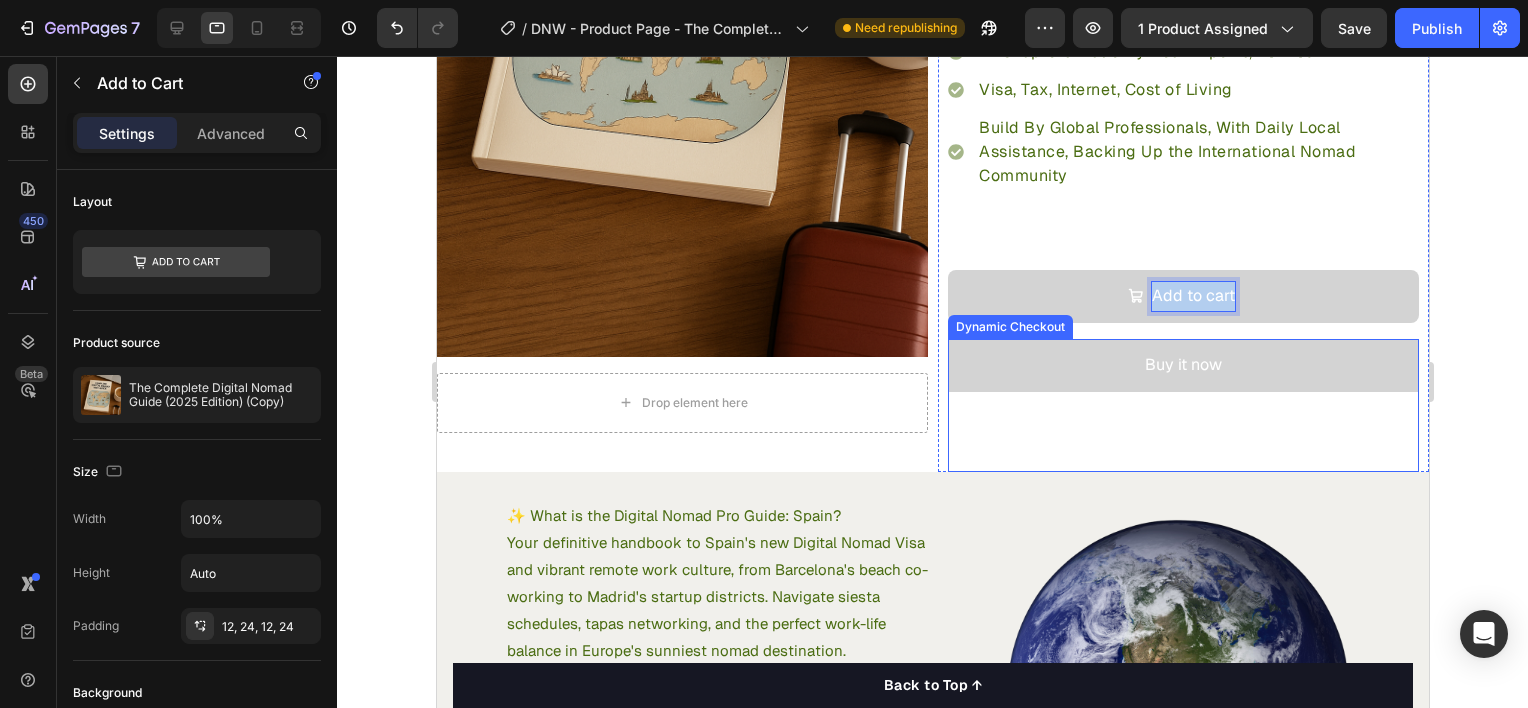 click on "Buy it now" at bounding box center [1182, 365] 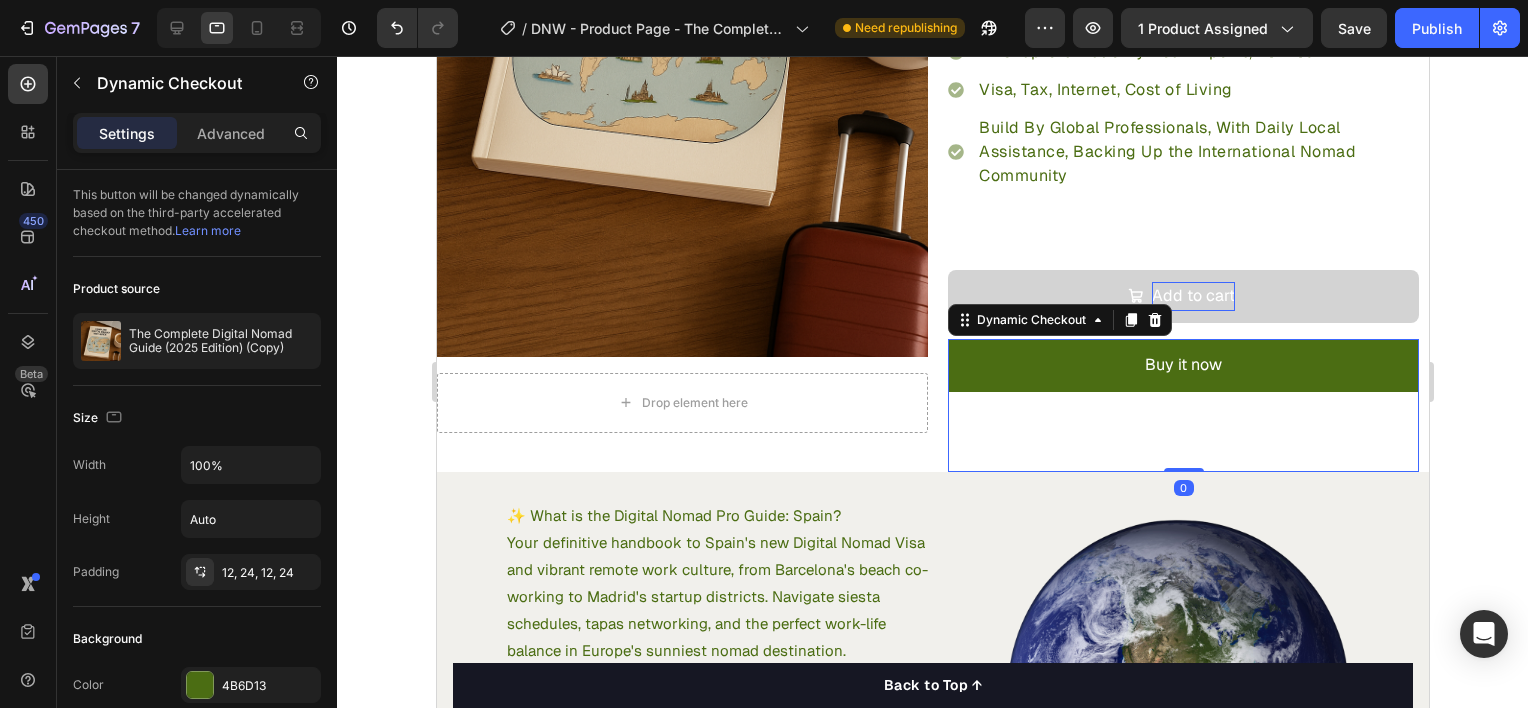 scroll, scrollTop: 595, scrollLeft: 0, axis: vertical 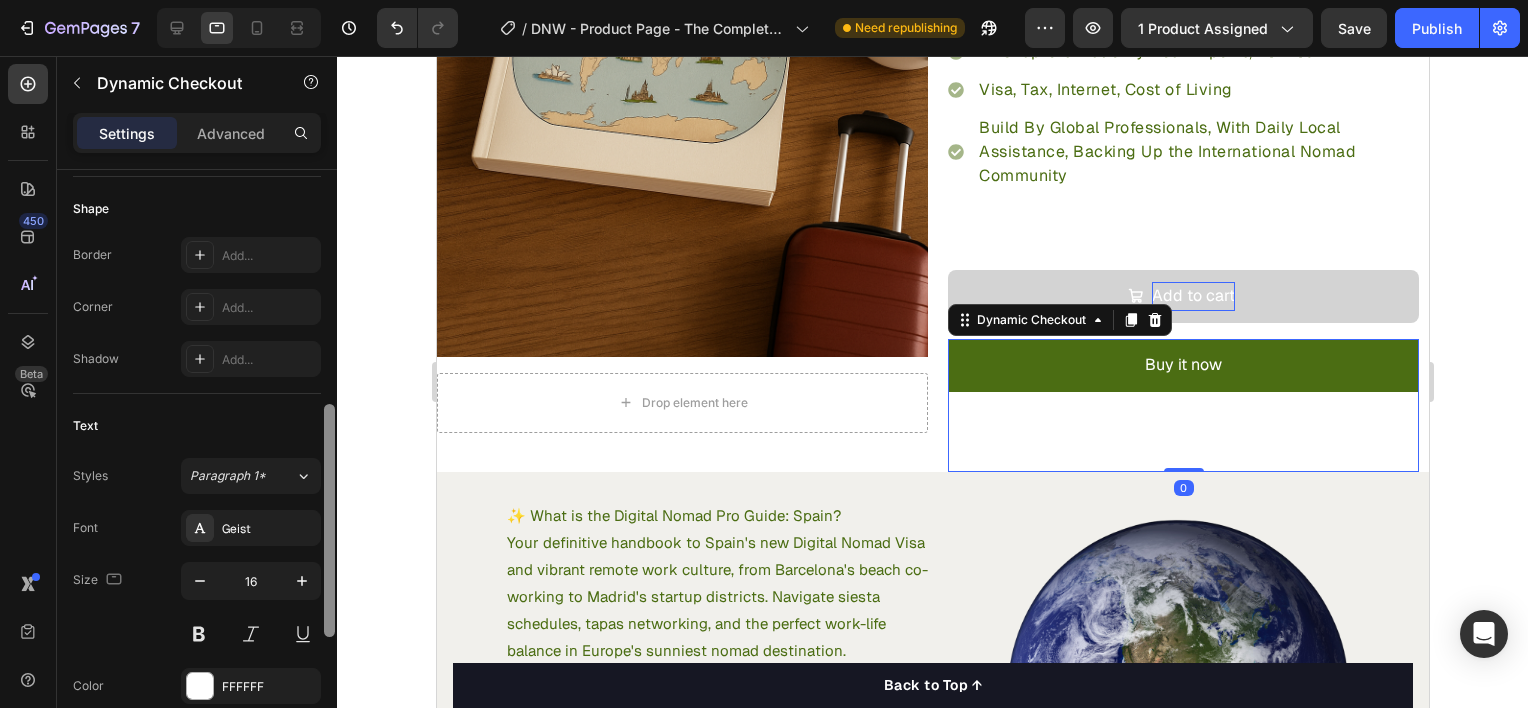 click at bounding box center (329, 467) 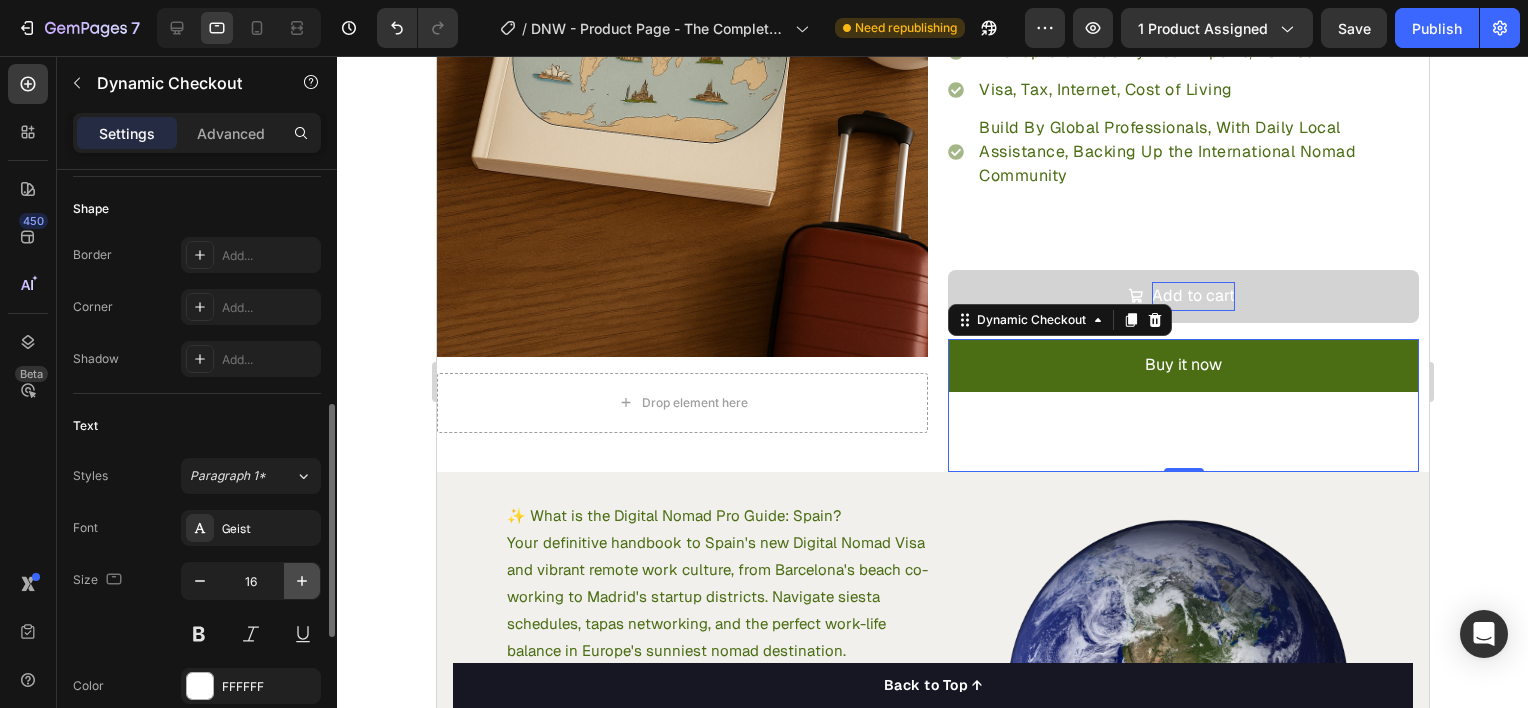 click 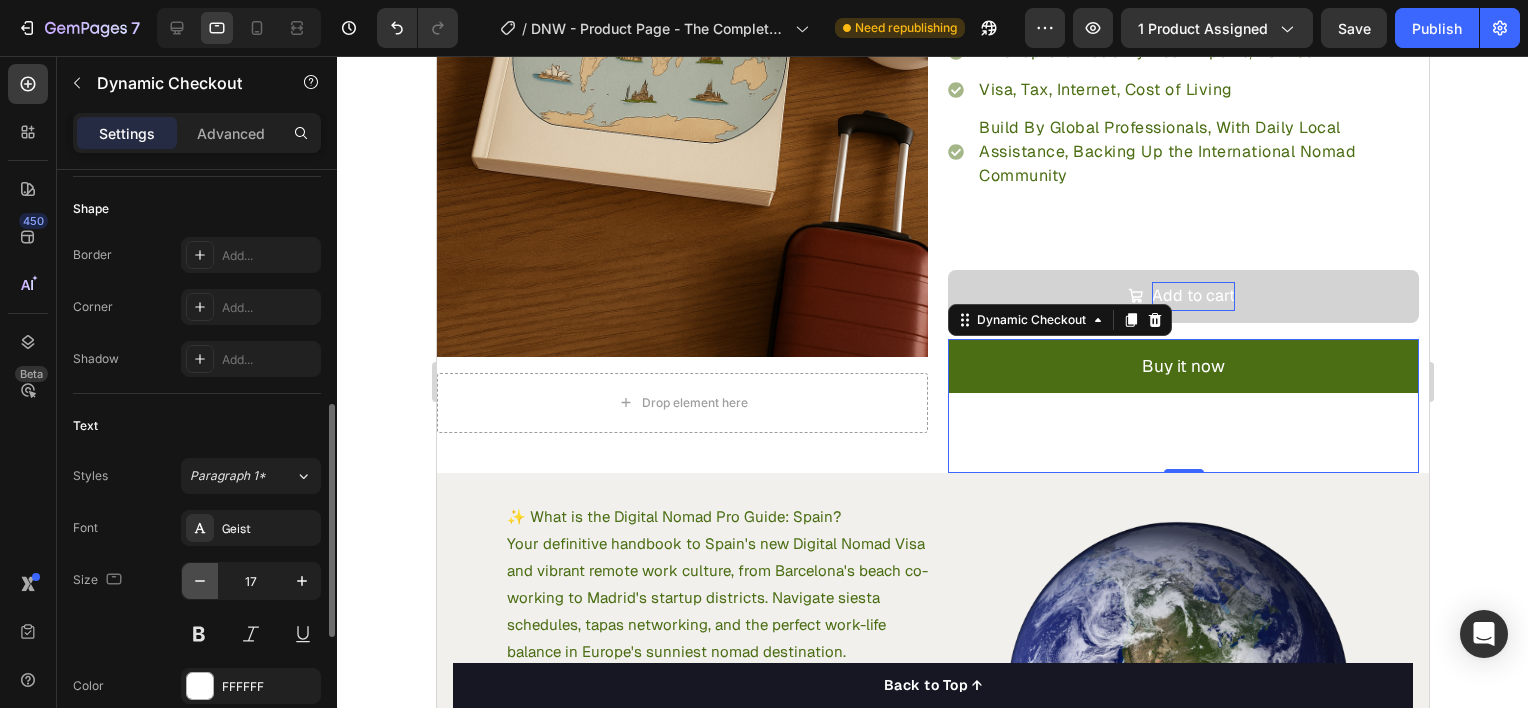 click 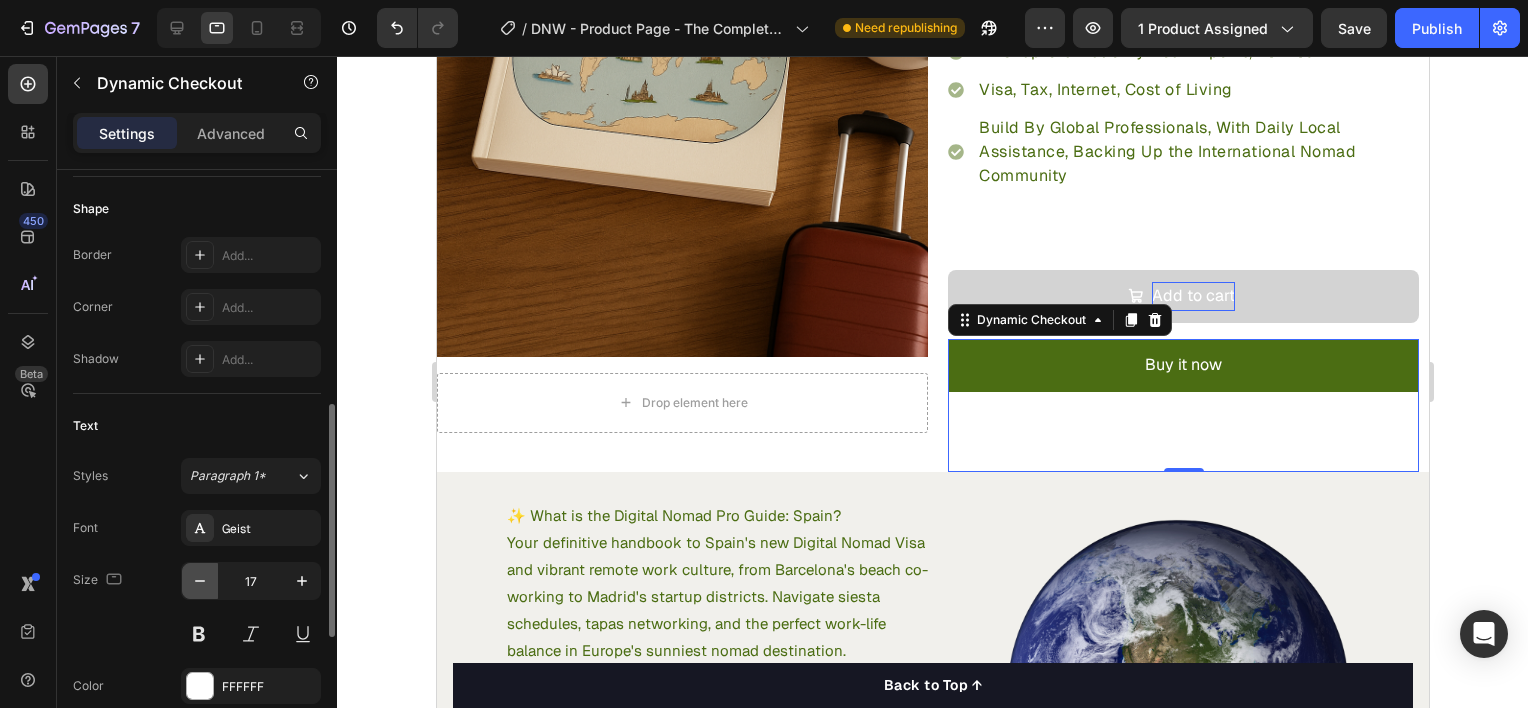 type on "16" 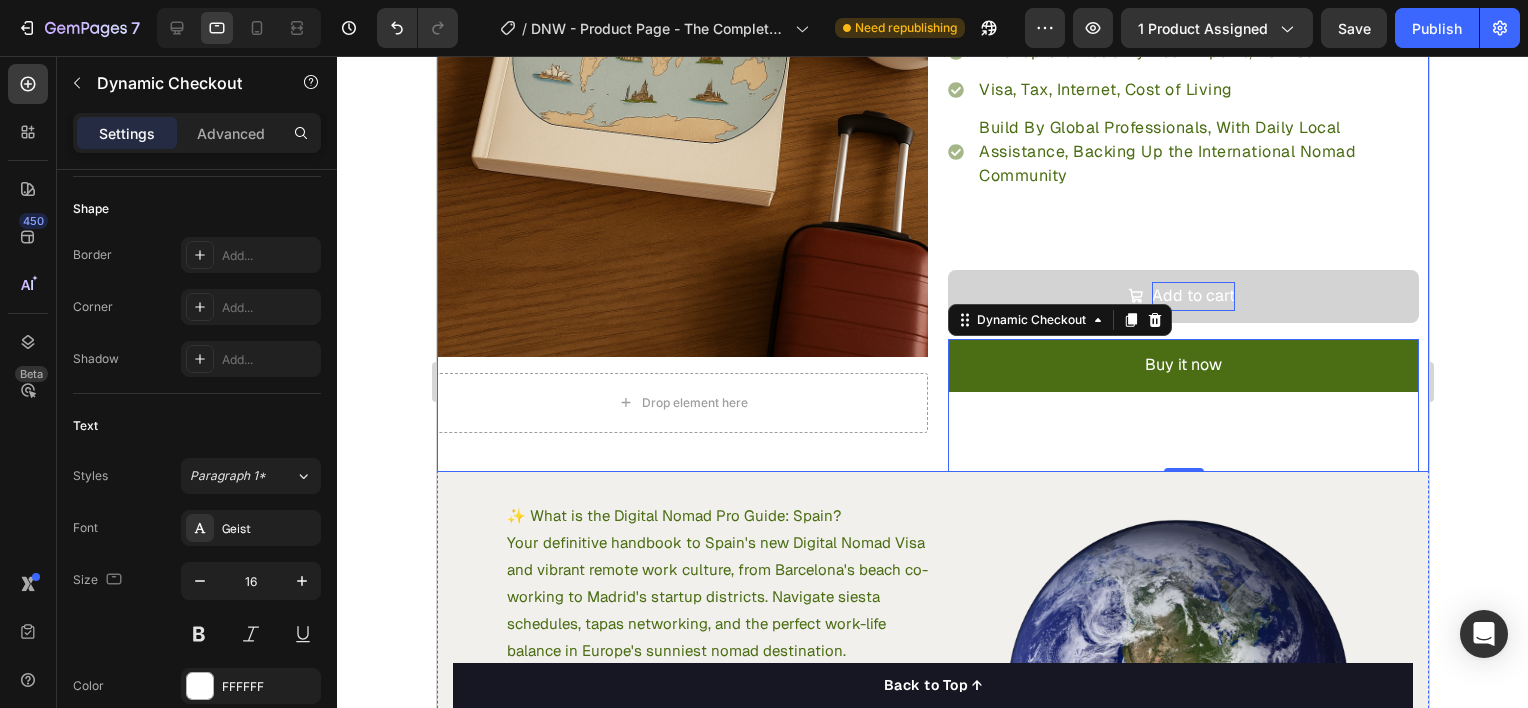 click on "Product Images
Drop element here Row" at bounding box center [681, 46] 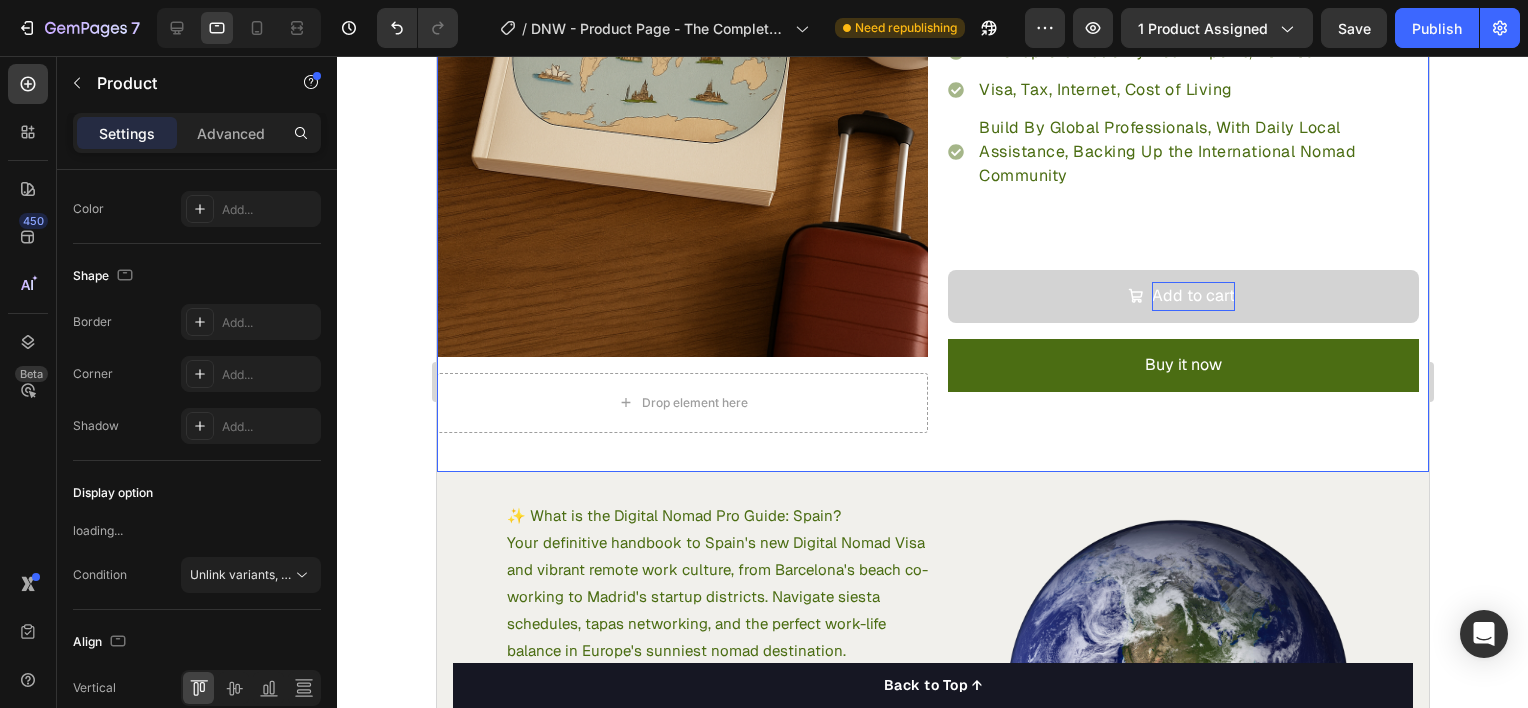scroll, scrollTop: 0, scrollLeft: 0, axis: both 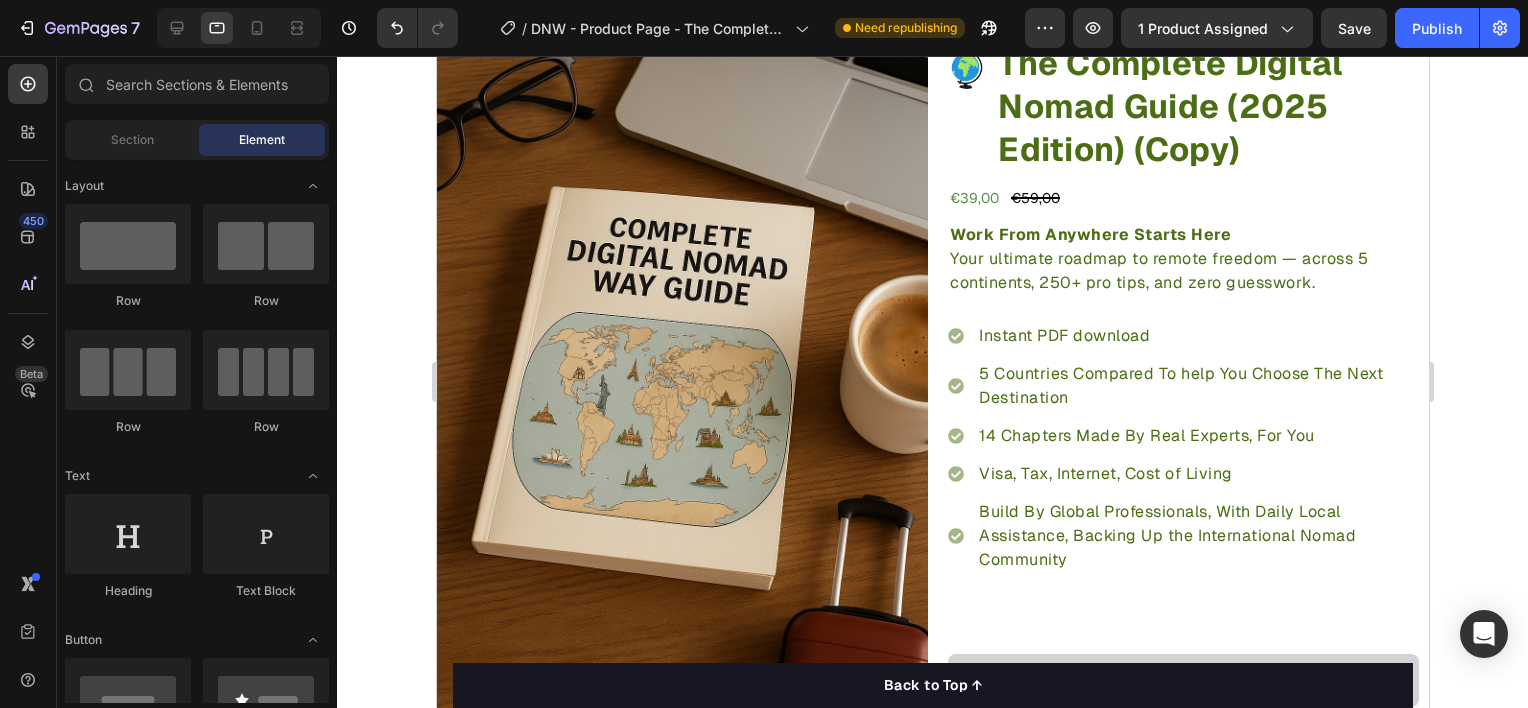 drag, startPoint x: 1418, startPoint y: 200, endPoint x: 1864, endPoint y: 184, distance: 446.2869 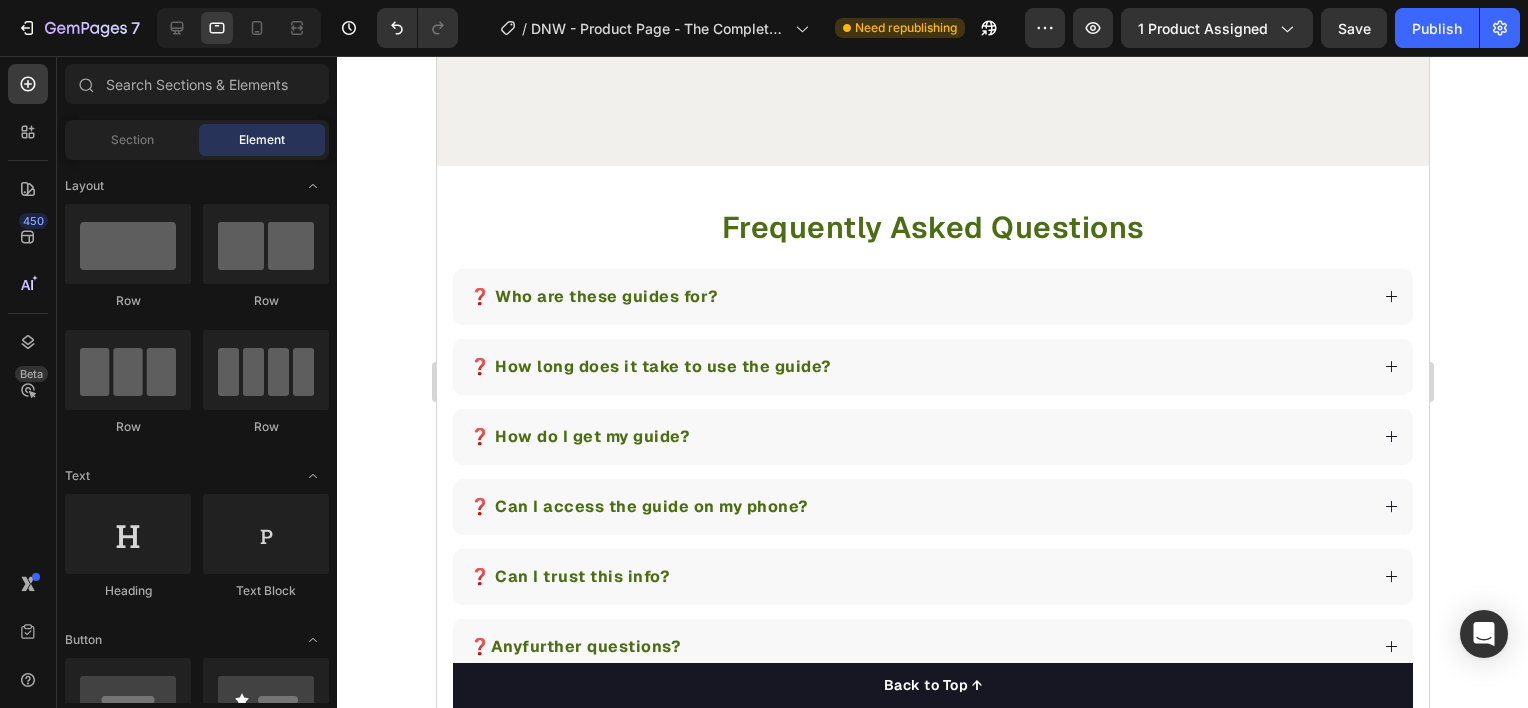 scroll, scrollTop: 4084, scrollLeft: 0, axis: vertical 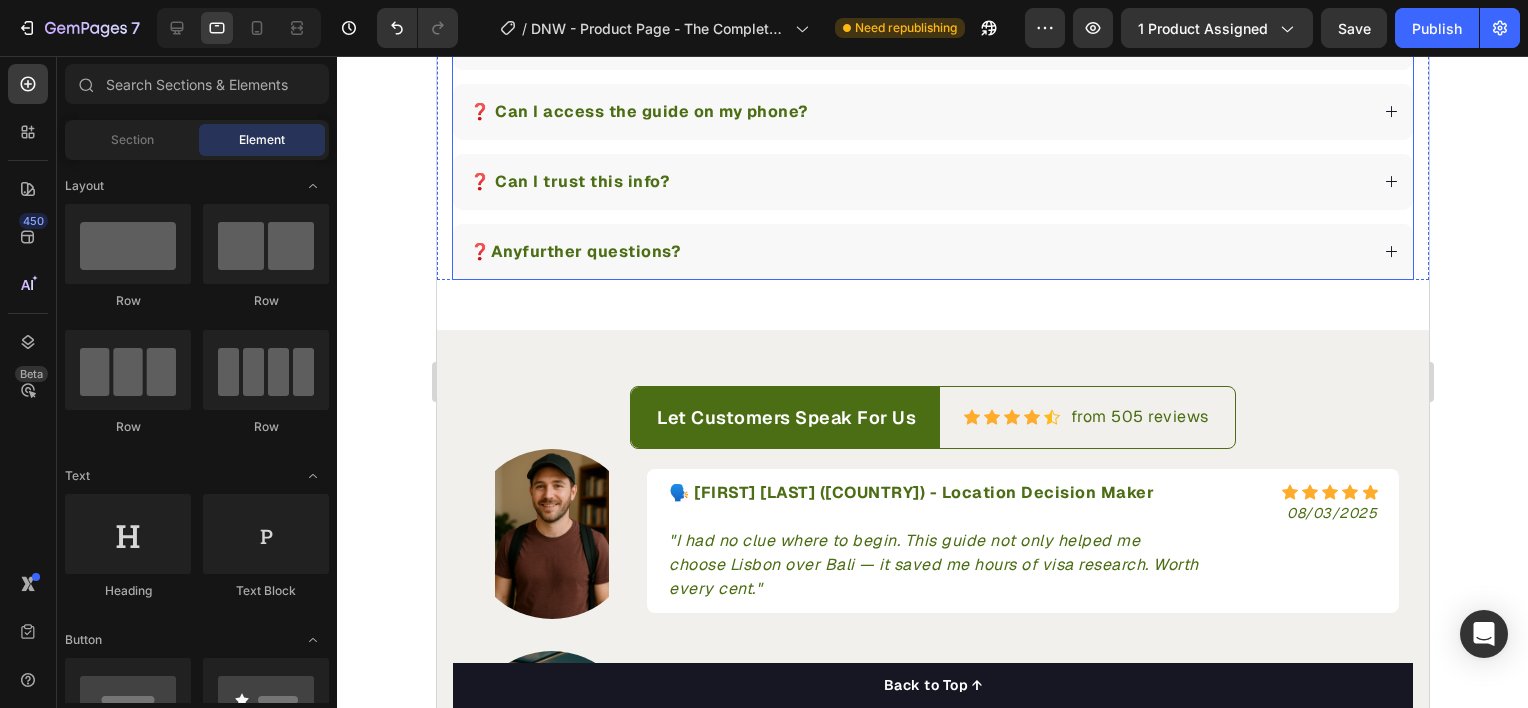 click on "❓Any  further questions?" at bounding box center (932, 252) 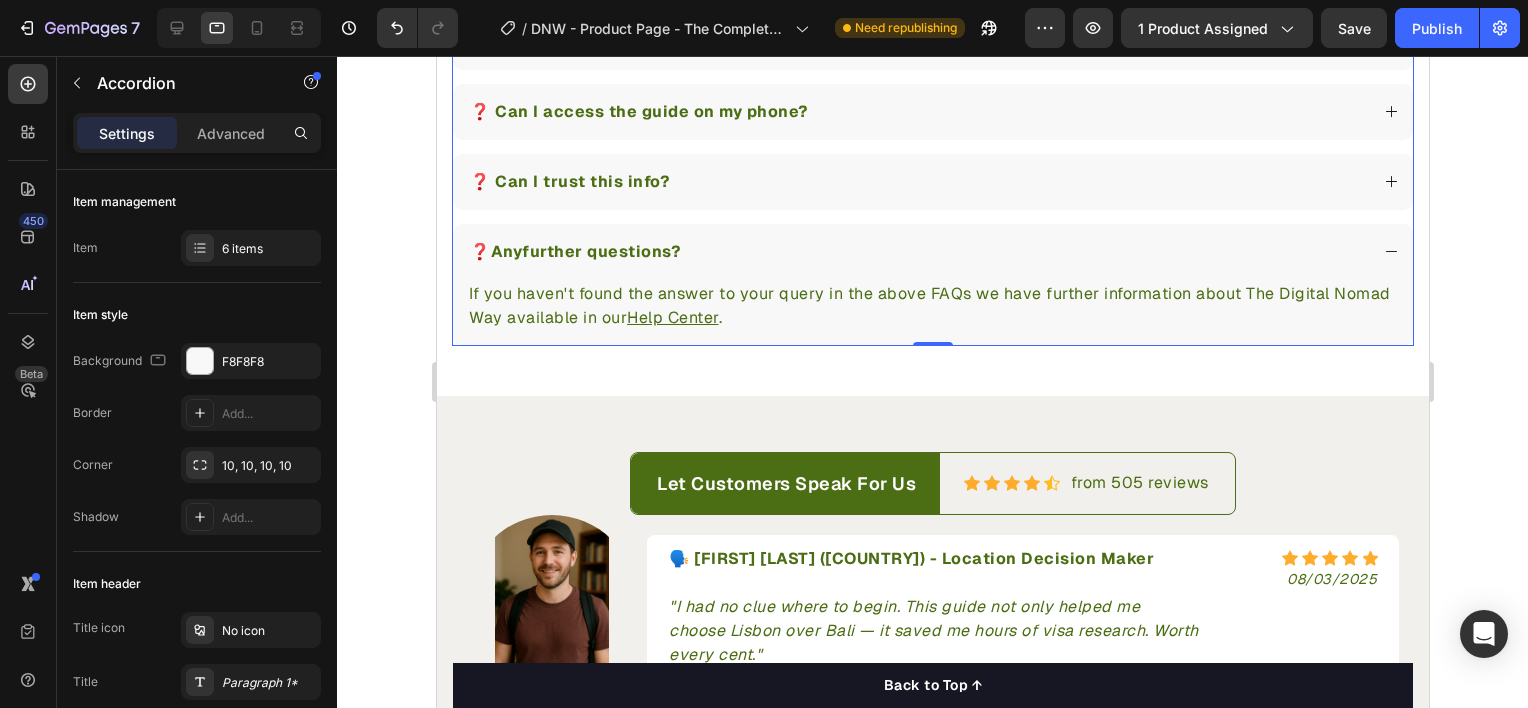 click 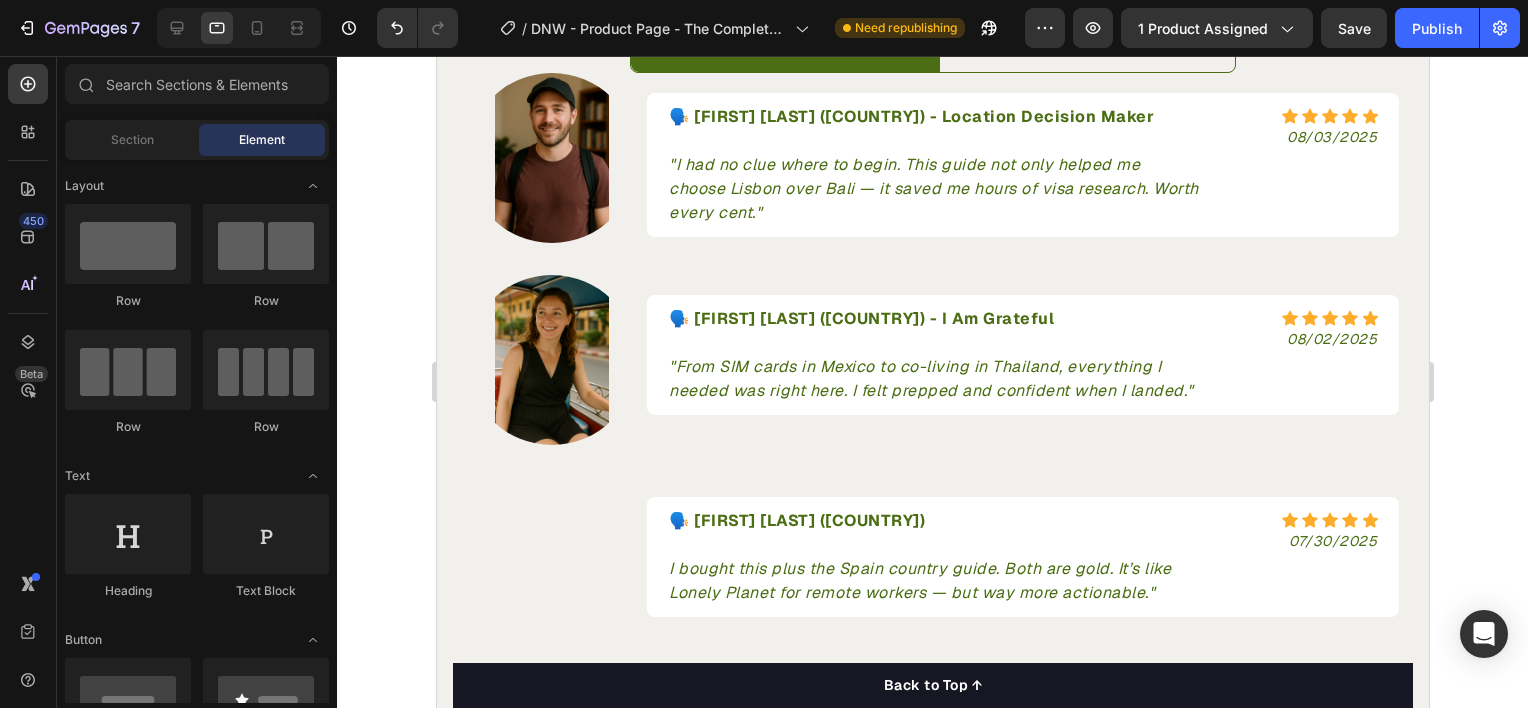 scroll, scrollTop: 4477, scrollLeft: 0, axis: vertical 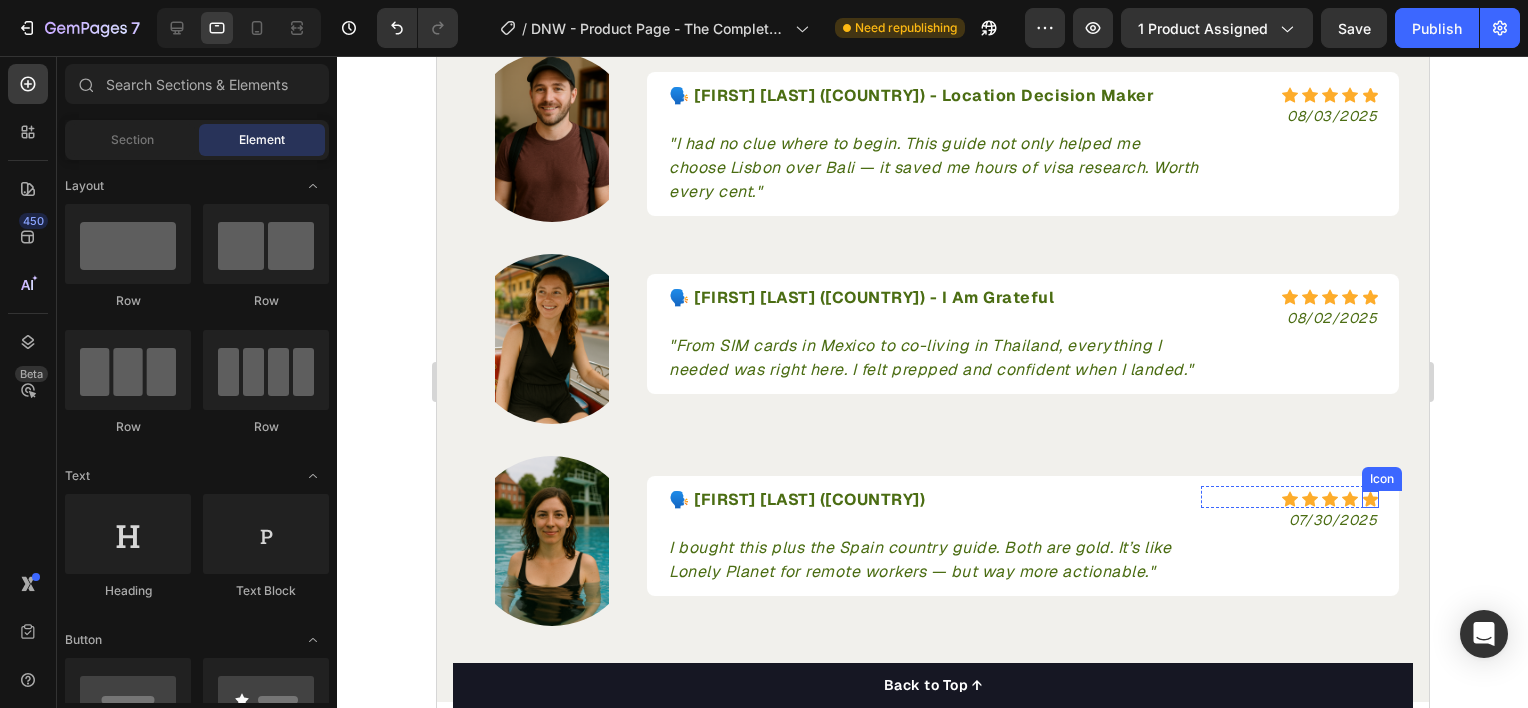 click 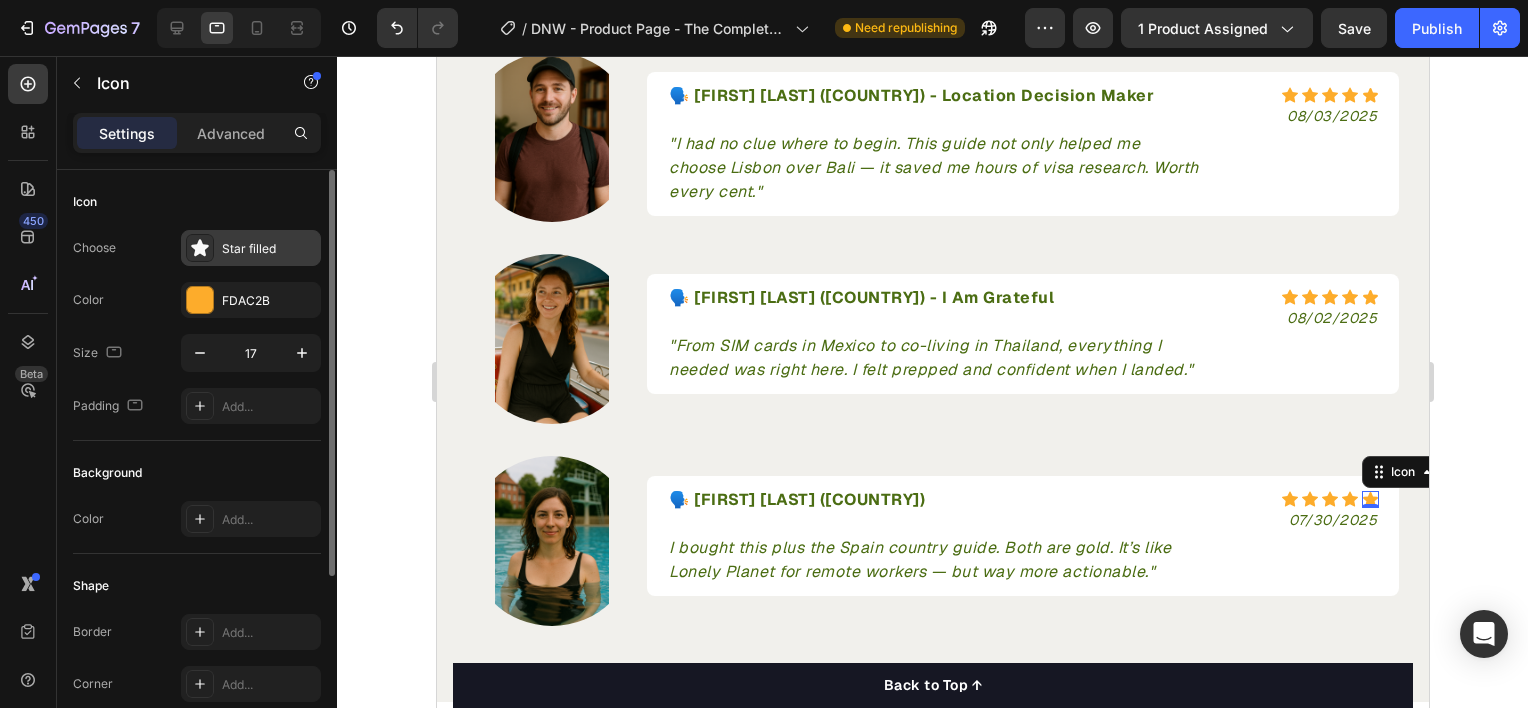 click on "Star filled" at bounding box center [269, 249] 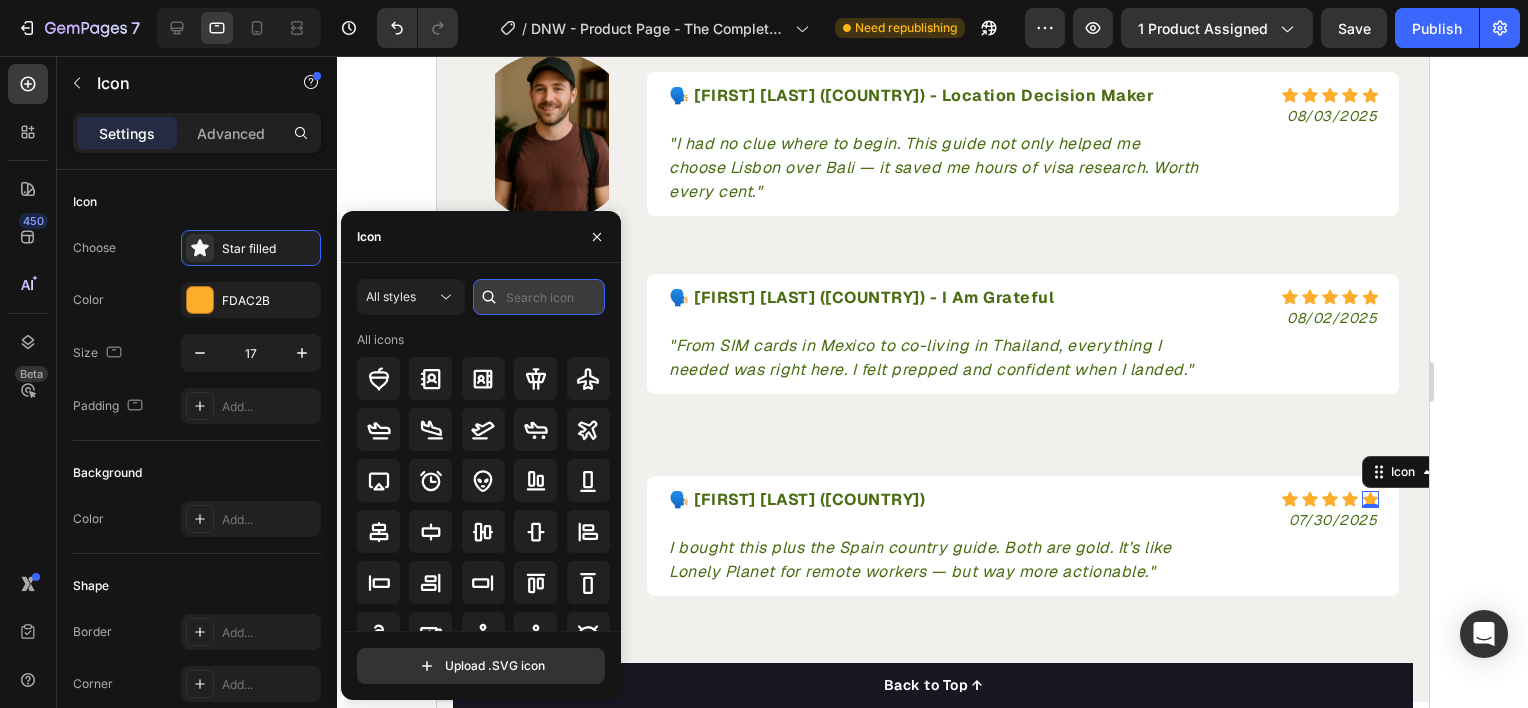 click at bounding box center [539, 297] 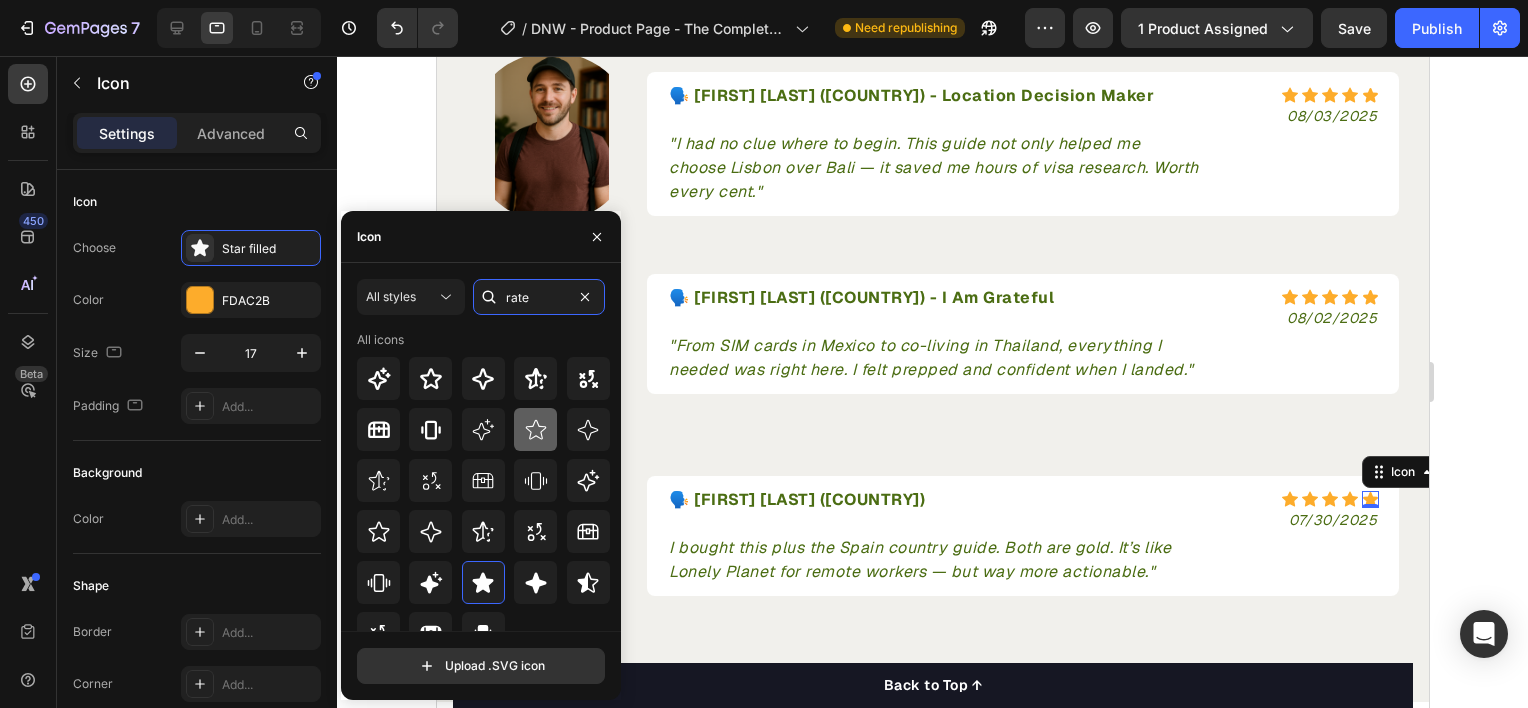 type on "rate" 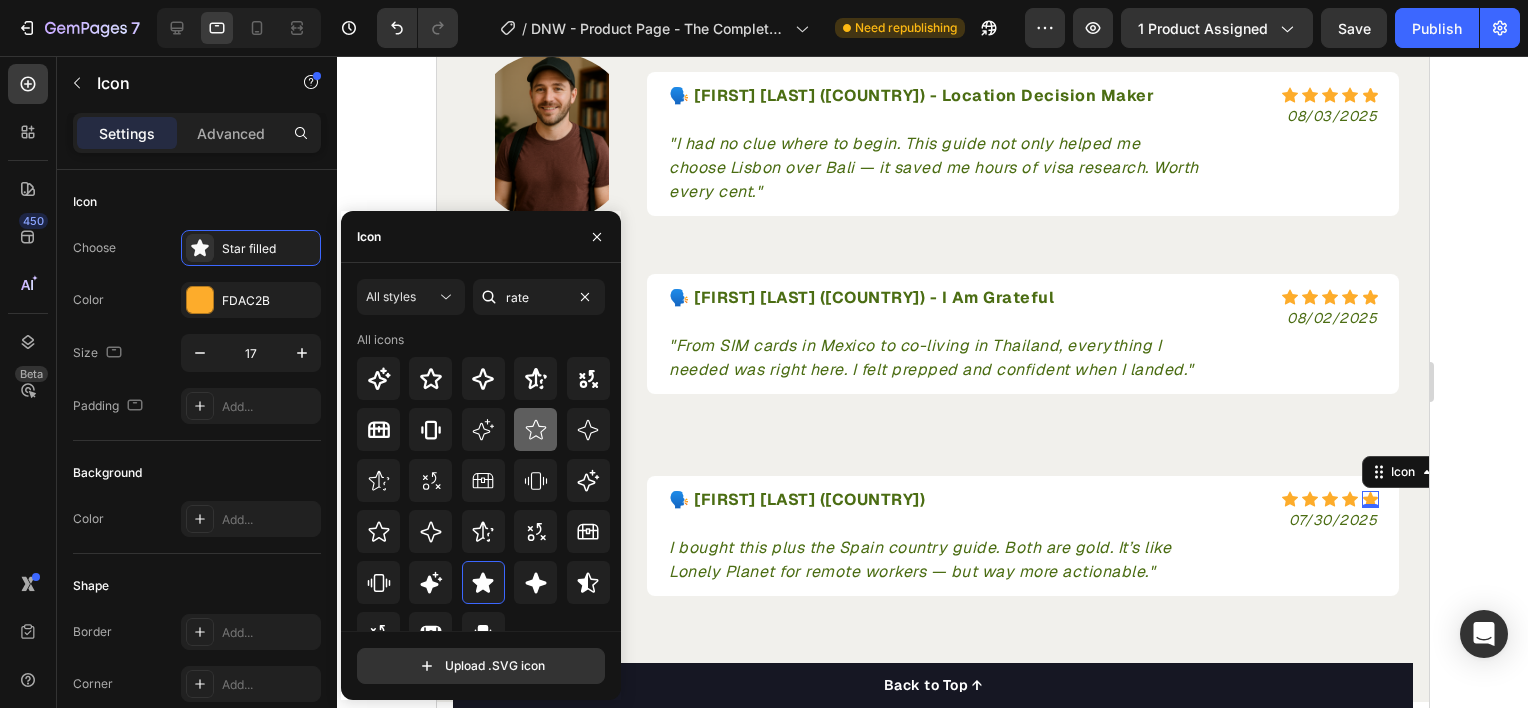 click 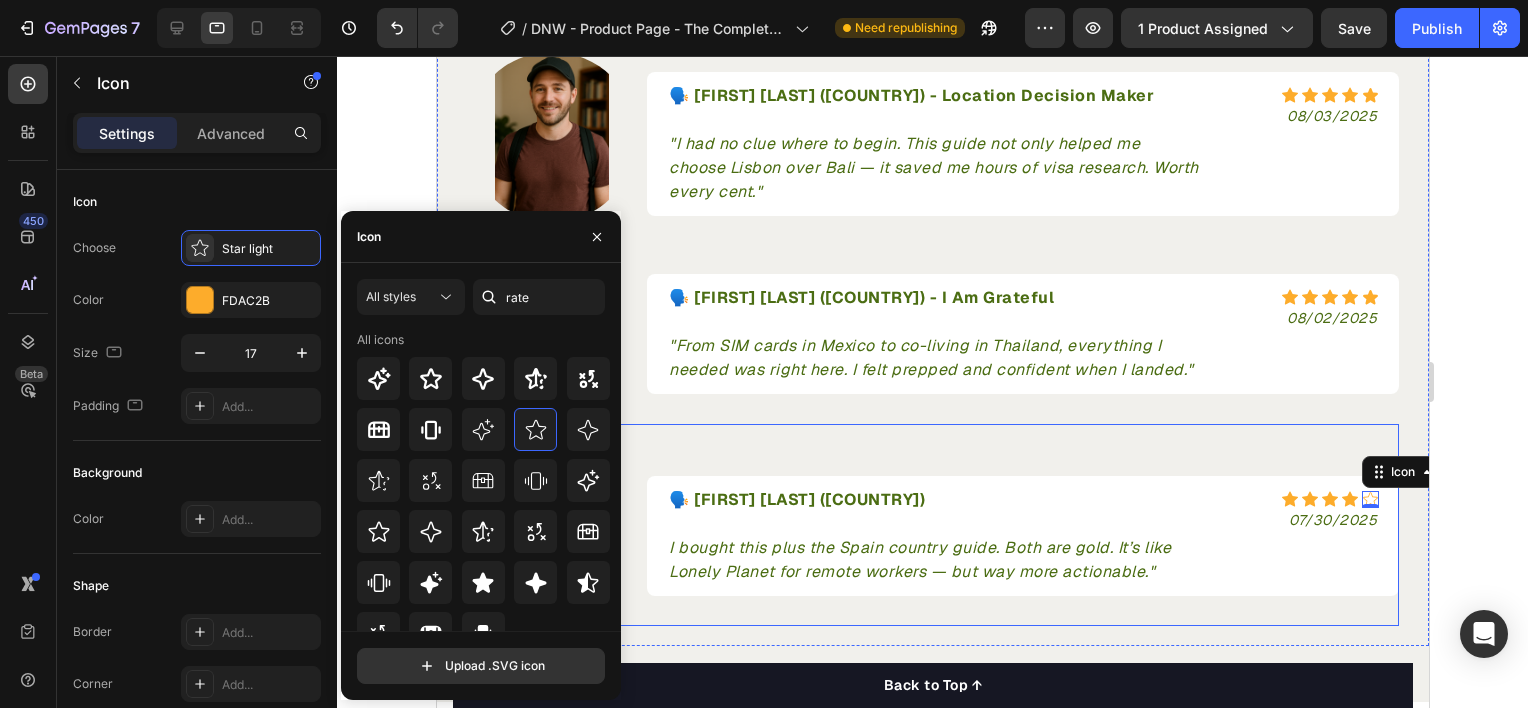 click on "Image 🗣️ Mika H. (DE)   I bought this plus the Spain country guide. Both are gold. It’s like Lonely Planet for remote workers — but way more actionable." Text block Icon Icon Icon Icon
Icon   0 Icon List Hoz 07/30/2025 Text block Row Row Row" at bounding box center (932, 525) 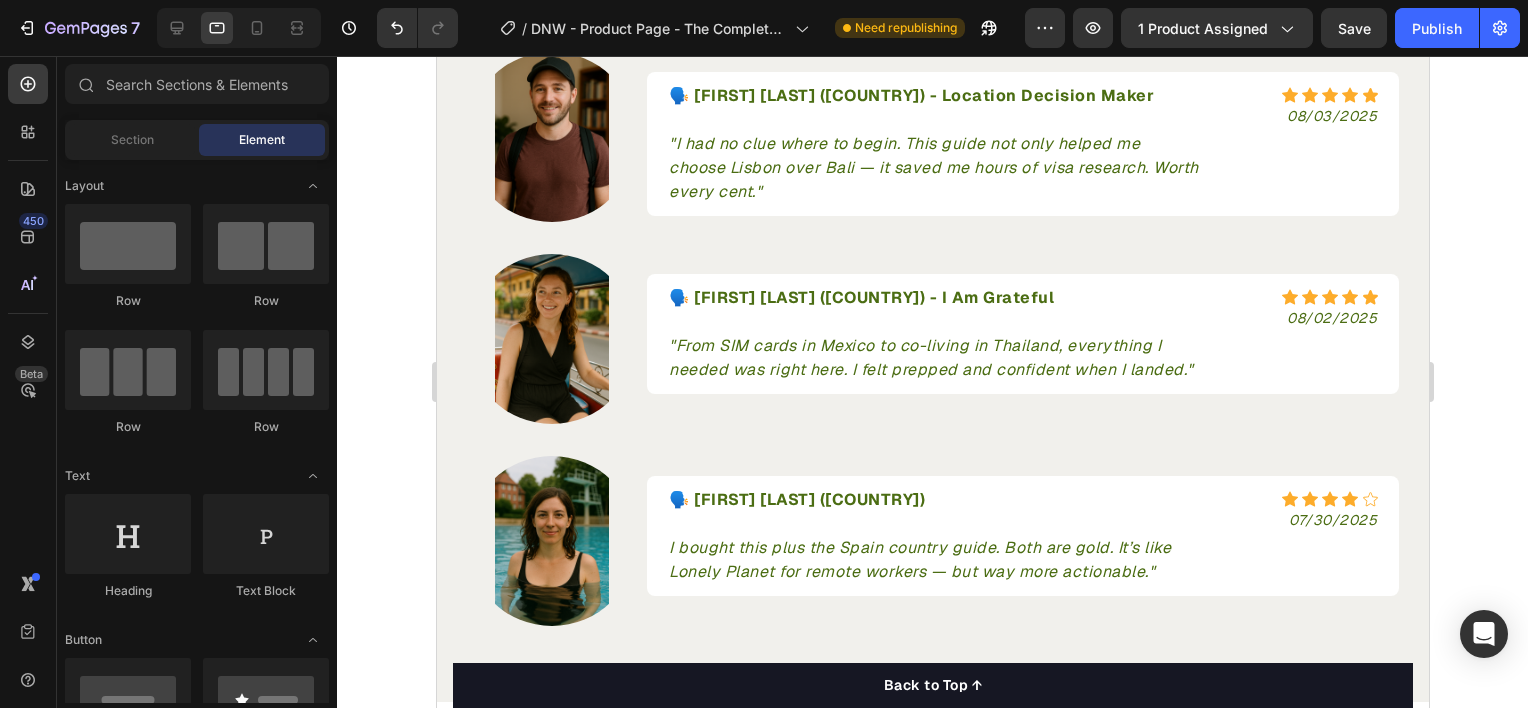 scroll, scrollTop: 4757, scrollLeft: 0, axis: vertical 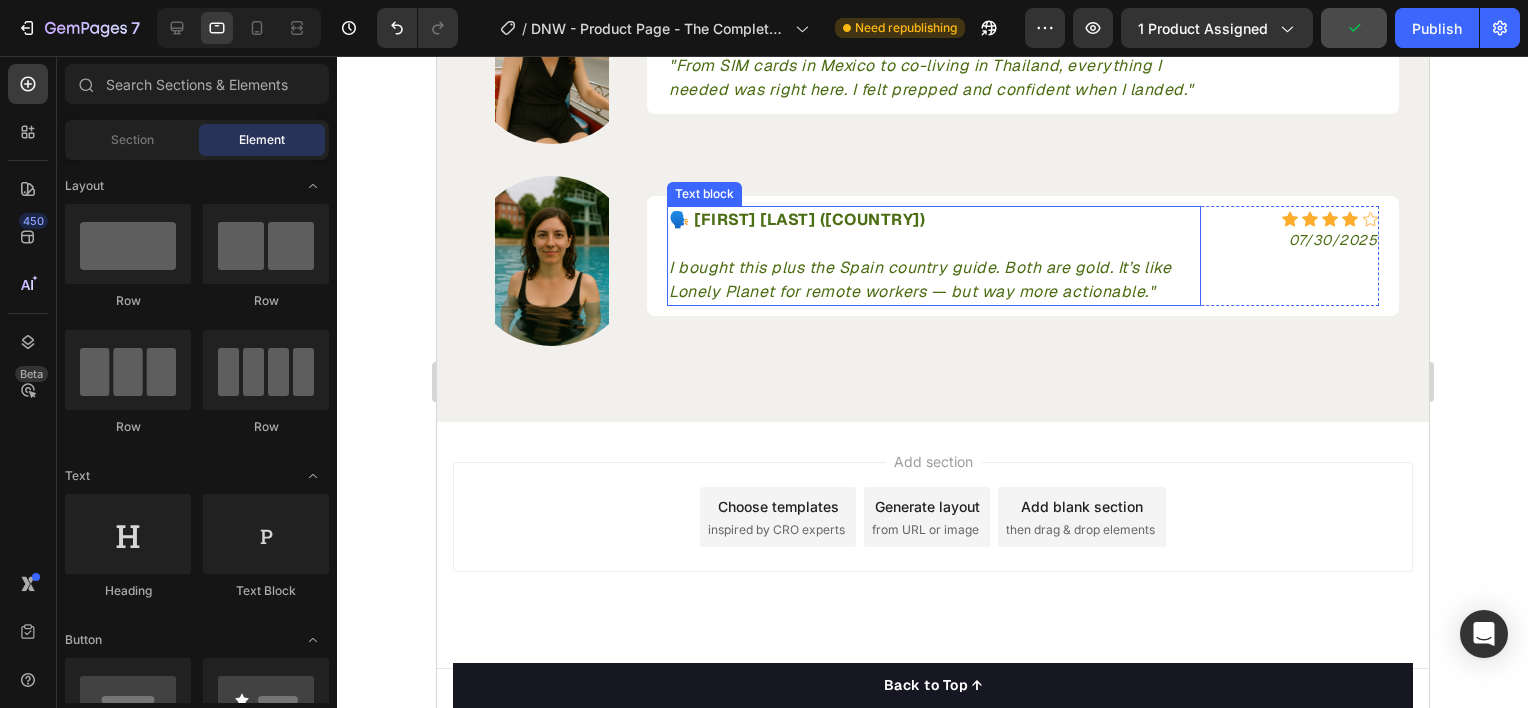 click on "🗣️ Mika H. (DE)" at bounding box center (933, 220) 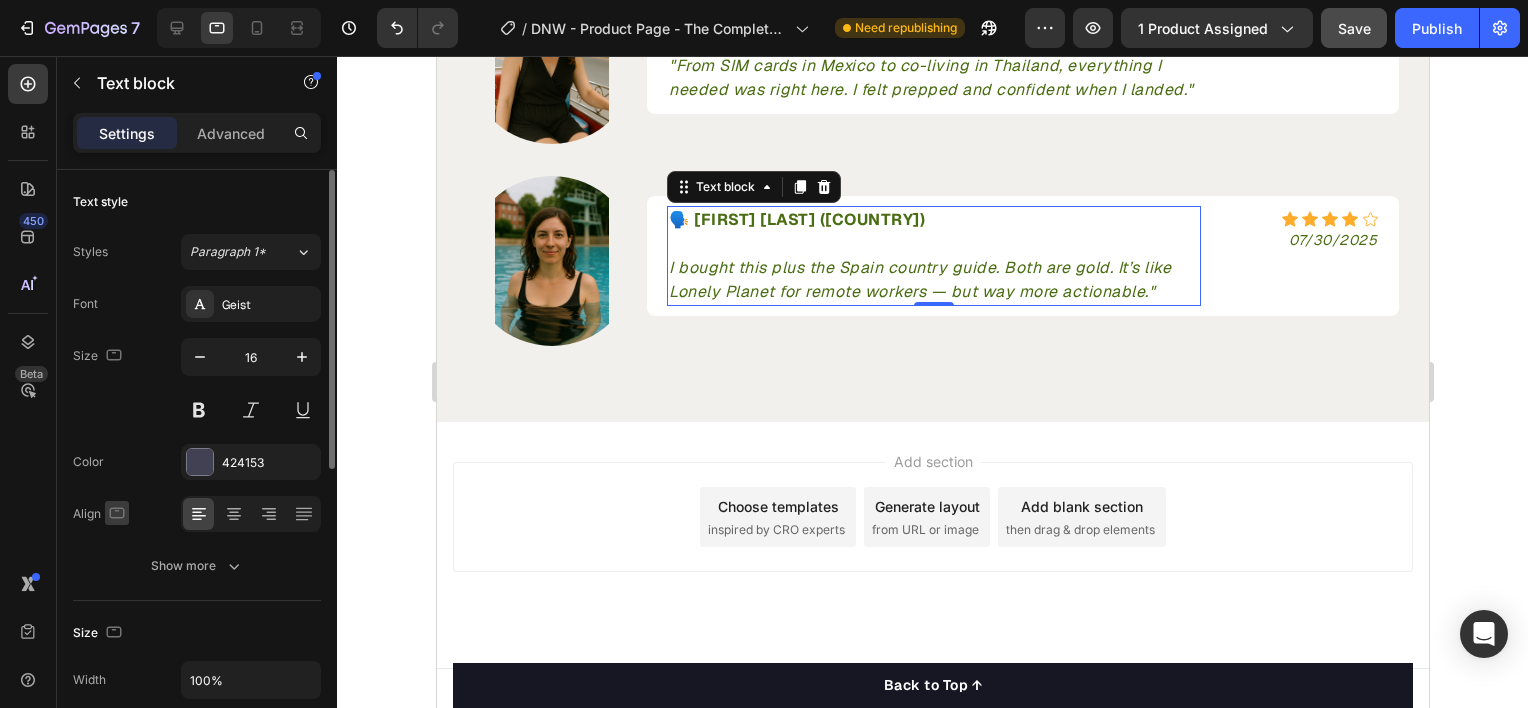 click 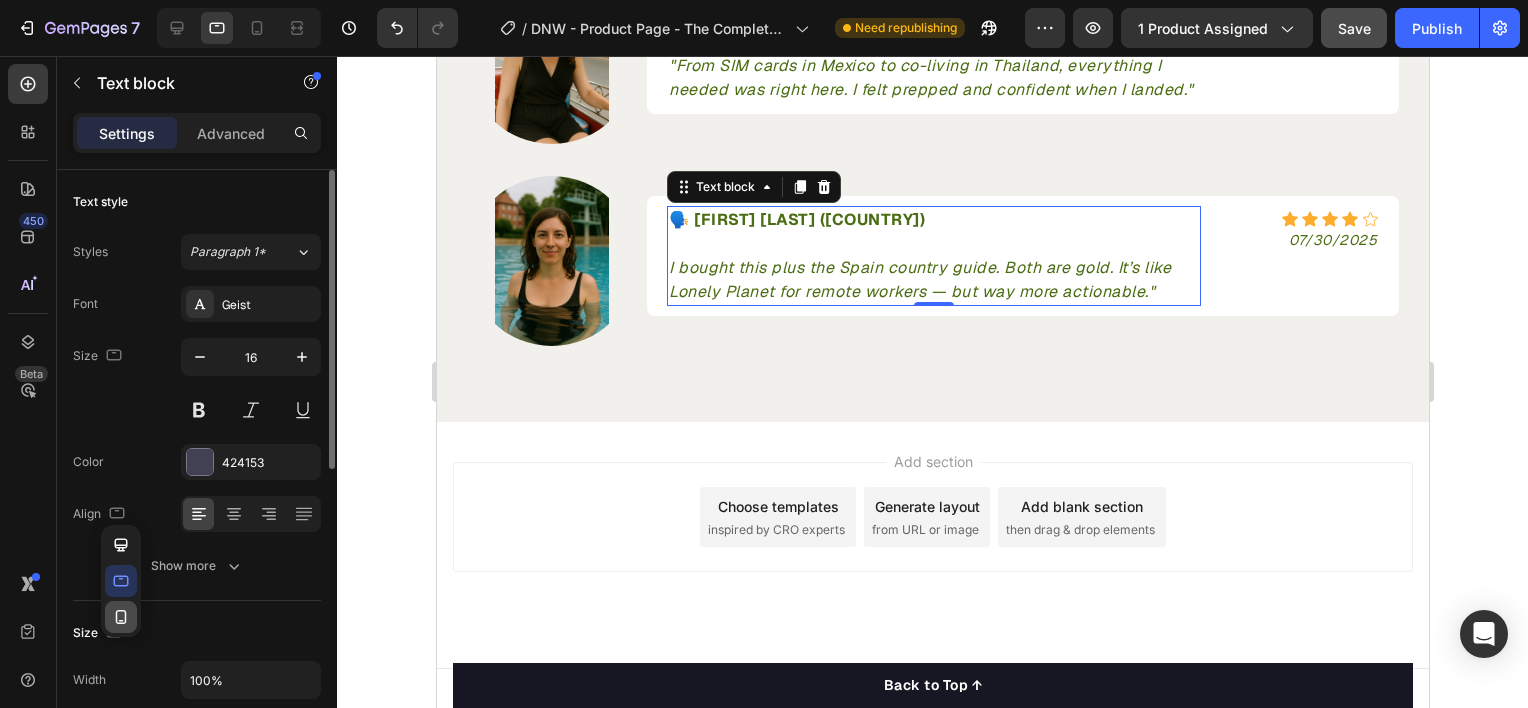 click 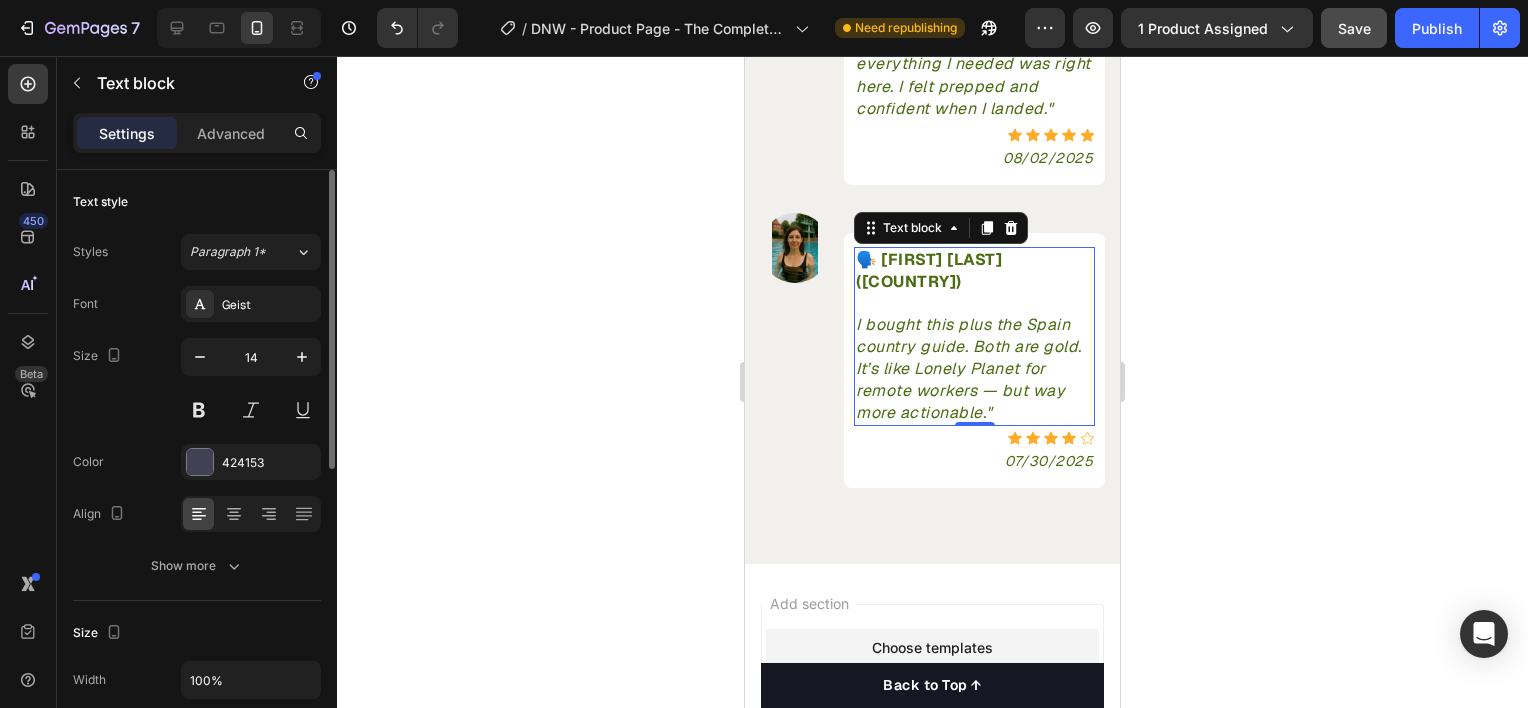 scroll, scrollTop: 4989, scrollLeft: 0, axis: vertical 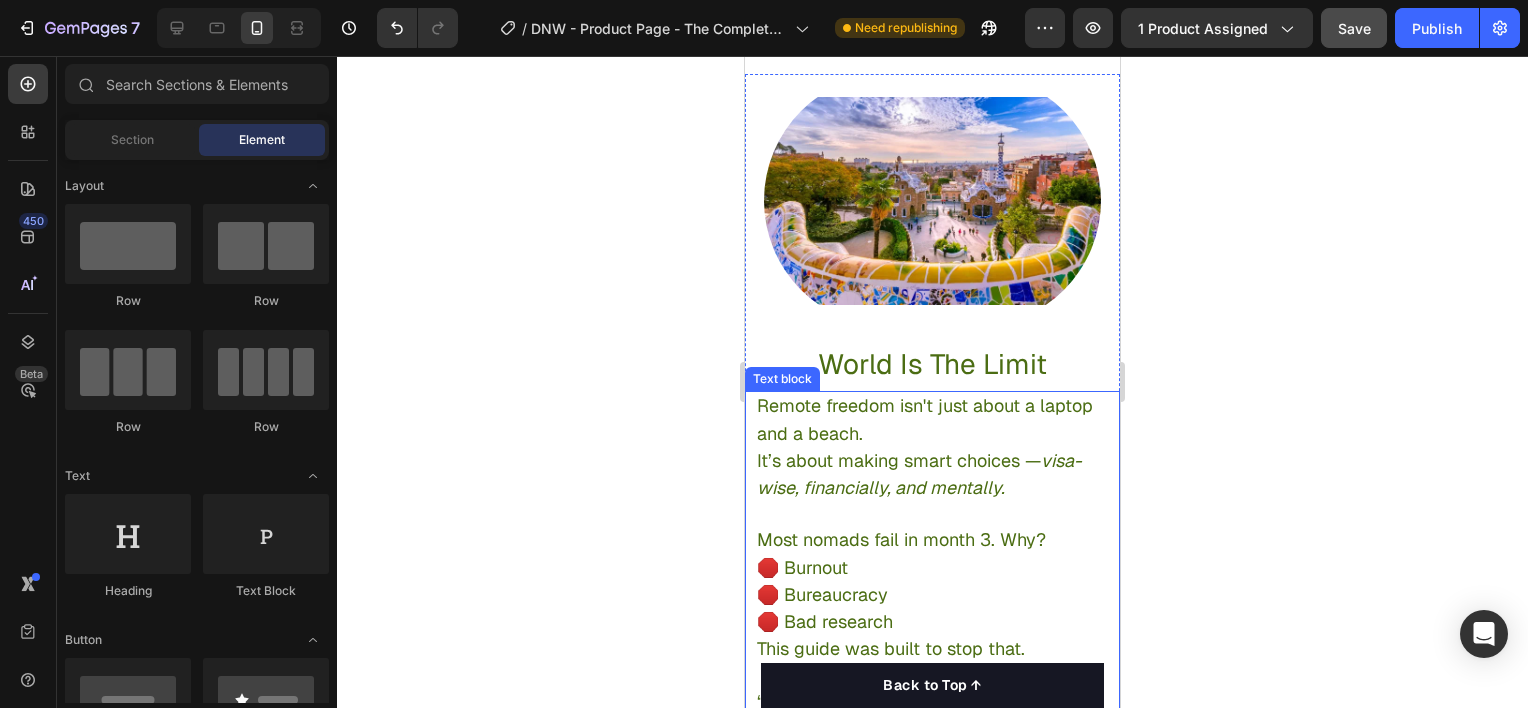 click on "Remote freedom isn't just about a laptop and a beach. It’s about making smart choices —  visa-wise, financially, and mentally.   Most nomads fail in month 3. Why? 🛑 Burnout 🛑 Bureaucracy 🛑 Bad research This guide was built to stop that.   “We created this to make sure no digital nomad gets stuck on the wrong visa, overpays for rent, or loses work because of bad Wi-Fi.”" at bounding box center [932, 595] 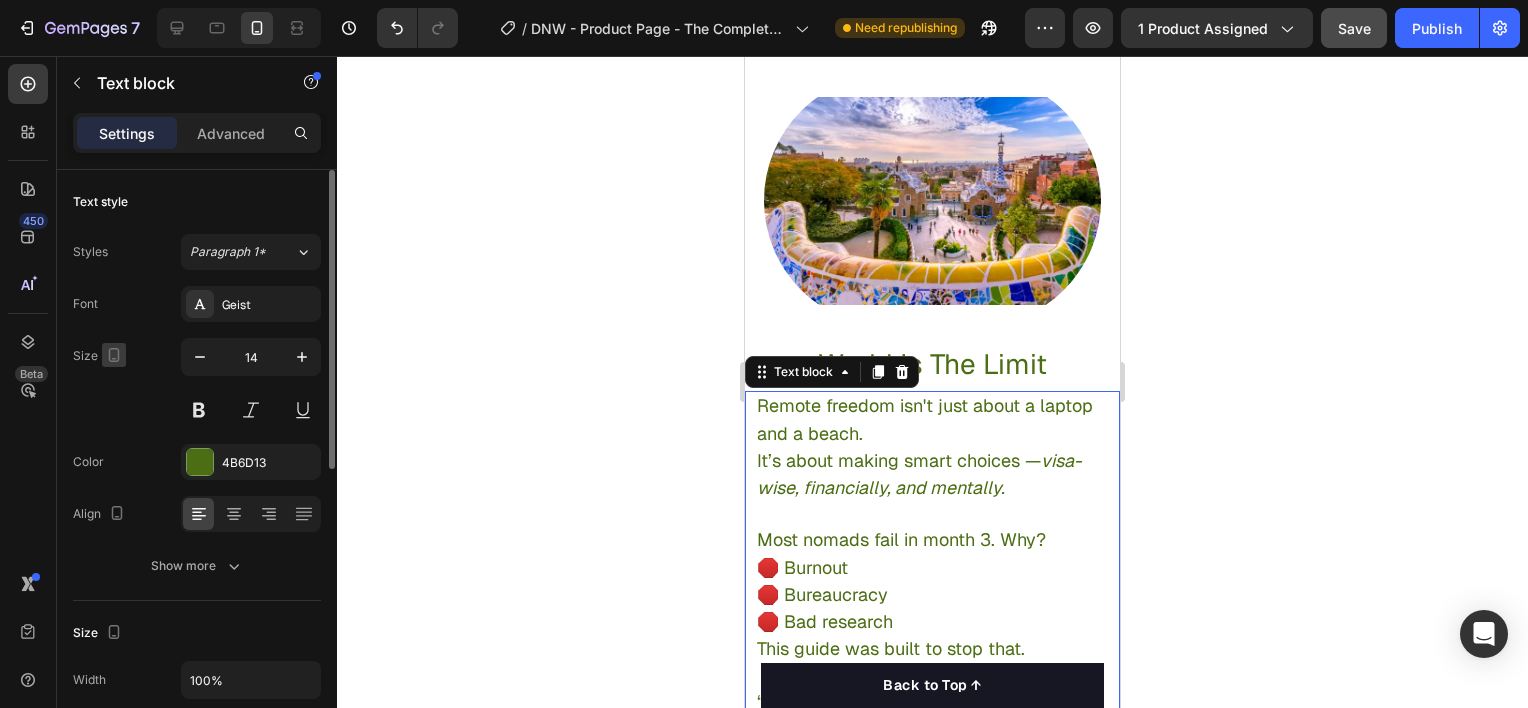 click 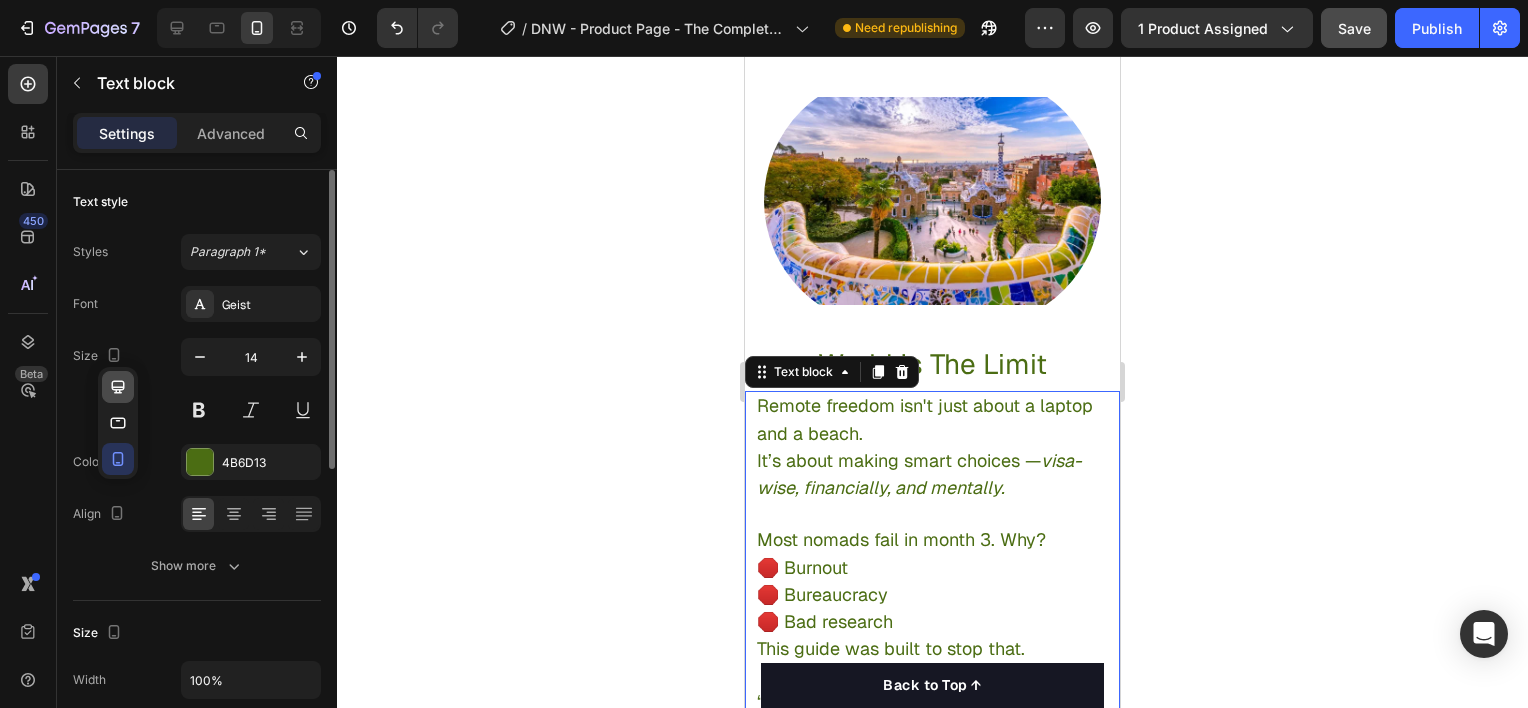 click 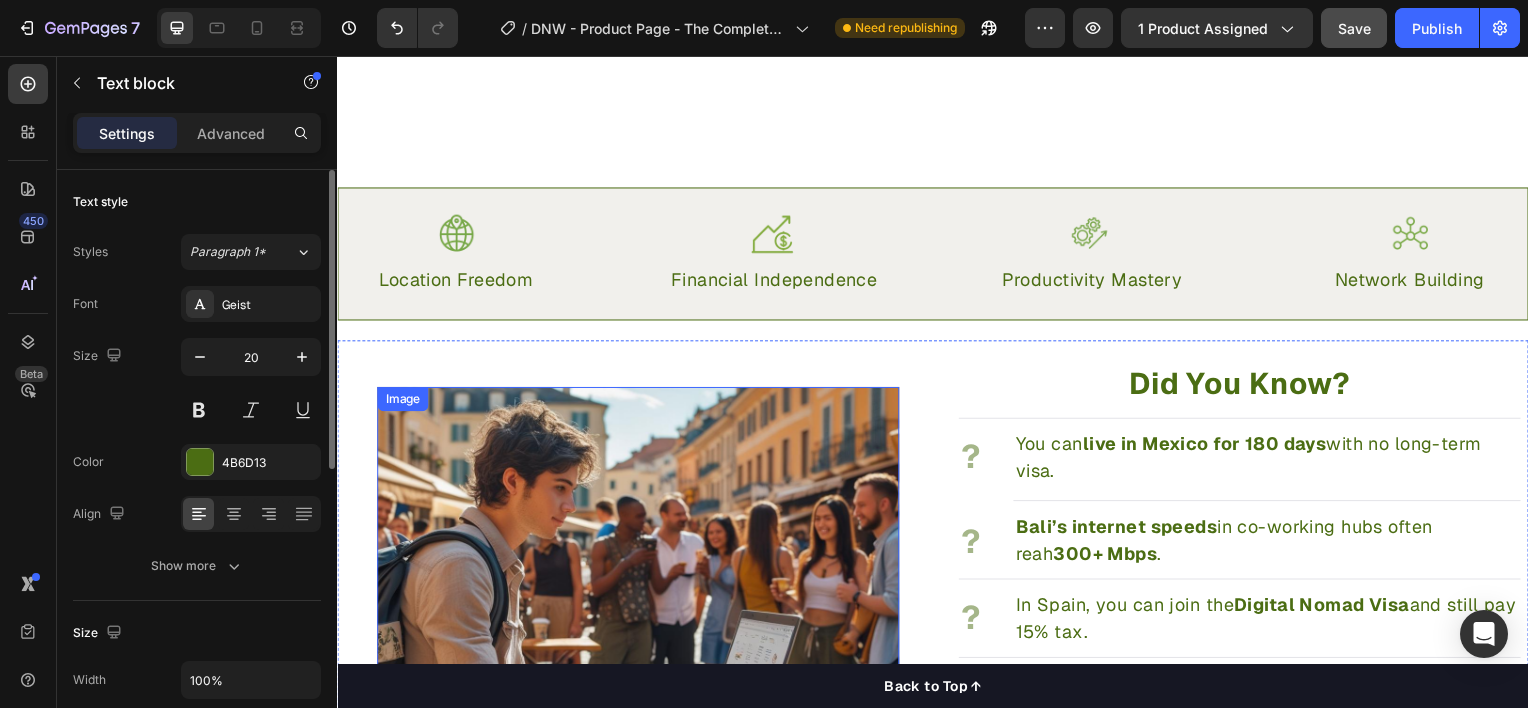 scroll, scrollTop: 2172, scrollLeft: 0, axis: vertical 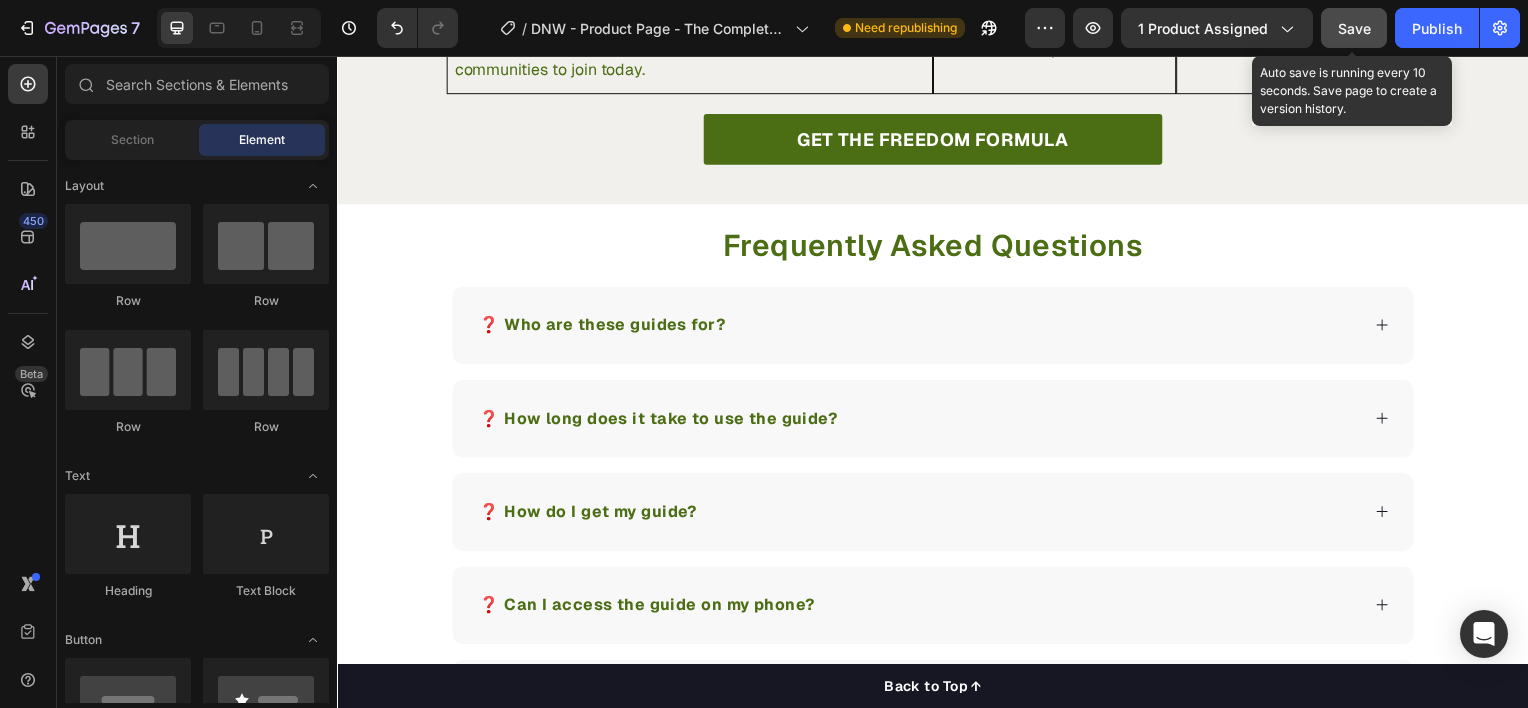 click on "Save" 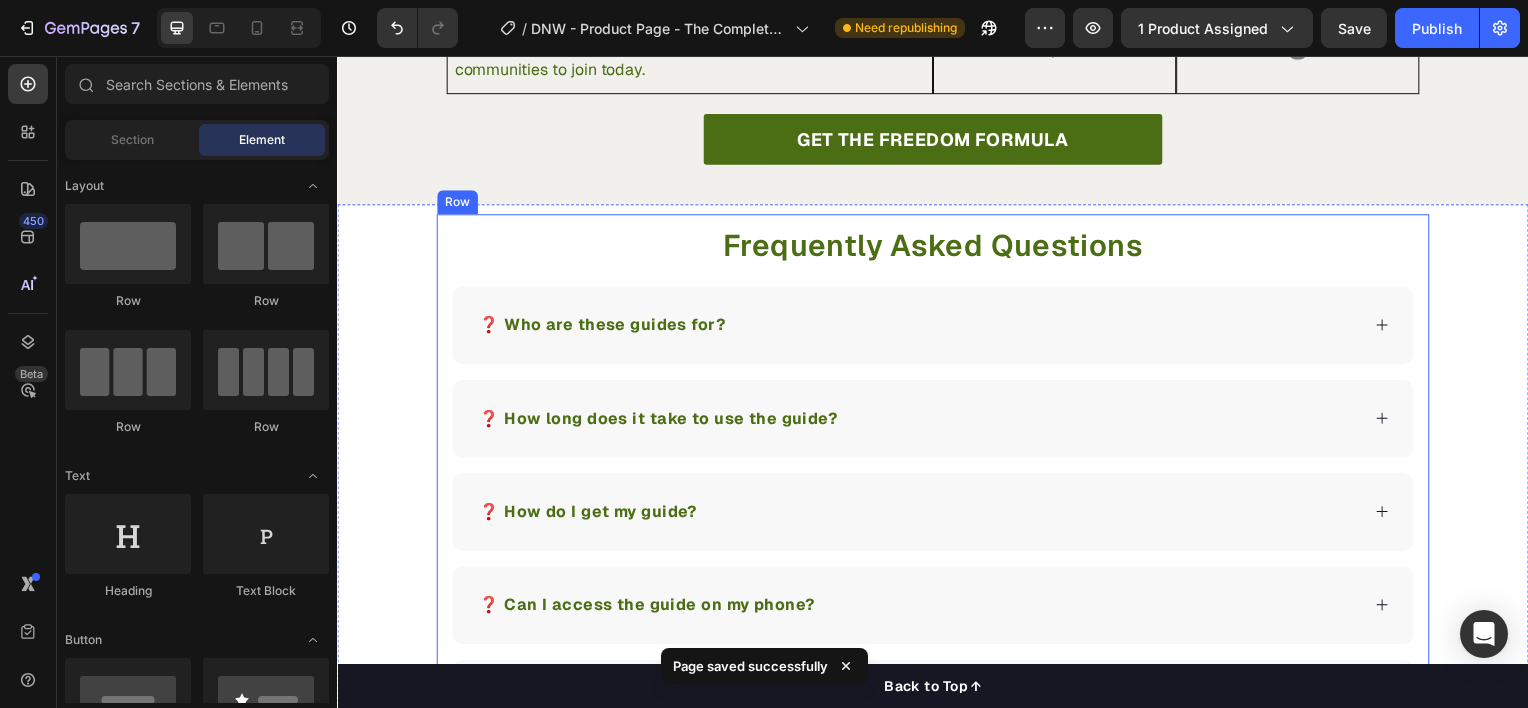 click on "Frequently Asked Questions Heading
❓ Who are these guides for?
❓ How long does it take to use the guide?
❓ How do I get my guide?
❓ Can I access the guide on my phone?
❓ Can I trust this info?
❓Any  further questions? Accordion Row" at bounding box center (937, 525) 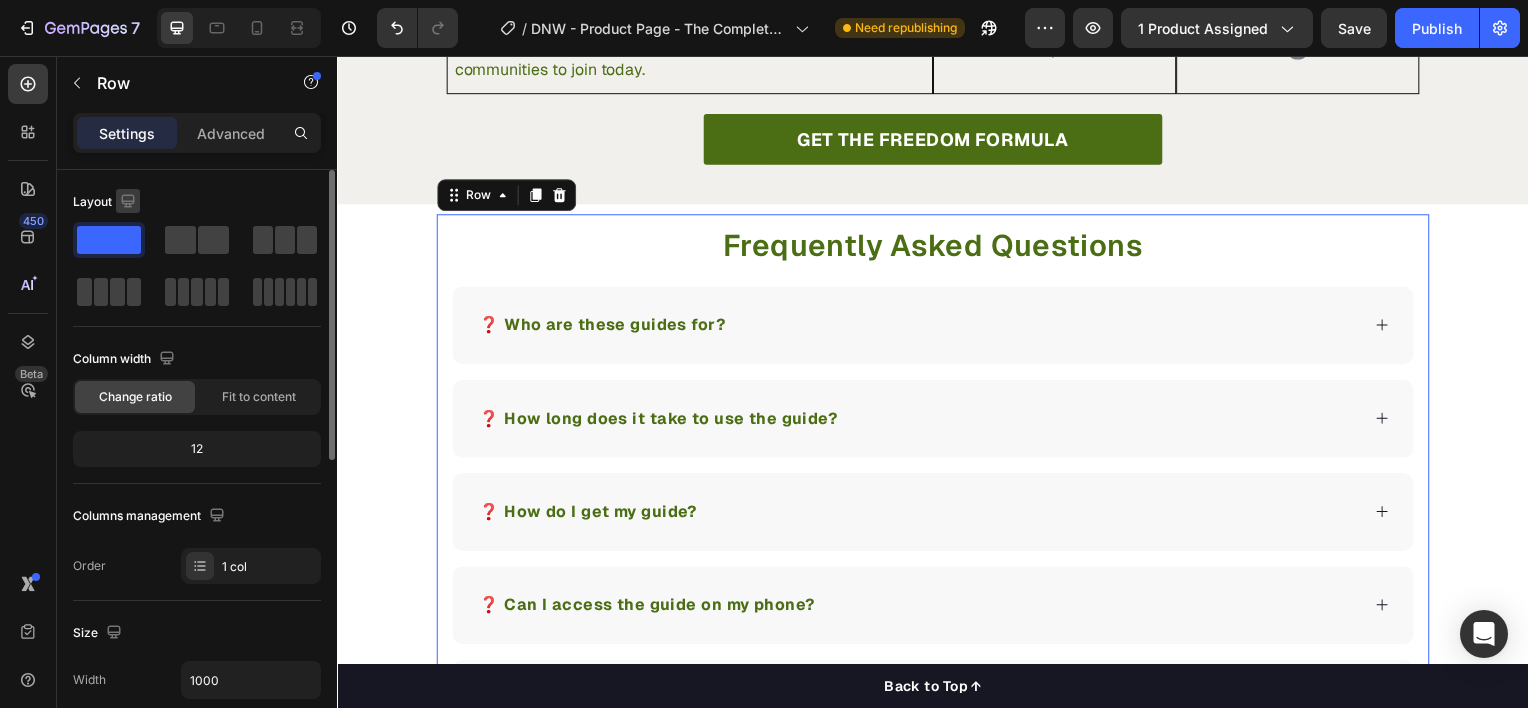 click 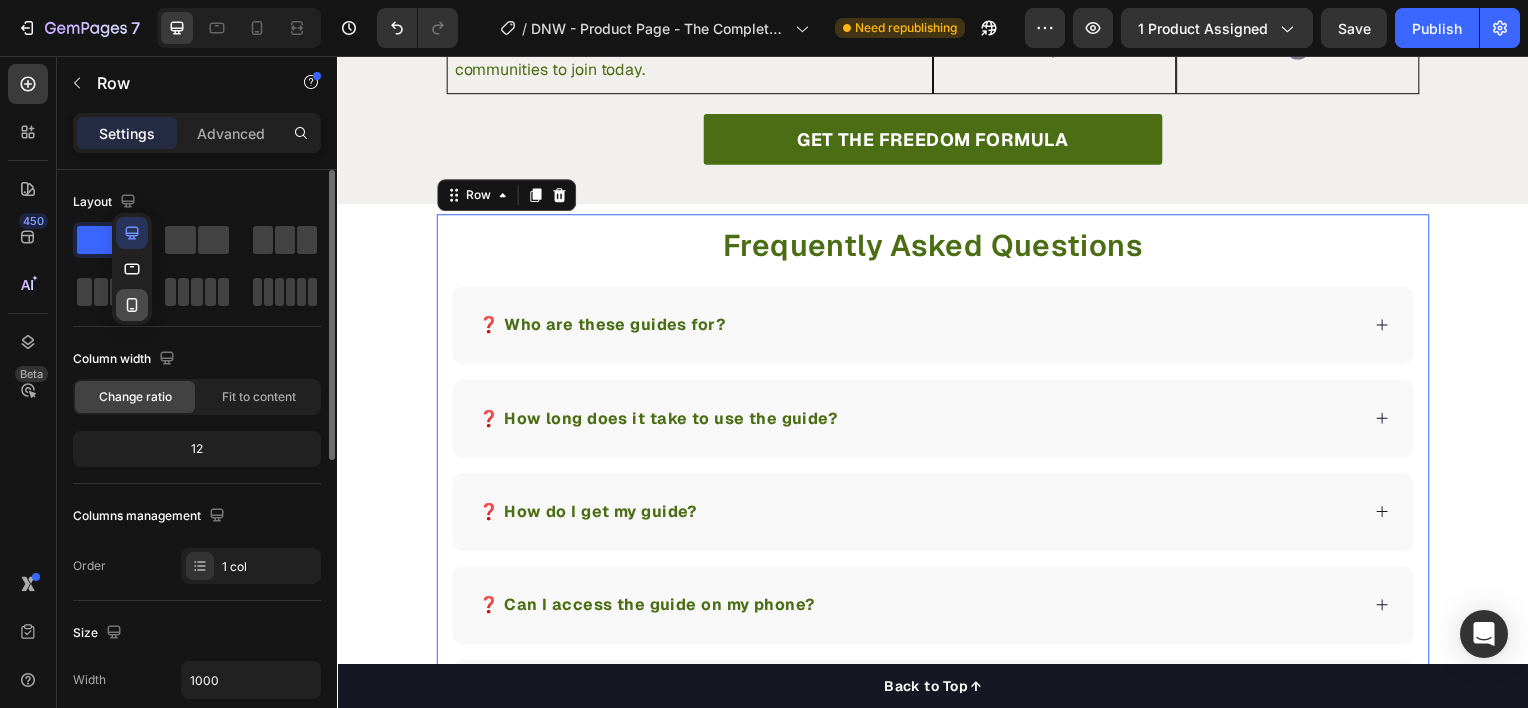 click 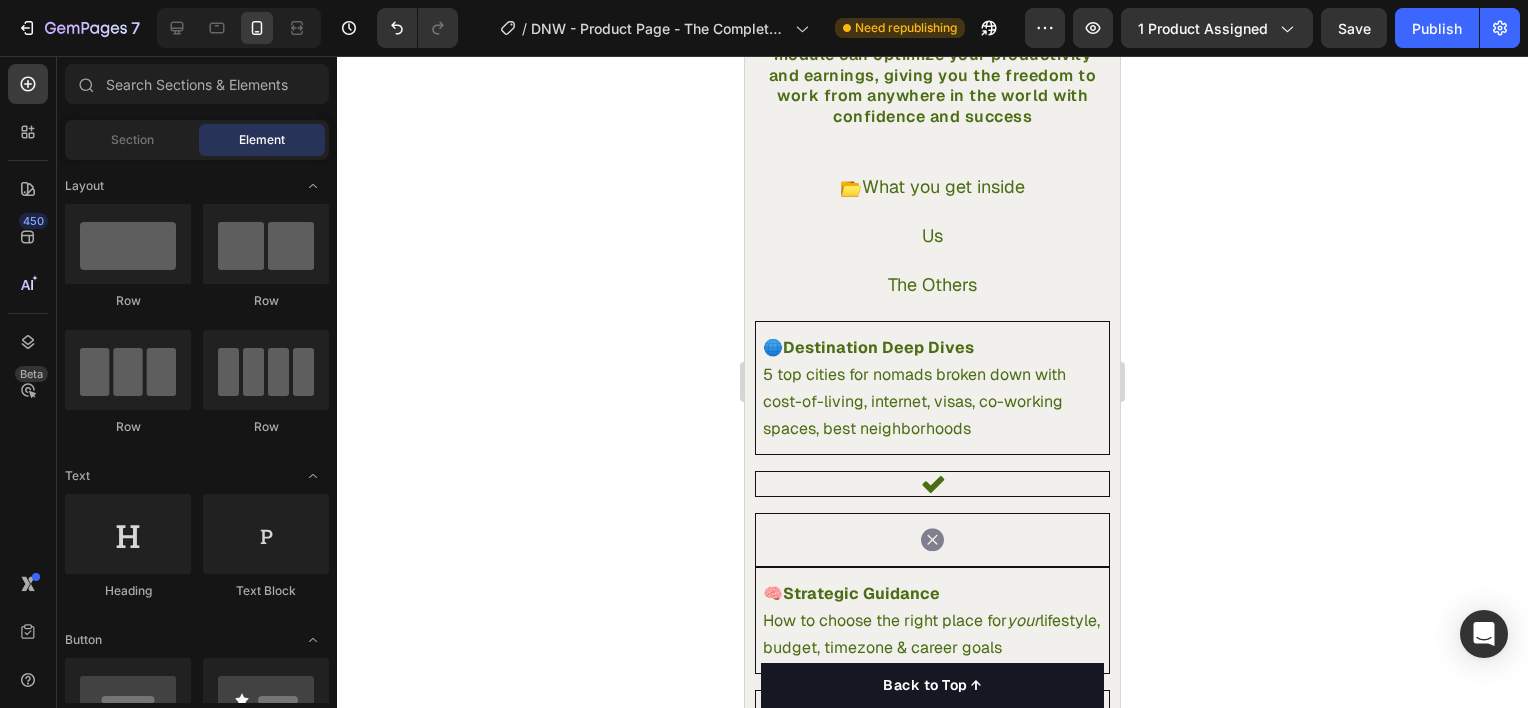 scroll, scrollTop: 3100, scrollLeft: 0, axis: vertical 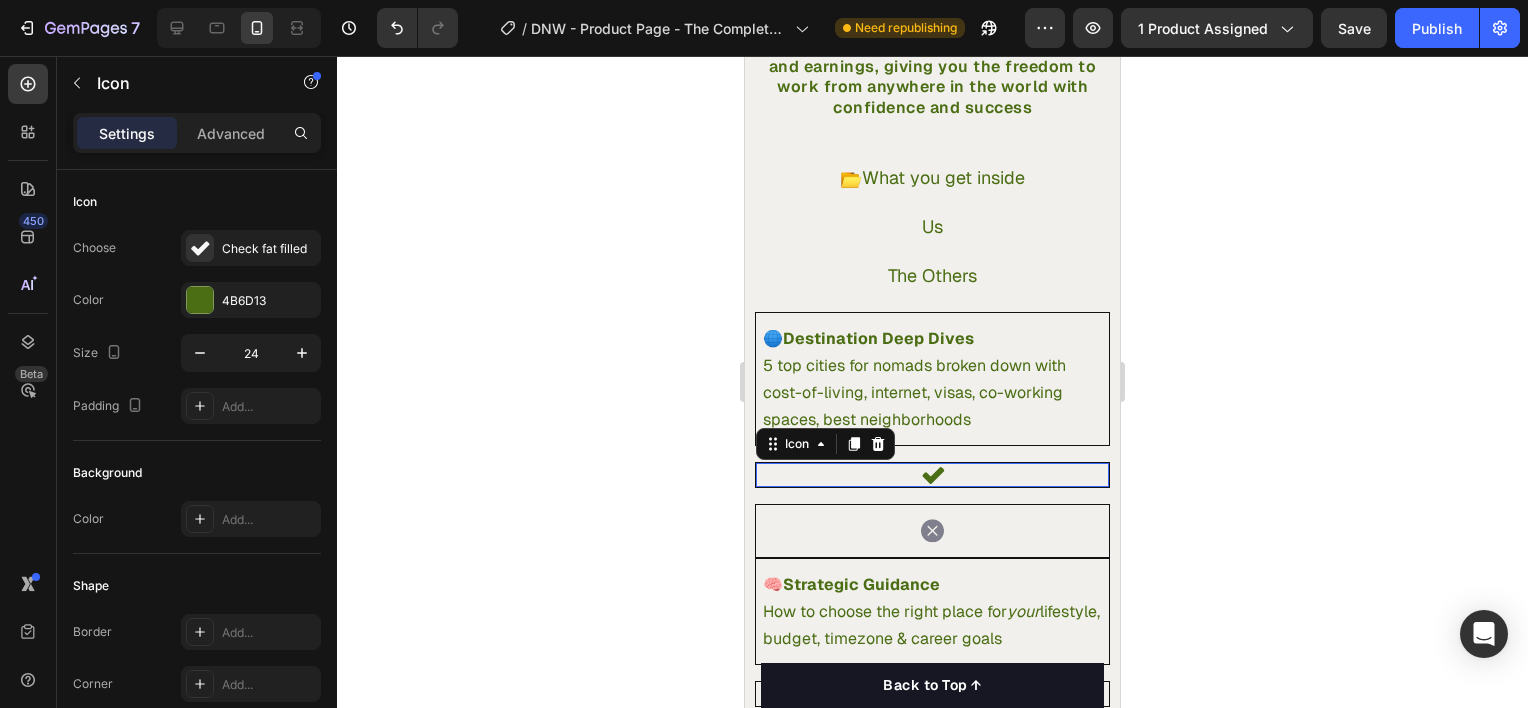 click on "Icon   0" at bounding box center (932, 475) 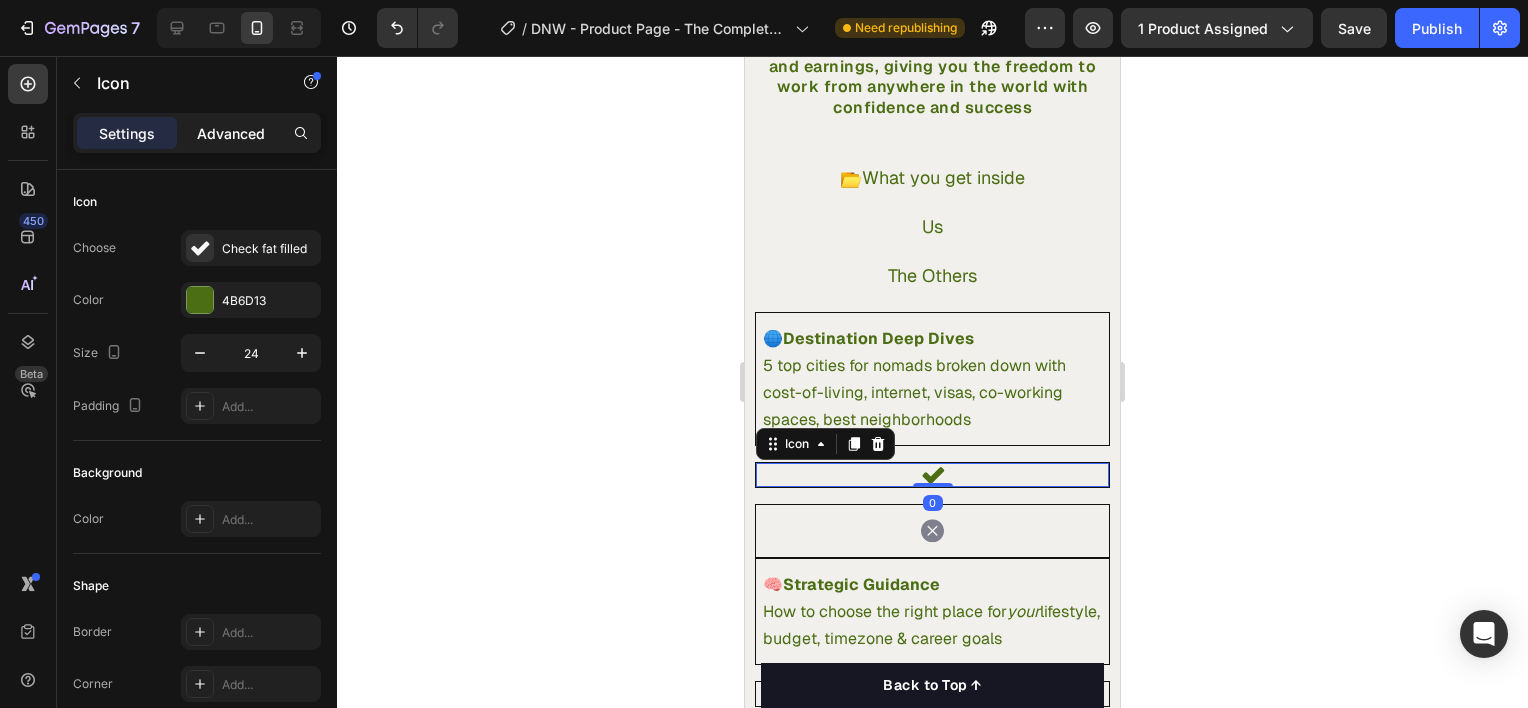 click on "Advanced" at bounding box center [231, 133] 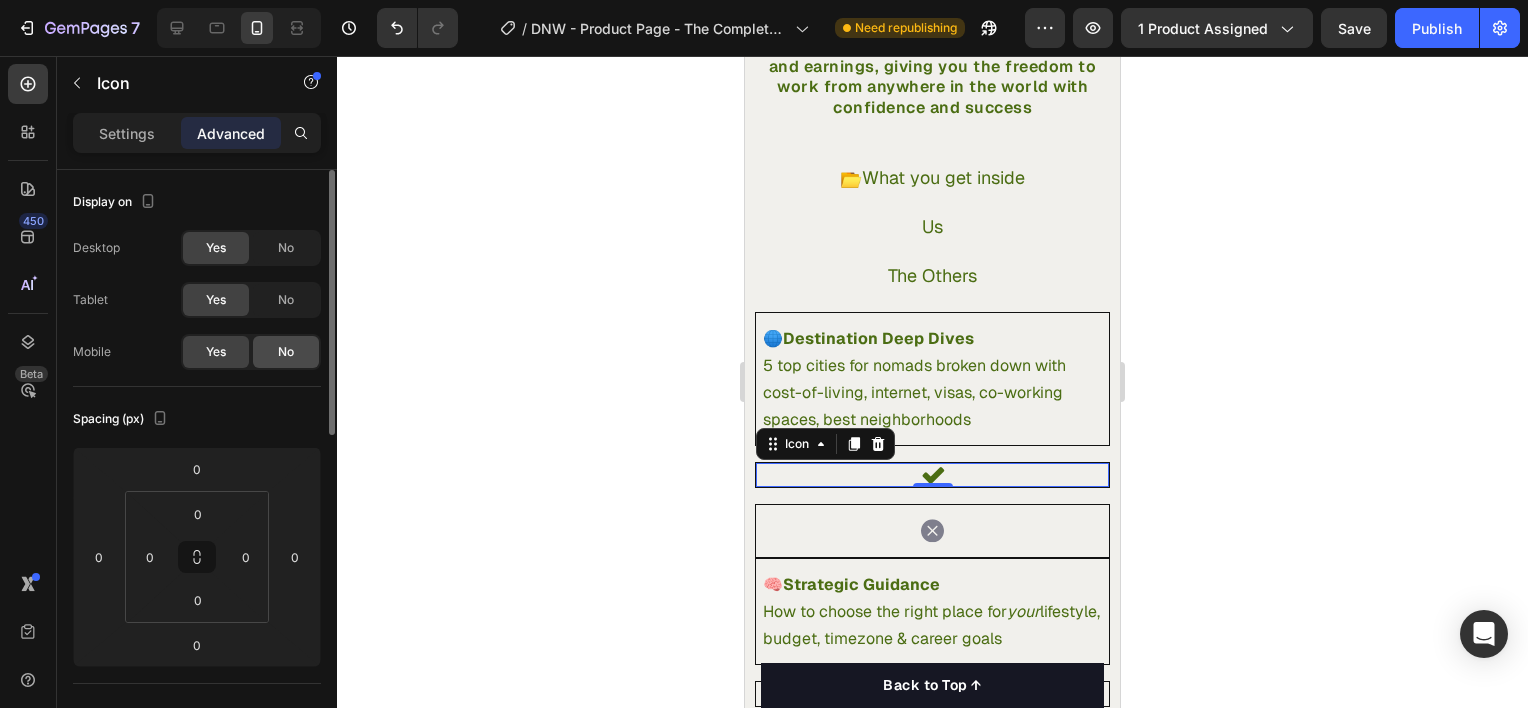 click on "No" 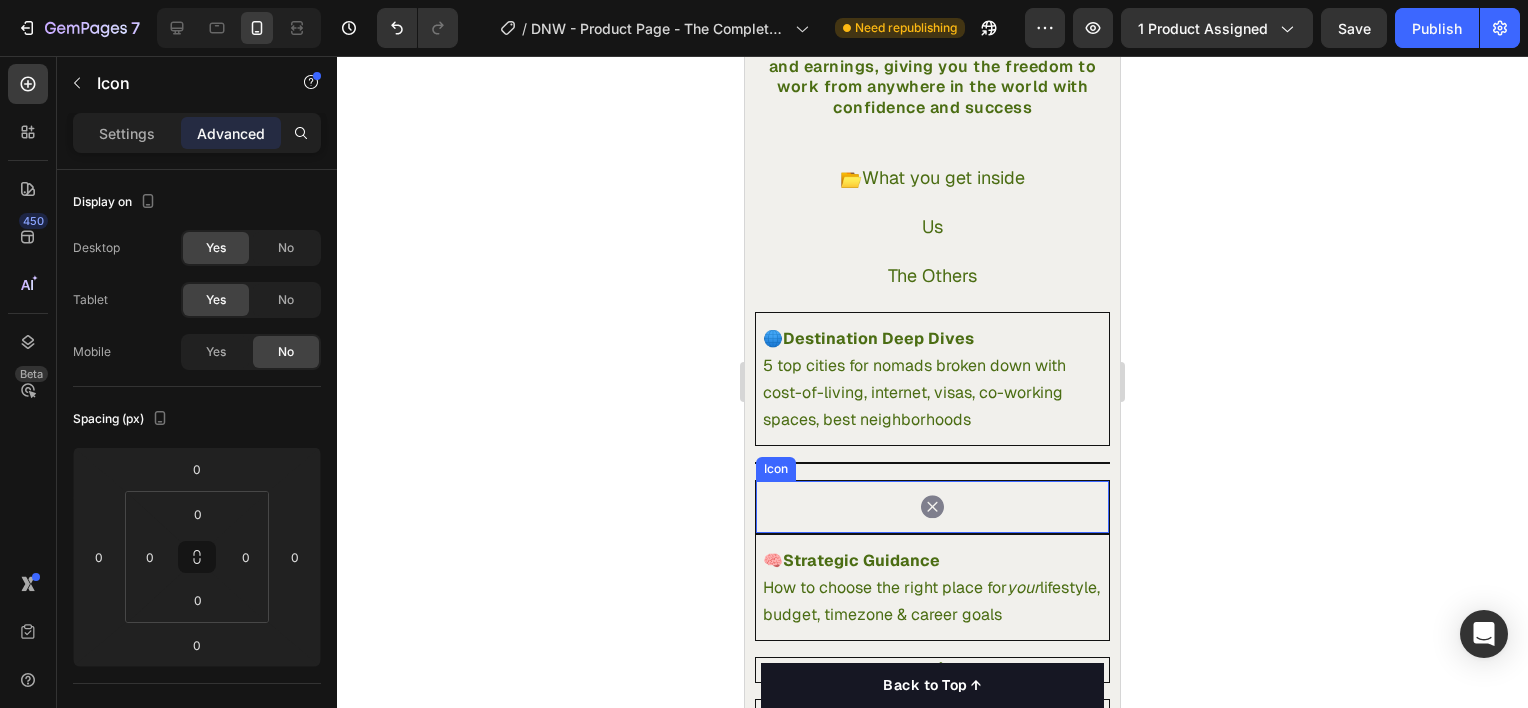 click on "Icon" at bounding box center (932, 507) 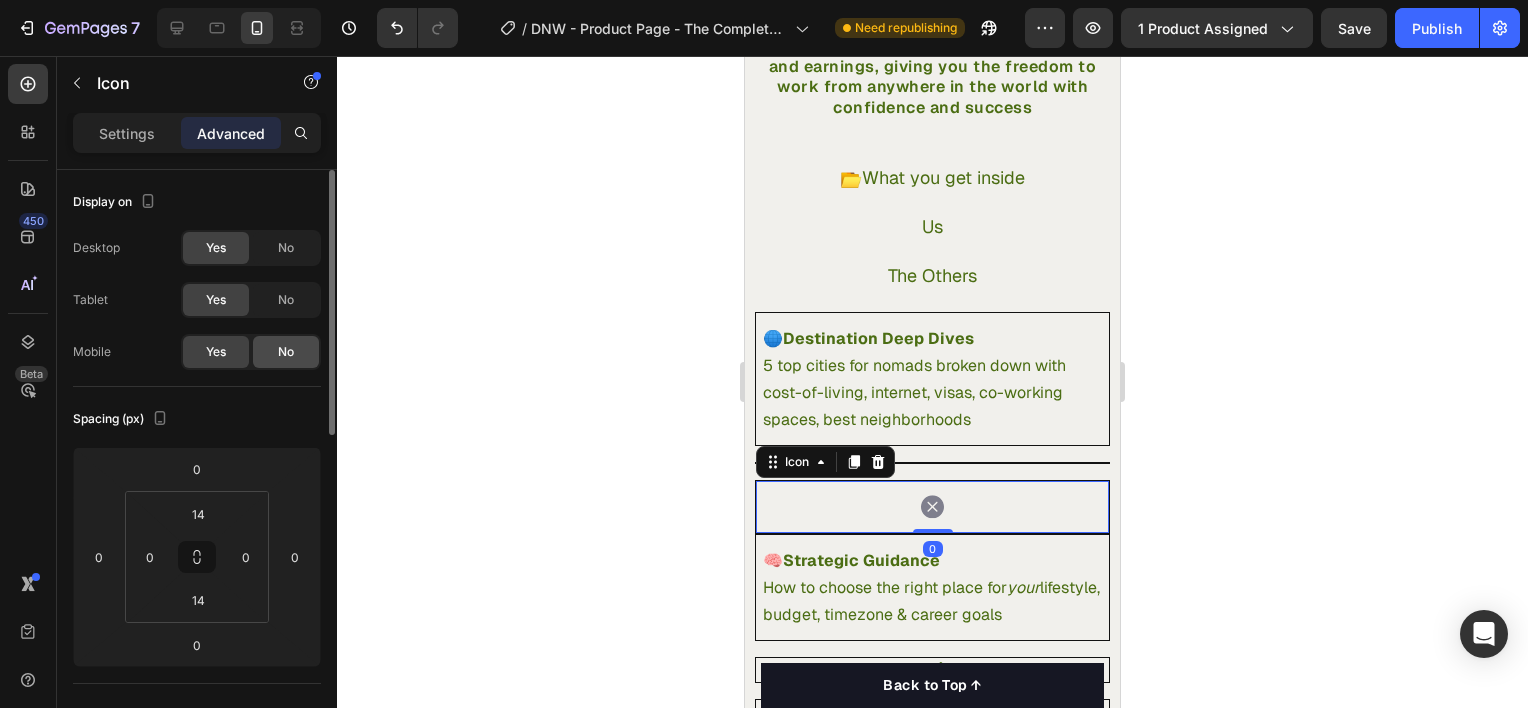 click on "No" 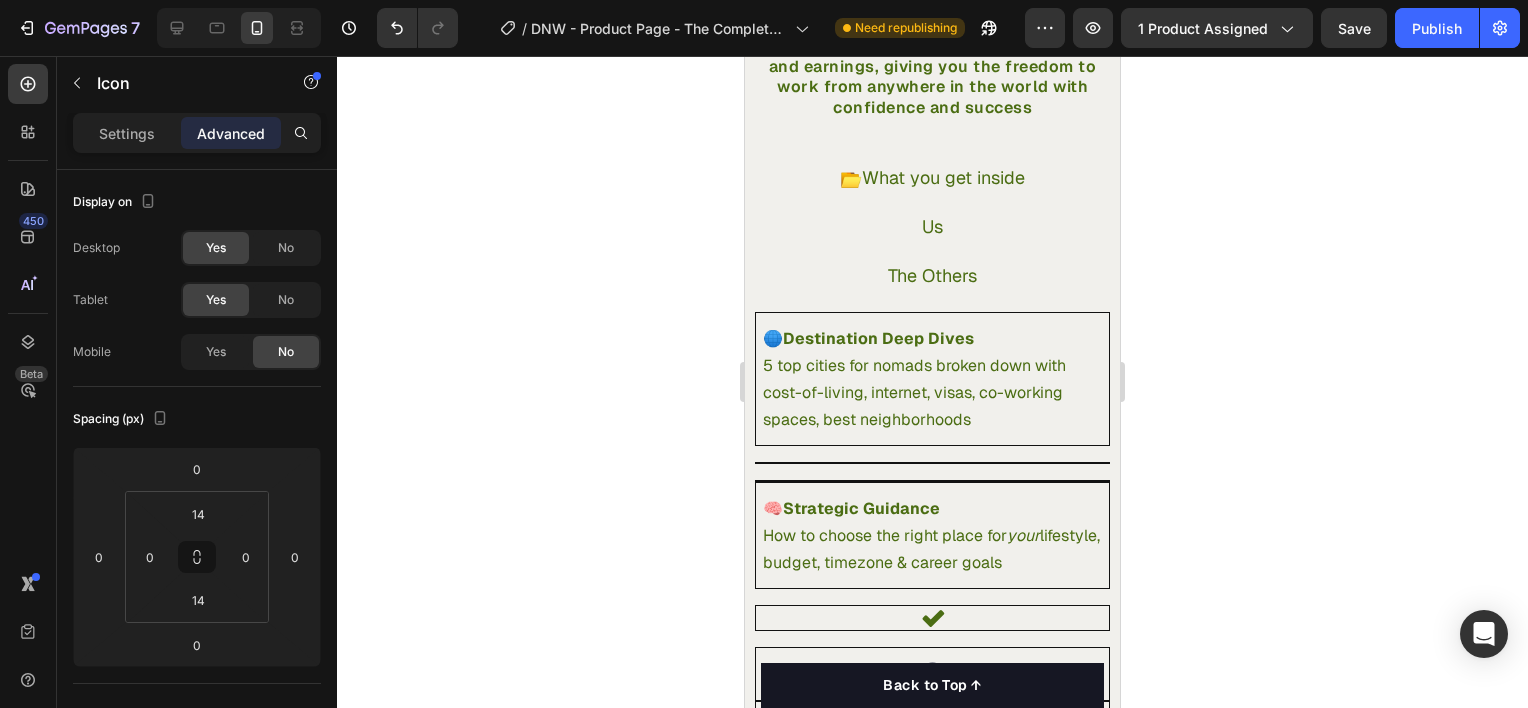click 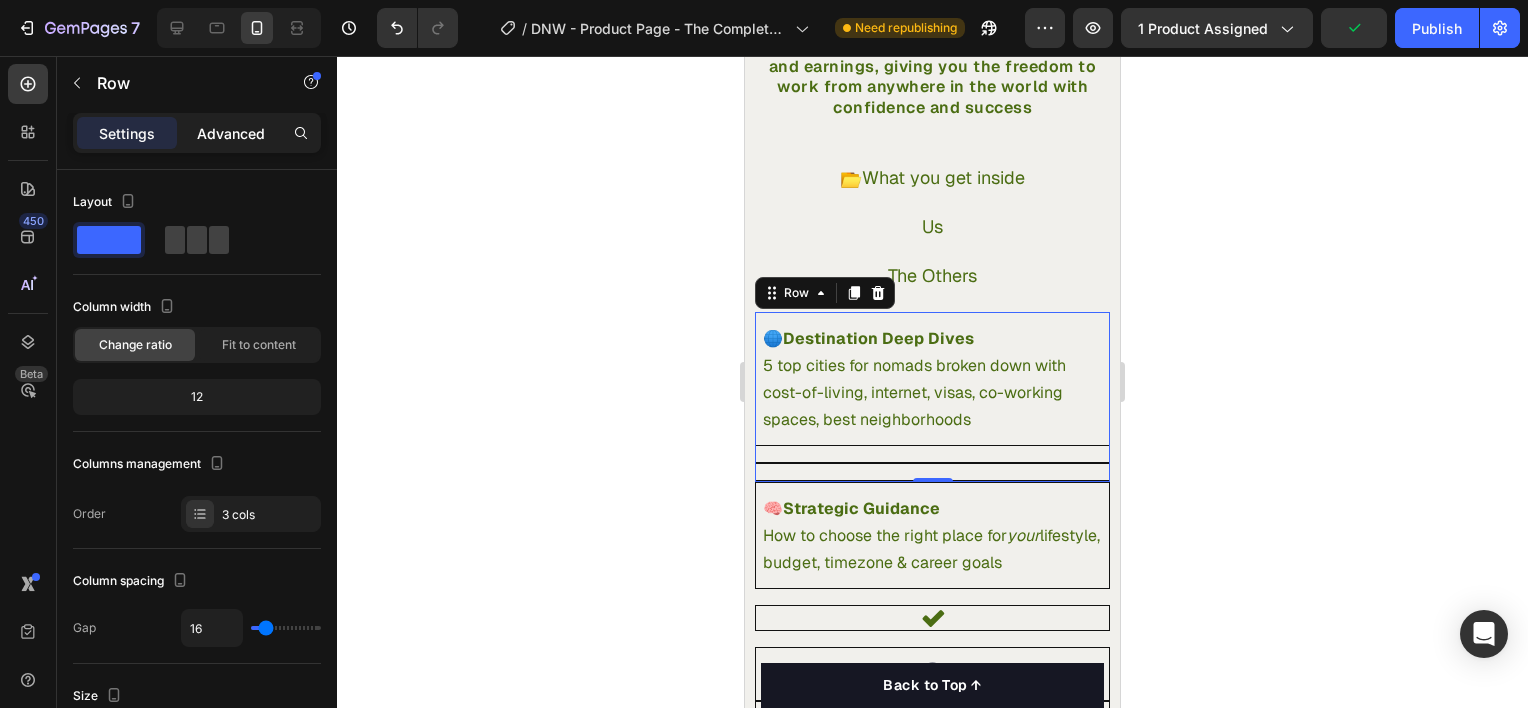 click on "Advanced" 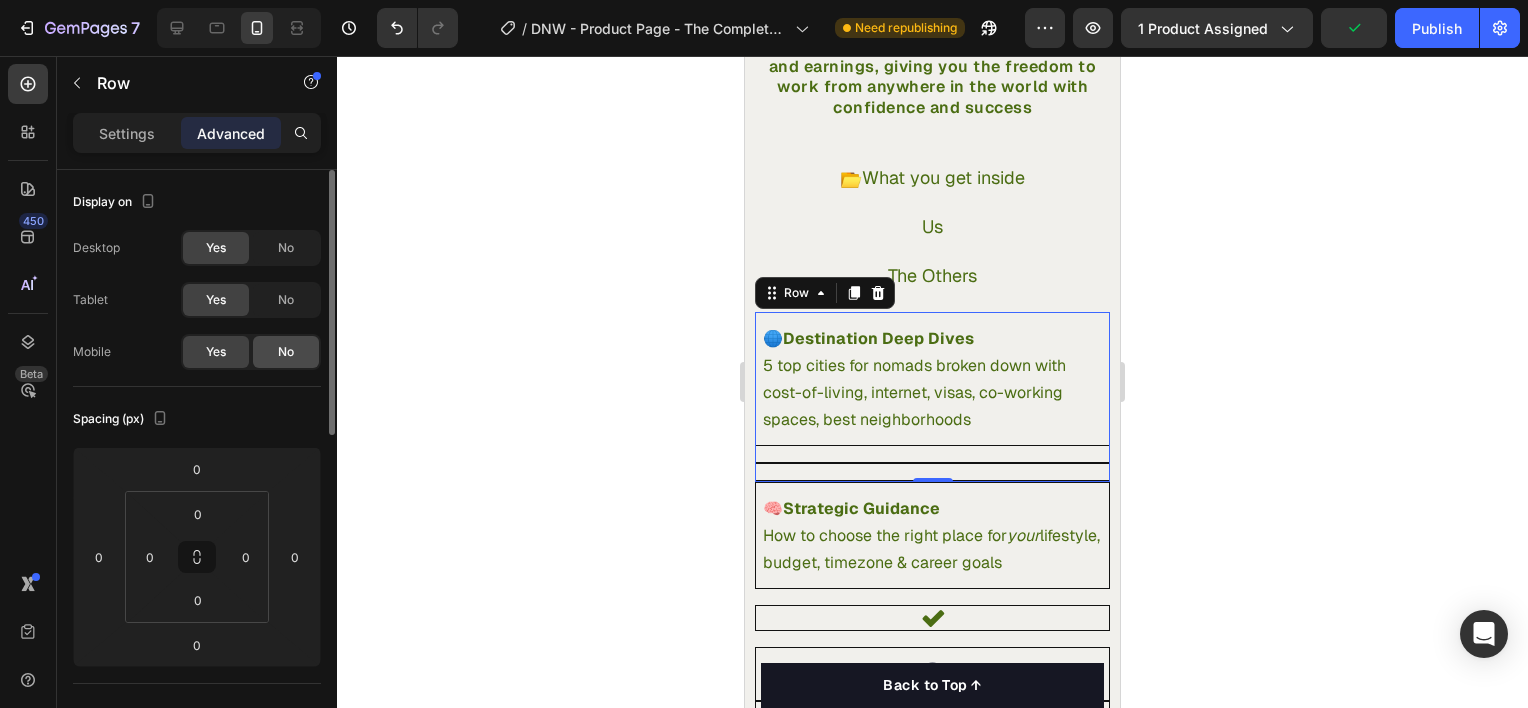 click on "No" 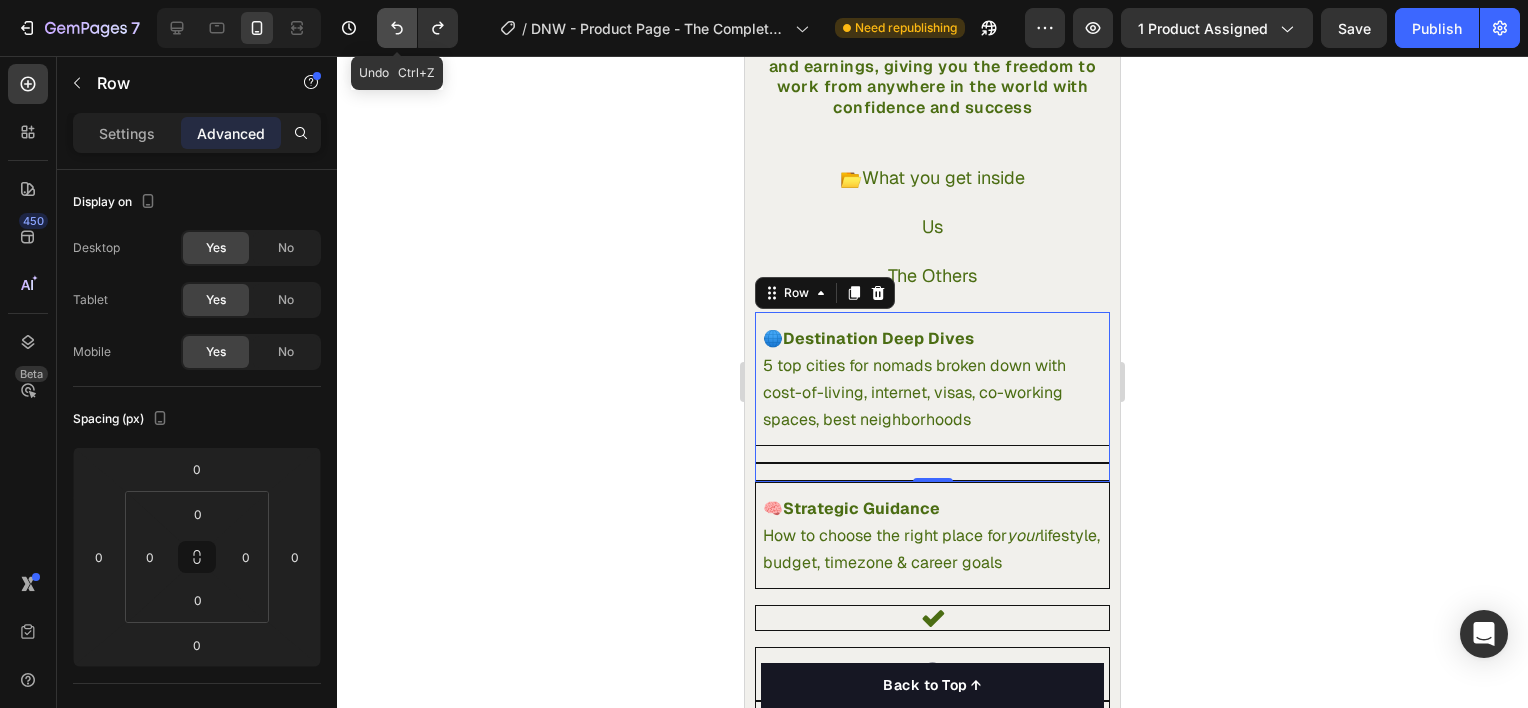 click 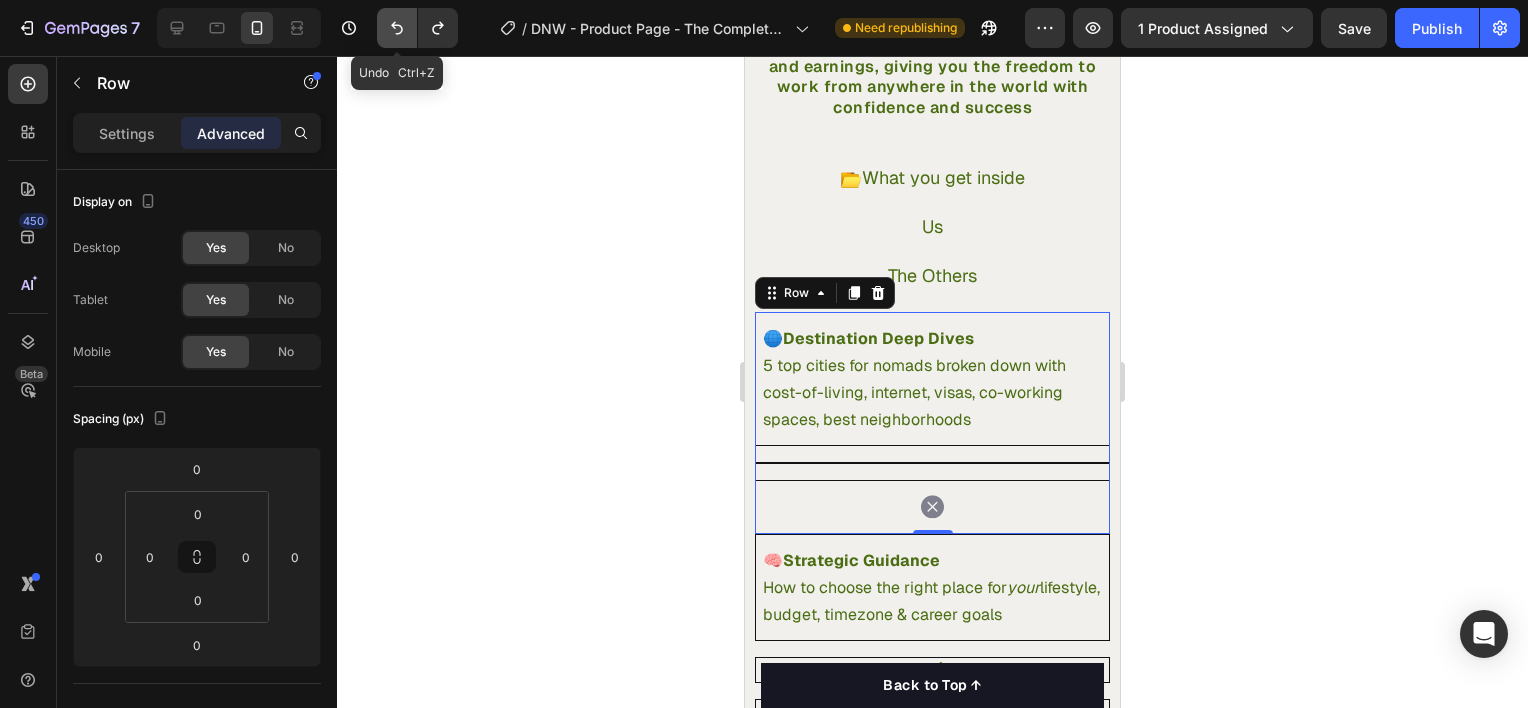 click 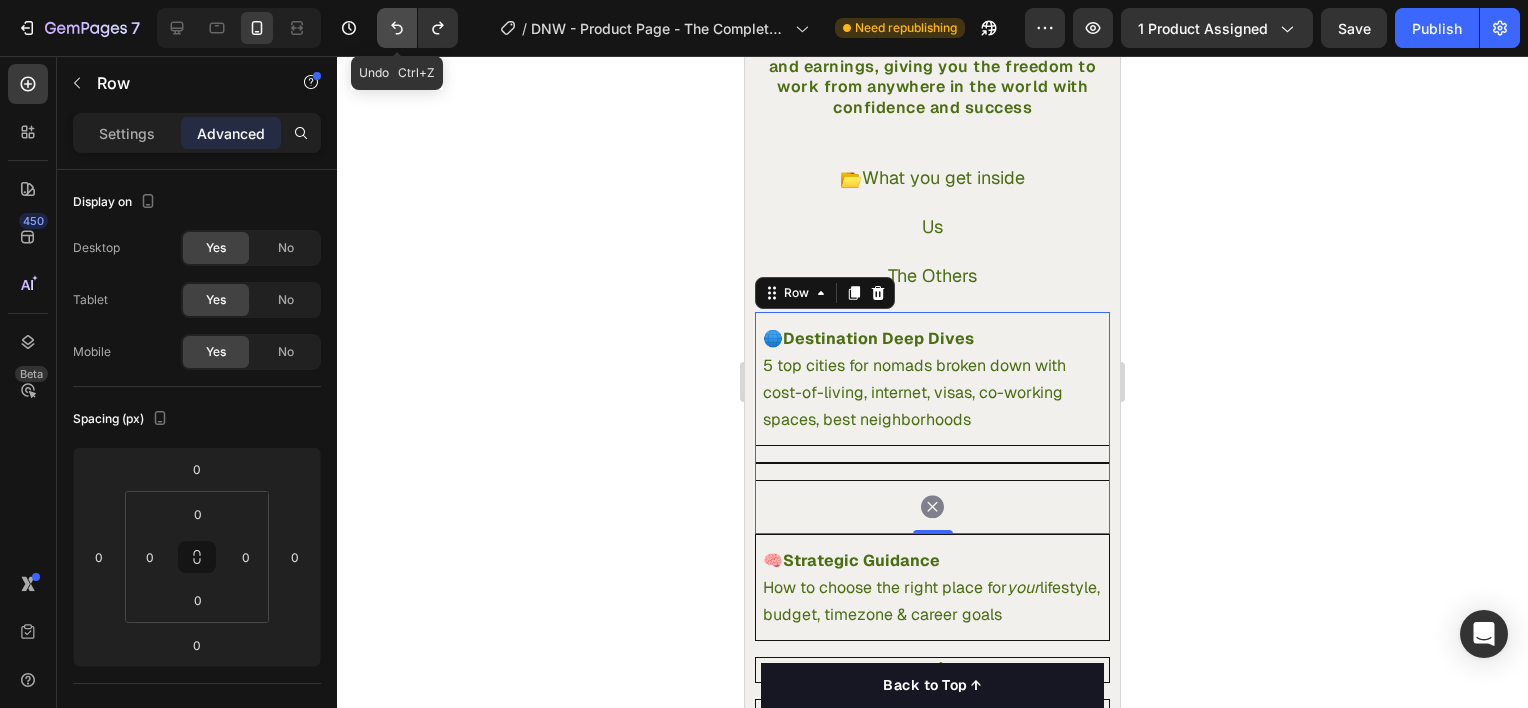click 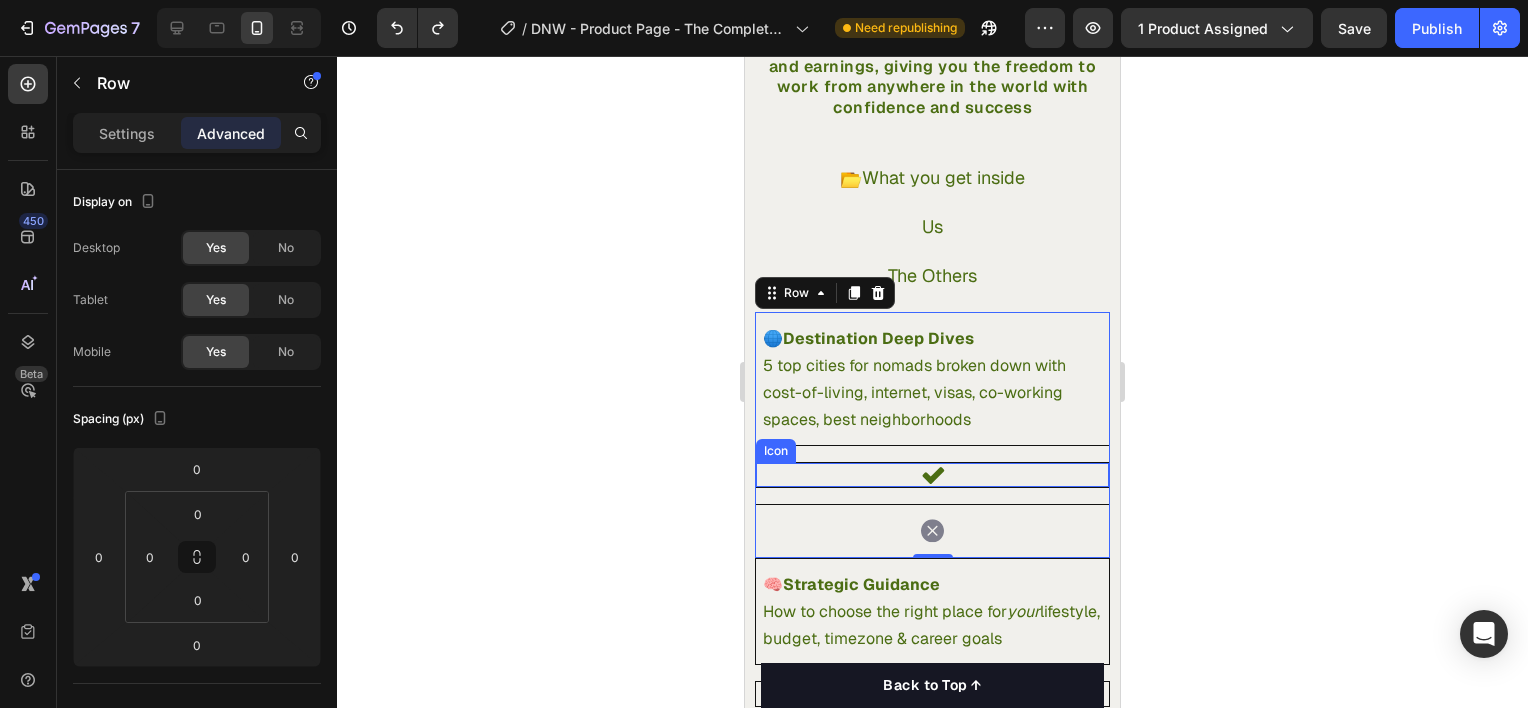 click 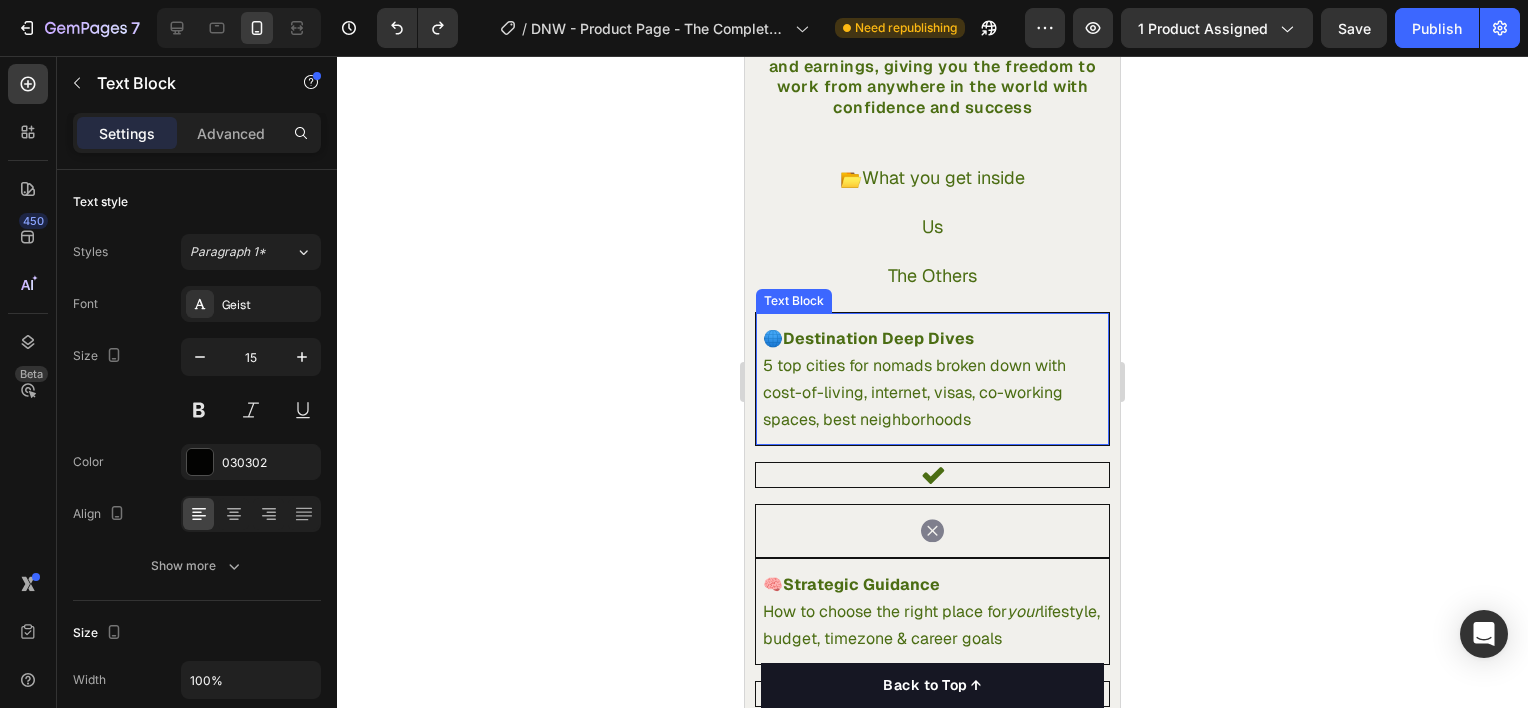 click on "🌐  Destination Deep Dives 5 top cities for nomads broken down with cost-of-living, internet, visas, co-working spaces, best neighborhoods Text Block" at bounding box center (932, 379) 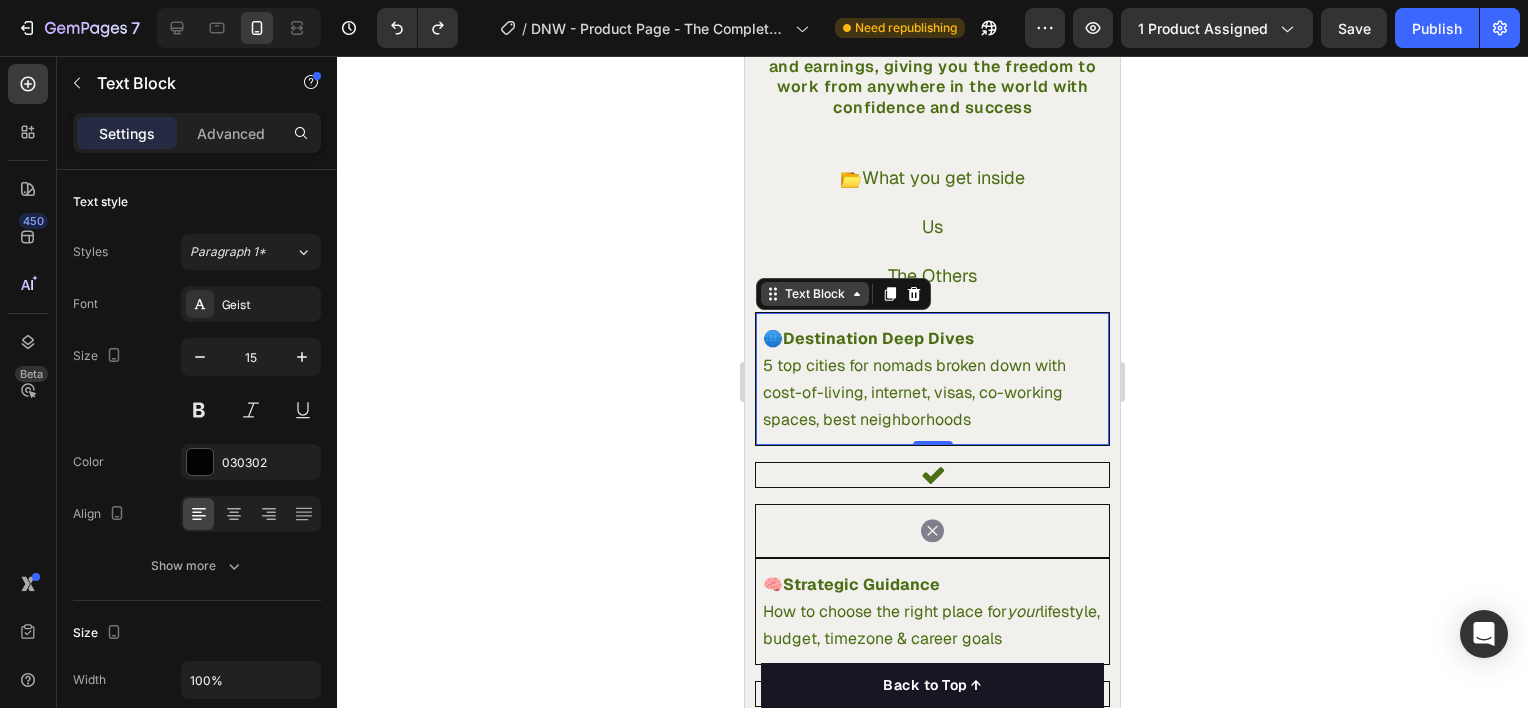 click on "Text Block" at bounding box center (815, 294) 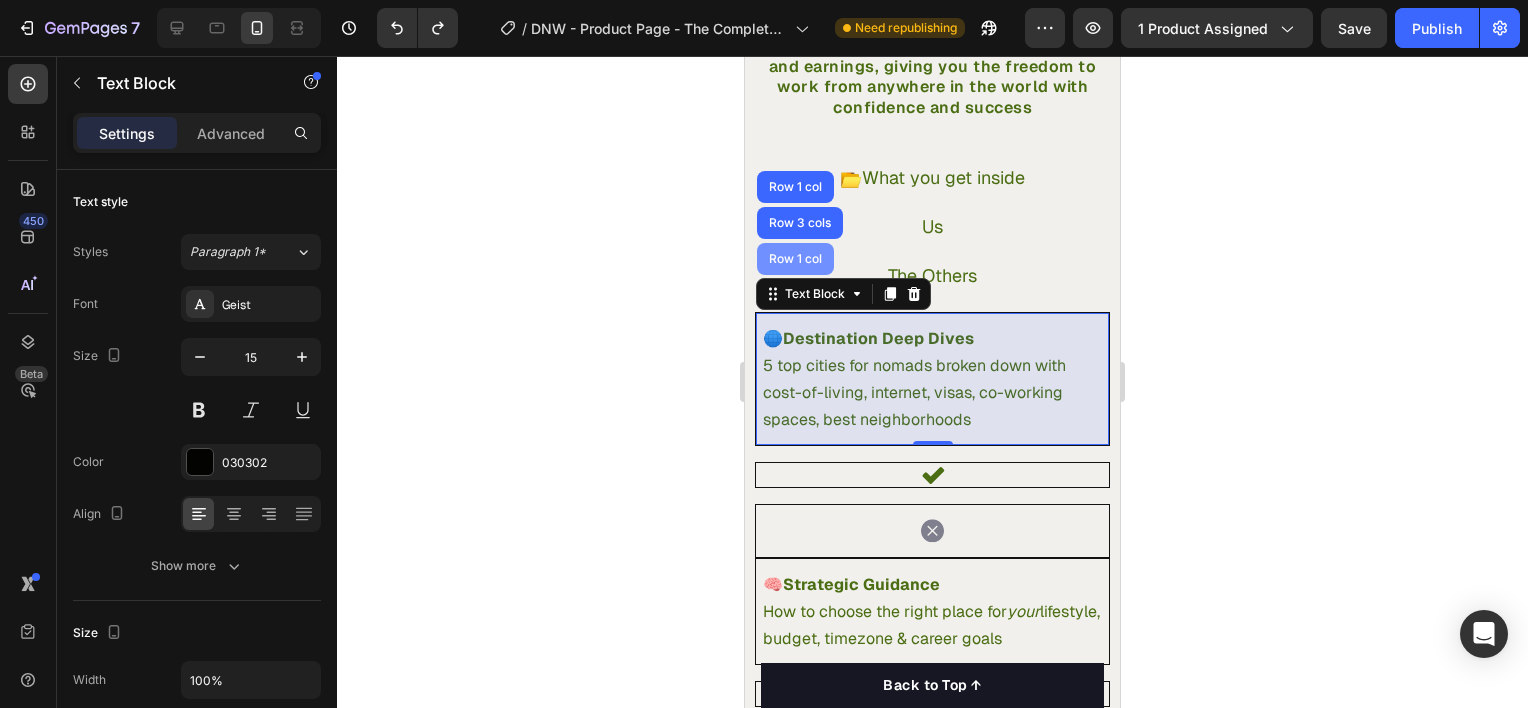 click on "Row 1 col" at bounding box center [795, 259] 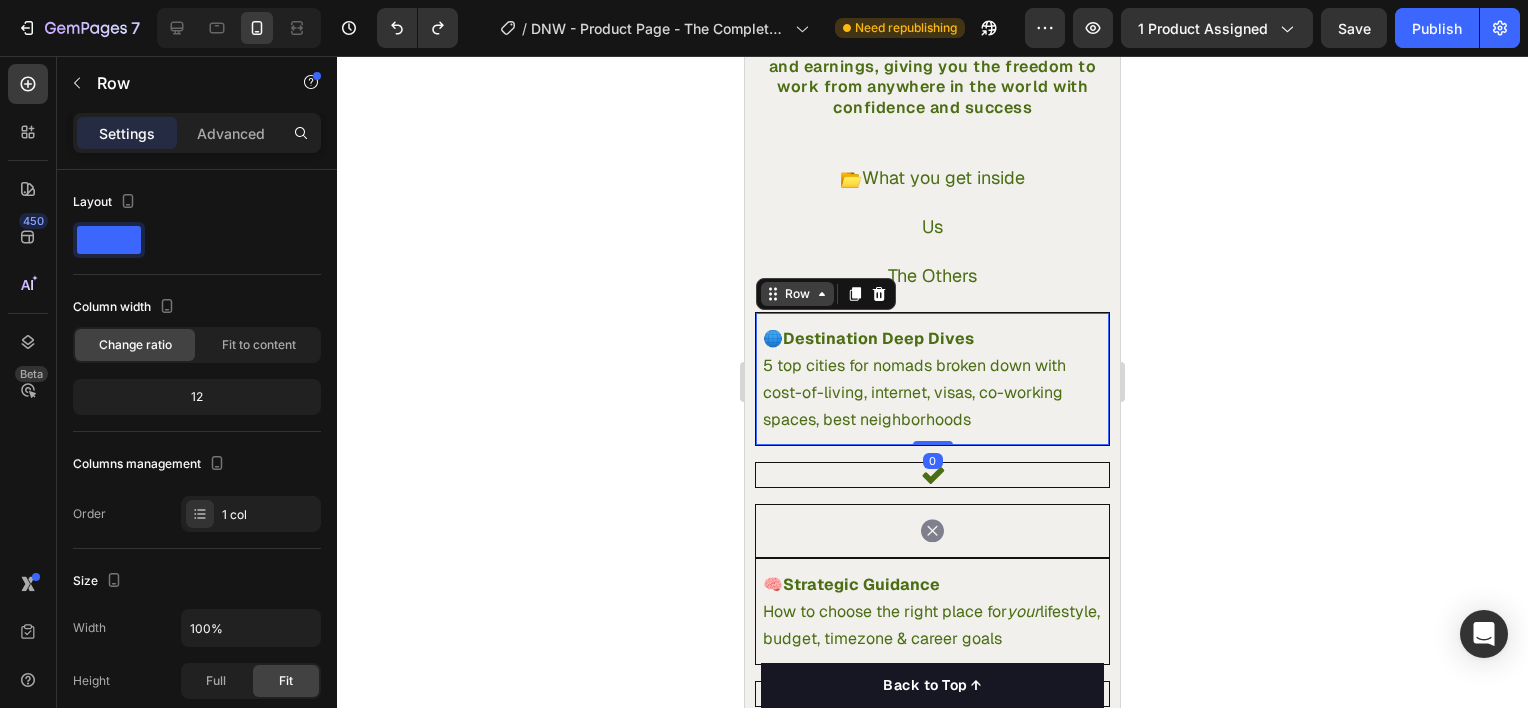 click on "Row" at bounding box center [797, 294] 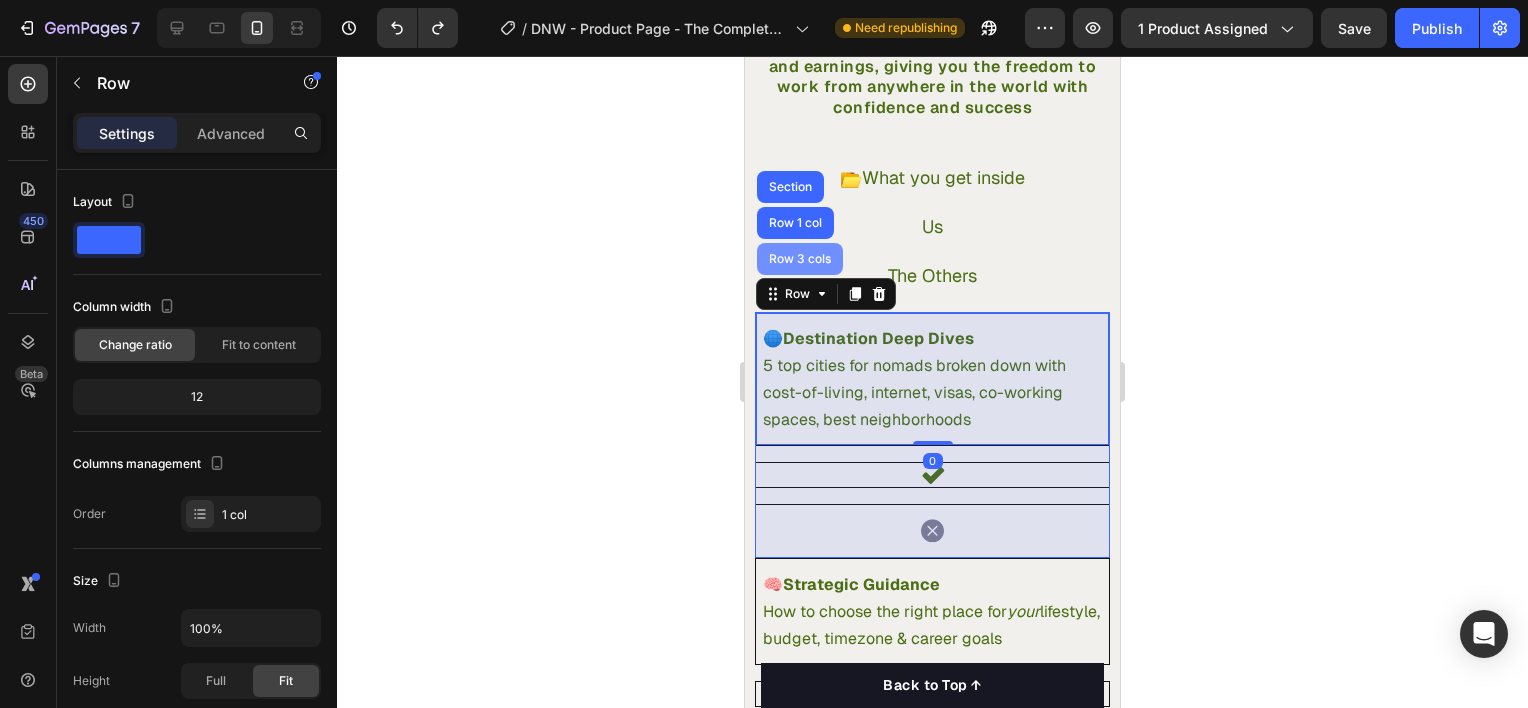 click on "Row 3 cols" at bounding box center [800, 259] 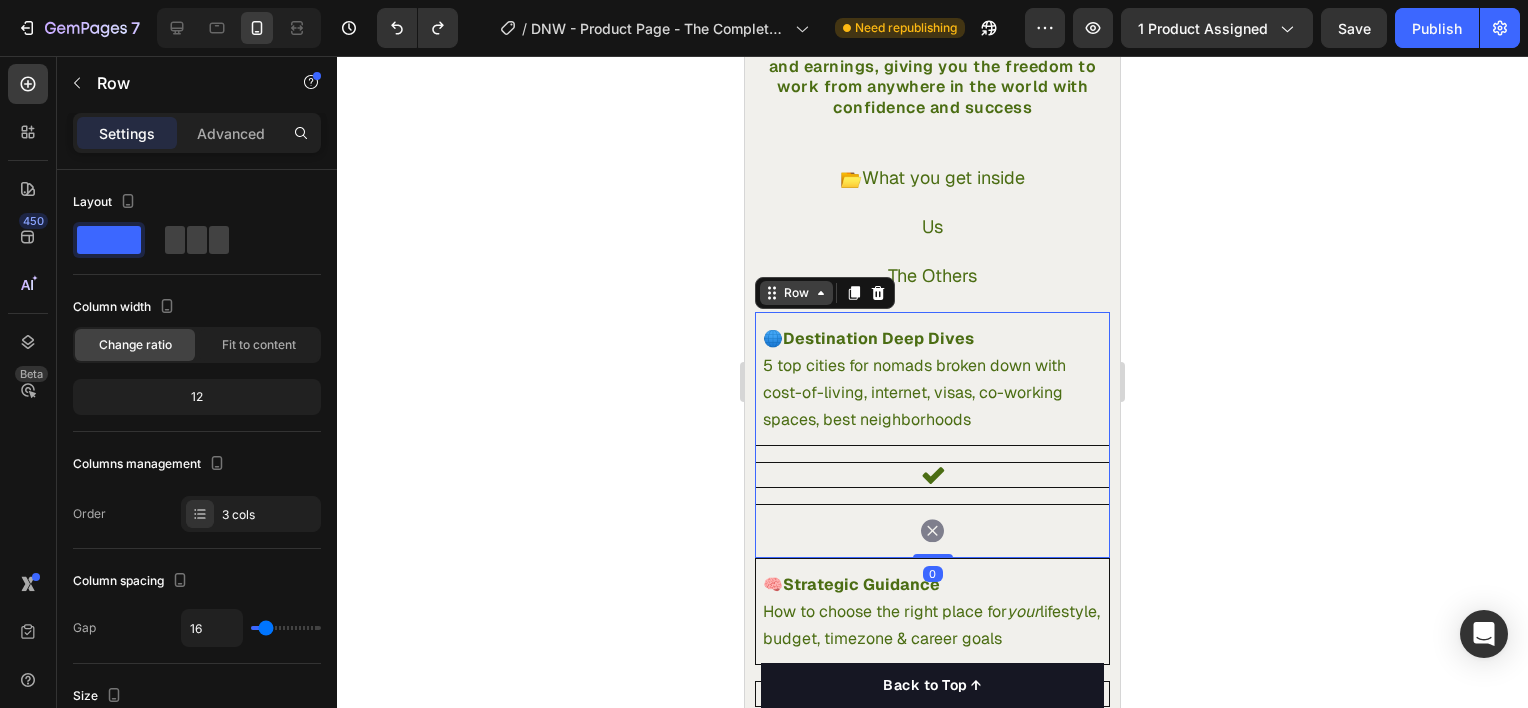 click on "Row" at bounding box center [796, 293] 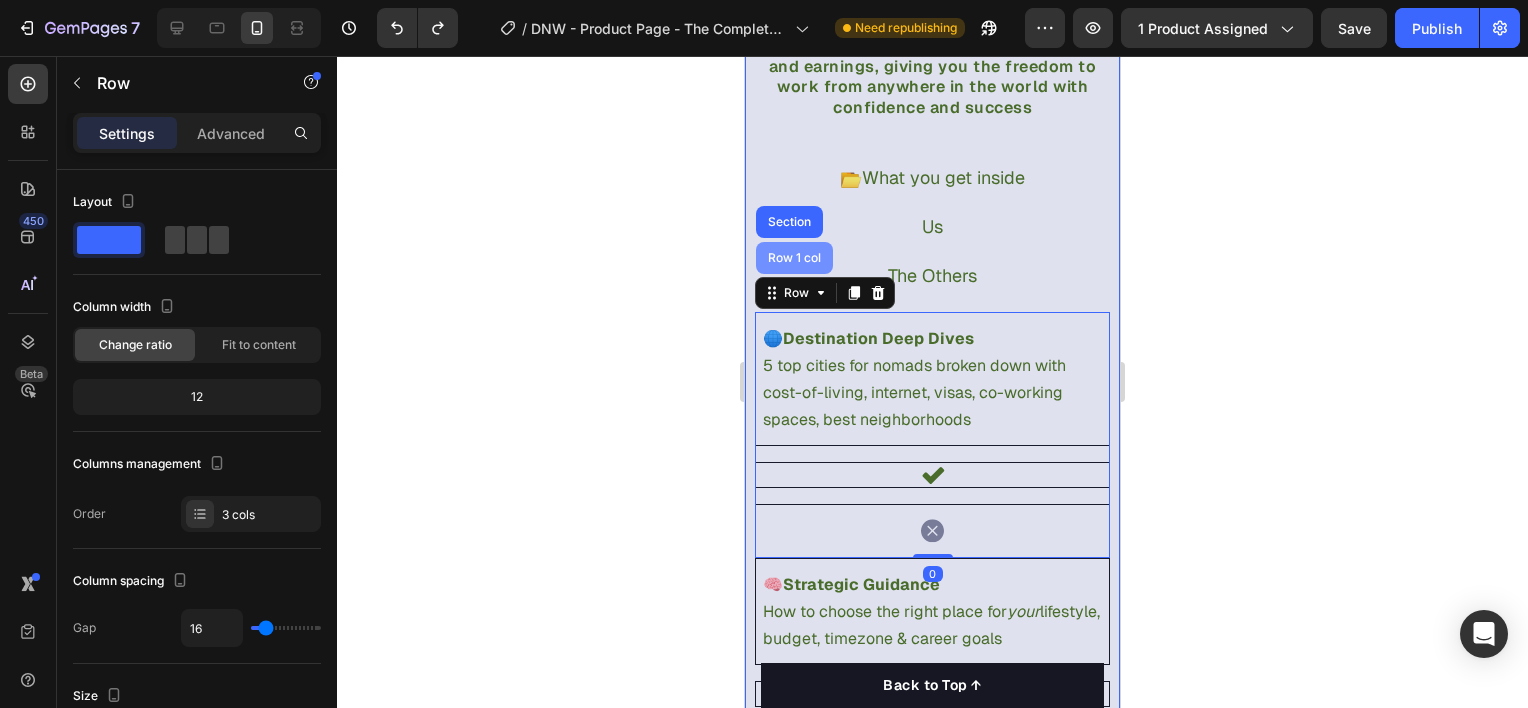 click on "Row 1 col" at bounding box center [794, 258] 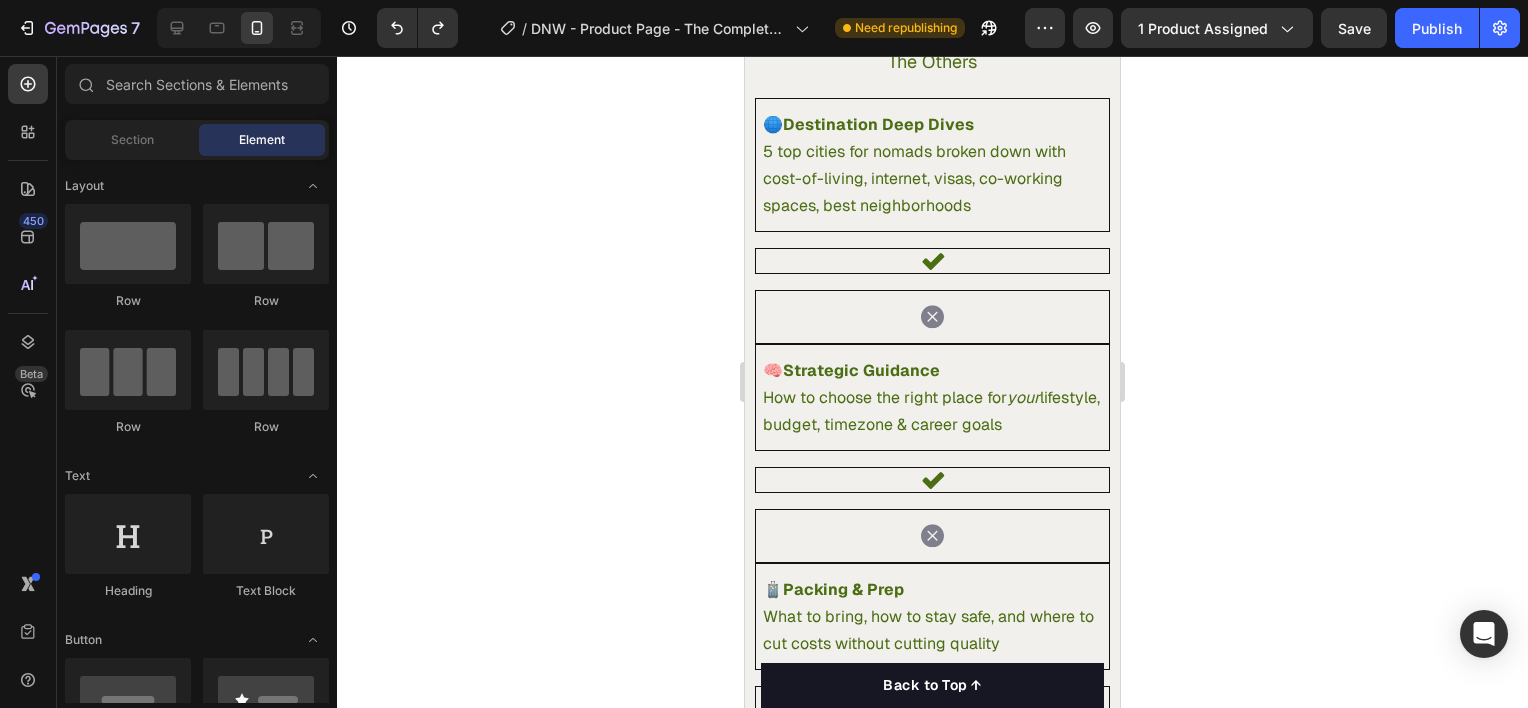 scroll, scrollTop: 2820, scrollLeft: 0, axis: vertical 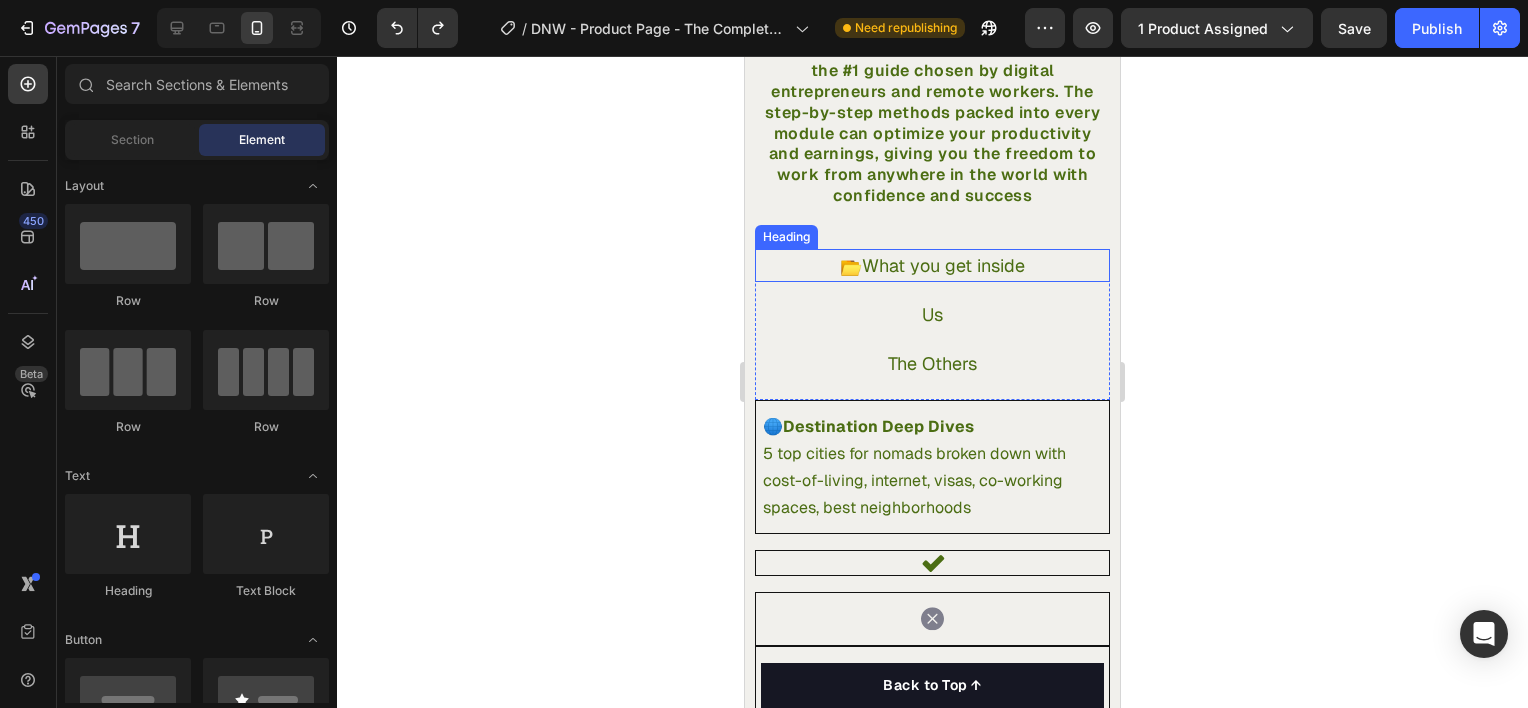 click on "What you get inside" at bounding box center [943, 265] 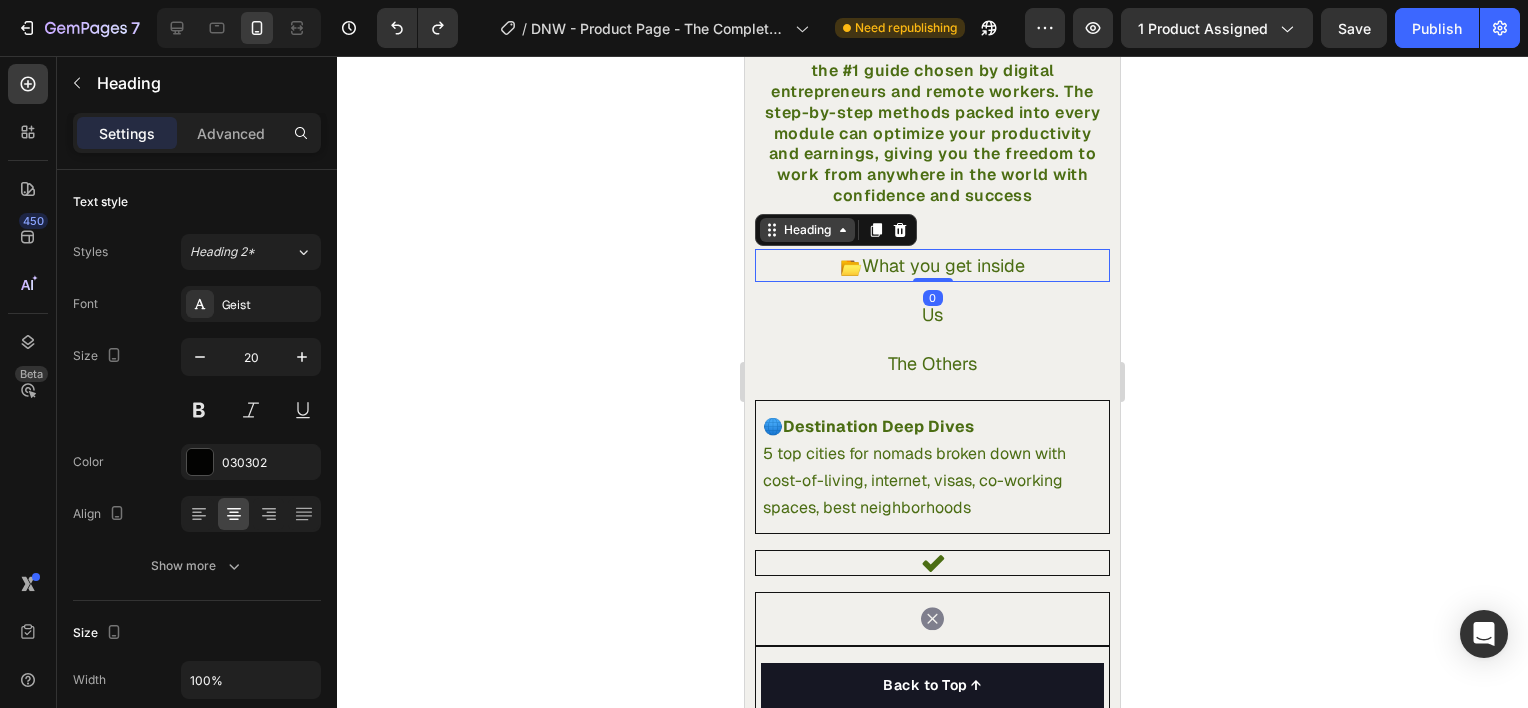 click on "Heading" at bounding box center (807, 230) 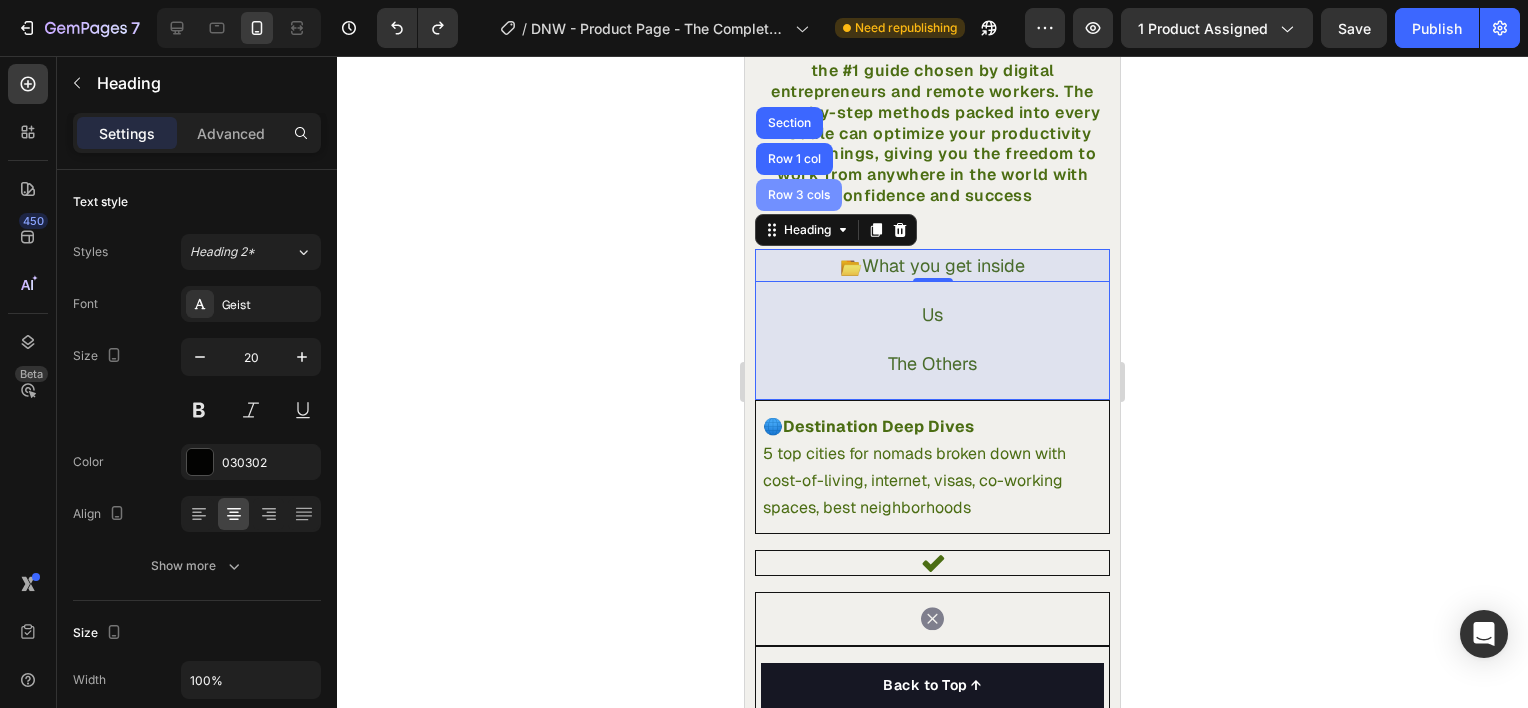 click on "Row 3 cols" at bounding box center (799, 195) 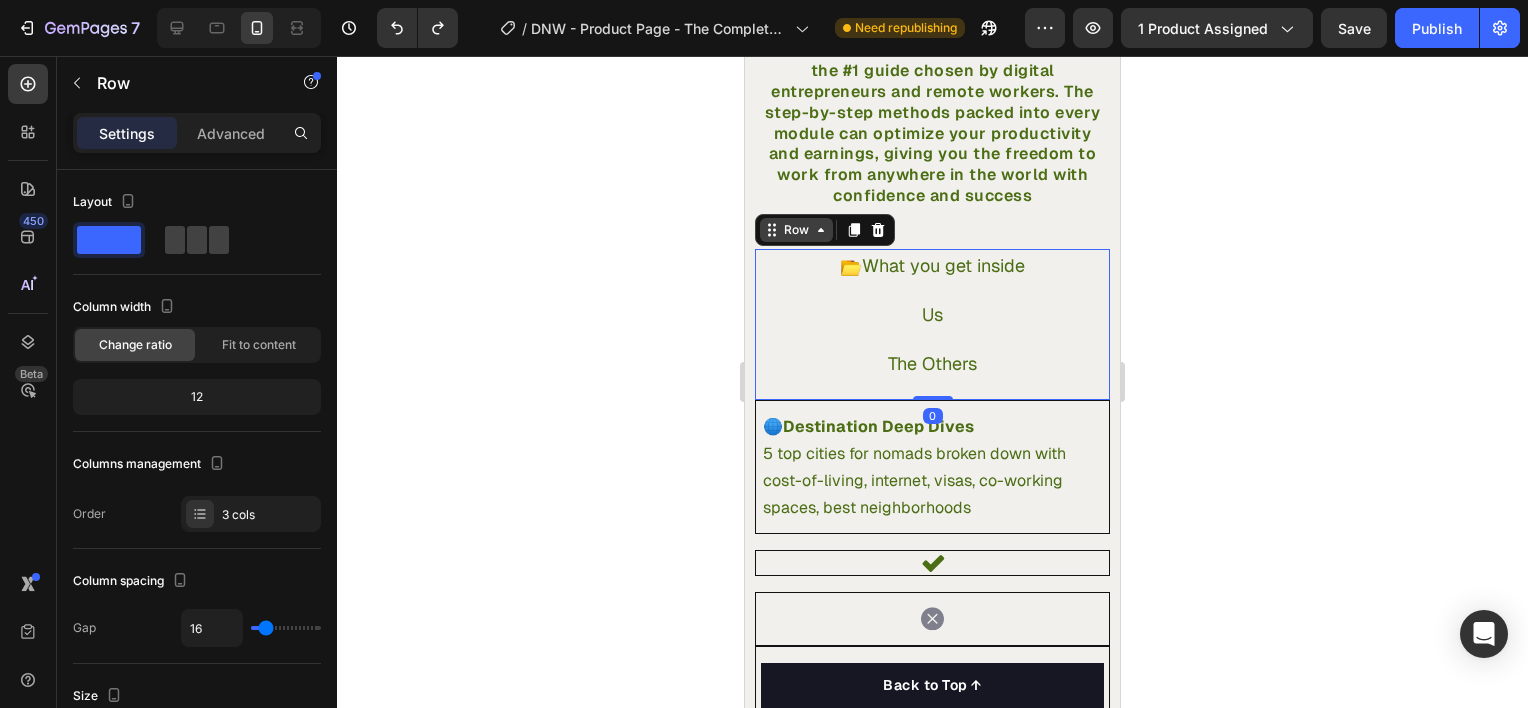 click on "Row" at bounding box center (796, 230) 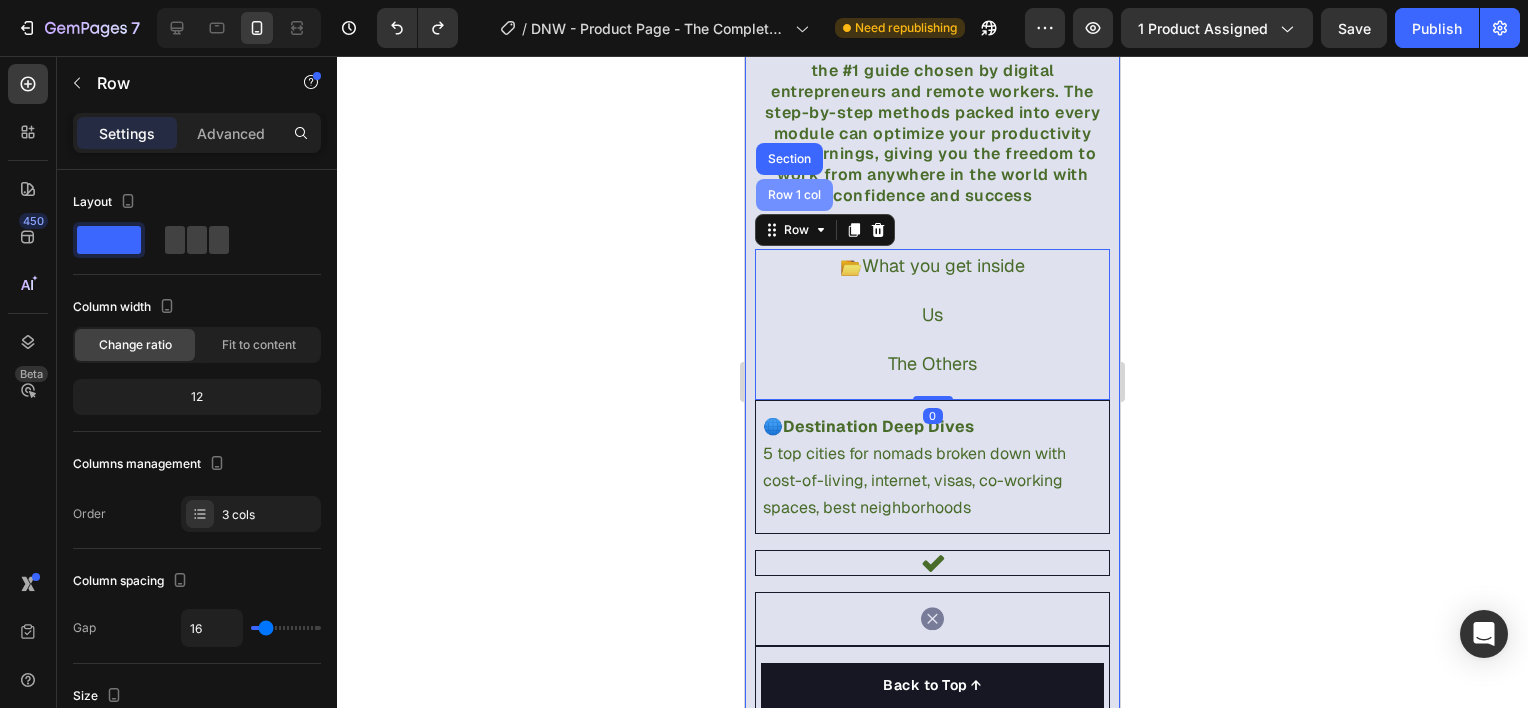 click on "Row 1 col" at bounding box center (794, 195) 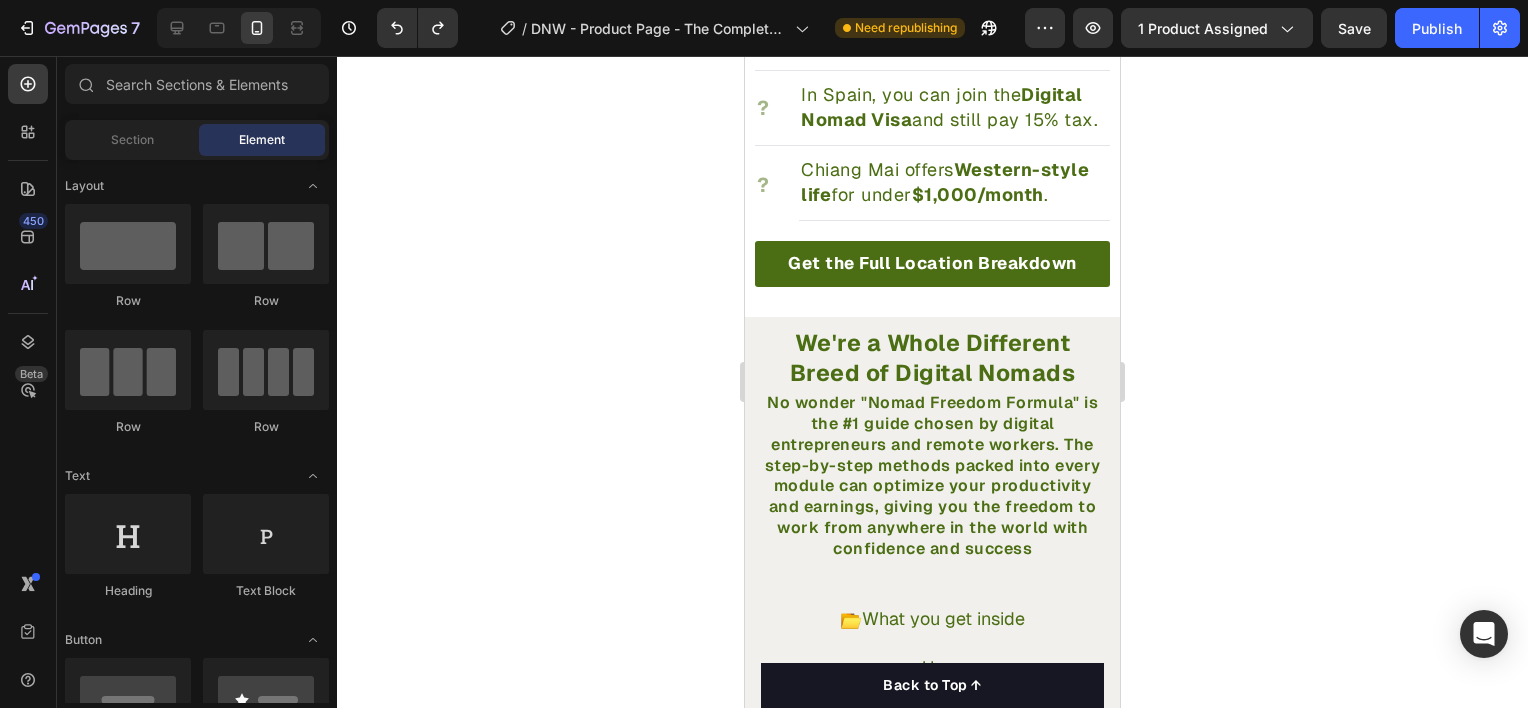 scroll, scrollTop: 2592, scrollLeft: 0, axis: vertical 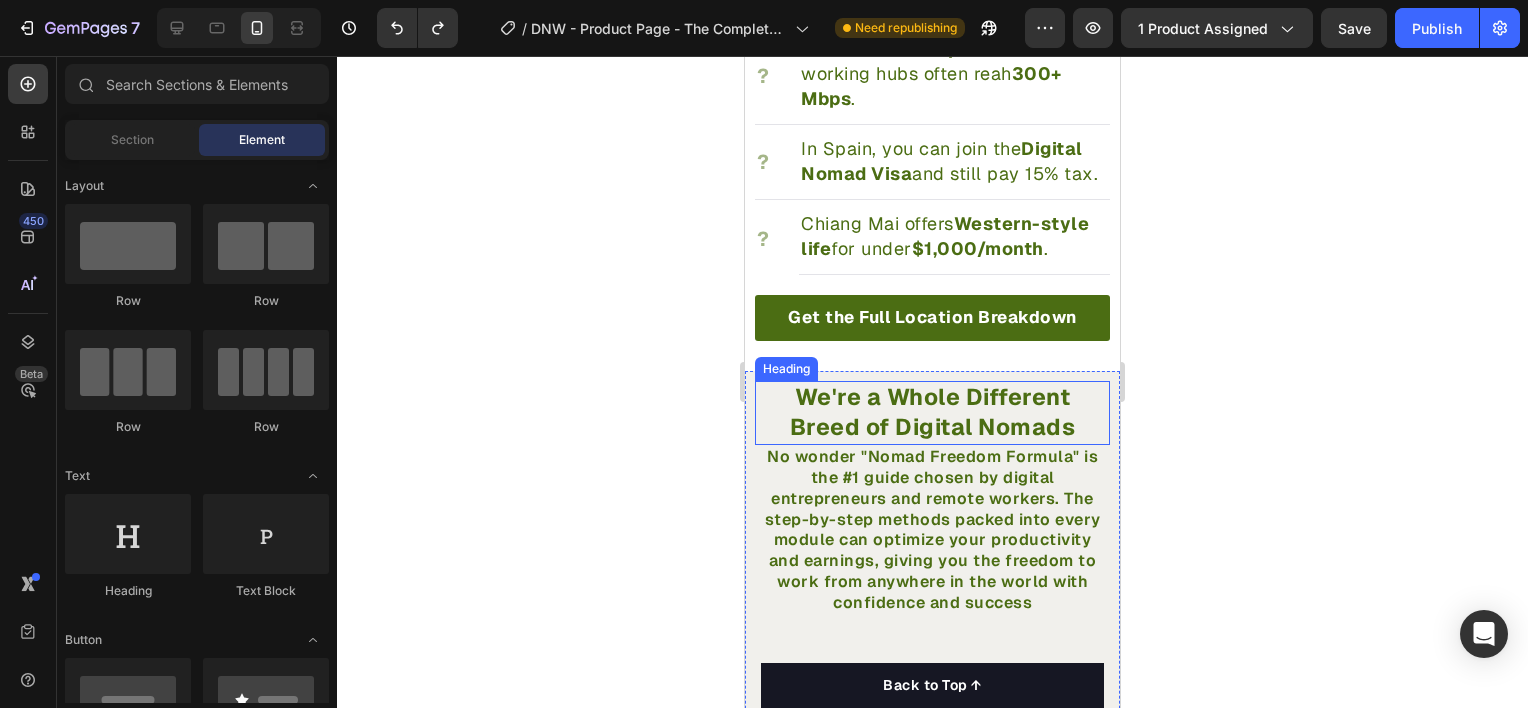 click on "We're a Whole Different Breed of Digital Nomads" at bounding box center [933, 412] 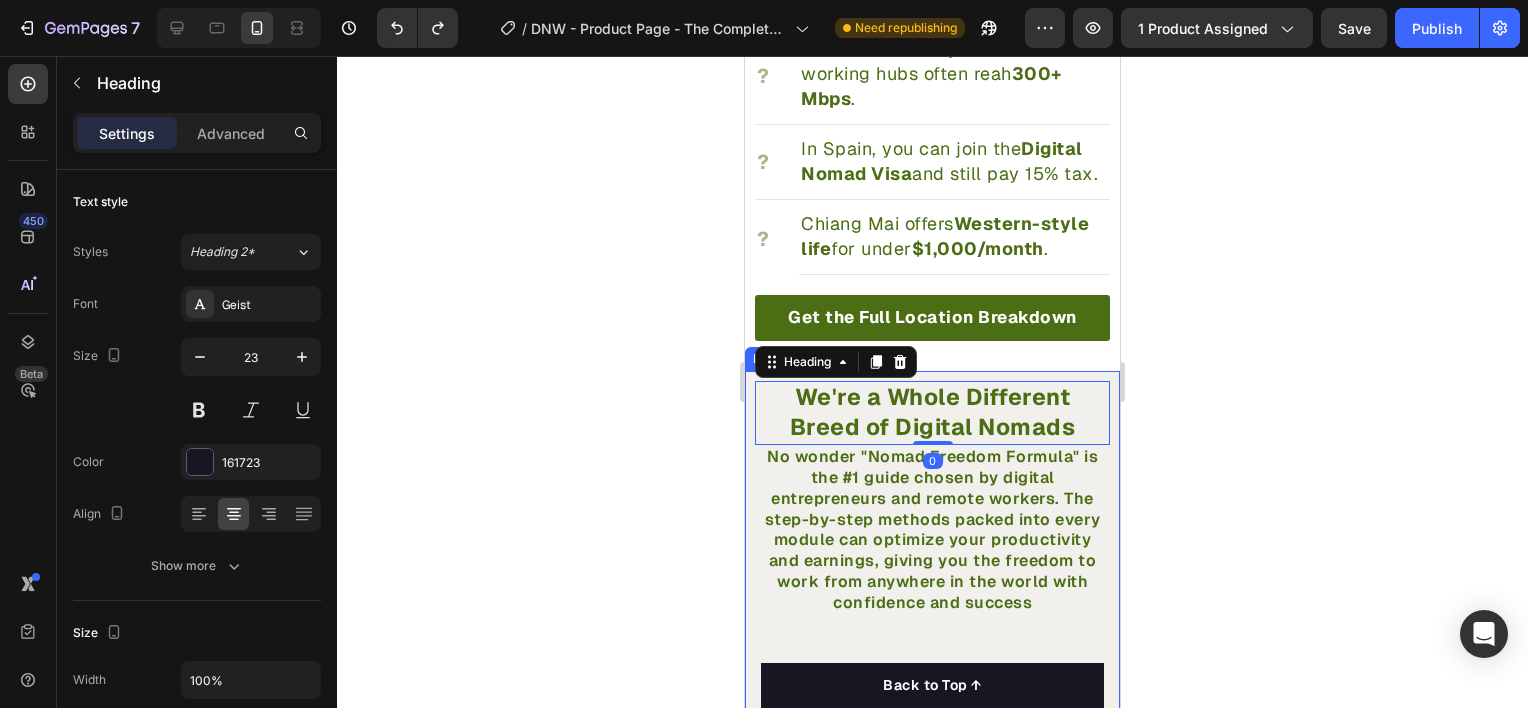 click on "We're a Whole Different Breed of Digital Nomads Heading   0 No wonder "Nomad Freedom Formula" is the #1 guide chosen by digital entrepreneurs and remote workers. The step-by-step methods packed into every module can optimize your productivity and earnings, giving you the freedom to work from anywhere in the world with confidence and success Heading 📂  What you get inside Heading Us Heading The Others Heading Row 🌐  Destination Deep Dives 5 top cities for nomads broken down with cost-of-living, internet, visas, co-working spaces, best neighborhoods Text Block Row
Icon Row
Icon Row Row 🧠  Strategic Guidance How to choose the right place for  your  lifestyle, budget, timezone & career goals Text Block Row
Icon Row
Icon Row Row 🧳  Packing & Prep What to bring, how to stay safe, and where to cut costs without cutting quality Text Block Row
Icon Row
Icon Row Row 💵  Finance & Tax Text Block Row Icon" at bounding box center [932, 1378] 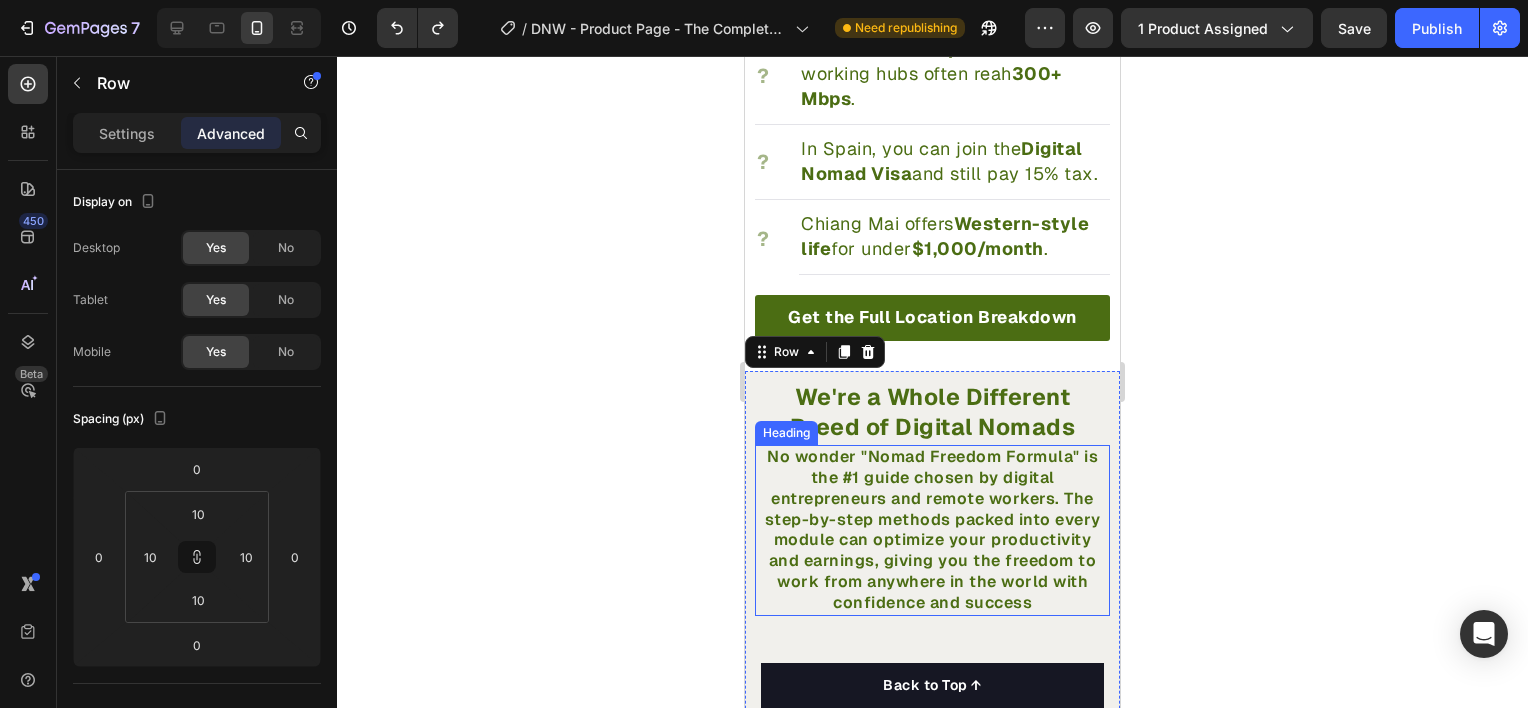 click on "No wonder "Nomad Freedom Formula" is the #1 guide chosen by digital entrepreneurs and remote workers. The step-by-step methods packed into every module can optimize your productivity and earnings, giving you the freedom to work from anywhere in the world with confidence and success" at bounding box center [933, 529] 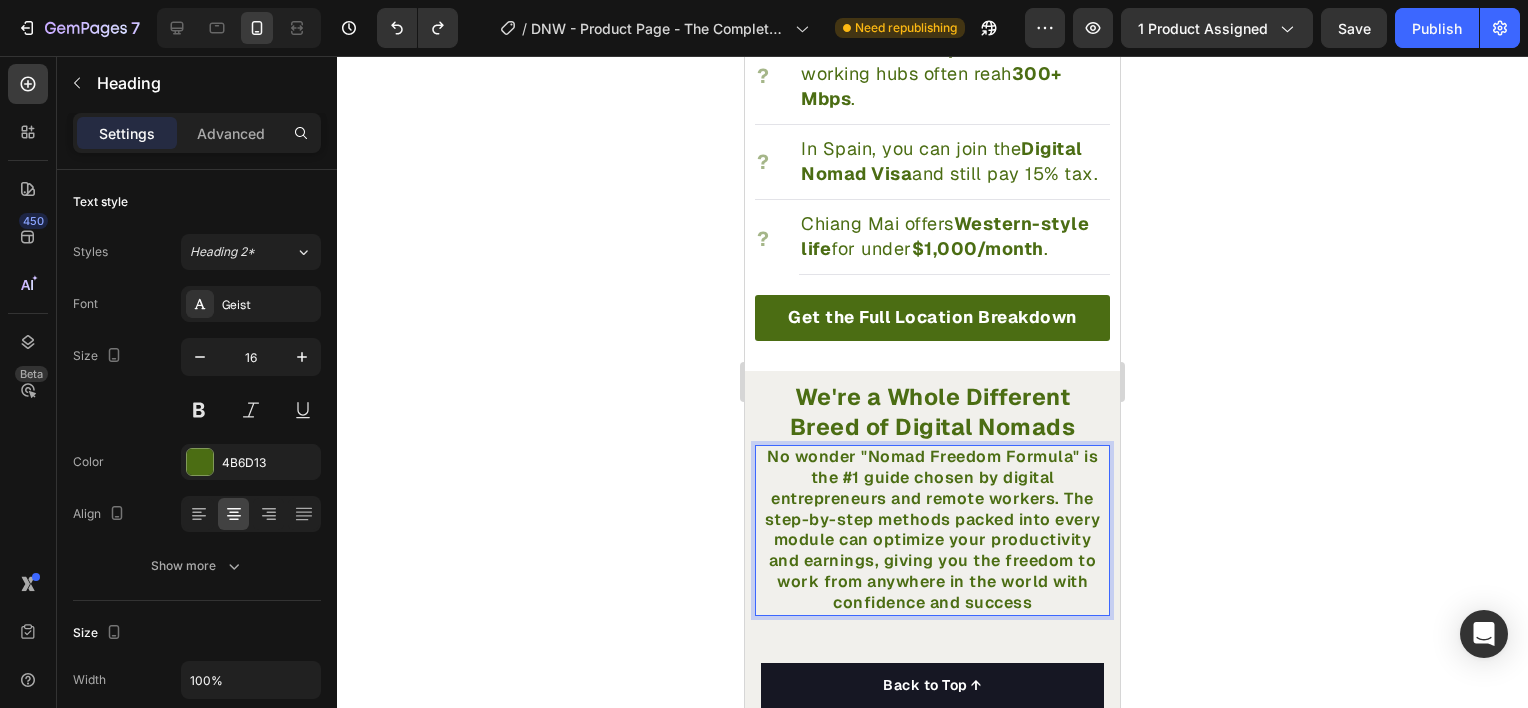 click on "No wonder "Nomad Freedom Formula" is the #1 guide chosen by digital entrepreneurs and remote workers. The step-by-step methods packed into every module can optimize your productivity and earnings, giving you the freedom to work from anywhere in the world with confidence and success" at bounding box center [933, 529] 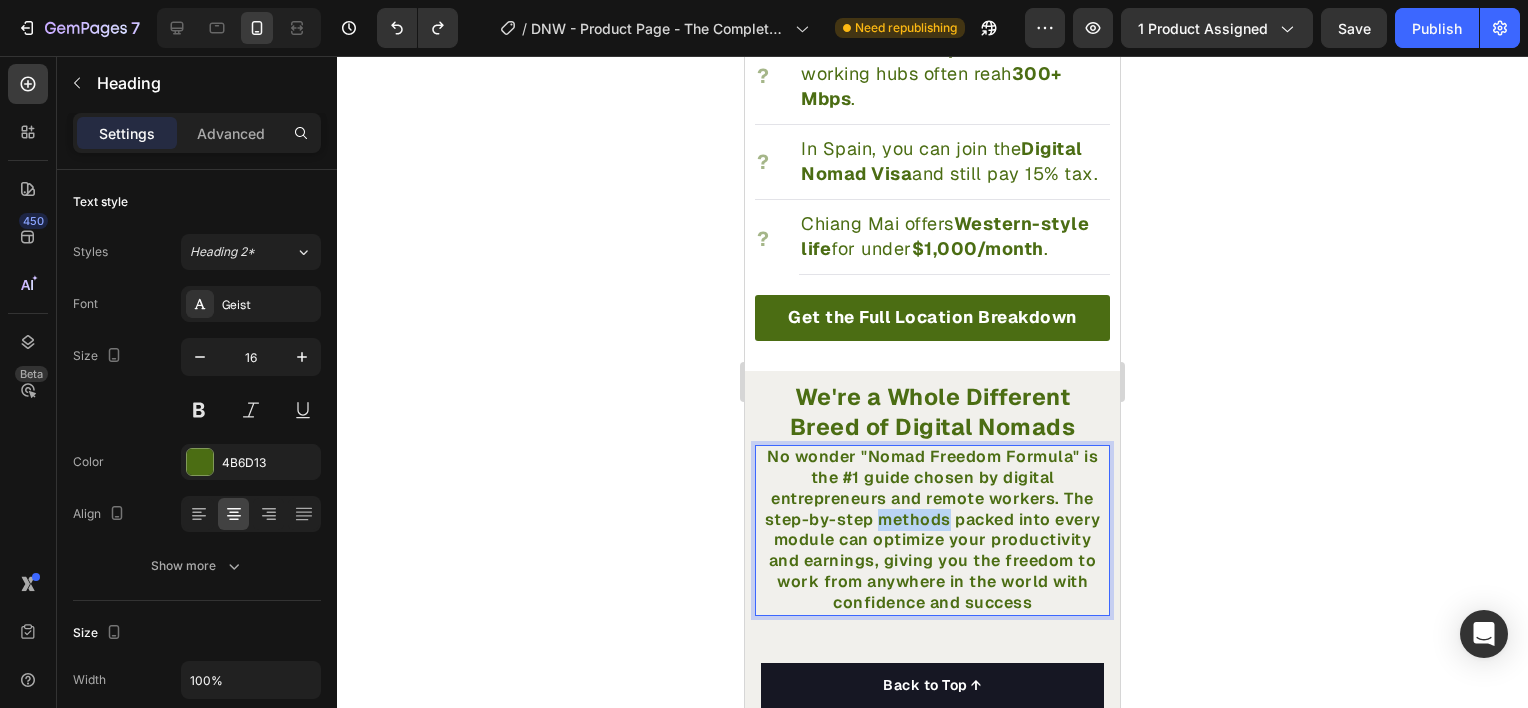 click on "No wonder "Nomad Freedom Formula" is the #1 guide chosen by digital entrepreneurs and remote workers. The step-by-step methods packed into every module can optimize your productivity and earnings, giving you the freedom to work from anywhere in the world with confidence and success" at bounding box center [933, 529] 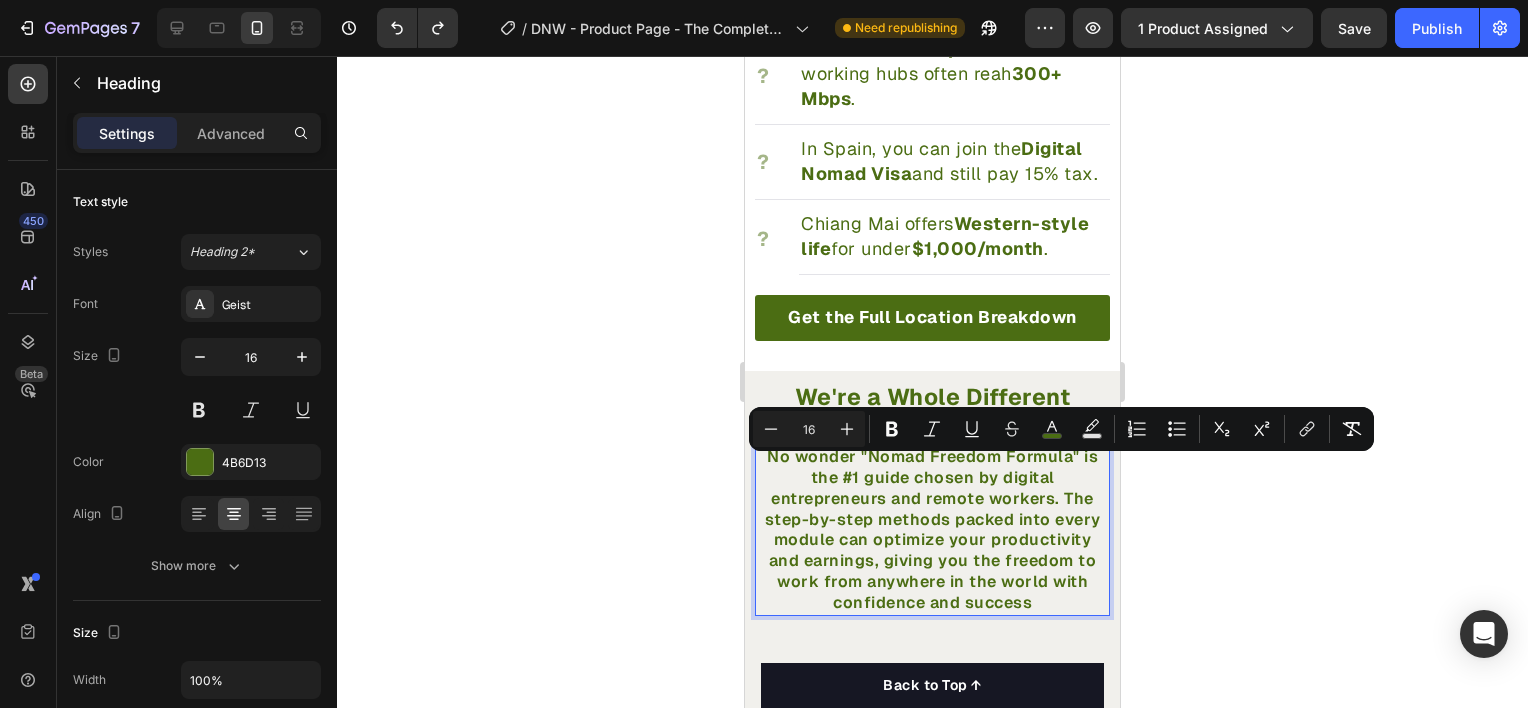 click on "No wonder "Nomad Freedom Formula" is the #1 guide chosen by digital entrepreneurs and remote workers. The step-by-step methods packed into every module can optimize your productivity and earnings, giving you the freedom to work from anywhere in the world with confidence and success" at bounding box center [933, 529] 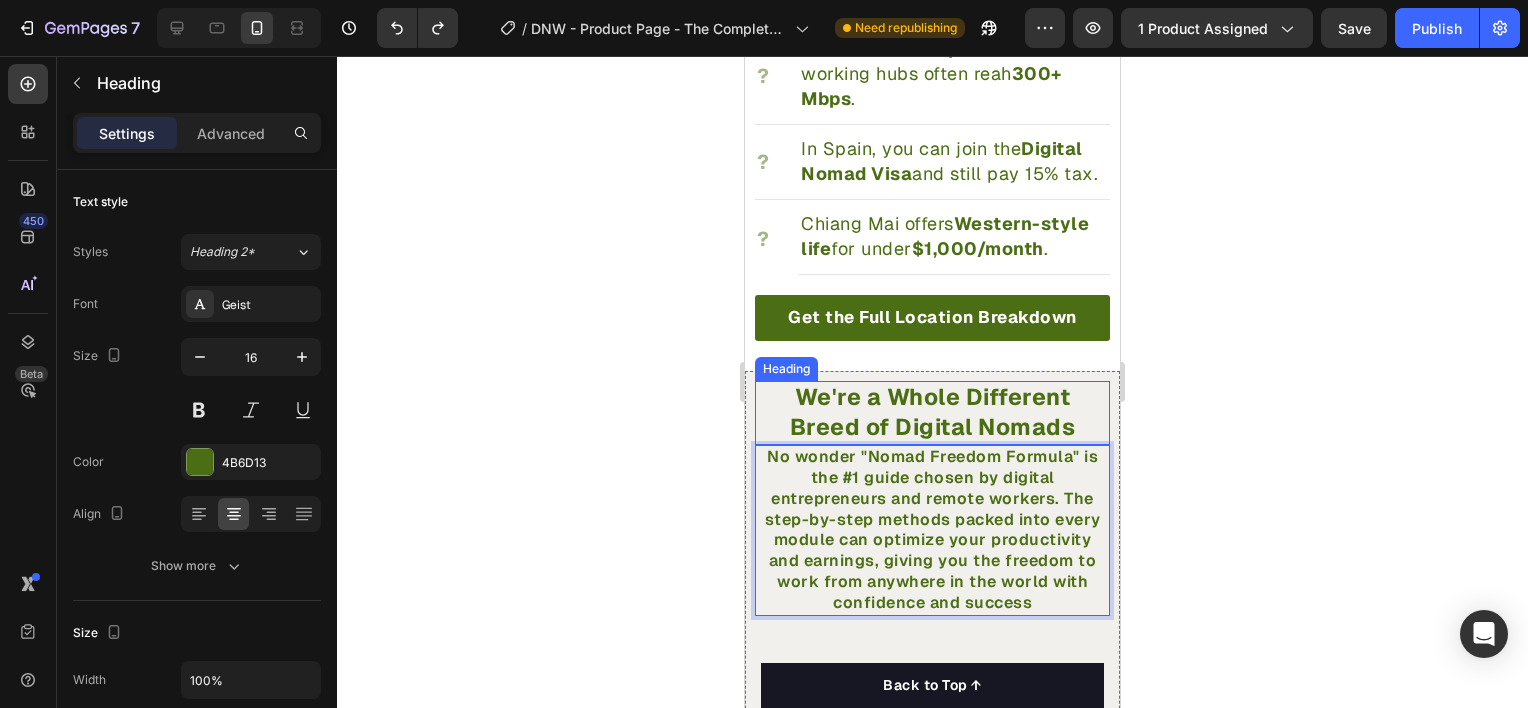 click on "We're a Whole Different Breed of Digital Nomads" at bounding box center [933, 412] 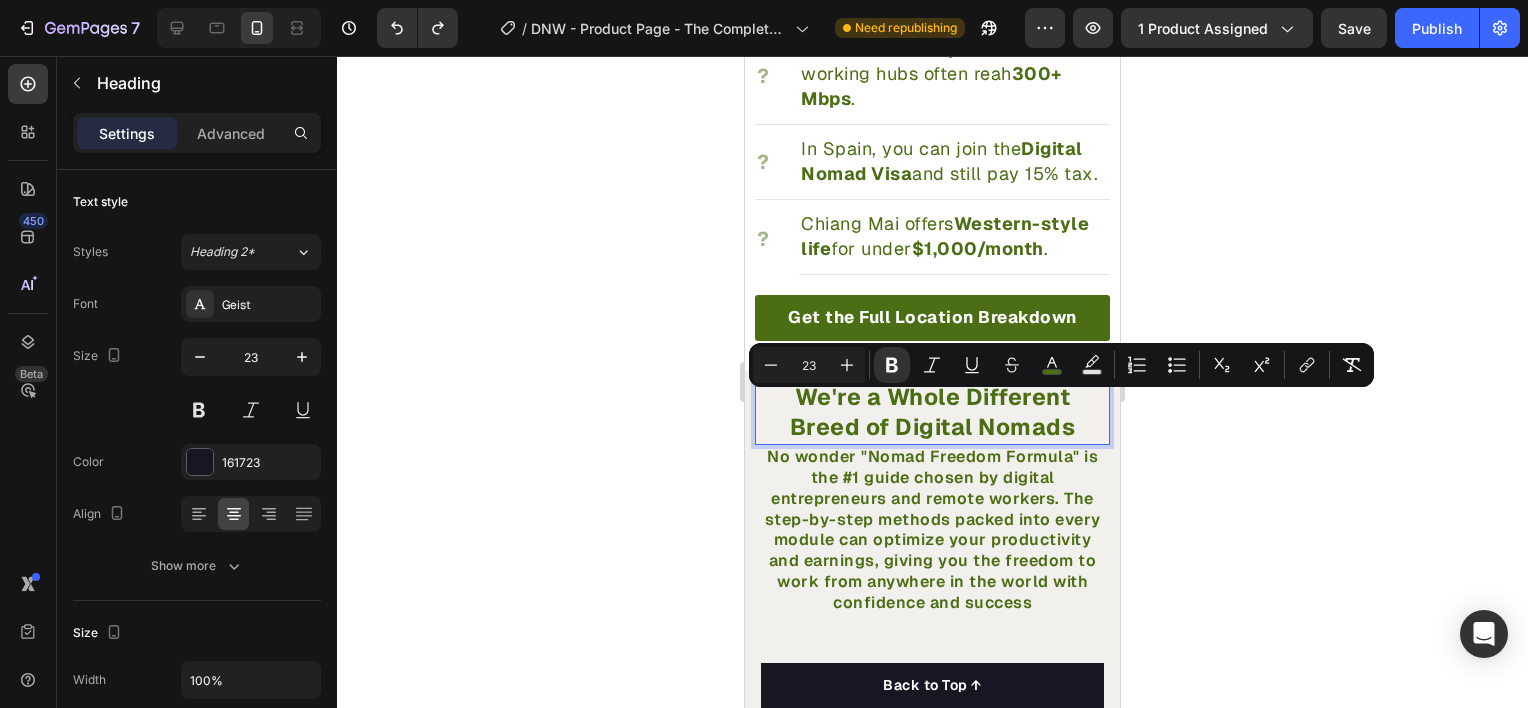 click 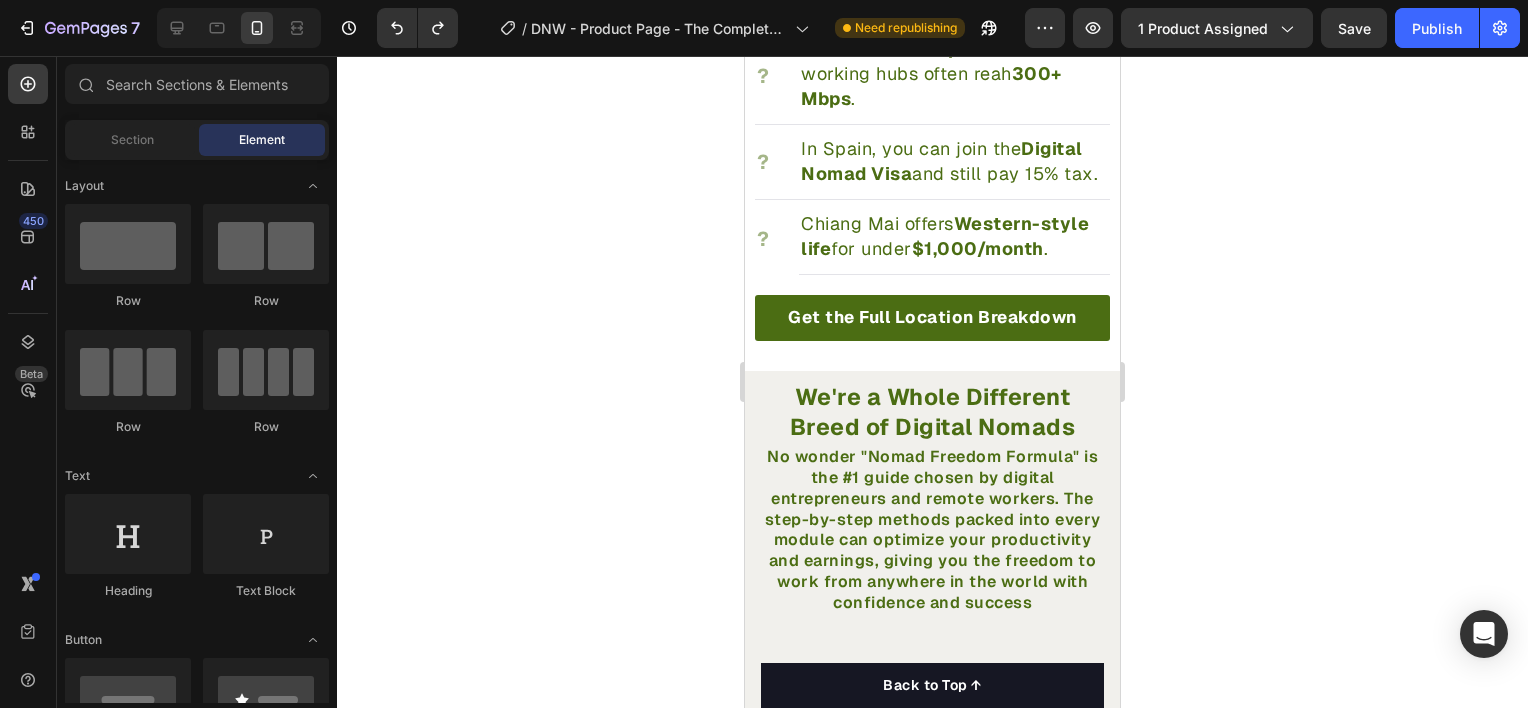 scroll, scrollTop: 3163, scrollLeft: 0, axis: vertical 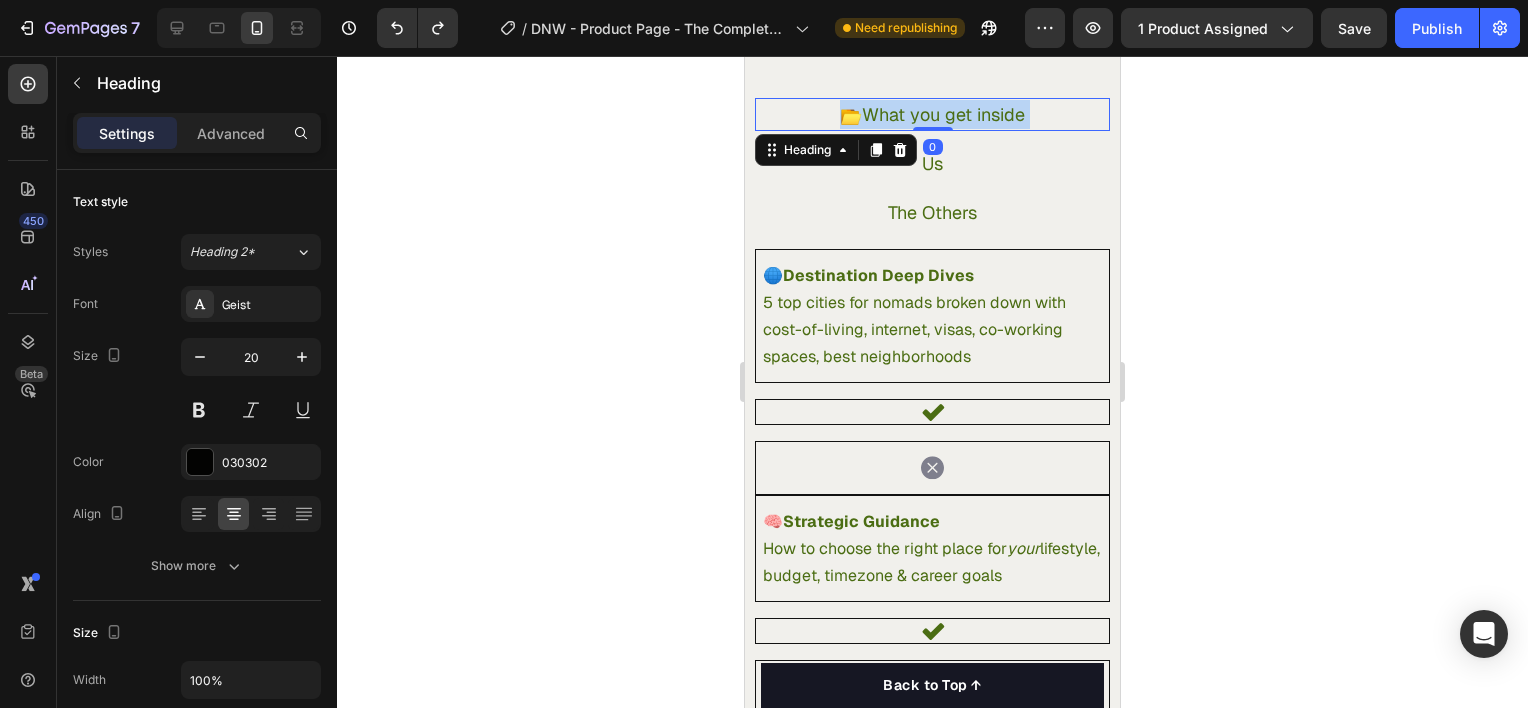 click on "What you get inside" at bounding box center [943, 114] 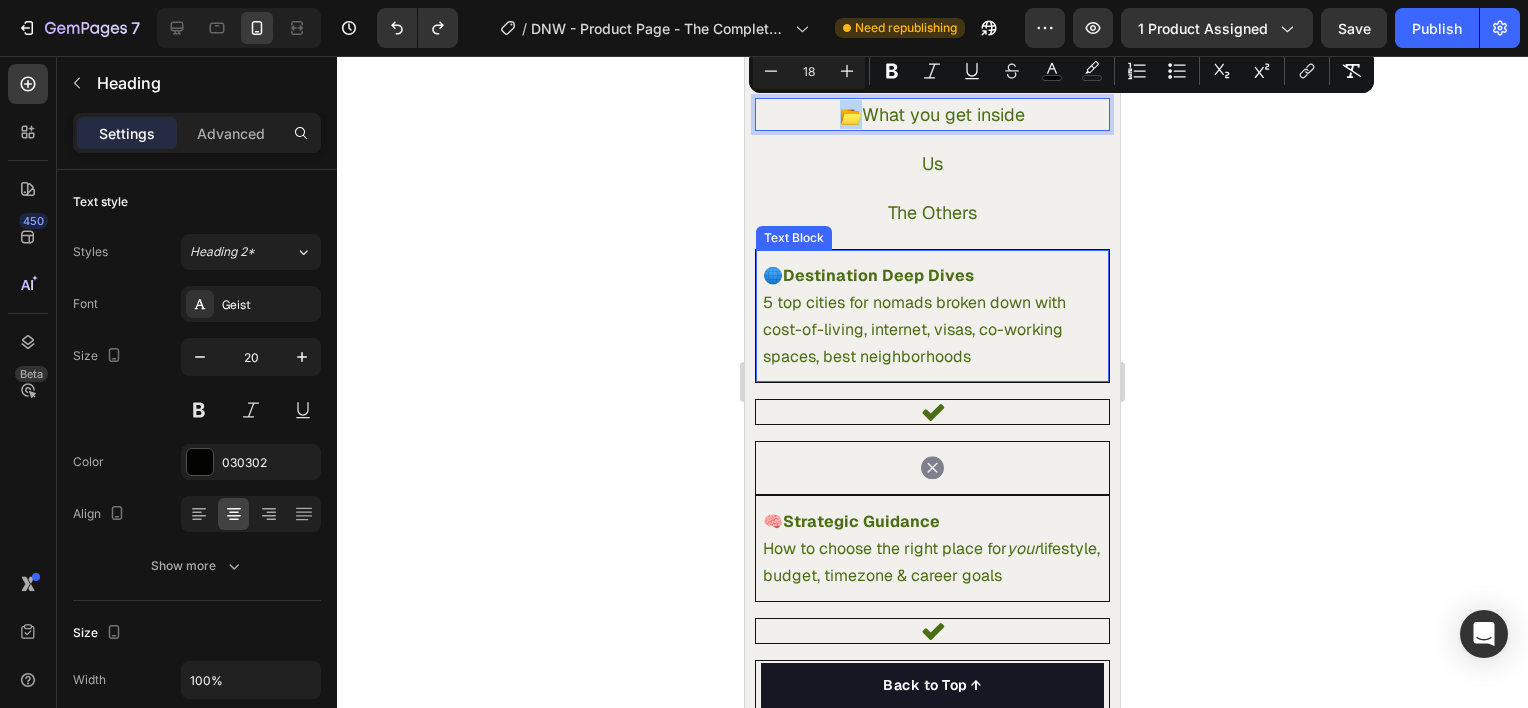 click on "5 top cities for nomads broken down with cost-of-living, internet, visas, co-working spaces, best neighborhoods" at bounding box center [932, 329] 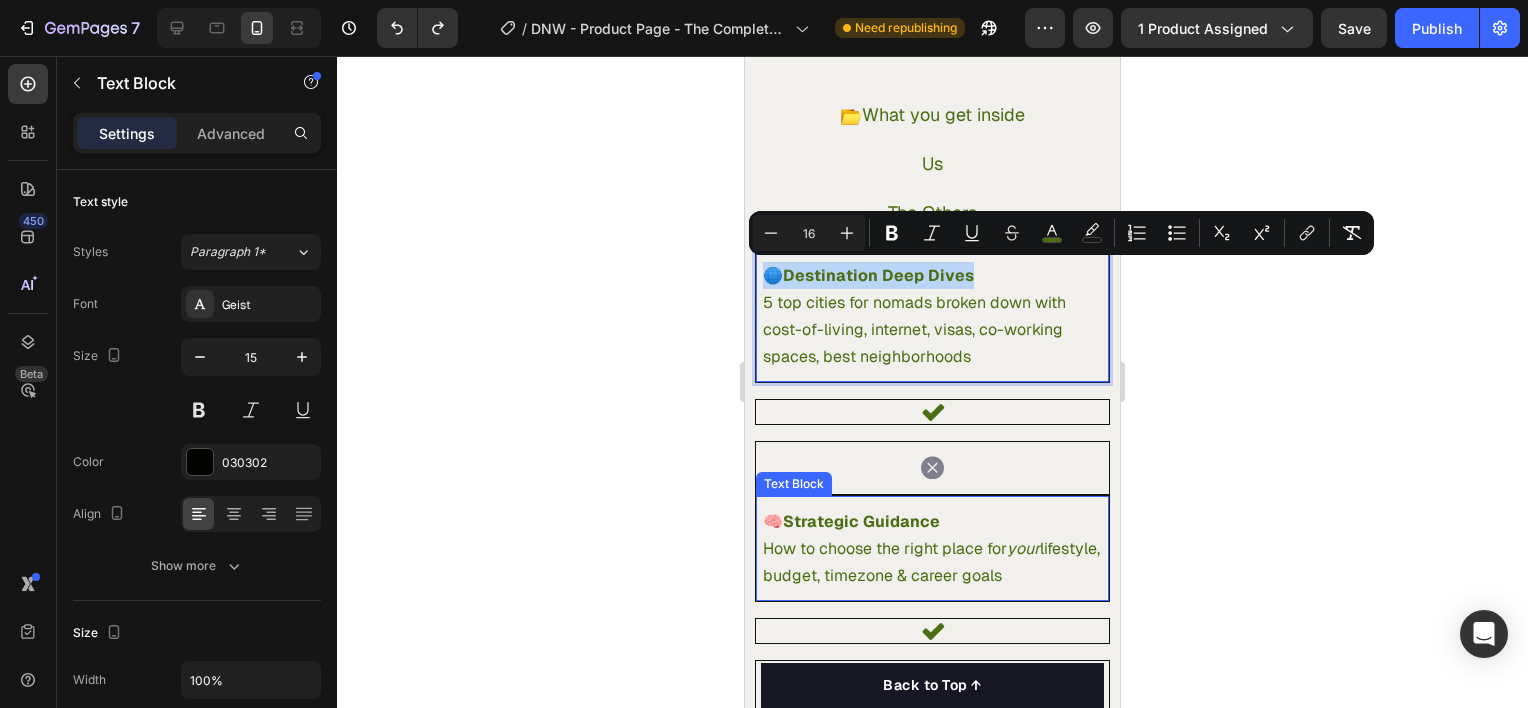 click on "How to choose the right place for  your  lifestyle, budget, timezone & career goals" at bounding box center (931, 562) 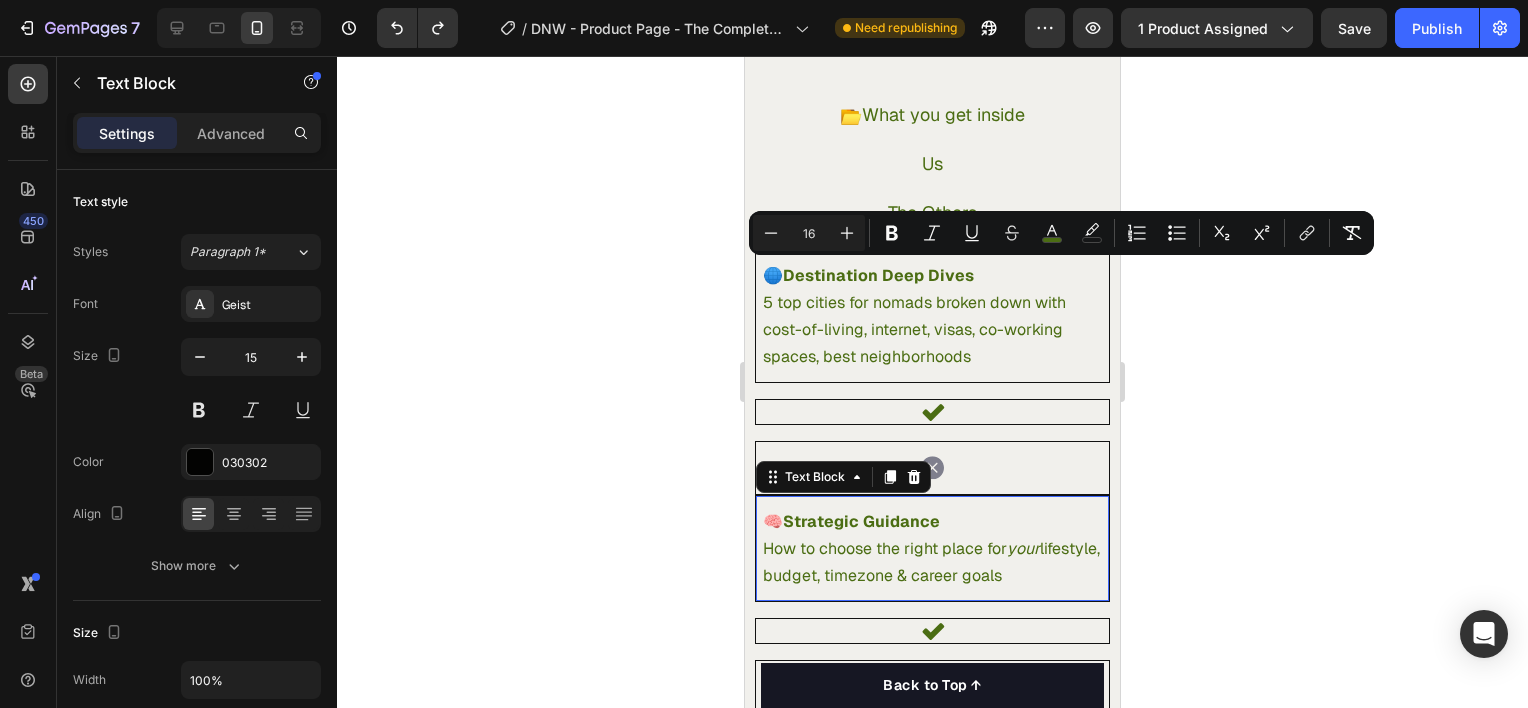 click on "How to choose the right place for  your  lifestyle, budget, timezone & career goals" at bounding box center (931, 562) 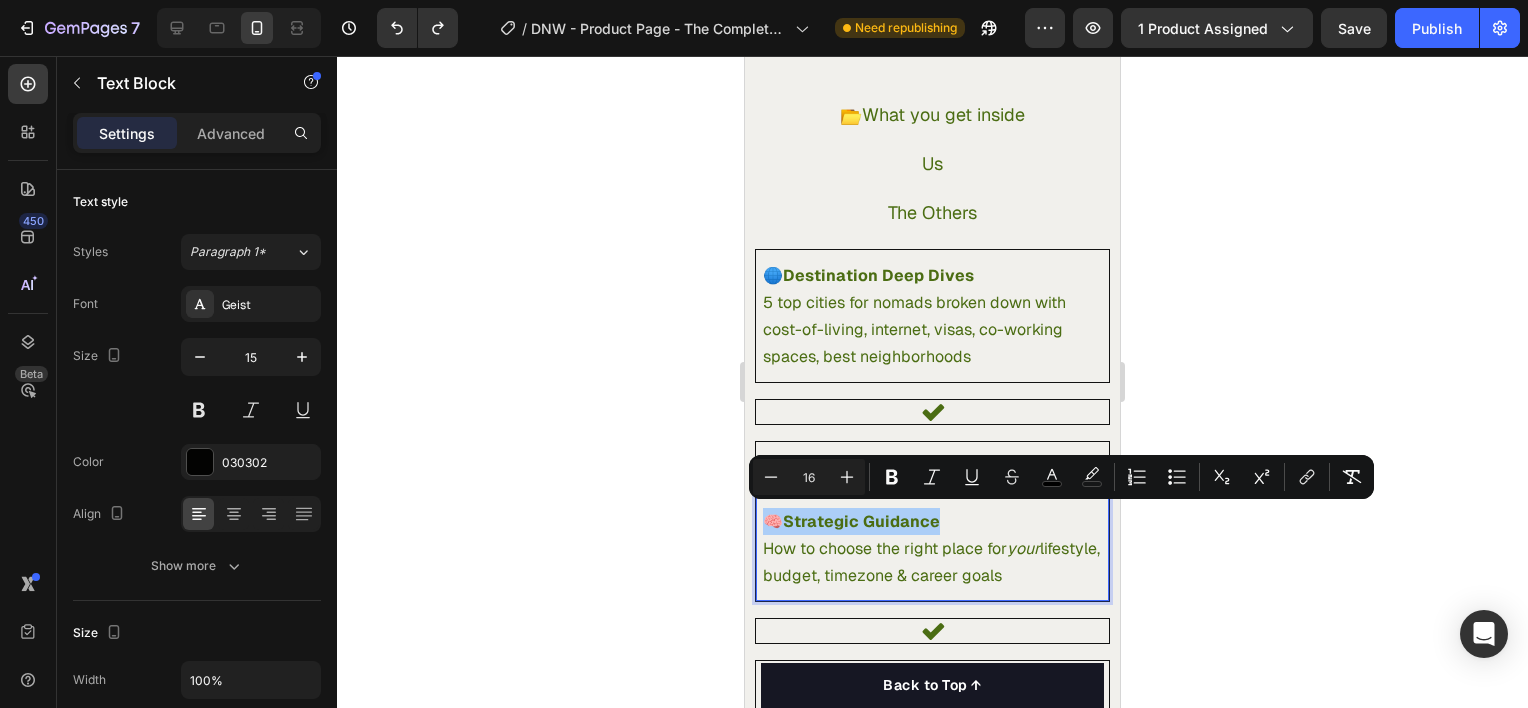 click 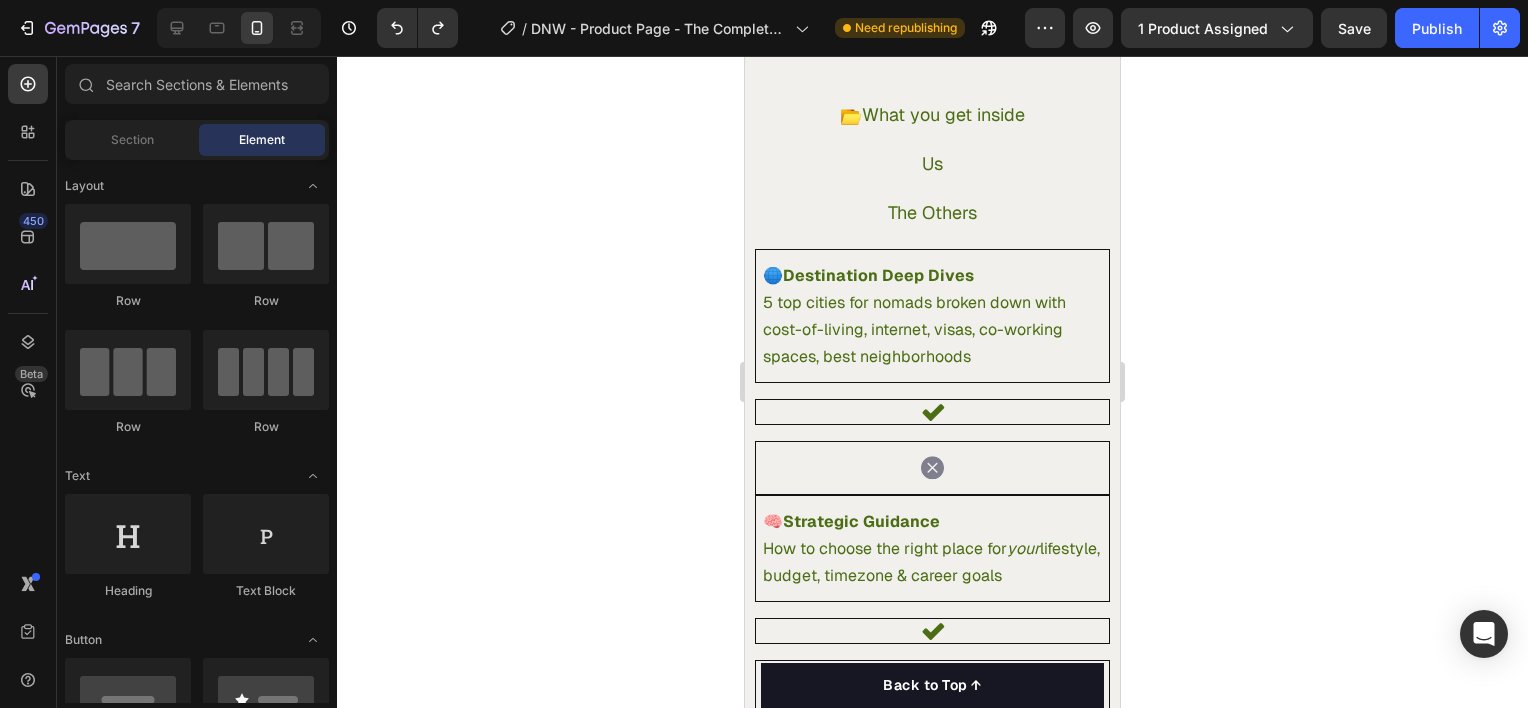 scroll, scrollTop: 3733, scrollLeft: 0, axis: vertical 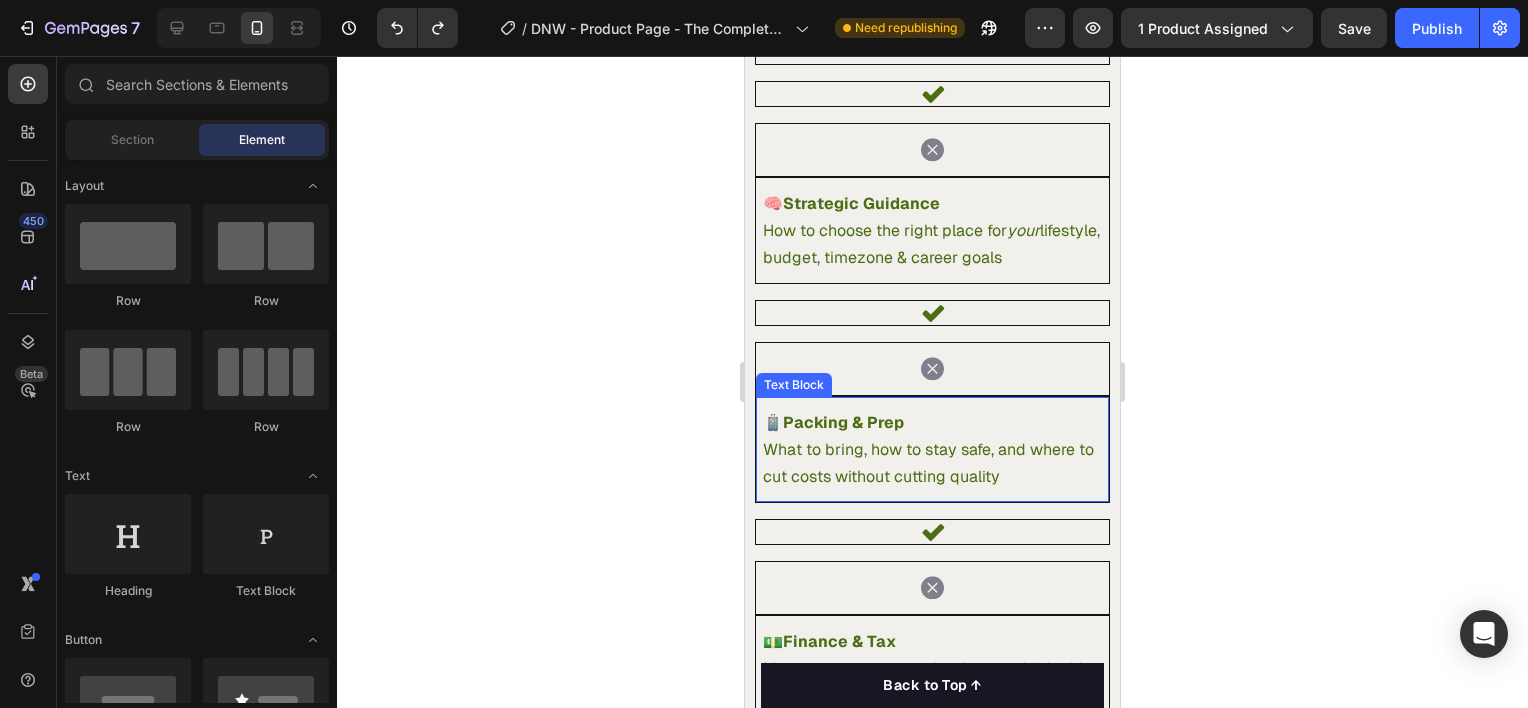 click on "🧳  Packing & Prep" at bounding box center [932, 422] 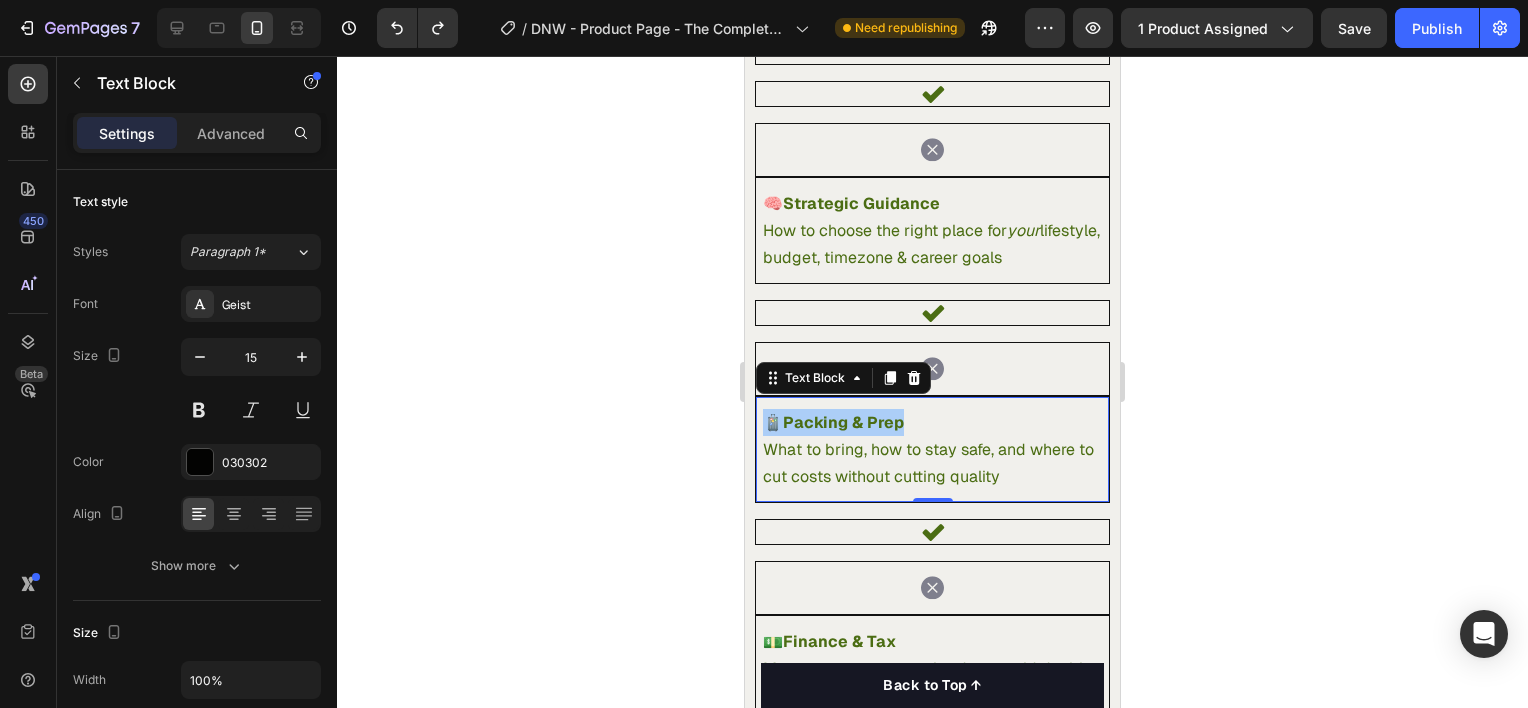 click 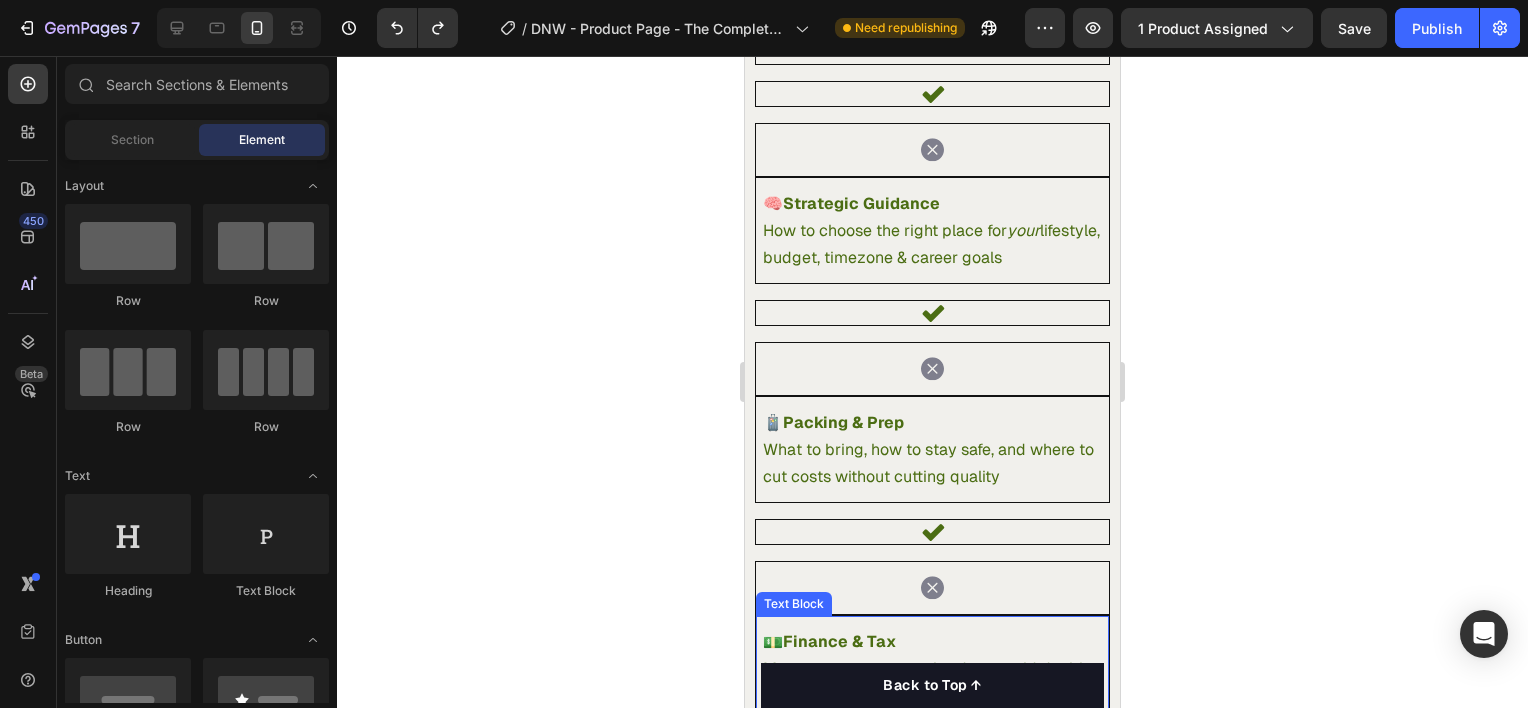 click on "Finance & Tax" at bounding box center [839, 641] 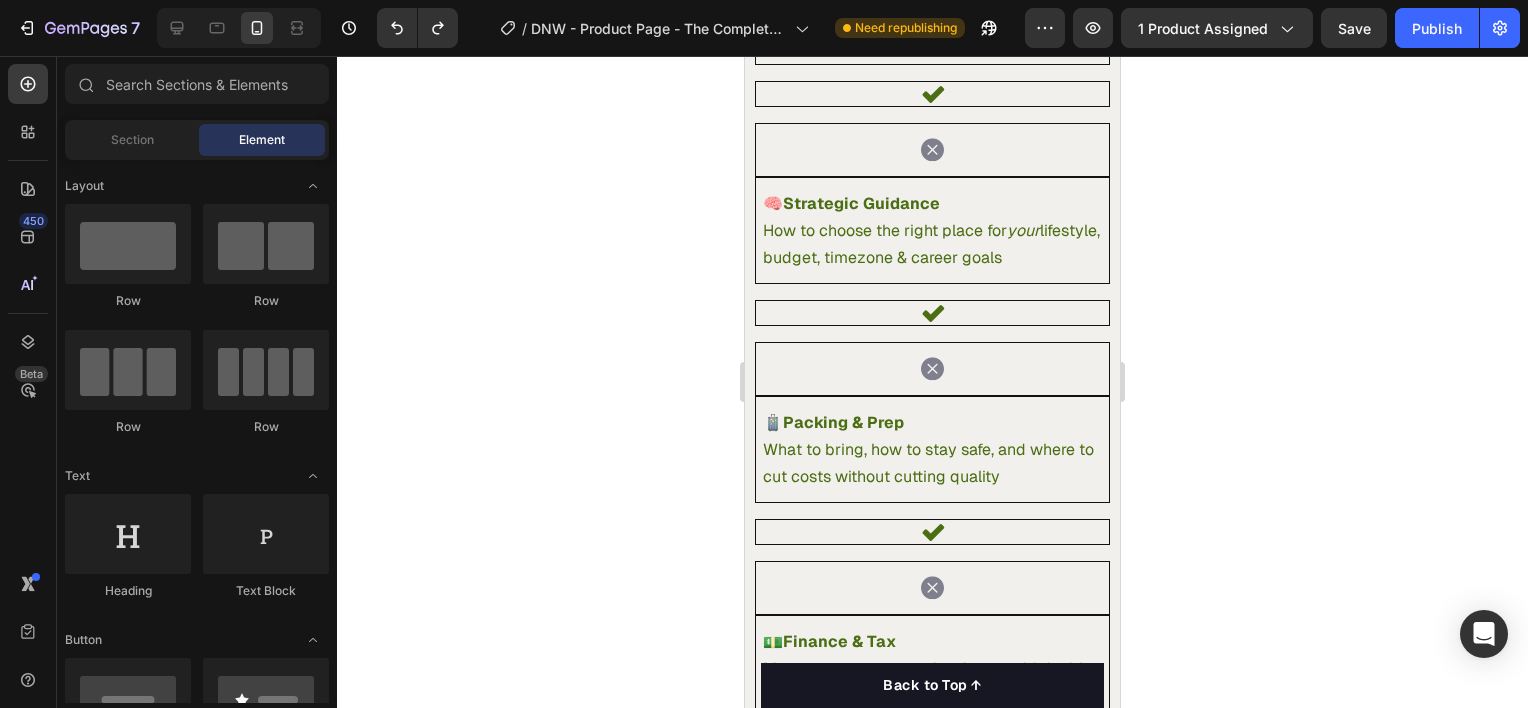 scroll, scrollTop: 4052, scrollLeft: 0, axis: vertical 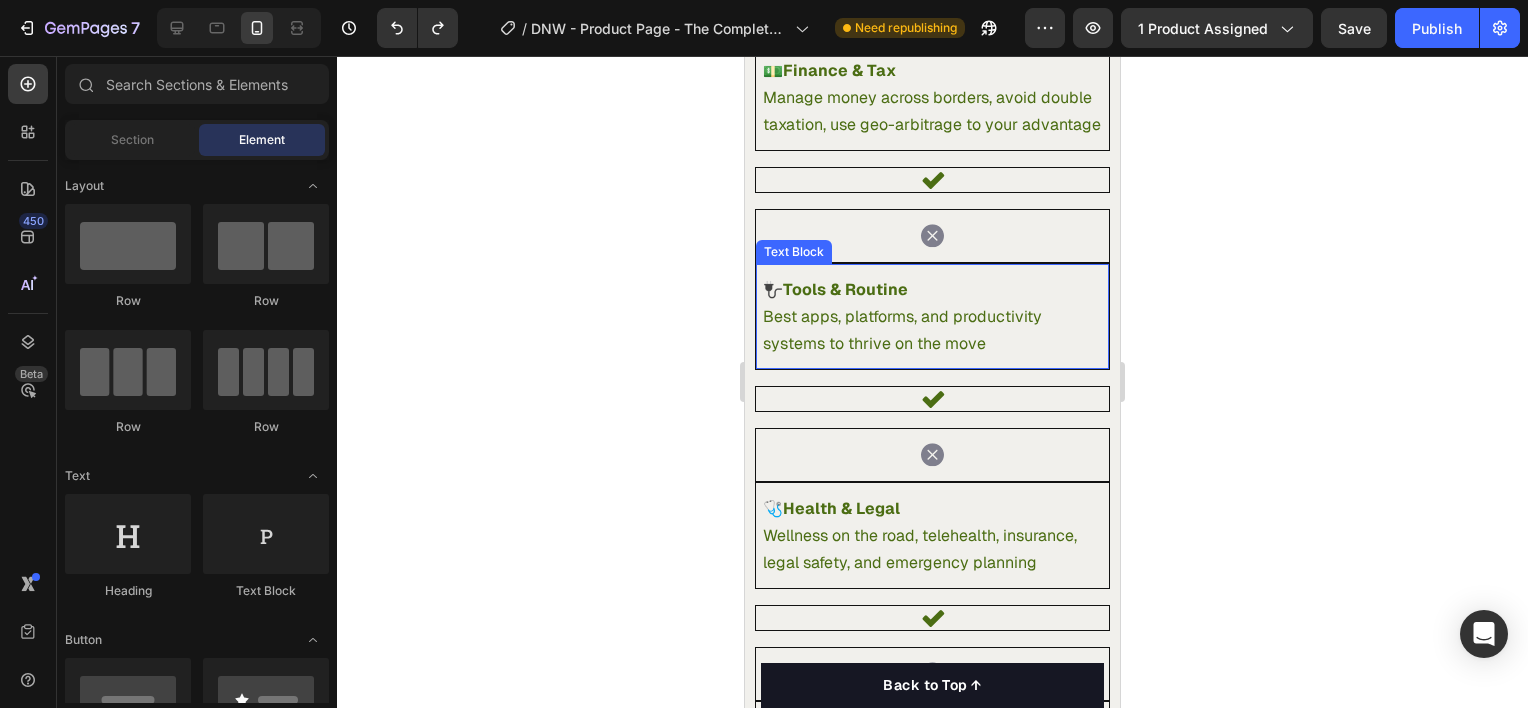 click on "Tools & Routine" at bounding box center (845, 289) 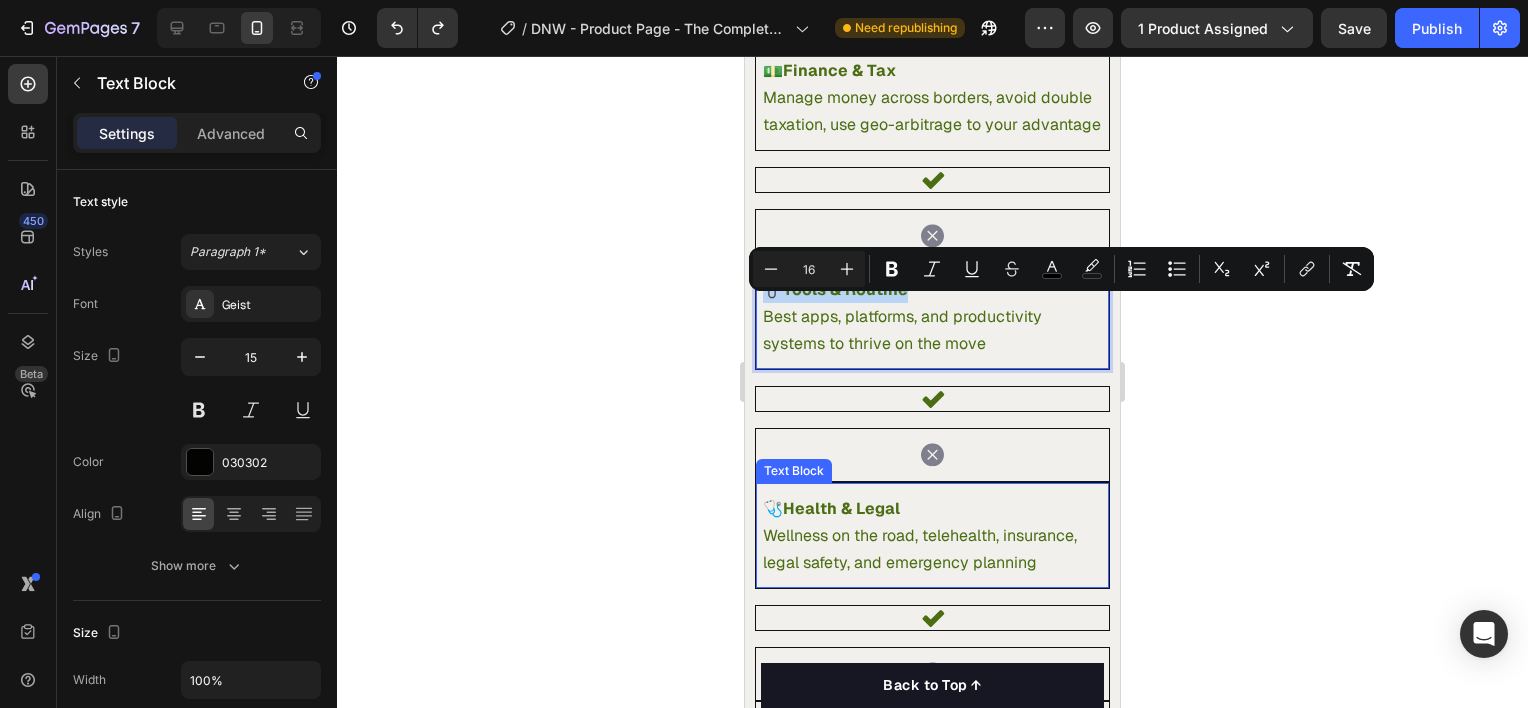click on "Wellness on the road, telehealth, insurance, legal safety, and emergency planning" at bounding box center [920, 549] 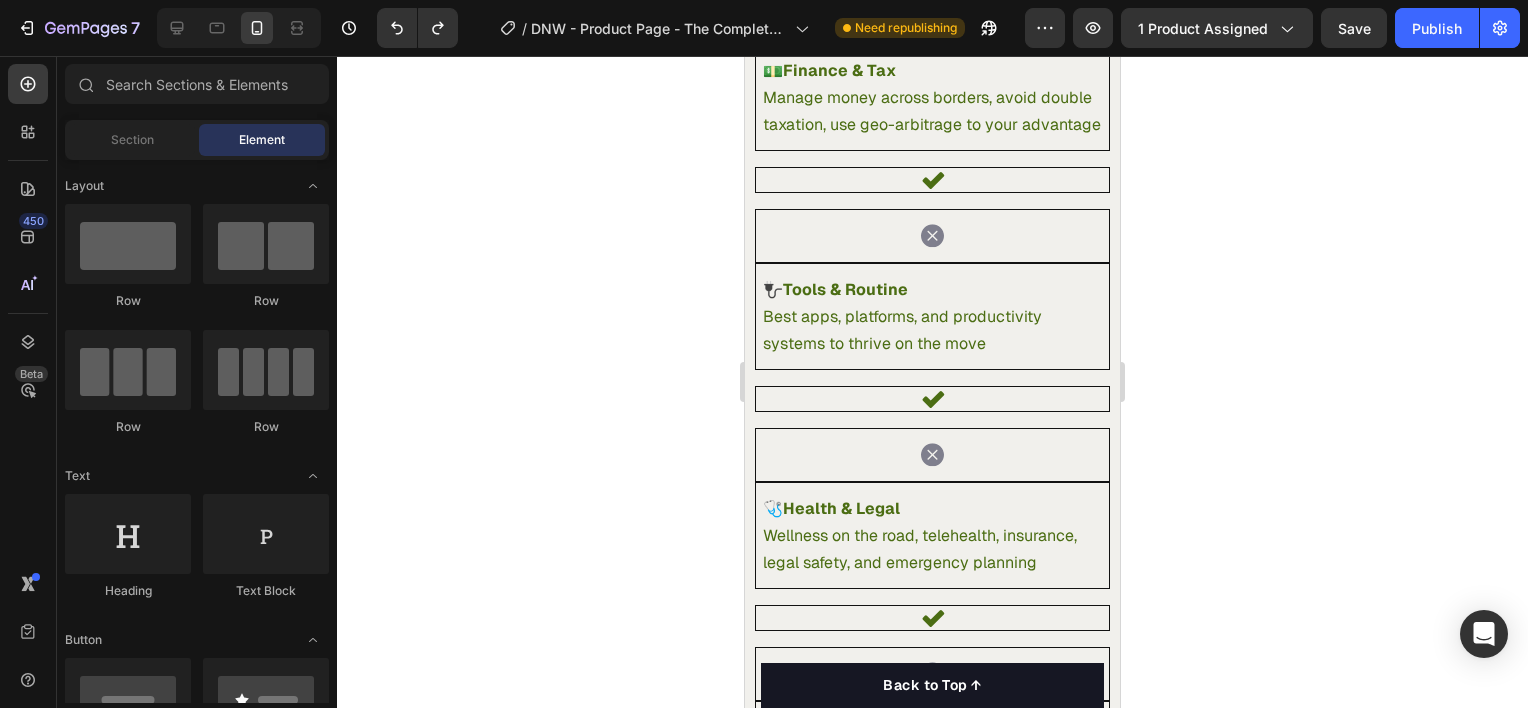 scroll, scrollTop: 4622, scrollLeft: 0, axis: vertical 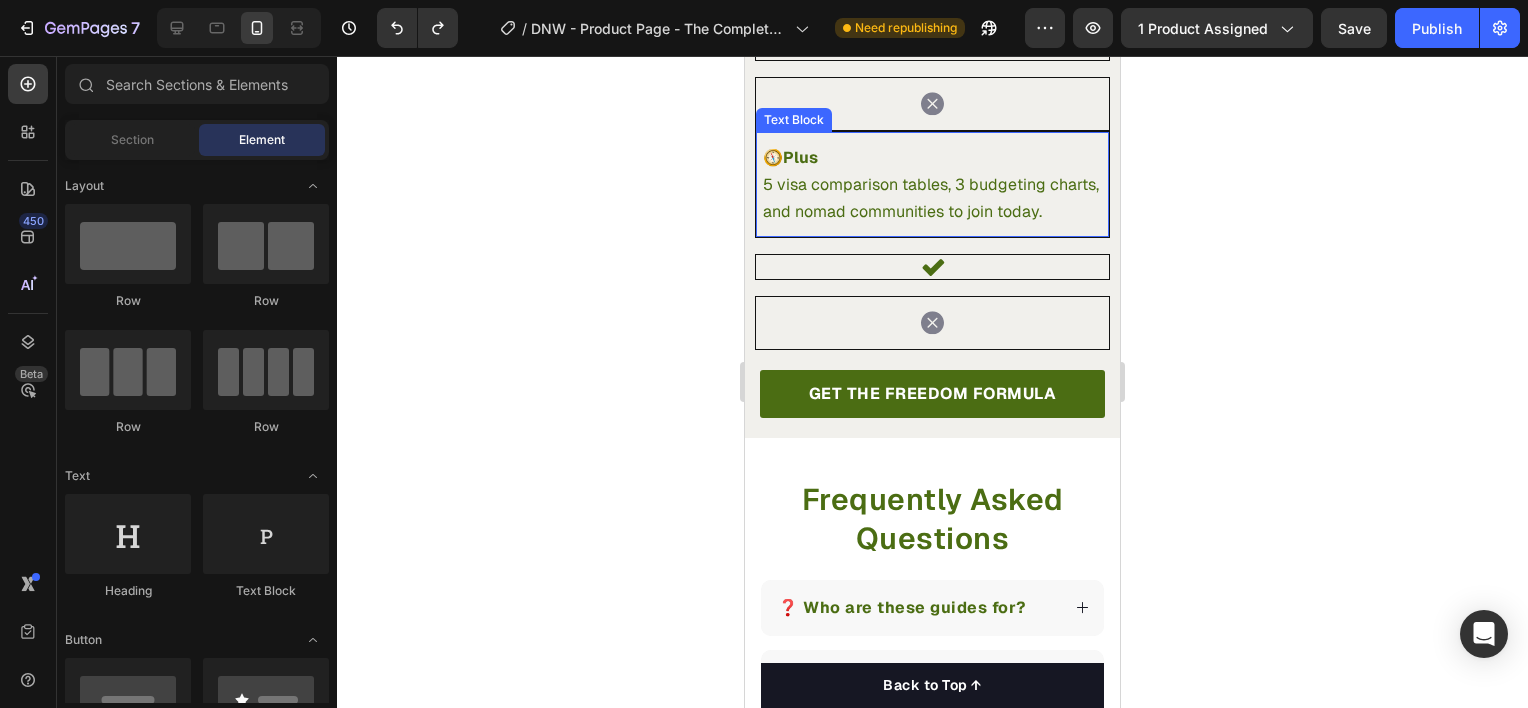 click on "5 visa comparison tables, 3 budgeting charts, and nomad communities to join today." at bounding box center [931, 198] 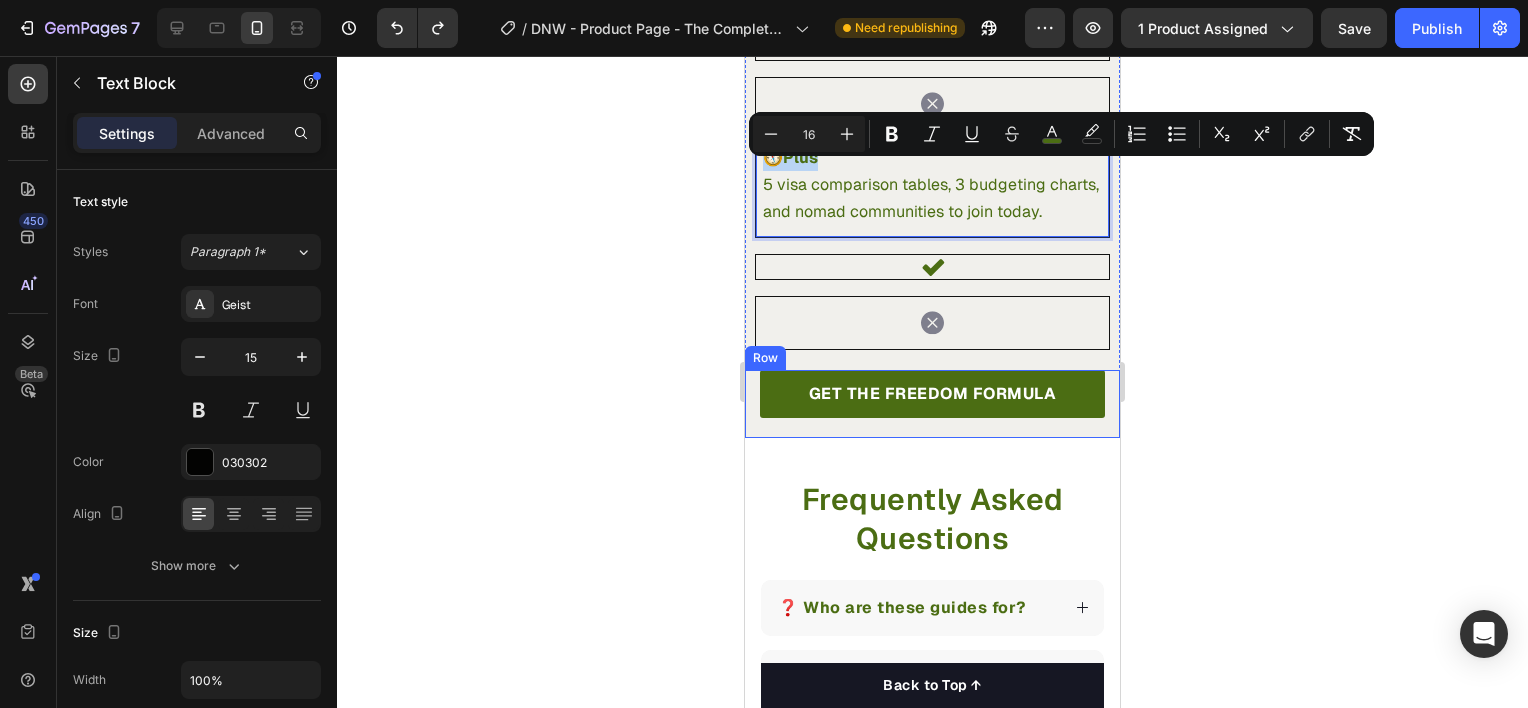 click on "GET THE FREEDOM FORMULA Button" at bounding box center (932, 404) 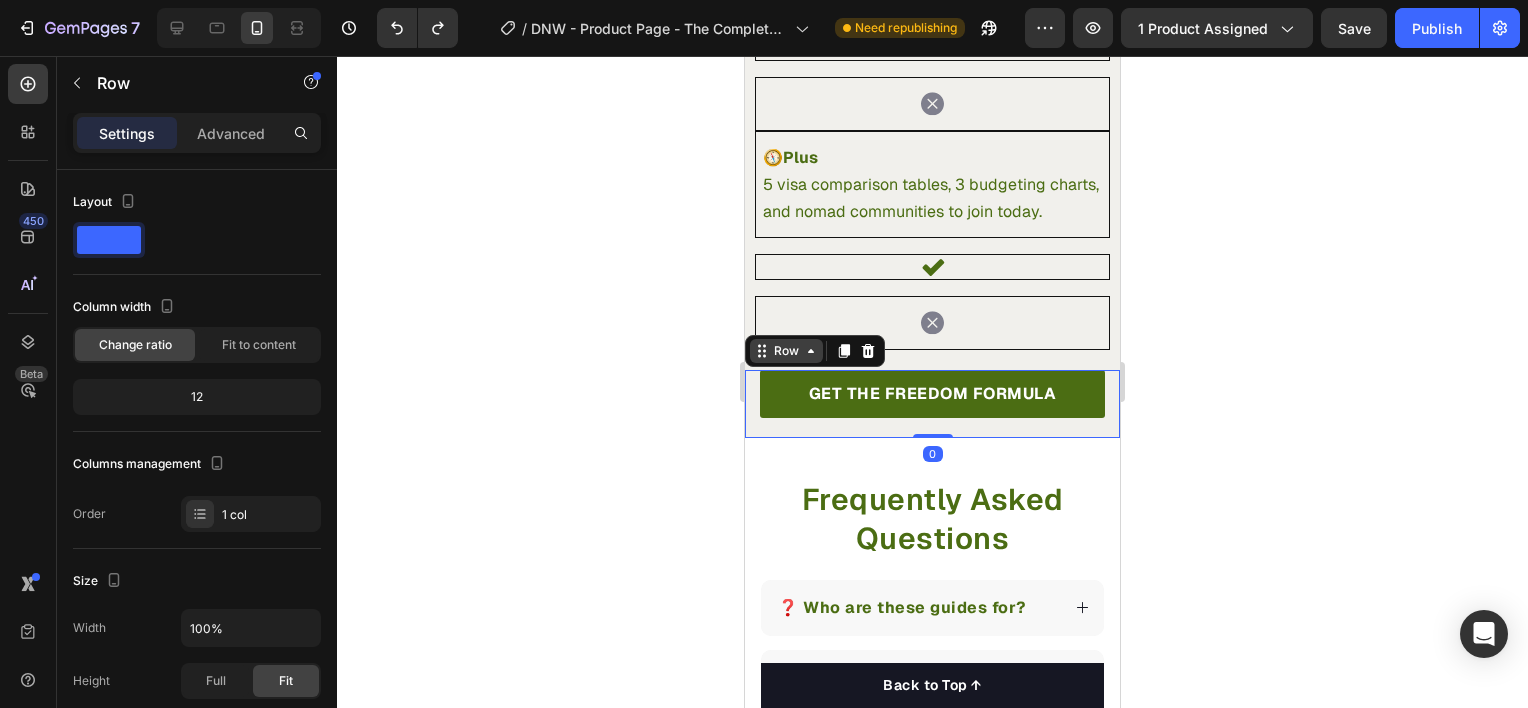 click on "Row" at bounding box center [786, 351] 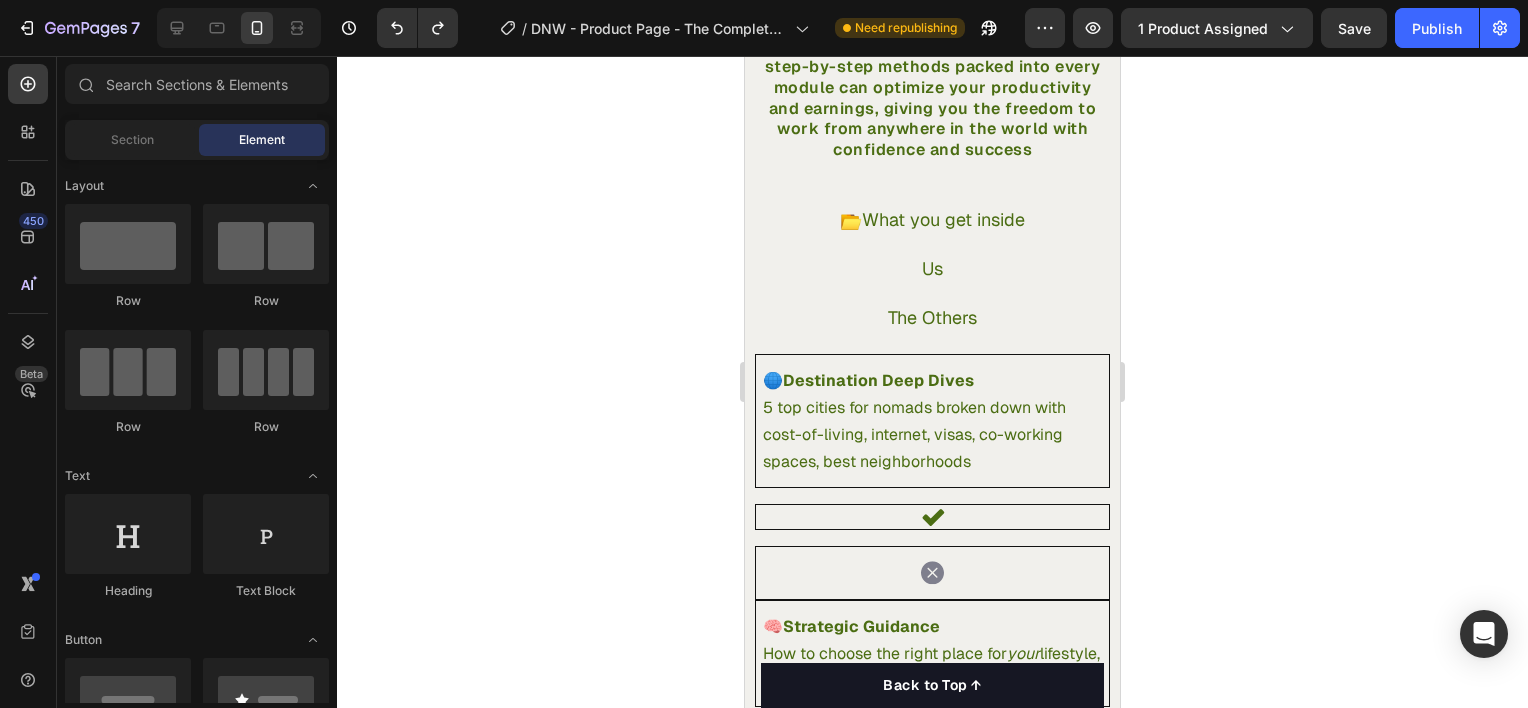 scroll, scrollTop: 2941, scrollLeft: 0, axis: vertical 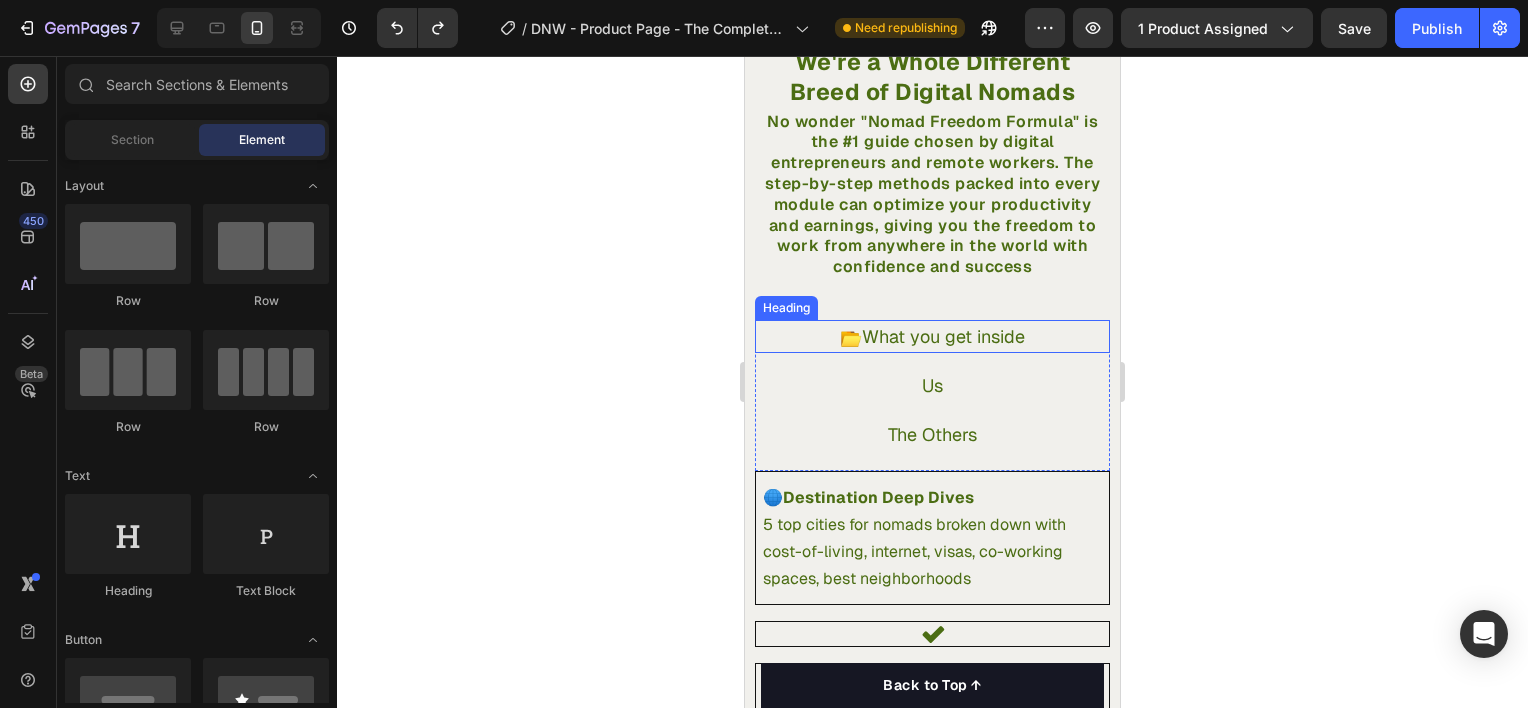 click on "⁠⁠⁠⁠⁠⁠⁠ 📂  What you get inside" at bounding box center [932, 336] 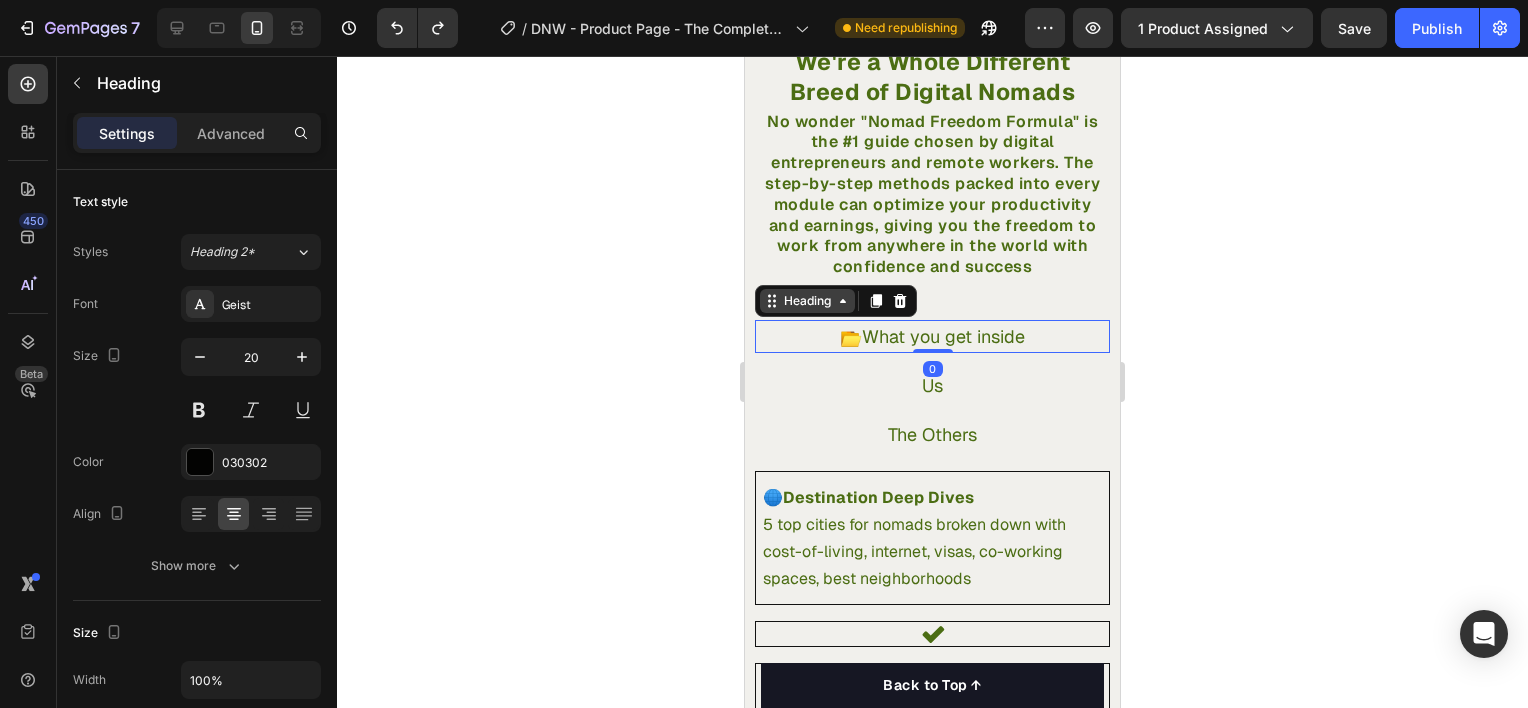 click on "Heading" at bounding box center [807, 301] 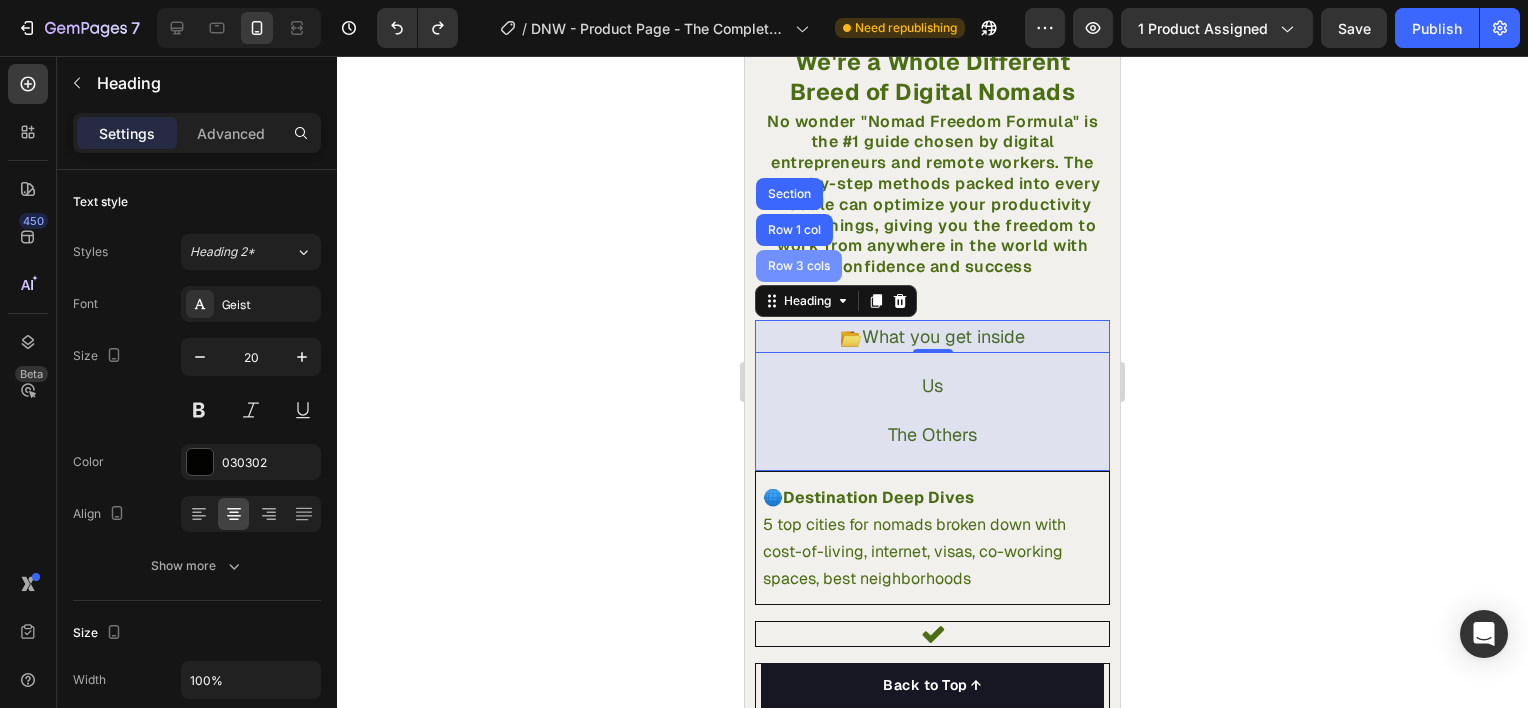 click on "Row 3 cols" at bounding box center (799, 266) 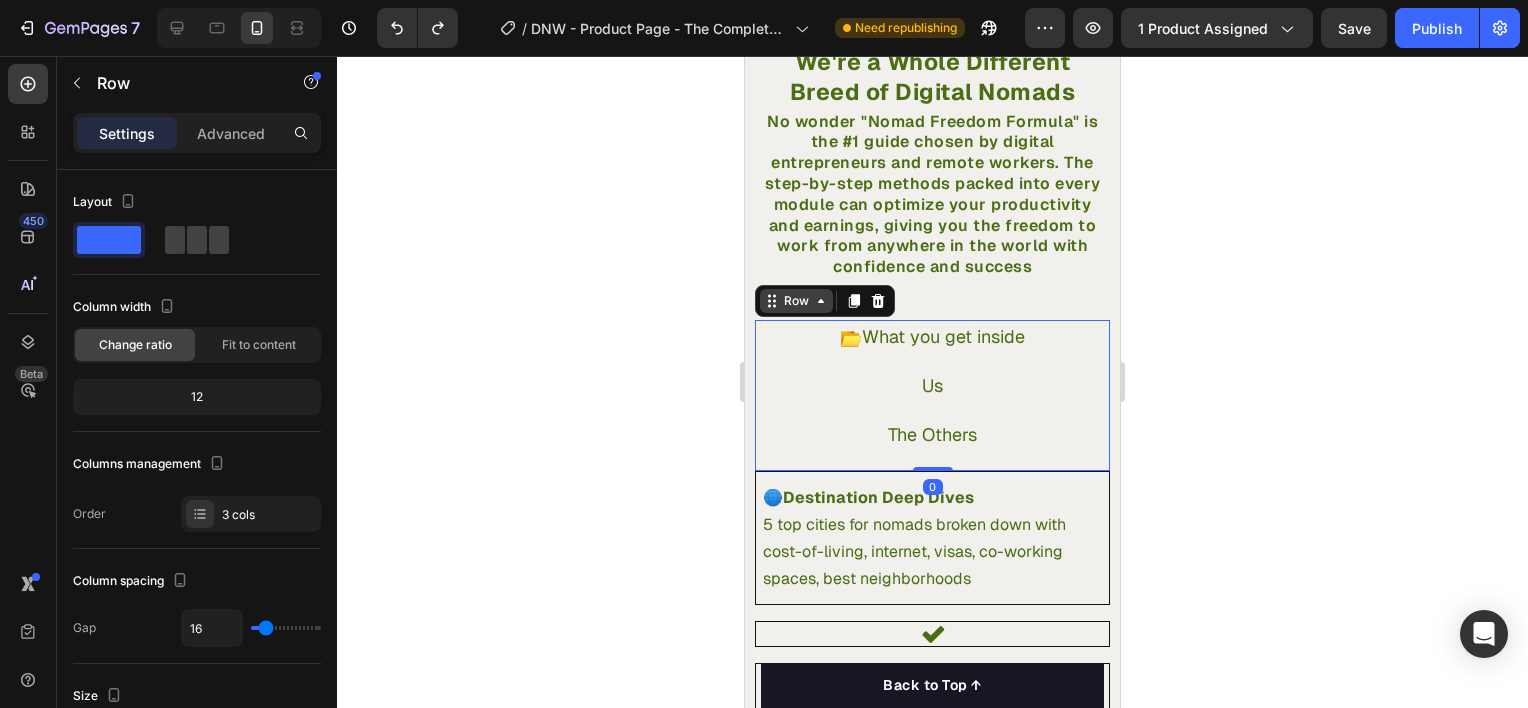 click on "Row" at bounding box center [796, 301] 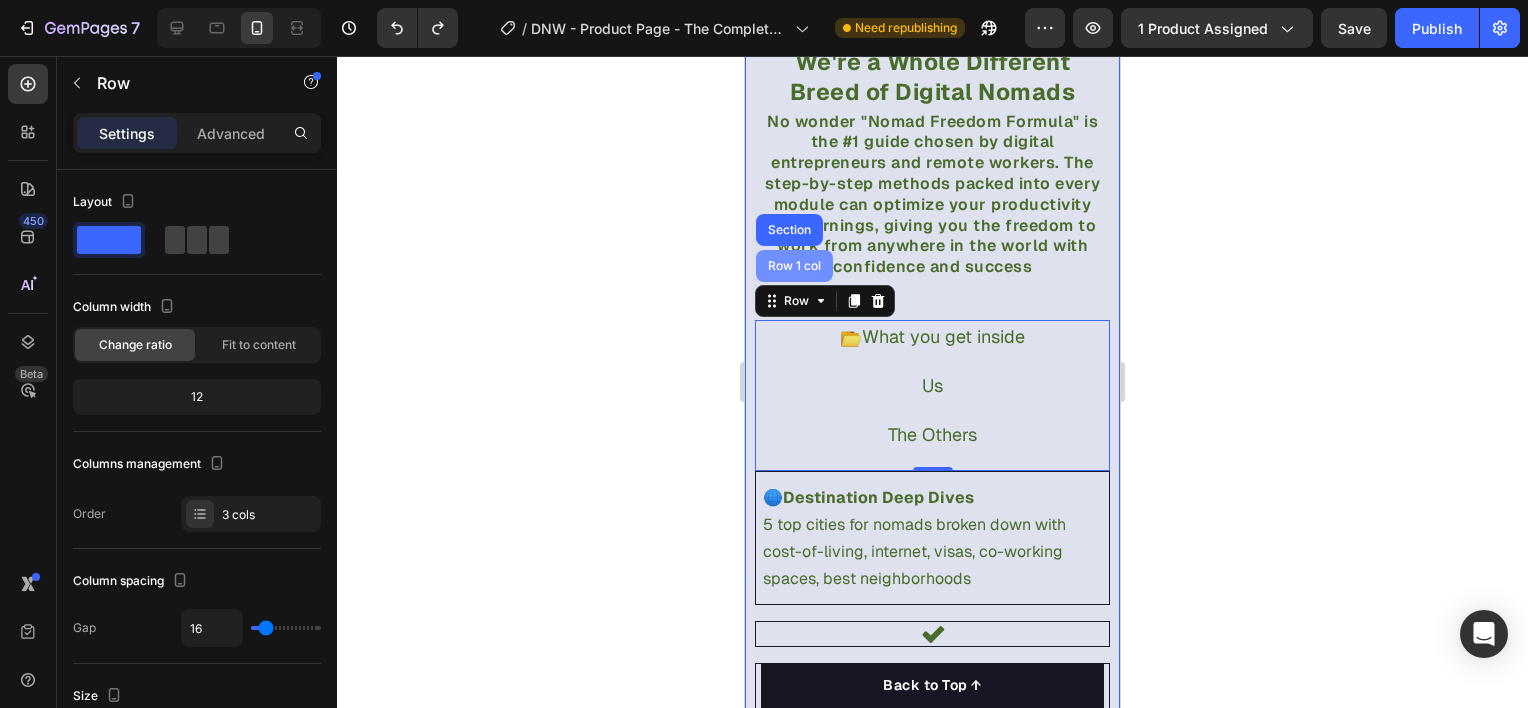 click on "Row 1 col" at bounding box center (794, 266) 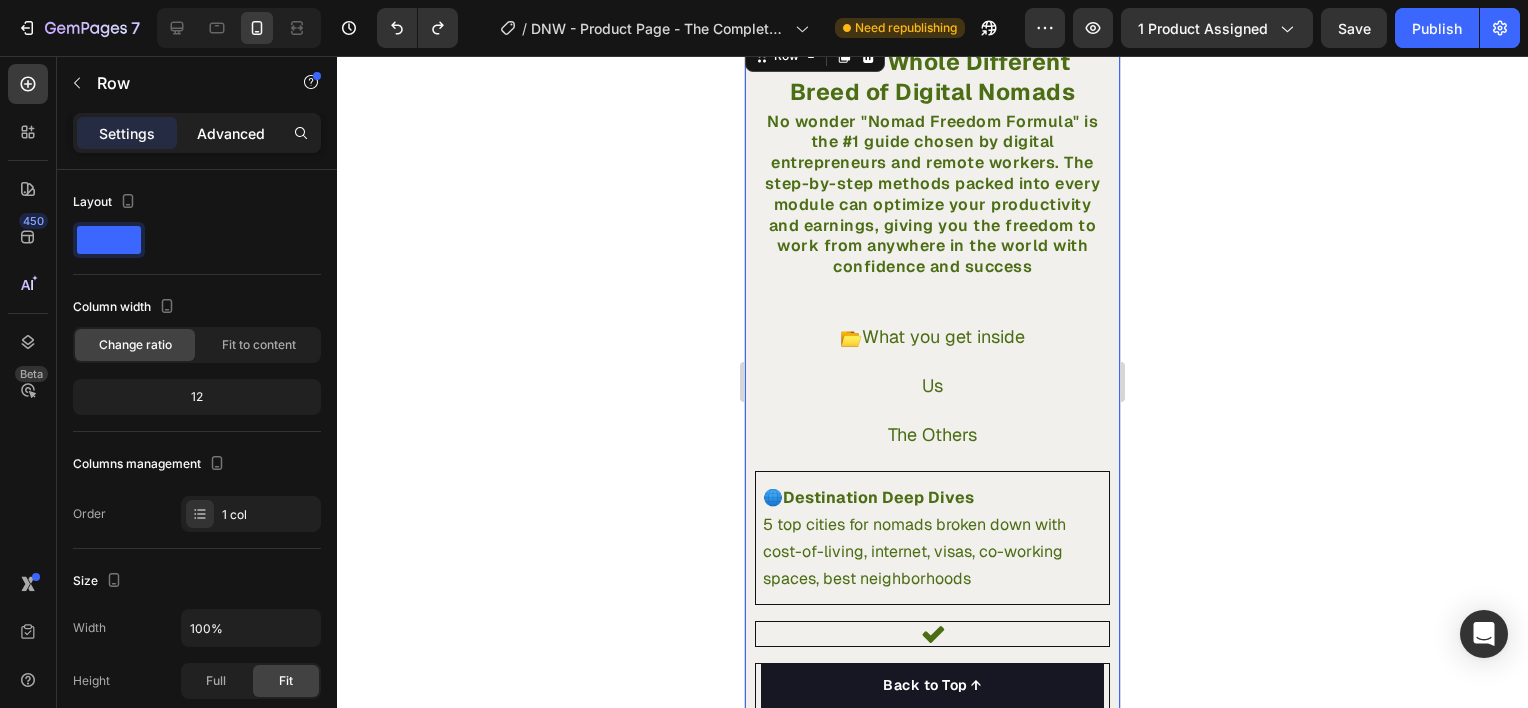 click on "Advanced" 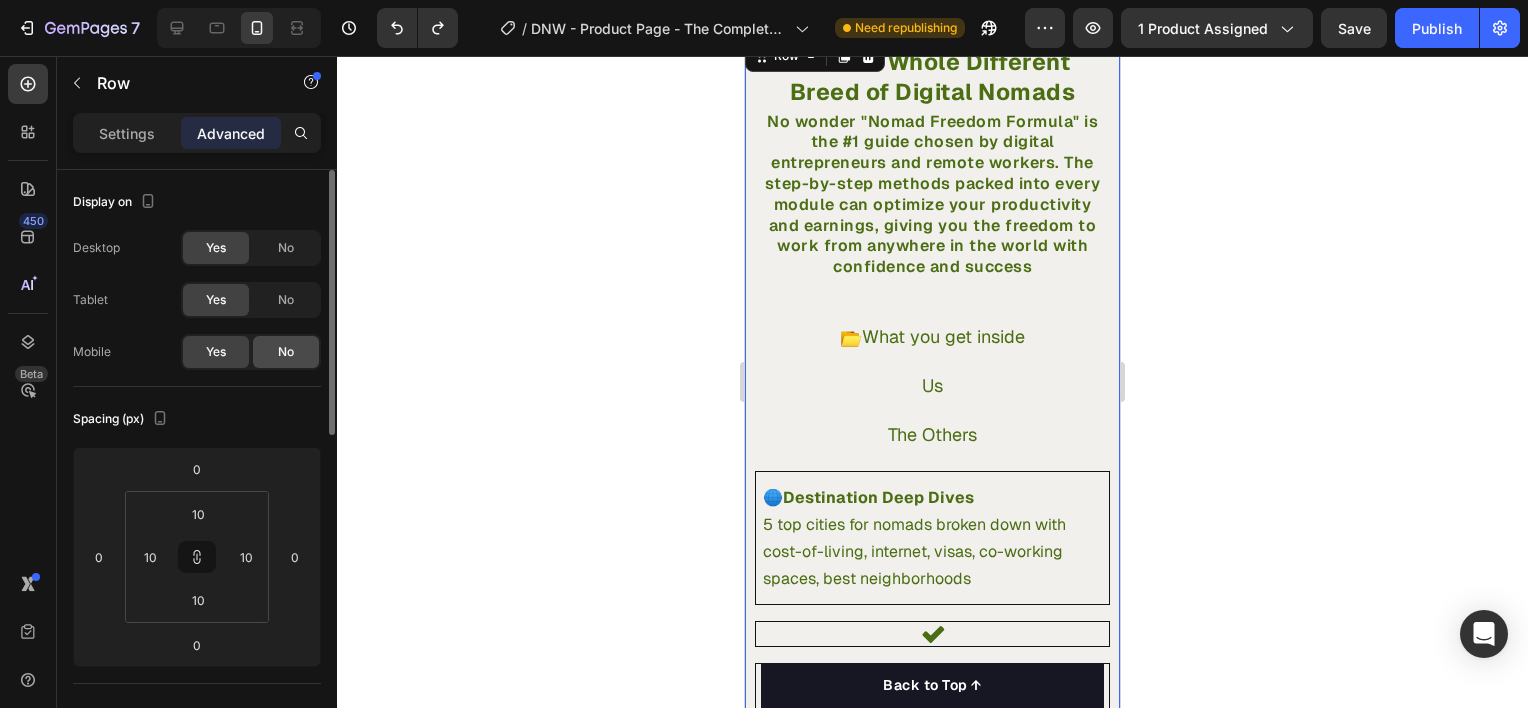 click on "No" 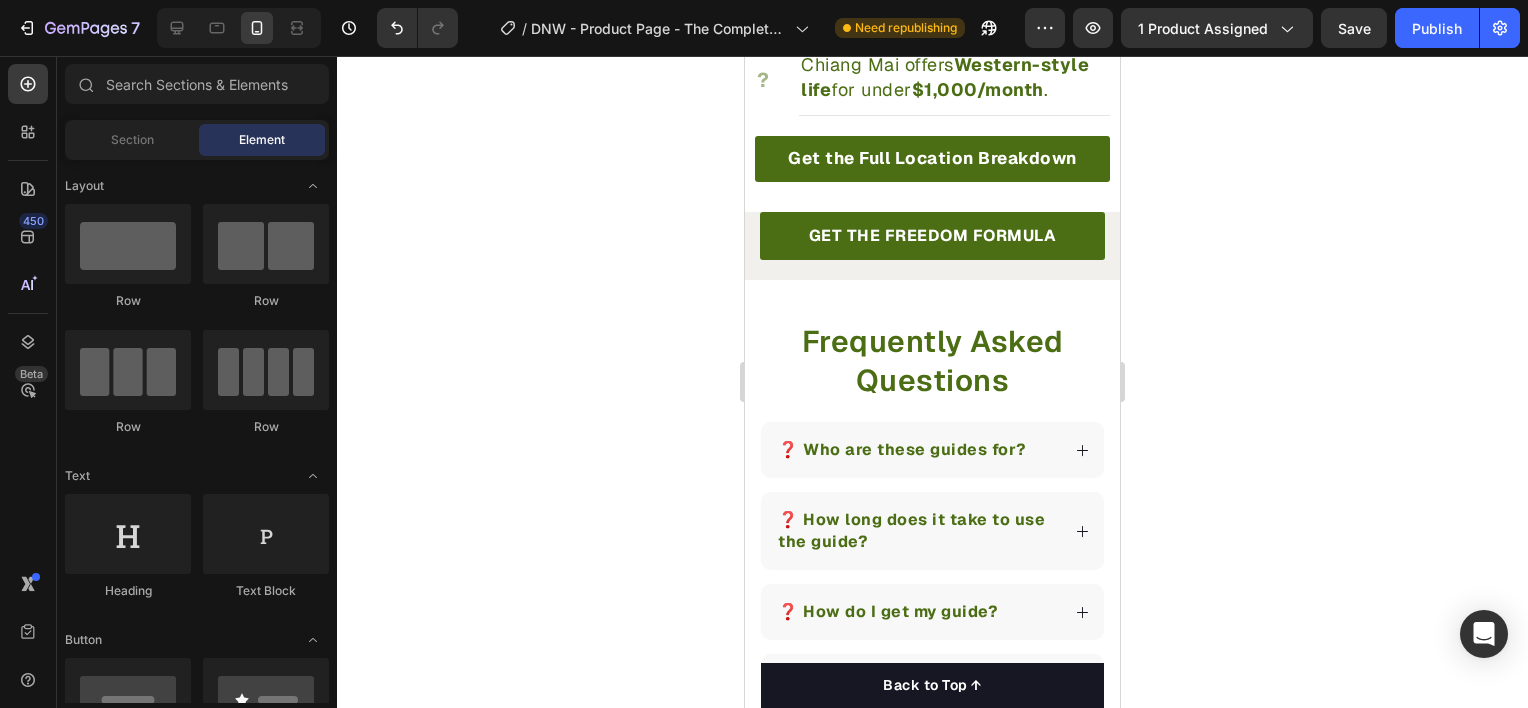 scroll, scrollTop: 2564, scrollLeft: 0, axis: vertical 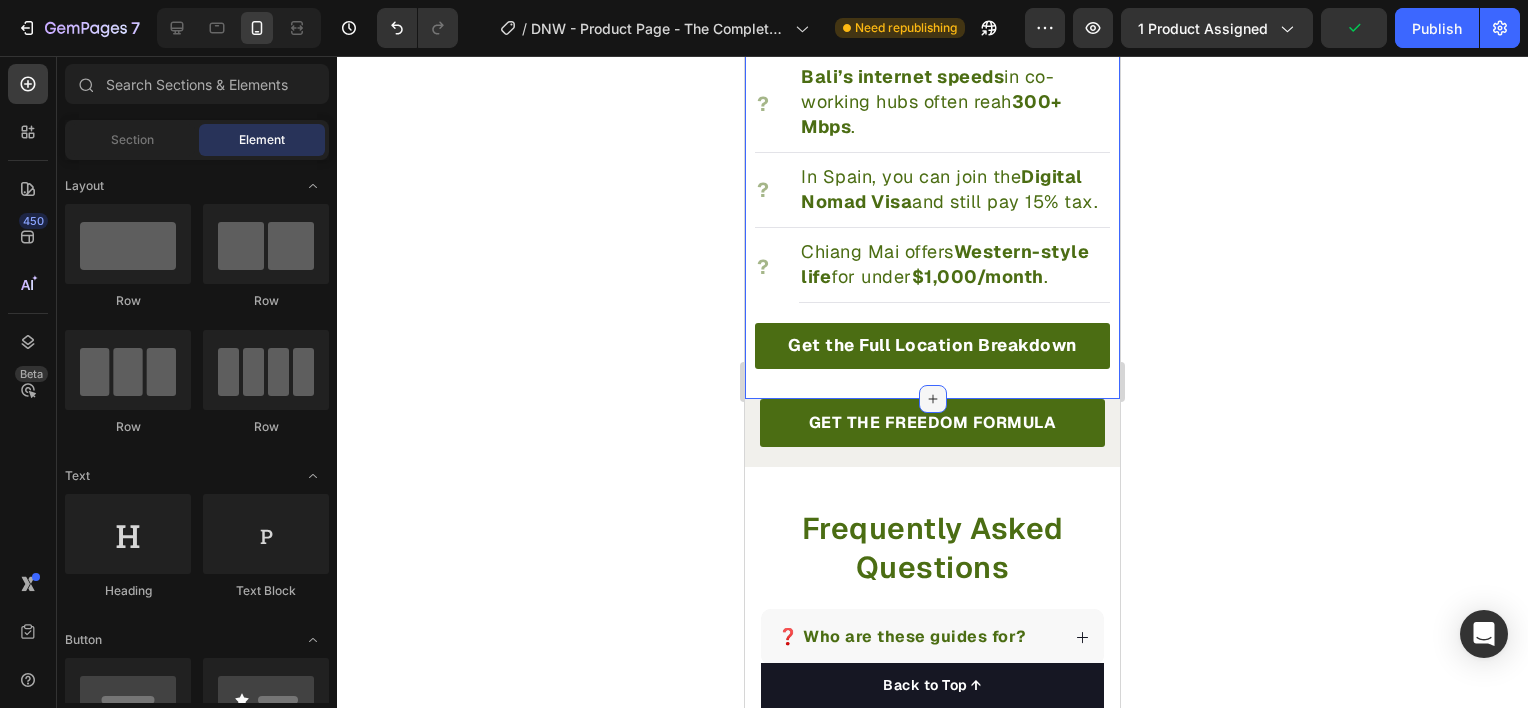 click at bounding box center [933, 399] 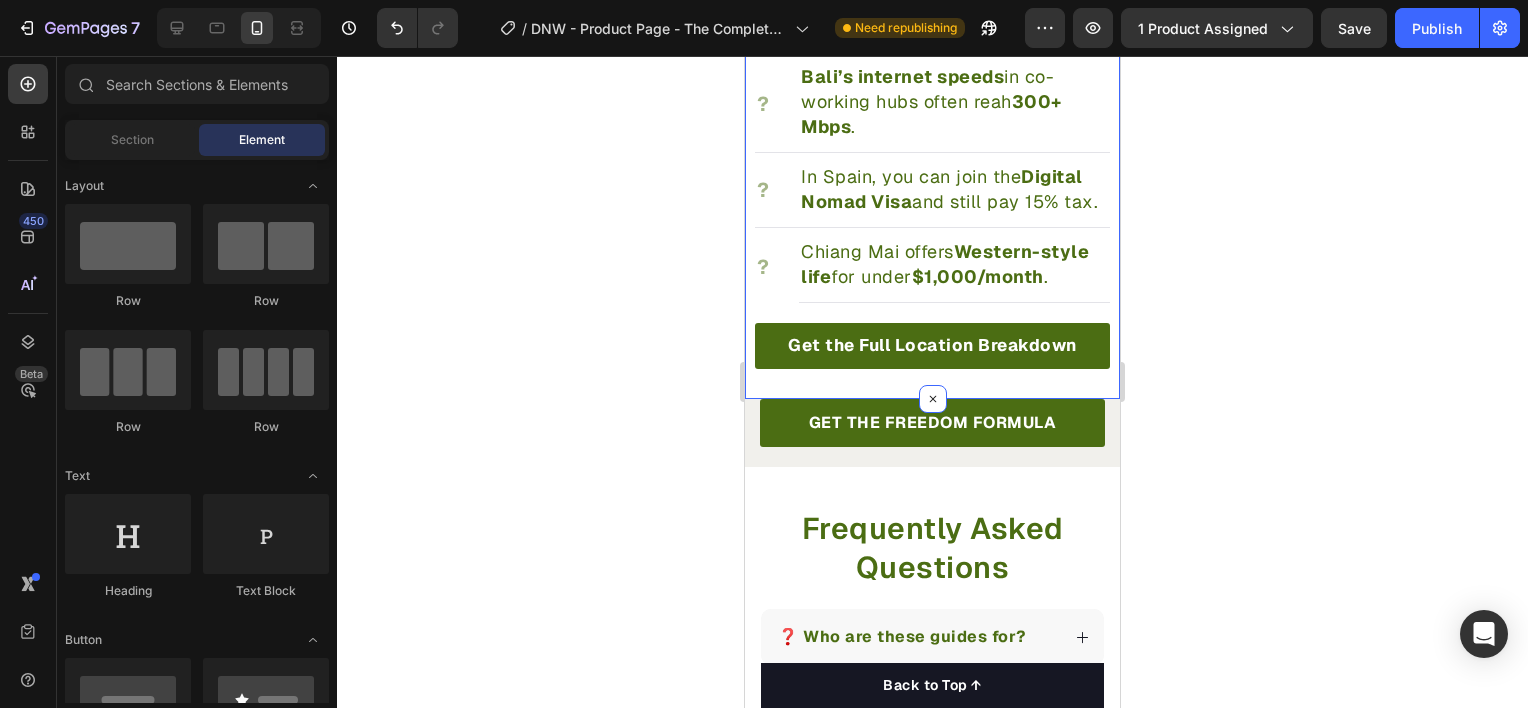 click 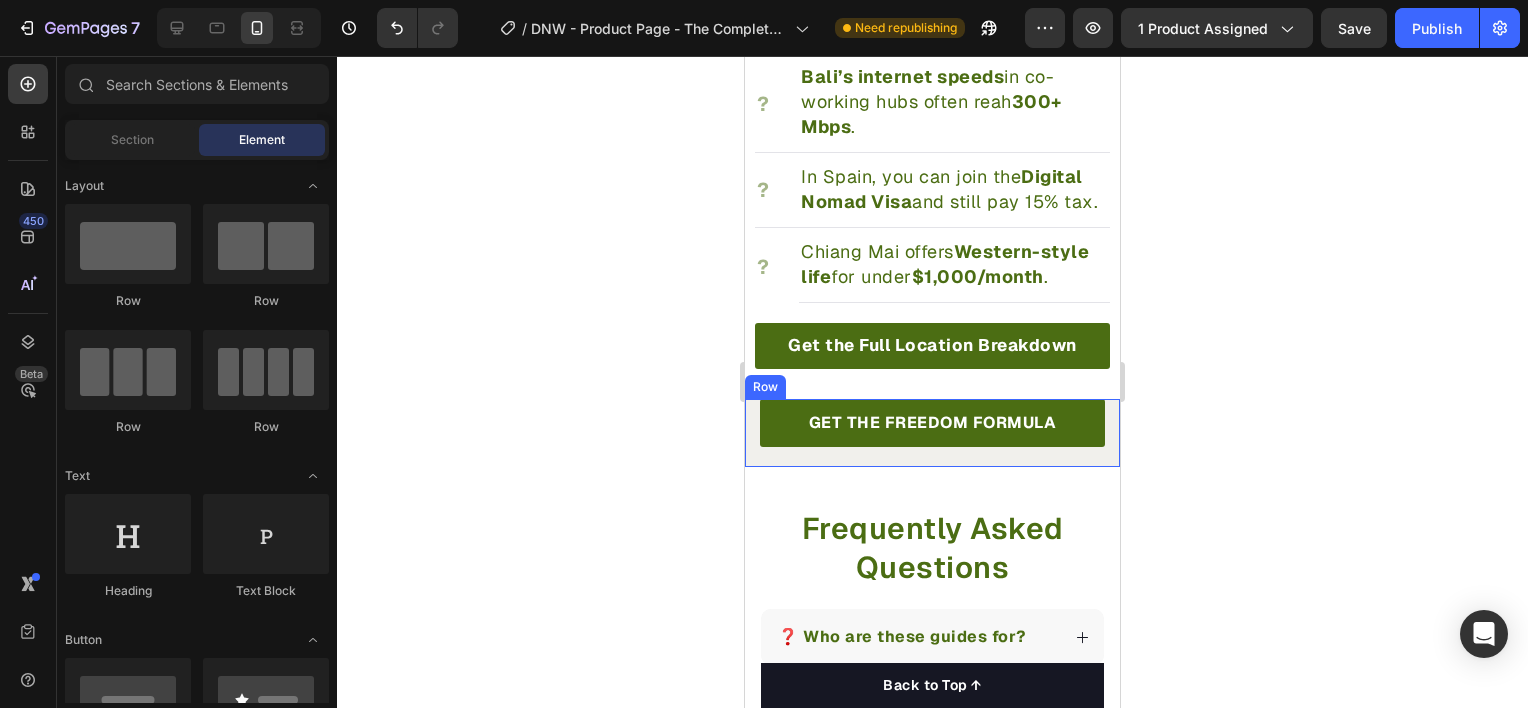 click on "GET THE FREEDOM FORMULA Button Row" at bounding box center [932, 433] 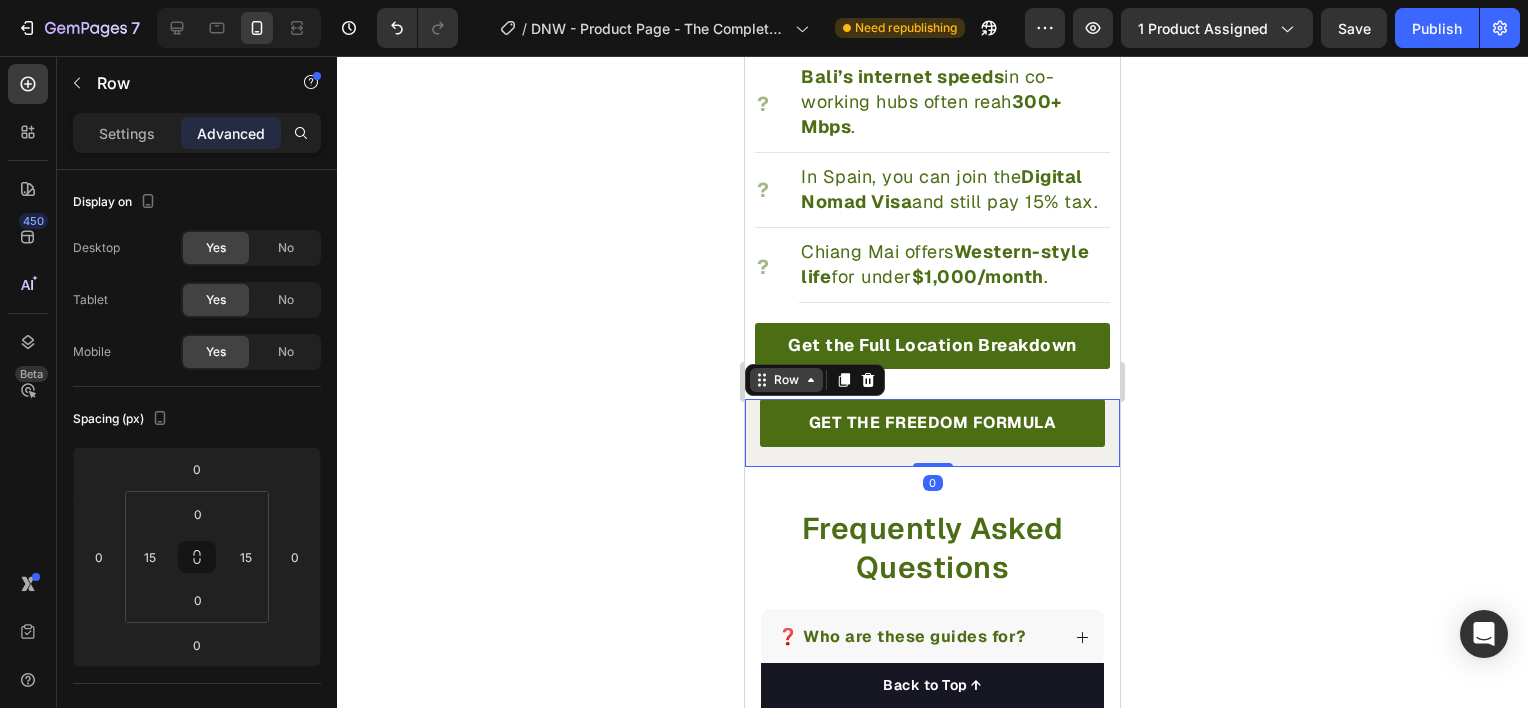click on "Row" at bounding box center [786, 380] 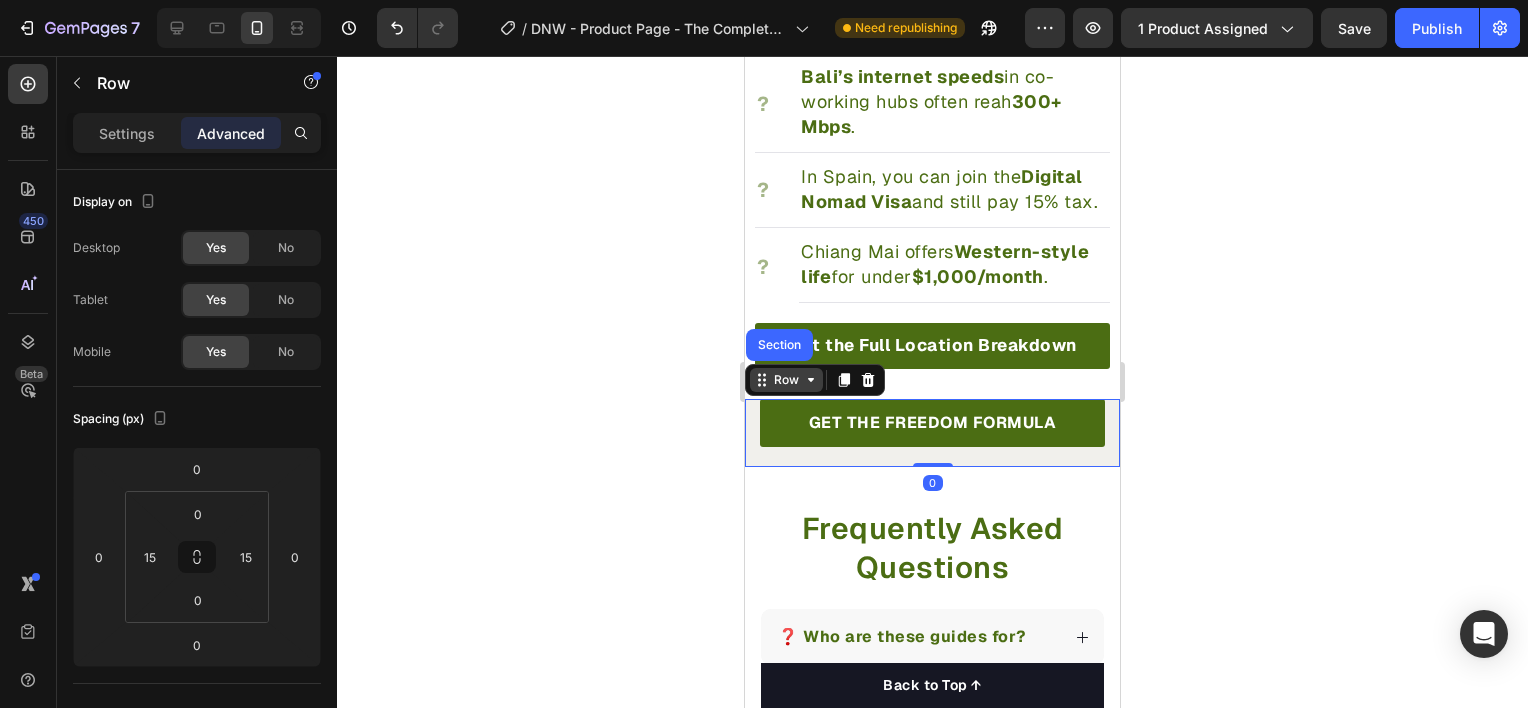 click on "Row" at bounding box center [786, 380] 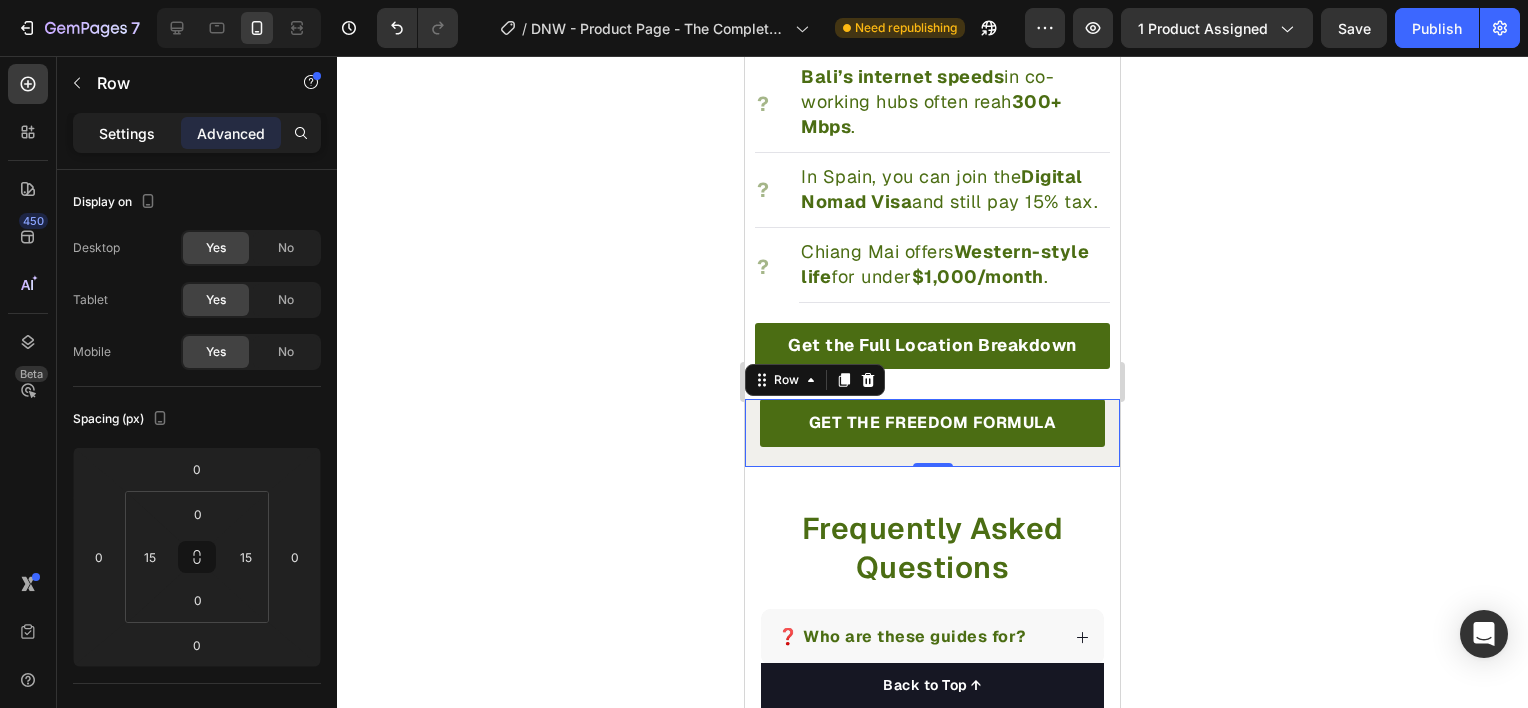 click on "Settings" at bounding box center [127, 133] 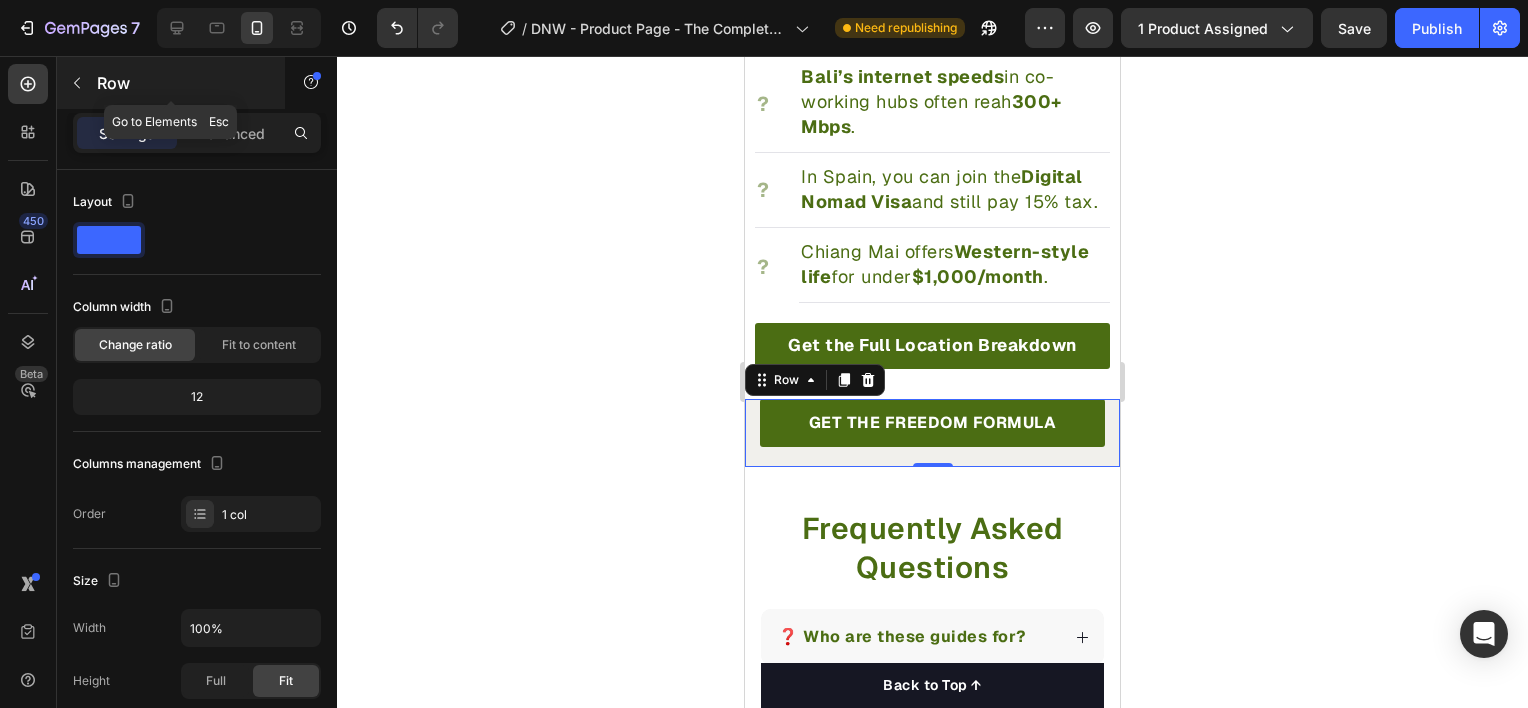 click at bounding box center [77, 83] 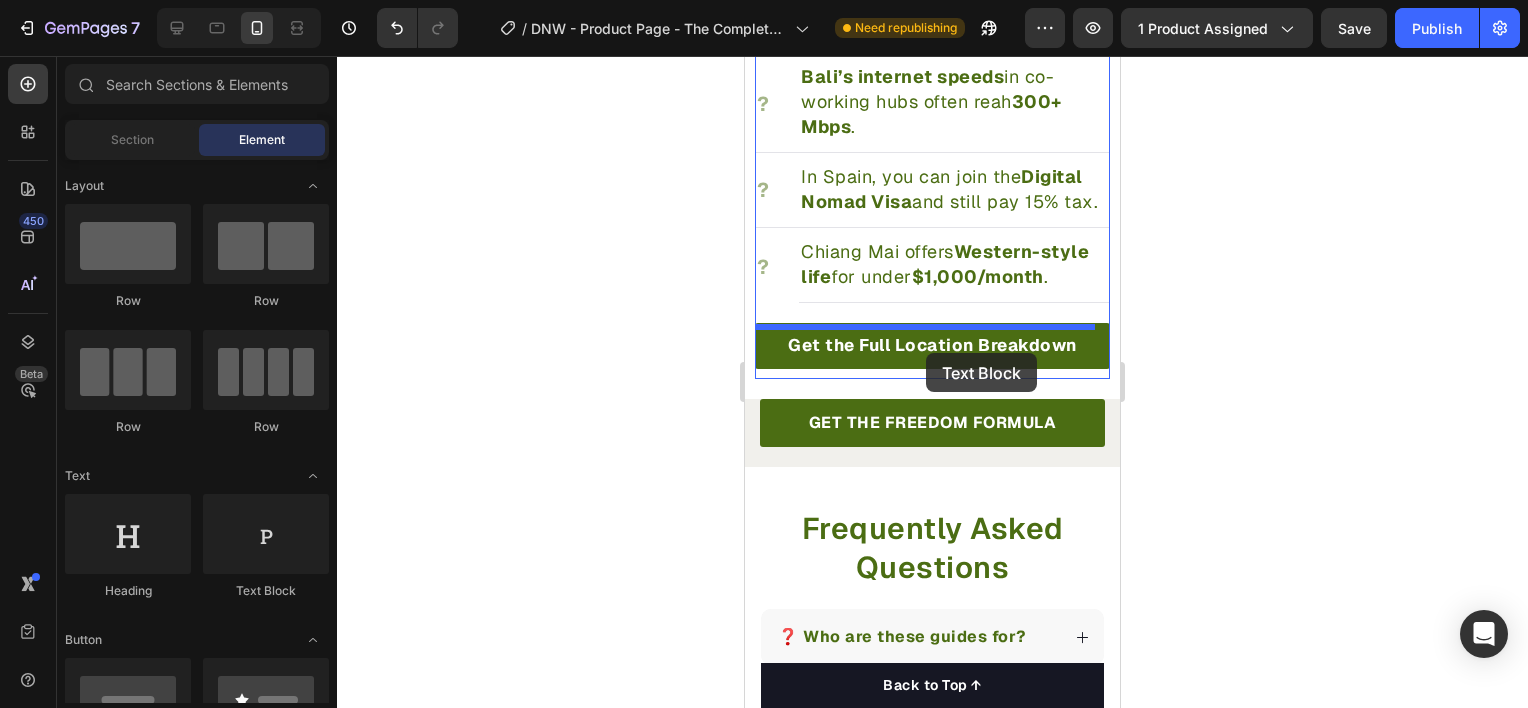 drag, startPoint x: 1017, startPoint y: 624, endPoint x: 926, endPoint y: 353, distance: 285.8706 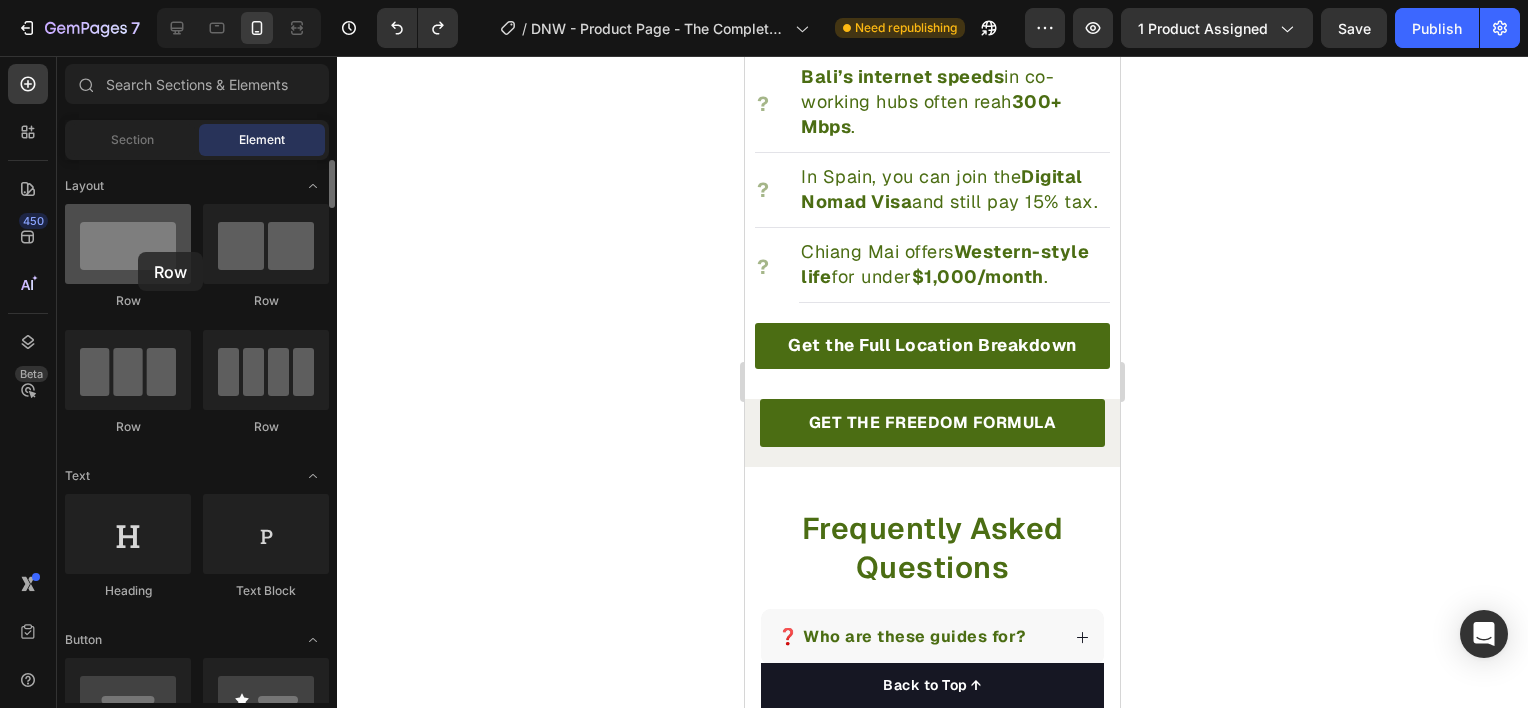 drag, startPoint x: 136, startPoint y: 264, endPoint x: 138, endPoint y: 252, distance: 12.165525 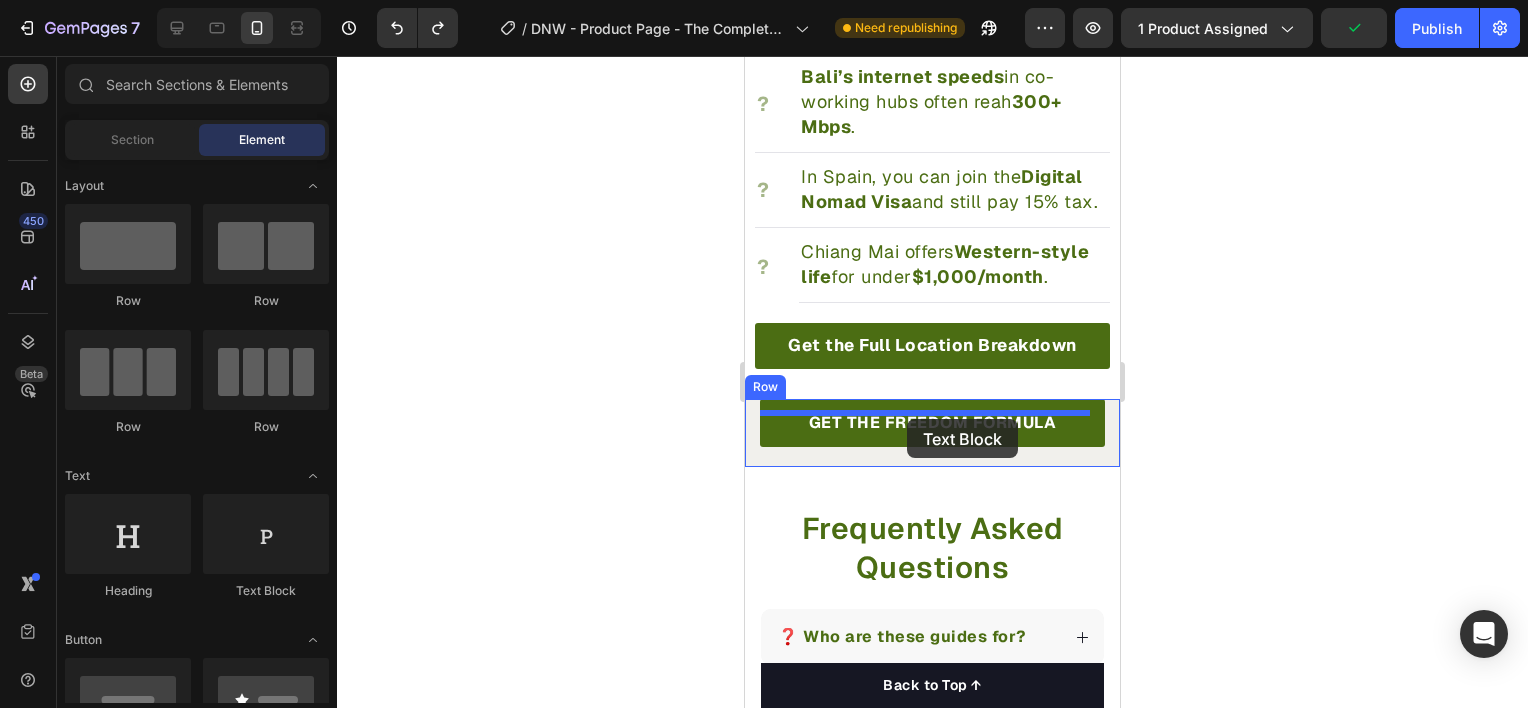 drag, startPoint x: 1004, startPoint y: 592, endPoint x: 907, endPoint y: 419, distance: 198.33809 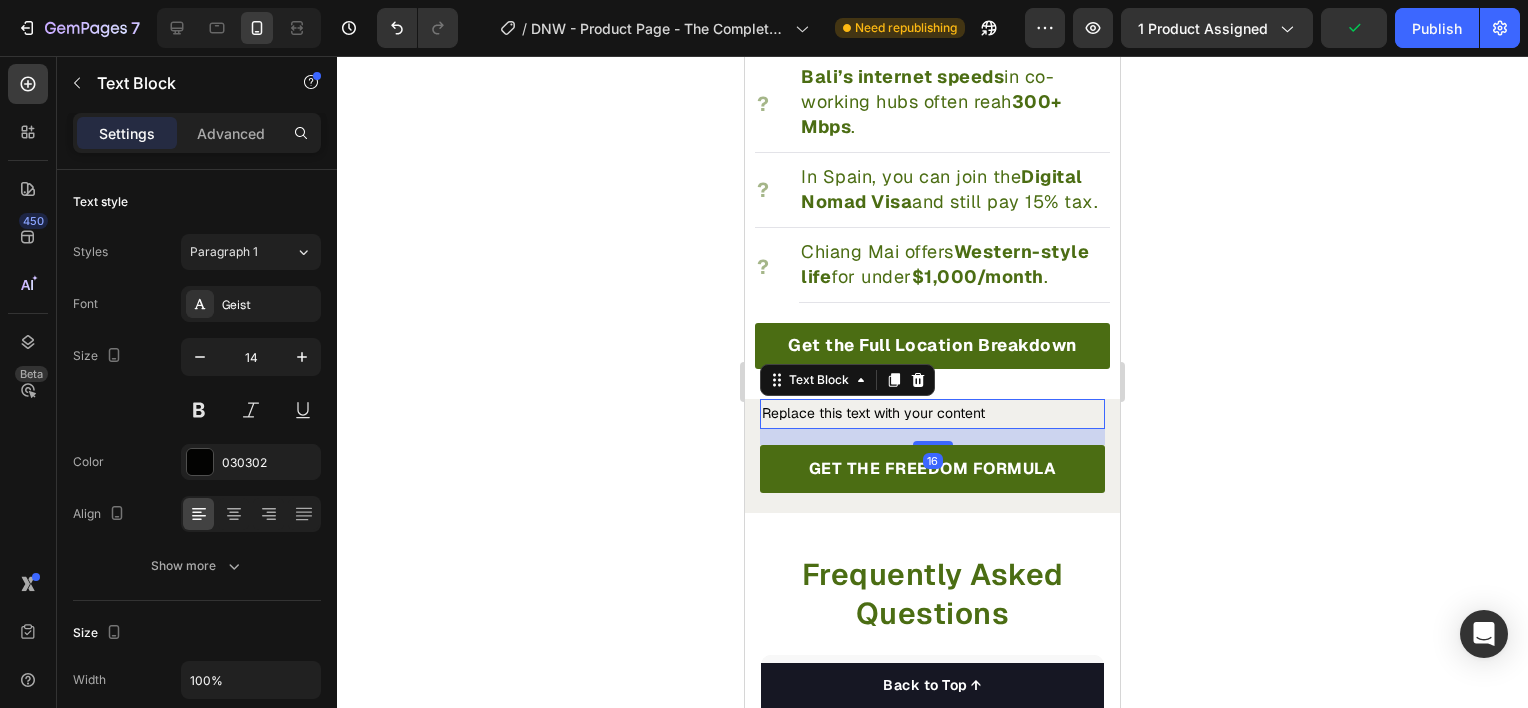 click 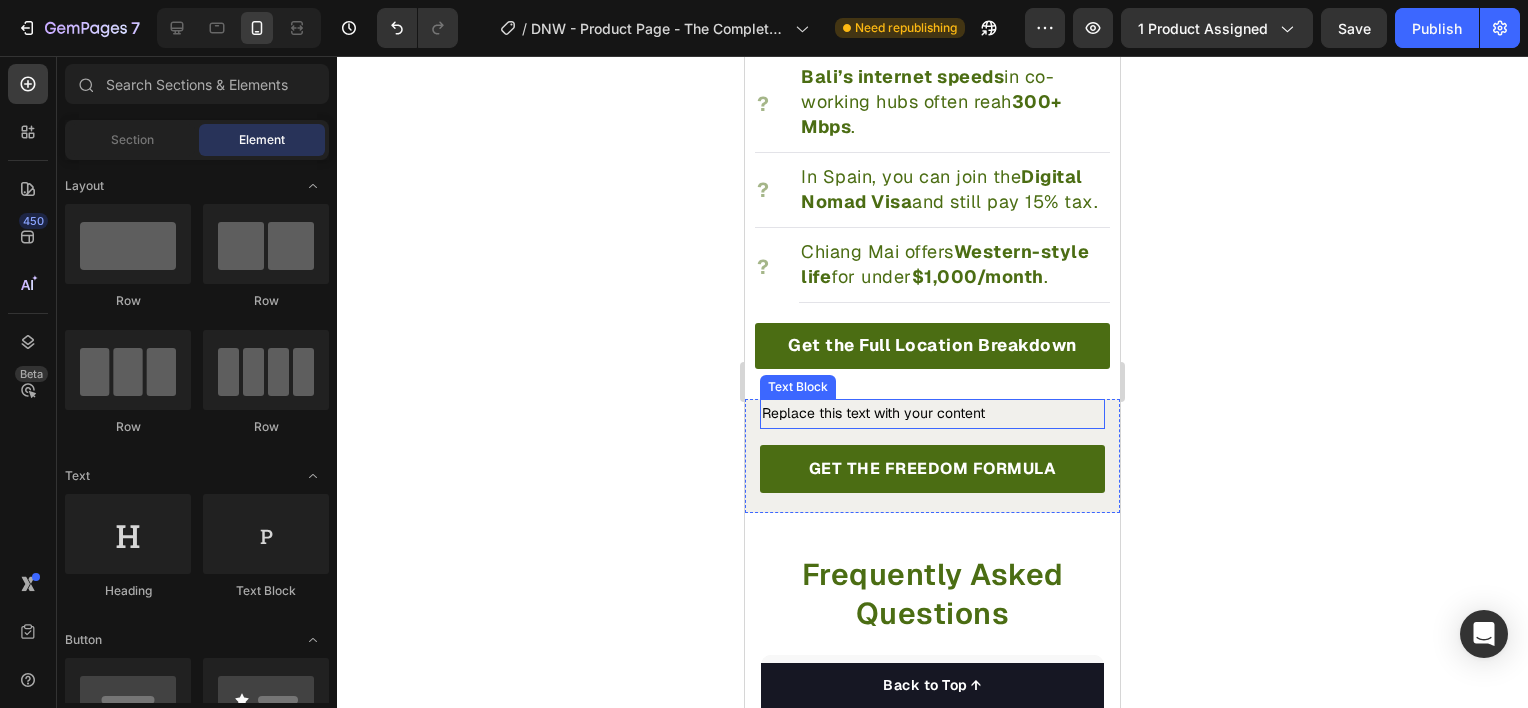 click on "Replace this text with your content" at bounding box center (932, 413) 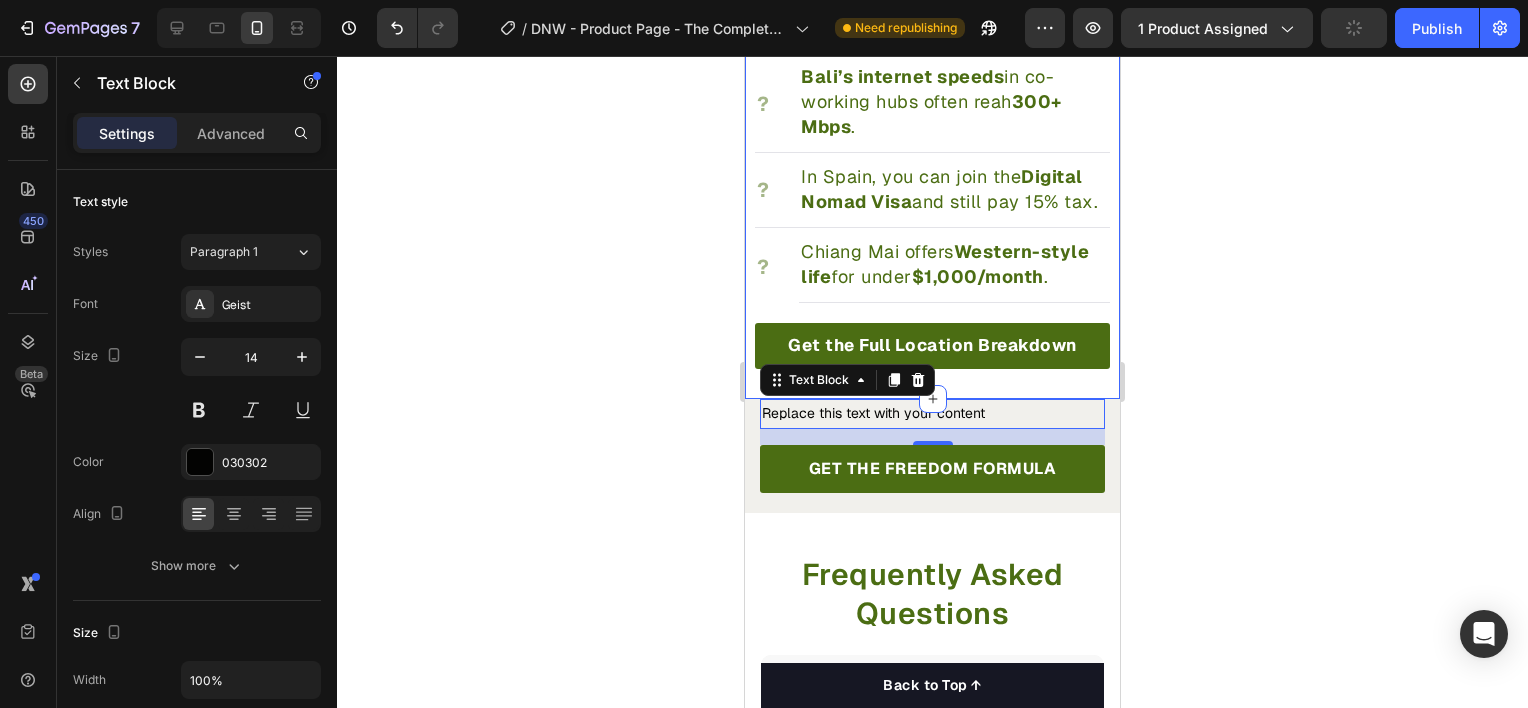 click on "Did You Know? Heading                Title Line ? Text block You can  live in Mexico for 180 days  with no long-term visa. Text block Advanced list ? Text block                Title Line Bali’s internet speeds  in co-working hubs often reah  300+ Mbps . Text block Advanced list                Title Line ? Text block In Spain, you can join the  Digital Nomad Visa  and still pay 15% tax. Text block Advanced list                Title Line ? Text block Chiang Mai offers  Western-style life  for under  $1,000/month . Text block                Title Line Advanced list Get the Full Location Breakdown Button Row Image Image Row Section 3" at bounding box center (932, 43) 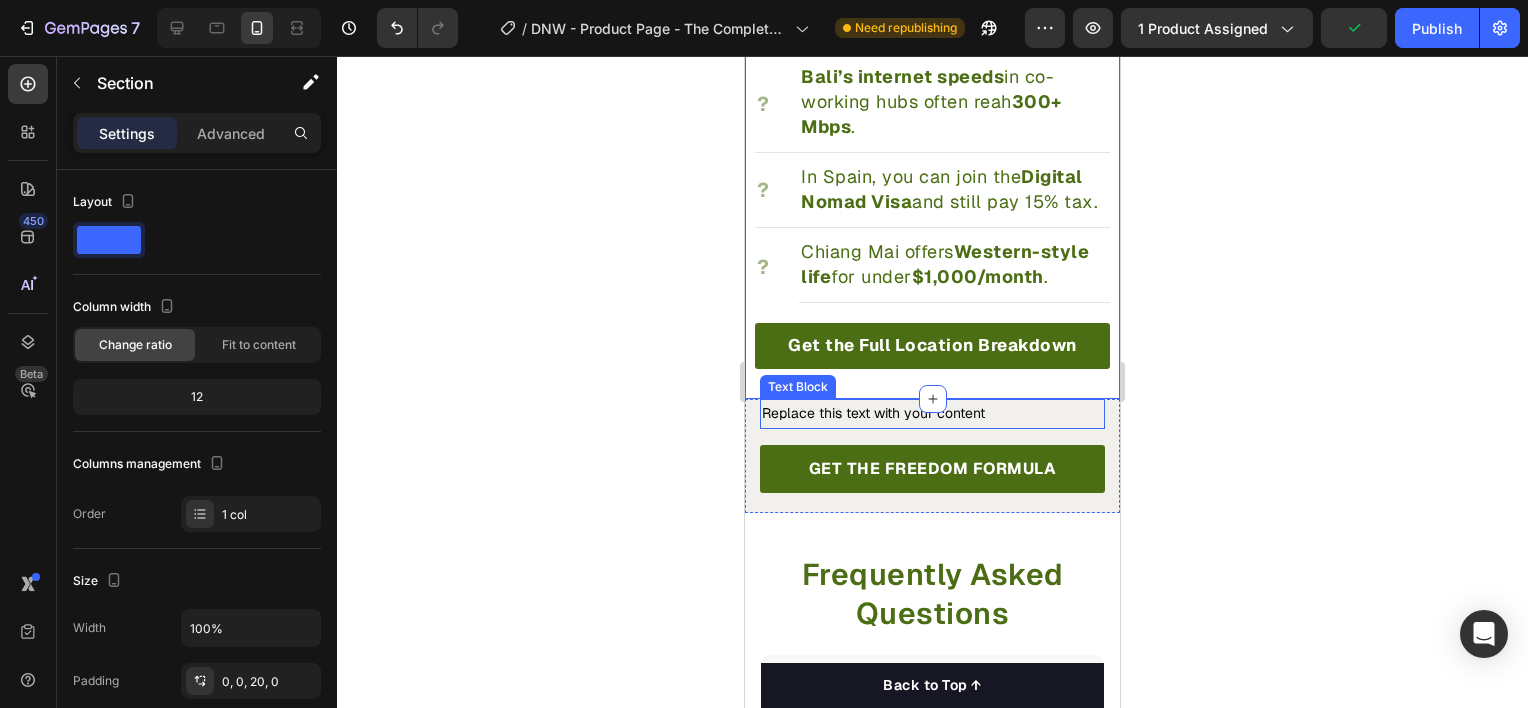 click on "Replace this text with your content" at bounding box center (932, 413) 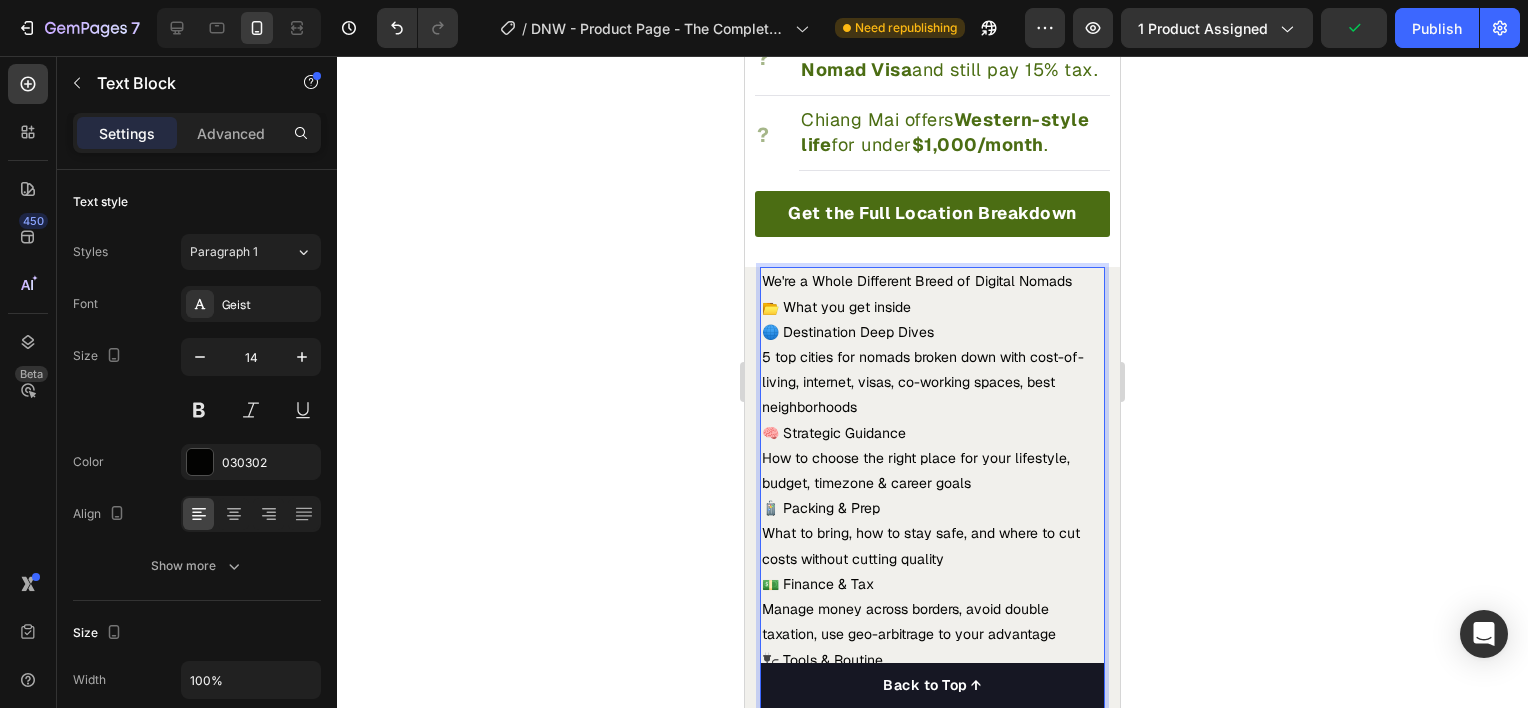 scroll, scrollTop: 2892, scrollLeft: 0, axis: vertical 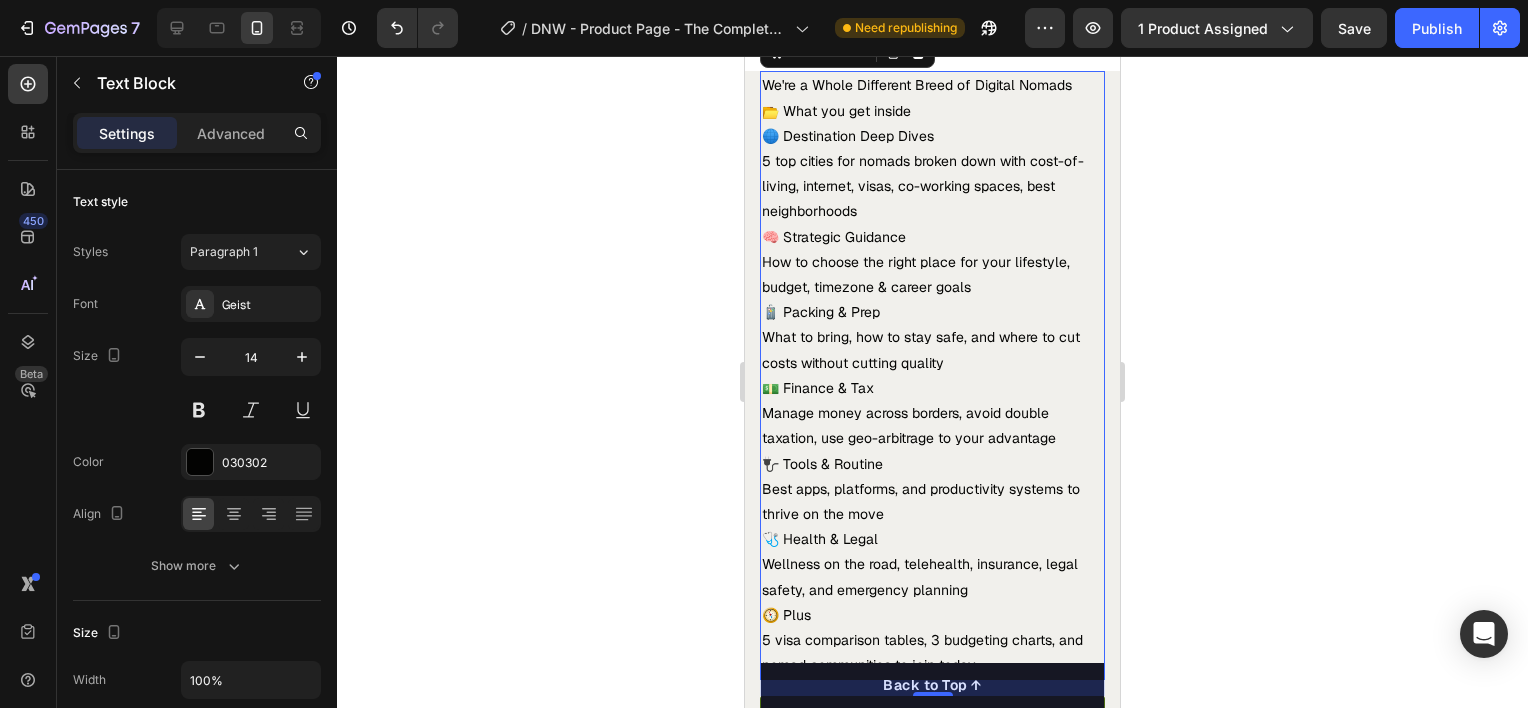 click on "How to choose the right place for your lifestyle, budget, timezone & career goals 🧳 Packing & Prep" at bounding box center [932, 288] 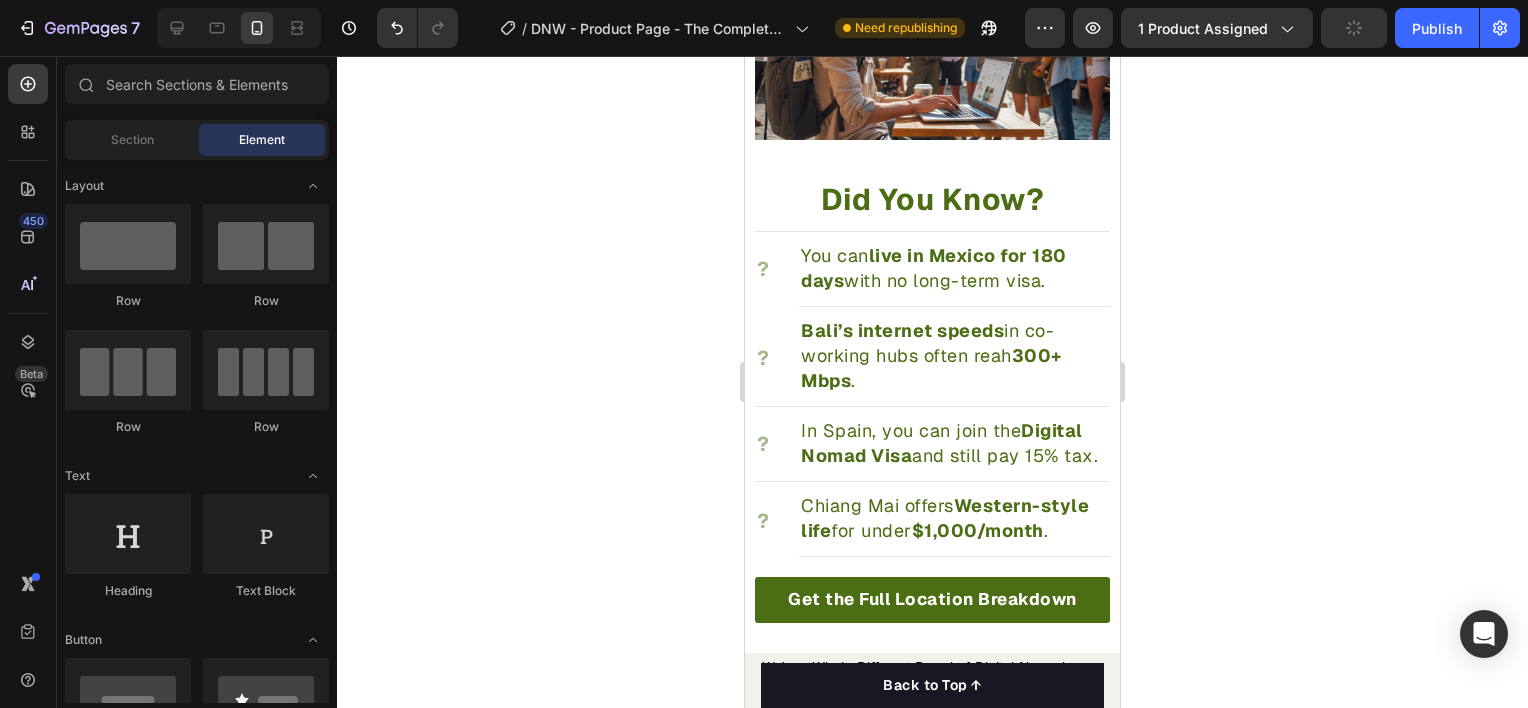 scroll, scrollTop: 2253, scrollLeft: 0, axis: vertical 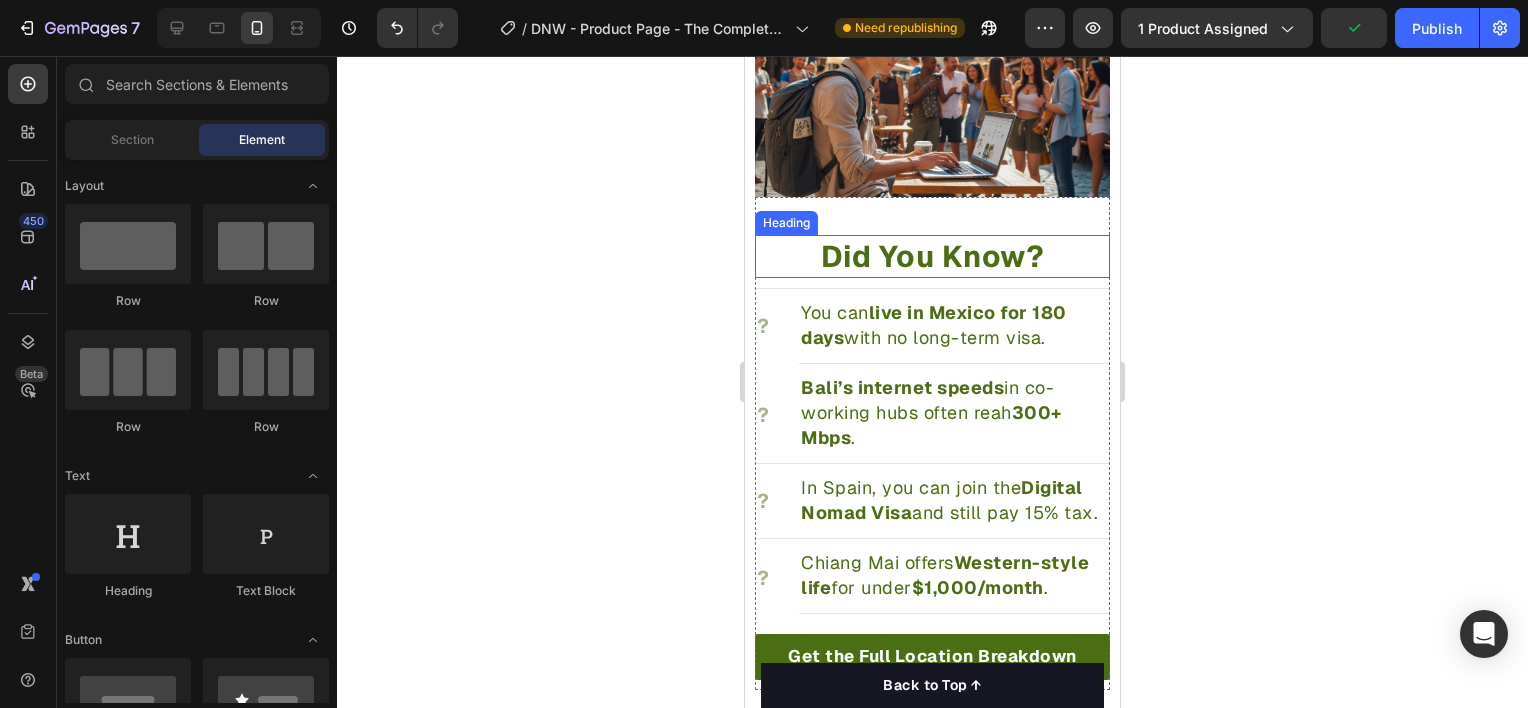 click on "Did You Know?" at bounding box center [933, 256] 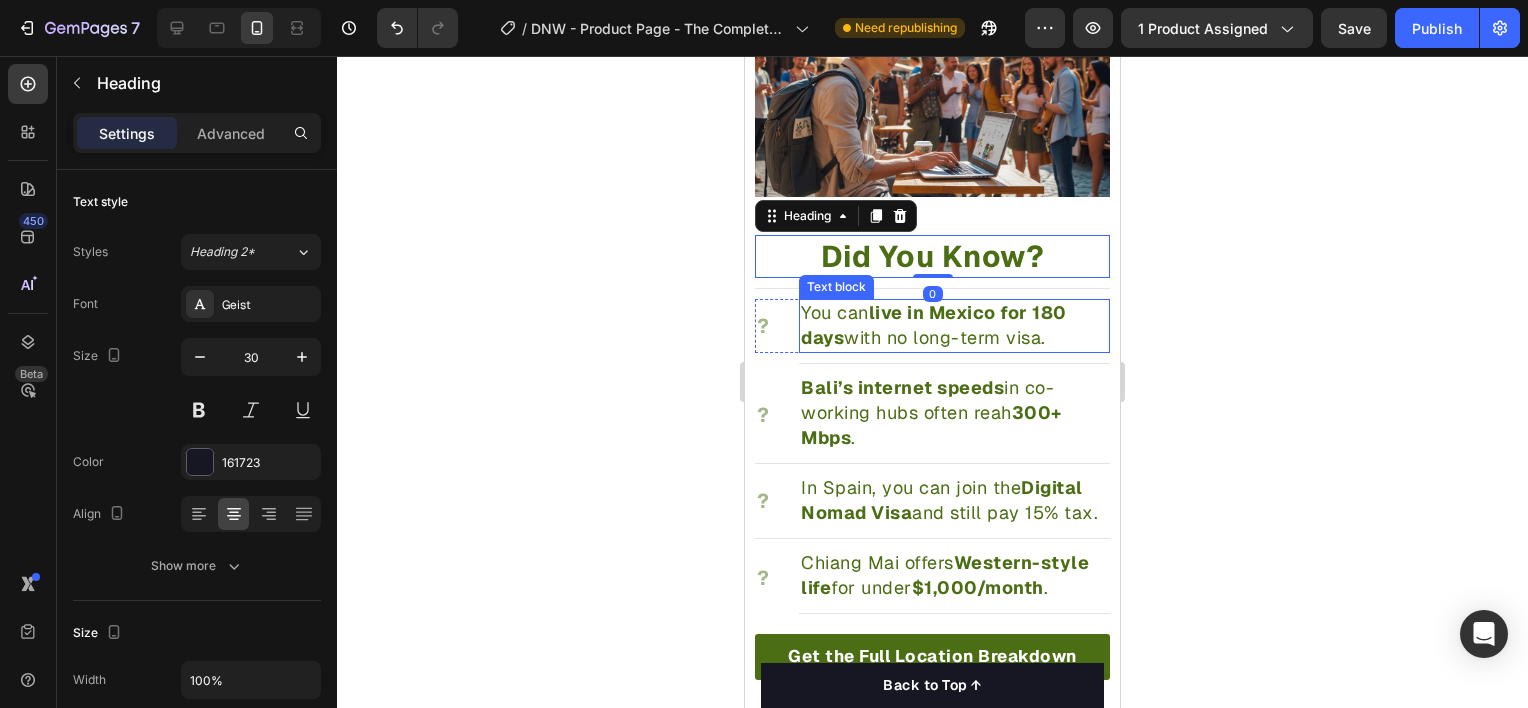 click on "You can  live in Mexico for 180 days  with no long-term visa." at bounding box center [934, 325] 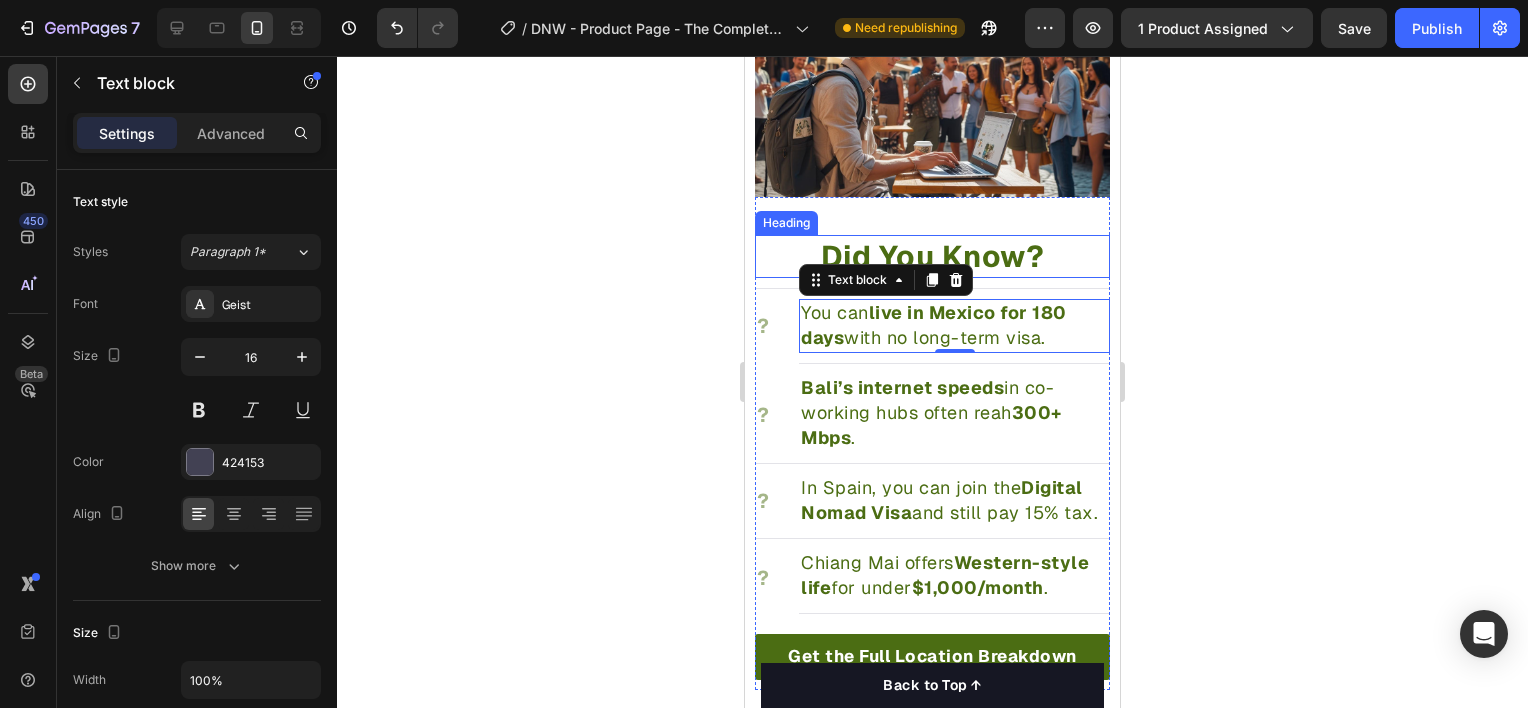 click on "Did You Know?" at bounding box center [933, 256] 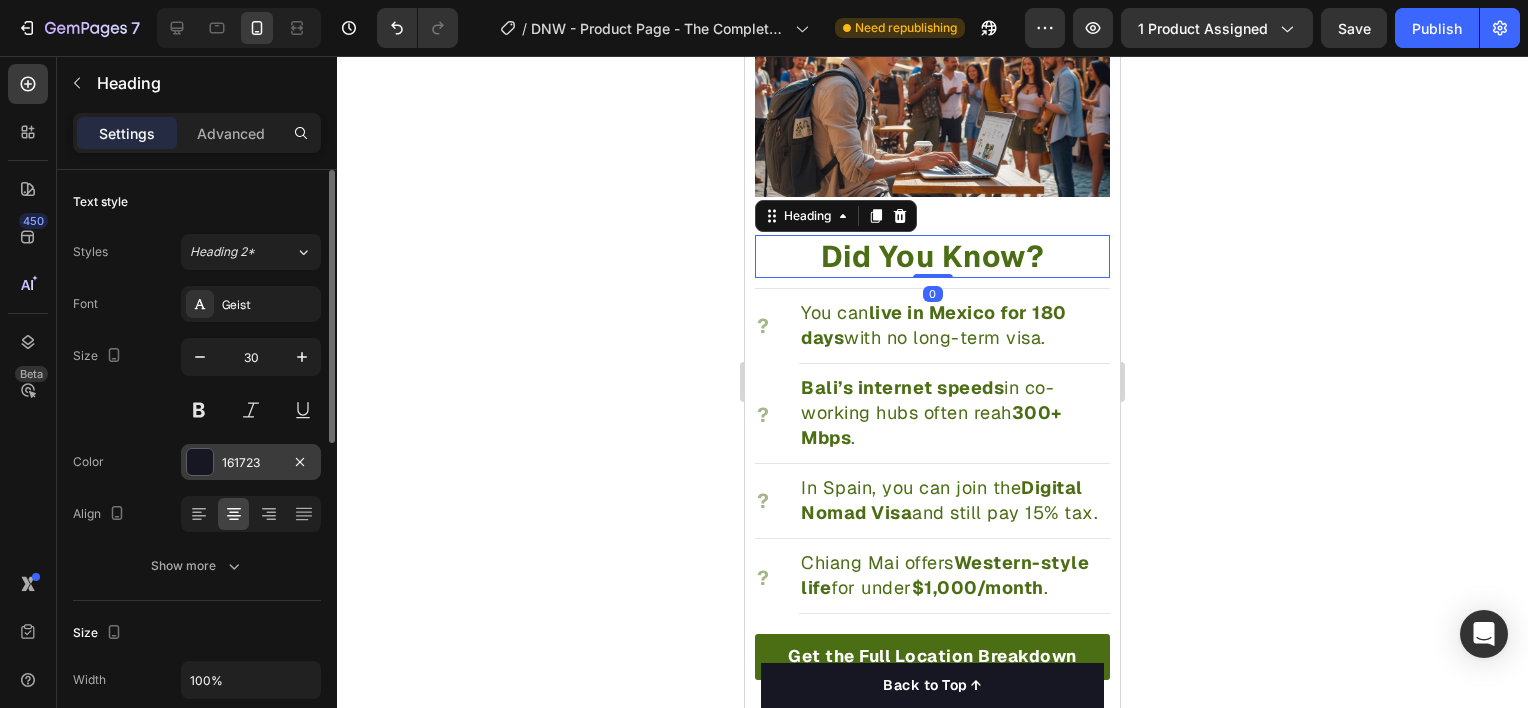 click on "161723" at bounding box center (251, 463) 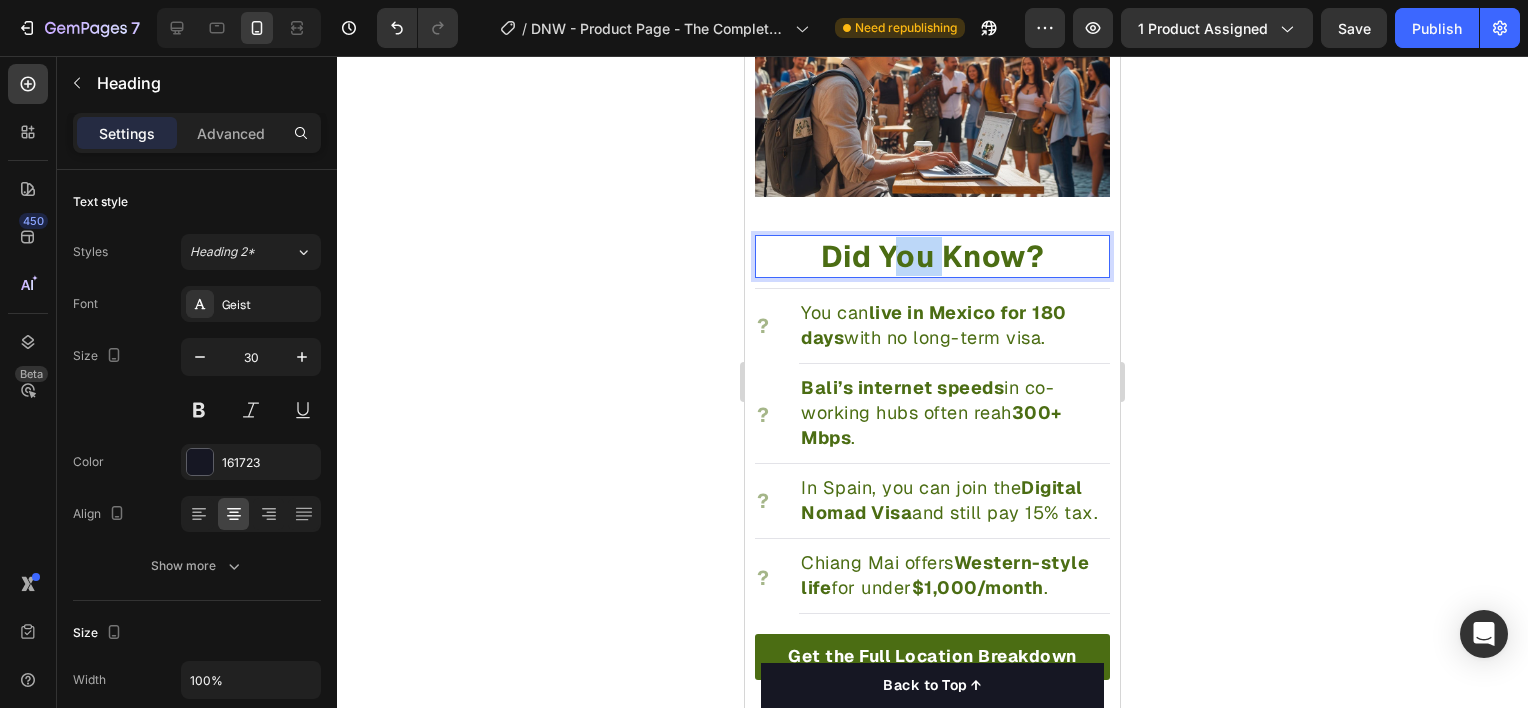 click on "Did You Know?" at bounding box center [933, 256] 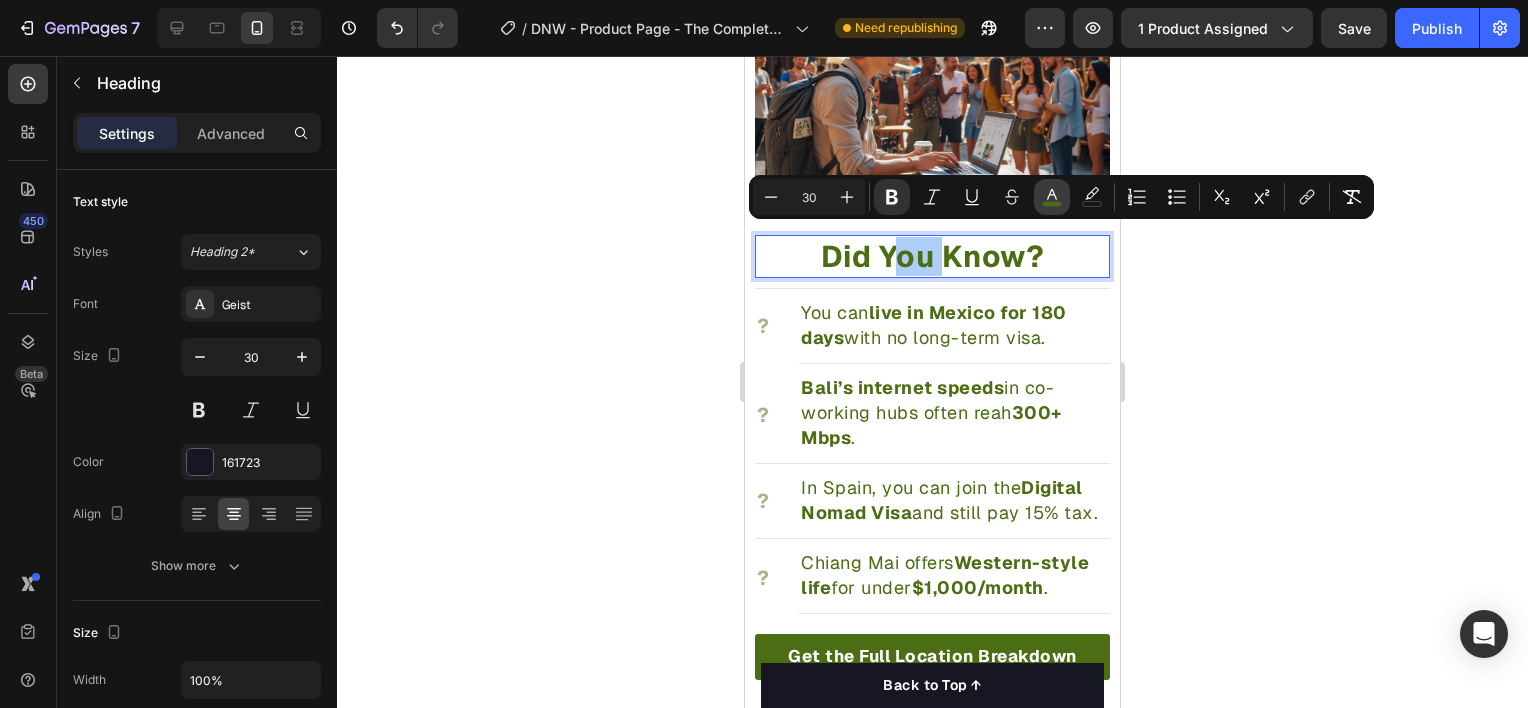 click 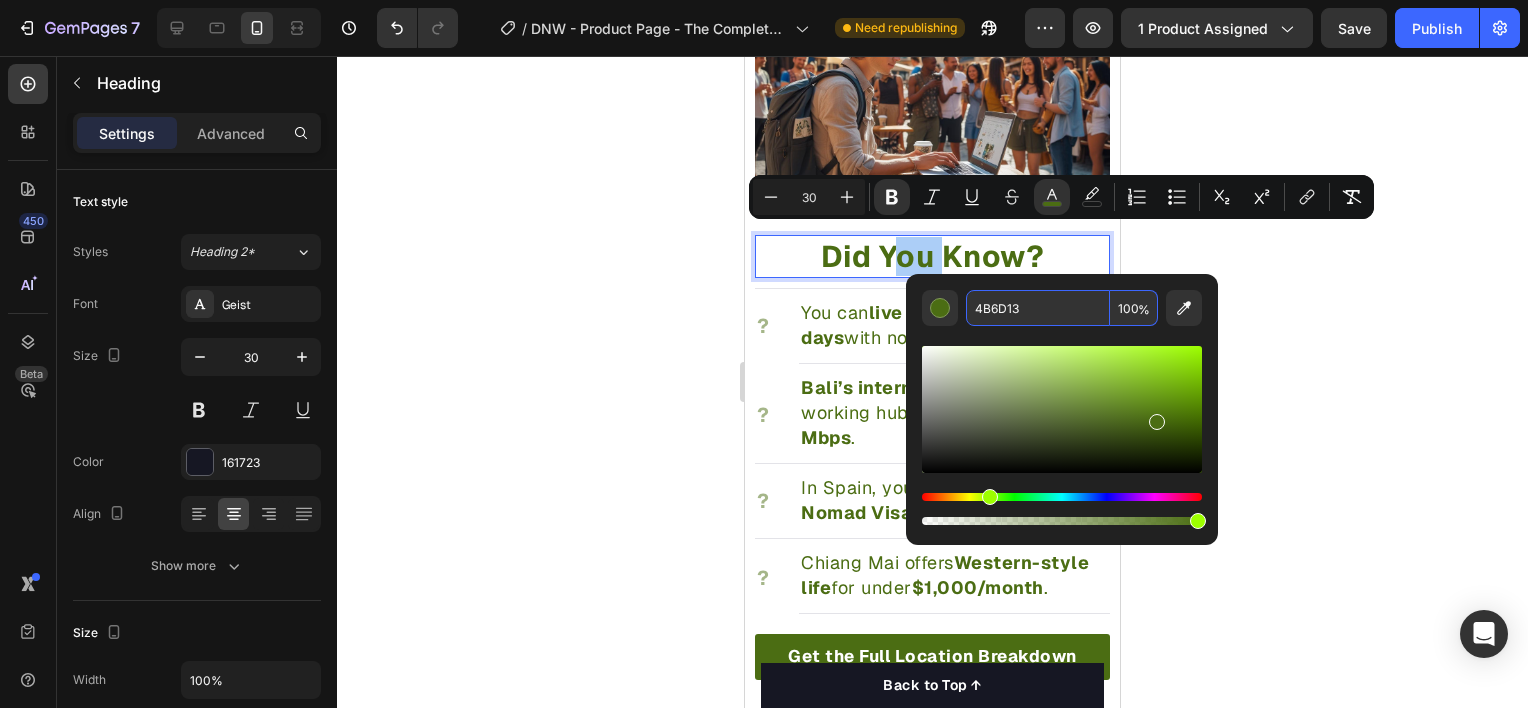 click on "4B6D13" at bounding box center (1038, 308) 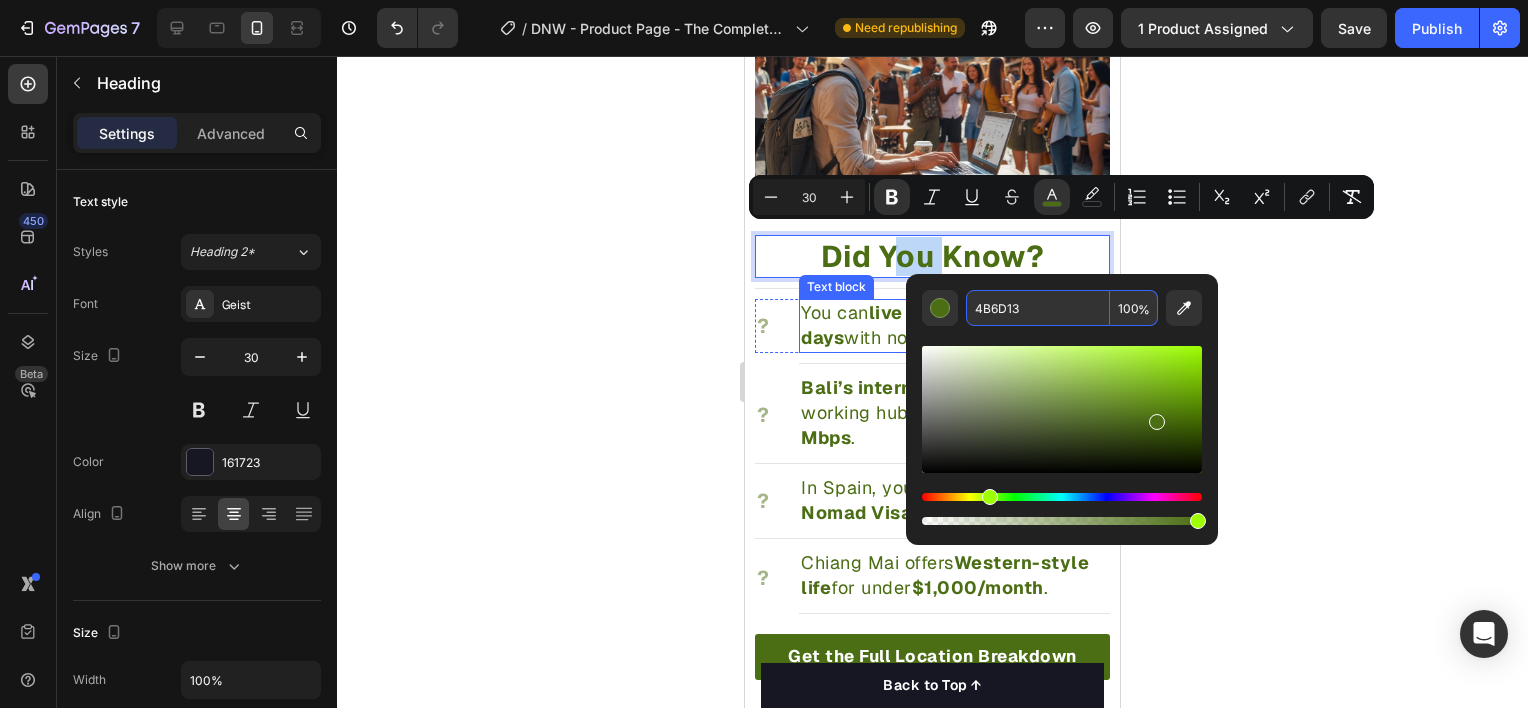 click on "You can  live in Mexico for 180 days  with no long-term visa." at bounding box center [934, 325] 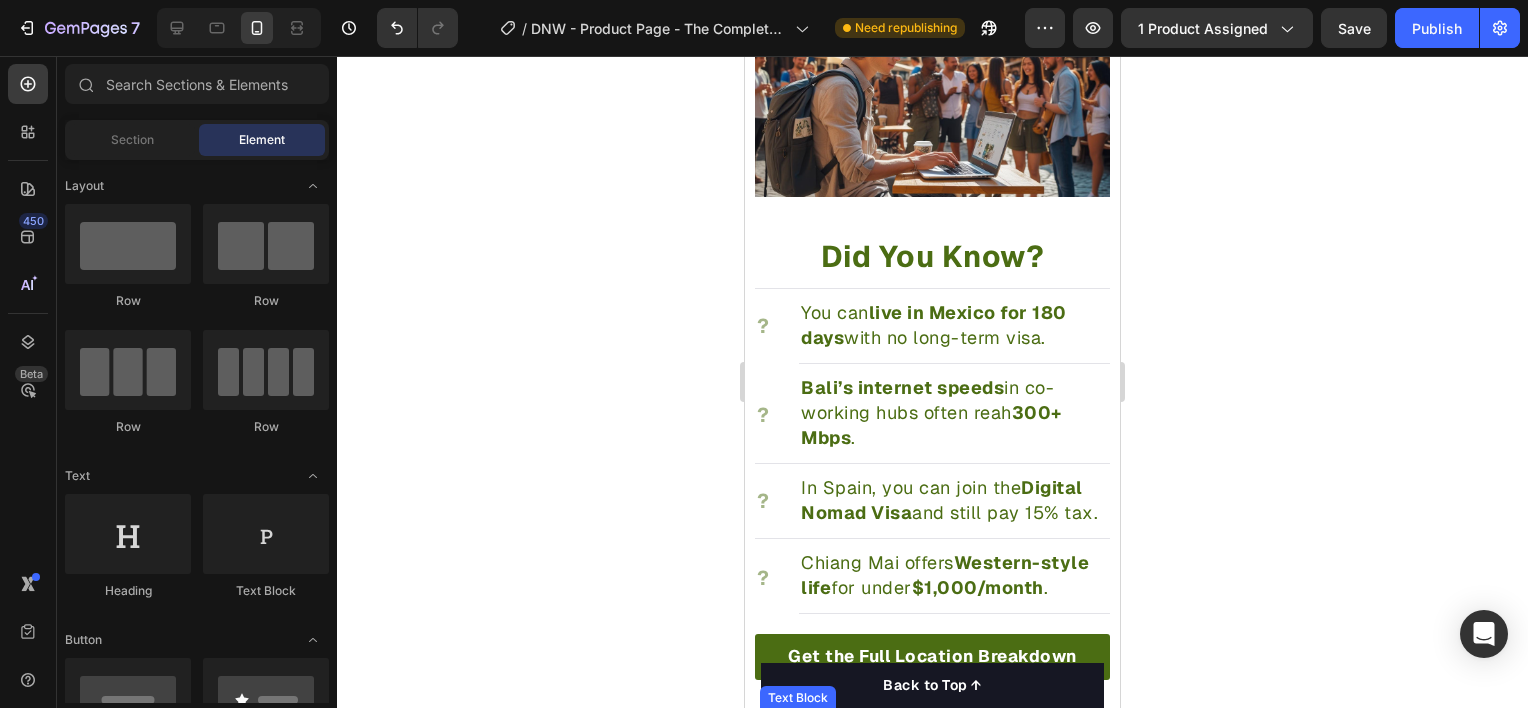 scroll, scrollTop: 2824, scrollLeft: 0, axis: vertical 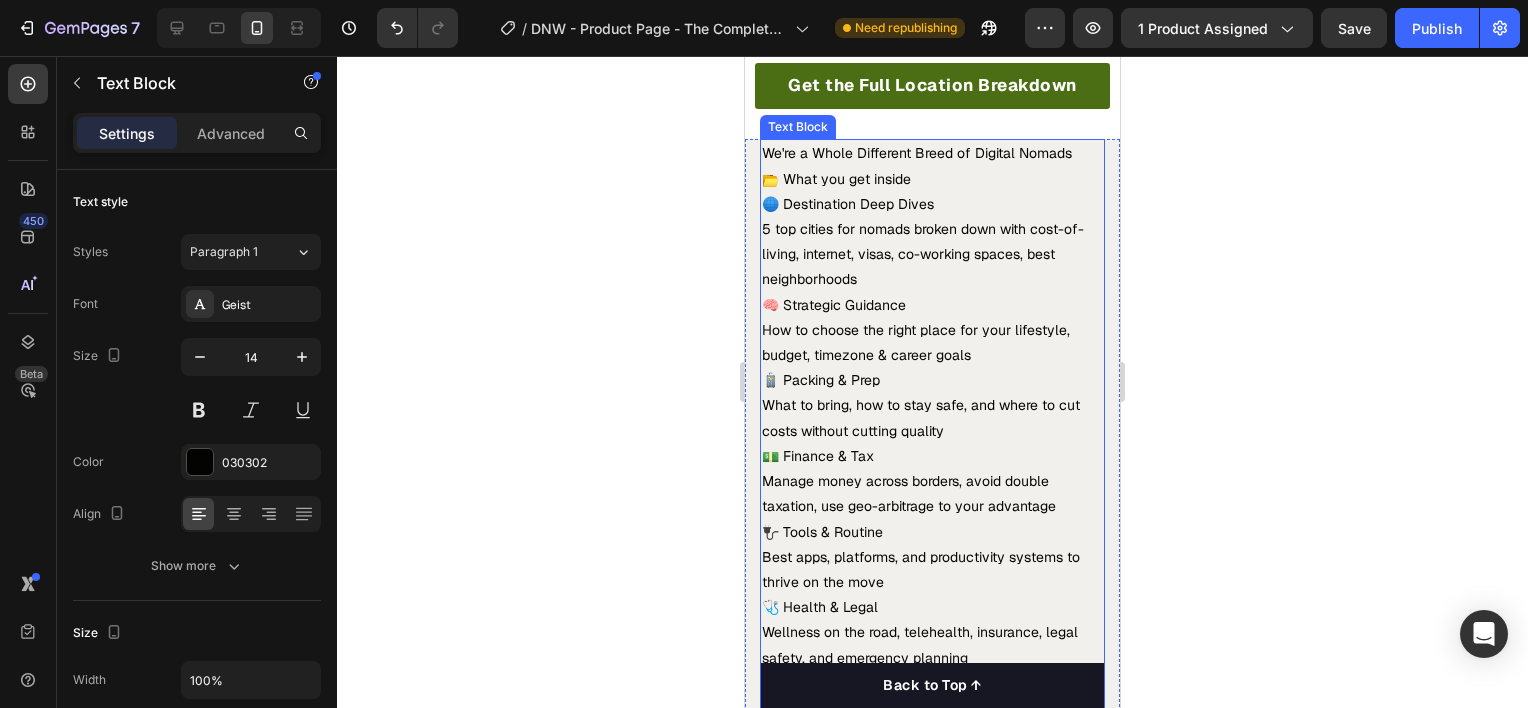 click on "5 top cities for nomads broken down with cost-of-living, internet, visas, co-working spaces, best neighborhoods 🧠 Strategic Guidance" at bounding box center [932, 267] 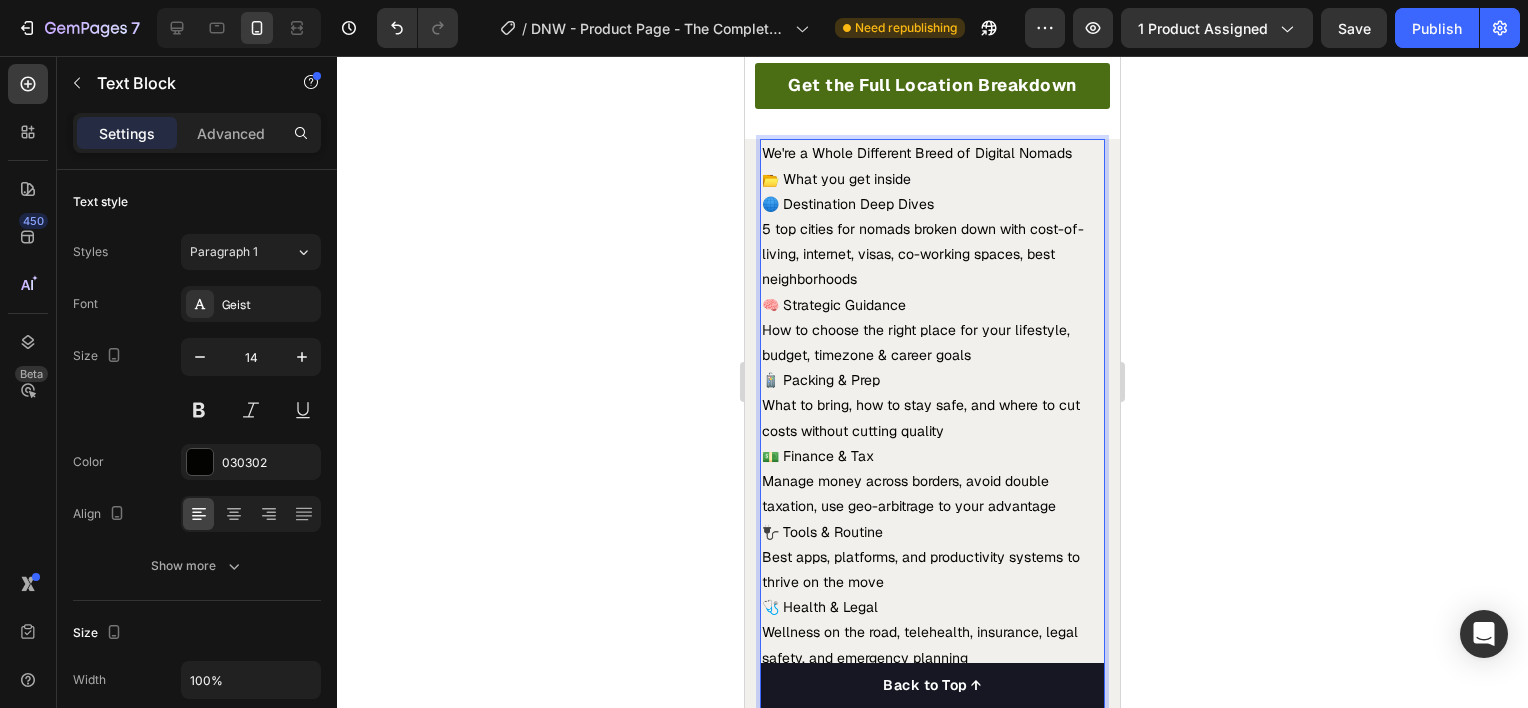 click on "5 top cities for nomads broken down with cost-of-living, internet, visas, co-working spaces, best neighborhoods 🧠 Strategic Guidance" at bounding box center [932, 267] 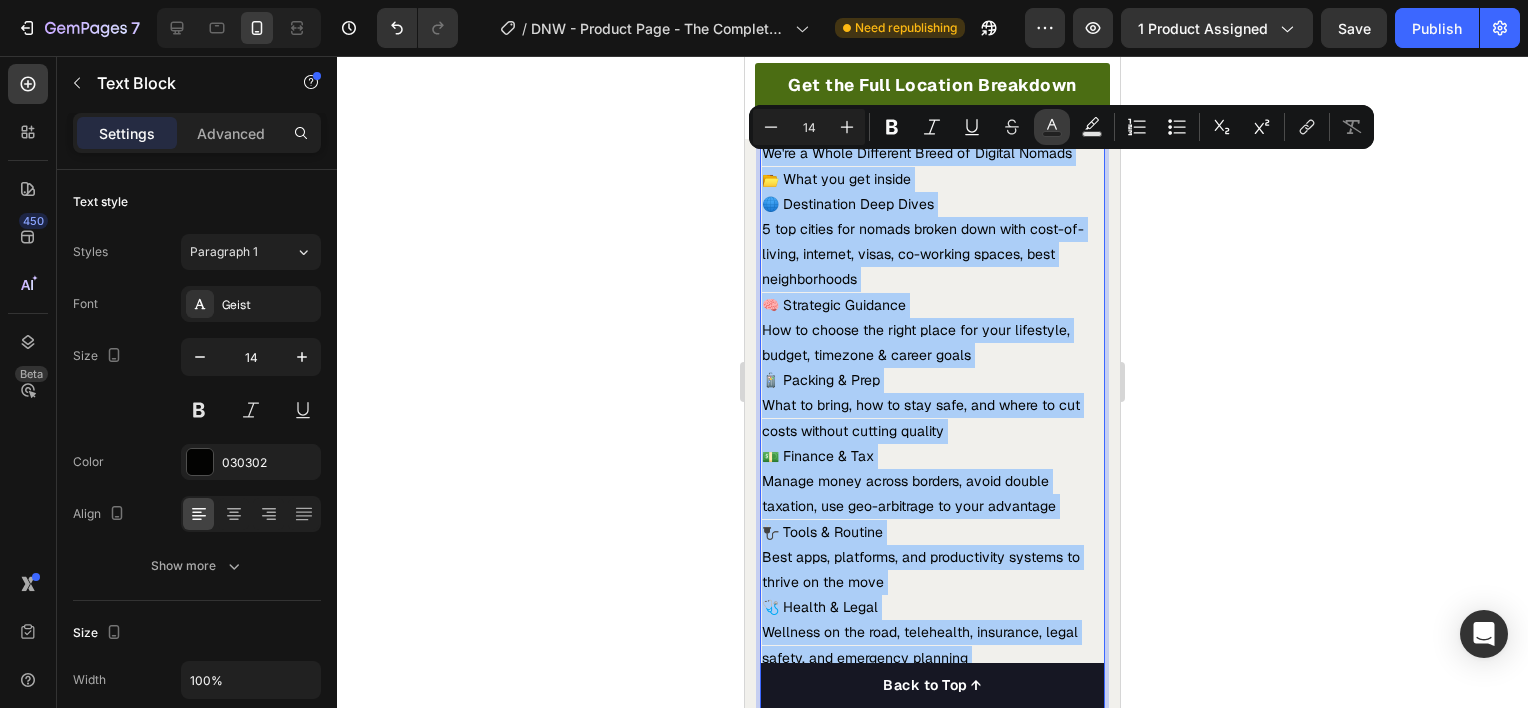 click on "Text Color" at bounding box center (1052, 127) 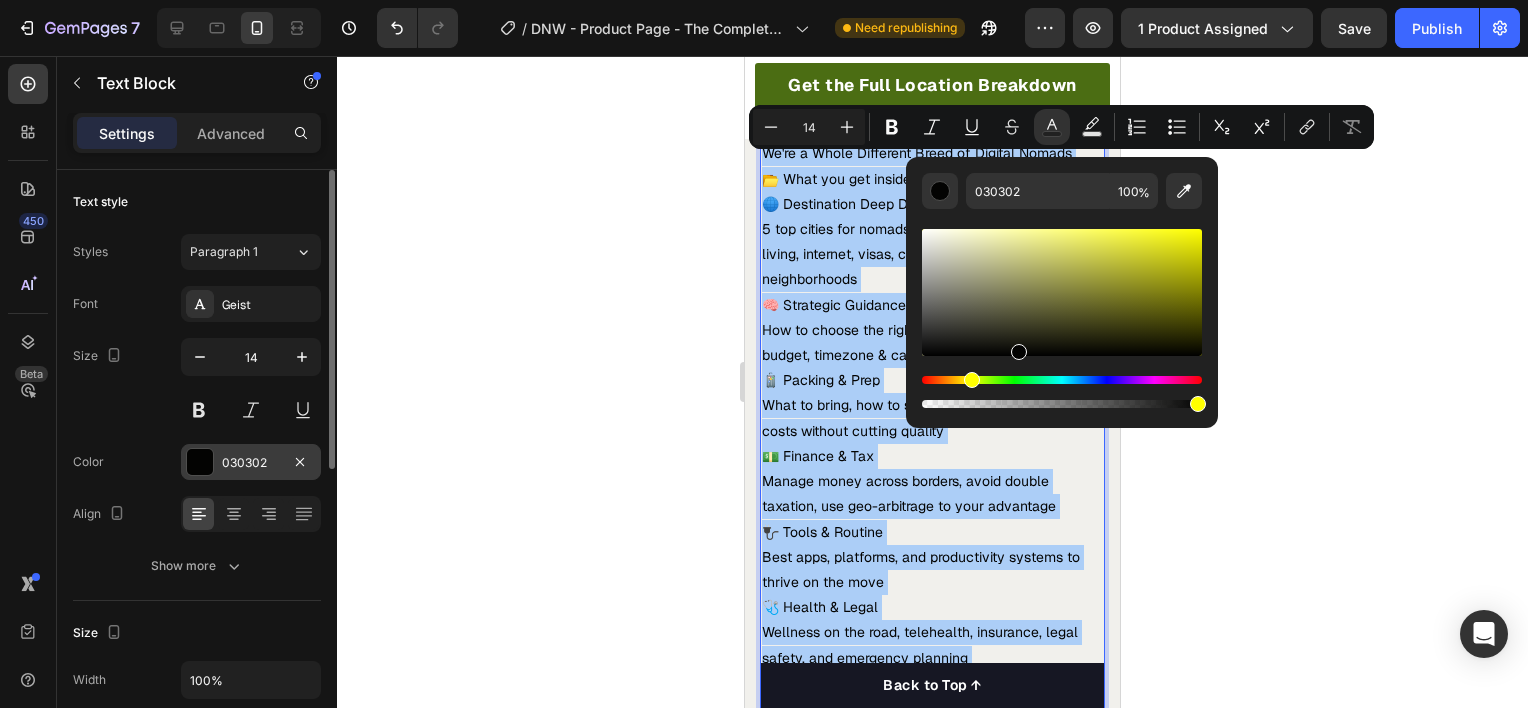 click on "030302" at bounding box center [251, 463] 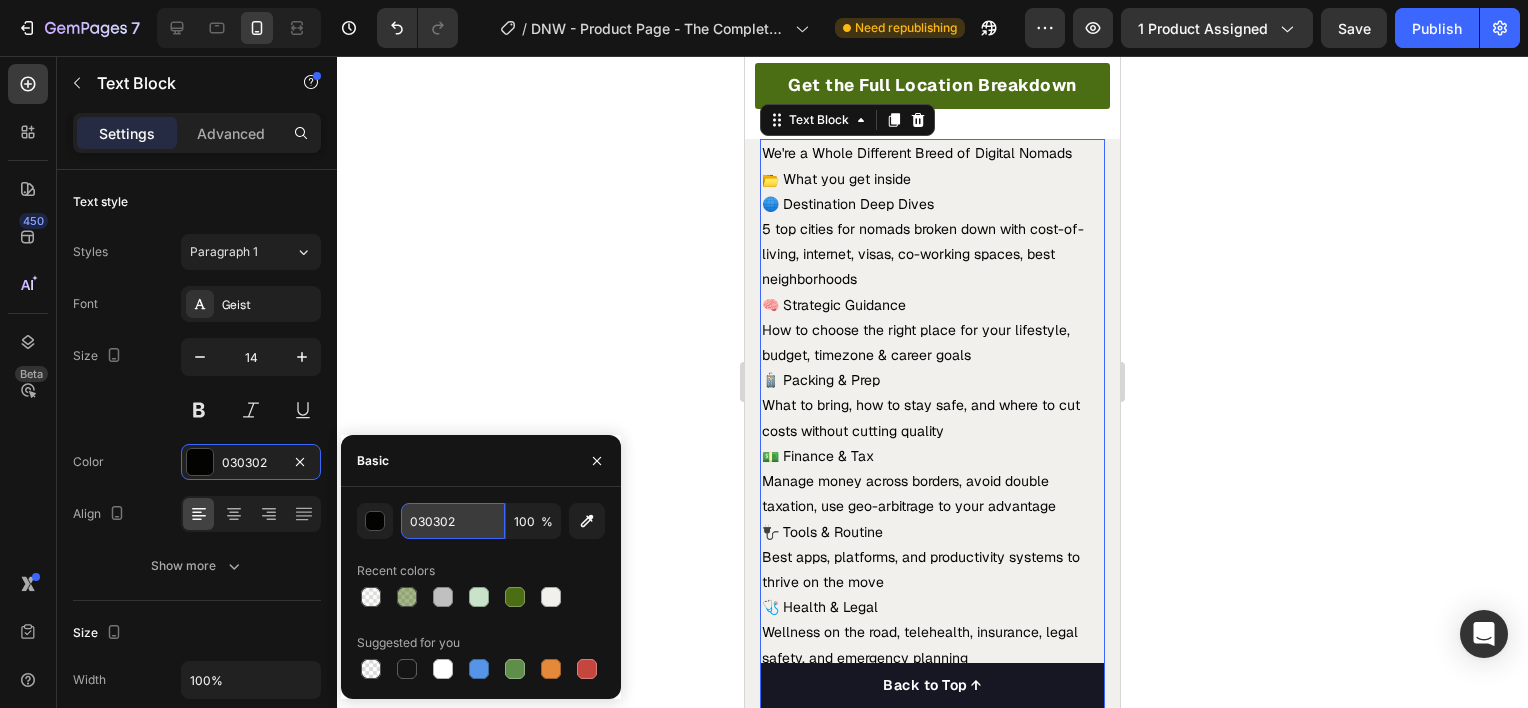 click on "030302" at bounding box center (453, 521) 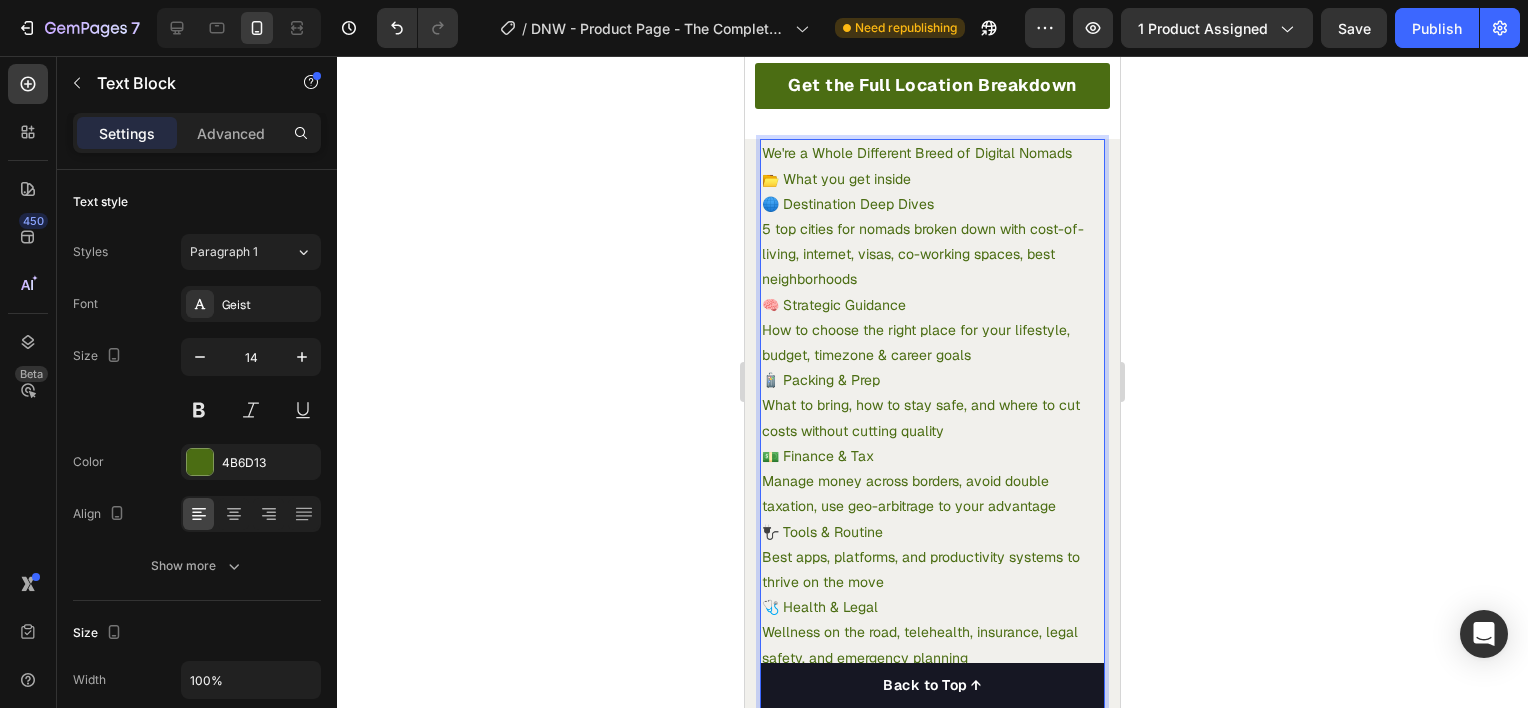 click on "We're a Whole Different Breed of Digital Nomads" at bounding box center (932, 153) 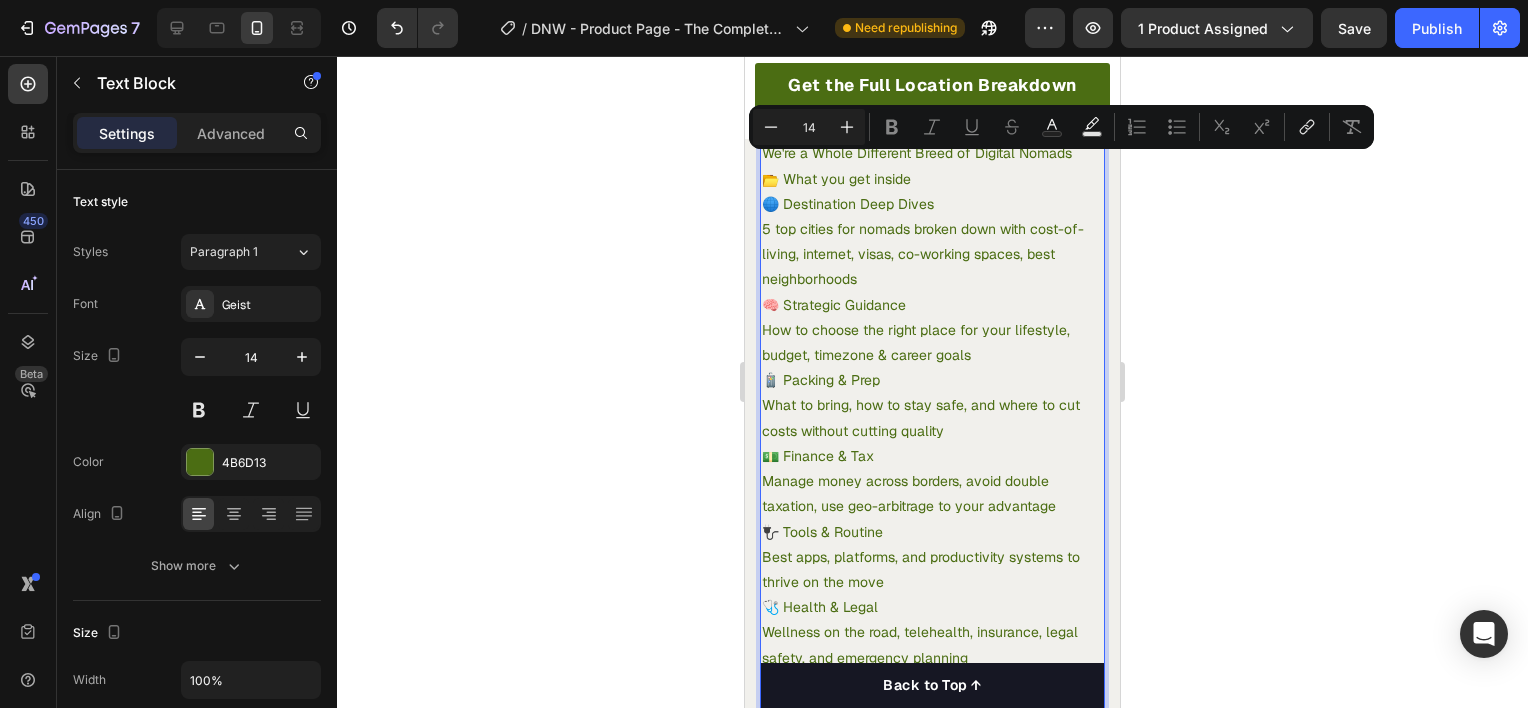 click on "We're a Whole Different Breed of Digital Nomads" at bounding box center [932, 153] 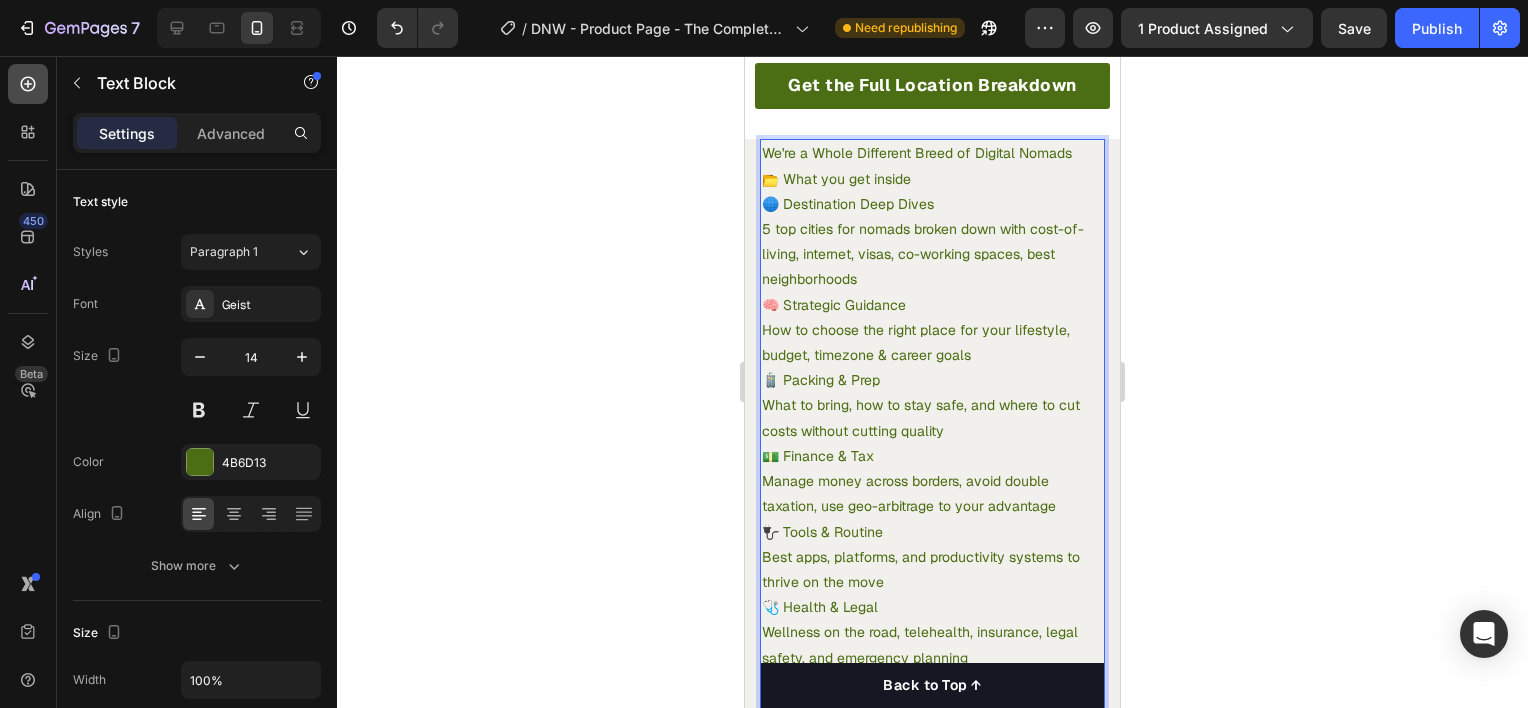 click 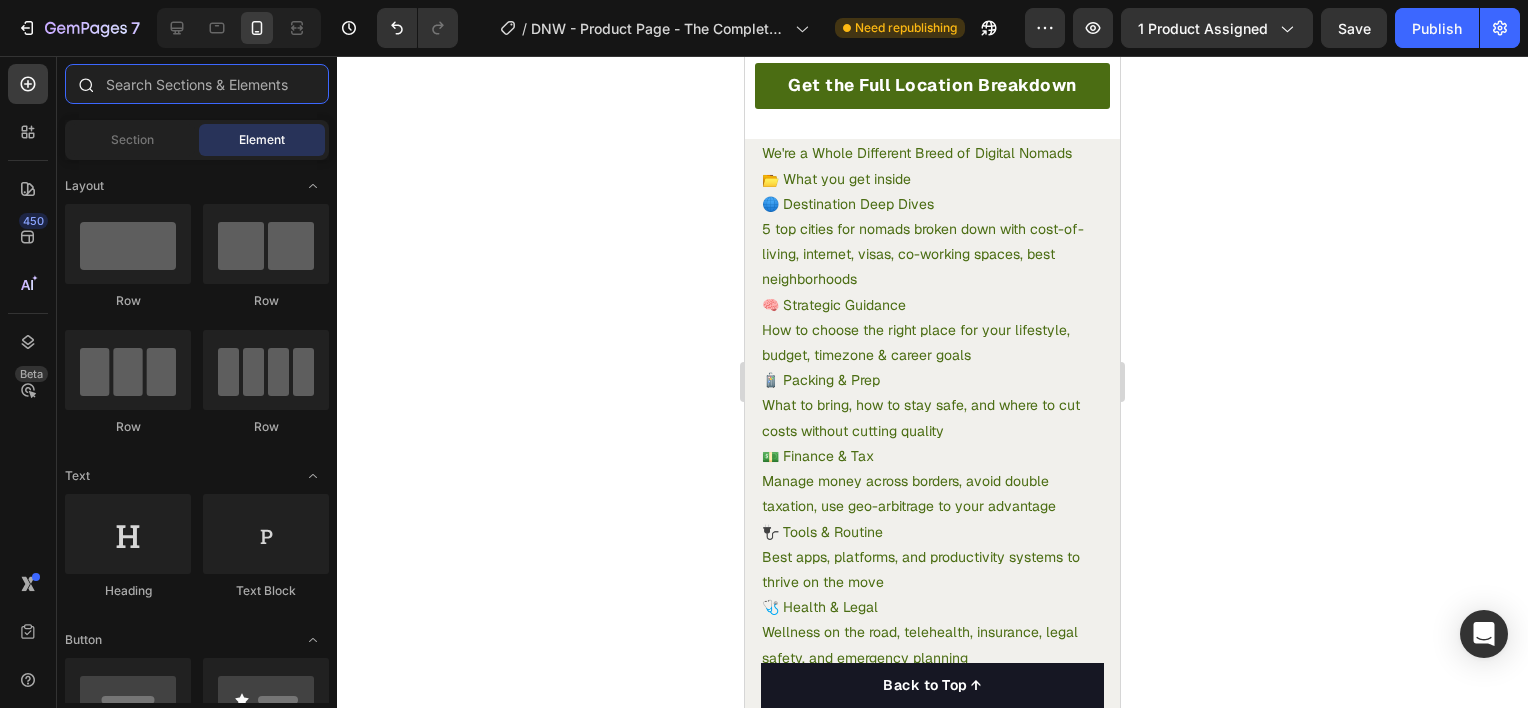 click at bounding box center [197, 84] 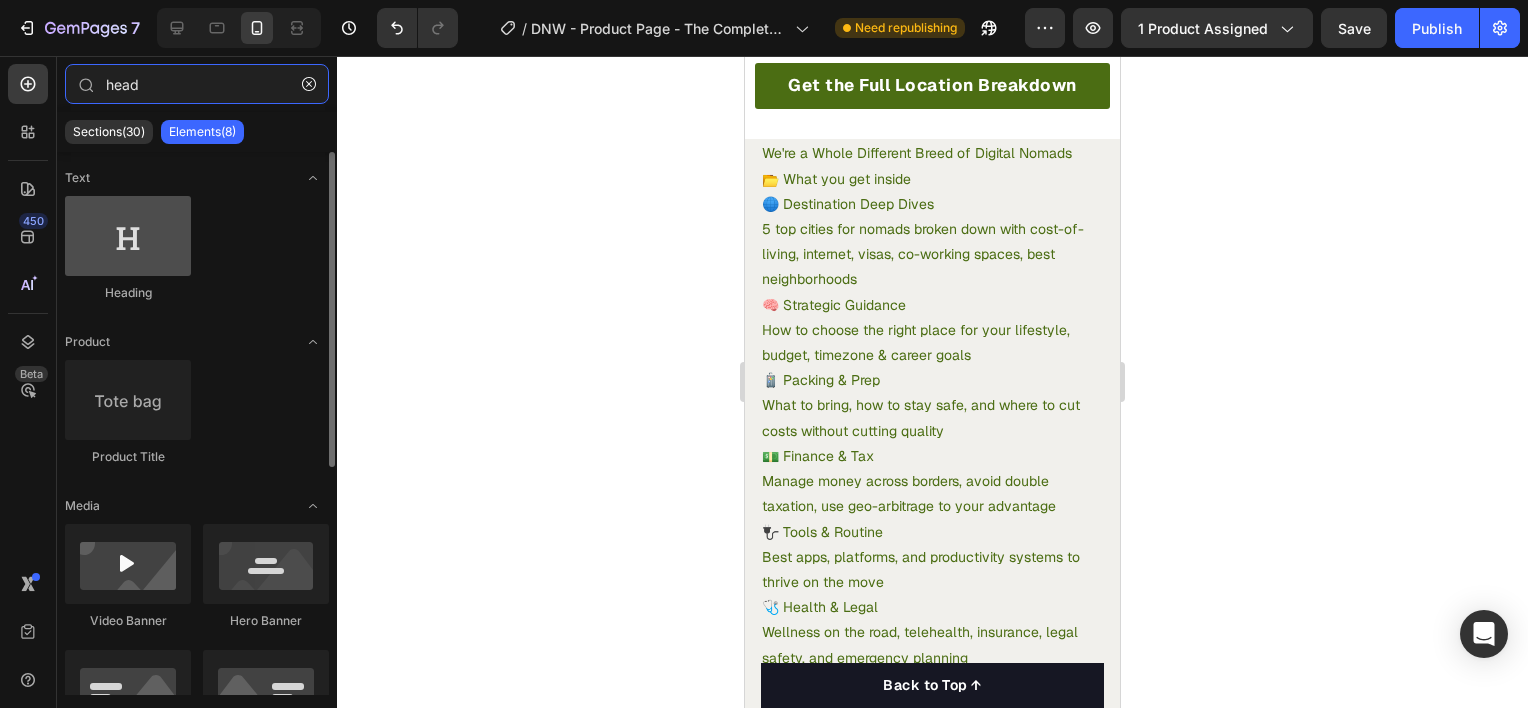 type on "head" 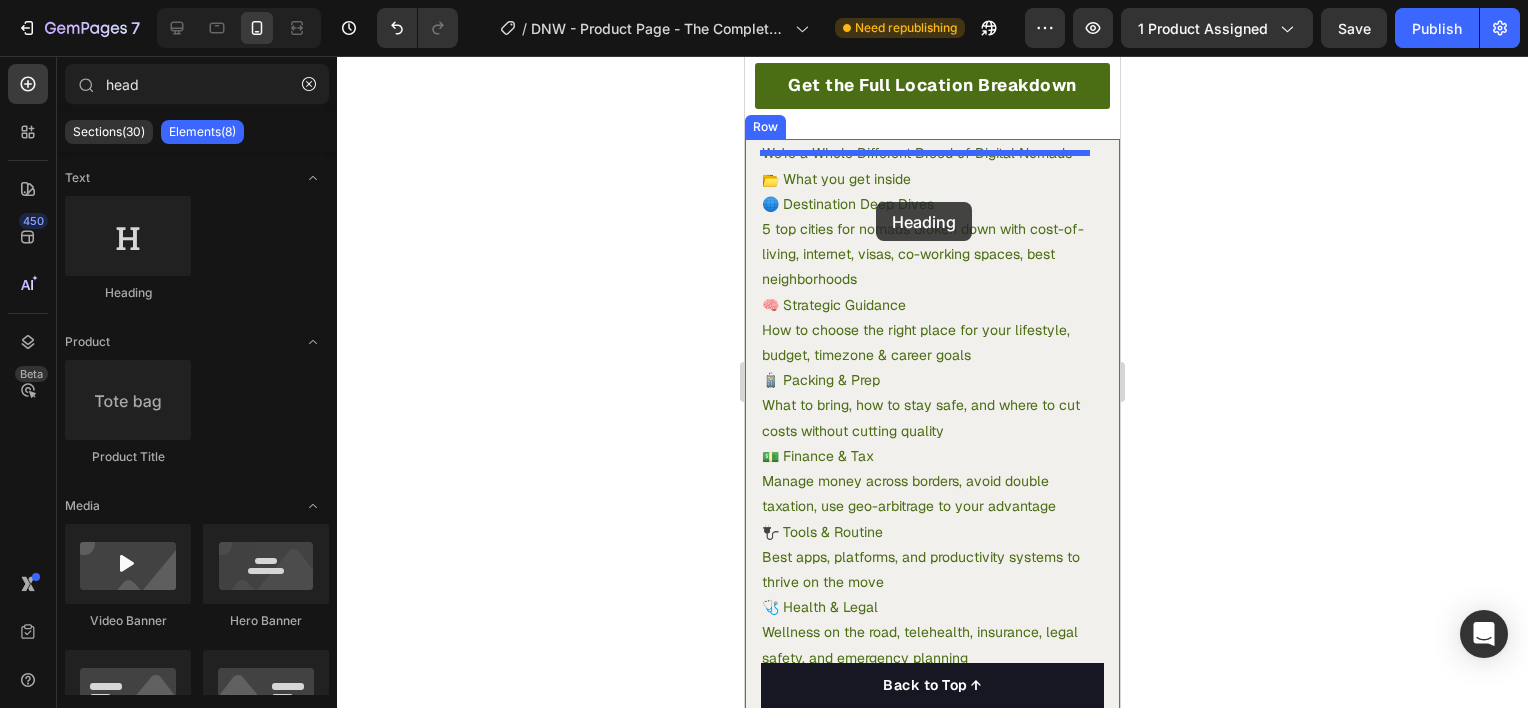drag, startPoint x: 881, startPoint y: 296, endPoint x: 876, endPoint y: 202, distance: 94.13288 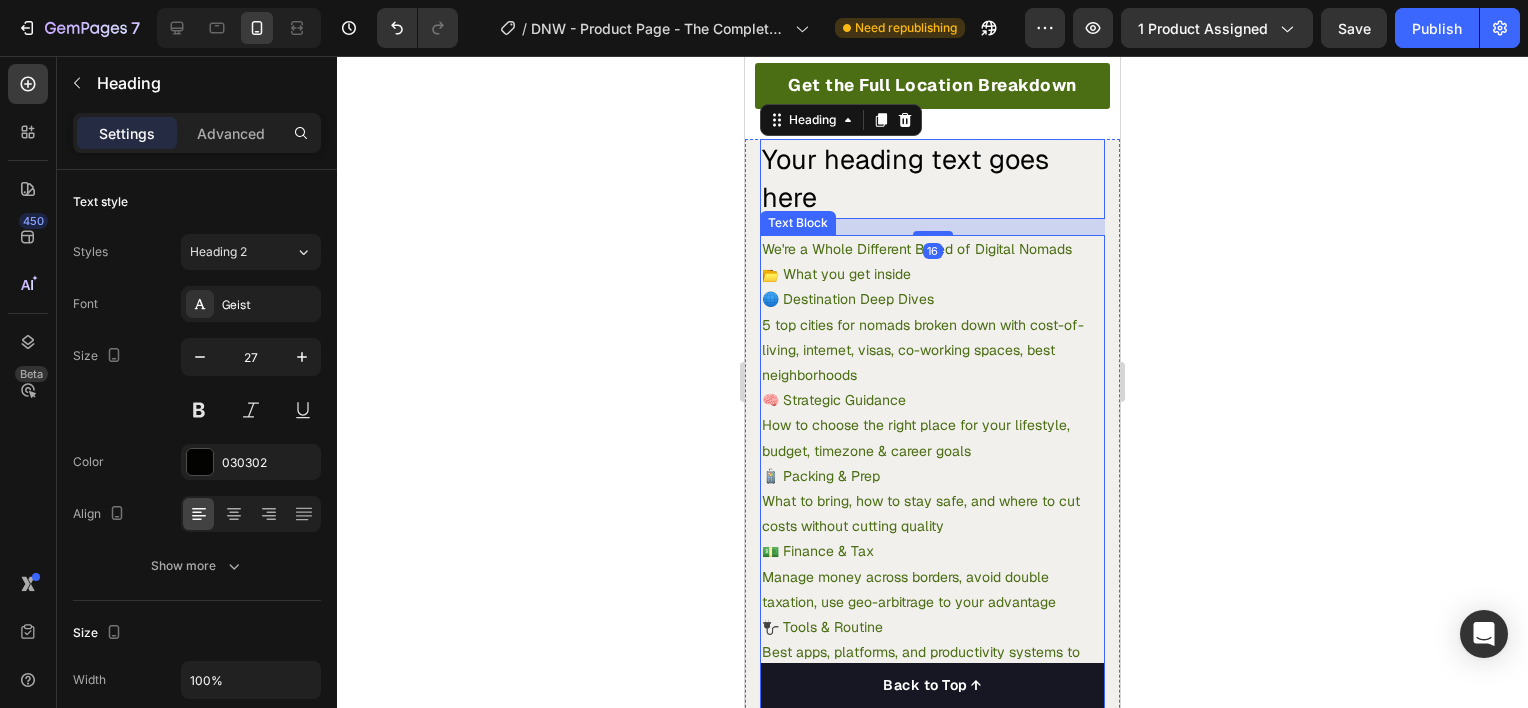 click on "We're a Whole Different Breed of Digital Nomads" at bounding box center [932, 249] 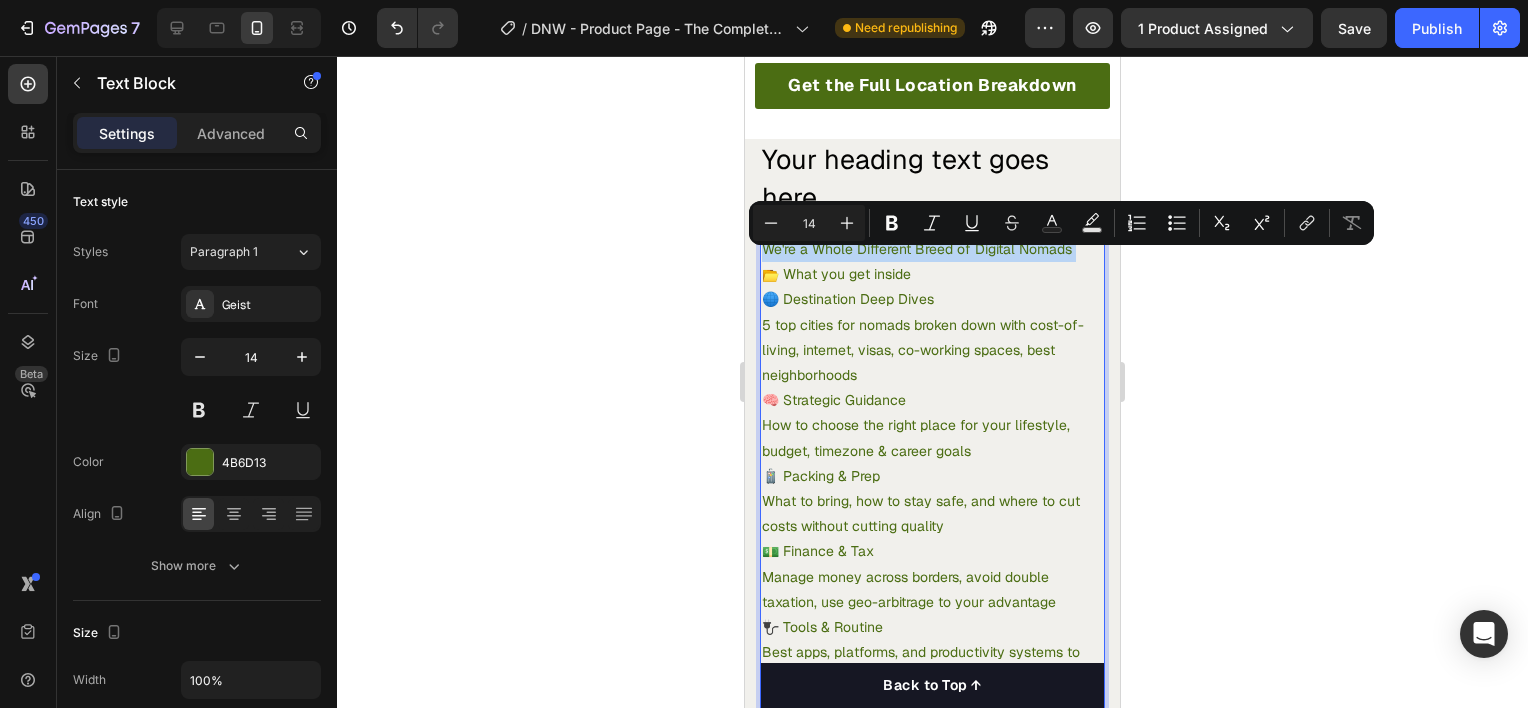 copy on "We're a Whole Different Breed of Digital Nomads" 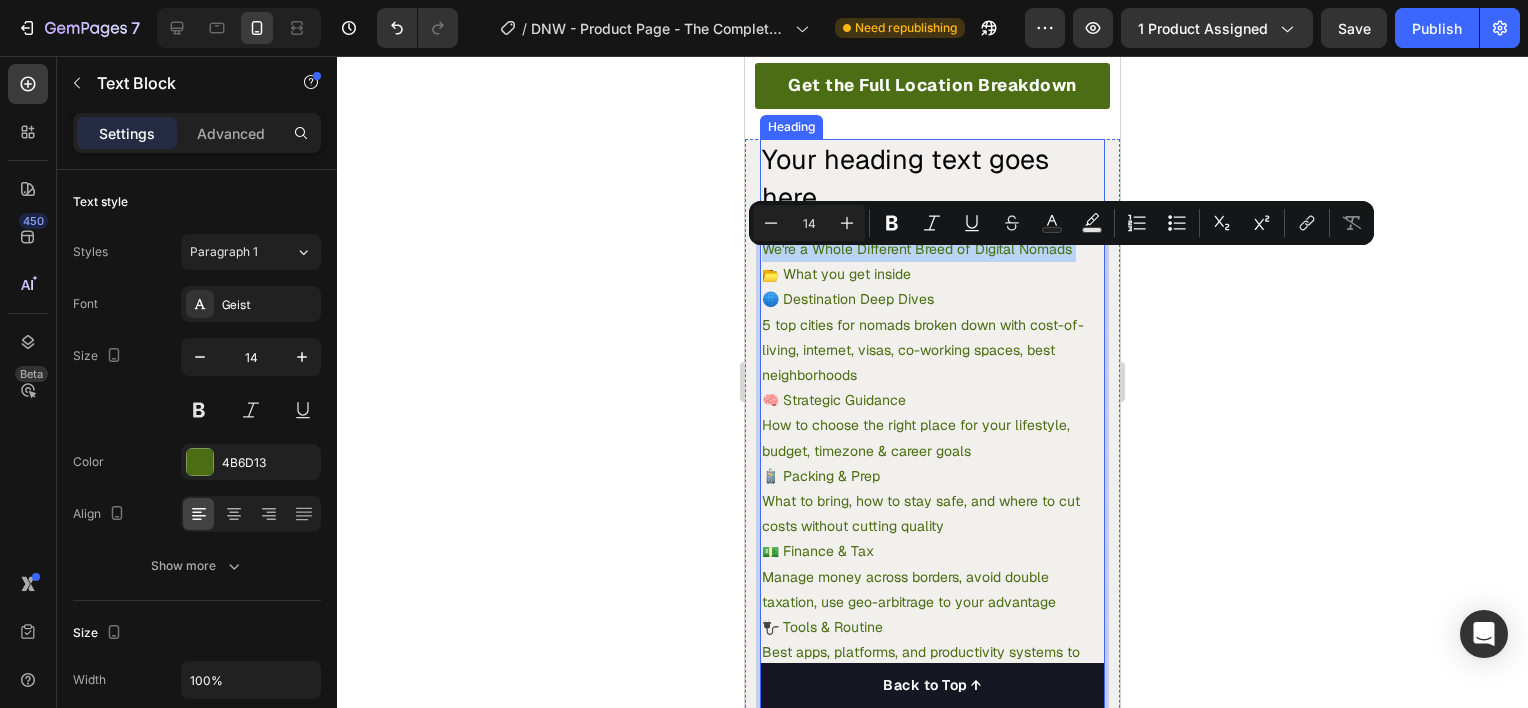 click on "Your heading text goes here" at bounding box center (932, 179) 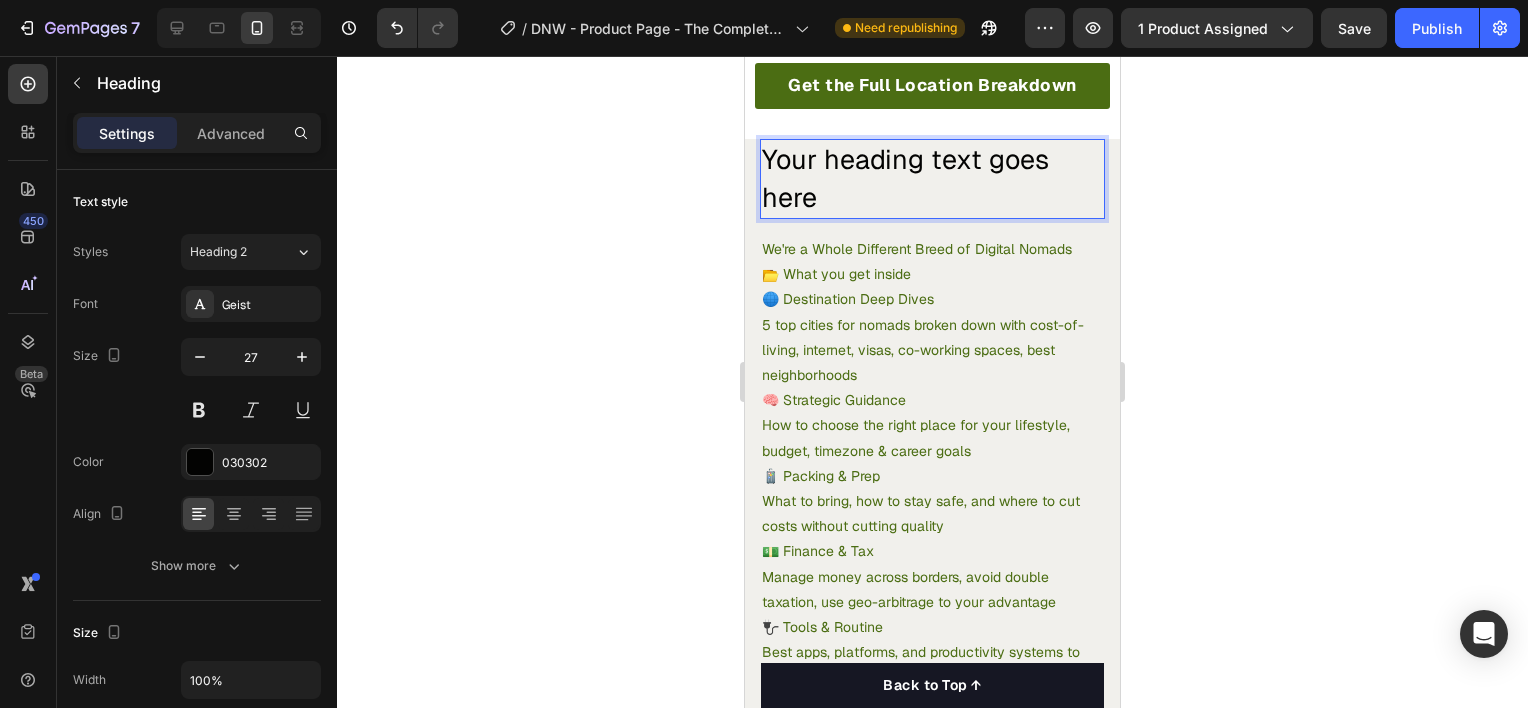 click on "Your heading text goes here" at bounding box center [932, 179] 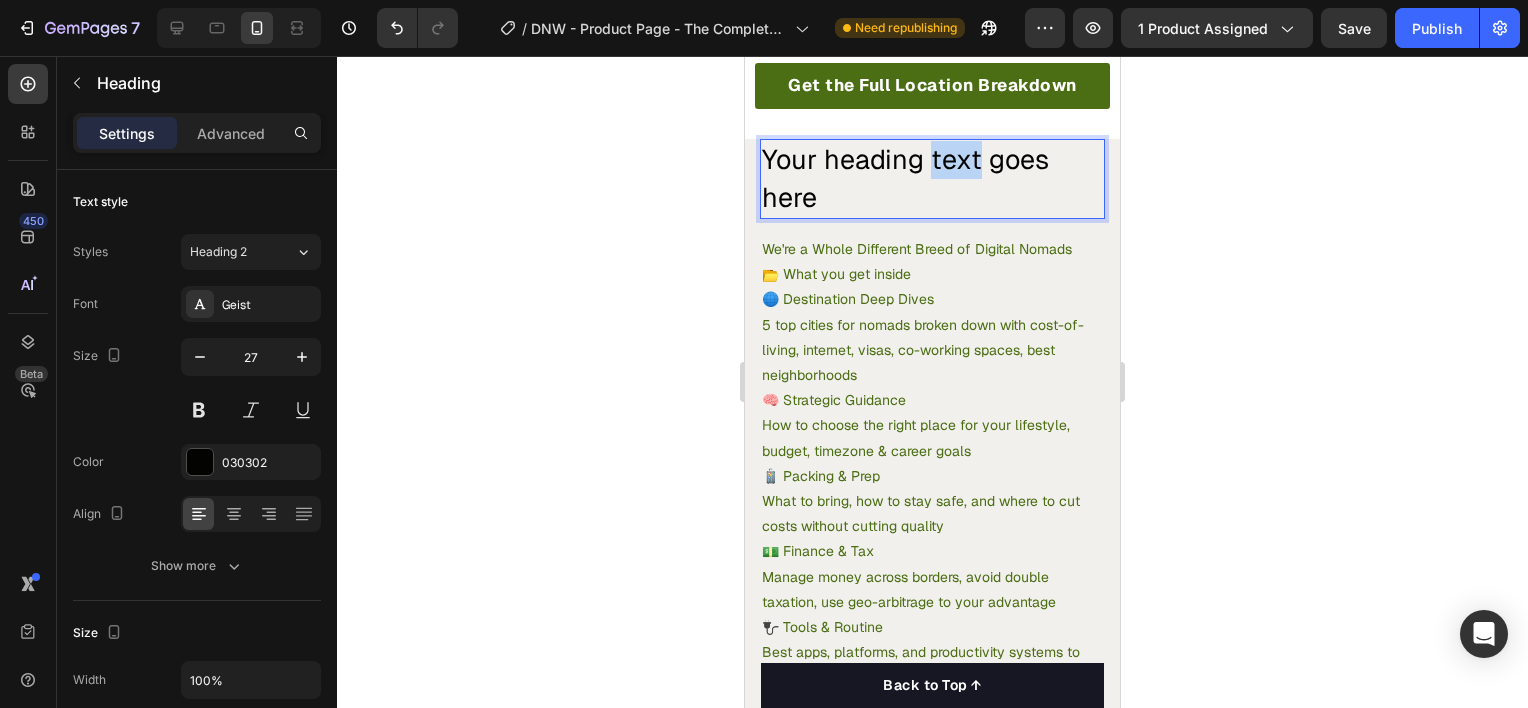 click on "Your heading text goes here" at bounding box center [932, 179] 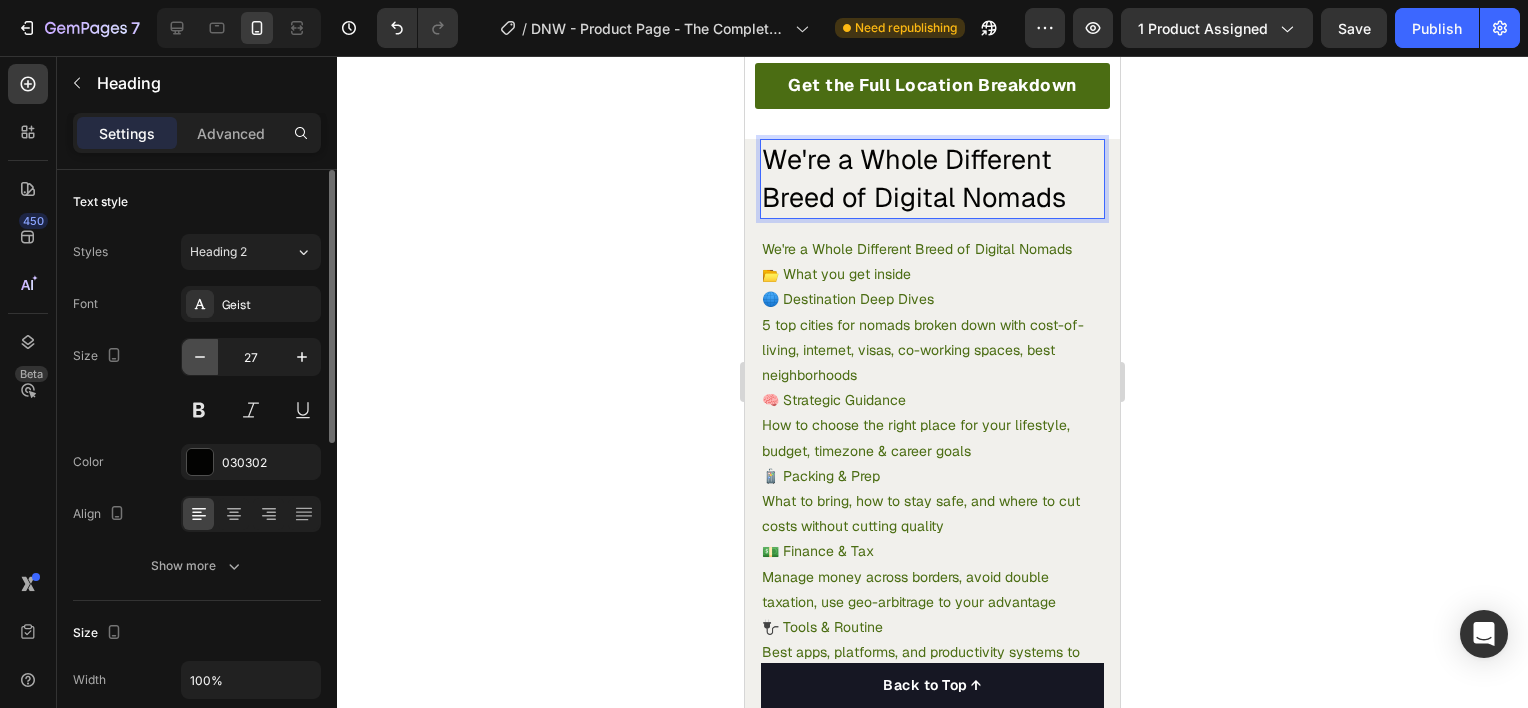 click 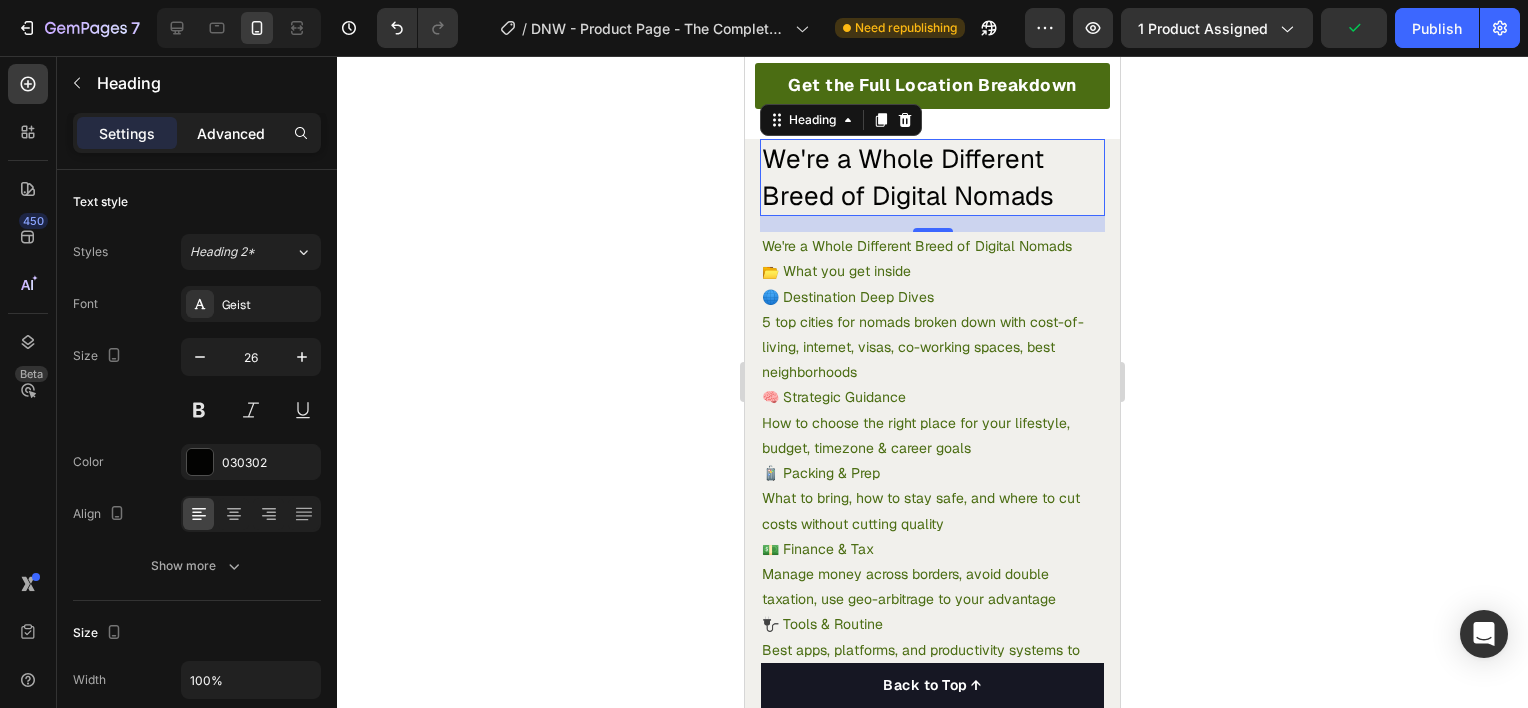 click on "Advanced" at bounding box center (231, 133) 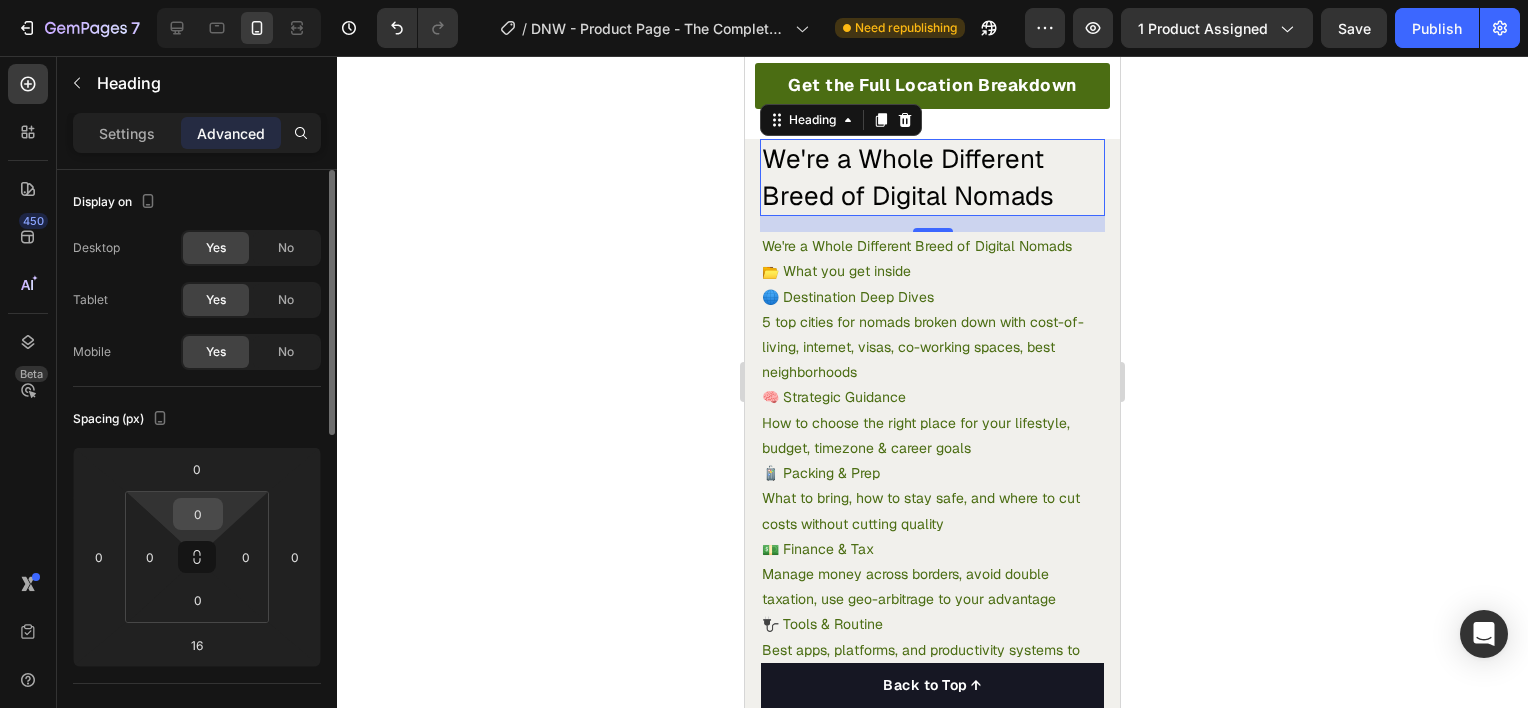 click on "0" at bounding box center (198, 514) 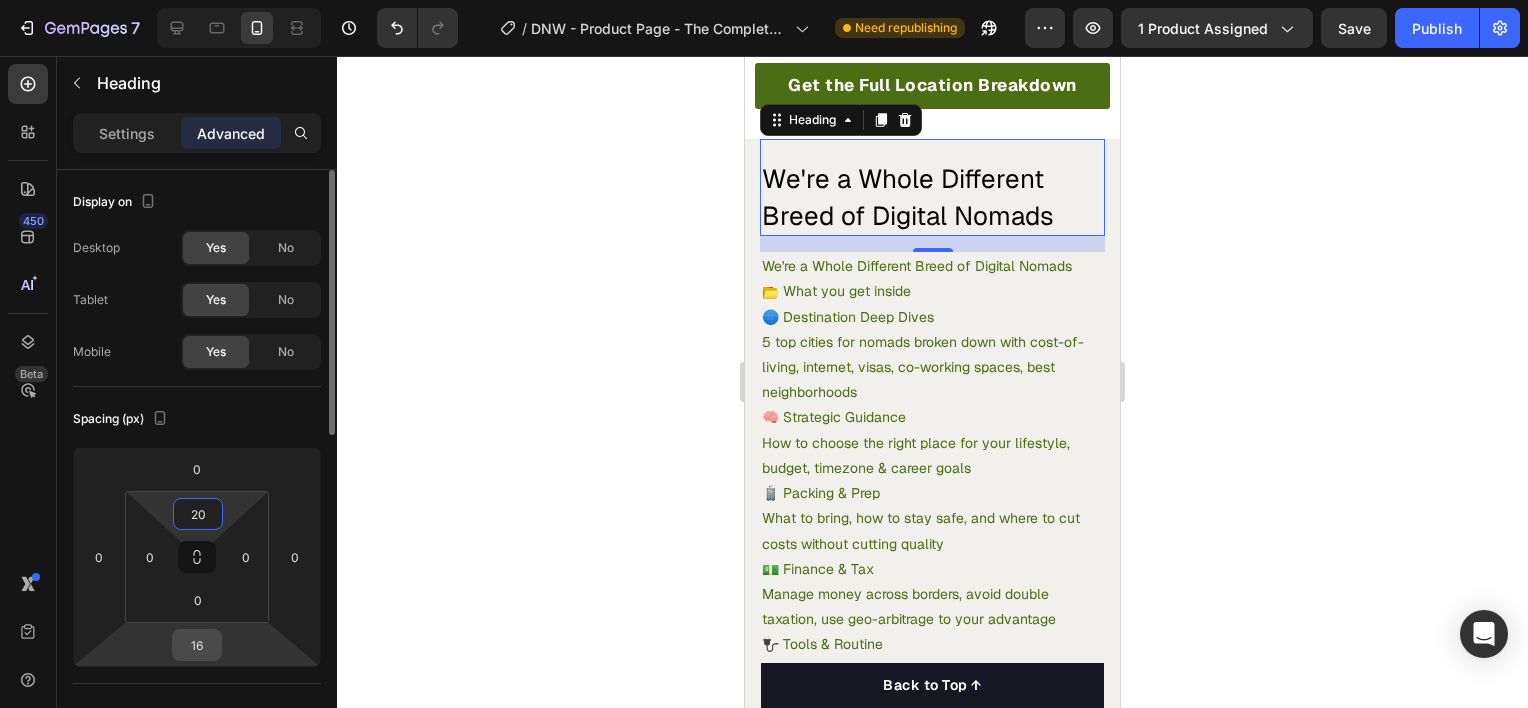 type on "20" 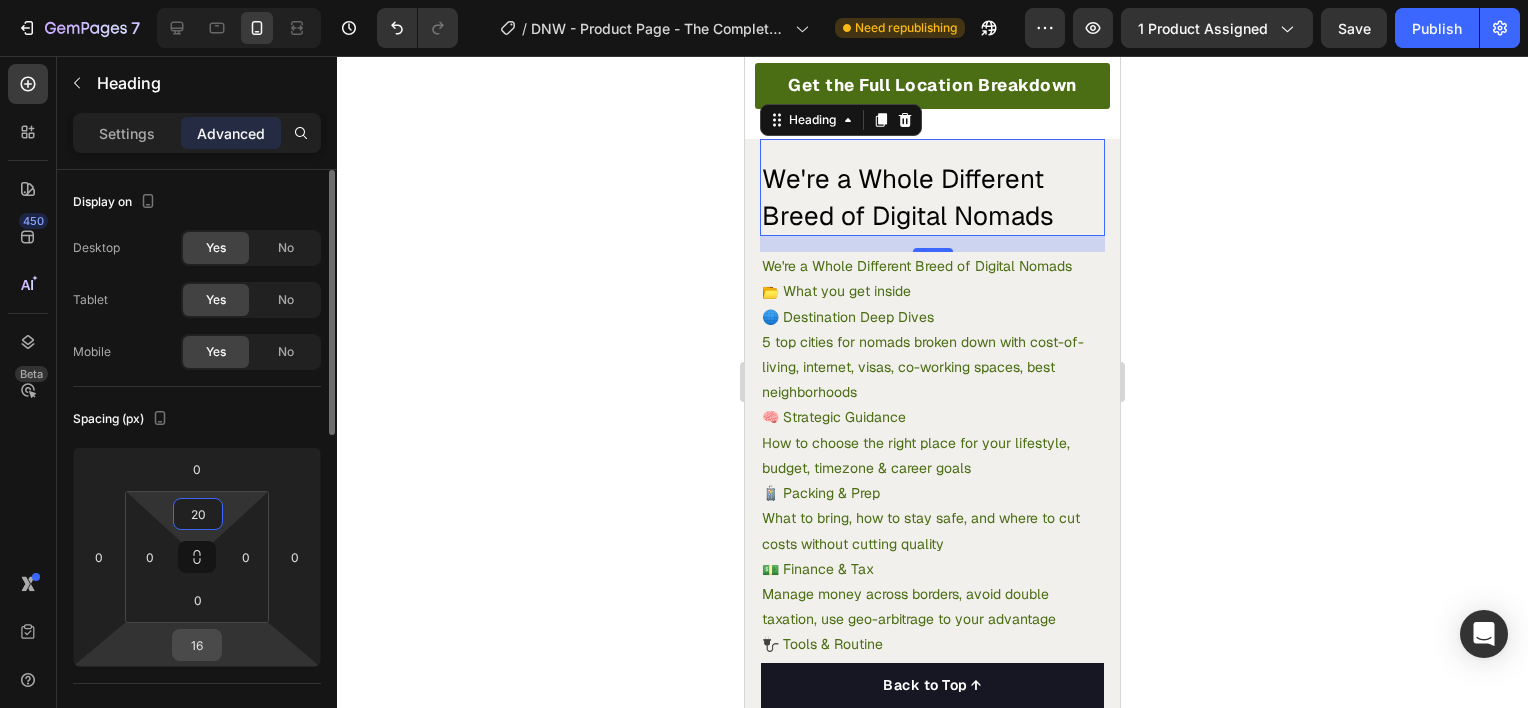 click on "16" at bounding box center [197, 645] 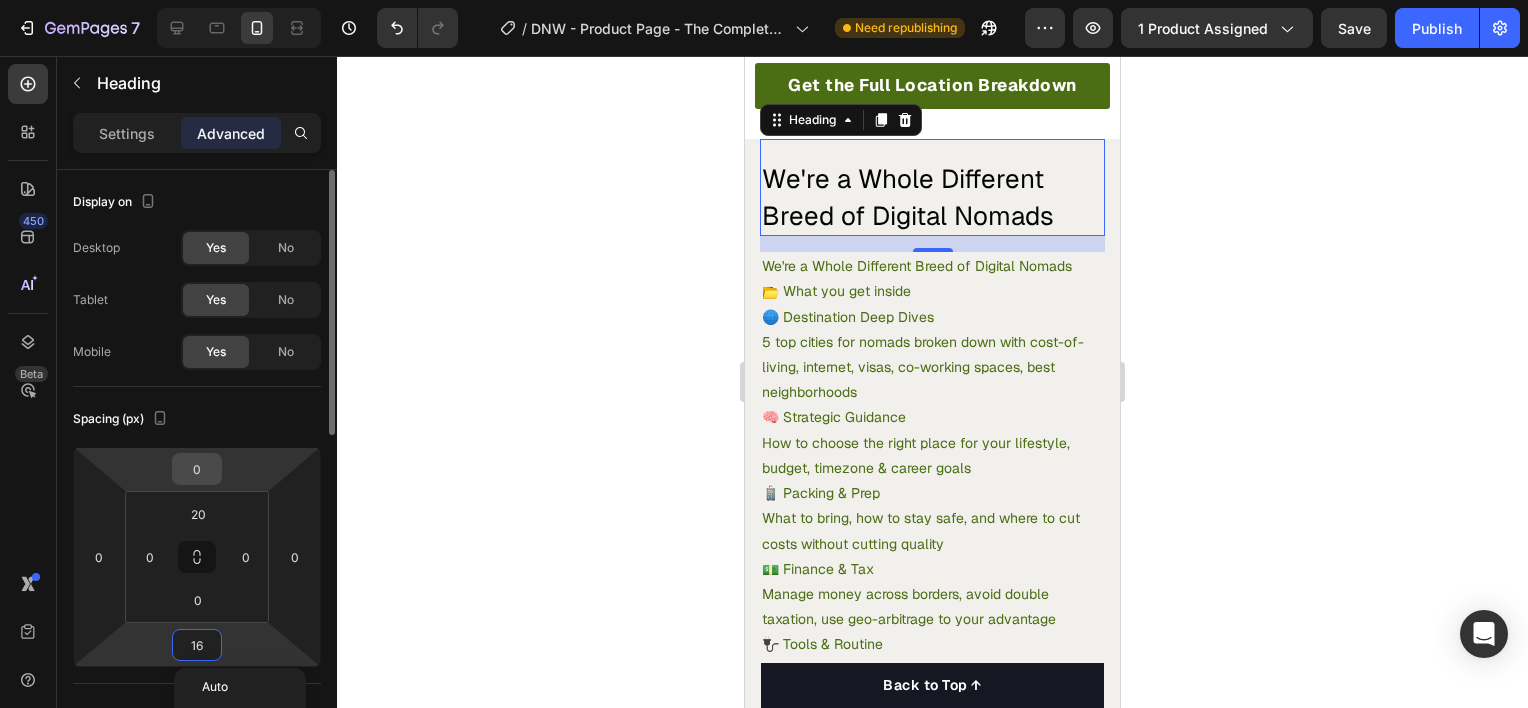 click on "0" at bounding box center (197, 469) 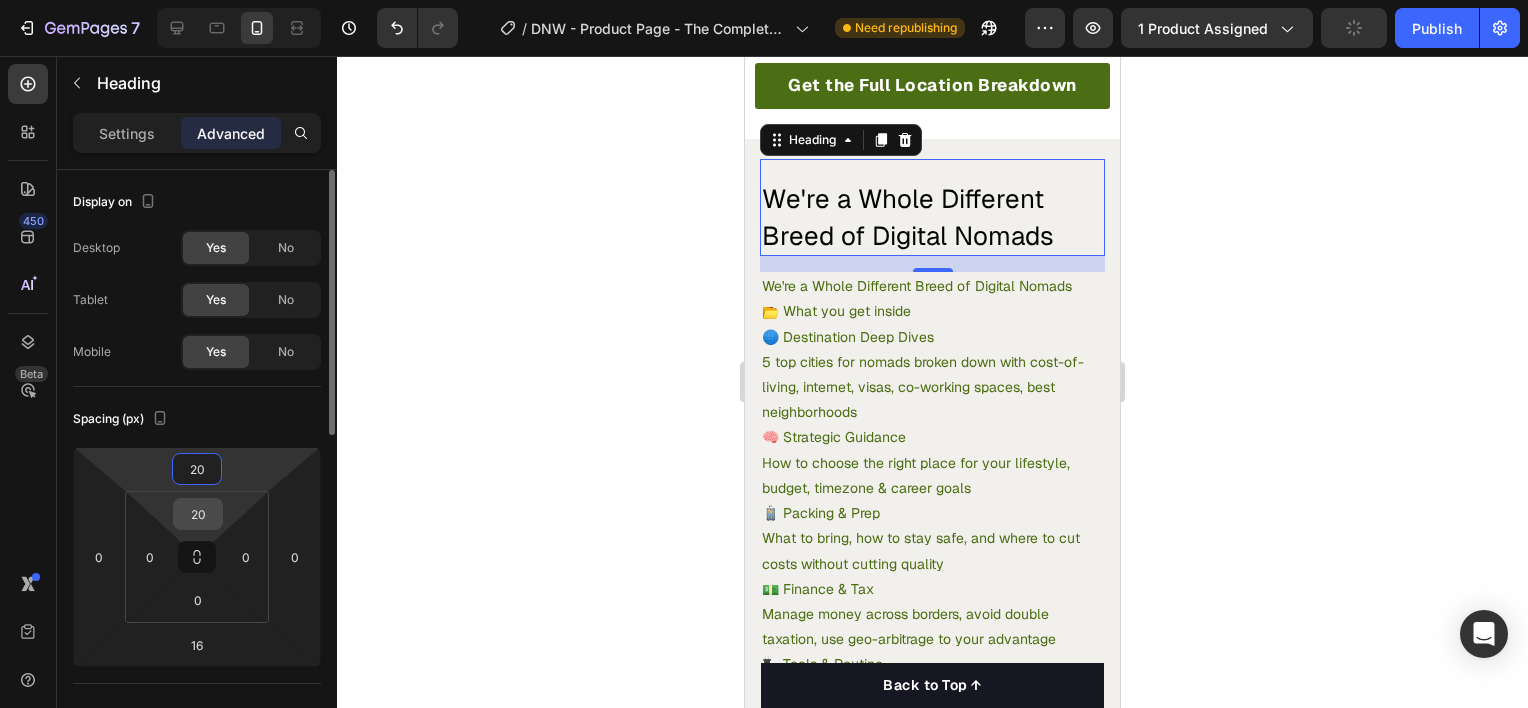 type on "20" 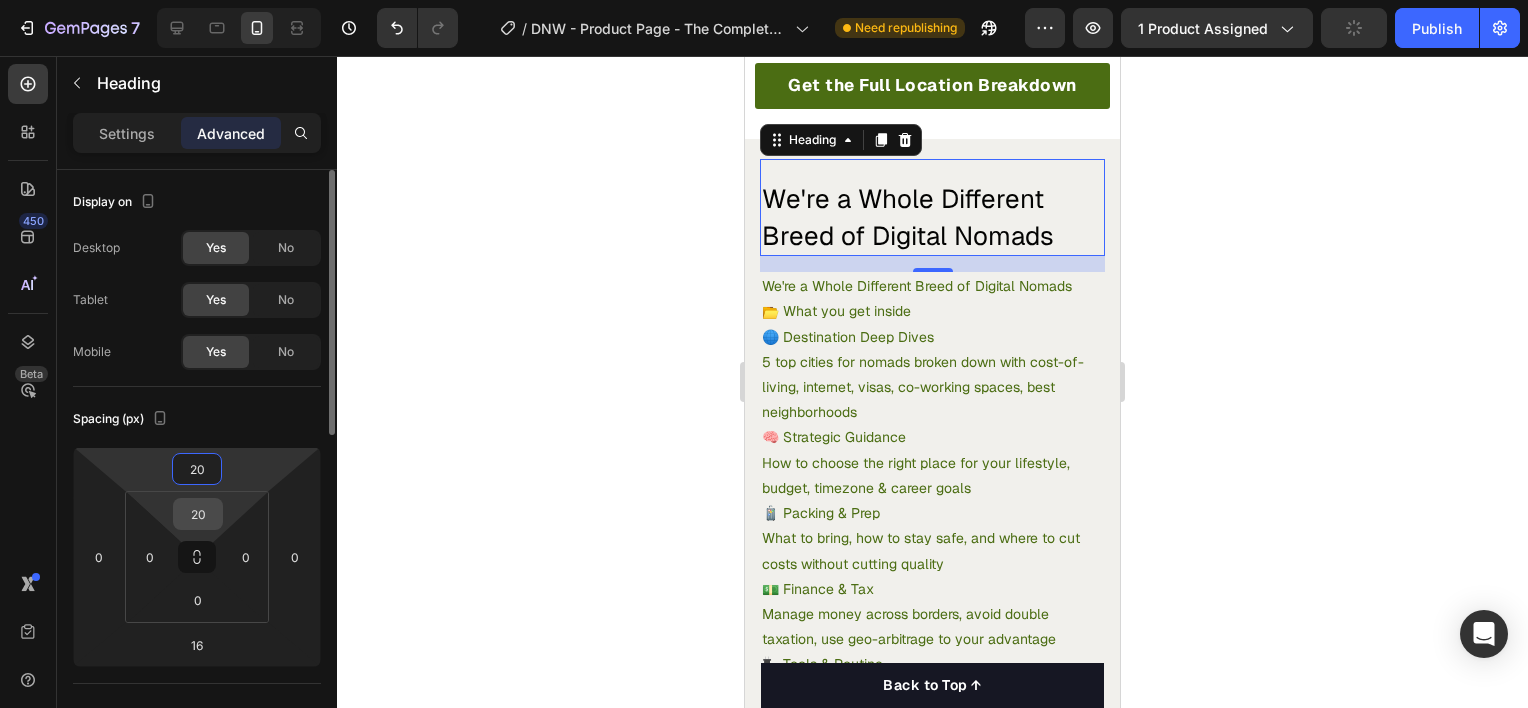 click on "20" at bounding box center (198, 514) 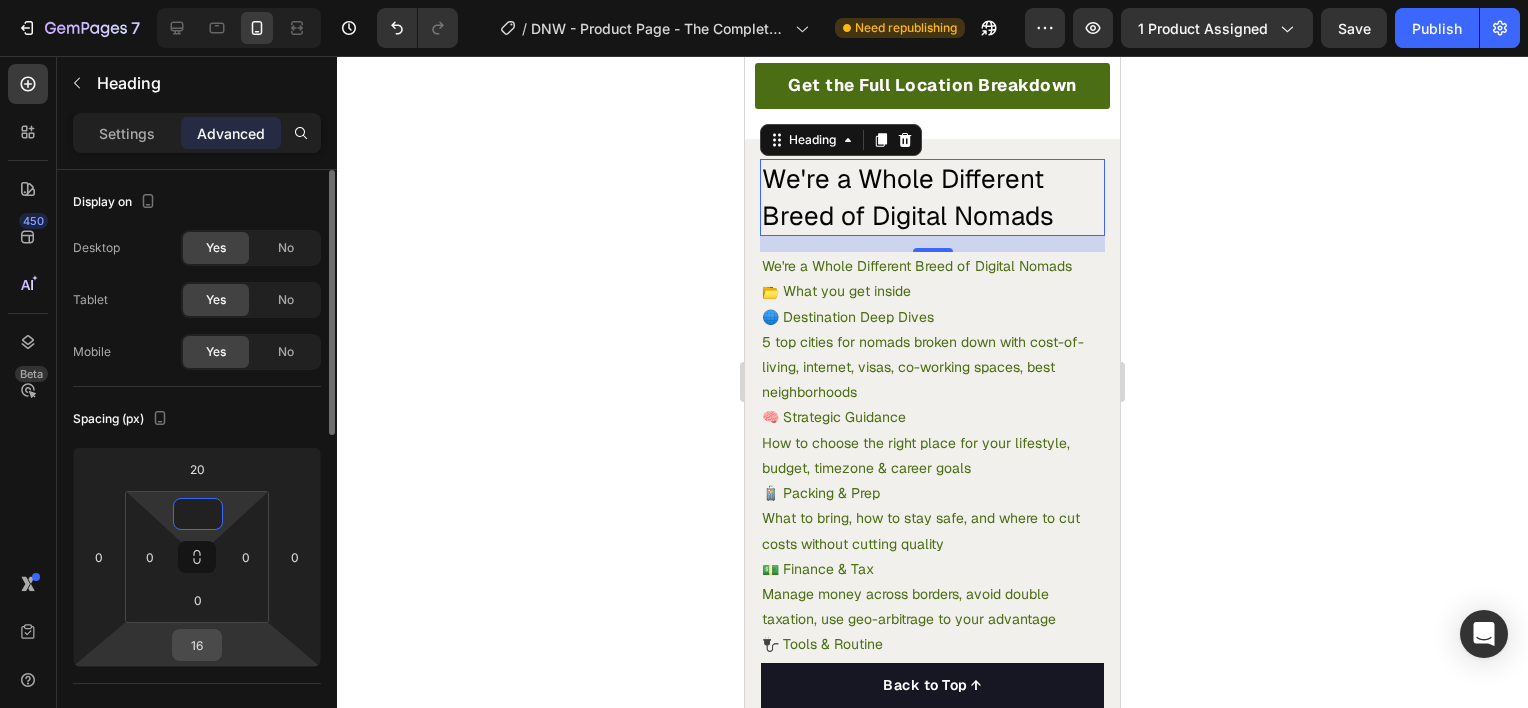type on "0" 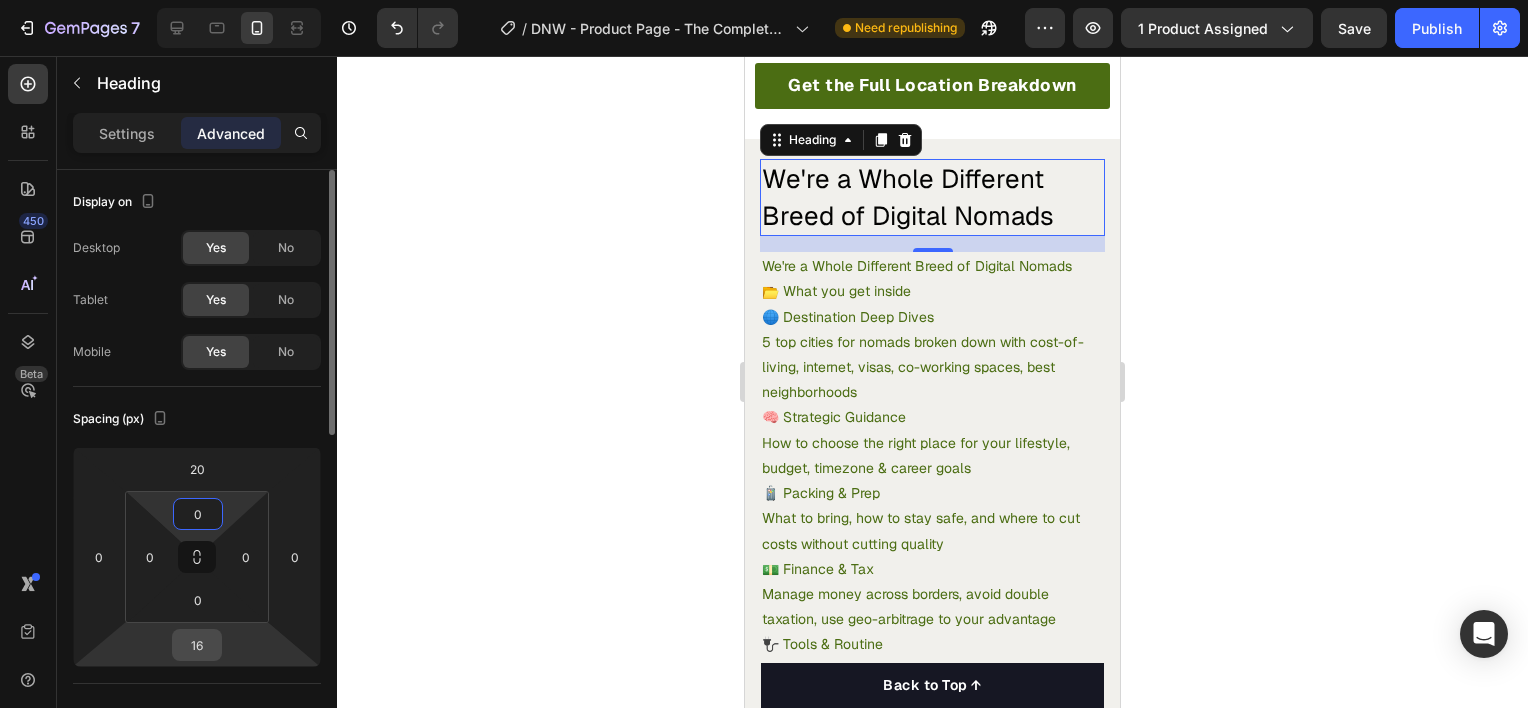 click on "16" at bounding box center [197, 645] 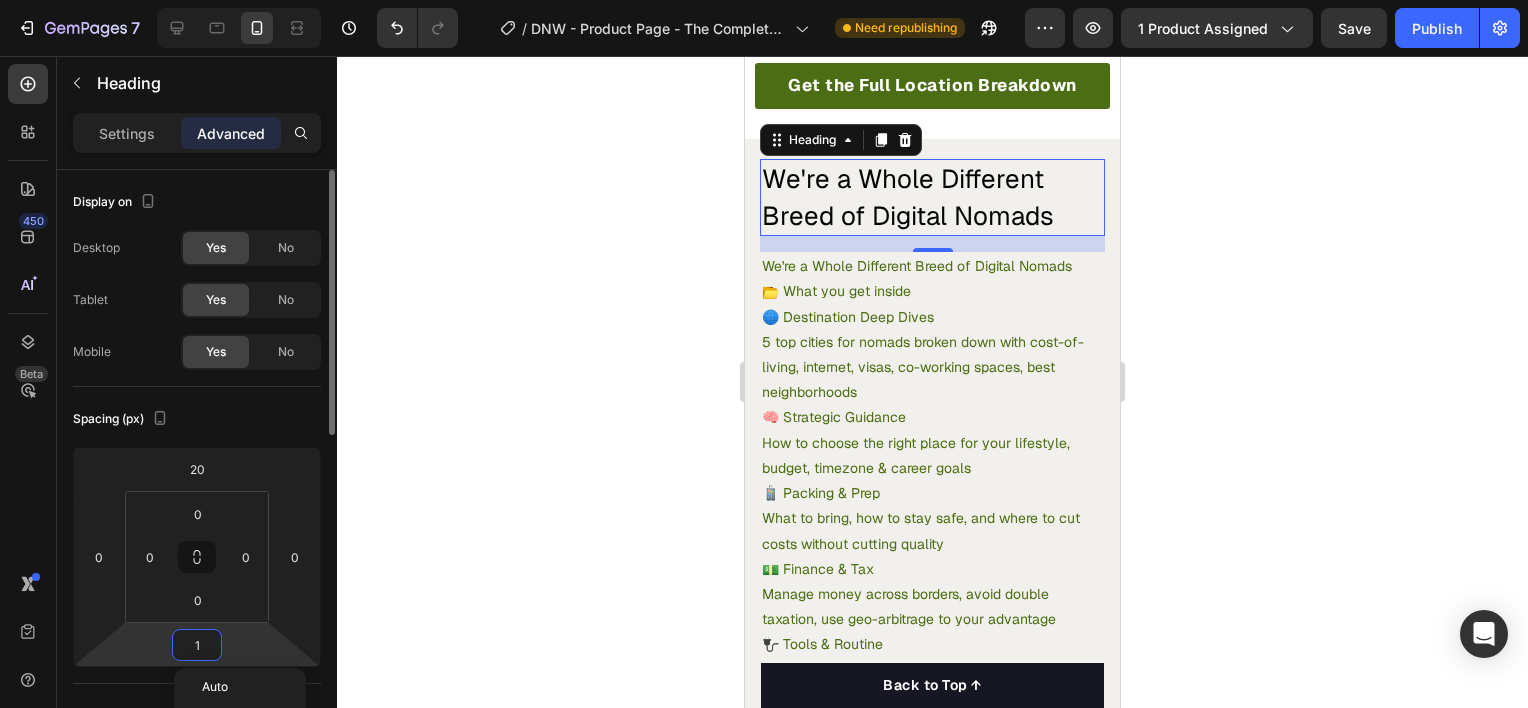 type on "10" 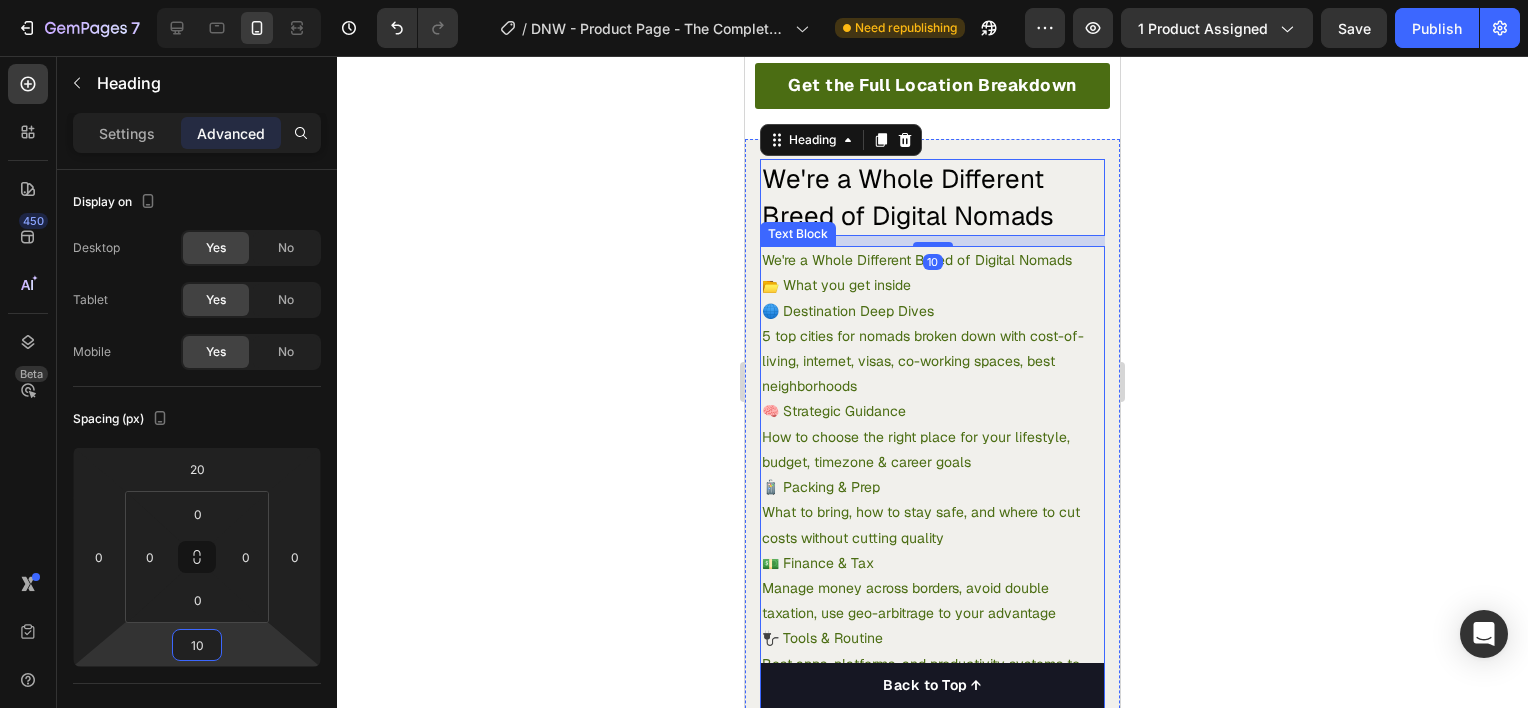 click on "5 top cities for nomads broken down with cost-of-living, internet, visas, co-working spaces, best neighborhoods 🧠 Strategic Guidance" at bounding box center [932, 374] 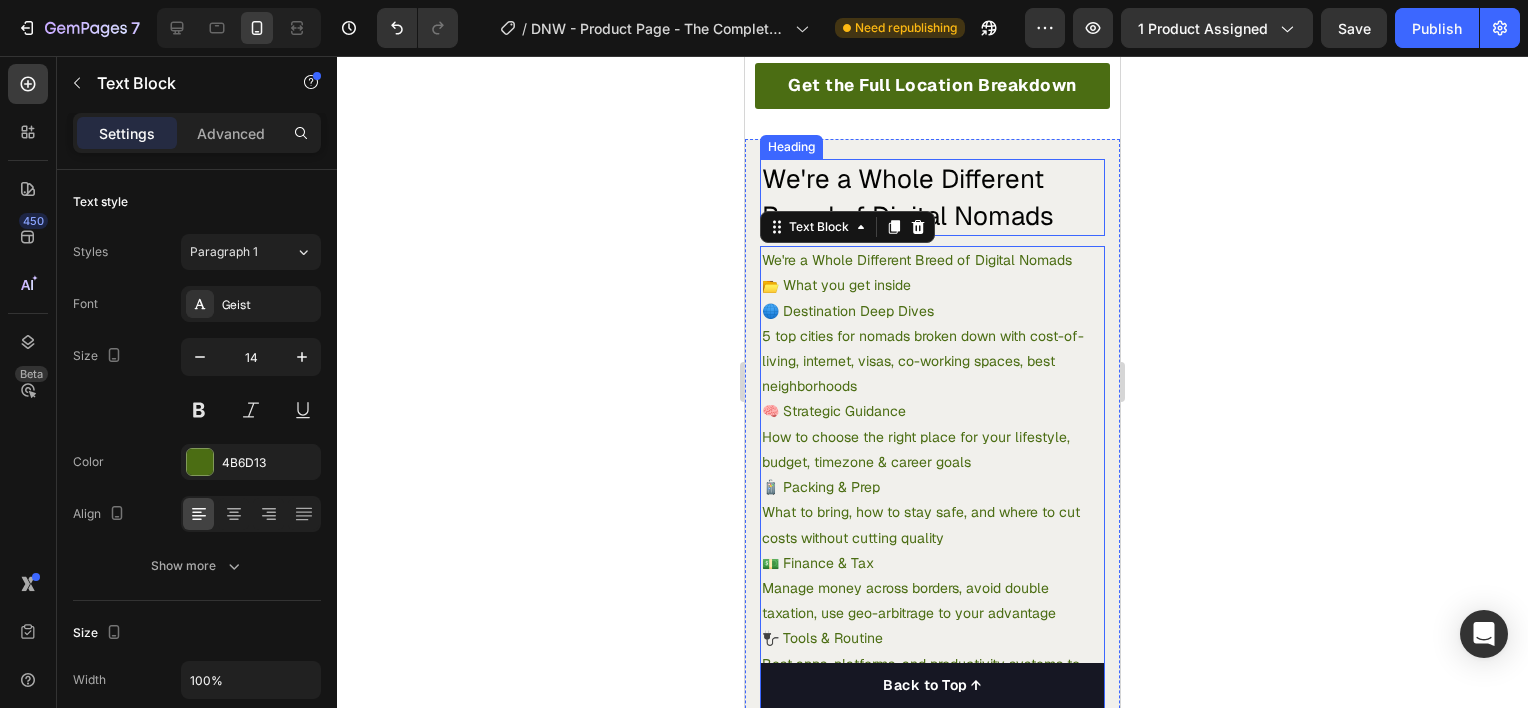click on "We're a Whole Different Breed of Digital Nomads" at bounding box center (932, 197) 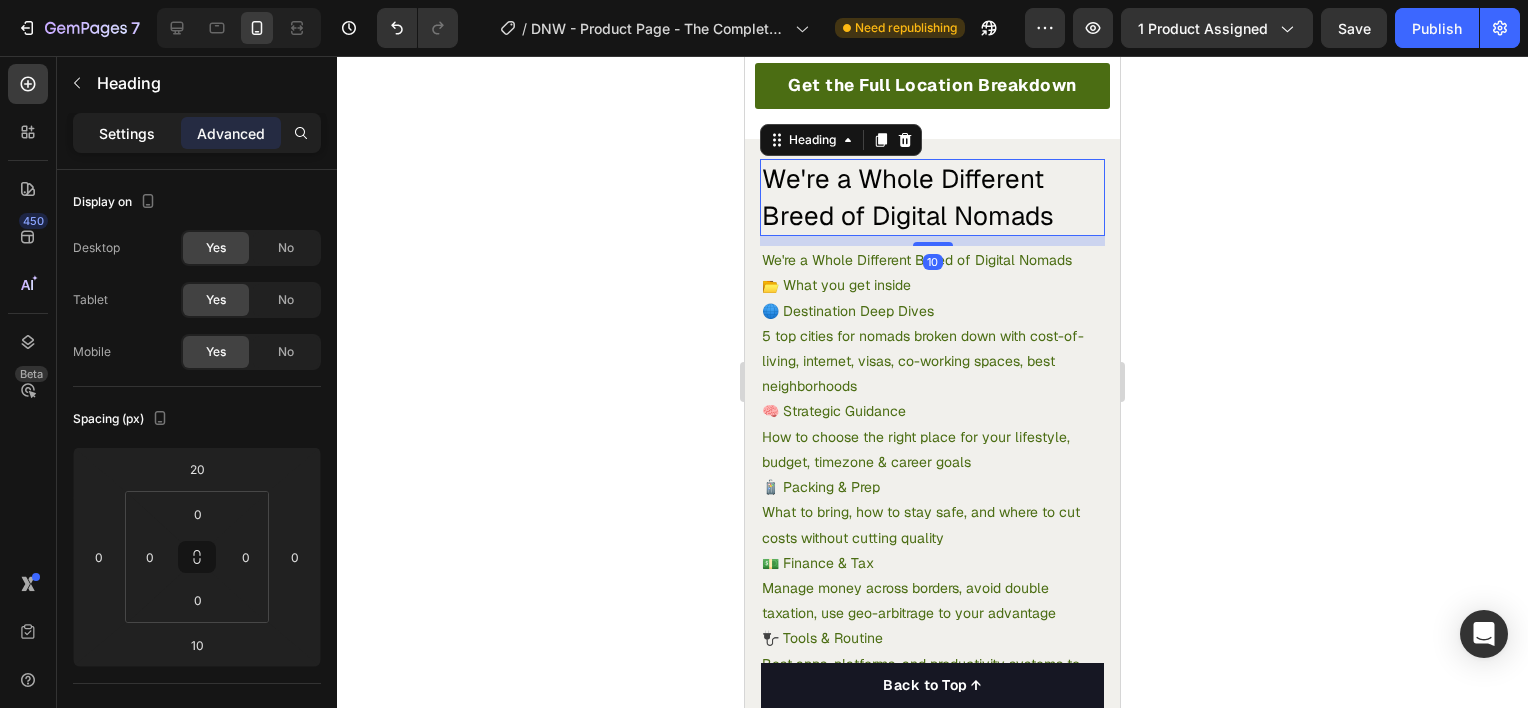 click on "Settings" at bounding box center [127, 133] 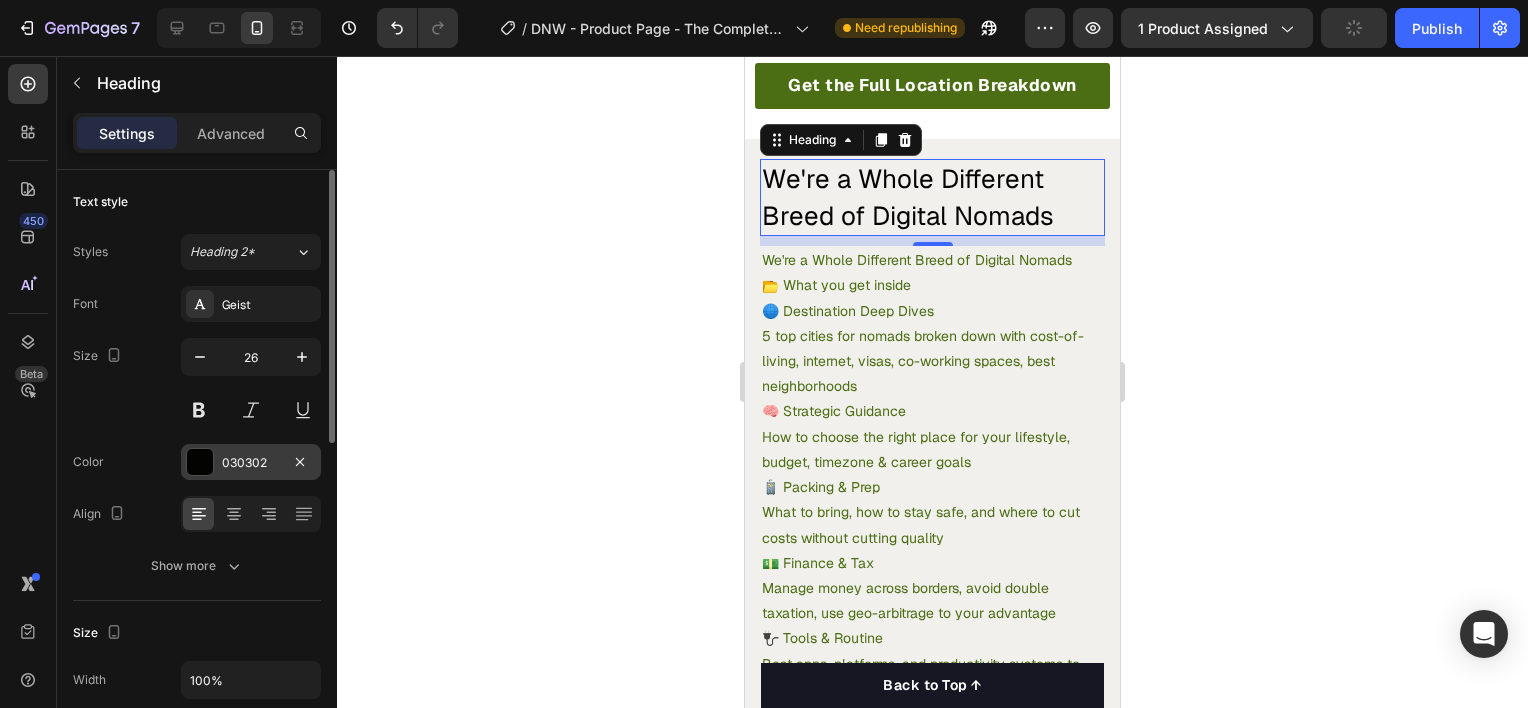 click on "030302" at bounding box center [251, 463] 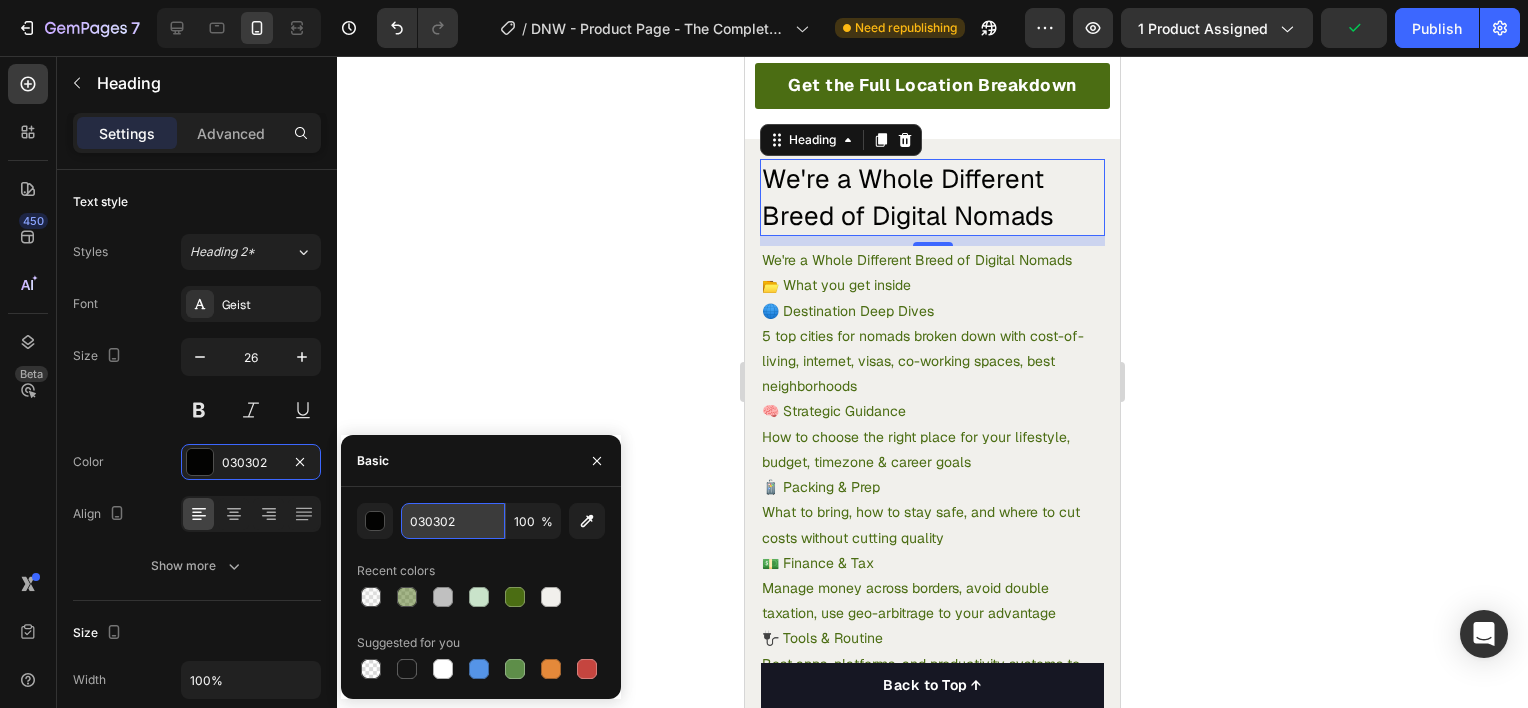 click on "030302" at bounding box center [453, 521] 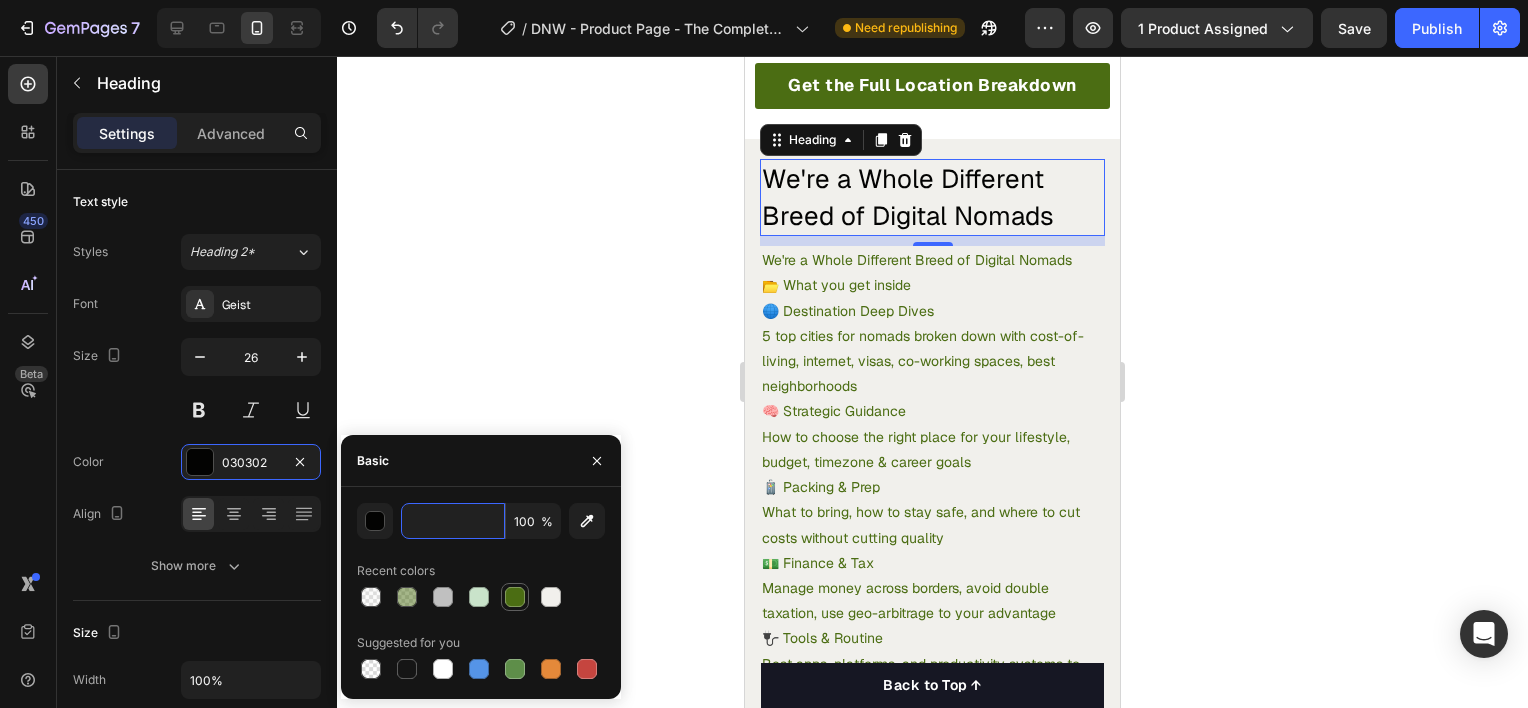 scroll, scrollTop: 0, scrollLeft: 88, axis: horizontal 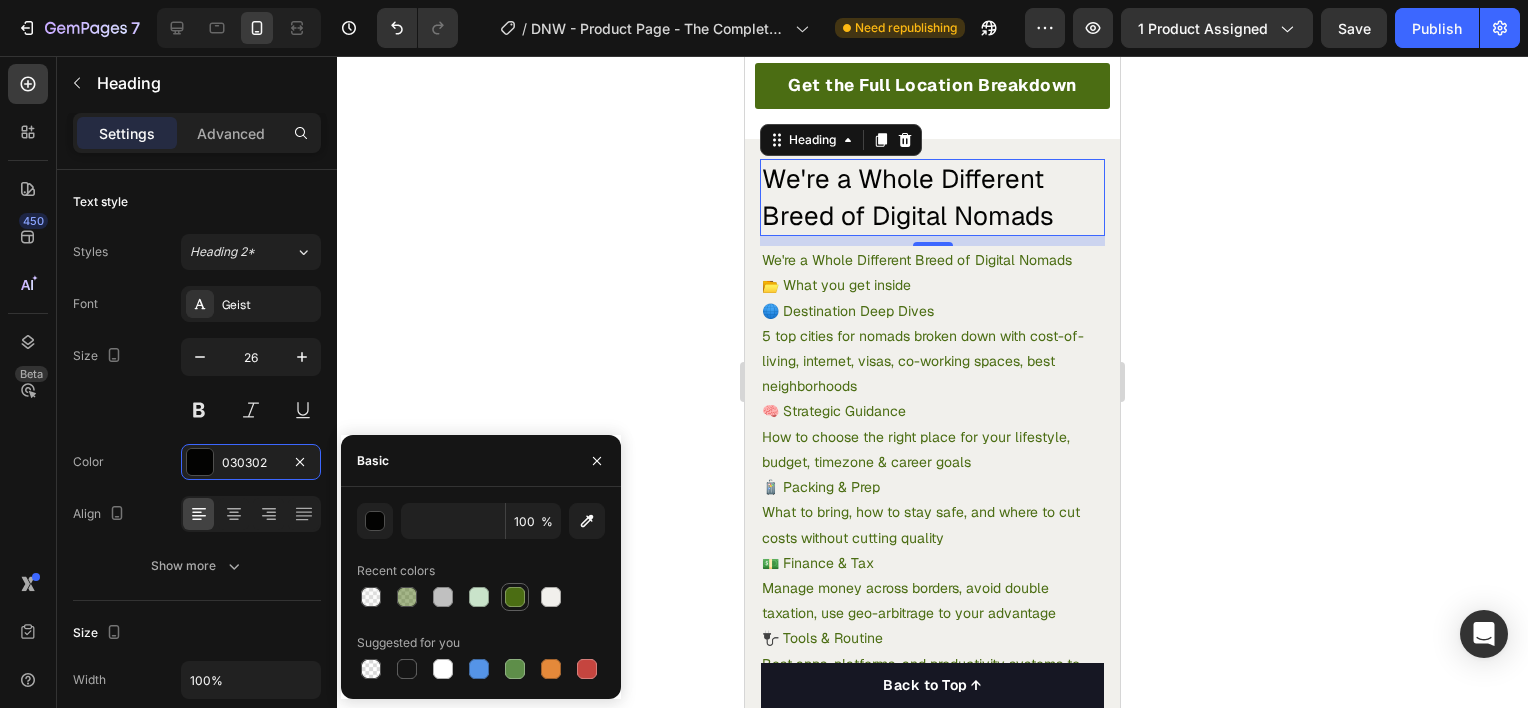 click 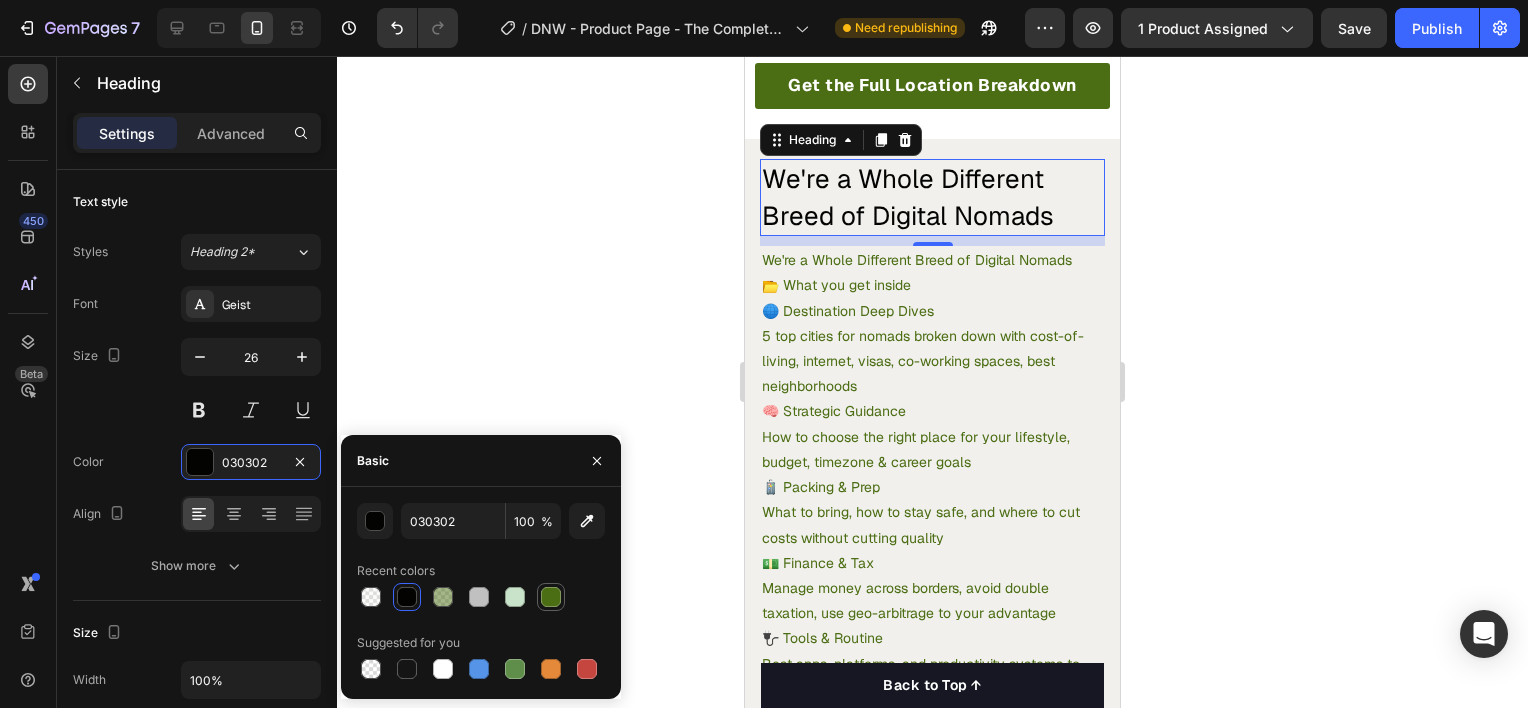 scroll, scrollTop: 0, scrollLeft: 0, axis: both 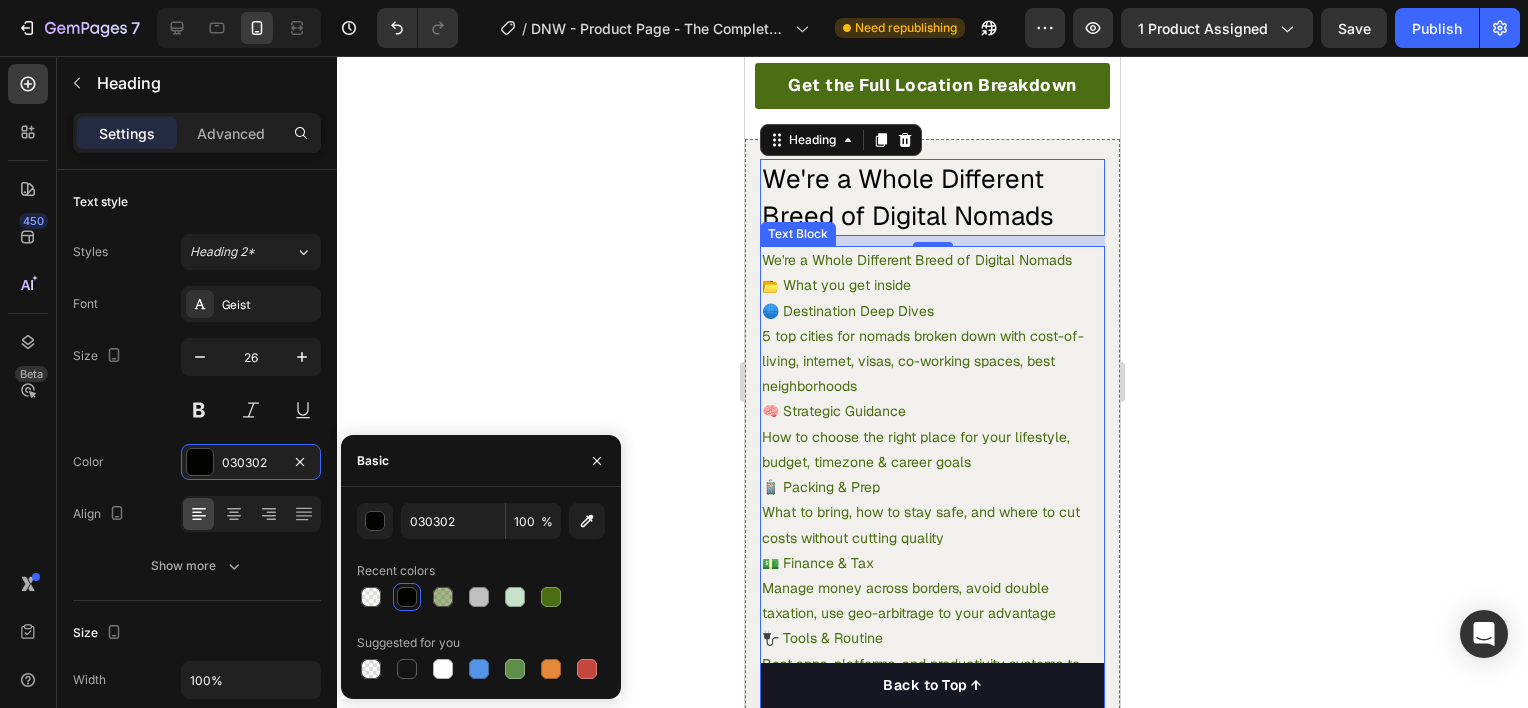 click on "5 top cities for nomads broken down with cost-of-living, internet, visas, co-working spaces, best neighborhoods 🧠 Strategic Guidance" at bounding box center [932, 374] 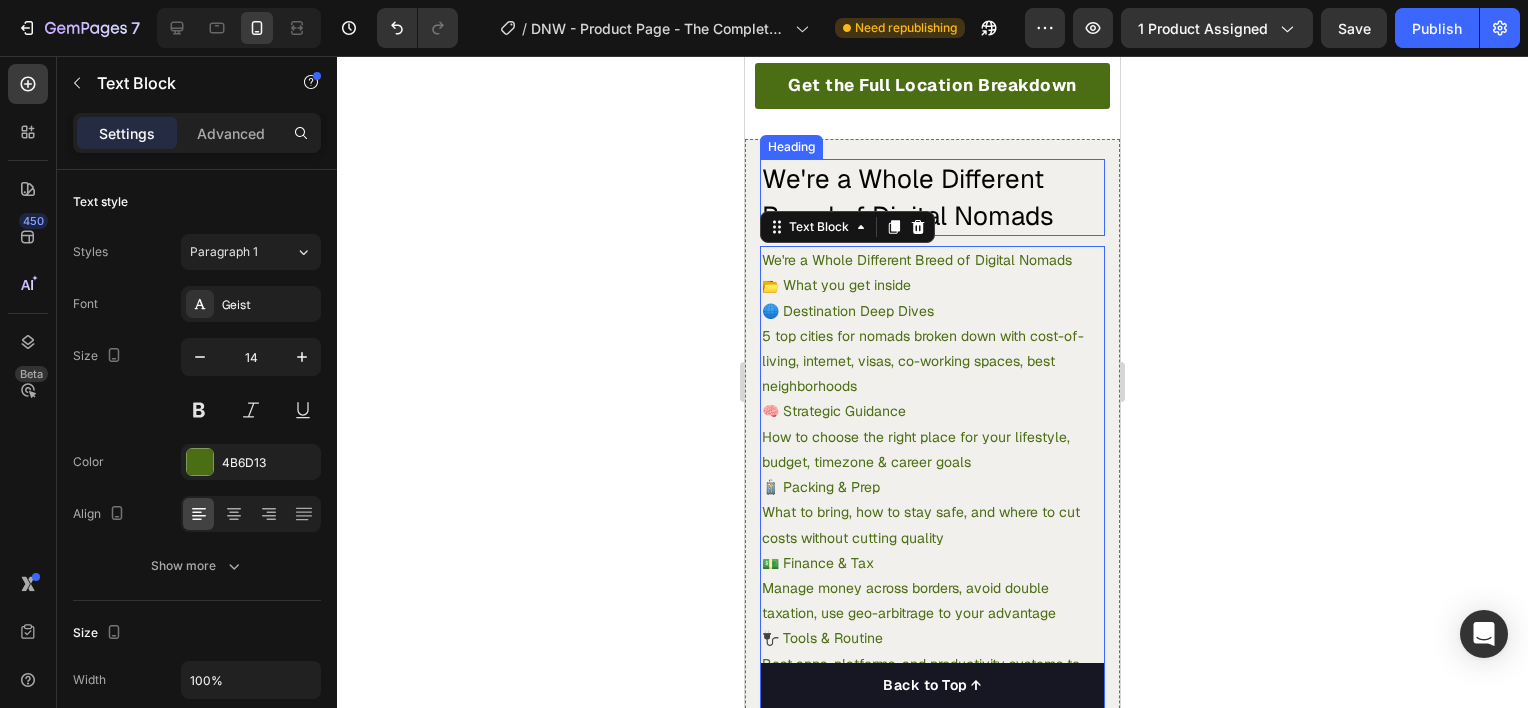 click on "We're a Whole Different Breed of Digital Nomads" at bounding box center [932, 197] 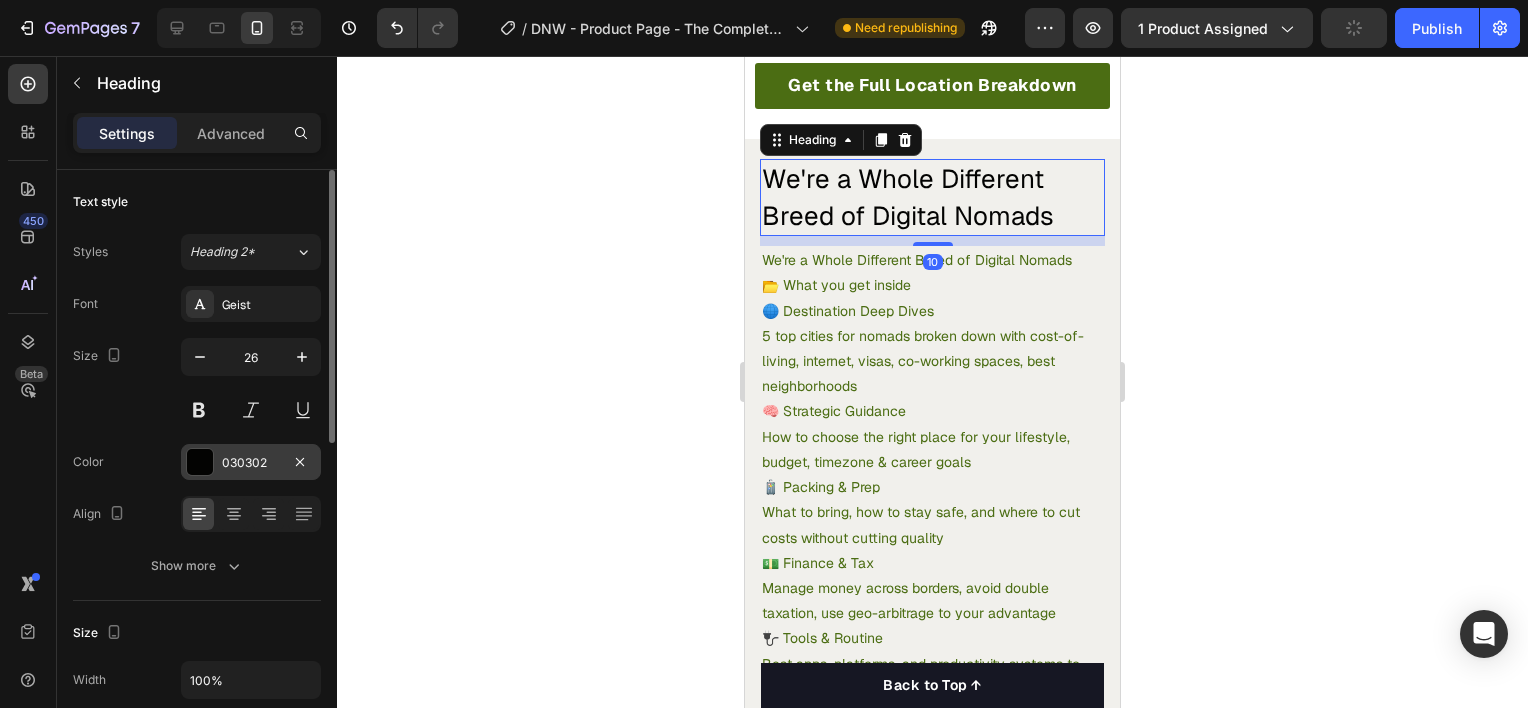 click on "030302" at bounding box center (251, 463) 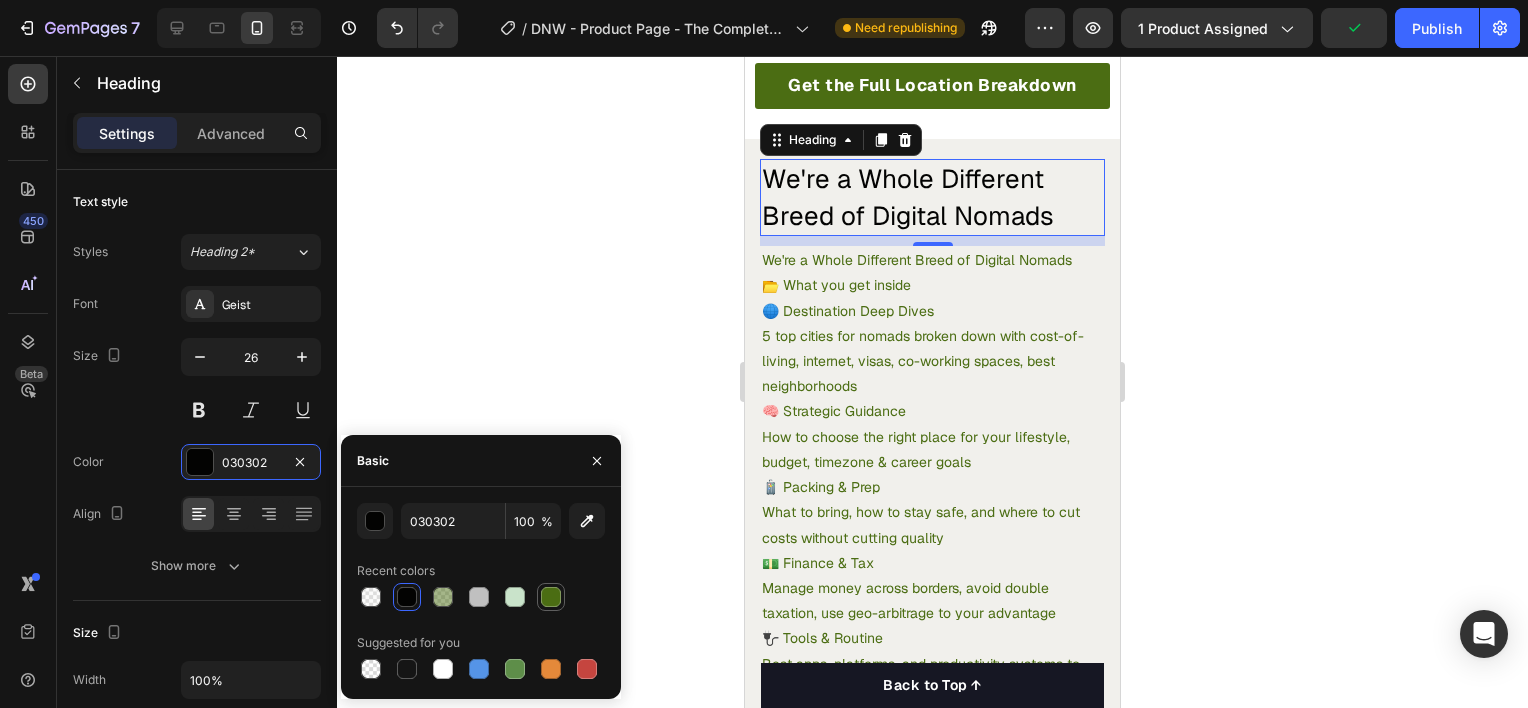 click at bounding box center (551, 597) 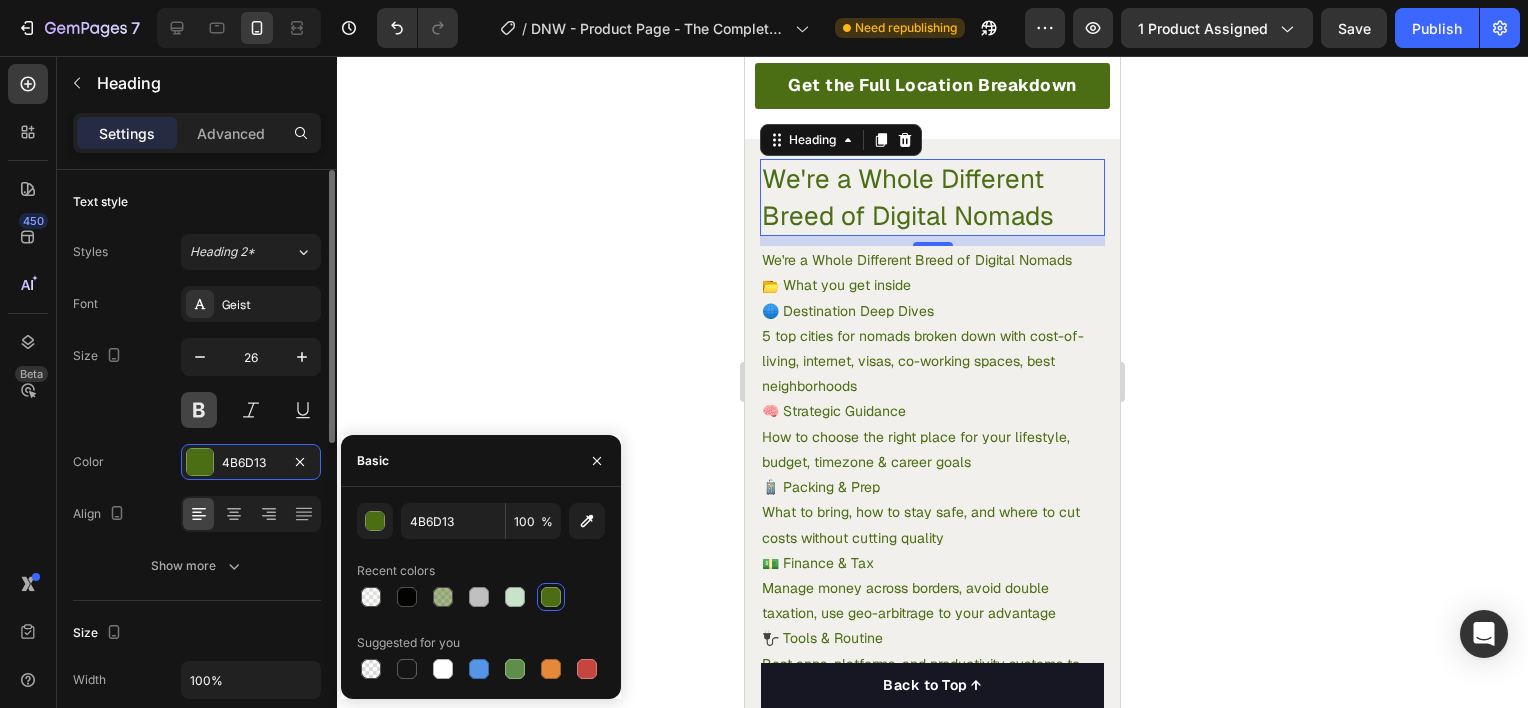 click at bounding box center [199, 410] 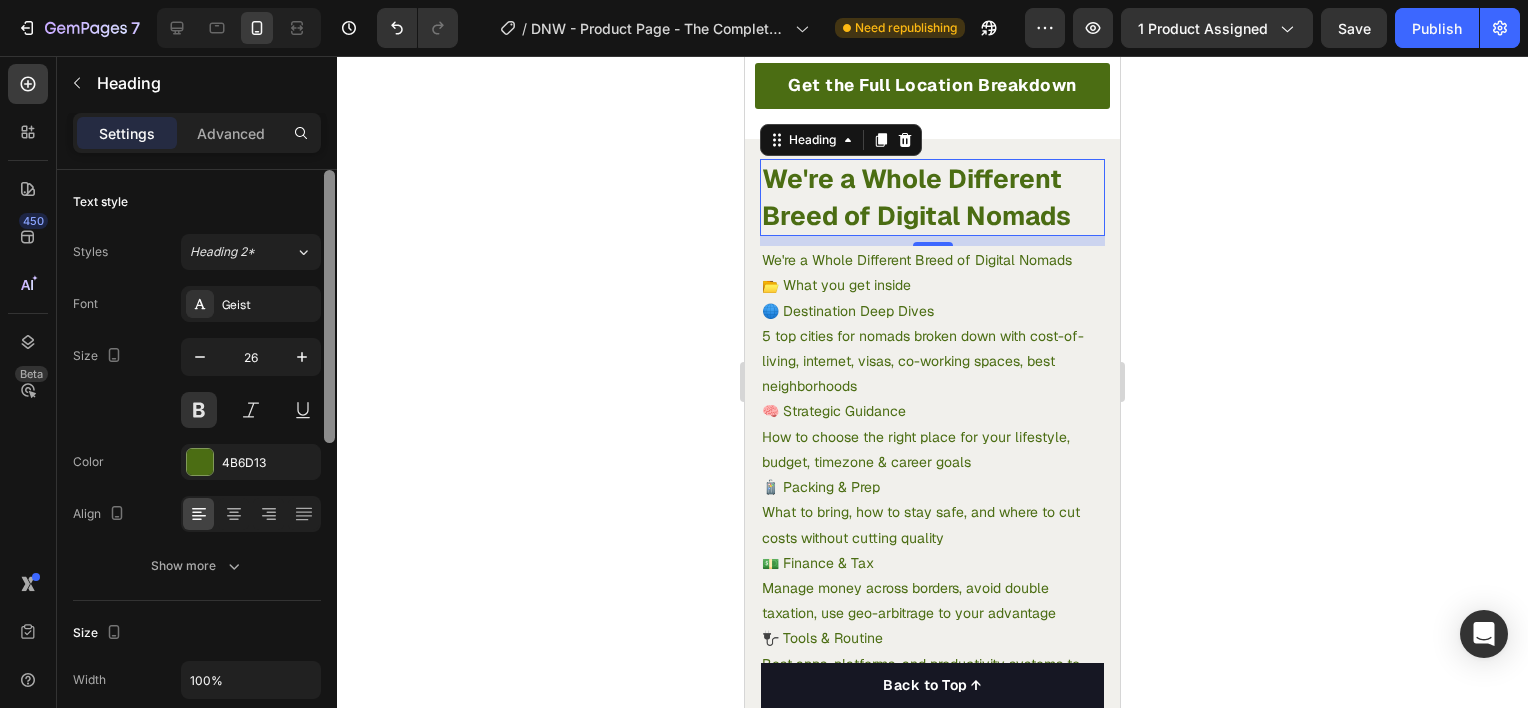 scroll, scrollTop: 595, scrollLeft: 0, axis: vertical 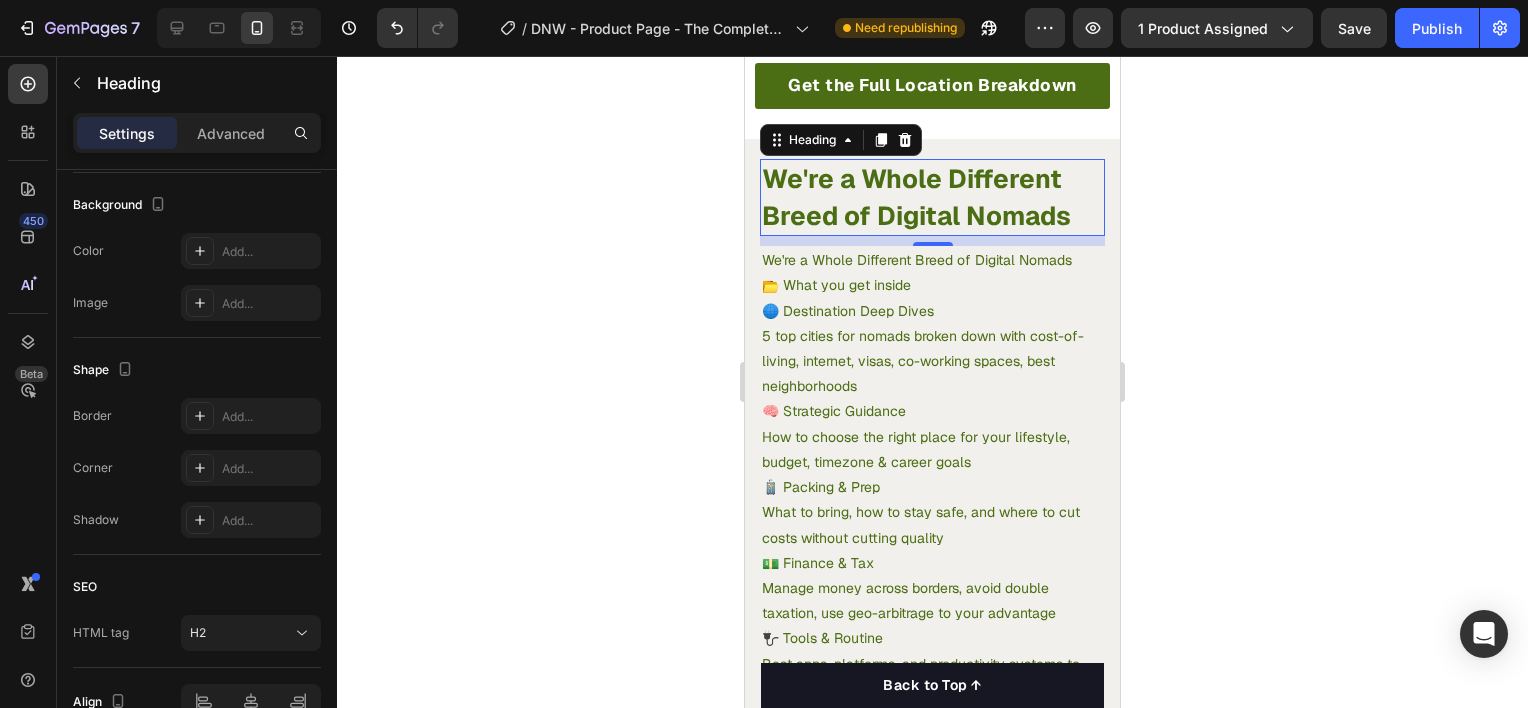click at bounding box center [329, -128] 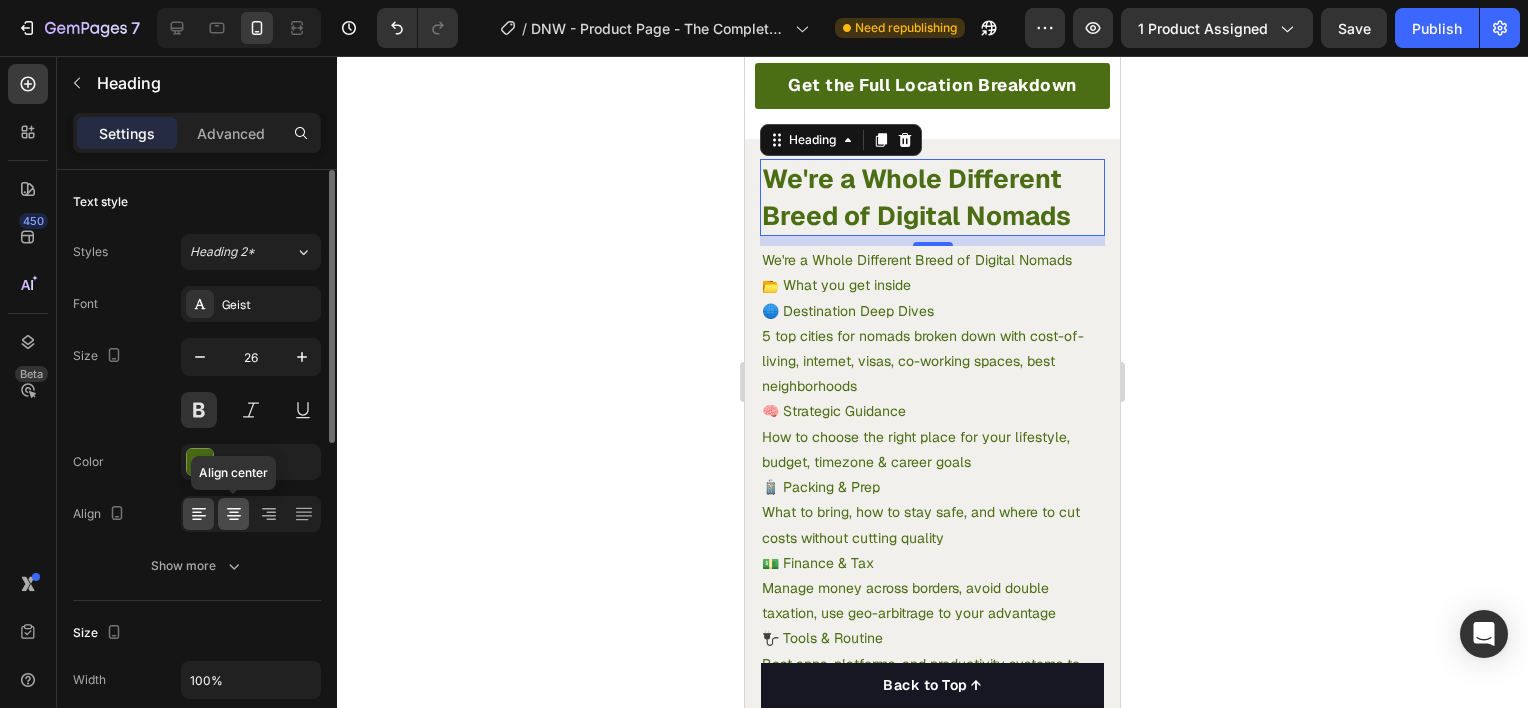click 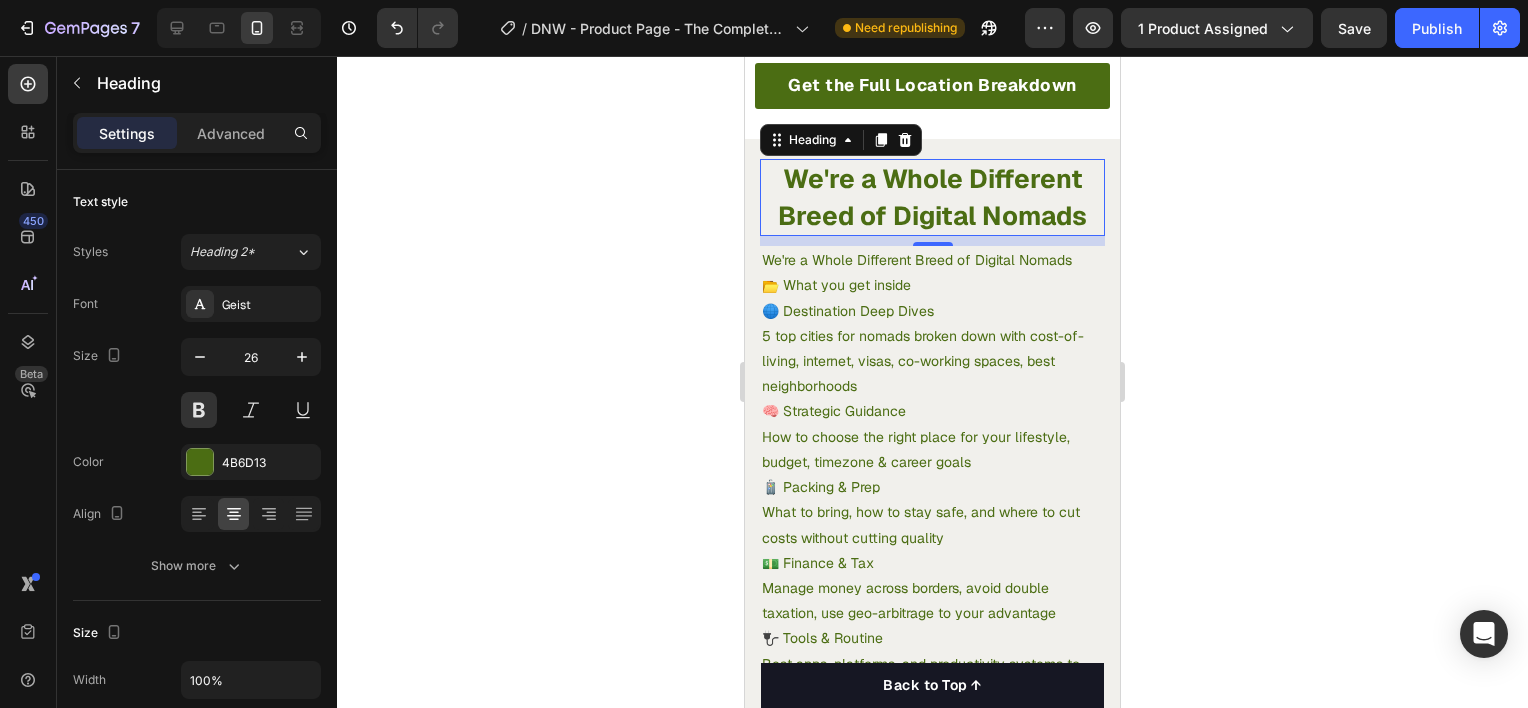 click 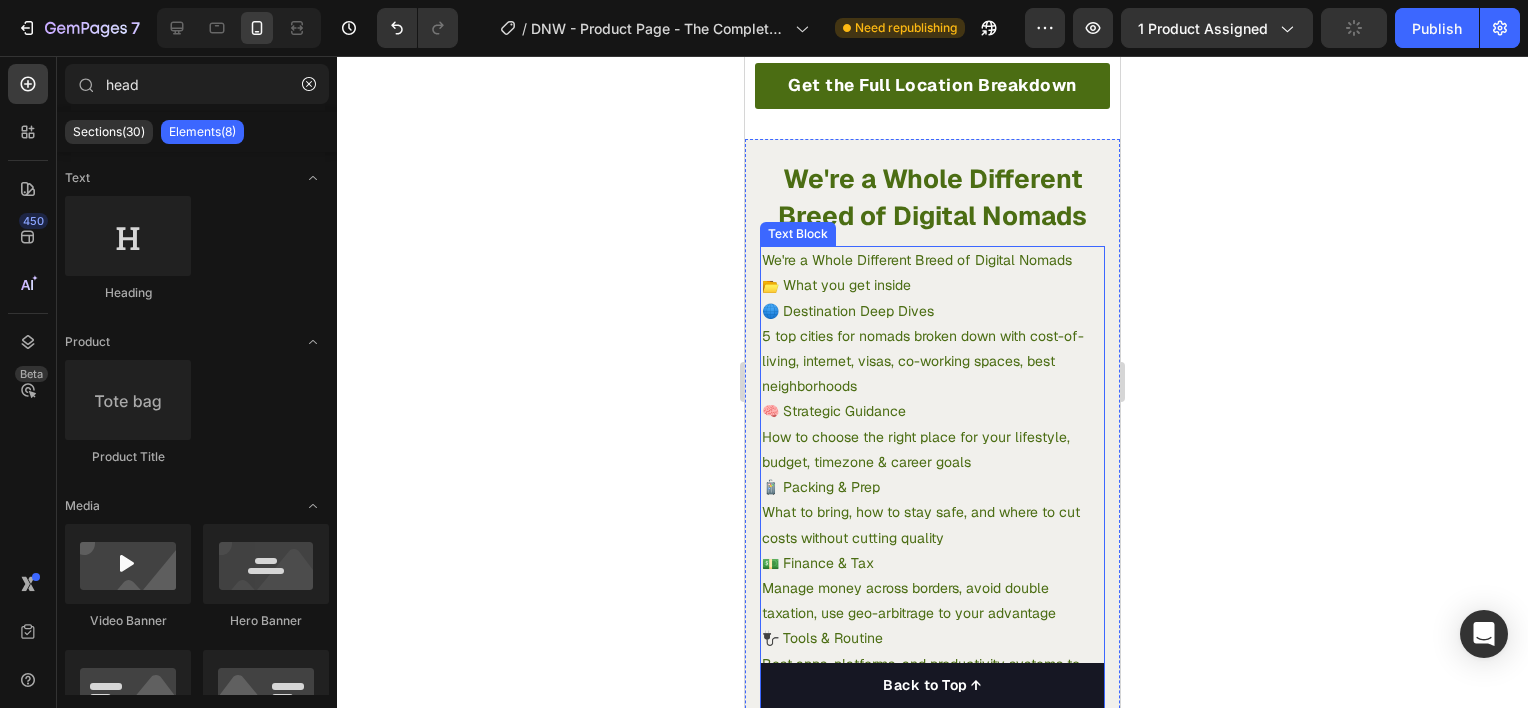 click on "📂 What you get inside" at bounding box center [932, 285] 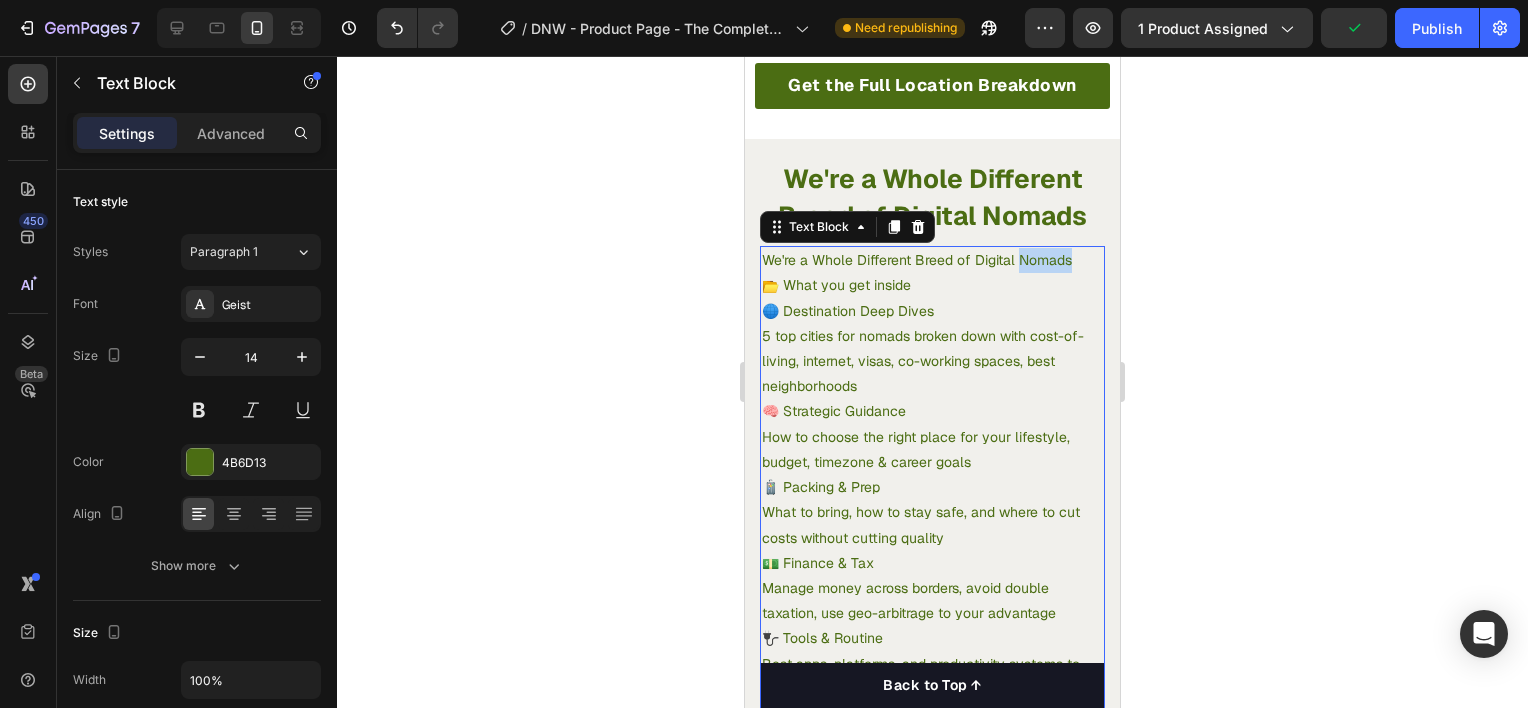 click on "We're a Whole Different Breed of Digital Nomads" at bounding box center [932, 260] 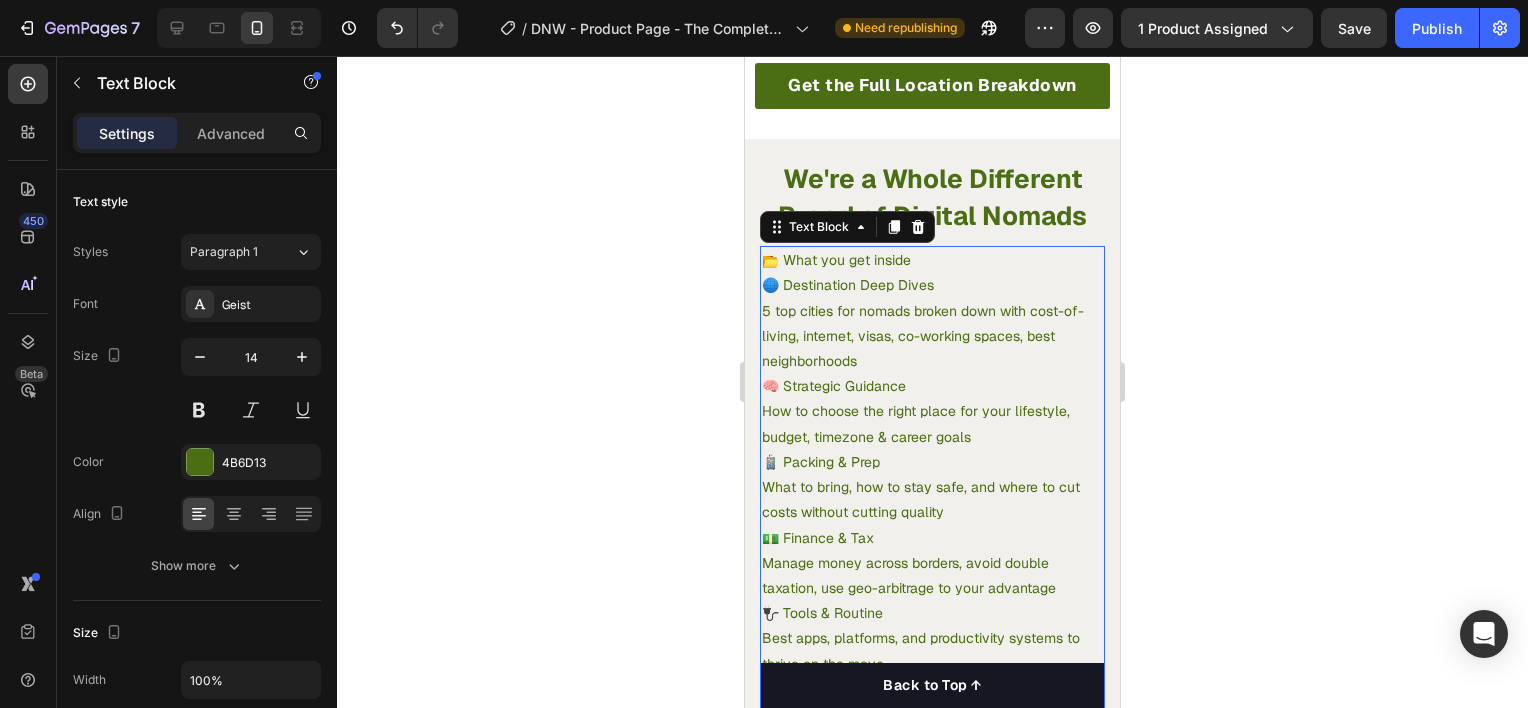 click on "Text Block" 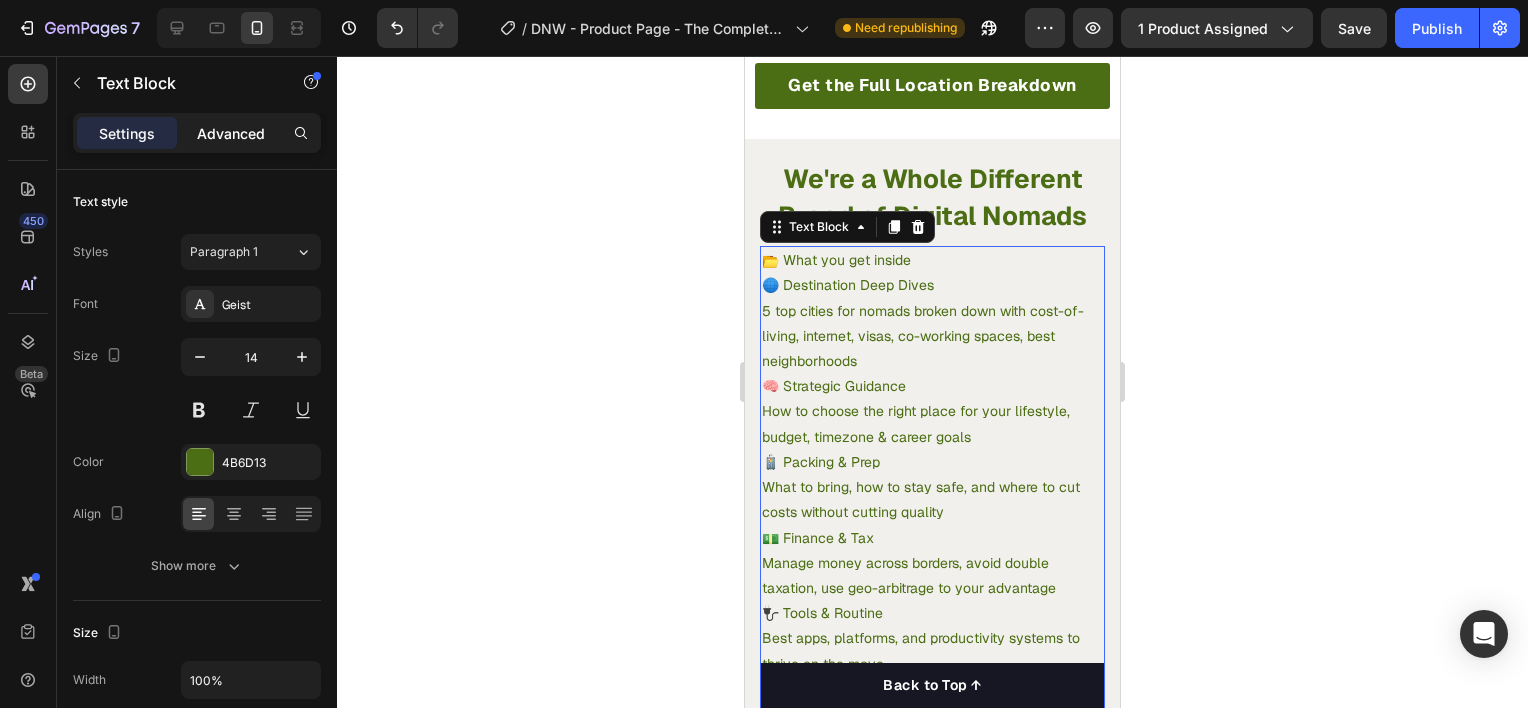 click on "Advanced" at bounding box center (231, 133) 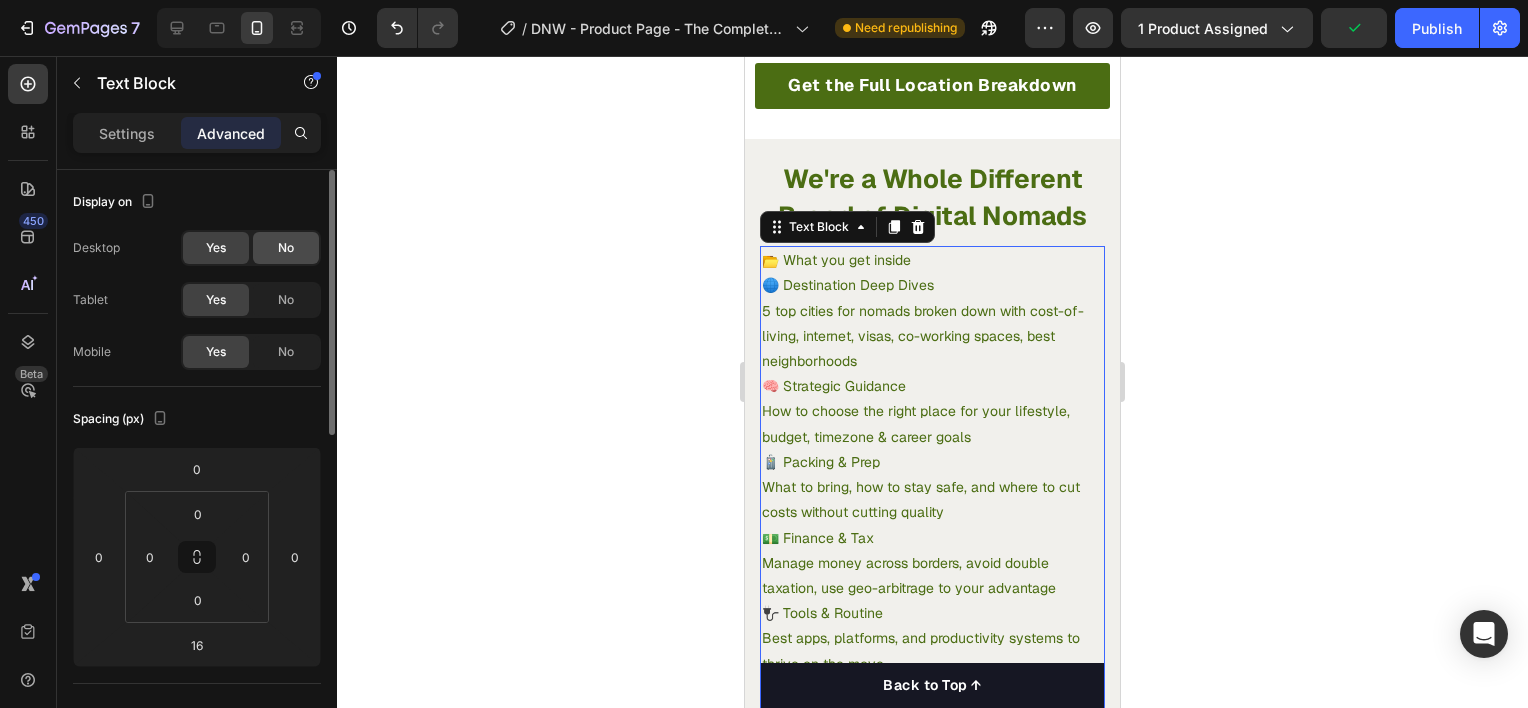 click on "No" 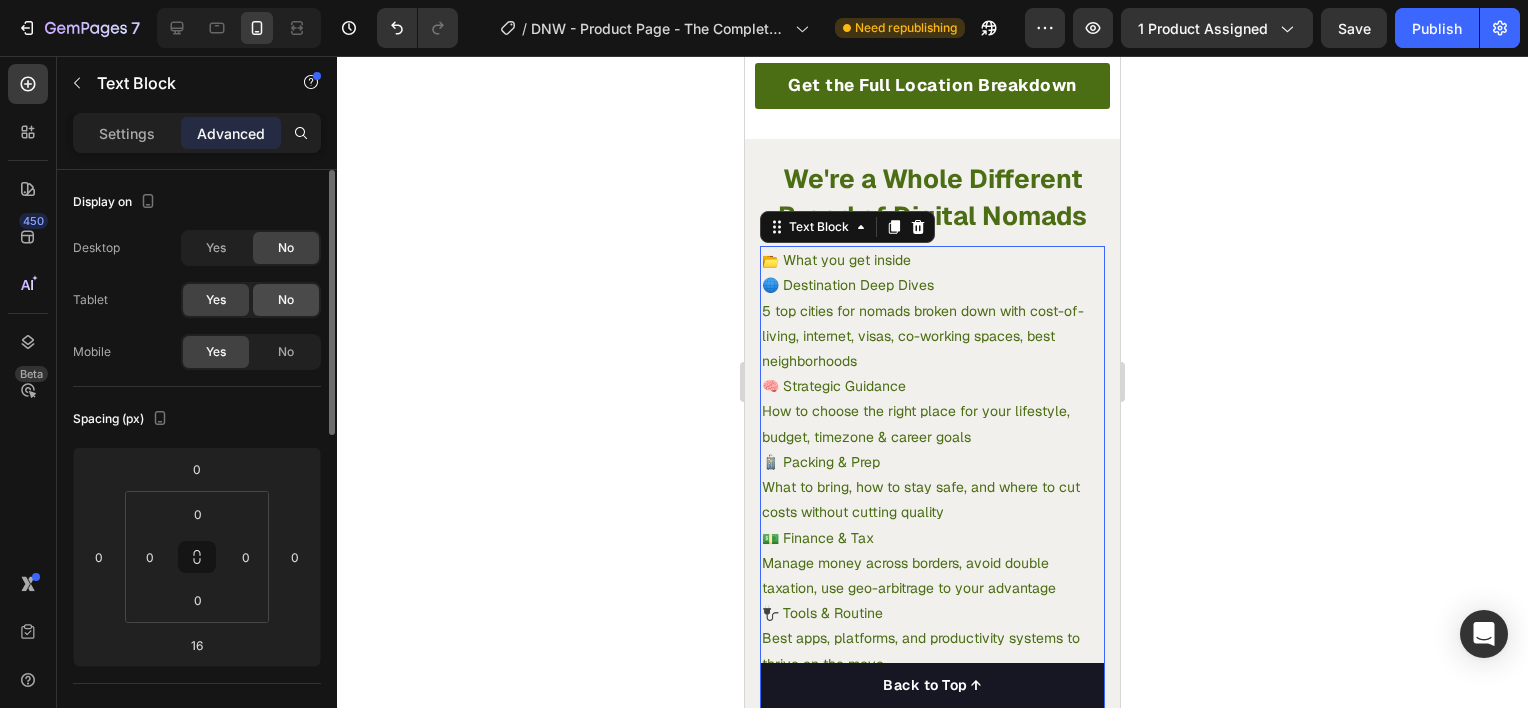 click on "No" 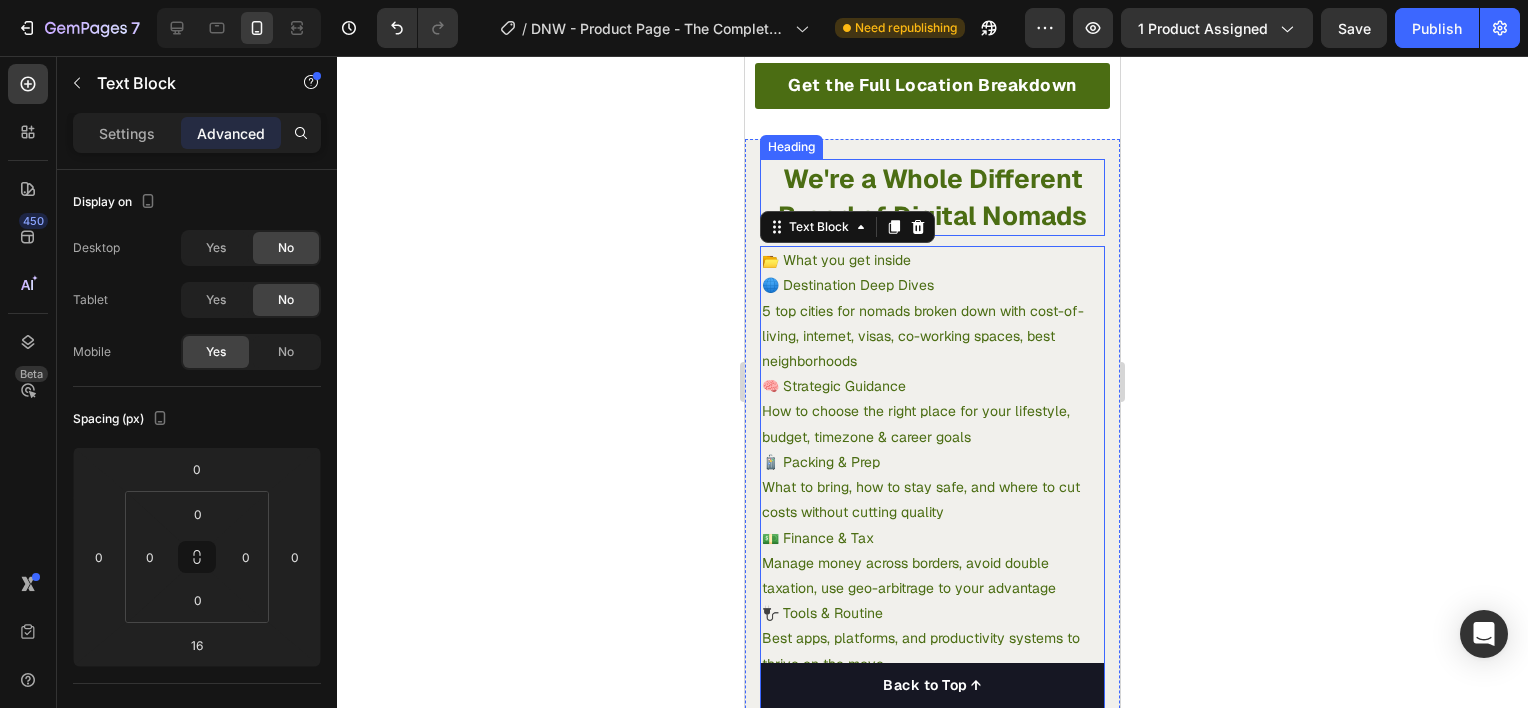 click on "We're a Whole Different Breed of Digital Nomads" at bounding box center [932, 197] 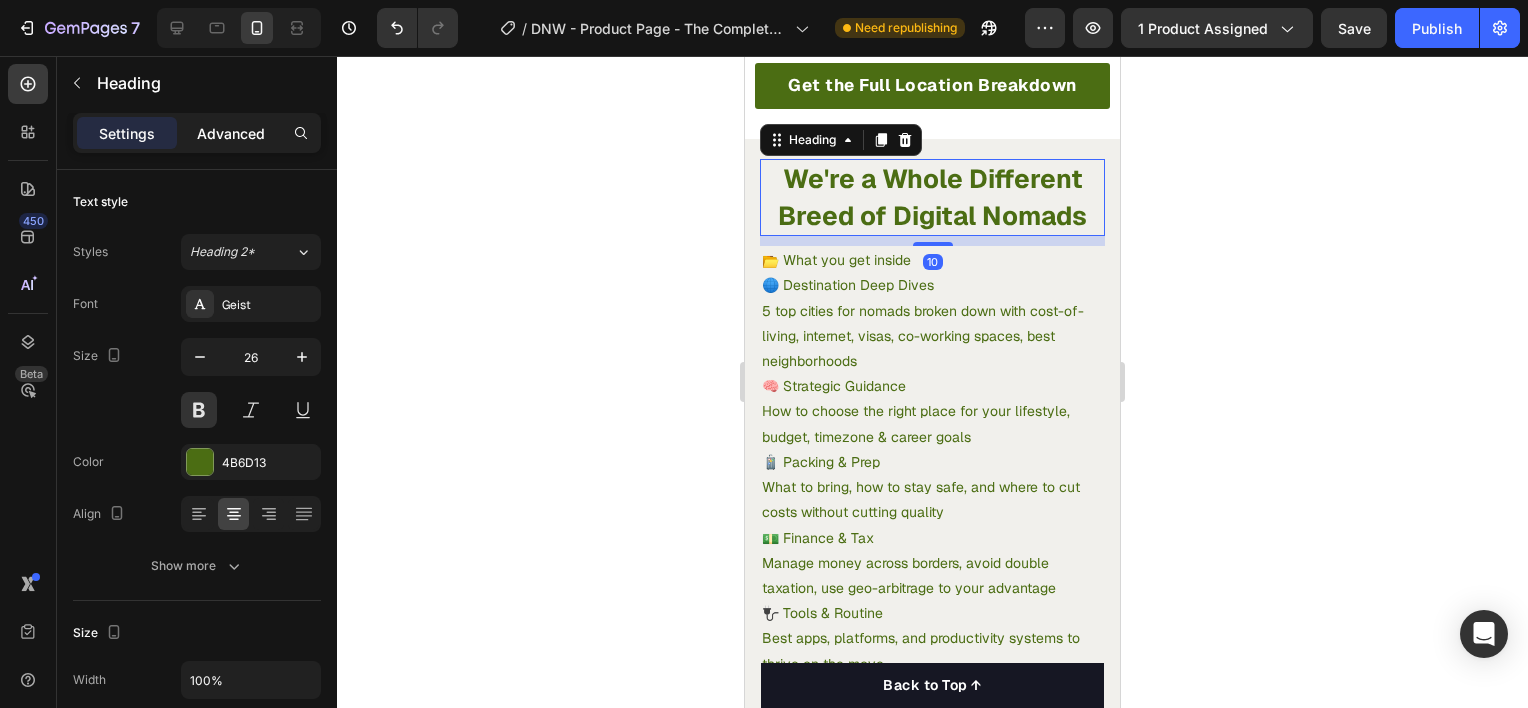 click on "Advanced" at bounding box center (231, 133) 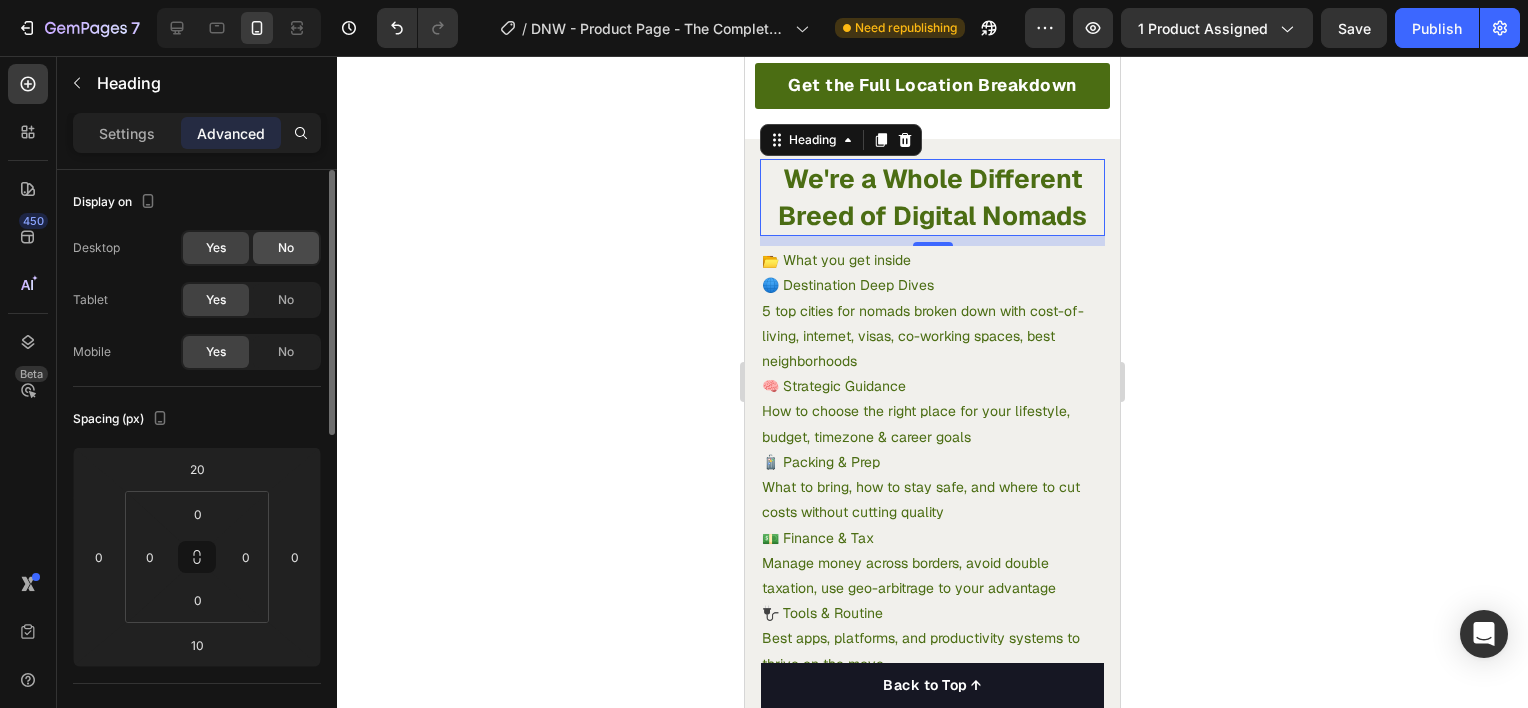 click on "No" 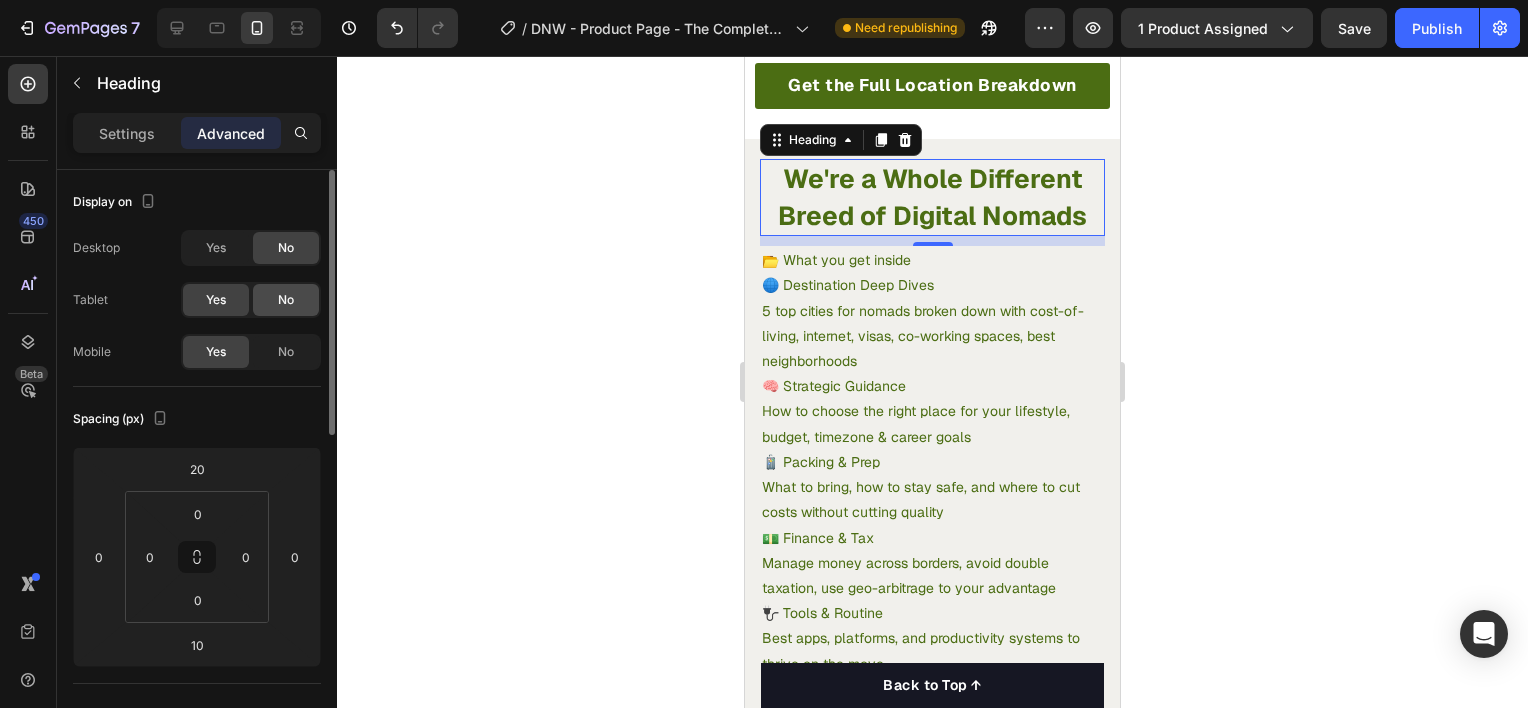 click on "No" 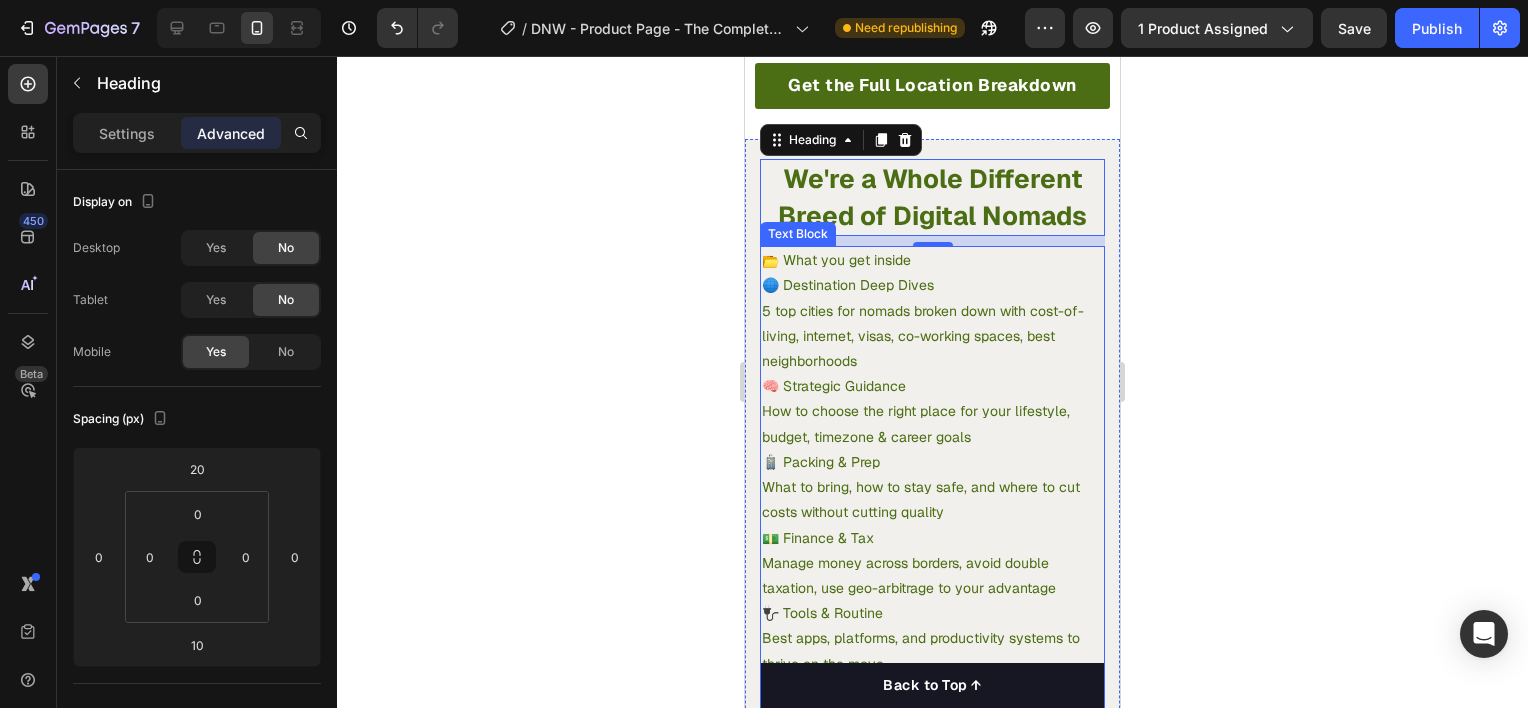 click on "5 top cities for nomads broken down with cost-of-living, internet, visas, co-working spaces, best neighborhoods 🧠 Strategic Guidance" at bounding box center [932, 349] 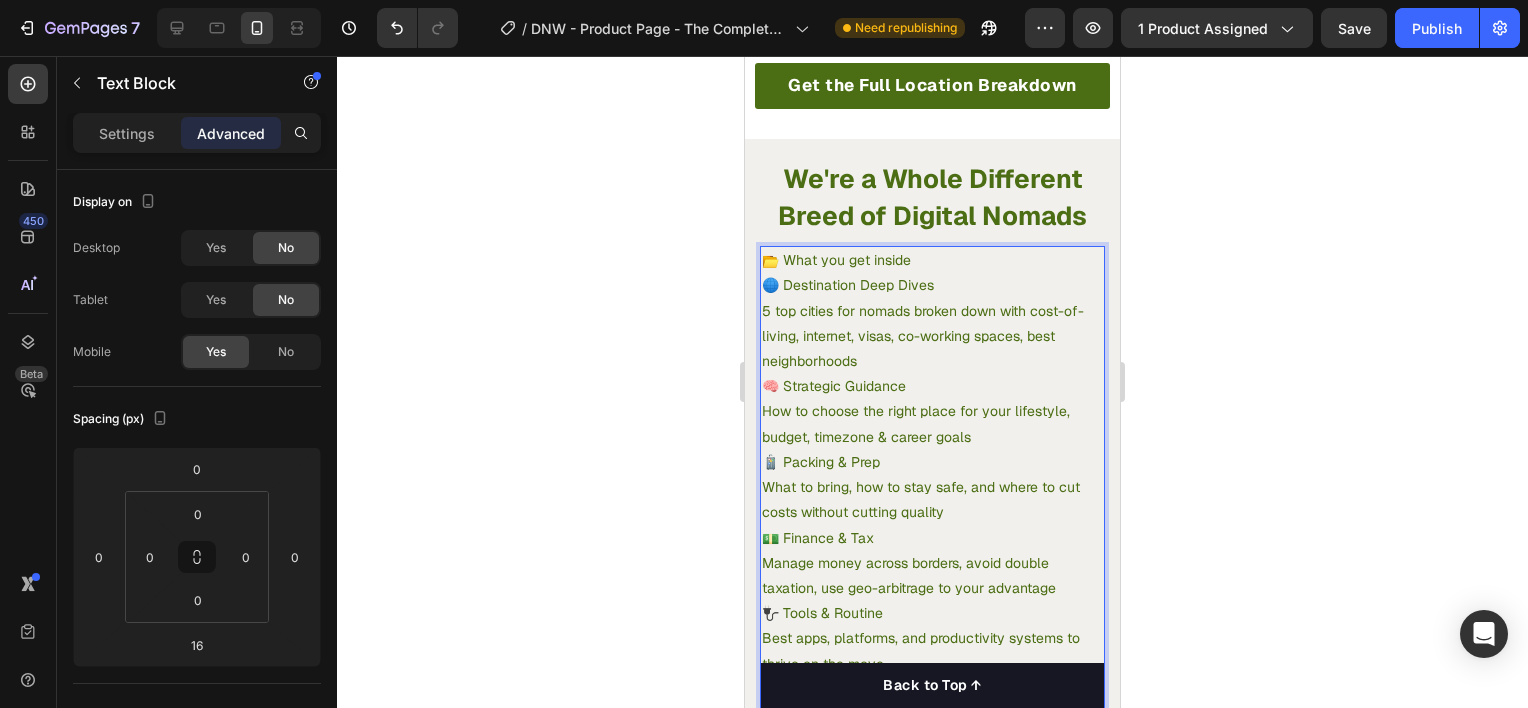 click on "📂 What you get inside" at bounding box center (932, 260) 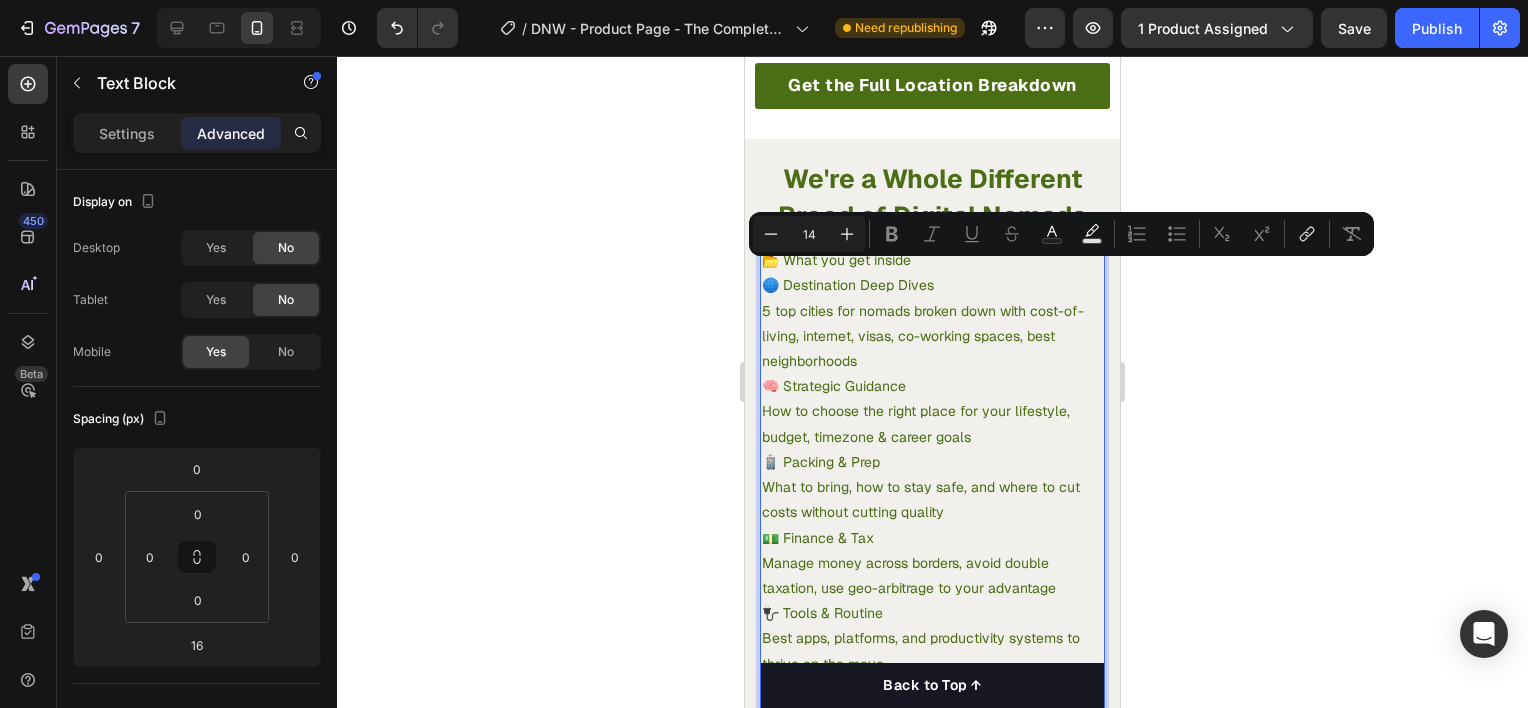 click on "📂 What you get inside" at bounding box center (932, 260) 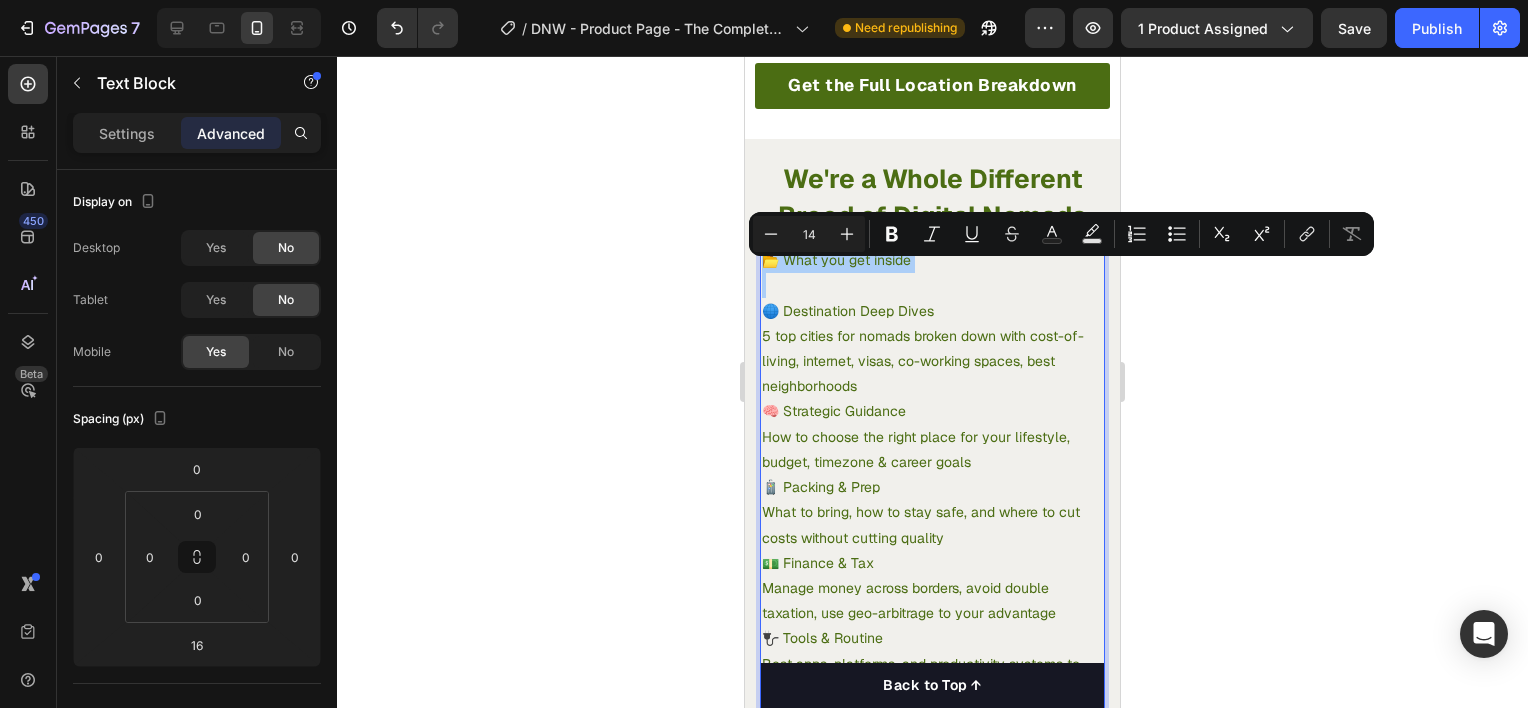 click on "Settings" 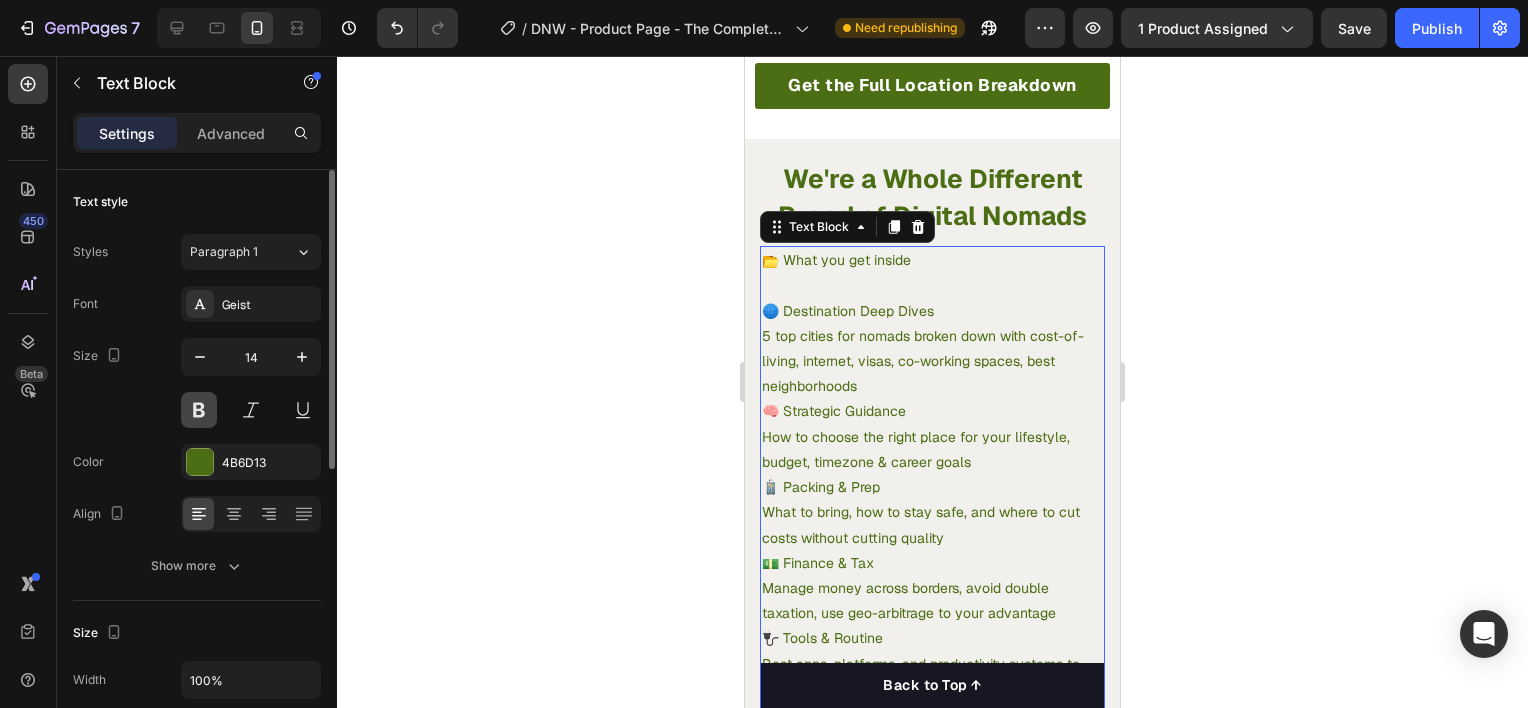 click at bounding box center [199, 410] 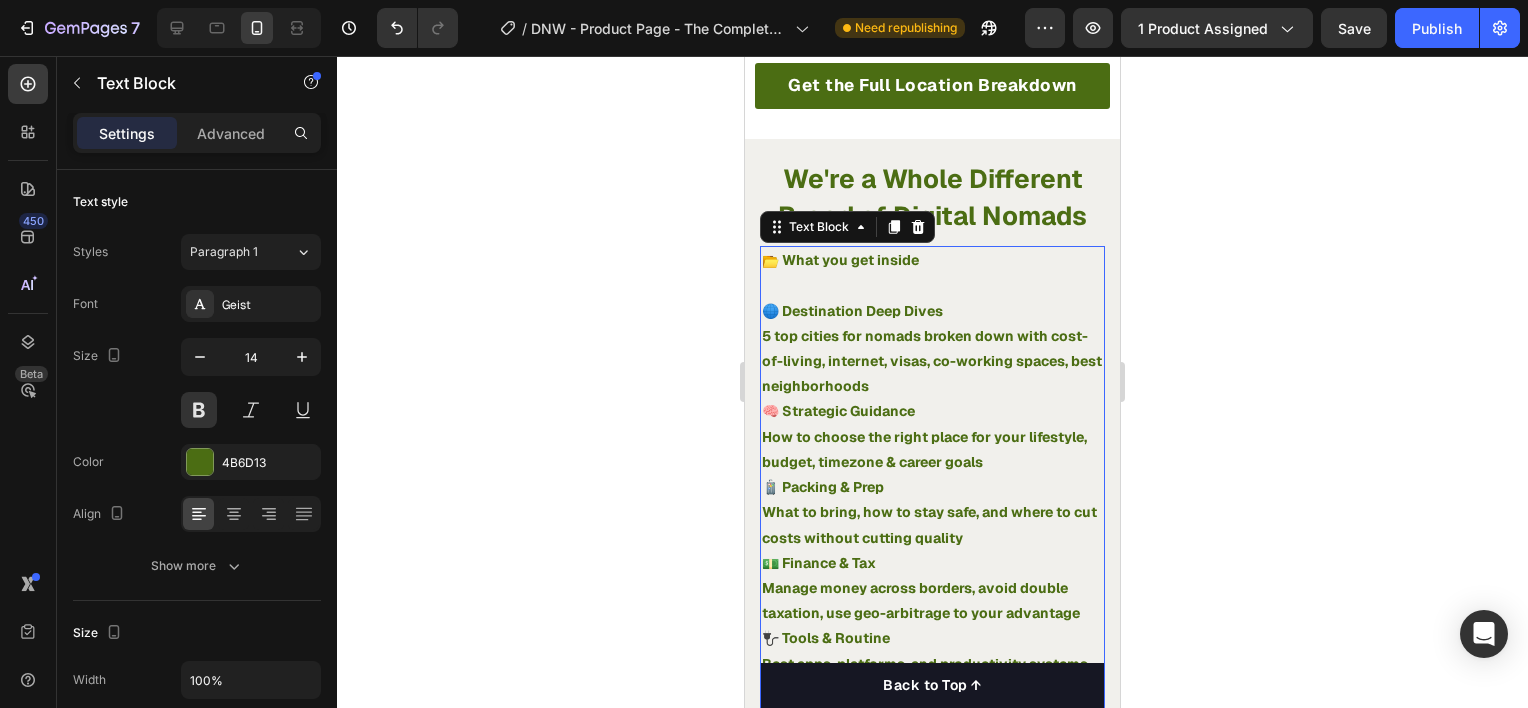 type 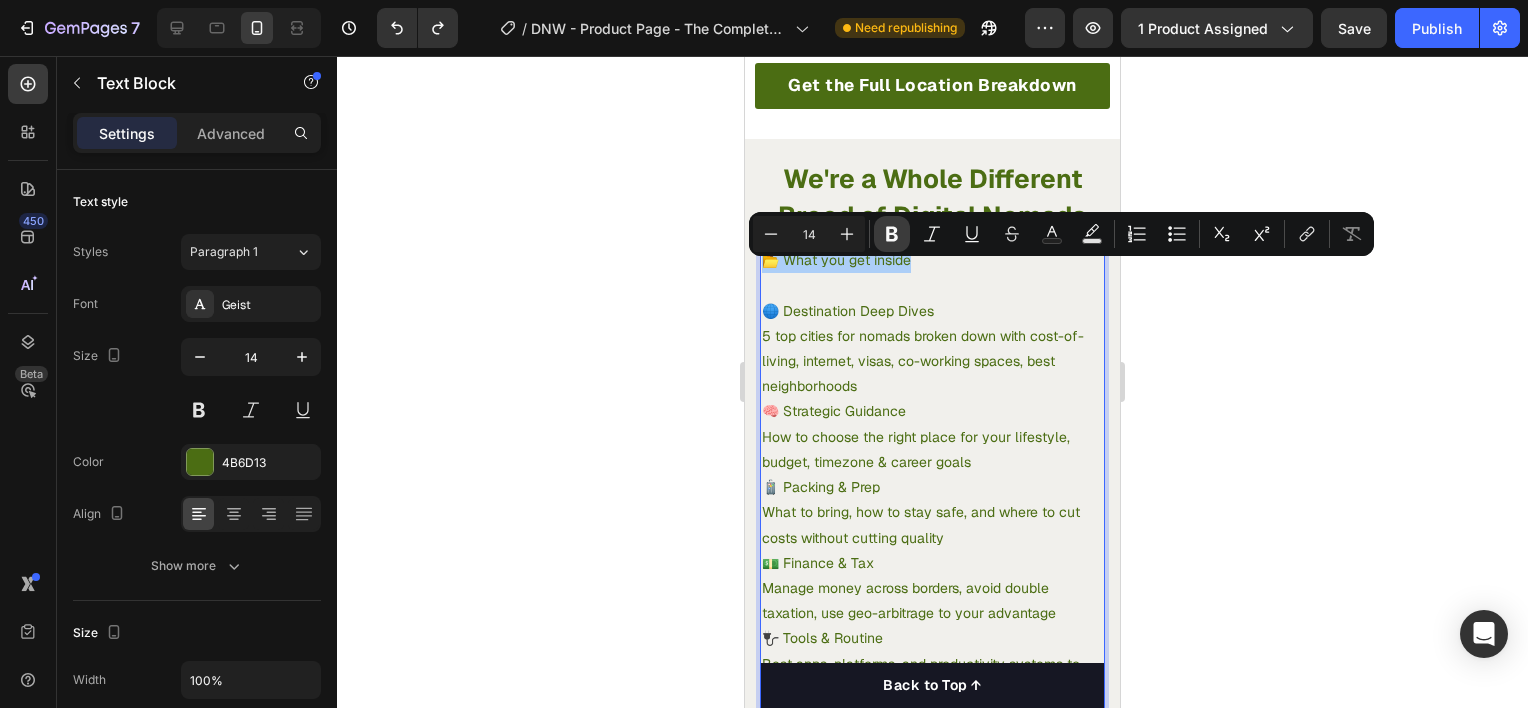 click 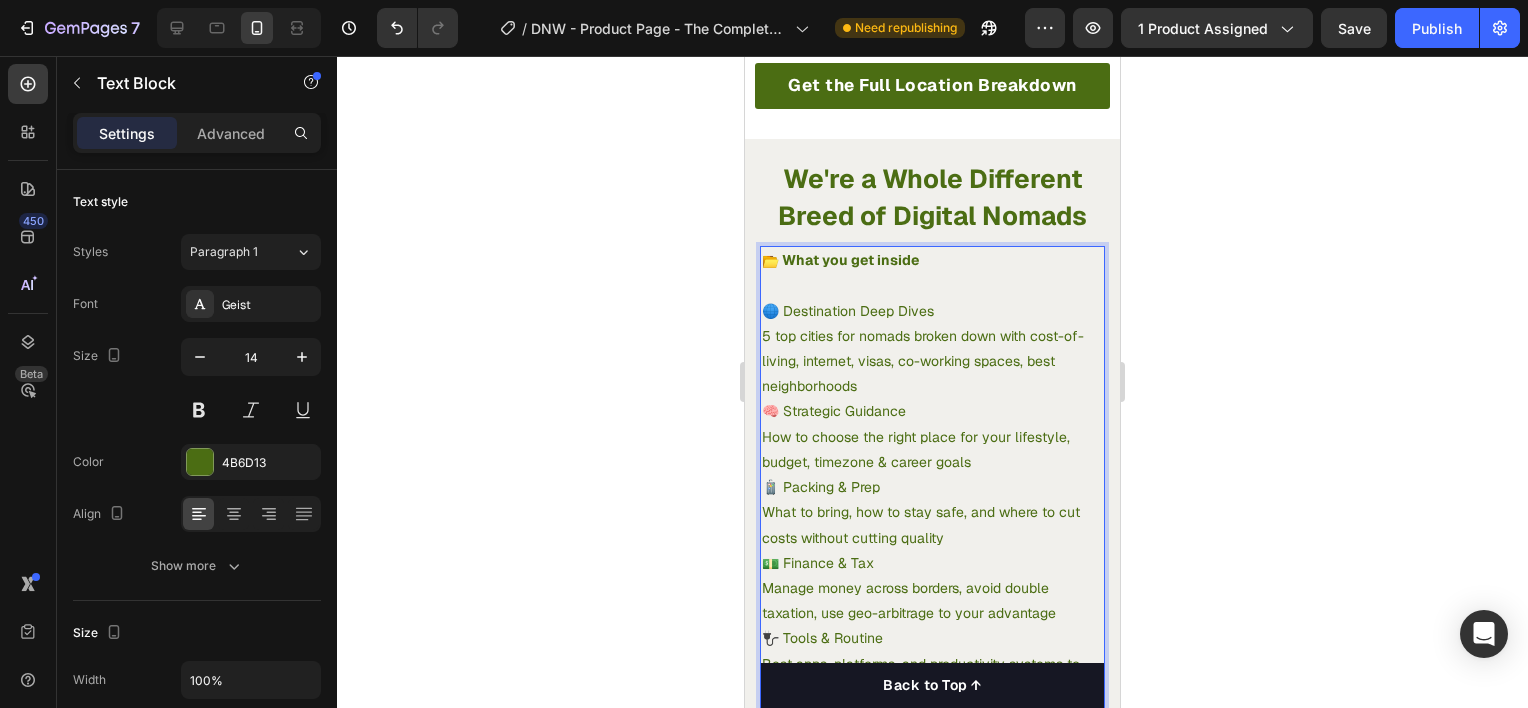 type 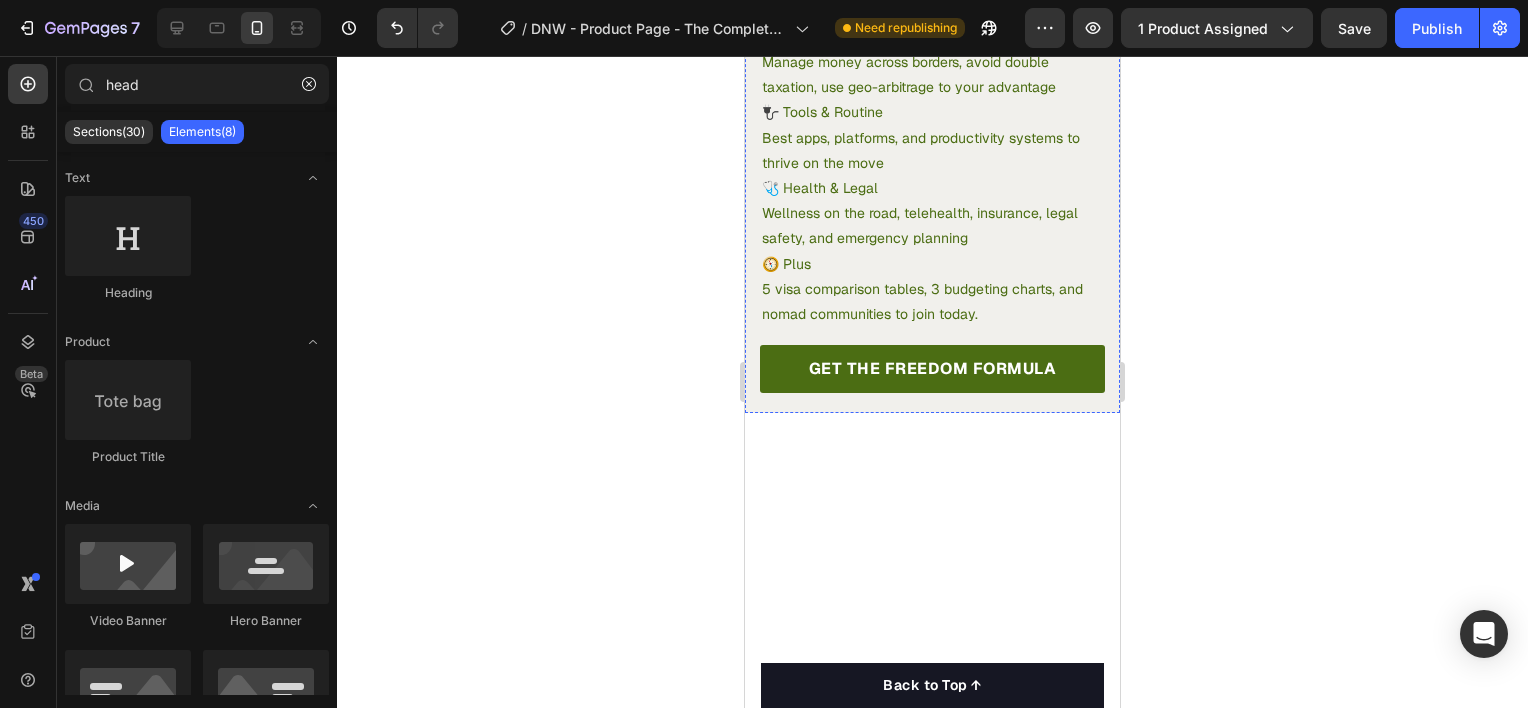 scroll, scrollTop: 2780, scrollLeft: 0, axis: vertical 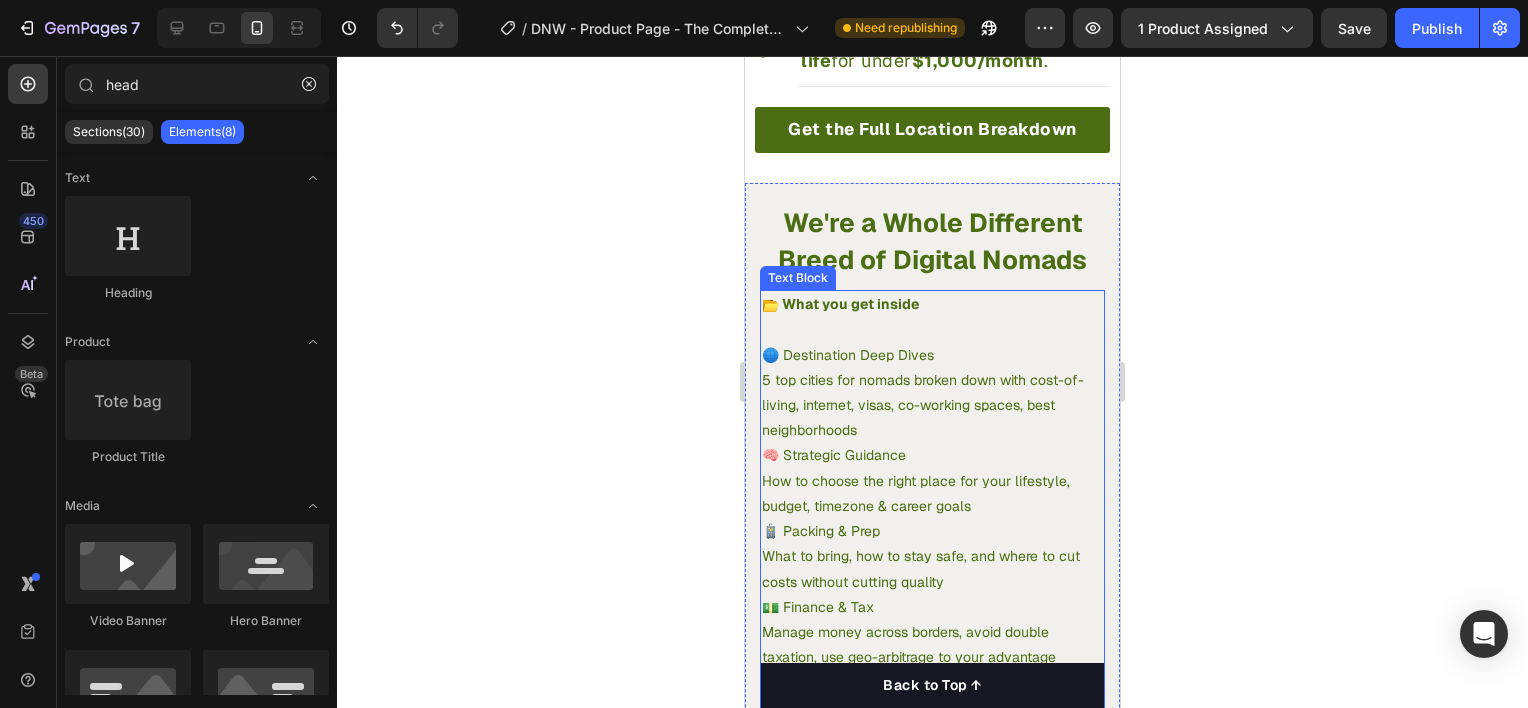 click at bounding box center [932, 329] 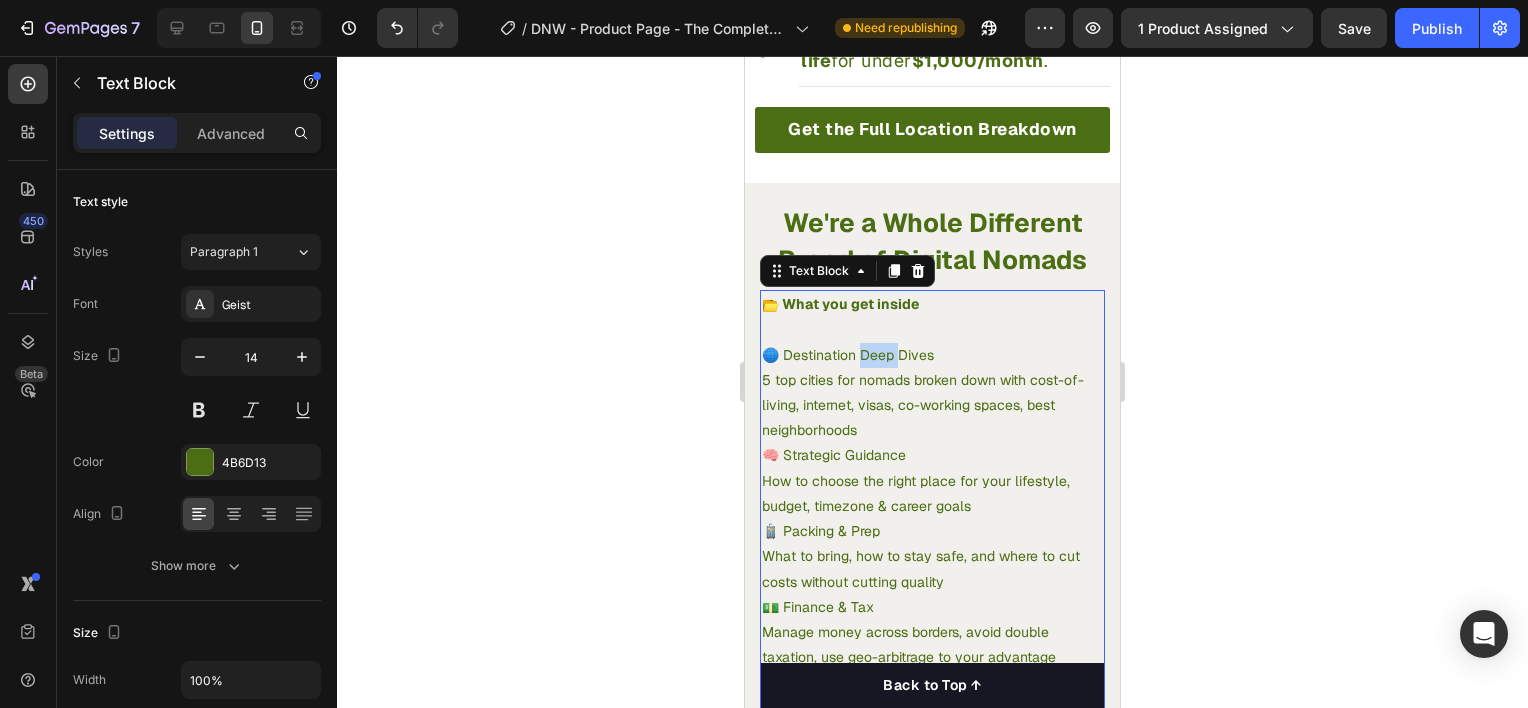 click on "🌐 Destination Deep Dives" at bounding box center [932, 355] 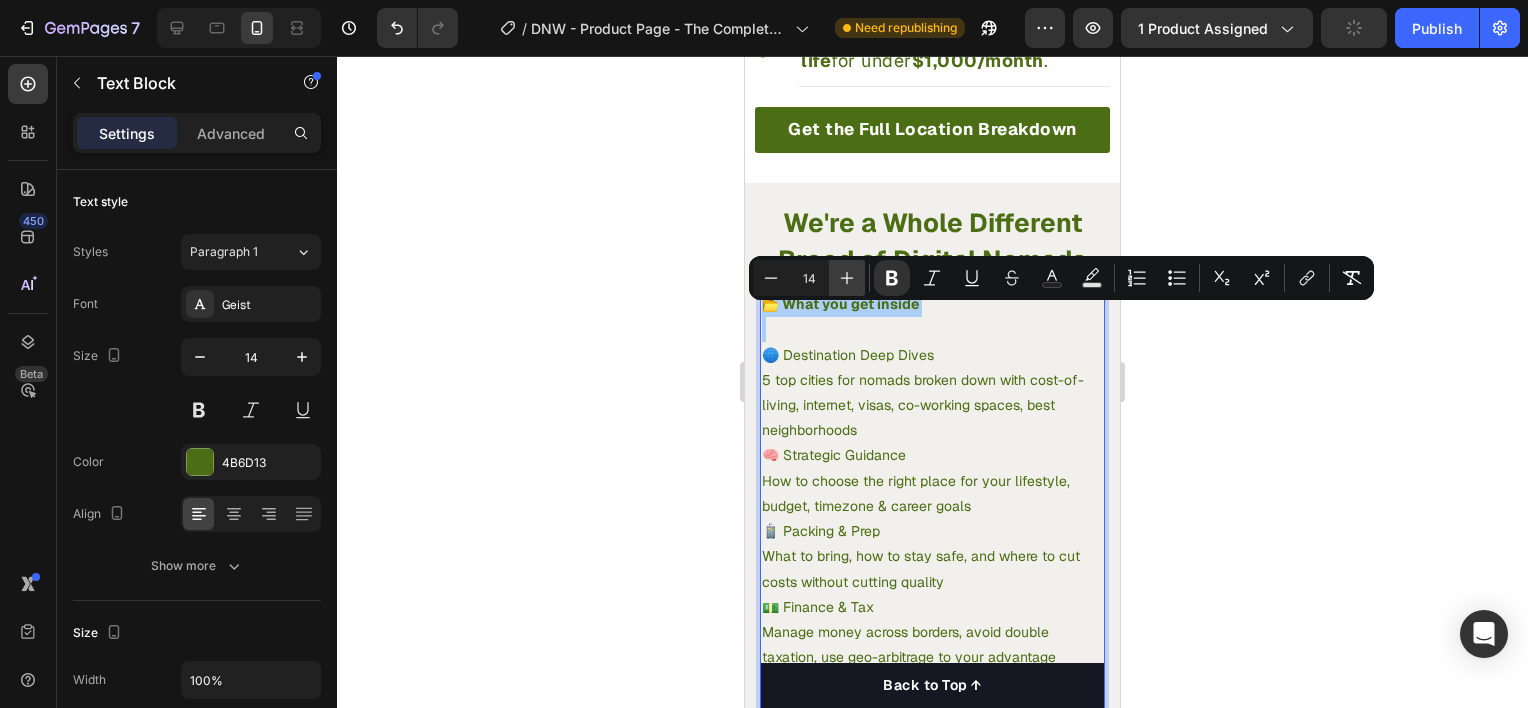 click 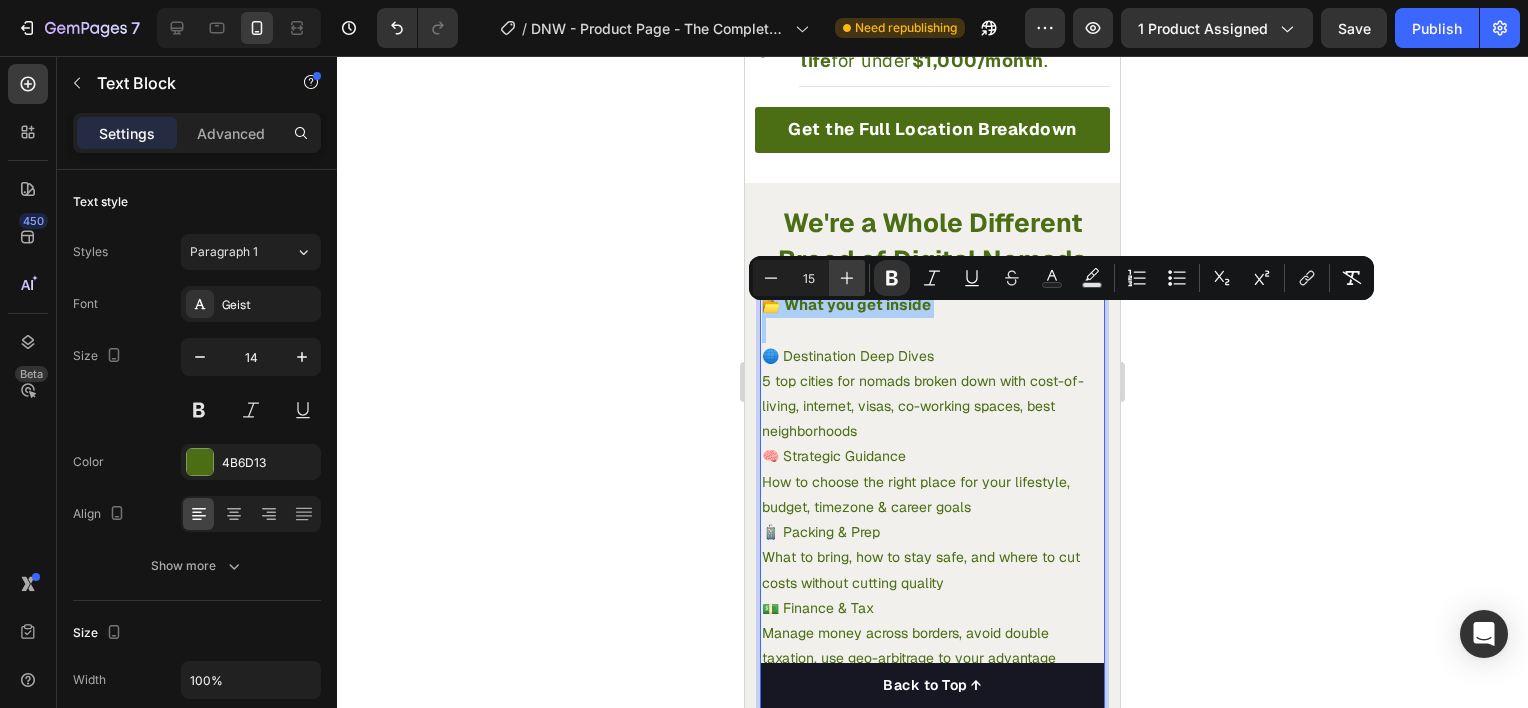 click 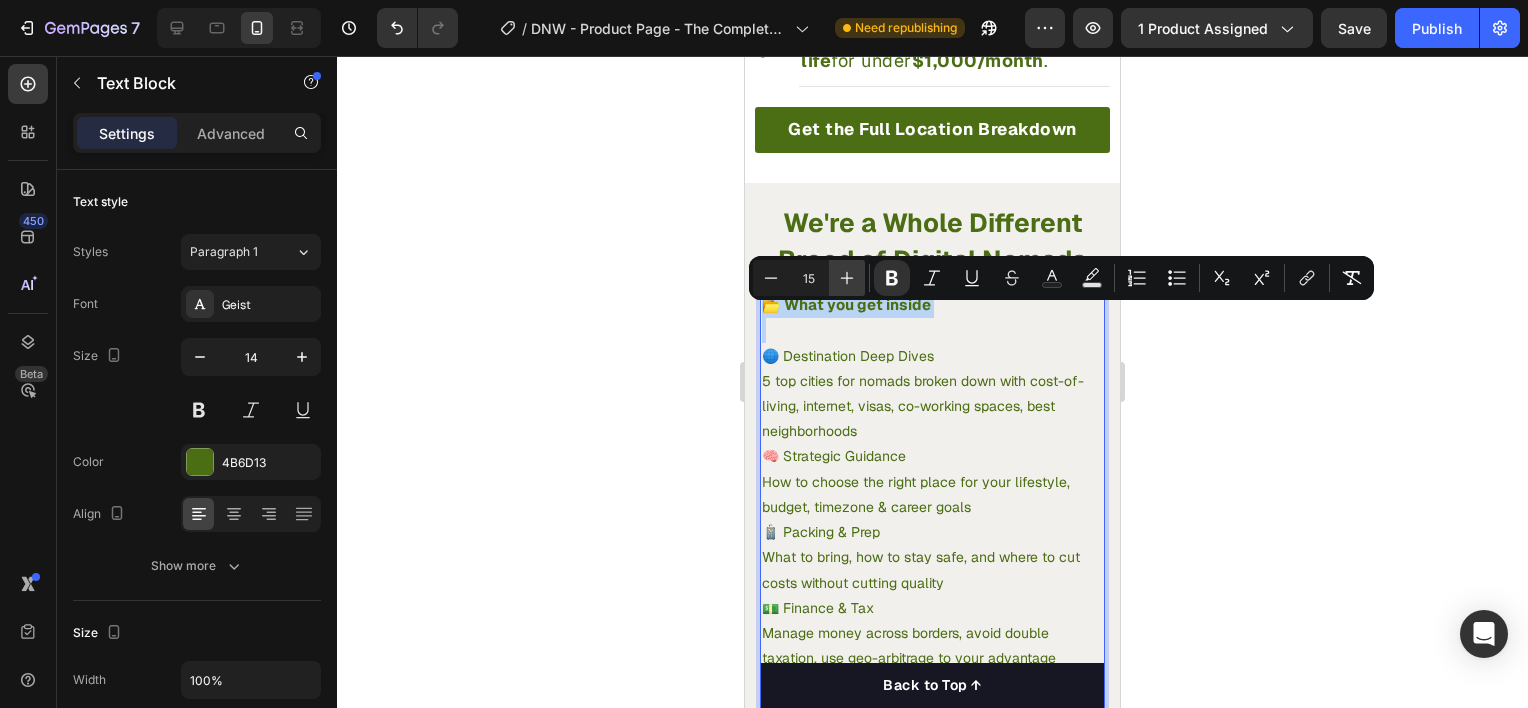 type on "16" 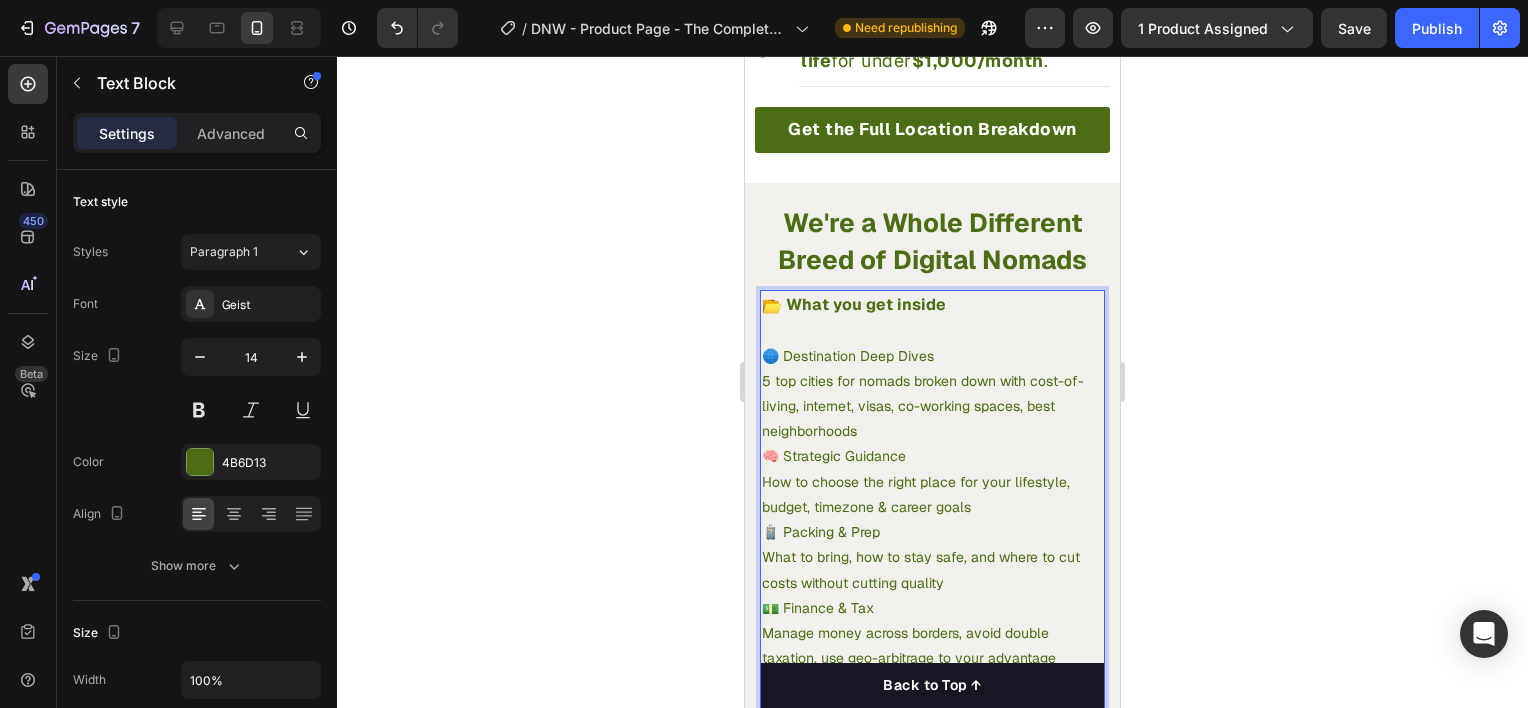 click on "5 top cities for nomads broken down with cost-of-living, internet, visas, co-working spaces, best neighborhoods 🧠 Strategic Guidance" at bounding box center (932, 419) 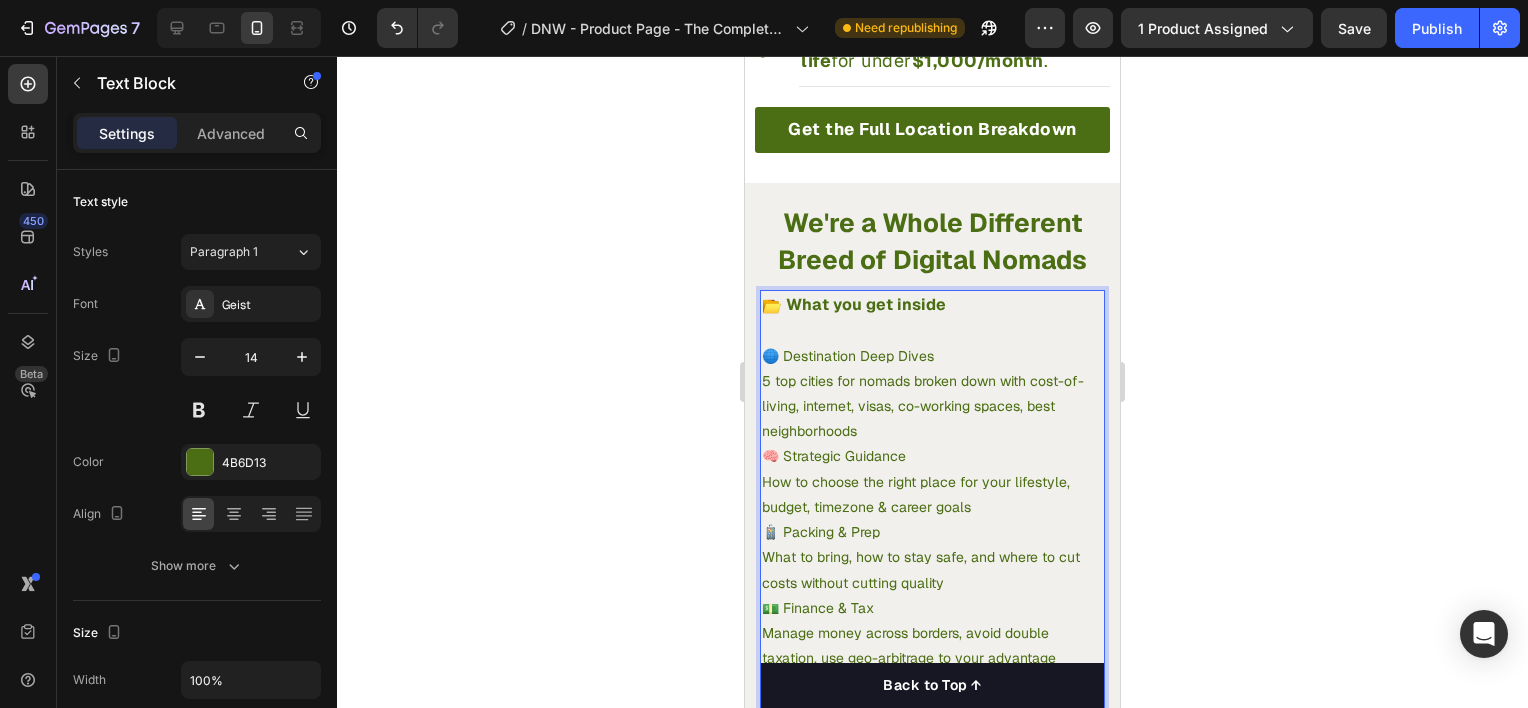 click on "🌐 Destination Deep Dives" at bounding box center [932, 356] 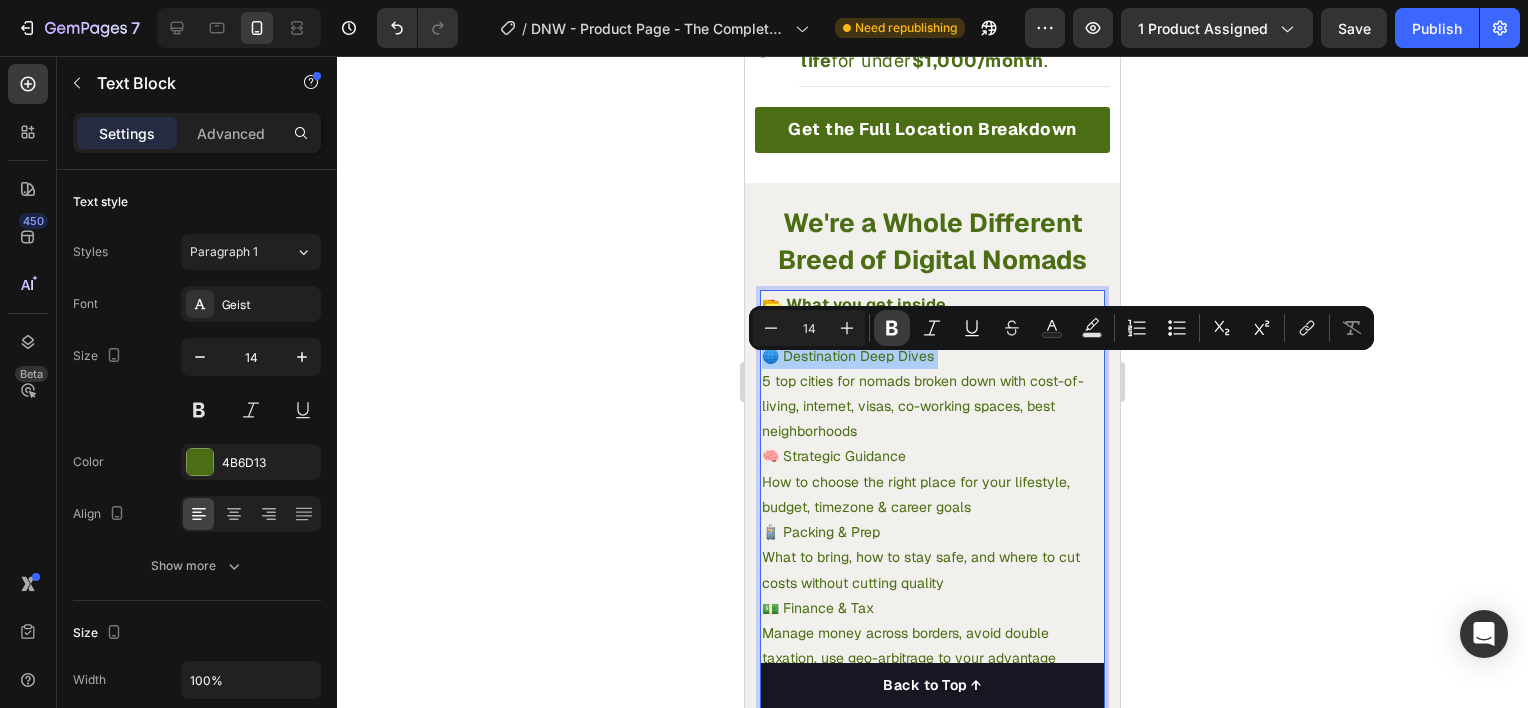 click 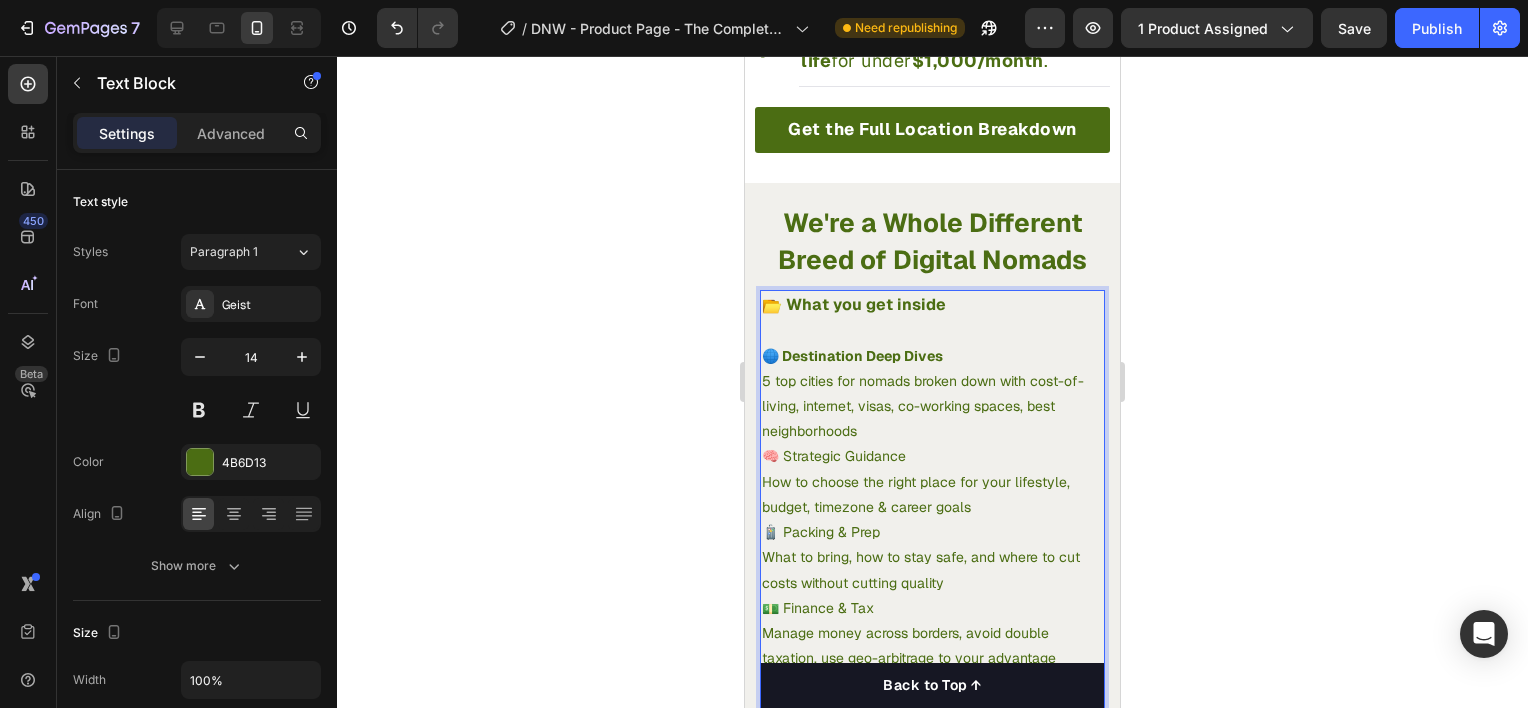 click on "5 top cities for nomads broken down with cost-of-living, internet, visas, co-working spaces, best neighborhoods 🧠 Strategic Guidance" at bounding box center [932, 419] 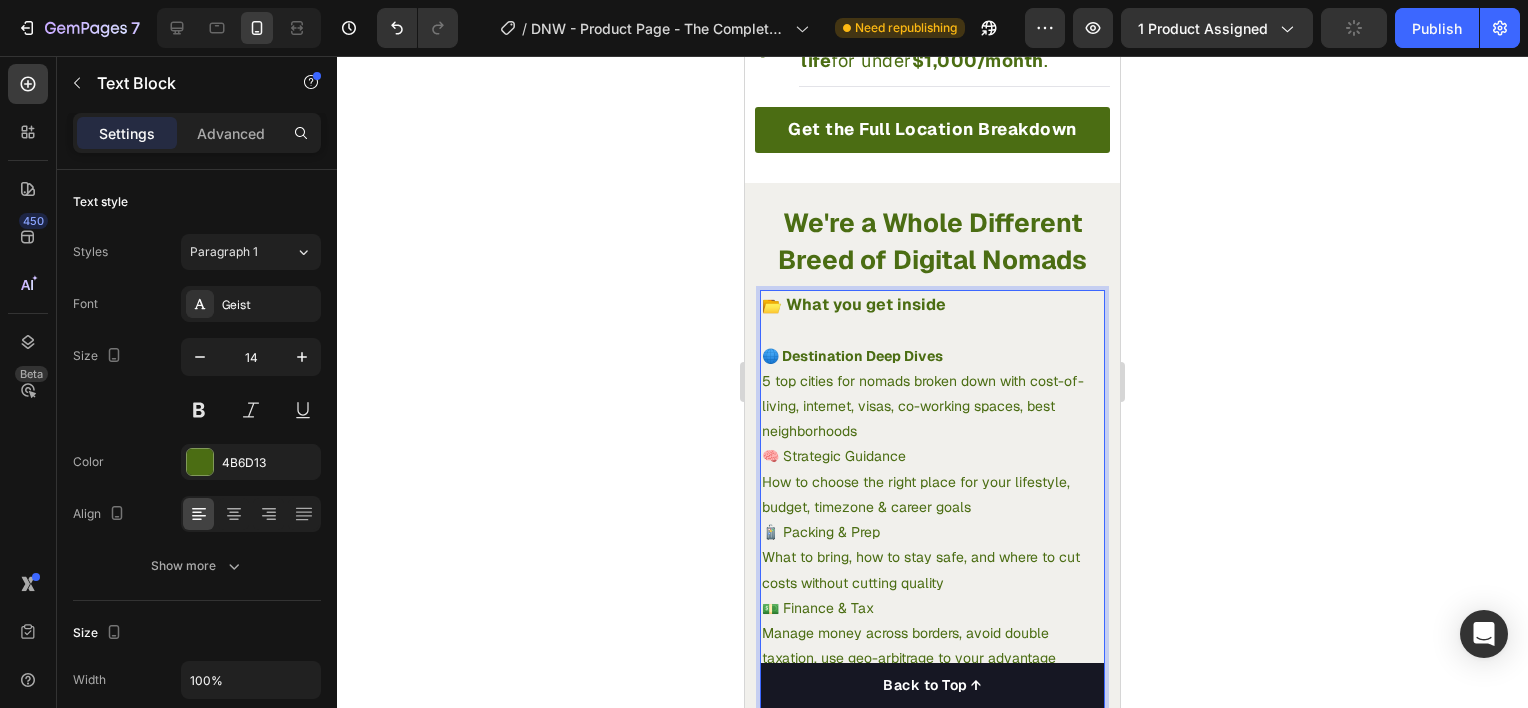 click on "How to choose the right place for your lifestyle, budget, timezone & career goals 🧳 Packing & Prep" at bounding box center [932, 508] 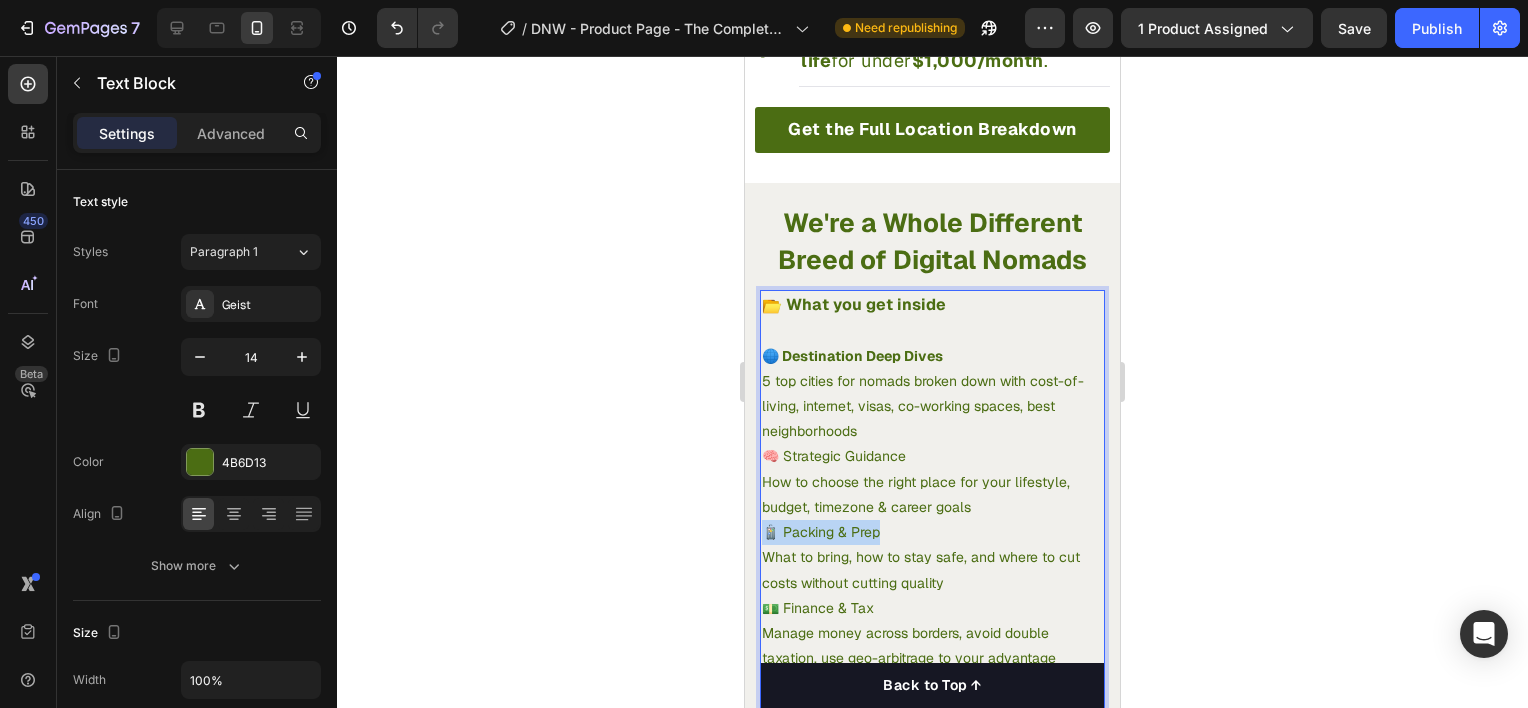 click on "How to choose the right place for your lifestyle, budget, timezone & career goals 🧳 Packing & Prep" at bounding box center [932, 508] 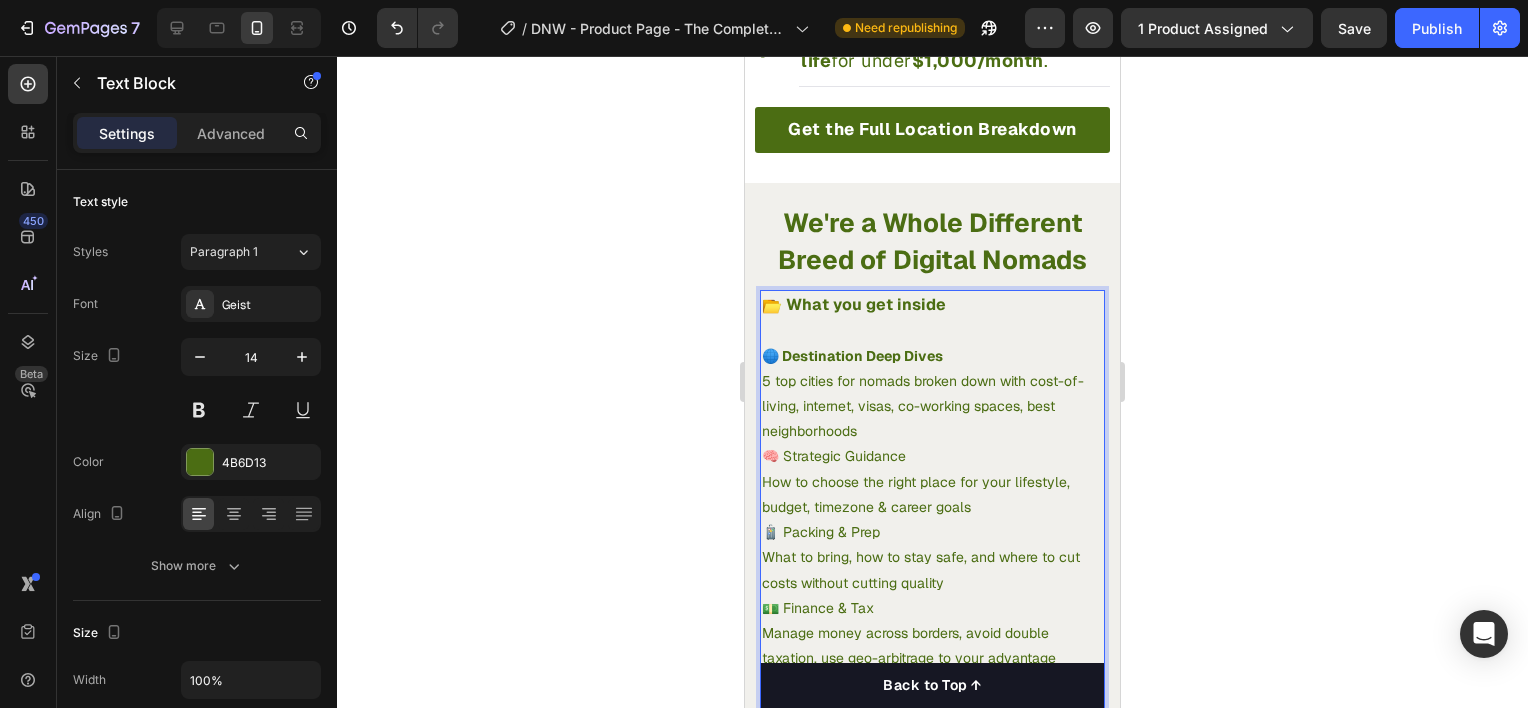 click 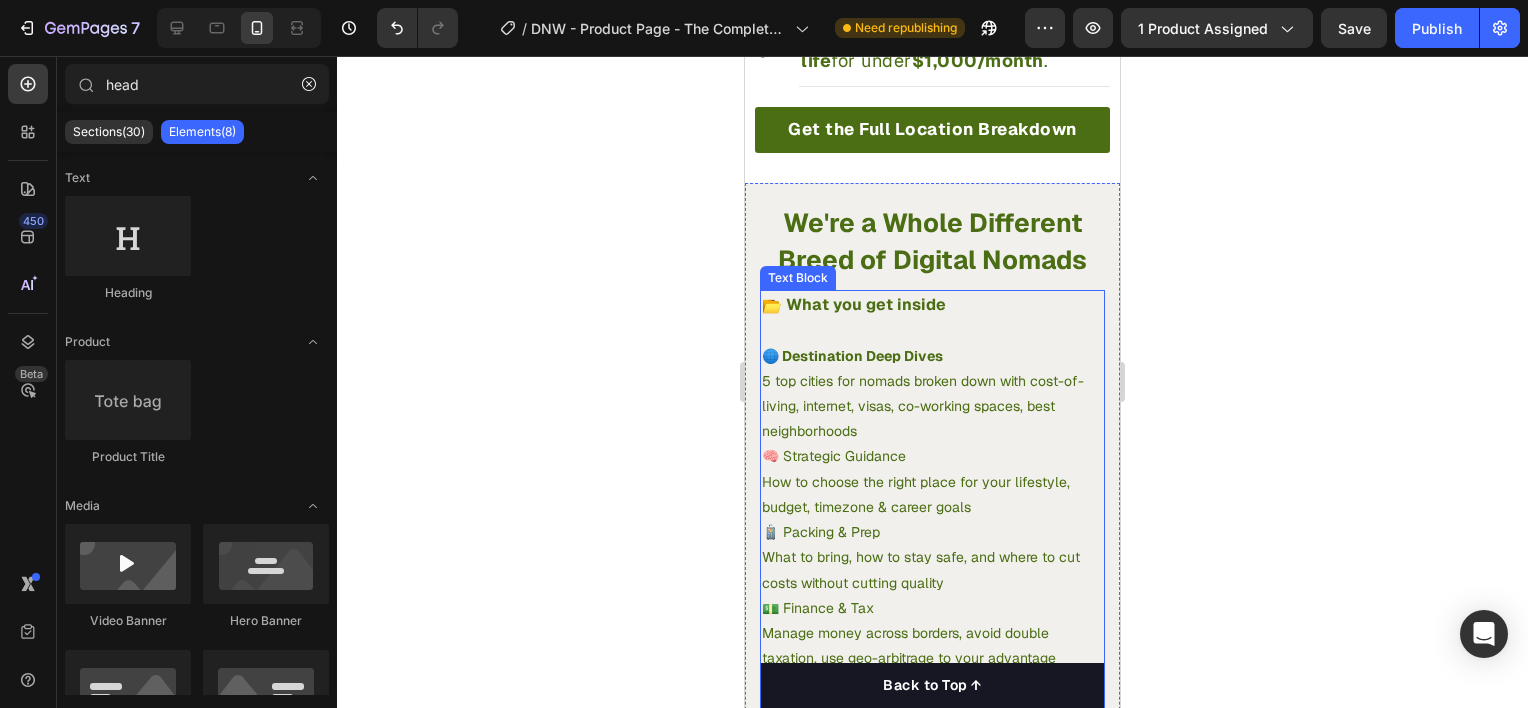 click on "5 top cities for nomads broken down with cost-of-living, internet, visas, co-working spaces, best neighborhoods 🧠 Strategic Guidance" at bounding box center [932, 419] 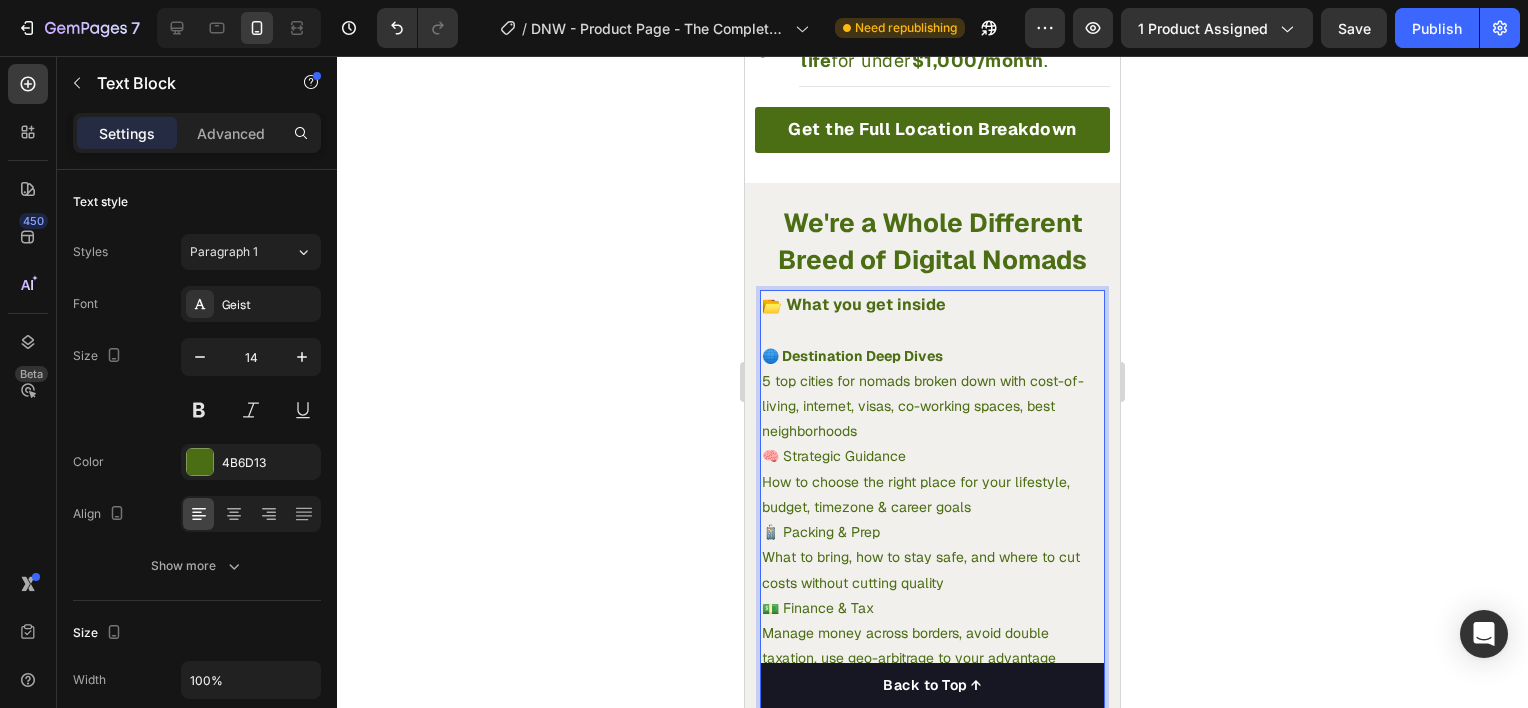 click on "5 top cities for nomads broken down with cost-of-living, internet, visas, co-working spaces, best neighborhoods 🧠 Strategic Guidance" at bounding box center (932, 419) 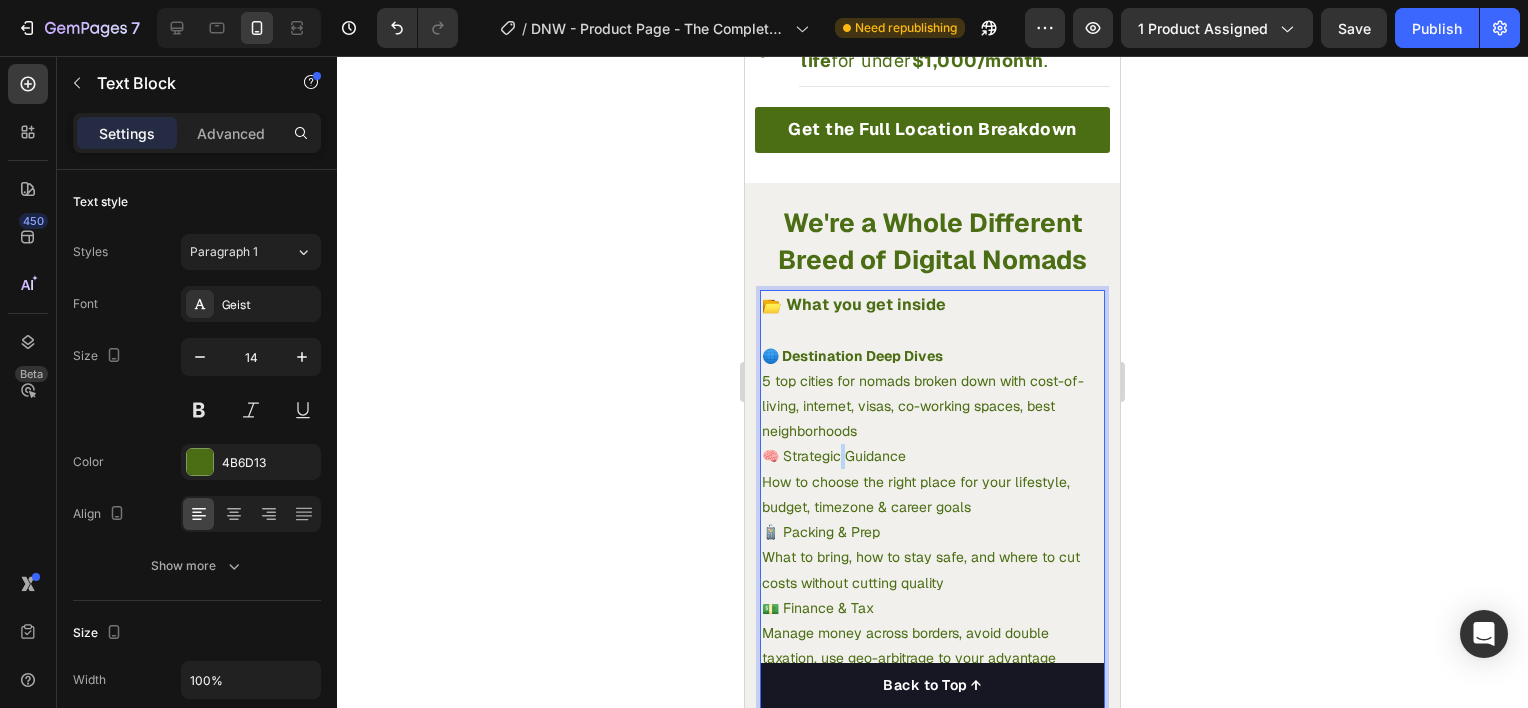 click on "5 top cities for nomads broken down with cost-of-living, internet, visas, co-working spaces, best neighborhoods 🧠 Strategic Guidance" at bounding box center (932, 419) 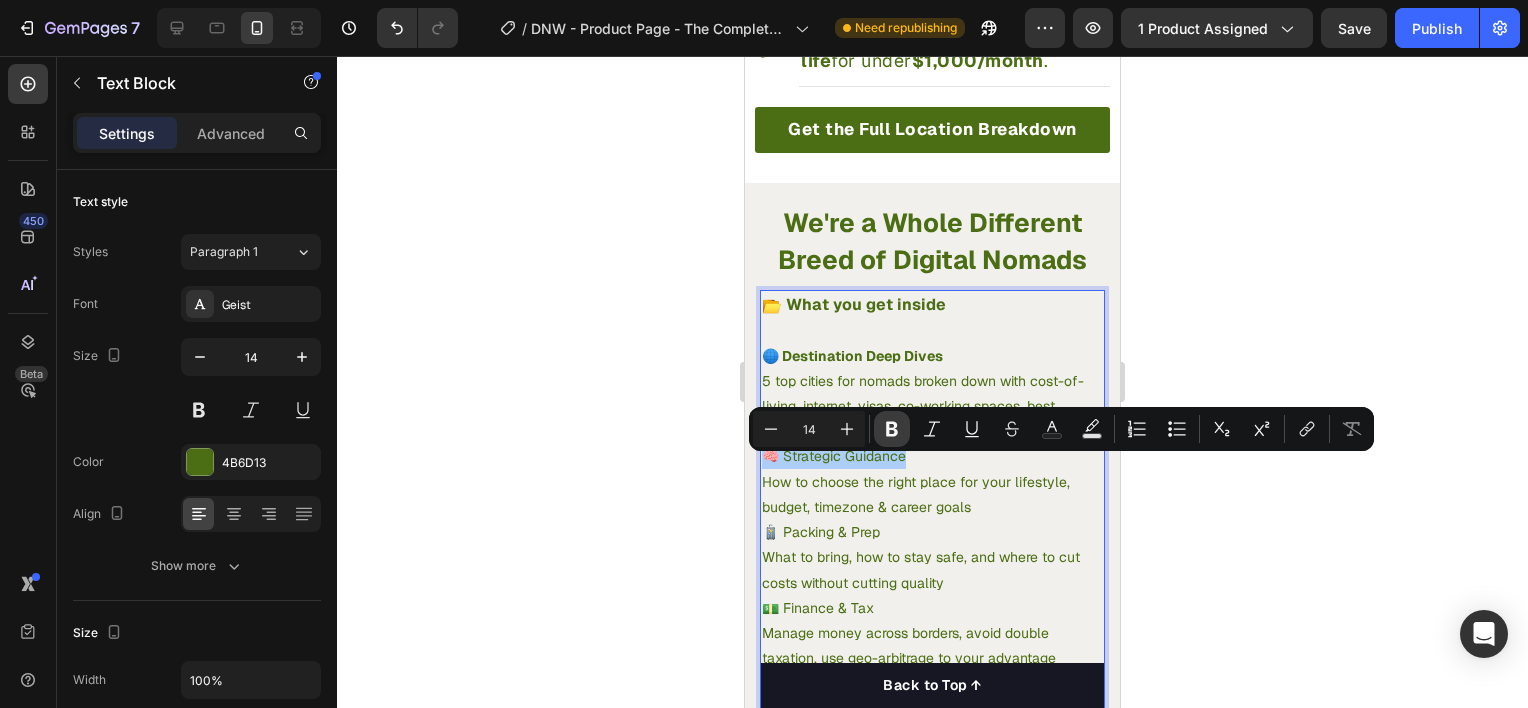 click 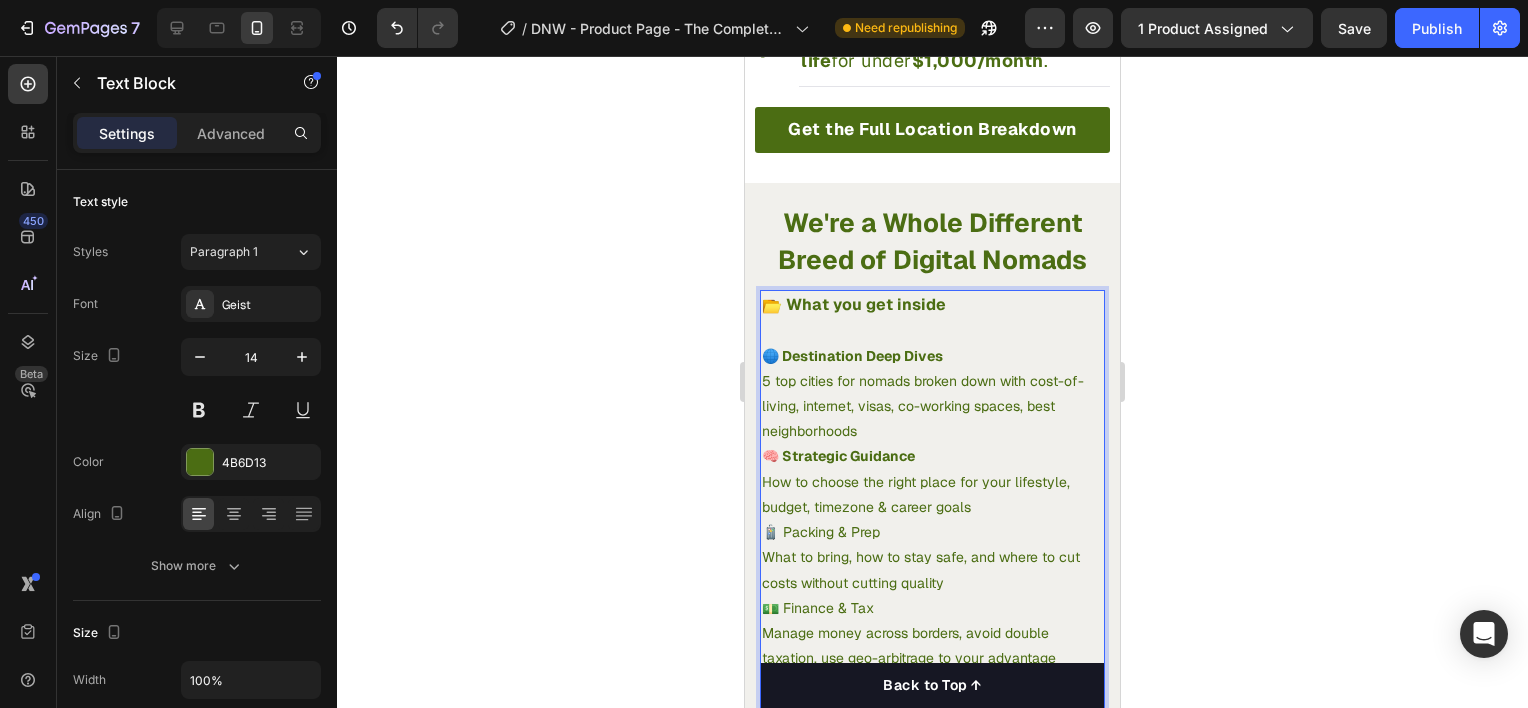 click on "How to choose the right place for your lifestyle, budget, timezone & career goals 🧳 Packing & Prep" at bounding box center (932, 508) 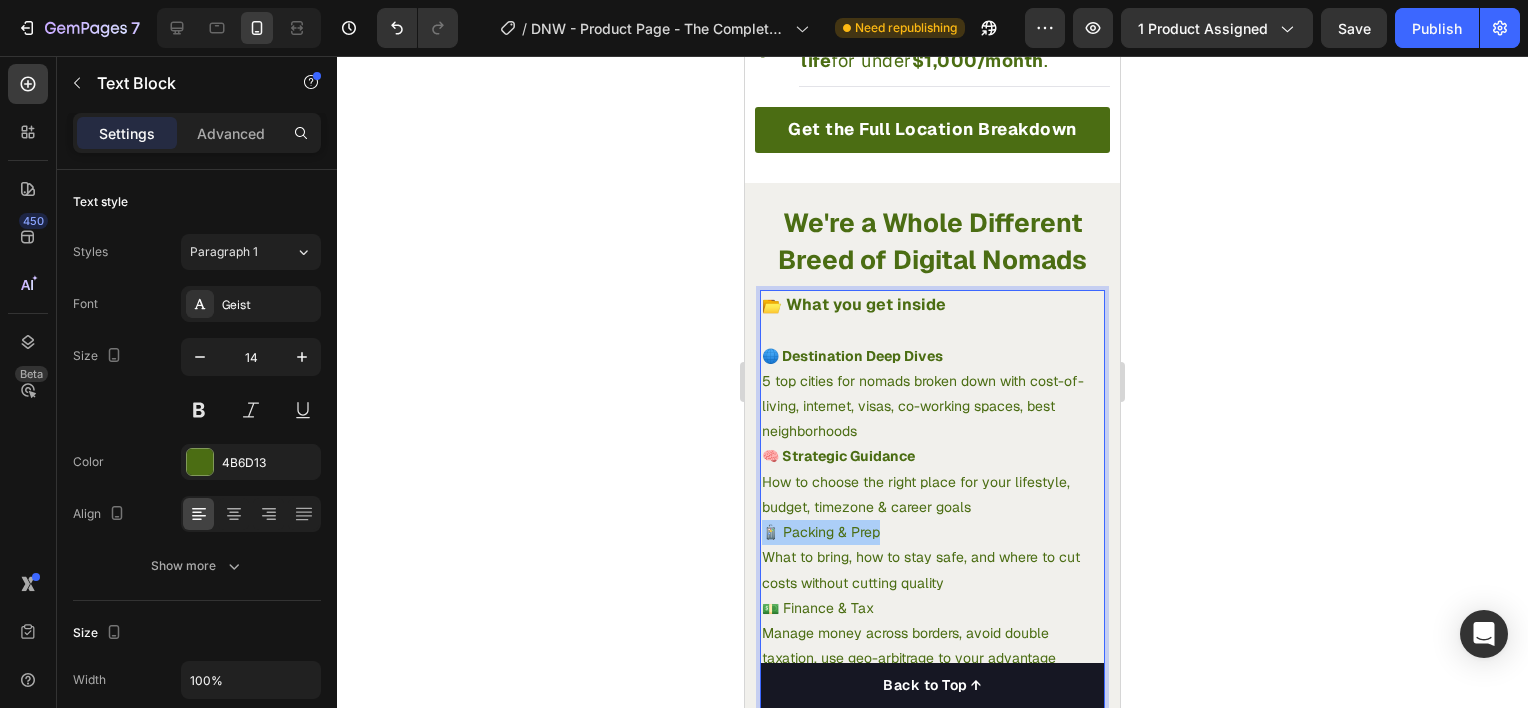 click 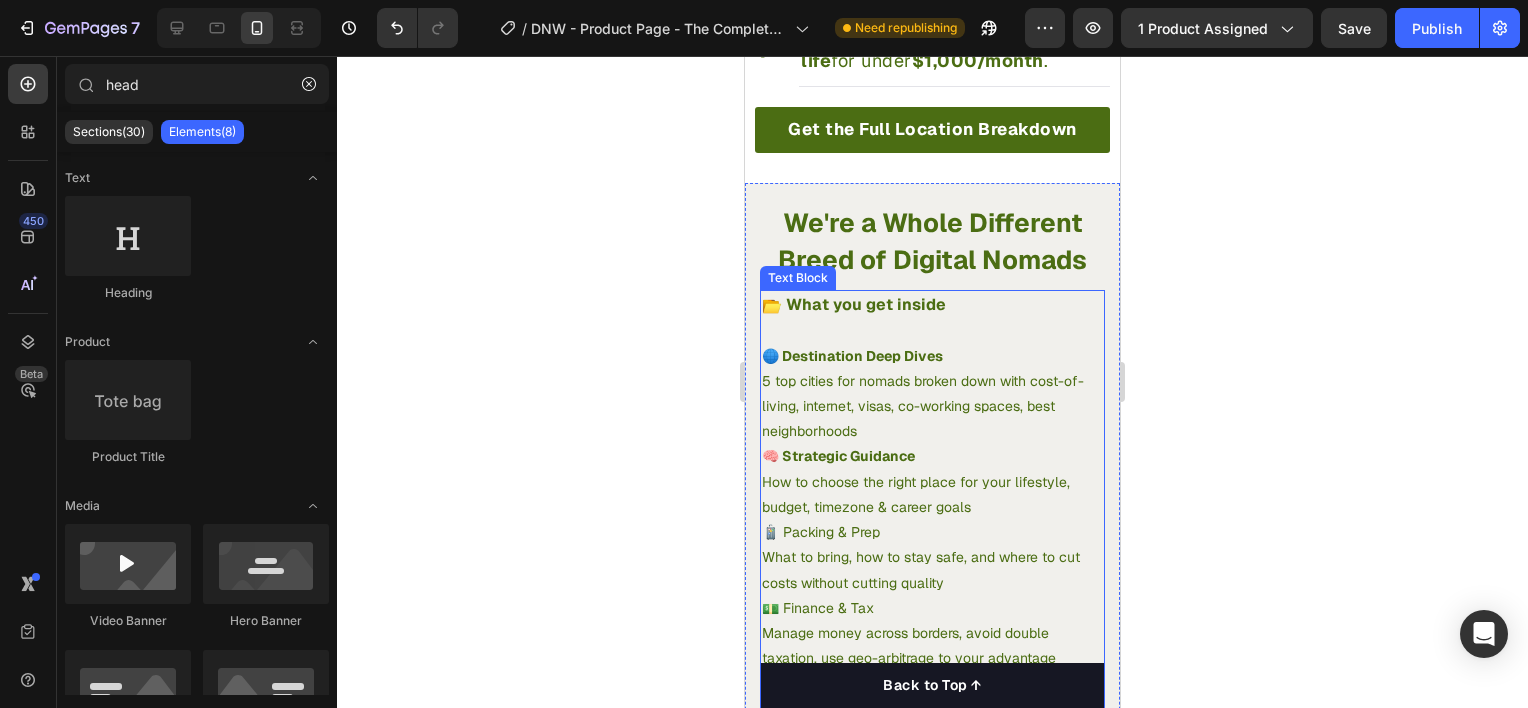 click on "How to choose the right place for your lifestyle, budget, timezone & career goals 🧳 Packing & Prep" at bounding box center (932, 508) 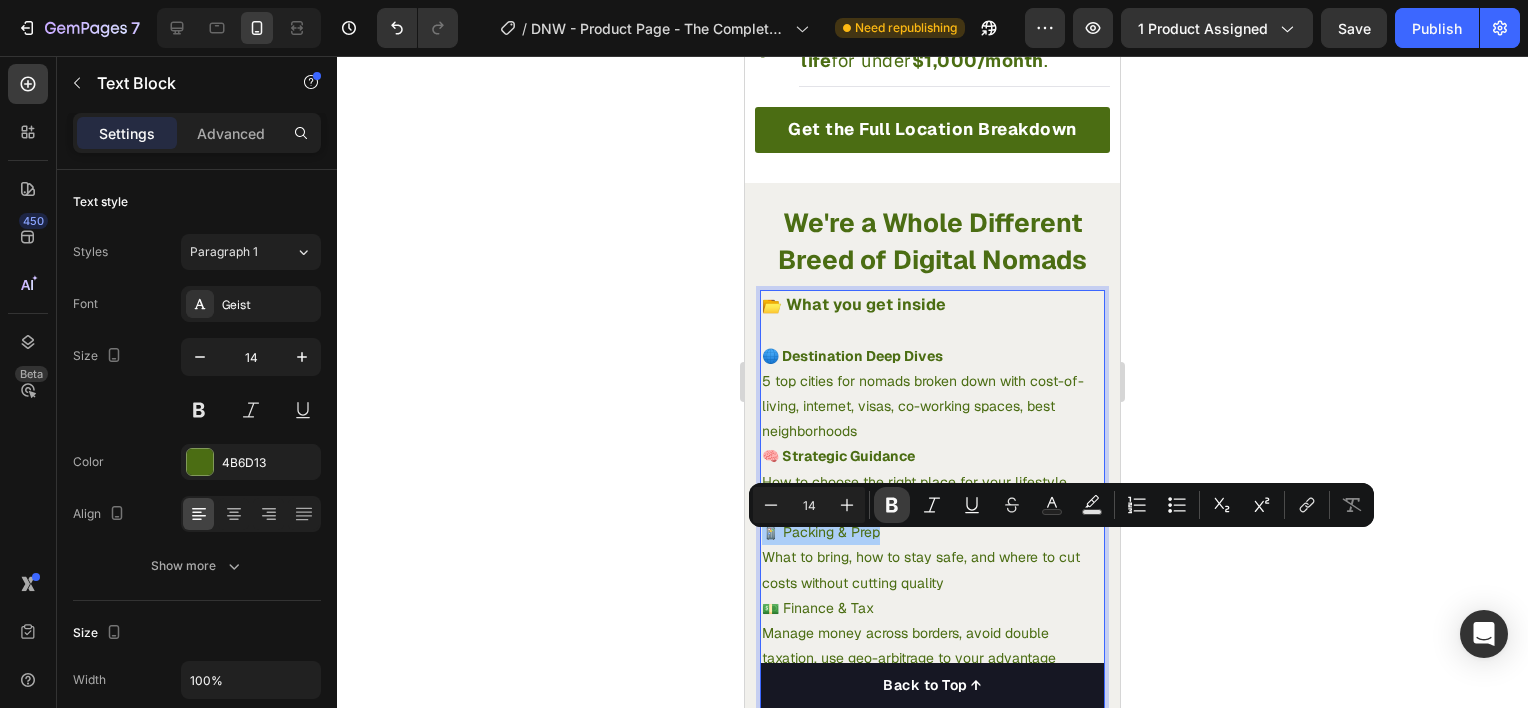 click 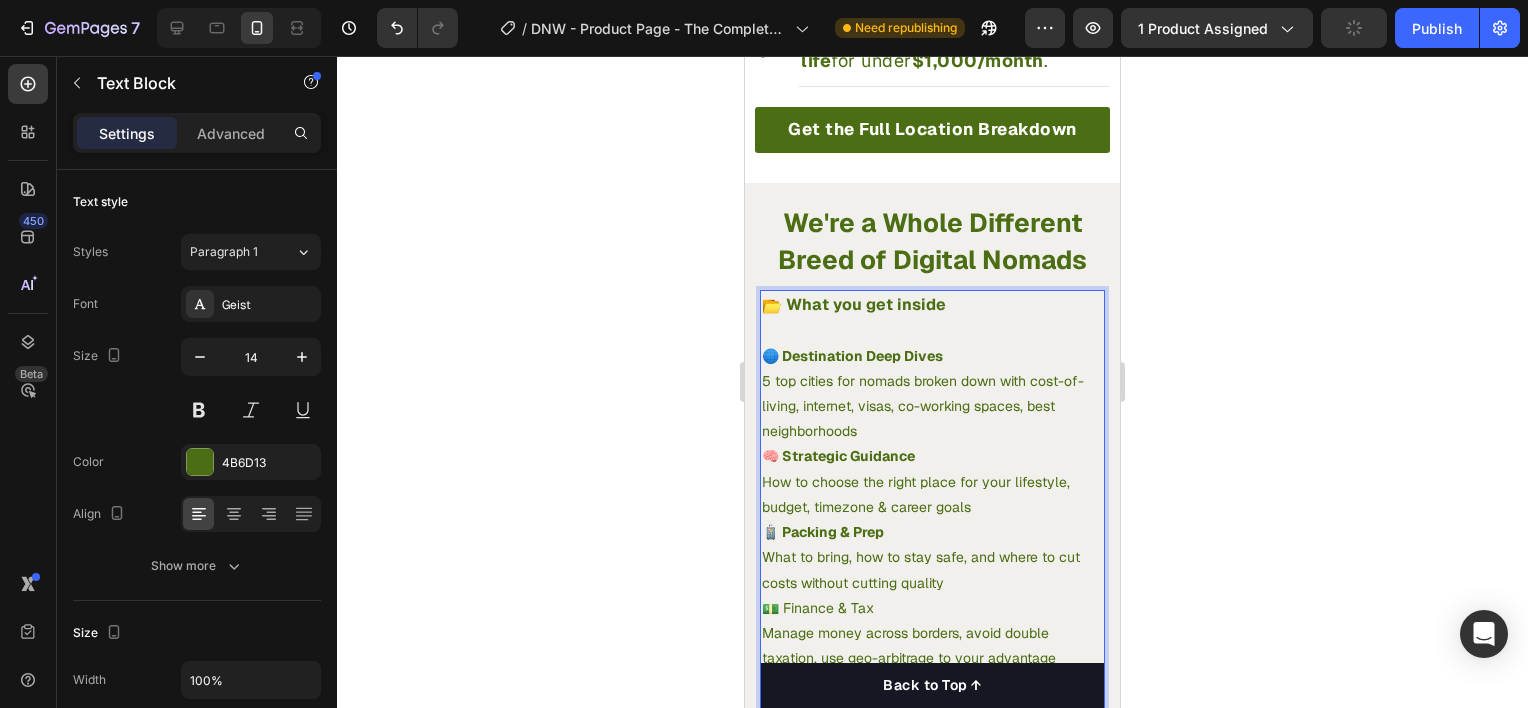click on "What to bring, how to stay safe, and where to cut costs without cutting quality 💵 Finance & Tax" at bounding box center [932, 583] 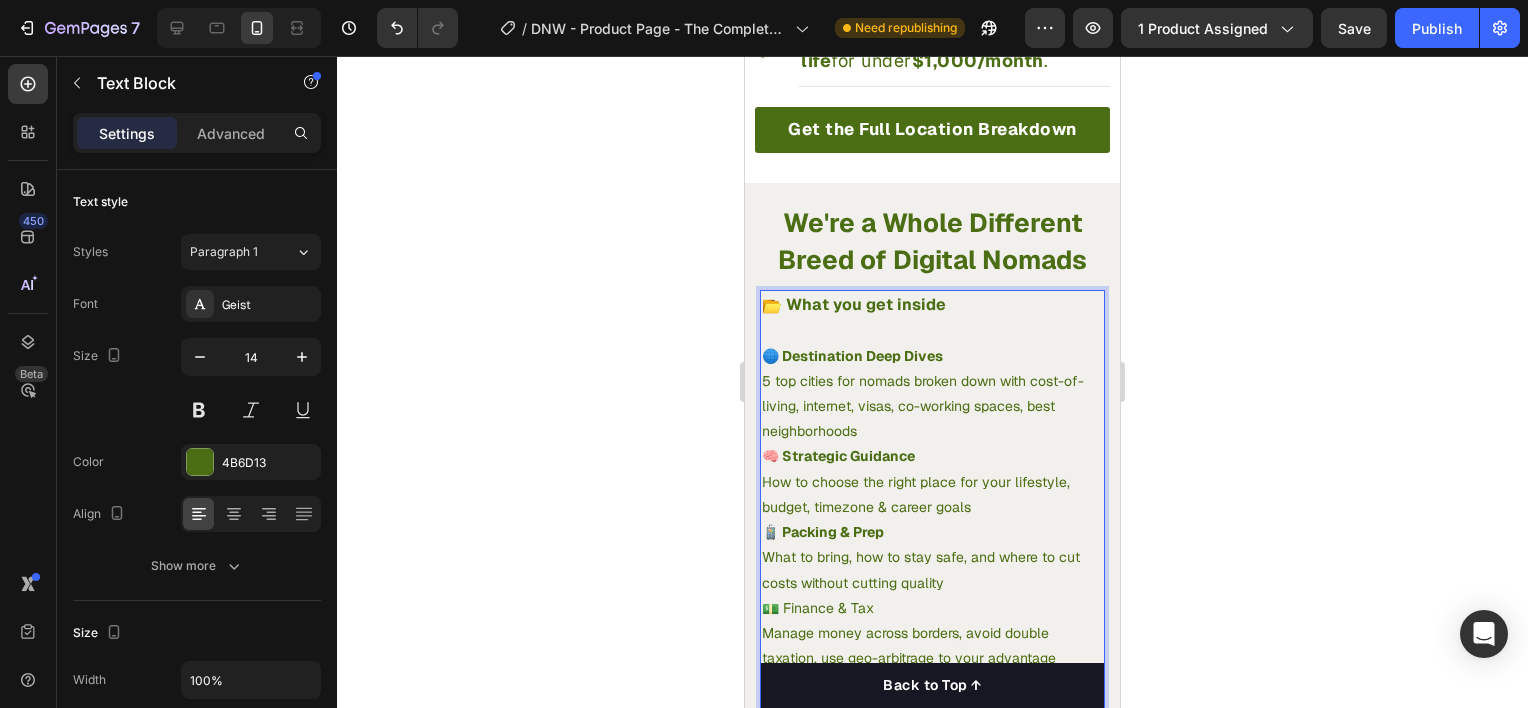 click 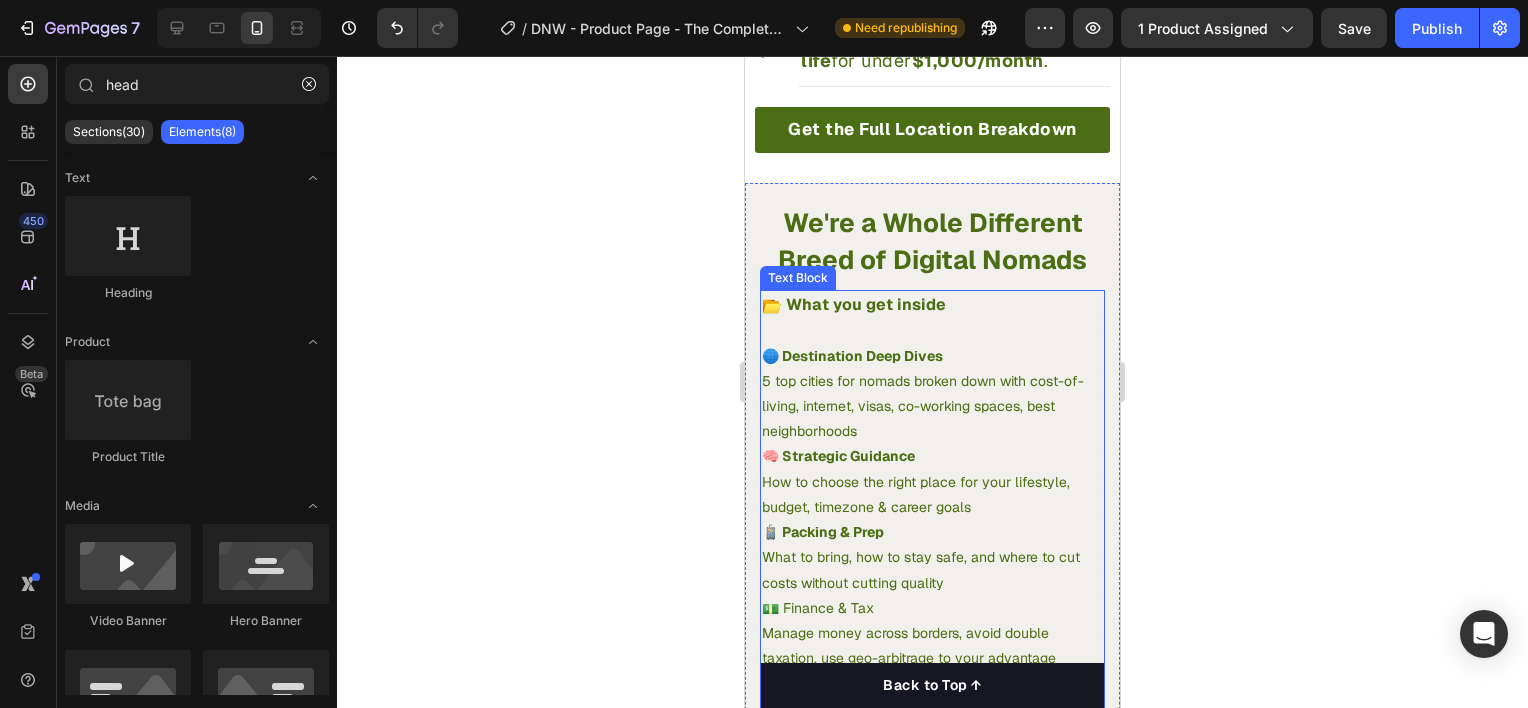 click on "What to bring, how to stay safe, and where to cut costs without cutting quality 💵 Finance & Tax" at bounding box center (932, 583) 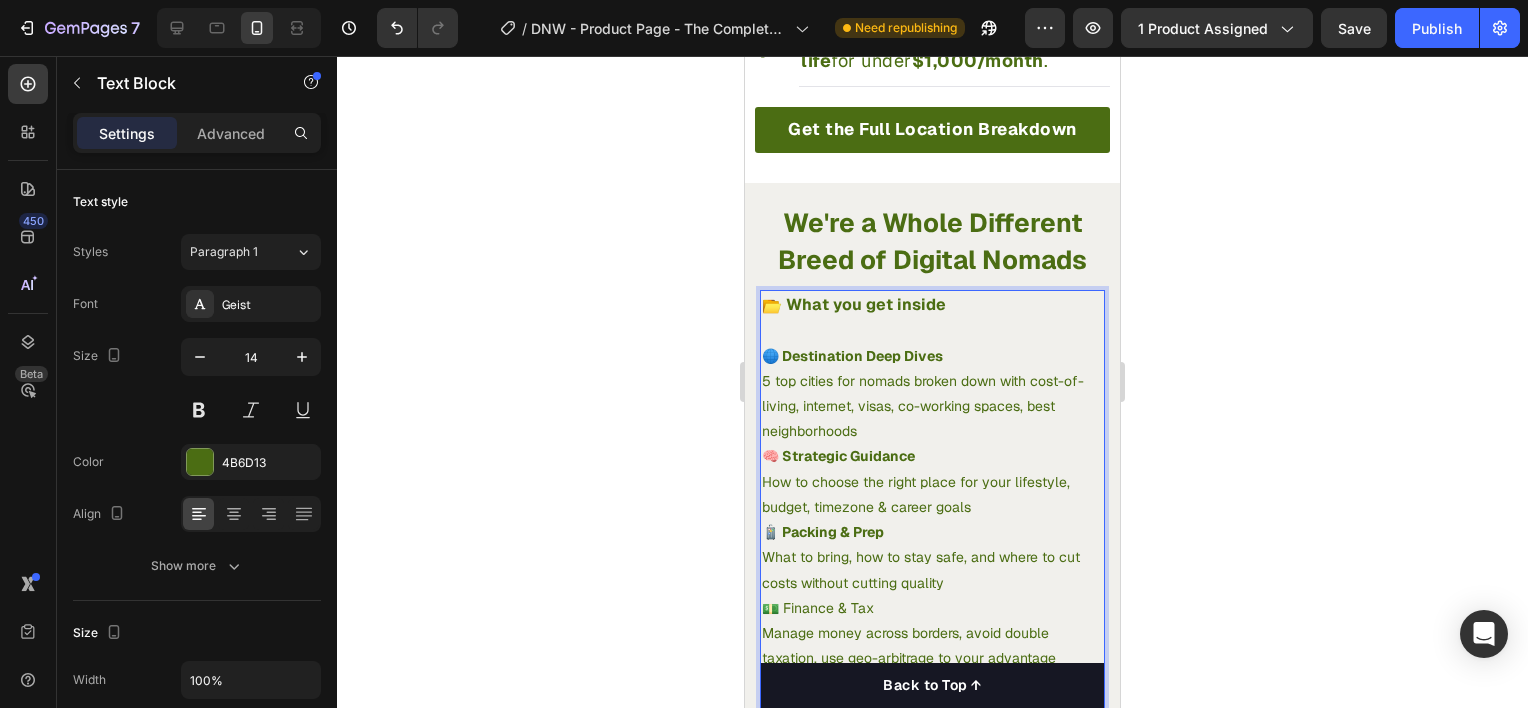 click on "What to bring, how to stay safe, and where to cut costs without cutting quality 💵 Finance & Tax" at bounding box center (932, 583) 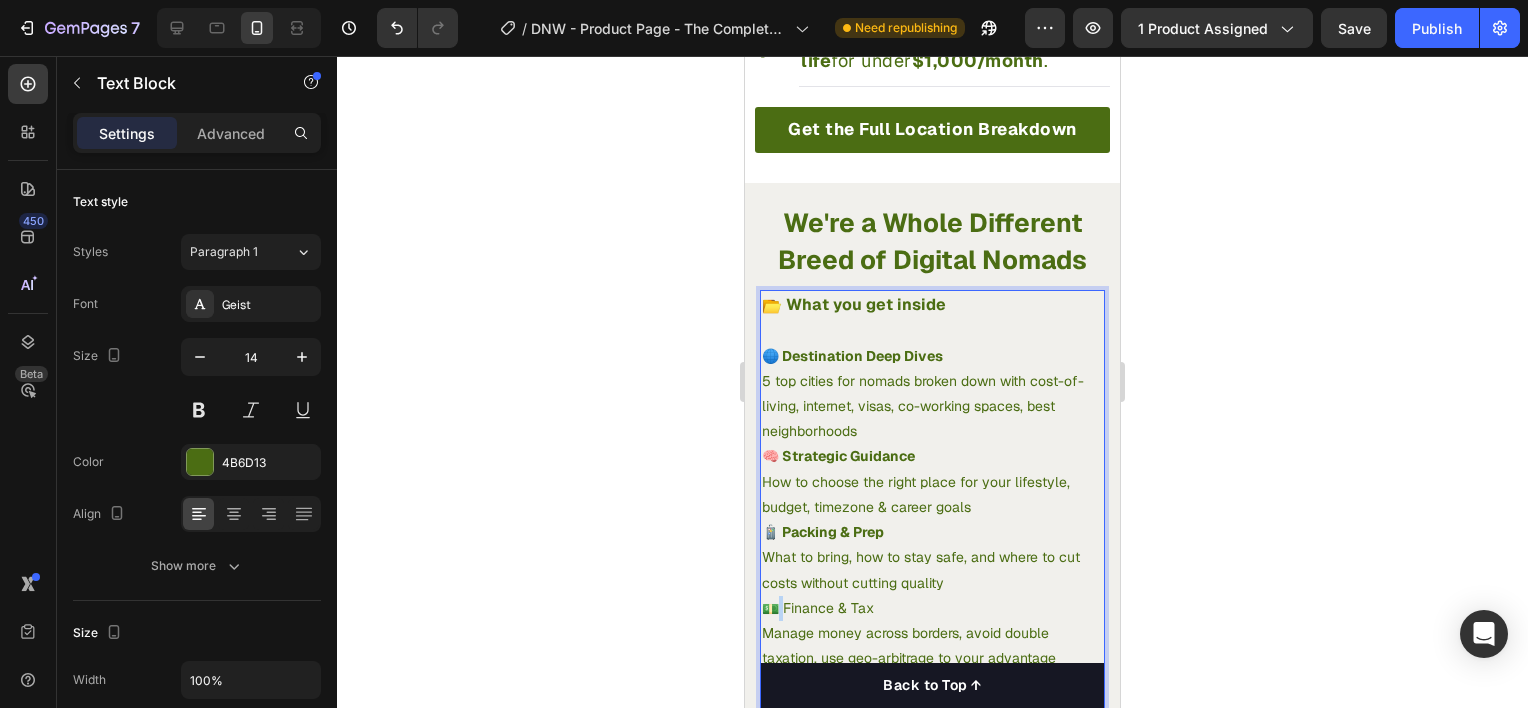 click on "What to bring, how to stay safe, and where to cut costs without cutting quality 💵 Finance & Tax" at bounding box center [932, 583] 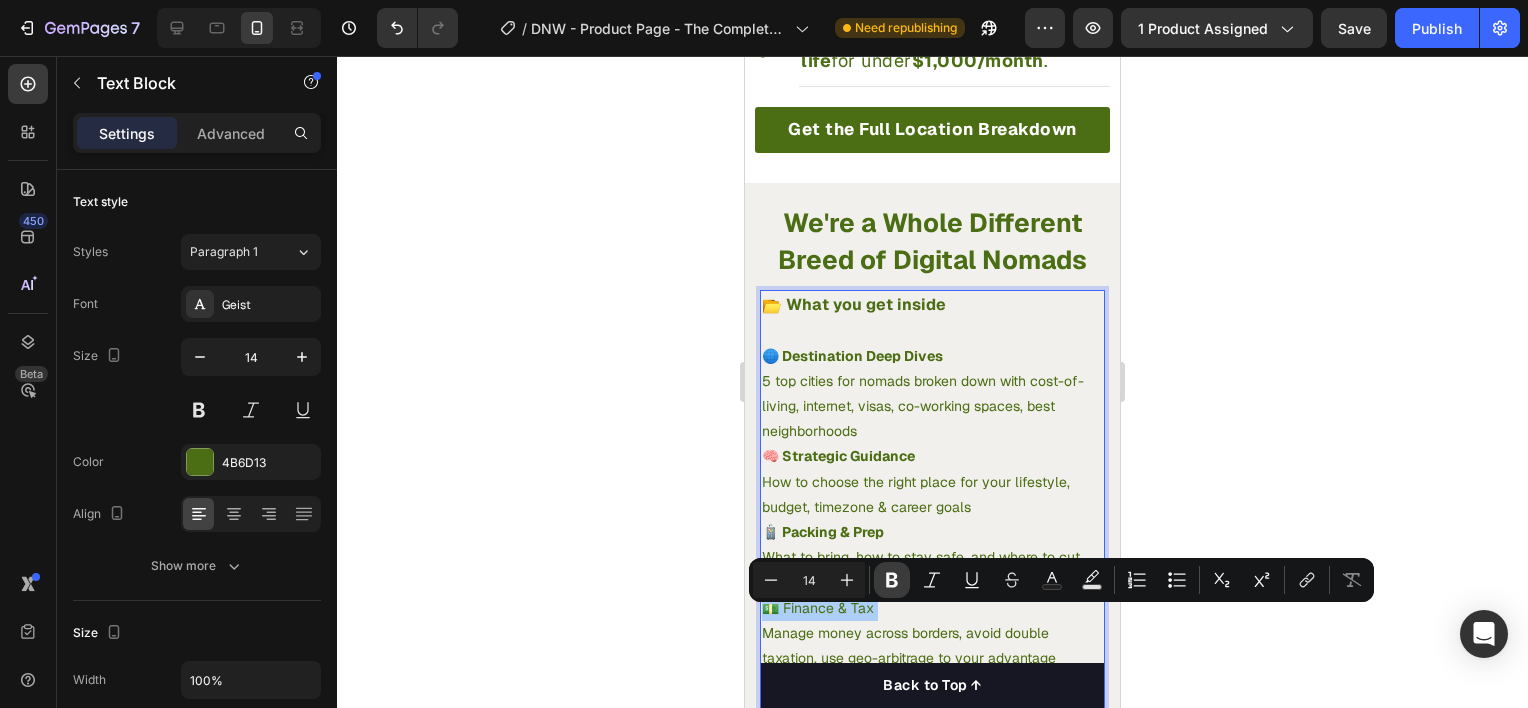 click 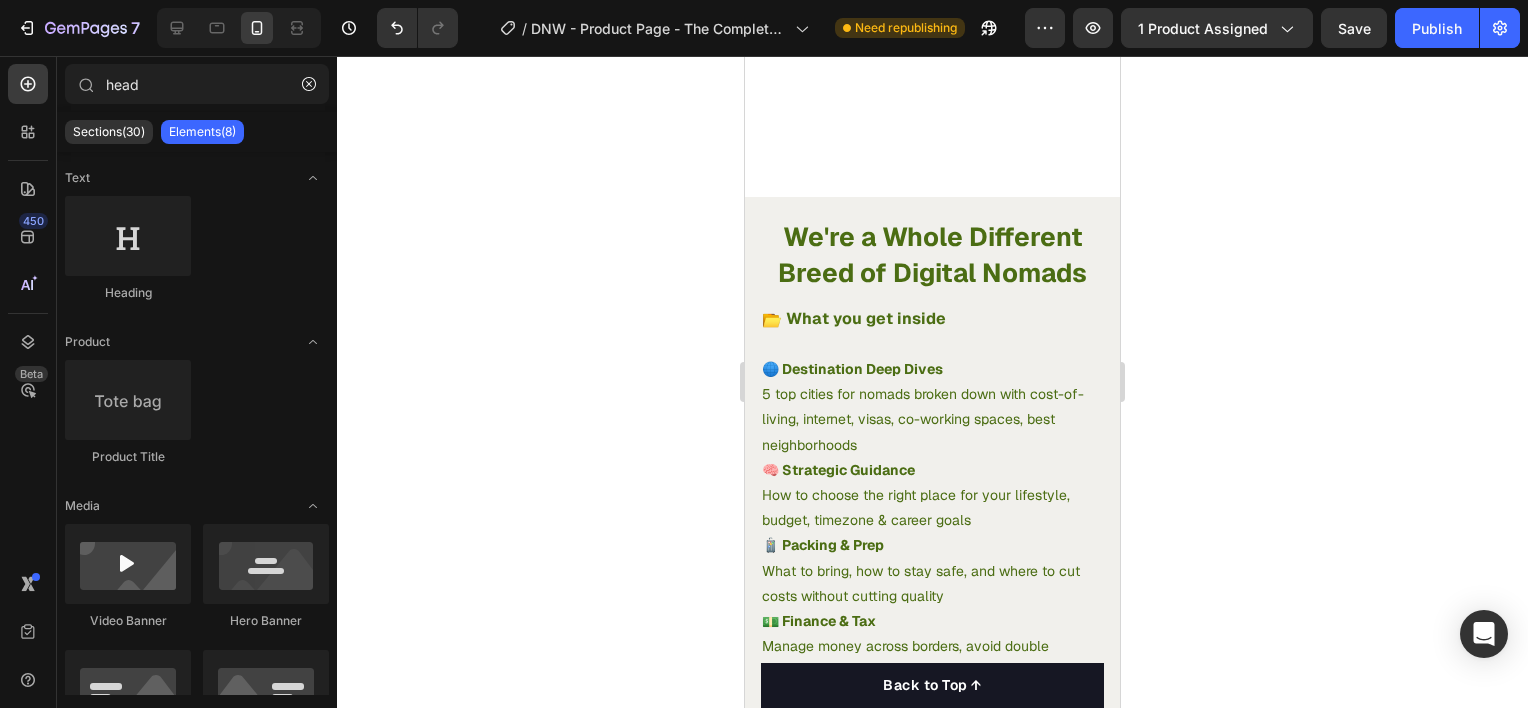 scroll, scrollTop: 3350, scrollLeft: 0, axis: vertical 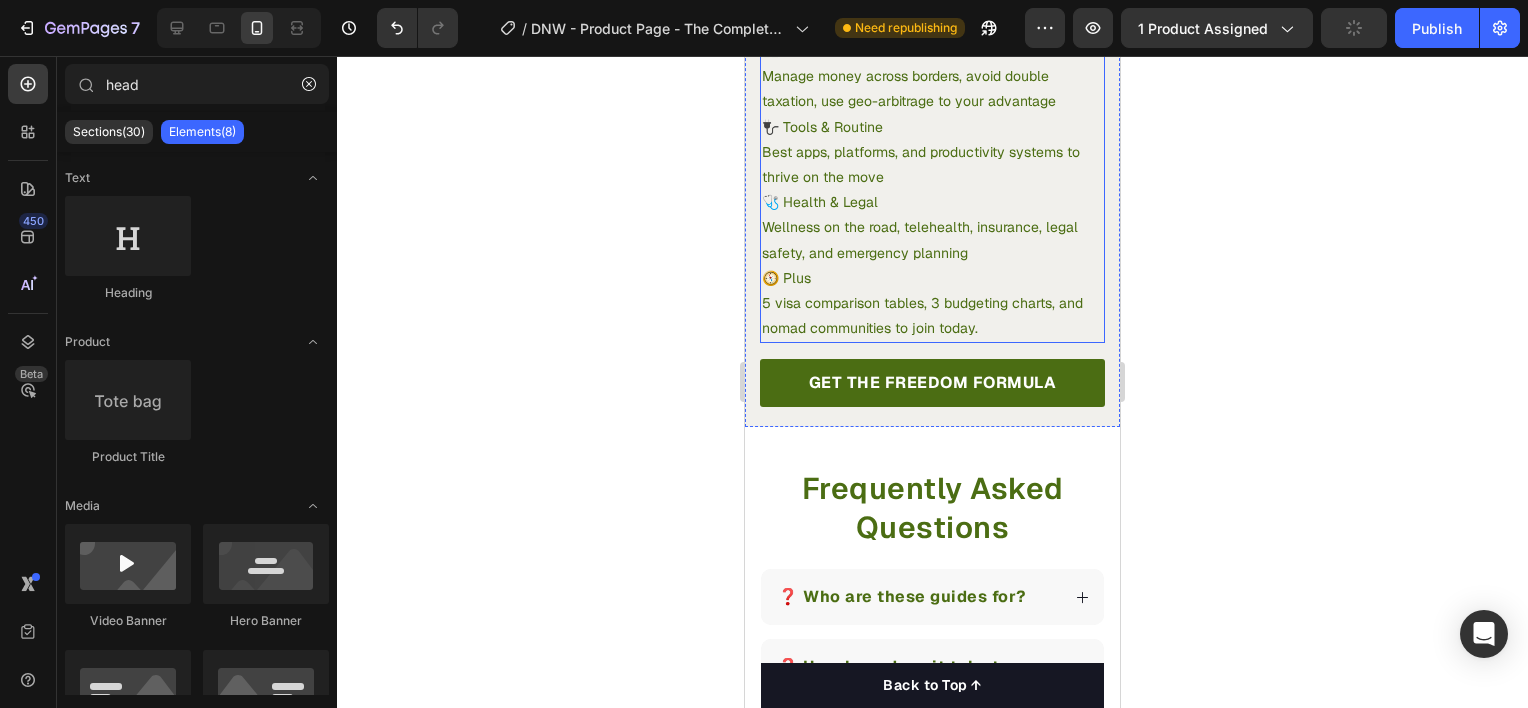 click on "Manage money across borders, avoid double taxation, use geo-arbitrage to your advantage 🔌 Tools & Routine" at bounding box center [932, 102] 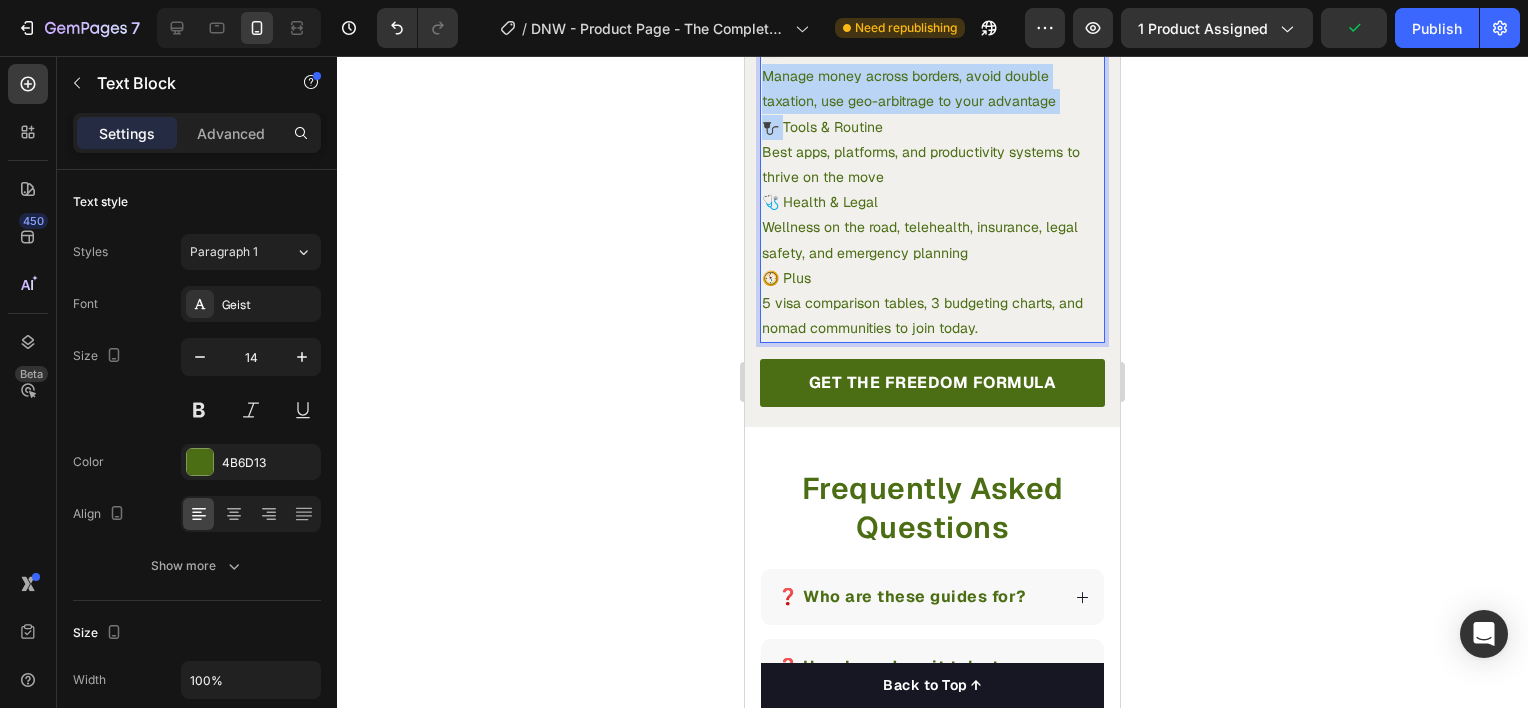 click on "Manage money across borders, avoid double taxation, use geo-arbitrage to your advantage 🔌 Tools & Routine" at bounding box center [932, 102] 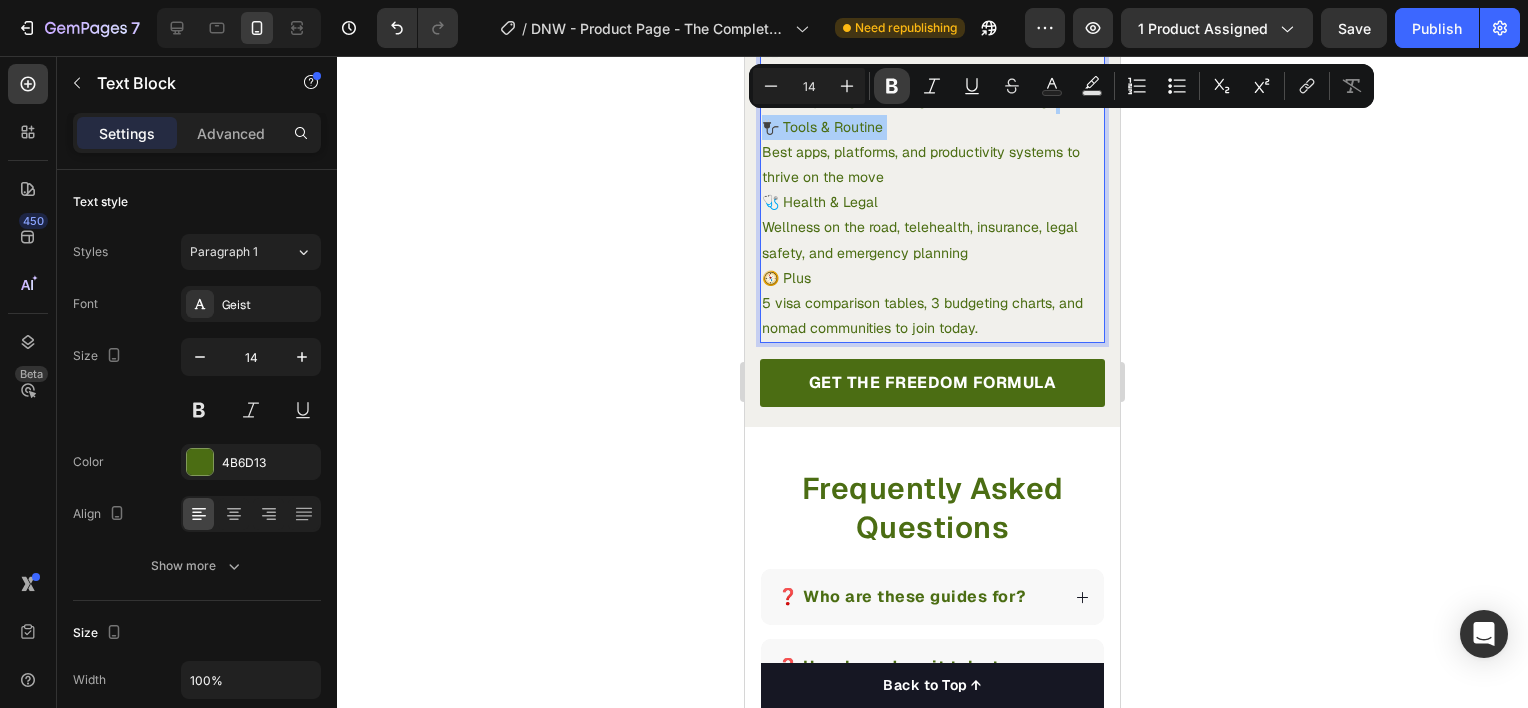drag, startPoint x: 884, startPoint y: 94, endPoint x: 109, endPoint y: 128, distance: 775.7454 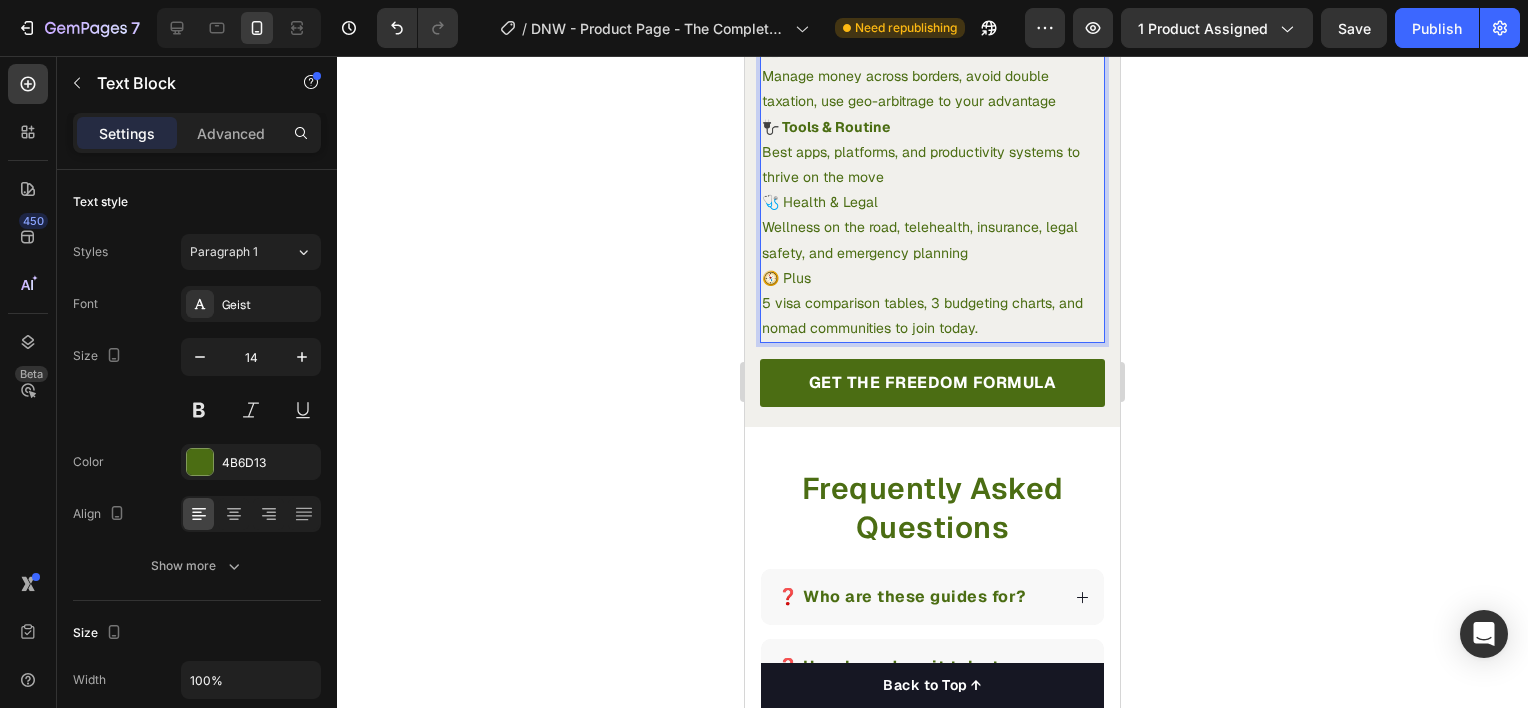 click on "Best apps, platforms, and productivity systems to thrive on the move 🩺 Health & Legal" at bounding box center (932, 178) 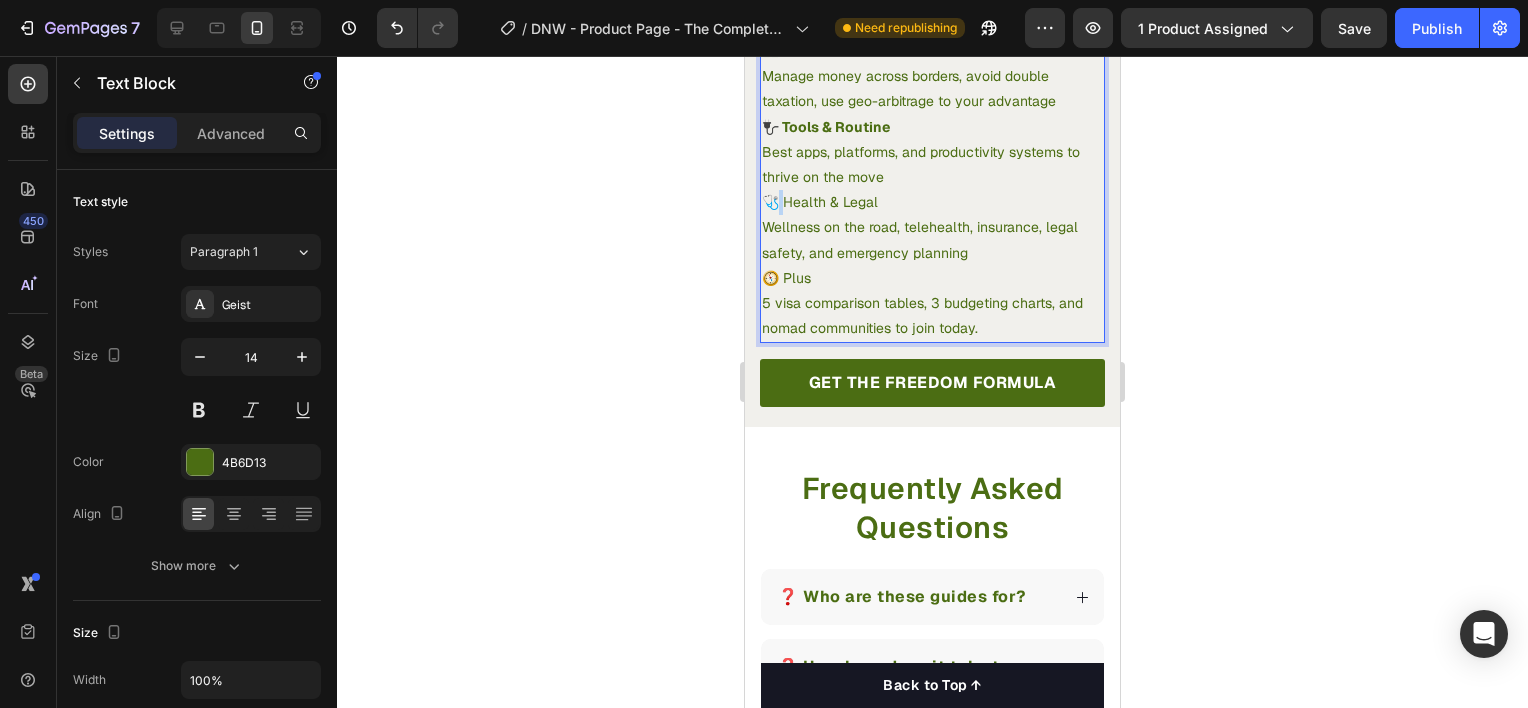 click on "Best apps, platforms, and productivity systems to thrive on the move 🩺 Health & Legal" at bounding box center (932, 178) 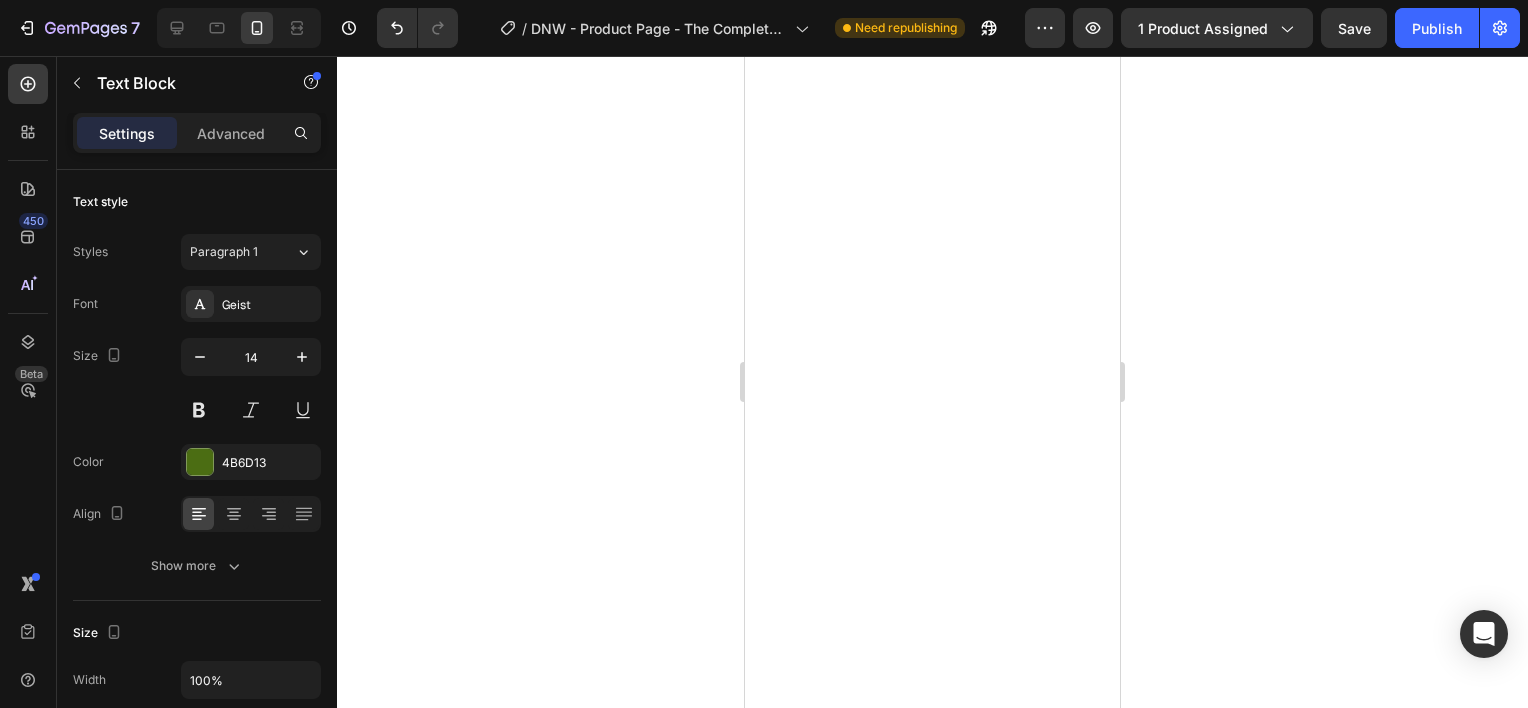 scroll, scrollTop: 0, scrollLeft: 0, axis: both 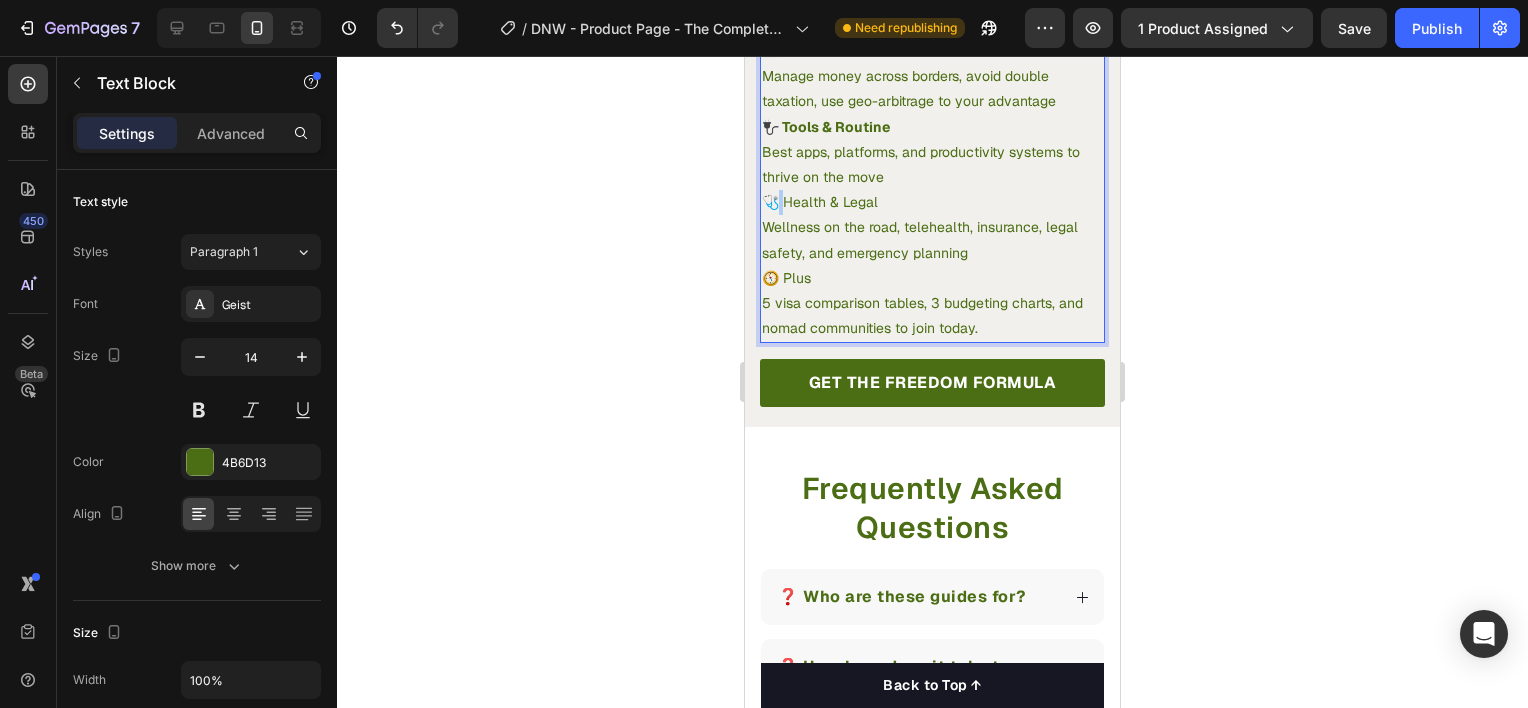 click 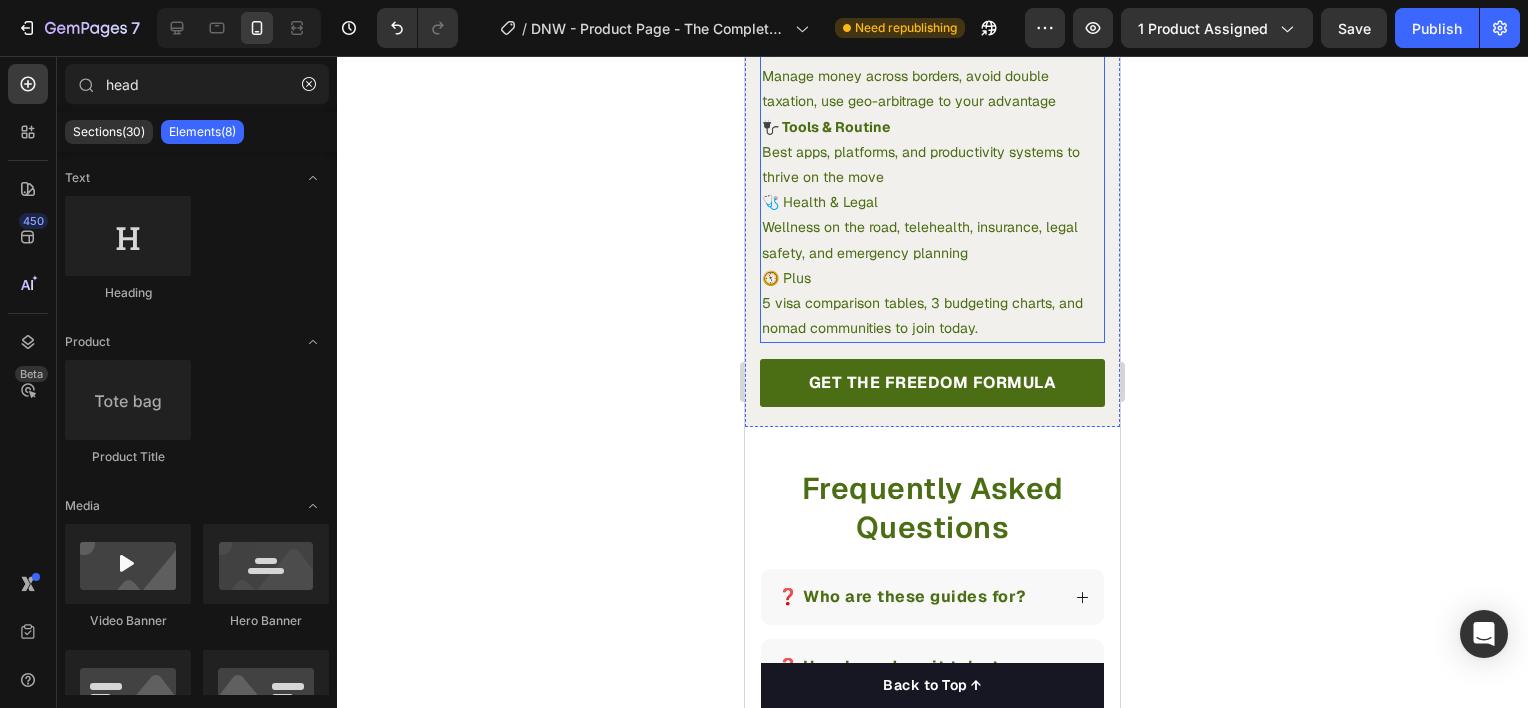 click on "Best apps, platforms, and productivity systems to thrive on the move 🩺 Health & Legal" at bounding box center [932, 178] 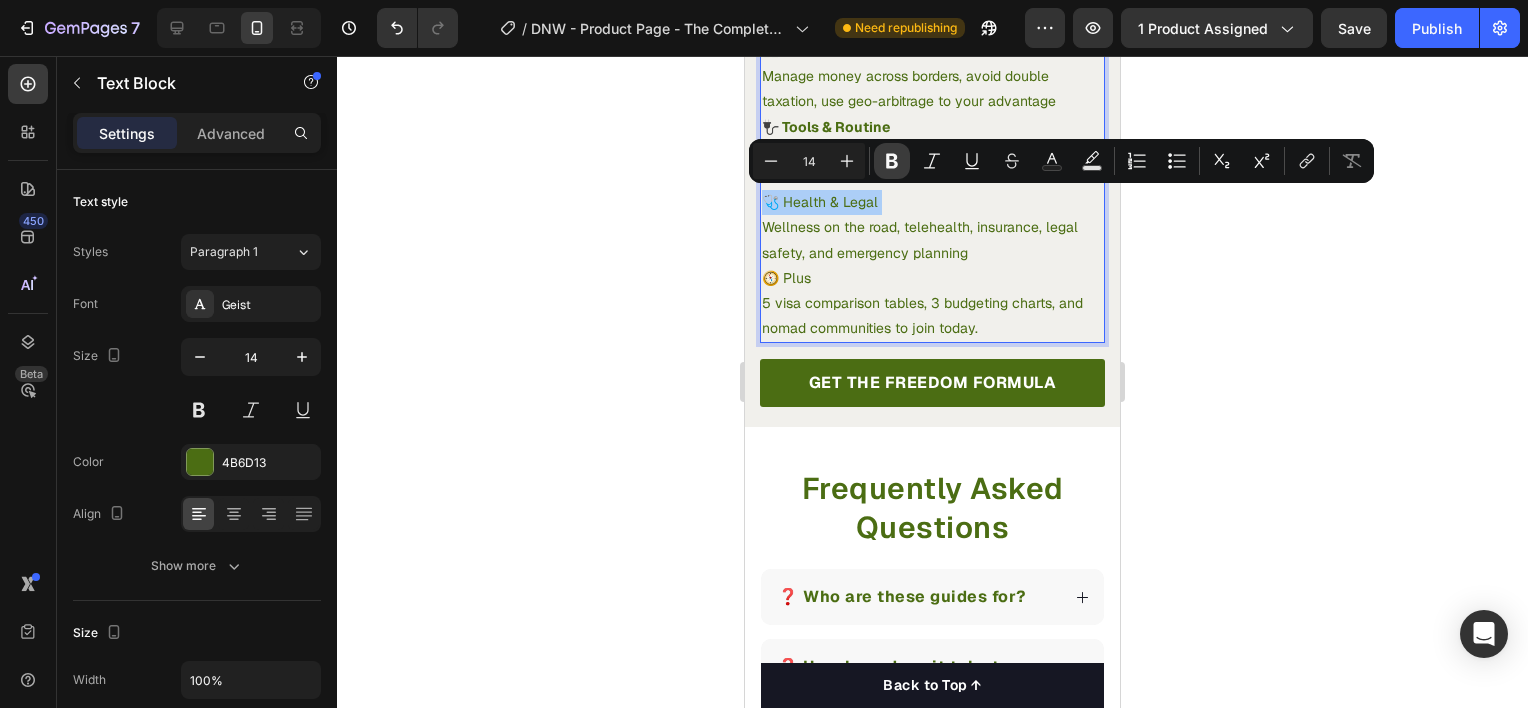 click 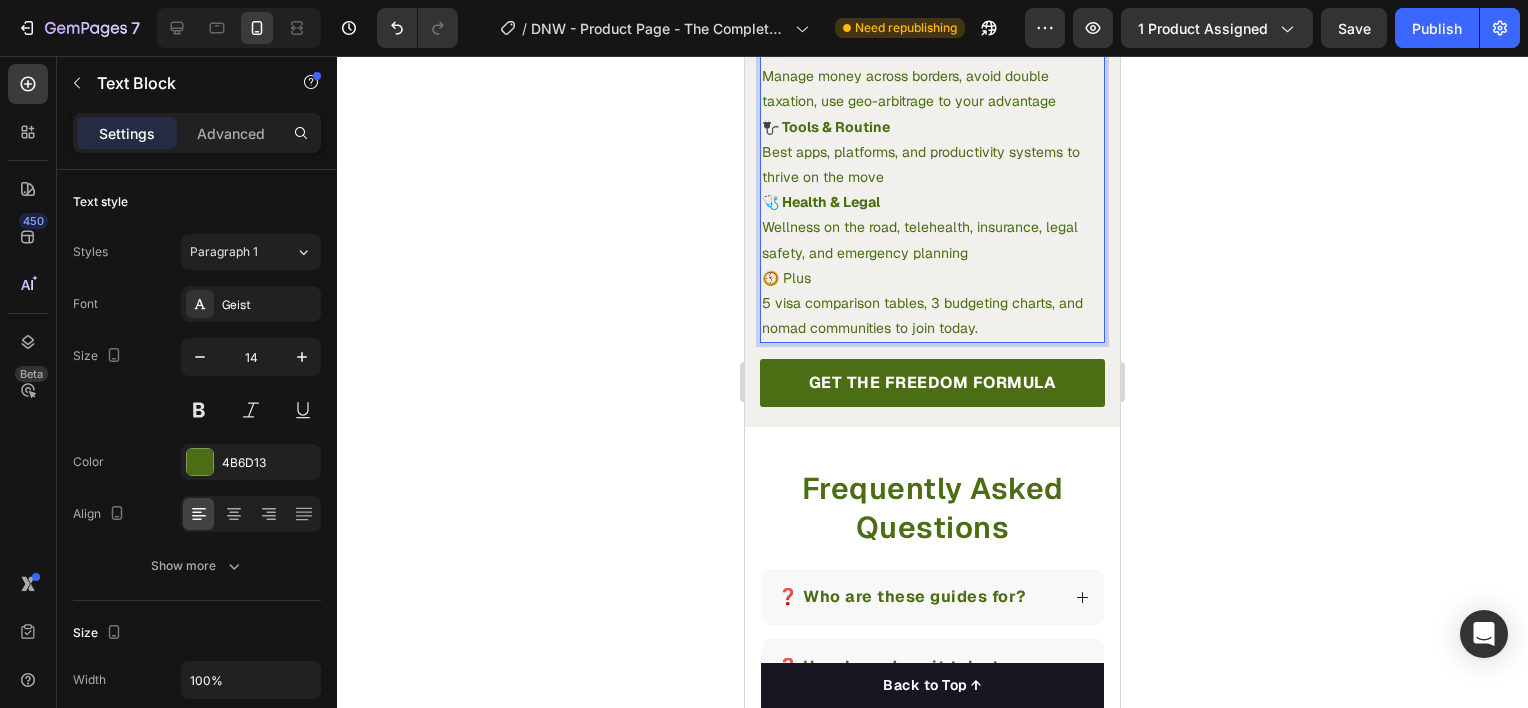 click 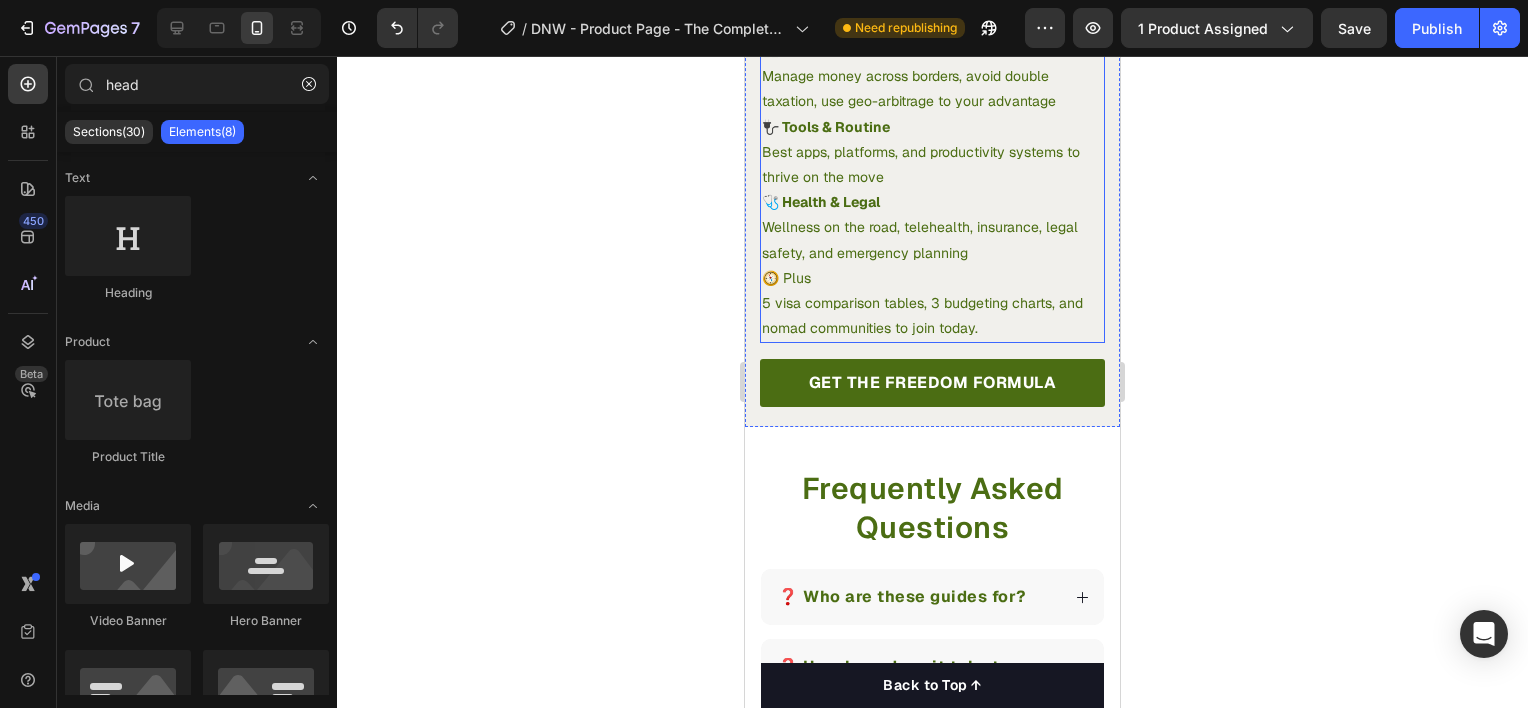click on "Wellness on the road, telehealth, insurance, legal safety, and emergency planning 🧭 Plus" at bounding box center [932, 253] 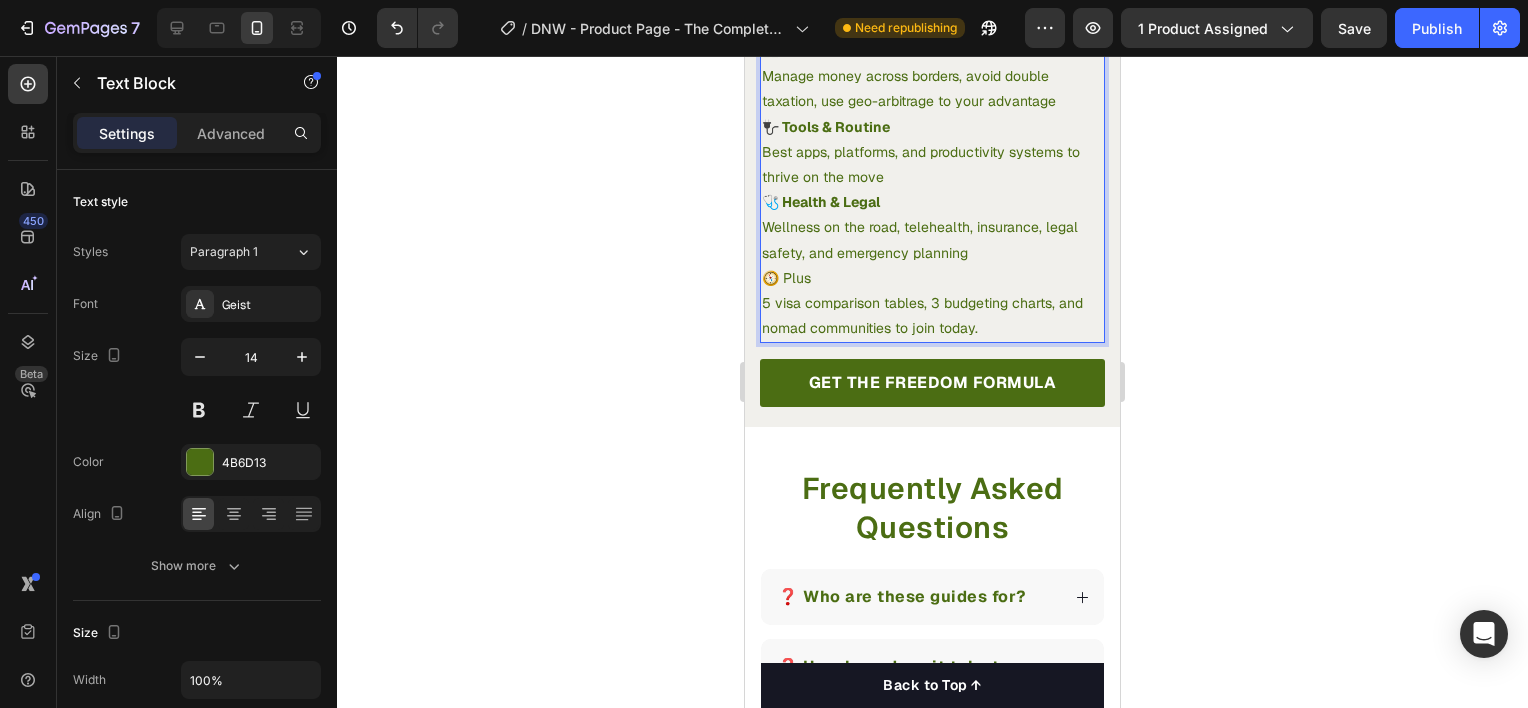 click on "Wellness on the road, telehealth, insurance, legal safety, and emergency planning 🧭 Plus" at bounding box center (932, 253) 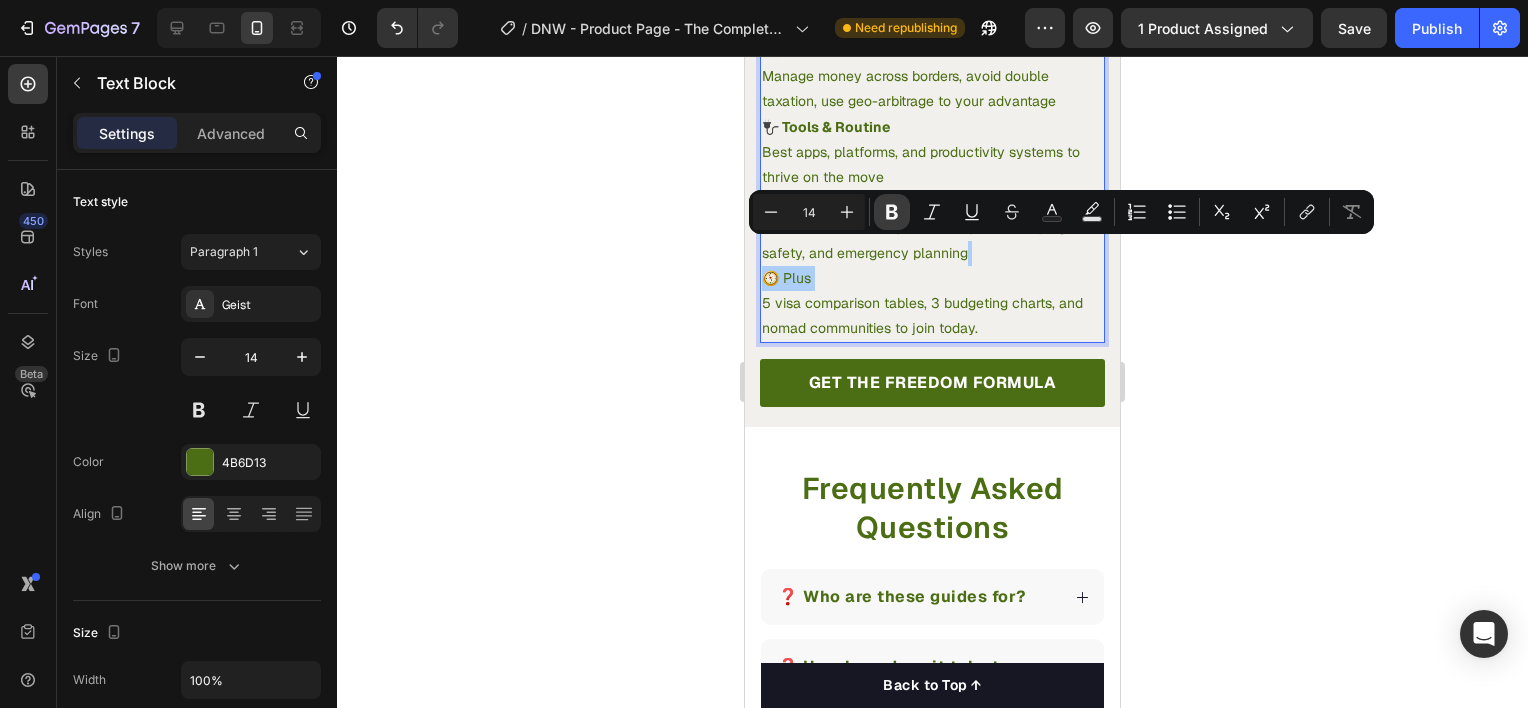 click 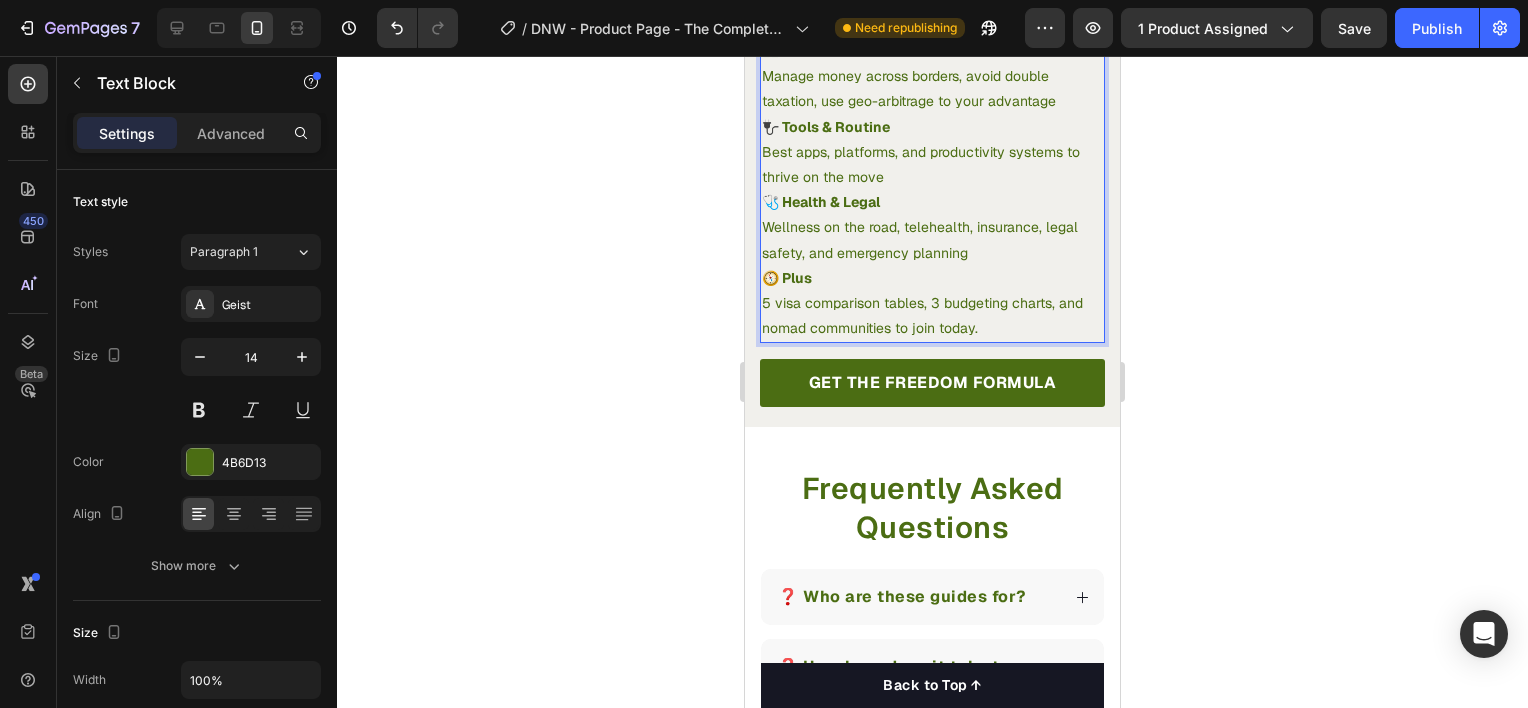 click 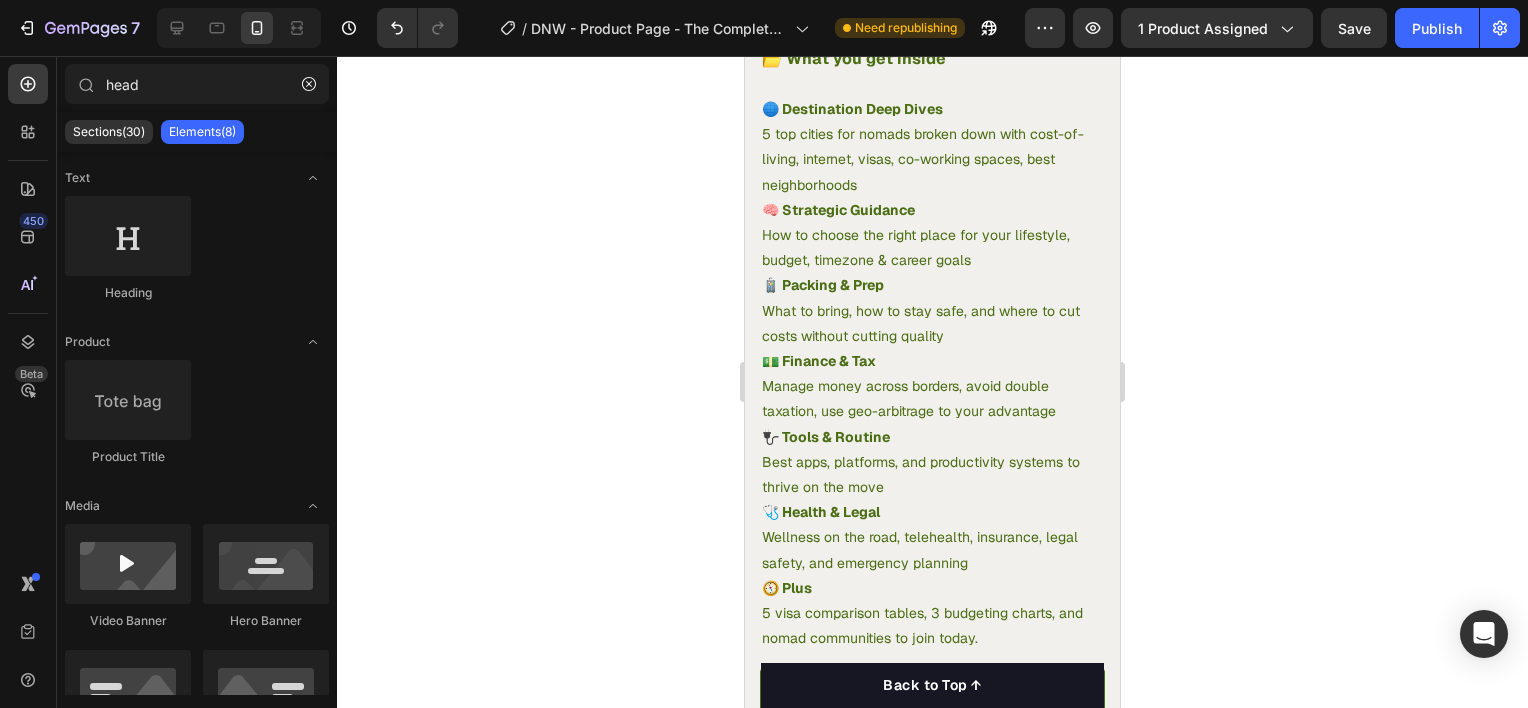 scroll, scrollTop: 3017, scrollLeft: 0, axis: vertical 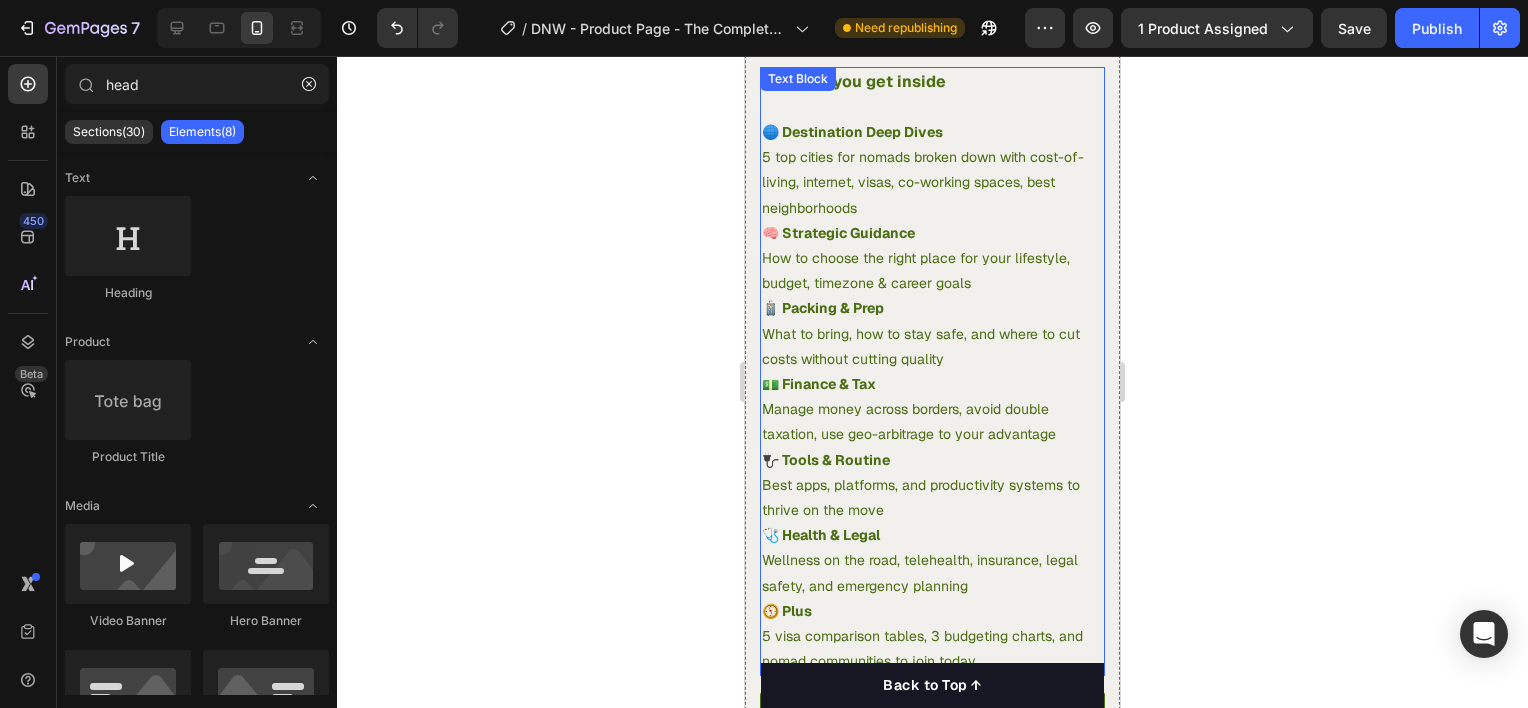 click on "5 top cities for nomads broken down with cost-of-living, internet, visas, co-working spaces, best neighborhoods 🧠 Strategic Guidance" at bounding box center (932, 195) 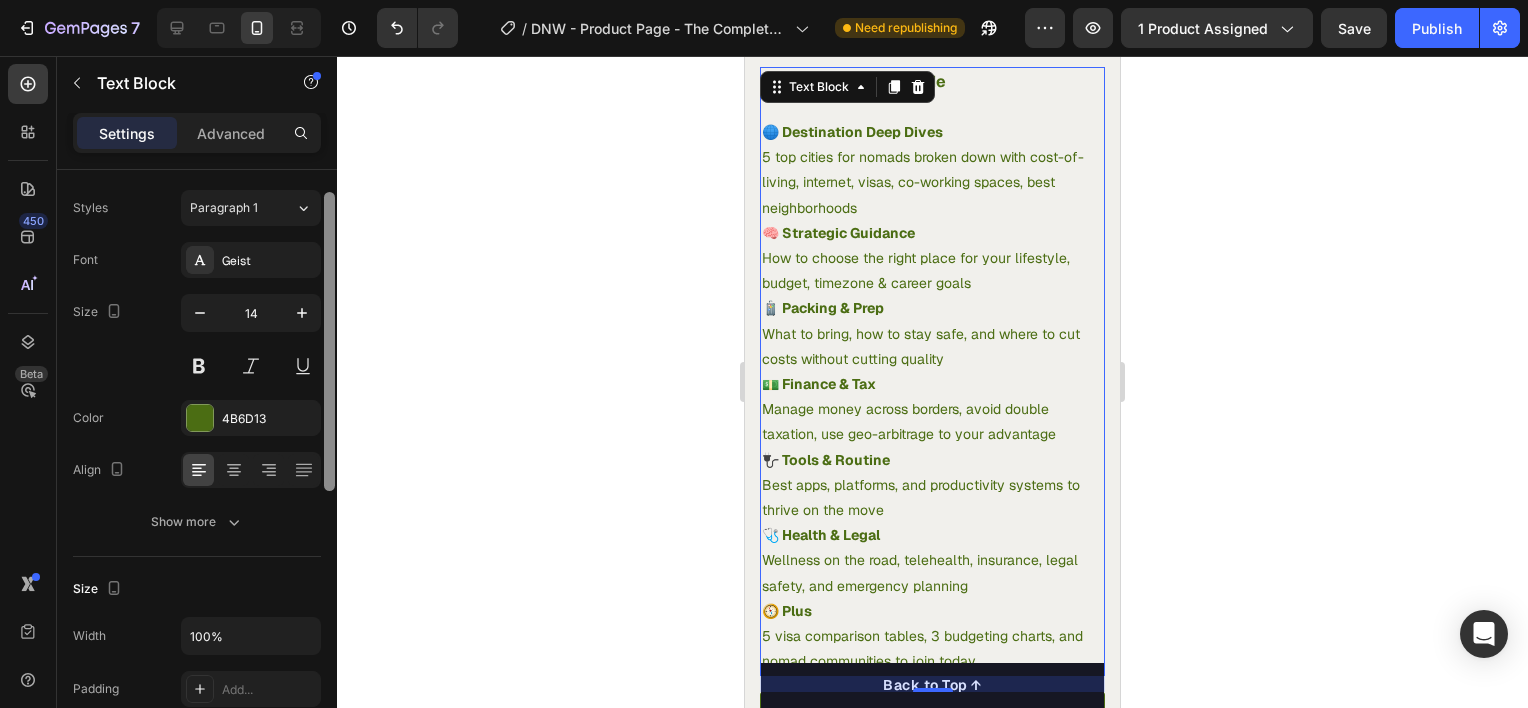 drag, startPoint x: 327, startPoint y: 448, endPoint x: 327, endPoint y: 472, distance: 24 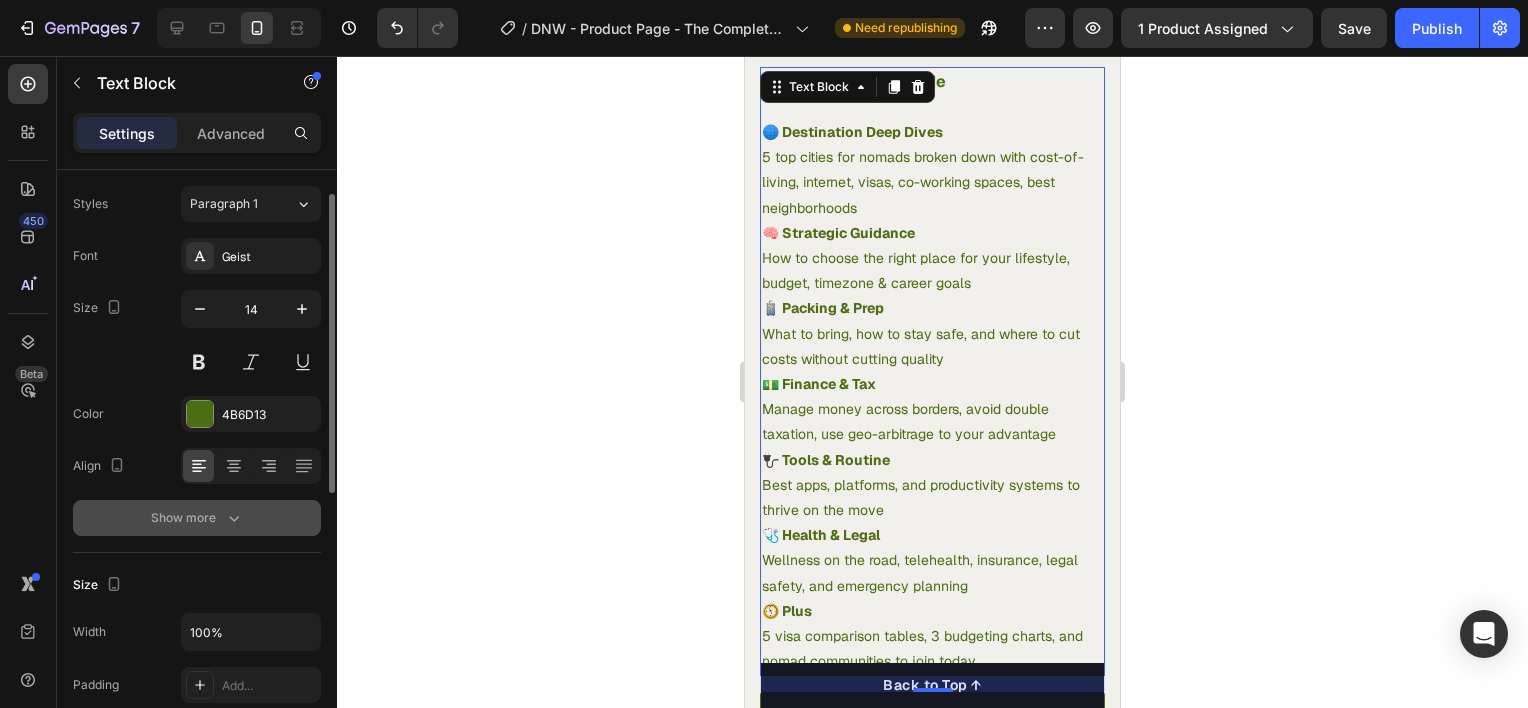 click on "Show more" at bounding box center (197, 518) 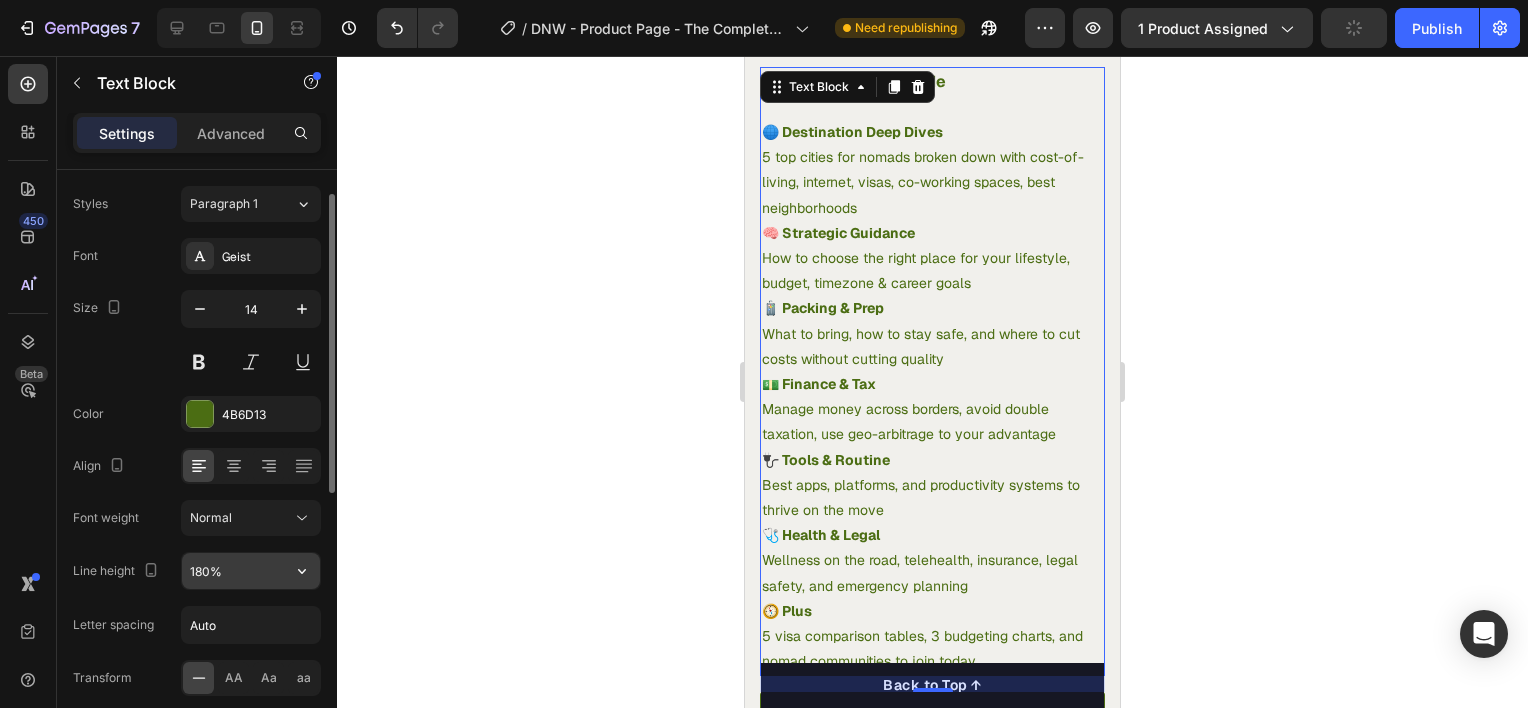 click on "180%" at bounding box center (251, 571) 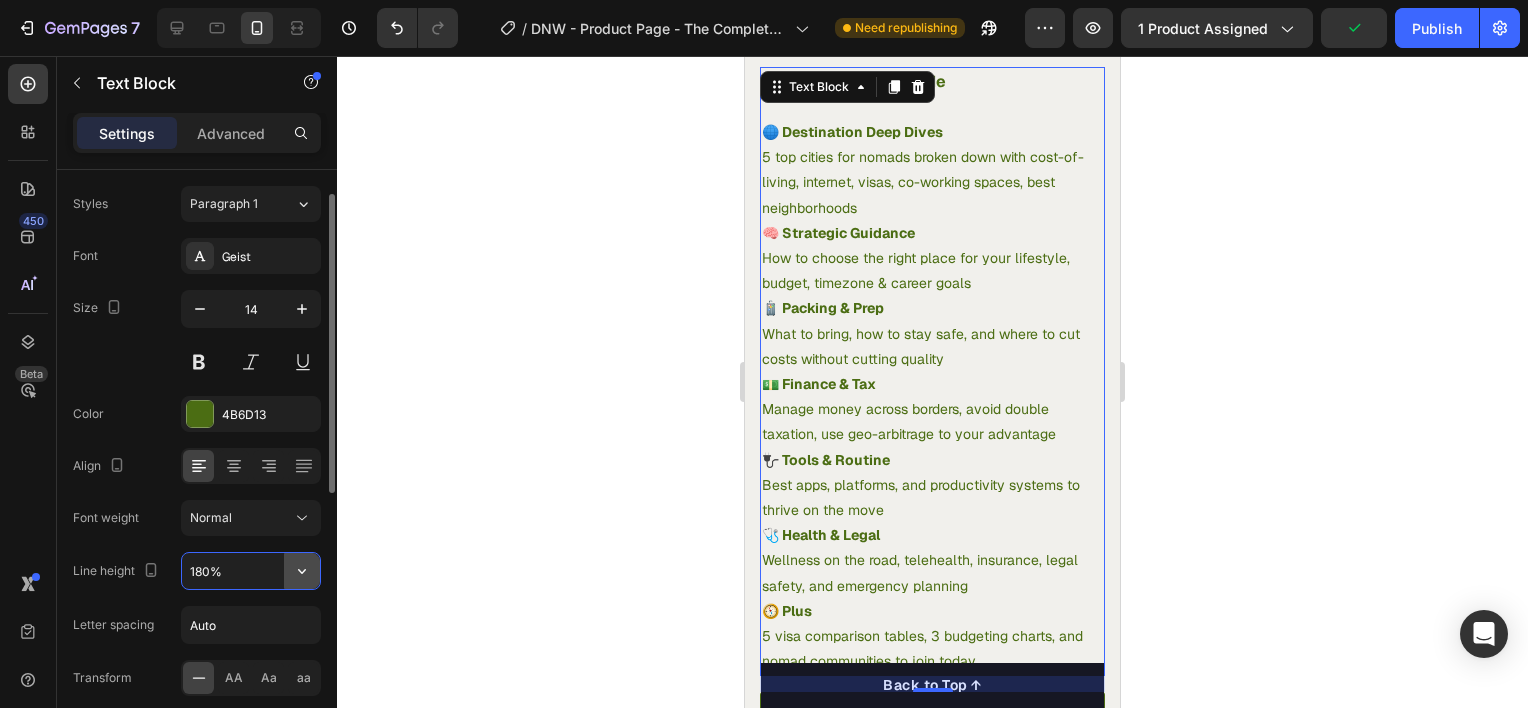 click 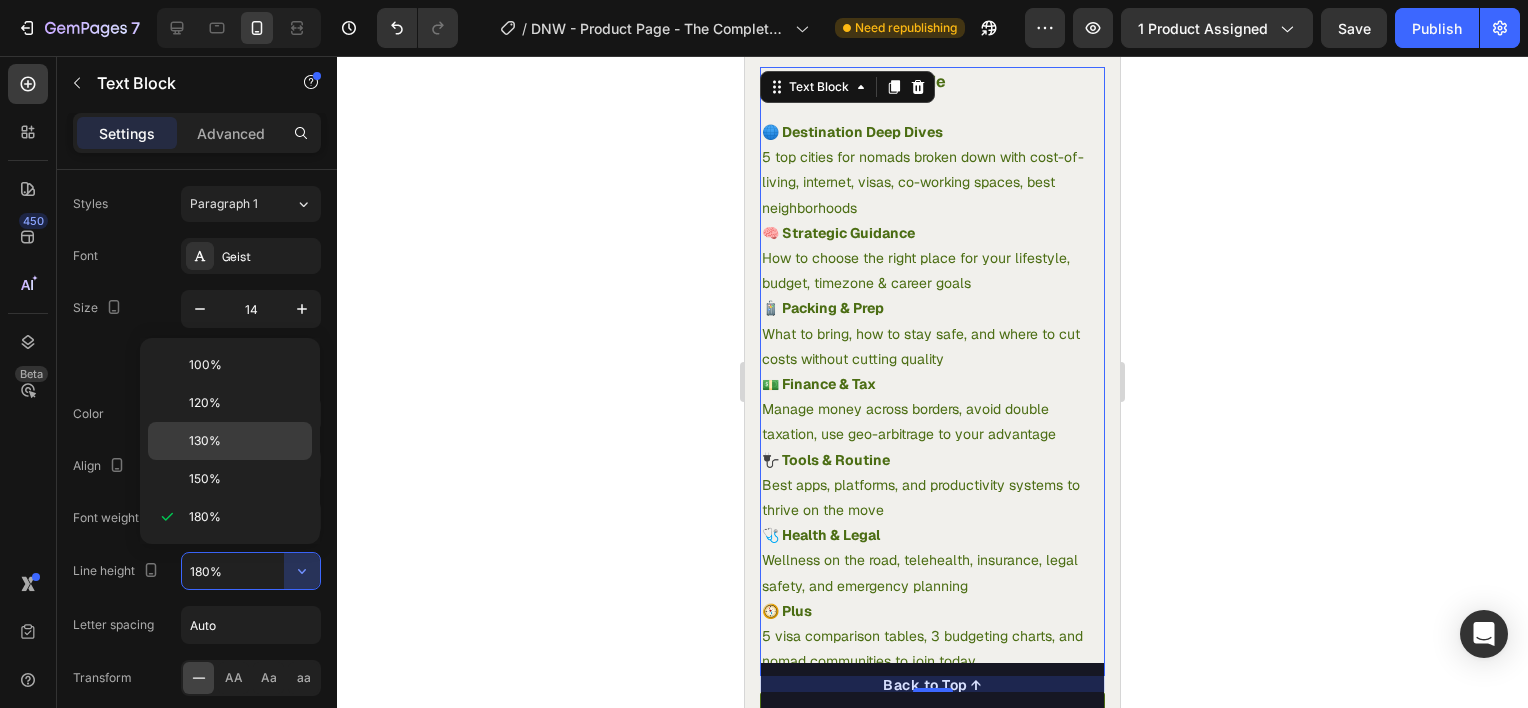 click on "130%" at bounding box center (246, 441) 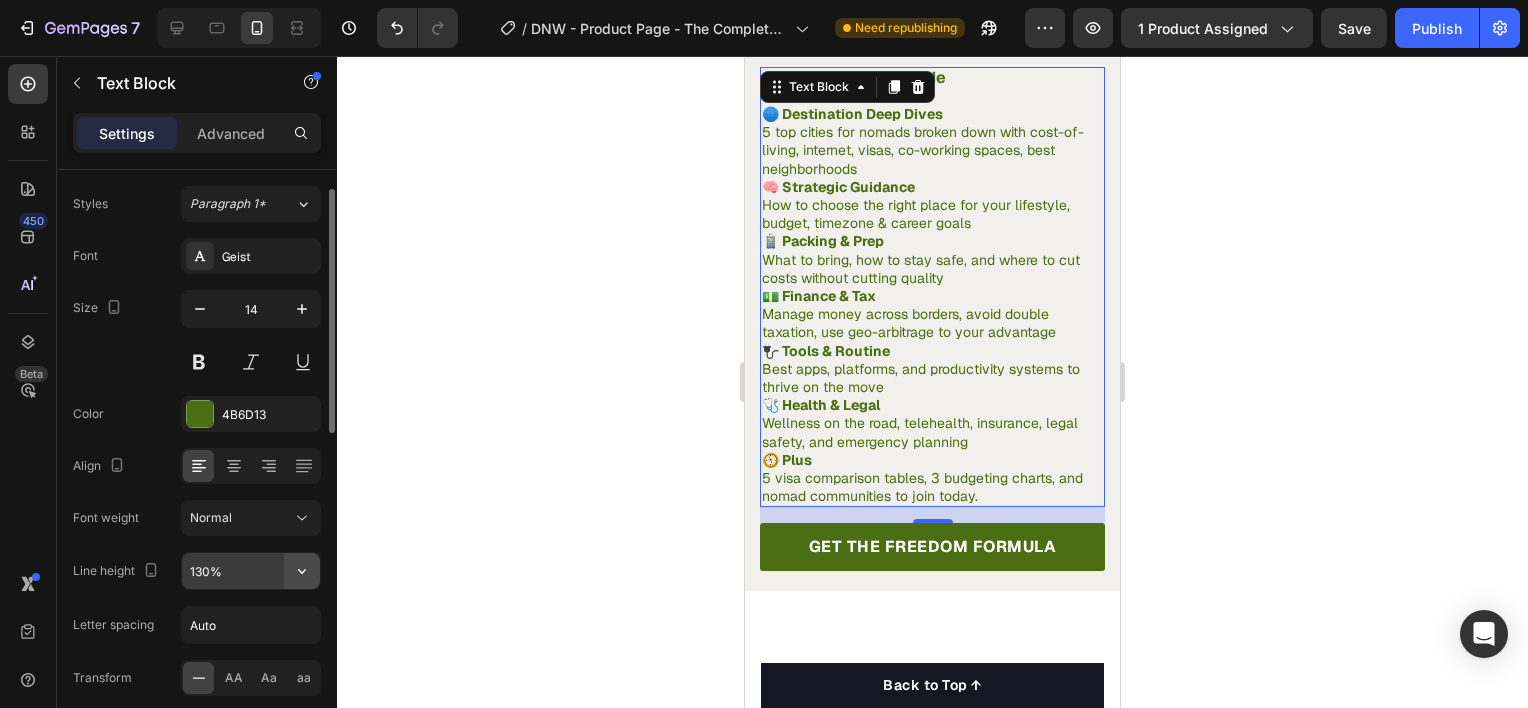 click 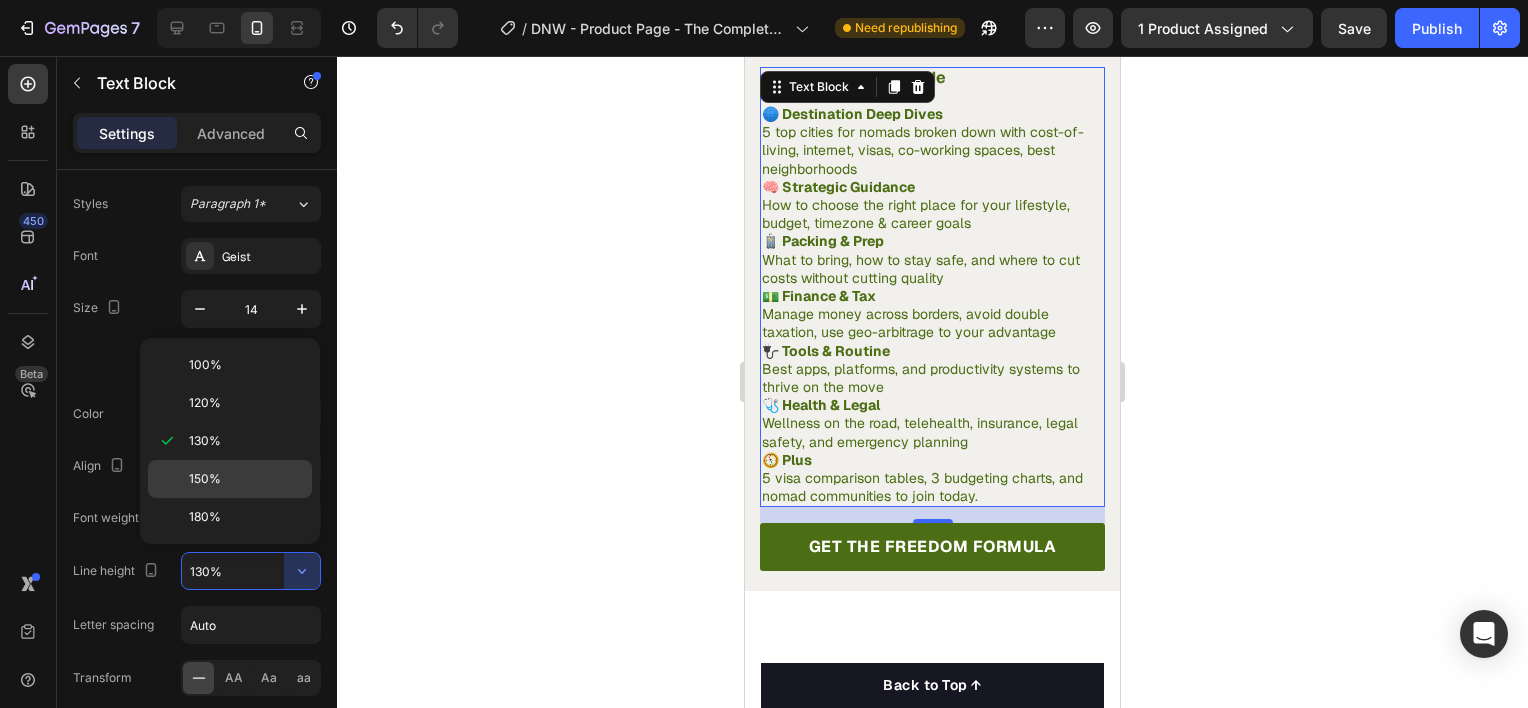 click on "150%" 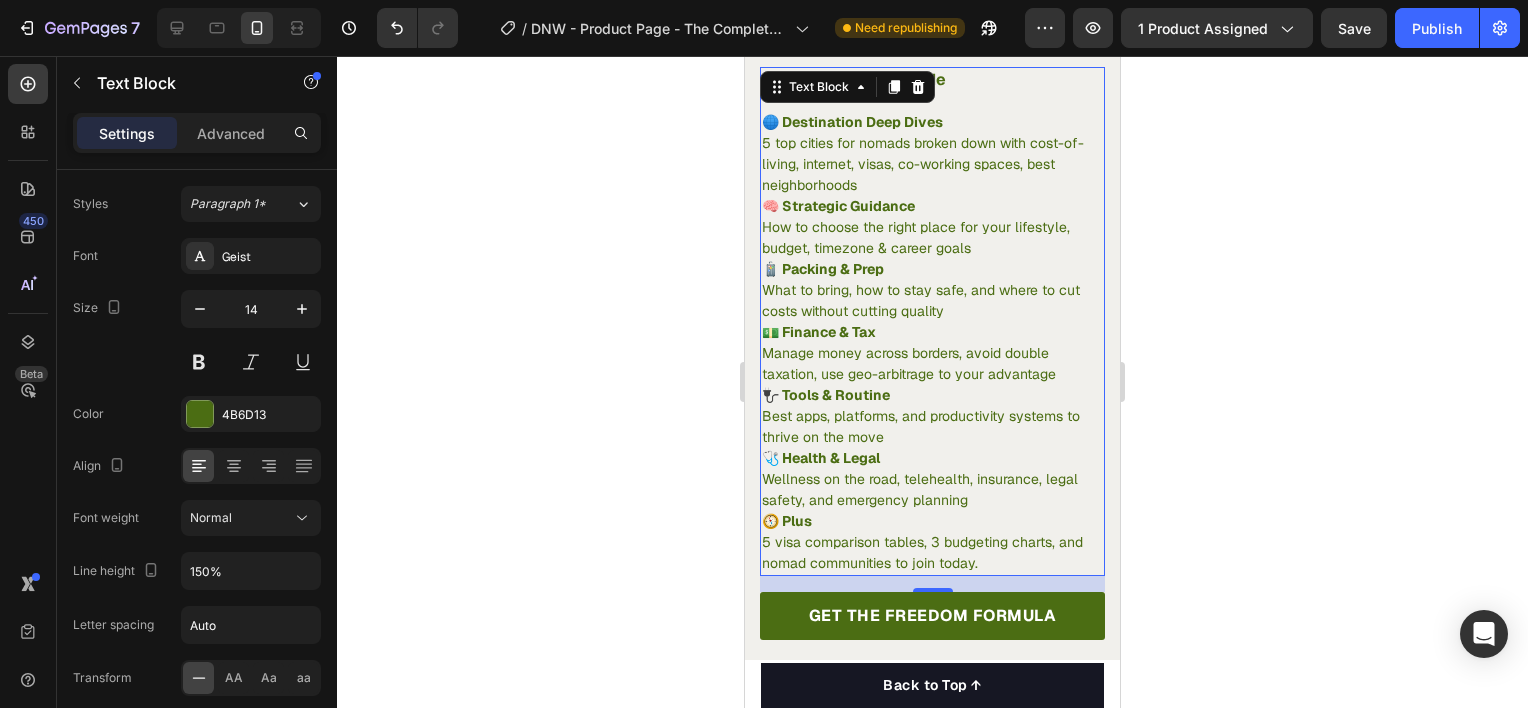 click 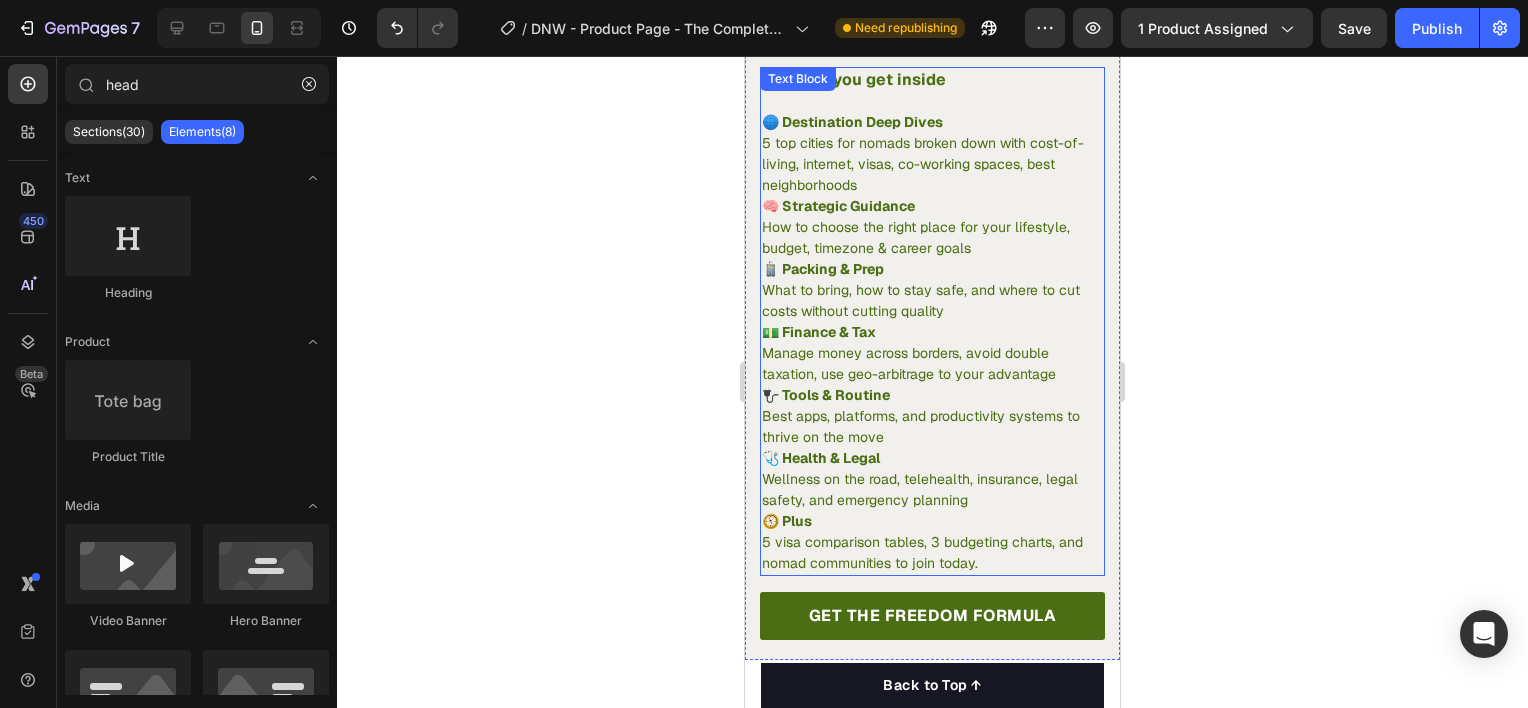 click on "5 top cities for nomads broken down with cost-of-living, internet, visas, co-working spaces, best neighborhoods 🧠 Strategic Guidance" at bounding box center [932, 175] 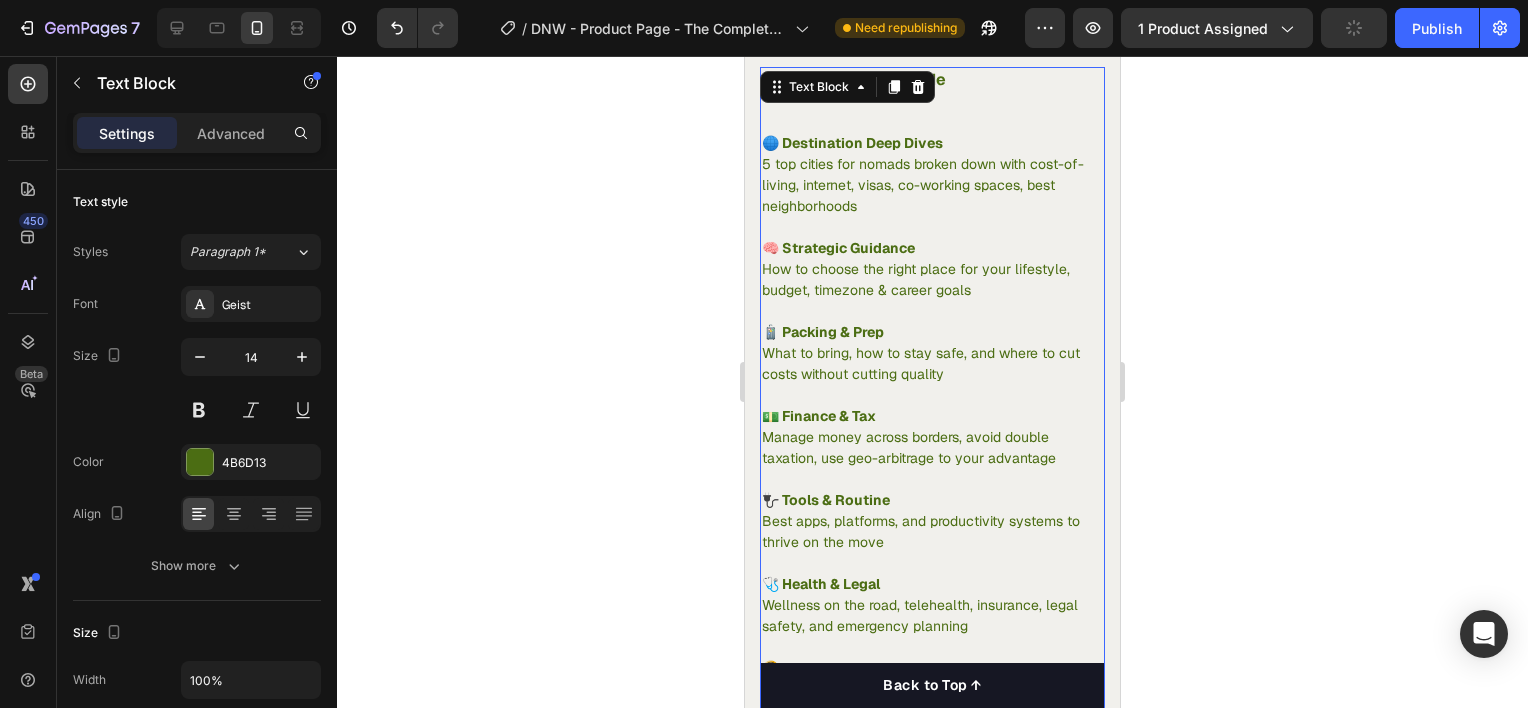 click 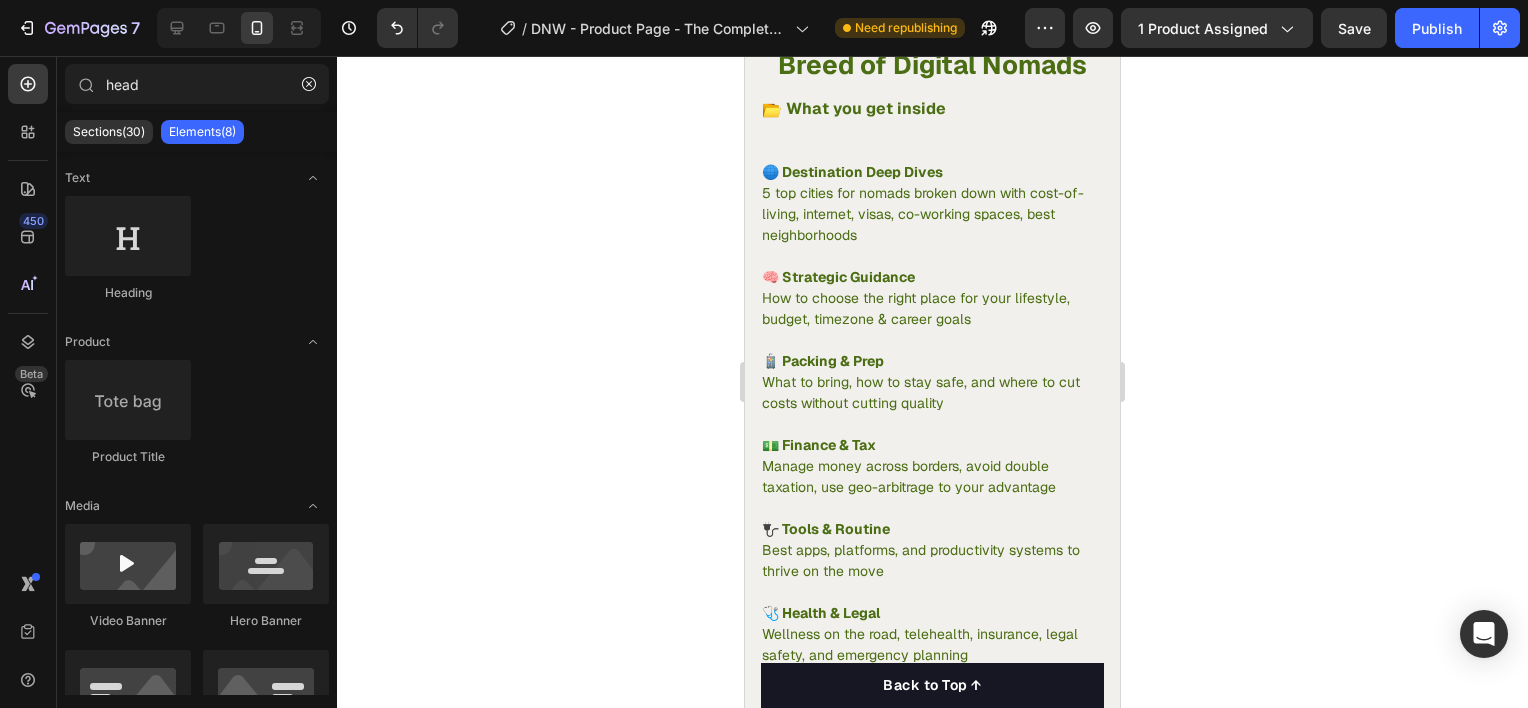 scroll, scrollTop: 3381, scrollLeft: 0, axis: vertical 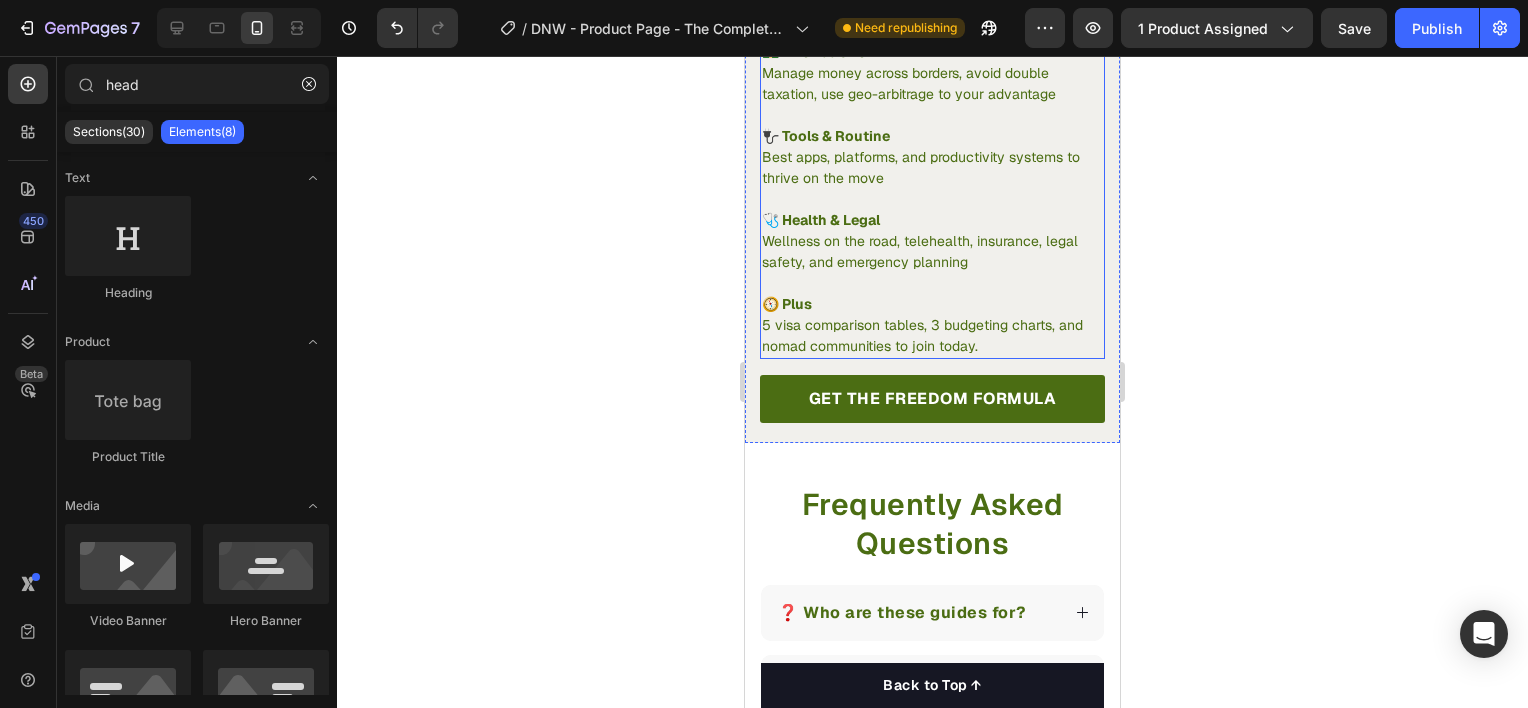 click on "5 visa comparison tables, 3 budgeting charts, and nomad communities to join today." at bounding box center [932, 336] 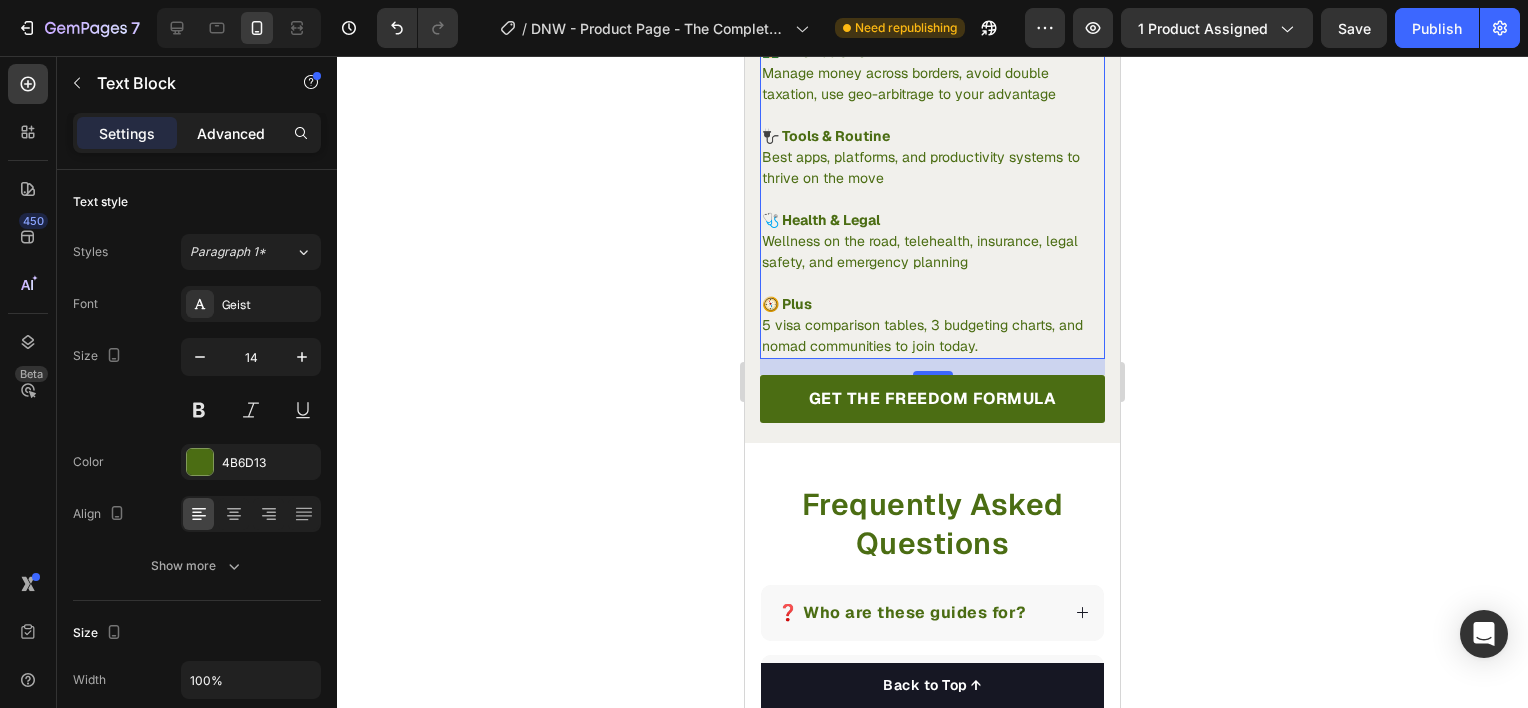 click on "Advanced" at bounding box center [231, 133] 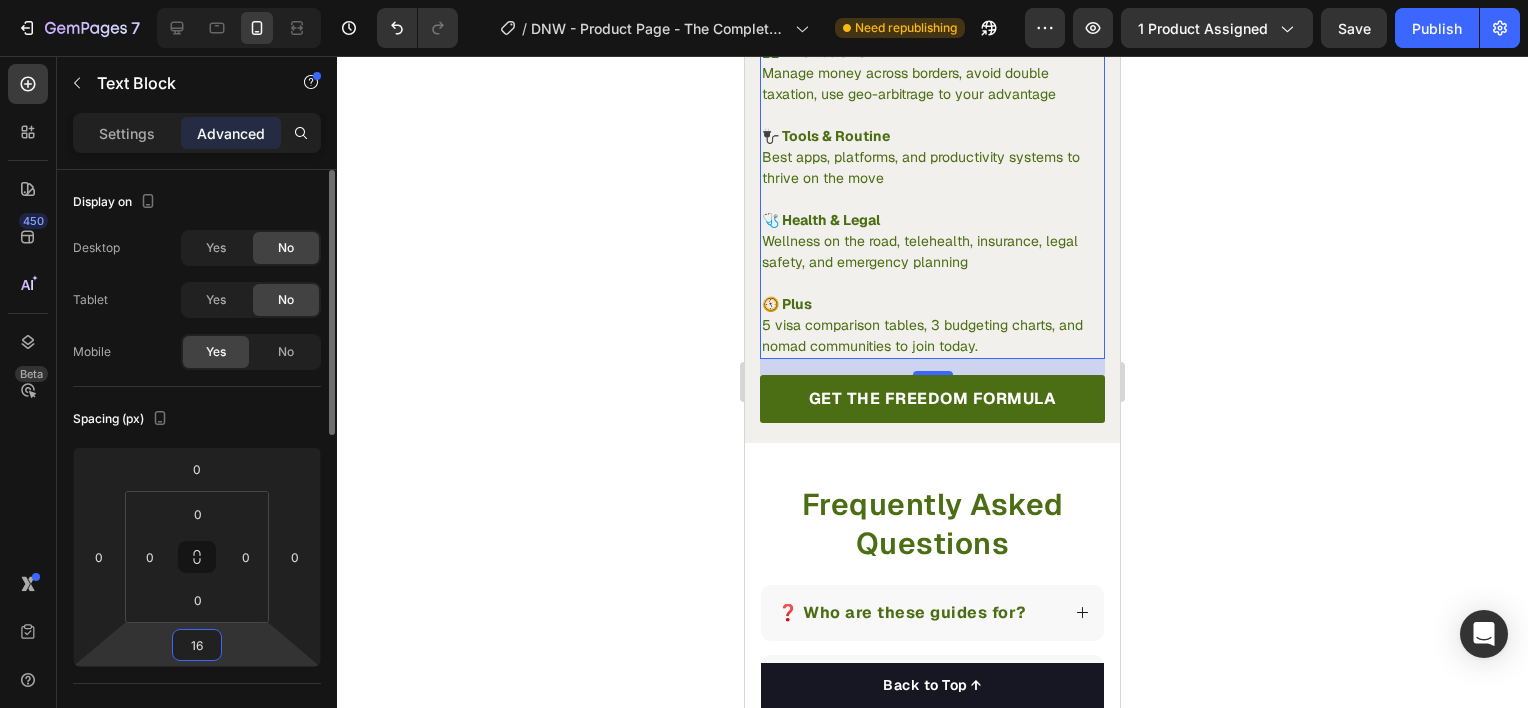 click on "16" at bounding box center [197, 645] 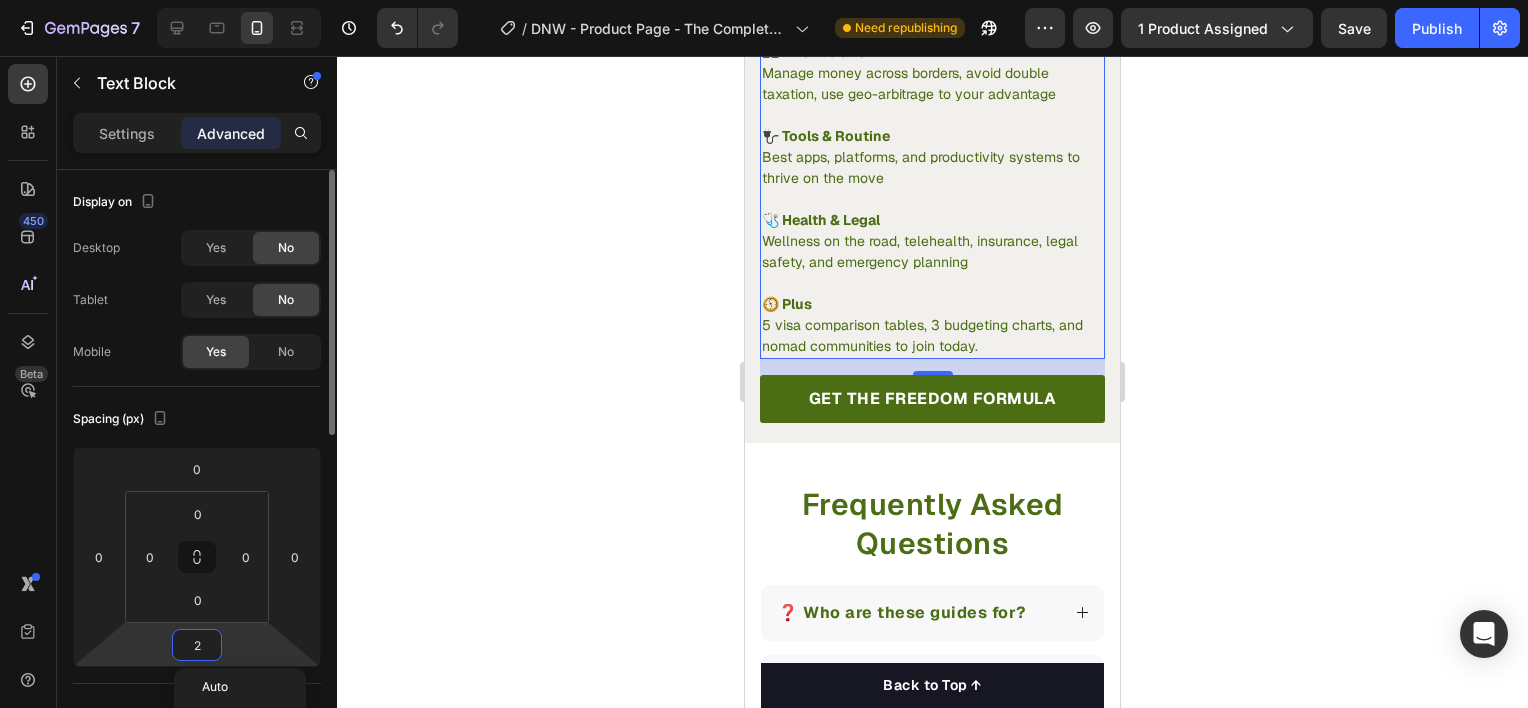 type on "20" 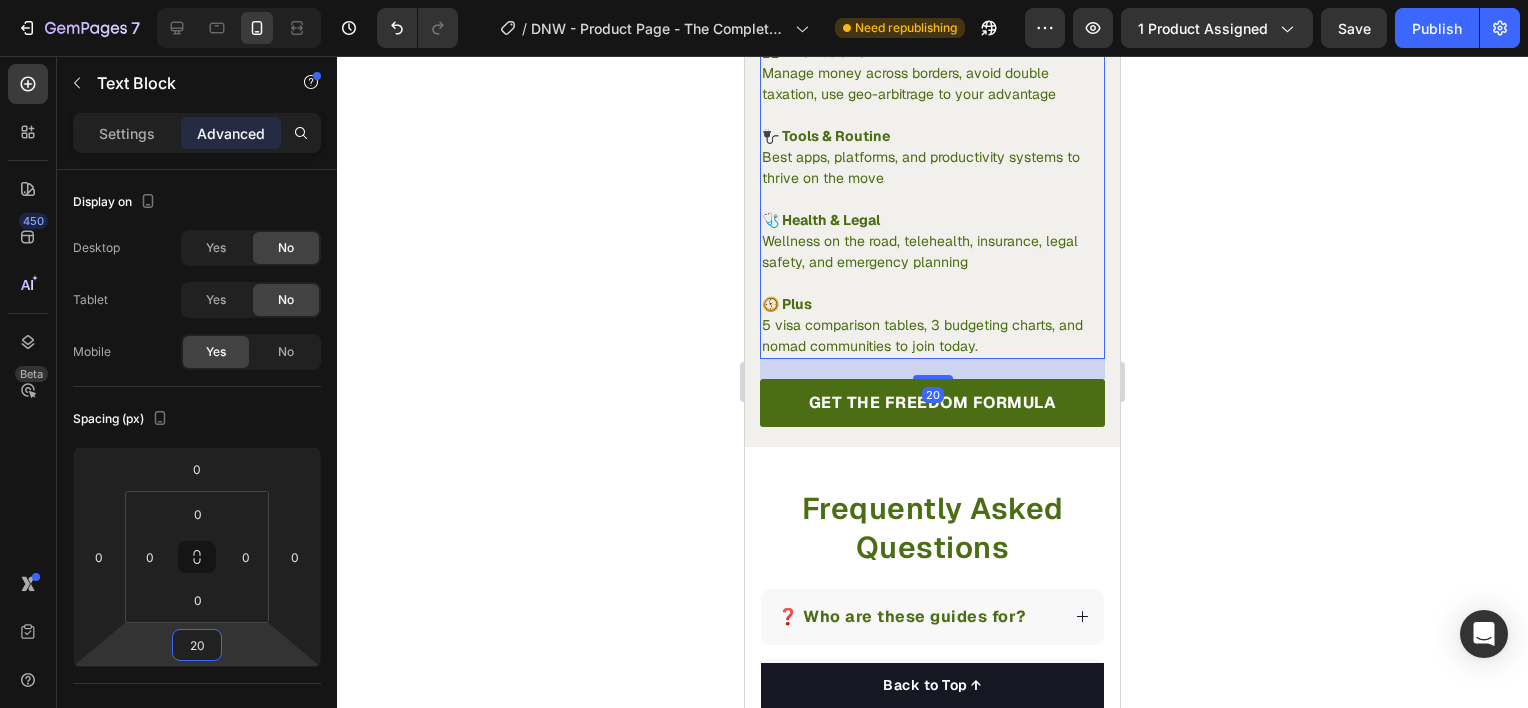 click 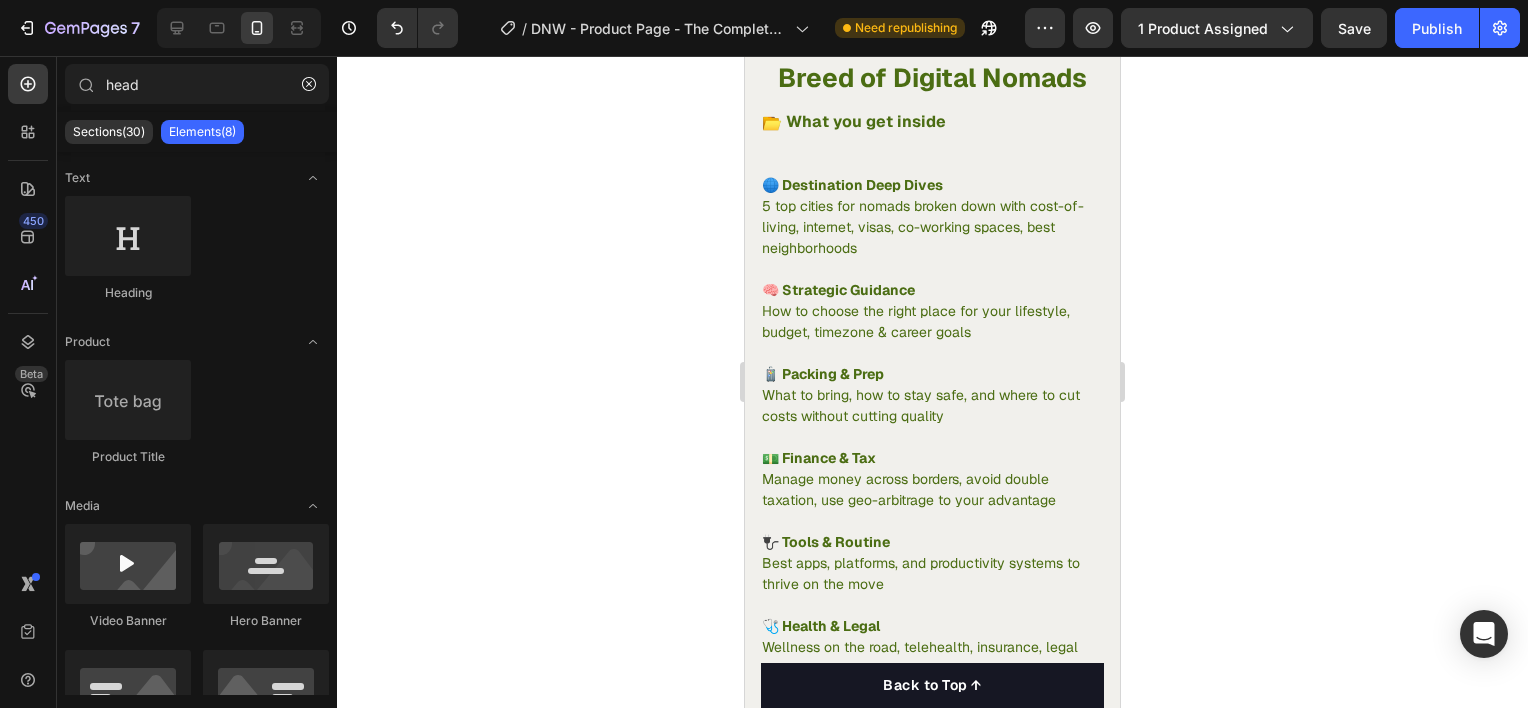 scroll, scrollTop: 2732, scrollLeft: 0, axis: vertical 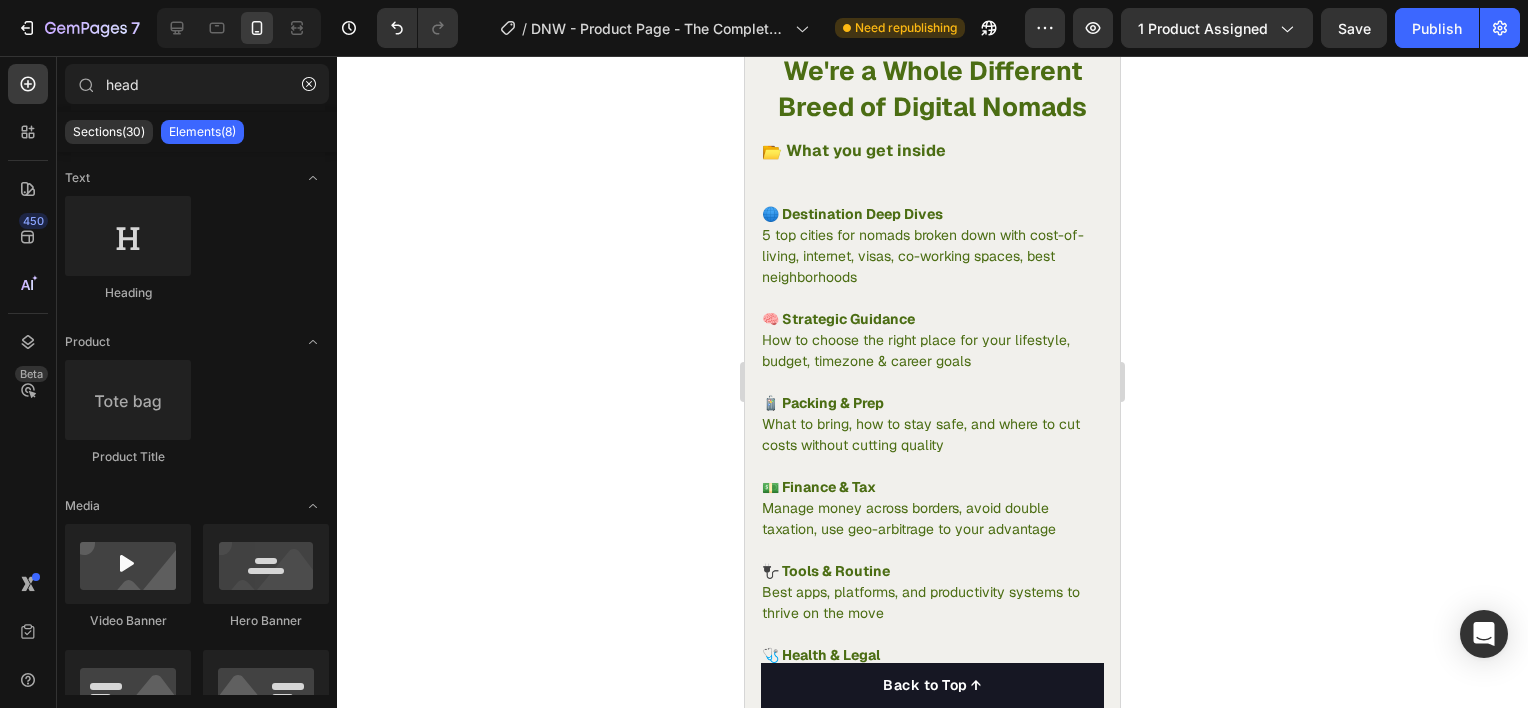 drag, startPoint x: 1113, startPoint y: 488, endPoint x: 1868, endPoint y: 473, distance: 755.149 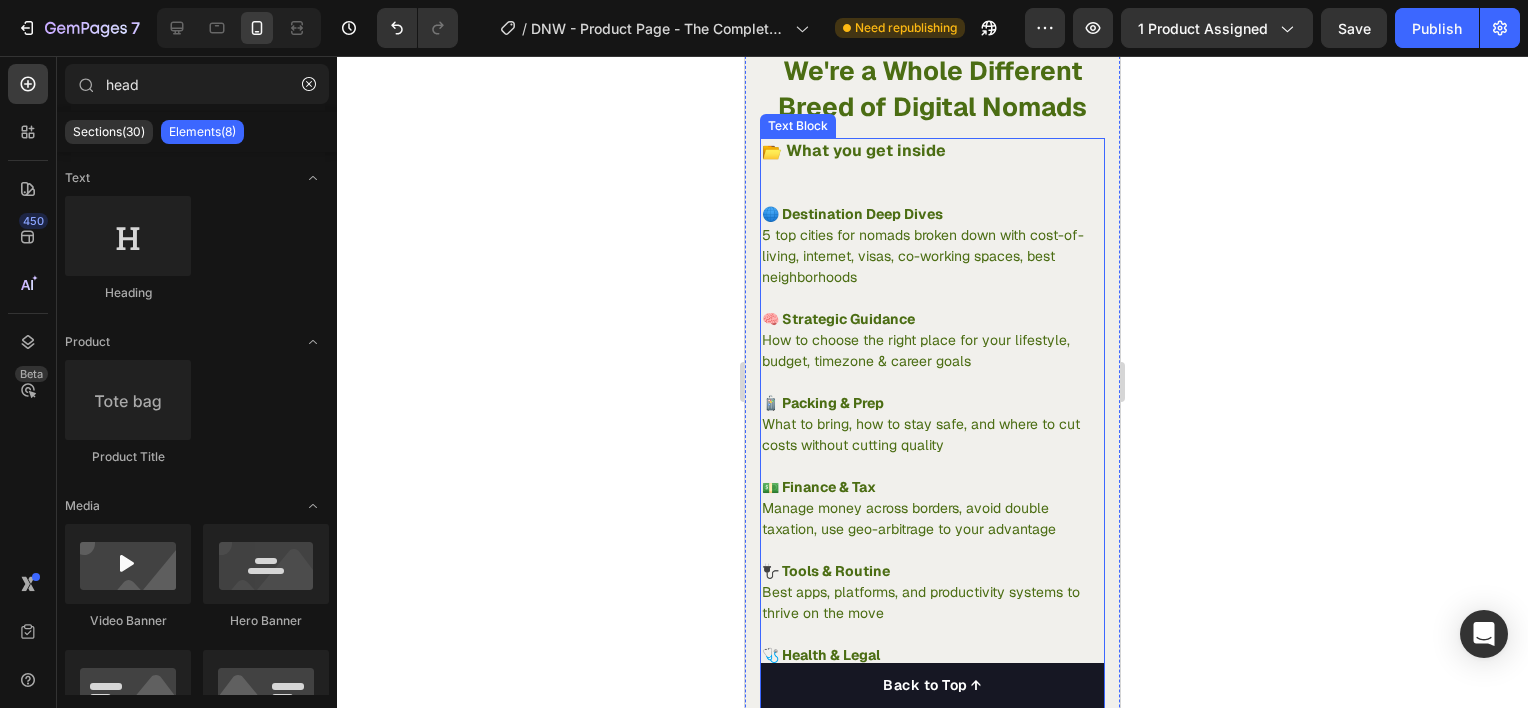 click on "📂 What you get inside" at bounding box center (932, 151) 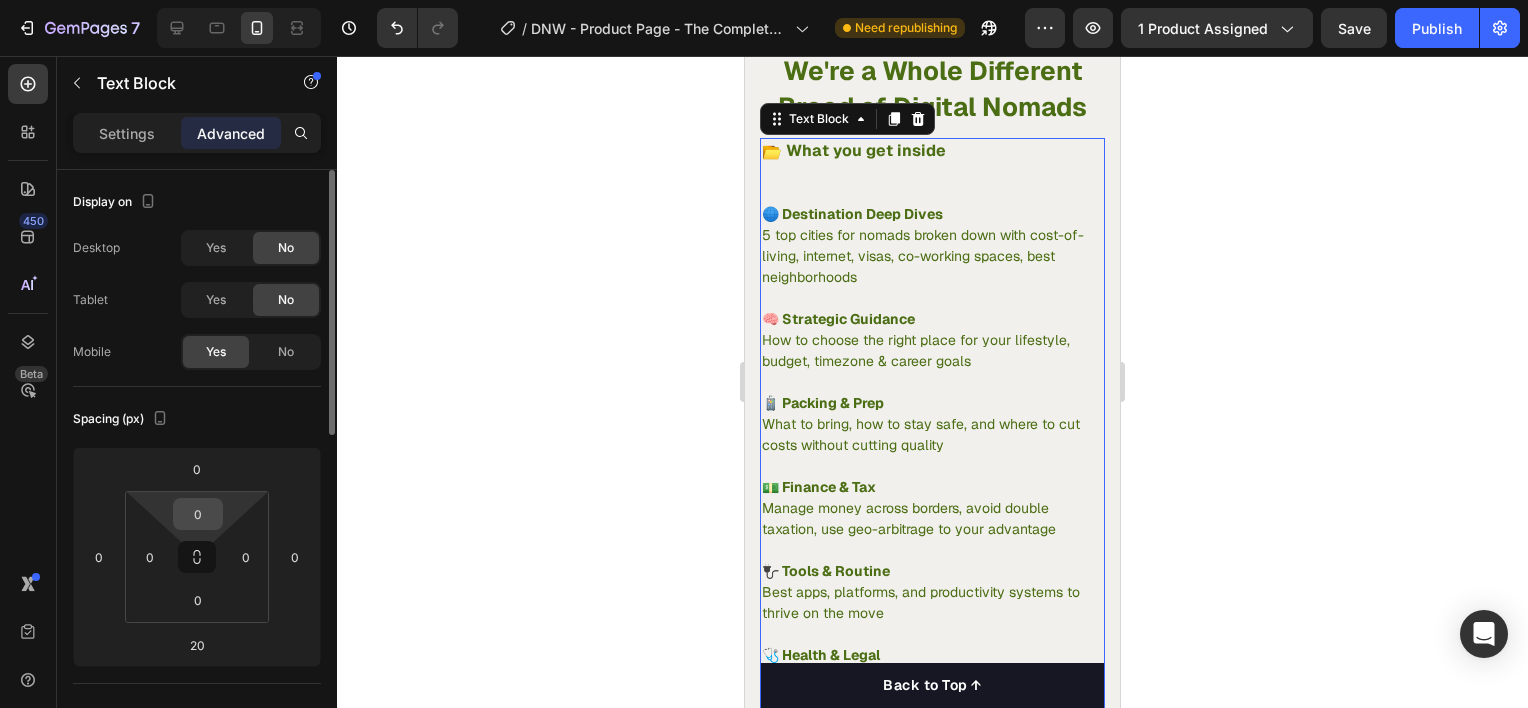click on "0" at bounding box center (198, 514) 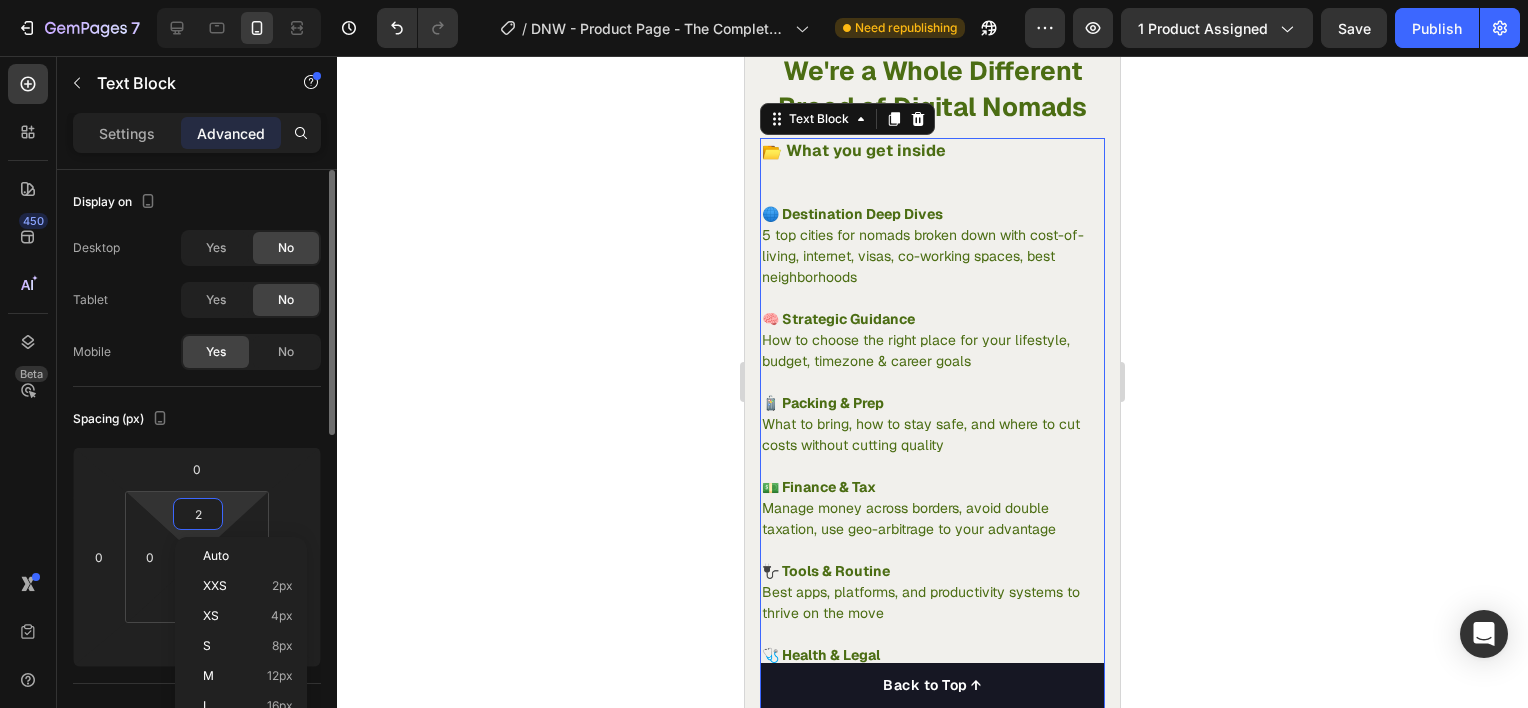 type on "20" 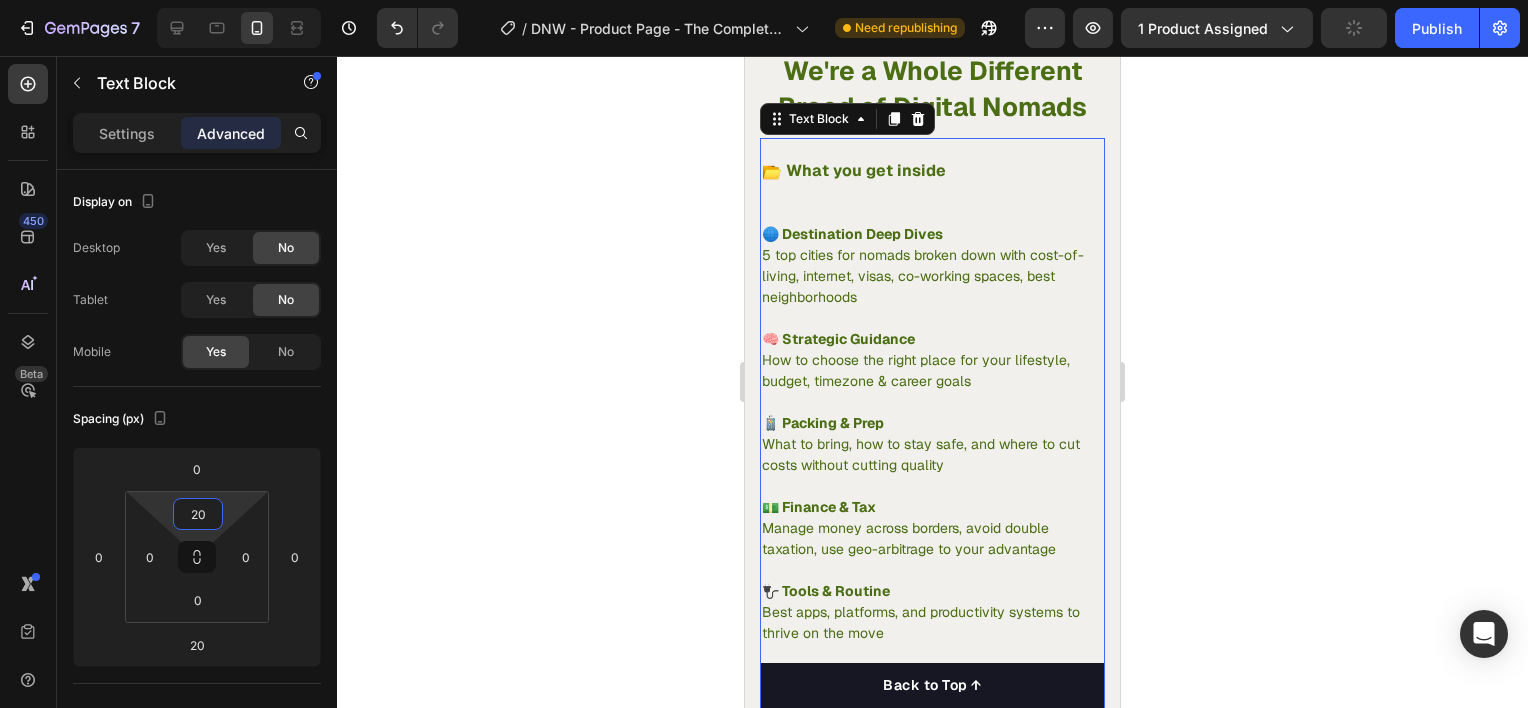 click 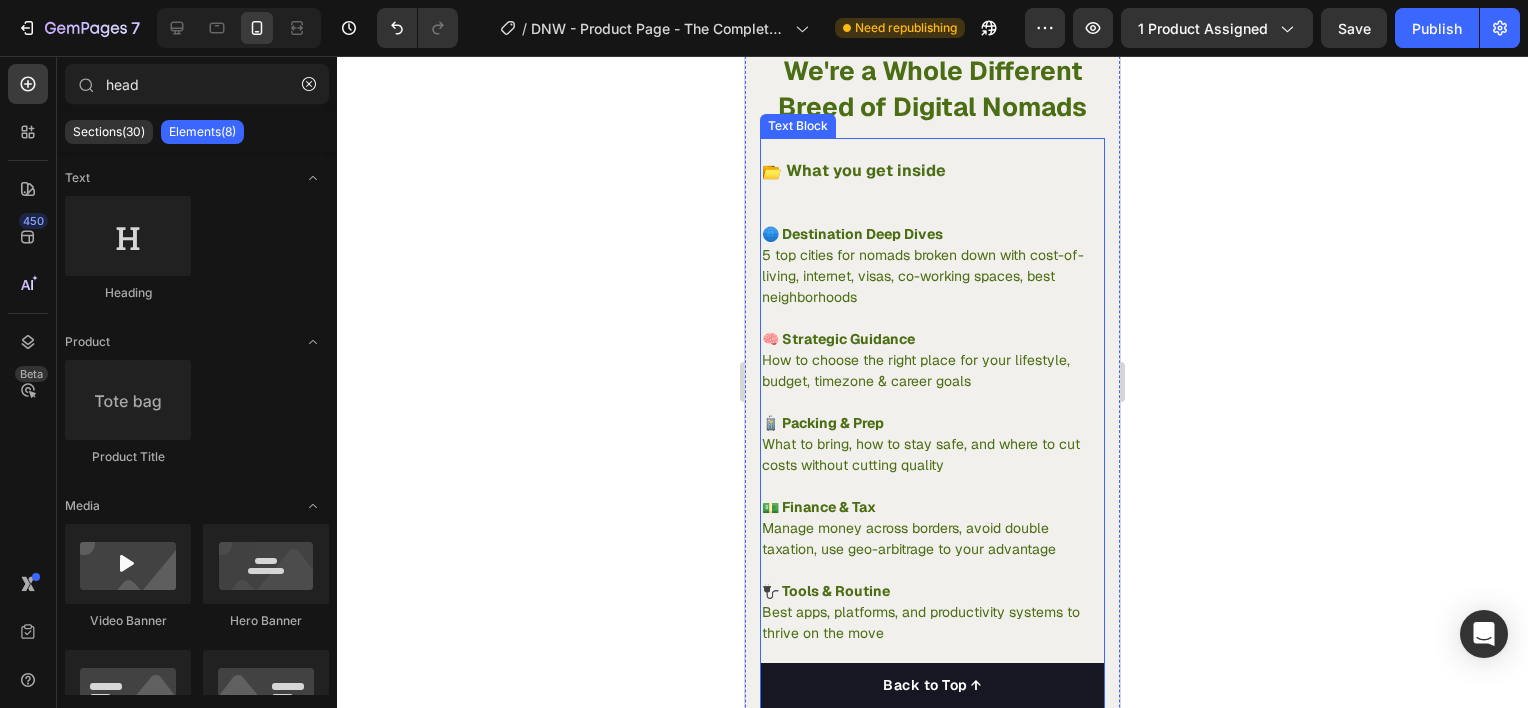 click on "📂 What you get inside 🌐 Destination Deep Dives 5 top cities for nomads broken down with cost-of-living, internet, visas, co-working spaces, best neighborhoods 🧠 Strategic Guidance How to choose the right place for your lifestyle, budget, timezone & career goals 🧳 Packing & Prep What to bring, how to stay safe, and where to cut costs without cutting quality 💵 Finance & Tax Manage money across borders, avoid double taxation, use geo-arbitrage to your advantage 🔌 Tools & Routine Best apps, platforms, and productivity systems to thrive on the move 🩺 Health & Legal Wellness on the road, telehealth, insurance, legal safety, and emergency planning 🧭 Plus 5 visa comparison tables, 3 budgeting charts, and nomad communities to join today. Text Block" at bounding box center (932, 476) 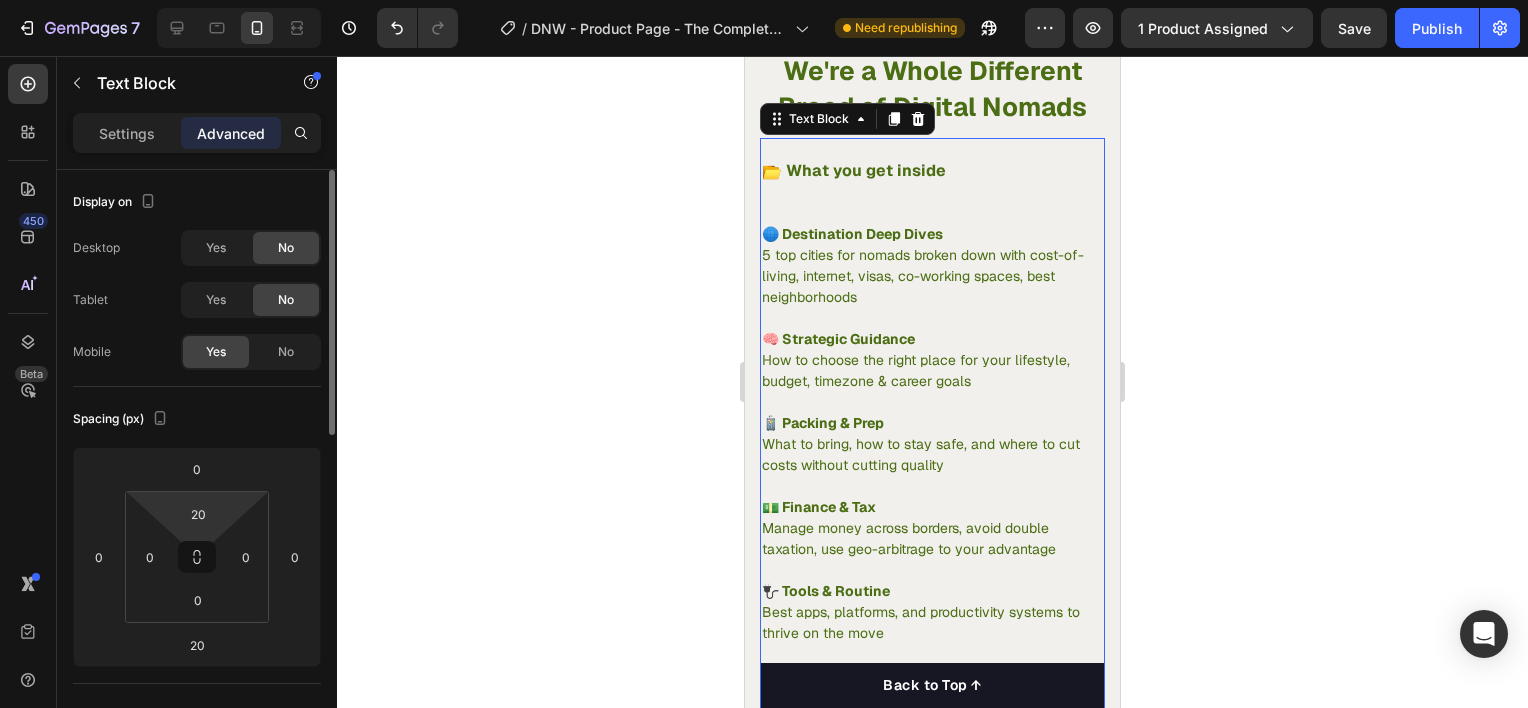 click on "7  Version history  /  DNW - Product Page - The Complete Guide Need republishing Preview 1 product assigned  Save   Publish  450 Beta head Sections(30) Elements(8) Text
Heading Product
Product Title Media
Video Banner
Hero Banner
Hero Banner
Hero Banner
Hero Banner Parallax Advanced
Custom Code Text Block Settings Advanced Display on Desktop Yes No Tablet Yes No Mobile Yes No Spacing (px) 0 0 20 0 20 0 0 0 Shape Border 100%" at bounding box center [764, 0] 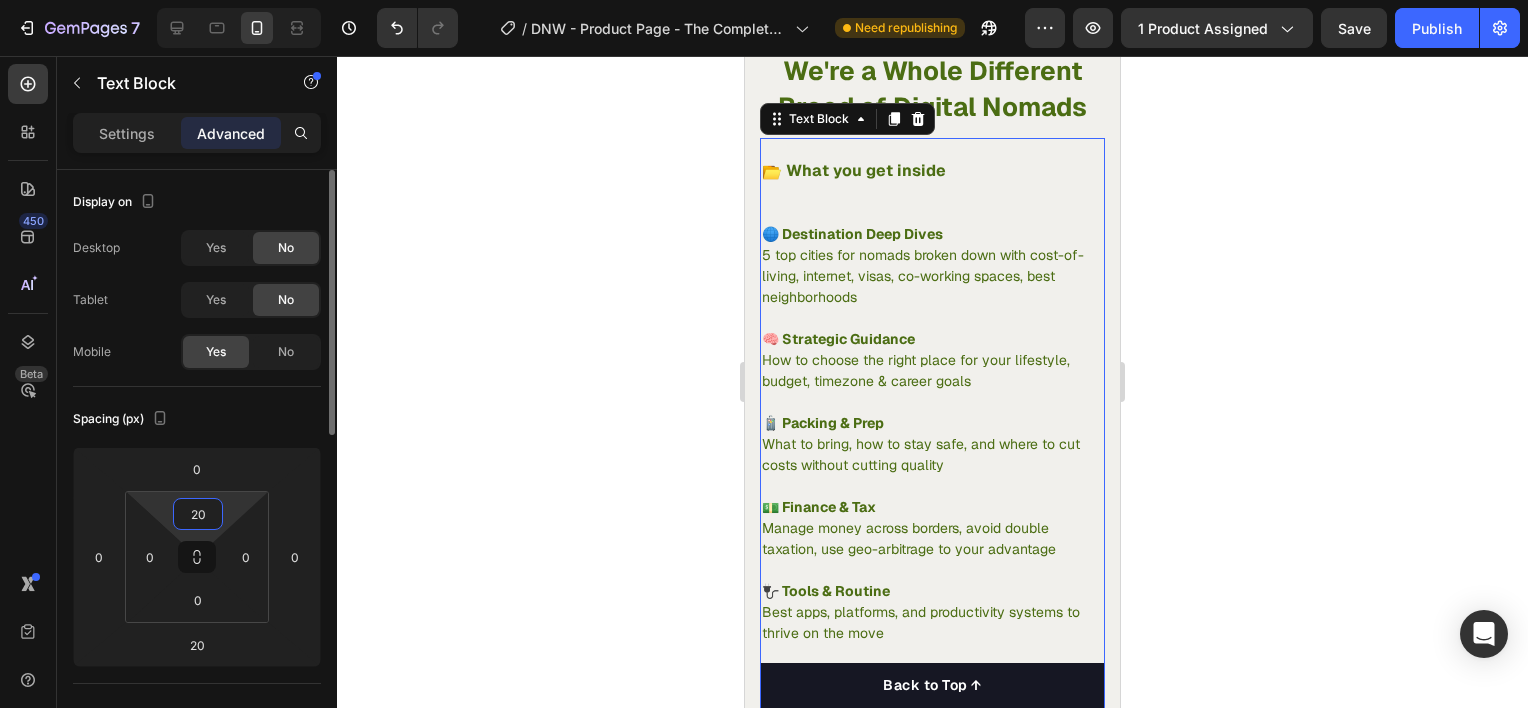 click on "20" at bounding box center (198, 514) 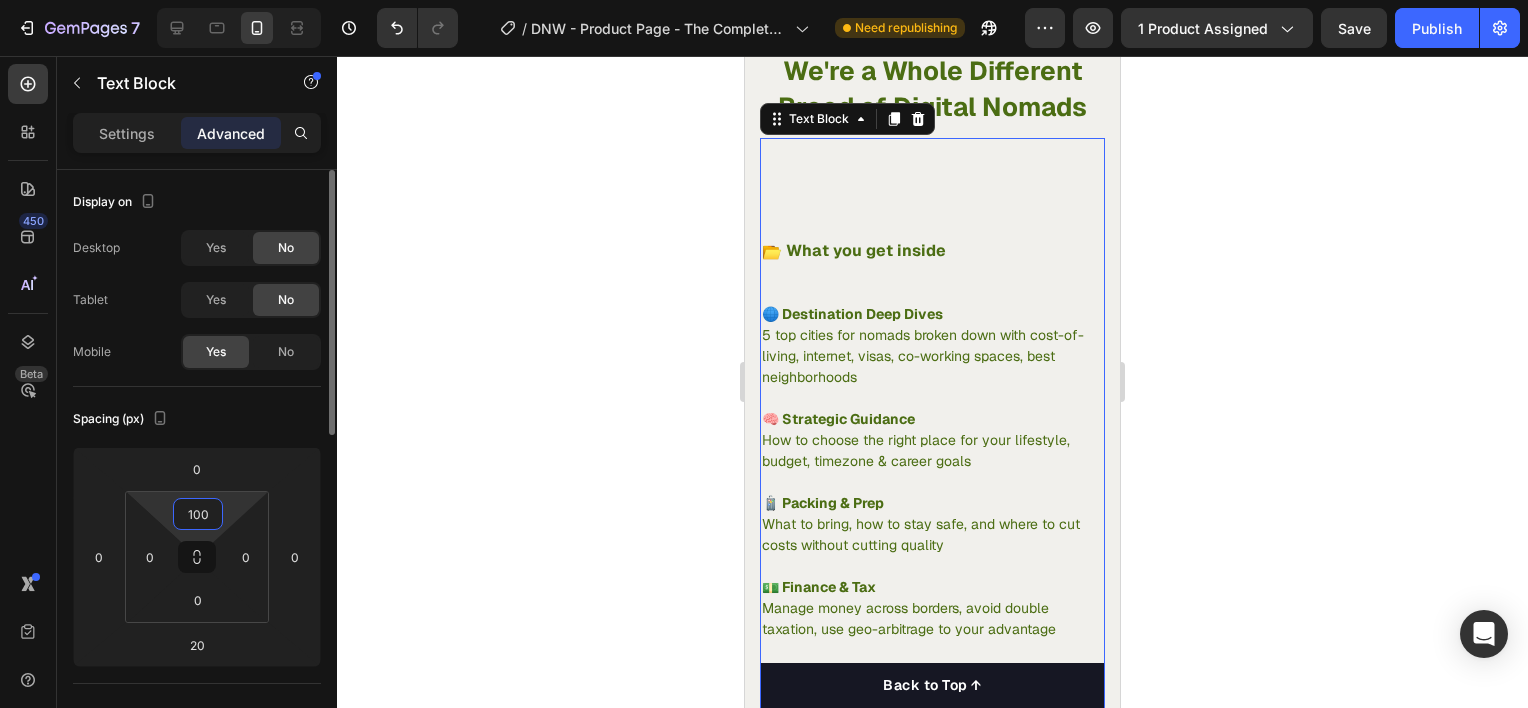 type on "10" 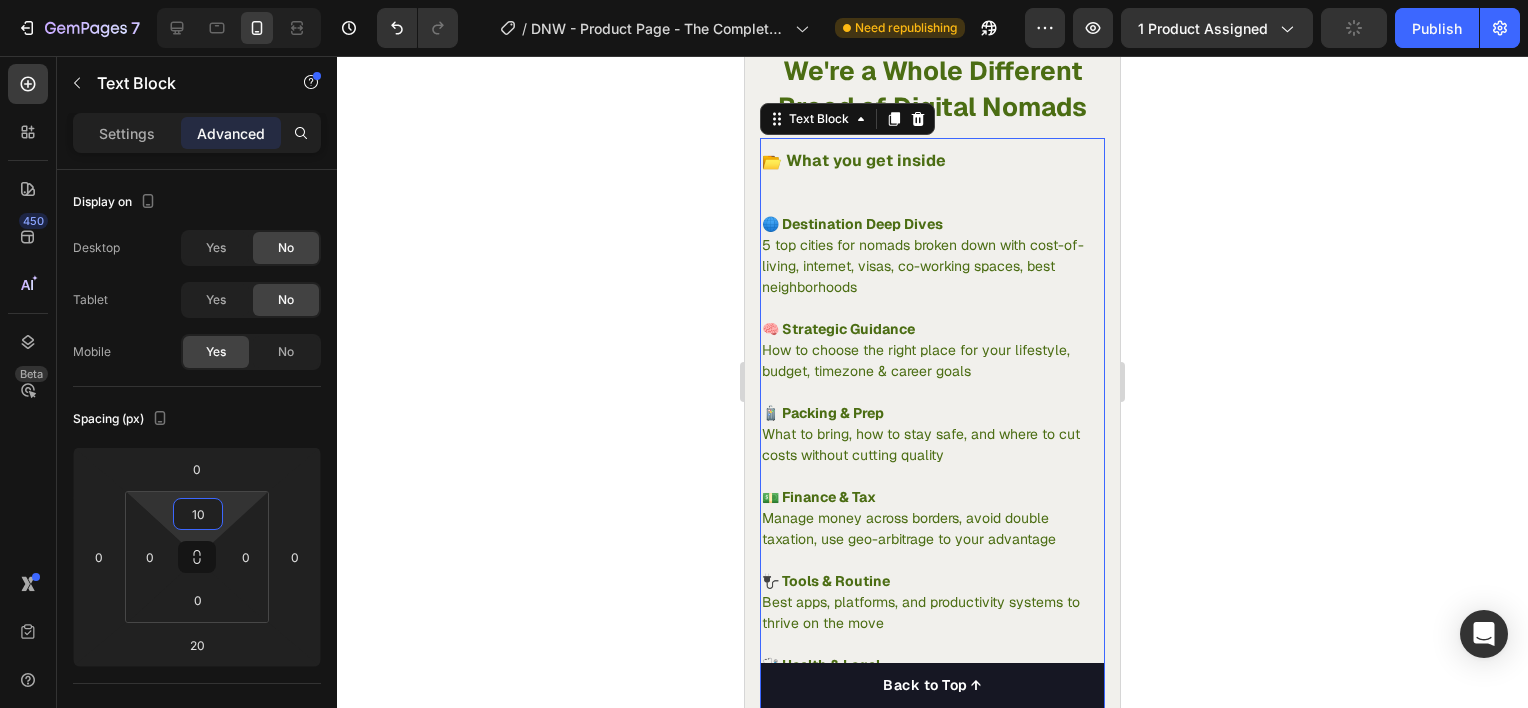 click 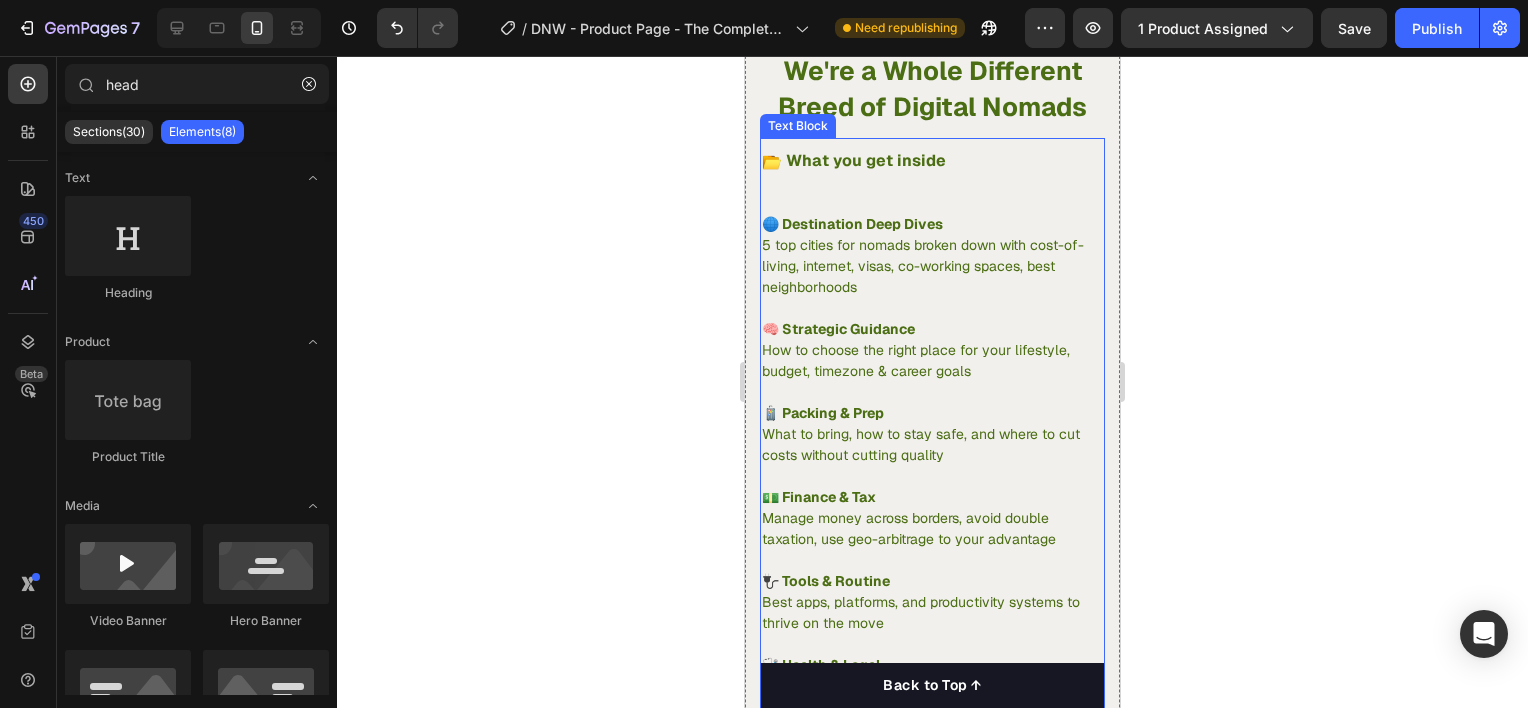 click at bounding box center (932, 203) 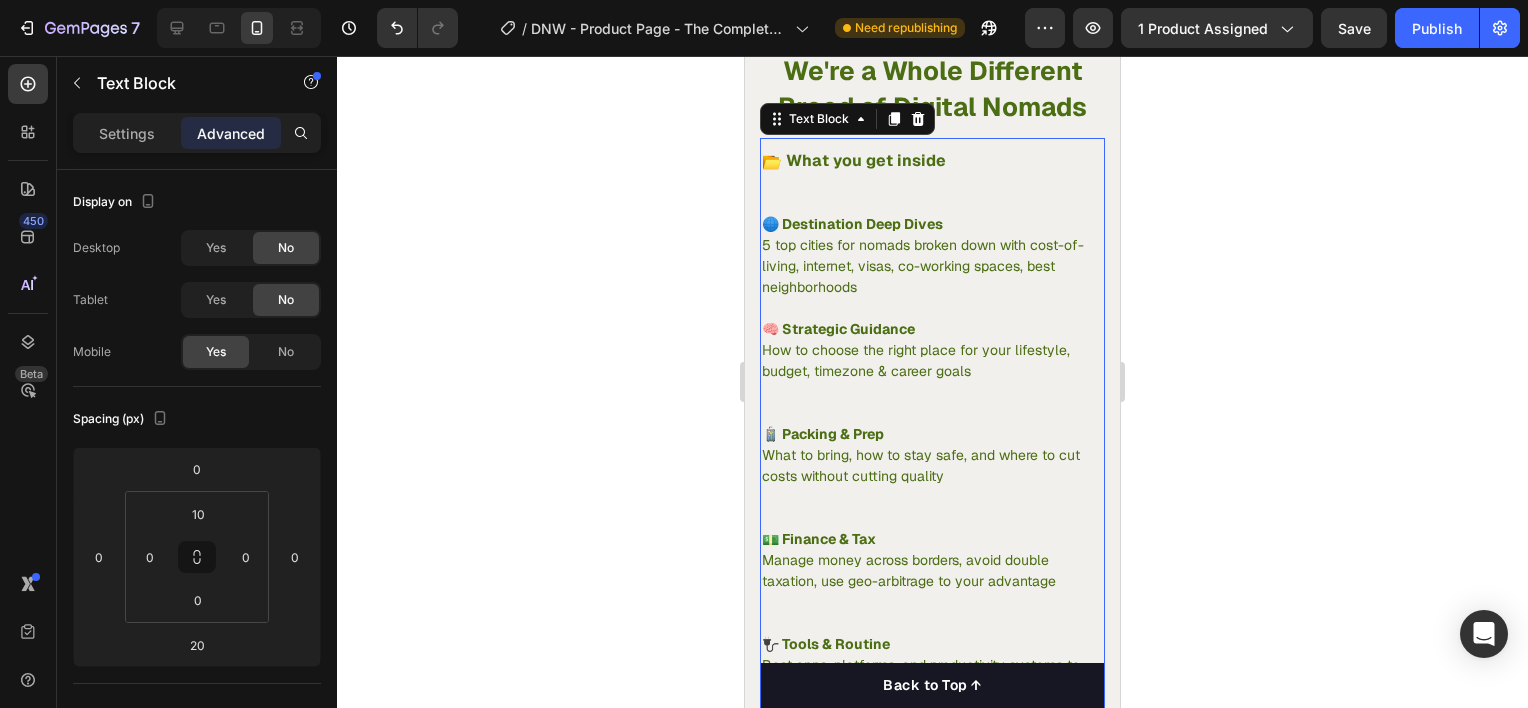click at bounding box center (932, 203) 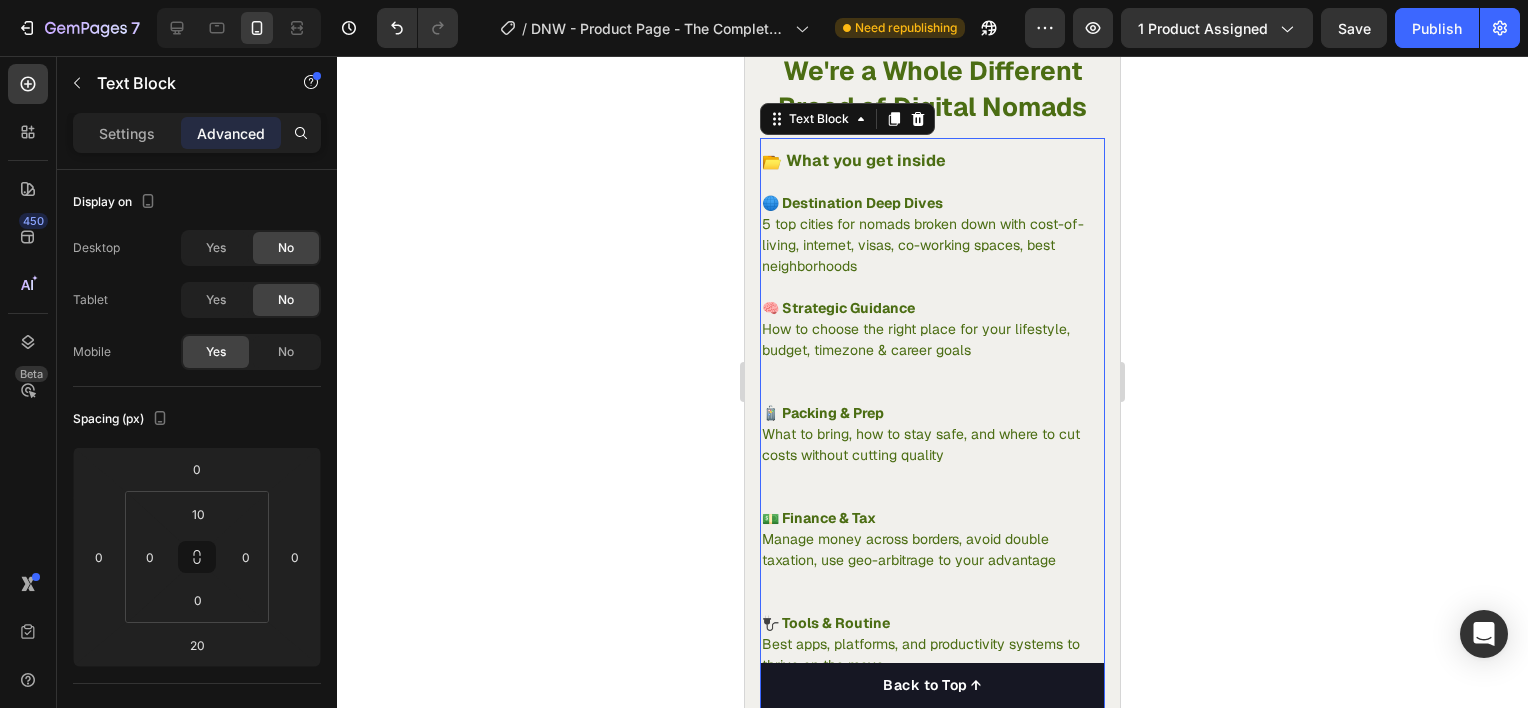 click 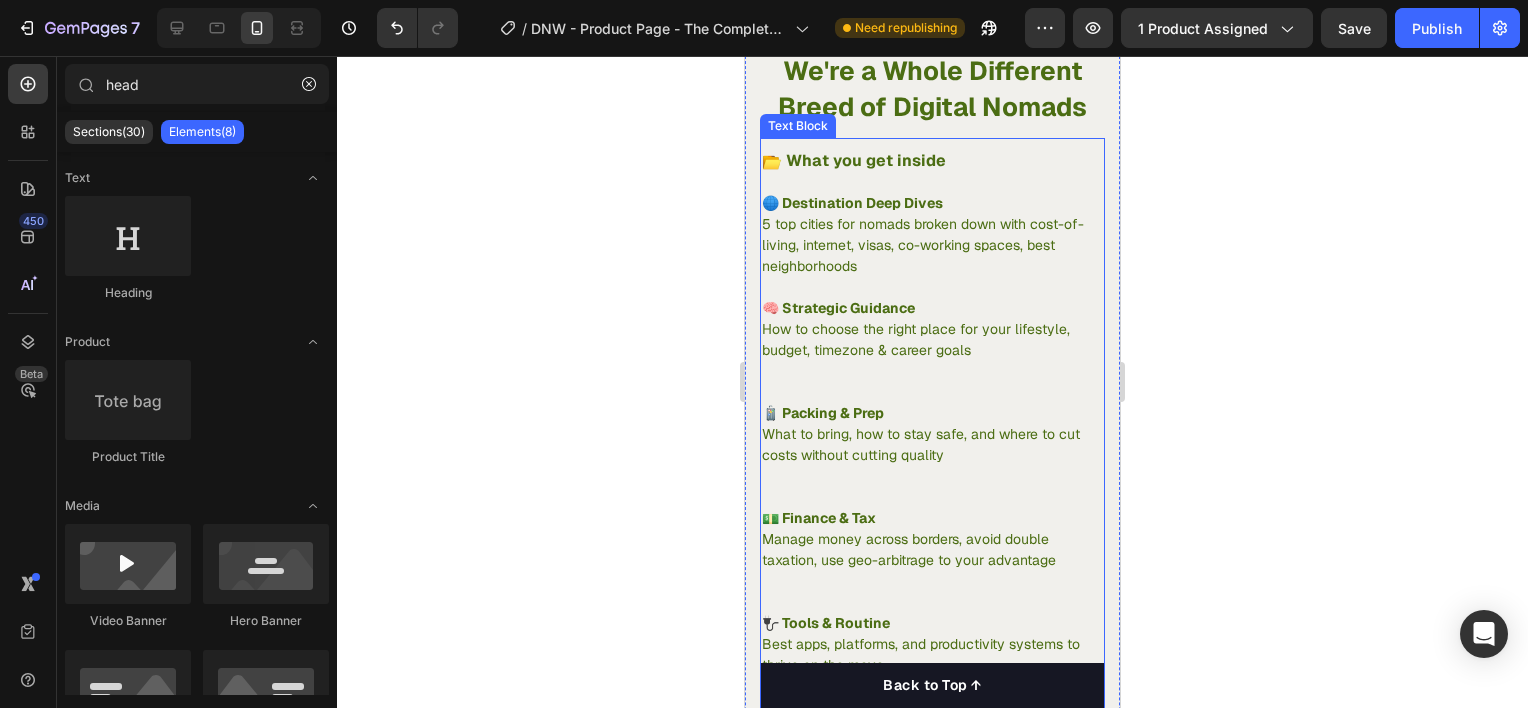 click on "📂 What you get inside" at bounding box center [854, 160] 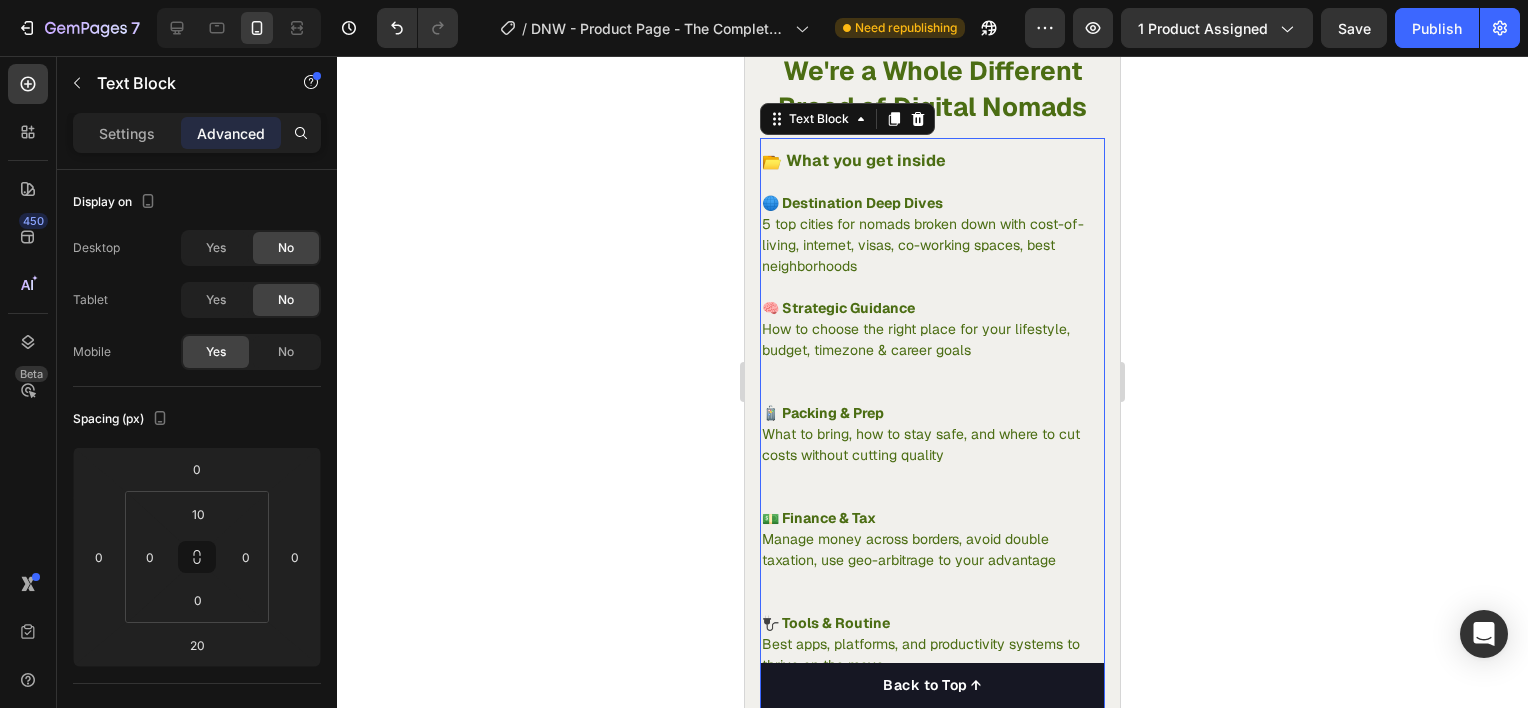 click 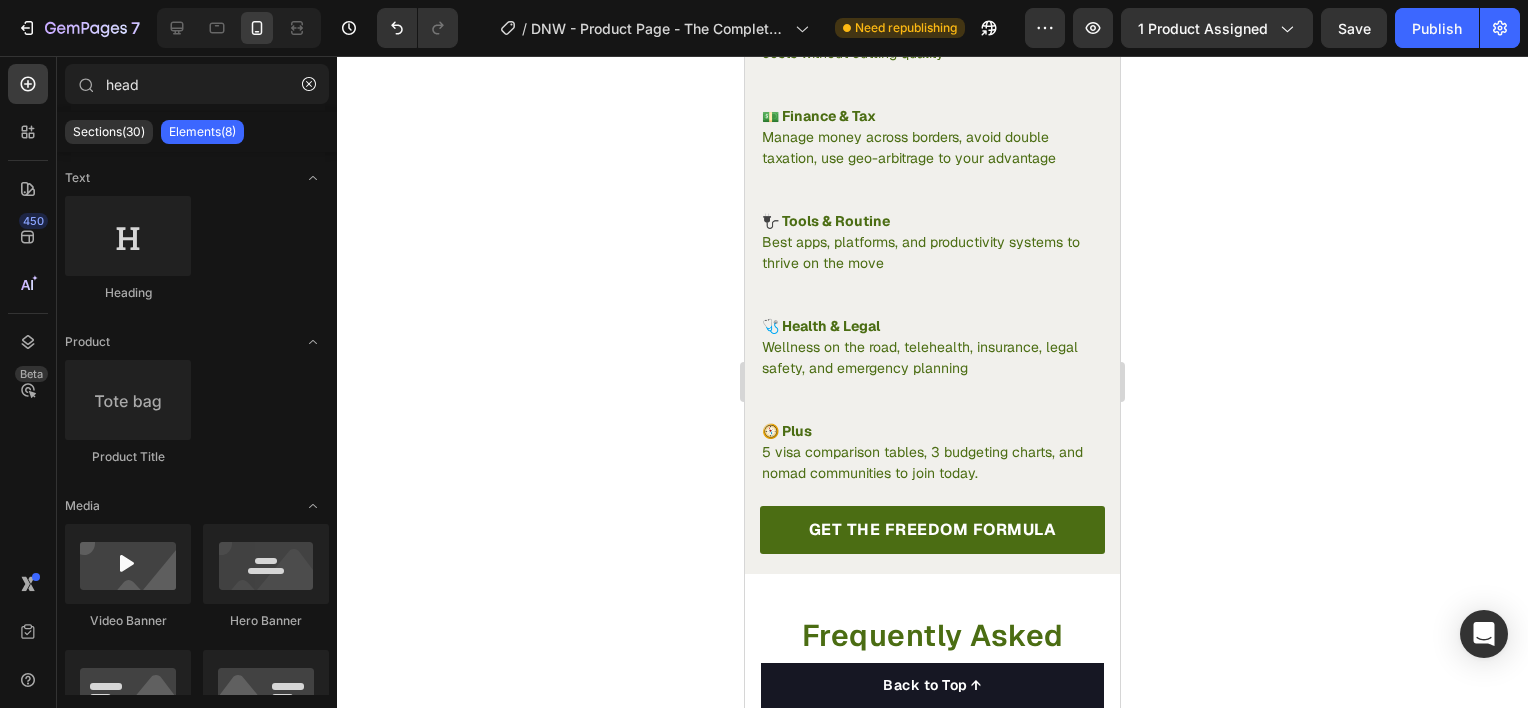 scroll, scrollTop: 3356, scrollLeft: 0, axis: vertical 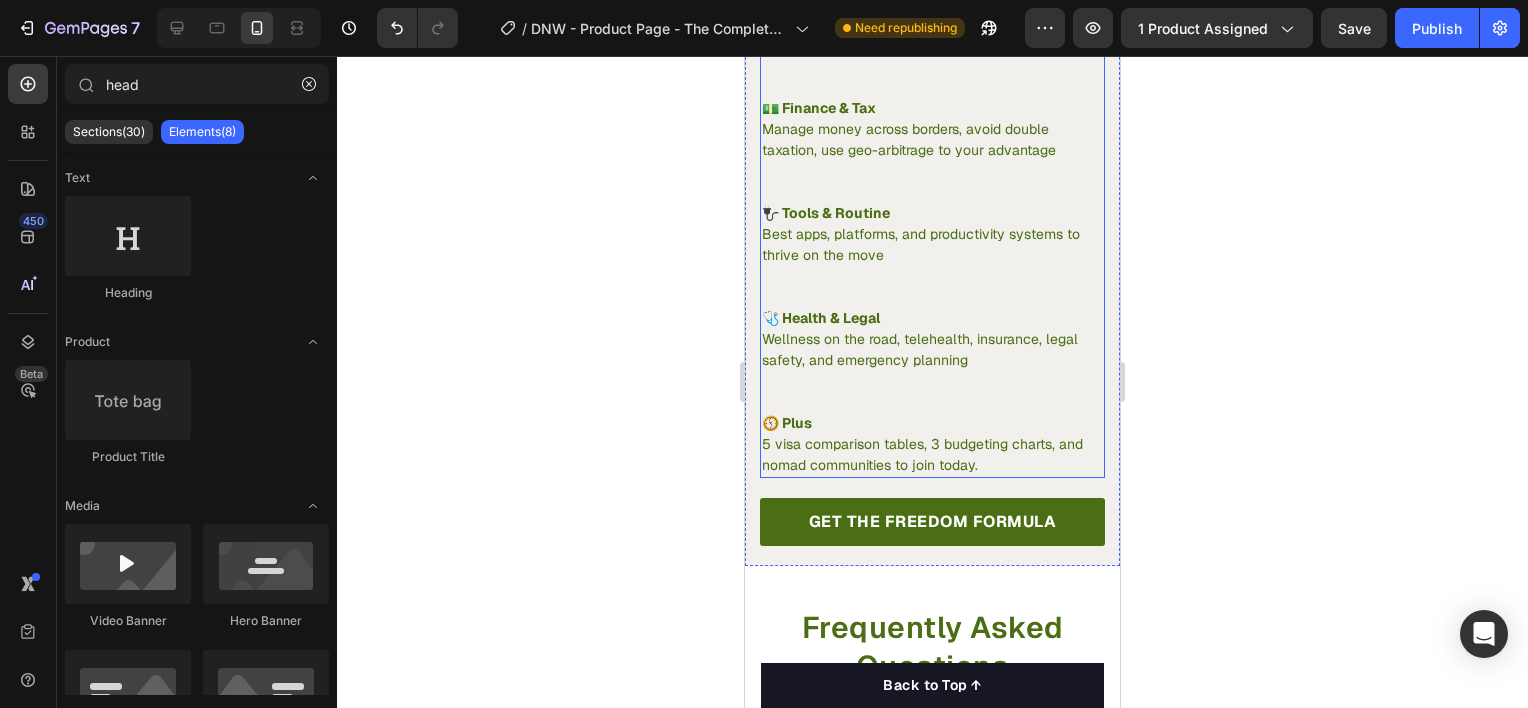 click on "Wellness on the road, telehealth, insurance, legal safety, and emergency planning" at bounding box center [932, 371] 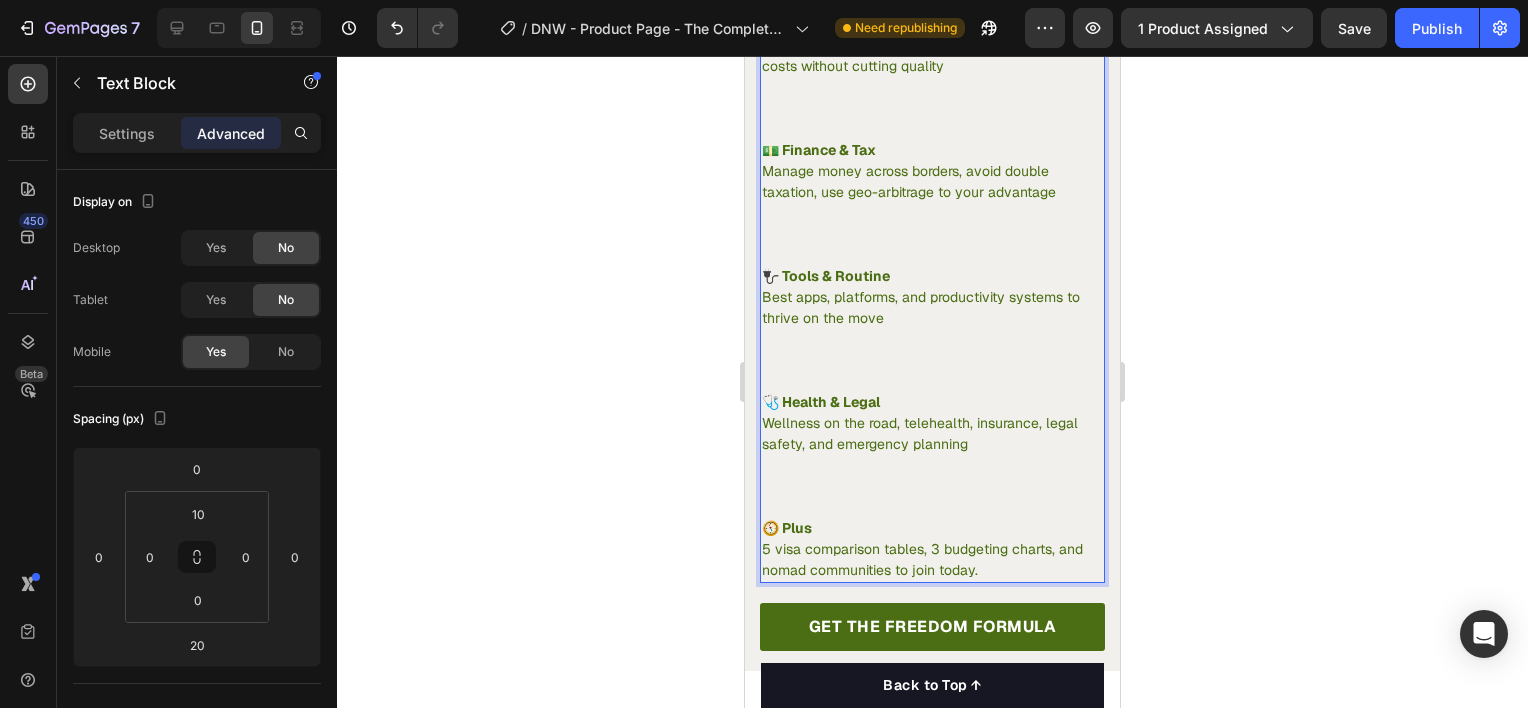 click on "Wellness on the road, telehealth, insurance, legal safety, and emergency planning" at bounding box center [932, 465] 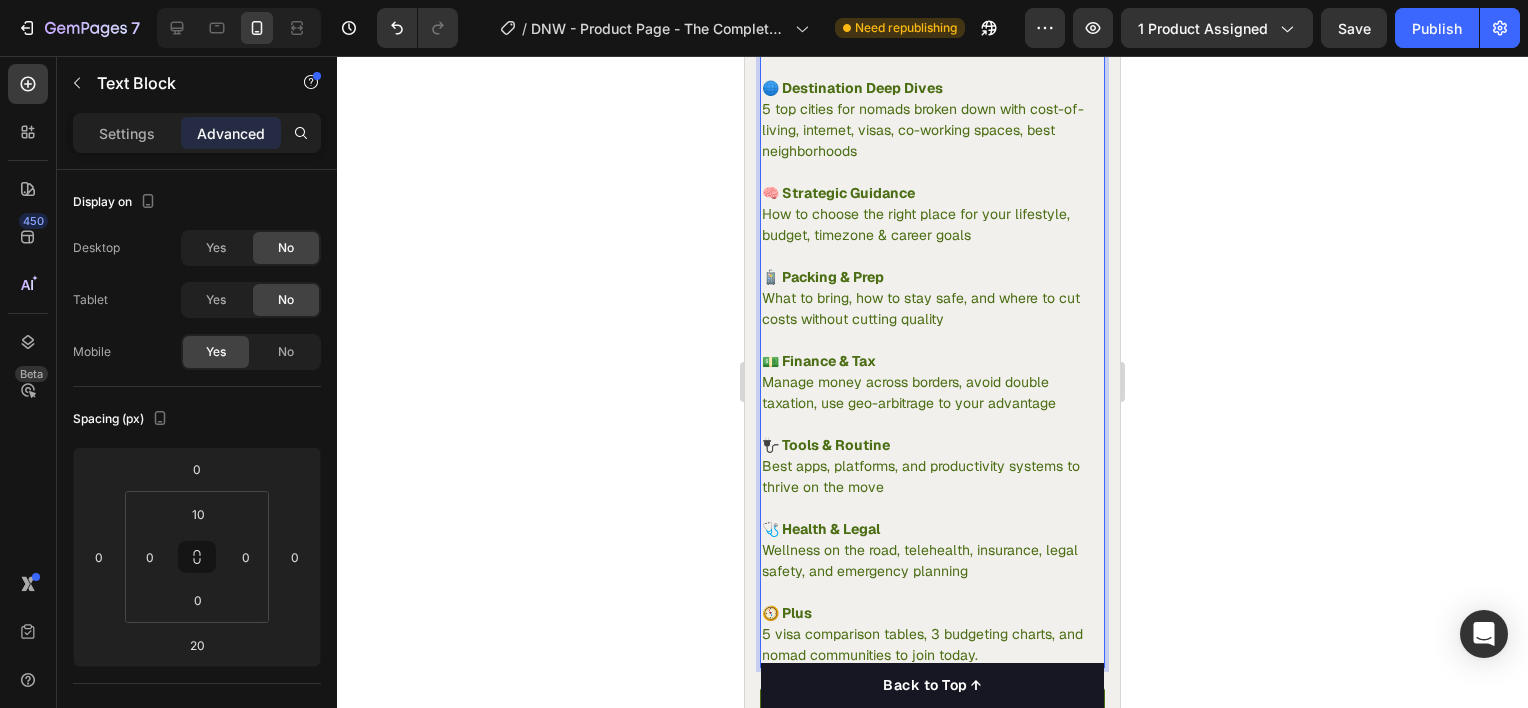 scroll, scrollTop: 3039, scrollLeft: 0, axis: vertical 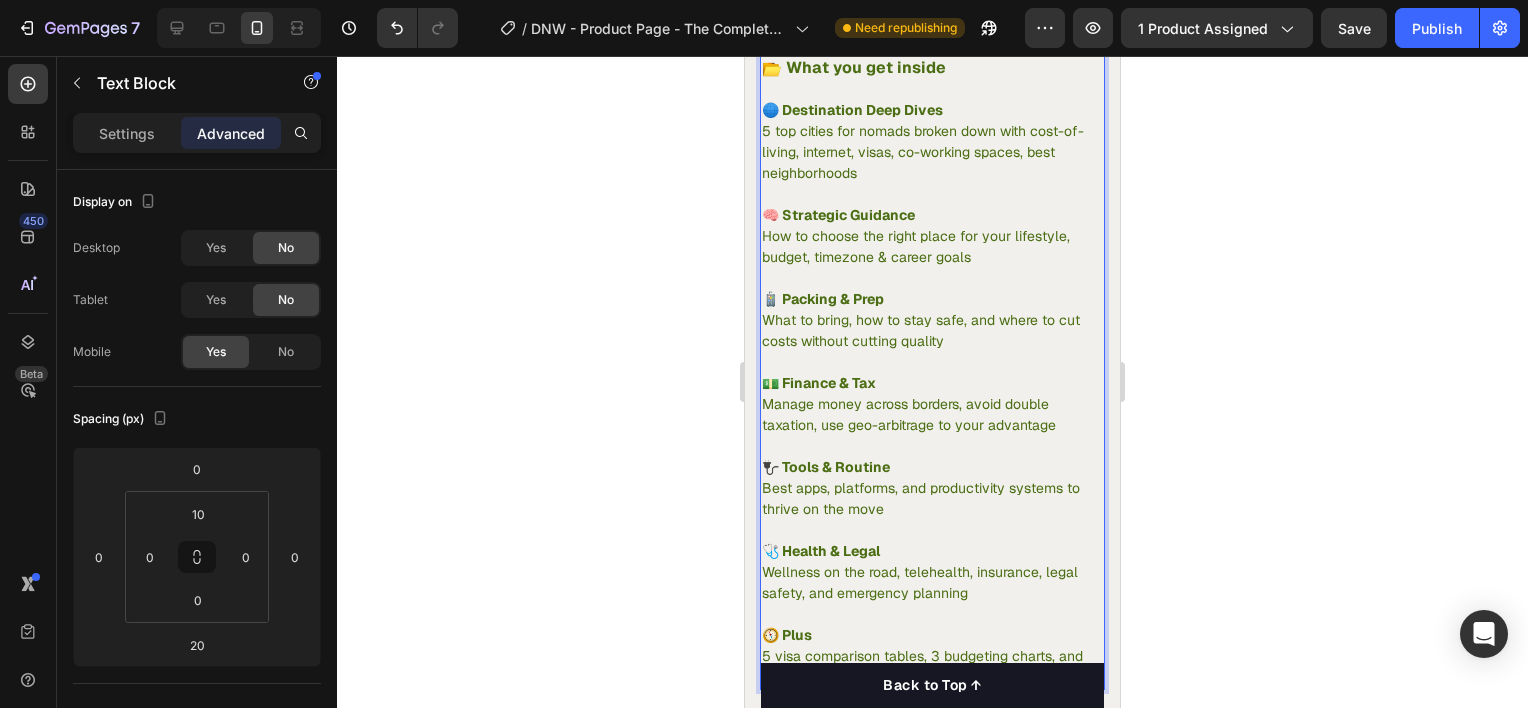 click 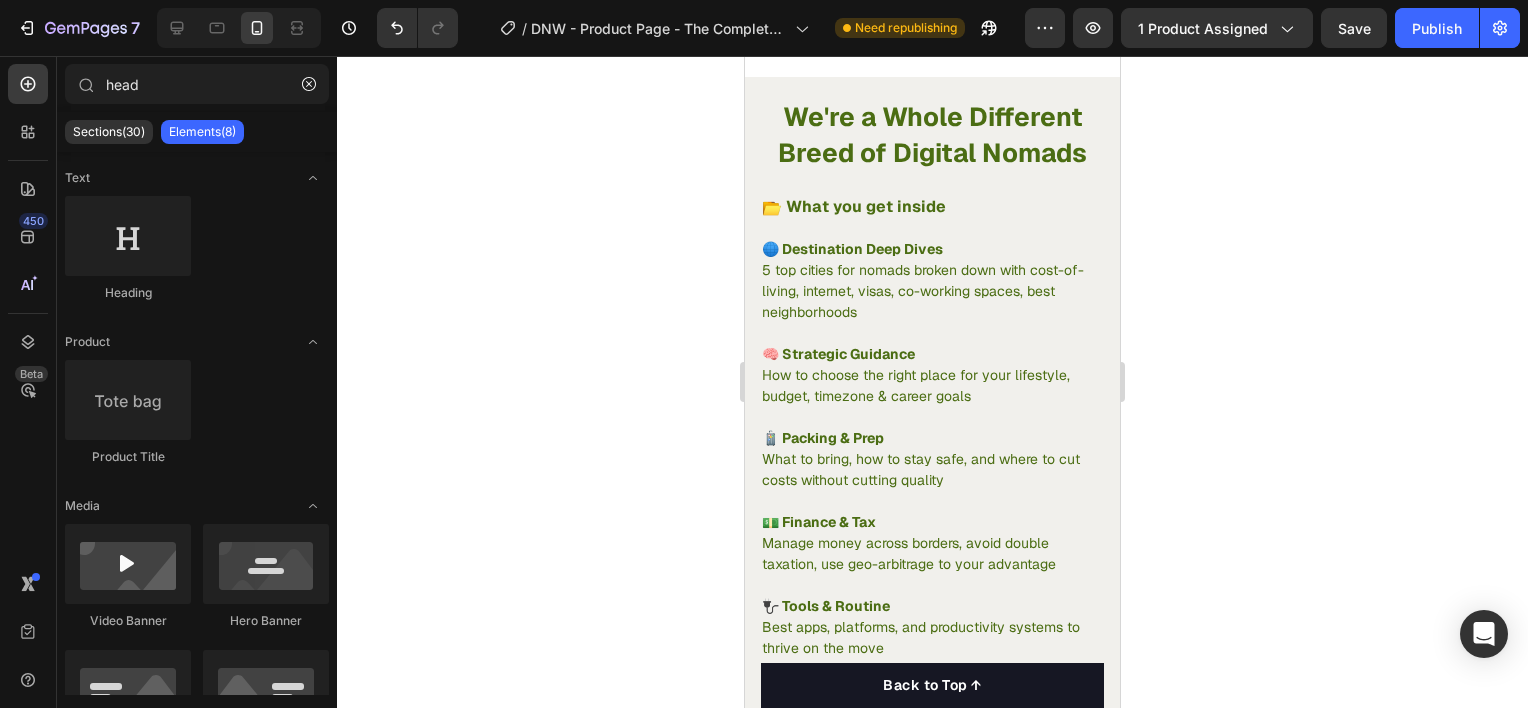 scroll, scrollTop: 2980, scrollLeft: 0, axis: vertical 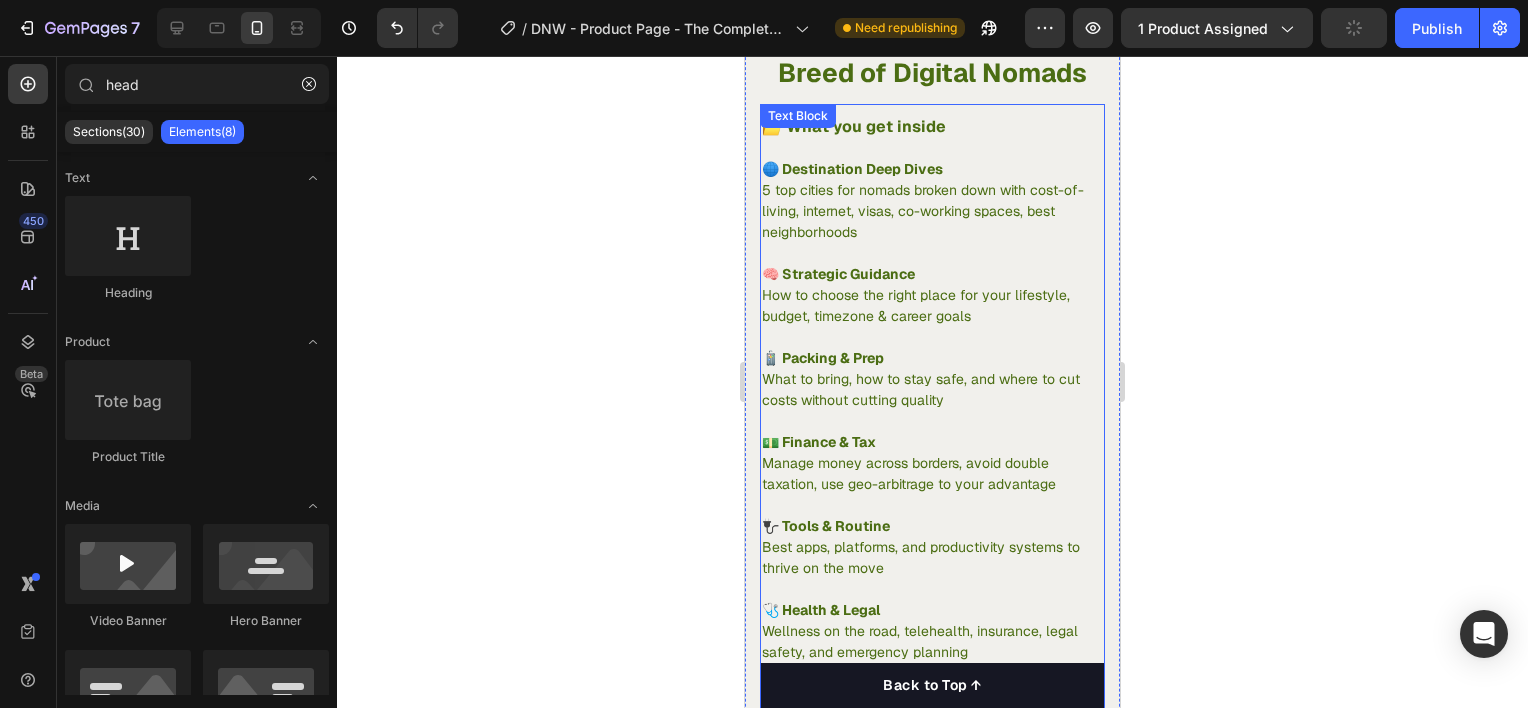 click at bounding box center [932, 253] 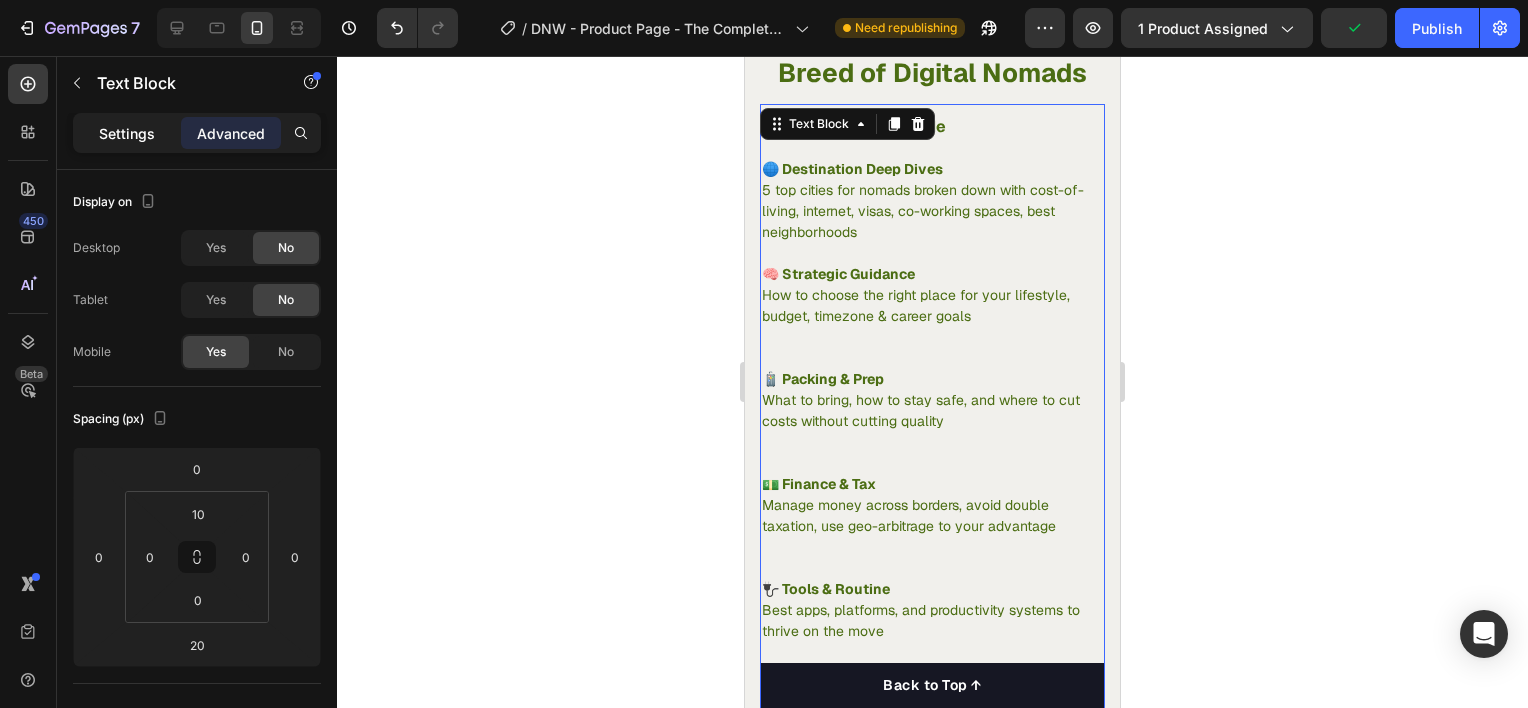 click on "Settings" 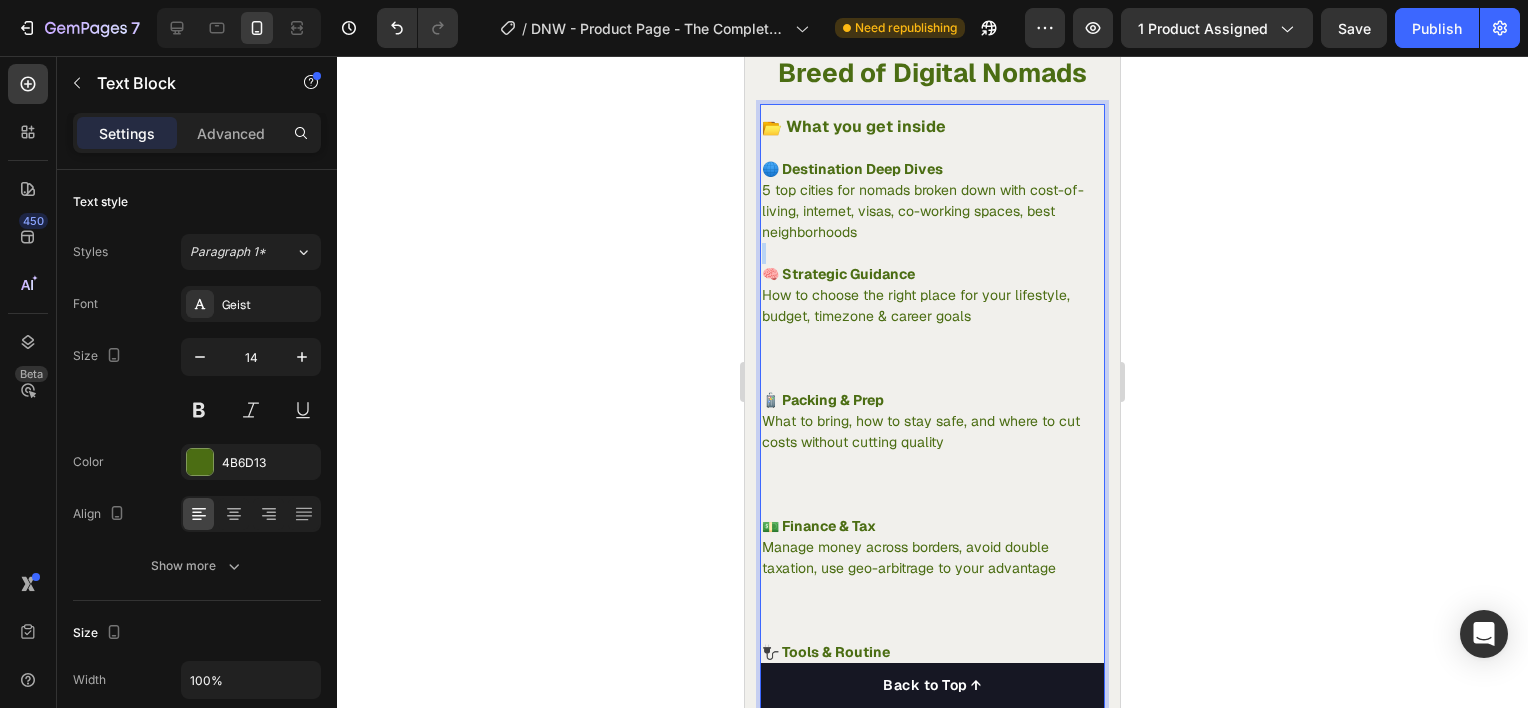 click at bounding box center [932, 253] 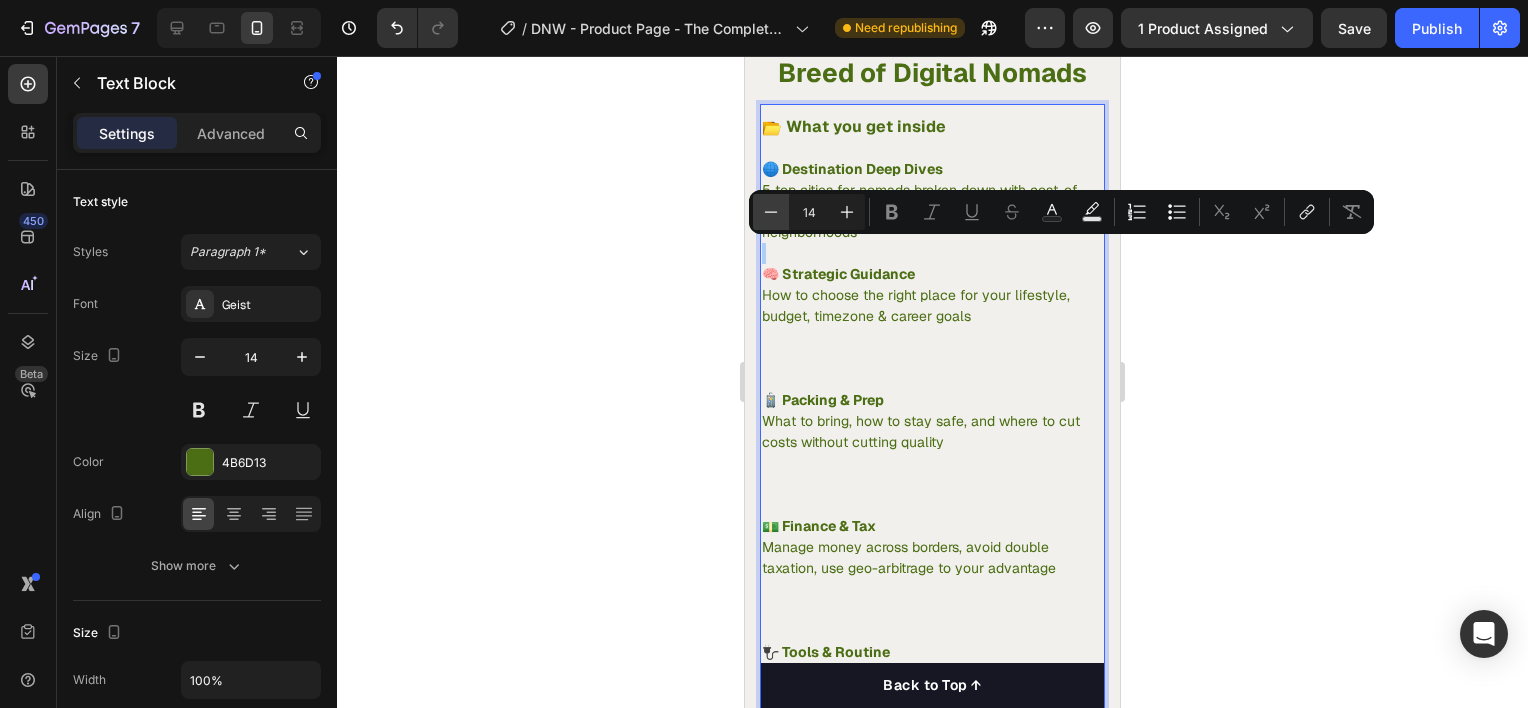 click on "Minus" at bounding box center [771, 212] 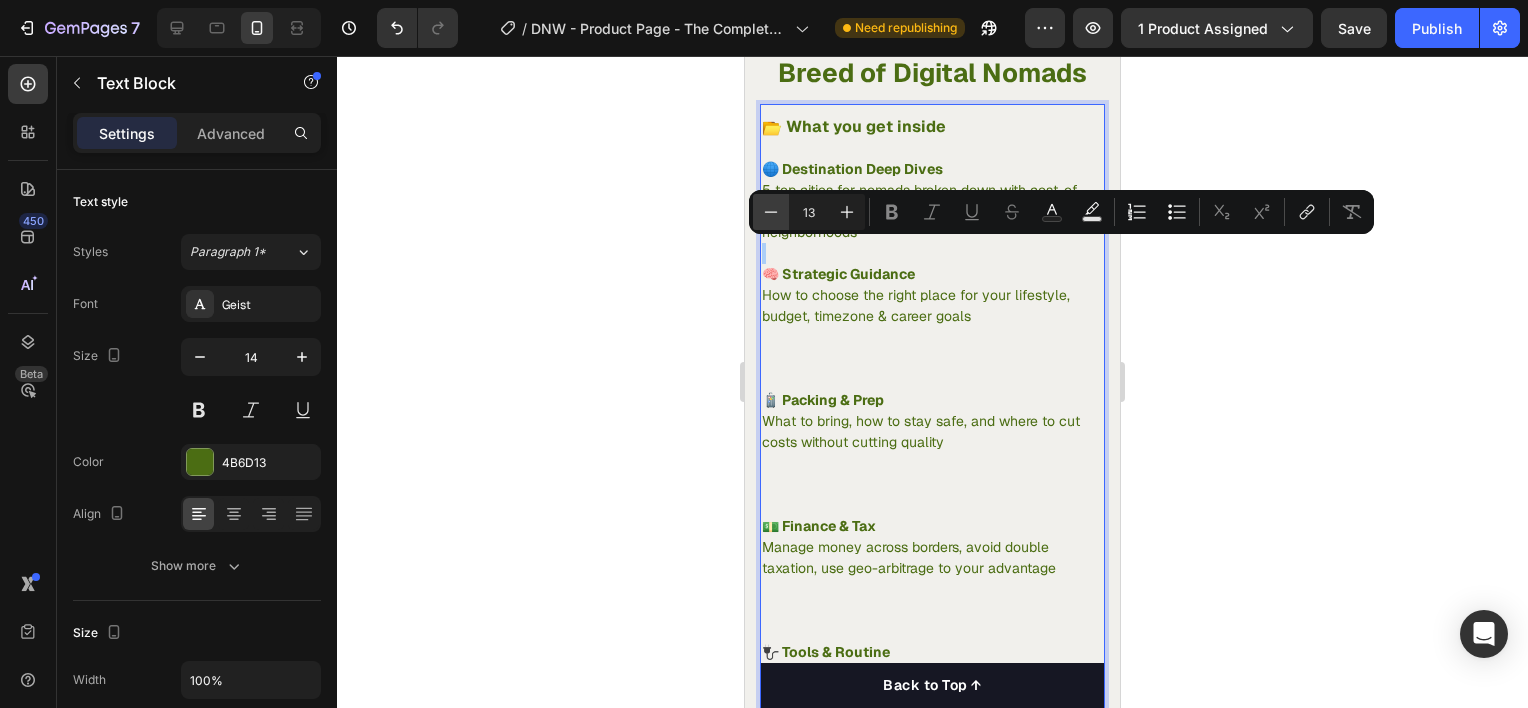 click on "Minus" at bounding box center (771, 212) 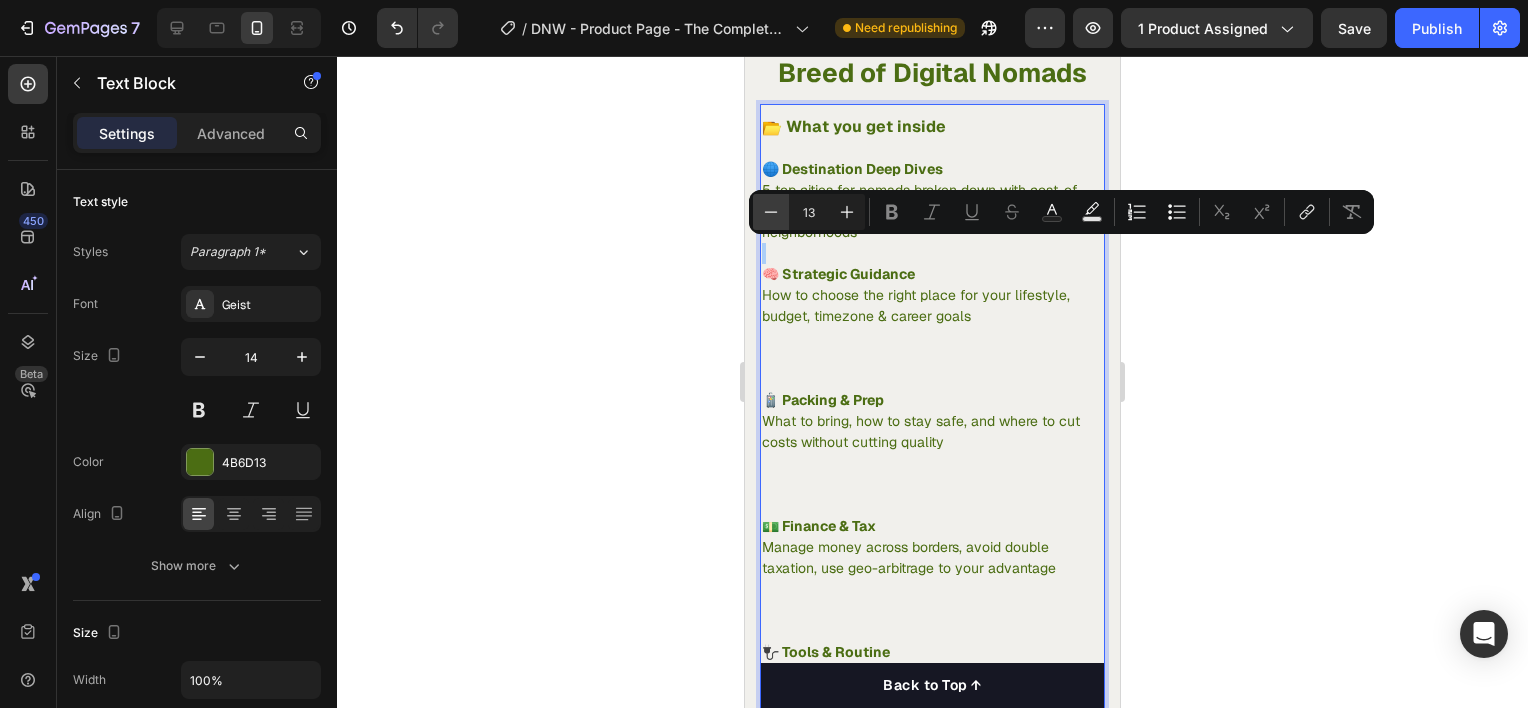 click 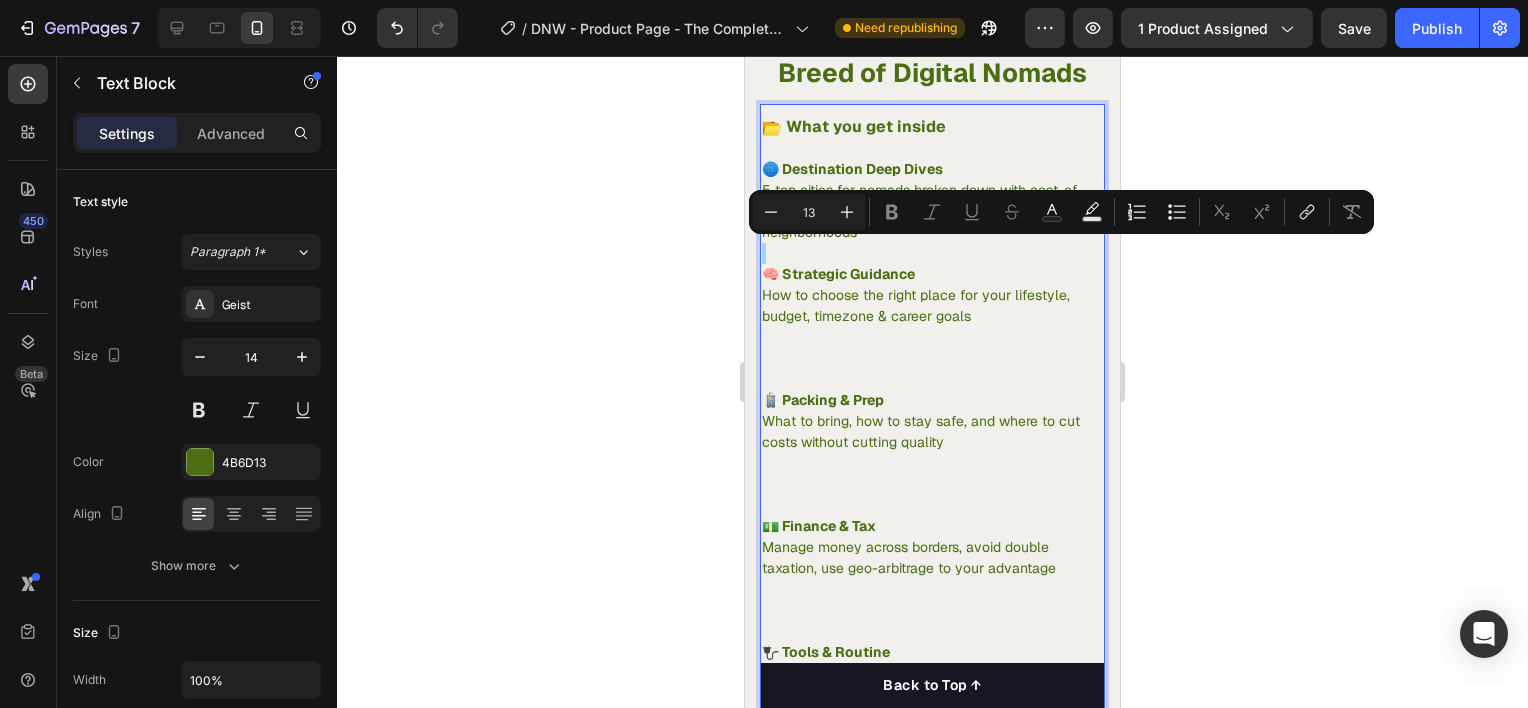 click on "13" at bounding box center [809, 212] 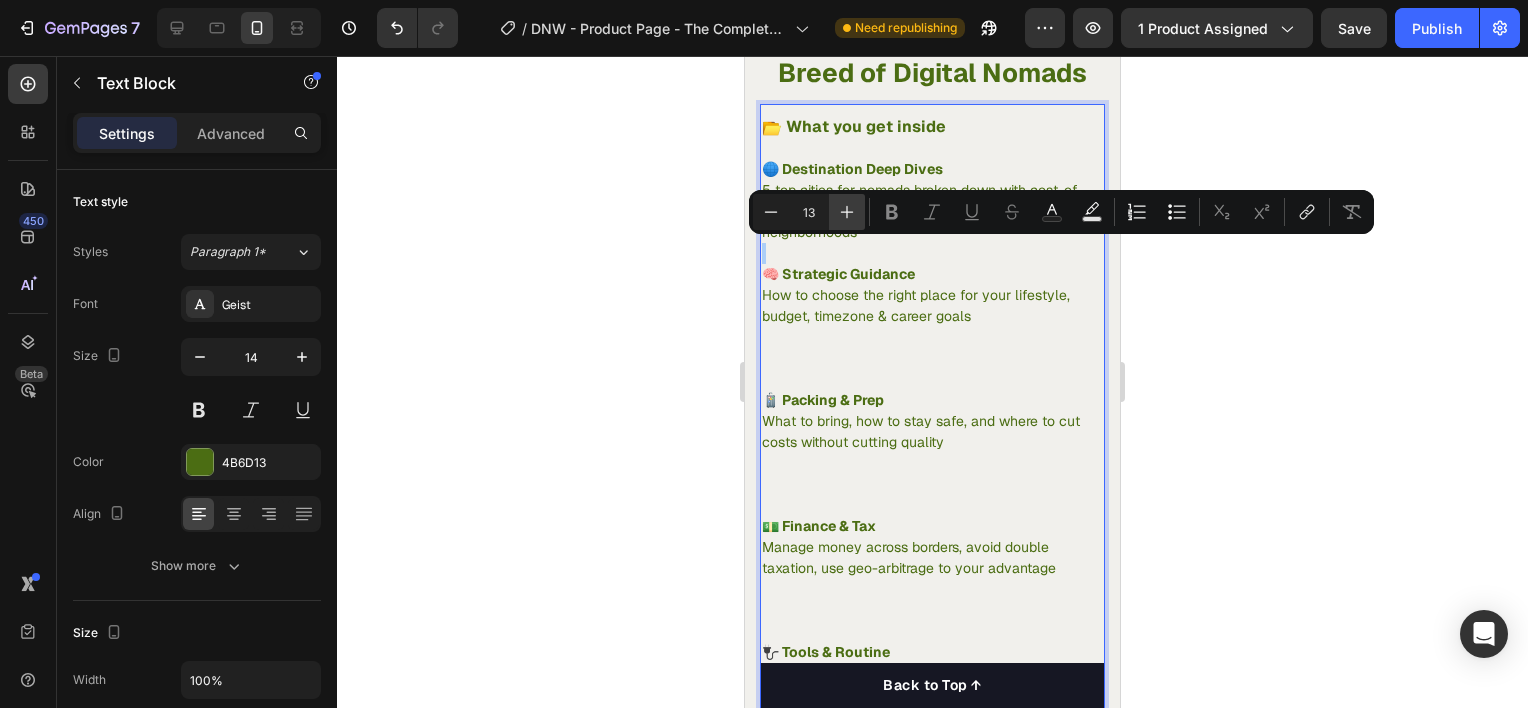 click 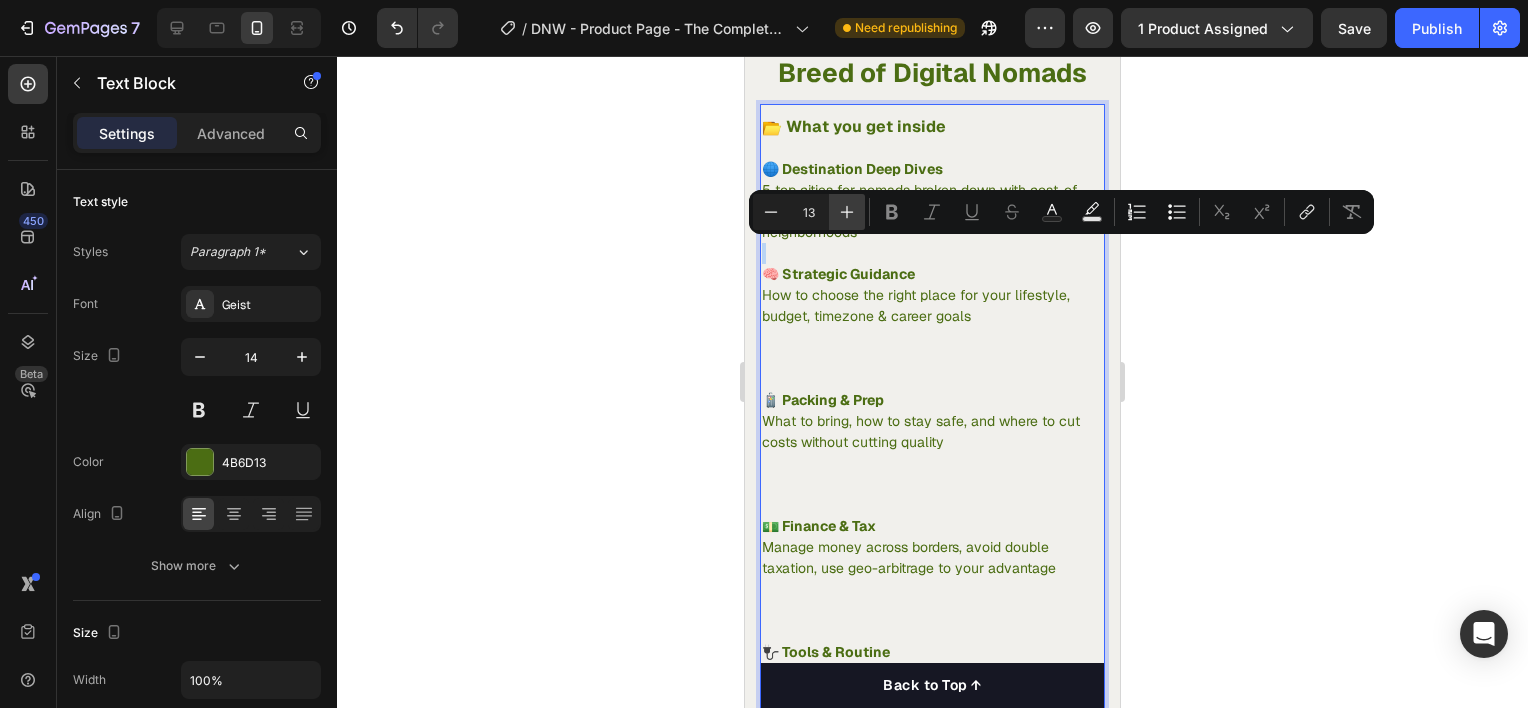 type on "13" 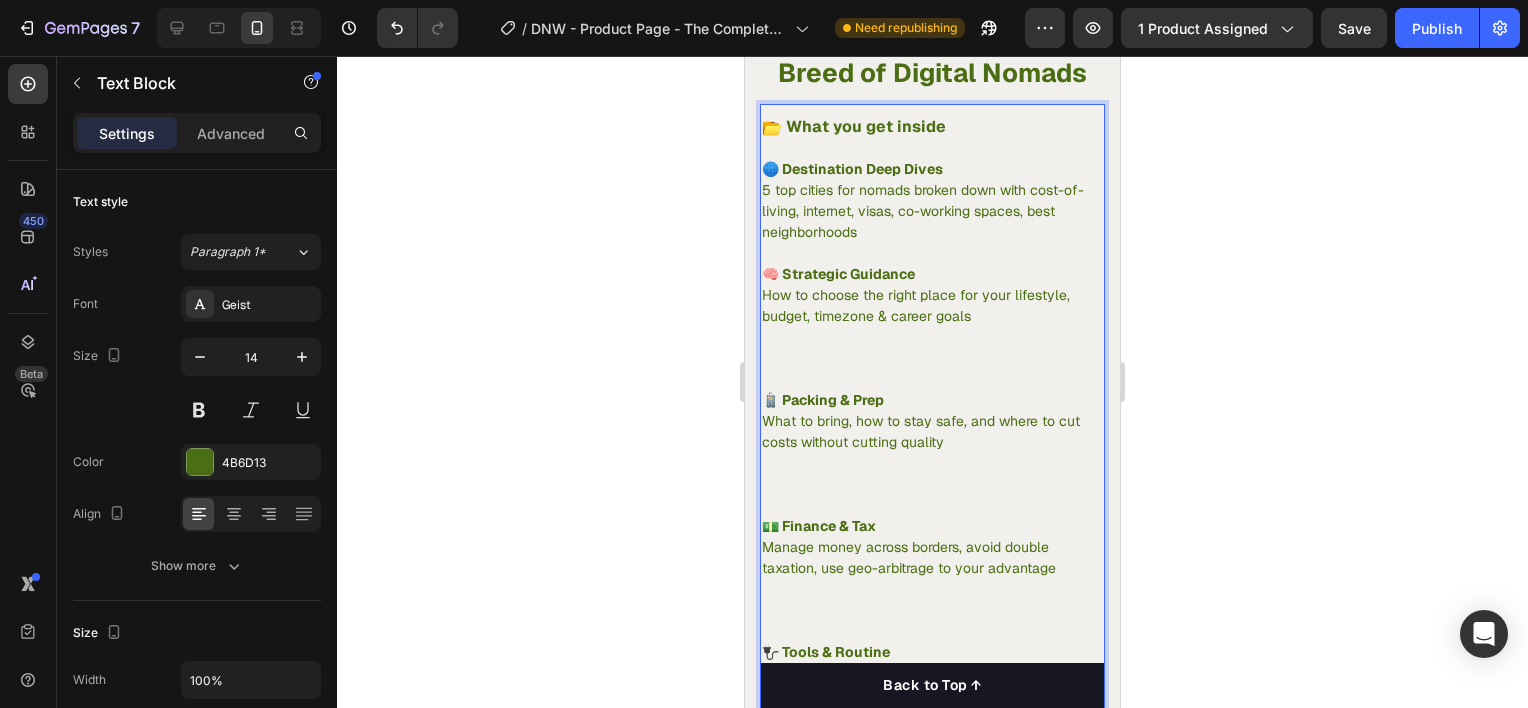click on "🧠 Strategic Guidance" at bounding box center (838, 274) 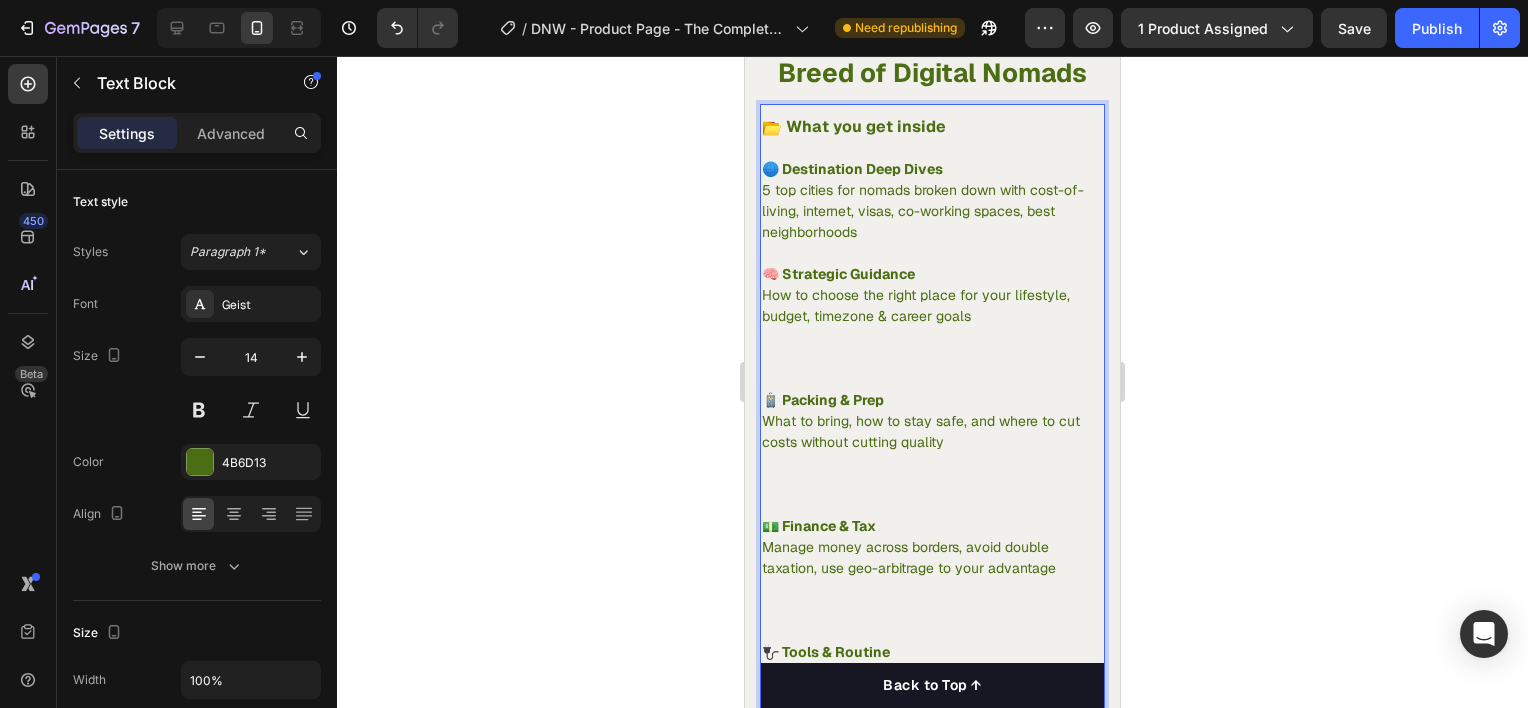 click on "🧠 Strategic Guidance" at bounding box center (838, 274) 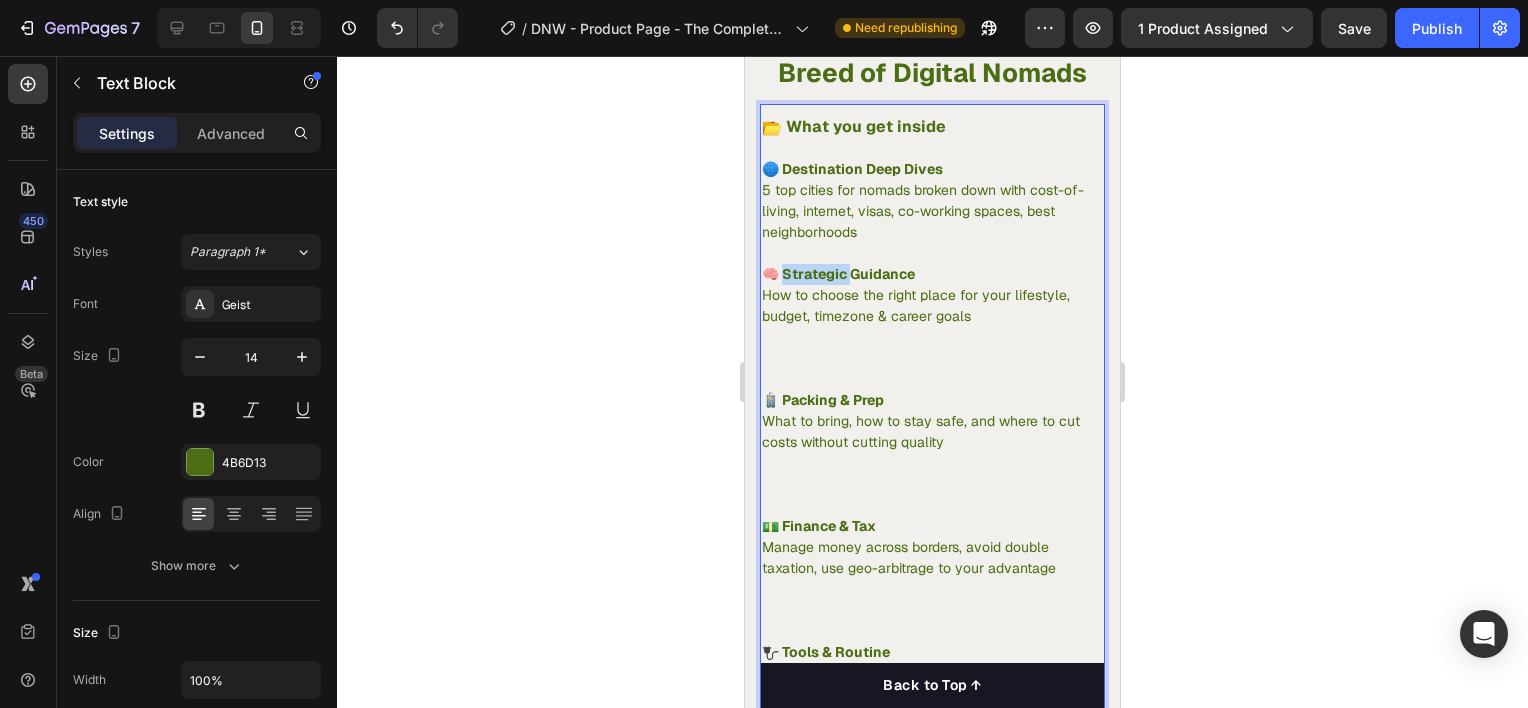 click on "🧠 Strategic Guidance" at bounding box center [838, 274] 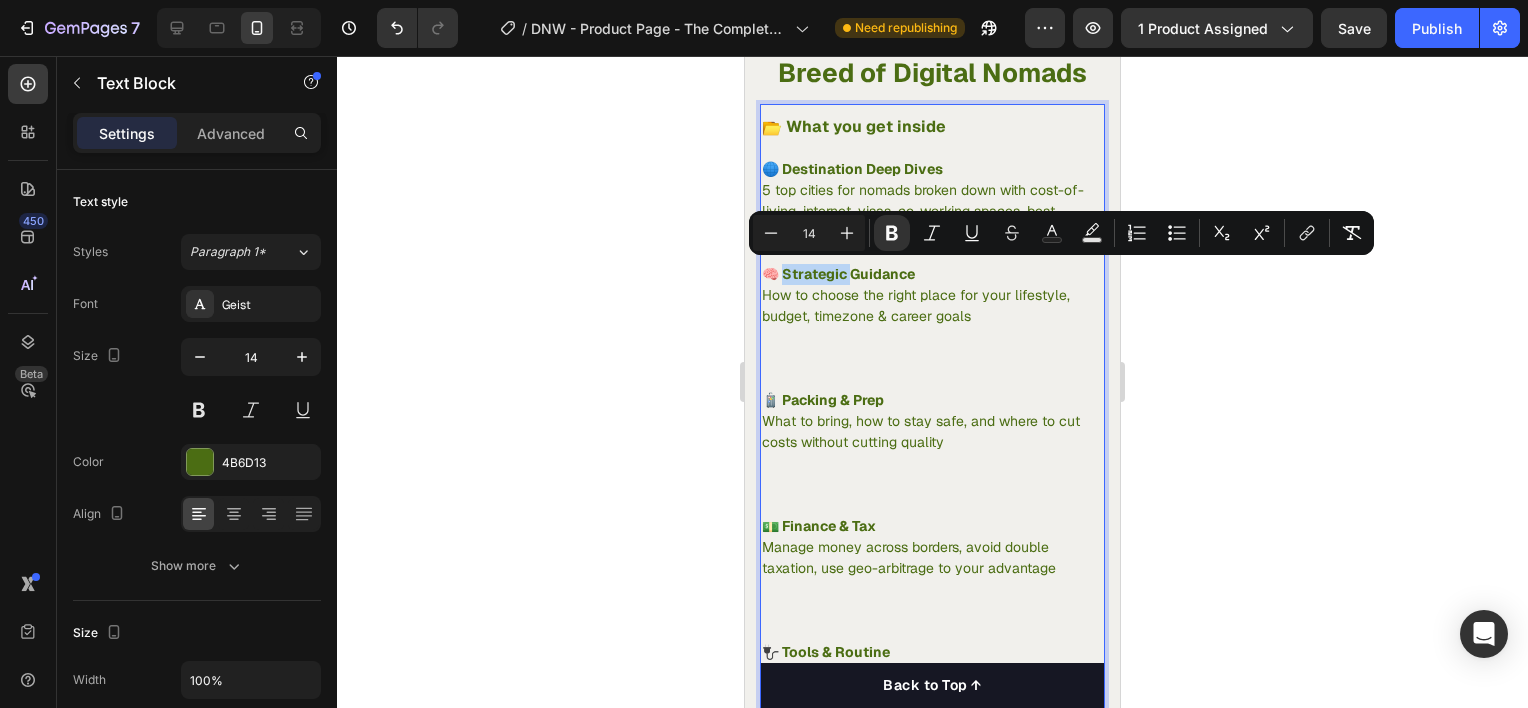 click on "🧠 Strategic Guidance" at bounding box center (838, 274) 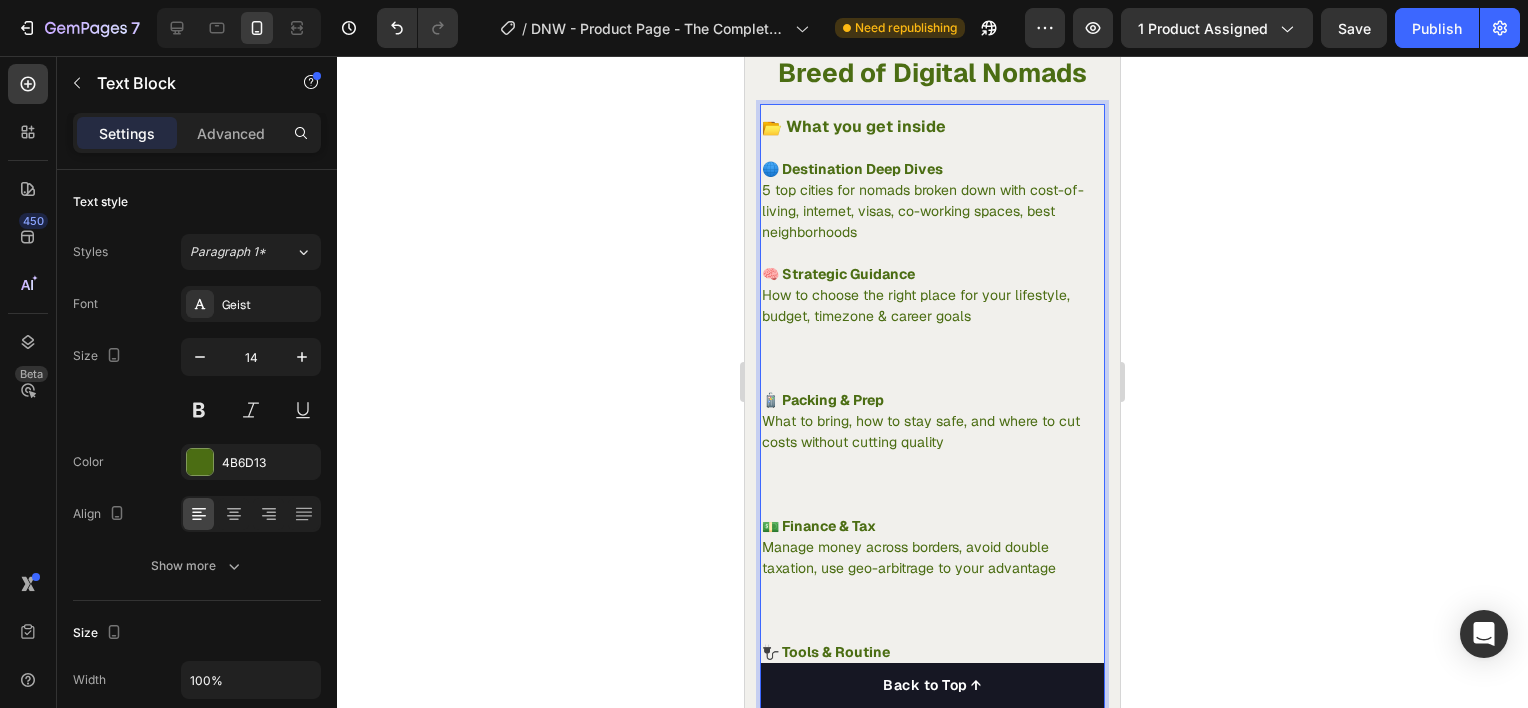 click at bounding box center (932, 253) 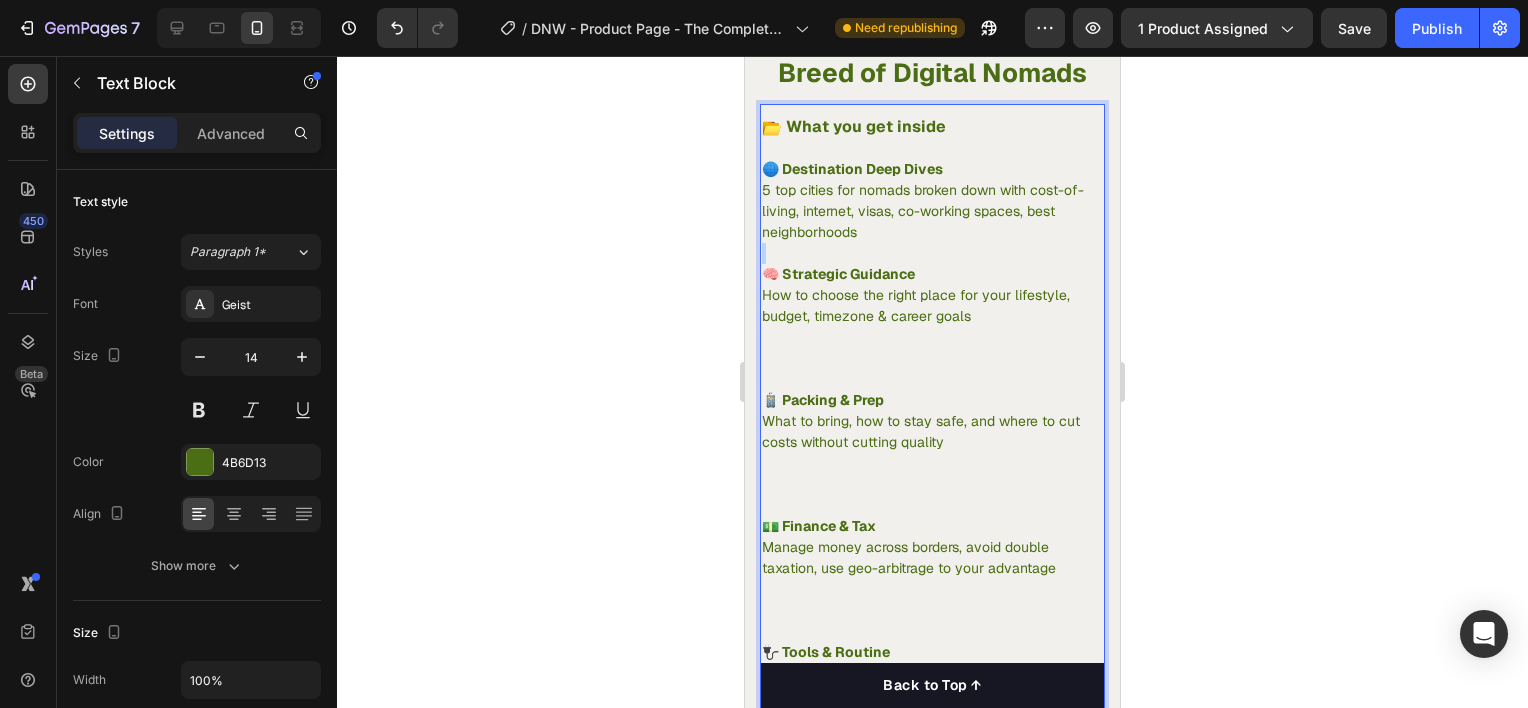 click at bounding box center (932, 253) 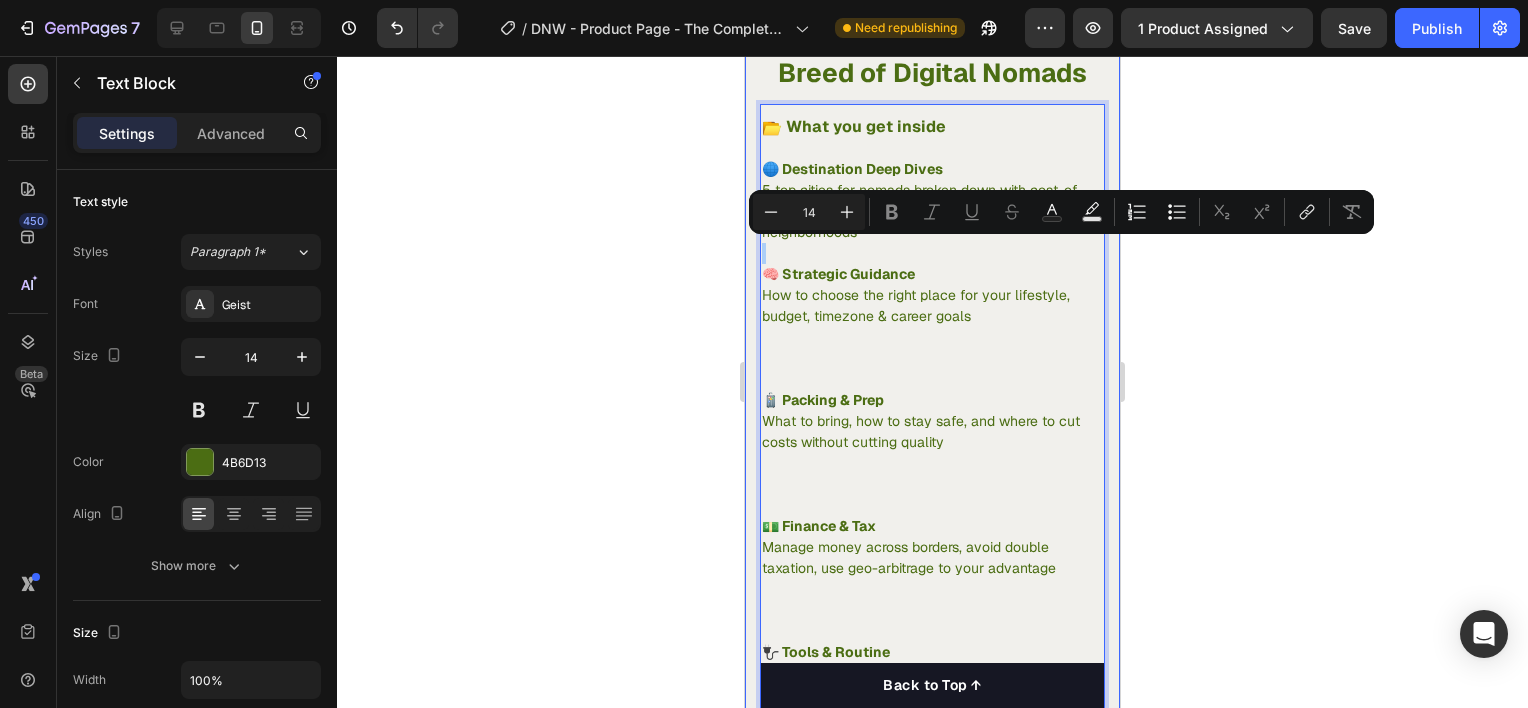 click 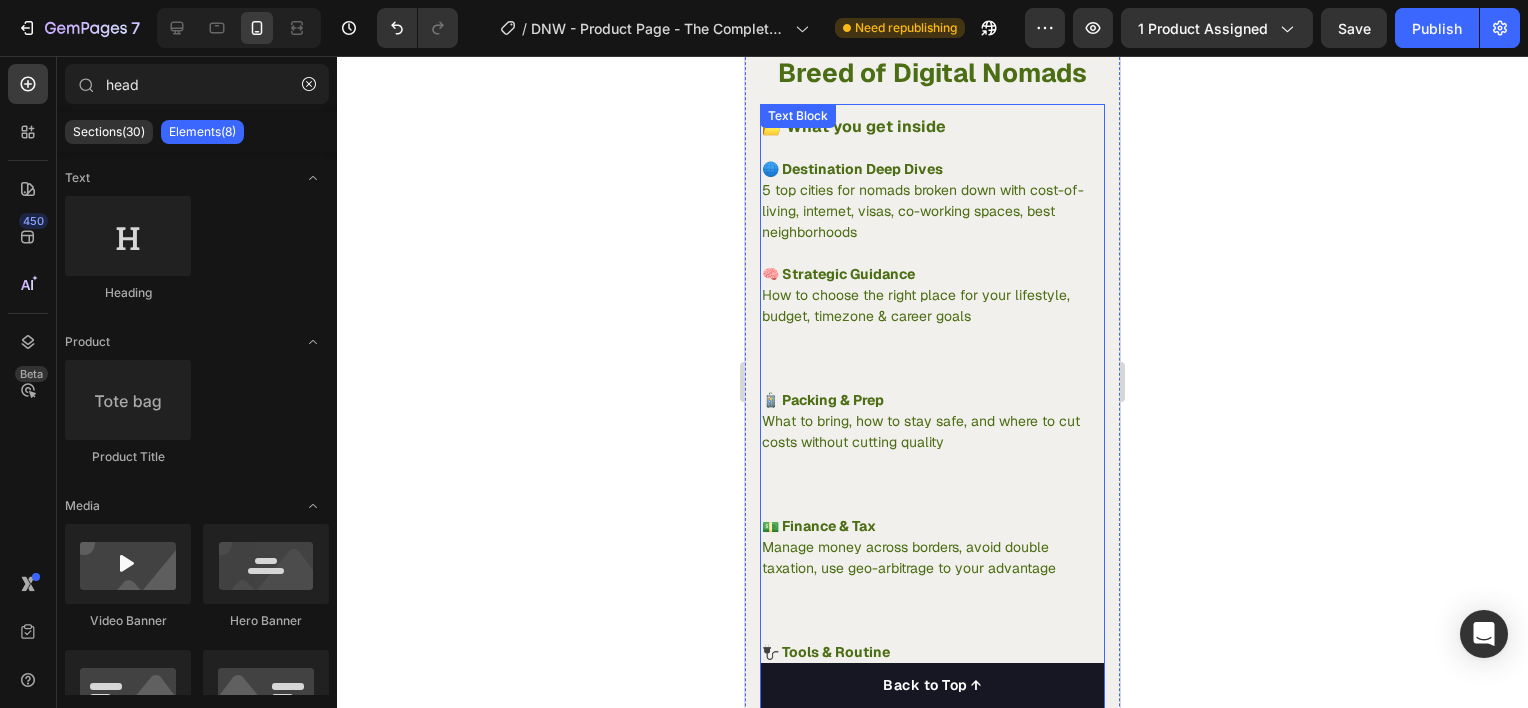 click on "How to choose the right place for your lifestyle, budget, timezone & career goals" at bounding box center [932, 337] 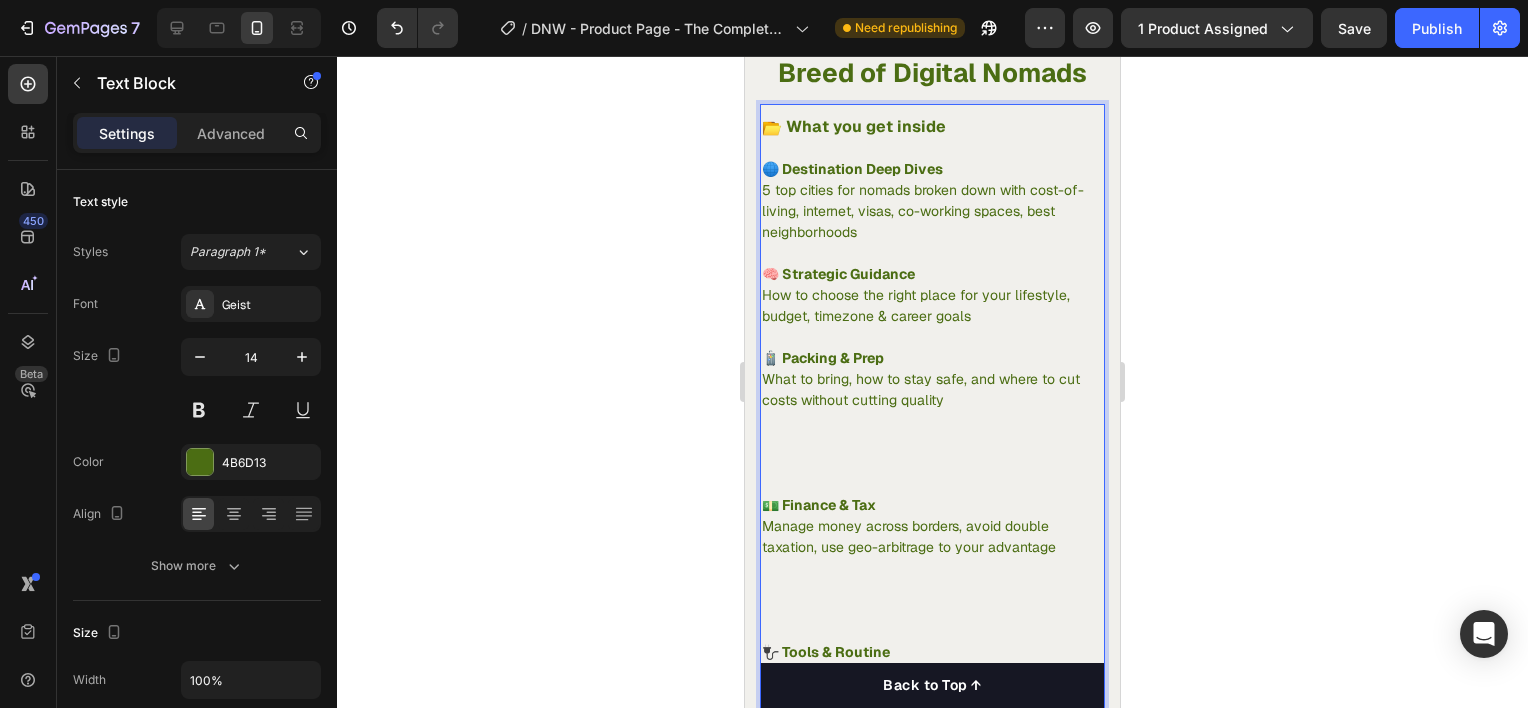 click on "What to bring, how to stay safe, and where to cut costs without cutting quality" at bounding box center [932, 432] 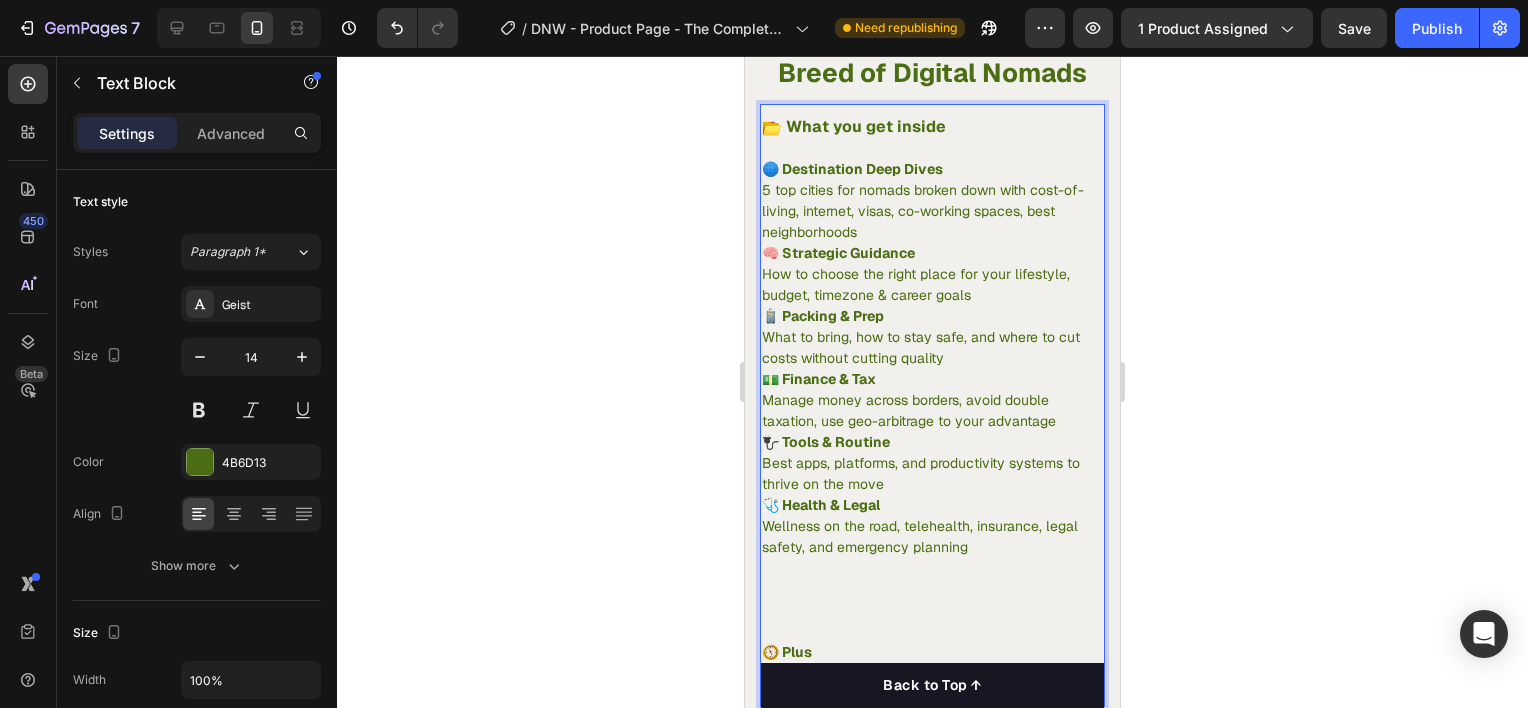 click on "Wellness on the road, telehealth, insurance, legal safety, and emergency planning" at bounding box center [932, 579] 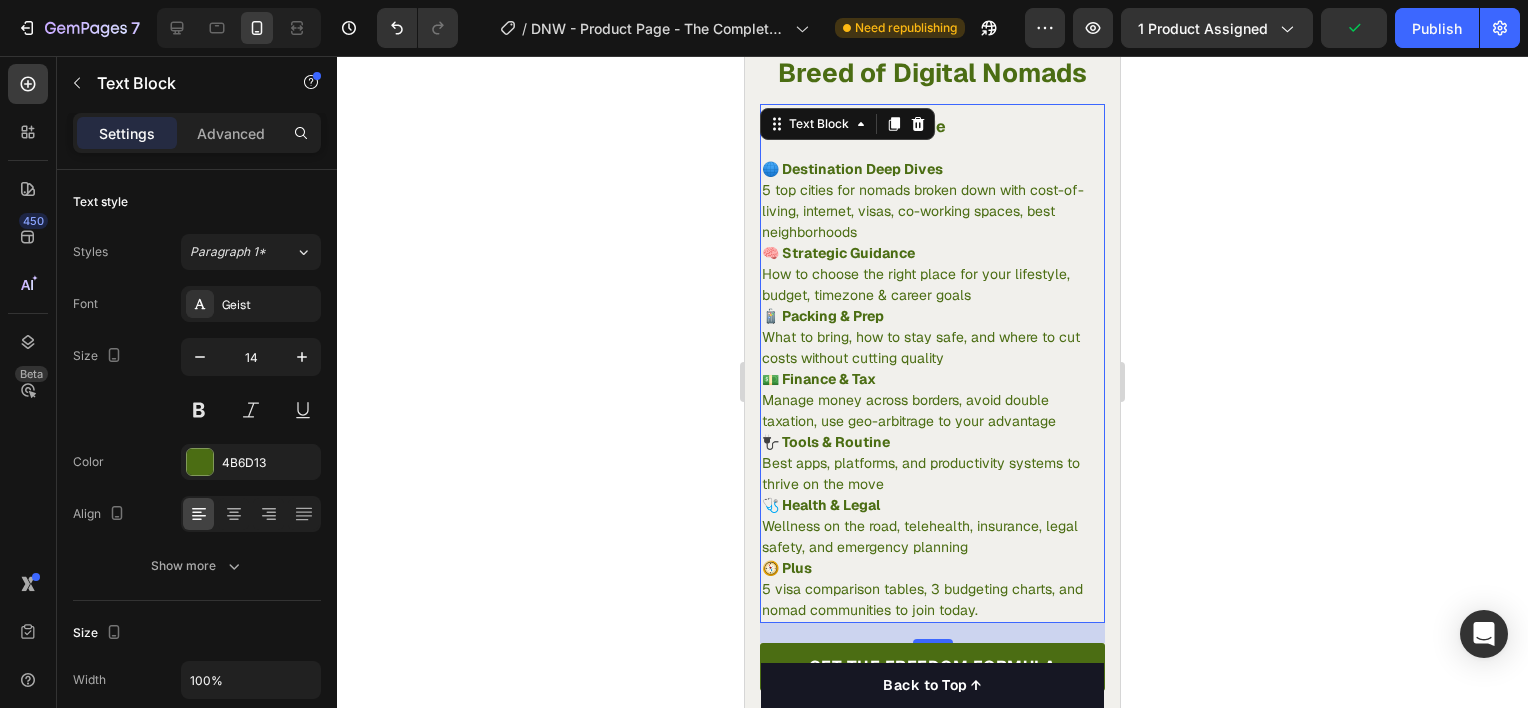 click 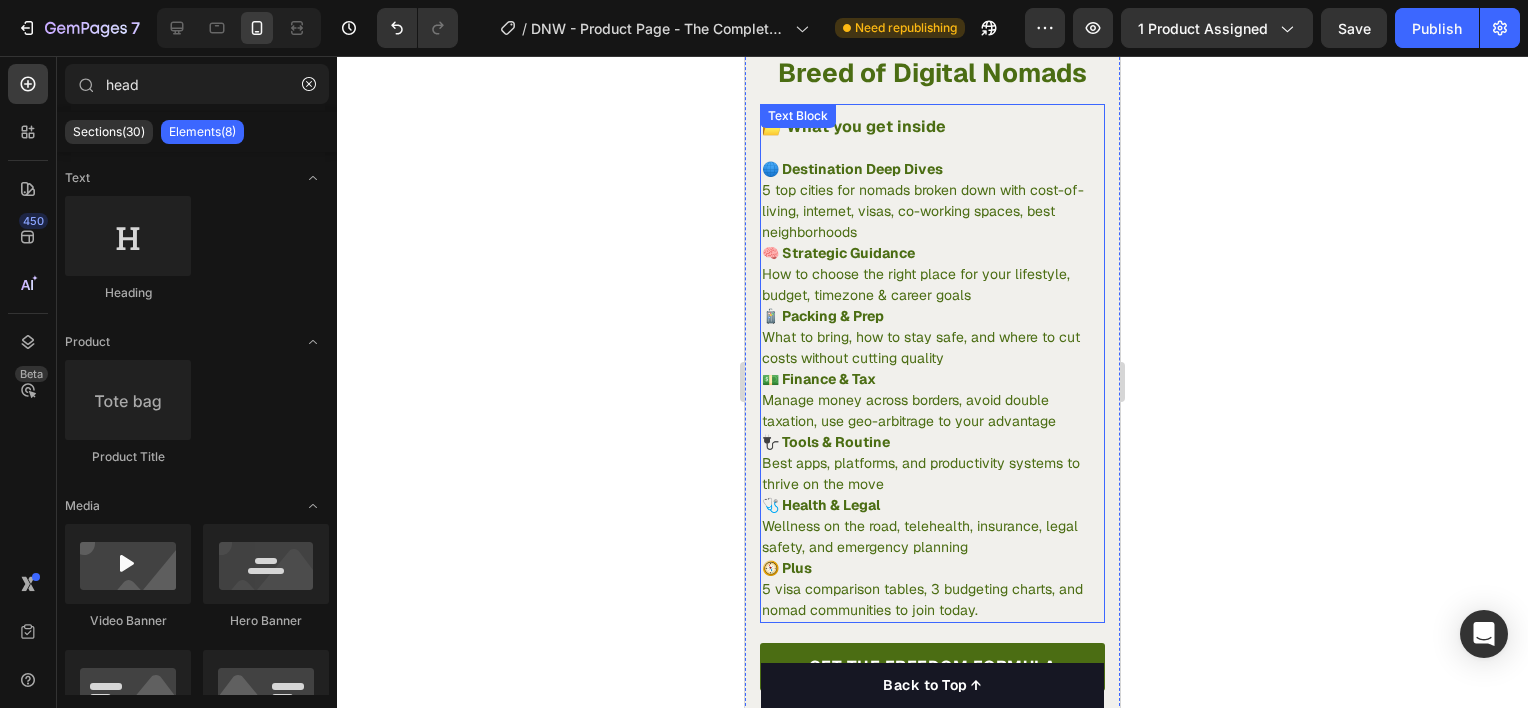 click on "Manage money across borders, avoid double taxation, use geo-arbitrage to your advantage" at bounding box center (932, 411) 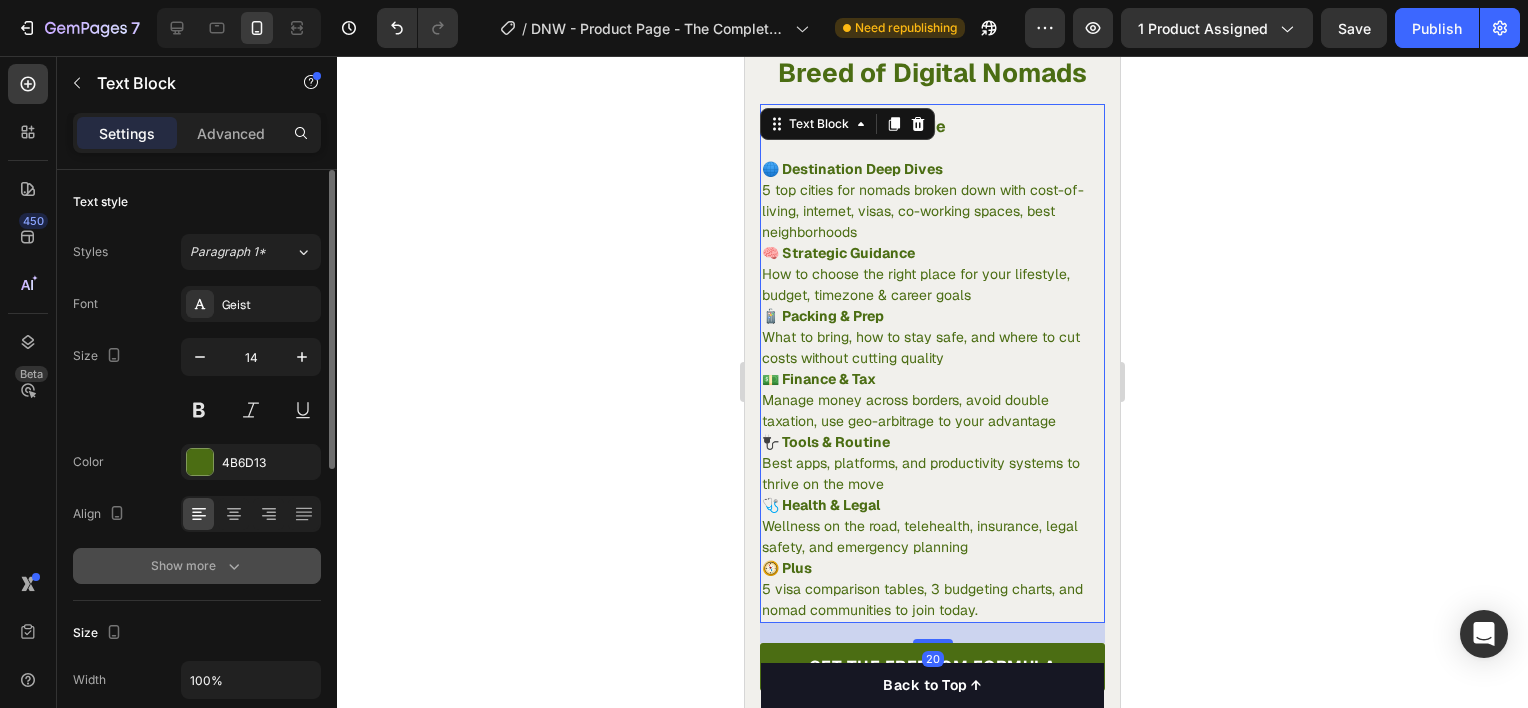 click 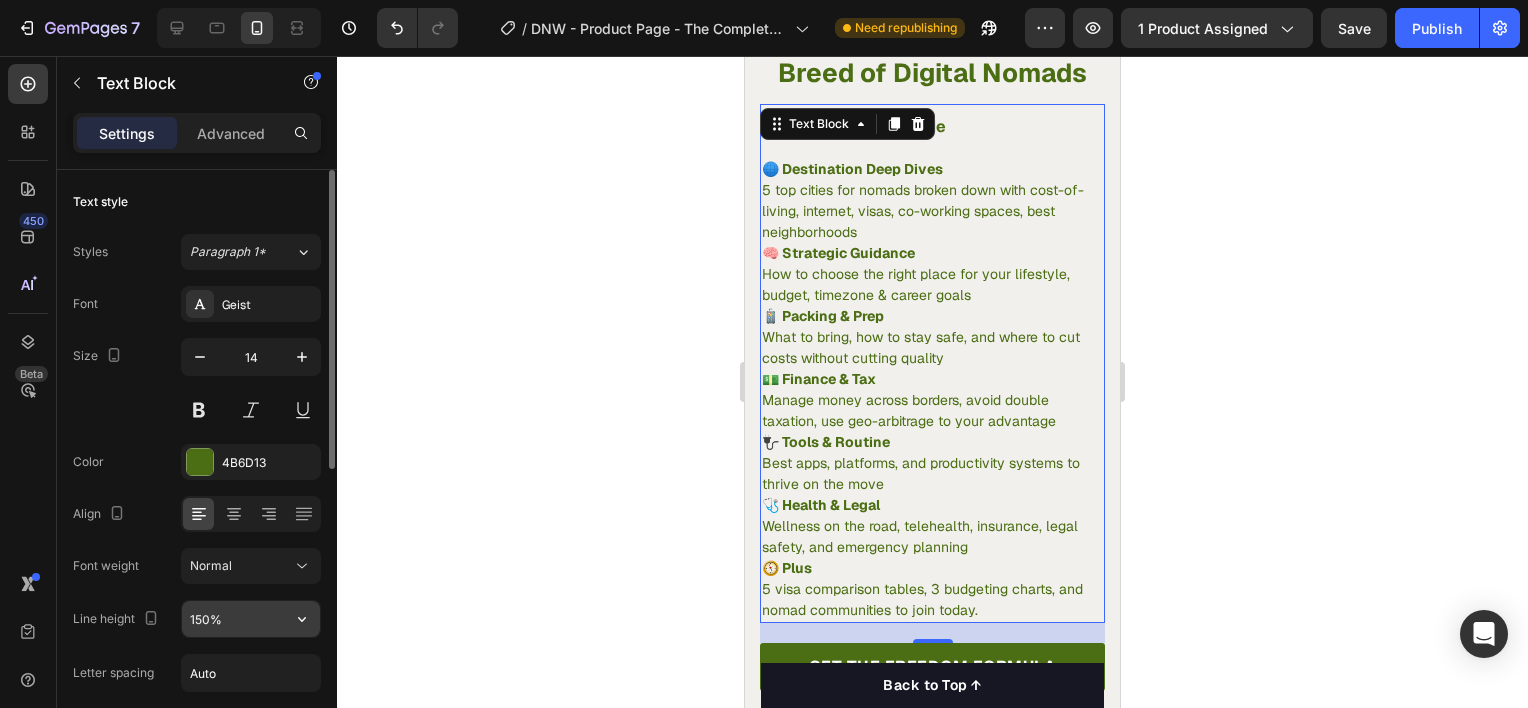 click on "150%" at bounding box center (251, 619) 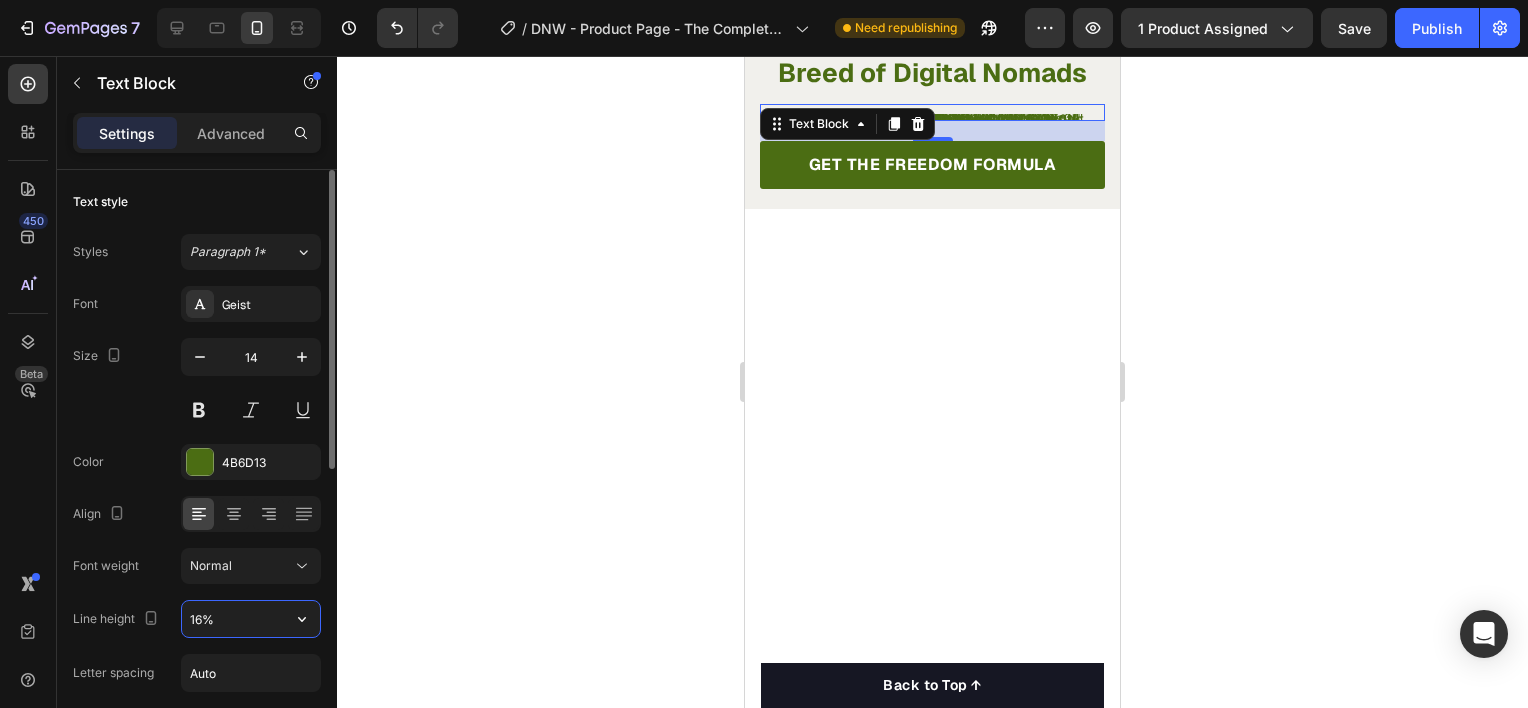 type on "160%" 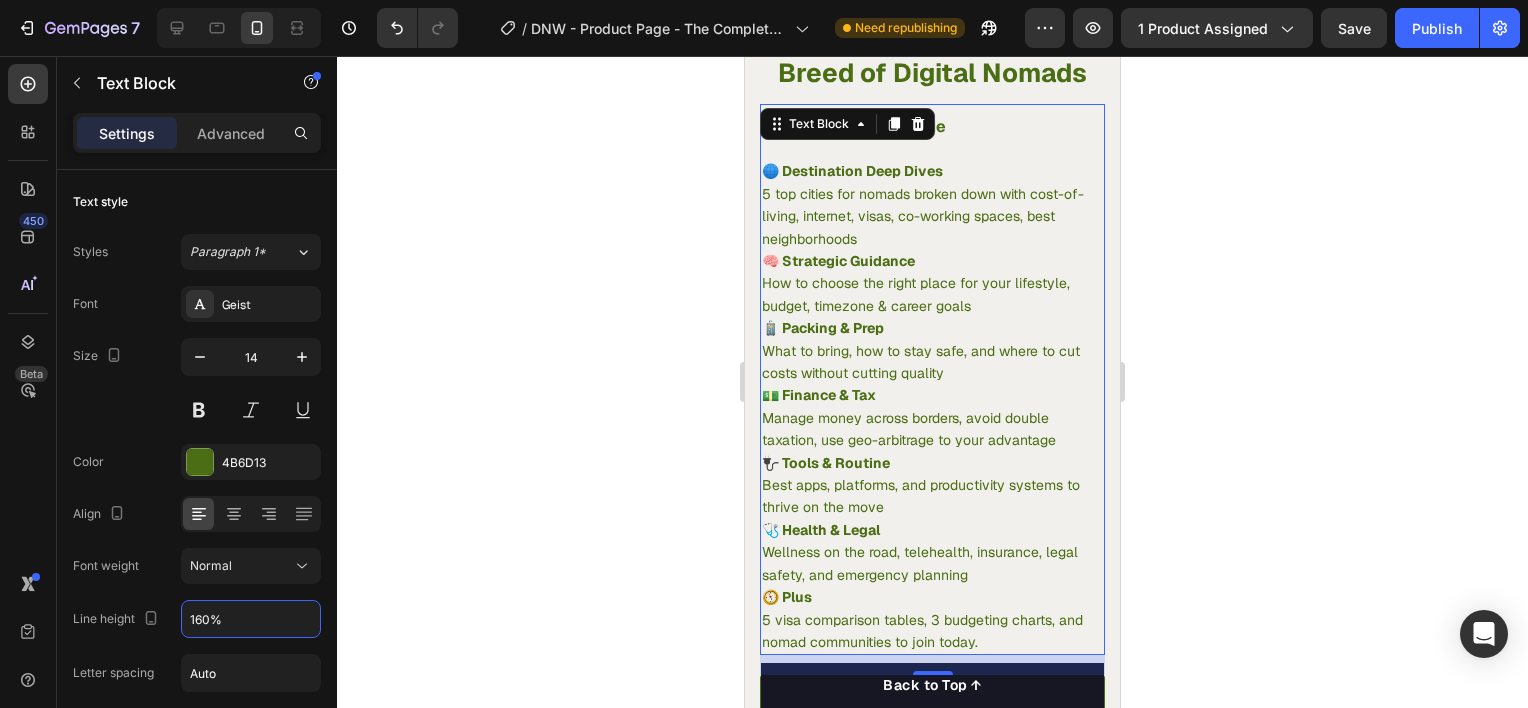 click 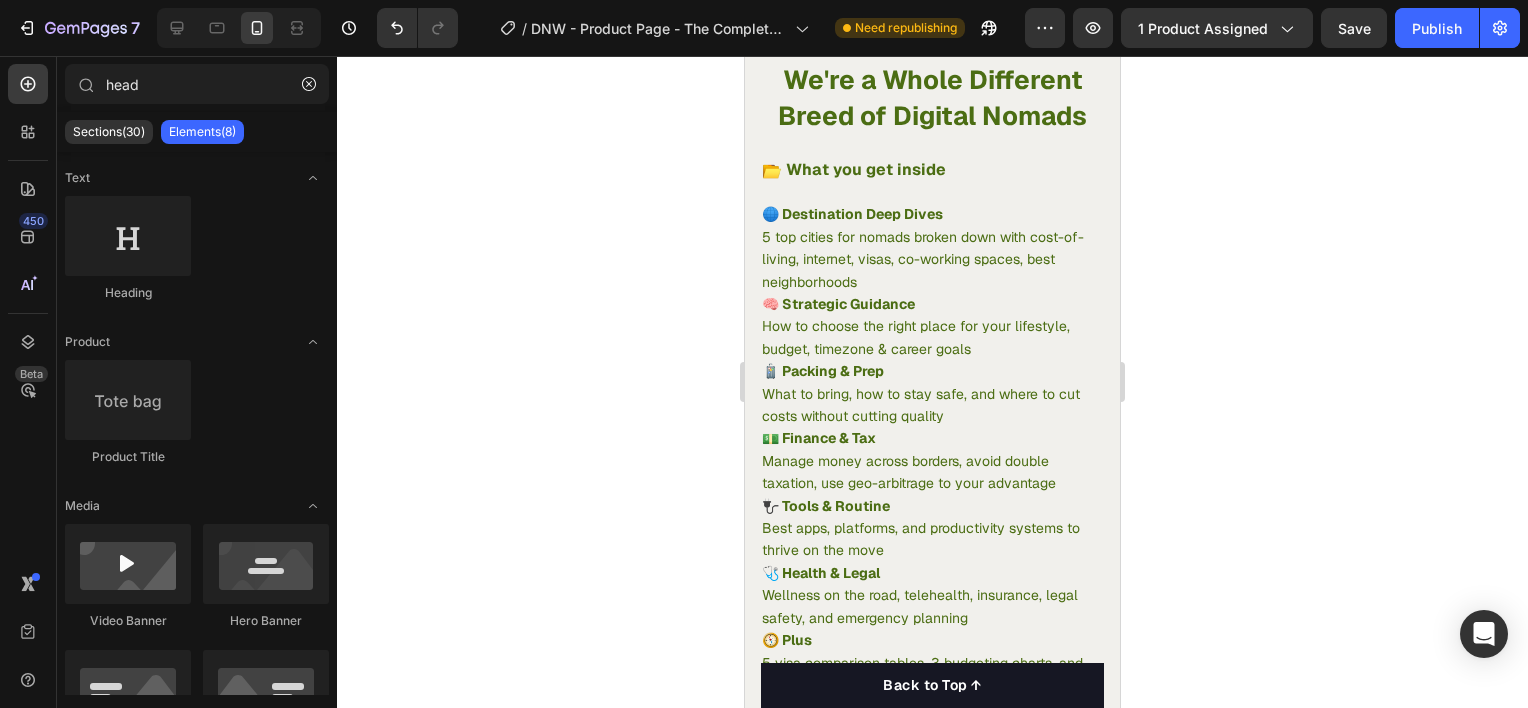 scroll, scrollTop: 2937, scrollLeft: 0, axis: vertical 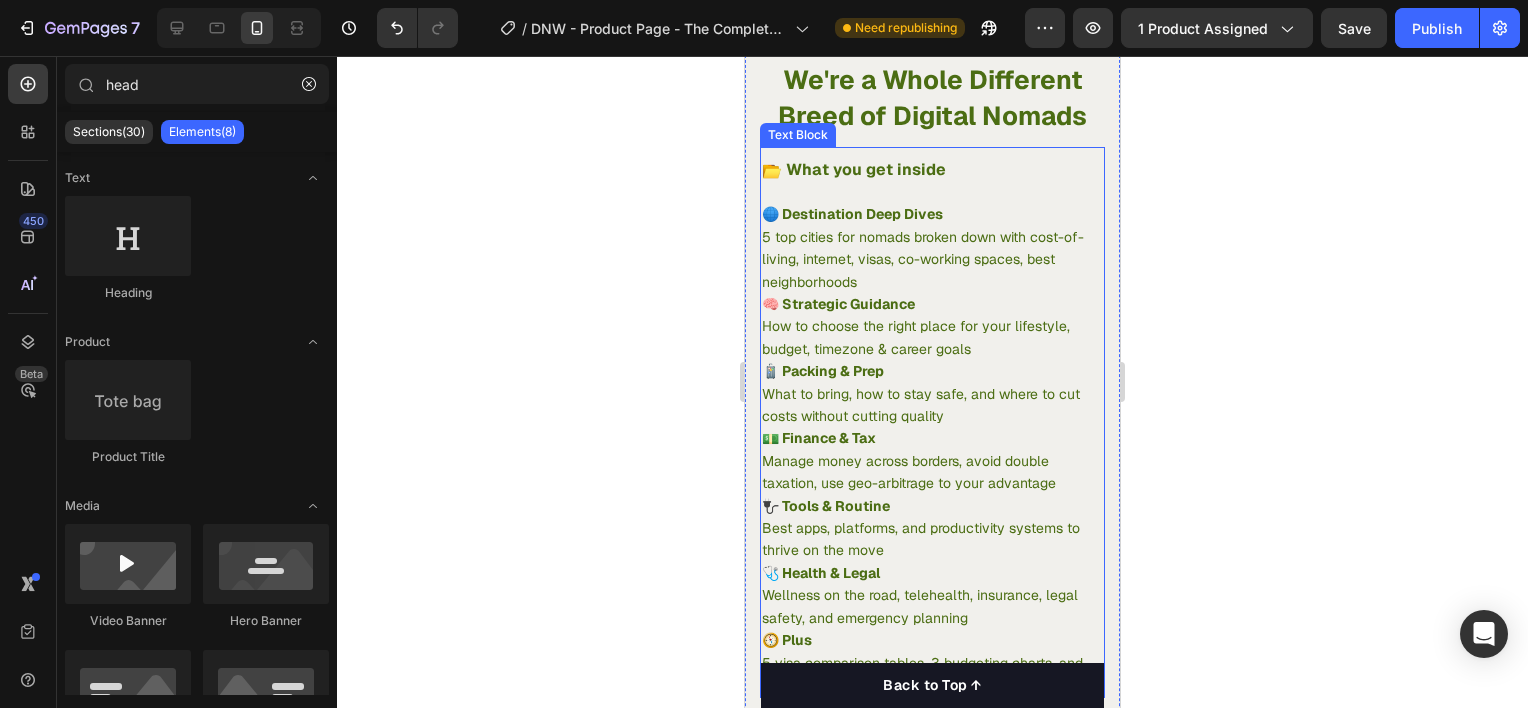 click on "🌐 Destination Deep Dives" at bounding box center (852, 214) 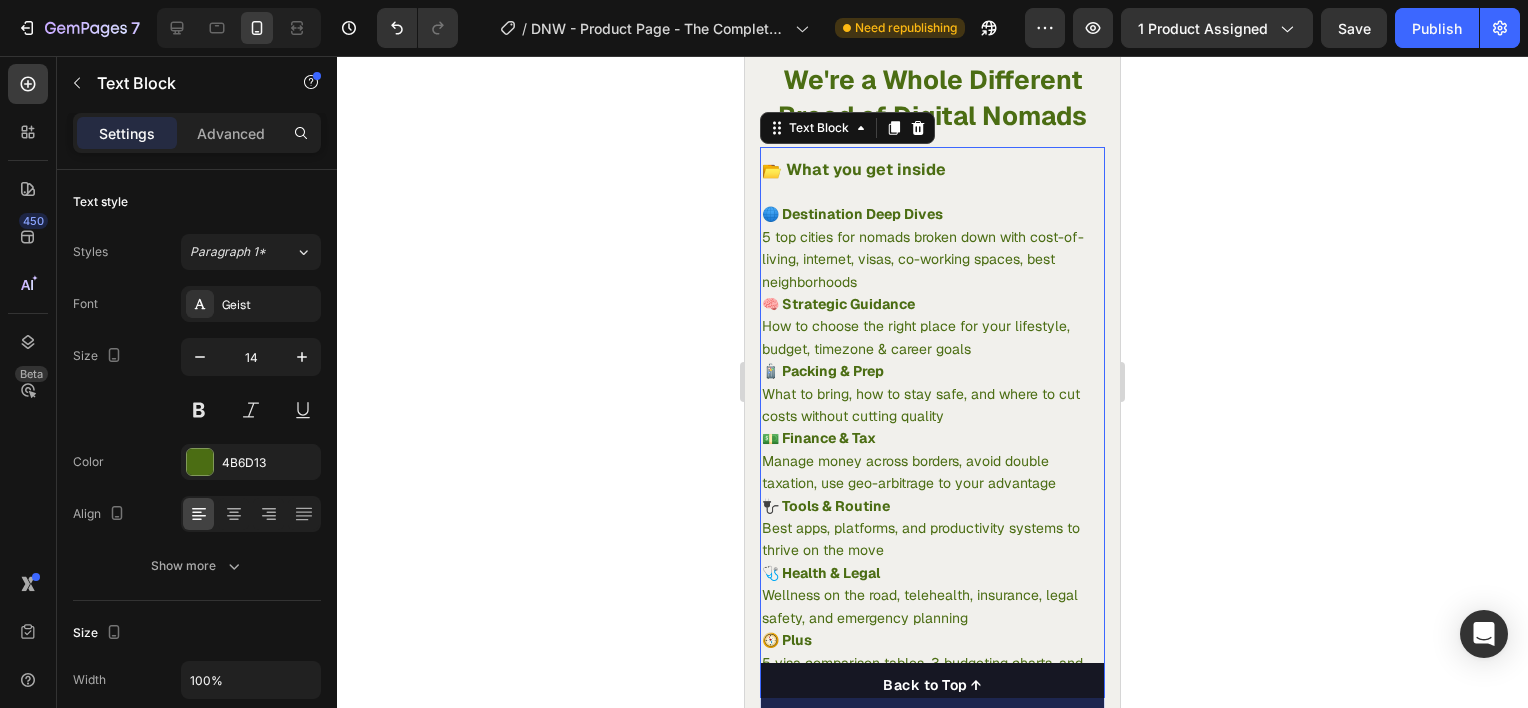 click 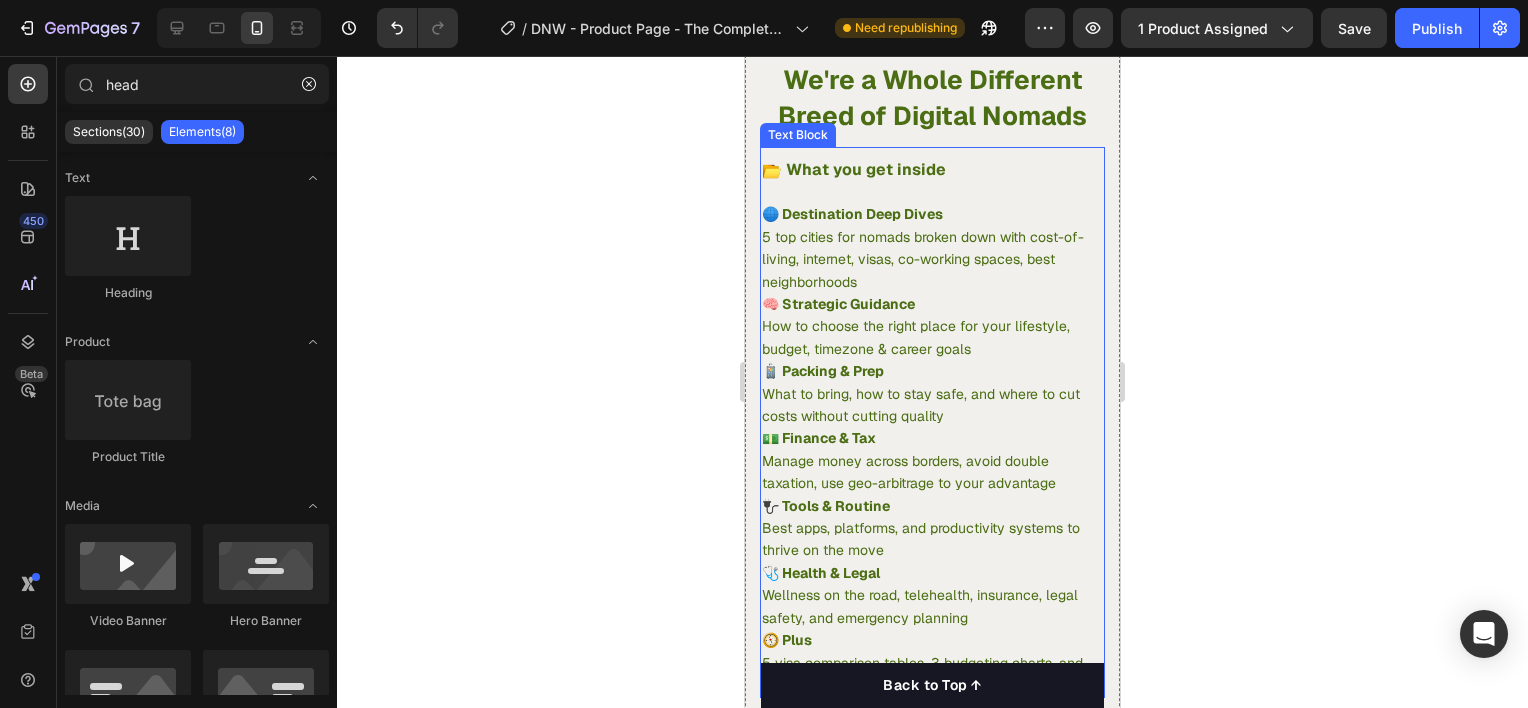 click on "🌐 Destination Deep Dives" at bounding box center [852, 214] 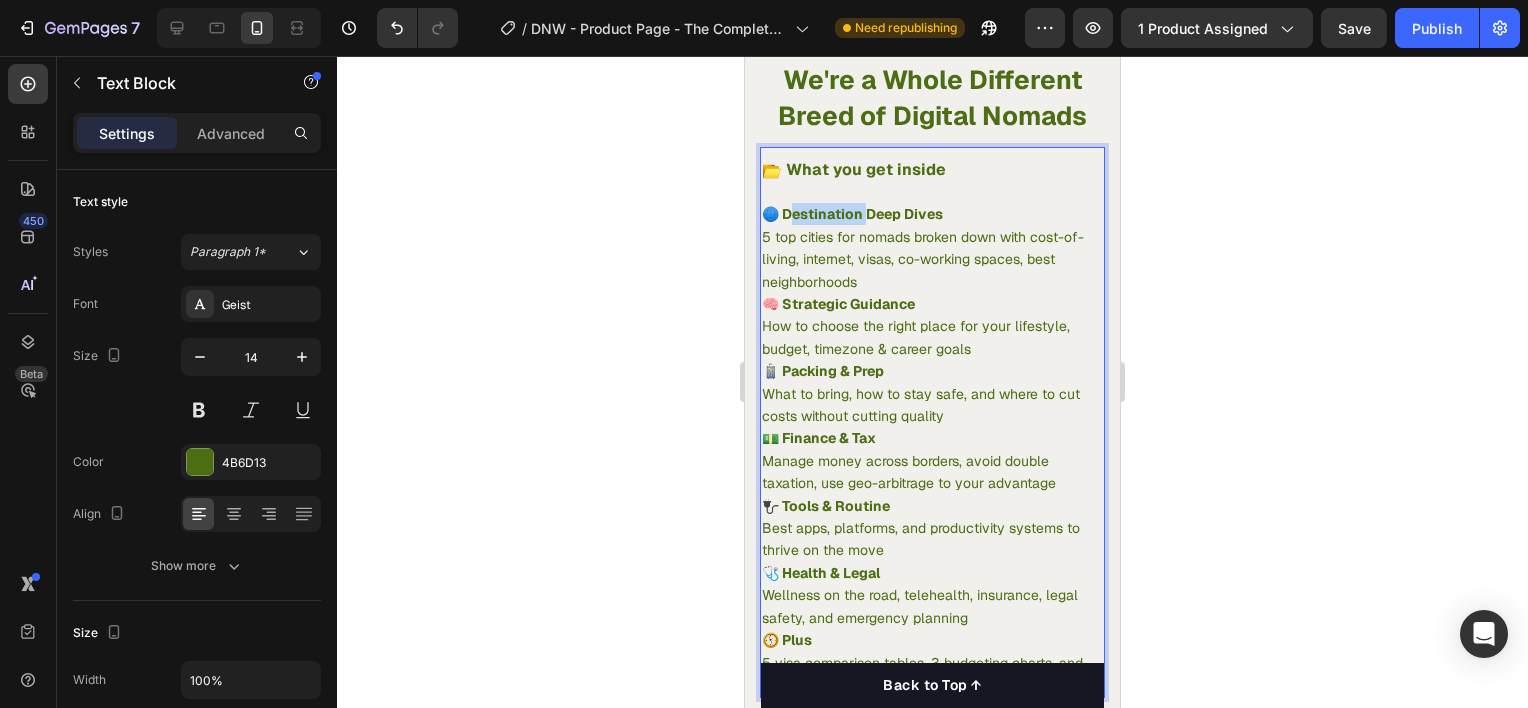 click on "🌐 Destination Deep Dives" at bounding box center [852, 214] 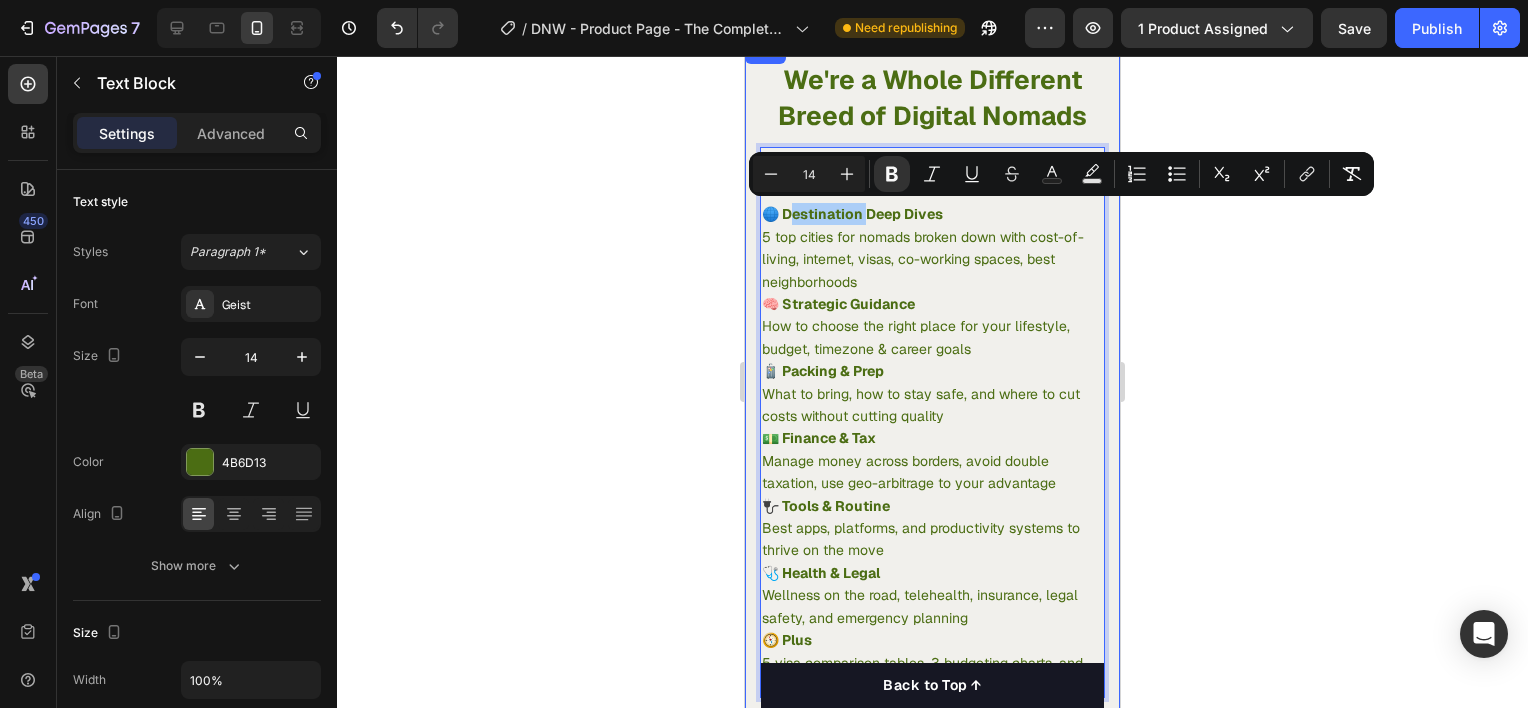 click 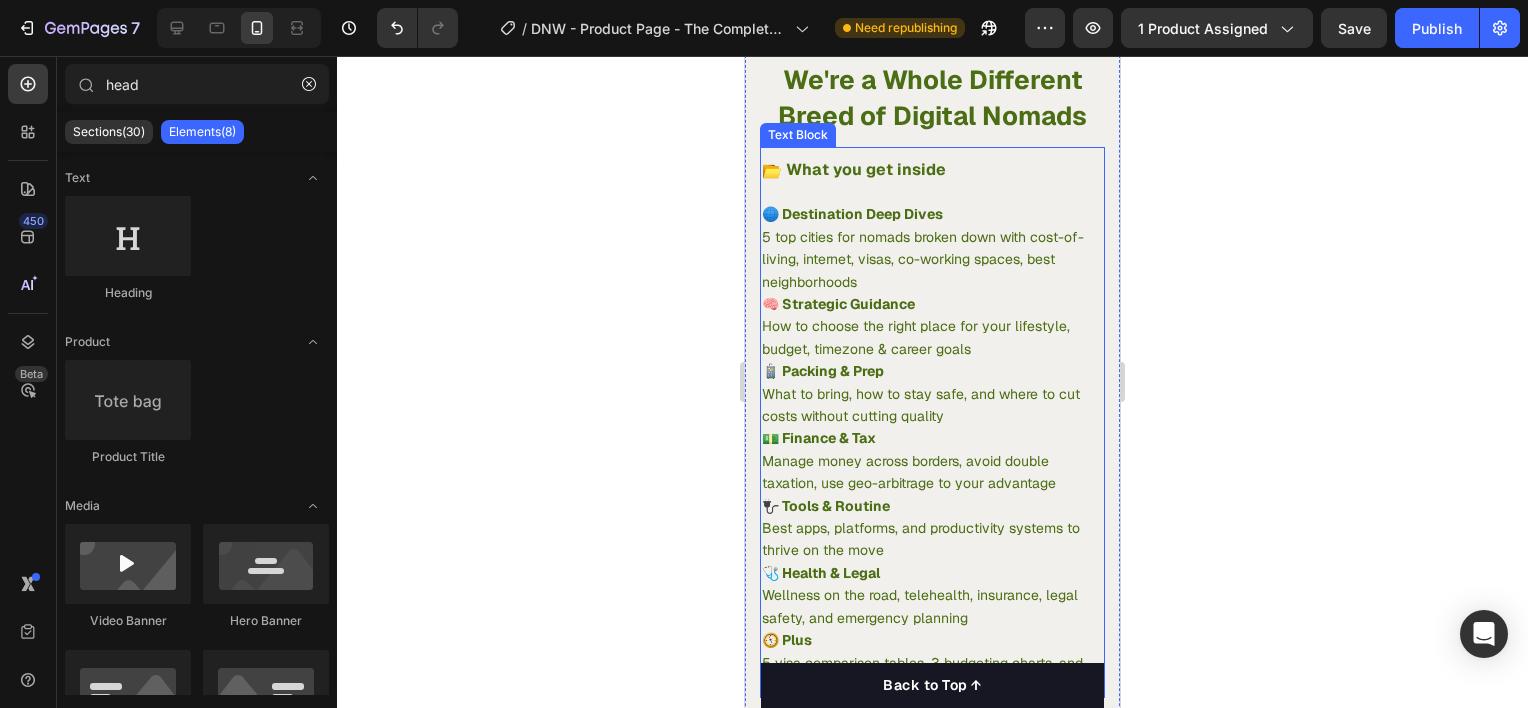 click 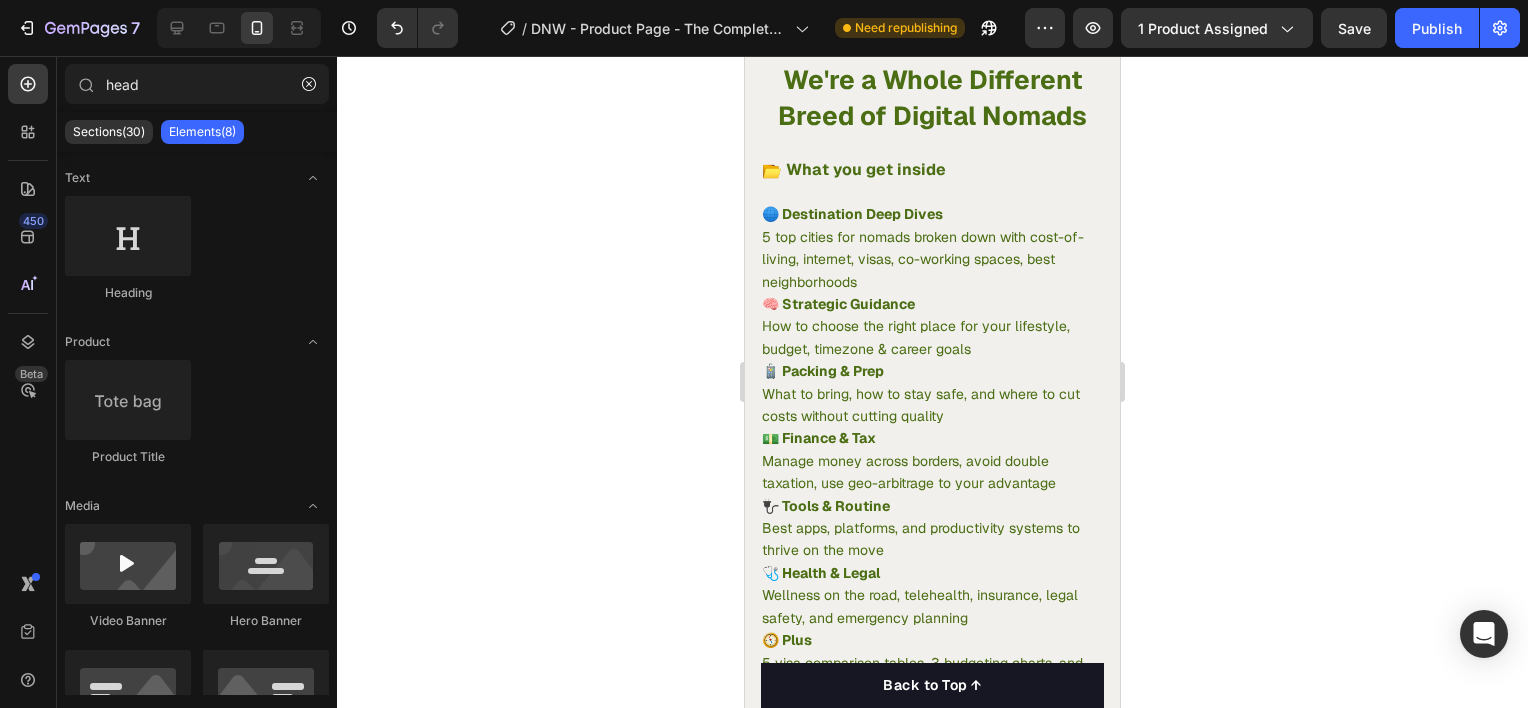 scroll, scrollTop: 4083, scrollLeft: 0, axis: vertical 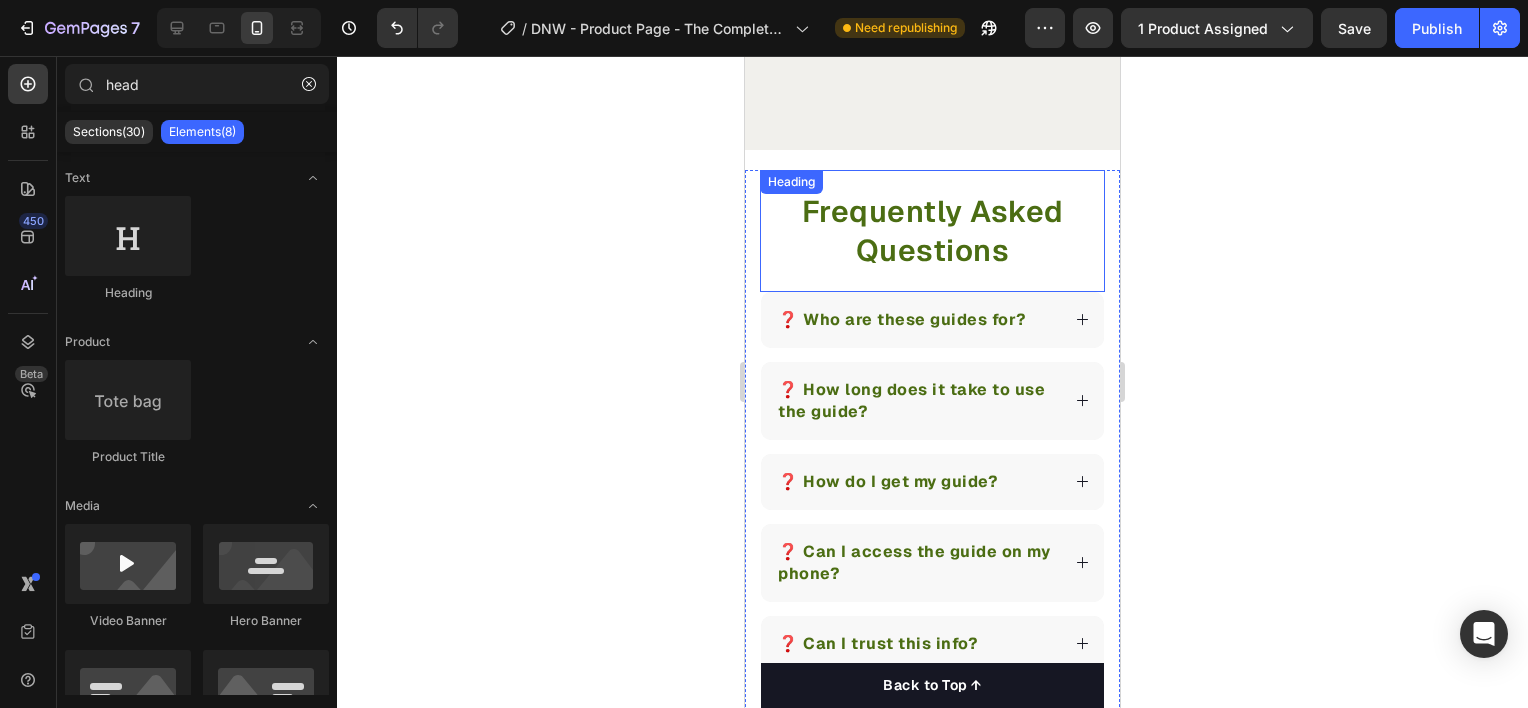 click on "Frequently Asked Questions" at bounding box center (933, 231) 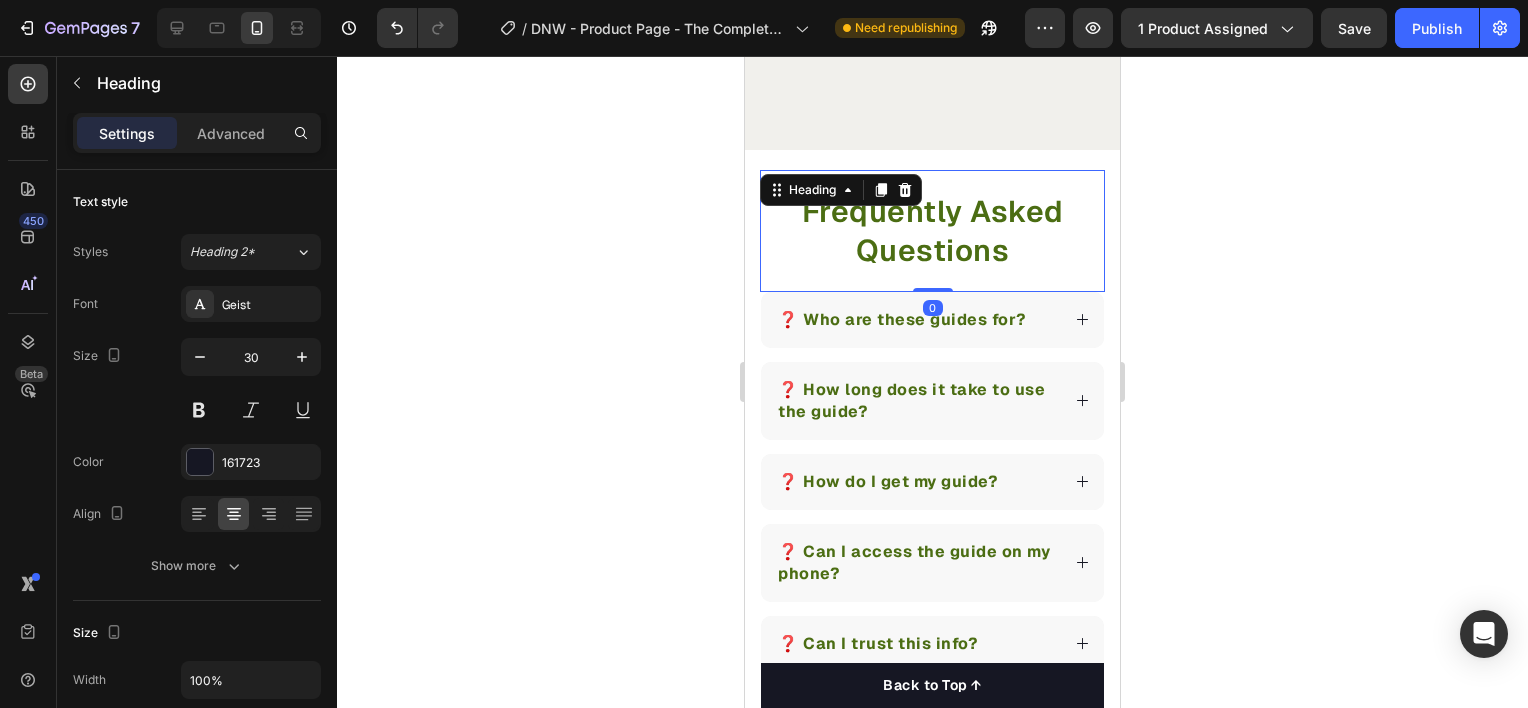 scroll, scrollTop: 3671, scrollLeft: 0, axis: vertical 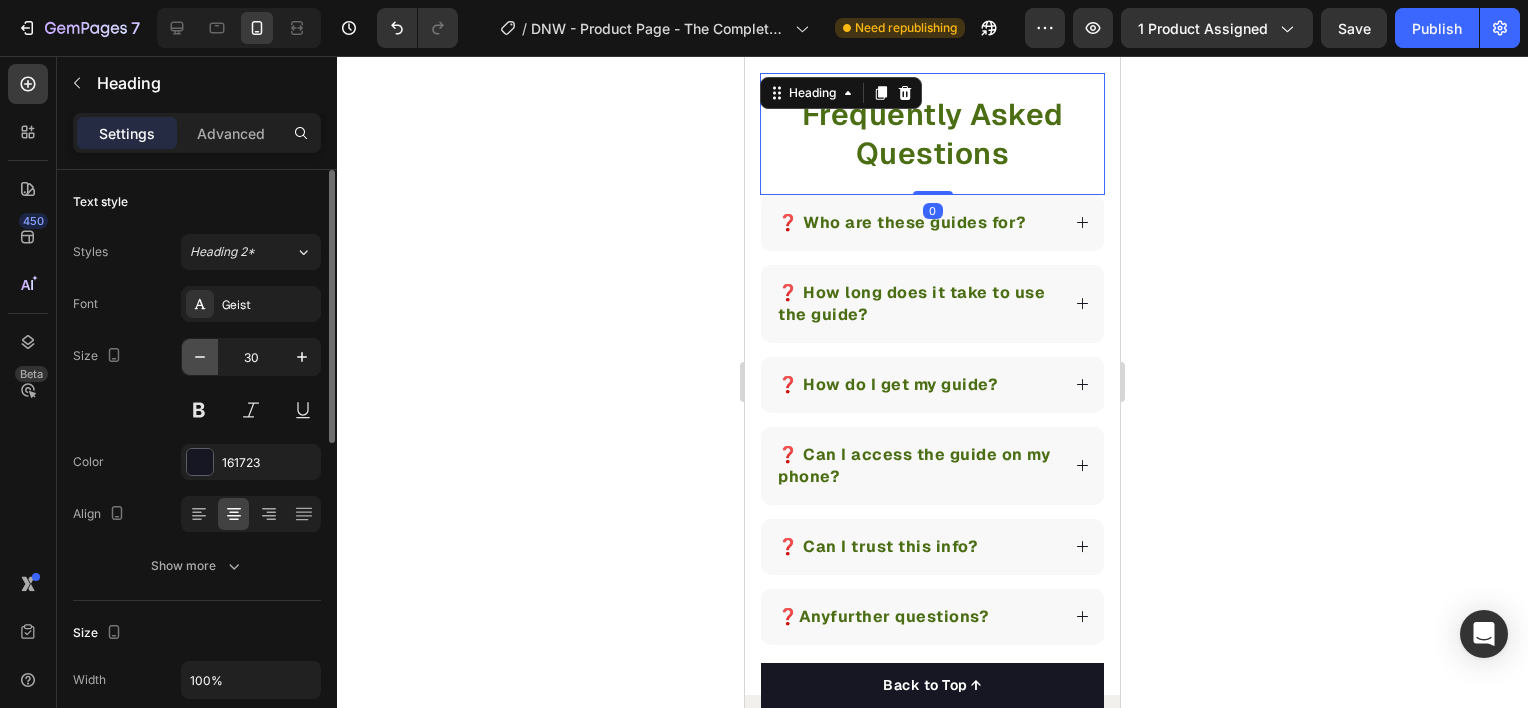 click at bounding box center (200, 357) 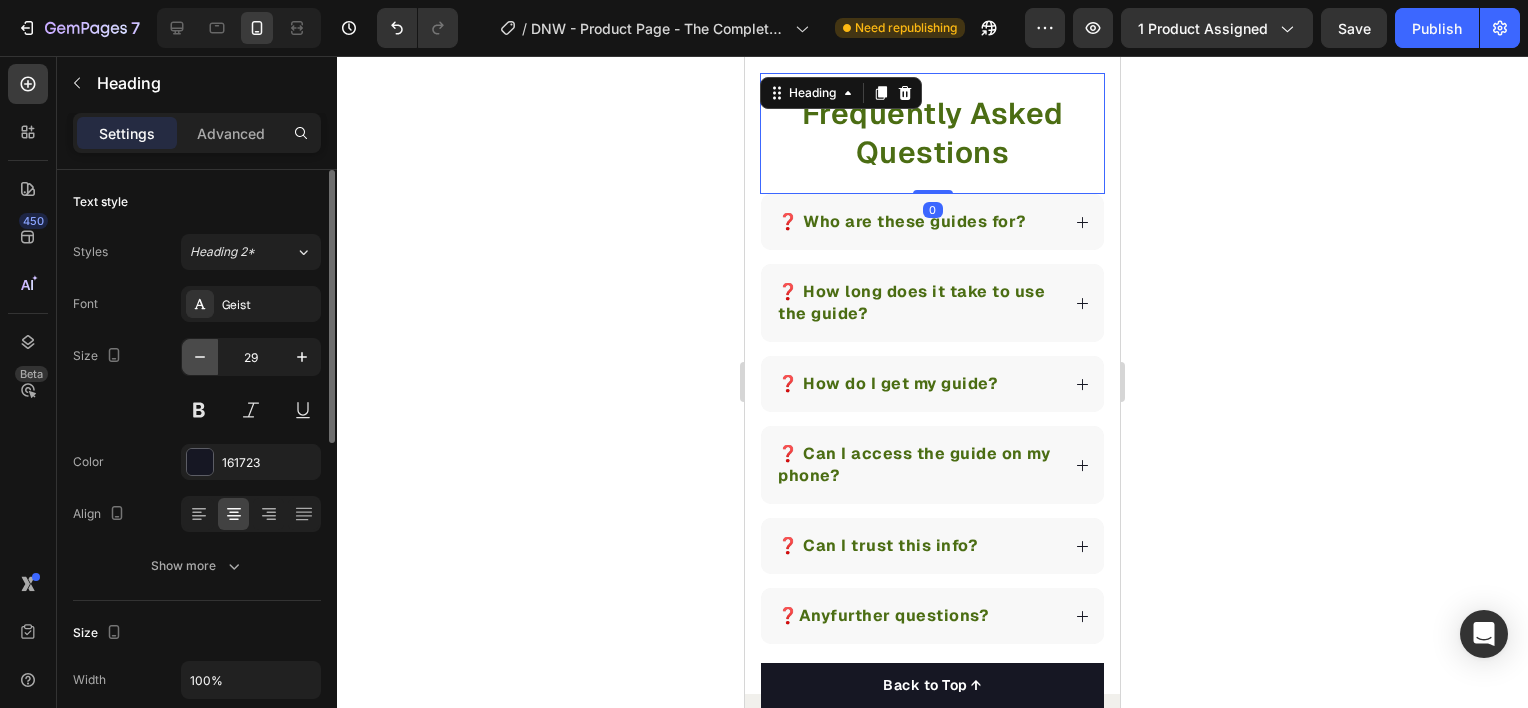 click at bounding box center (200, 357) 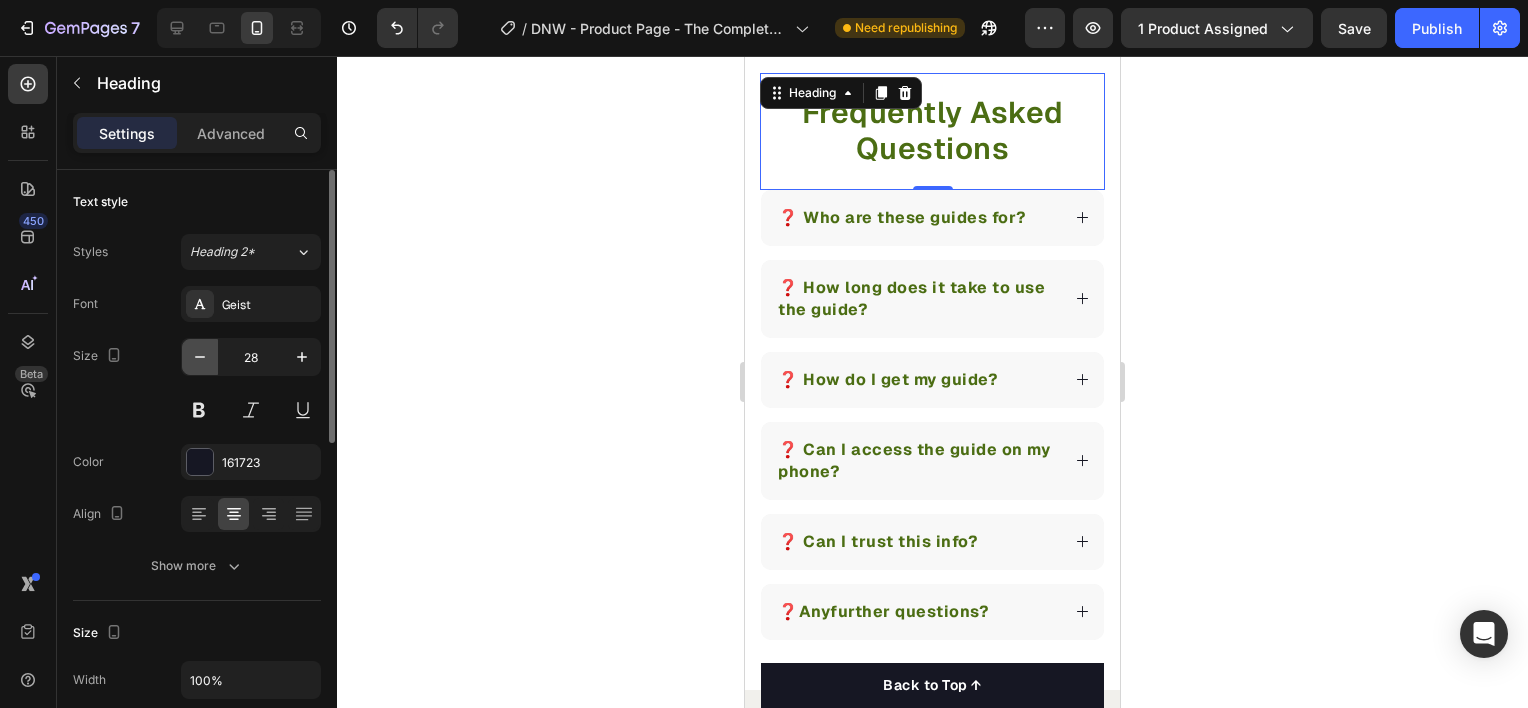 click at bounding box center [200, 357] 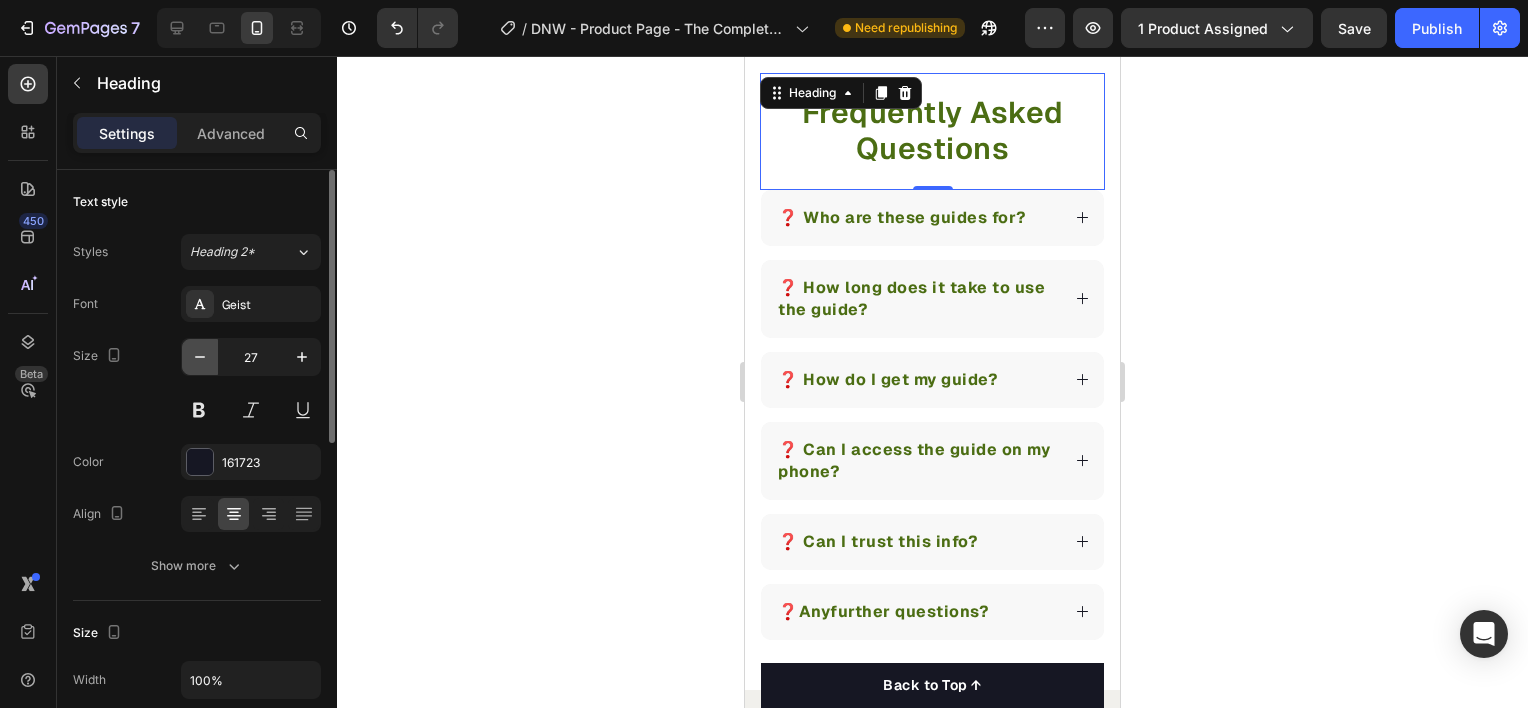 click at bounding box center (200, 357) 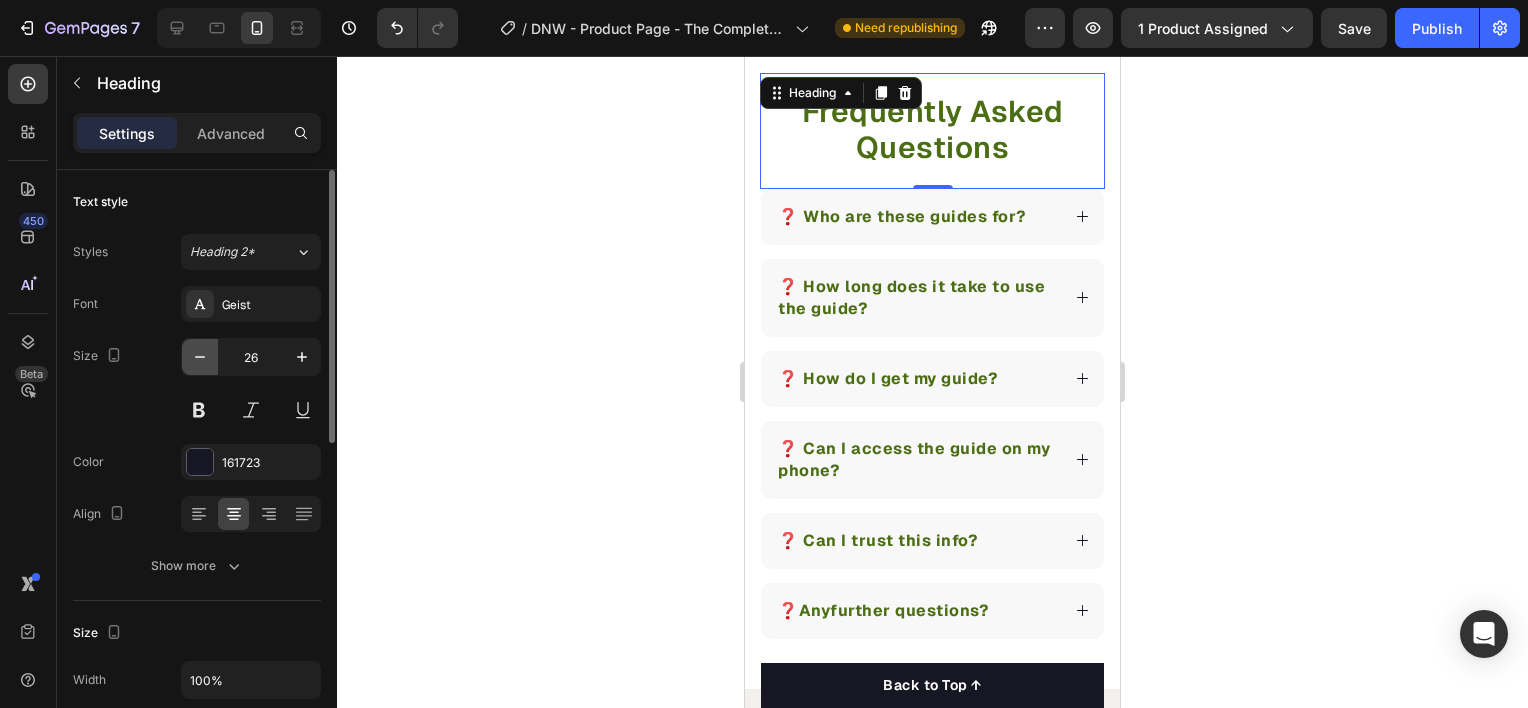 click at bounding box center [200, 357] 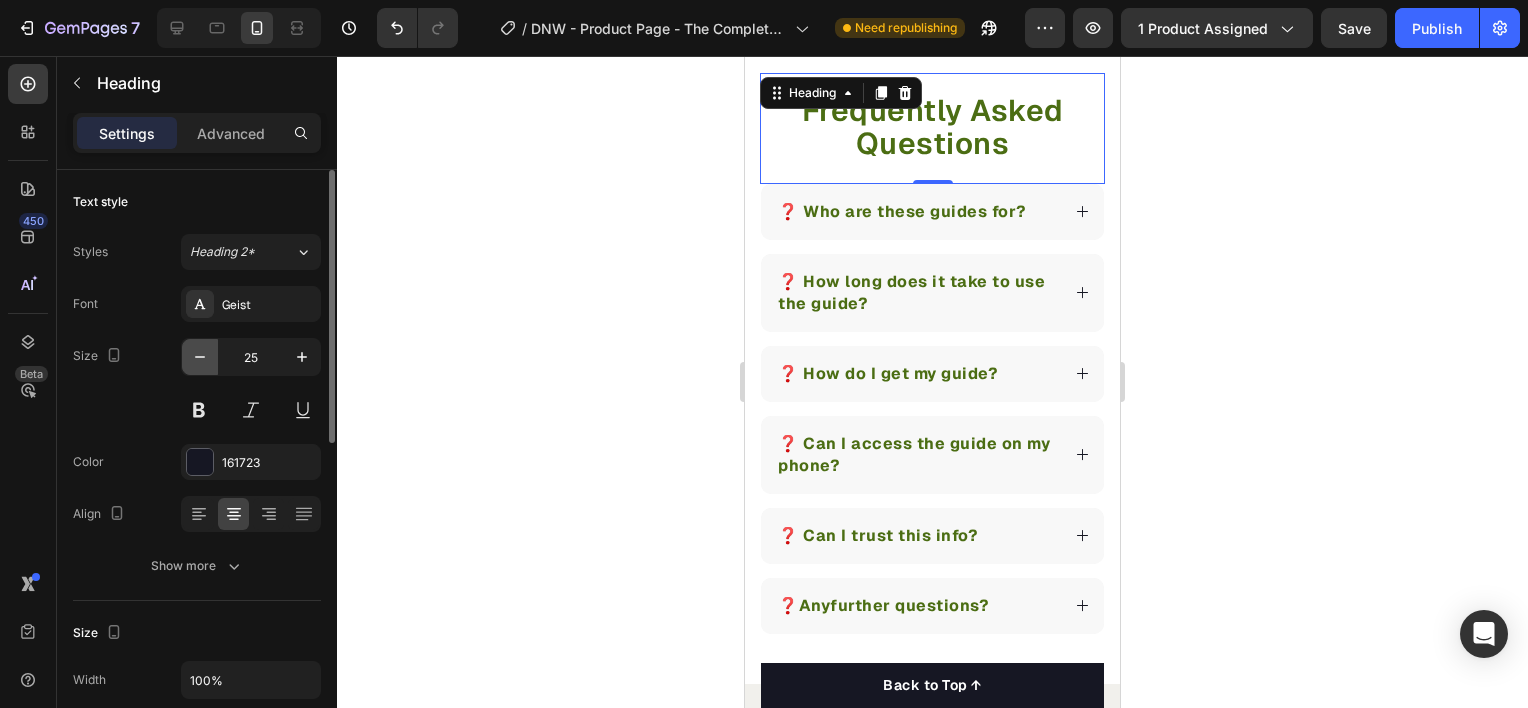 click at bounding box center [200, 357] 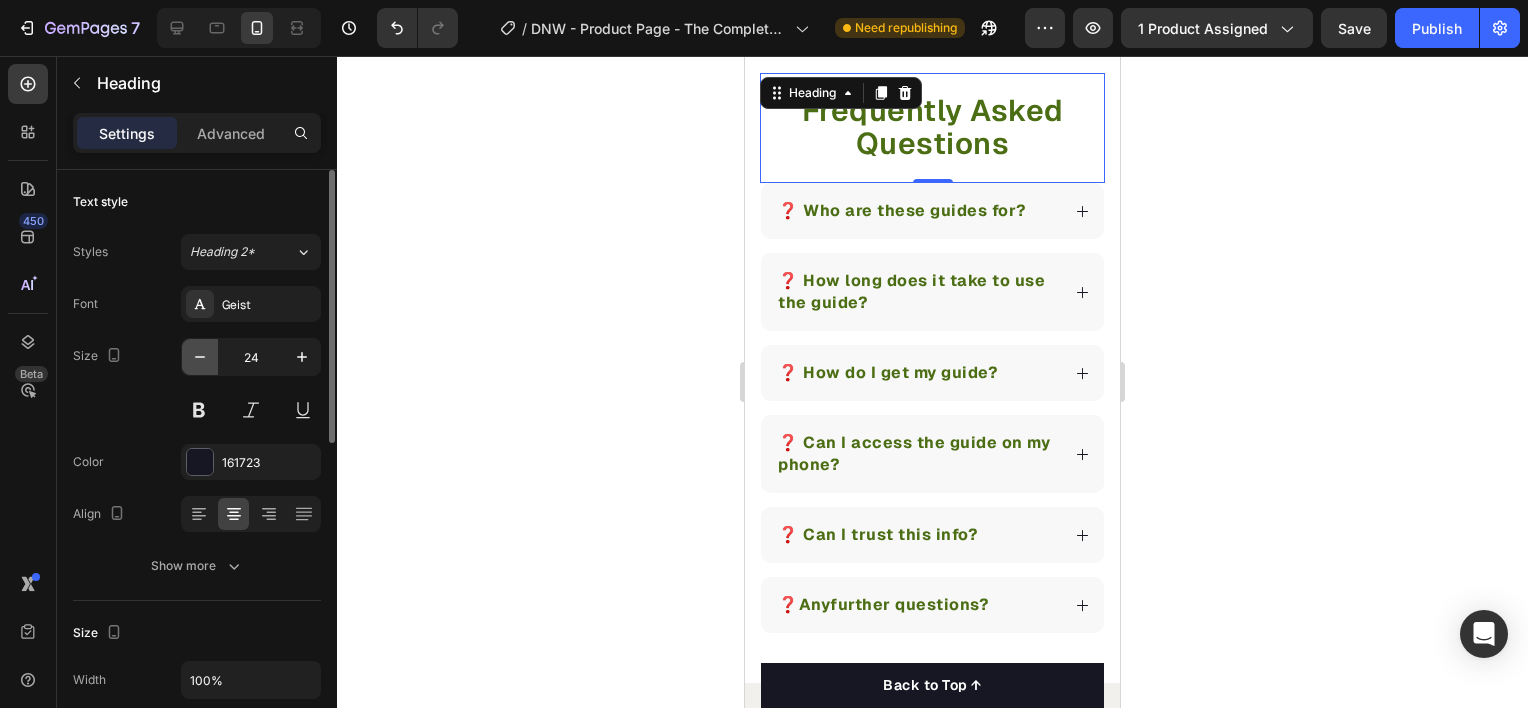 click at bounding box center (200, 357) 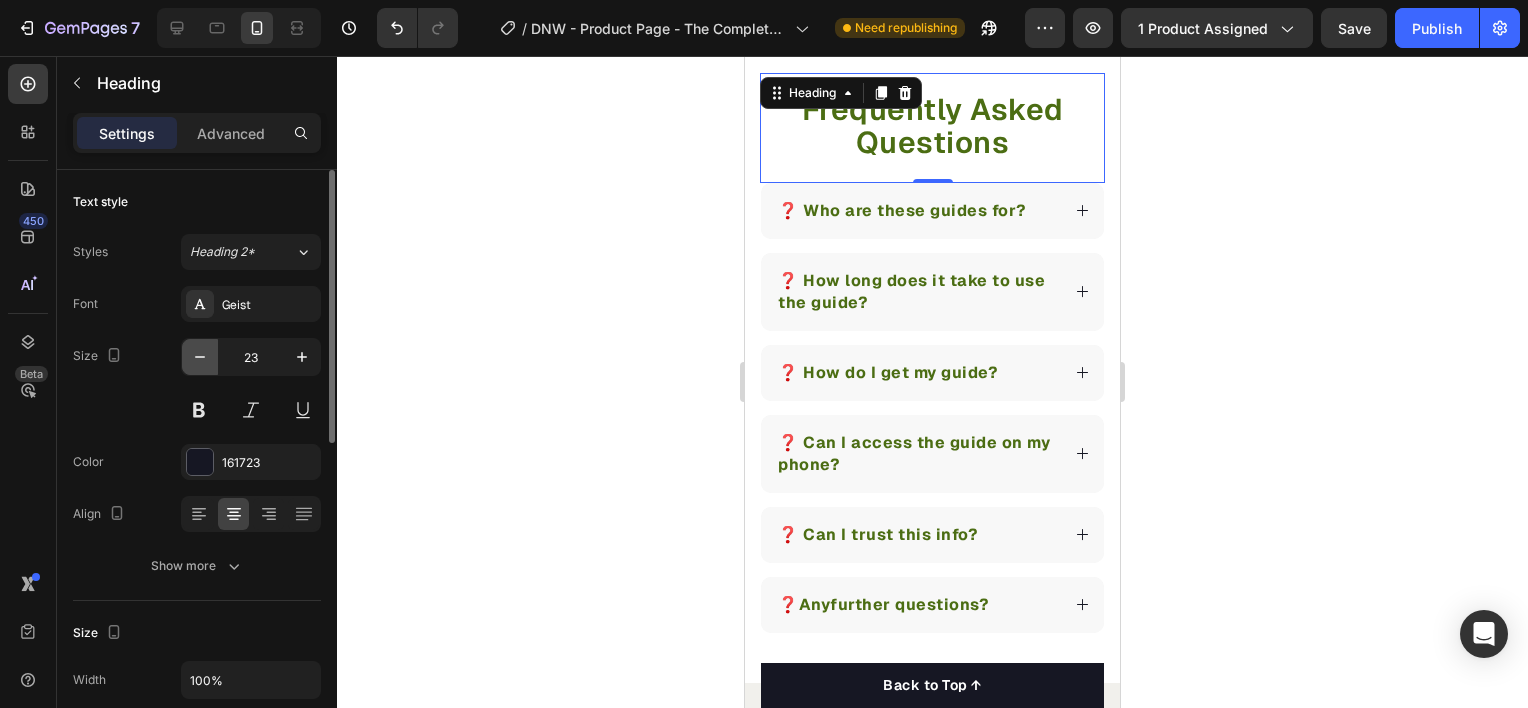click at bounding box center [200, 357] 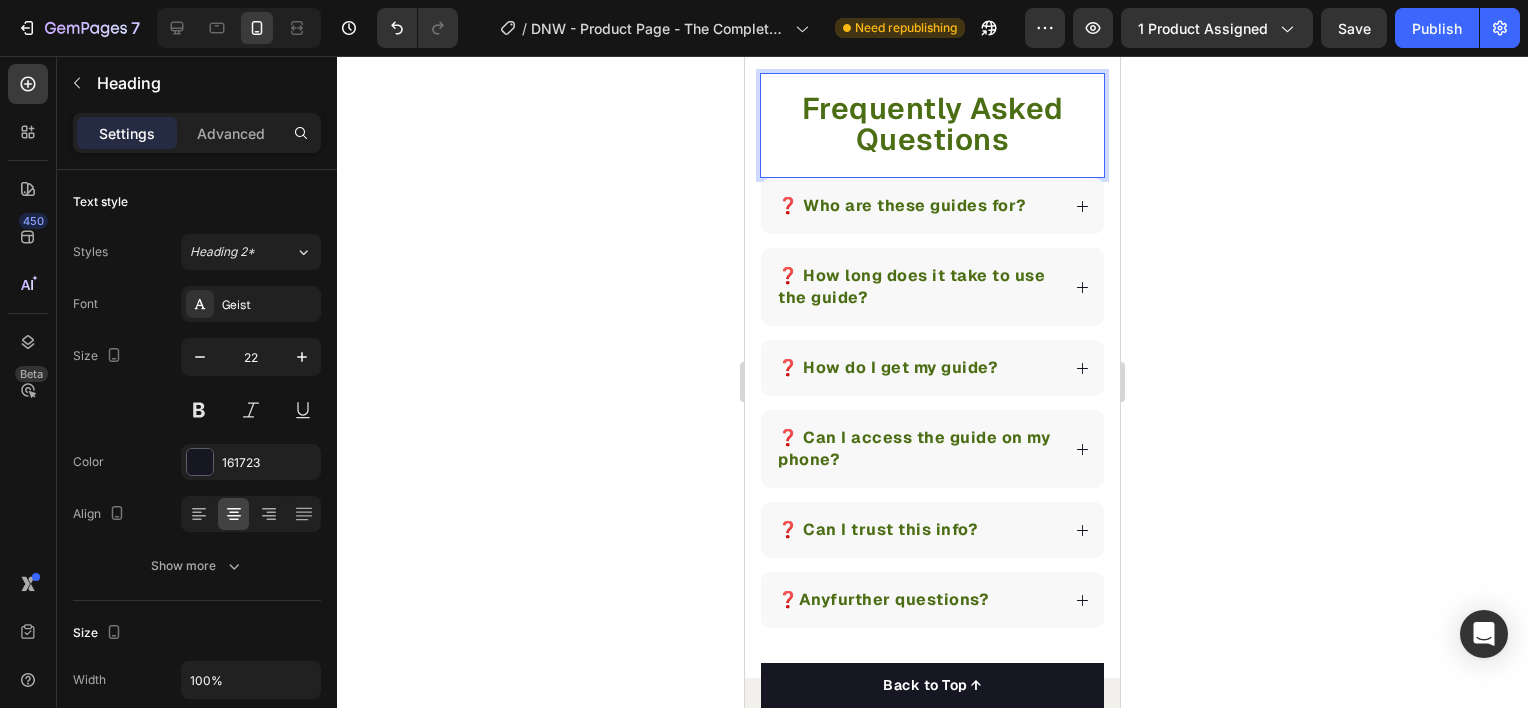 click on "Frequently Asked Questions" at bounding box center (933, 124) 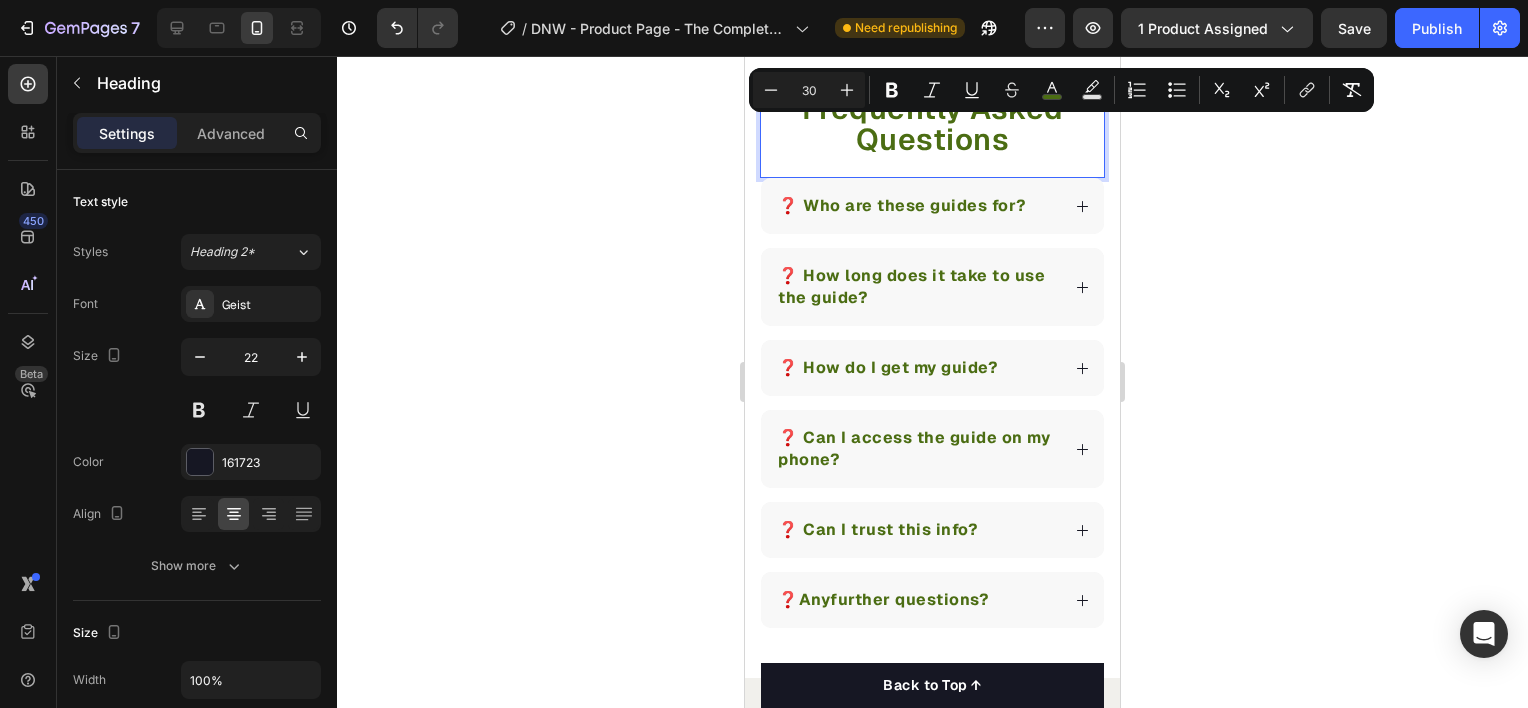 click 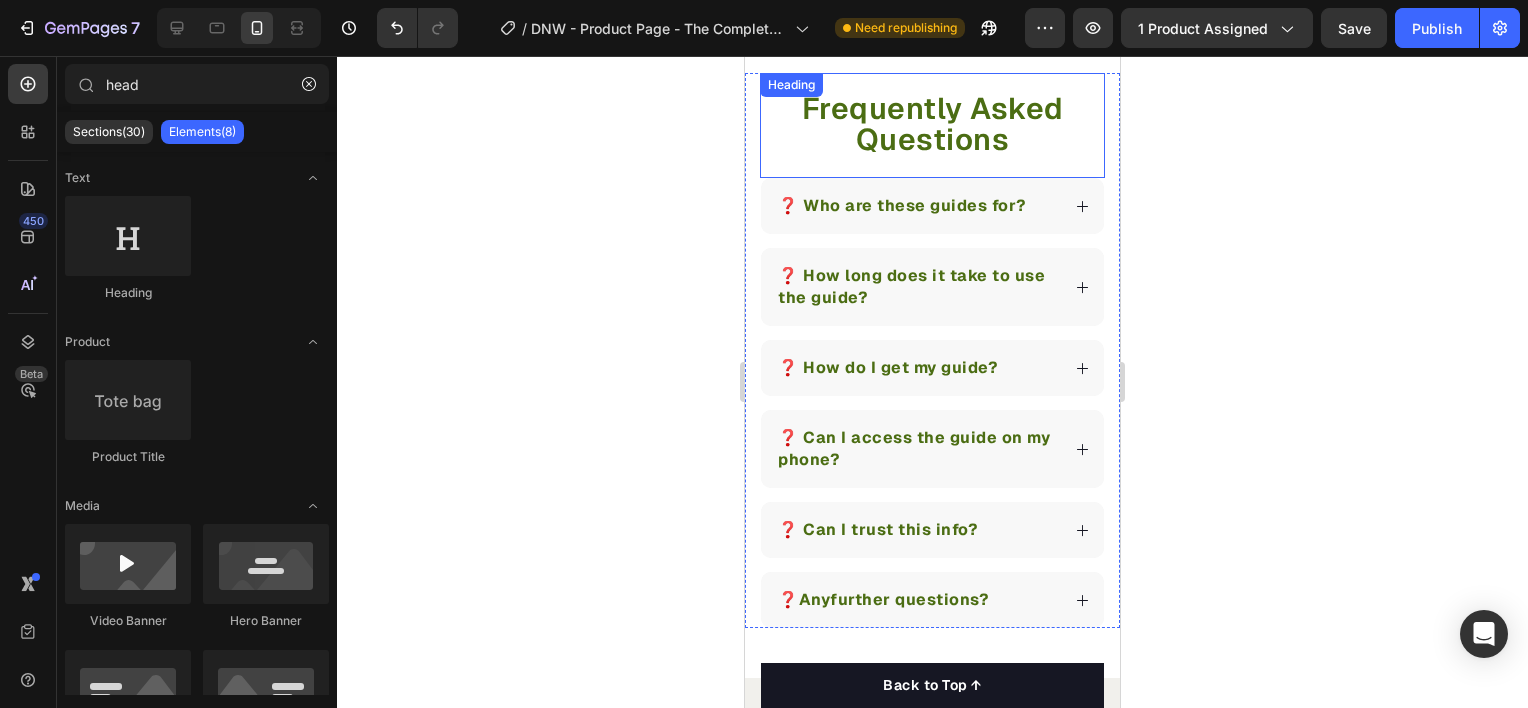 click on "Frequently Asked Questions" at bounding box center (933, 124) 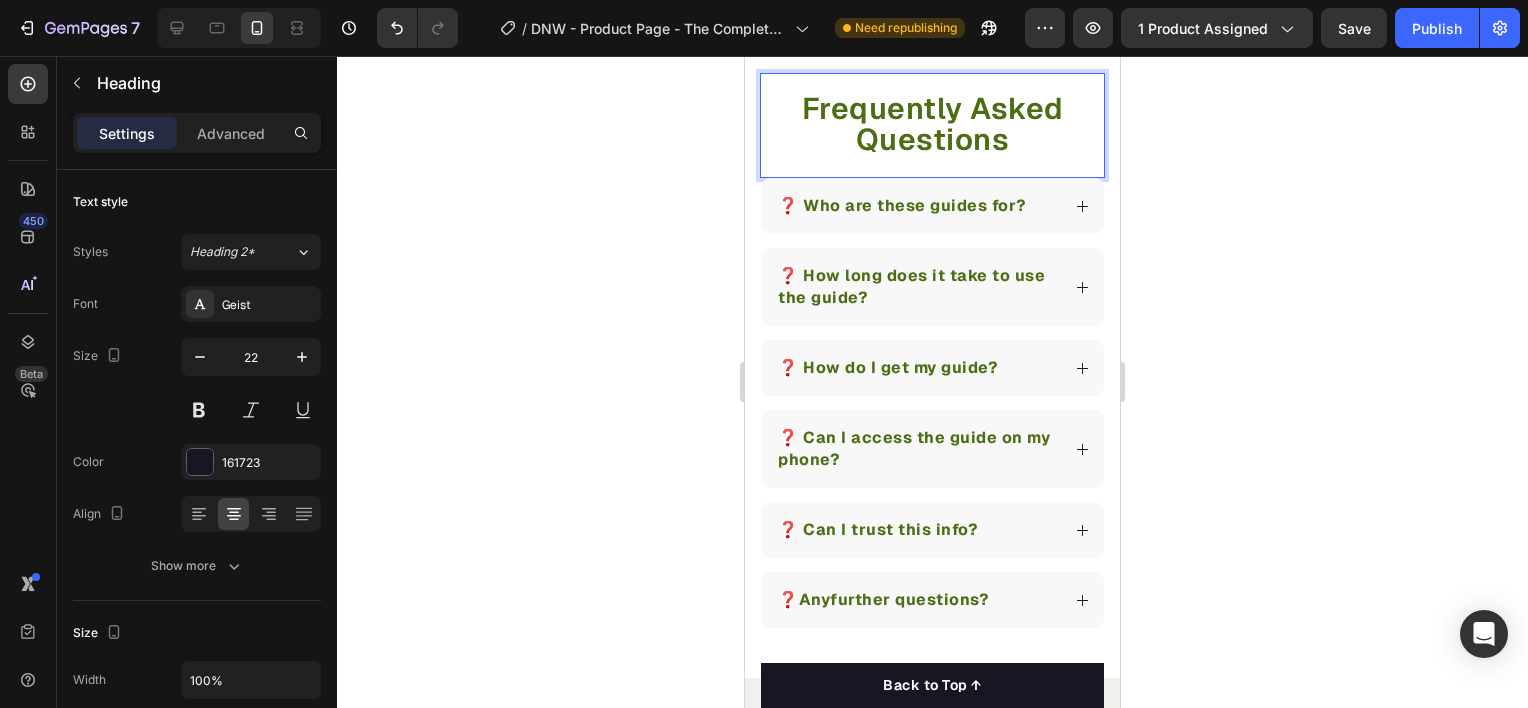 click on "Frequently Asked Questions" at bounding box center [932, 125] 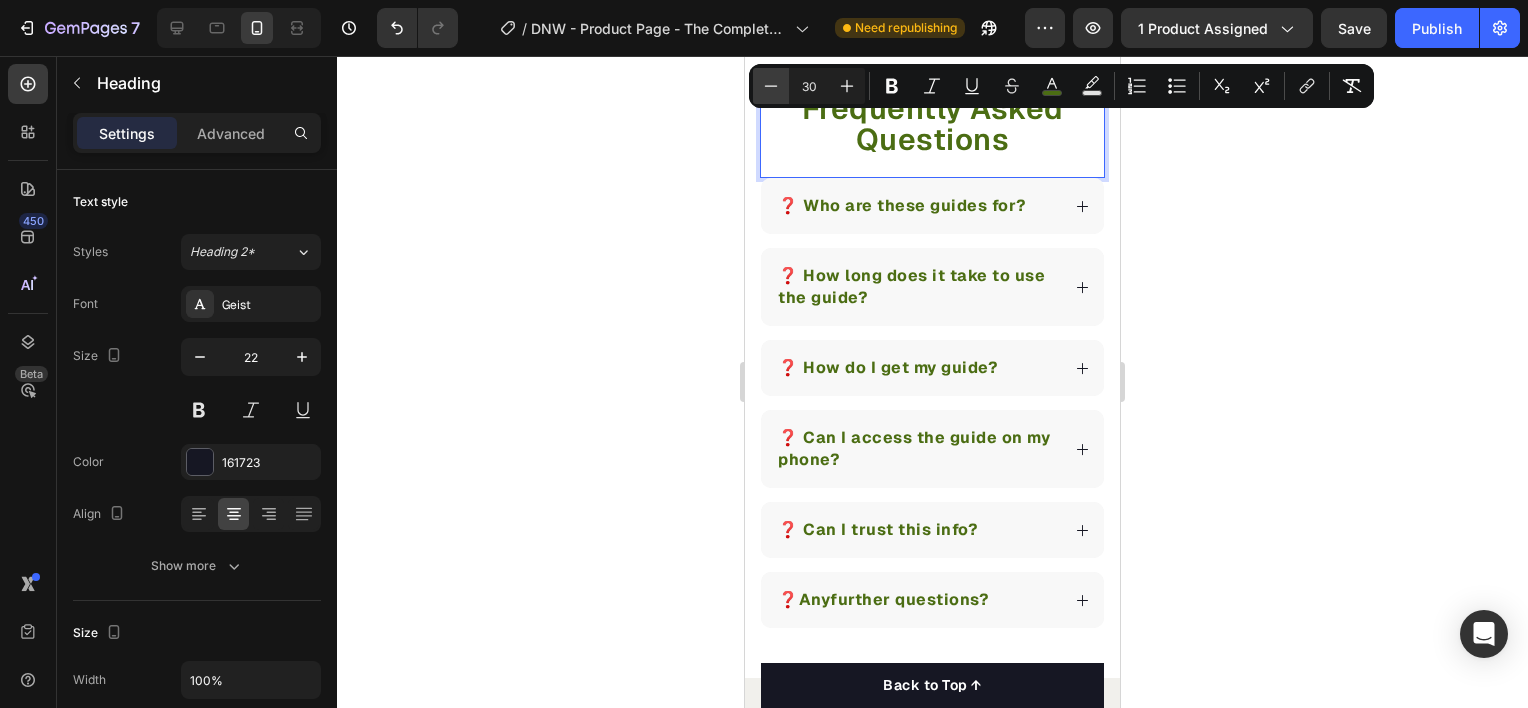 click 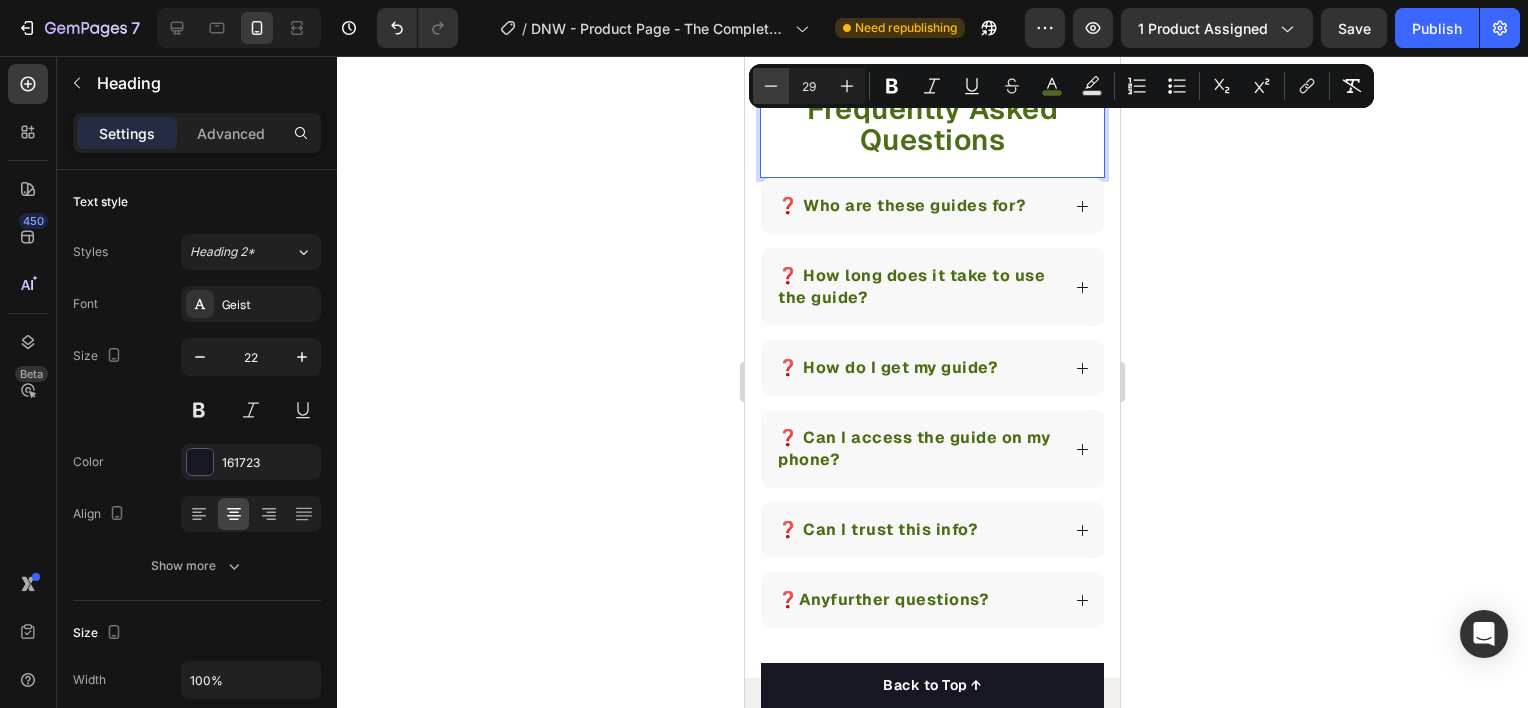 click 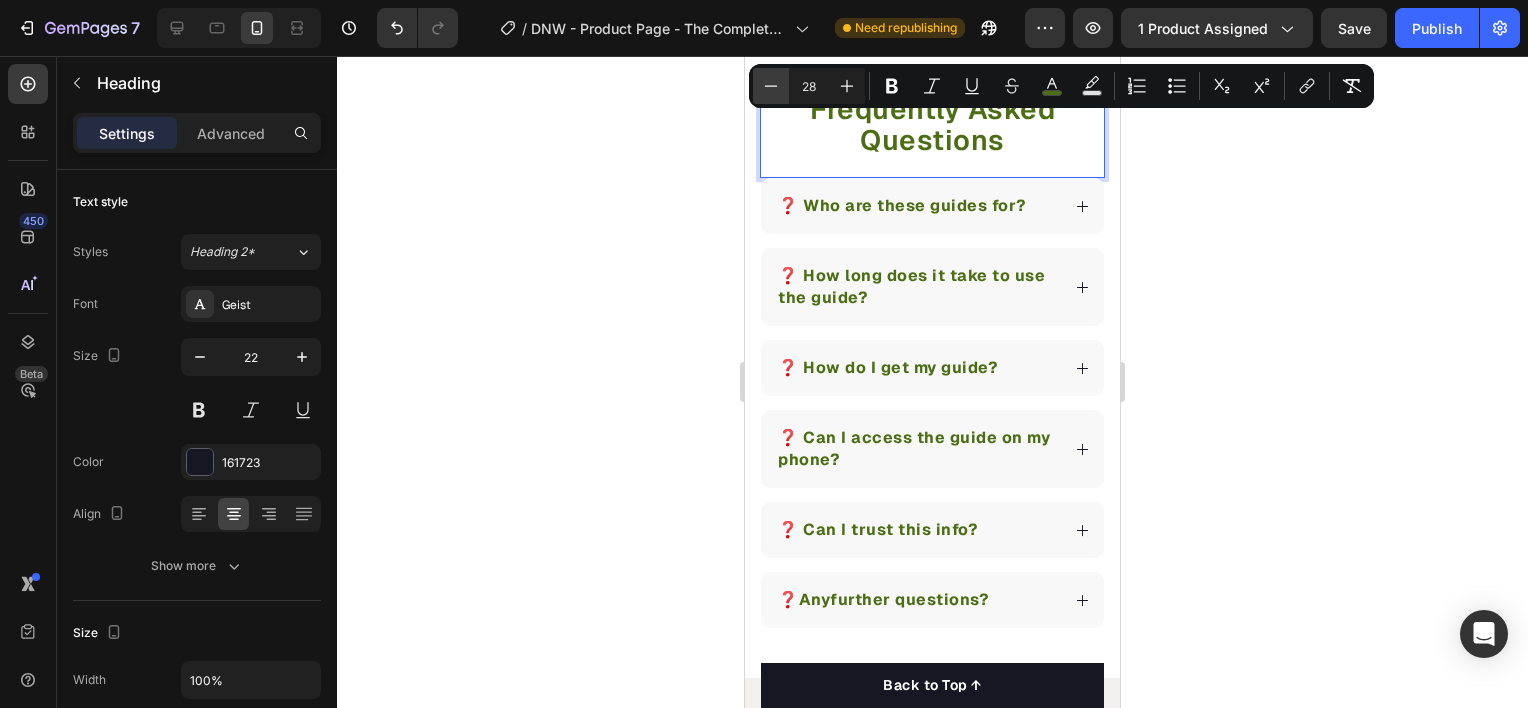 click 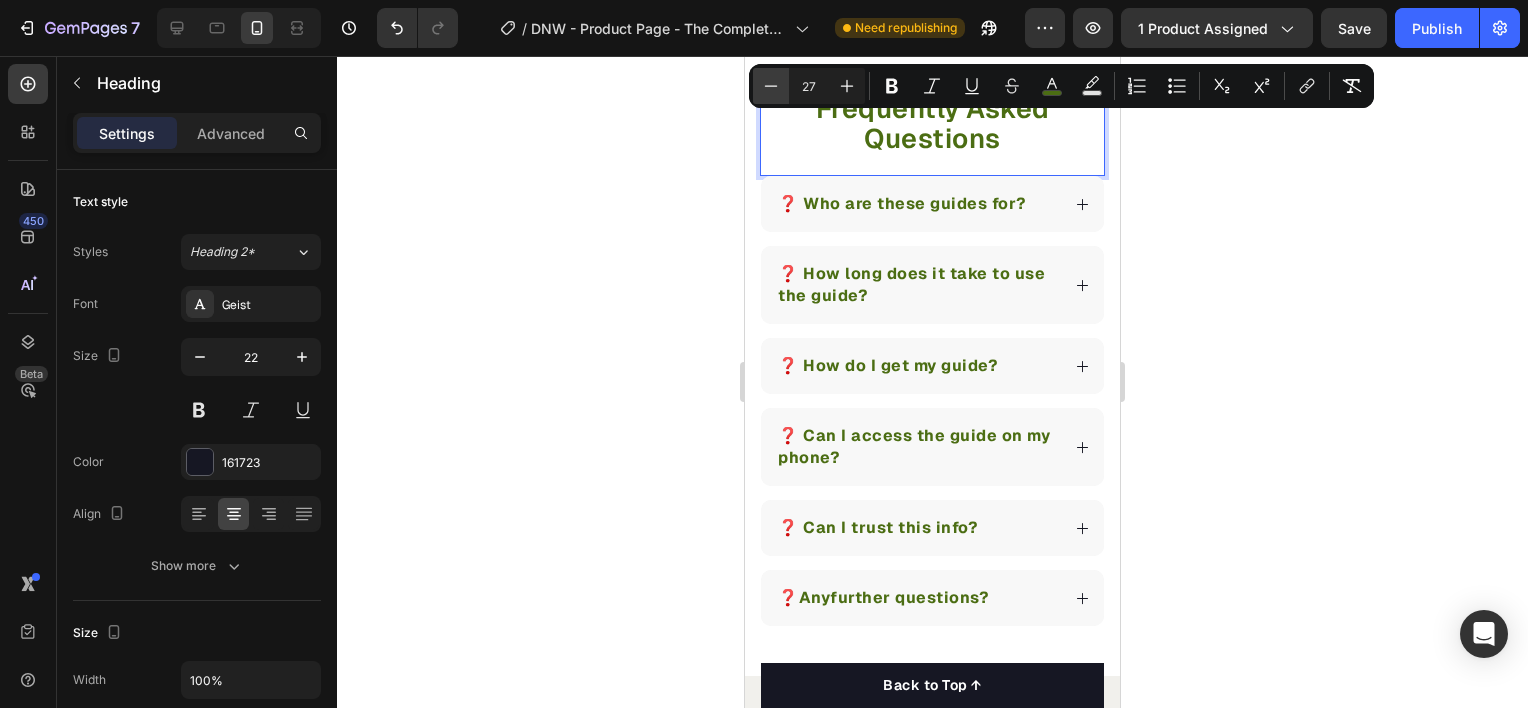 click 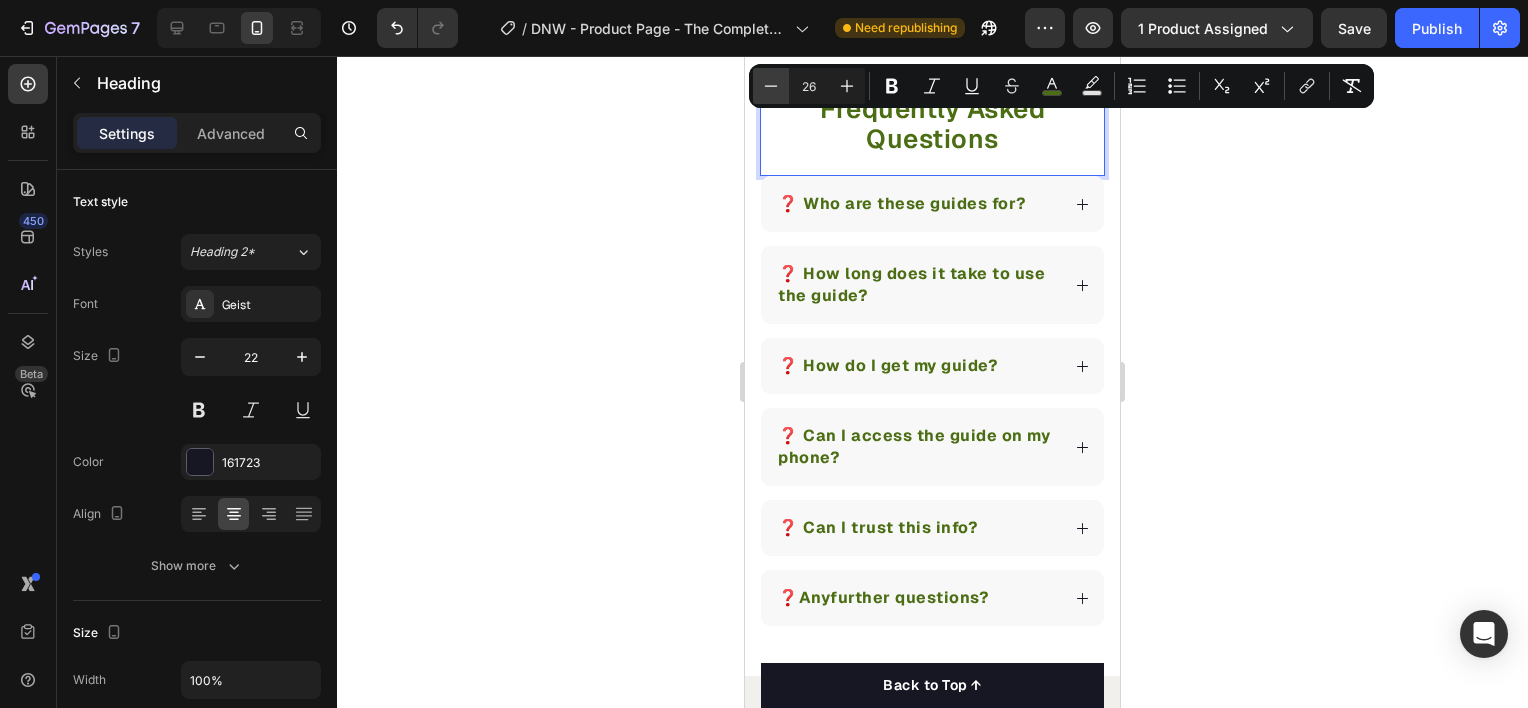 click 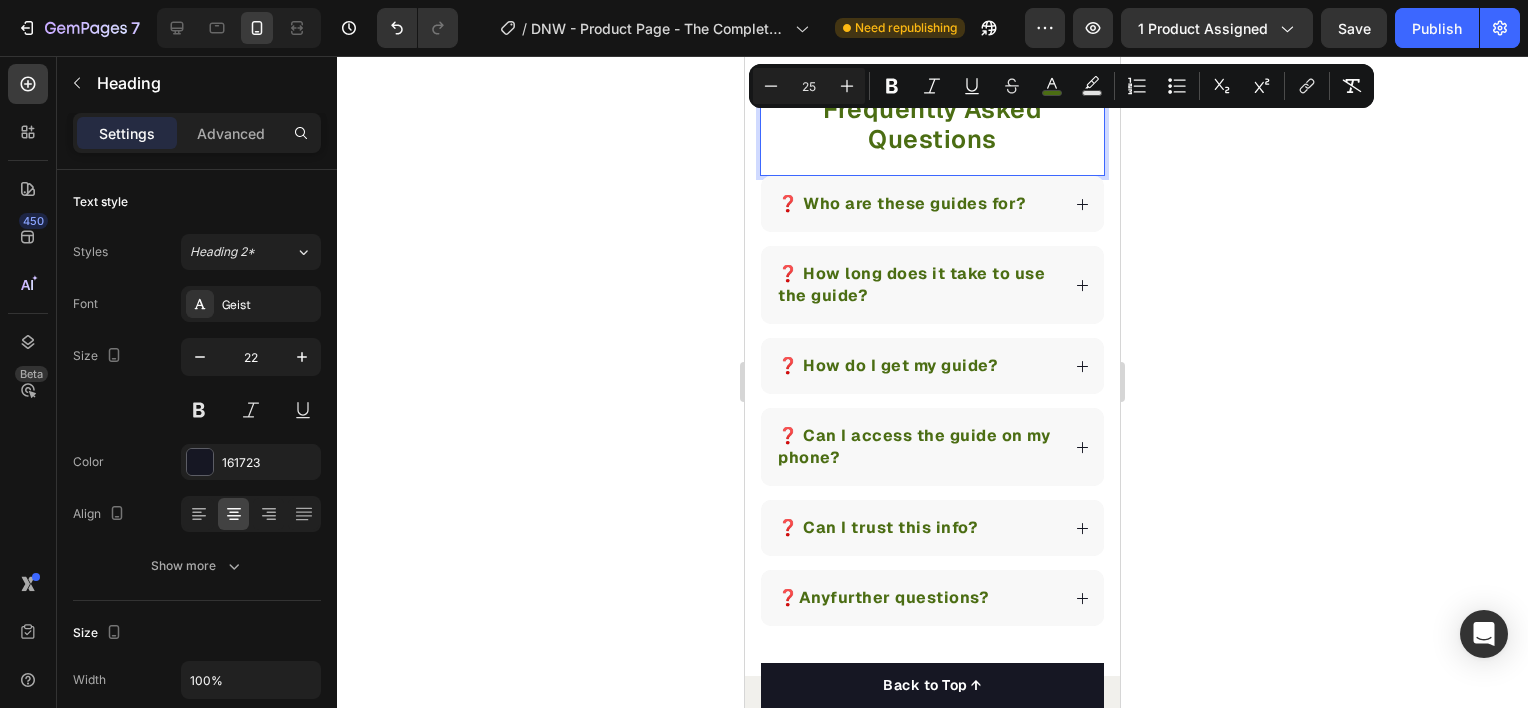 click 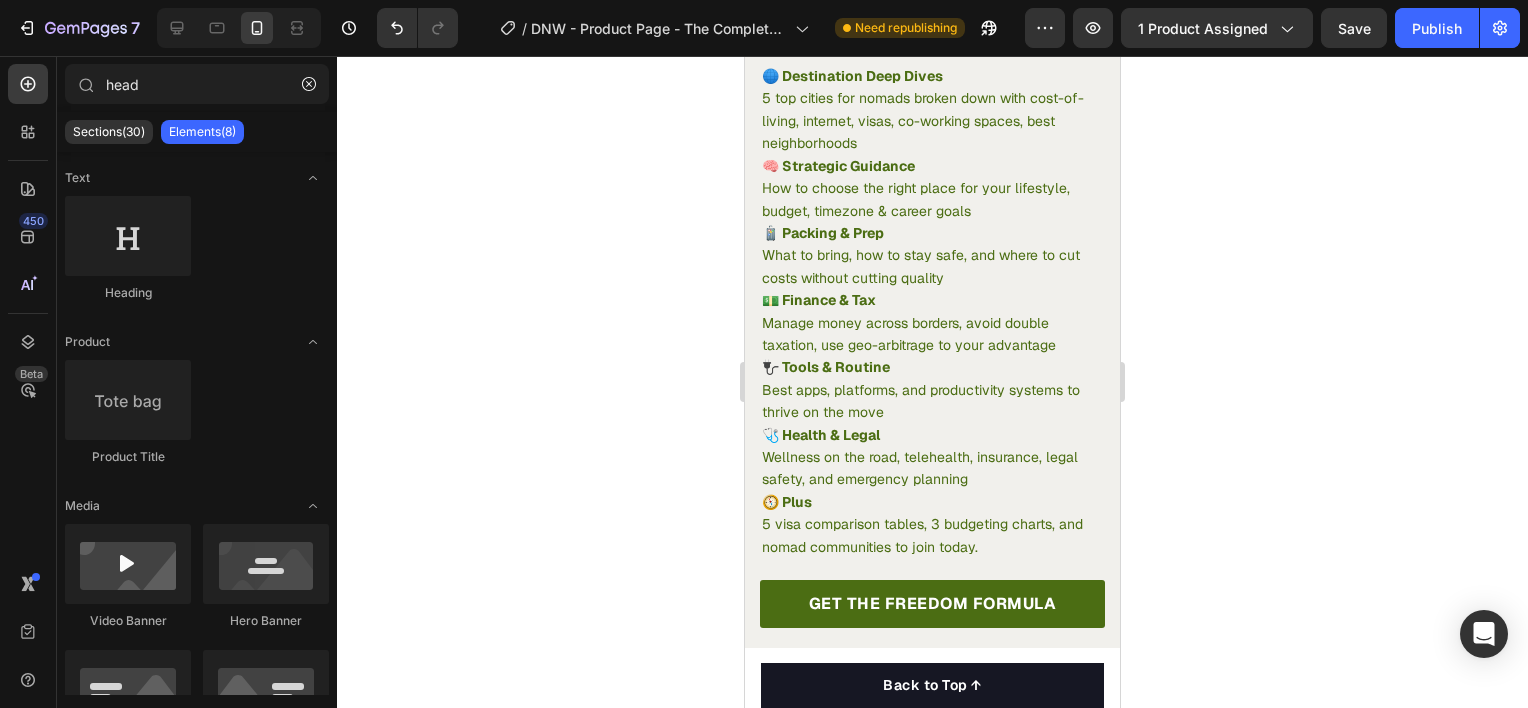 scroll, scrollTop: 2530, scrollLeft: 0, axis: vertical 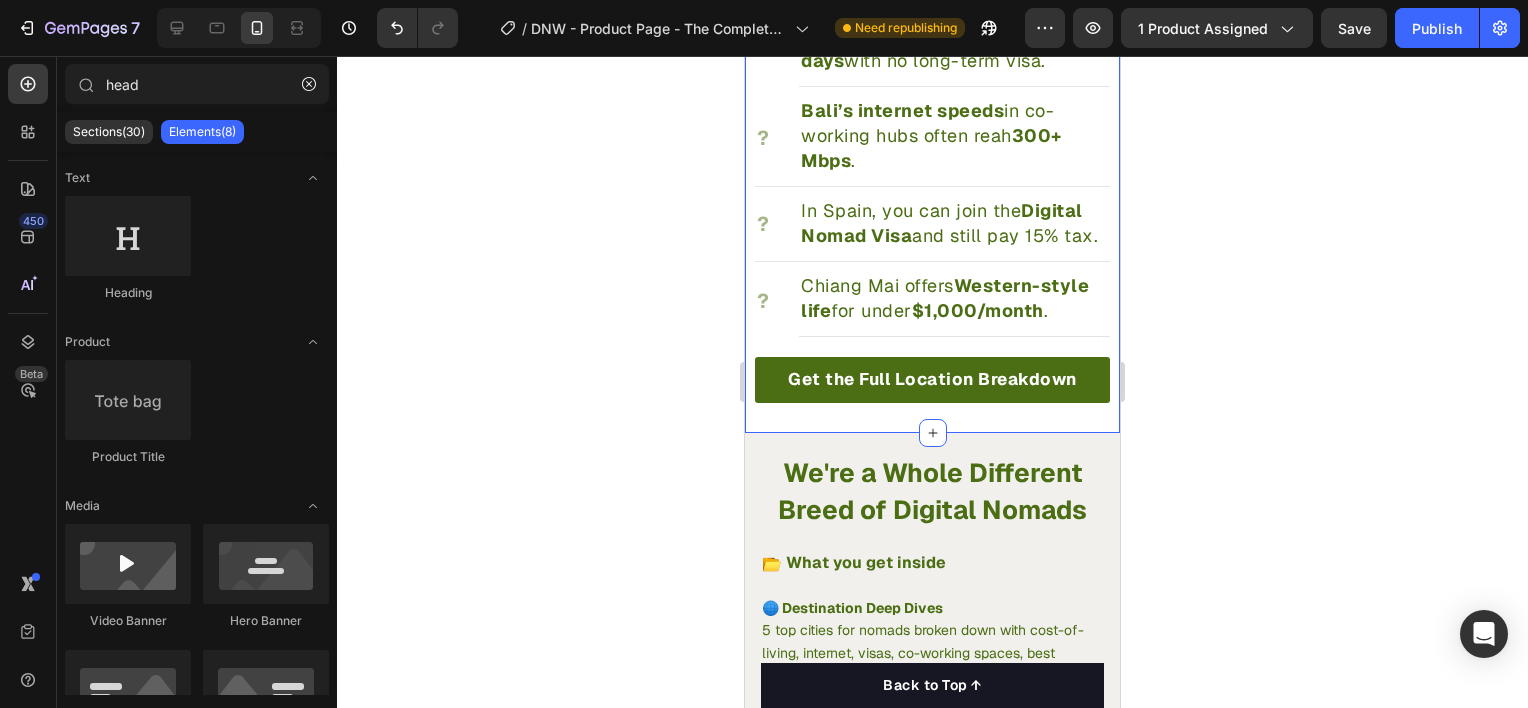 click on "We're a Whole Different Breed of Digital Nomads" at bounding box center [932, 491] 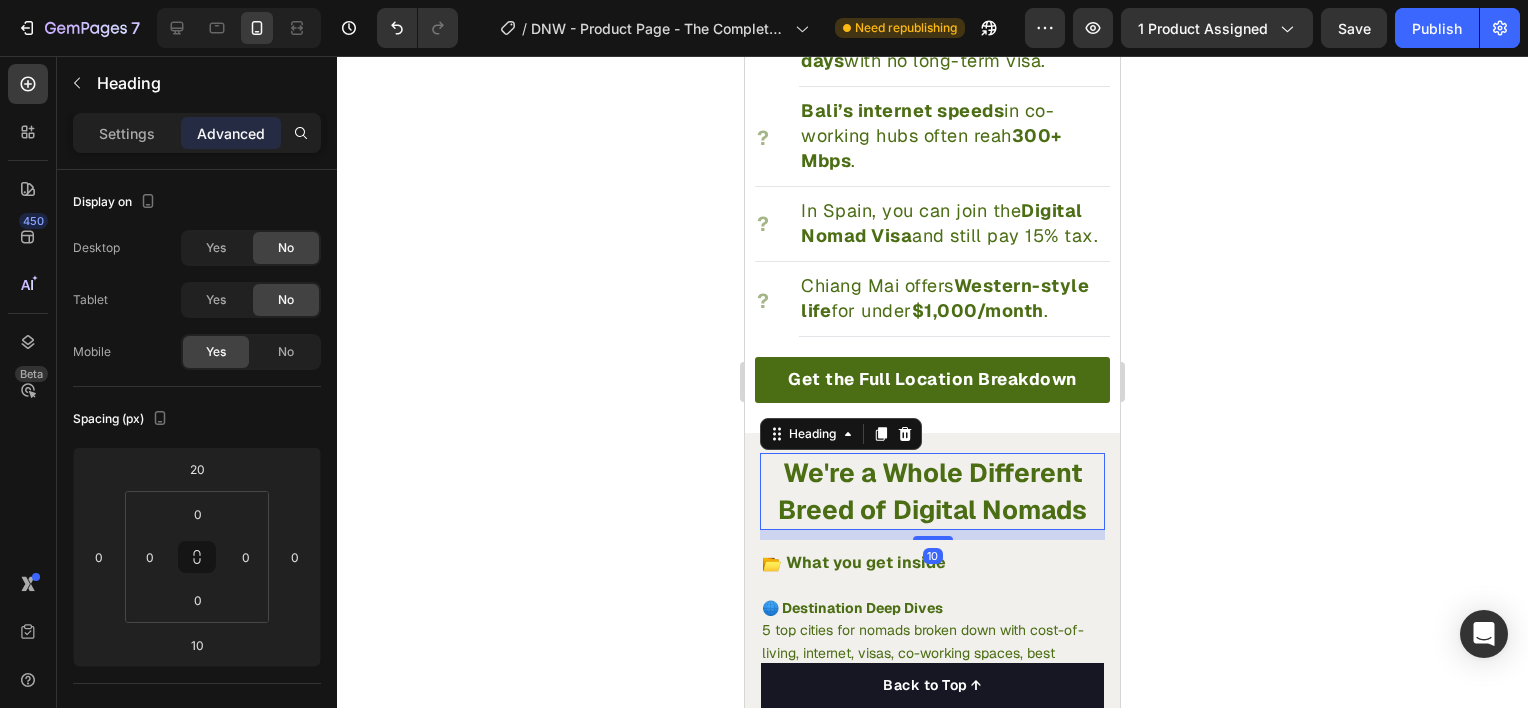 click on "We're a Whole Different Breed of Digital Nomads" at bounding box center (932, 491) 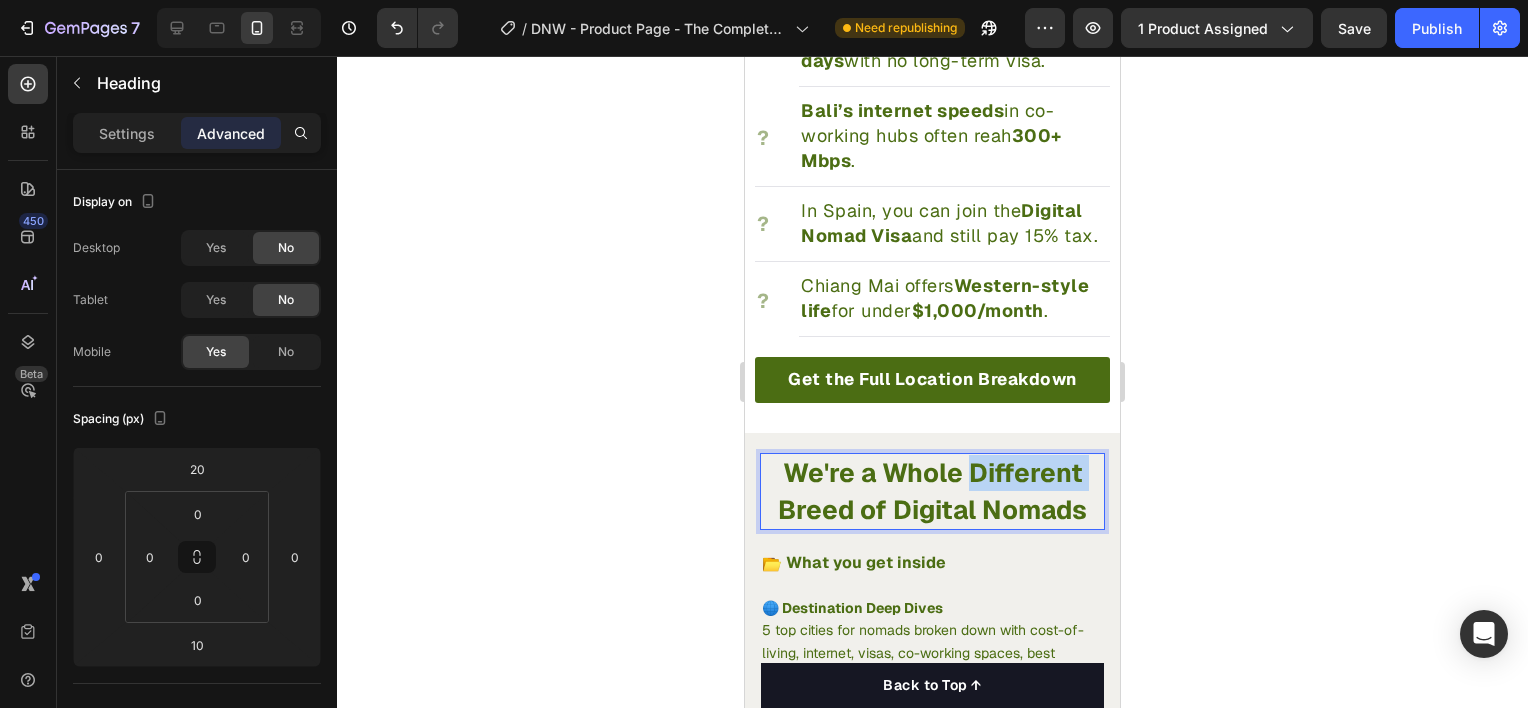 click on "We're a Whole Different Breed of Digital Nomads" at bounding box center (932, 491) 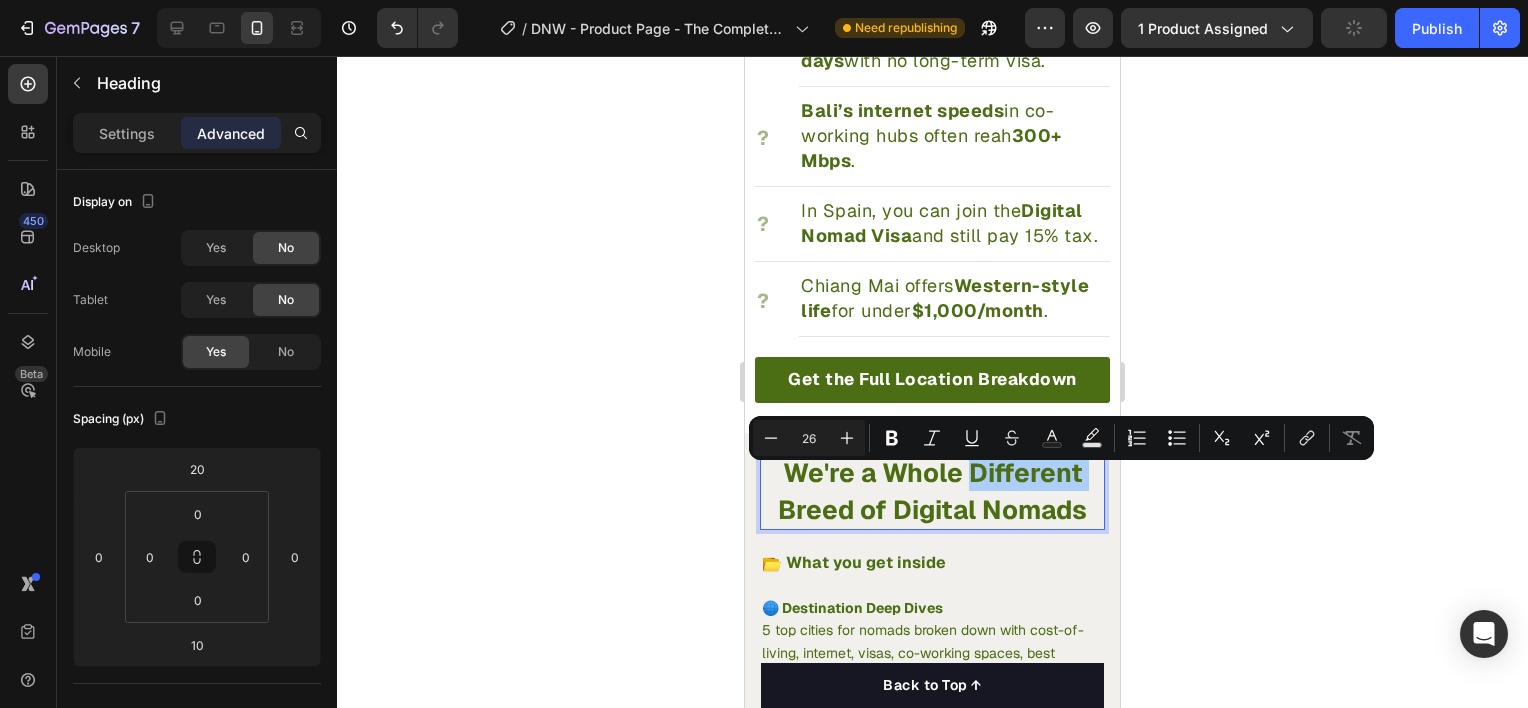 click 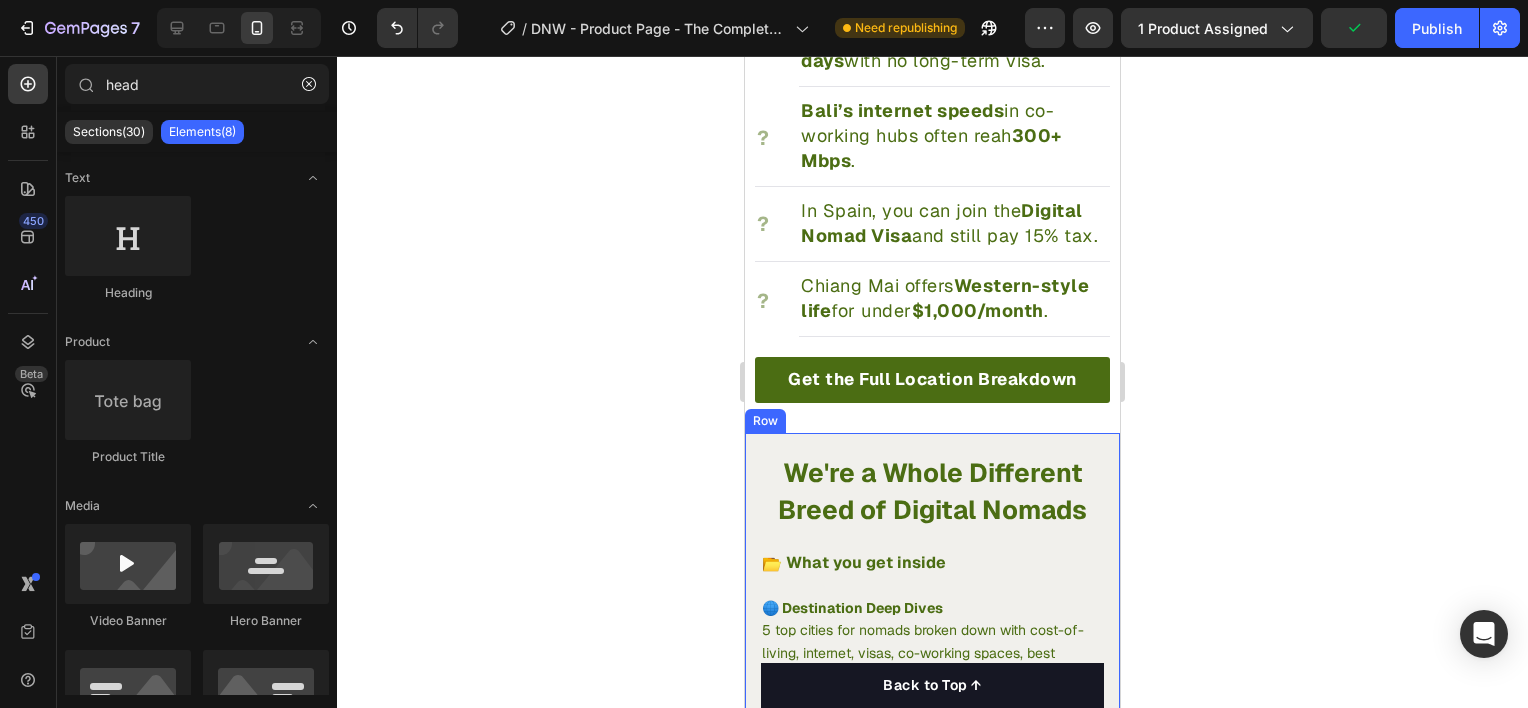 click on "We're a Whole Different Breed of Digital Nomads" at bounding box center [932, 491] 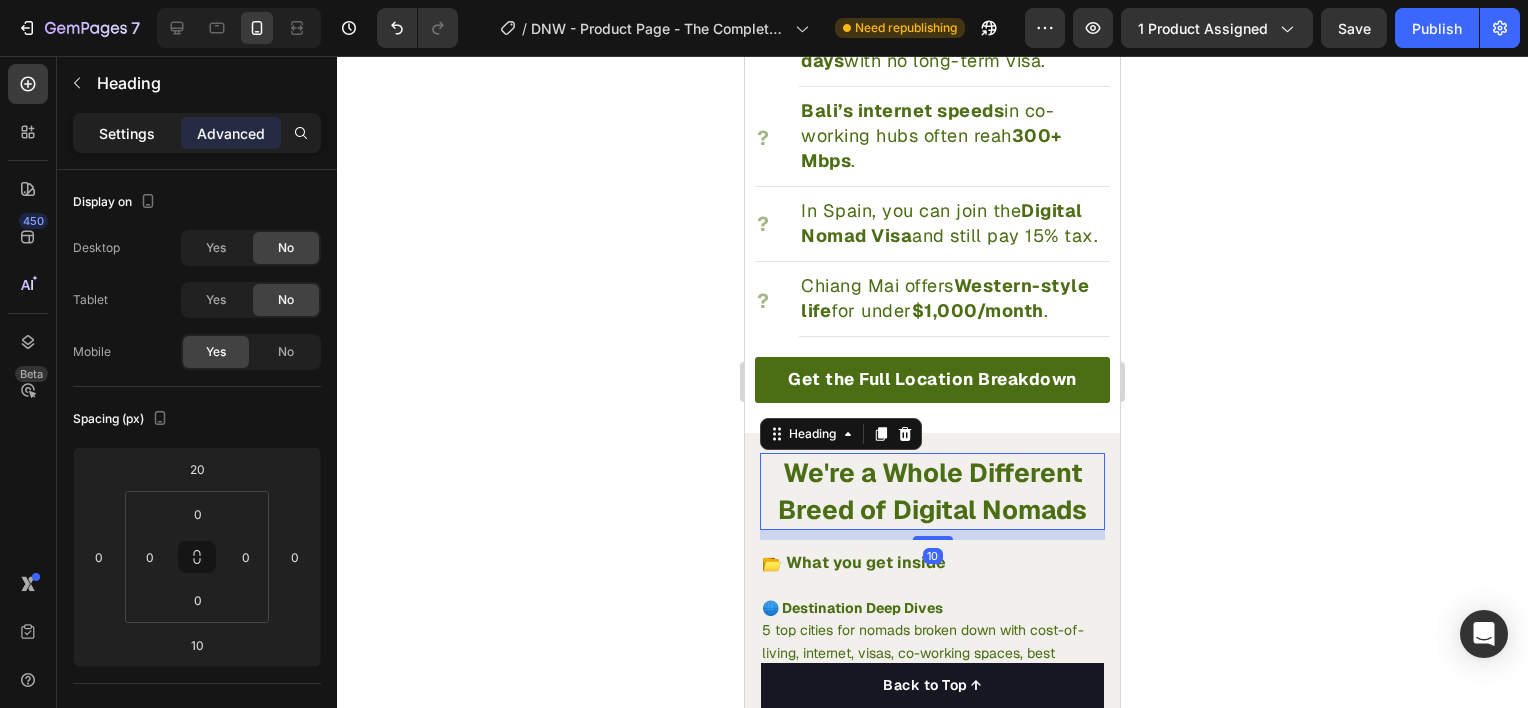 click on "Settings" 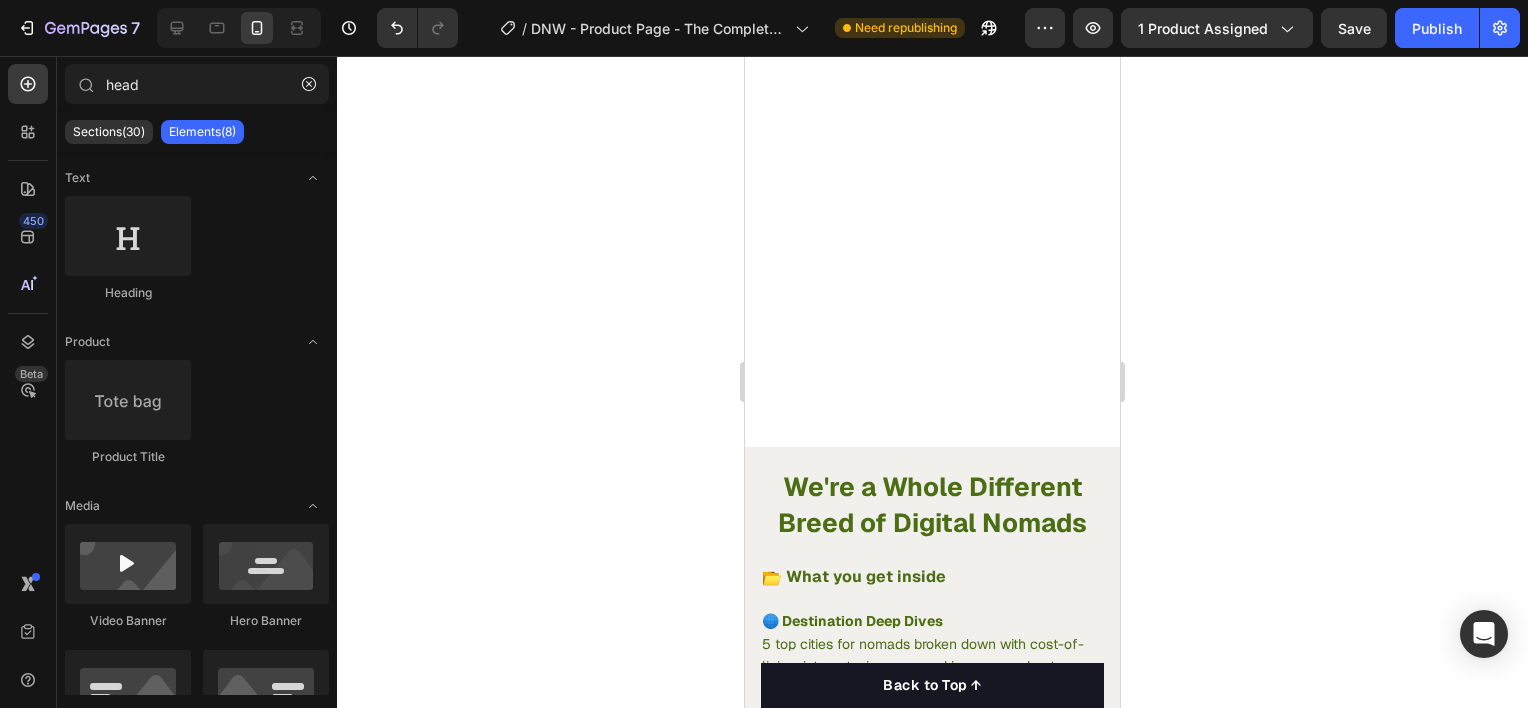 scroll, scrollTop: 3100, scrollLeft: 0, axis: vertical 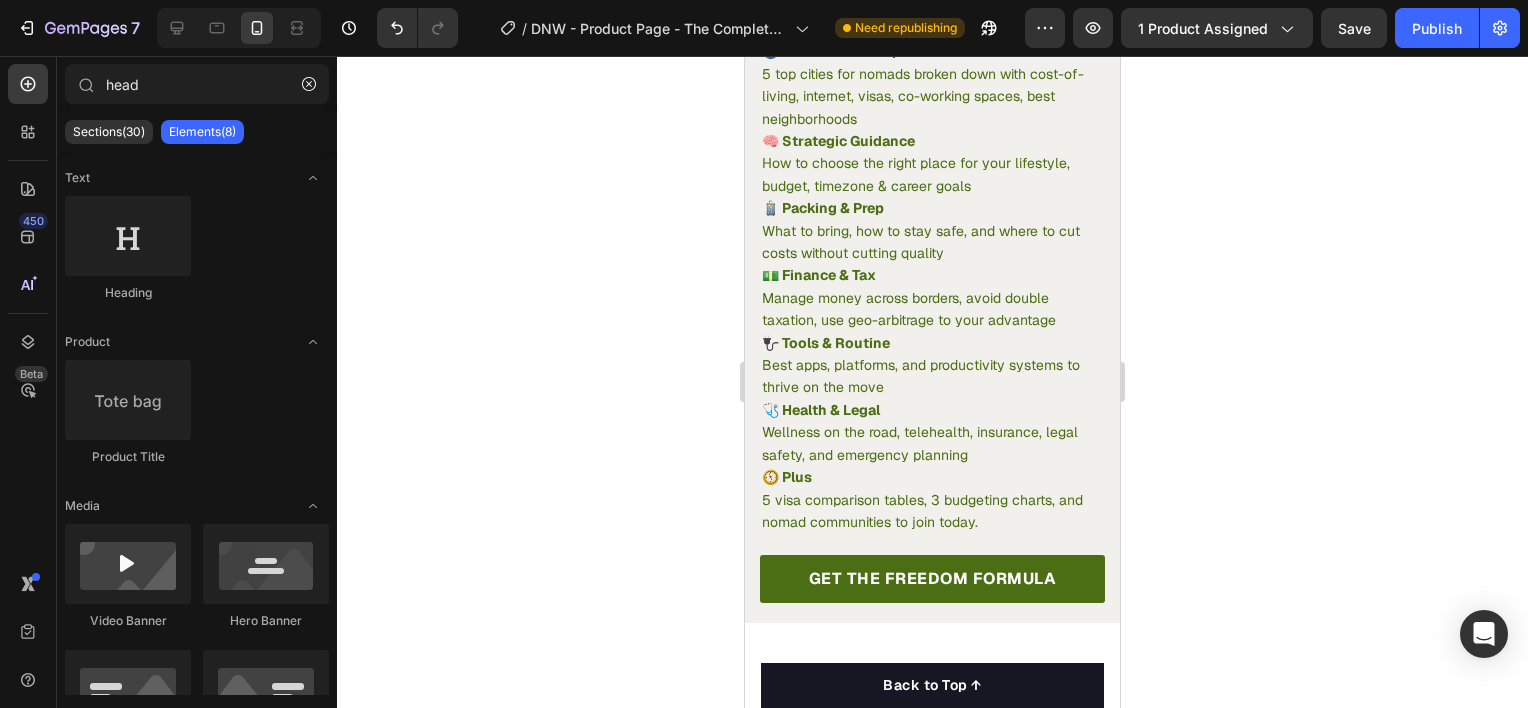 click on "Frequently Asked Questions" at bounding box center (932, 694) 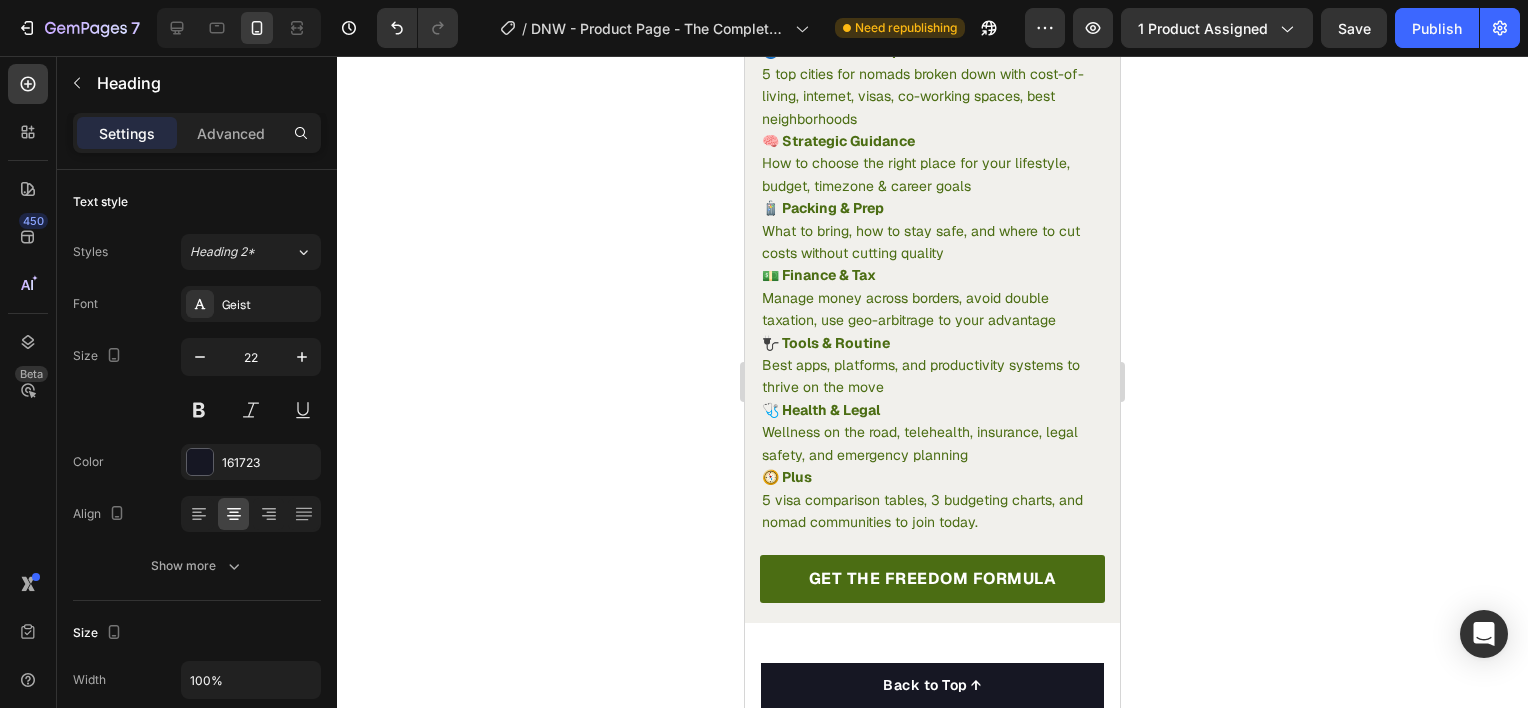 scroll, scrollTop: 3671, scrollLeft: 0, axis: vertical 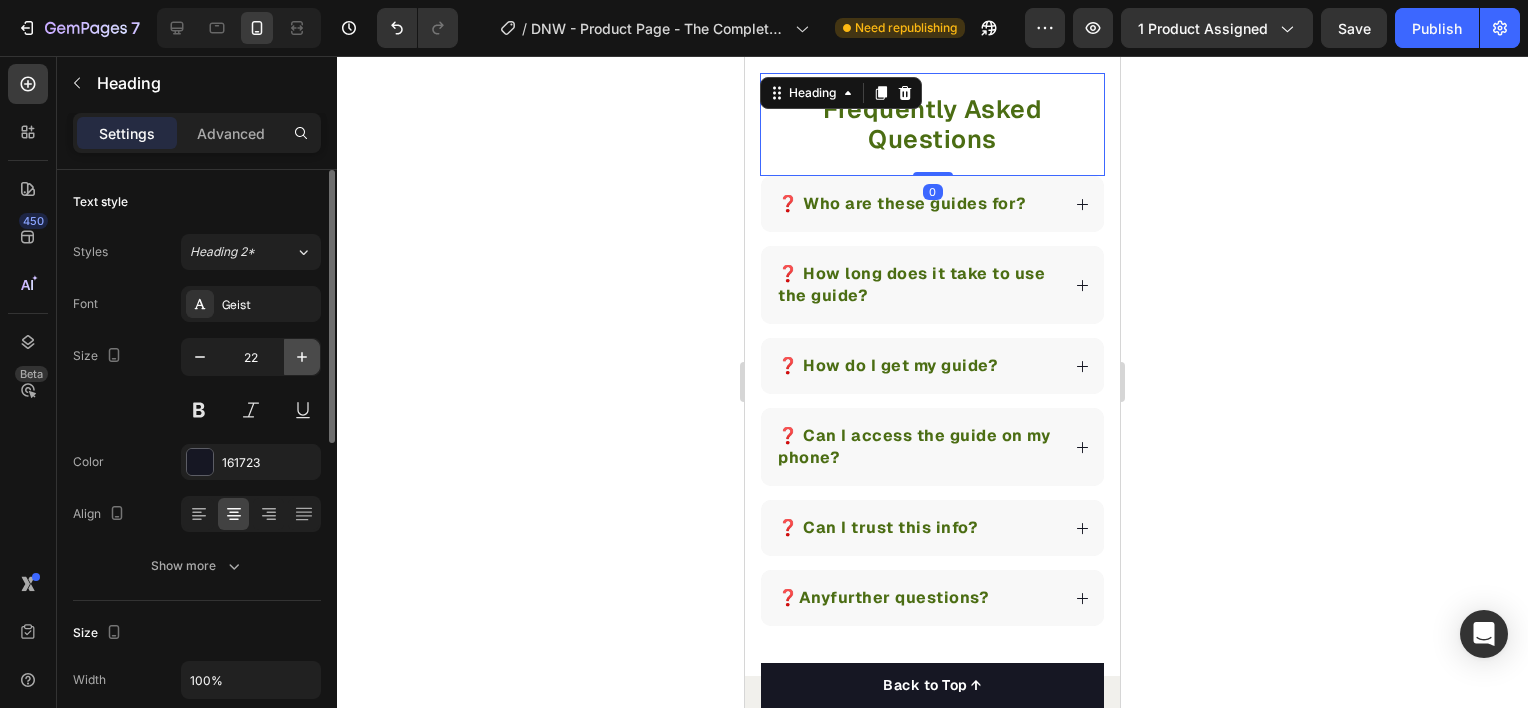 click 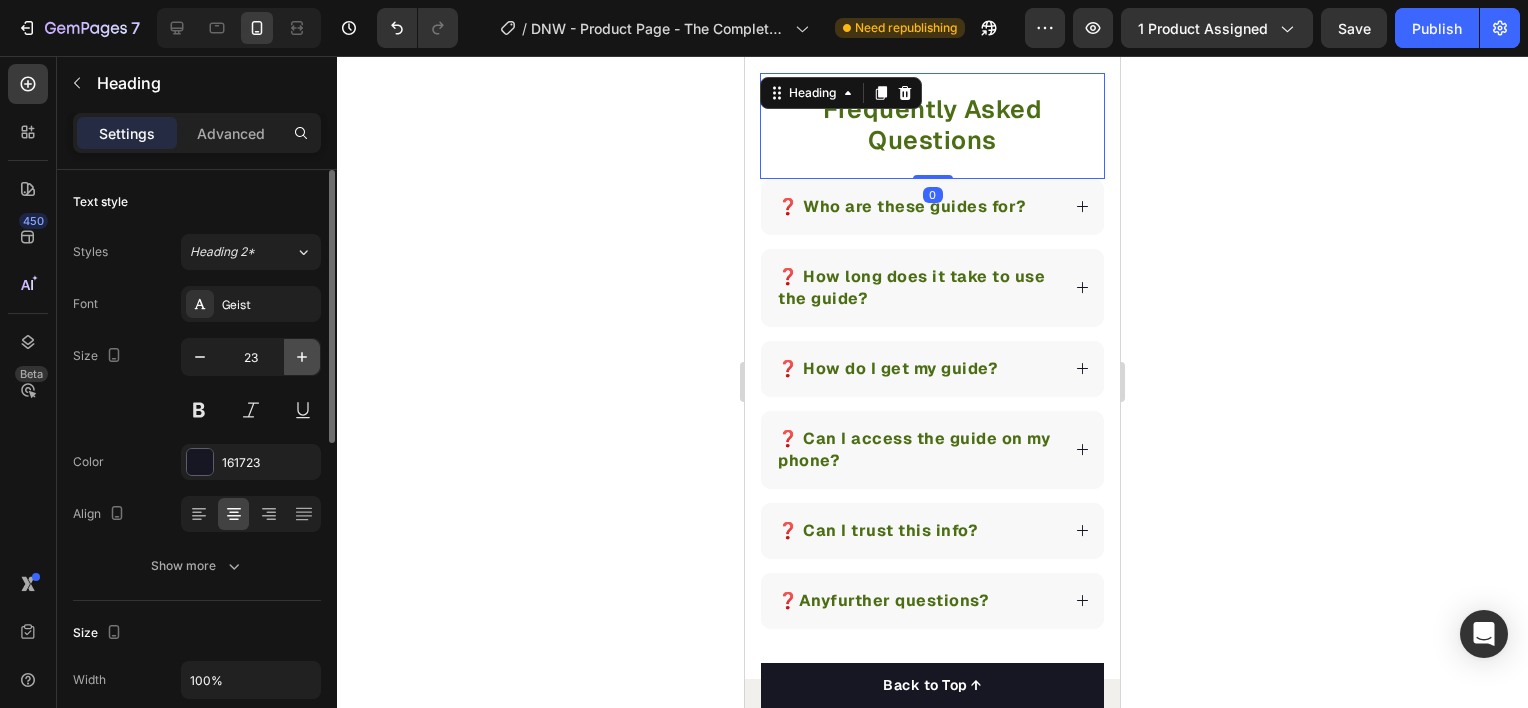 click 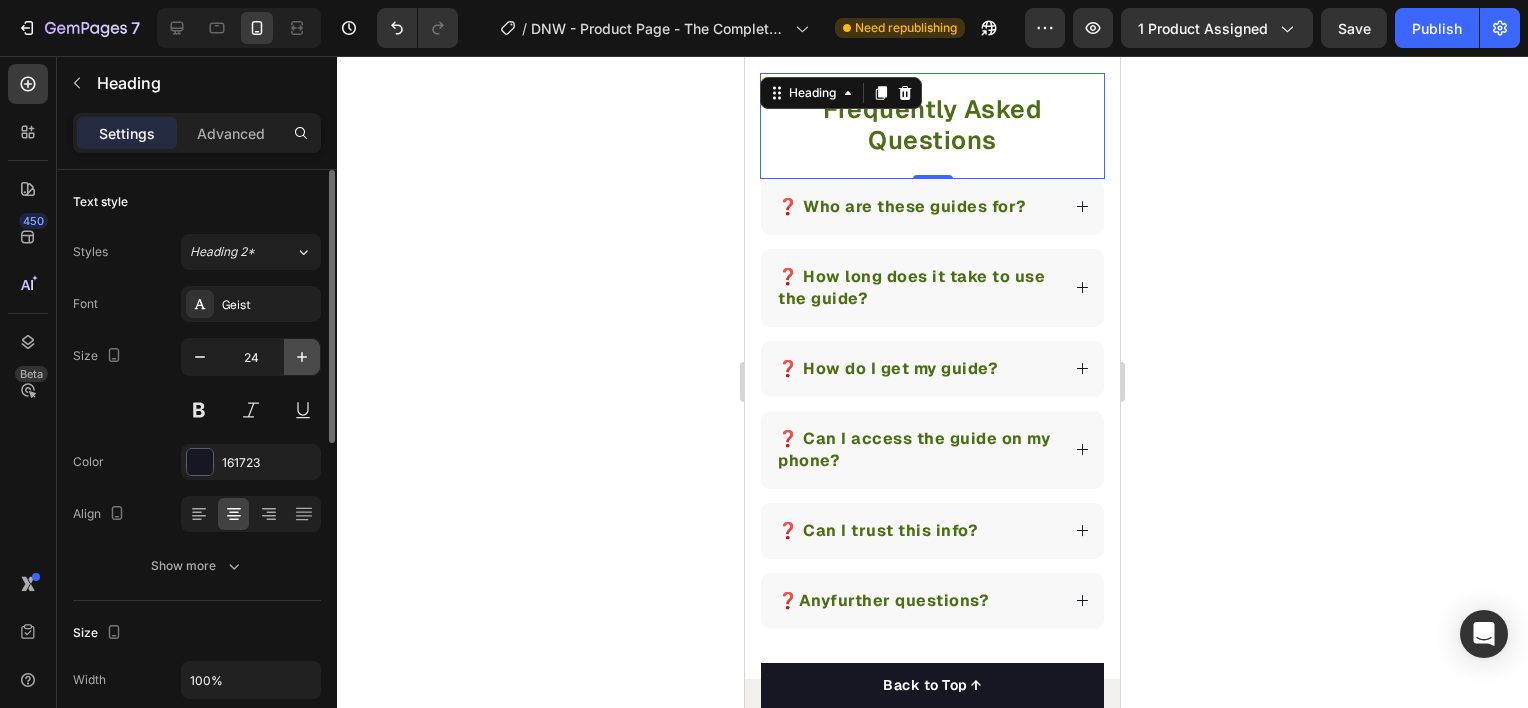 click 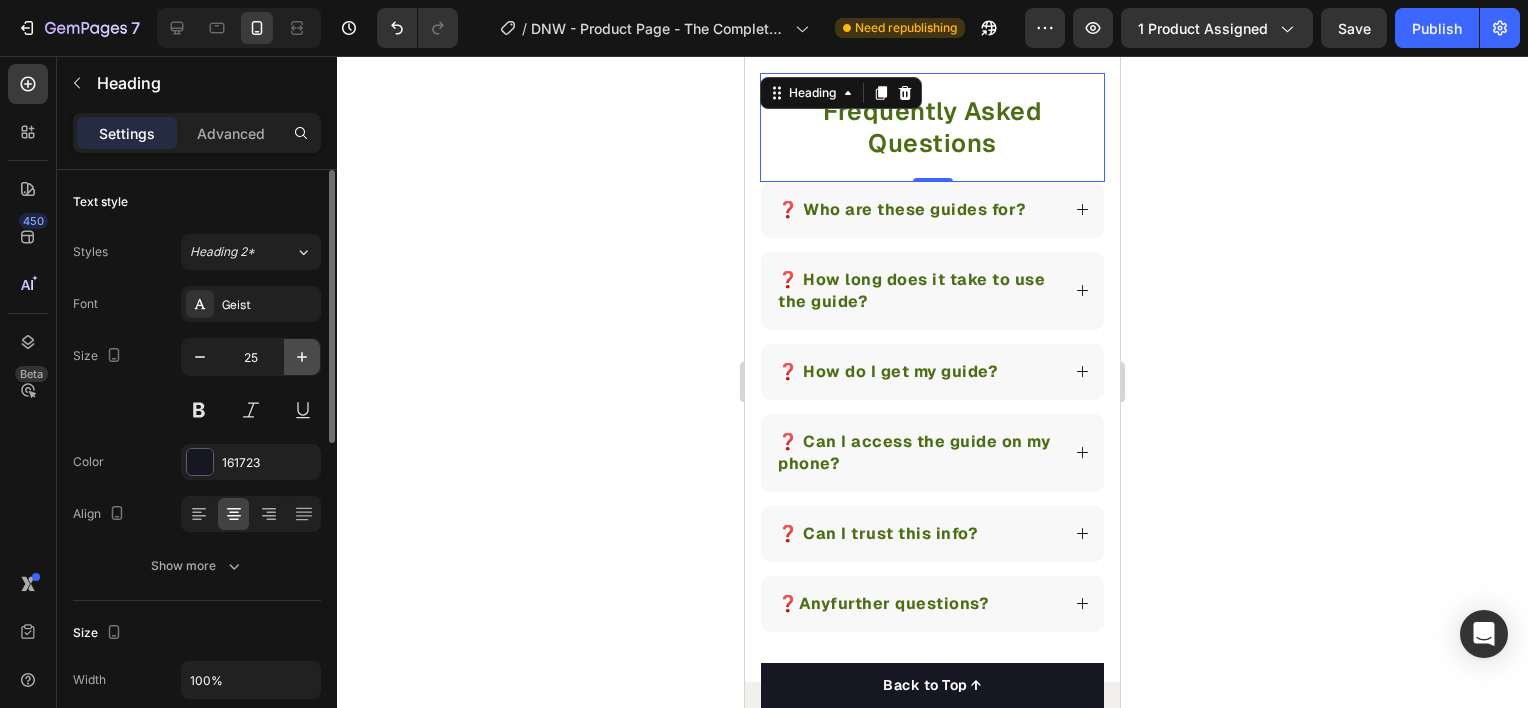 click 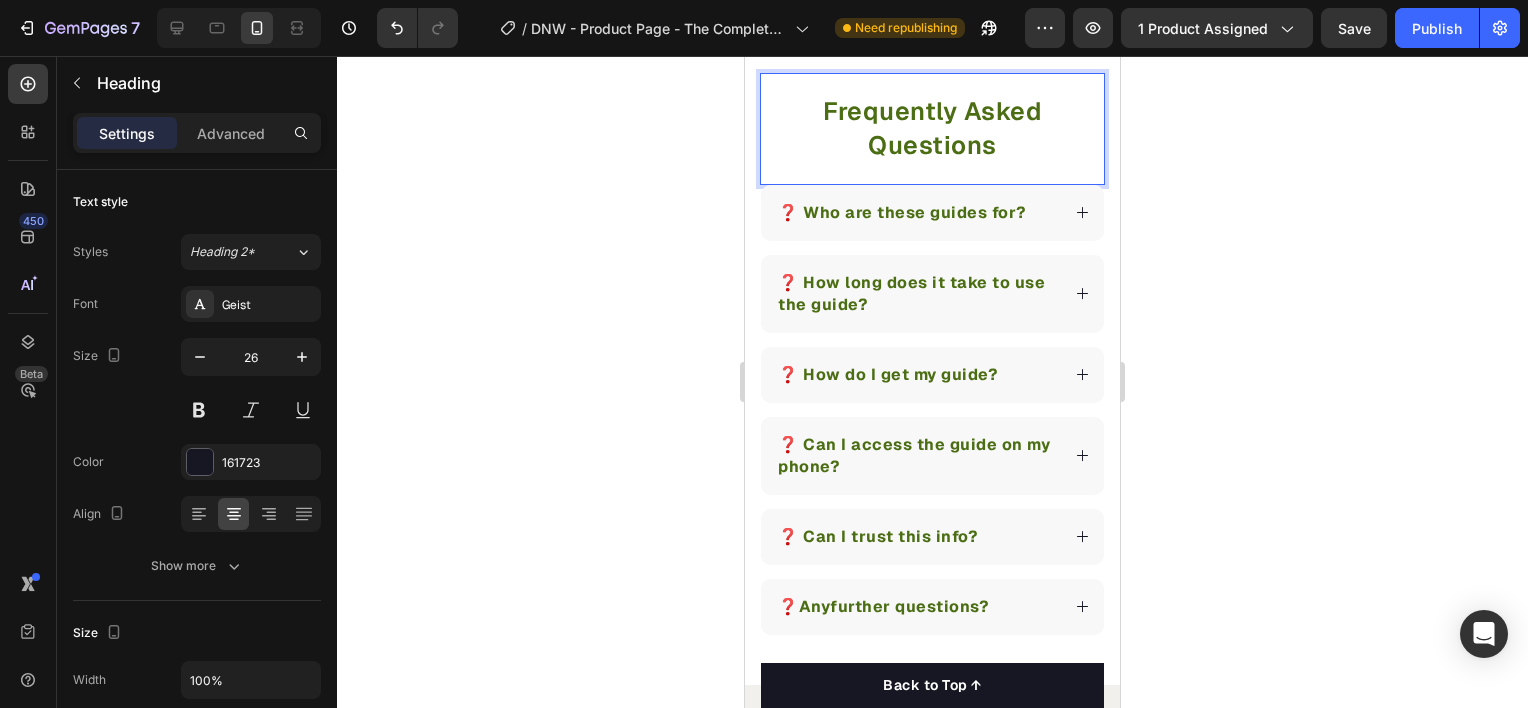 click on "Frequently Asked Questions" at bounding box center (932, 128) 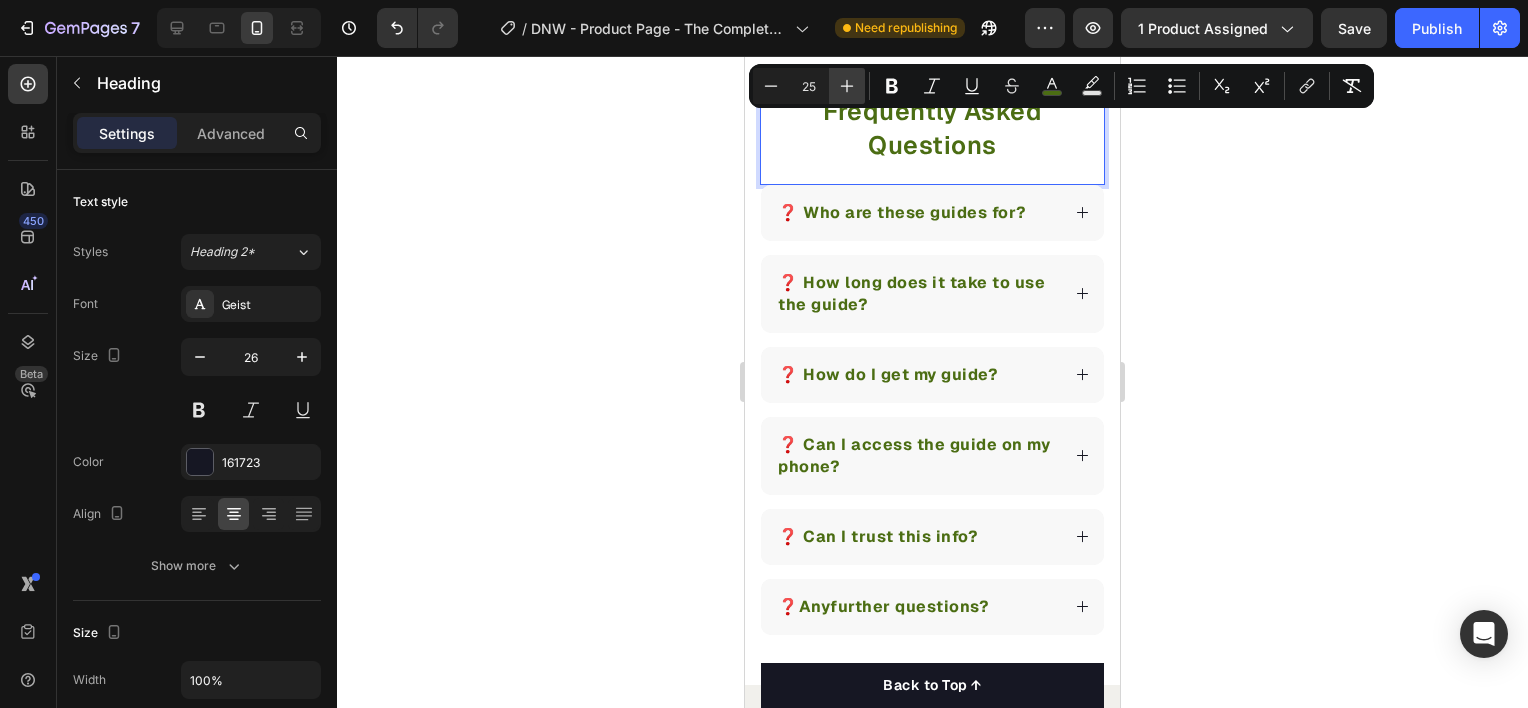click 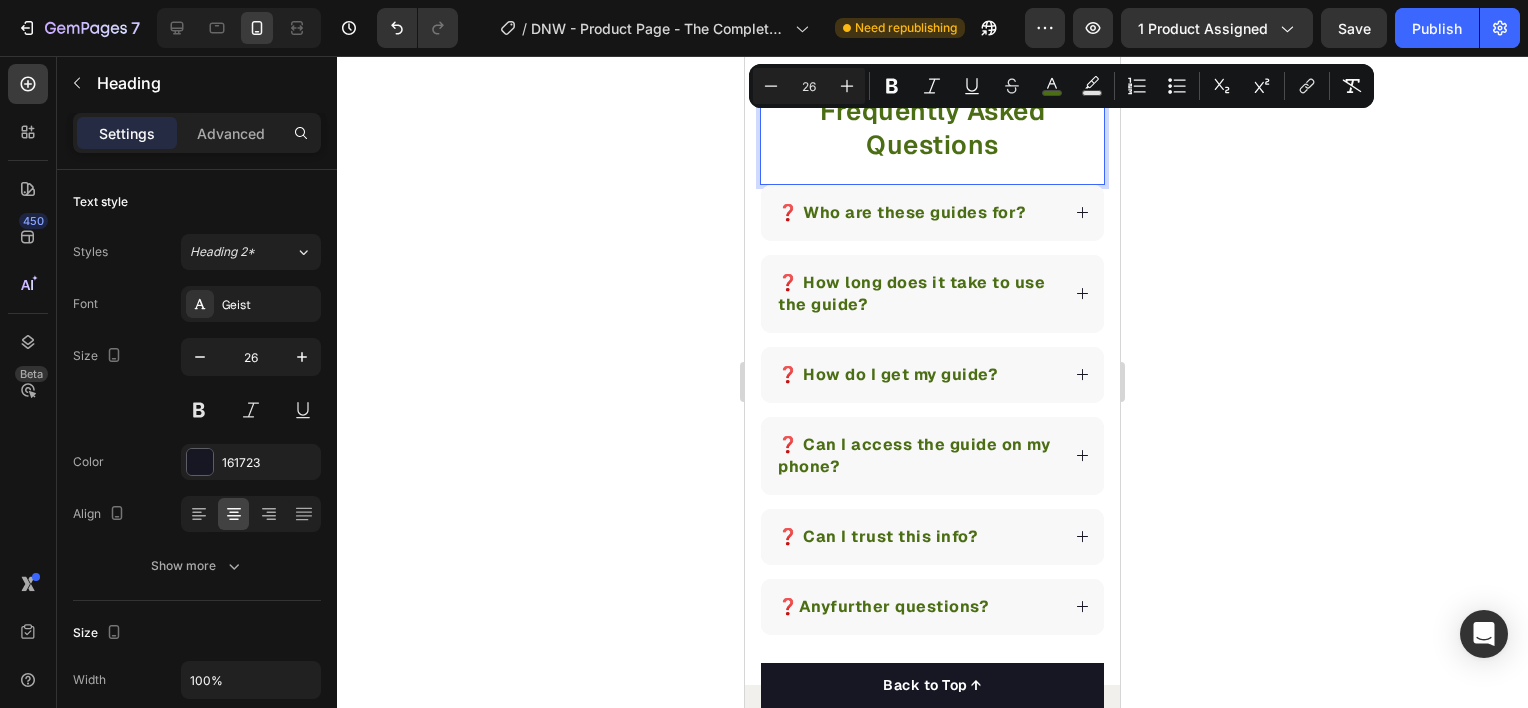 click 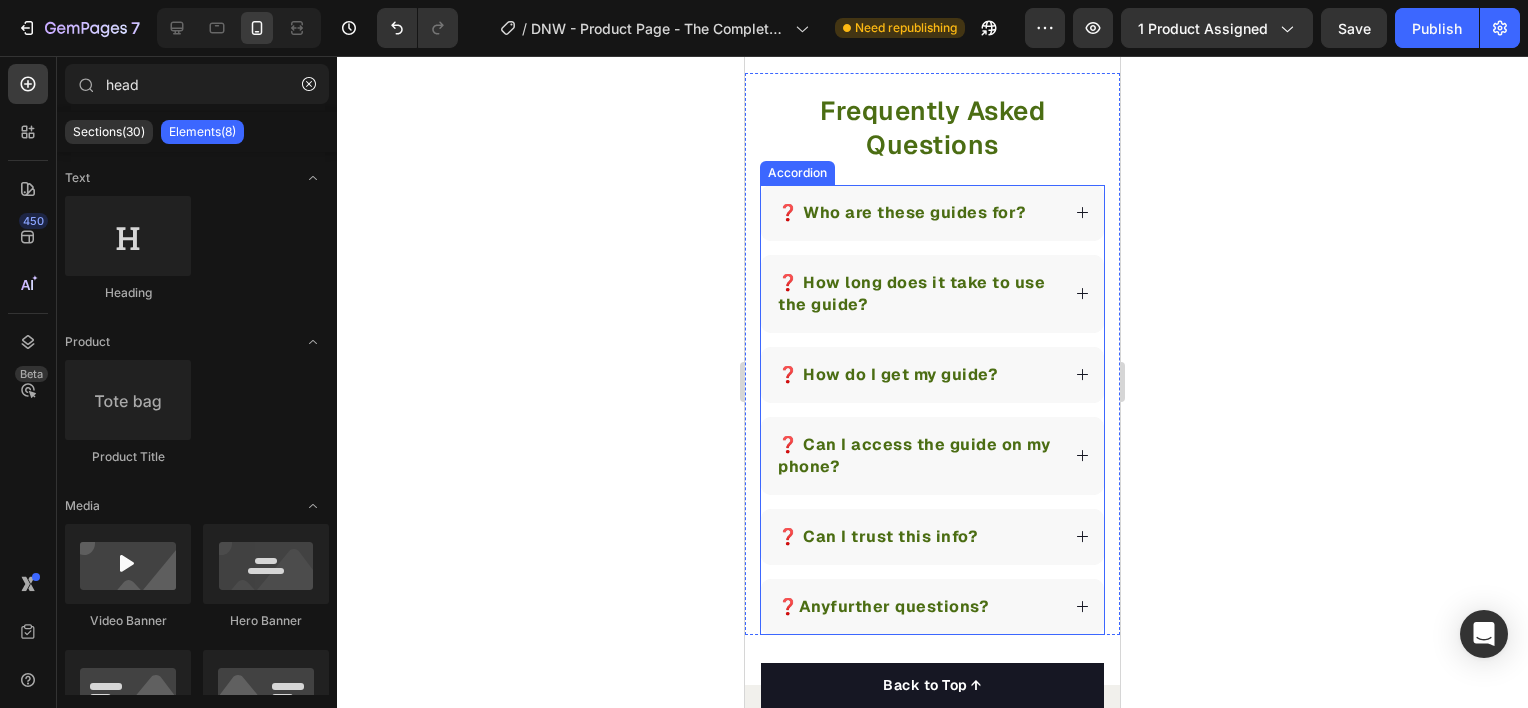 click on "❓ Who are these guides for?" at bounding box center [902, 212] 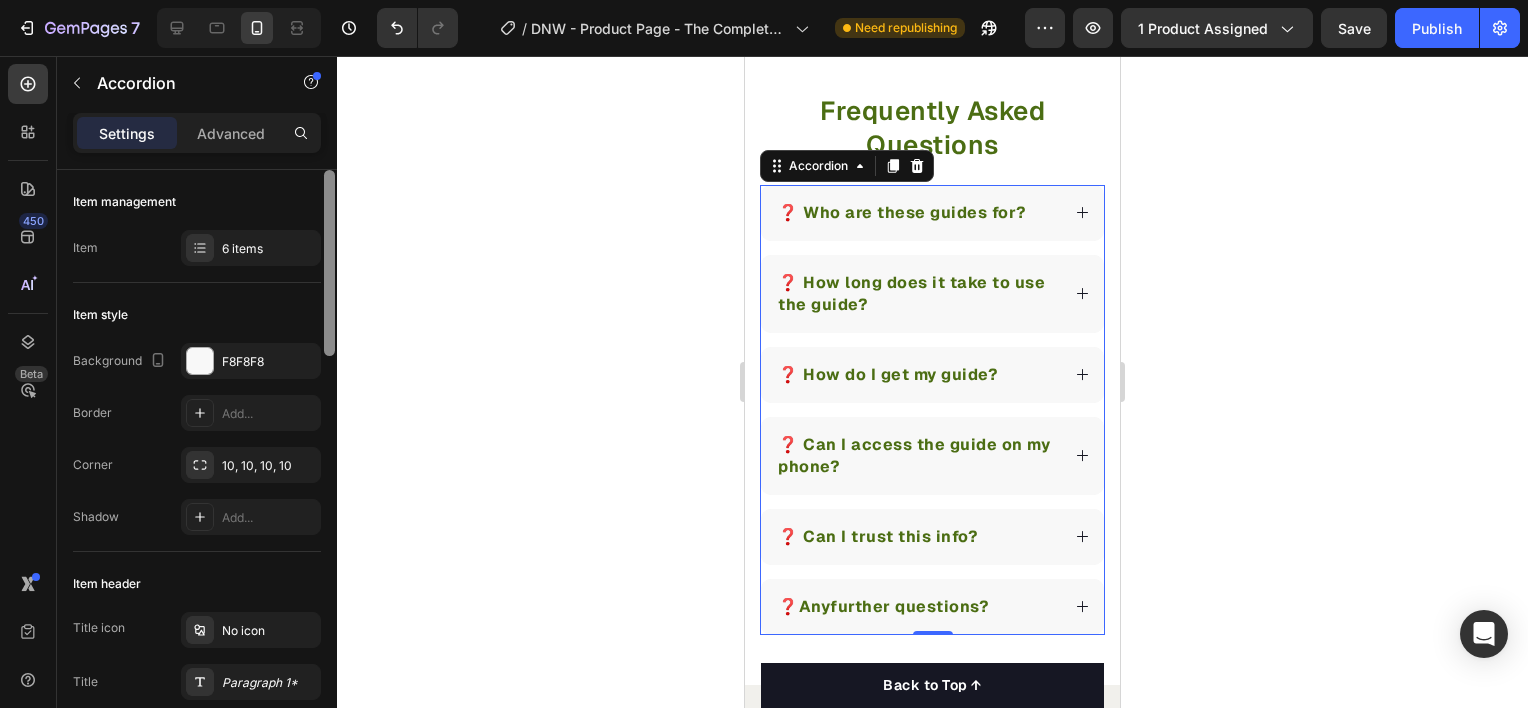 click at bounding box center [329, 467] 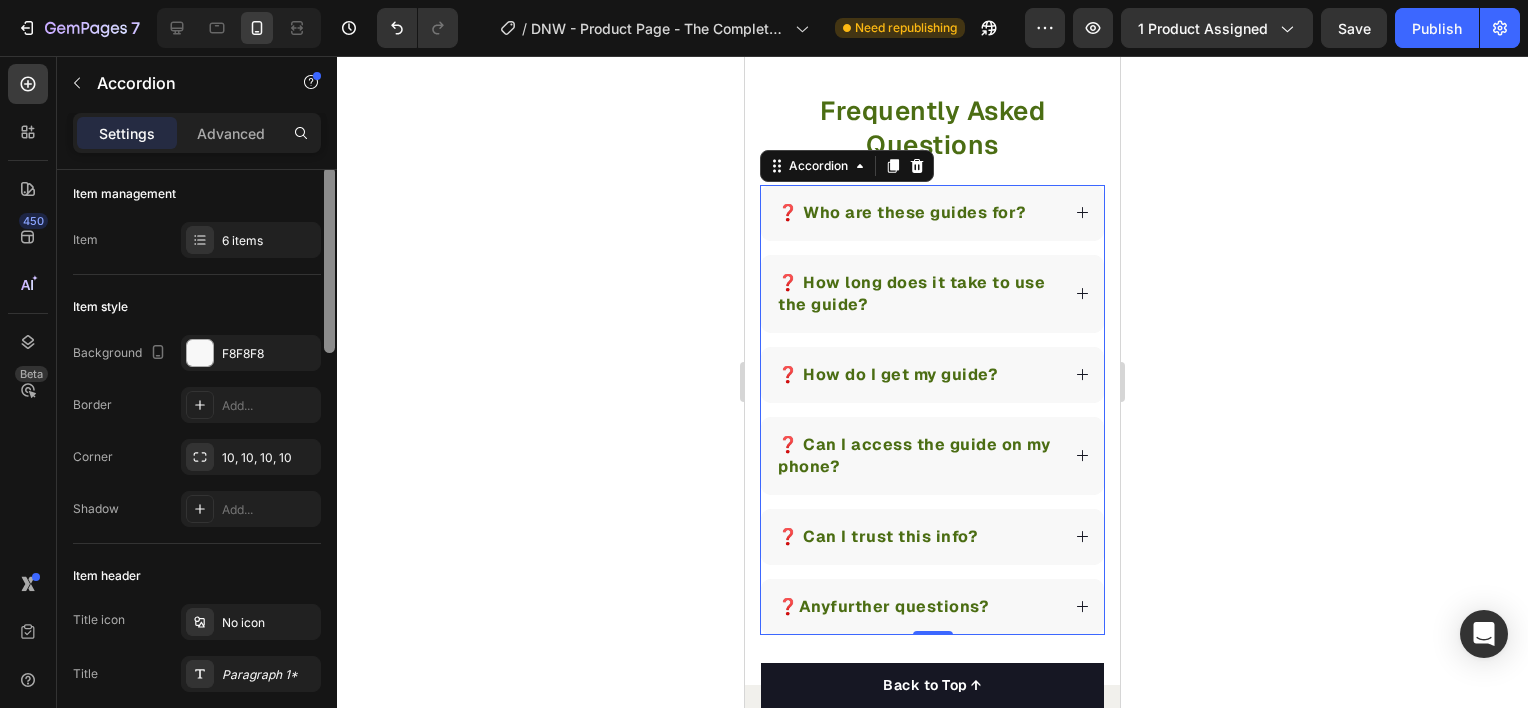 scroll, scrollTop: 0, scrollLeft: 0, axis: both 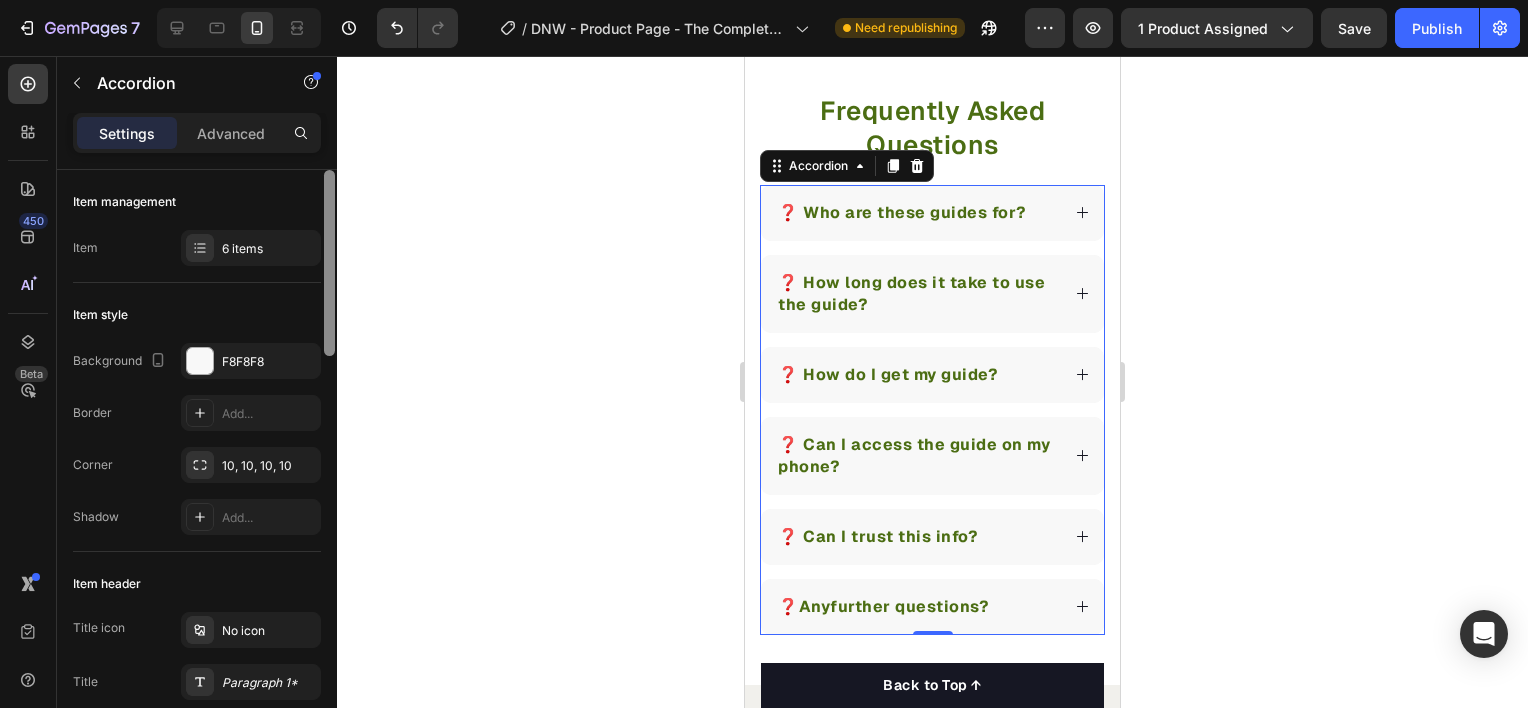 drag, startPoint x: 329, startPoint y: 518, endPoint x: 323, endPoint y: 262, distance: 256.0703 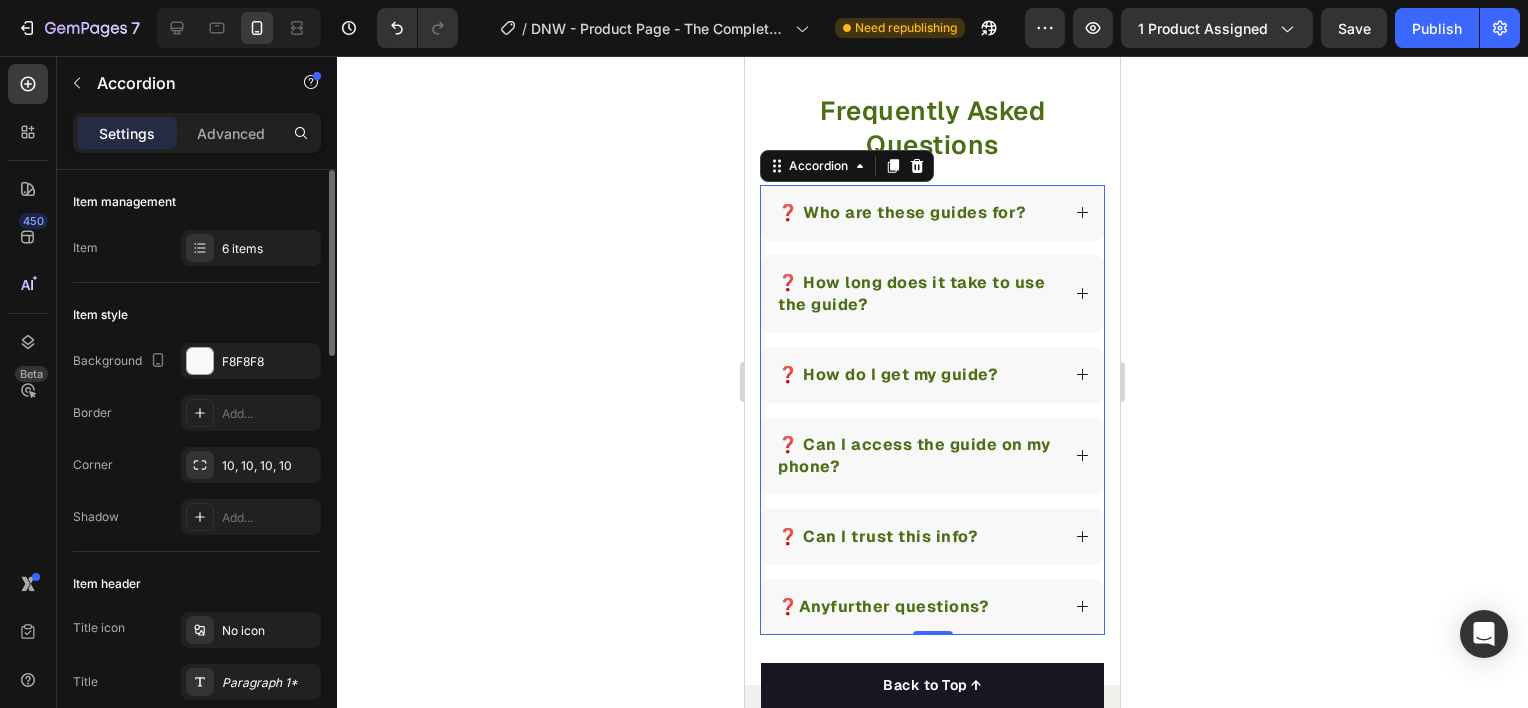 click on "❓ Who are these guides for?" at bounding box center [902, 212] 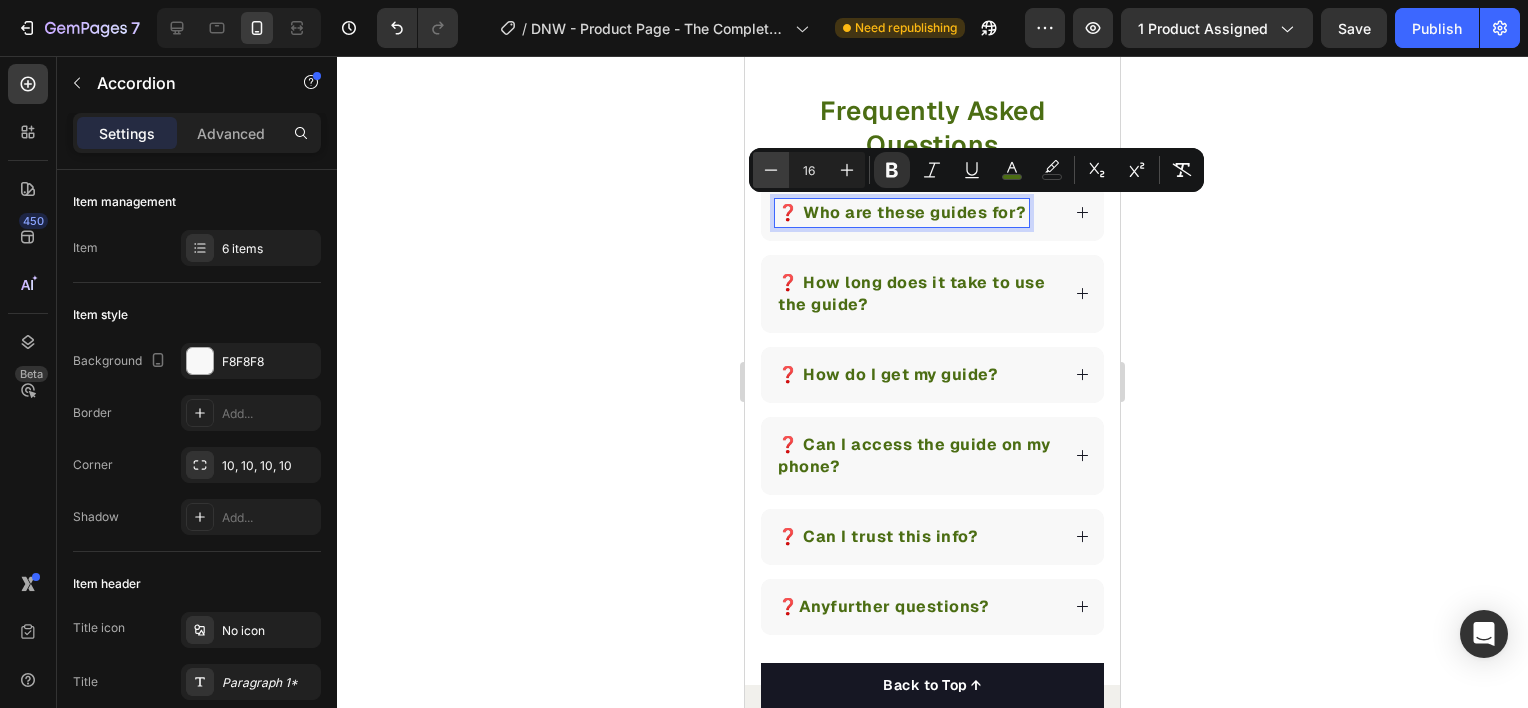click 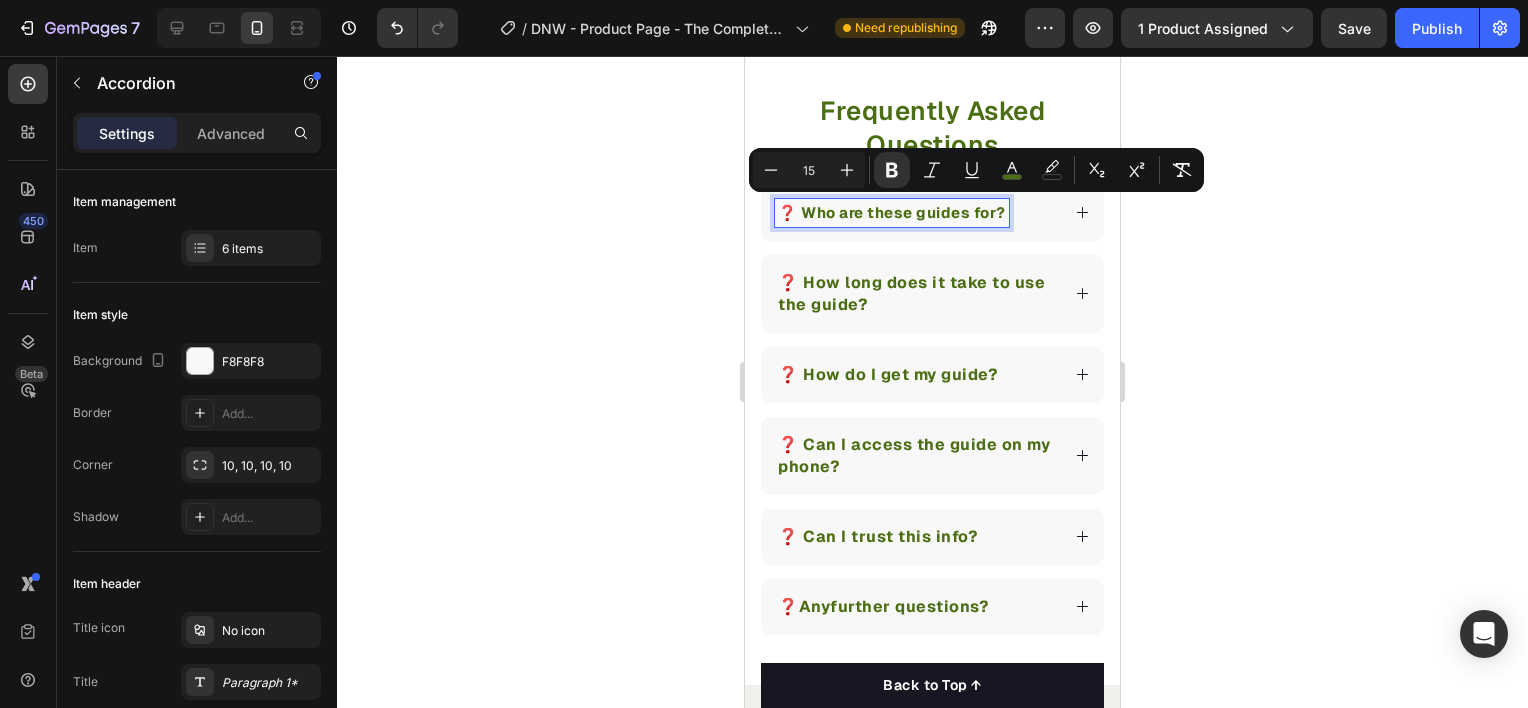 click on "❓ How long does it take to use the guide?" at bounding box center [911, 293] 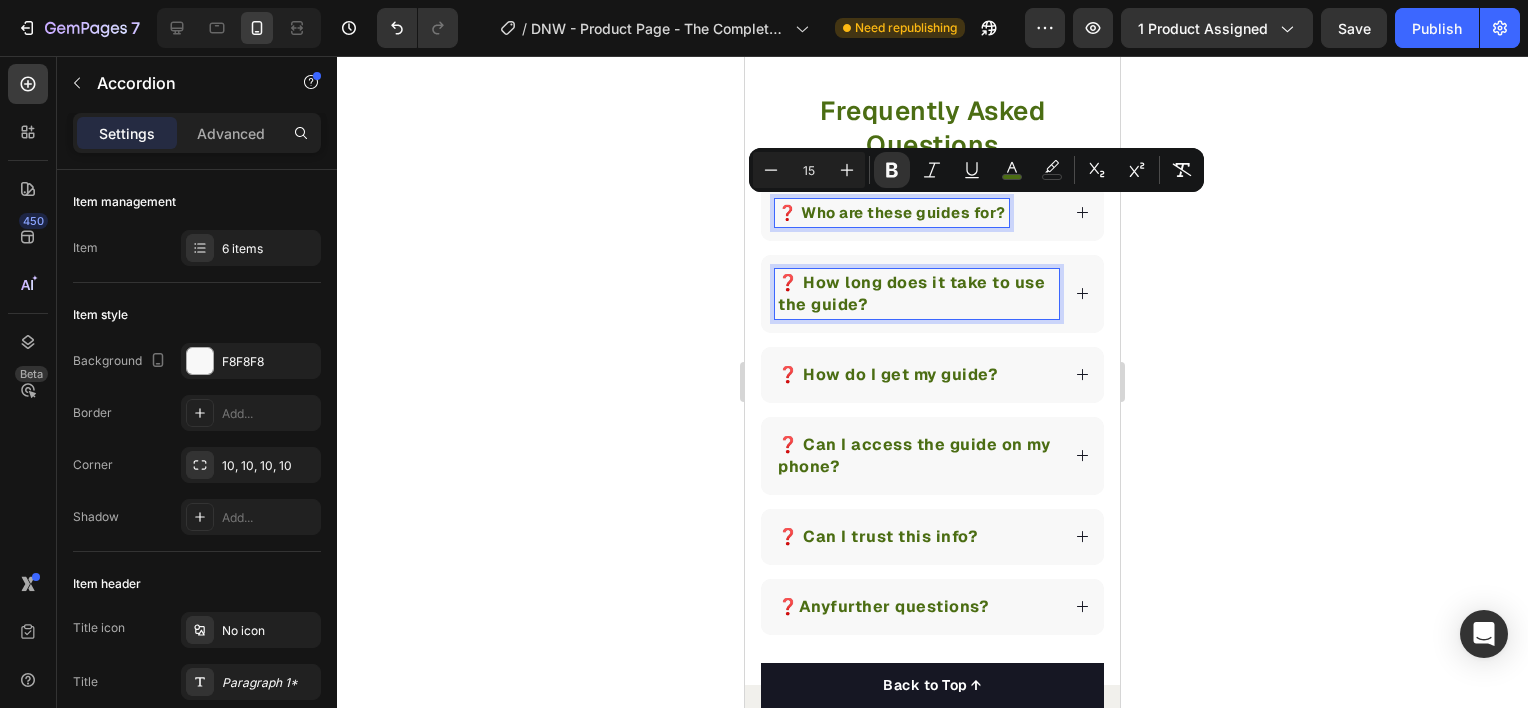 click on "❓ How long does it take to use the guide?" at bounding box center (911, 293) 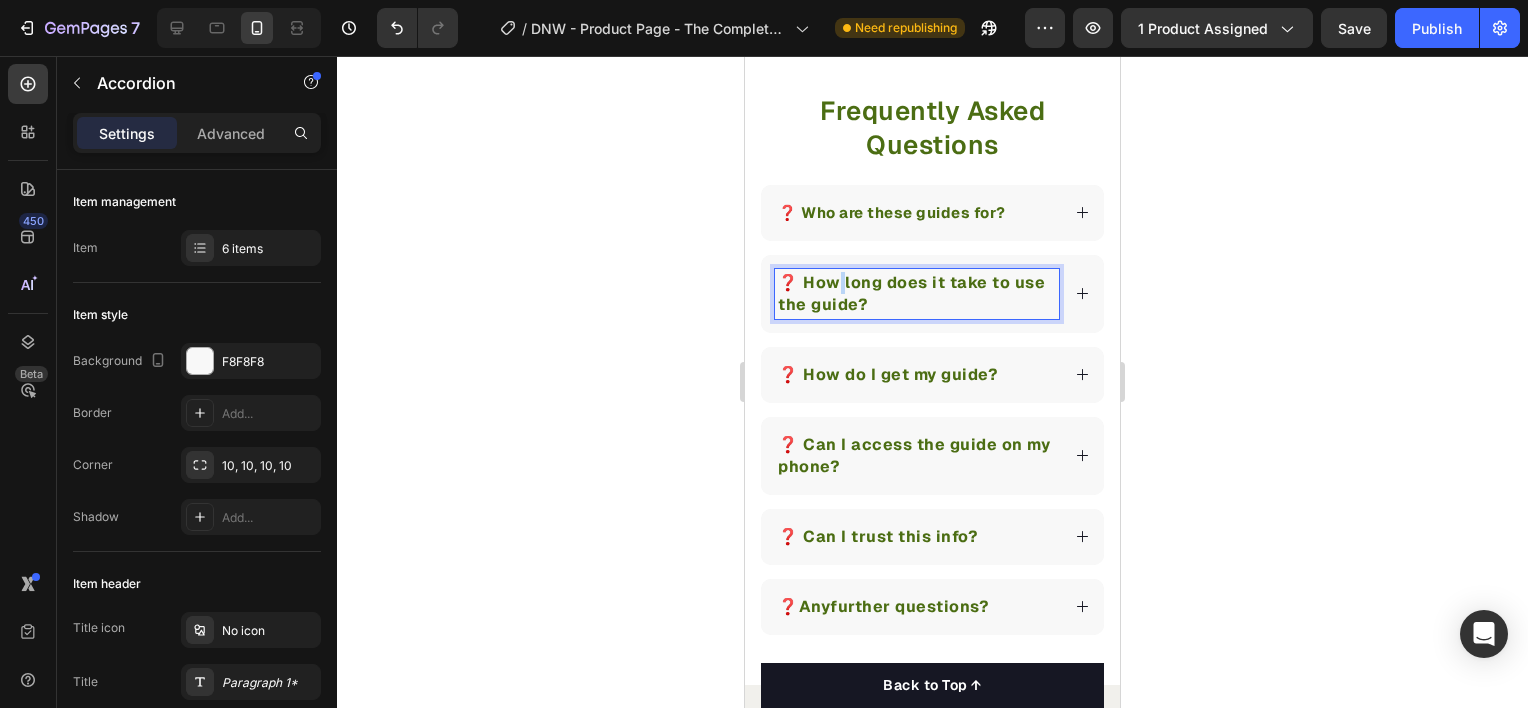 click on "❓ How long does it take to use the guide?" at bounding box center [911, 293] 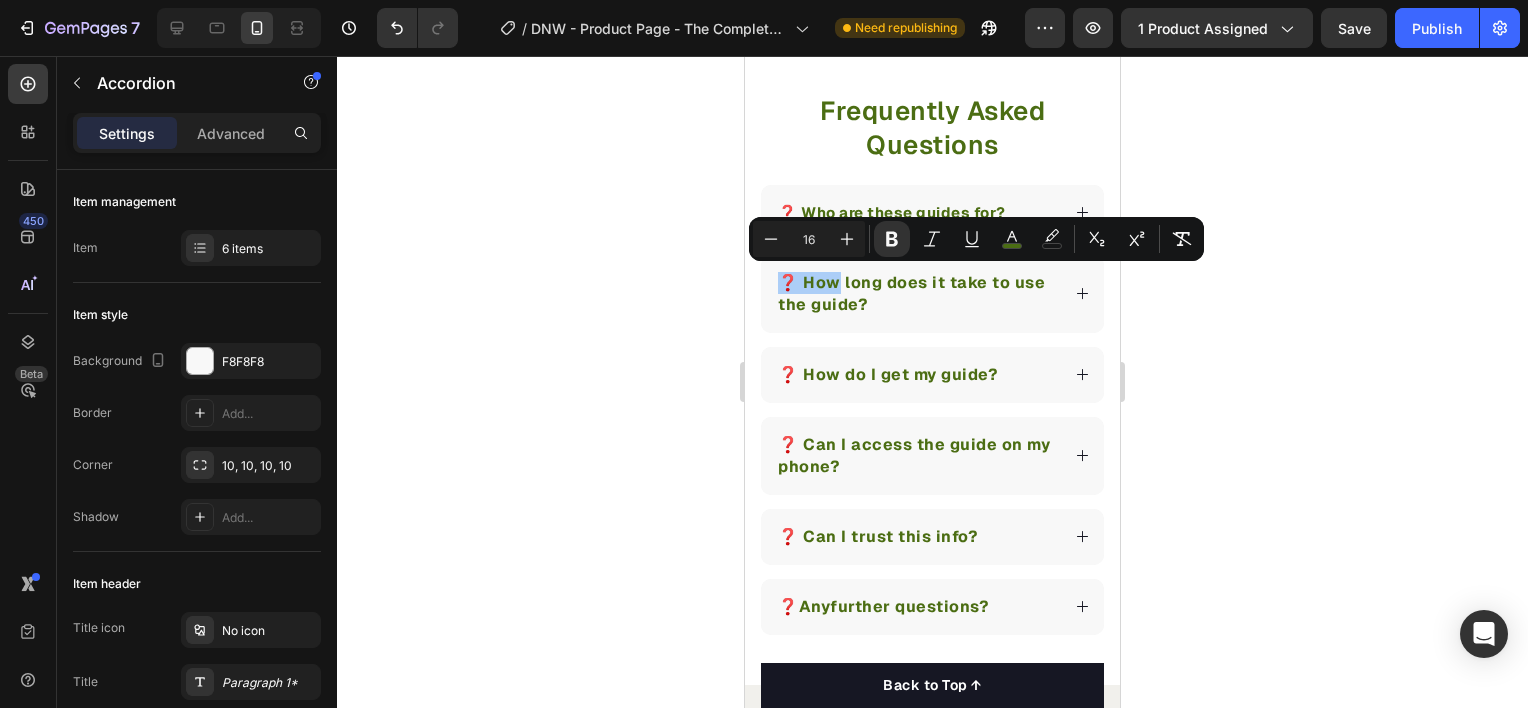 click 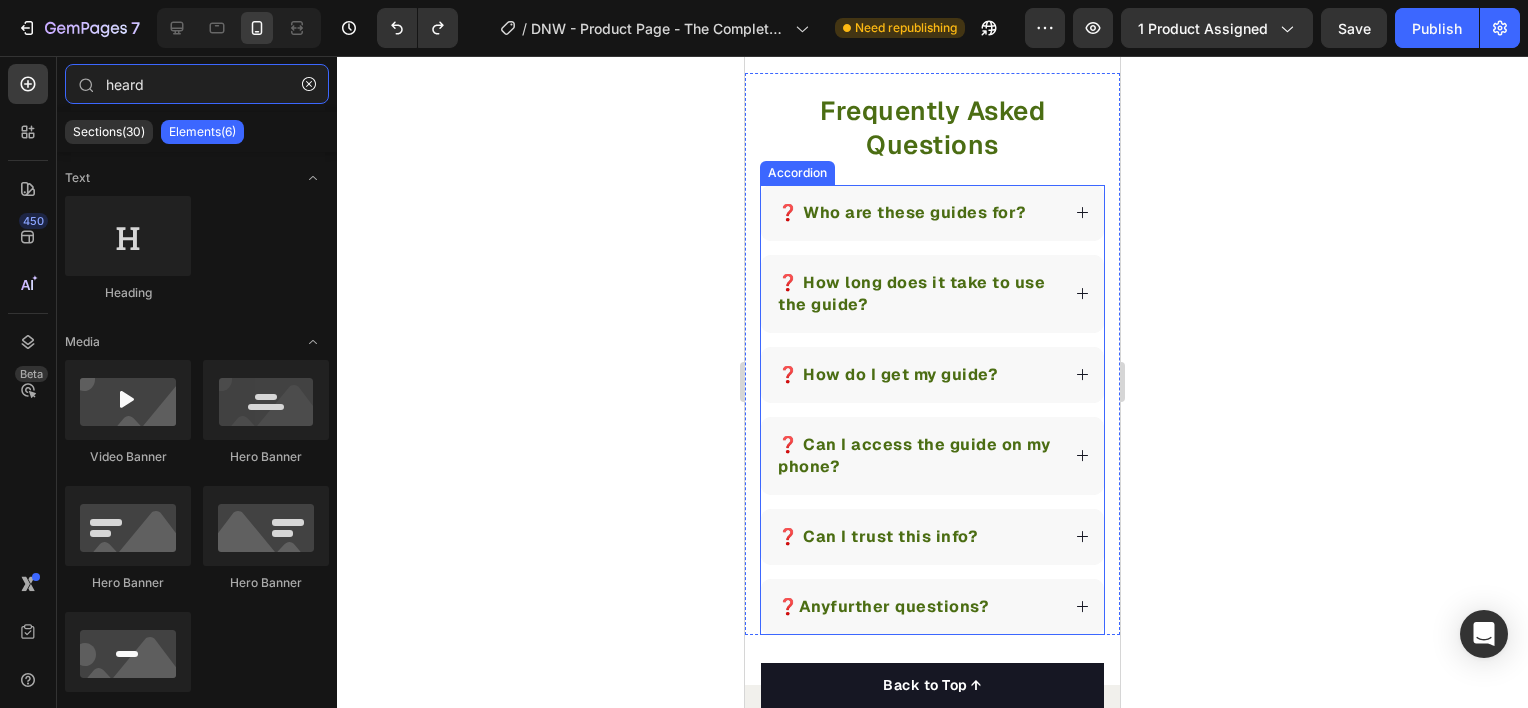 type on "heard" 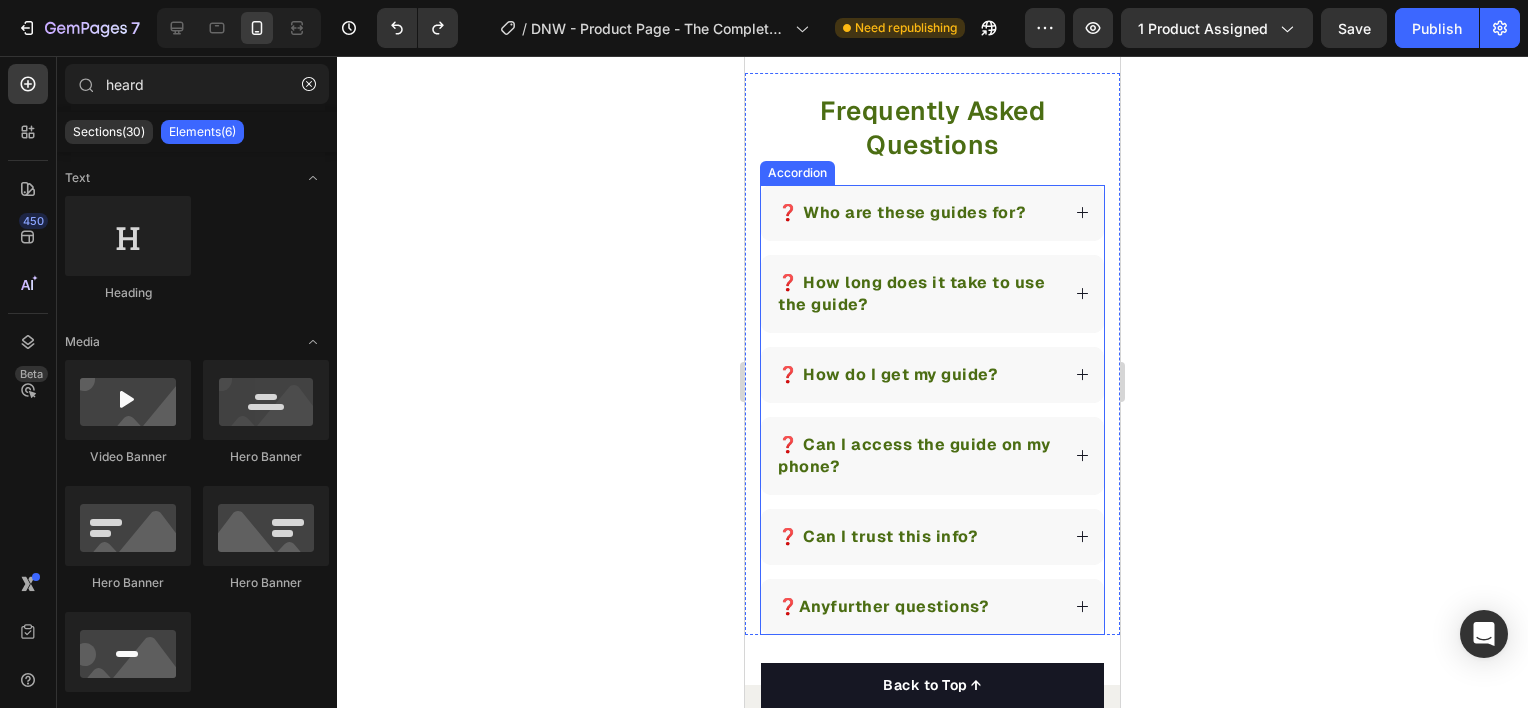 click on "❓ Who are these guides for?" at bounding box center (902, 212) 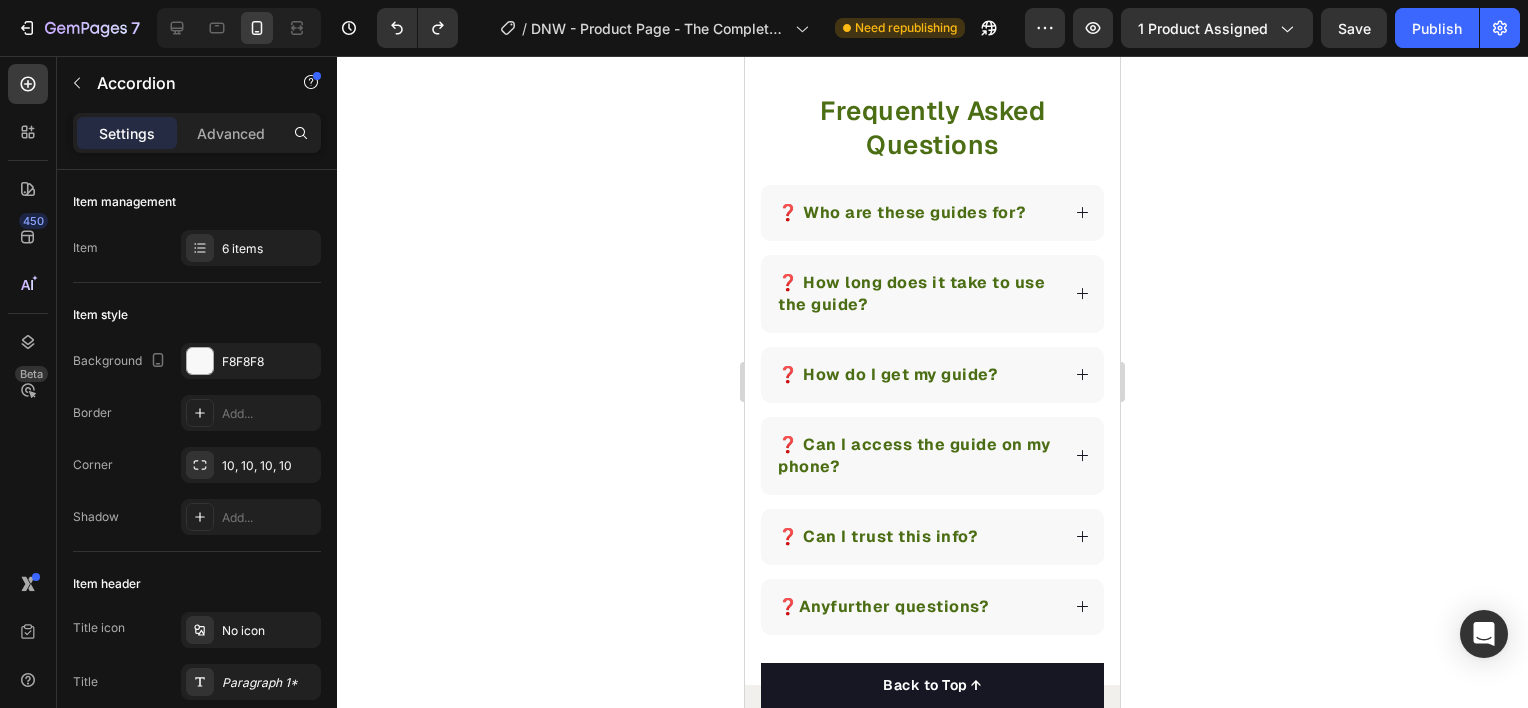 click 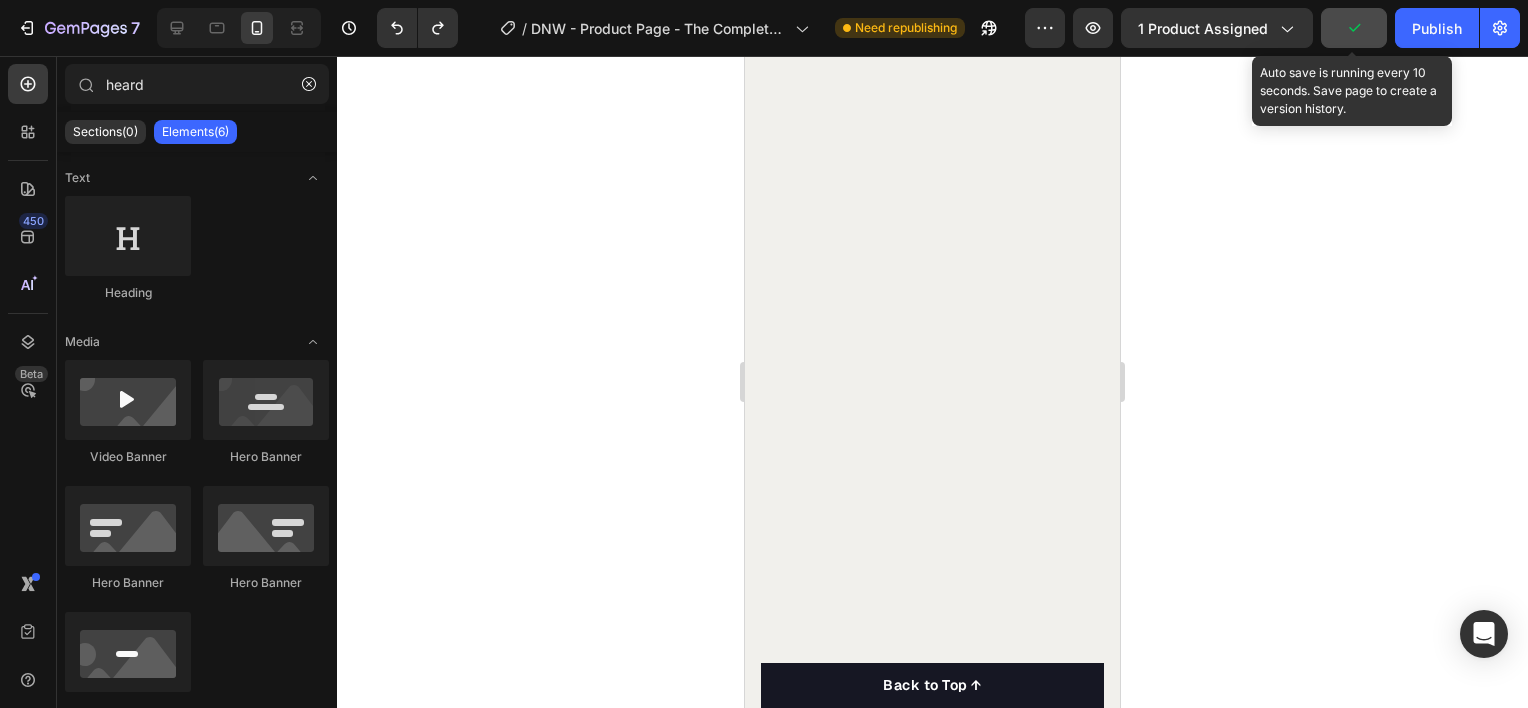 scroll, scrollTop: 0, scrollLeft: 0, axis: both 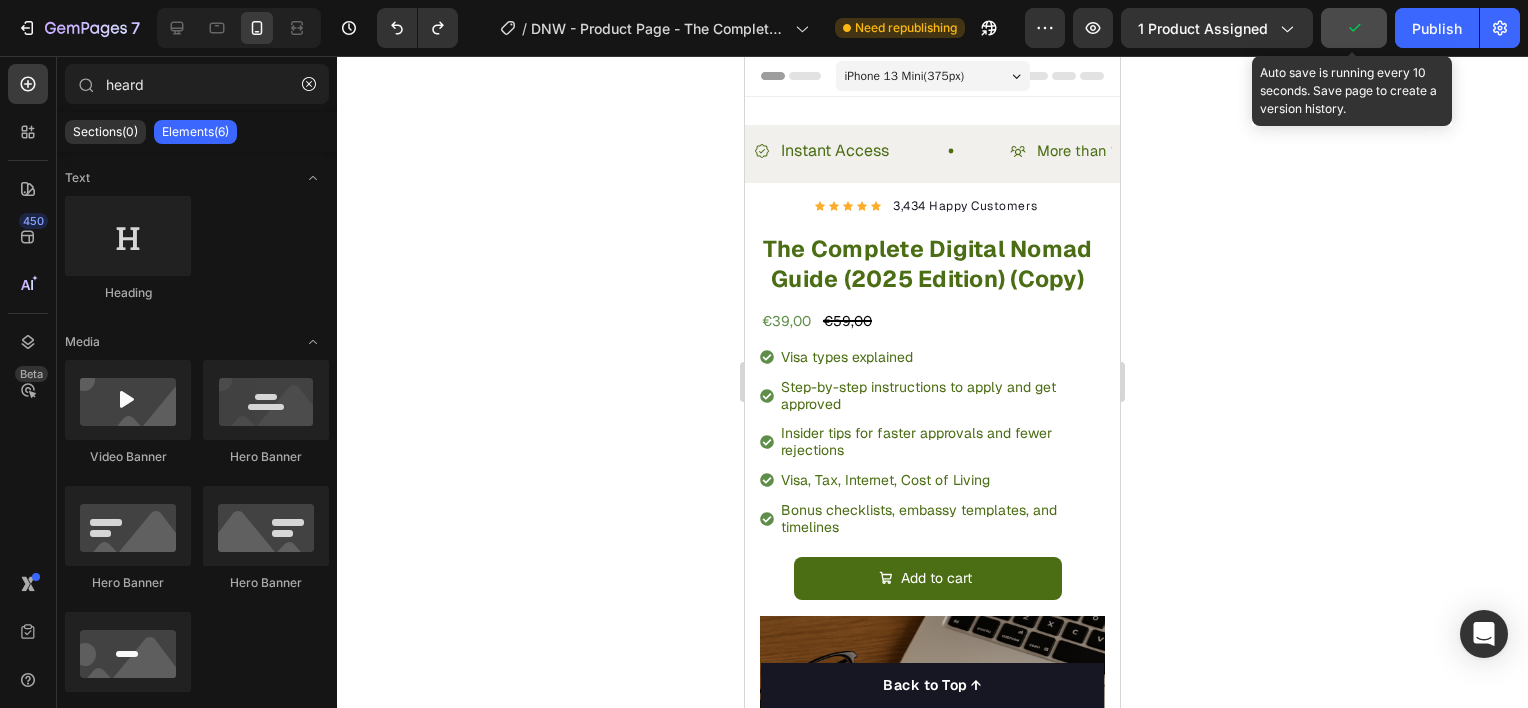 click 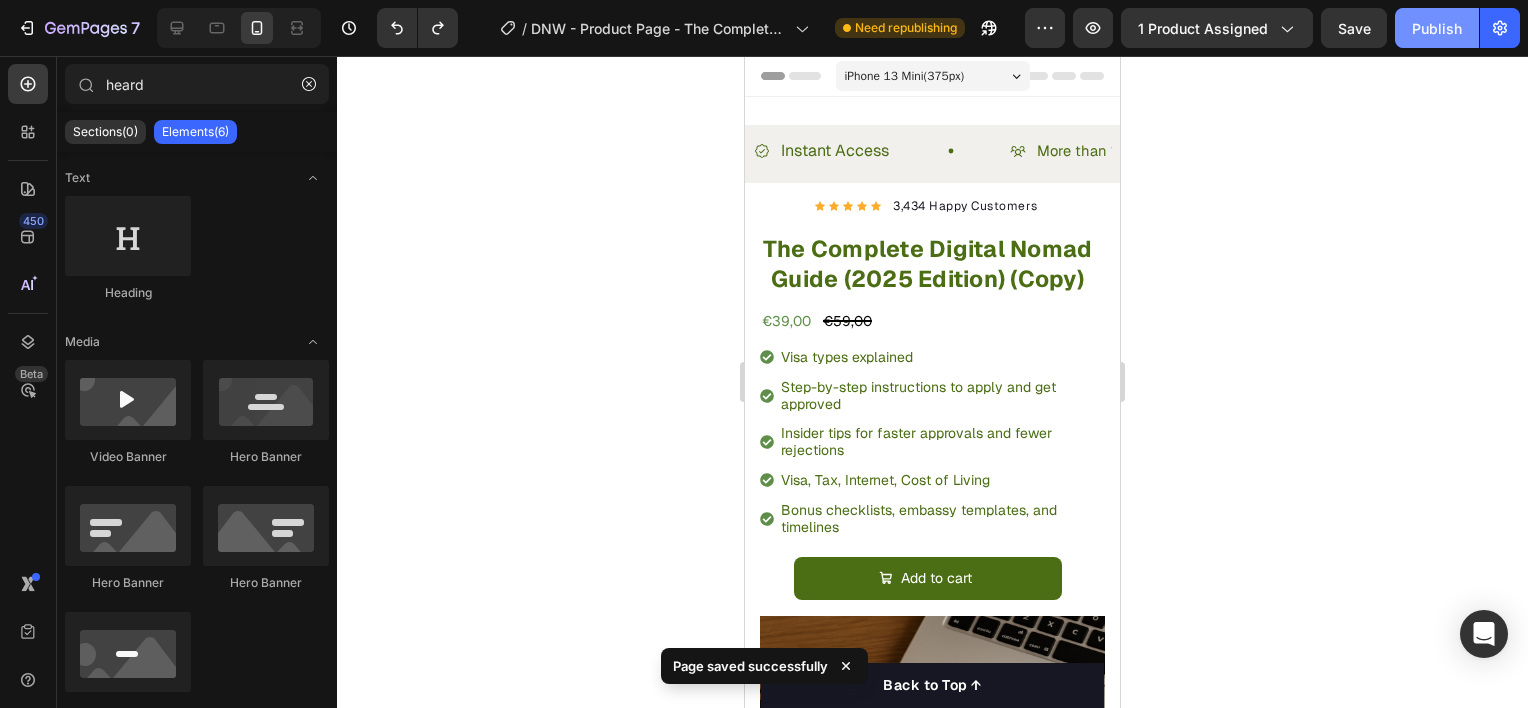 click on "Publish" at bounding box center (1437, 28) 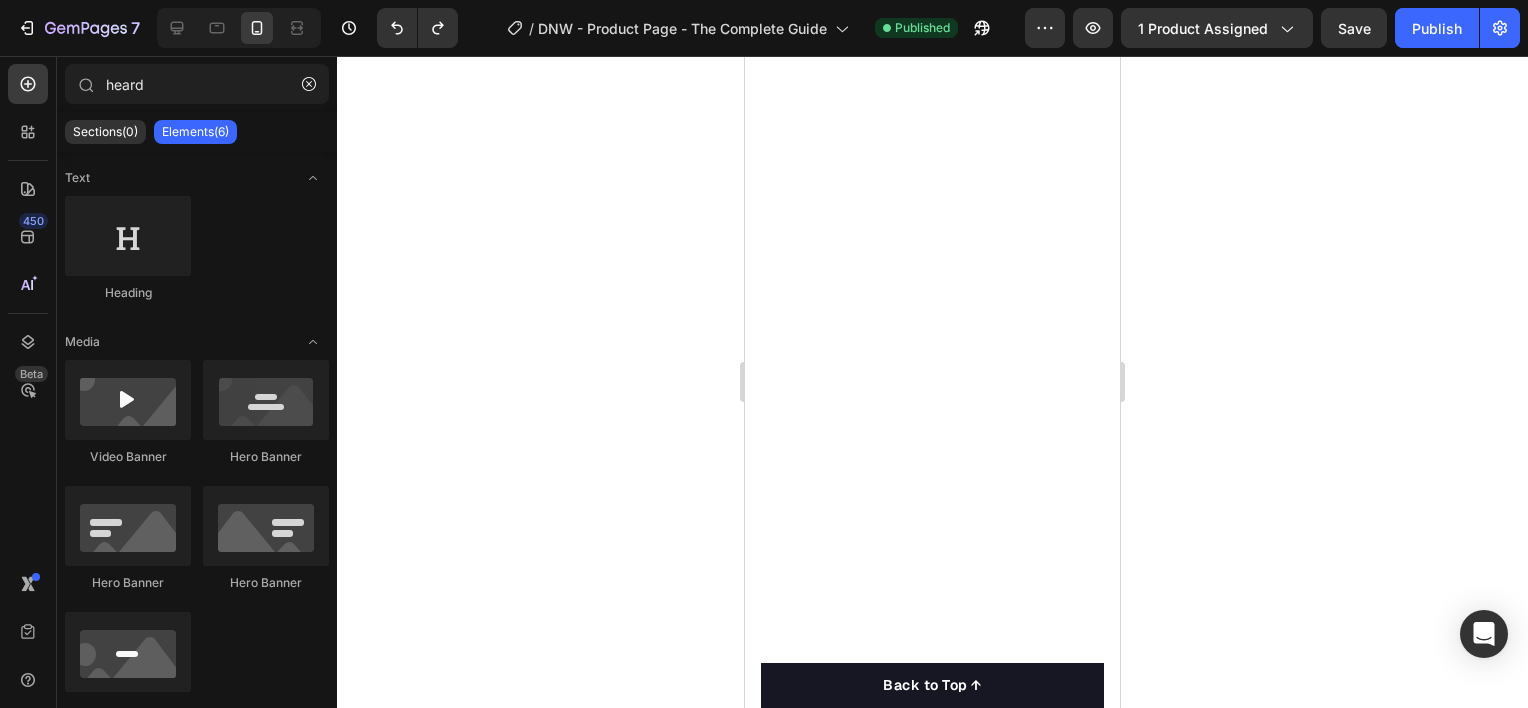 scroll, scrollTop: 3274, scrollLeft: 0, axis: vertical 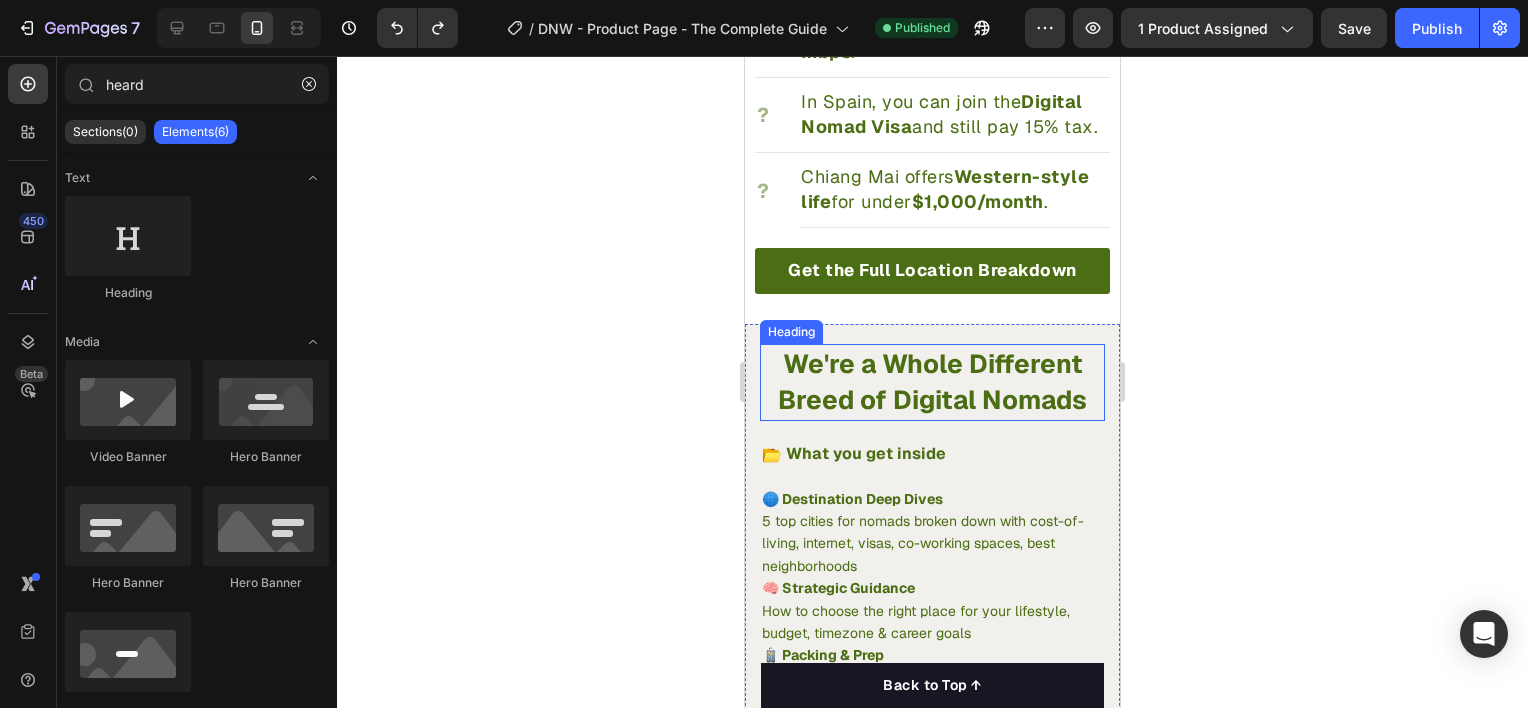 click on "We're a Whole Different Breed of Digital Nomads" at bounding box center (932, 382) 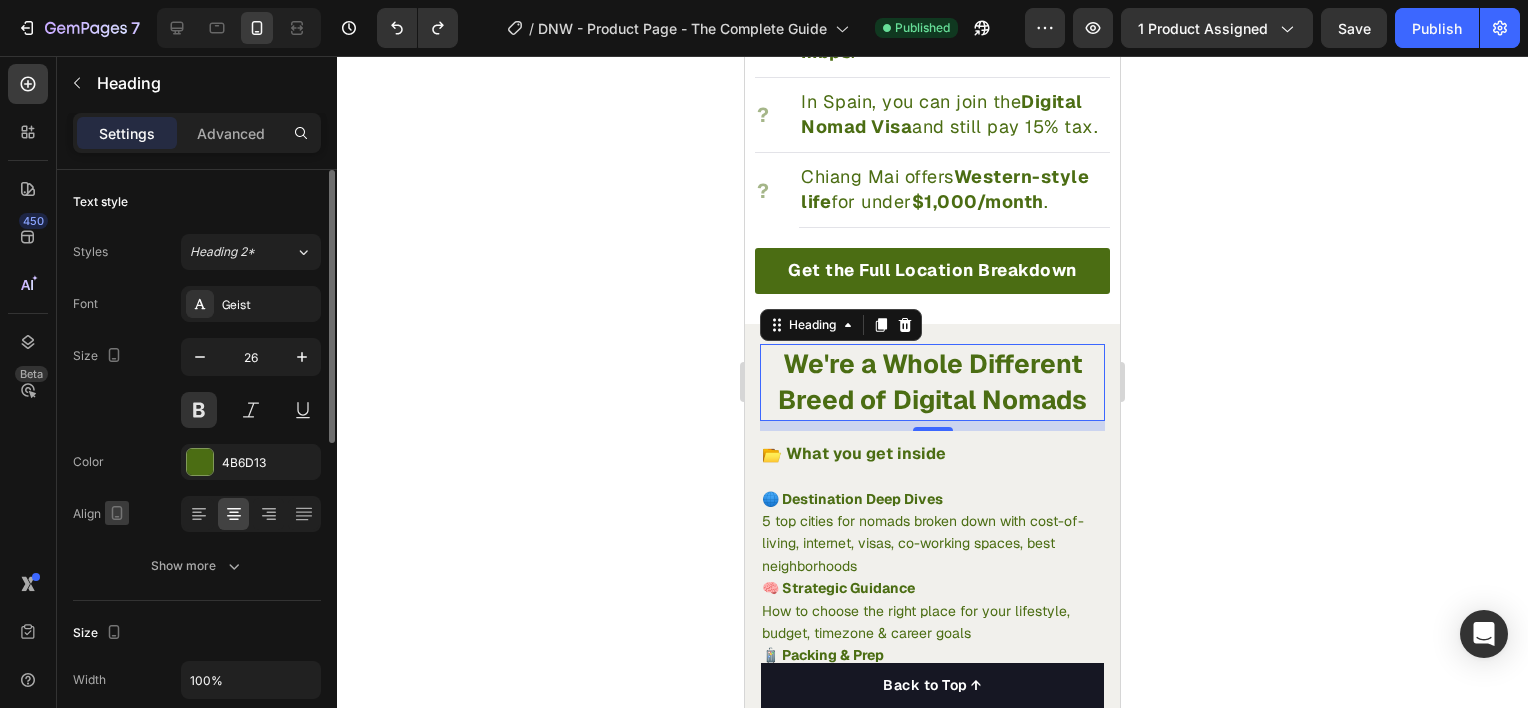 click 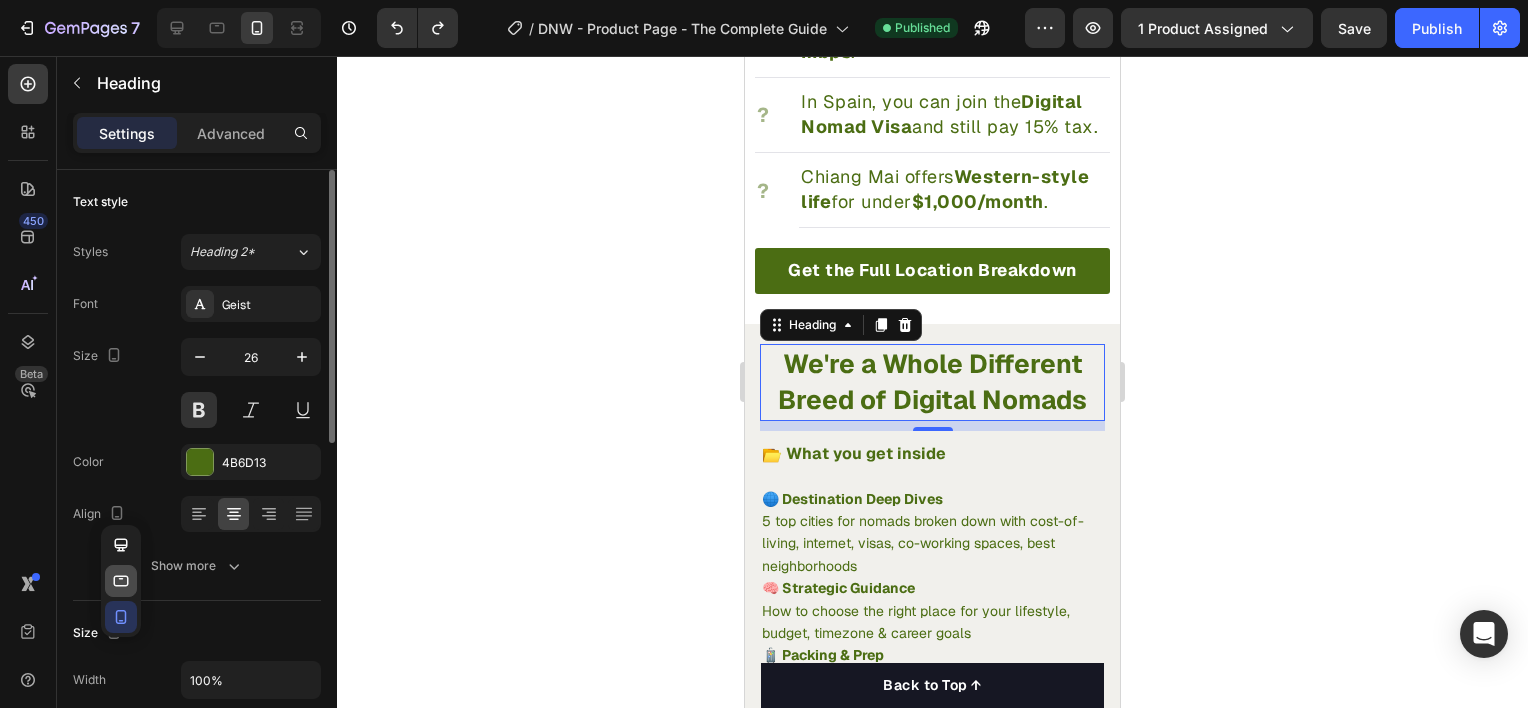 click 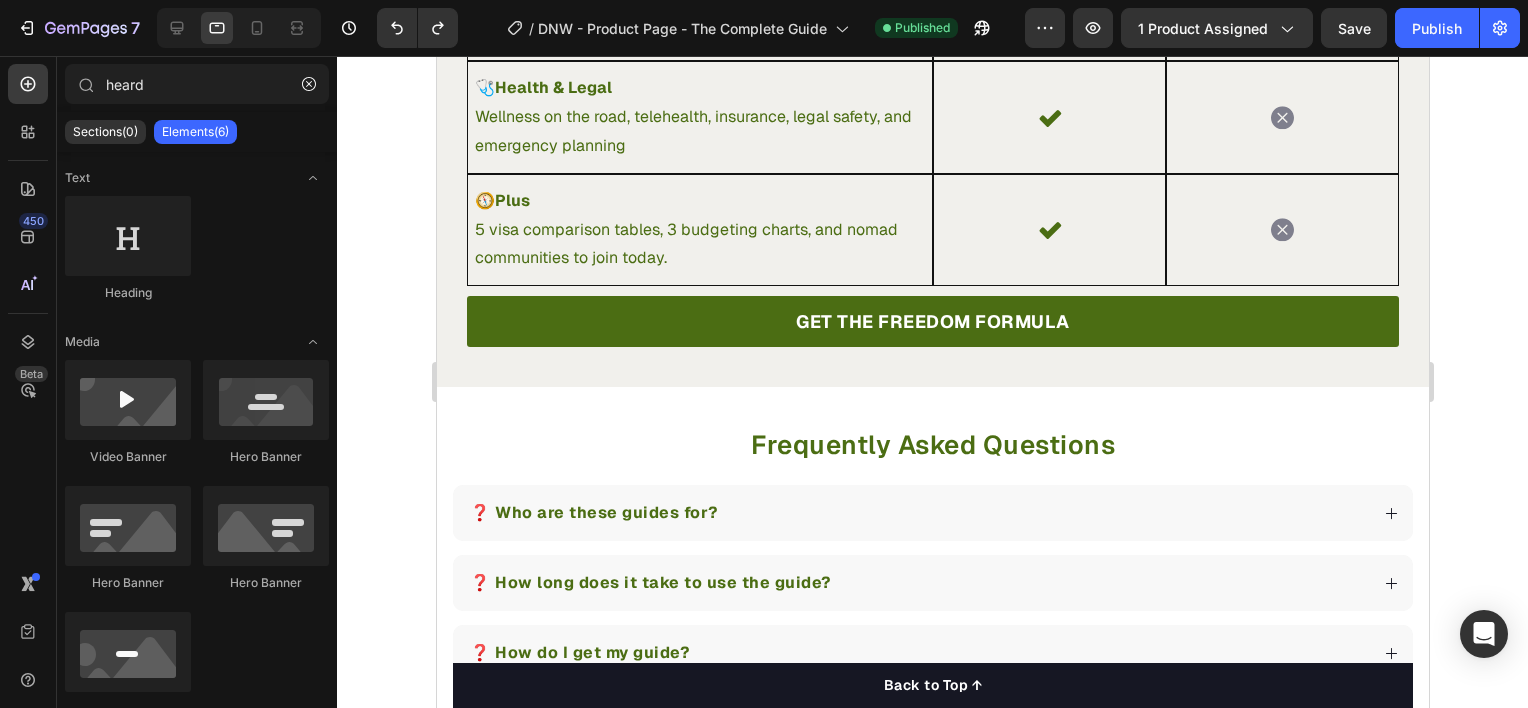 scroll, scrollTop: 4062, scrollLeft: 0, axis: vertical 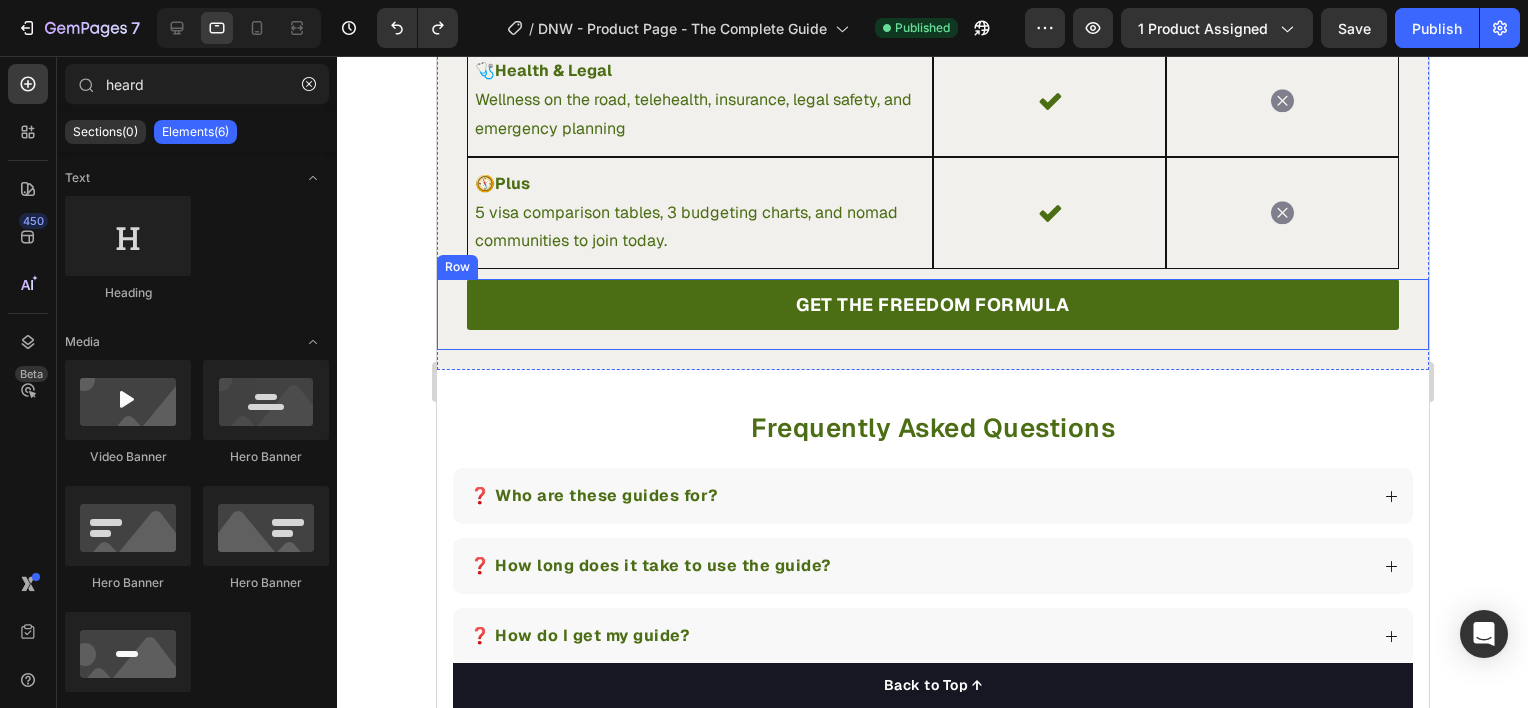 click on "We're a Whole Different Breed of Digital Nomads Heading 📂 What you get inside    🌐 Destination Deep Dives 5 top cities for nomads broken down with cost-of-living, internet, visas, co-working spaces, best neighborhoods  🧠 Strategic Guidance How to choose the right place for your lifestyle, budget, timezone & career goals  🧳 Packing & Prep What to bring, how to stay safe, and where to cut costs without cutting quality  💵 Finance & Tax Manage money across borders, avoid double taxation, use geo-arbitrage to your advantage  🔌 Tools & Routine Best apps, platforms, and productivity systems to thrive on the move  🩺 Health & Legal Wellness on the road, telehealth, insurance, legal safety, and emergency planning  🧭 Plus 5 visa comparison tables, 3 budgeting charts, and nomad communities to join today. Text Block GET THE FREEDOM FORMULA Button Row" at bounding box center [932, 314] 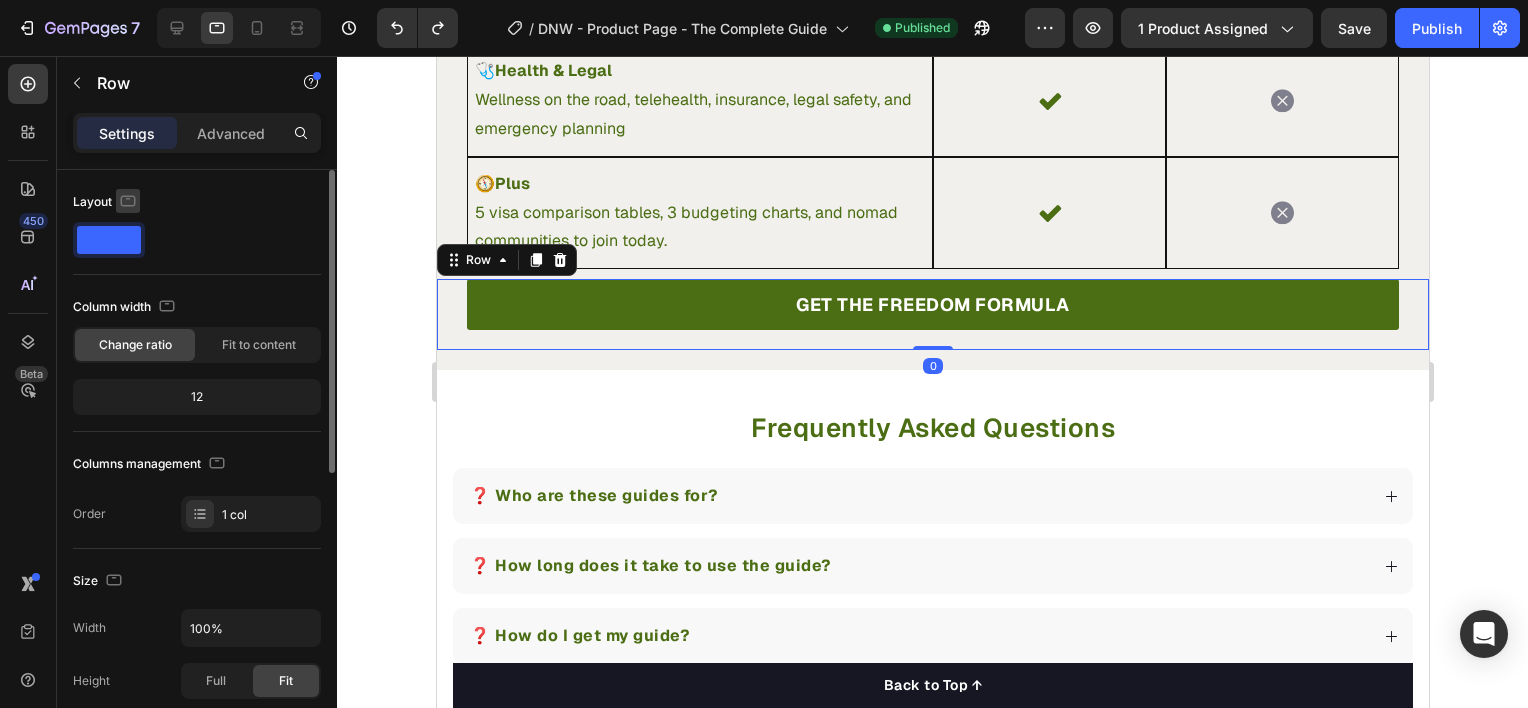click 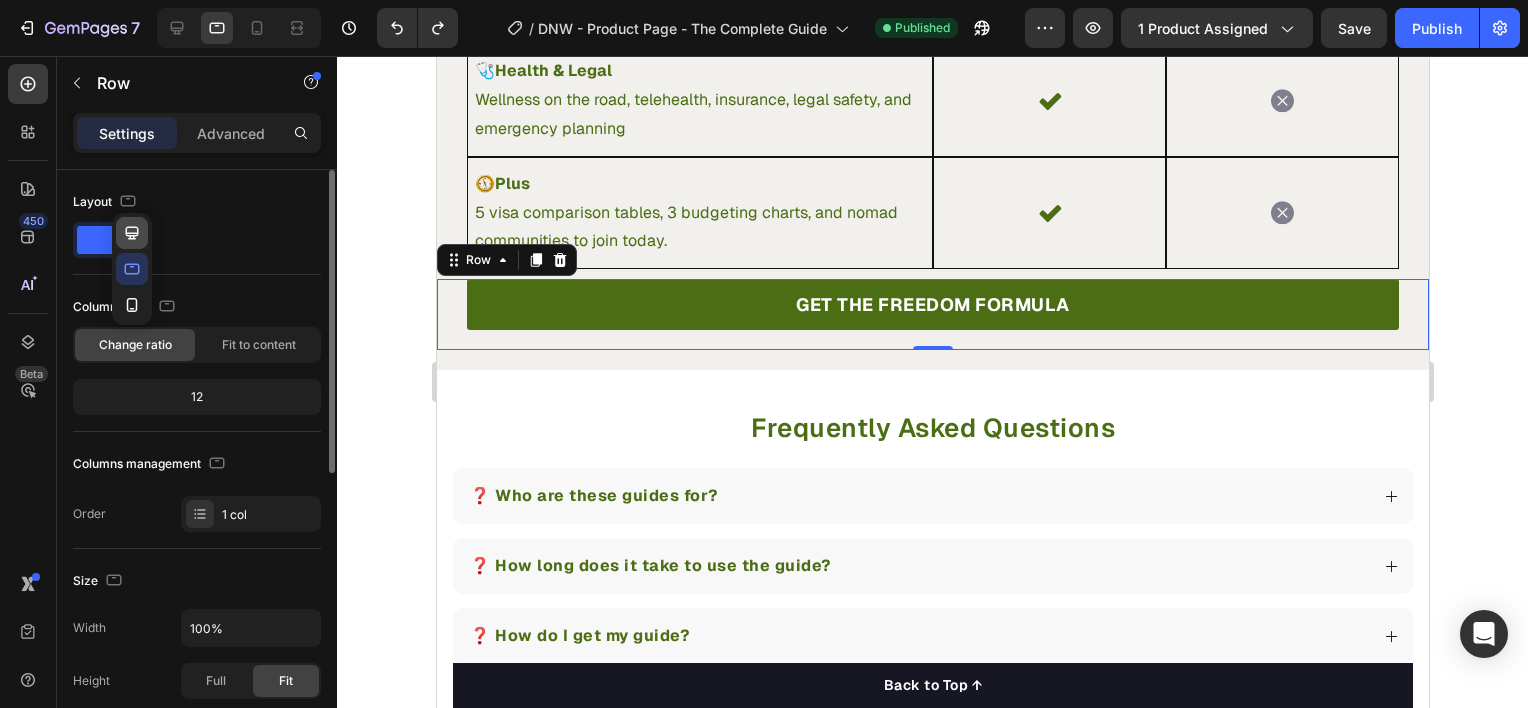 click 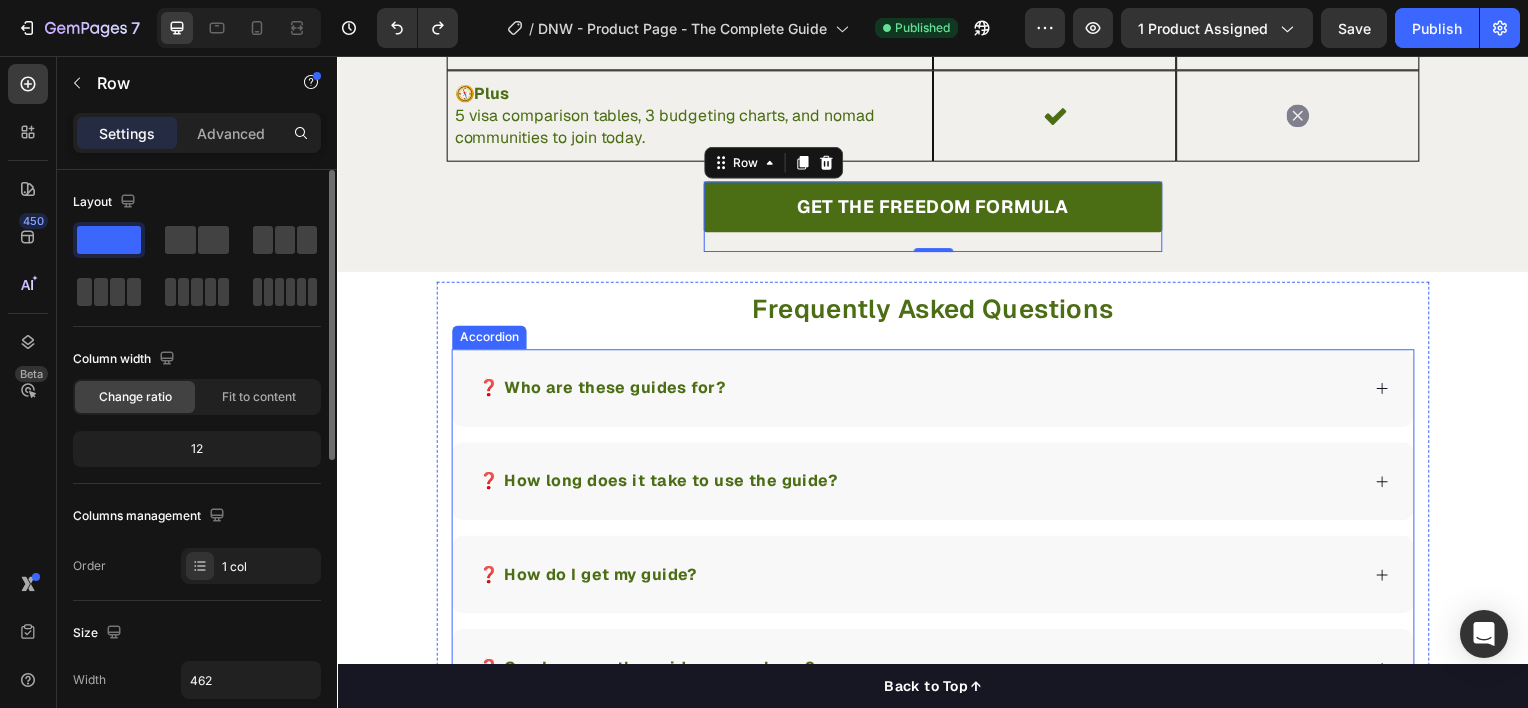 scroll, scrollTop: 4115, scrollLeft: 0, axis: vertical 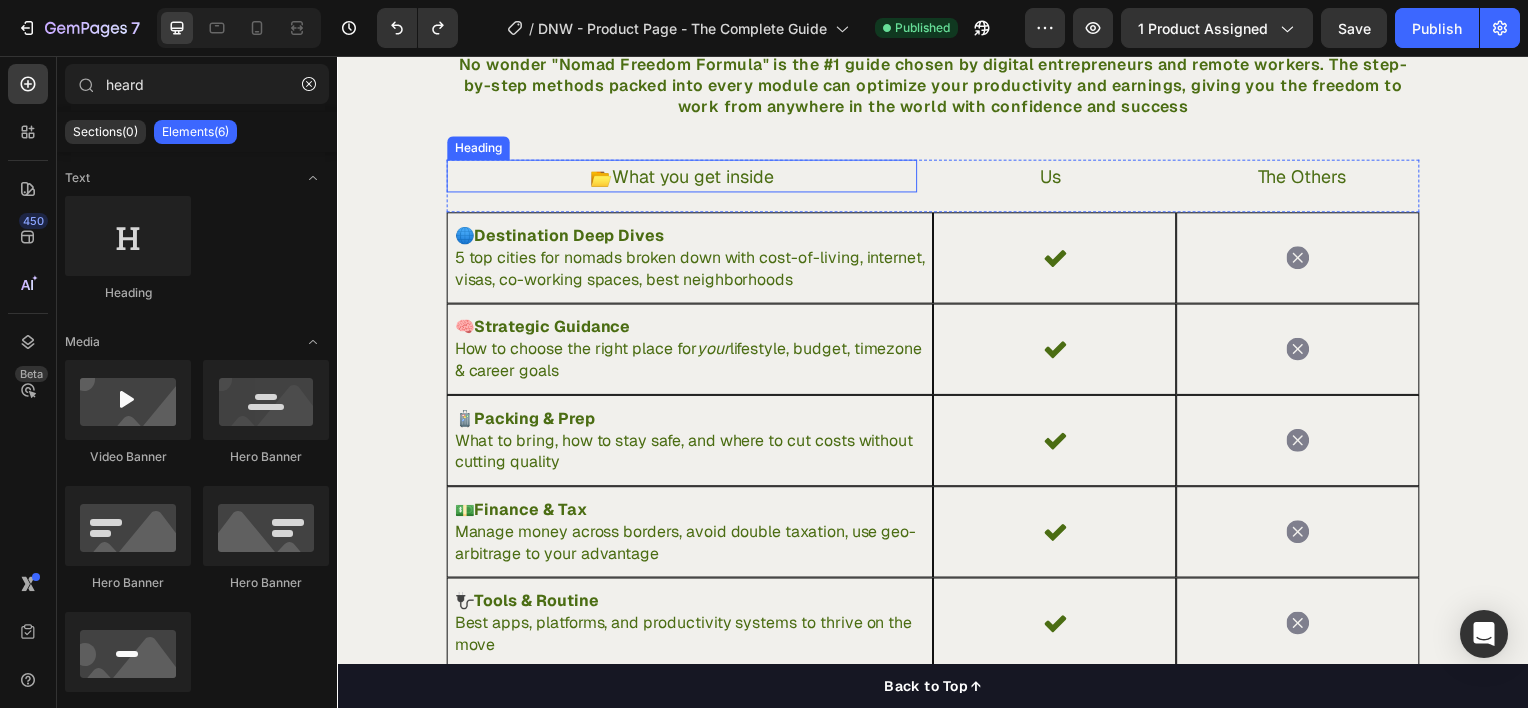 click on "What you get inside" at bounding box center [695, 176] 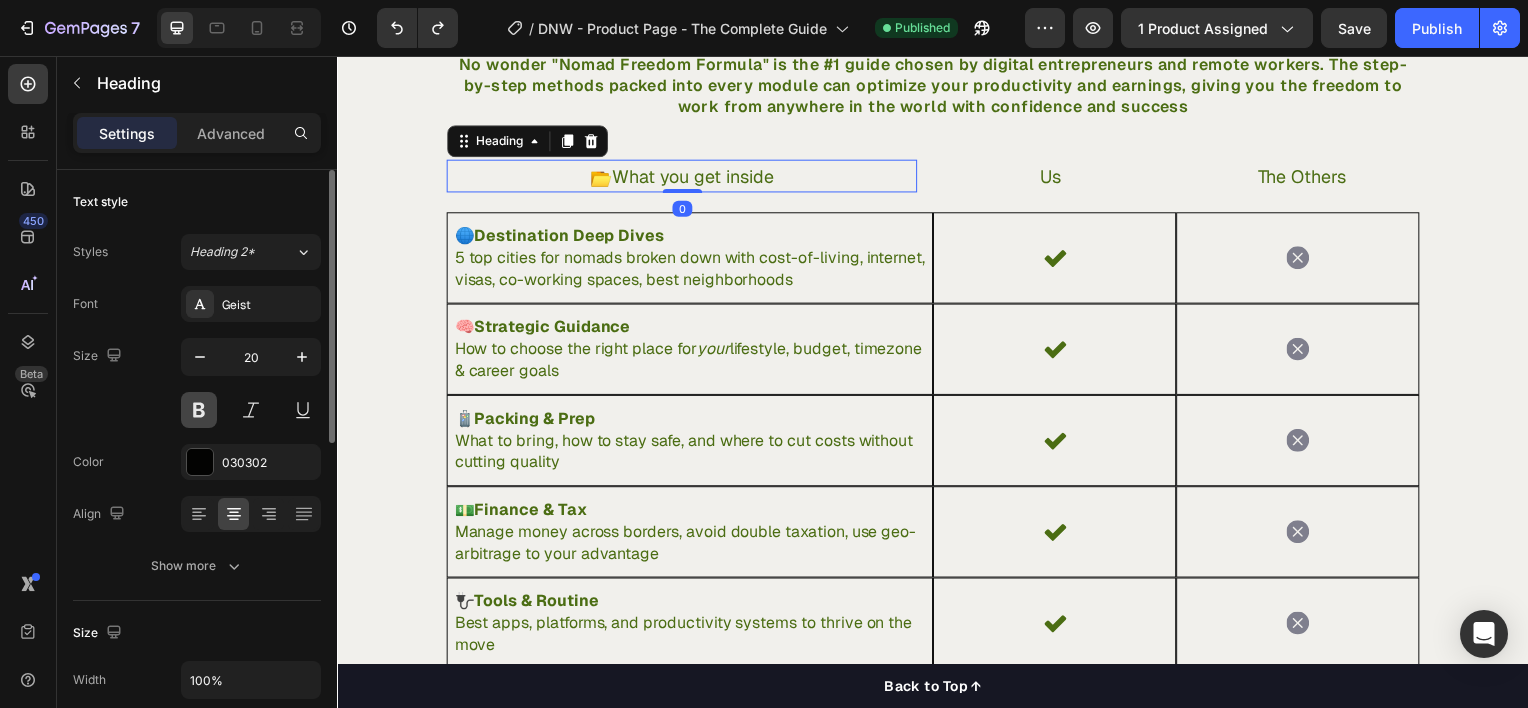 drag, startPoint x: 206, startPoint y: 411, endPoint x: 848, endPoint y: 12, distance: 755.8869 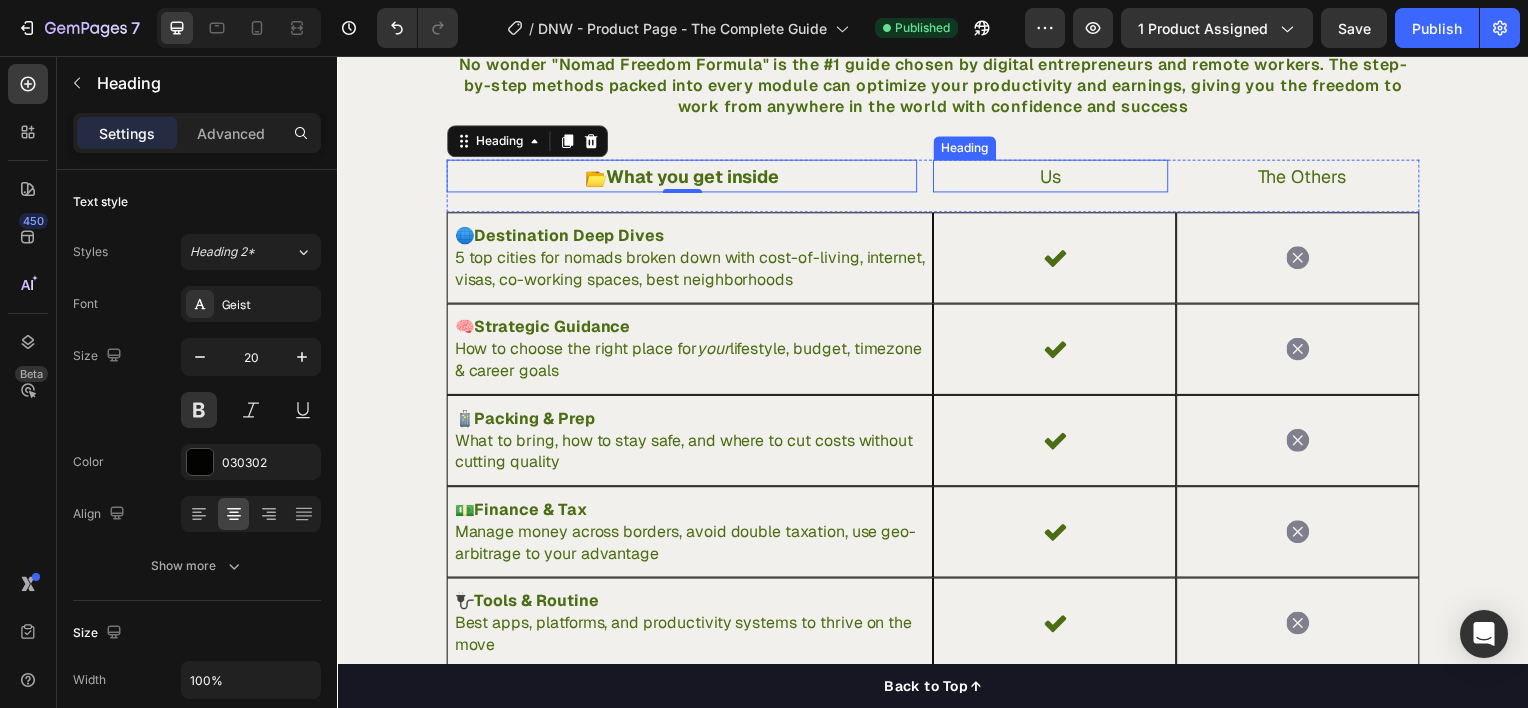 click on "Us" at bounding box center [1055, 176] 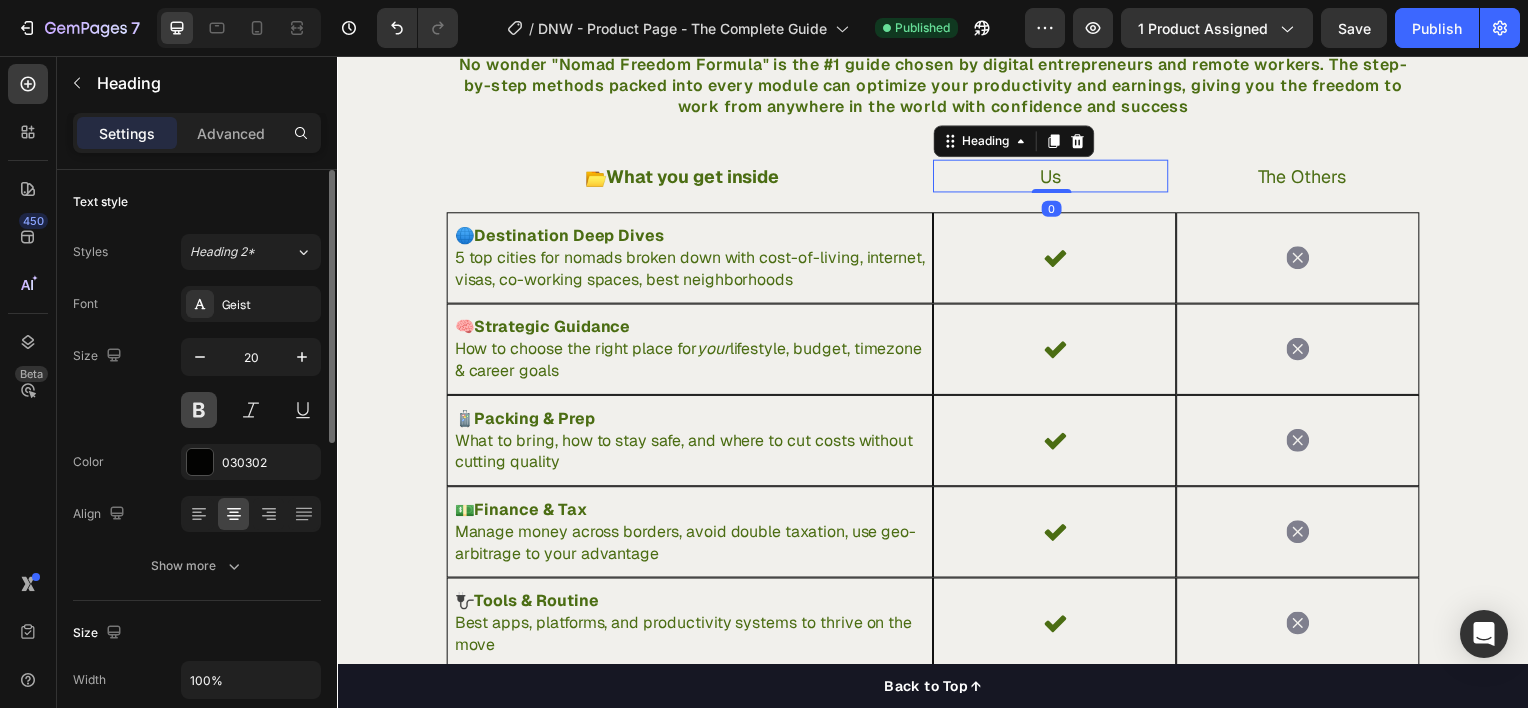 click at bounding box center (199, 410) 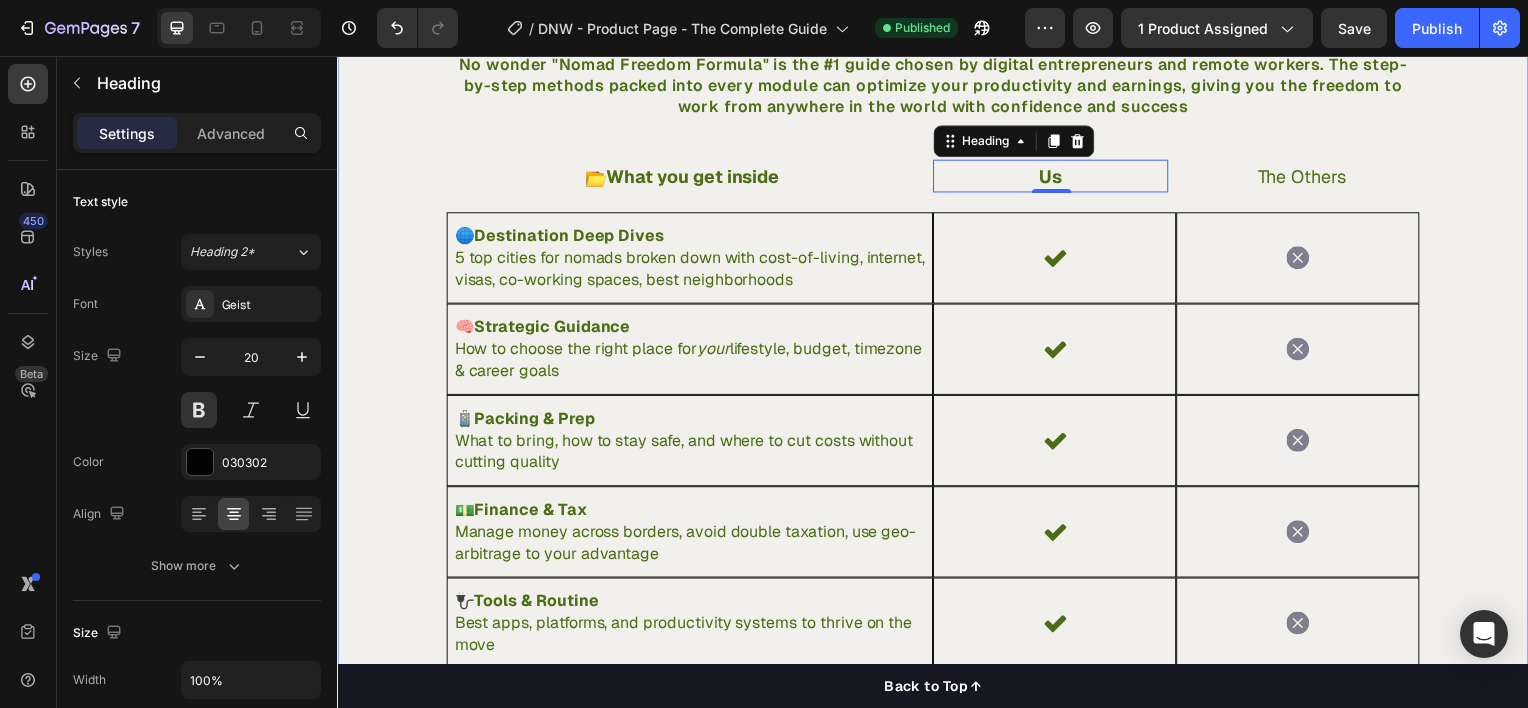 click on "We're a Whole Different Breed of Digital Nomads Heading No wonder "Nomad Freedom Formula" is the #1 guide chosen by digital entrepreneurs and remote workers. The step-by-step methods packed into every module can optimize your productivity and earnings, giving you the freedom to work from anywhere in the world with confidence and success Heading 📂  What you get inside Heading Us Heading   0 The Others Heading Row 🌐  Destination Deep Dives 5 top cities for nomads broken down with cost-of-living, internet, visas, co-working spaces, best neighborhoods Text Block Row
Icon Row
Icon Row Row 🧠  Strategic Guidance How to choose the right place for  your  lifestyle, budget, timezone & career goals Text Block Row
Icon Row
Icon Row Row 🧳  Packing & Prep What to bring, how to stay safe, and where to cut costs without cutting quality Text Block Row
Icon Row
Icon Row Row 💵  Finance & Tax Text Block Row Icon" at bounding box center [937, 454] 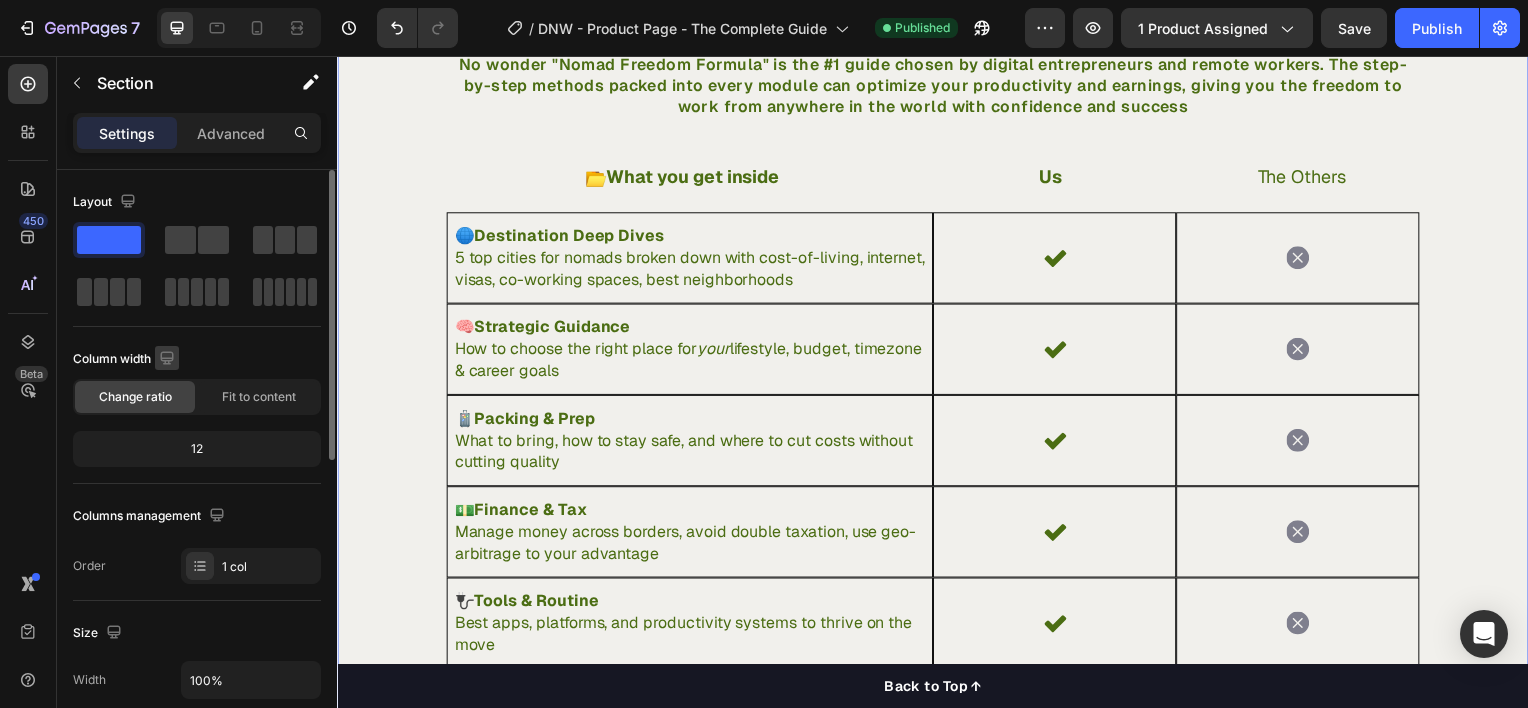 click 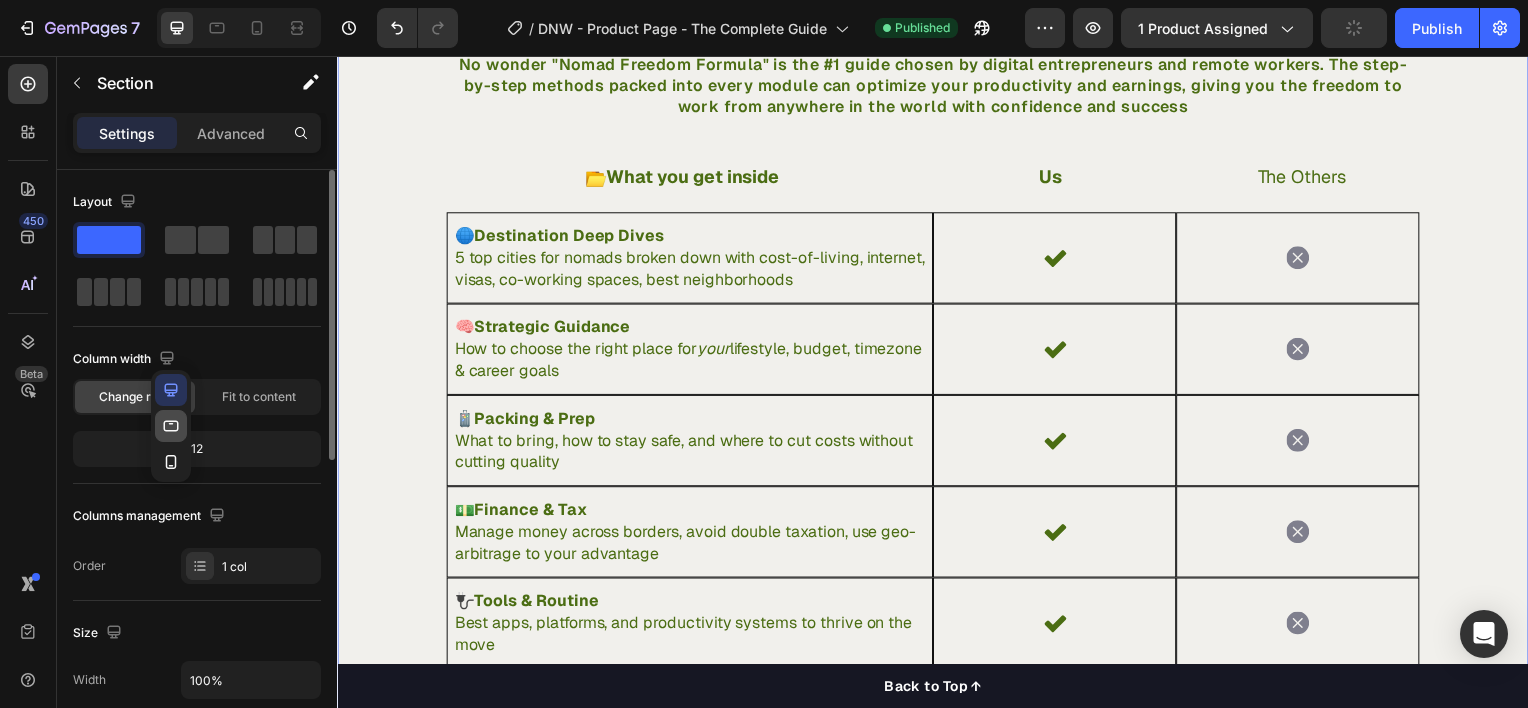 click 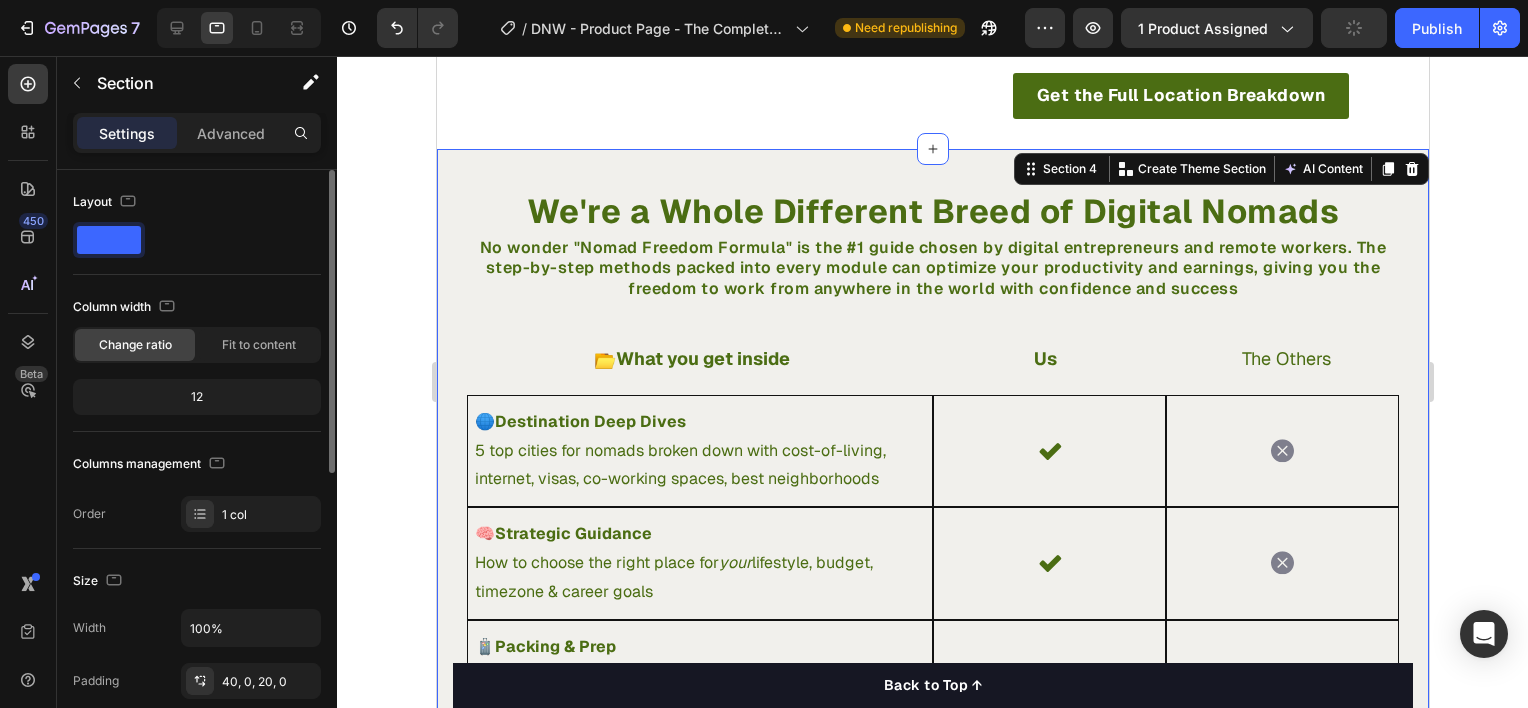 scroll, scrollTop: 3150, scrollLeft: 0, axis: vertical 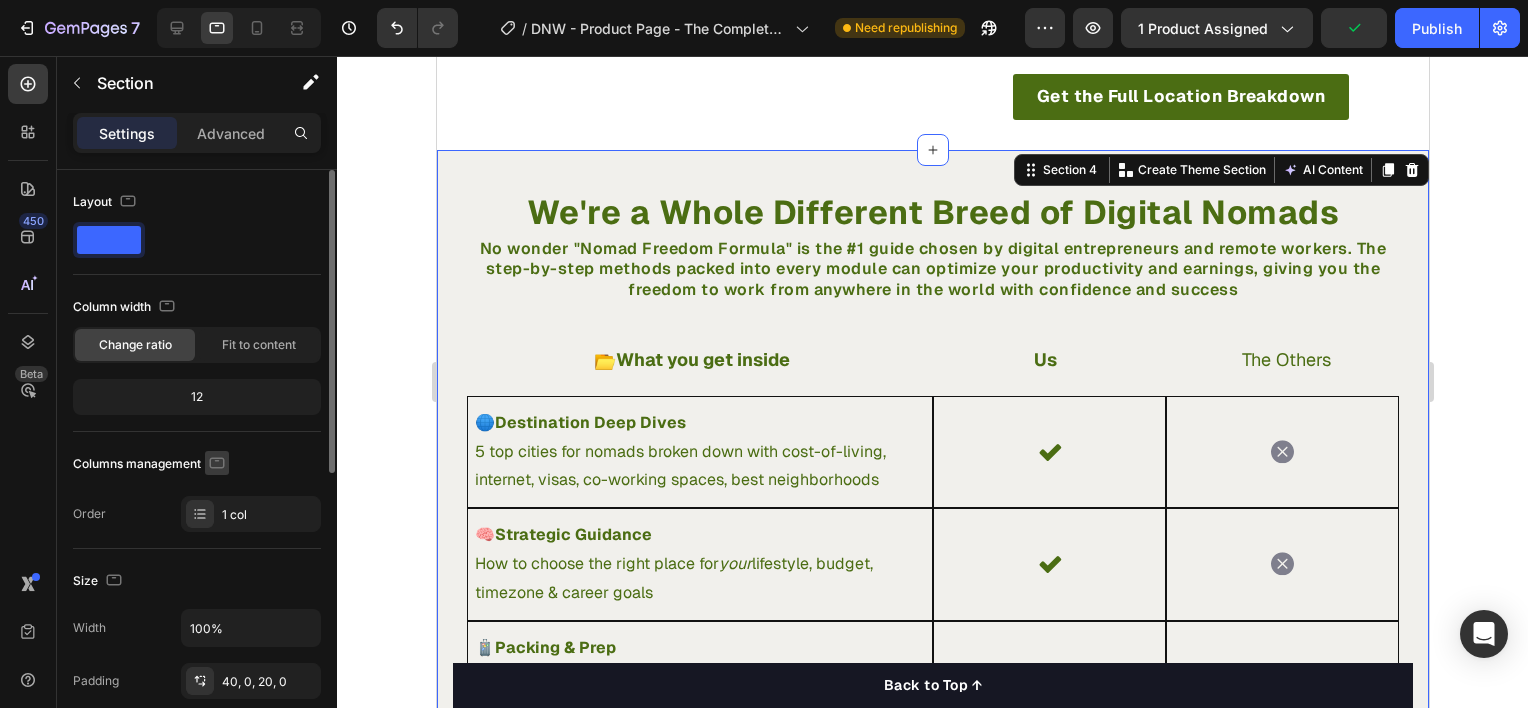 click 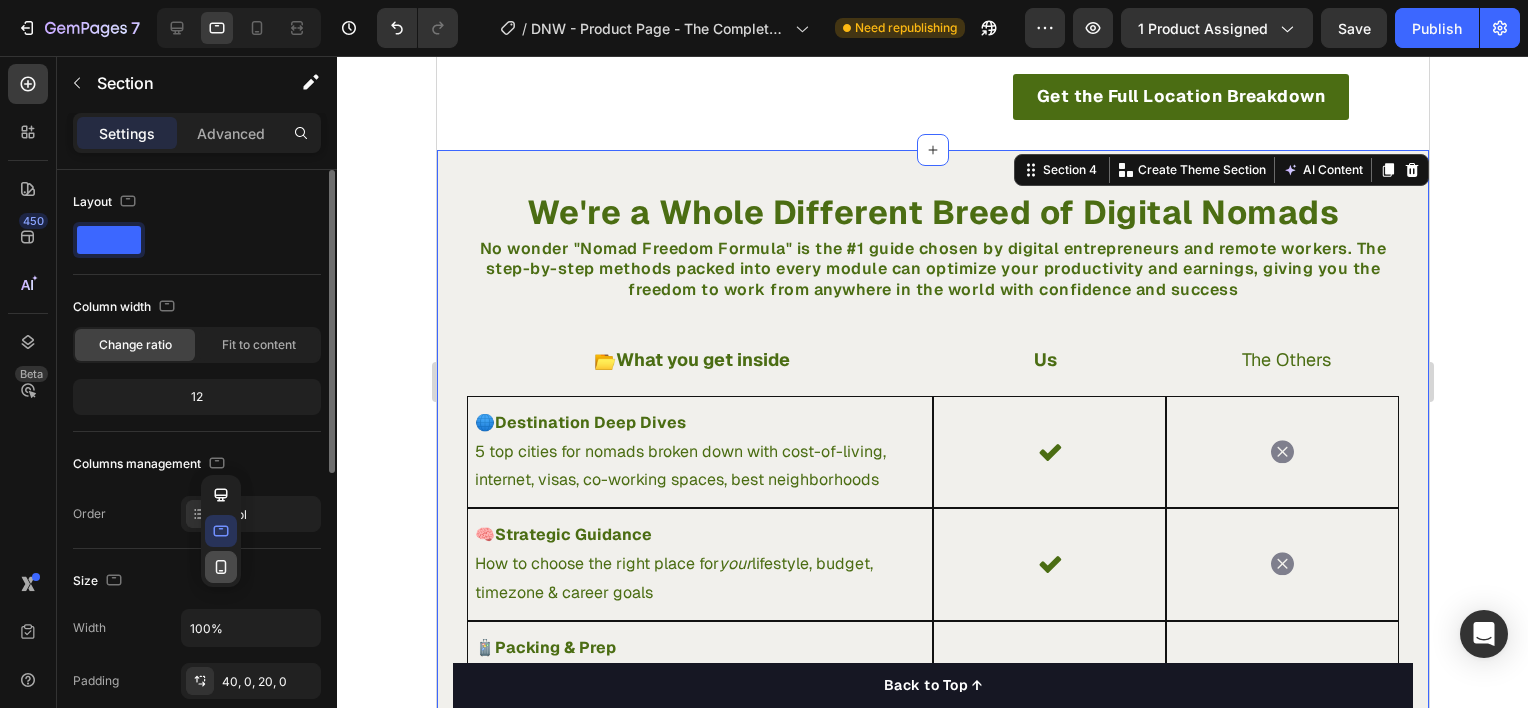 click 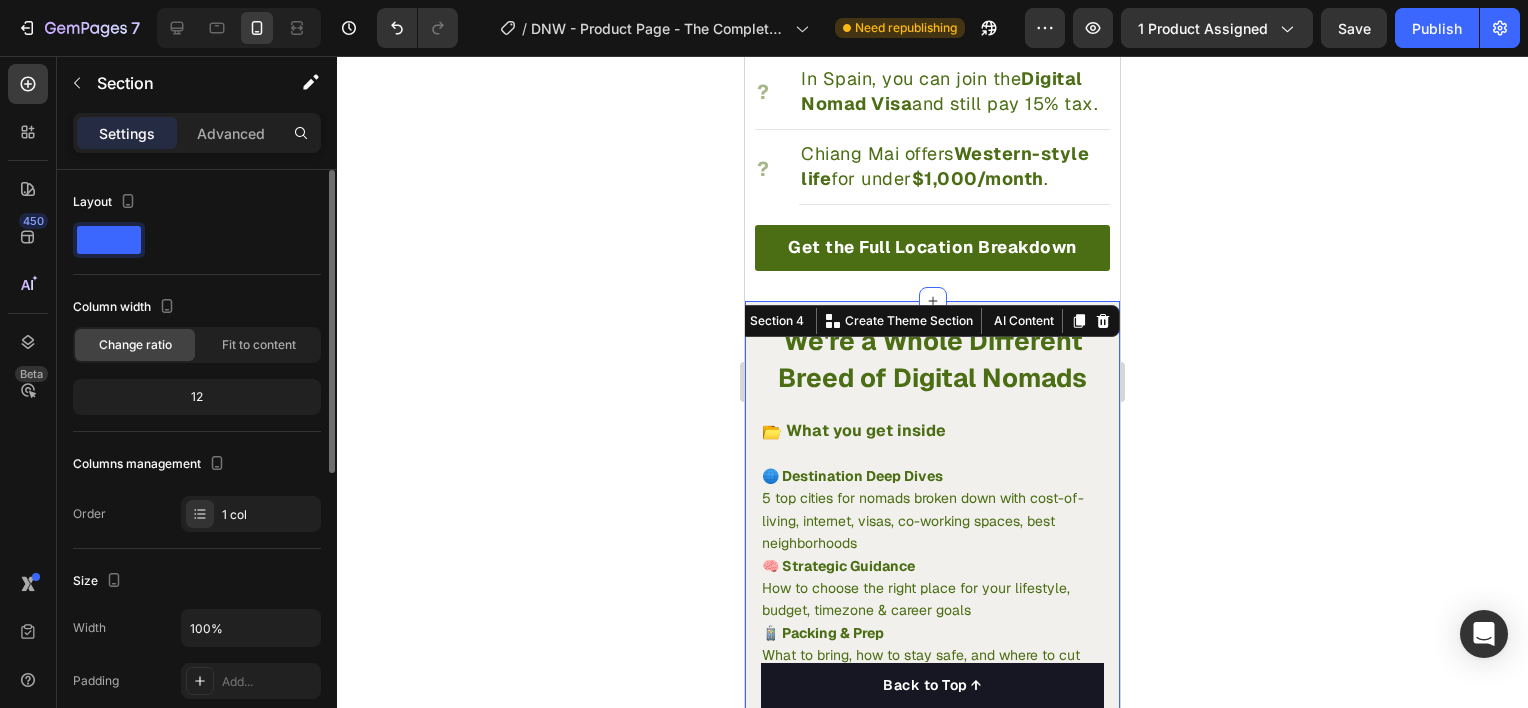 scroll, scrollTop: 3396, scrollLeft: 0, axis: vertical 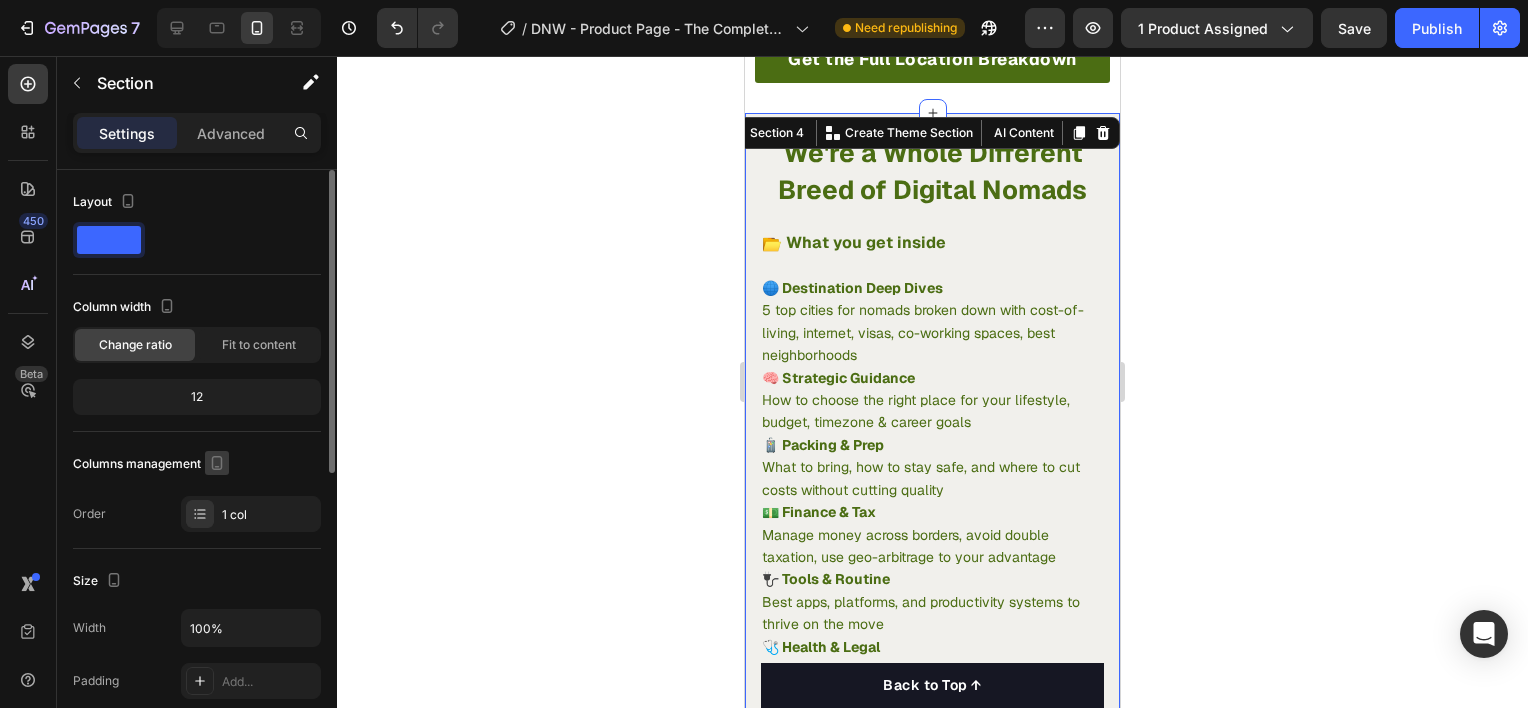 click 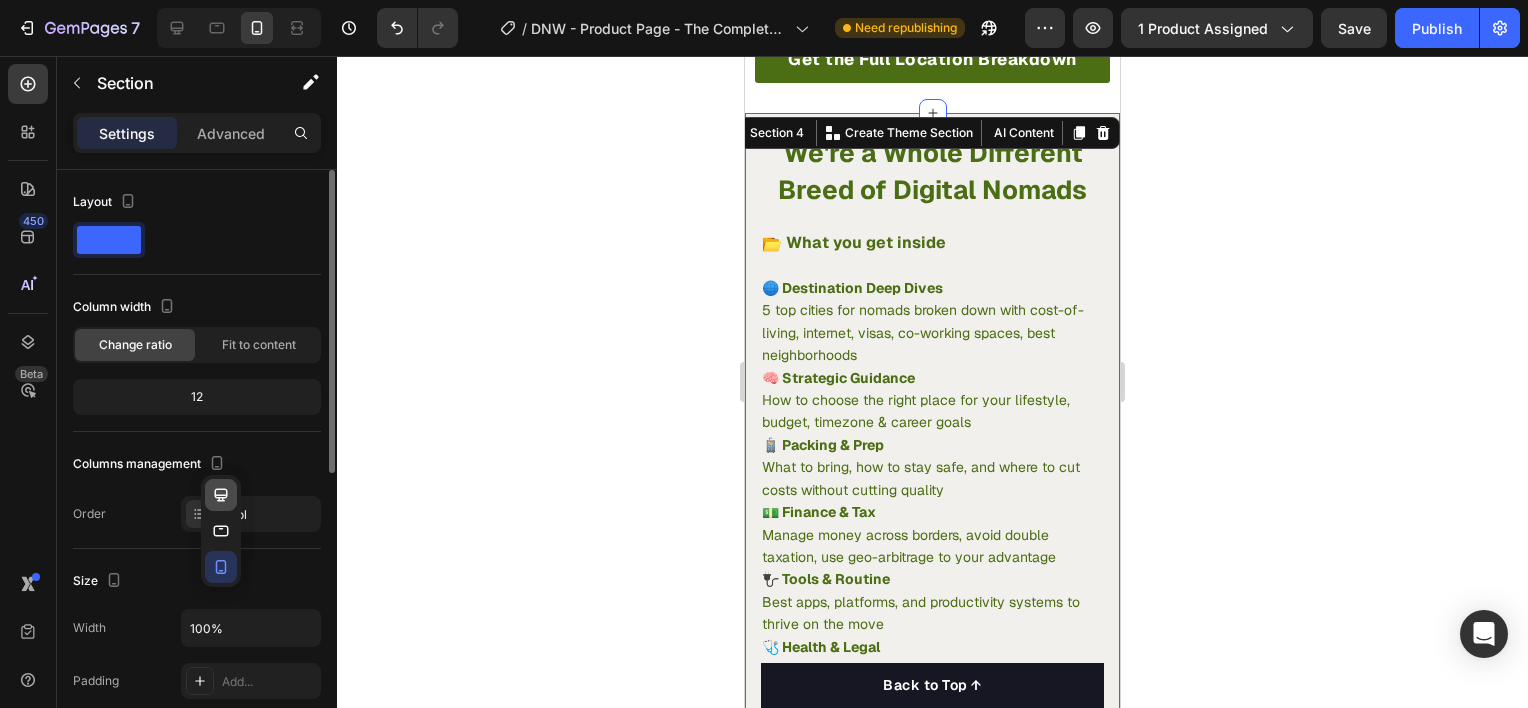 click 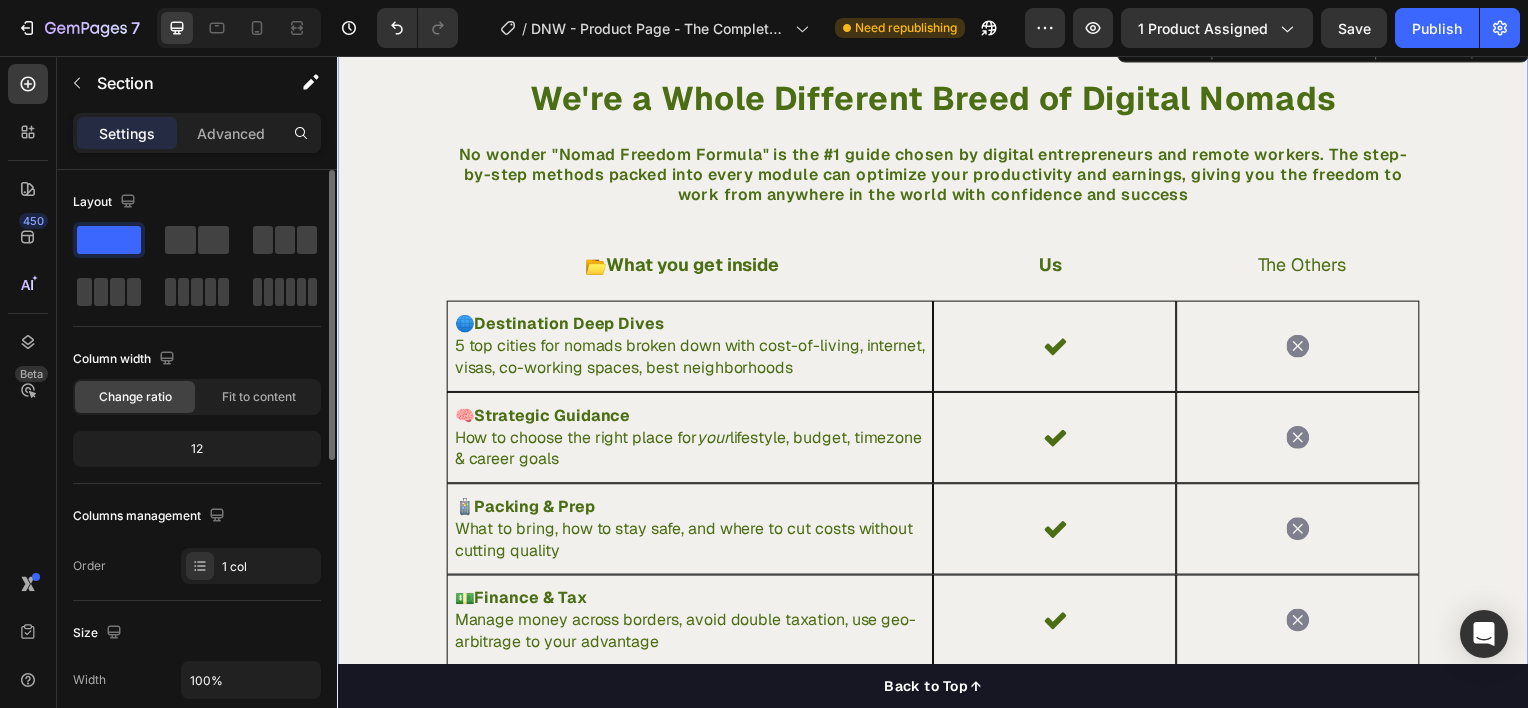 scroll, scrollTop: 3150, scrollLeft: 0, axis: vertical 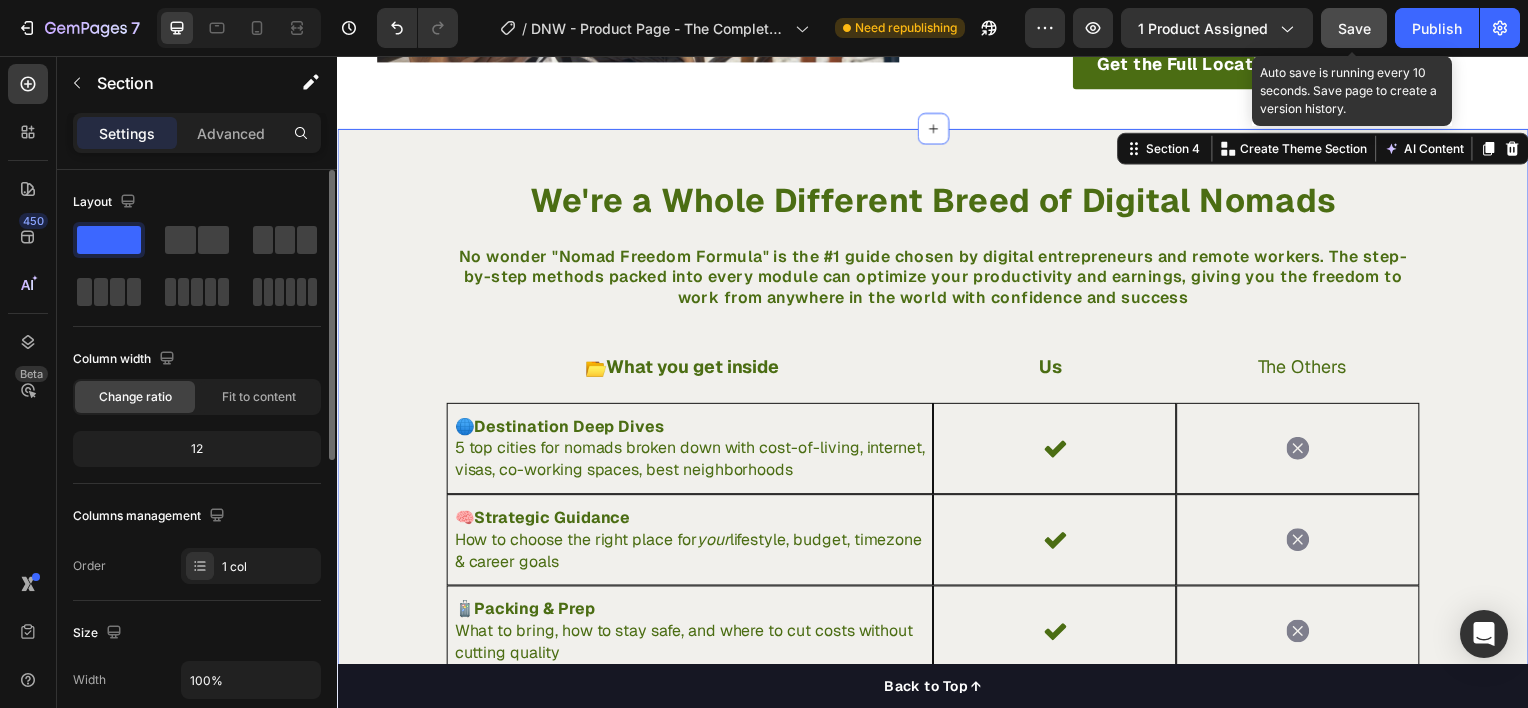 click on "Save" at bounding box center [1354, 28] 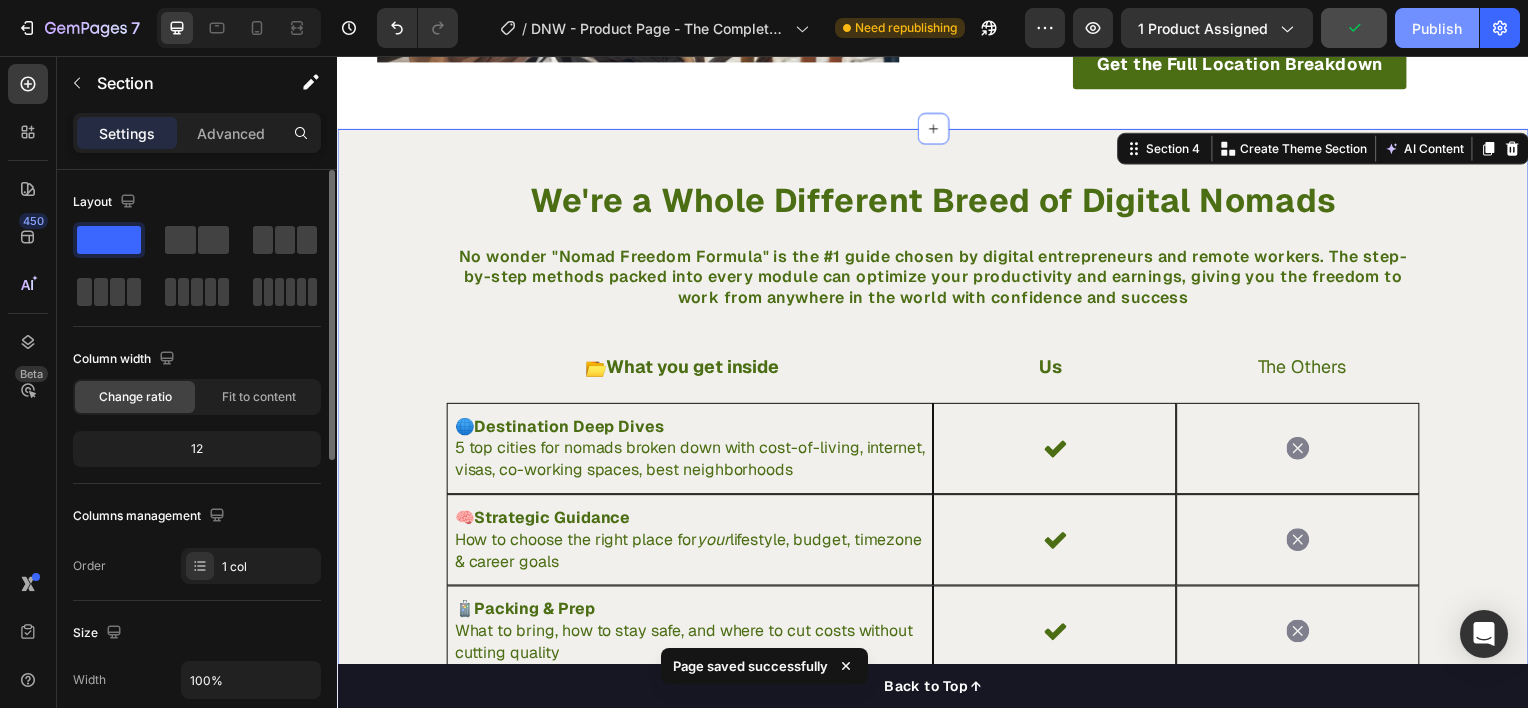 click on "Publish" 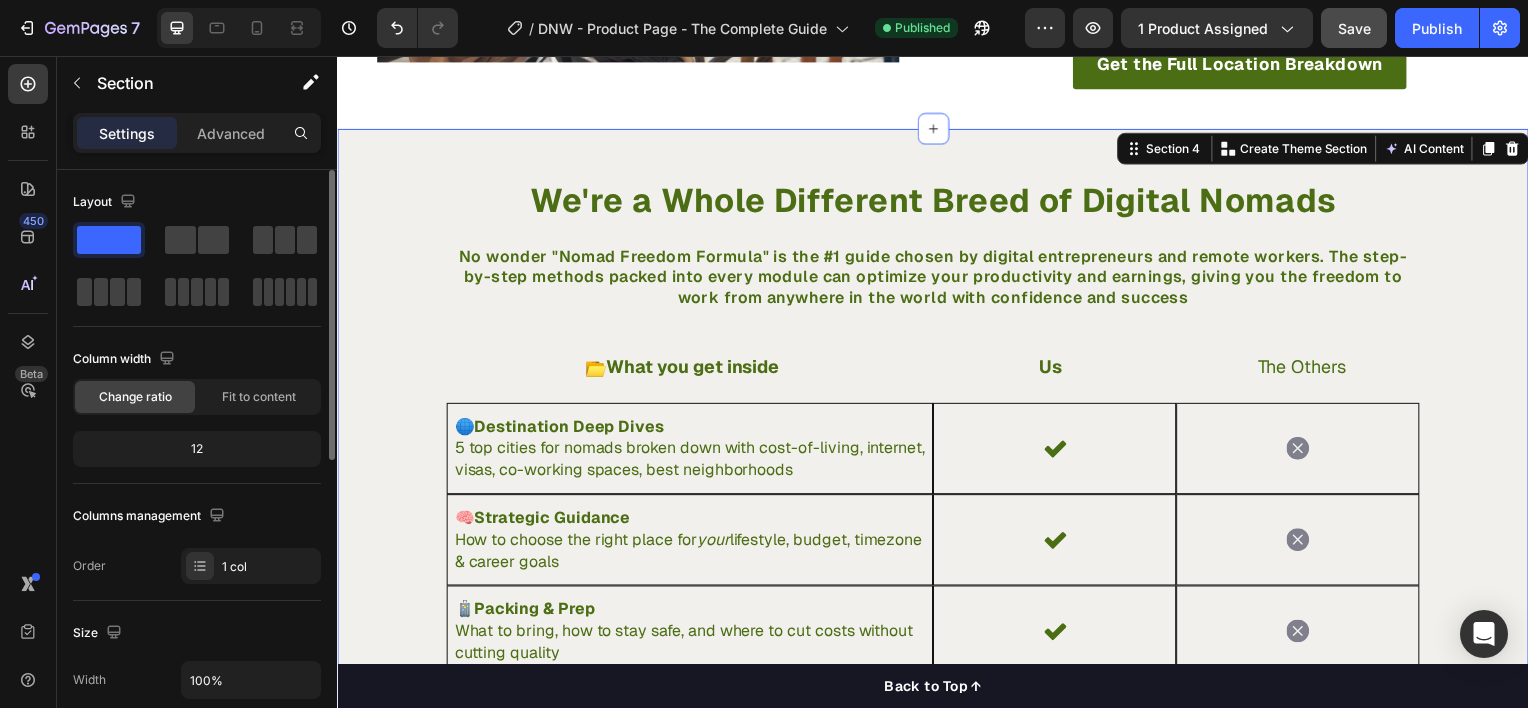 scroll, scrollTop: 2576, scrollLeft: 0, axis: vertical 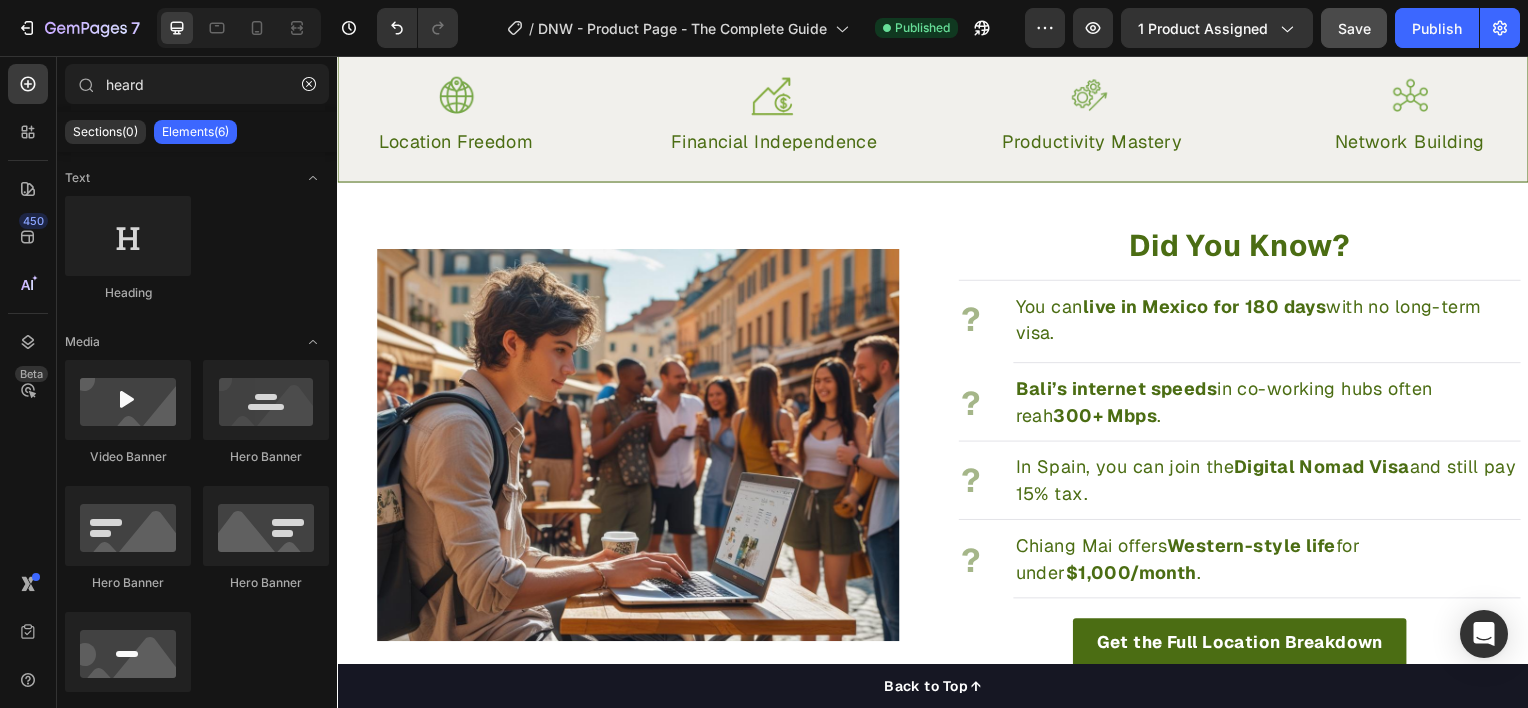 click at bounding box center (645, -220) 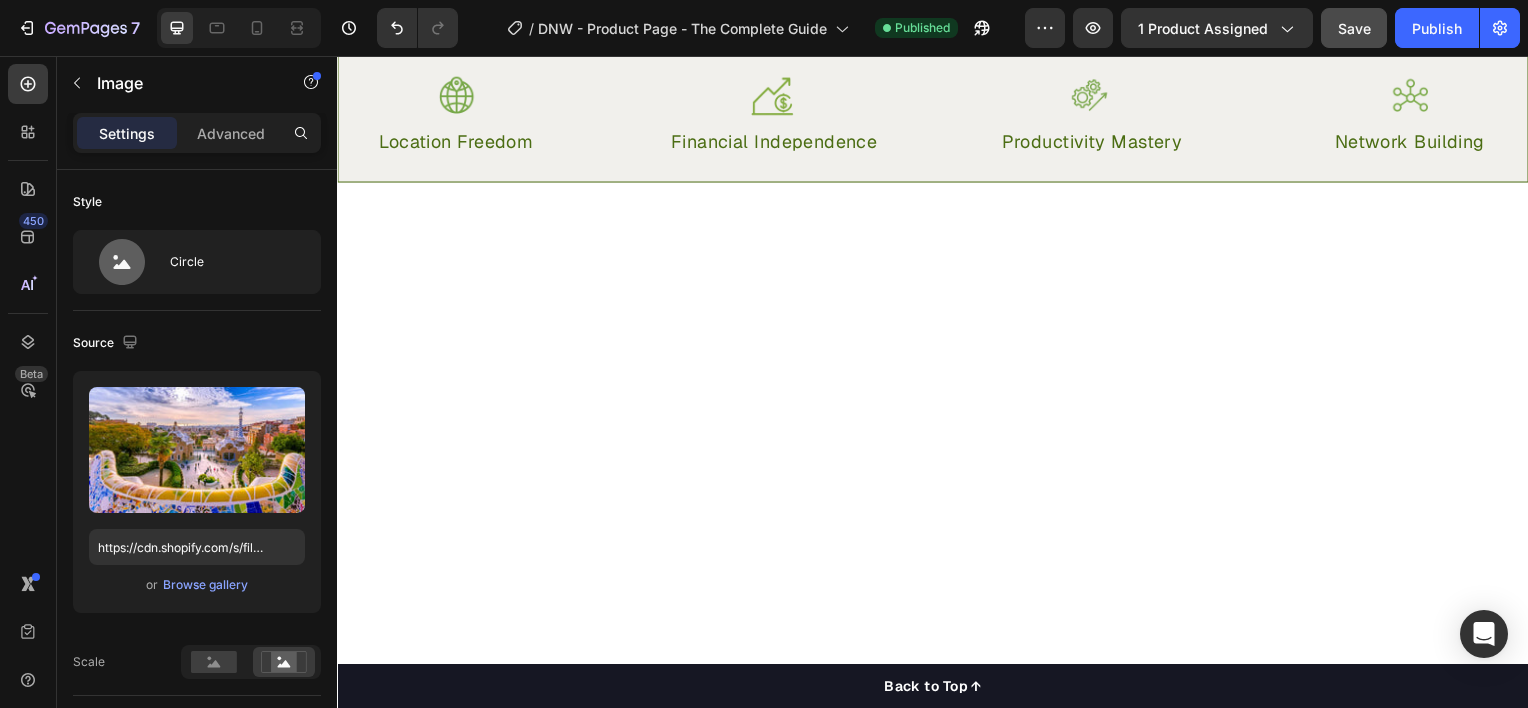 scroll, scrollTop: 1427, scrollLeft: 0, axis: vertical 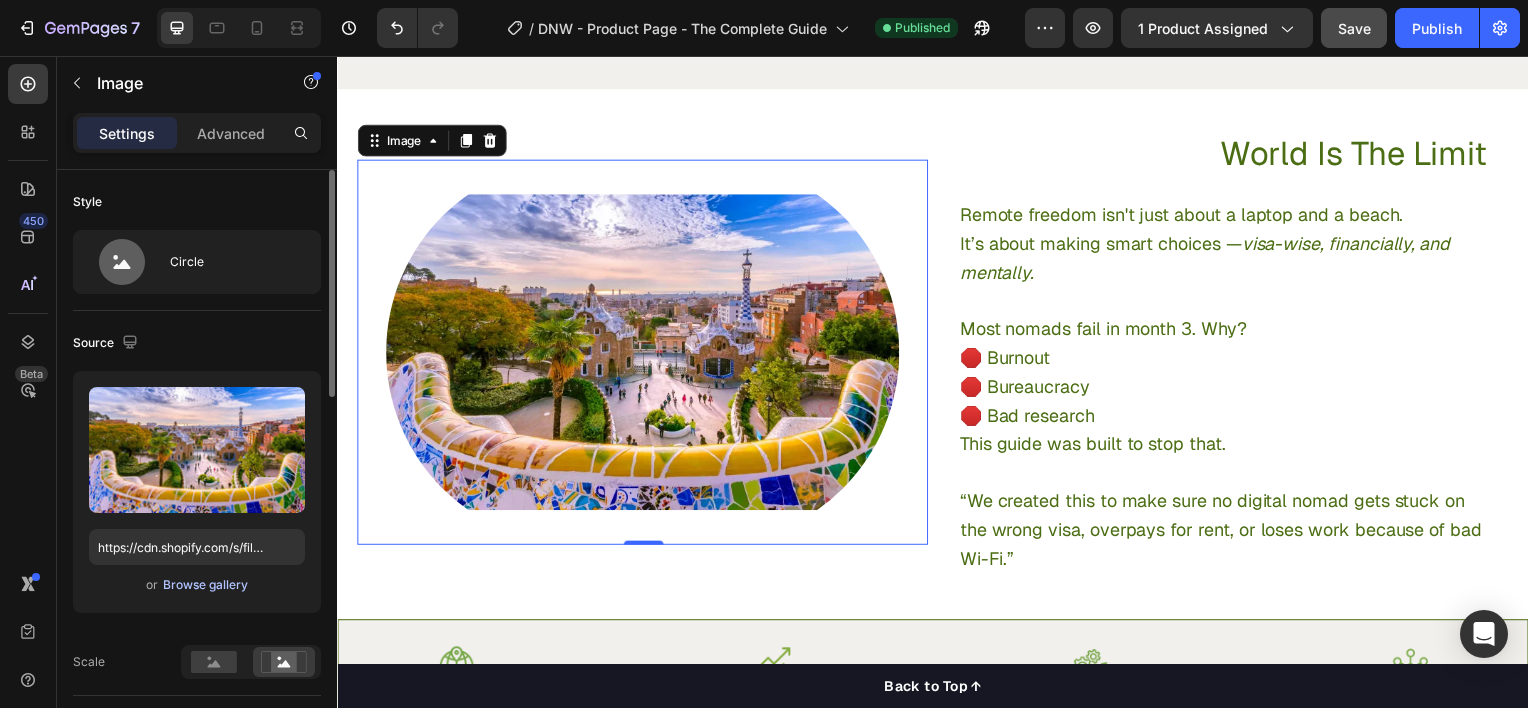 click on "Browse gallery" at bounding box center (205, 585) 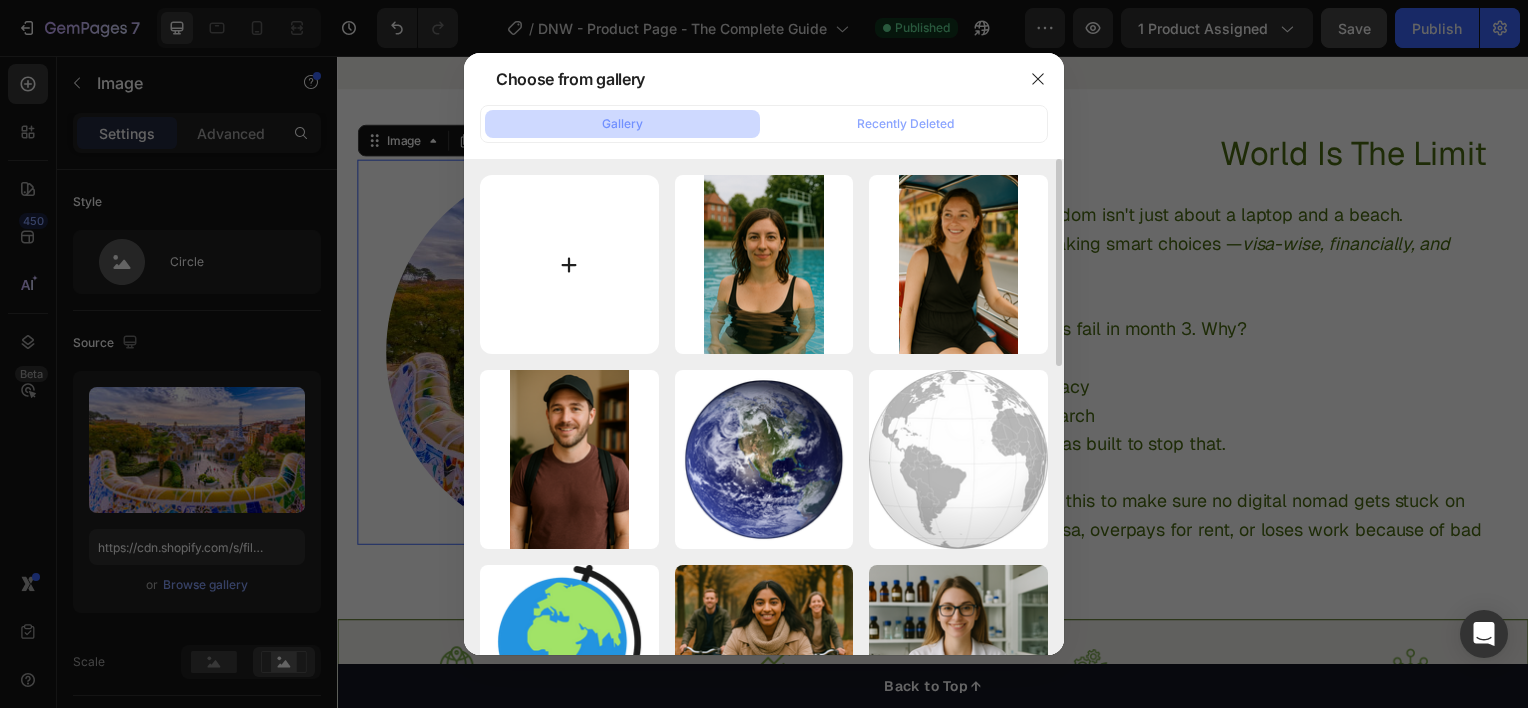 click at bounding box center [569, 264] 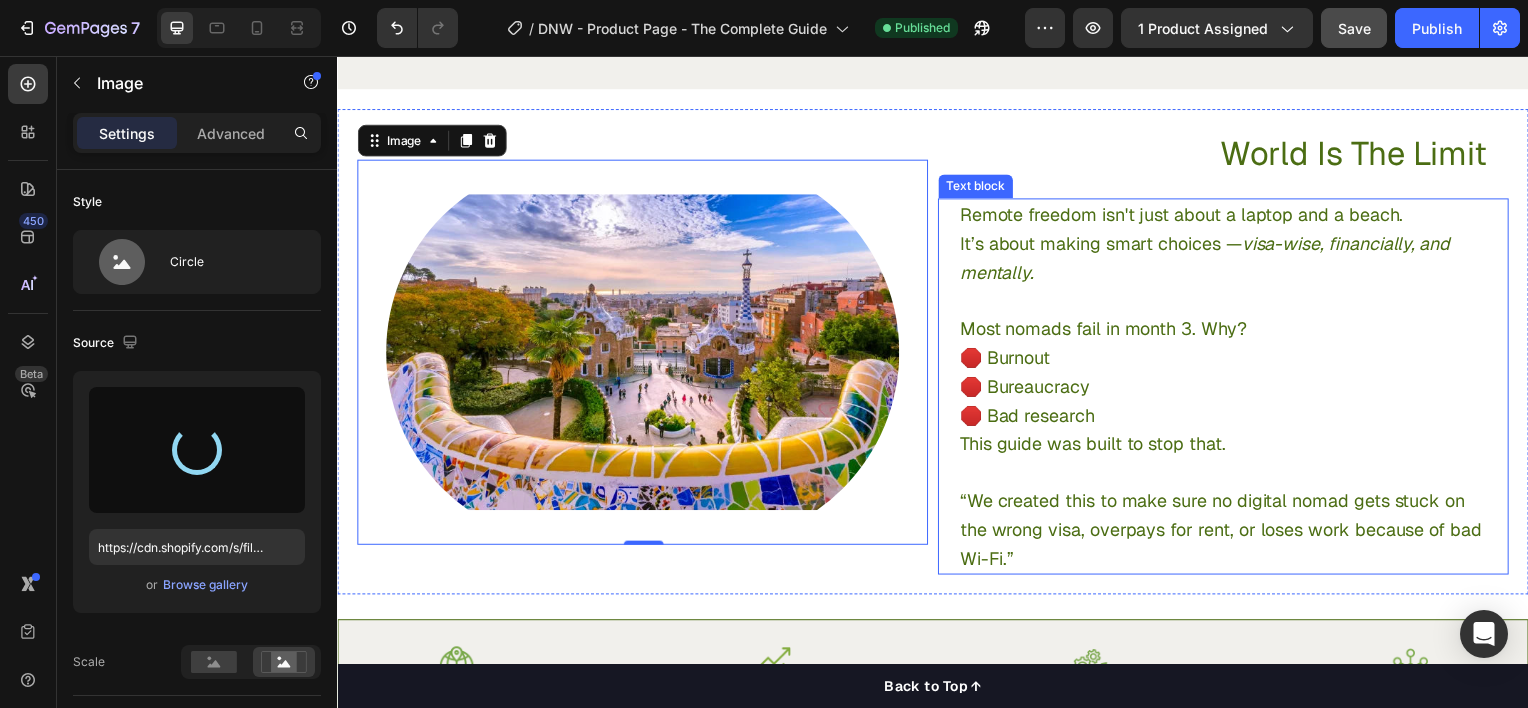 type on "https://cdn.shopify.com/s/files/1/0943/5709/4665/files/gempages_577501195380196340-e92906e3-3dc7-48cd-a990-df466f27fcba.jpg" 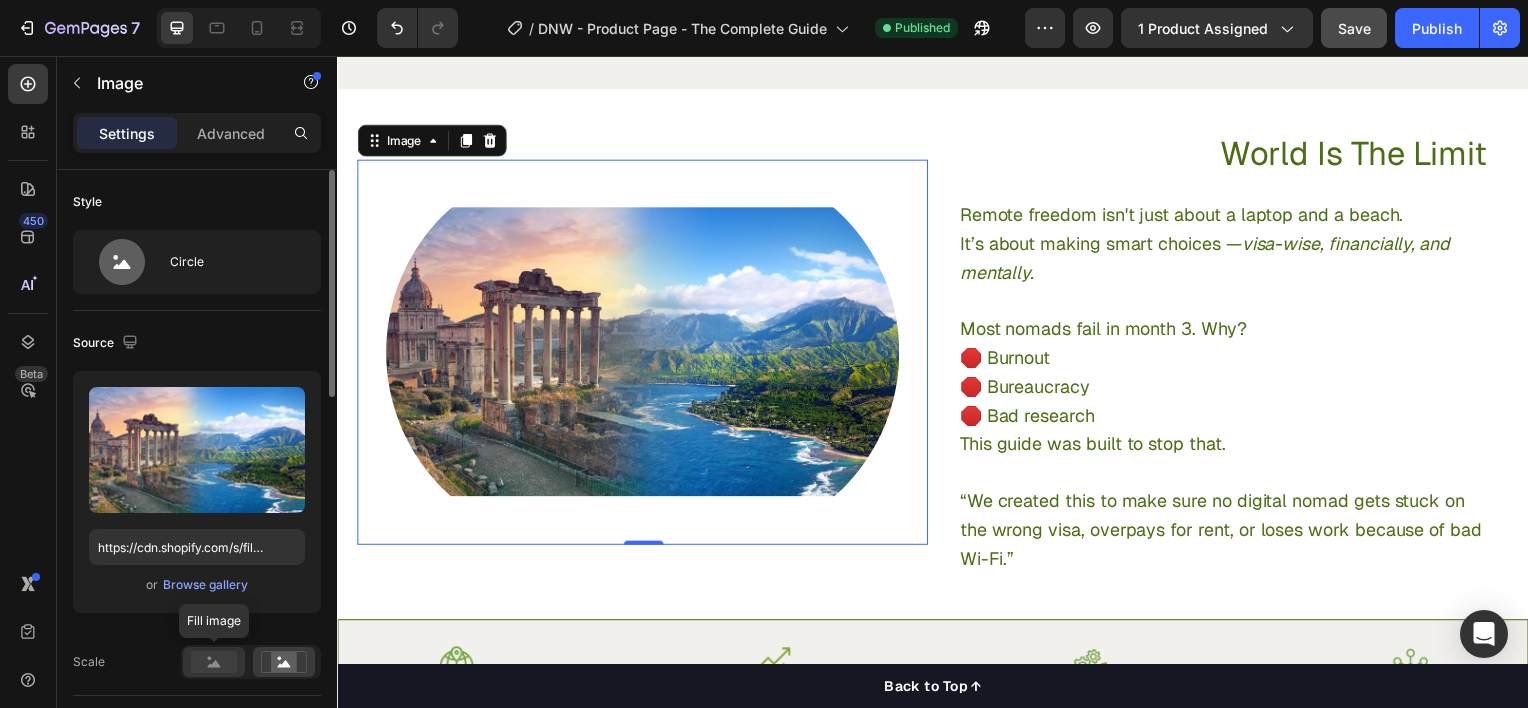 click 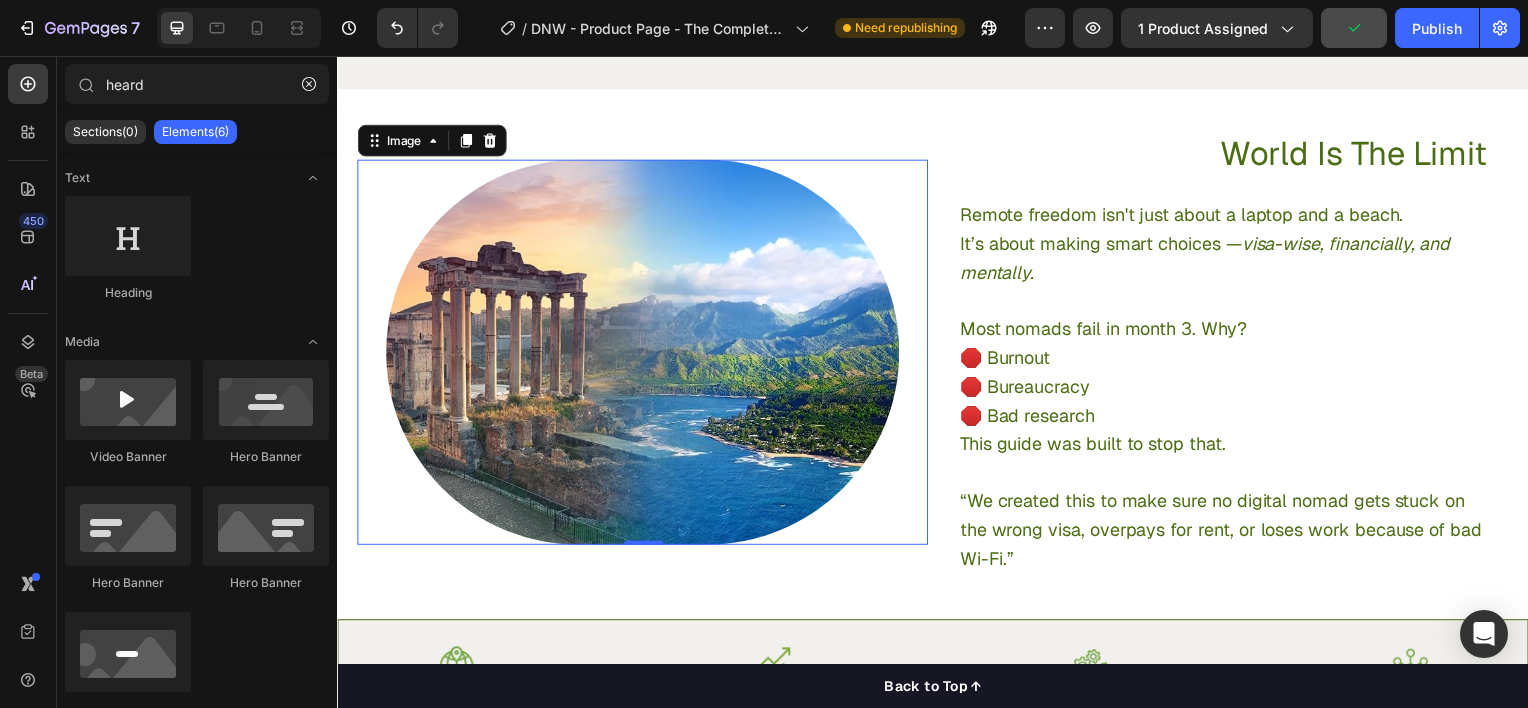 scroll, scrollTop: 852, scrollLeft: 0, axis: vertical 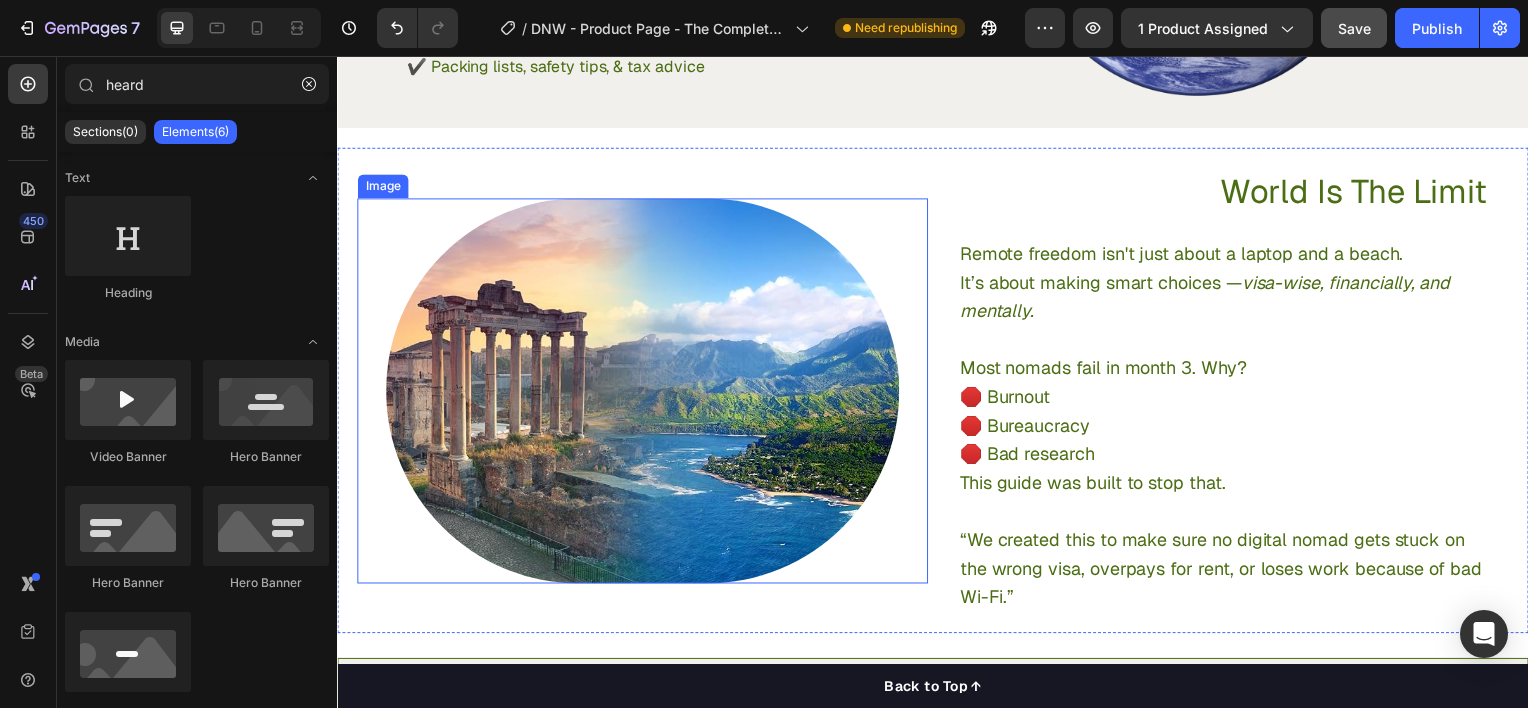 click on "Image" at bounding box center [382, 187] 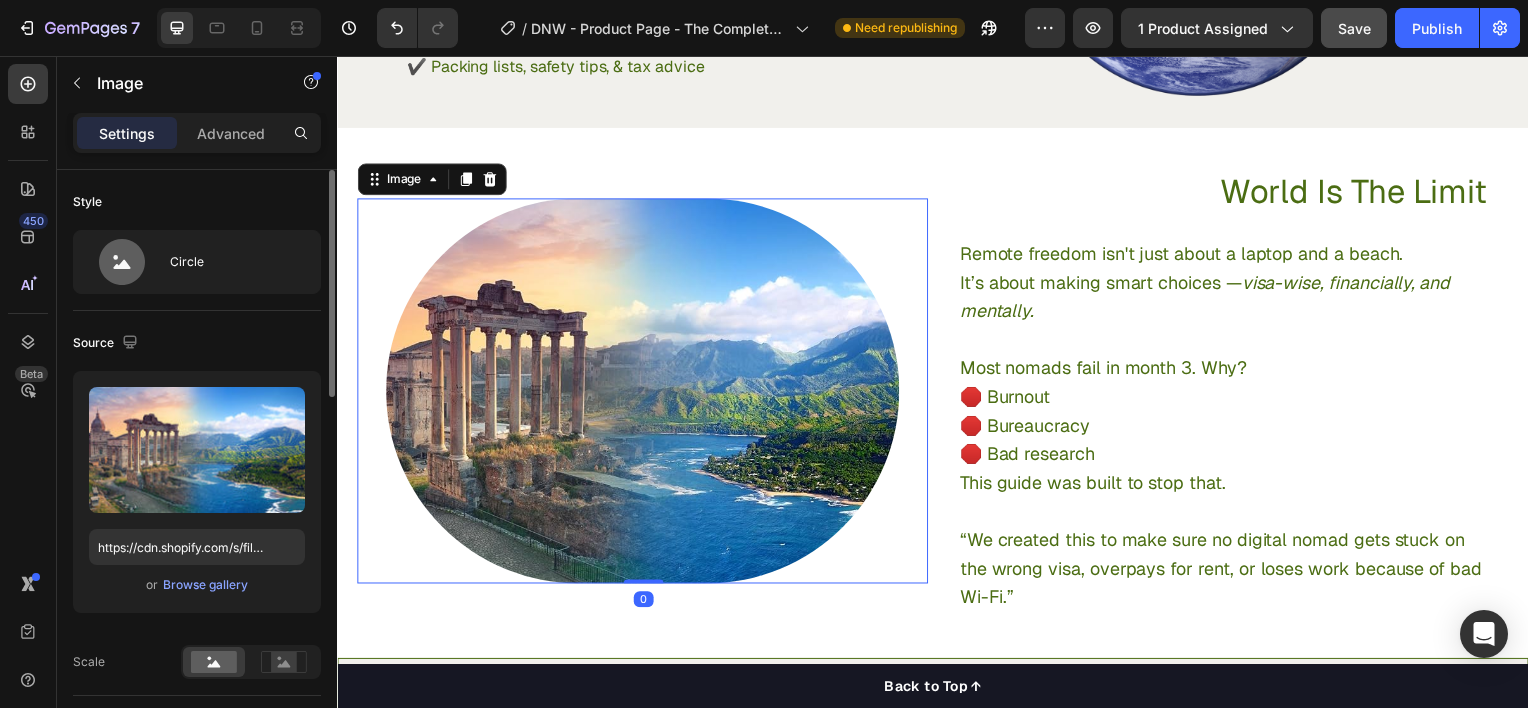 click at bounding box center (130, 343) 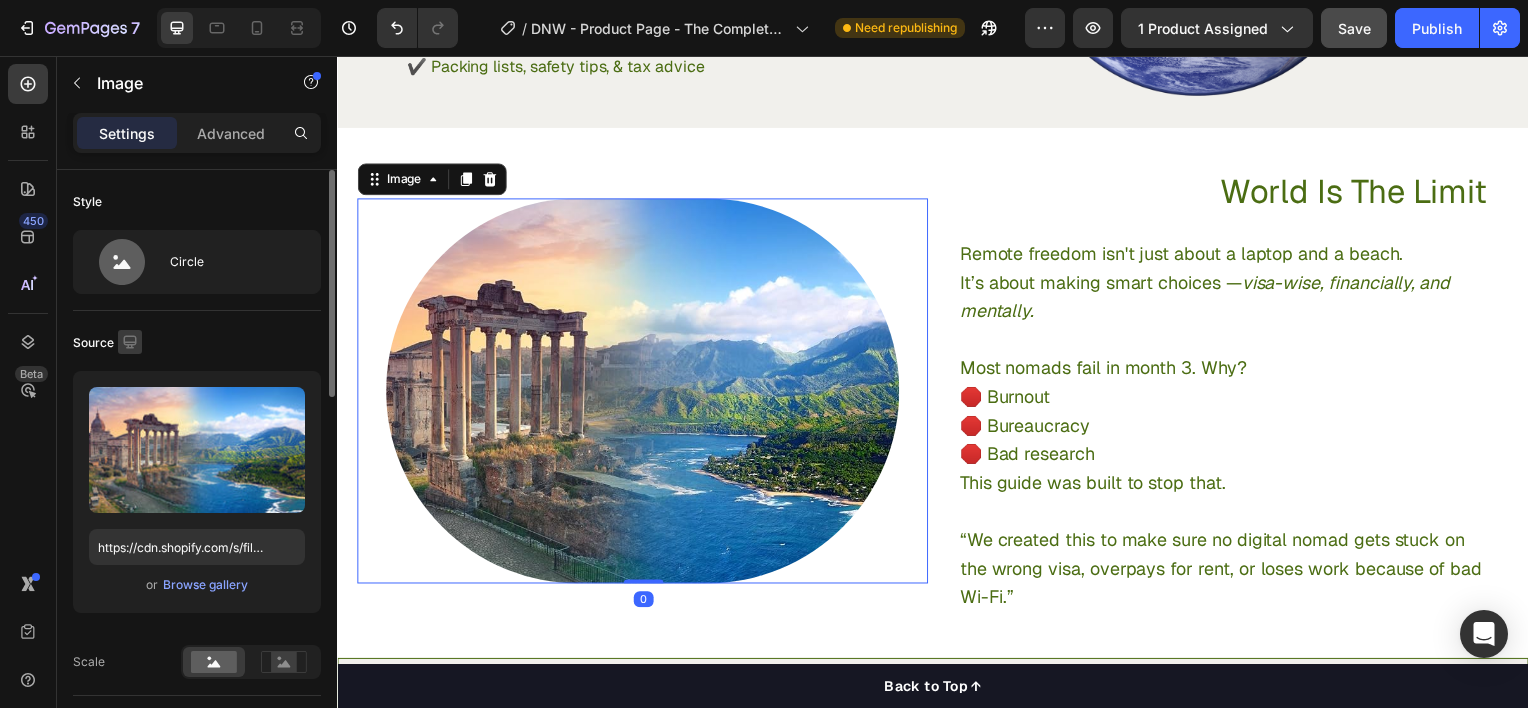click 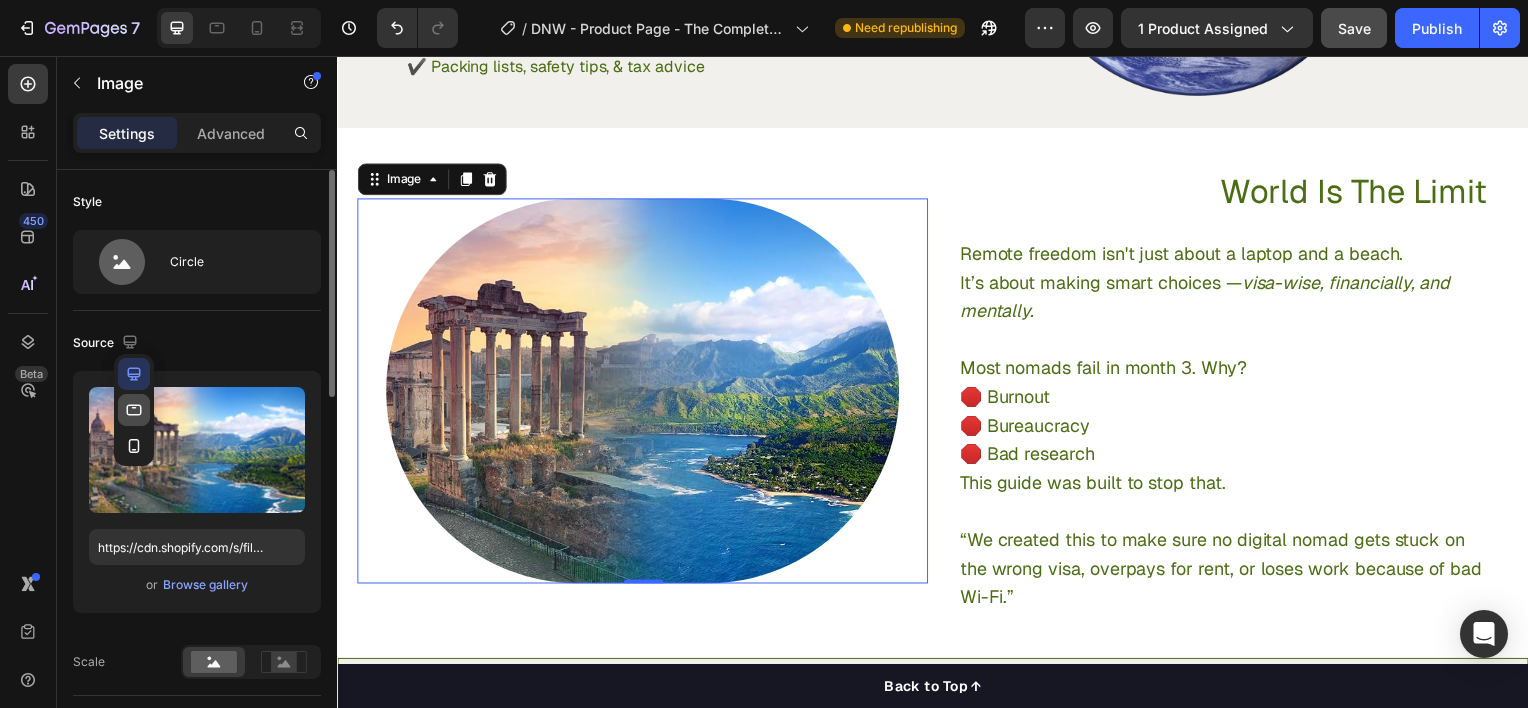 click 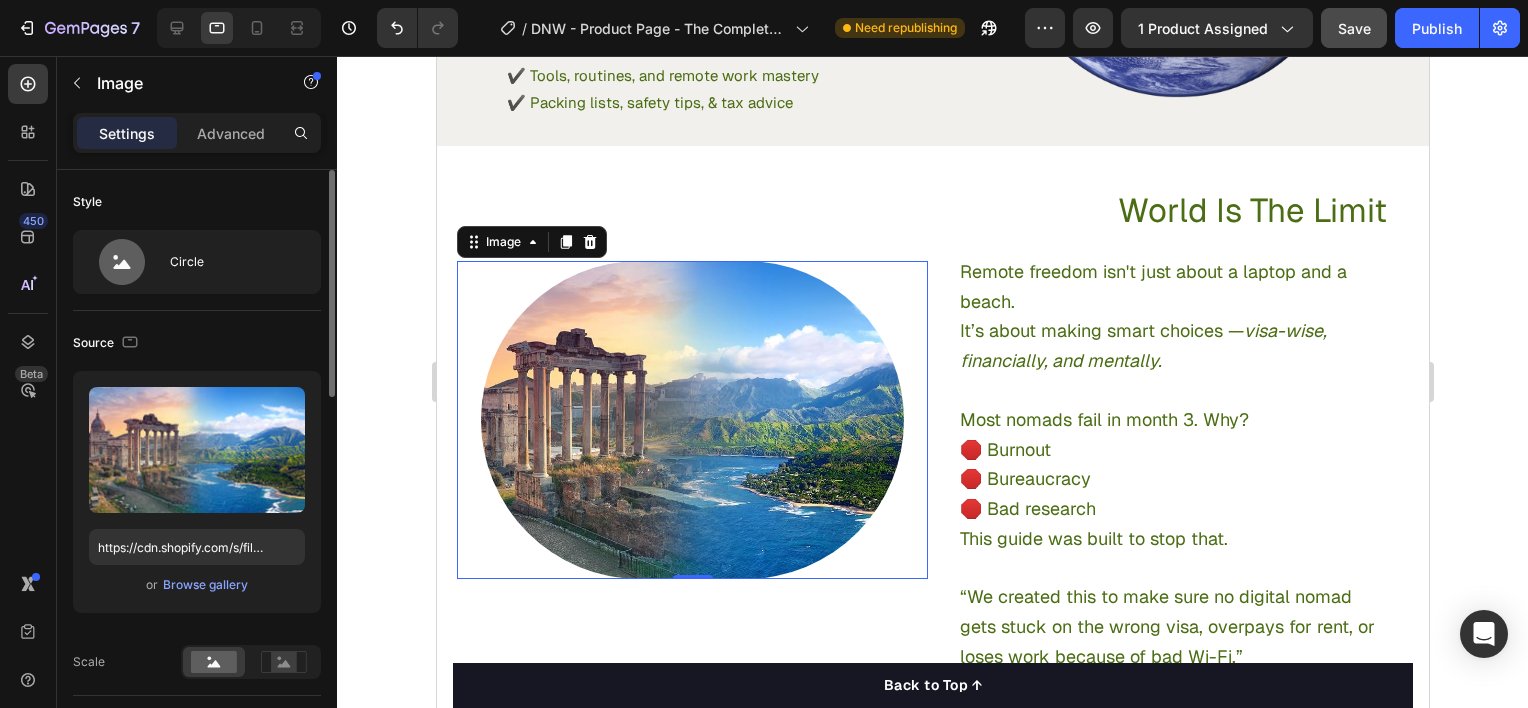 scroll, scrollTop: 1474, scrollLeft: 0, axis: vertical 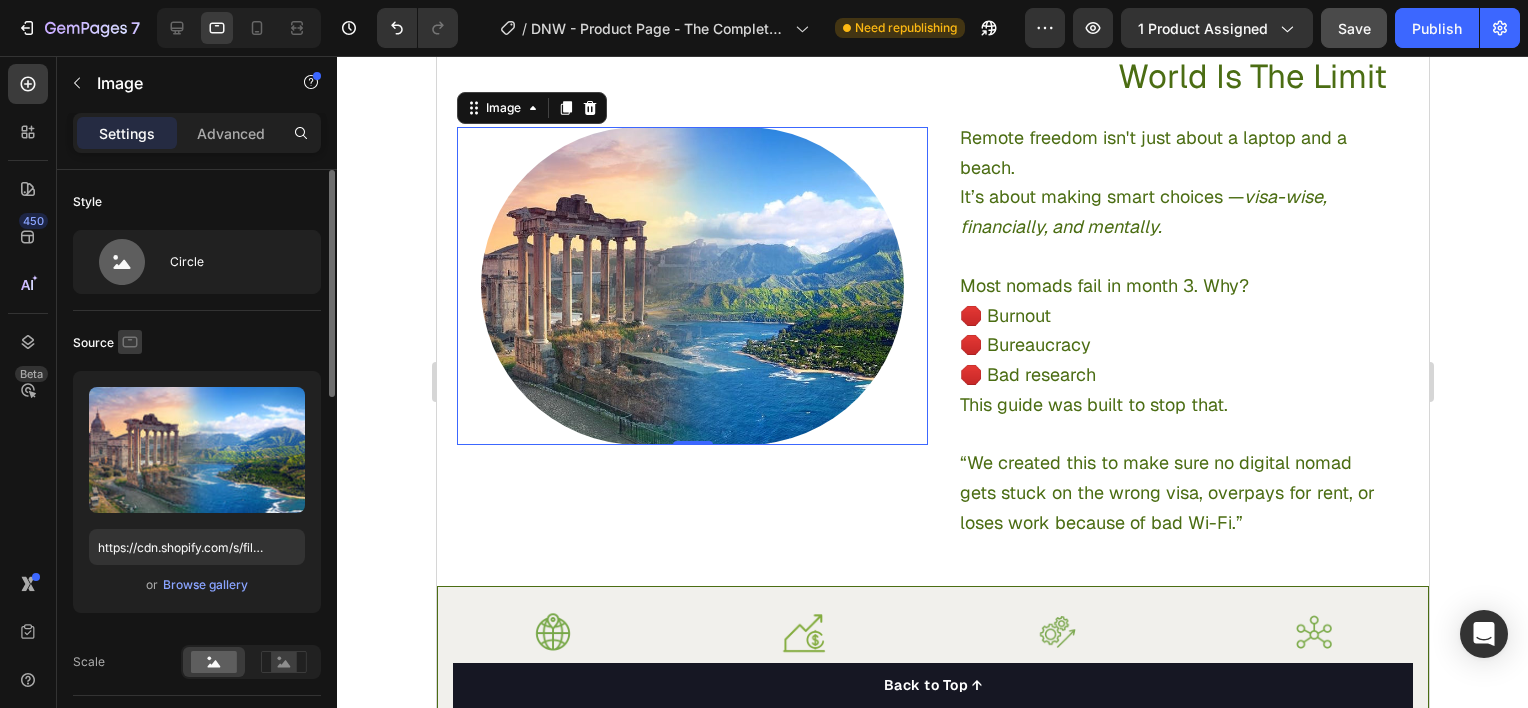 click 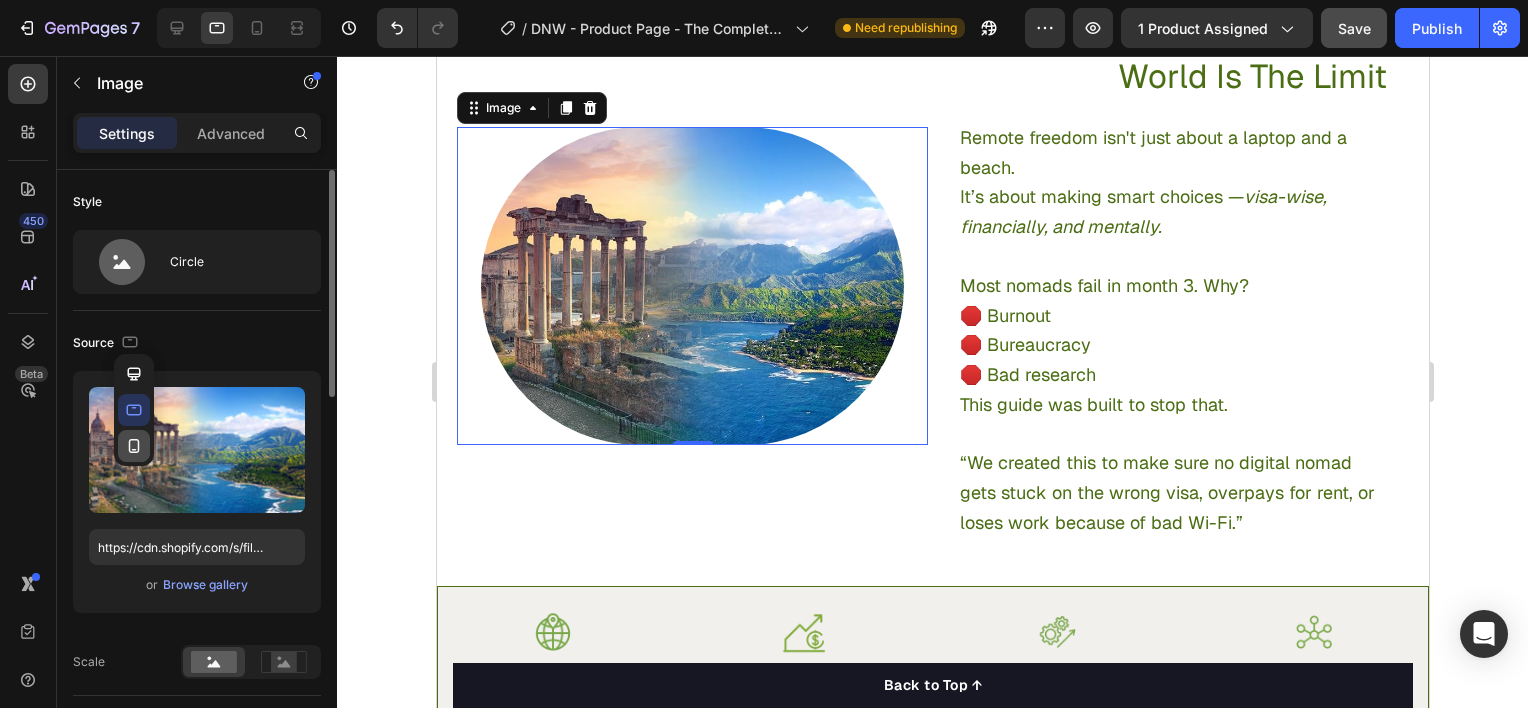 click 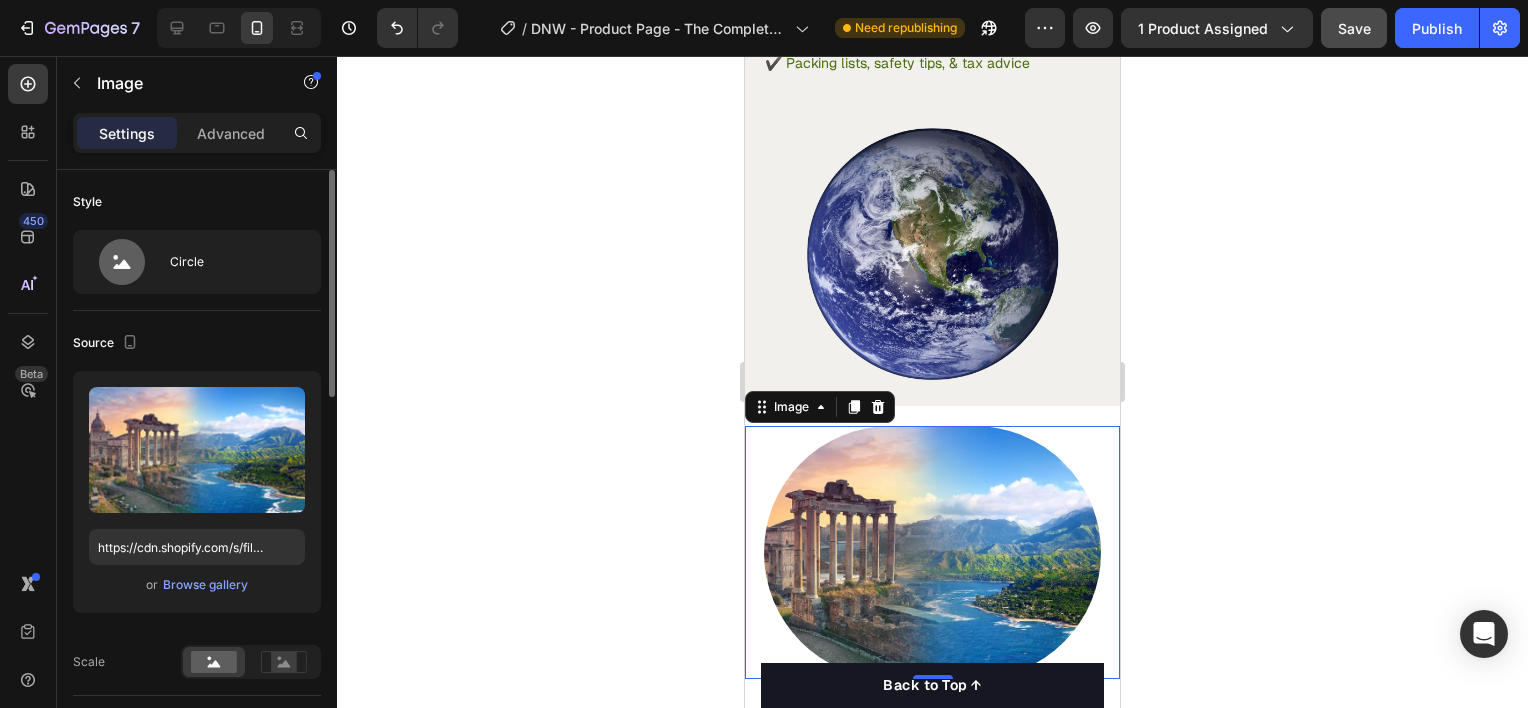 scroll, scrollTop: 1824, scrollLeft: 0, axis: vertical 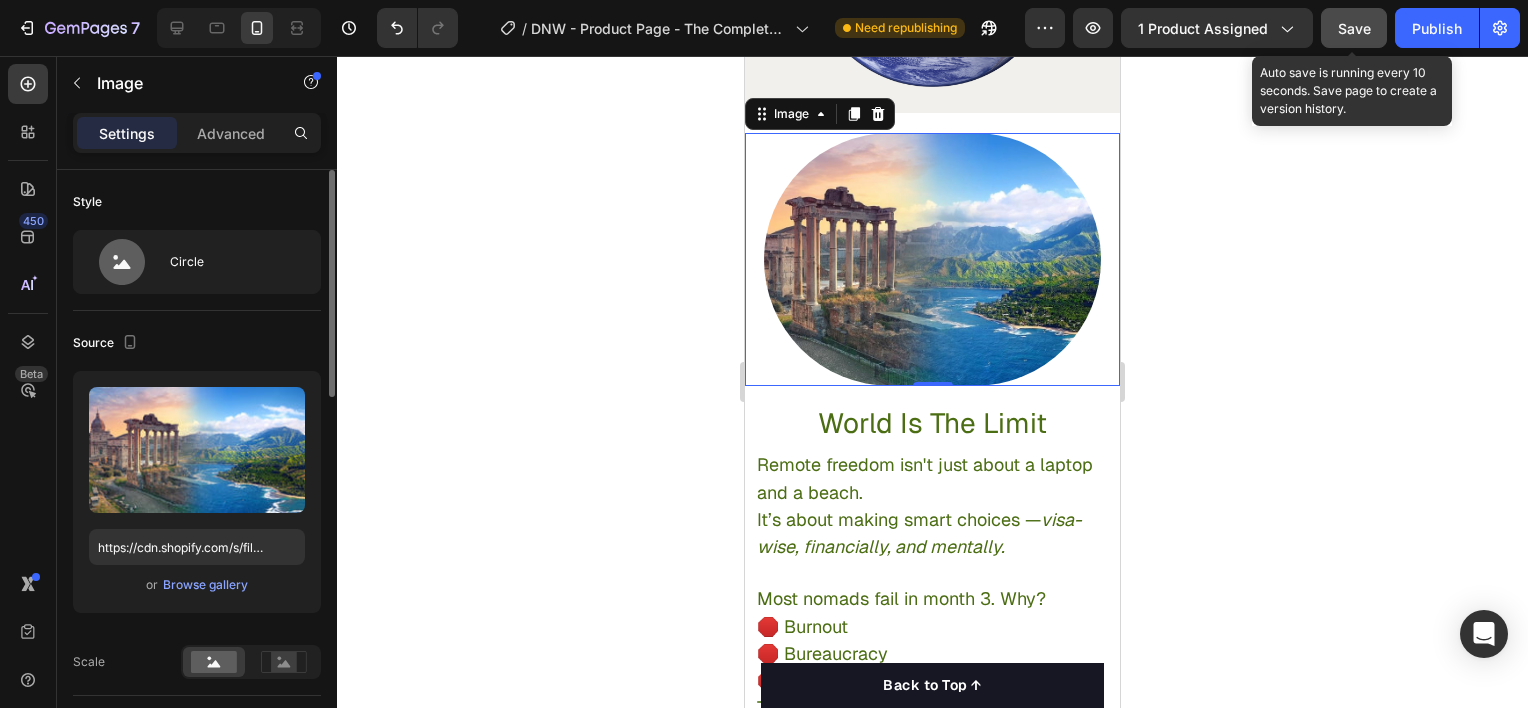 click on "Save" 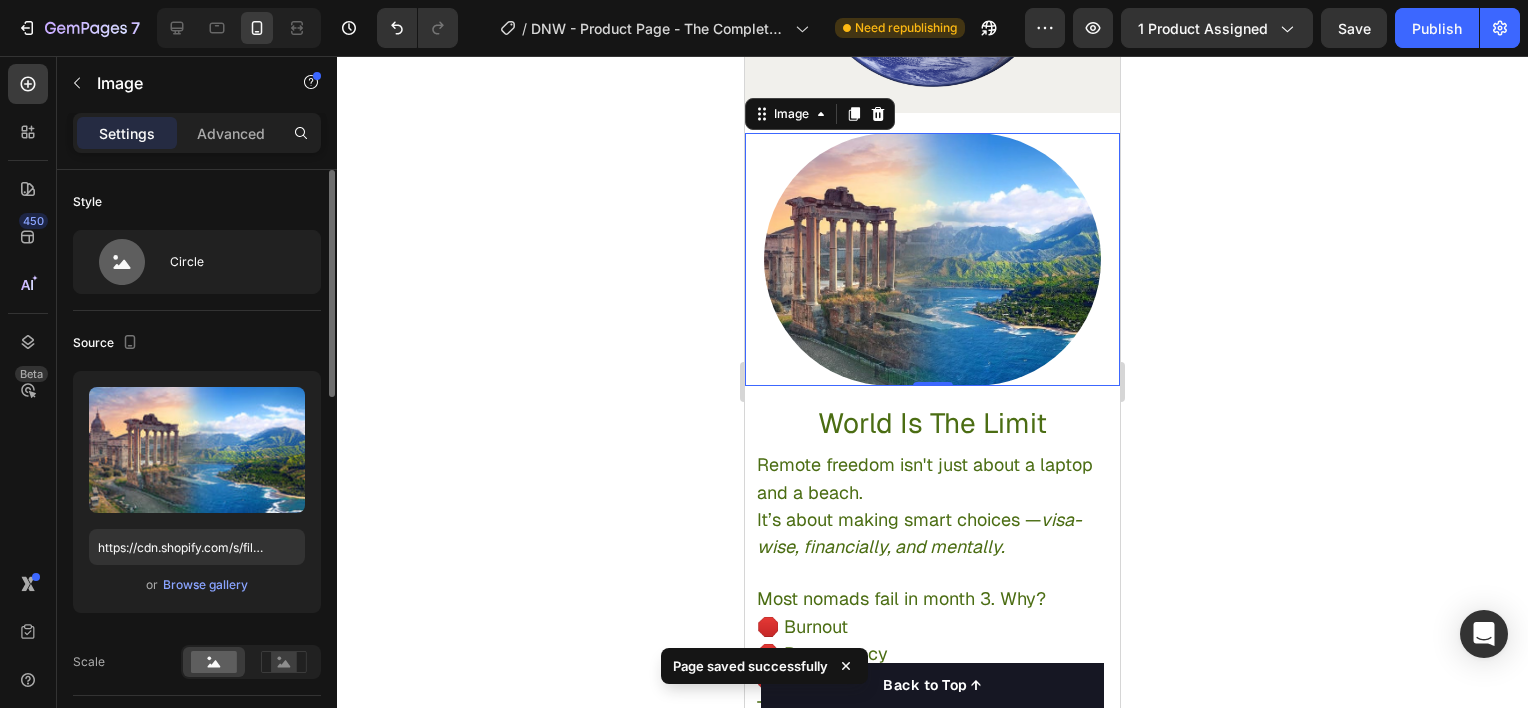 click on "Source" at bounding box center [197, 343] 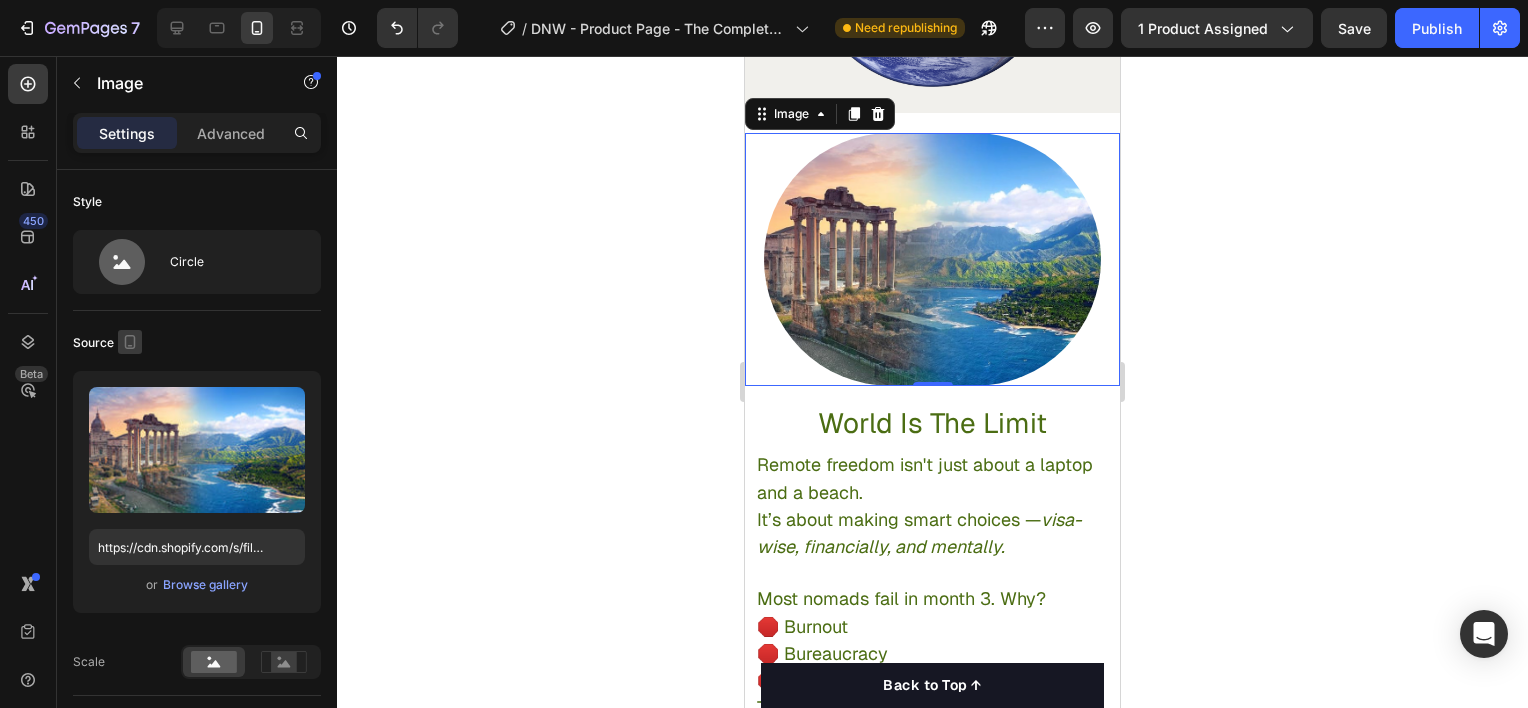click 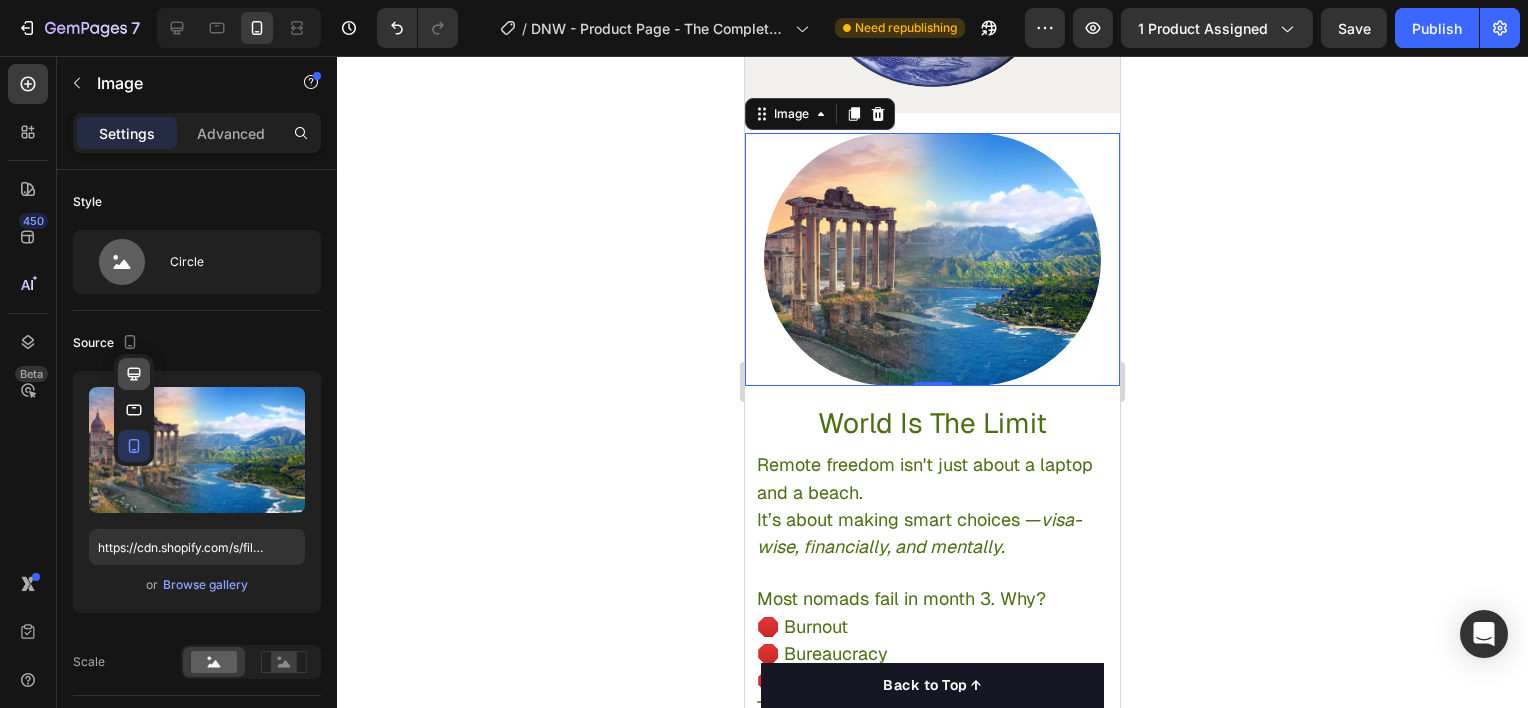 click 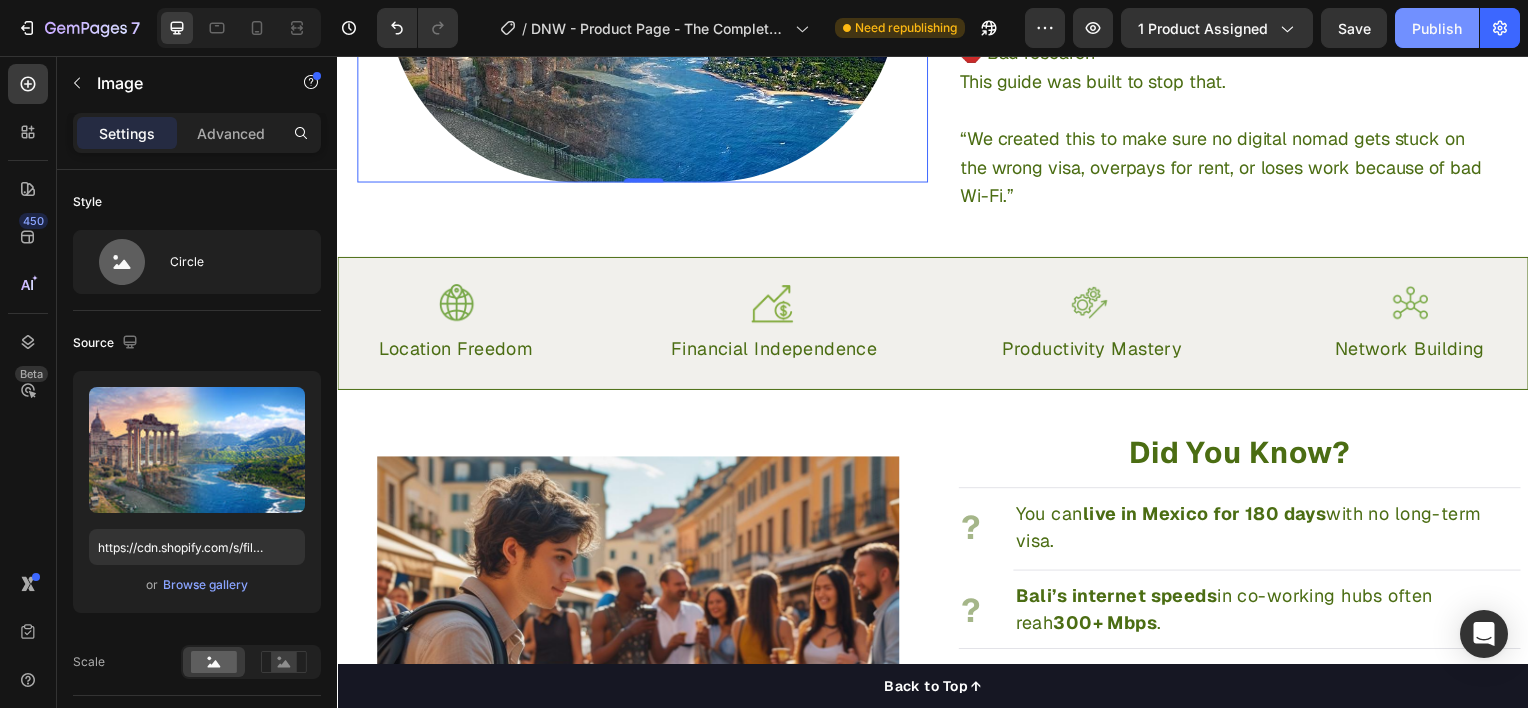 click on "Publish" 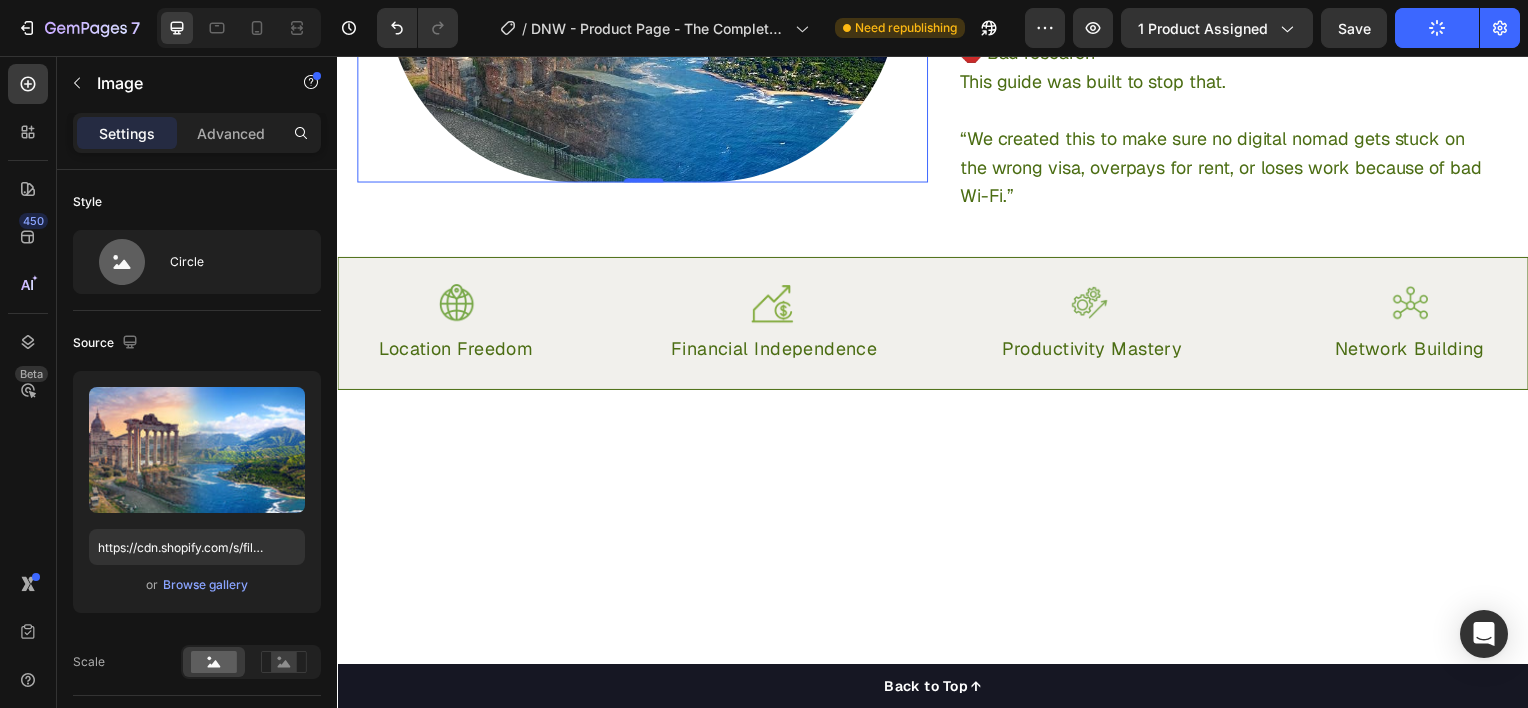 scroll, scrollTop: 1484, scrollLeft: 0, axis: vertical 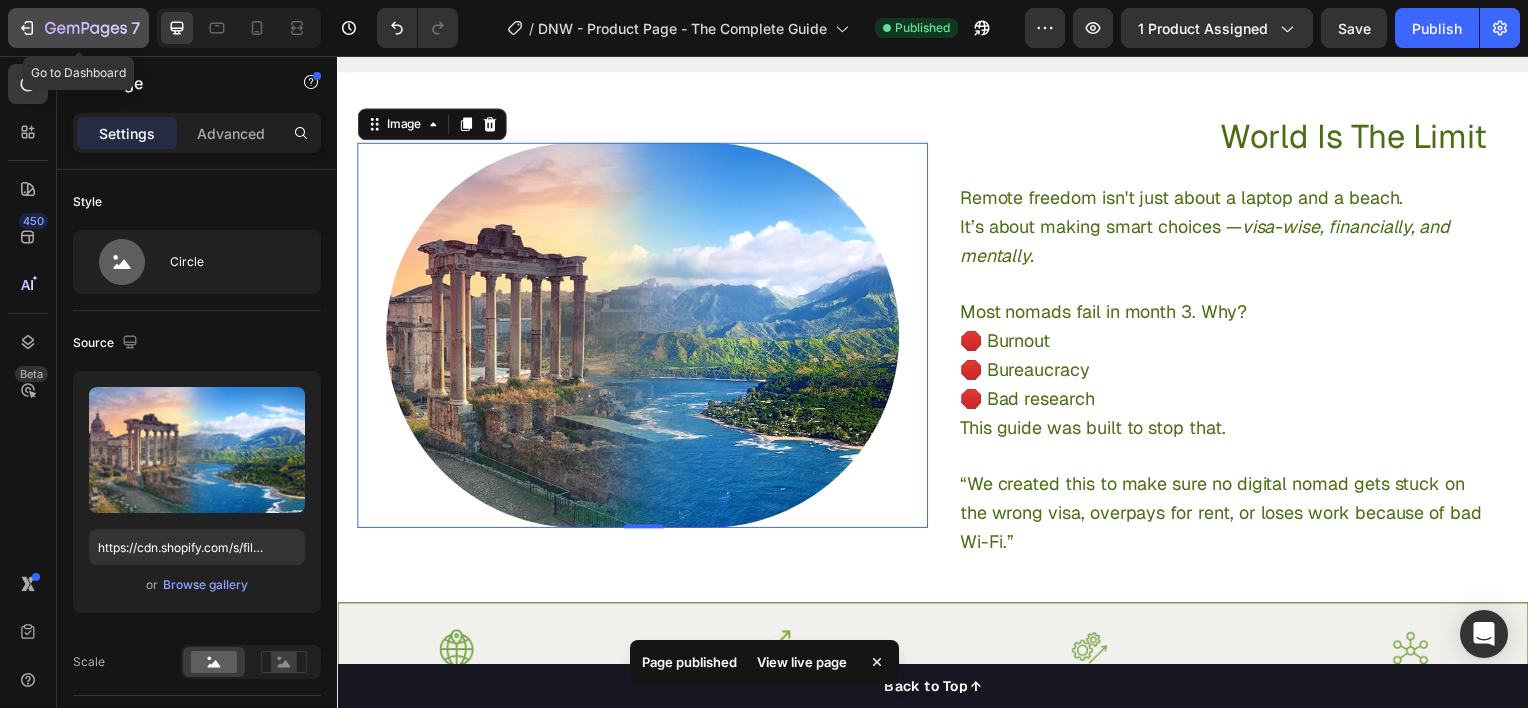 click 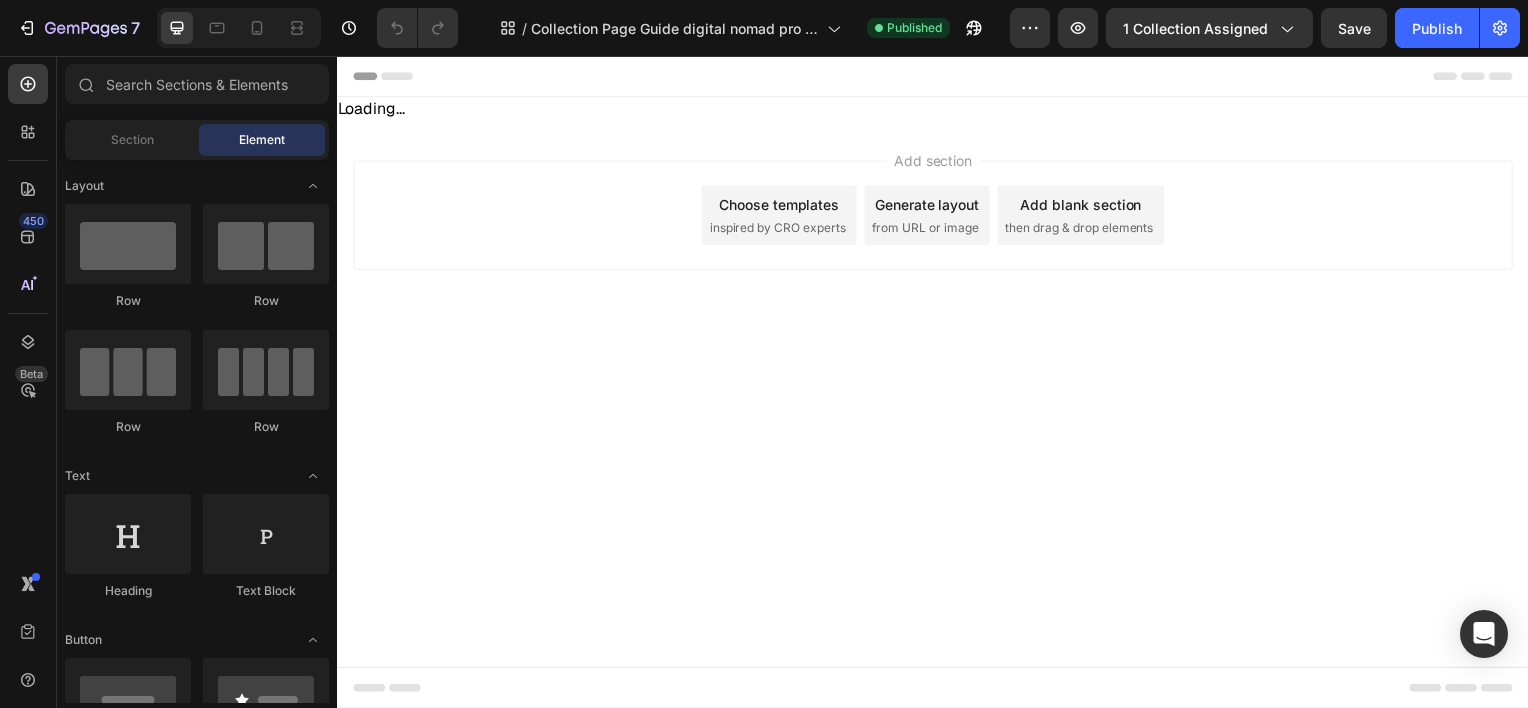 scroll, scrollTop: 0, scrollLeft: 0, axis: both 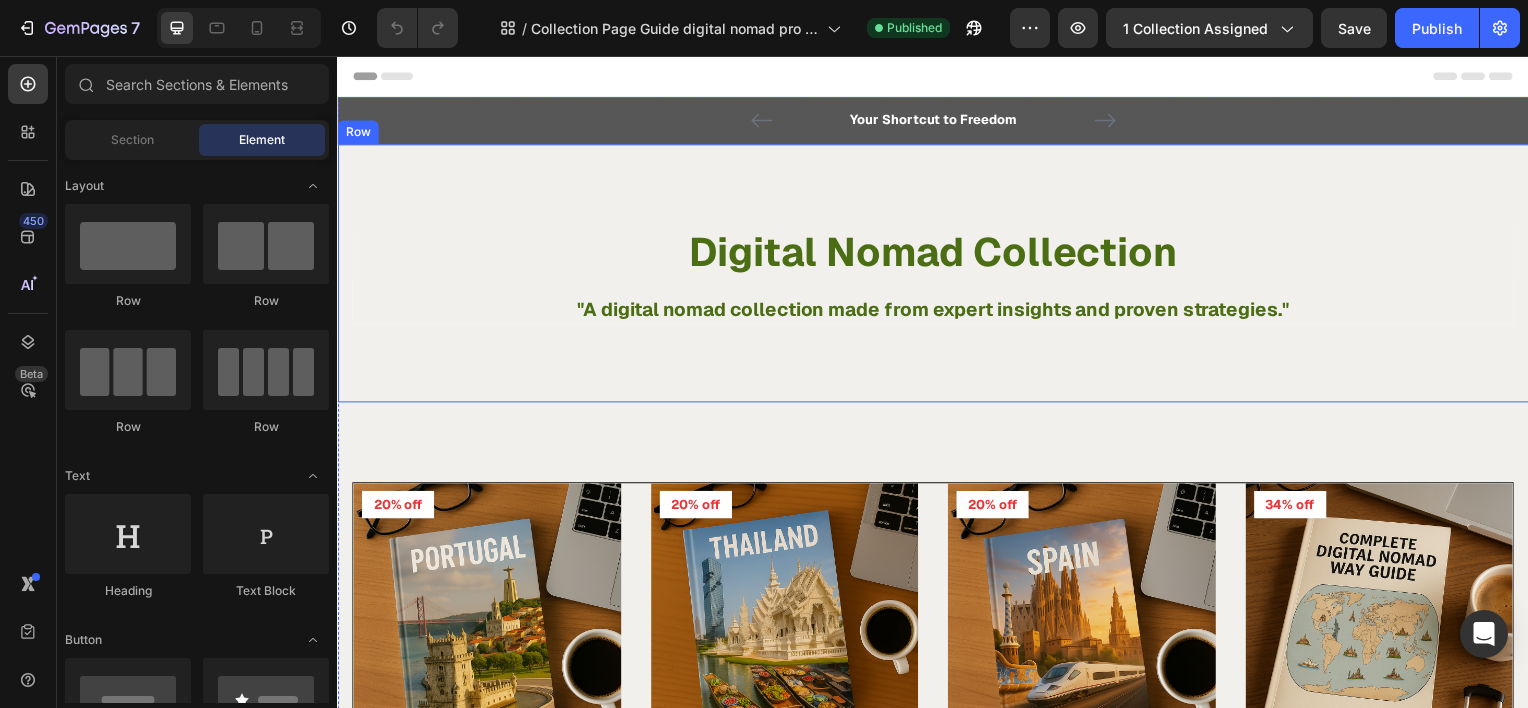 click on "Digital Nomad Collection Heading "A digital nomad collection made from expert insights and proven strategies." Text block Row Row Row" at bounding box center [937, 275] 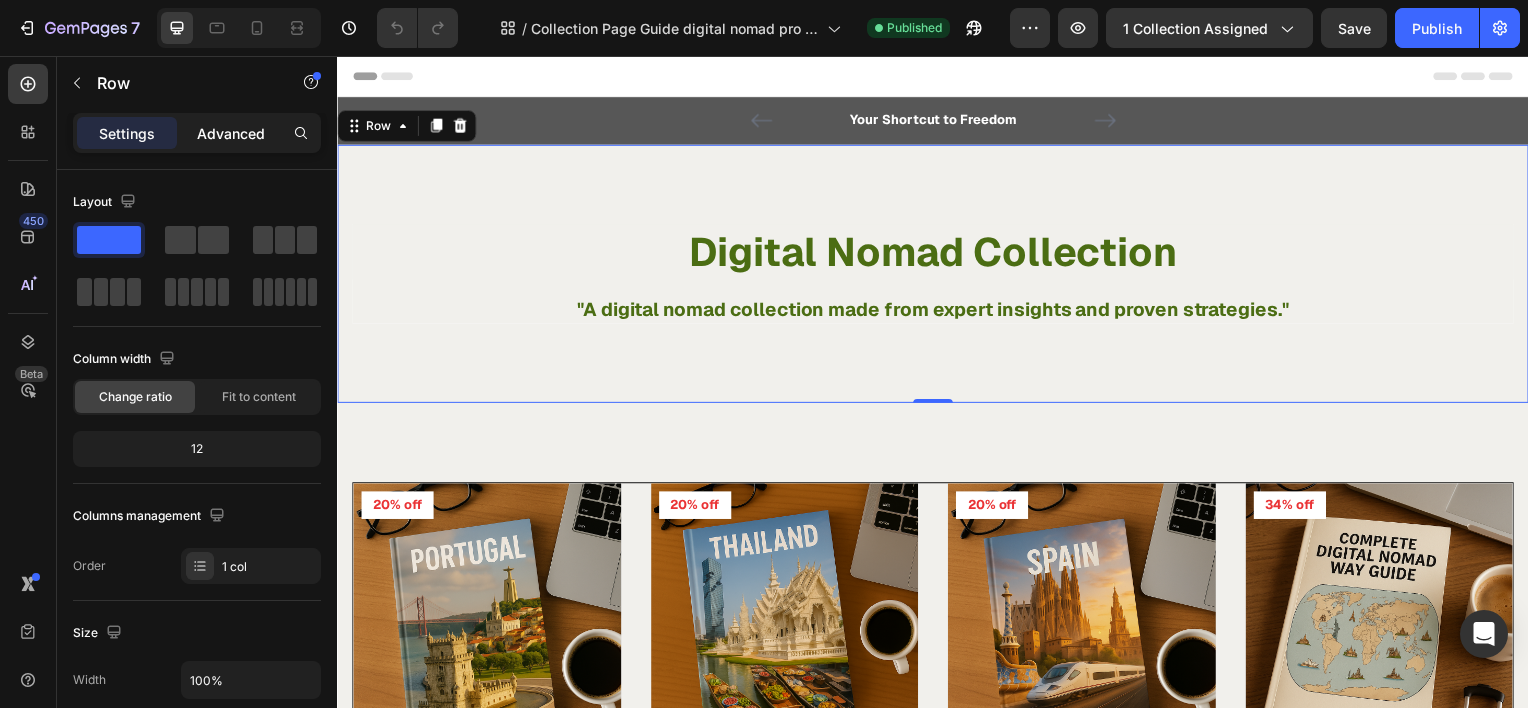 click on "Advanced" 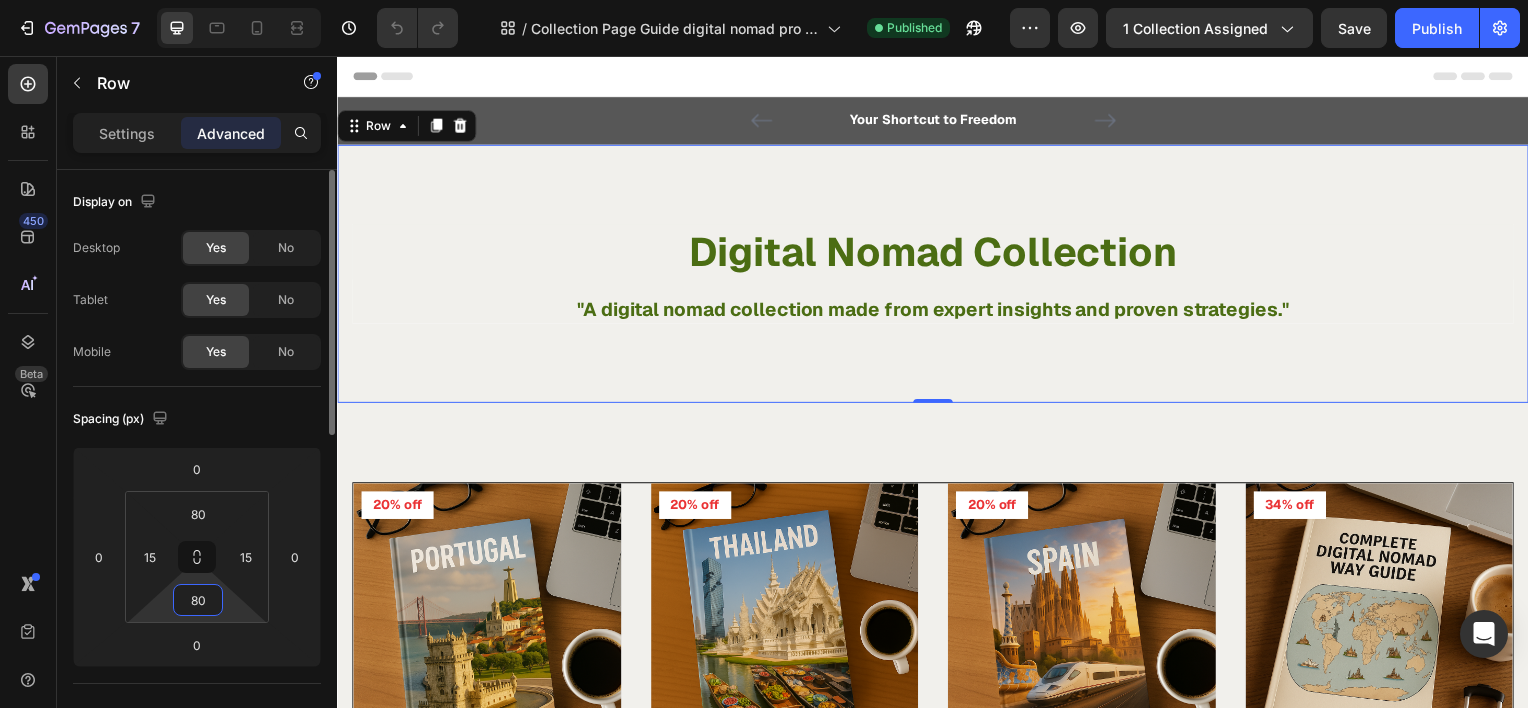 click on "80" at bounding box center (198, 600) 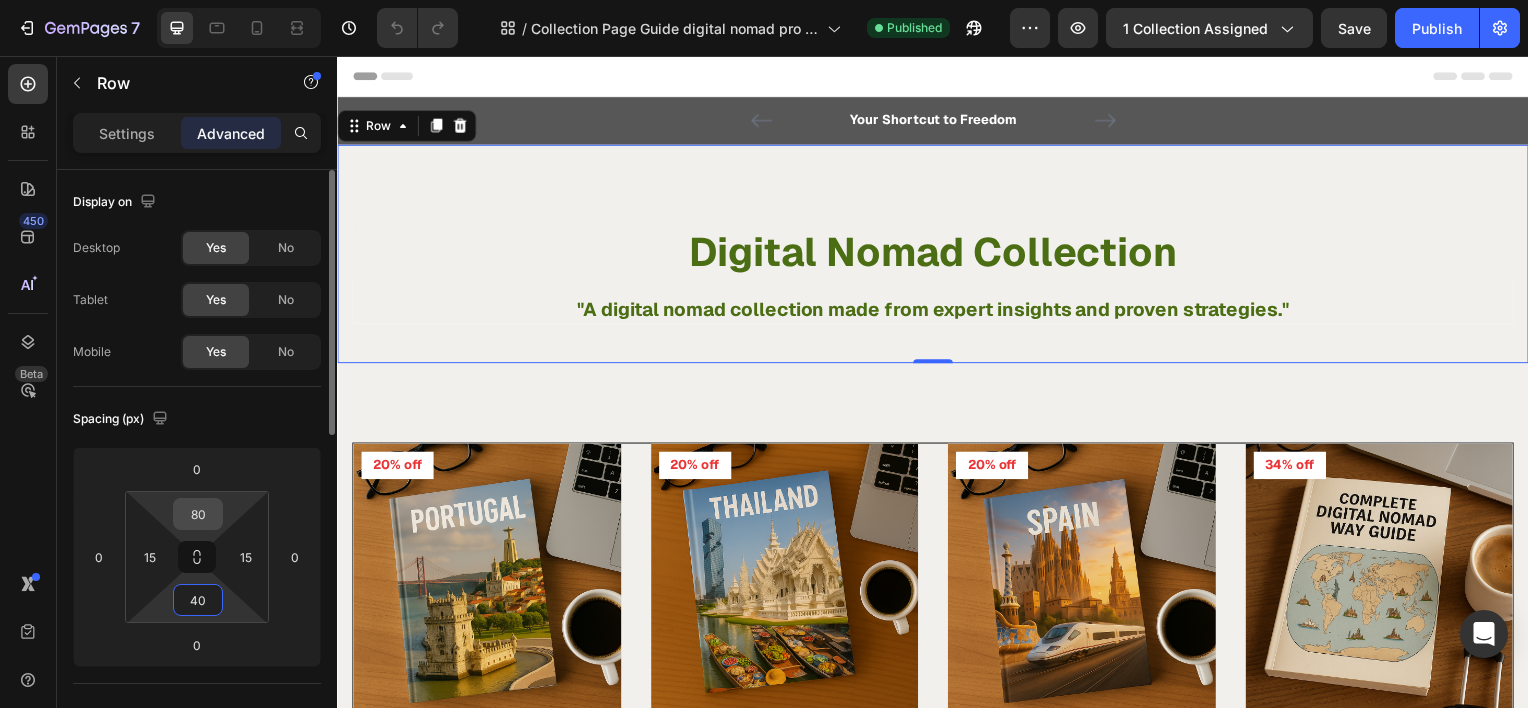 type on "40" 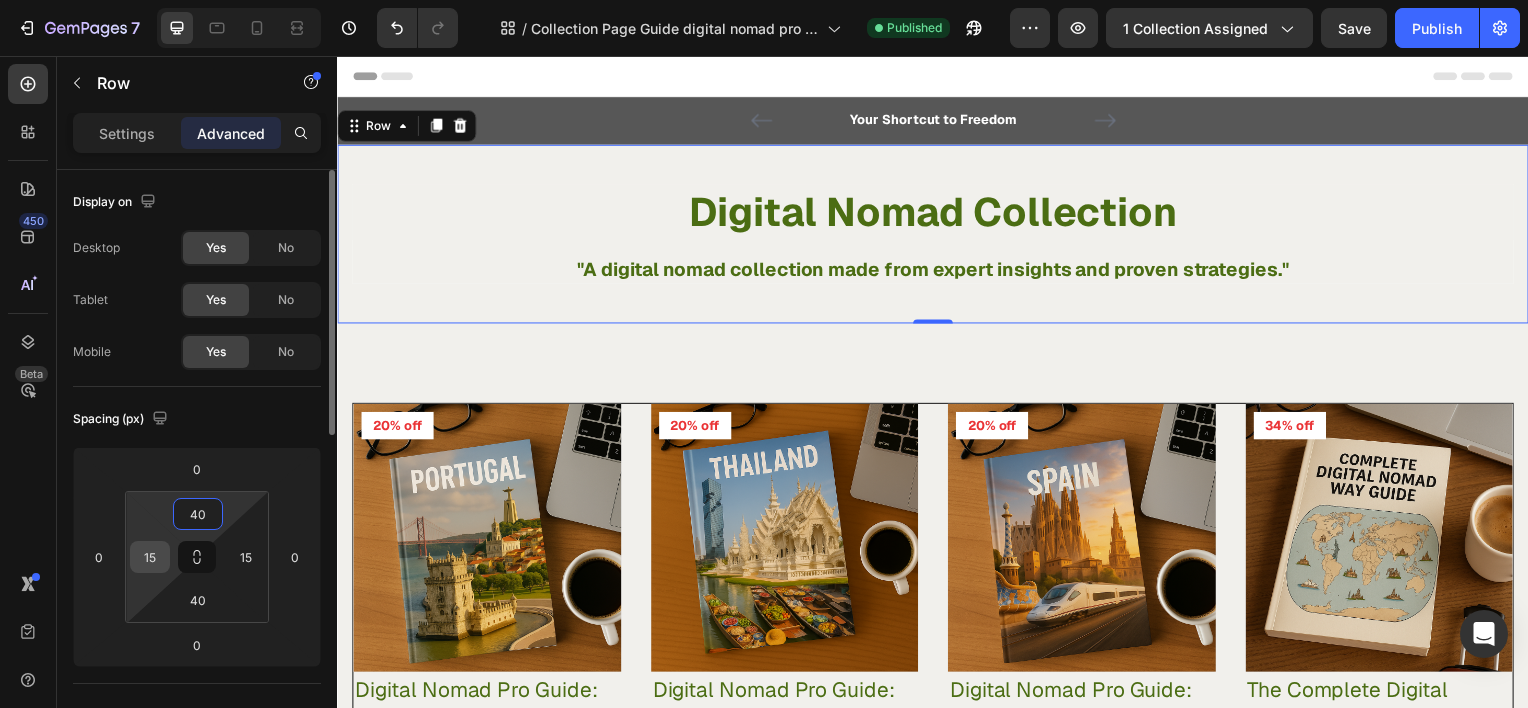 type on "40" 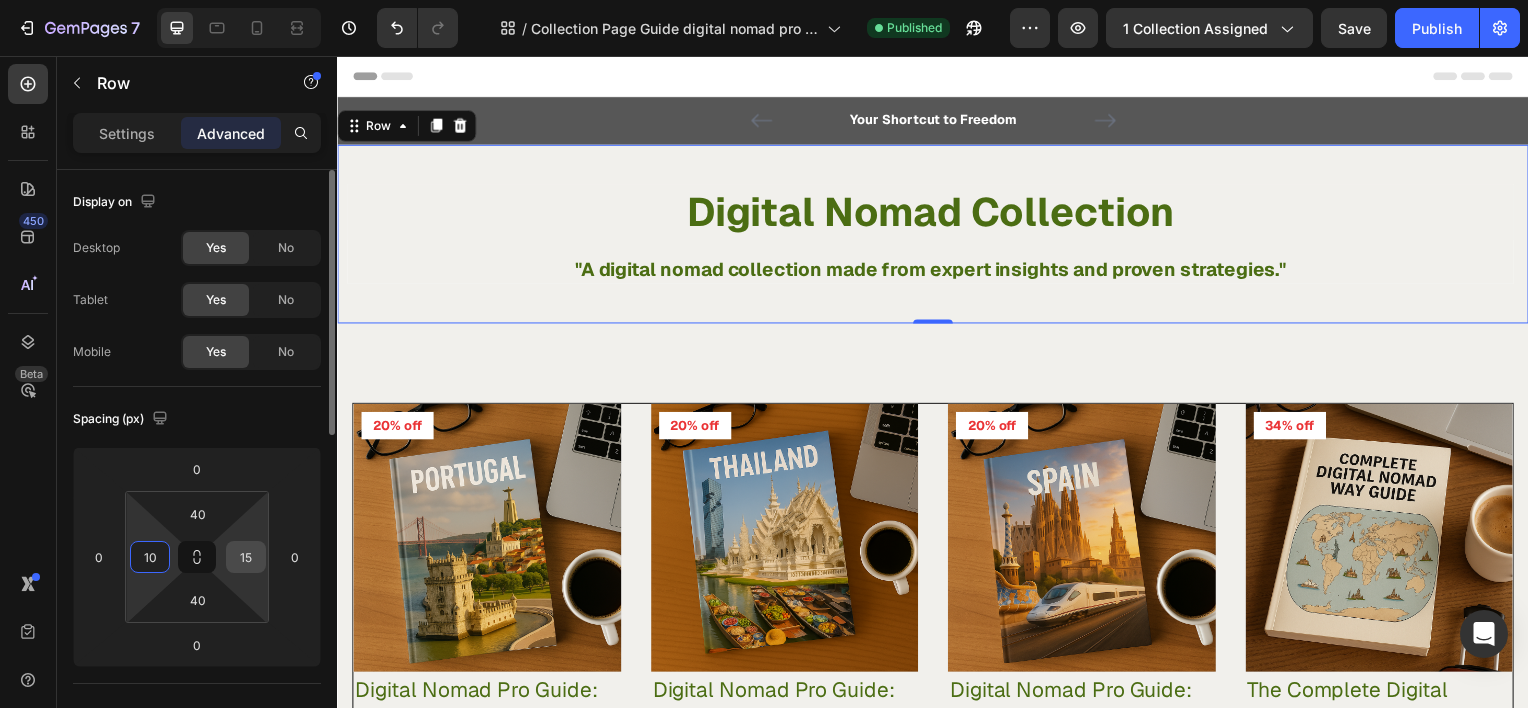 type on "10" 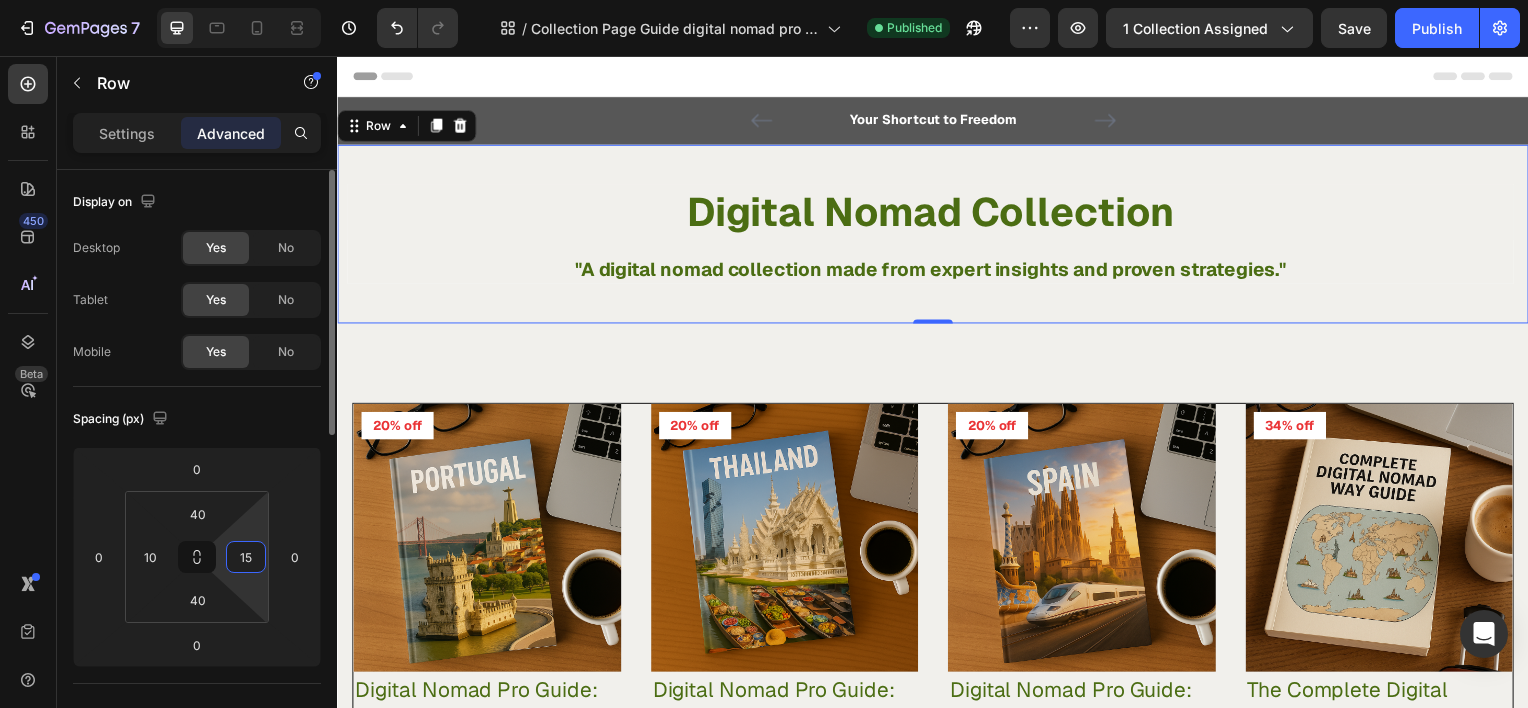 click on "15" at bounding box center [246, 557] 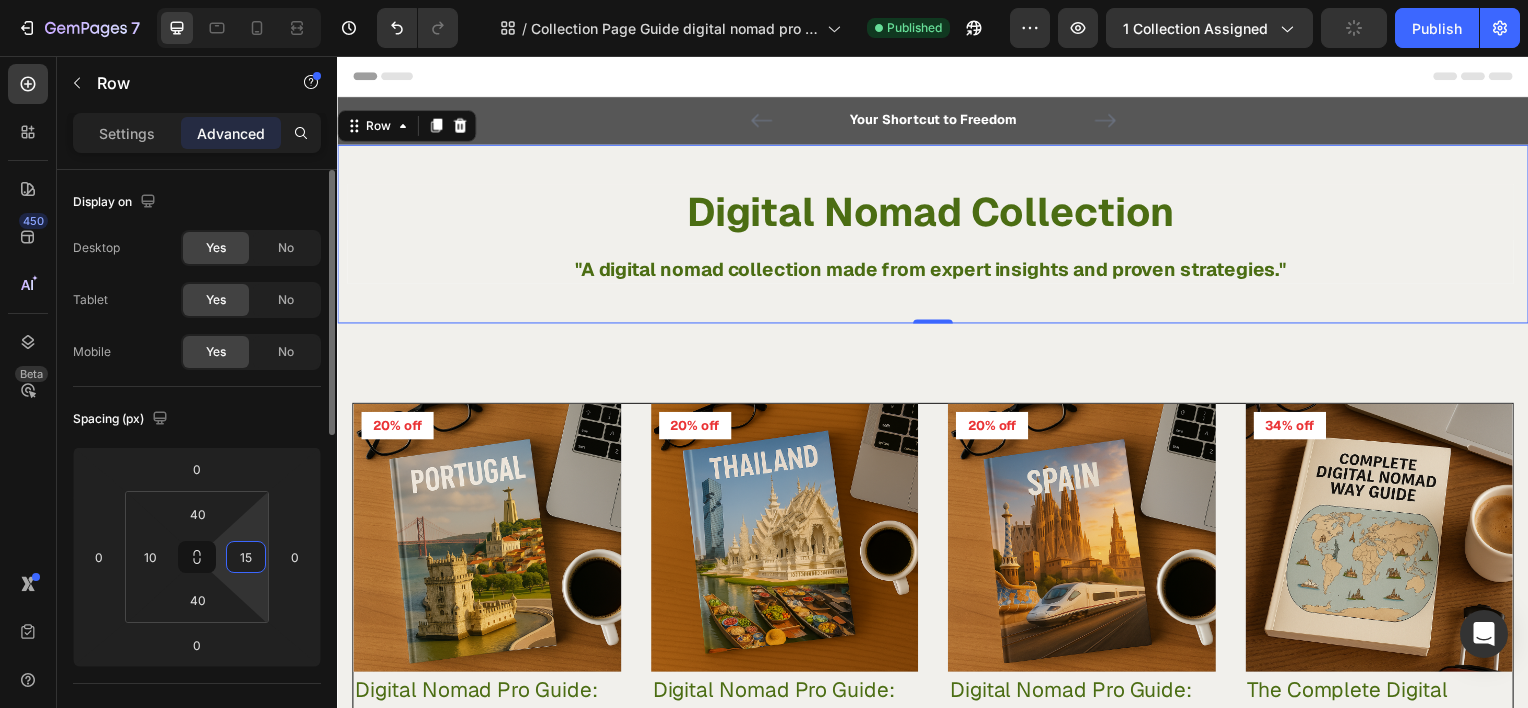 type on "5" 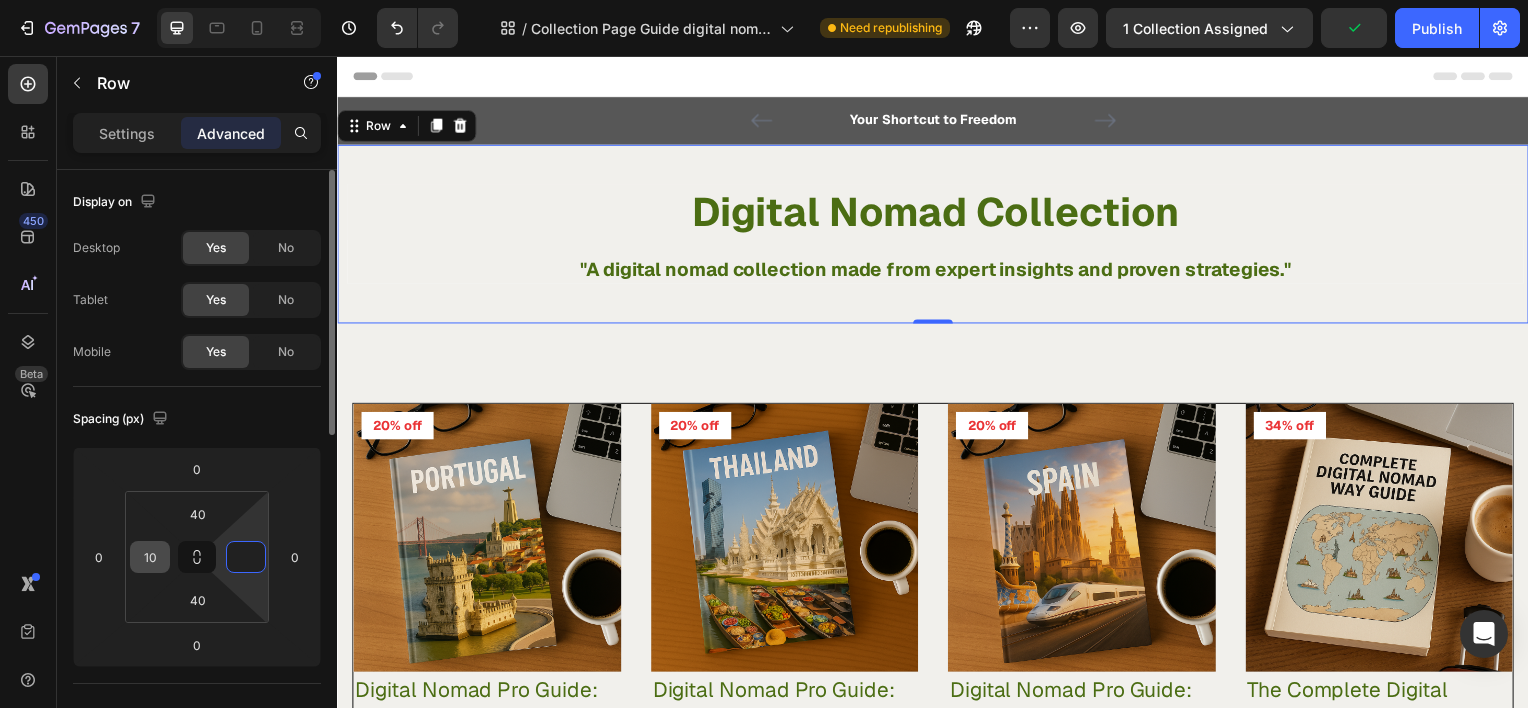 type on "0" 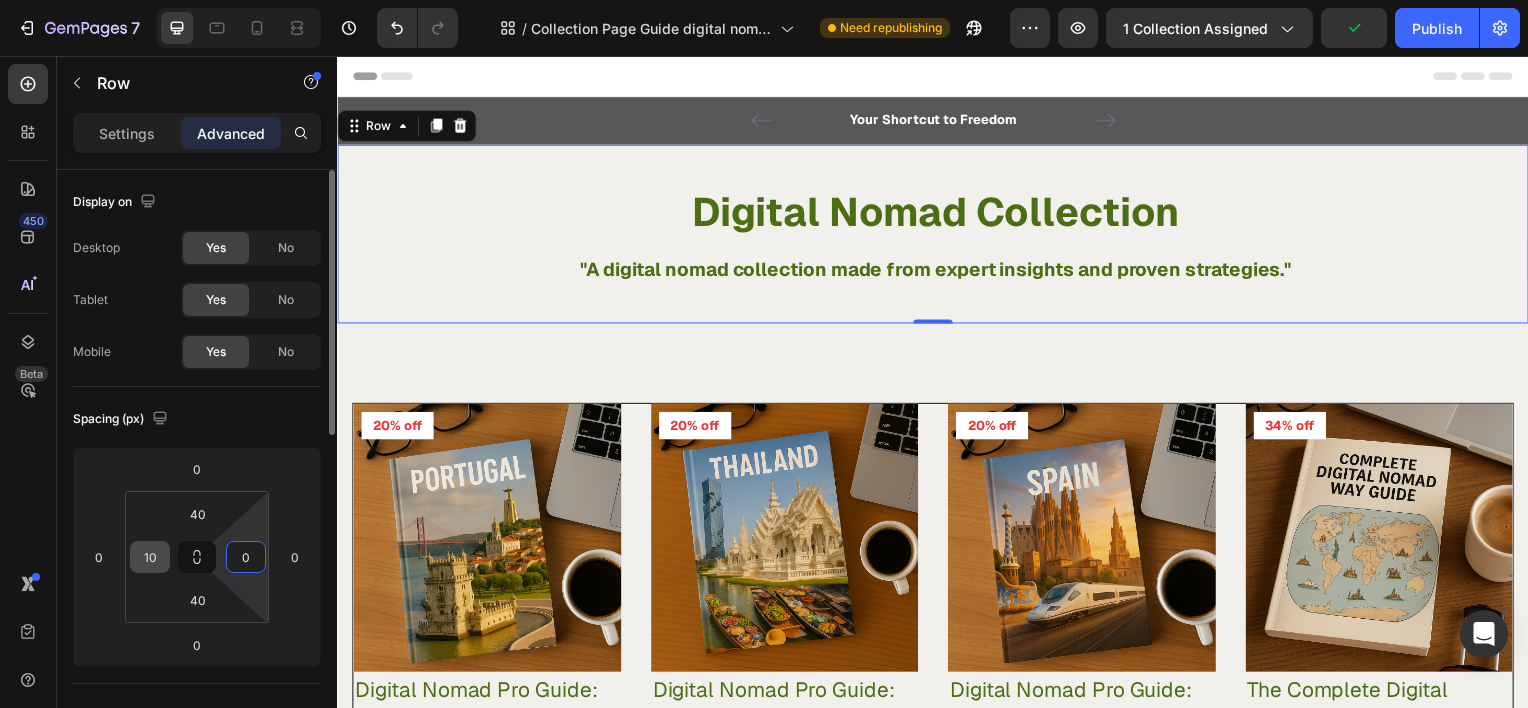 click on "10" at bounding box center [150, 557] 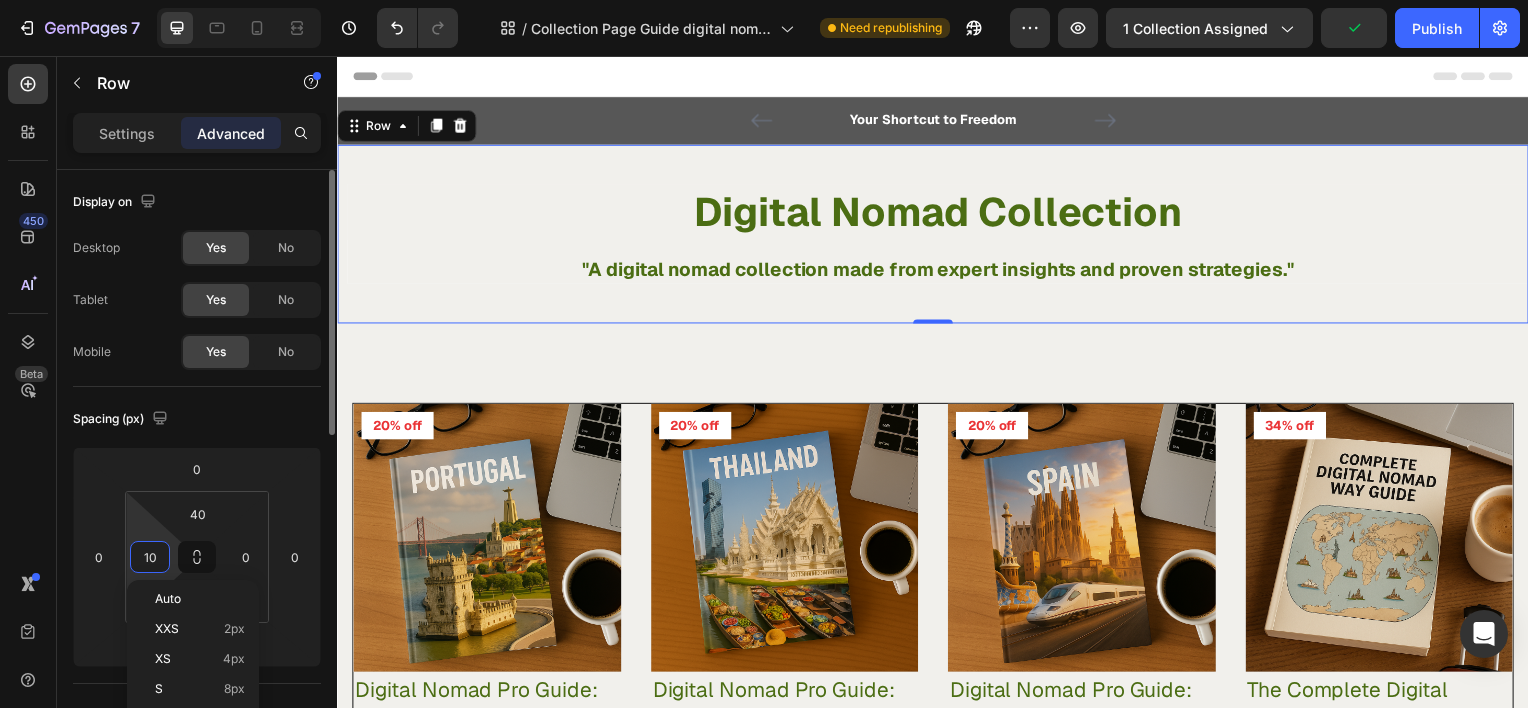 type 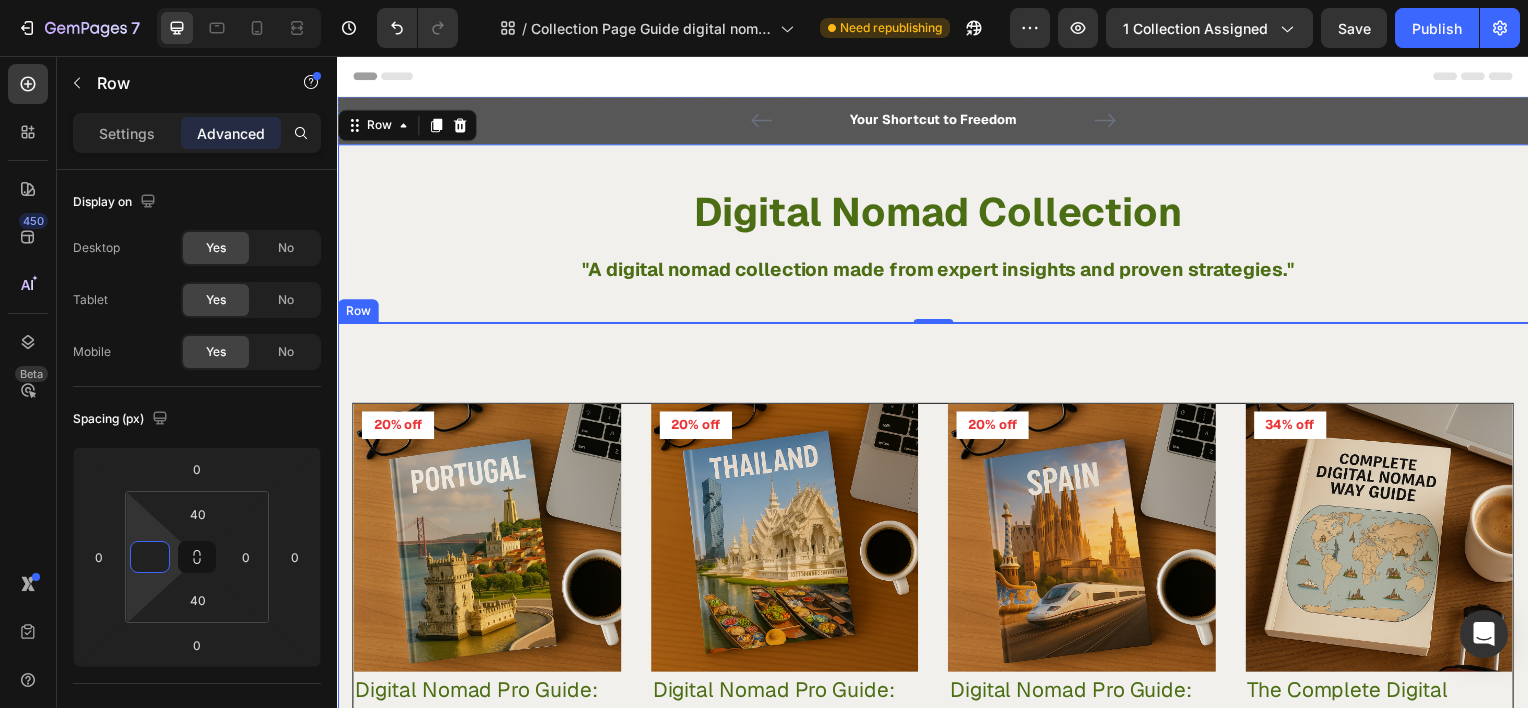 click on "Product Images & Gallery 20% off Product Badge Row Row Digital Nomad Pro Guide: Portugal ([YEAR] Edition) (P) Title €39,00 (P) Price (P) Price €49,00 (P) Price (P) Price Row Add to cart (P) Cart Button Product List Product Images & Gallery 20% off Product Badge Row Row Digital Nomad Pro Guide: Thailand ([YEAR] Edition) (P) Title €39,00 (P) Price (P) Price €49,00 (P) Price (P) Price Row Add to cart (P) Cart Button Product List Product Images & Gallery 20% off Product Badge Row Row Digital Nomad Pro Guide: Spain ([YEAR] Edition) (P) Title €39,00 (P) Price (P) Price €49,00 (P) Price (P) Price Row Add to cart (P) Cart Button Product List Product Images & Gallery 34% off Product Badge Row Row The Complete Digital Nomad Guide ([YEAR] Edition) (Copy) (P) Title €39,00 (P) Price (P) Price €59,00 (P) Price (P) Price Row Add to cart (P) Cart Button Product List Product Images & Gallery 20% off Product Badge Row Row Digital Nomad Pro Guide: Indonesia ([YEAR] Edition) (P) Title €39,00 (P) Price (P) Price €49,00" at bounding box center (937, 869) 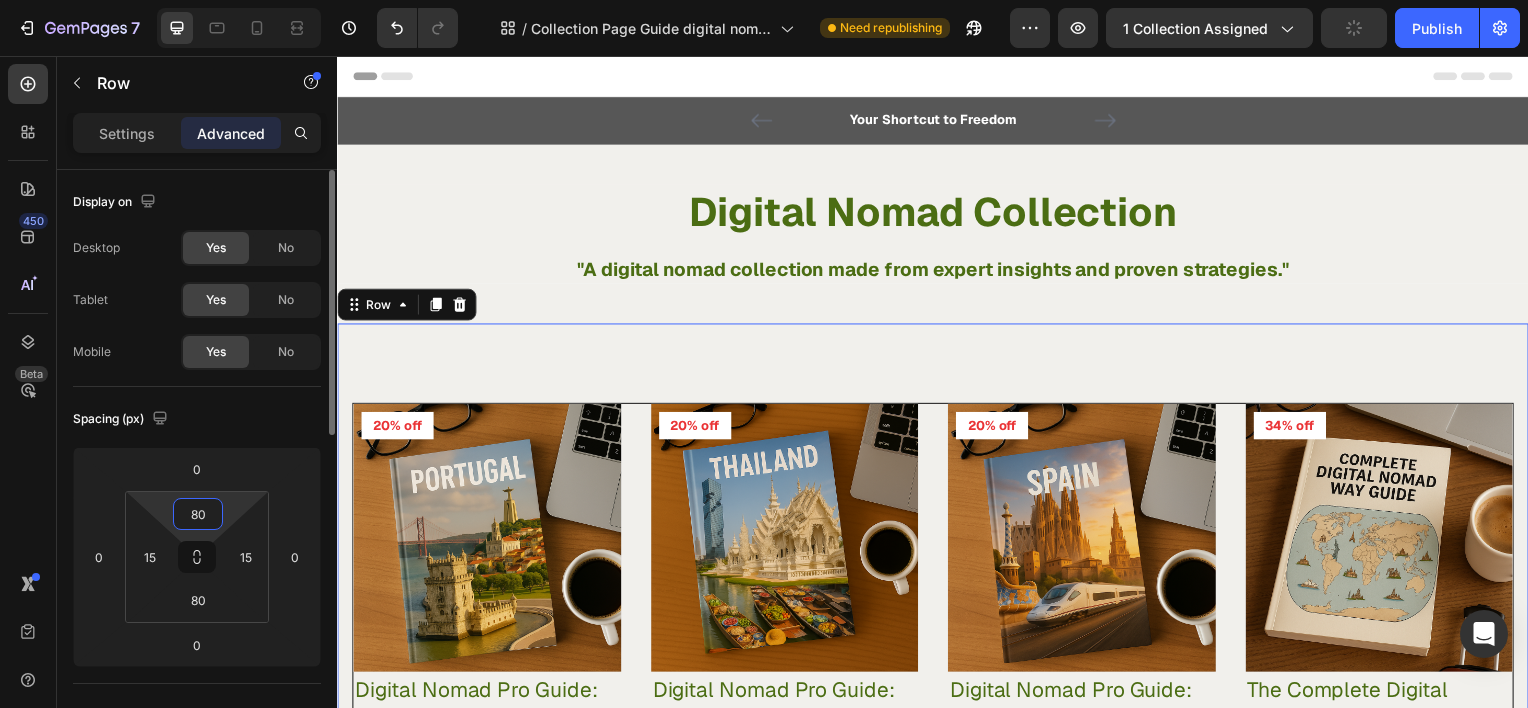 click on "80" at bounding box center [198, 514] 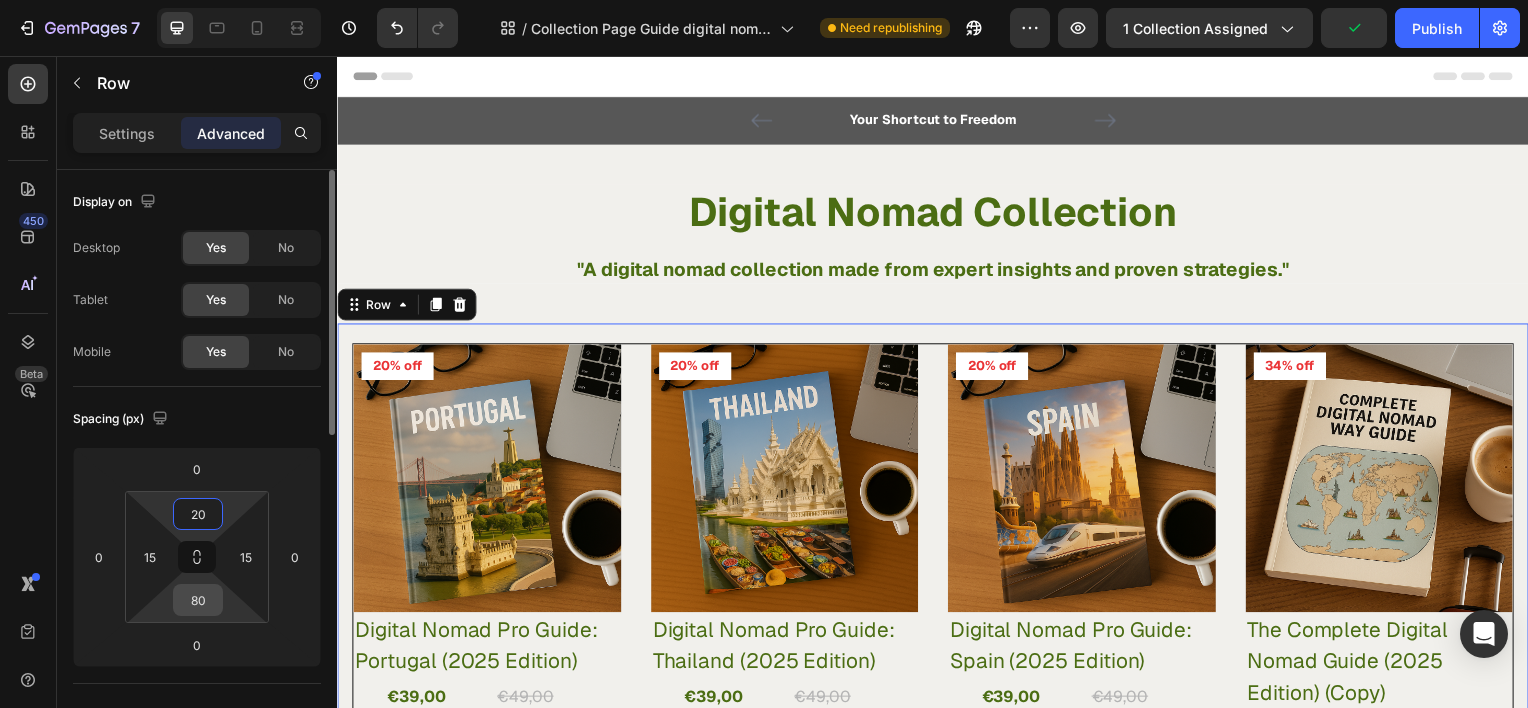 type on "20" 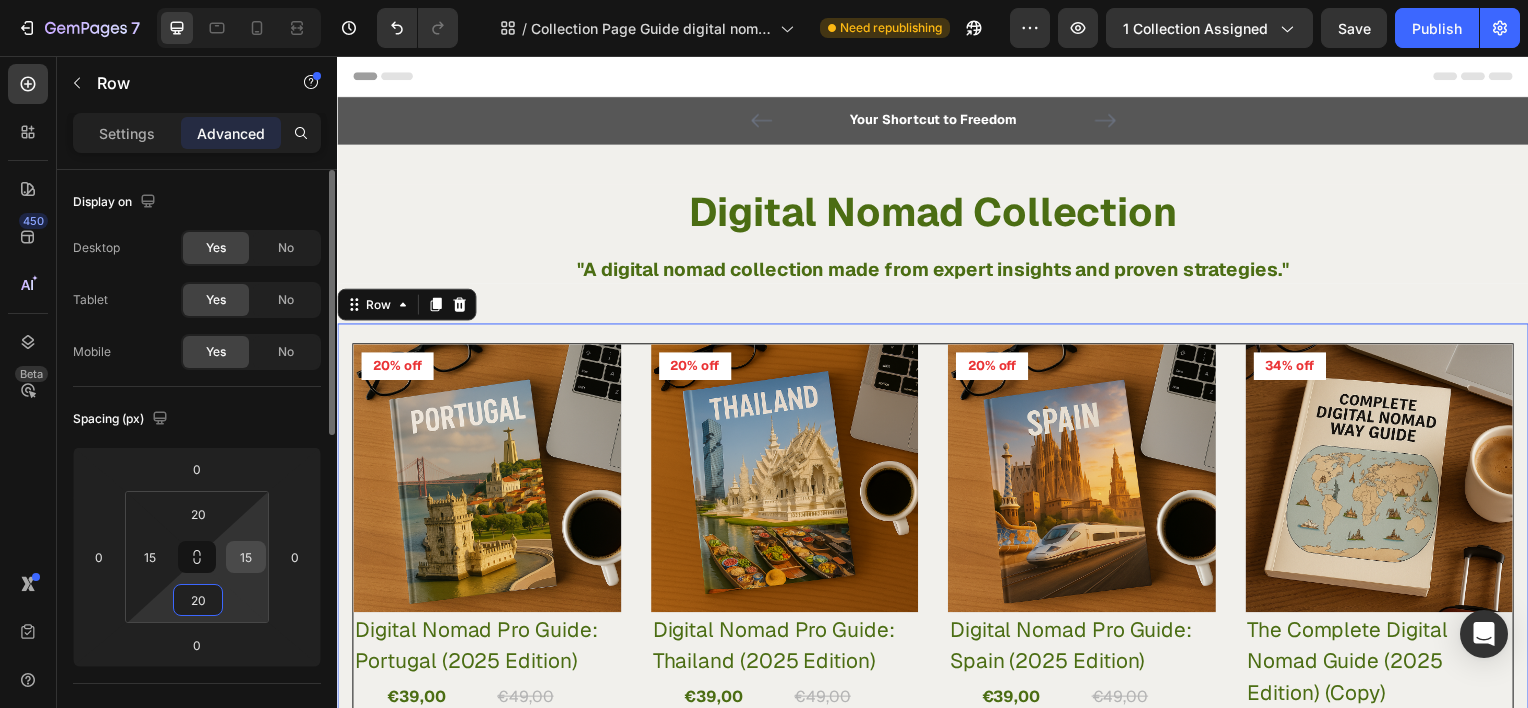 type on "20" 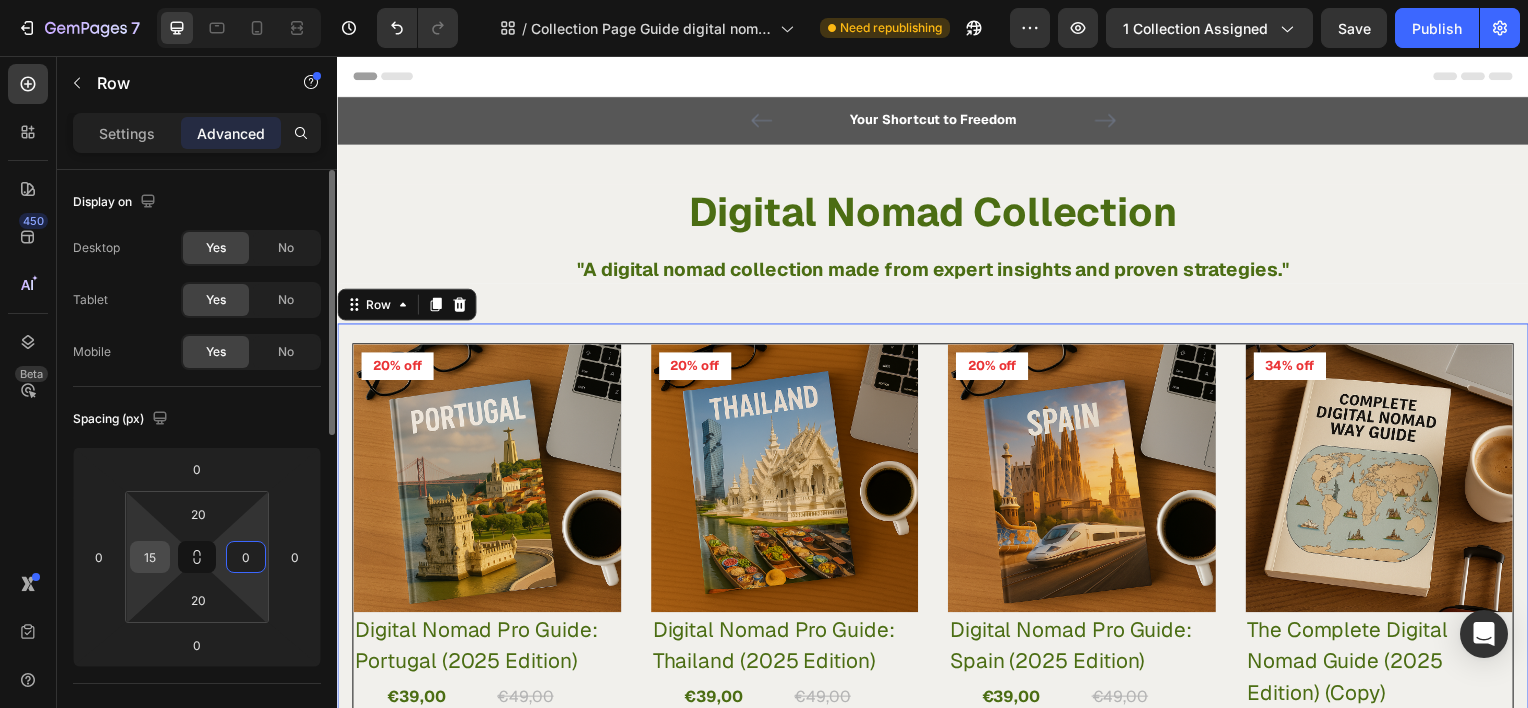 type on "0" 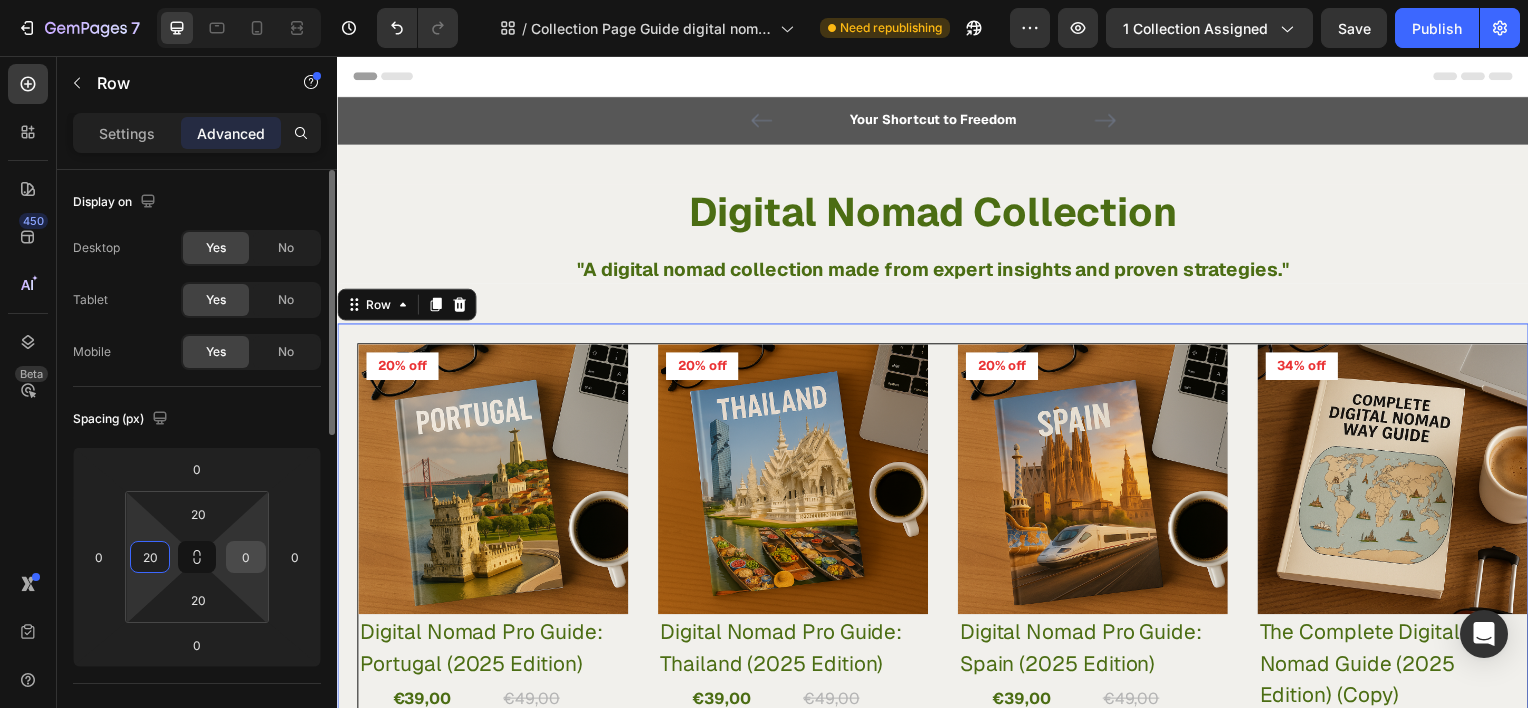 type on "20" 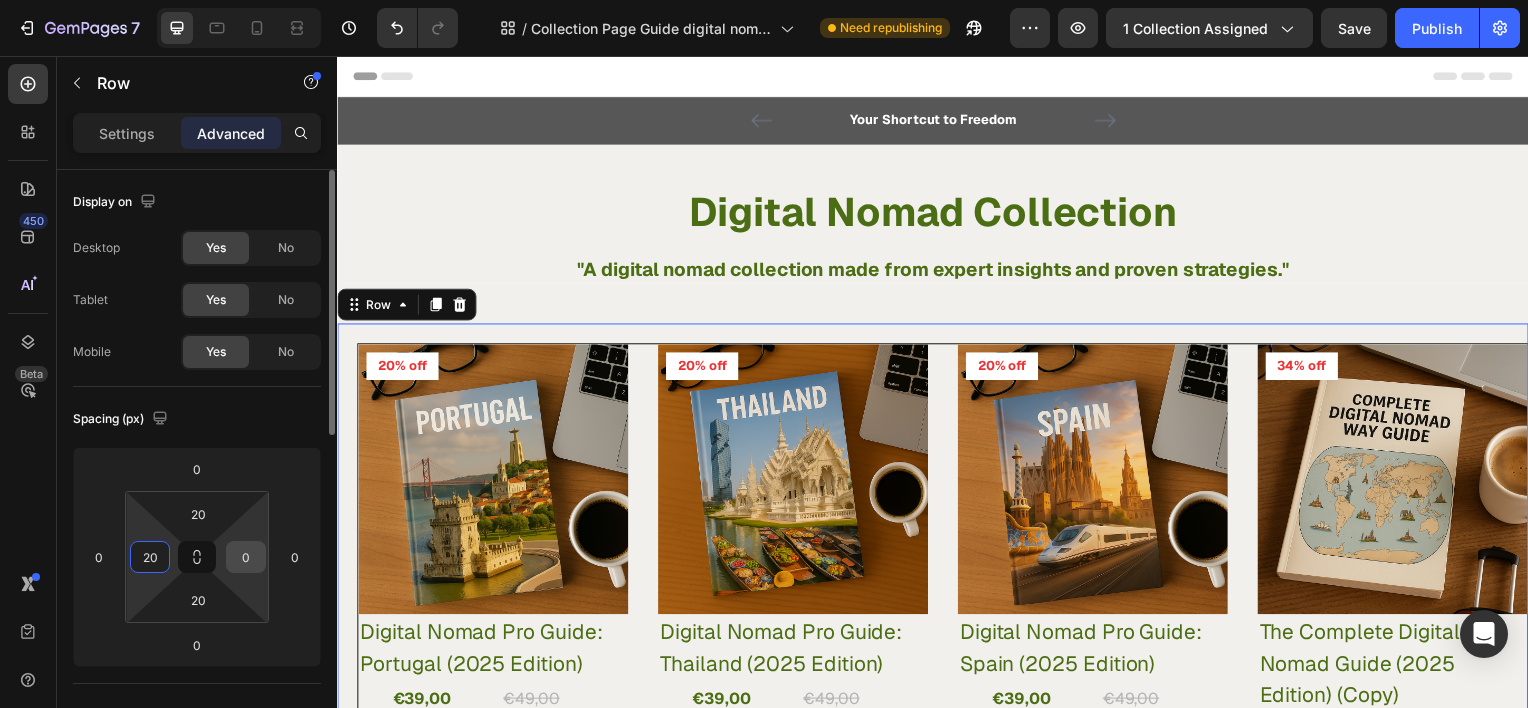 click on "0" at bounding box center (246, 557) 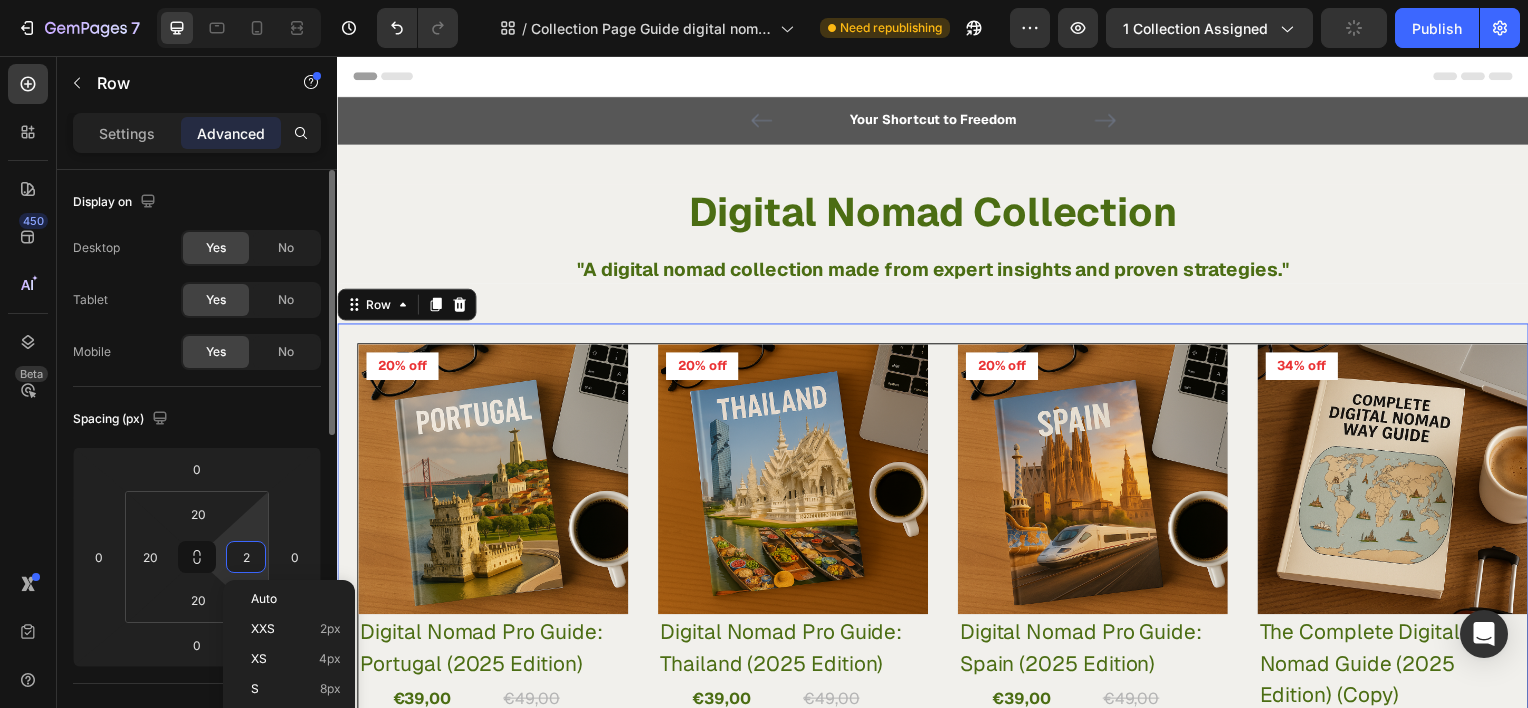 type on "20" 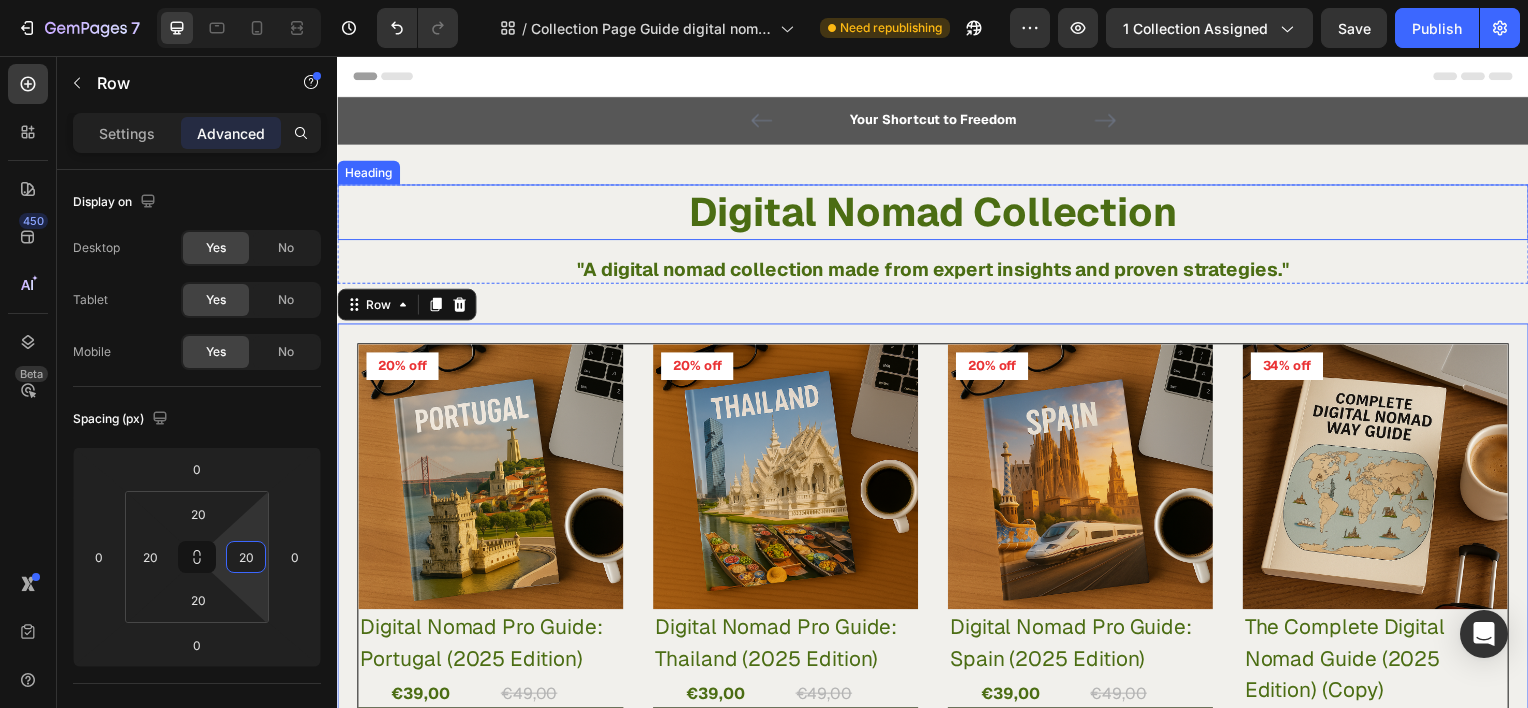 click on "Digital Nomad Collection" at bounding box center [937, 213] 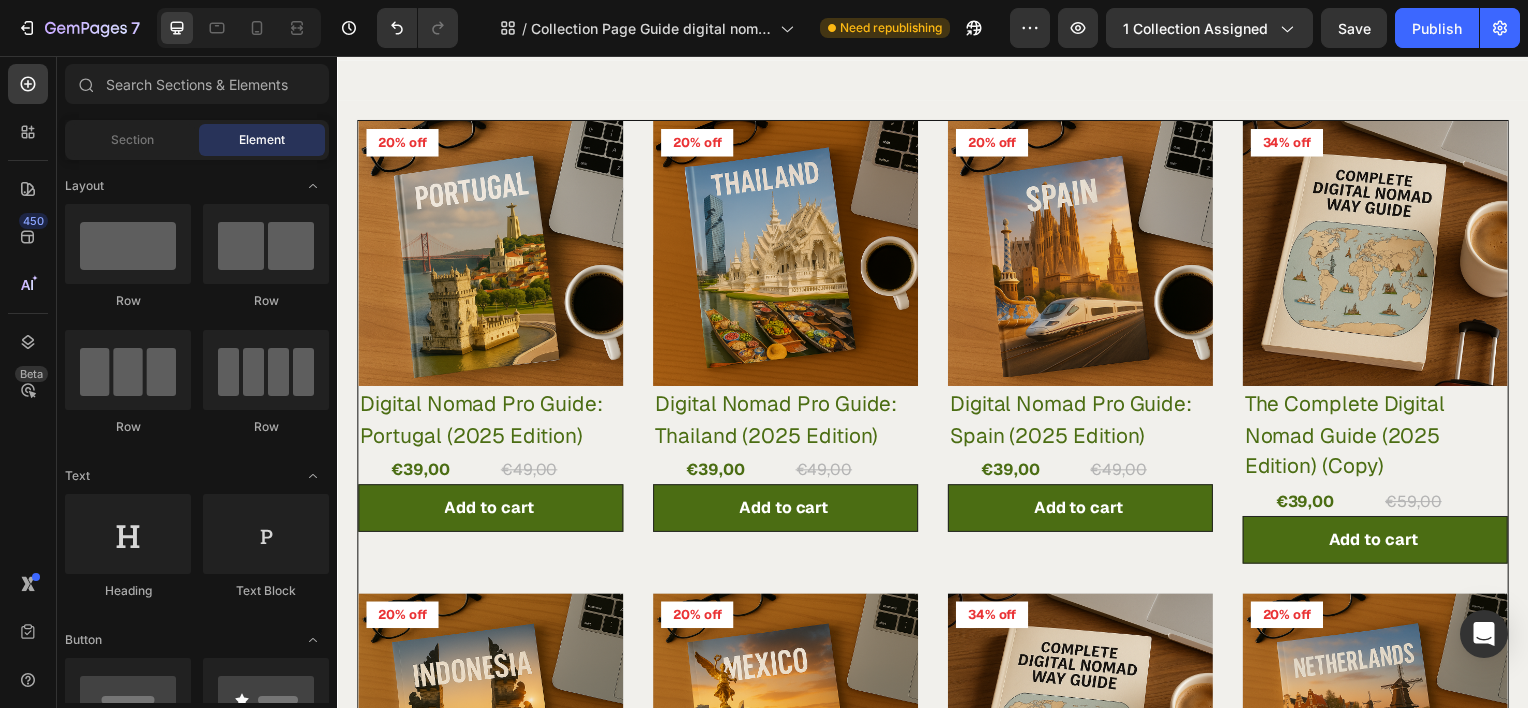 scroll, scrollTop: 212, scrollLeft: 0, axis: vertical 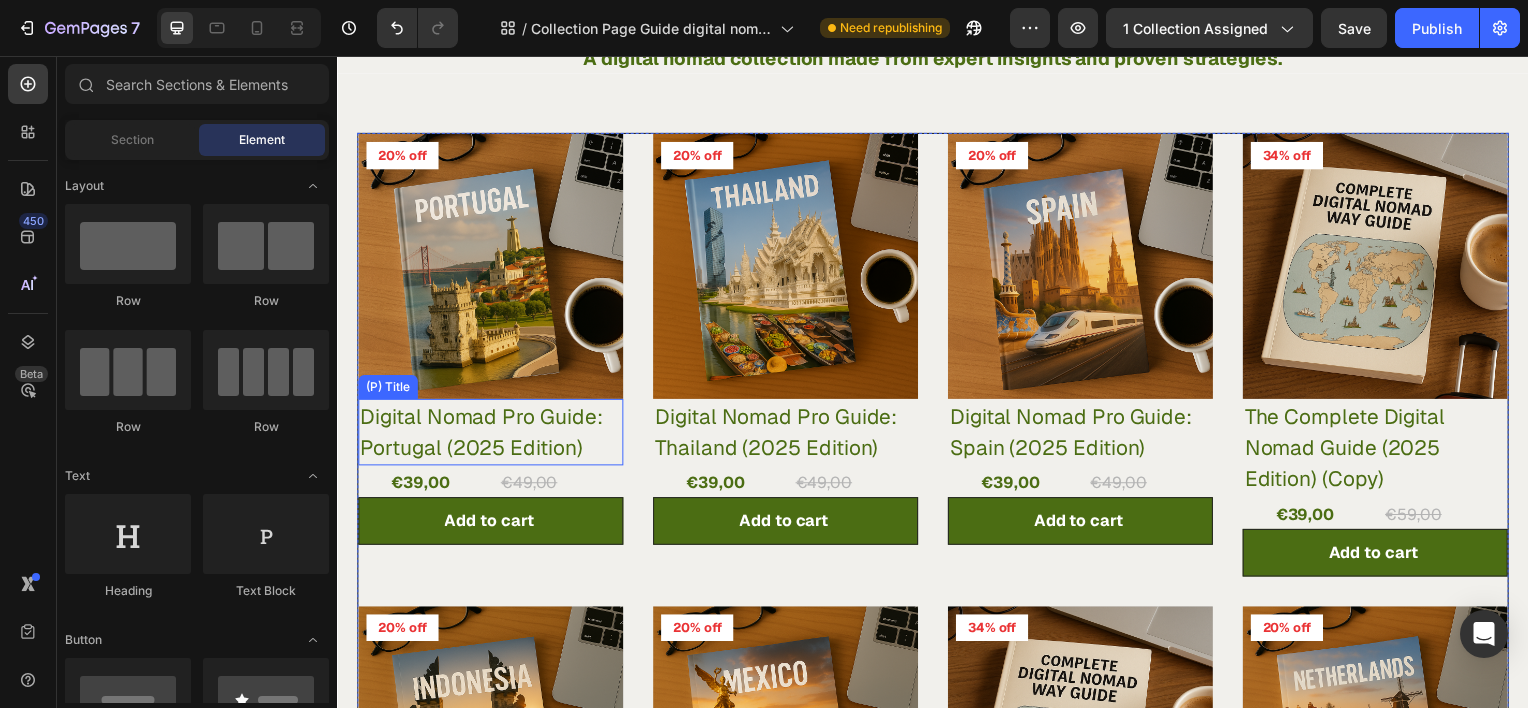 click on "Digital Nomad Pro Guide: Portugal (2025 Edition)" at bounding box center (491, 434) 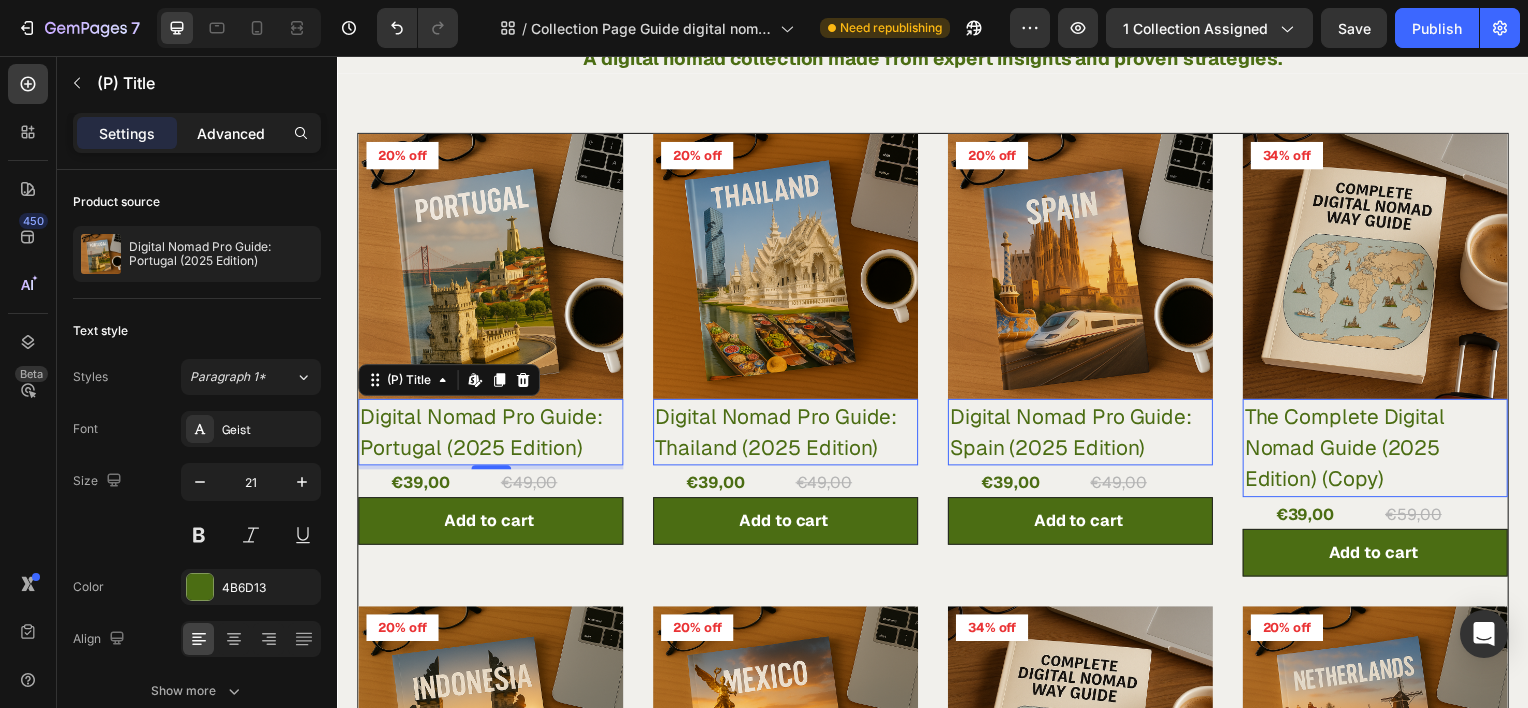 click on "Advanced" at bounding box center [231, 133] 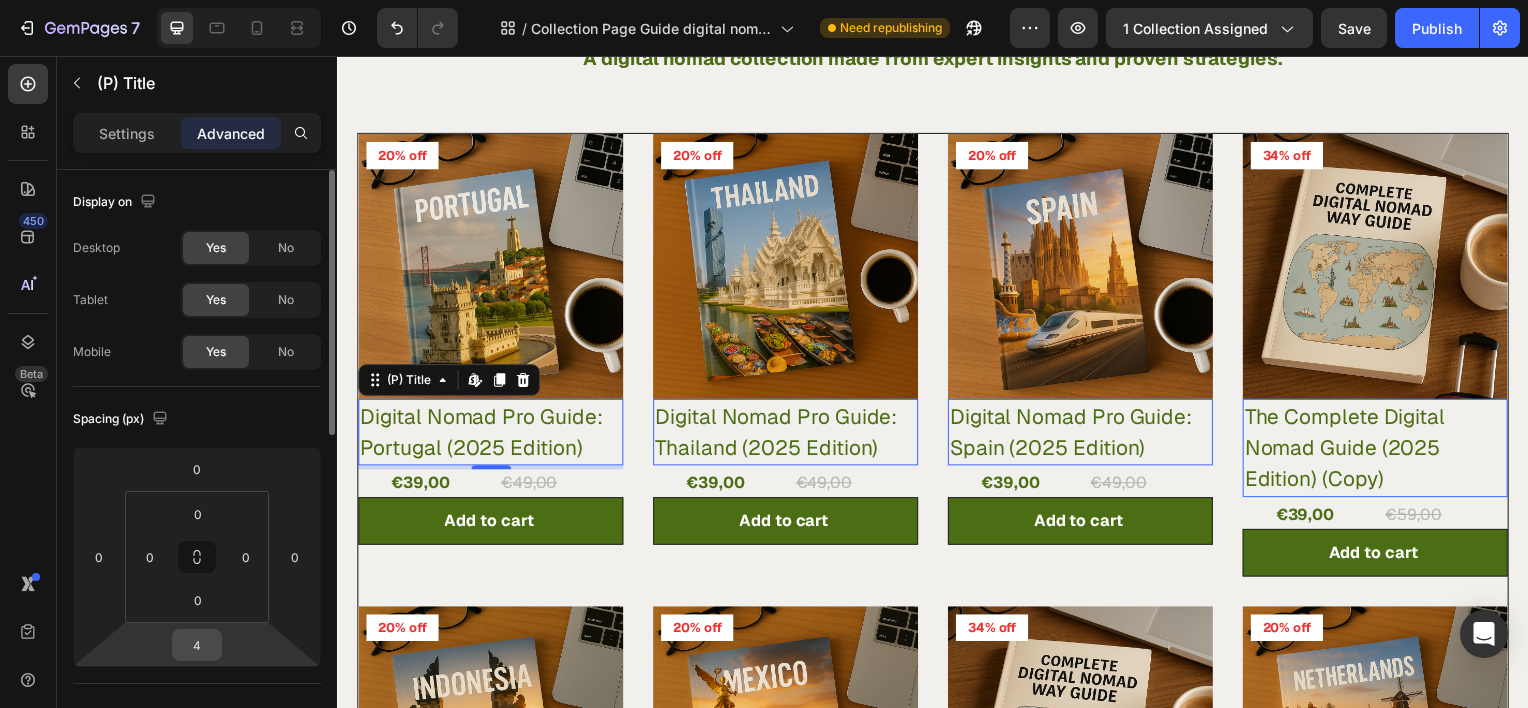 click on "4" at bounding box center (197, 645) 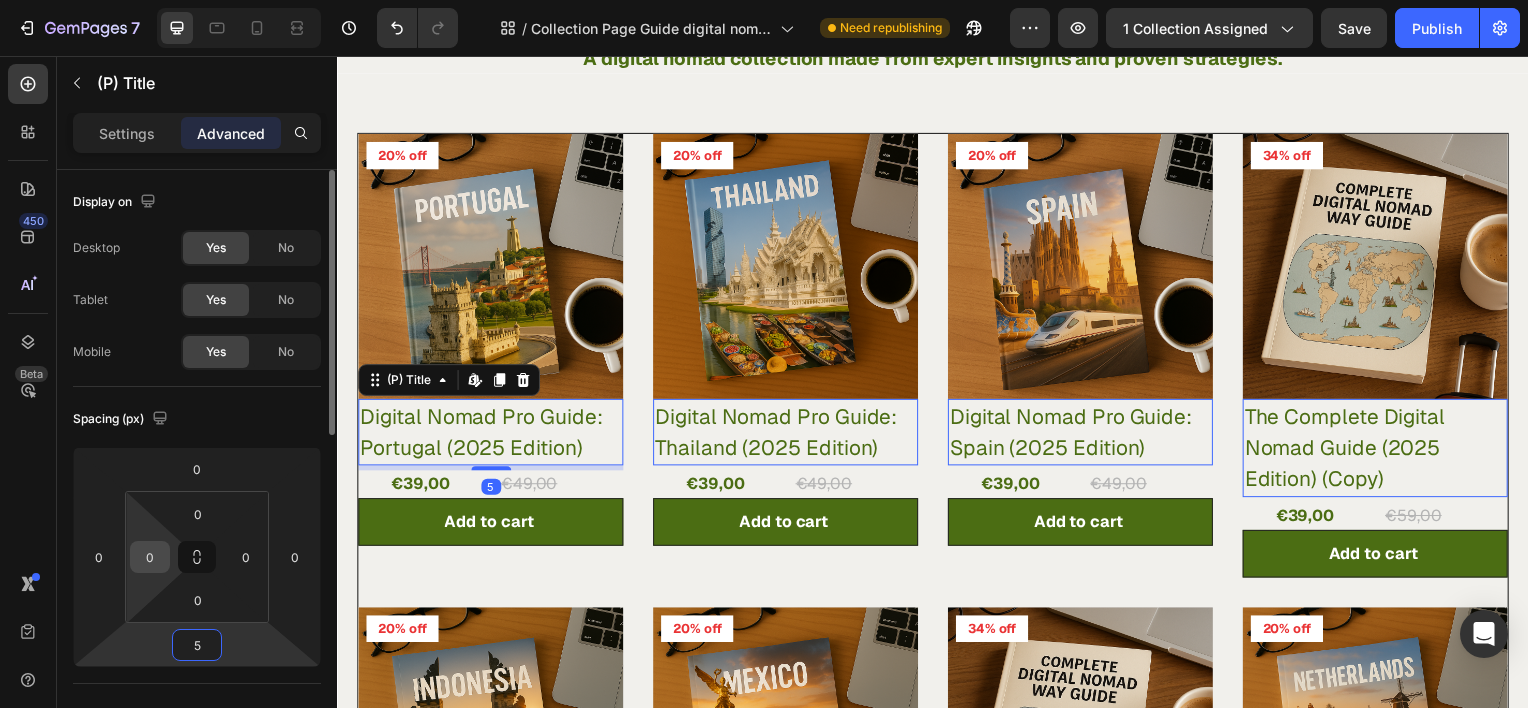 type on "5" 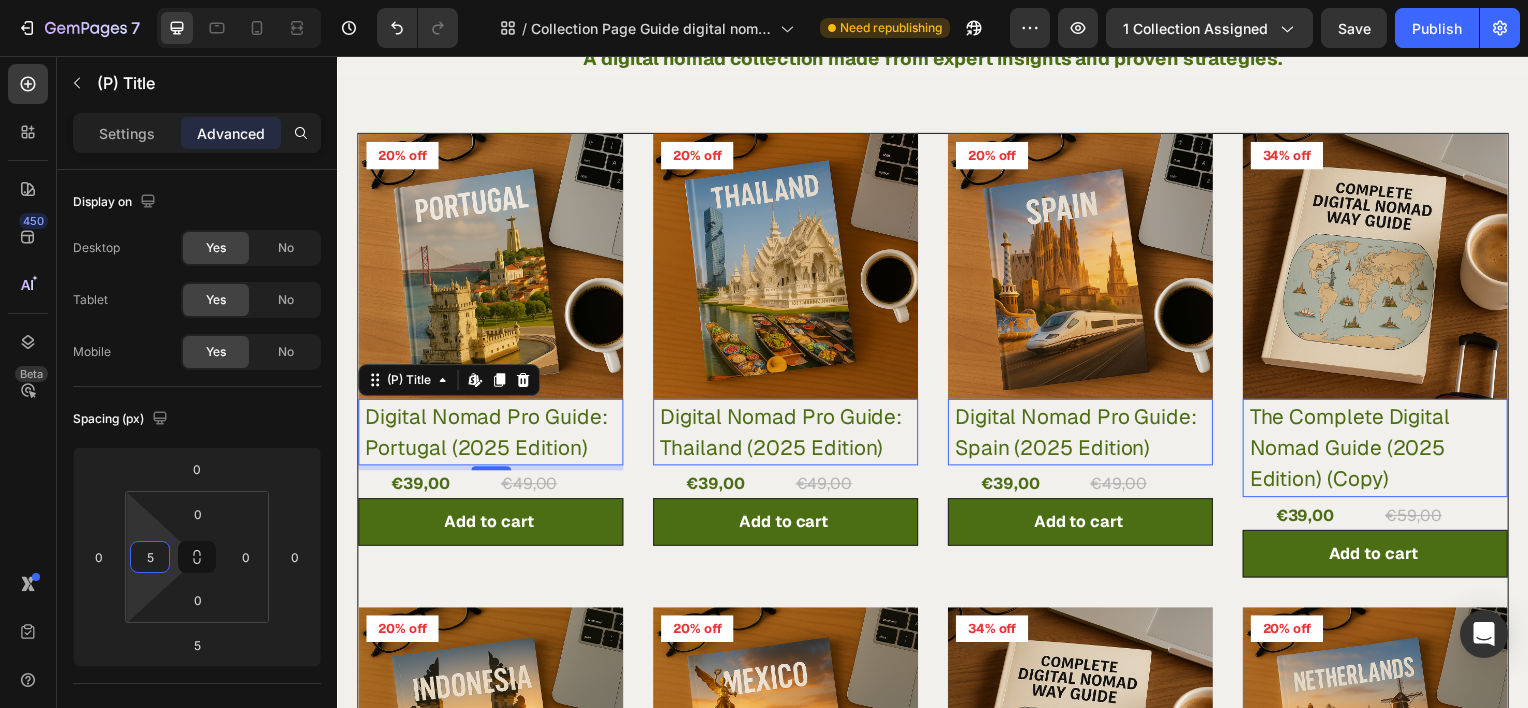 type on "5" 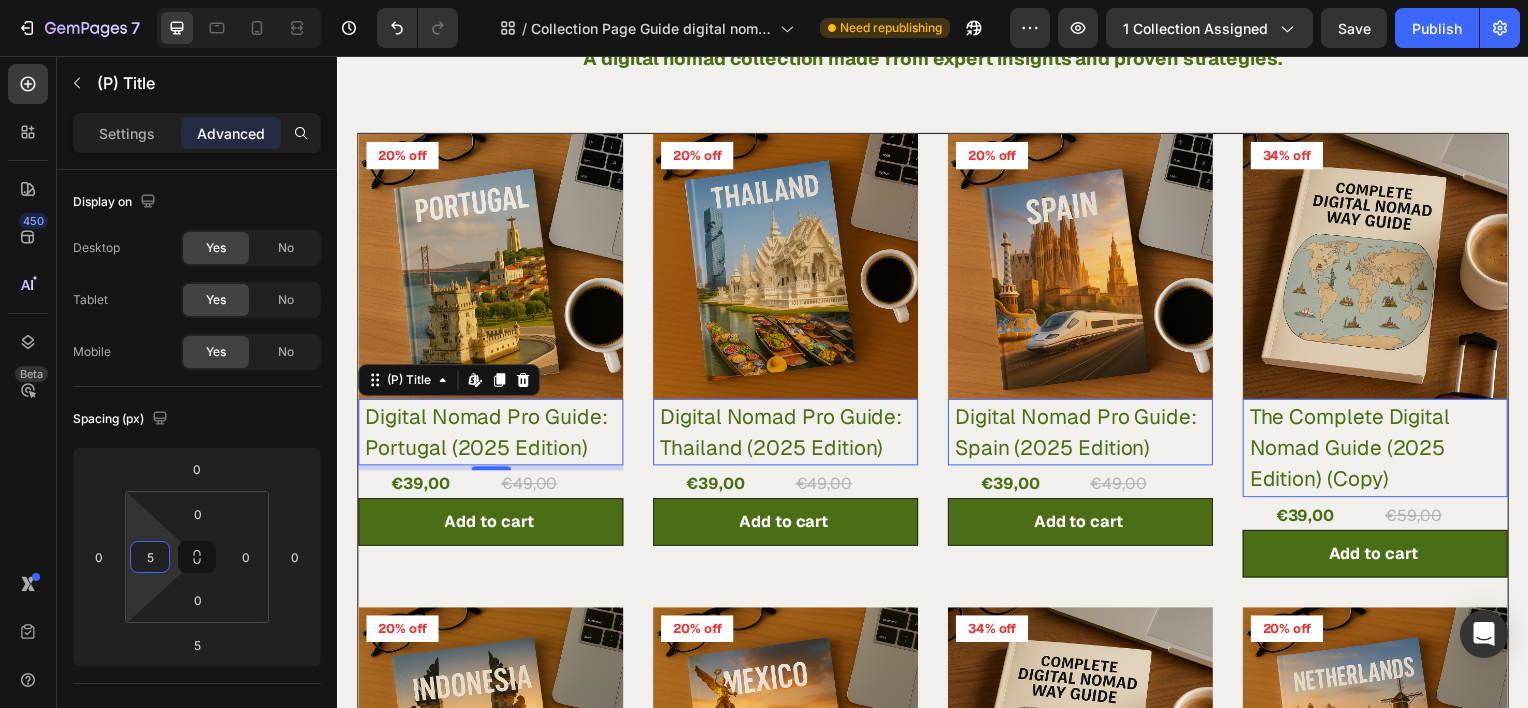 click on "Digital Nomad Pro Guide: Thailand (2025 Edition)" at bounding box center (791, 434) 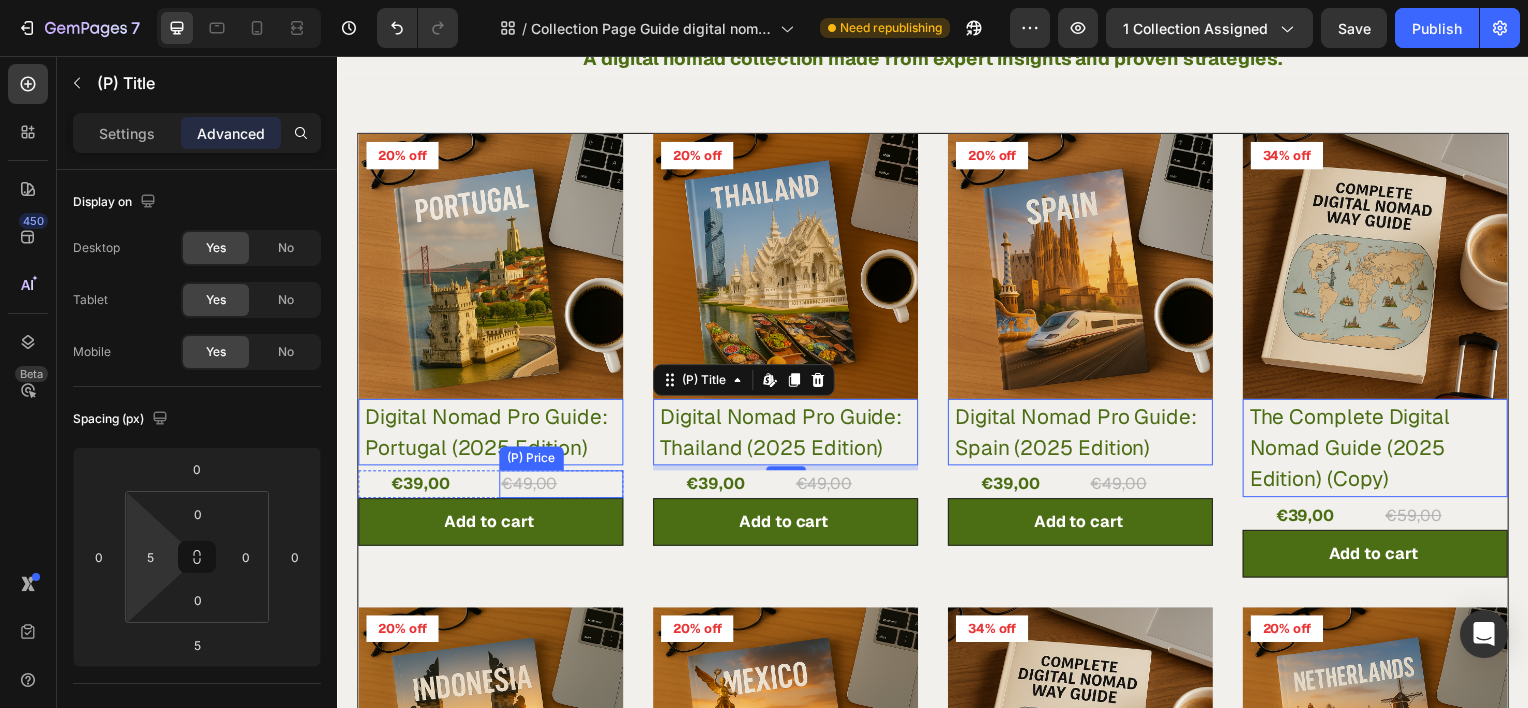 drag, startPoint x: 668, startPoint y: 425, endPoint x: 487, endPoint y: 485, distance: 190.68561 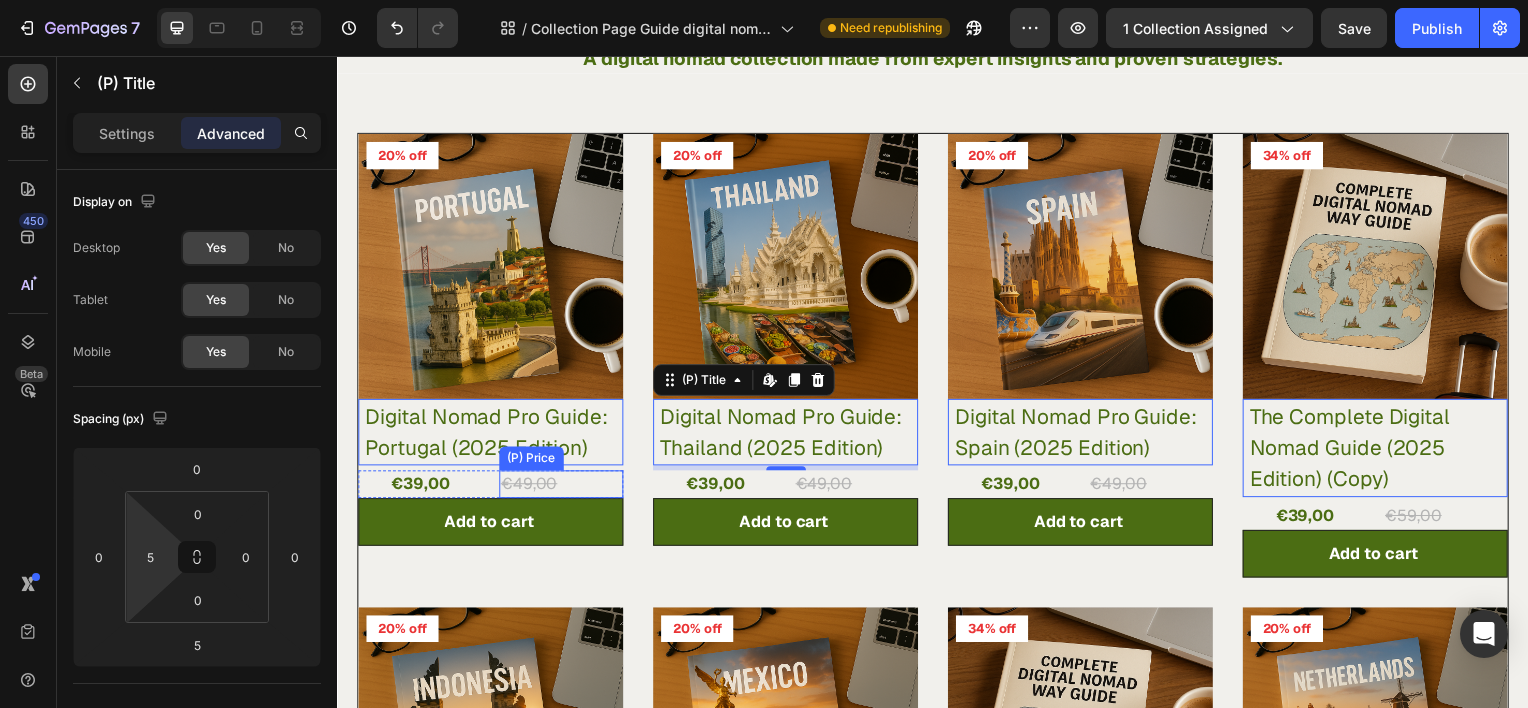 click on "Product Images & Gallery 20% off Product Badge Row Row Digital Nomad Pro Guide: Portugal ([YEAR] Edition) (P) Title Edit content in Shopify 5 €39,00 (P) Price (P) Price €49,00 (P) Price (P) Price Row Add to cart (P) Cart Button Product List Product Images & Gallery 20% off Product Badge Row Row Digital Nomad Pro Guide: Thailand ([YEAR] Edition) (P) Title Edit content in Shopify 0 €39,00 (P) Price (P) Price €49,00 (P) Price (P) Price Row Add to cart (P) Cart Button Product List Product Images & Gallery 20% off Product Badge Row Row Digital Nomad Pro Guide: Spain ([YEAR] Edition) (P) Title Edit content in Shopify 0 €39,00 (P) Price (P) Price €49,00 (P) Price (P) Price Row Add to cart (P) Cart Button Product List Product Images & Gallery 34% off Product Badge Row Row The Complete Digital Nomad Guide ([YEAR] Edition) (Copy) (P) Title Edit content in Shopify 0 €39,00 (P) Price (P) Price €59,00 (P) Price (P) Price Row Add to cart (P) Cart Button Product List Product Images & Gallery 20% off Row Row" at bounding box center [937, 595] 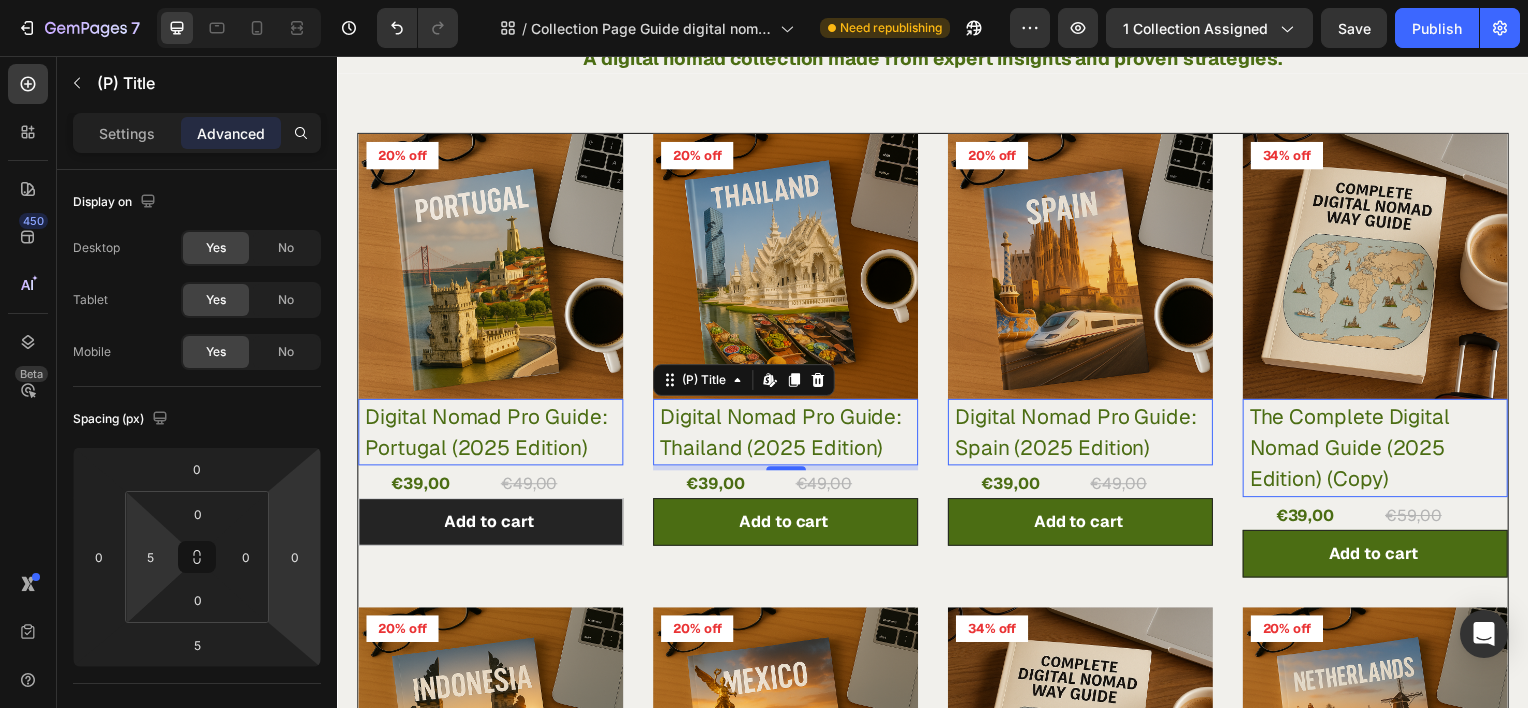 click on "Add to cart" at bounding box center [491, 525] 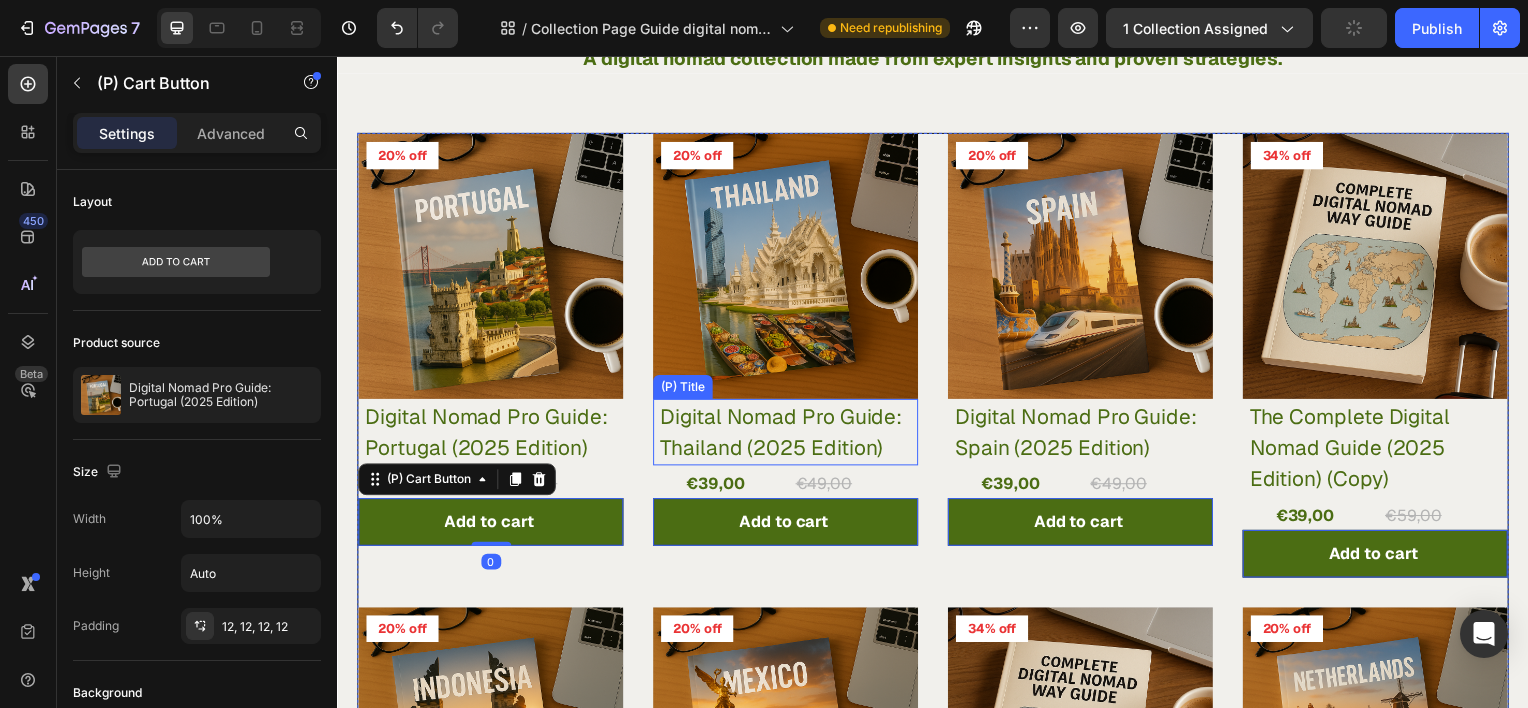 click on "Digital Nomad Pro Guide: Thailand (2025 Edition)" at bounding box center (791, 434) 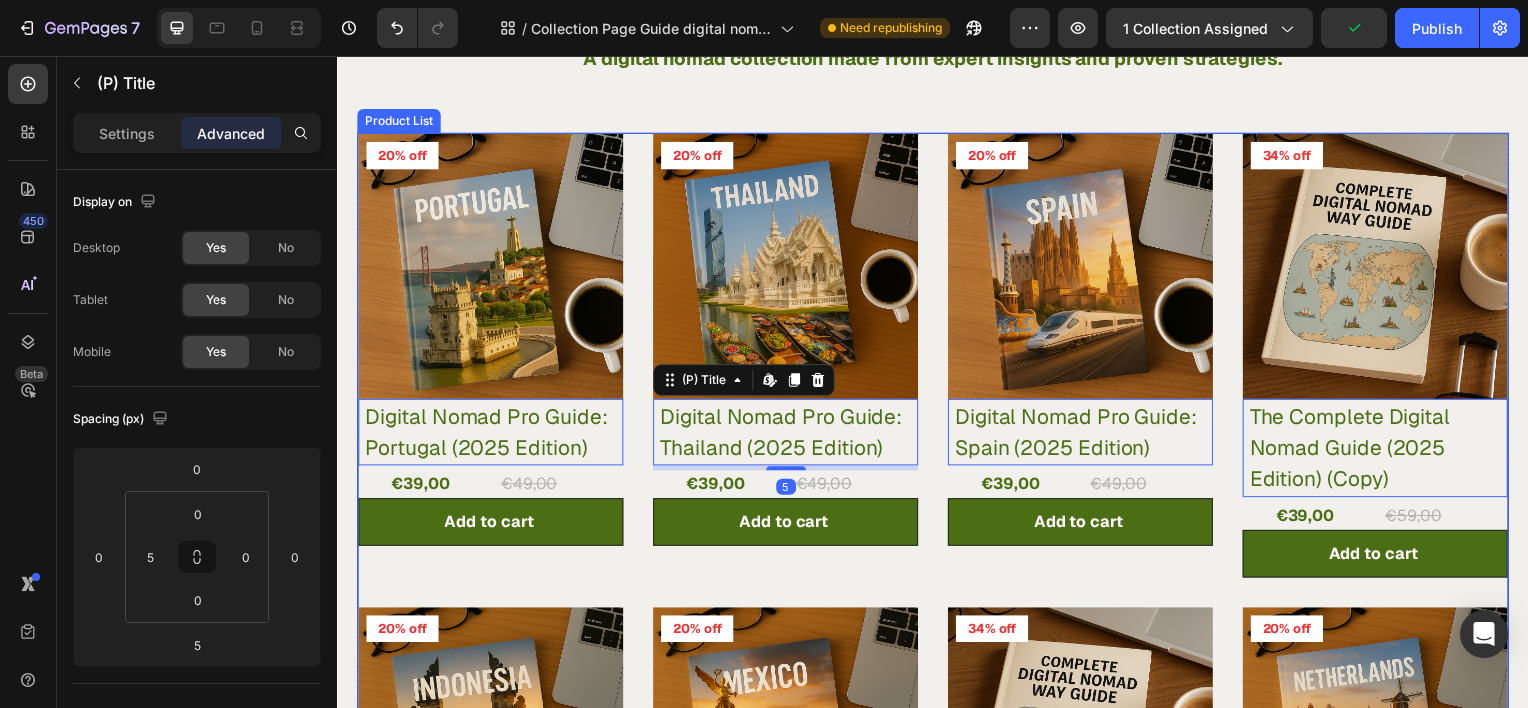 click on "Product Images & Gallery 20% off Product Badge Row Row Digital Nomad Pro Guide: Portugal ([YEAR] Edition) (P) Title Edit content in Shopify 0 €39,00 (P) Price (P) Price €49,00 (P) Price (P) Price Row Add to cart (P) Cart Button Product List Product Images & Gallery 20% off Product Badge Row Row Digital Nomad Pro Guide: Thailand ([YEAR] Edition) (P) Title Edit content in Shopify 5 €39,00 (P) Price (P) Price €49,00 (P) Price (P) Price Row Add to cart (P) Cart Button Product List Product Images & Gallery 20% off Product Badge Row Row Digital Nomad Pro Guide: Spain ([YEAR] Edition) (P) Title Edit content in Shopify 0 €39,00 (P) Price (P) Price €49,00 (P) Price (P) Price Row Add to cart (P) Cart Button Product List Product Images & Gallery 34% off Product Badge Row Row The Complete Digital Nomad Guide ([YEAR] Edition) (Copy) (P) Title Edit content in Shopify 0 €39,00 (P) Price (P) Price €59,00 (P) Price (P) Price Row Add to cart (P) Cart Button Product List Product Images & Gallery 20% off Row Row" at bounding box center [937, 595] 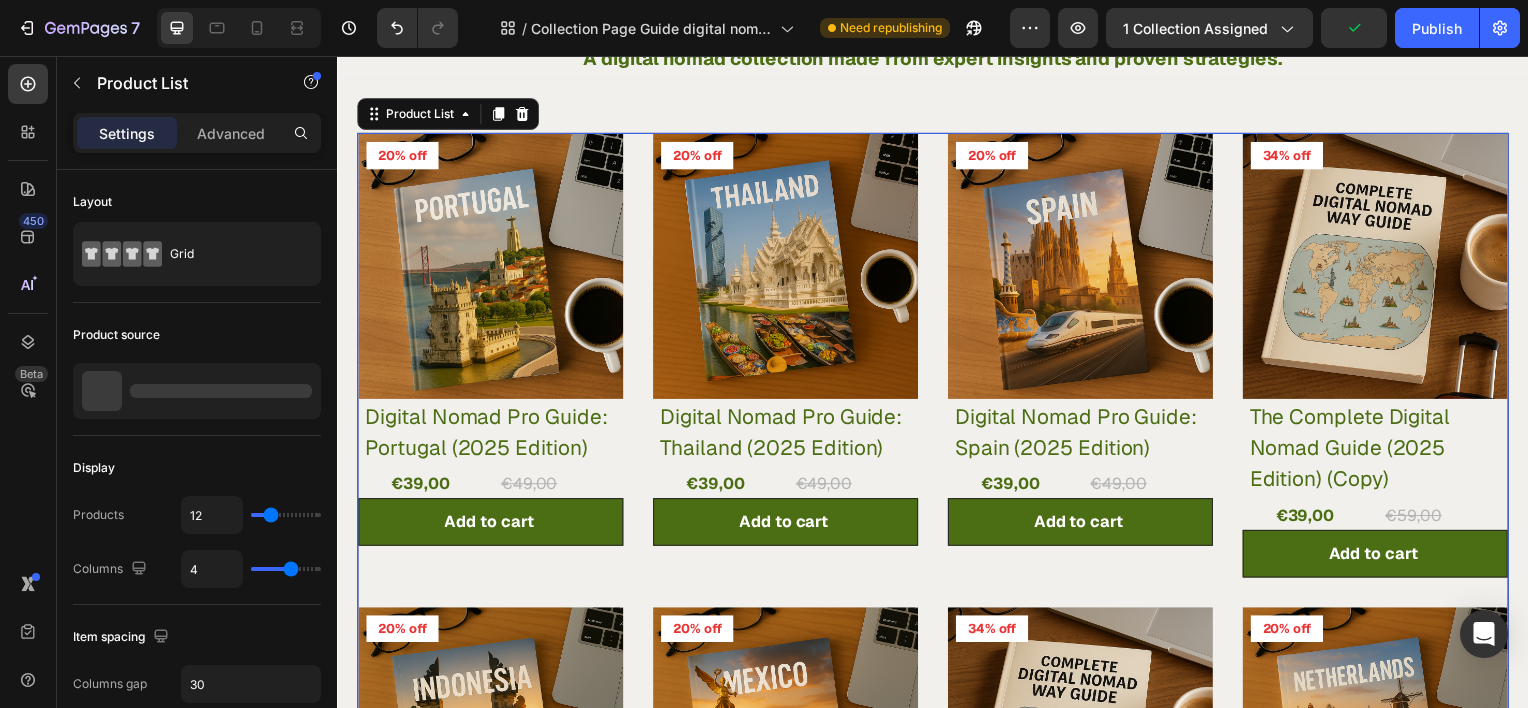 drag, startPoint x: 926, startPoint y: 425, endPoint x: 939, endPoint y: 430, distance: 13.928389 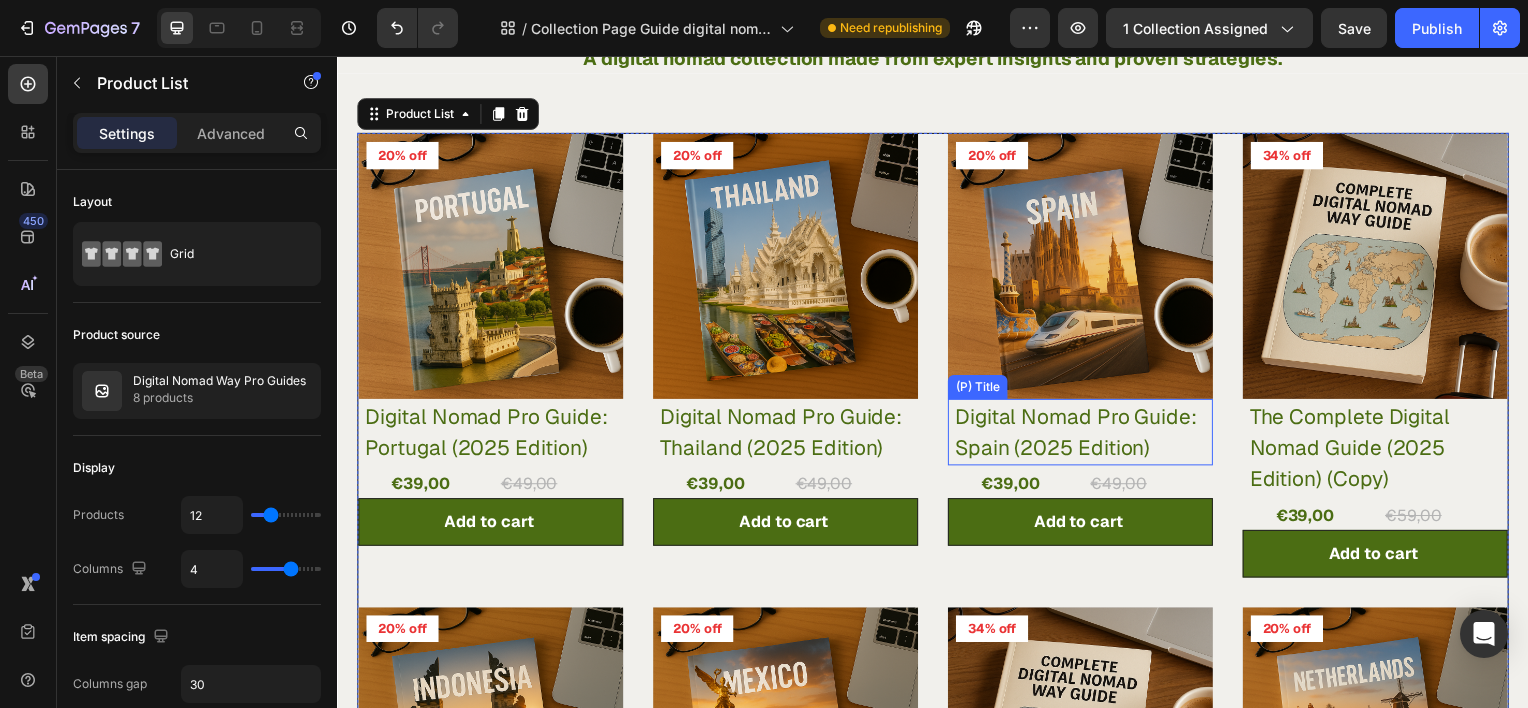 click on "Digital Nomad Pro Guide: Spain (2025 Edition)" at bounding box center (1088, 434) 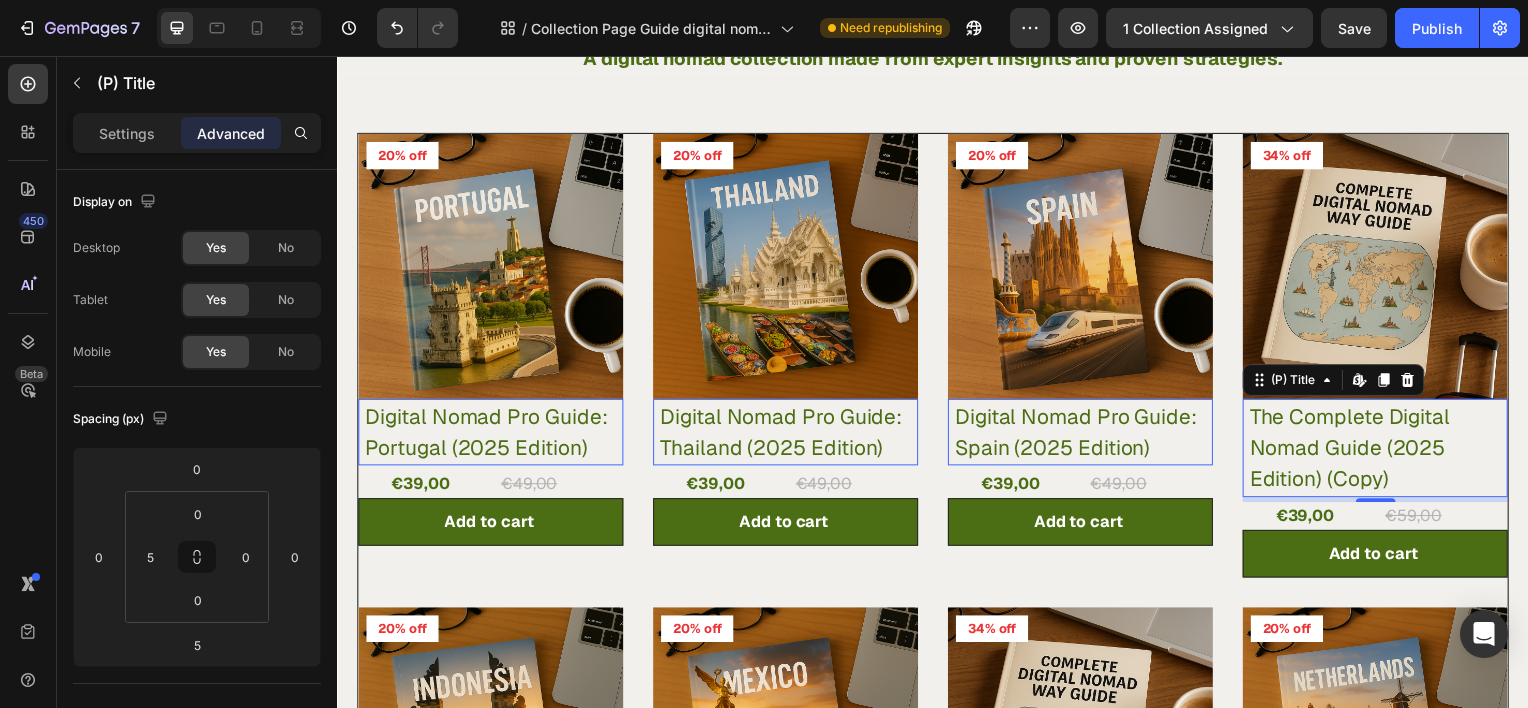 click on "The Complete Digital Nomad Guide (2025 Edition) (Copy)" at bounding box center [1385, 450] 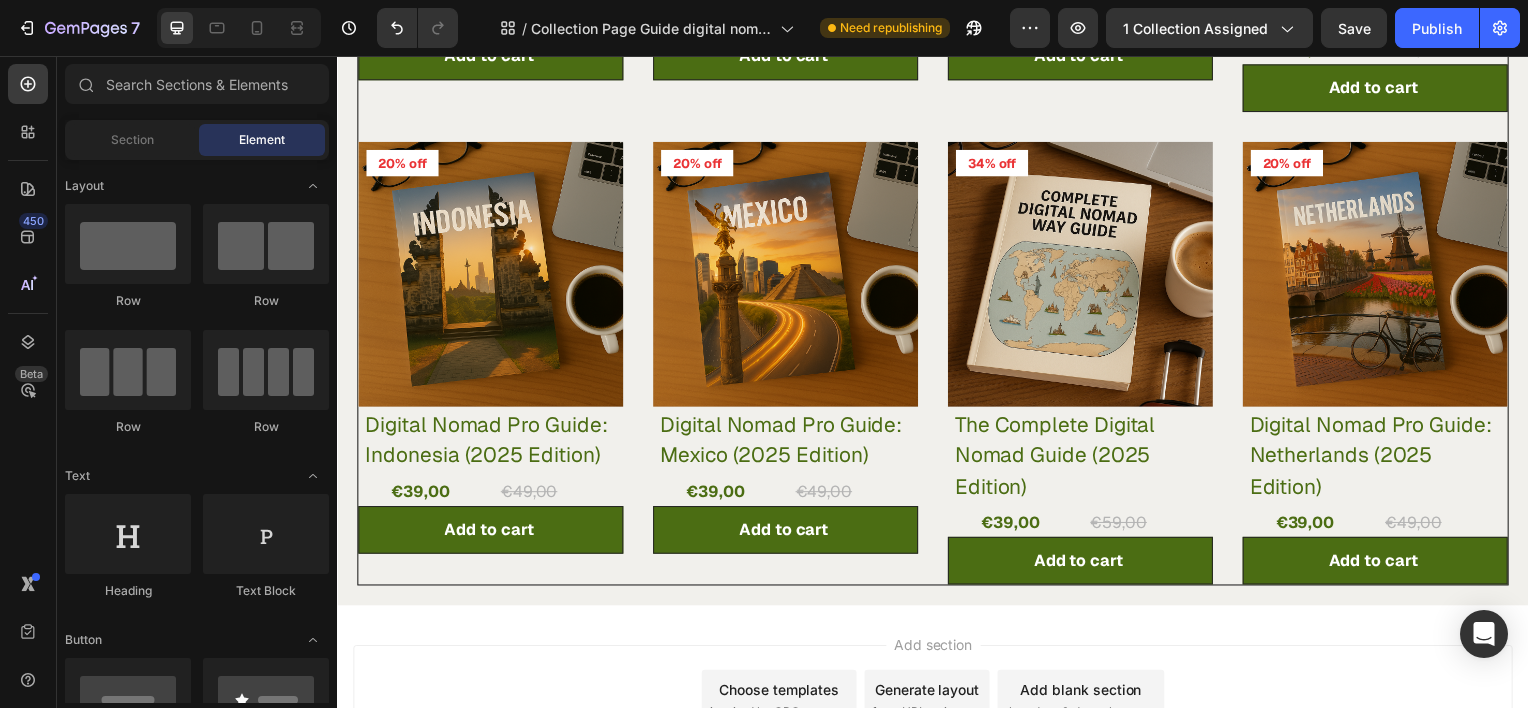 scroll, scrollTop: 683, scrollLeft: 0, axis: vertical 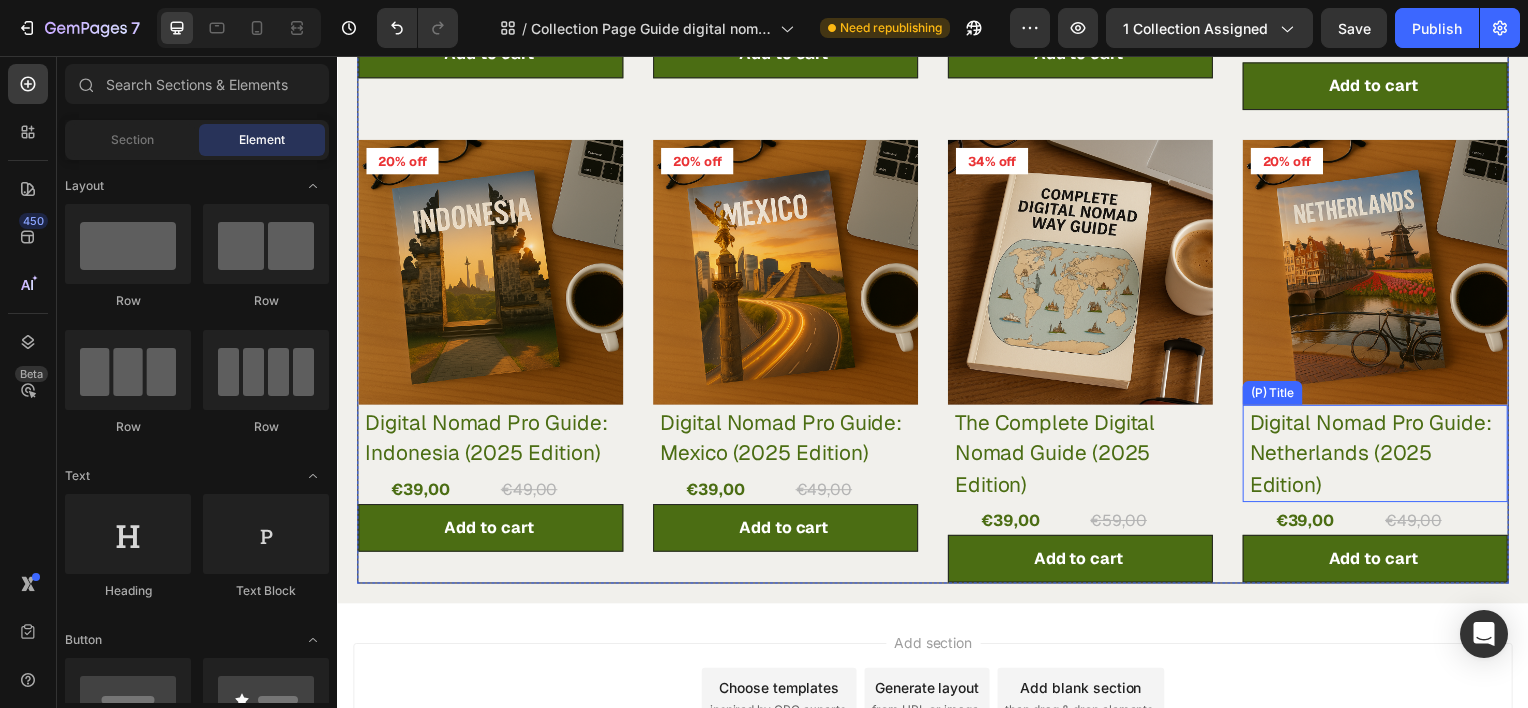 click on "Digital Nomad Pro Guide: Netherlands (2025 Edition)" at bounding box center [1385, 456] 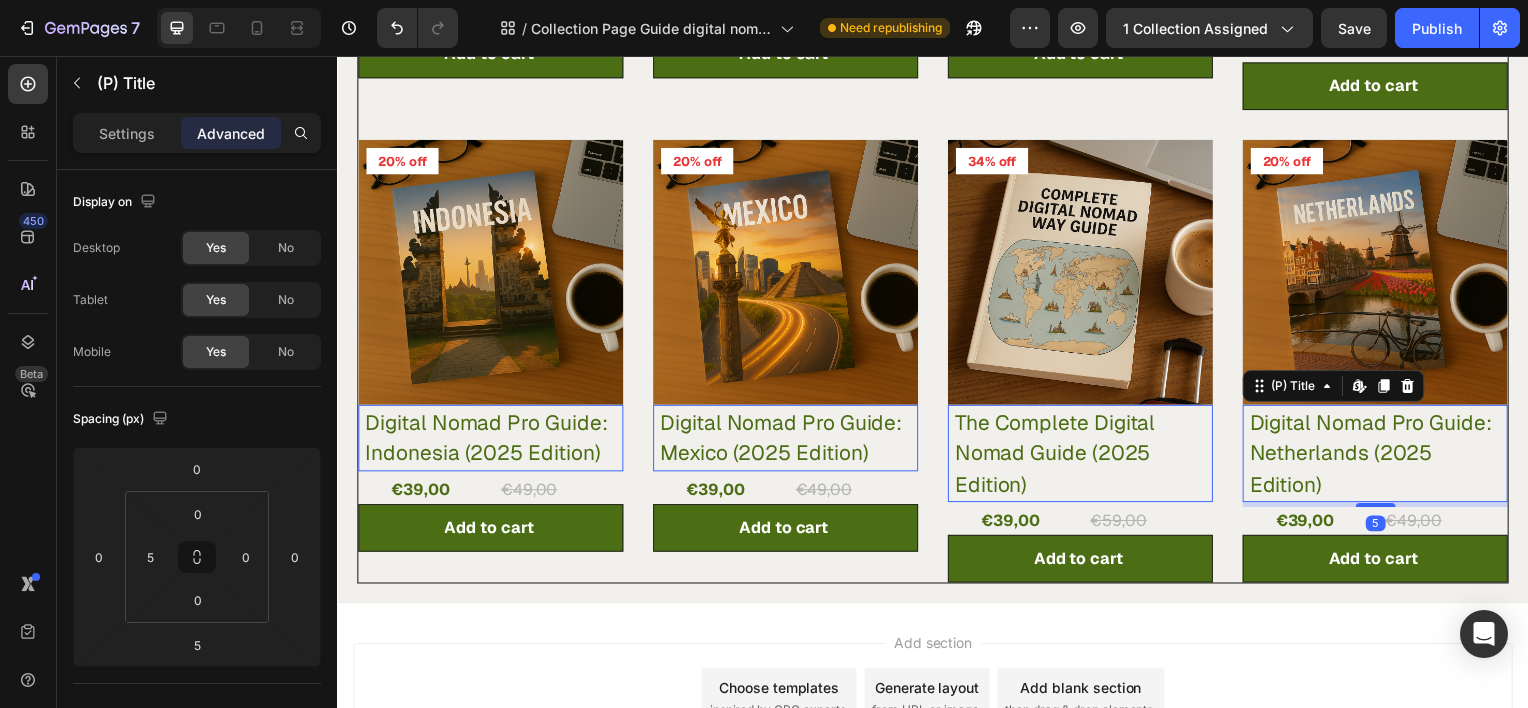 click on "The Complete Digital Nomad Guide (2025 Edition)" at bounding box center (1088, 456) 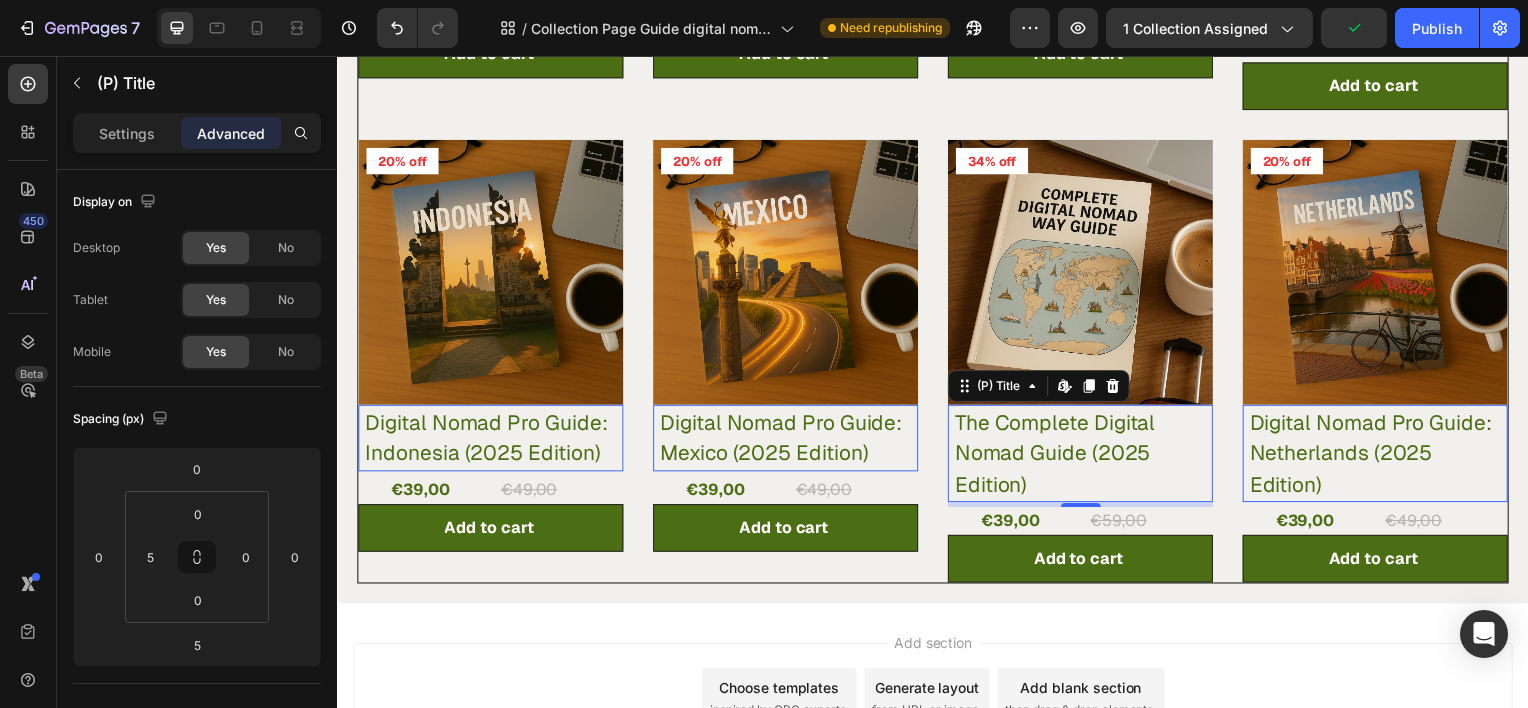 click on "Digital Nomad Pro Guide: Mexico (2025 Edition)" at bounding box center (791, 440) 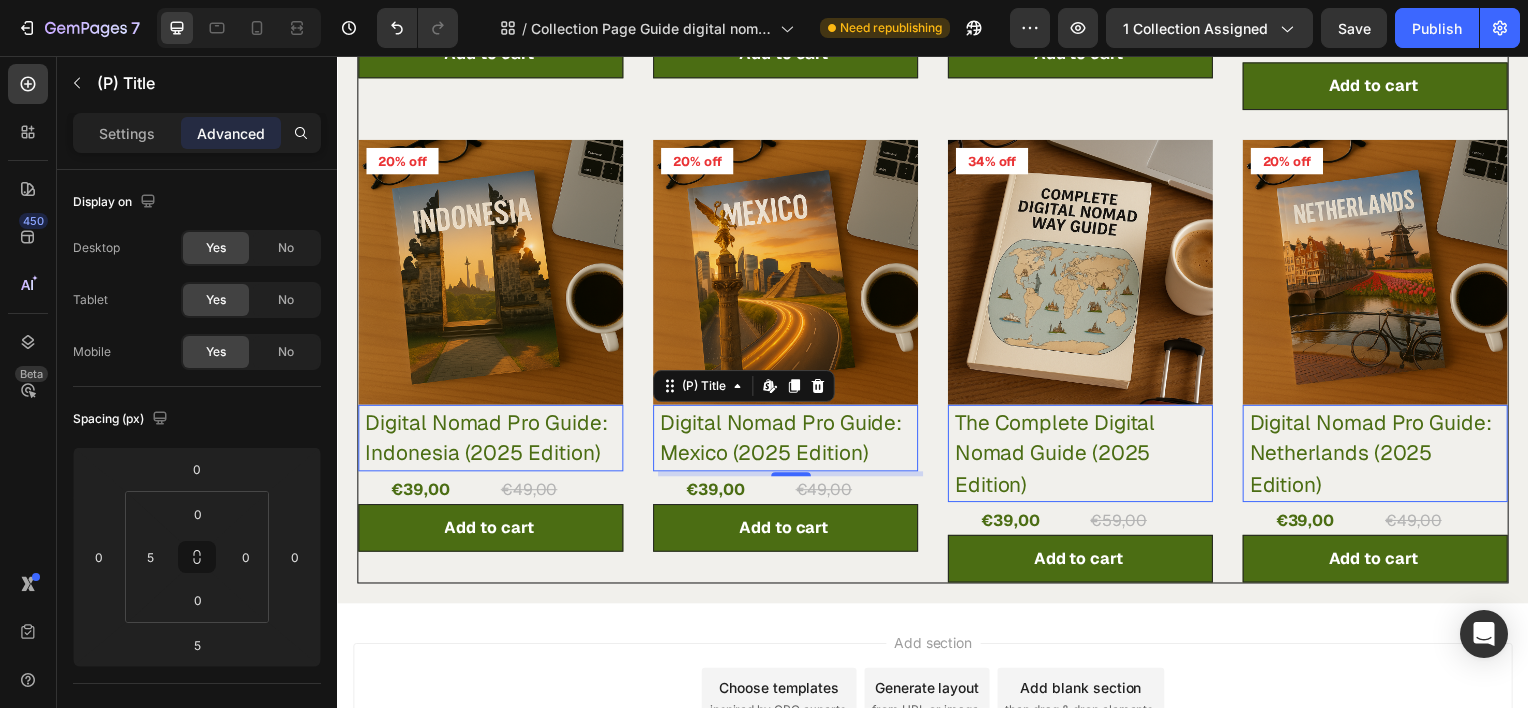 click on "Digital Nomad Pro Guide: Indonesia (2025 Edition)" at bounding box center (494, 440) 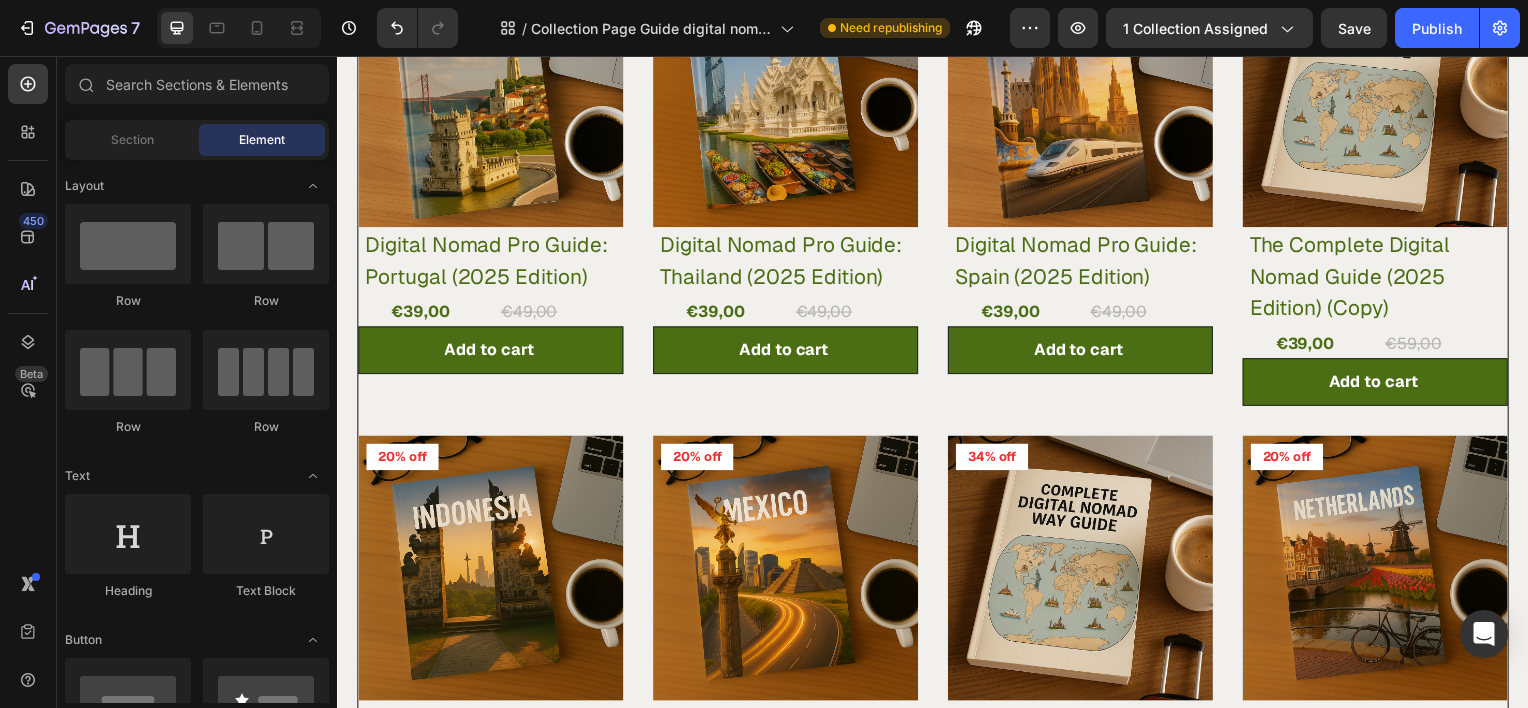 scroll, scrollTop: 383, scrollLeft: 0, axis: vertical 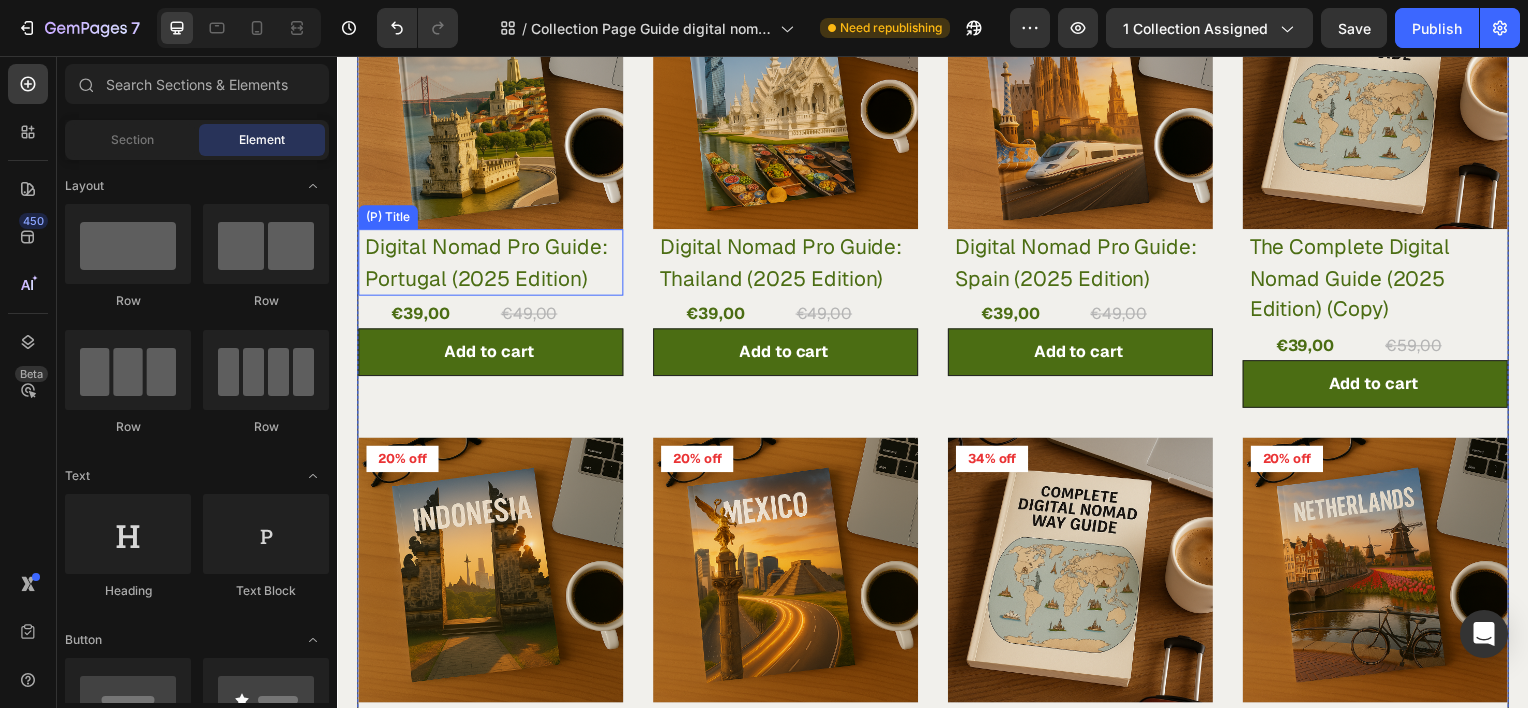 click on "Digital Nomad Pro Guide: Portugal (2025 Edition)" at bounding box center [494, 263] 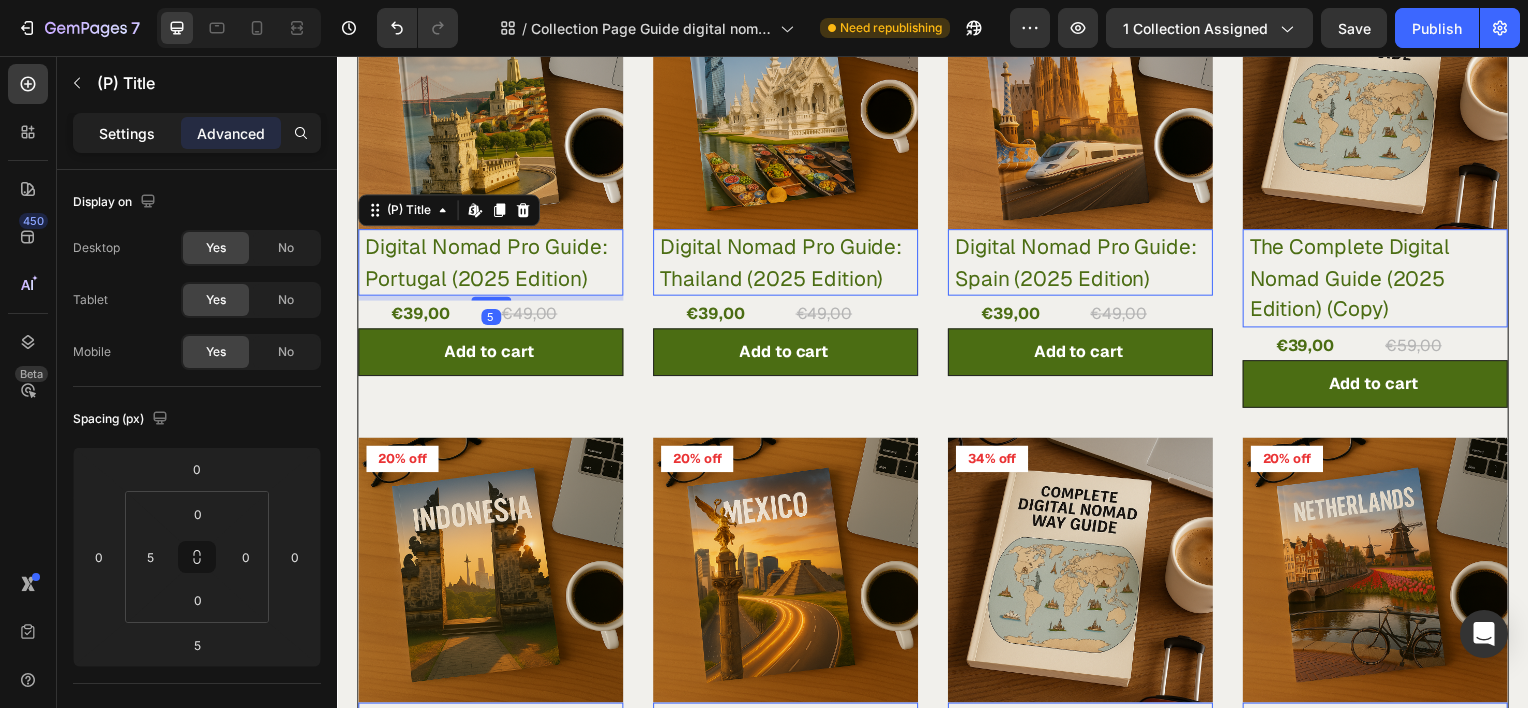click on "Settings" at bounding box center [127, 133] 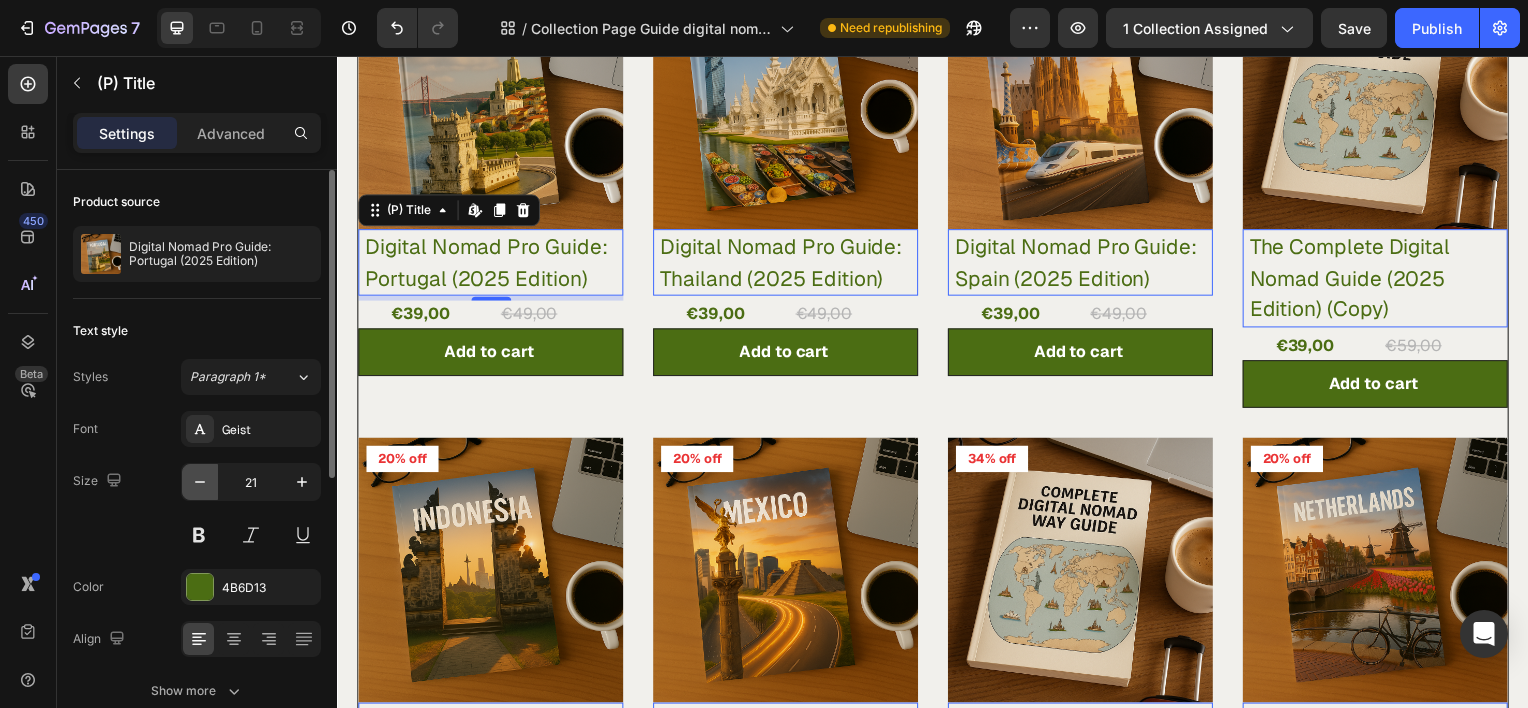 click 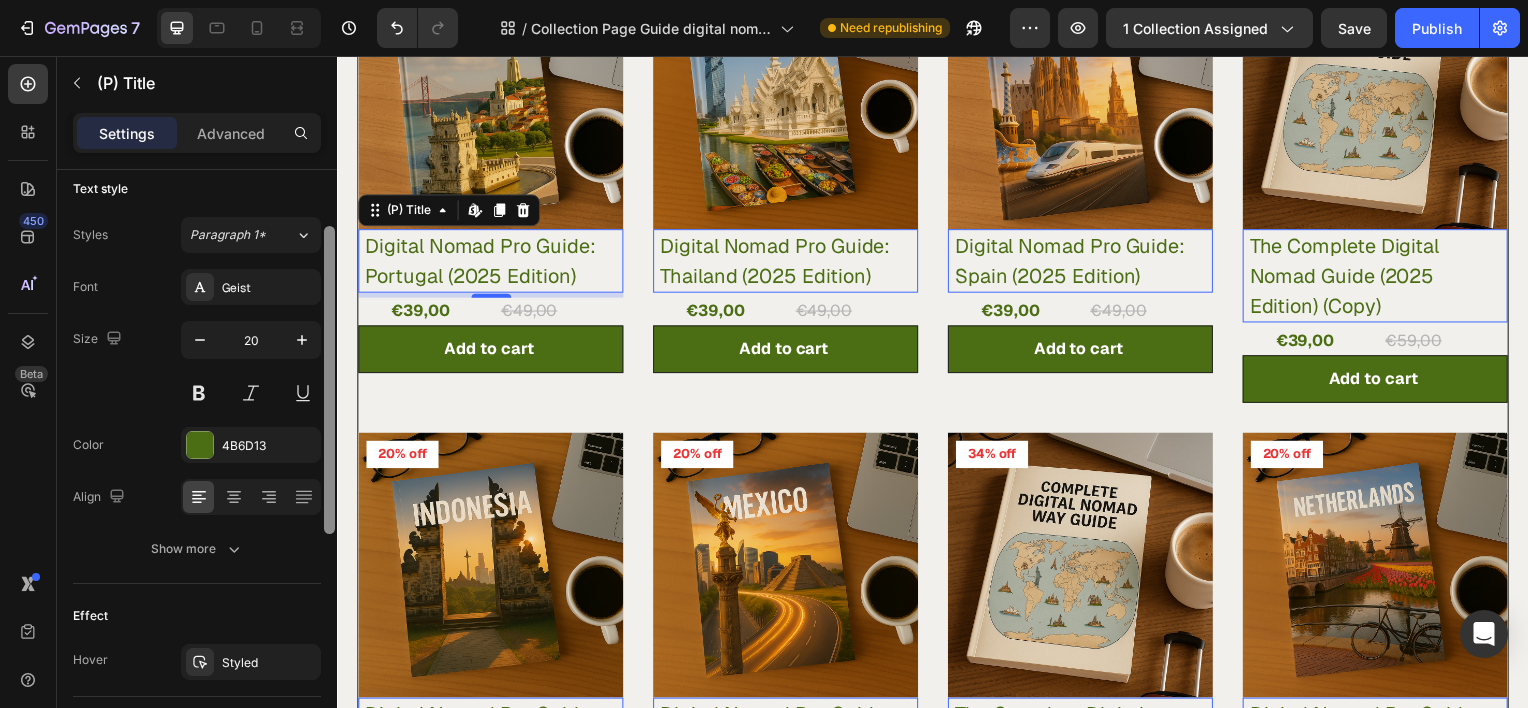 scroll, scrollTop: 156, scrollLeft: 0, axis: vertical 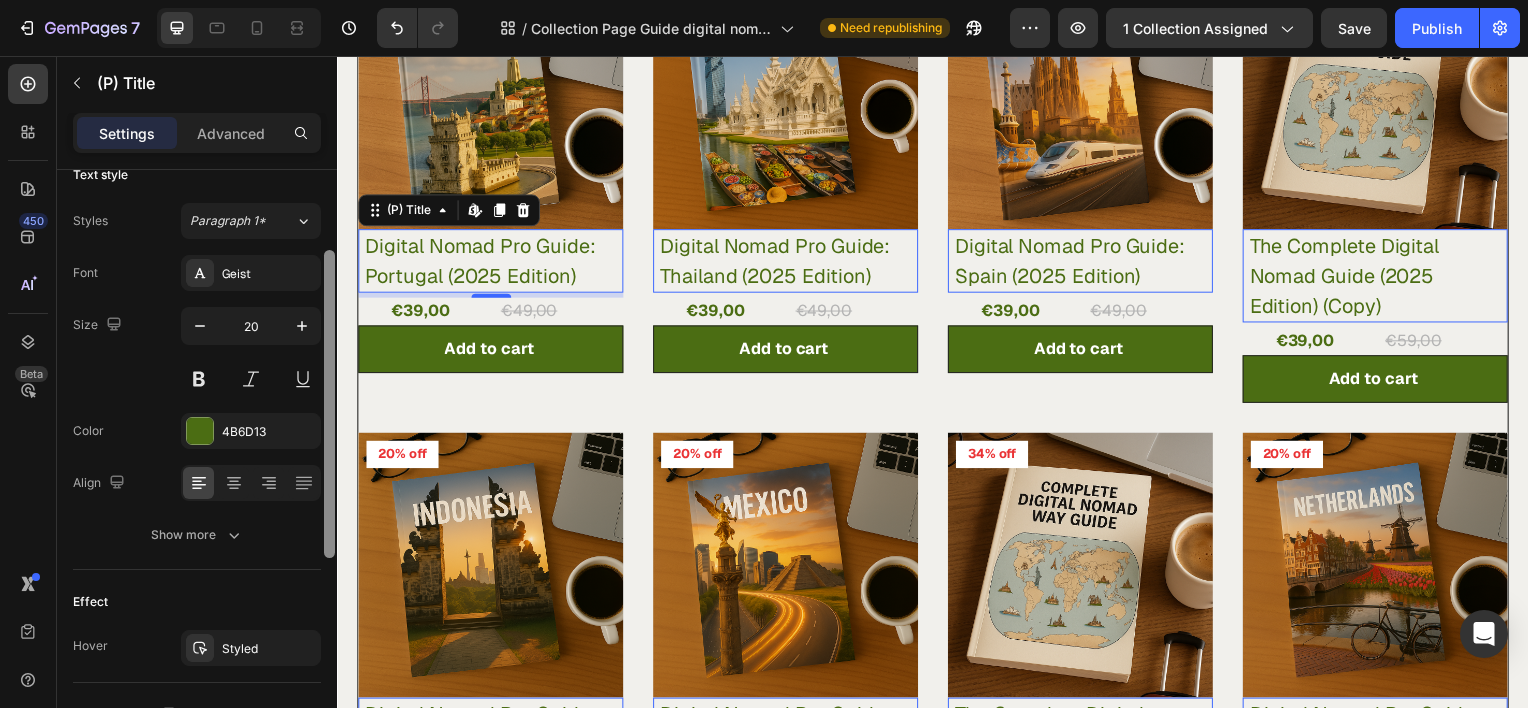 drag, startPoint x: 329, startPoint y: 428, endPoint x: 328, endPoint y: 509, distance: 81.00617 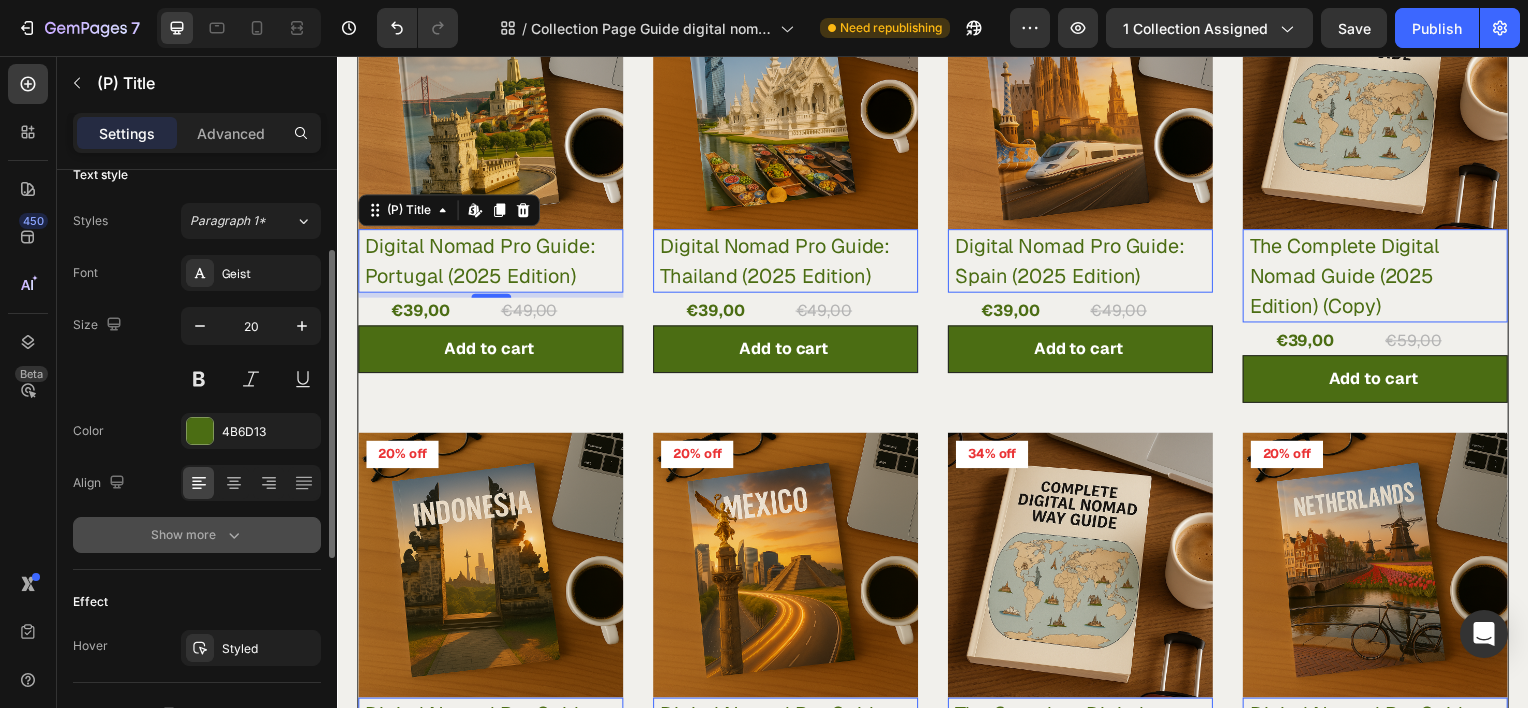 click 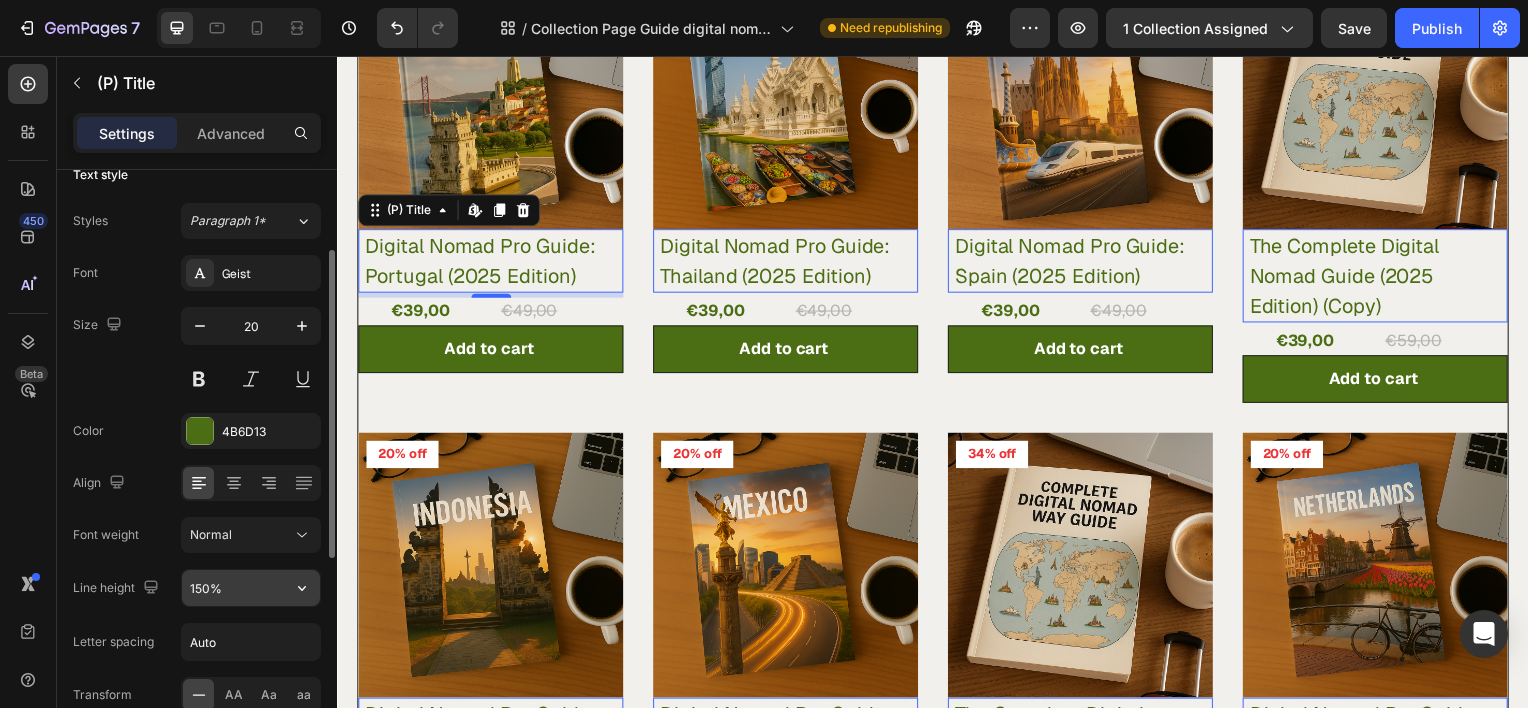click on "150%" at bounding box center (251, 588) 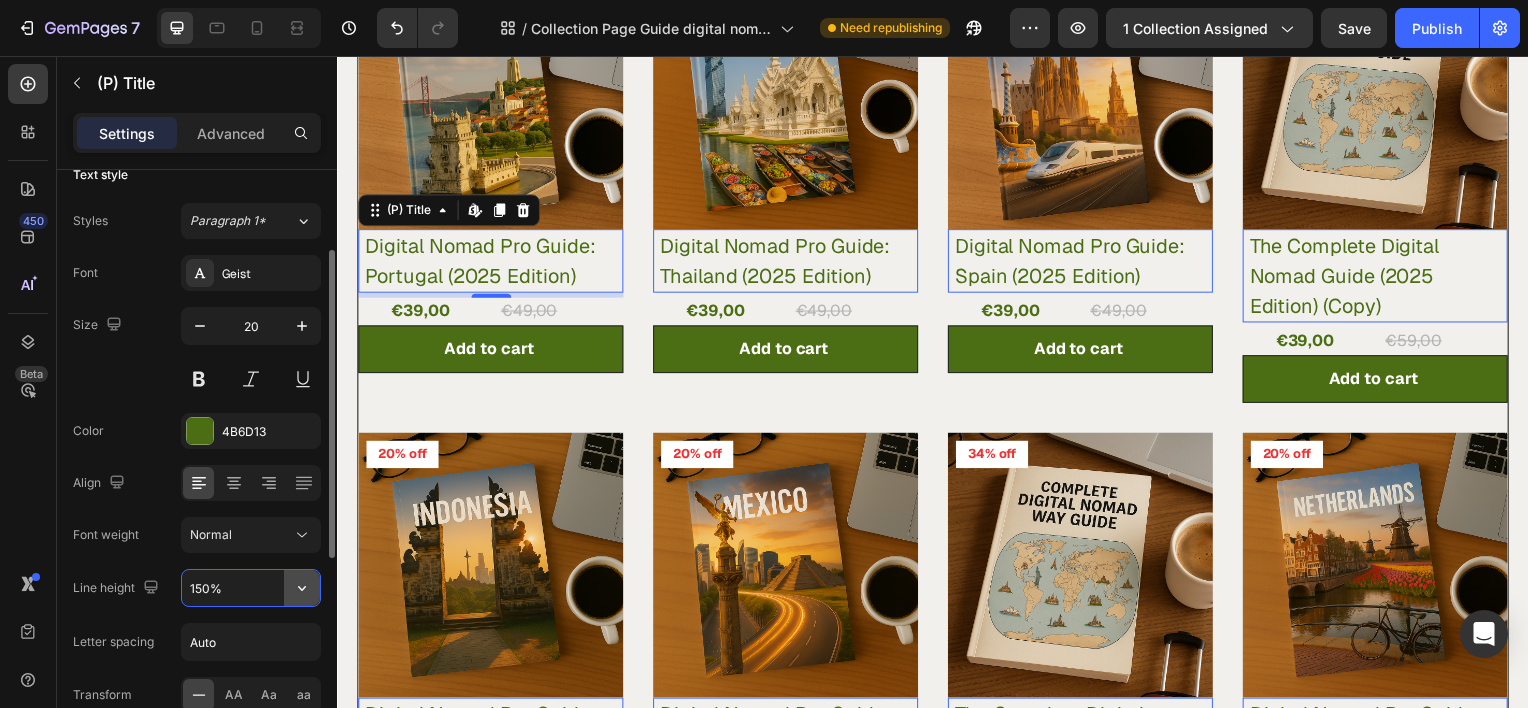 click 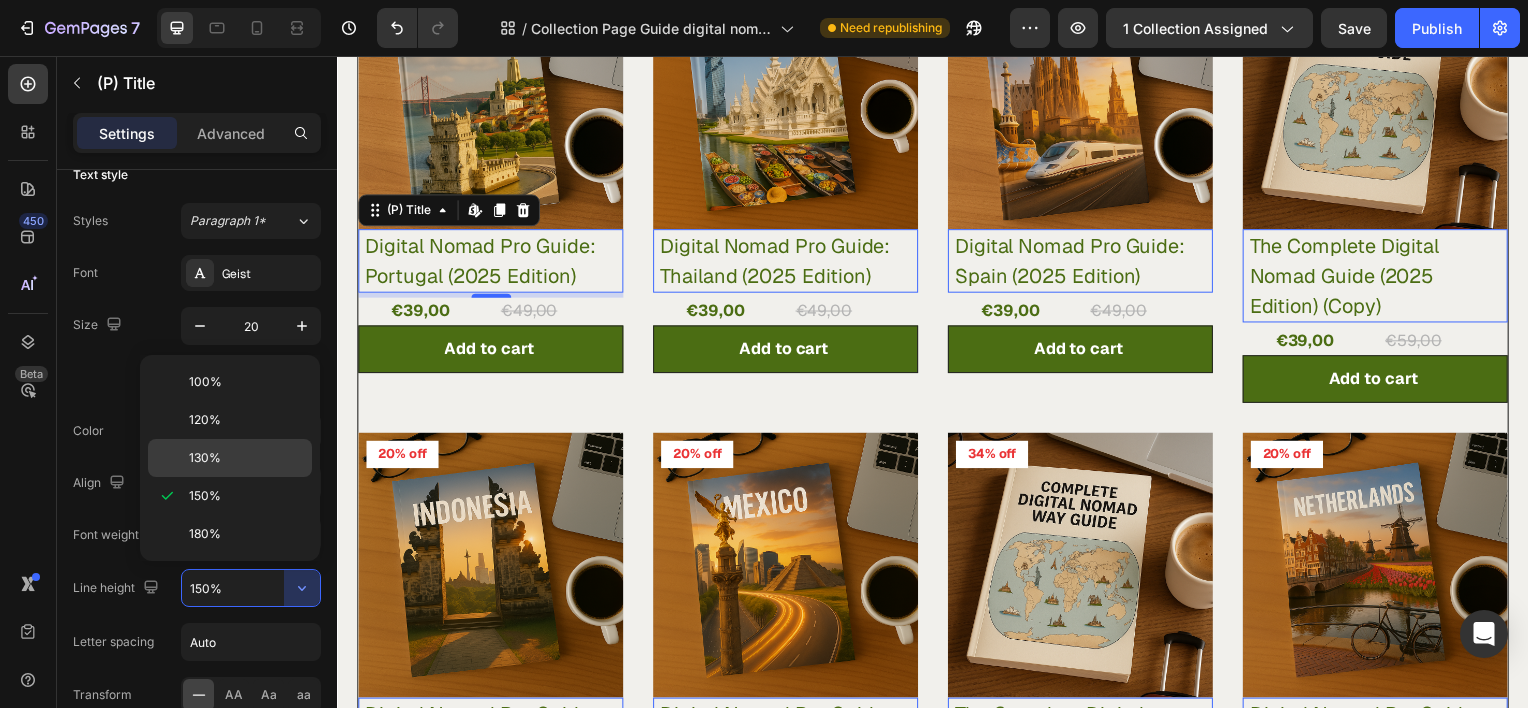 click on "130%" at bounding box center [246, 458] 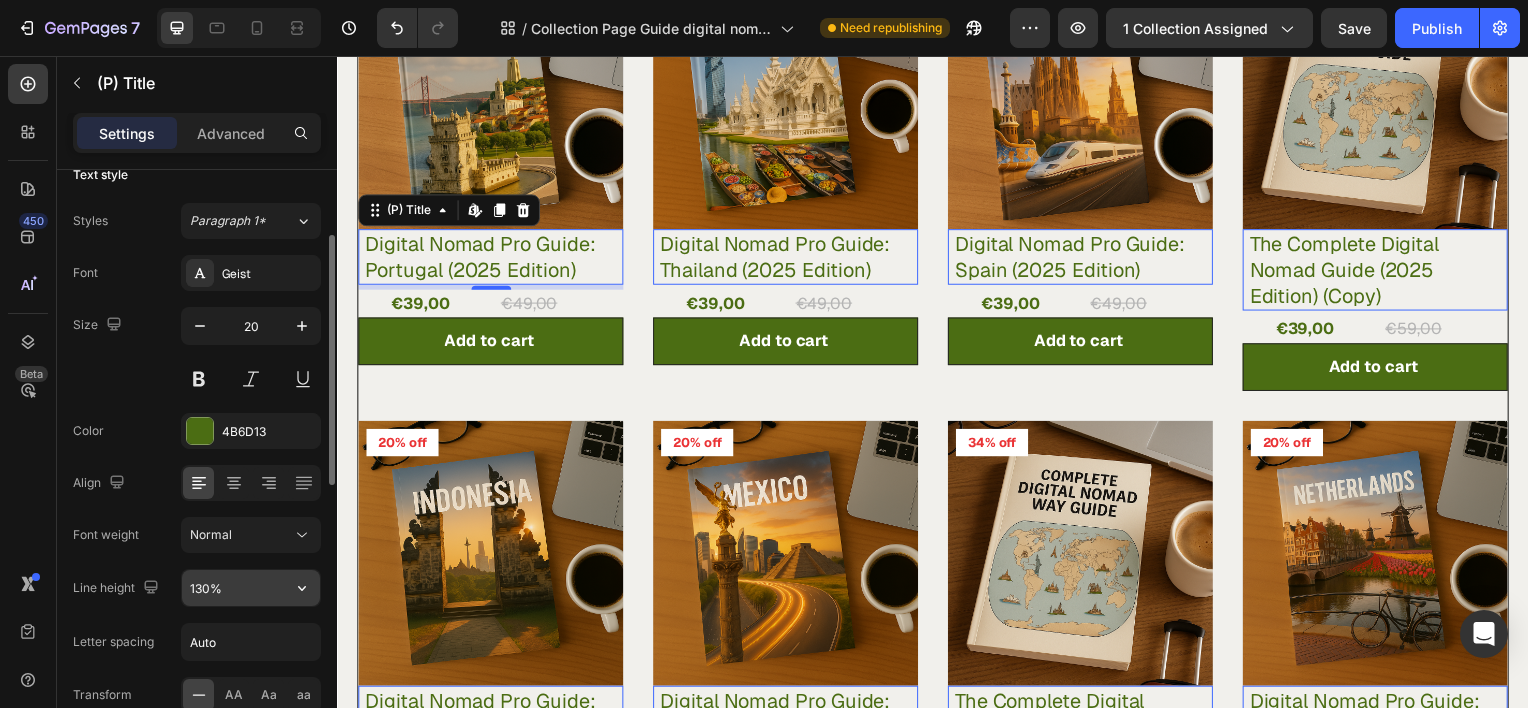 click on "130%" at bounding box center [251, 588] 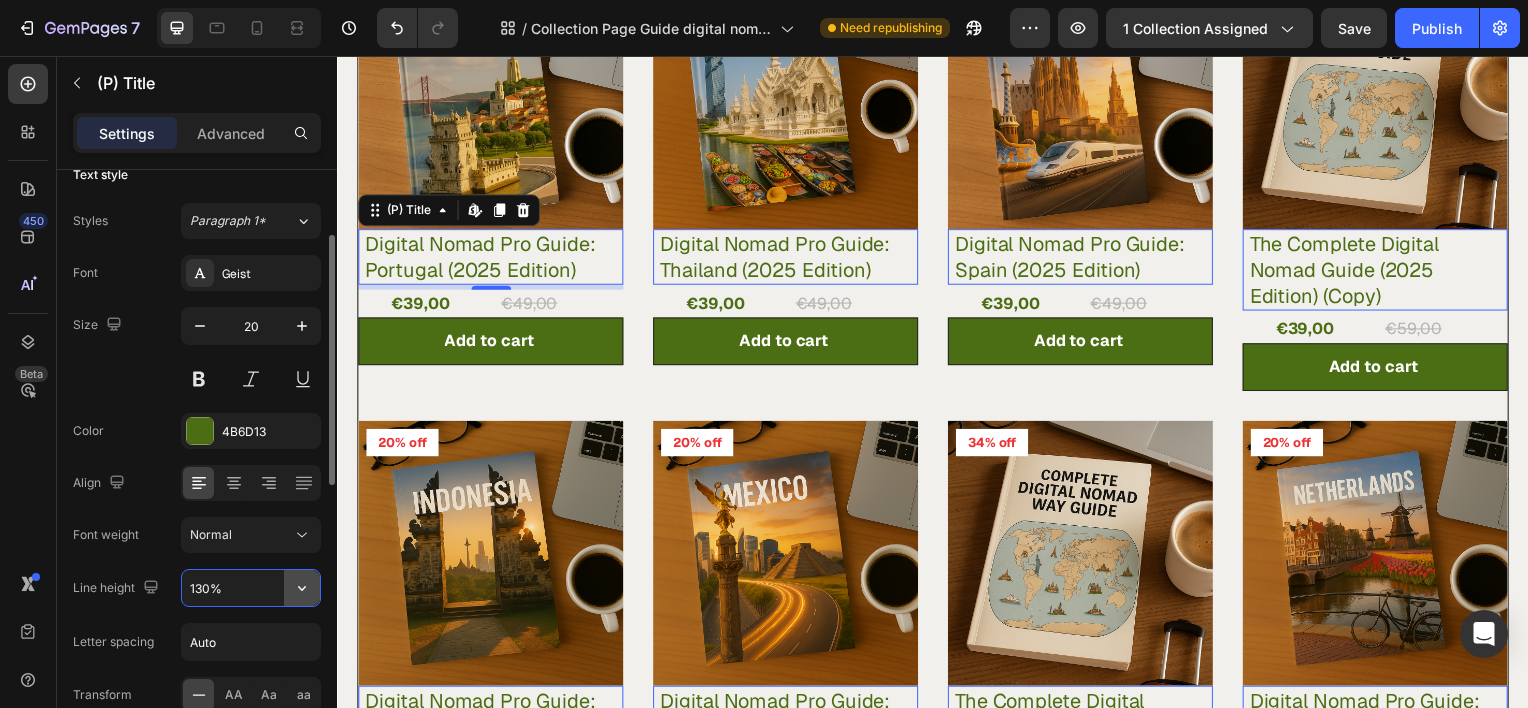 click 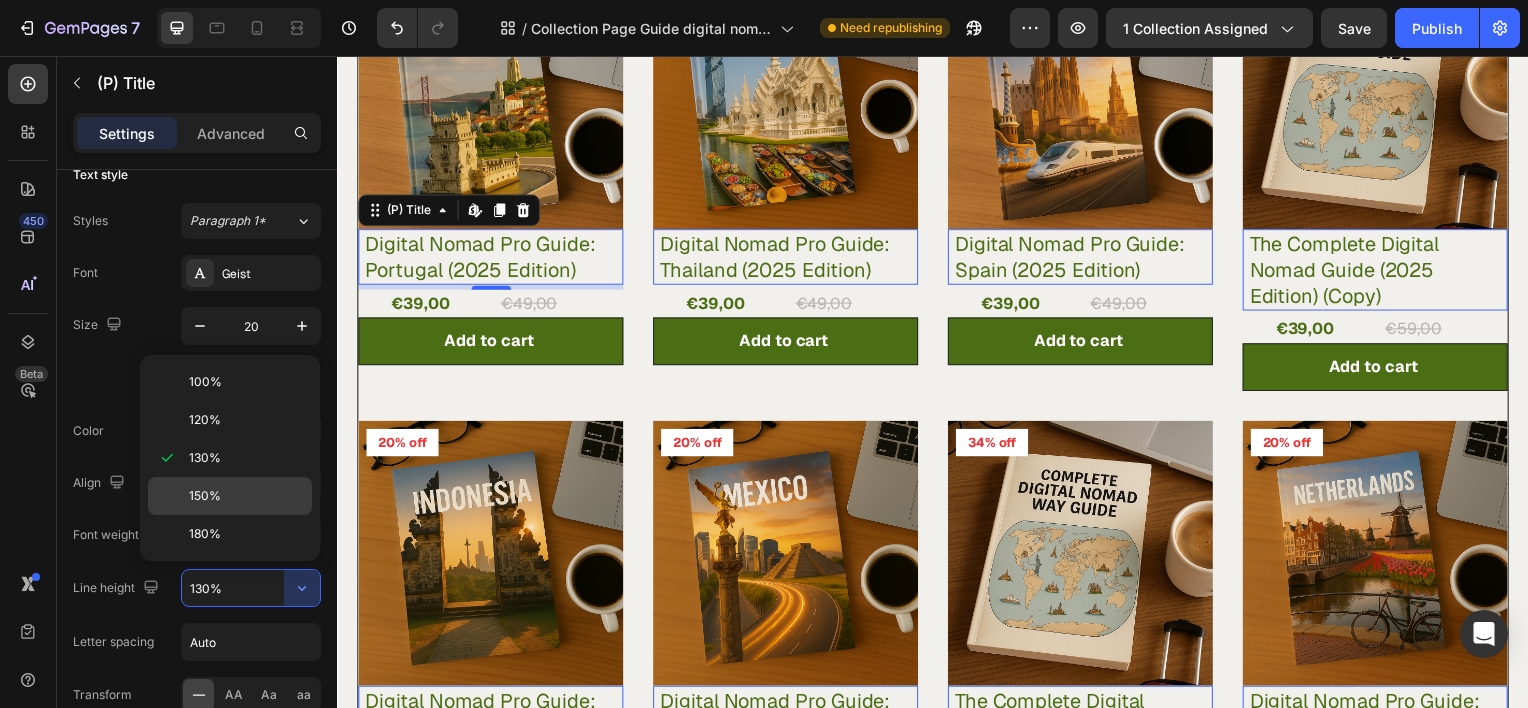 click on "150%" at bounding box center [246, 496] 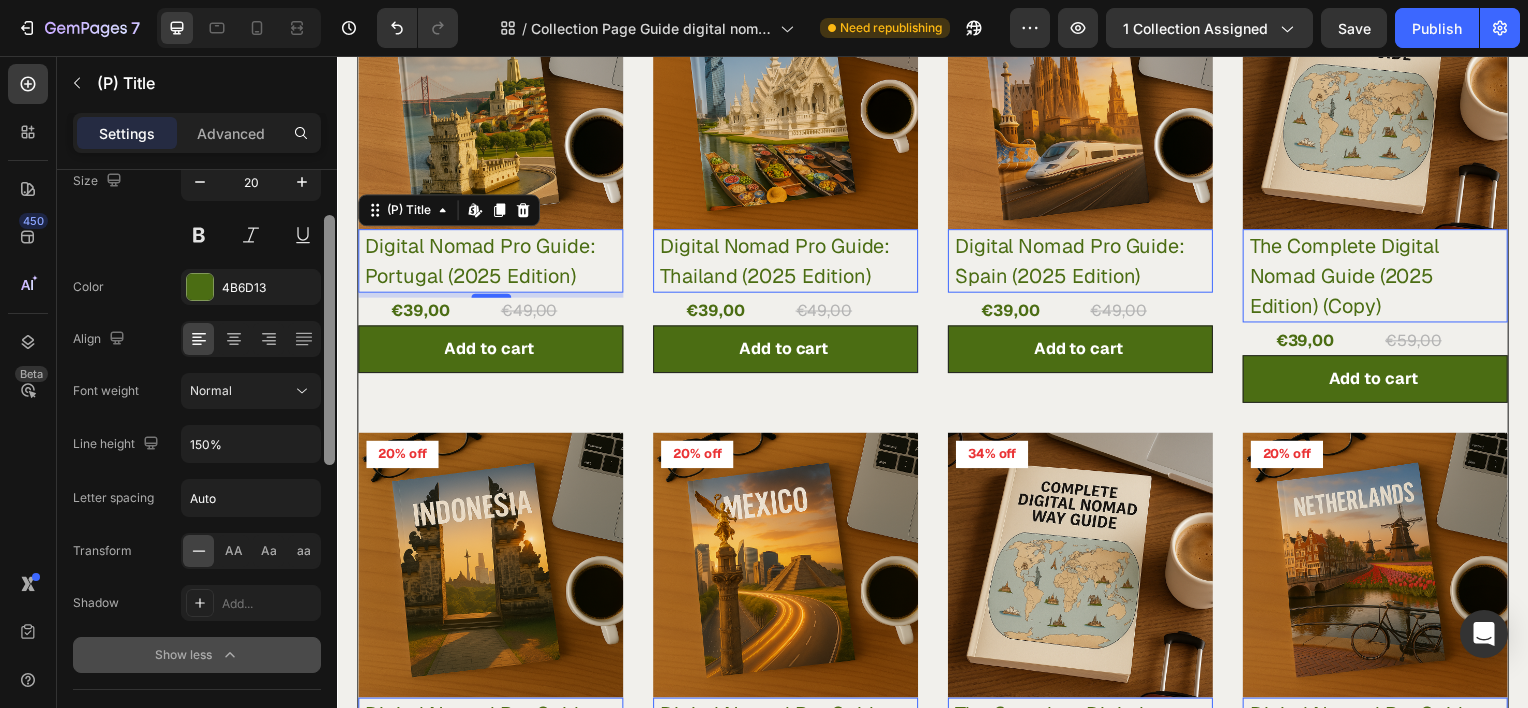 scroll, scrollTop: 309, scrollLeft: 0, axis: vertical 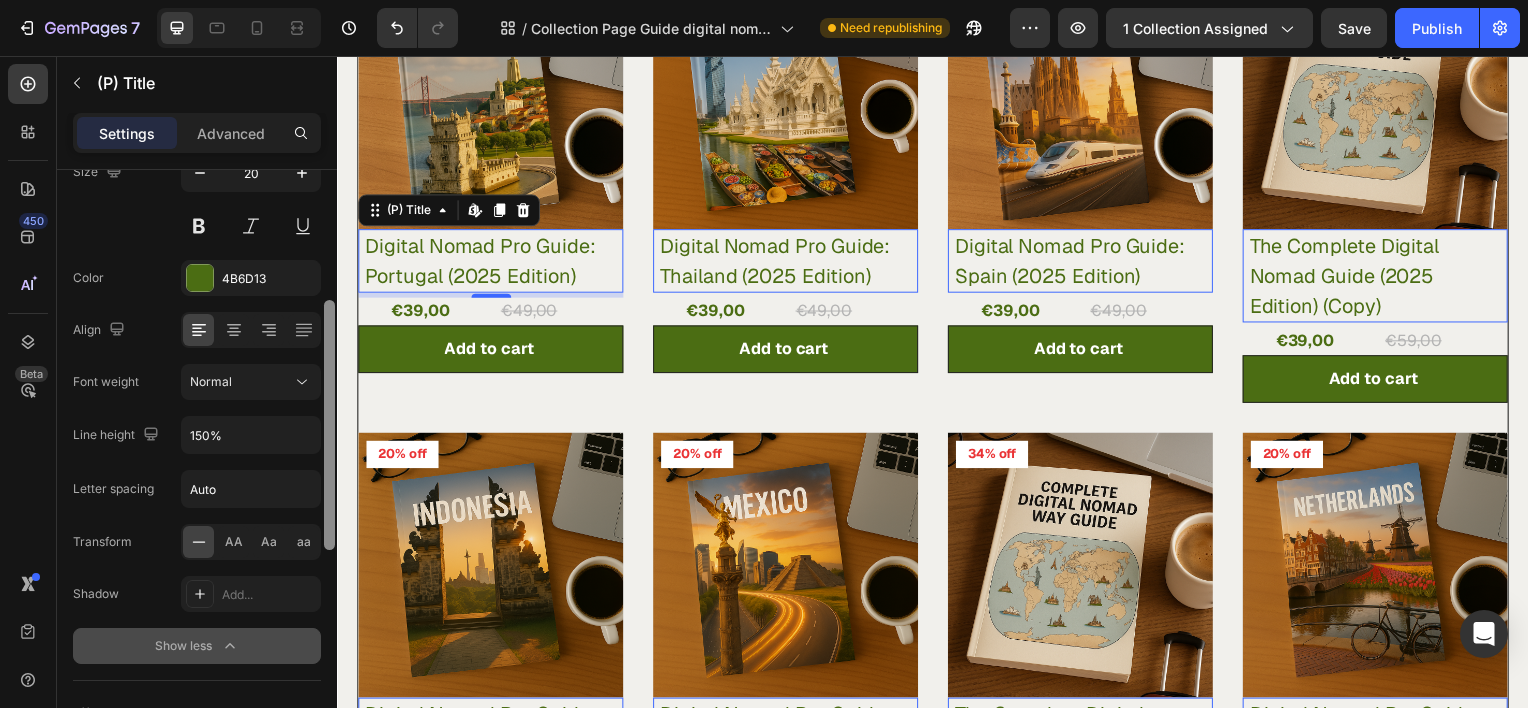 drag, startPoint x: 328, startPoint y: 403, endPoint x: 326, endPoint y: 468, distance: 65.03076 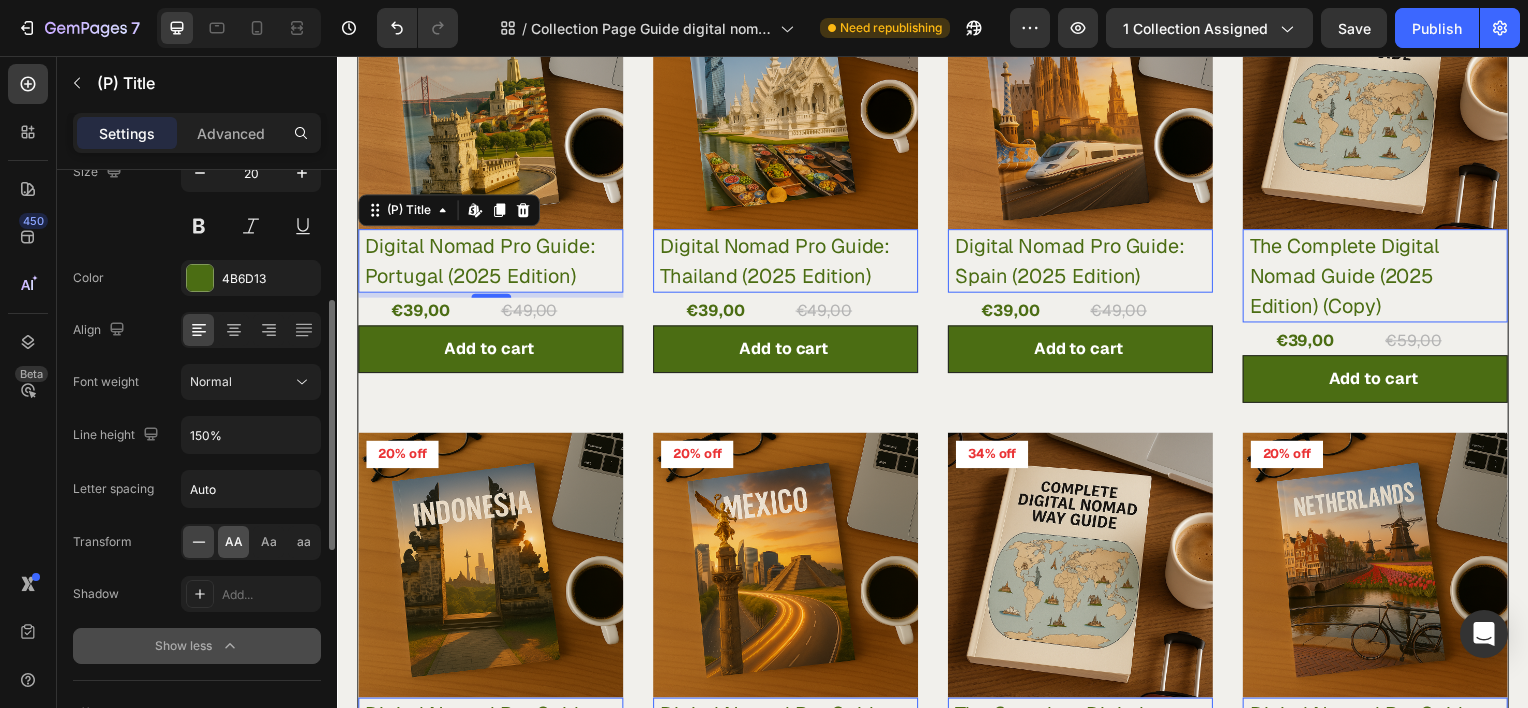 click on "AA" 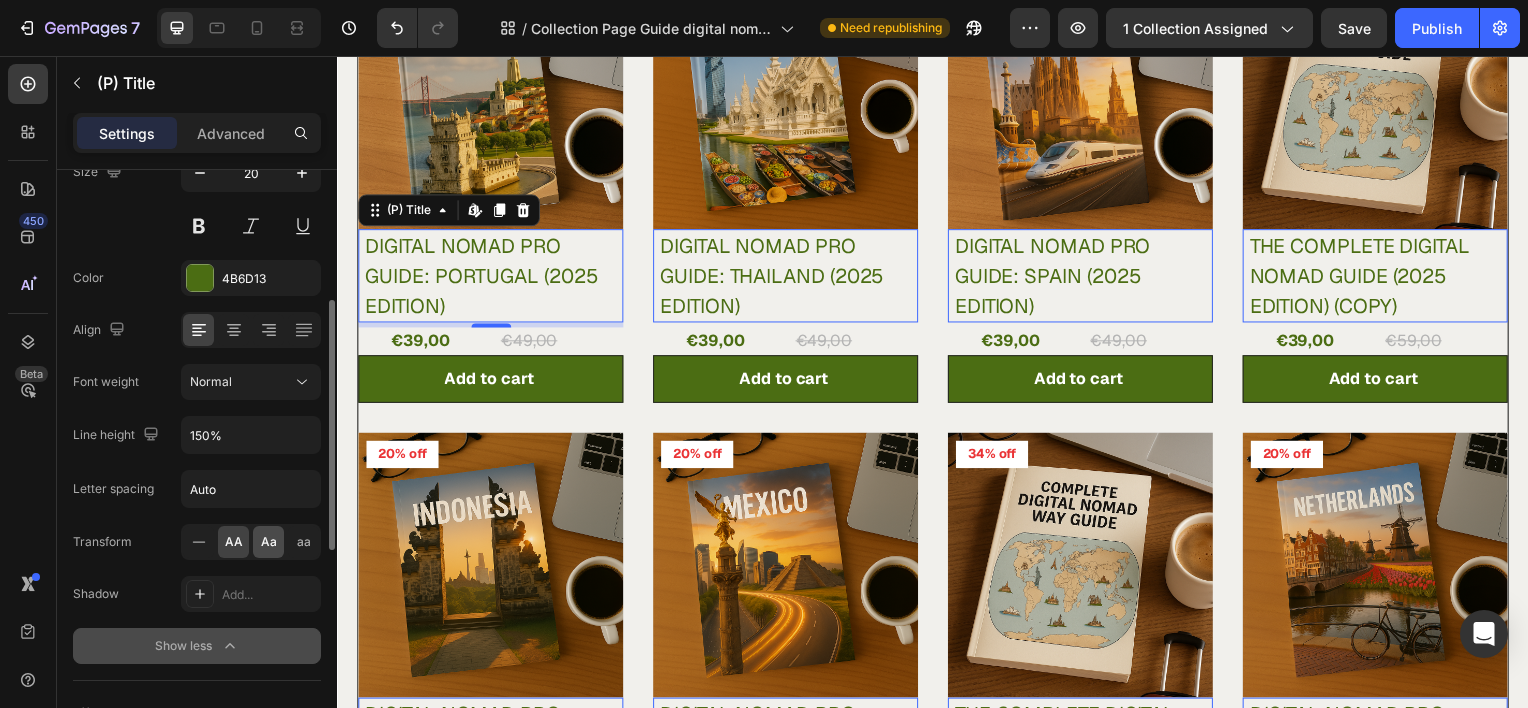 click on "Aa" 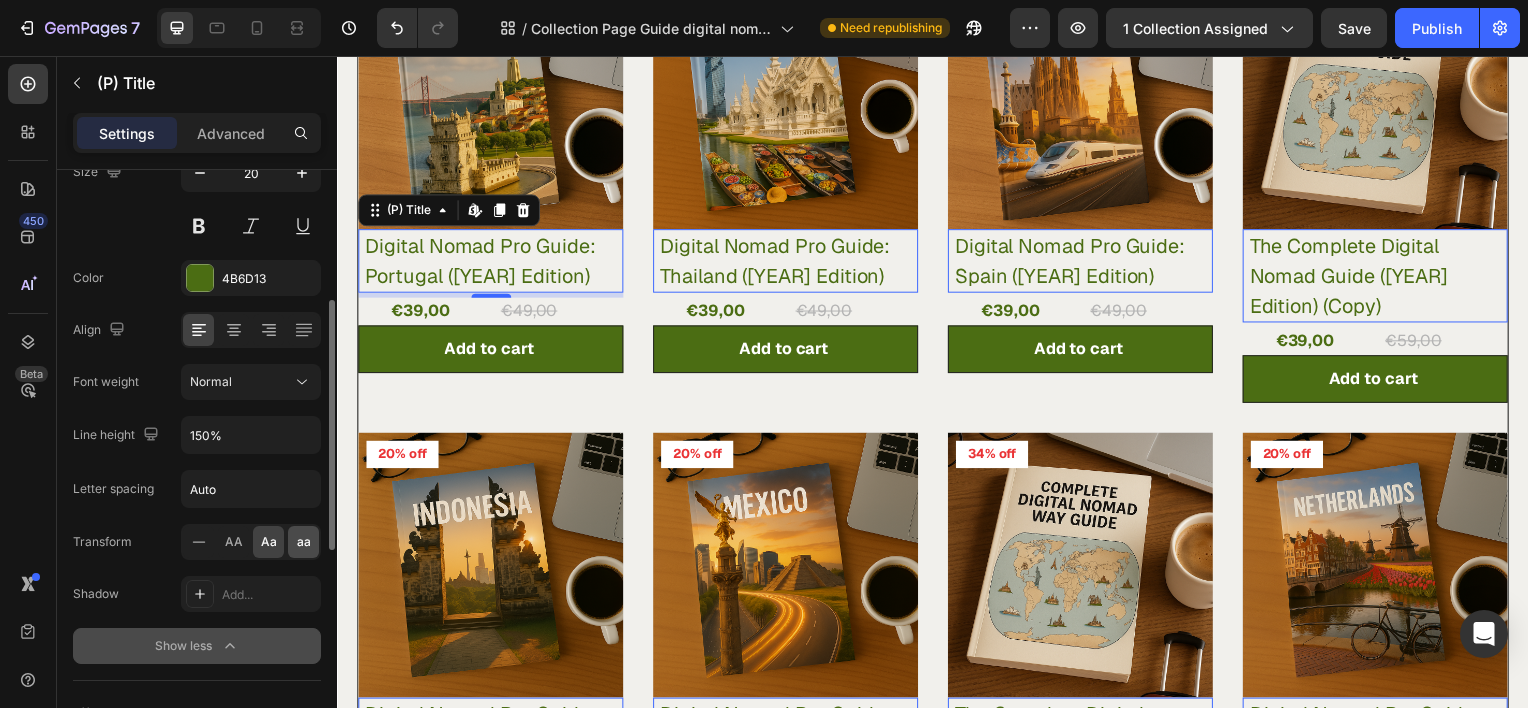 click on "aa" 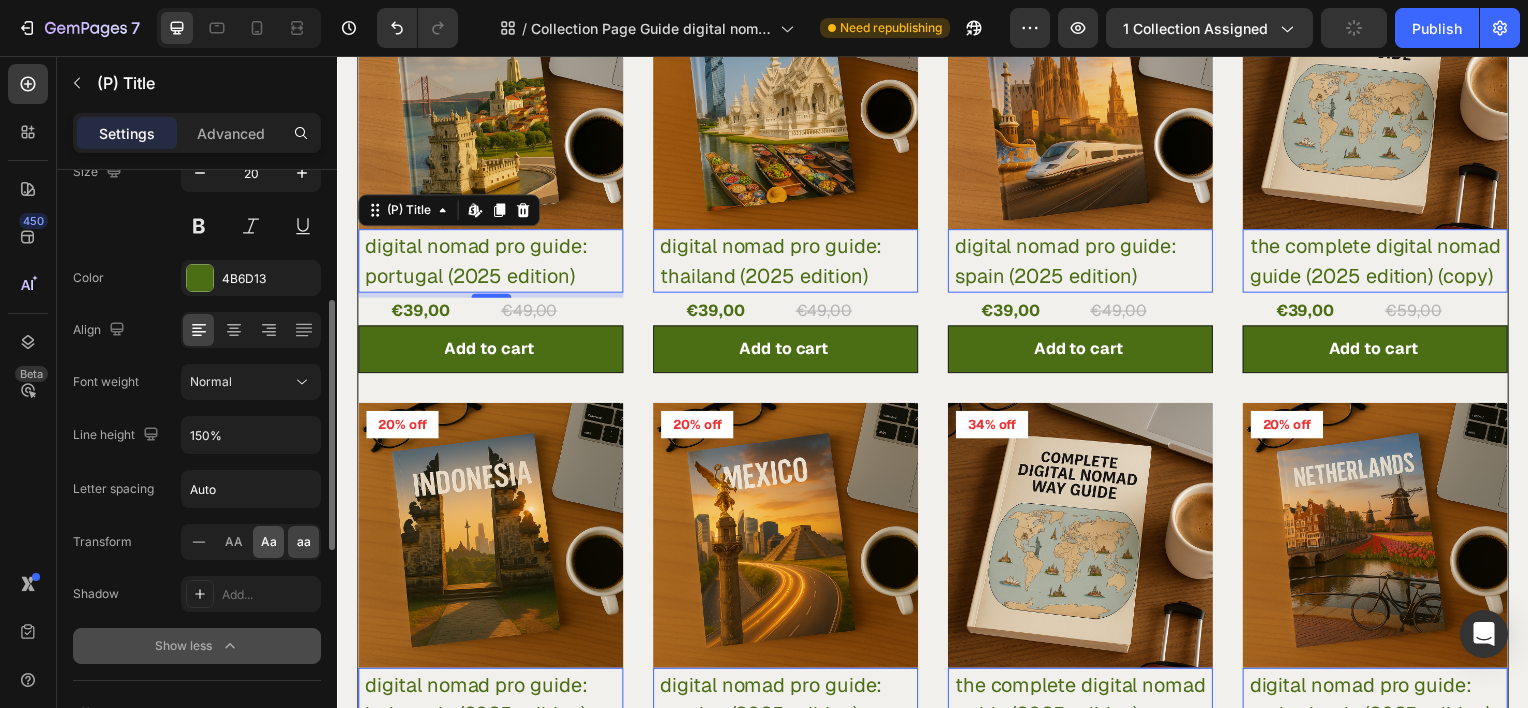 click on "Aa" 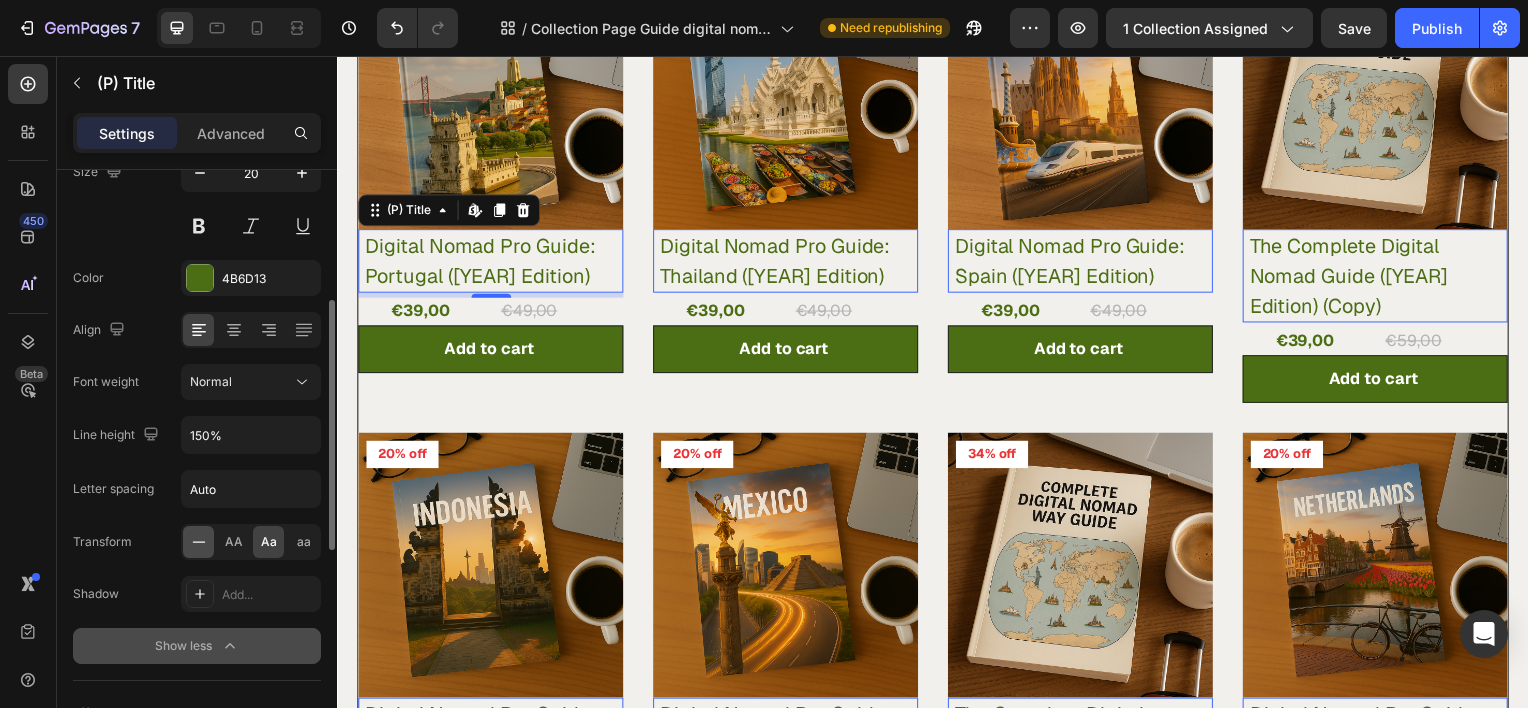 click 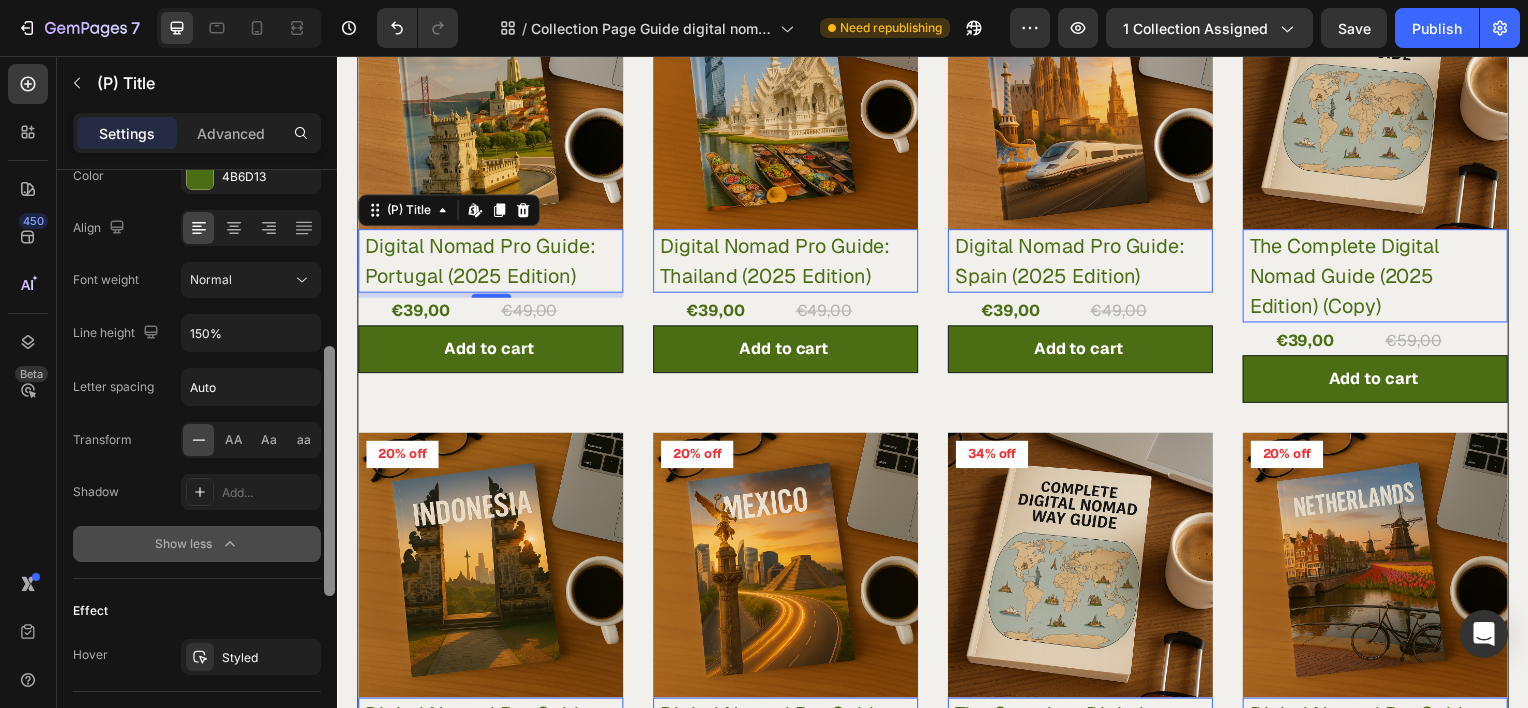 scroll, scrollTop: 420, scrollLeft: 0, axis: vertical 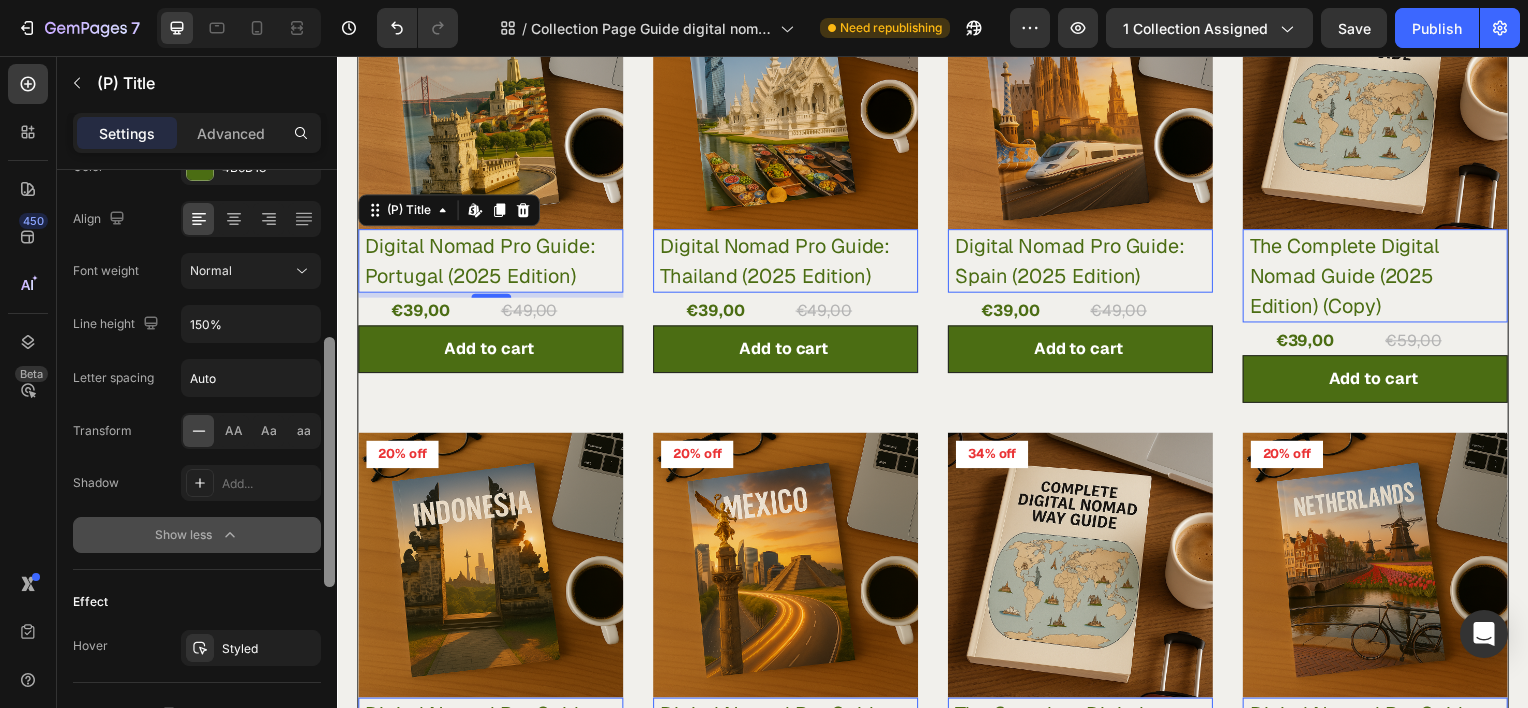 drag, startPoint x: 332, startPoint y: 520, endPoint x: 334, endPoint y: 567, distance: 47.042534 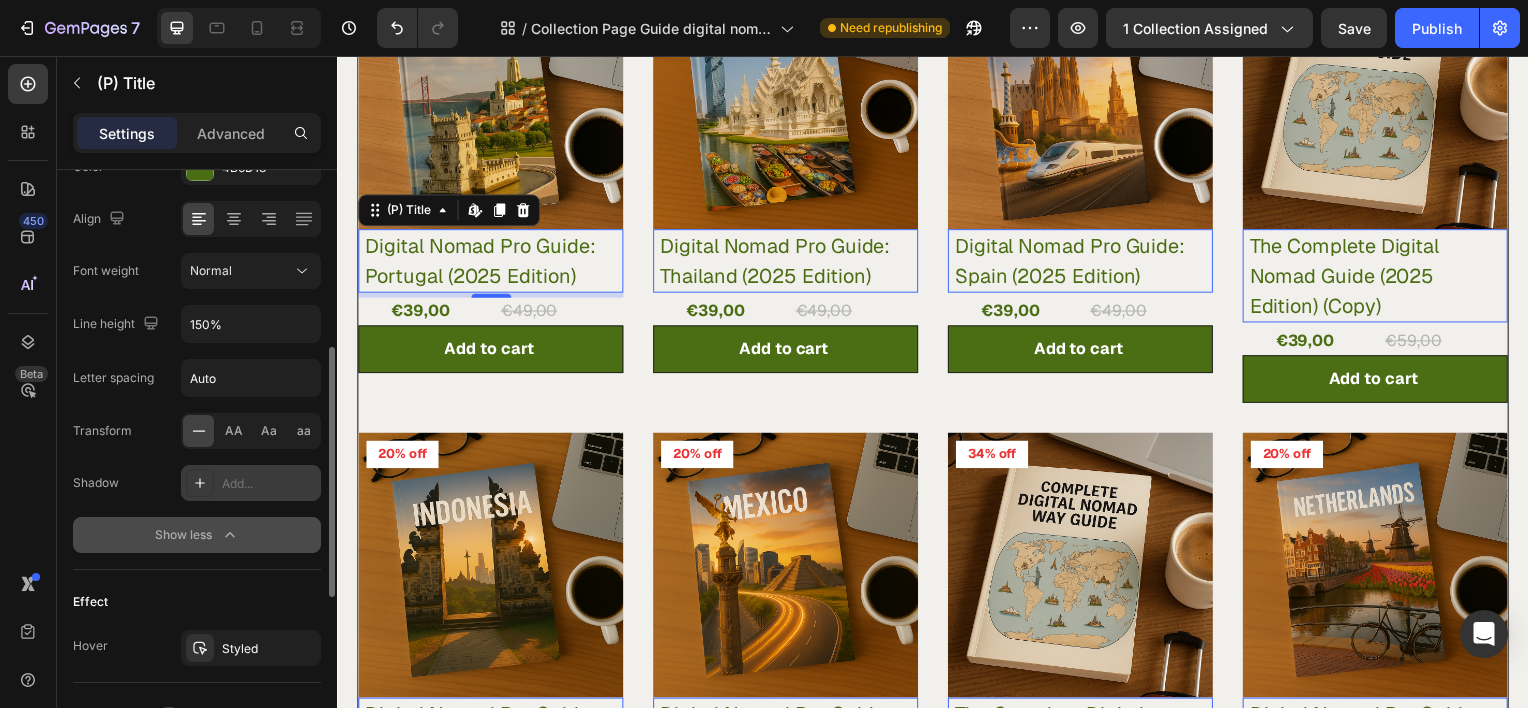 click on "Add..." at bounding box center [269, 484] 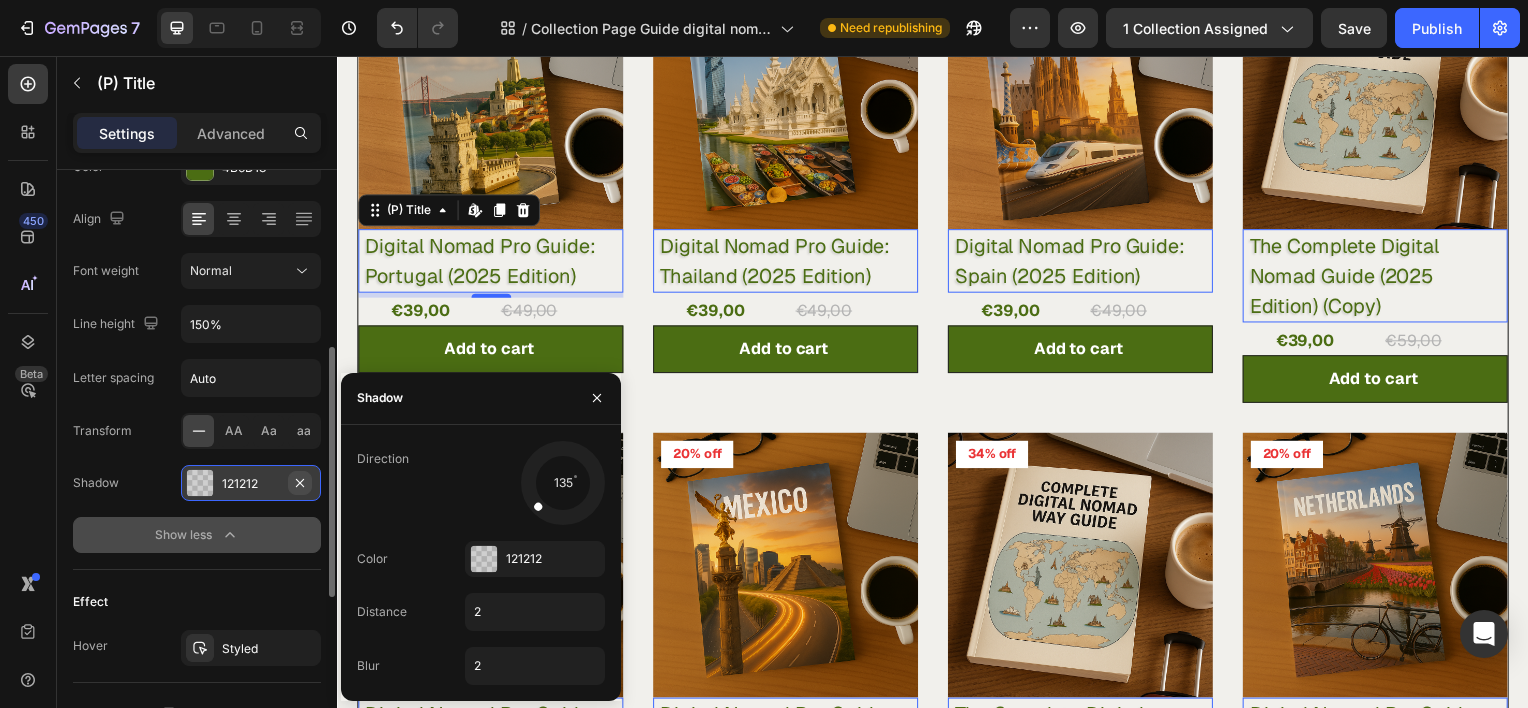 click 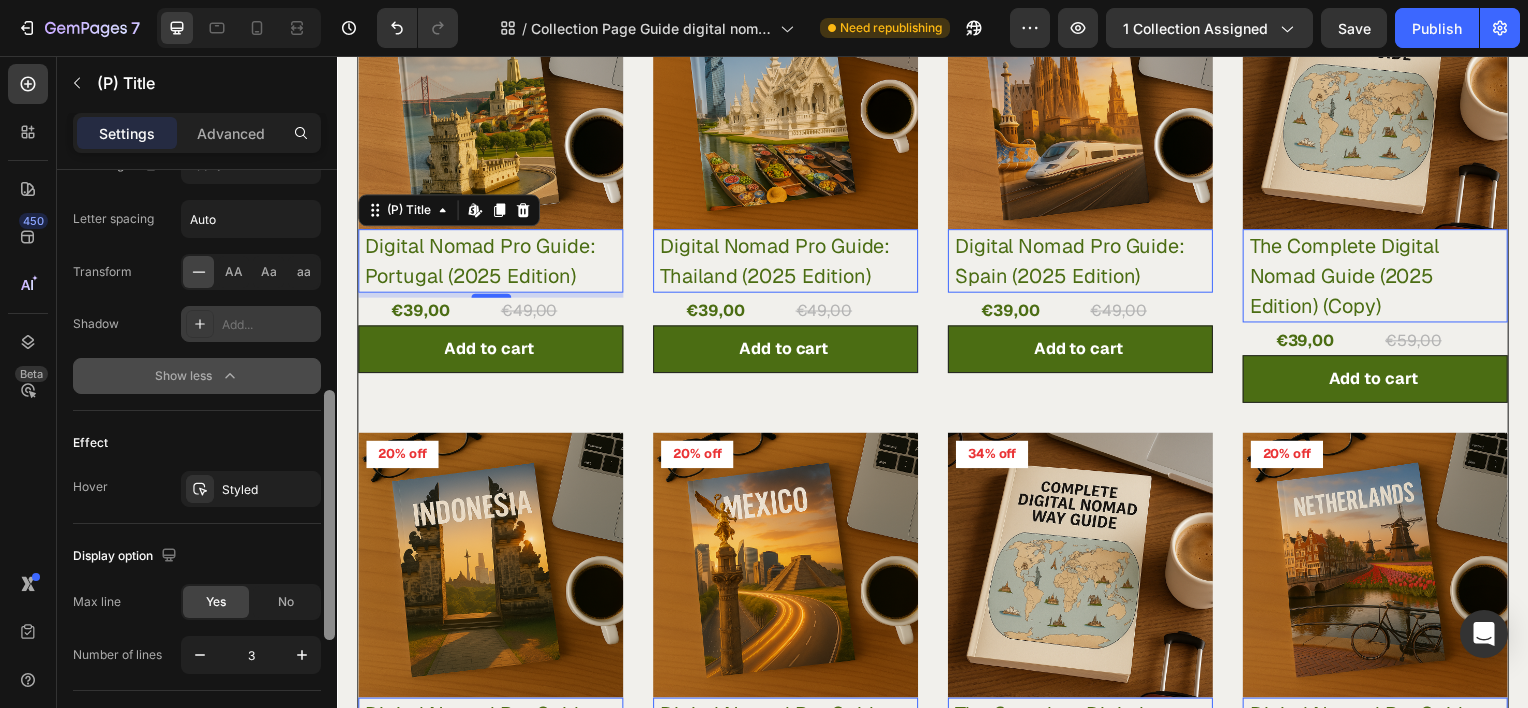 scroll, scrollTop: 612, scrollLeft: 0, axis: vertical 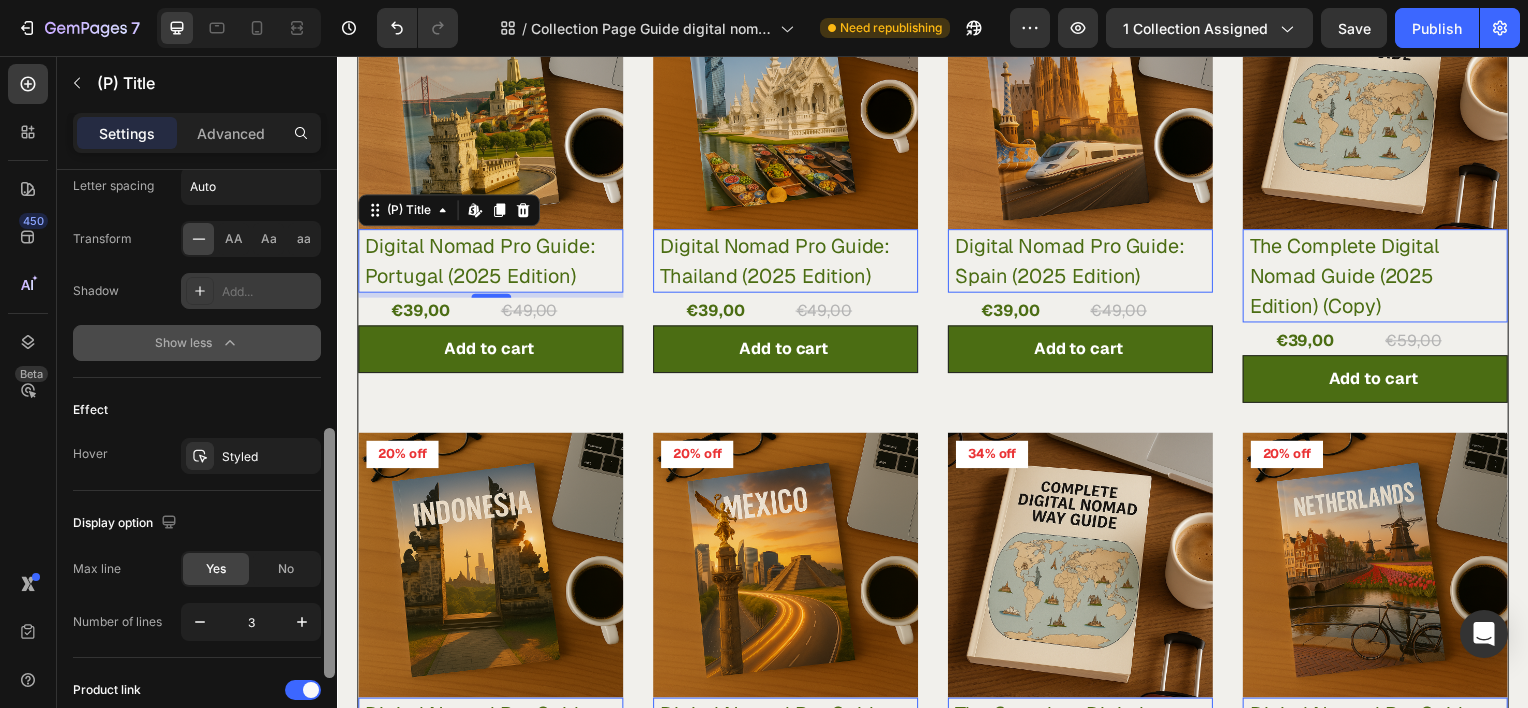 drag, startPoint x: 332, startPoint y: 509, endPoint x: 322, endPoint y: 590, distance: 81.61495 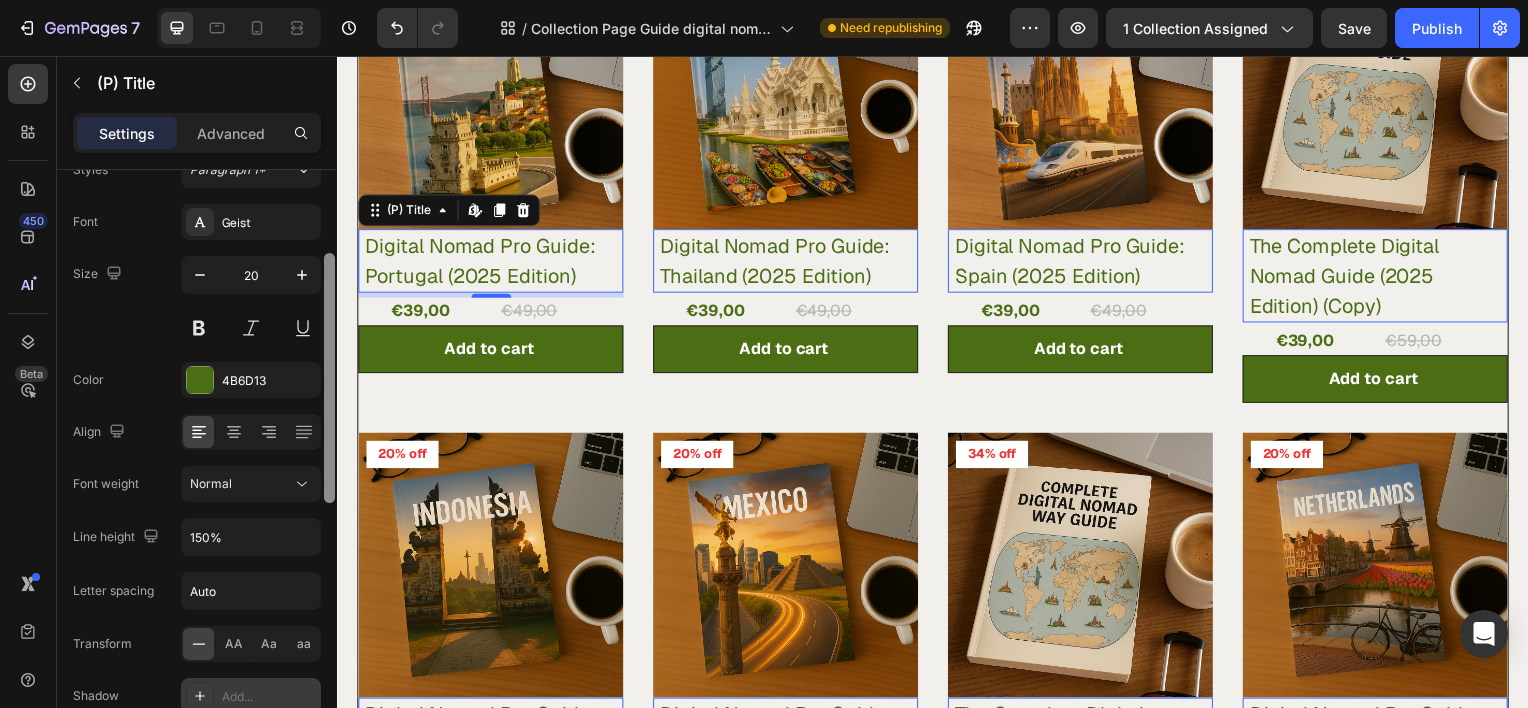 scroll, scrollTop: 204, scrollLeft: 0, axis: vertical 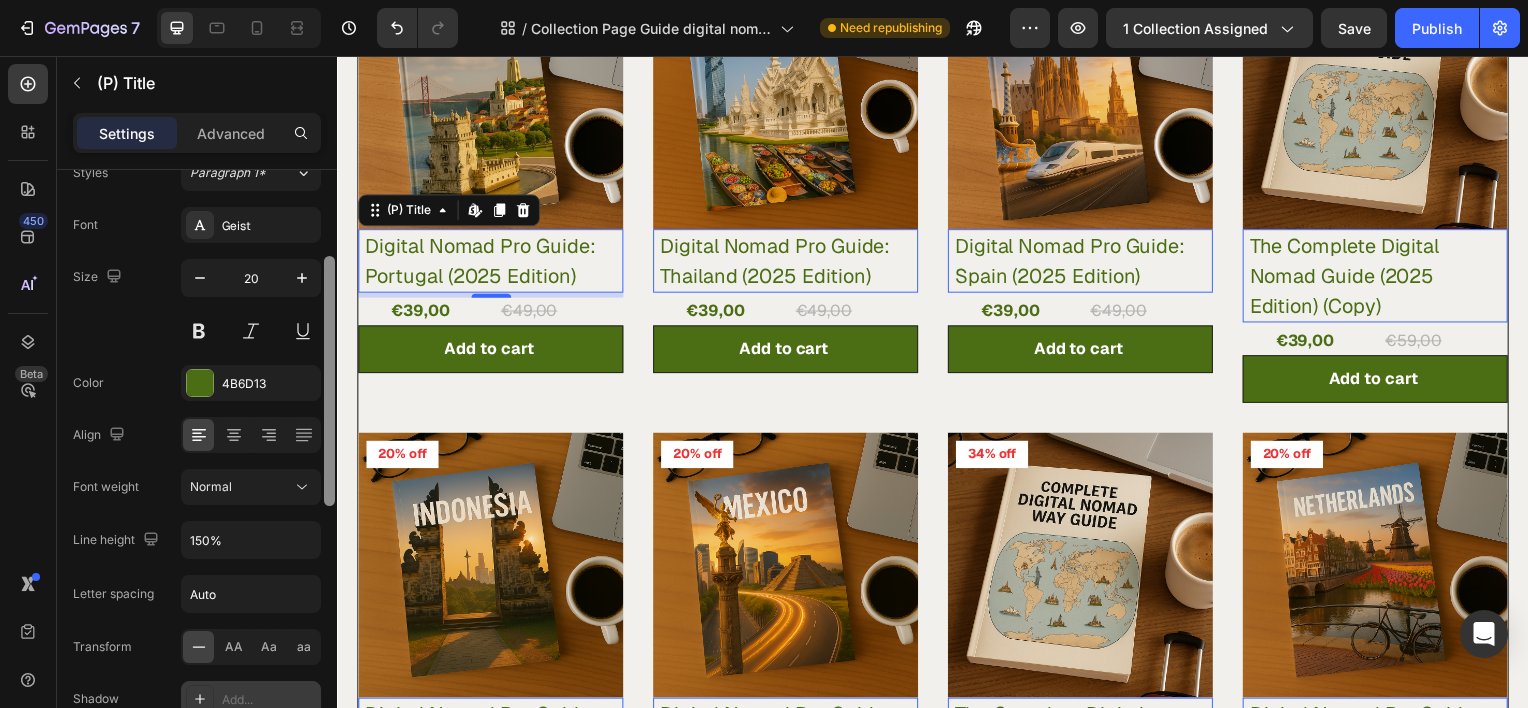 drag, startPoint x: 331, startPoint y: 470, endPoint x: 336, endPoint y: 298, distance: 172.07266 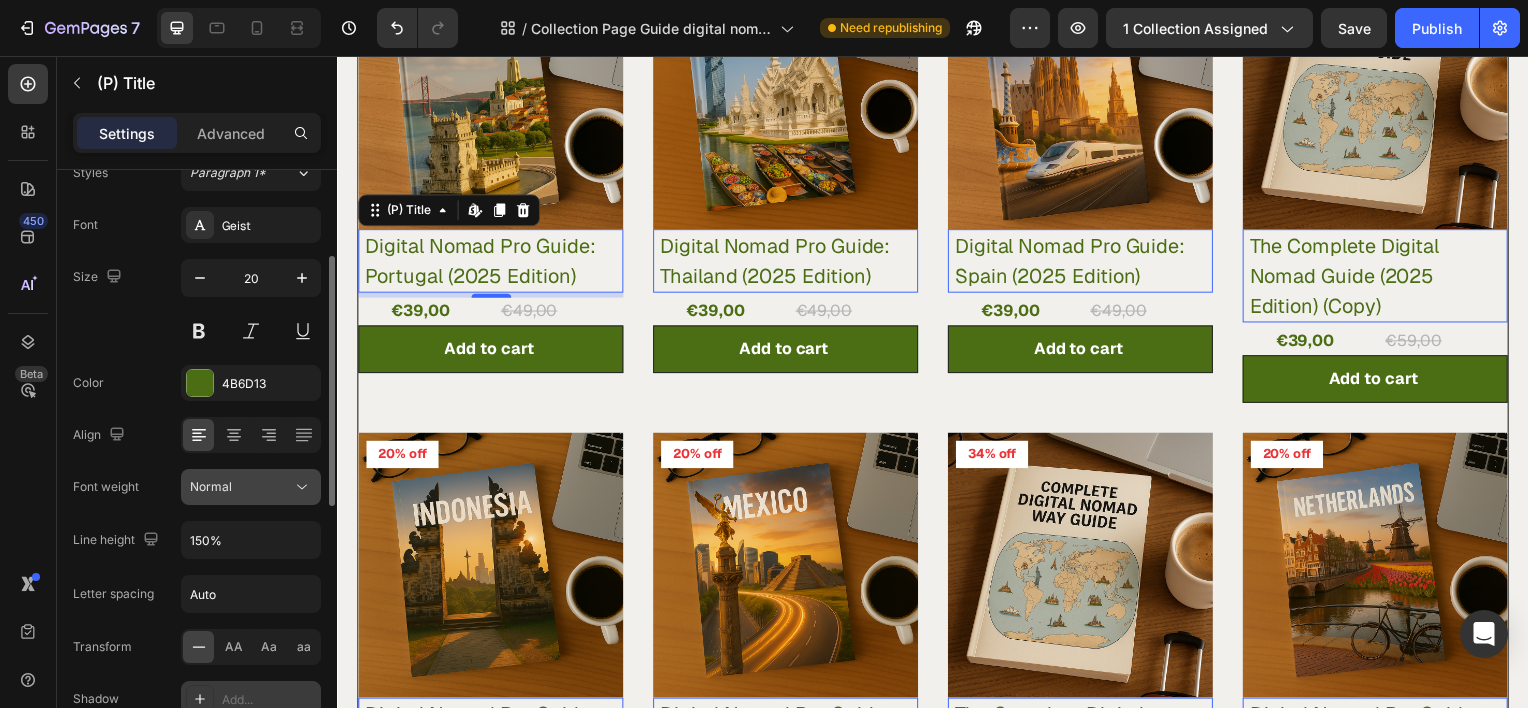 click on "Normal" at bounding box center [241, 487] 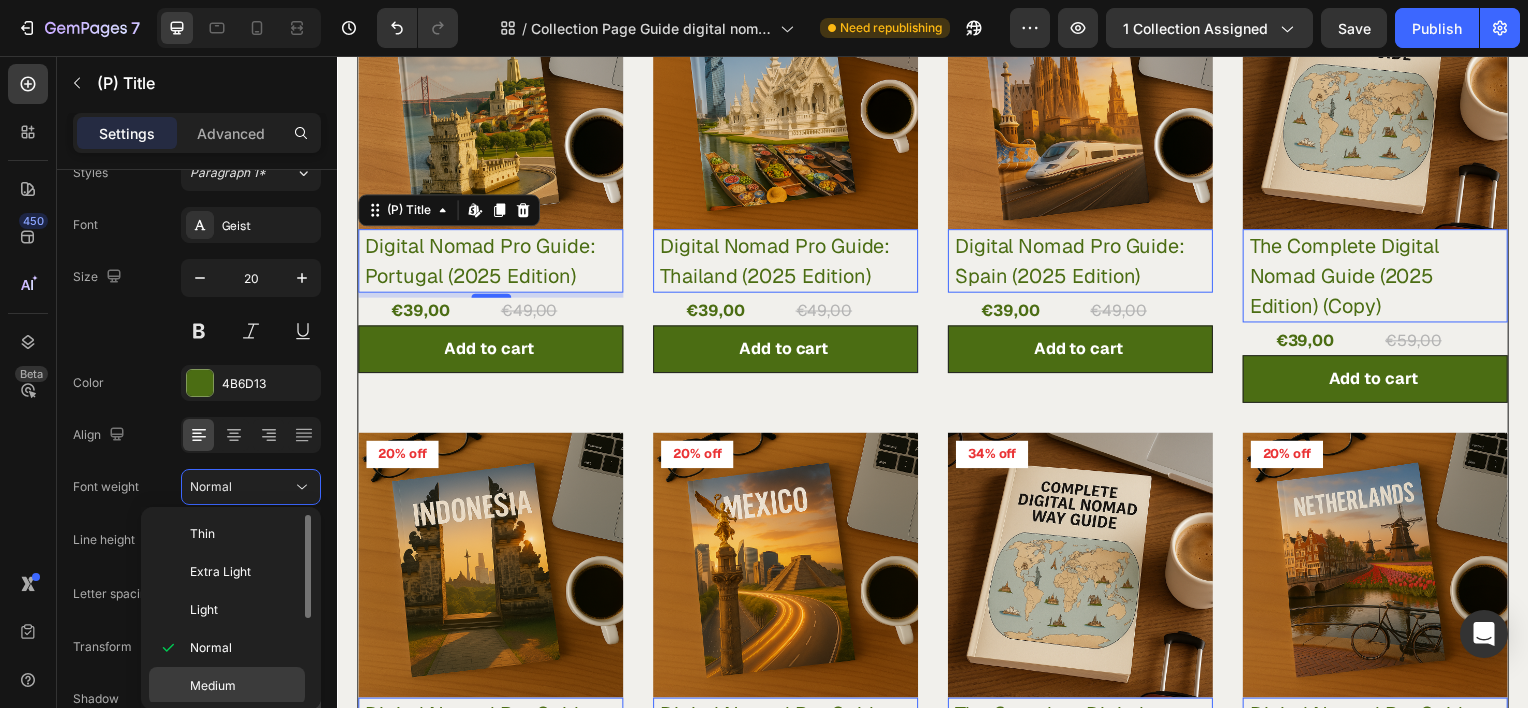 click on "Medium" 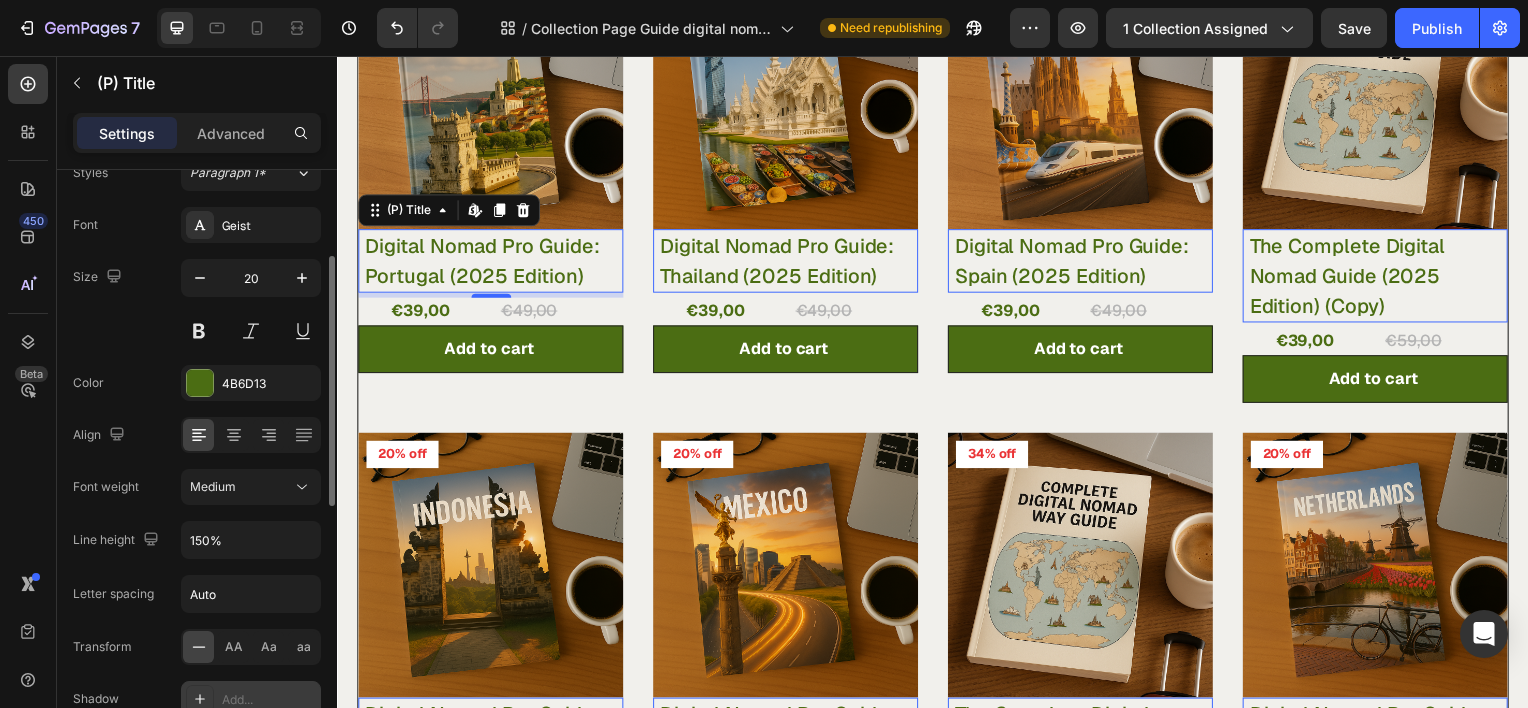 click on "Font Geist Size 20 Color 4B6D13 Align Font weight Medium Line height 150% Letter spacing Auto Transform AA Aa aa Shadow Add... Show less" at bounding box center (197, 488) 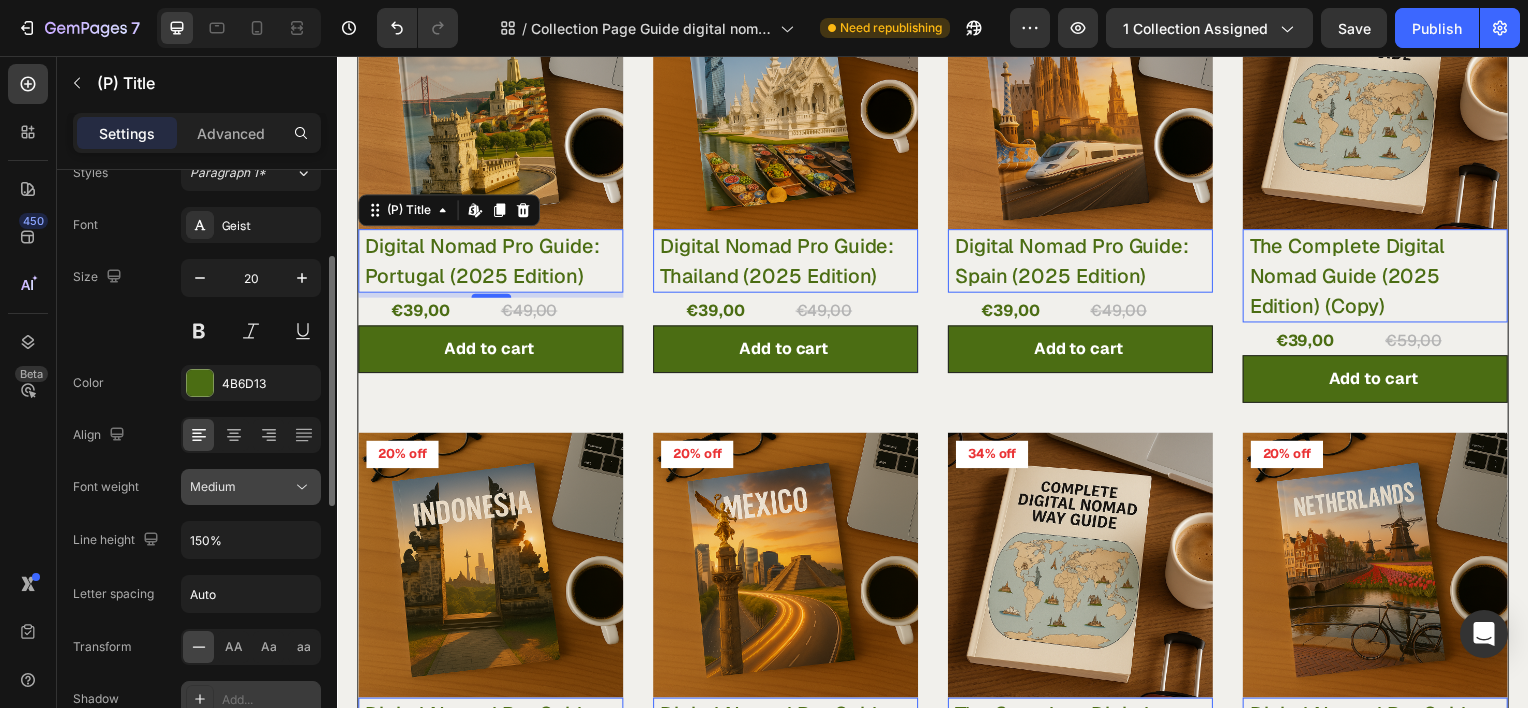 click on "Medium" at bounding box center (241, 487) 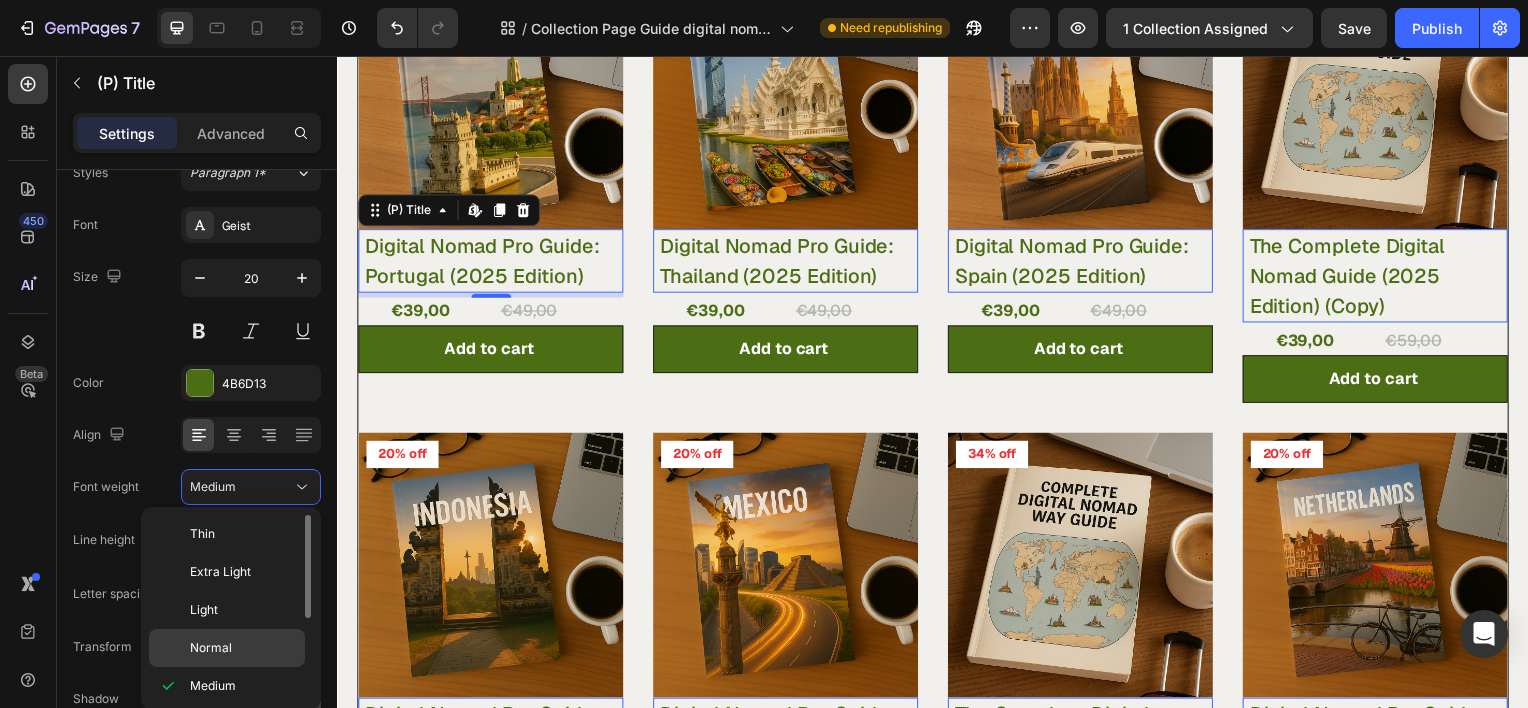 click on "Normal" at bounding box center (243, 648) 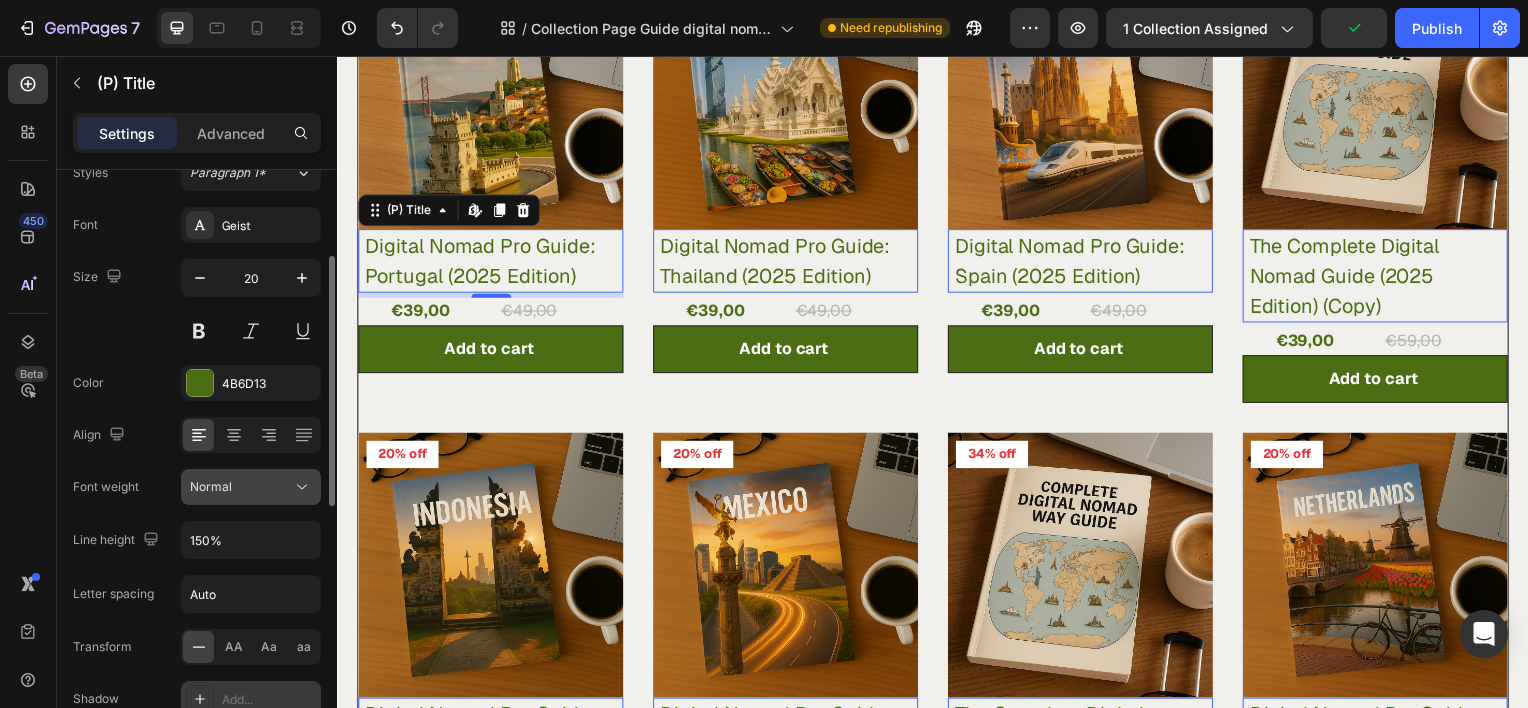 click on "Normal" 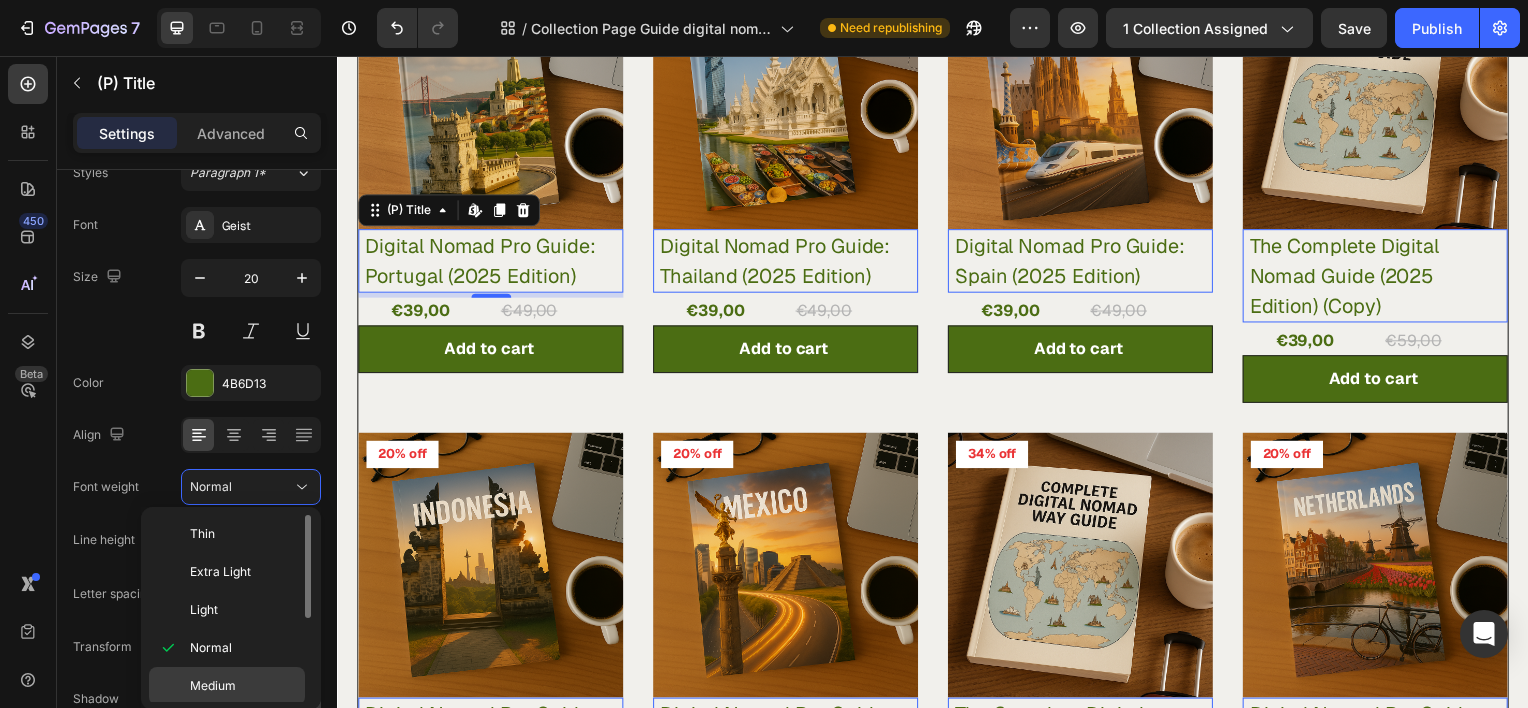 click on "Medium" 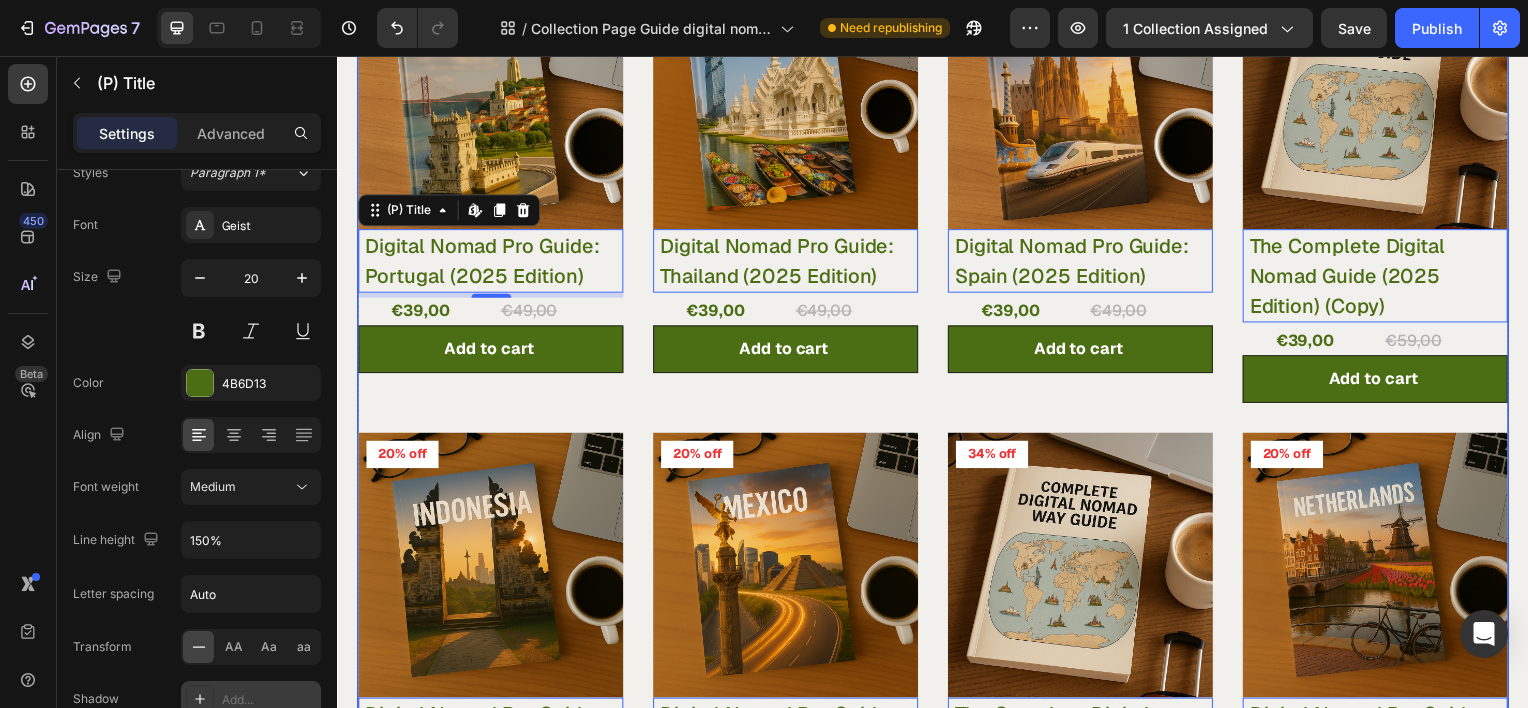 click on "Product Images & Gallery 20% off Product Badge Row Row Digital Nomad Pro Guide: Portugal ([YEAR] Edition) (P) Title Edit content in Shopify 5 €39,00 (P) Price (P) Price €49,00 (P) Price (P) Price Row Add to cart (P) Cart Button Product List Product Images & Gallery 20% off Product Badge Row Row Digital Nomad Pro Guide: Thailand ([YEAR] Edition) (P) Title Edit content in Shopify 0 €39,00 (P) Price (P) Price €49,00 (P) Price (P) Price Row Add to cart (P) Cart Button Product List Product Images & Gallery 20% off Product Badge Row Row Digital Nomad Pro Guide: Spain ([YEAR] Edition) (P) Title Edit content in Shopify 0 €39,00 (P) Price (P) Price €49,00 (P) Price (P) Price Row Add to cart (P) Cart Button Product List Product Images & Gallery 34% off Product Badge Row Row The Complete Digital Nomad Guide ([YEAR] Edition) (Copy) (P) Title Edit content in Shopify 0 €39,00 (P) Price (P) Price €59,00 (P) Price (P) Price Row Add to cart (P) Cart Button Product List Product Images & Gallery 20% off Row Row" at bounding box center [937, 420] 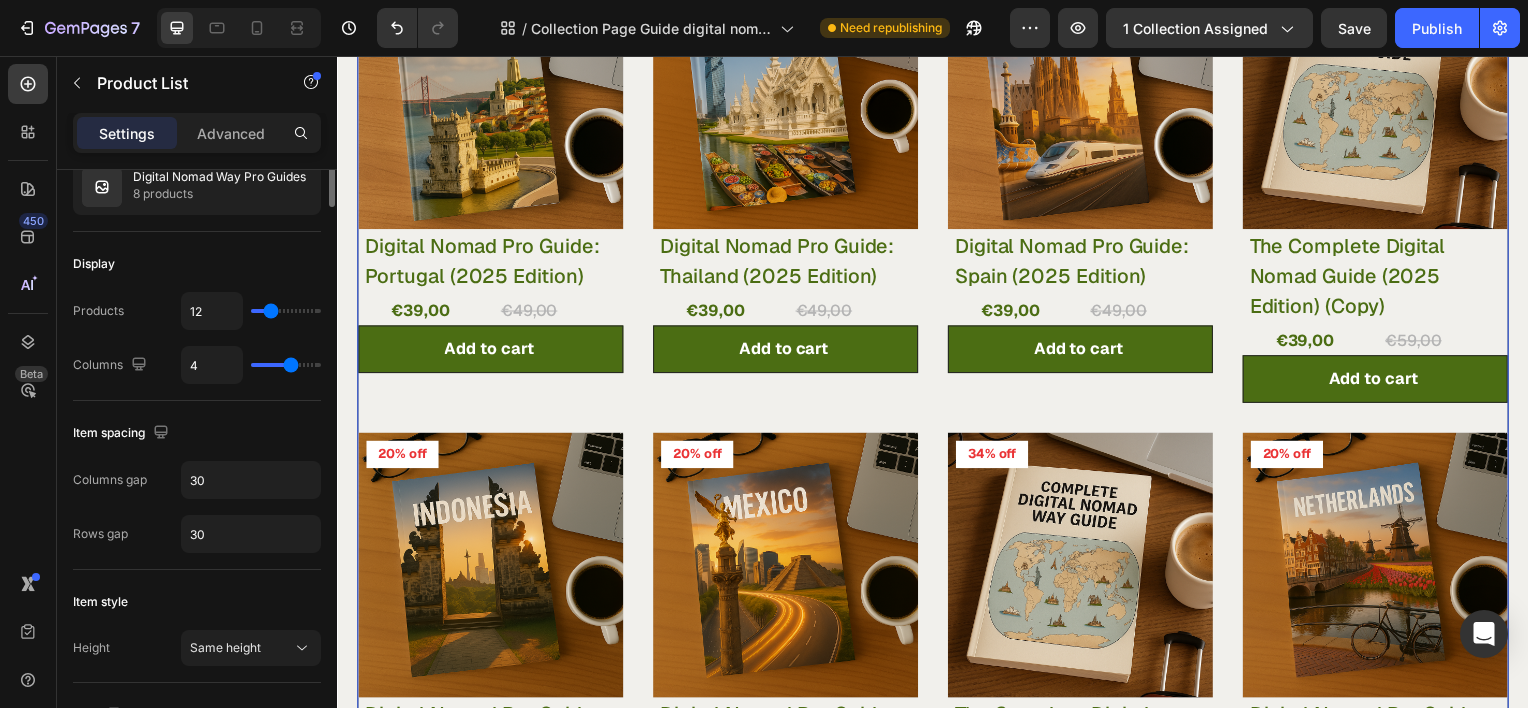 scroll, scrollTop: 0, scrollLeft: 0, axis: both 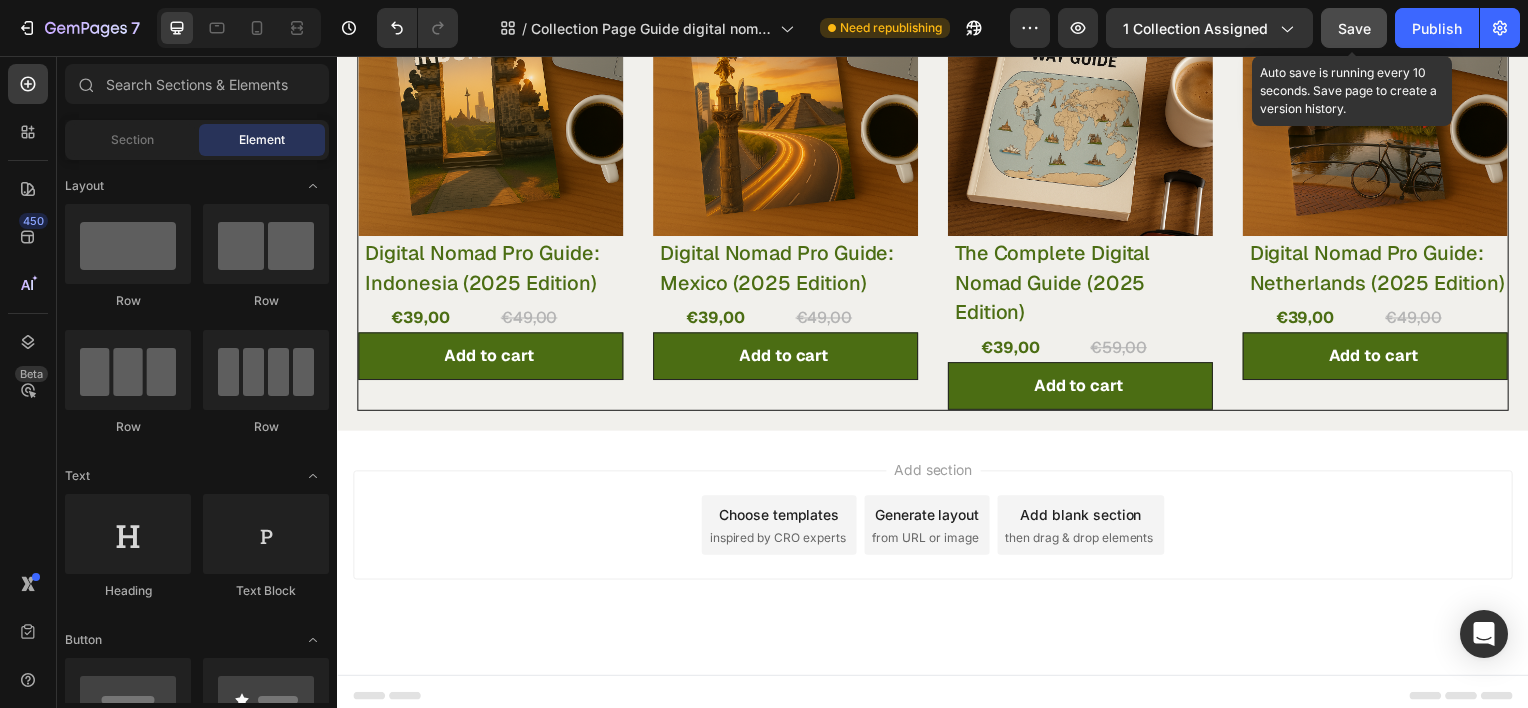 click on "Save" at bounding box center (1354, 28) 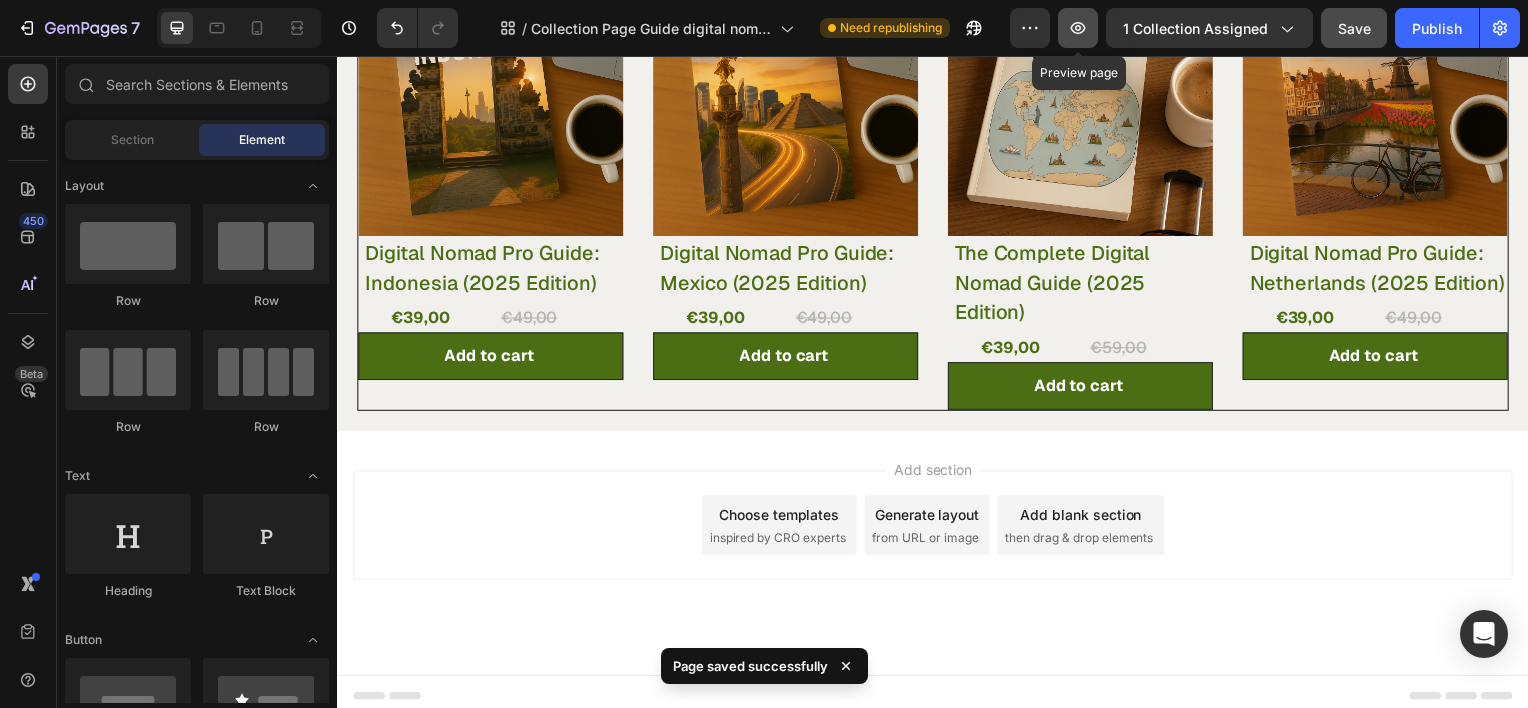 click 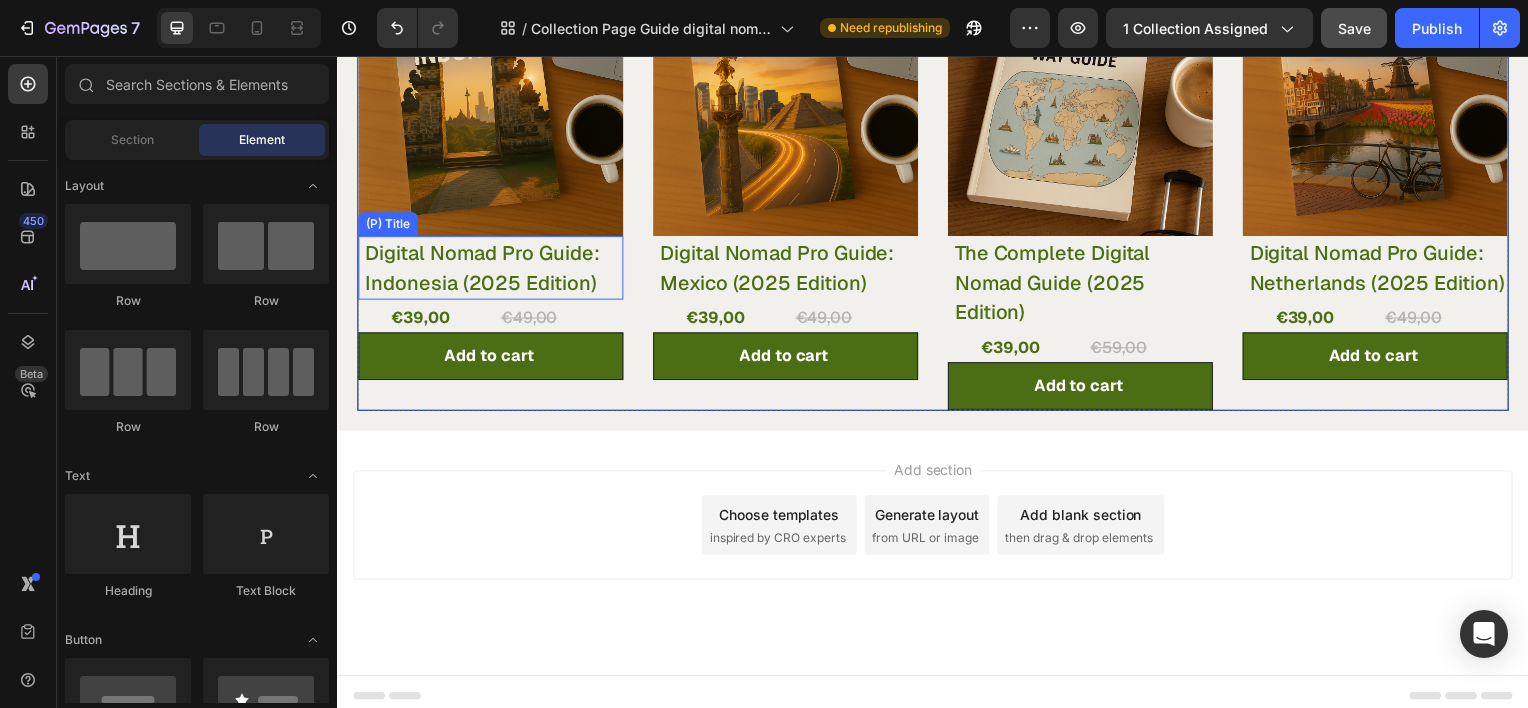 click on "Digital Nomad Pro Guide: Indonesia (2025 Edition)" at bounding box center (494, 269) 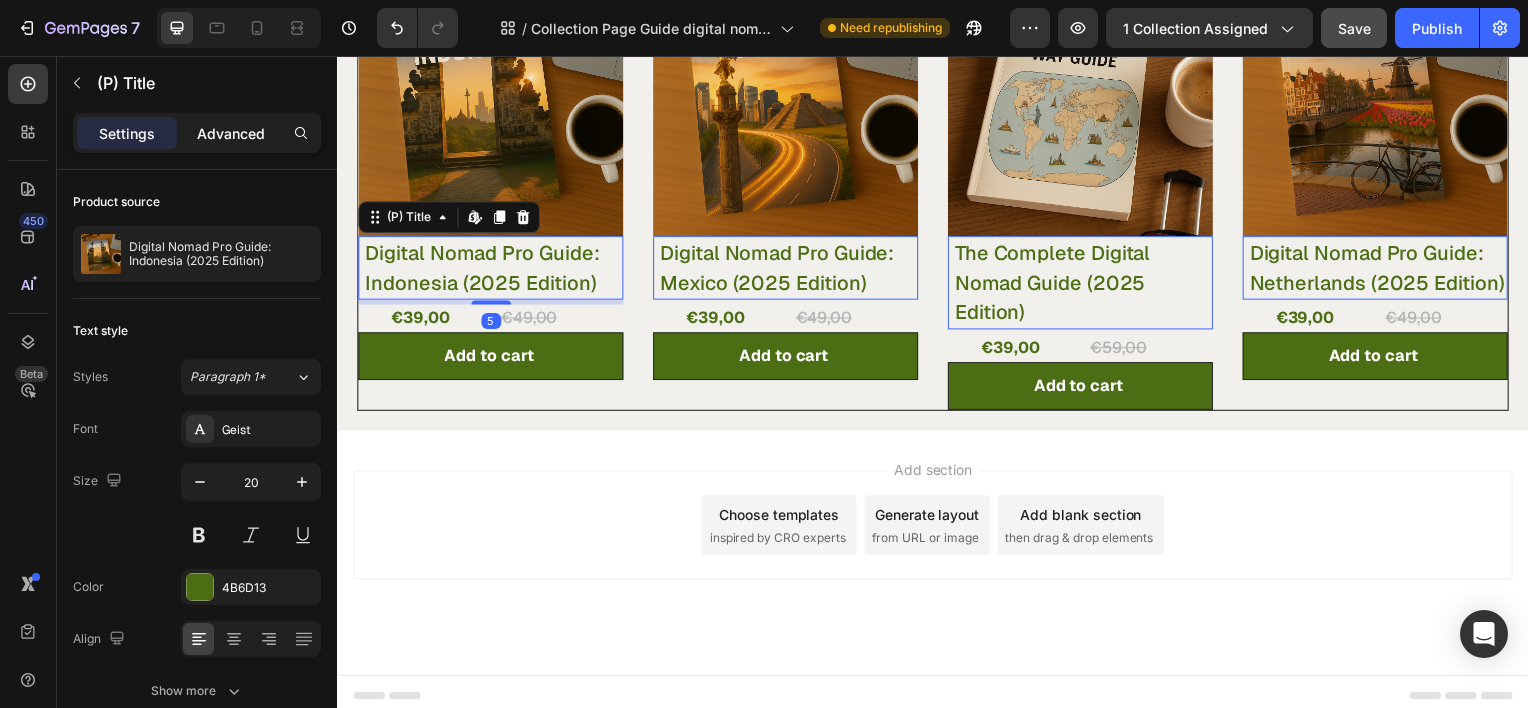 click on "Advanced" at bounding box center [231, 133] 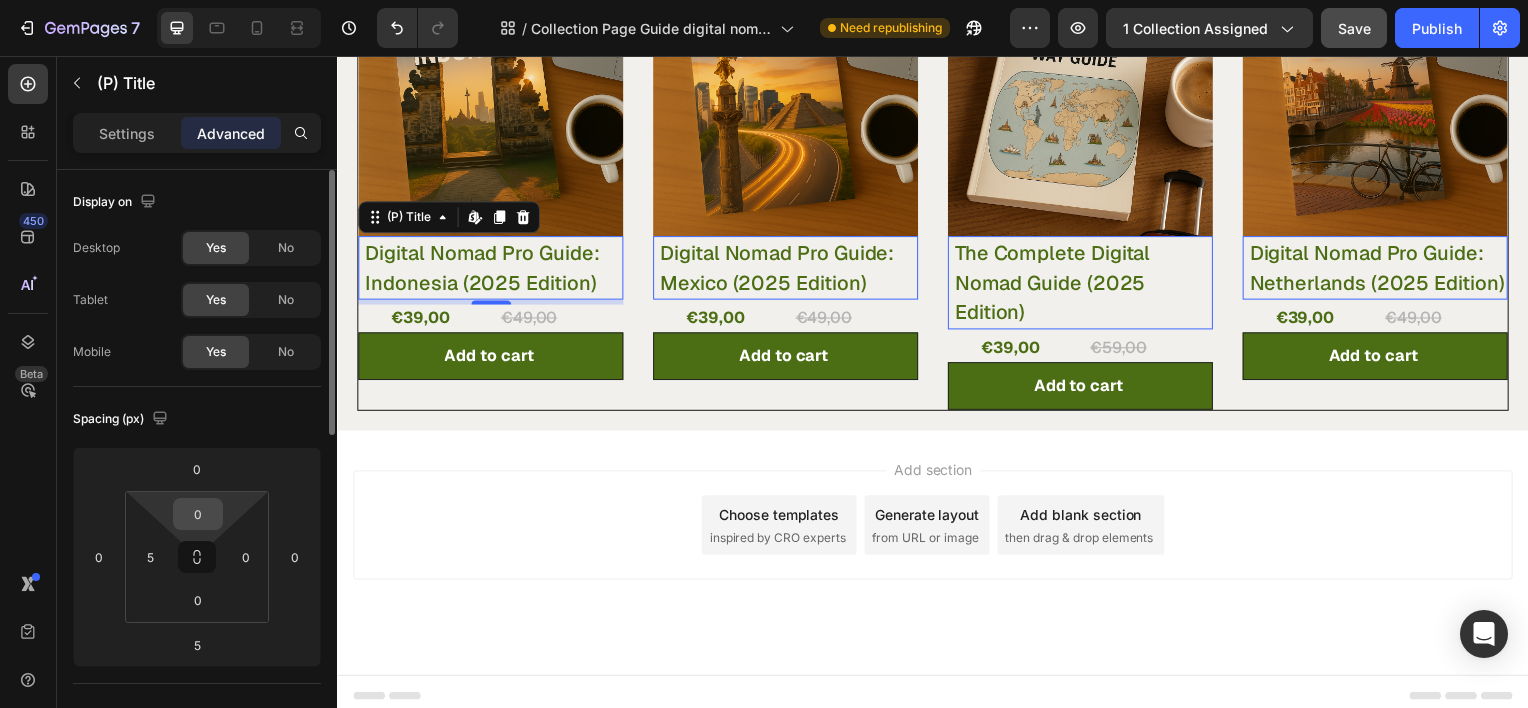 click on "0" at bounding box center (198, 514) 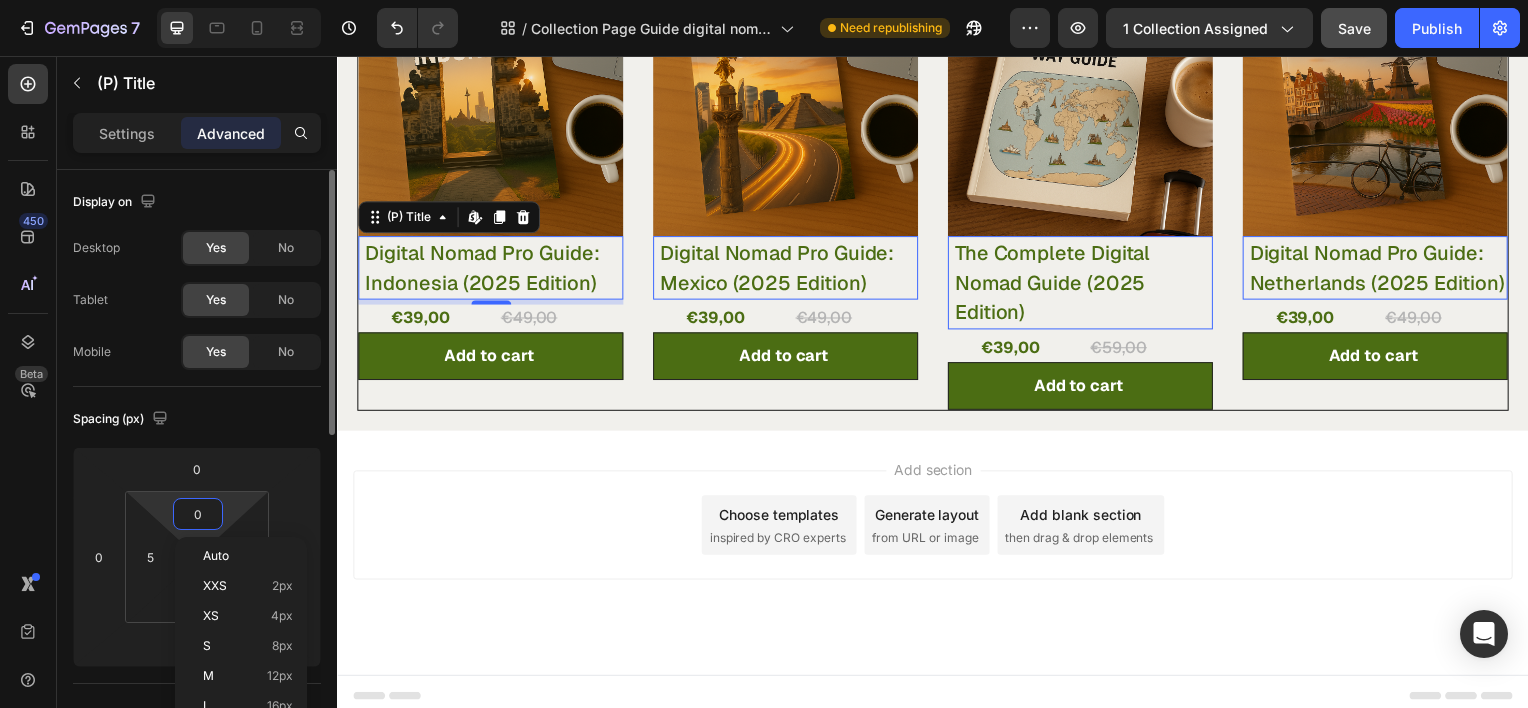 type on "5" 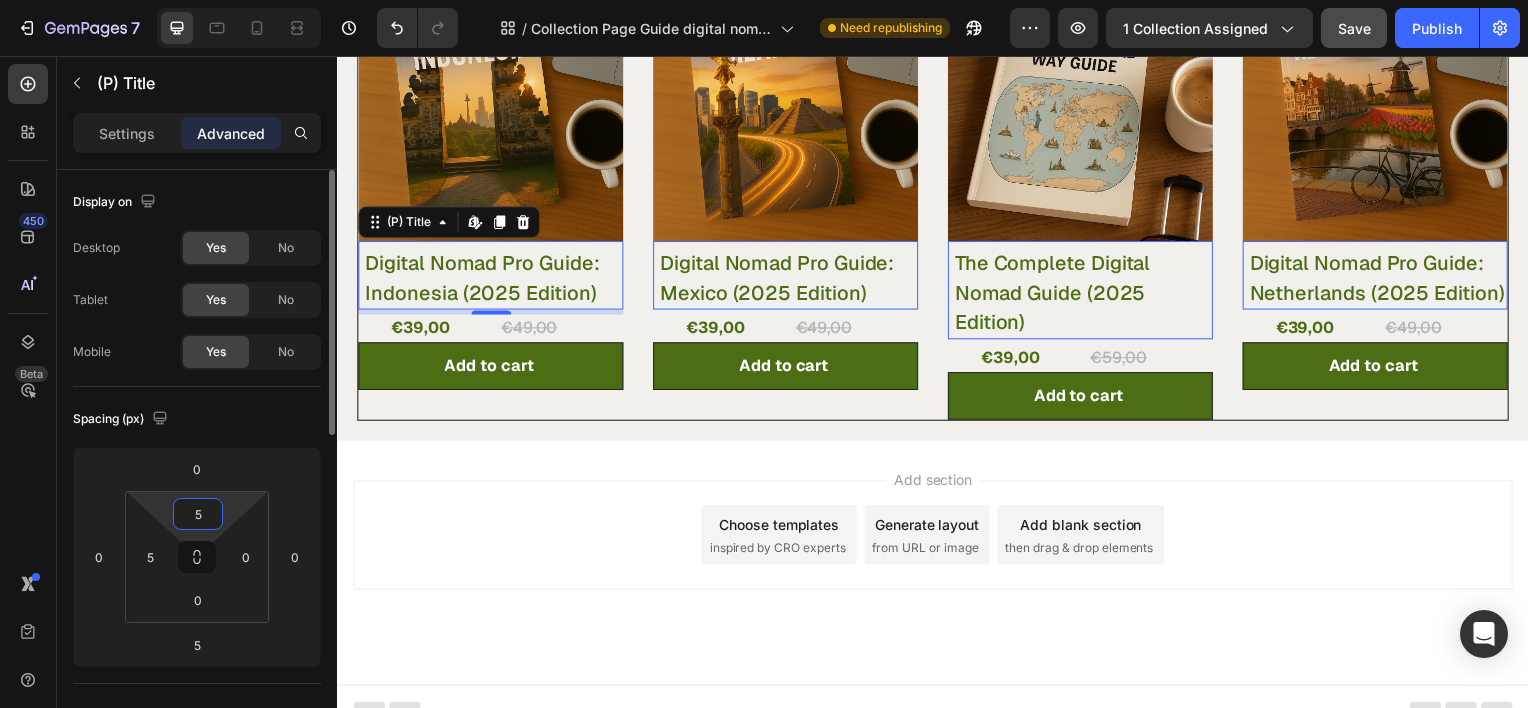 scroll, scrollTop: 852, scrollLeft: 0, axis: vertical 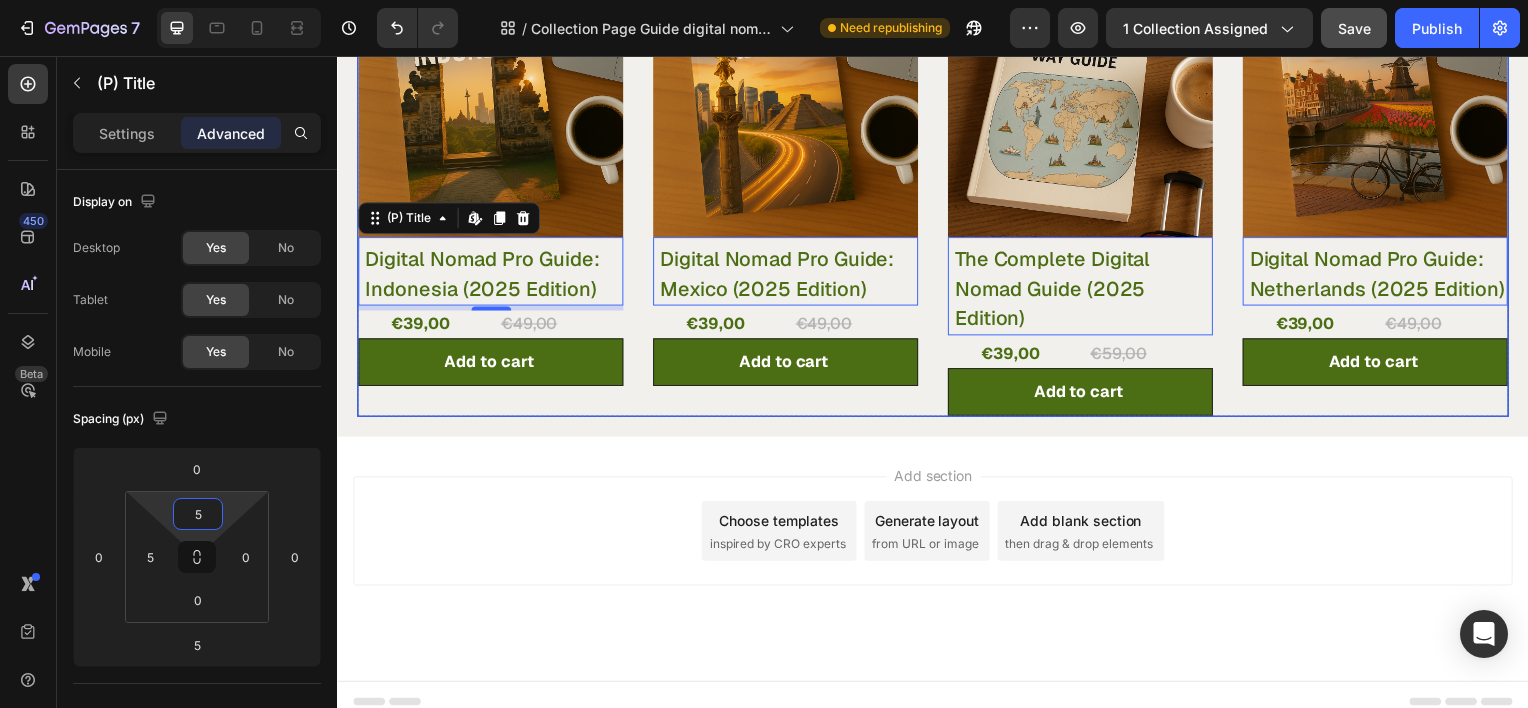 click on "Product Images & Gallery 20% off Product Badge Row Row Digital Nomad Pro Guide: Indonesia ([YEAR] Edition) (P) Title Edit content in Shopify 5 €39,00 (P) Price (P) Price €49,00 (P) Price (P) Price Row Add to cart (P) Cart Button Product List" at bounding box center (491, 194) 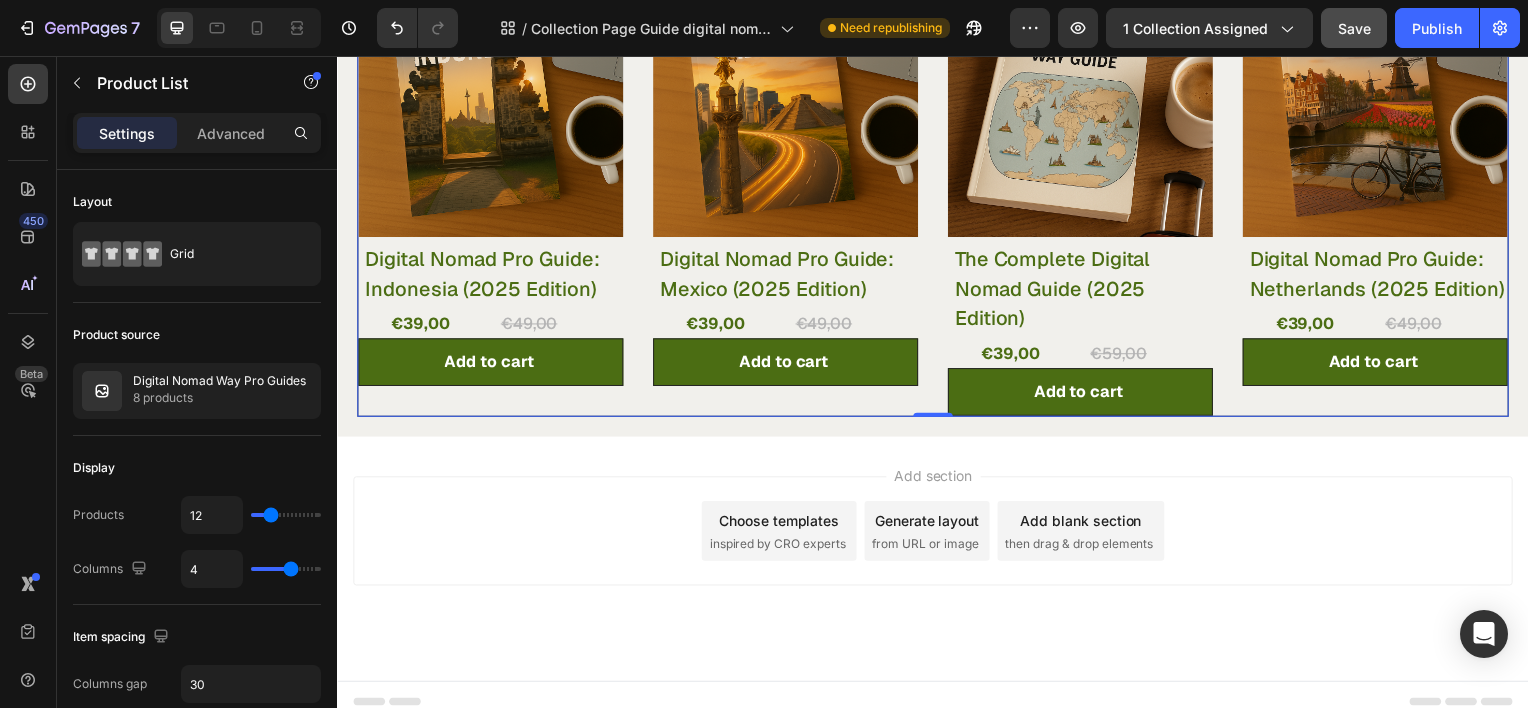 click on "Settings Advanced" at bounding box center (197, 133) 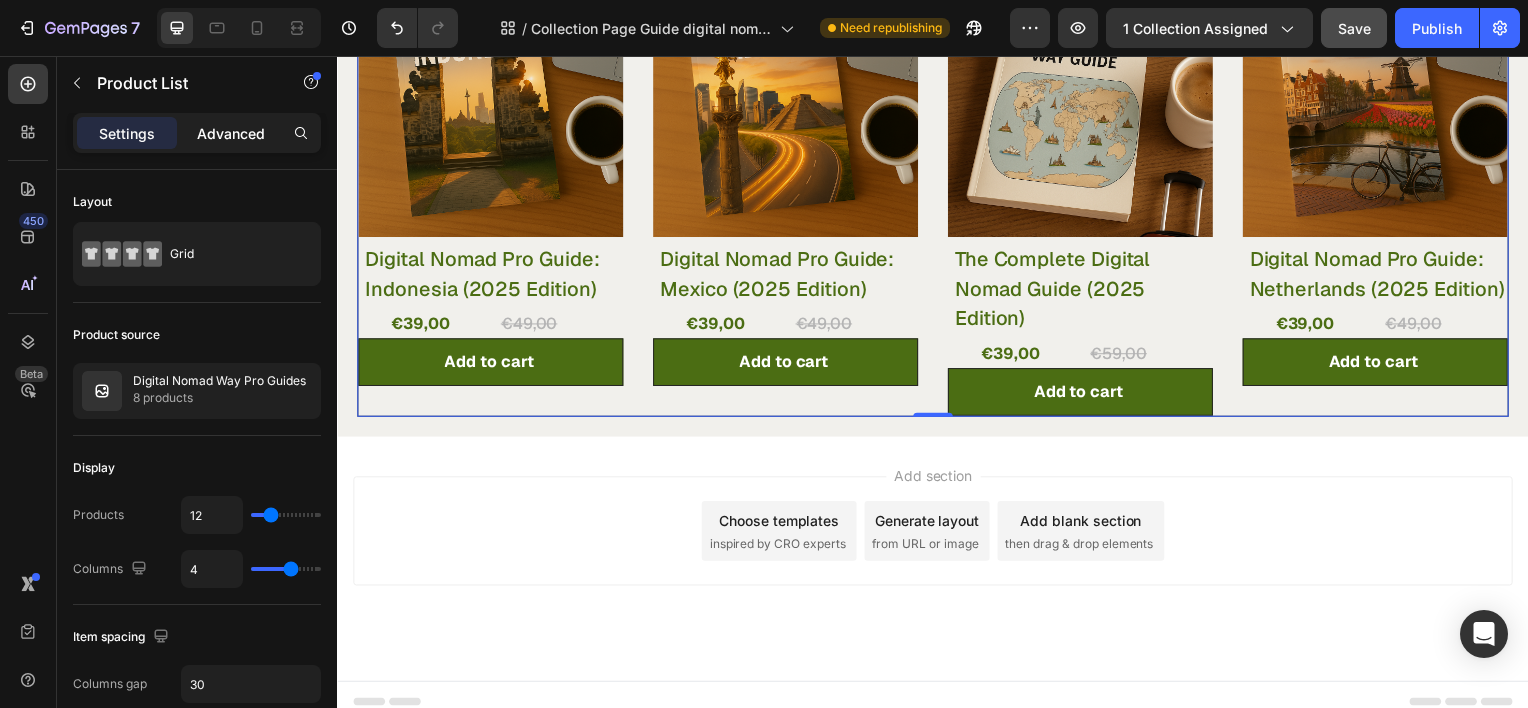 click on "Advanced" at bounding box center (231, 133) 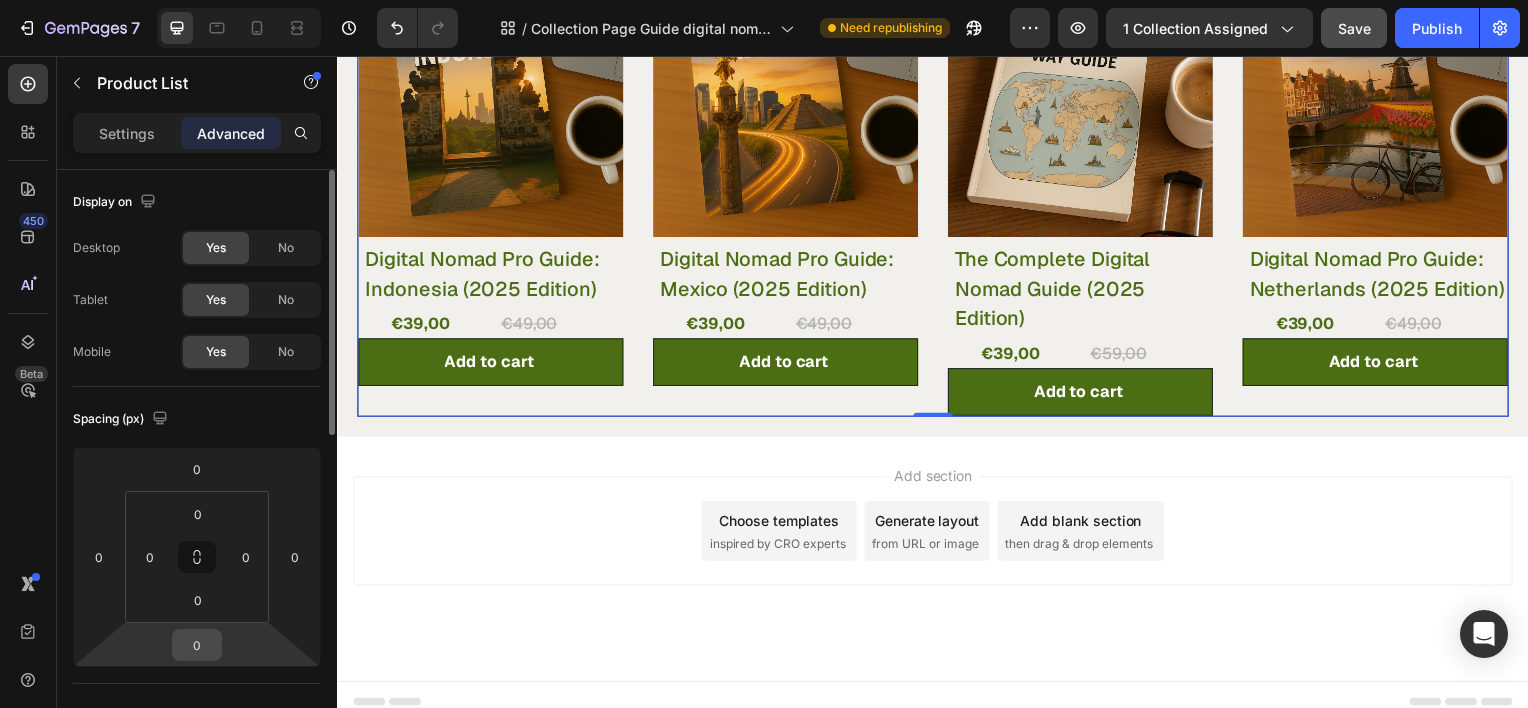 click on "0" at bounding box center (197, 645) 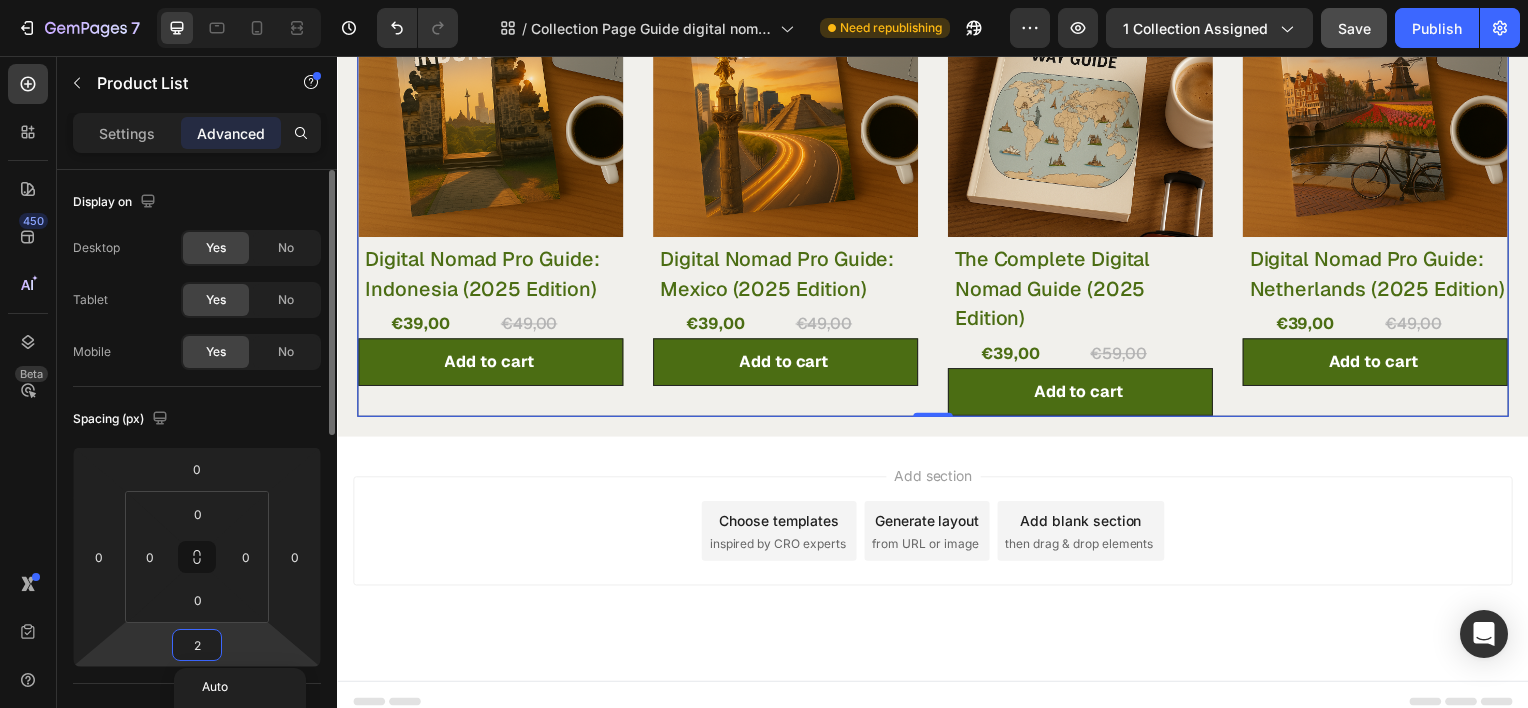 type on "20" 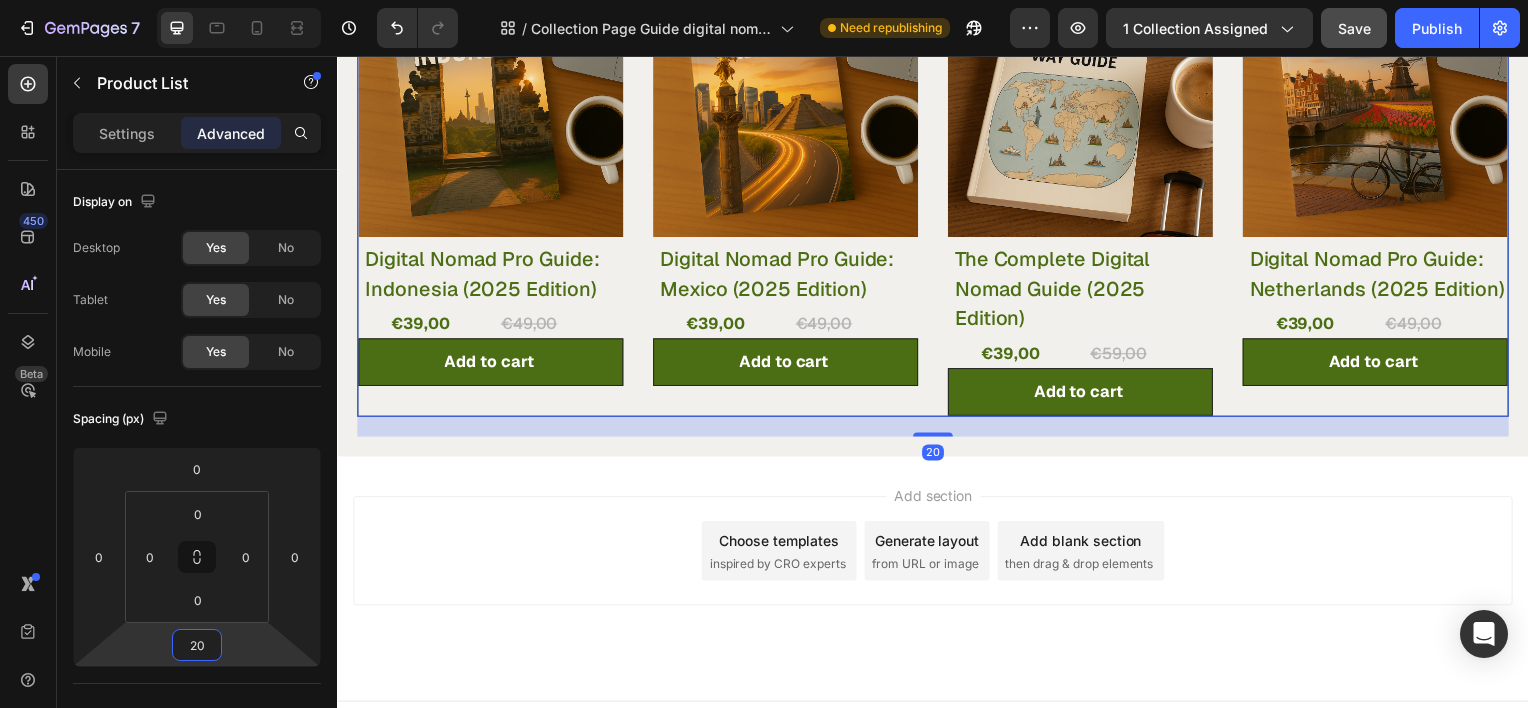 click on "Add section Choose templates inspired by CRO experts Generate layout from URL or image Add blank section then drag & drop elements" at bounding box center [937, 582] 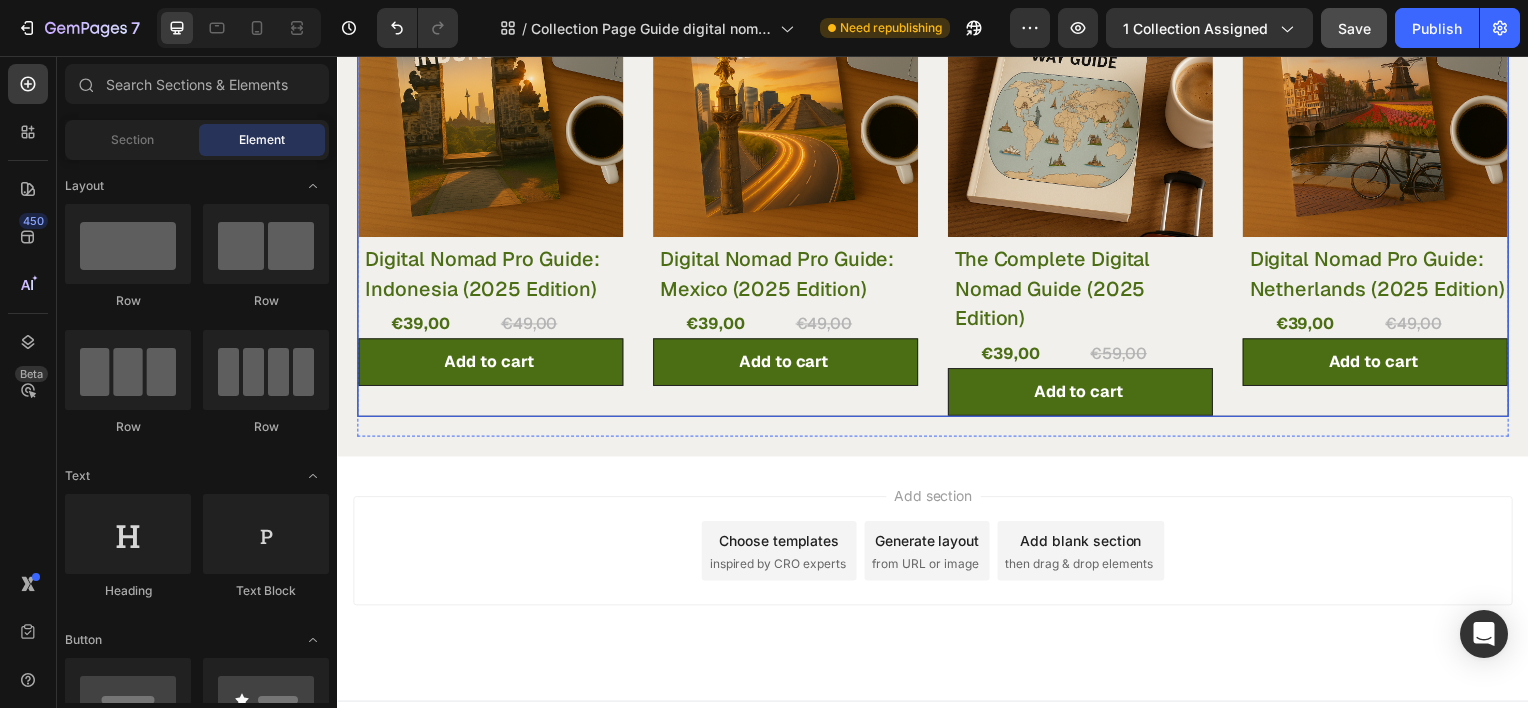 click on "Product Images & Gallery 20% off Product Badge Row Row Digital Nomad Pro Guide: Netherlands ([YEAR] Edition) (P) Title €39,00 (P) Price (P) Price €49,00 (P) Price (P) Price Row Add to cart (P) Cart Button Product List" at bounding box center (1382, 194) 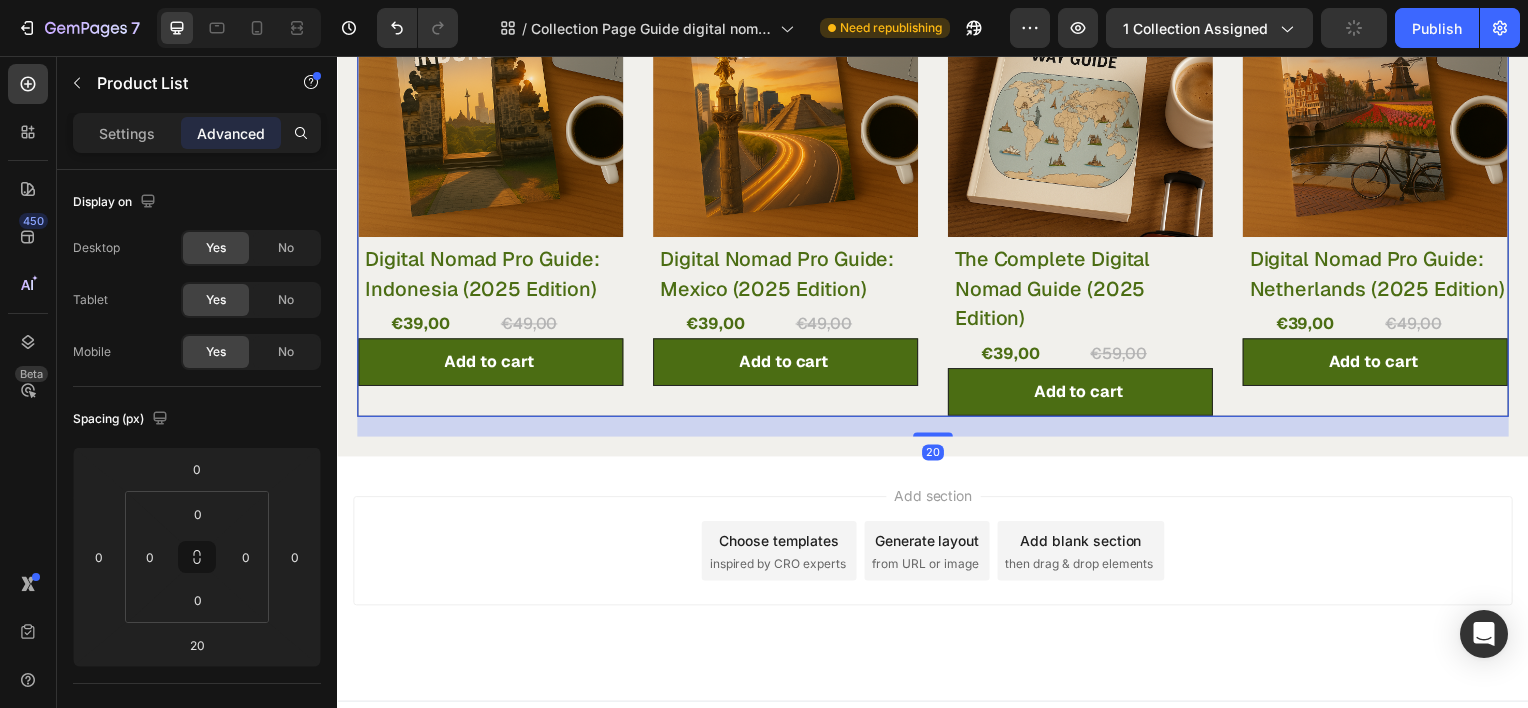 click on "Product Images & Gallery 20% off Product Badge Row Row Digital Nomad Pro Guide: Netherlands ([YEAR] Edition) (P) Title €39,00 (P) Price (P) Price €49,00 (P) Price (P) Price Row Add to cart (P) Cart Button Product List 20" at bounding box center [1382, 194] 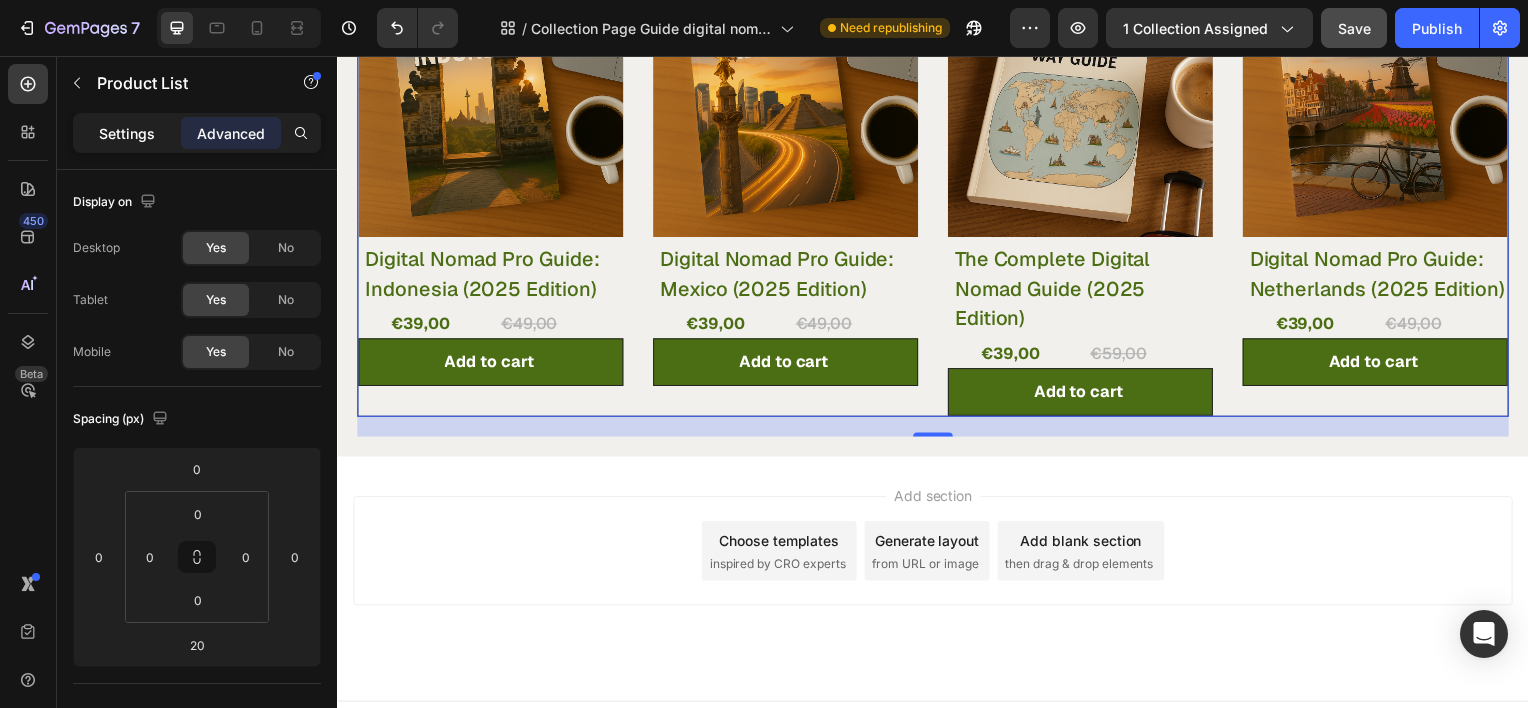 click on "Settings" 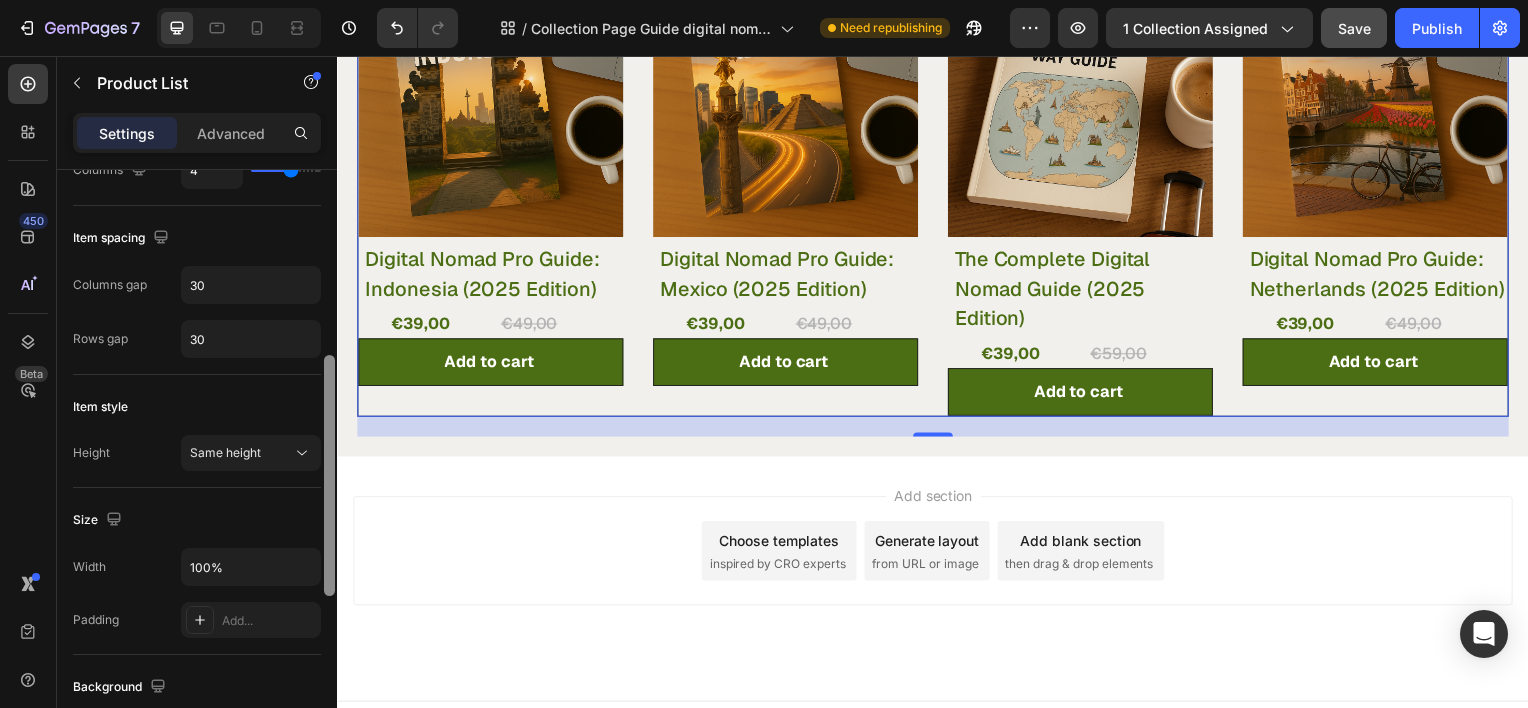 scroll, scrollTop: 416, scrollLeft: 0, axis: vertical 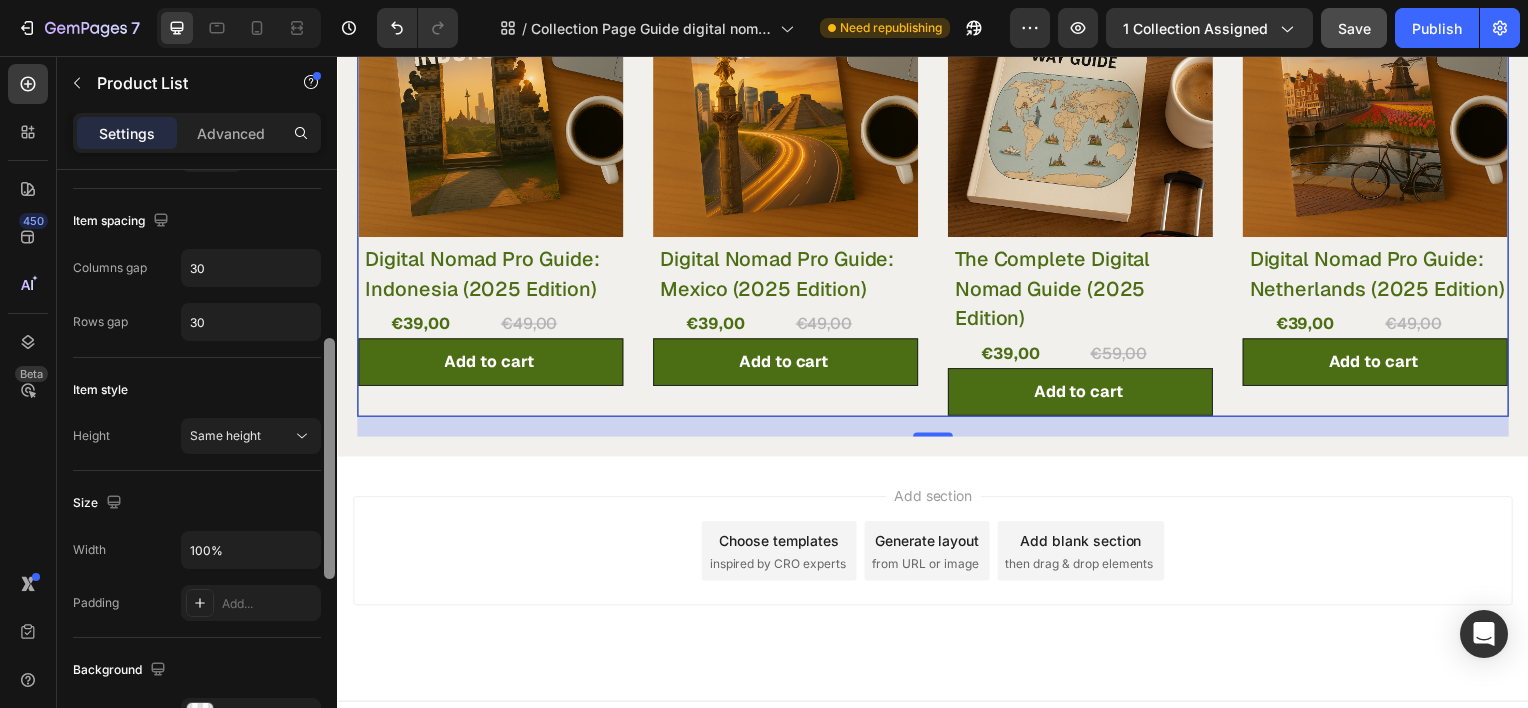 drag, startPoint x: 328, startPoint y: 268, endPoint x: 328, endPoint y: 437, distance: 169 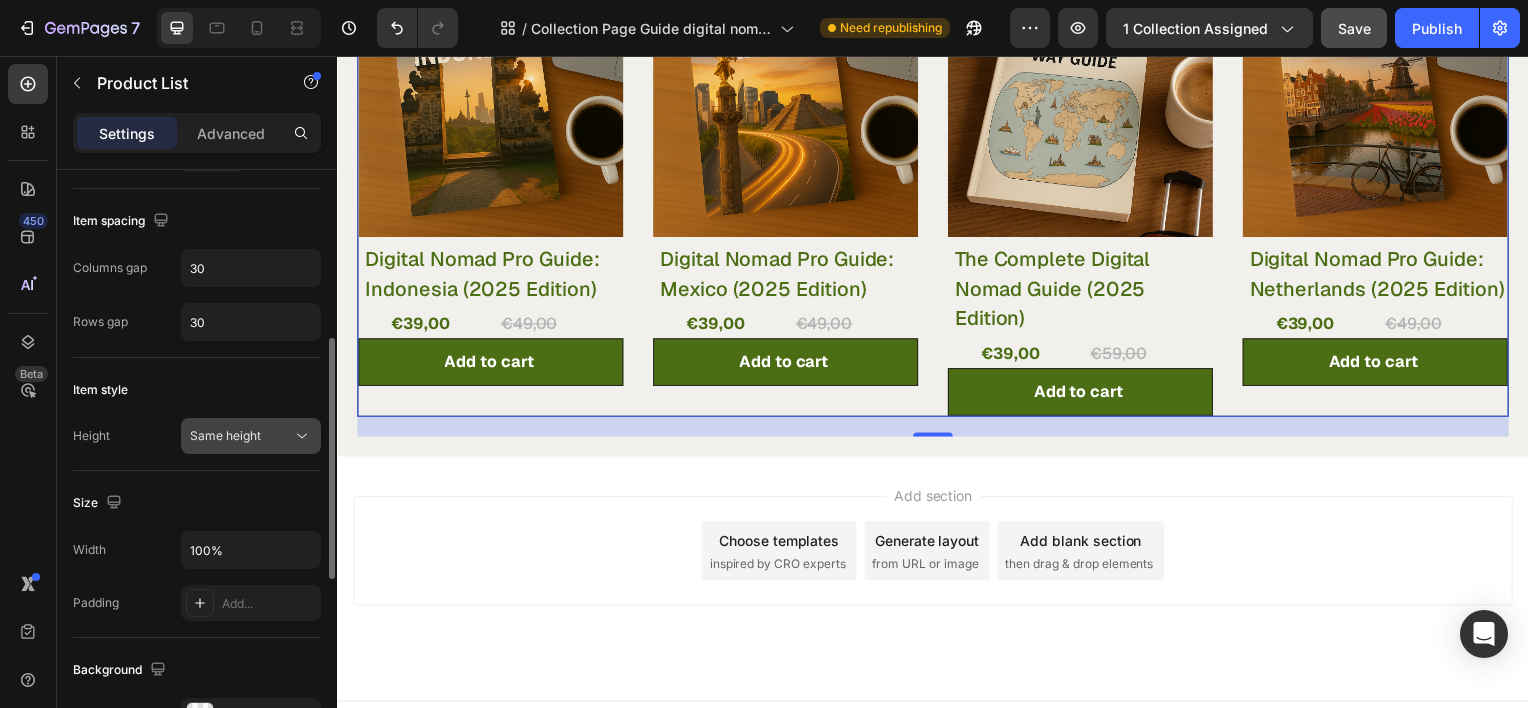 click on "Same height" at bounding box center [241, 436] 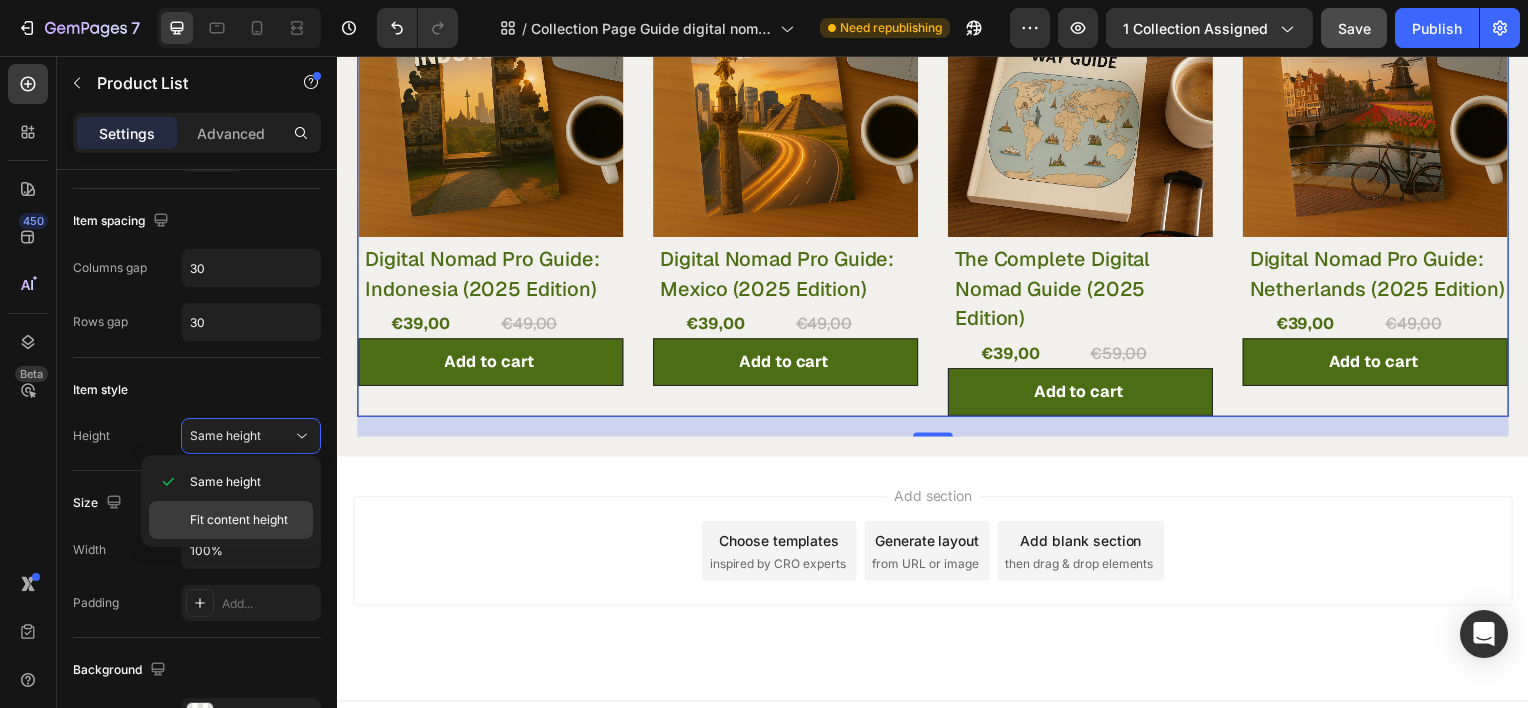click on "Fit content height" at bounding box center [239, 520] 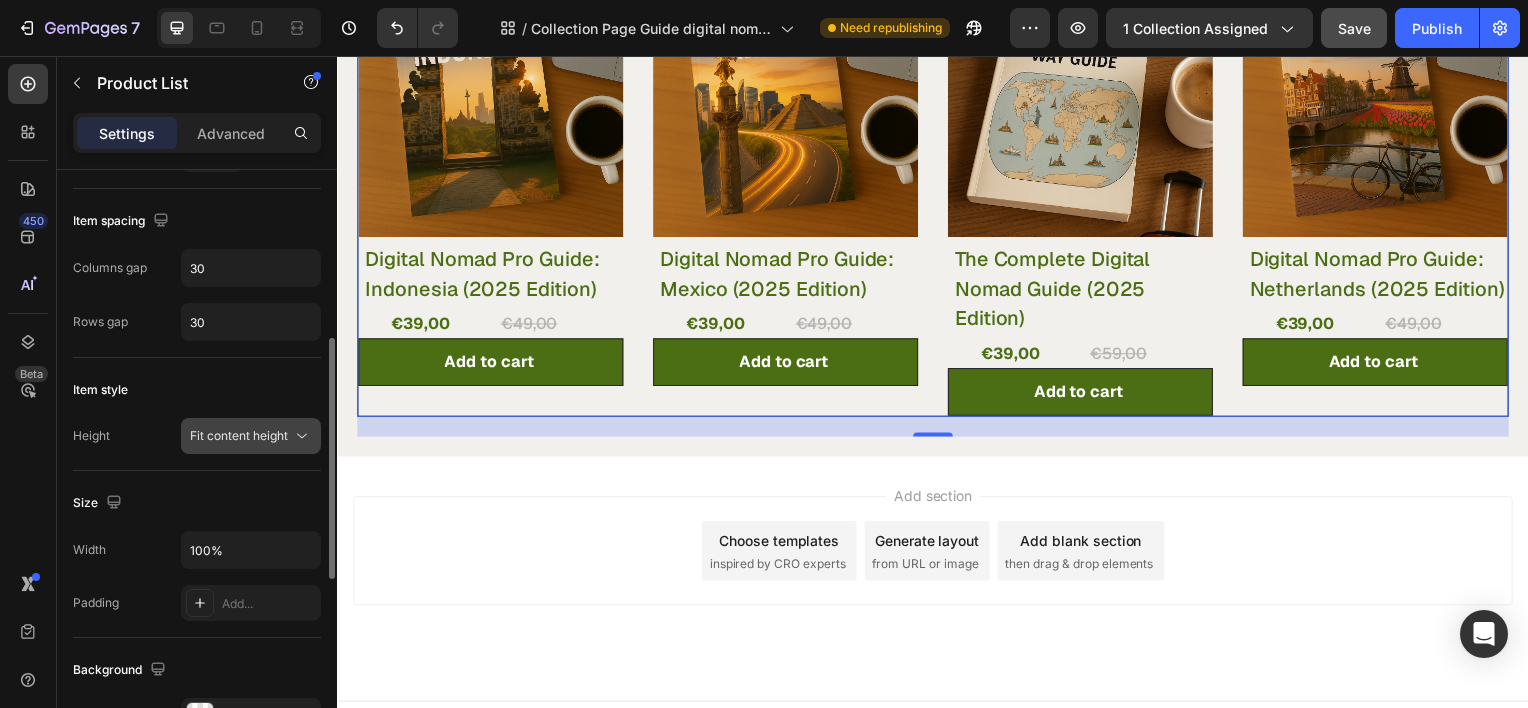 click on "Fit content height" at bounding box center (239, 435) 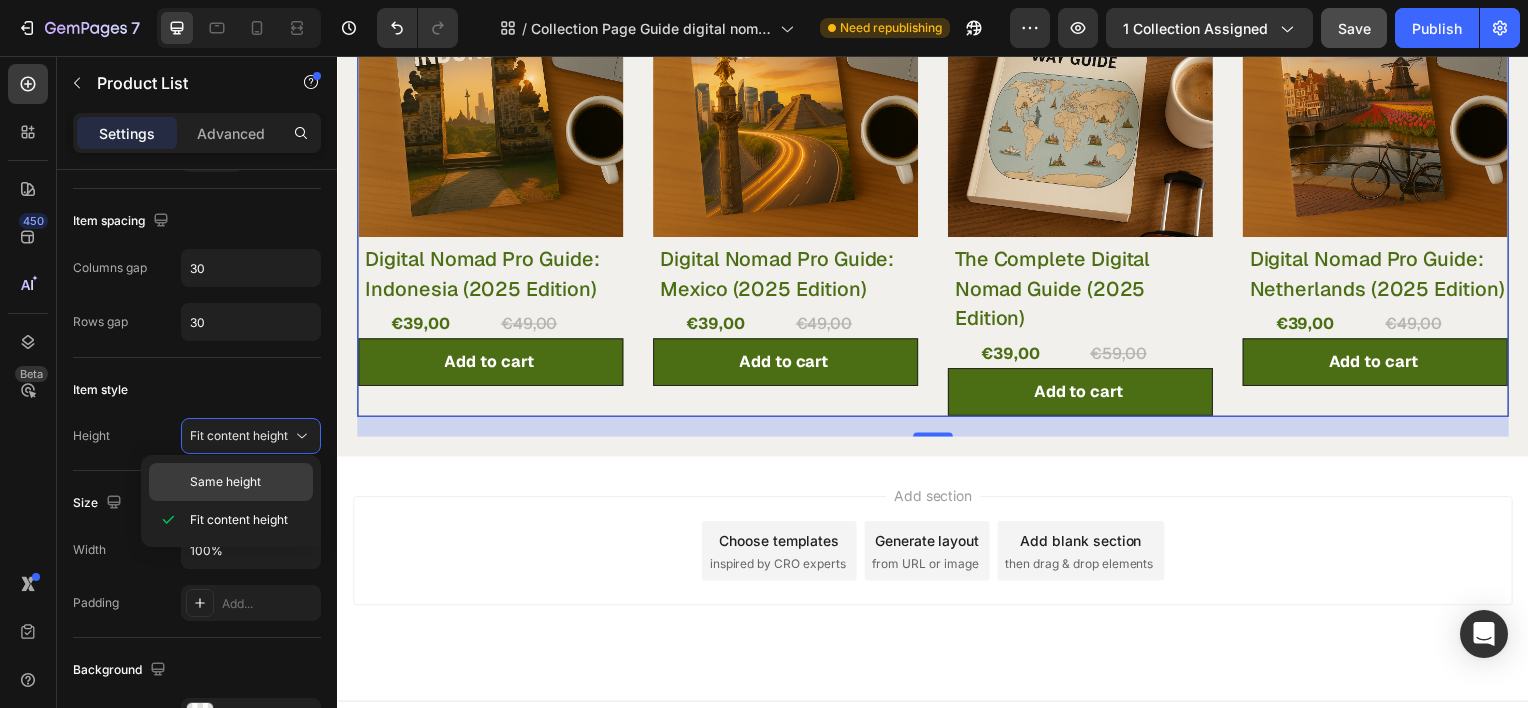 click on "Same height" at bounding box center (247, 482) 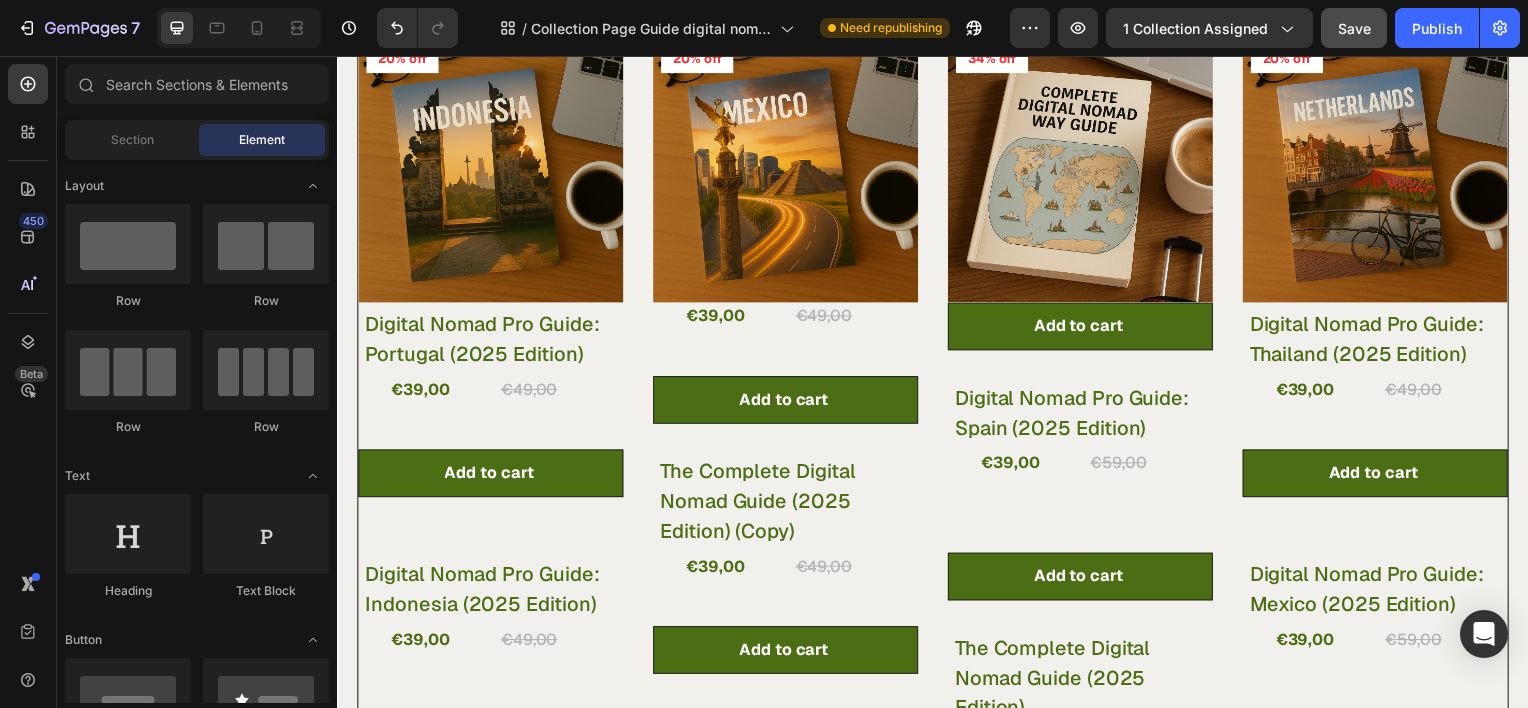 scroll, scrollTop: 691, scrollLeft: 0, axis: vertical 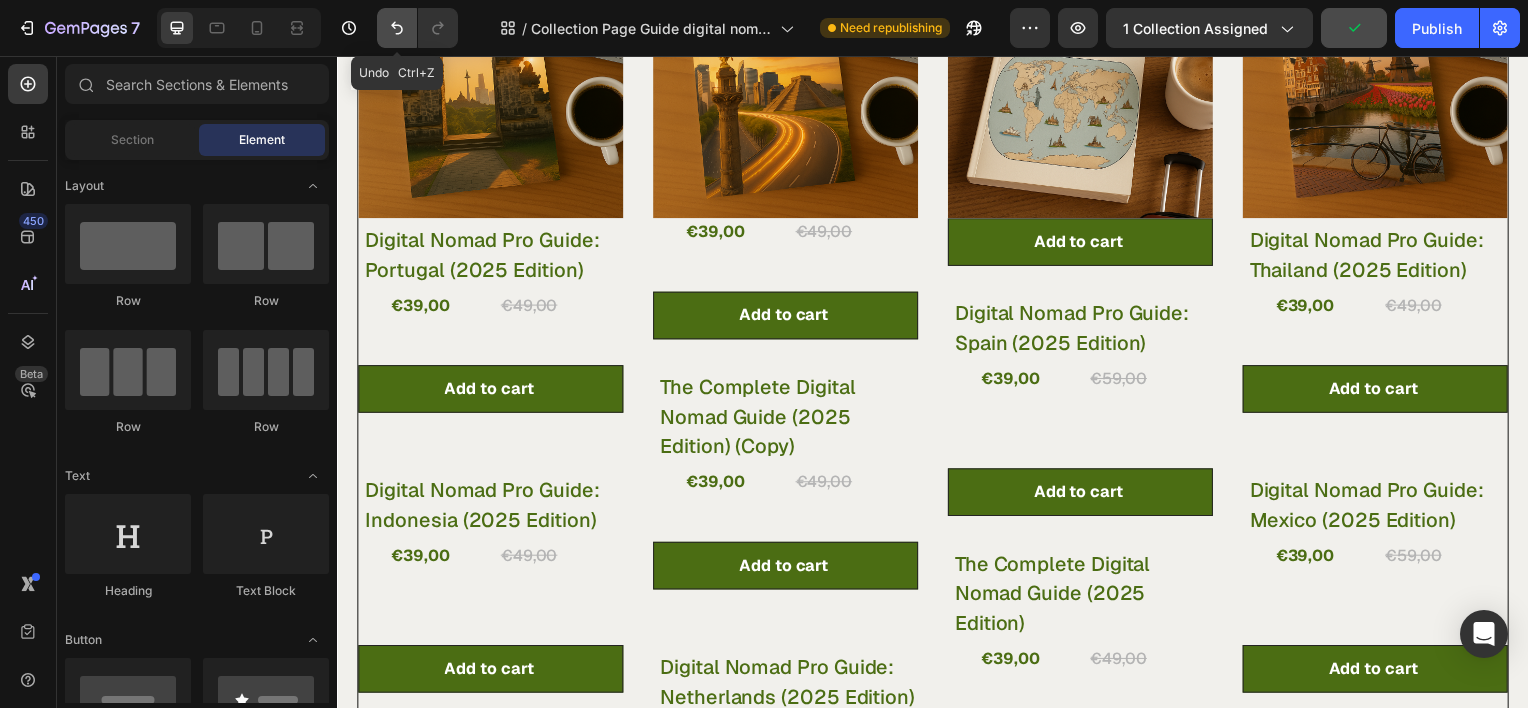 click 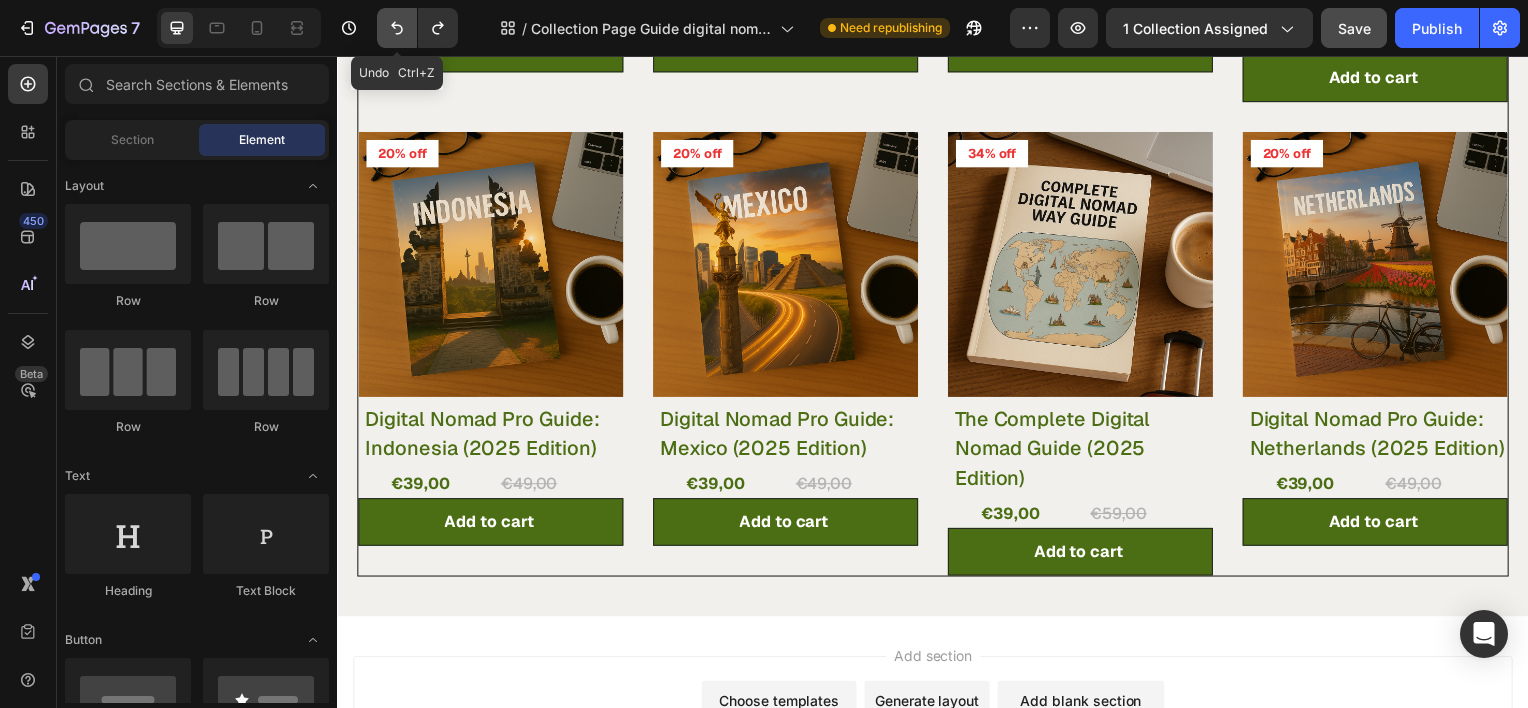 click 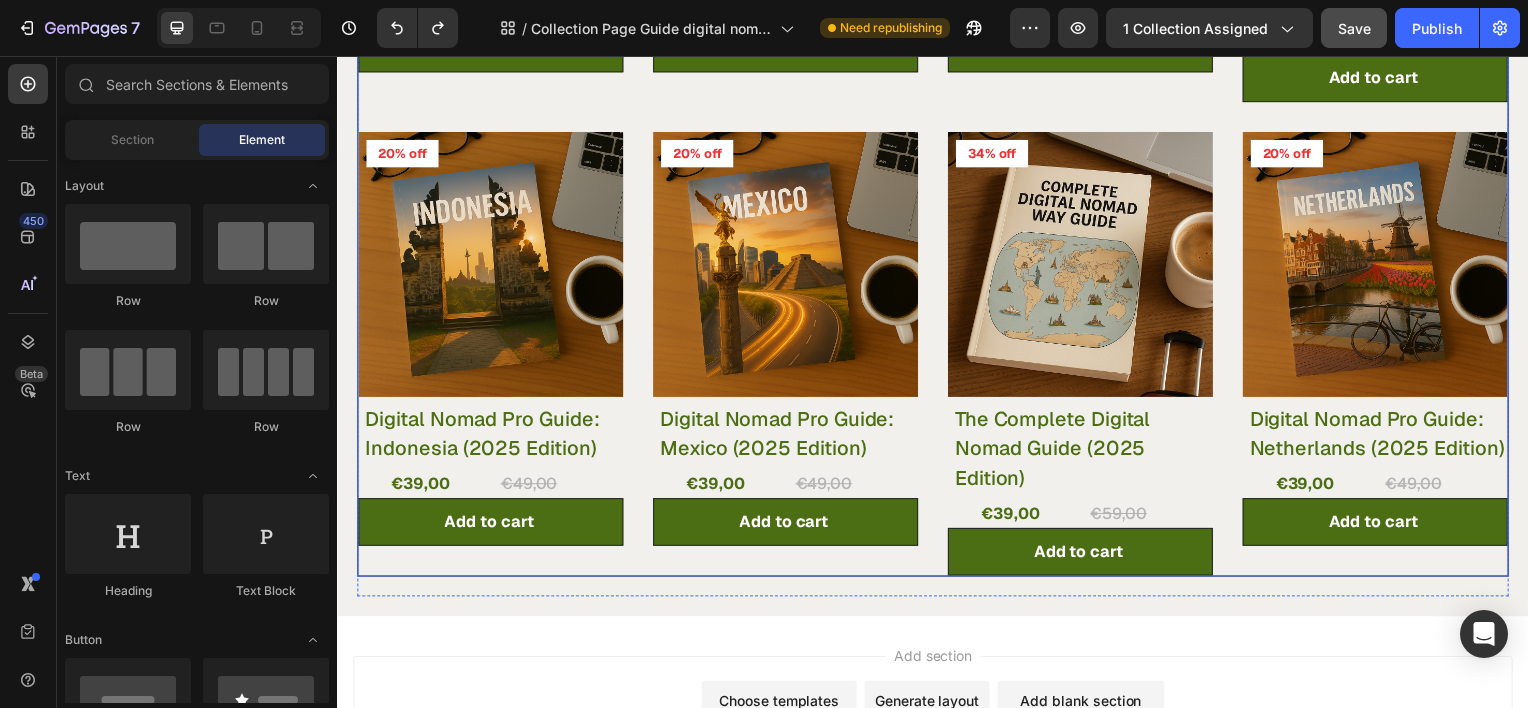 click on "Product Images & Gallery 20% off Product Badge Row Row Digital Nomad Pro Guide: Indonesia ([YEAR] Edition) (P) Title €39,00 (P) Price (P) Price €49,00 (P) Price (P) Price Row Add to cart (P) Cart Button Product List" at bounding box center (491, 355) 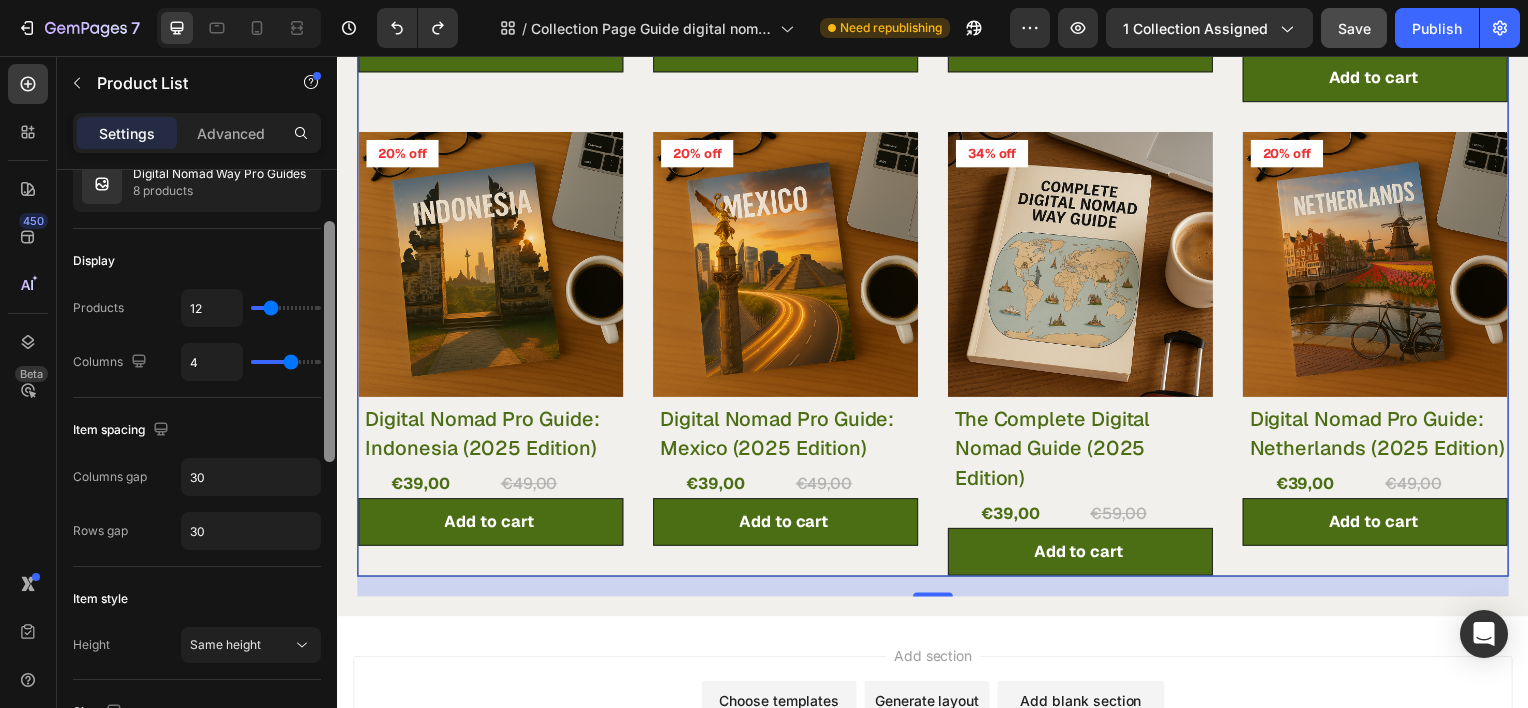 scroll, scrollTop: 212, scrollLeft: 0, axis: vertical 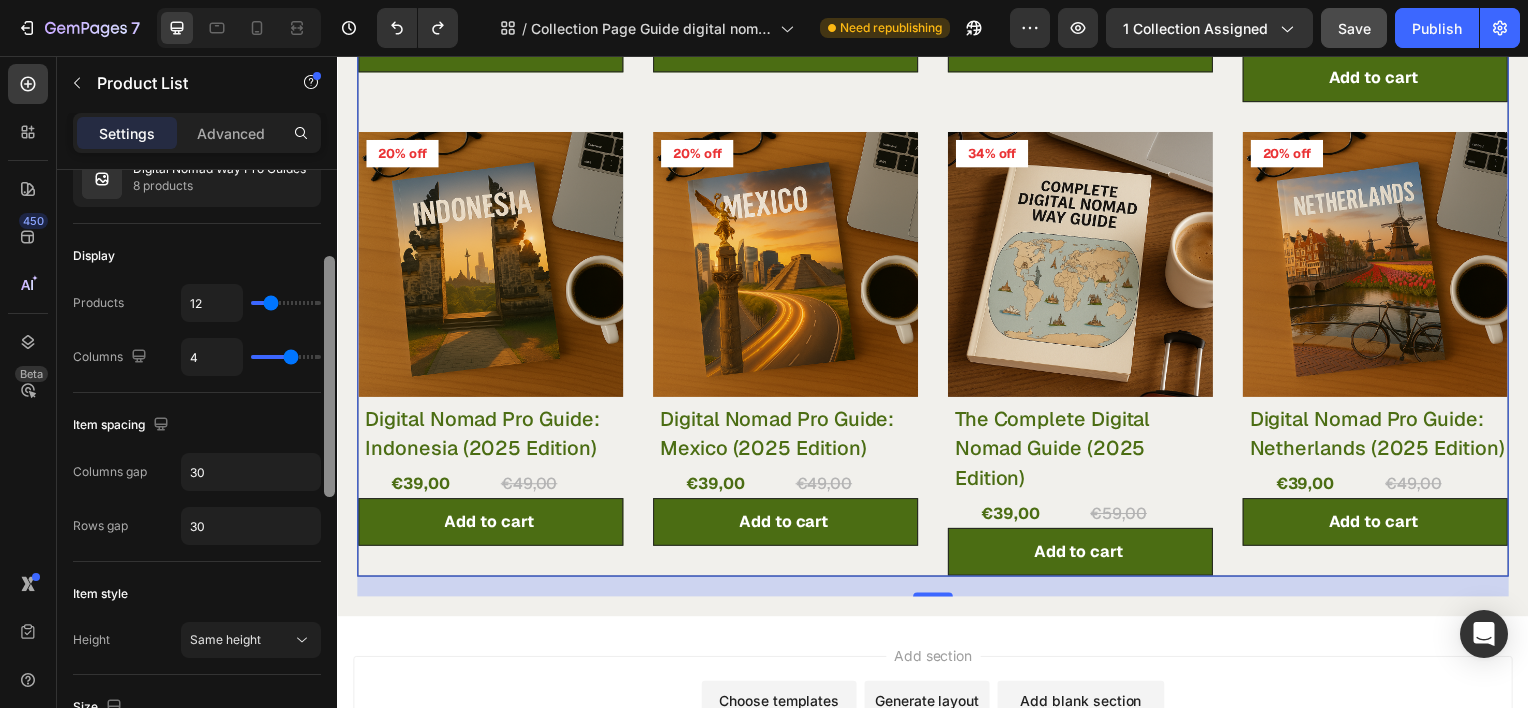 drag, startPoint x: 328, startPoint y: 364, endPoint x: 330, endPoint y: 450, distance: 86.023254 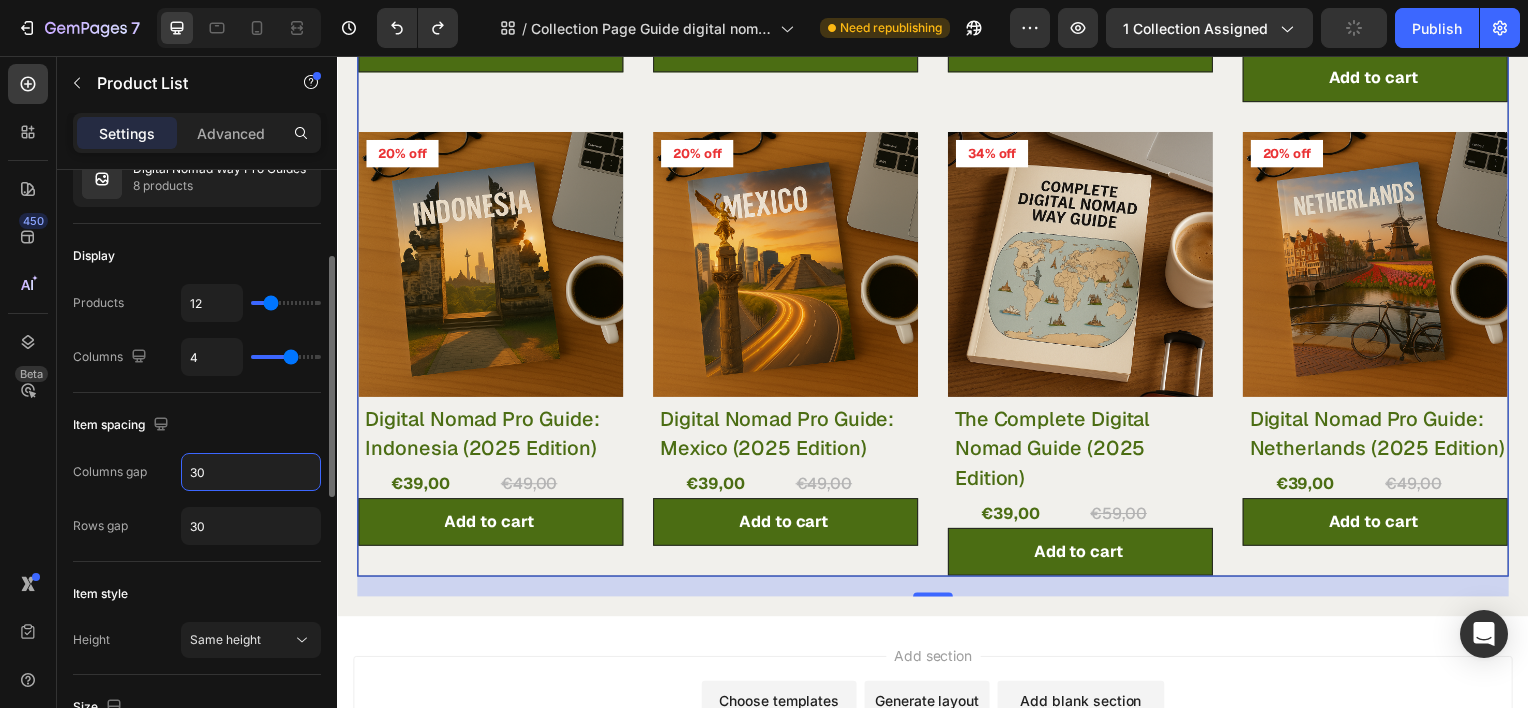 click on "30" at bounding box center [251, 472] 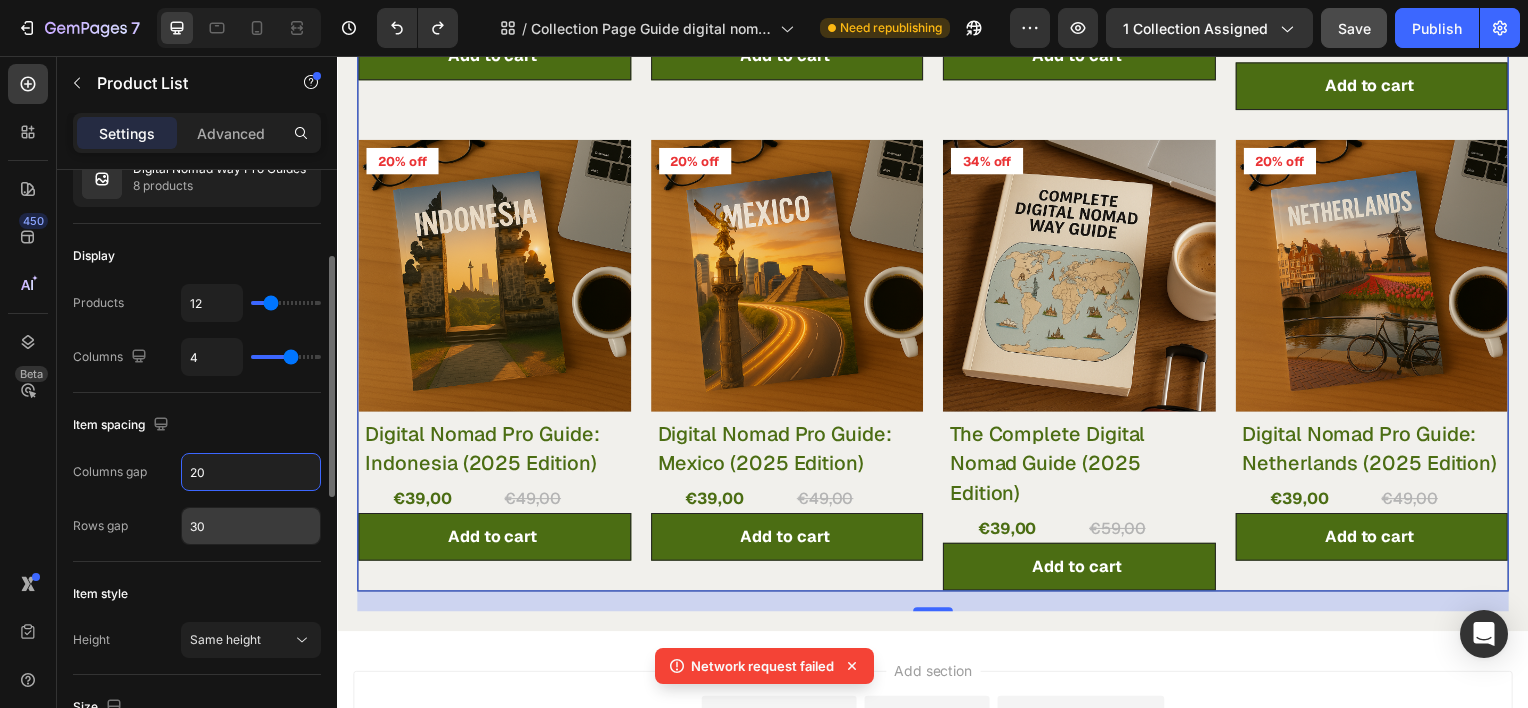 type on "20" 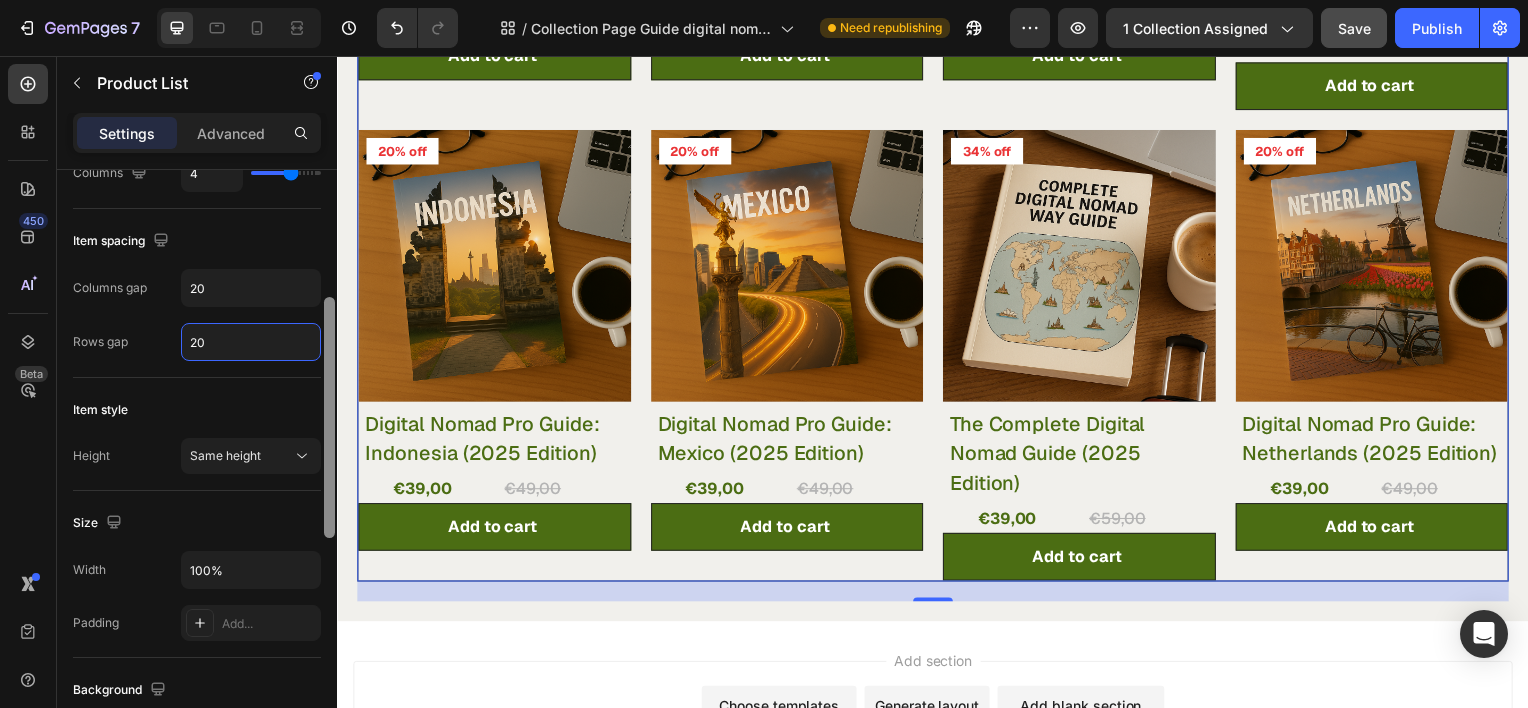 scroll, scrollTop: 406, scrollLeft: 0, axis: vertical 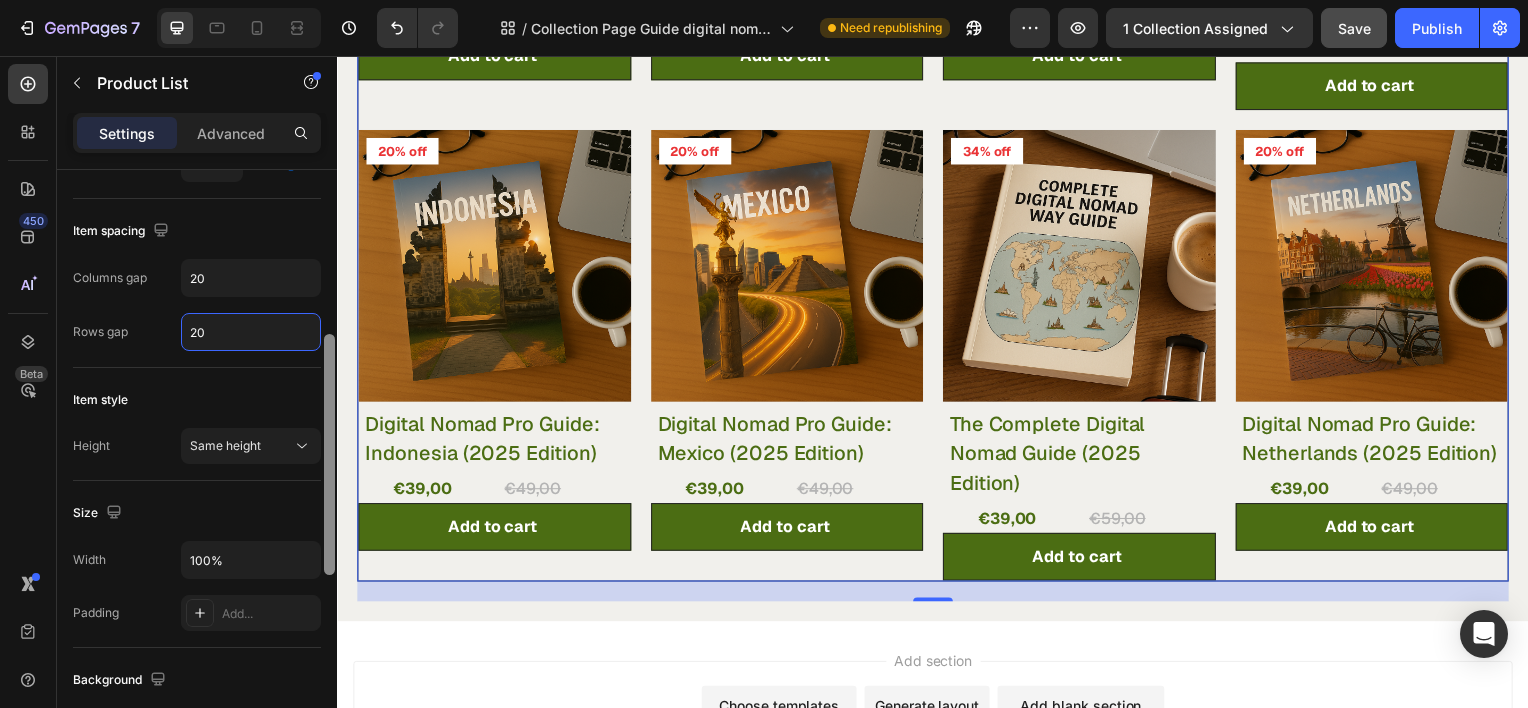drag, startPoint x: 330, startPoint y: 416, endPoint x: 329, endPoint y: 495, distance: 79.00633 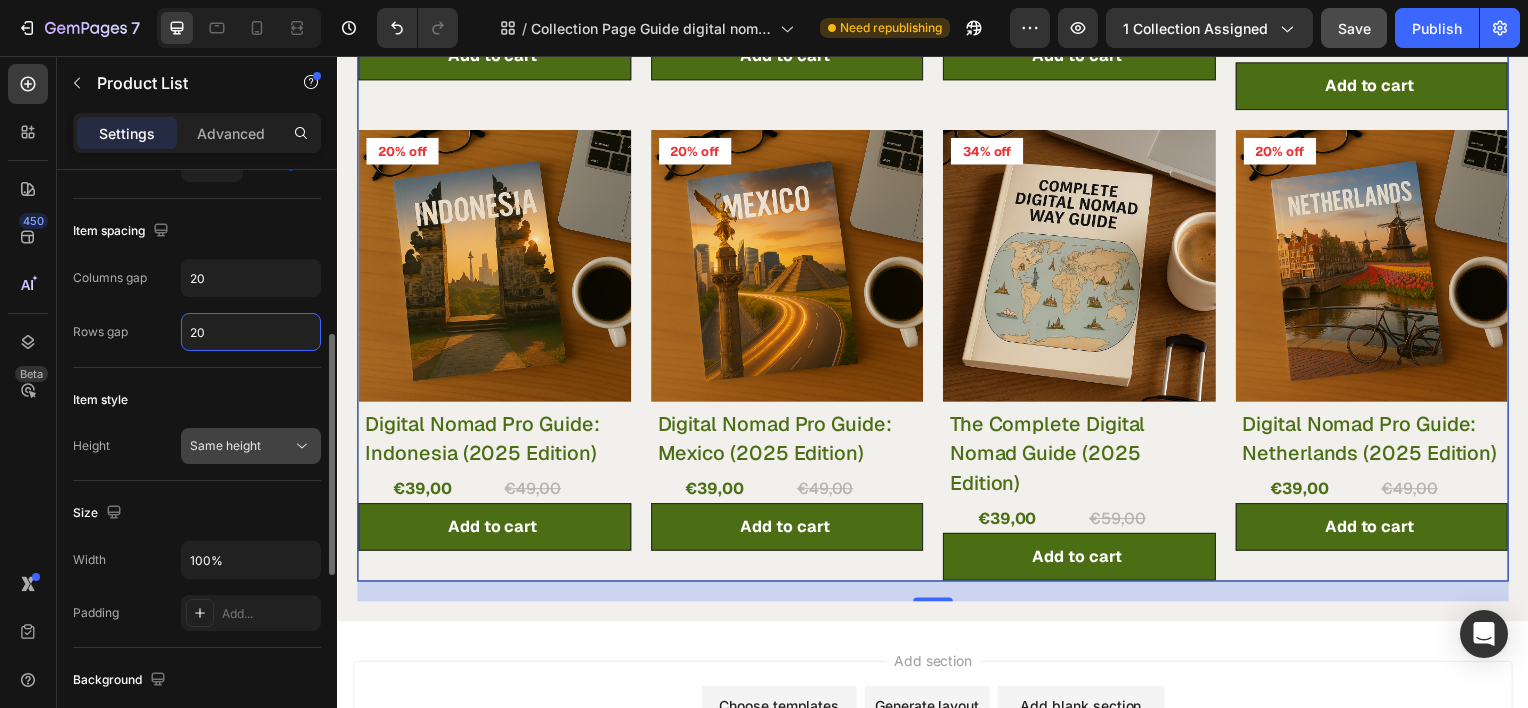 type on "20" 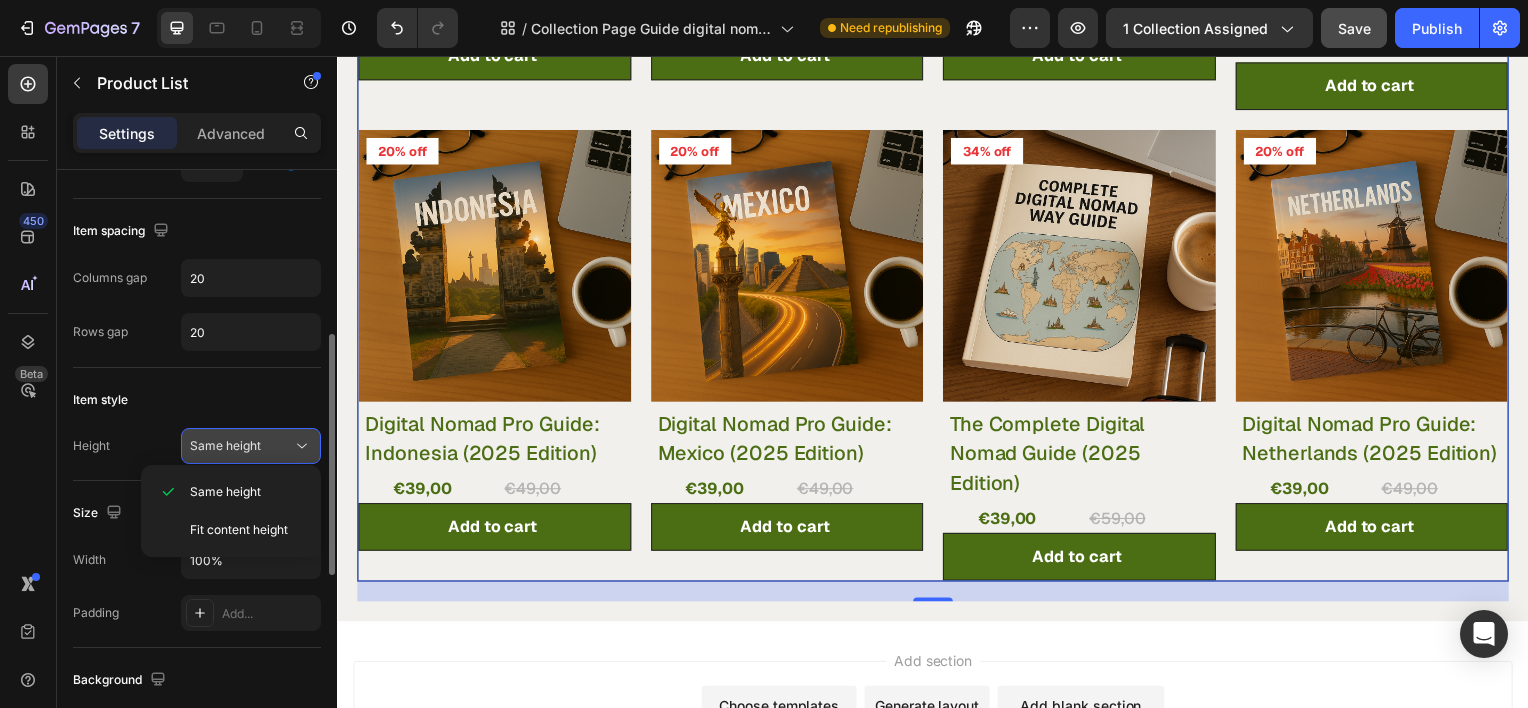 click on "Same height" at bounding box center (241, 446) 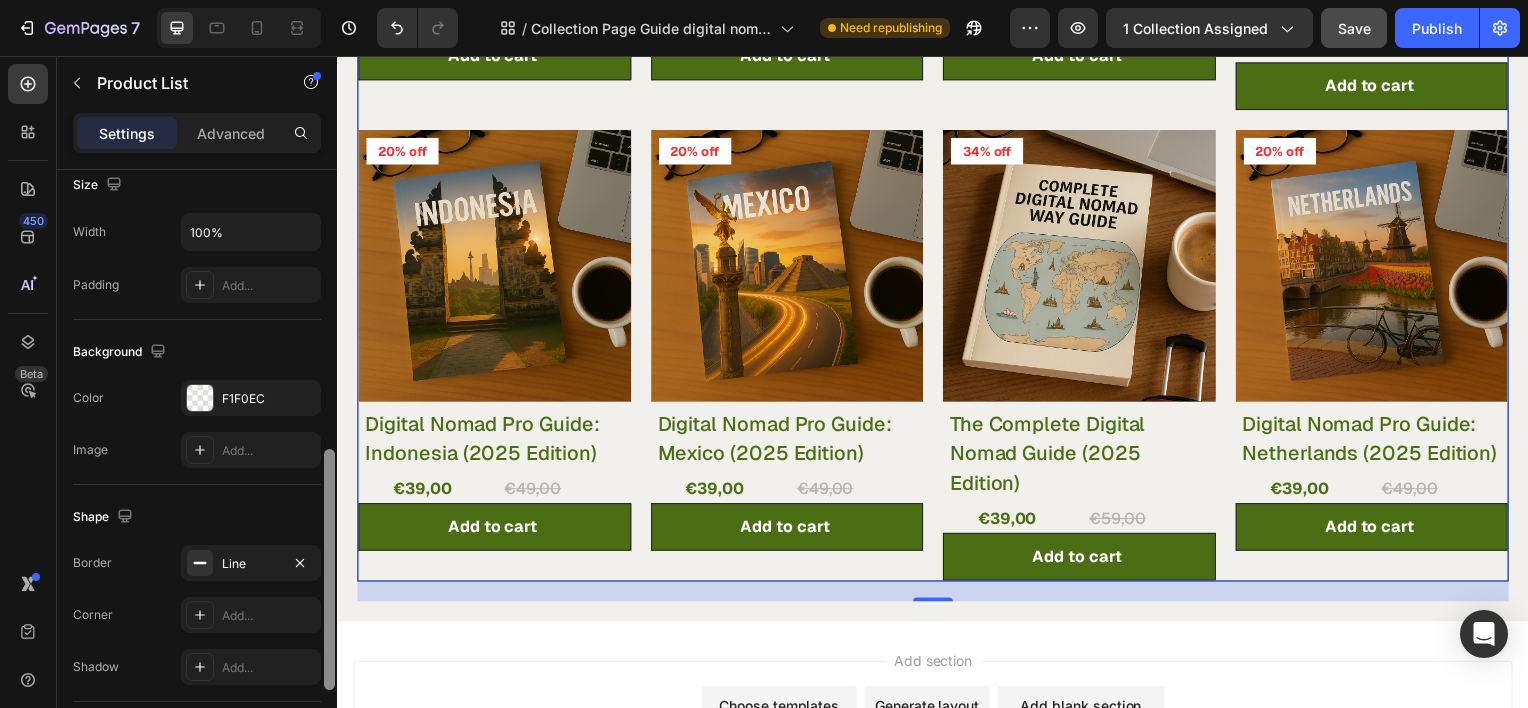 scroll, scrollTop: 753, scrollLeft: 0, axis: vertical 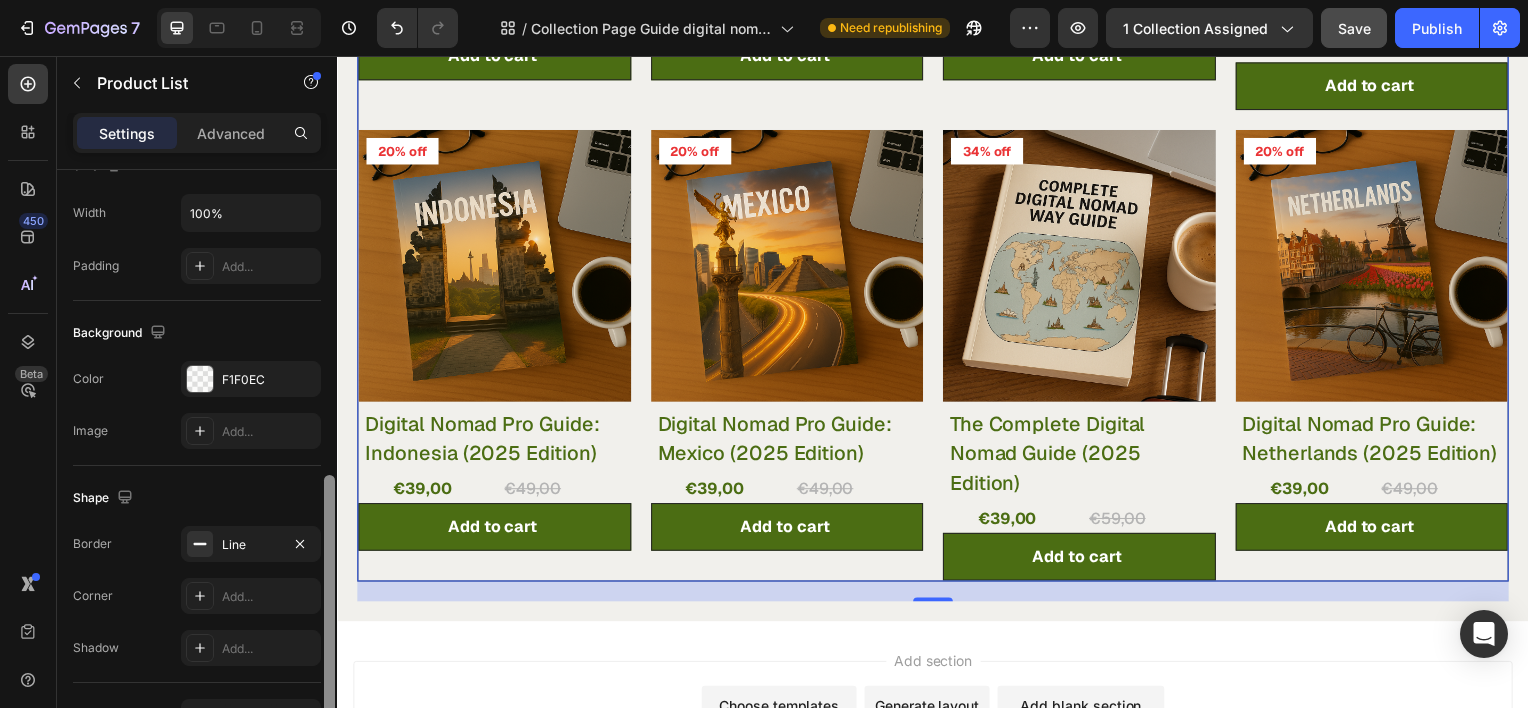 drag, startPoint x: 329, startPoint y: 388, endPoint x: 320, endPoint y: 529, distance: 141.28694 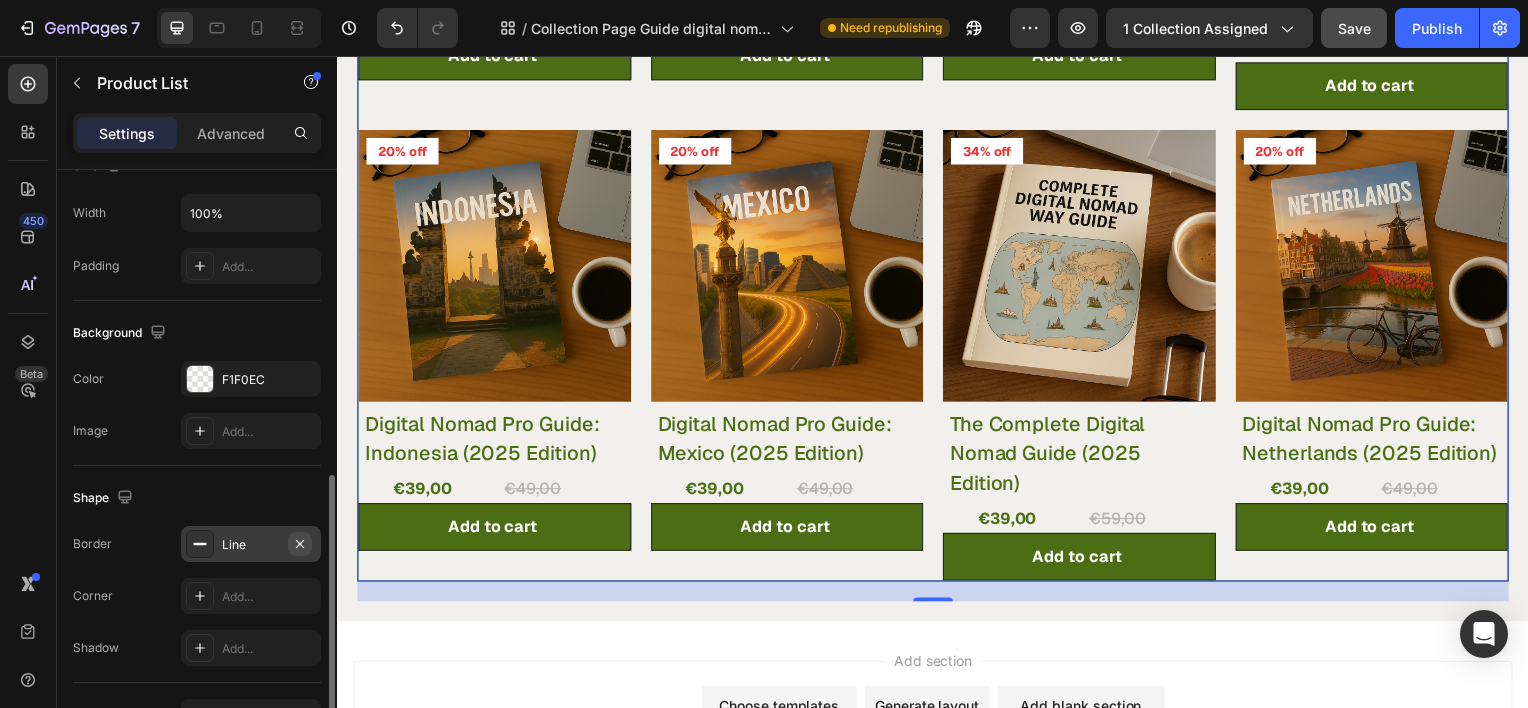 click 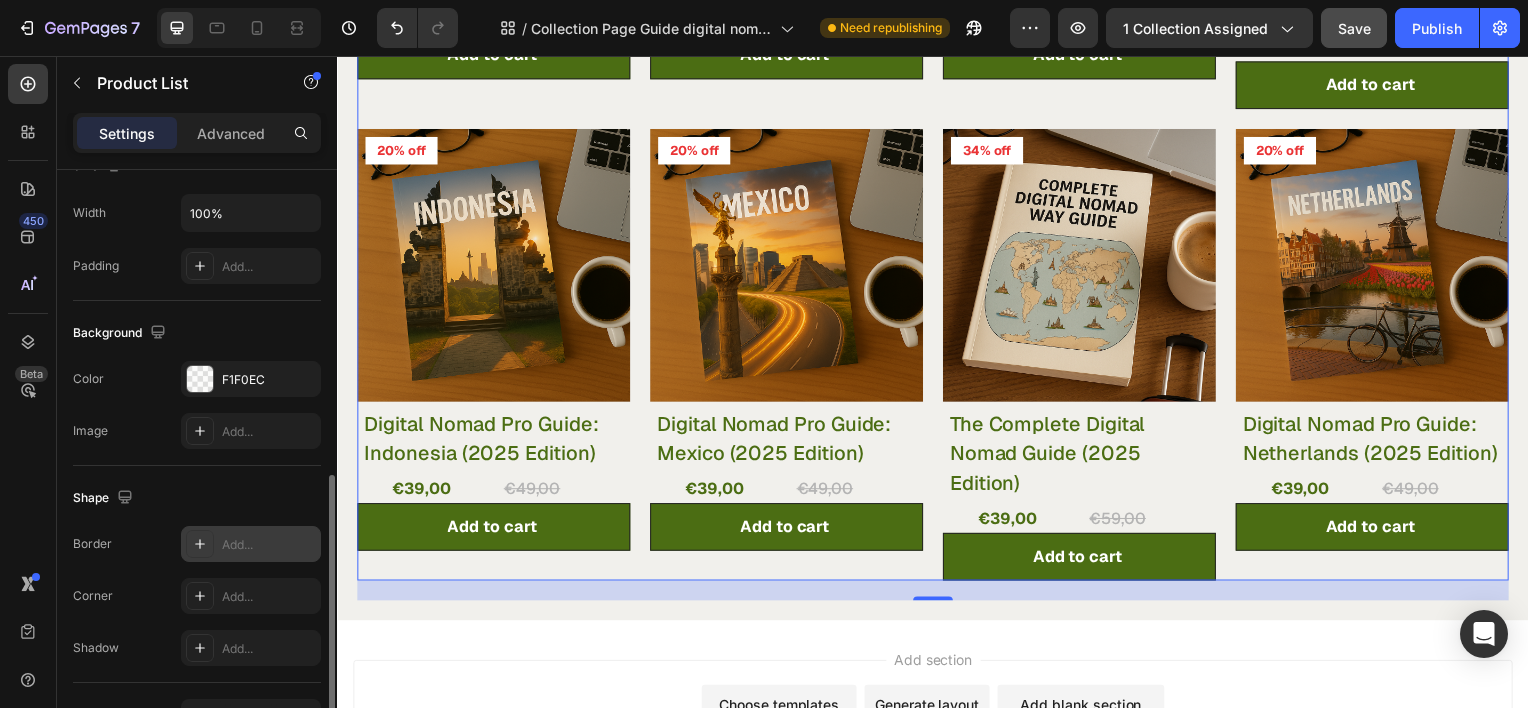 scroll, scrollTop: 690, scrollLeft: 0, axis: vertical 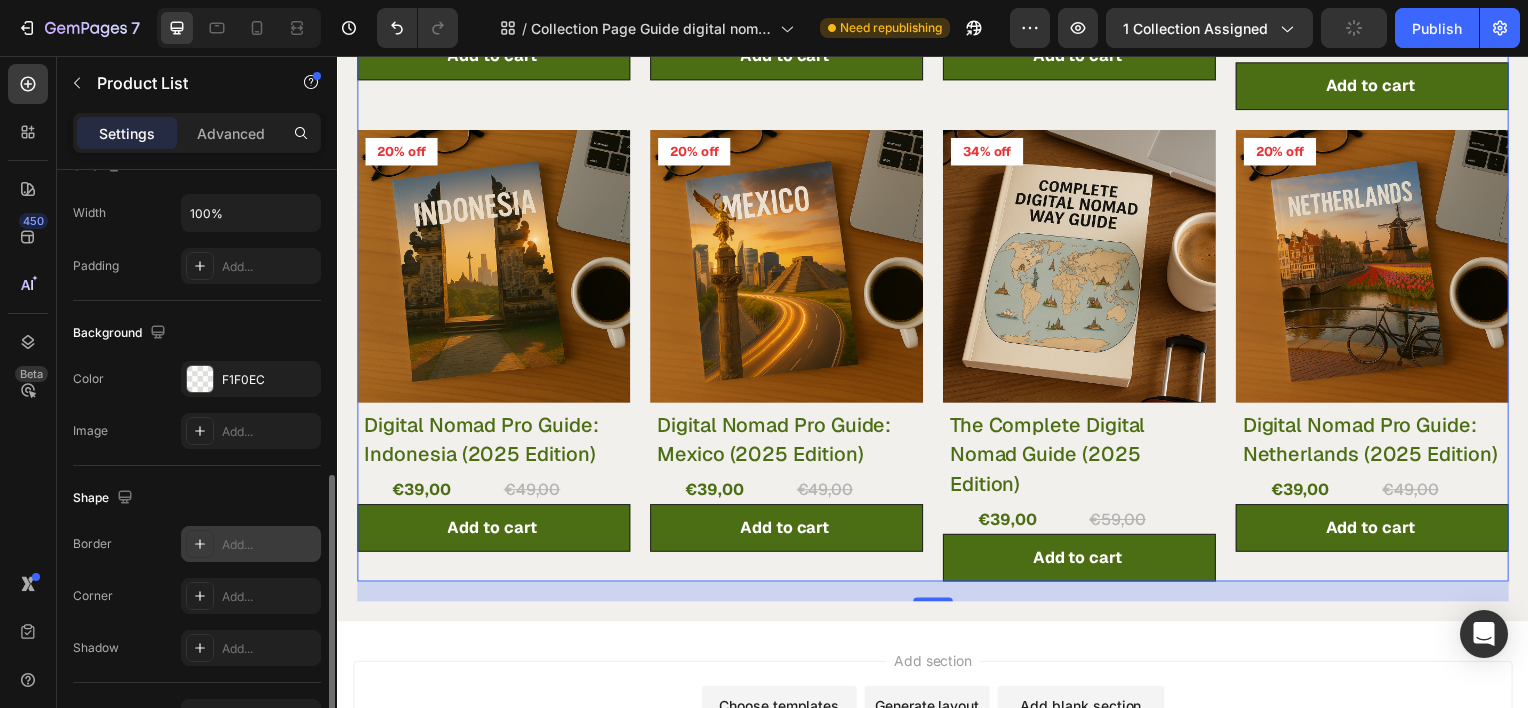 click on "Add section Choose templates inspired by CRO experts Generate layout from URL or image Add blank section then drag & drop elements" at bounding box center [937, 748] 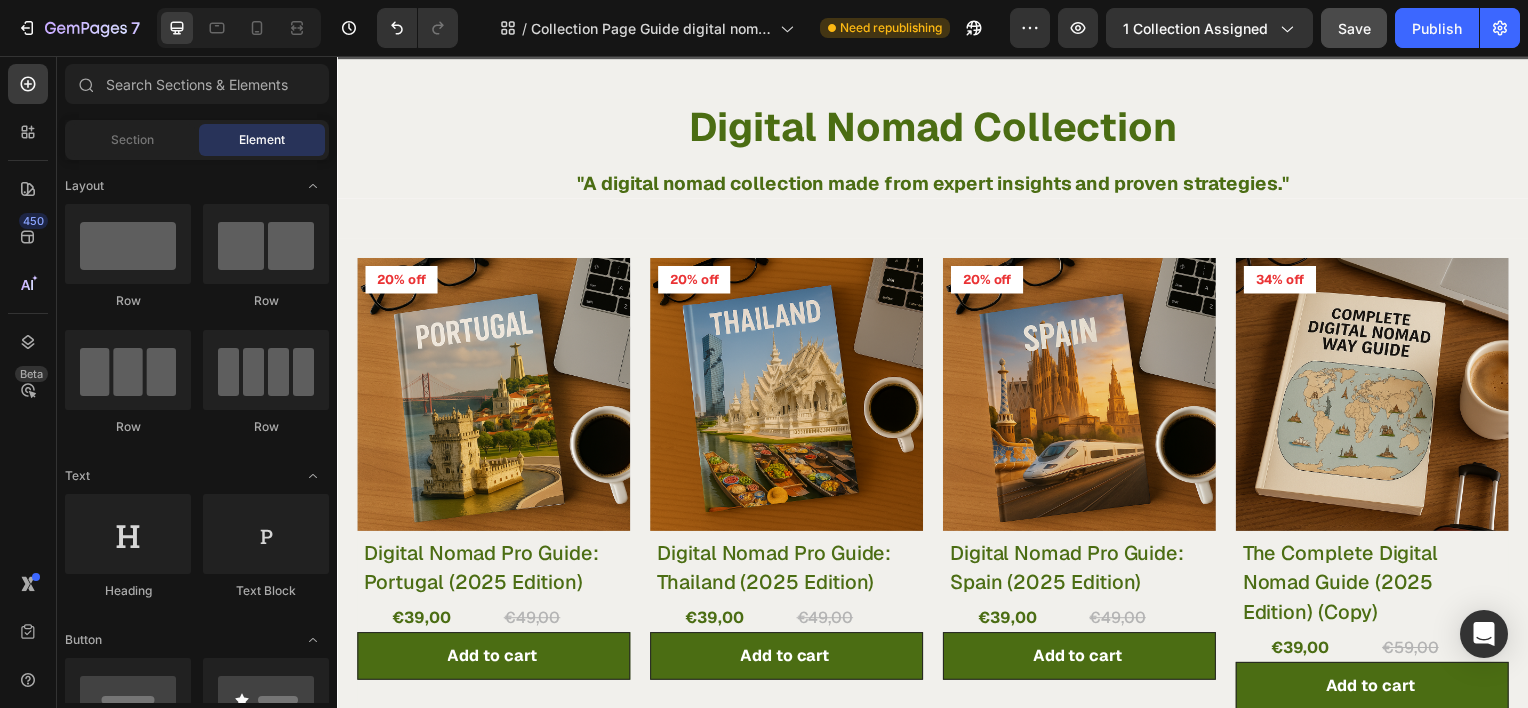 scroll, scrollTop: 96, scrollLeft: 0, axis: vertical 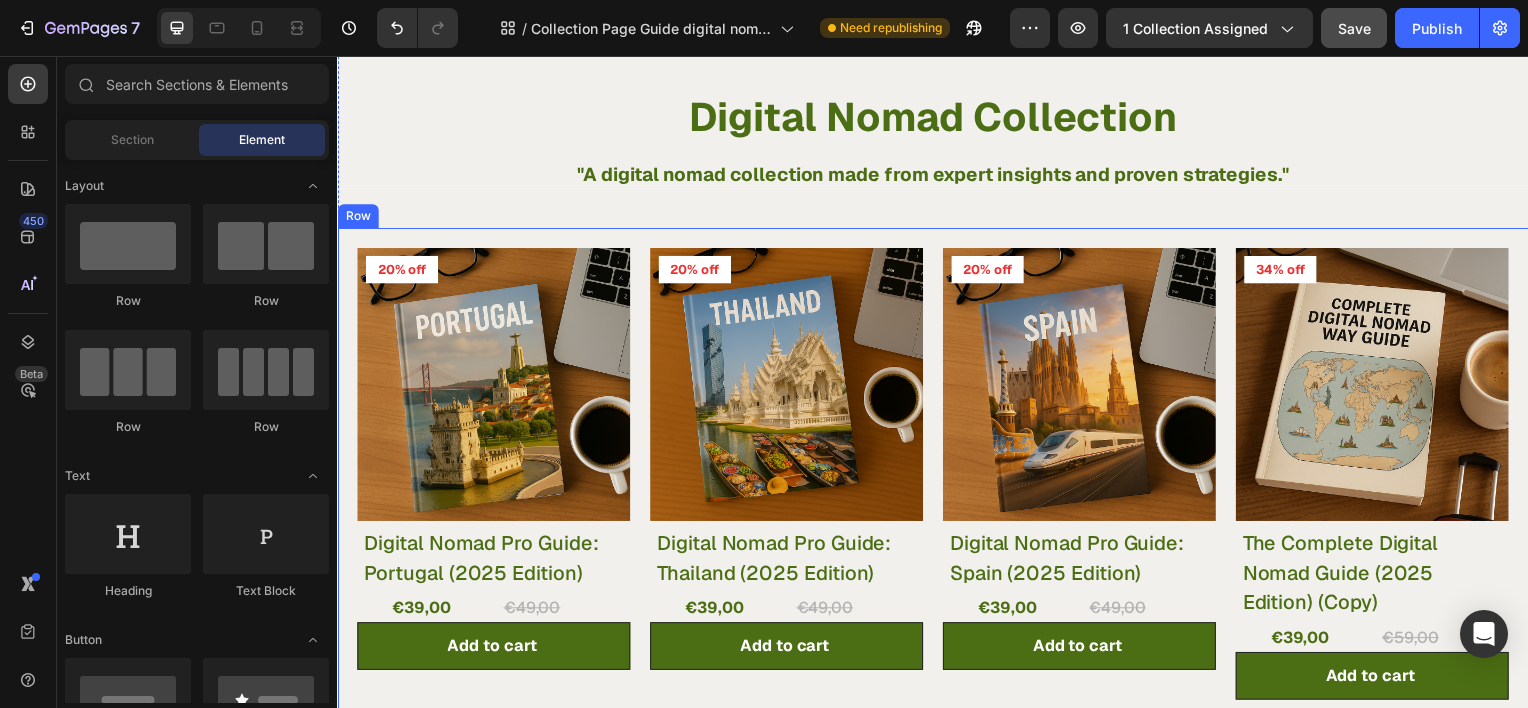 click on "Product Images & Gallery 20% off Product Badge Row Row Digital Nomad Pro Guide: Portugal ([YEAR] Edition) (P) Title €39,00 (P) Price (P) Price €49,00 (P) Price (P) Price Row Add to cart (P) Cart Button Product List Product Images & Gallery 20% off Product Badge Row Row Digital Nomad Pro Guide: Thailand ([YEAR] Edition) (P) Title €39,00 (P) Price (P) Price €49,00 (P) Price (P) Price Row Add to cart (P) Cart Button Product List Product Images & Gallery 20% off Product Badge Row Row Digital Nomad Pro Guide: Spain ([YEAR] Edition) (P) Title €39,00 (P) Price (P) Price €49,00 (P) Price (P) Price Row Add to cart (P) Cart Button Product List Product Images & Gallery 34% off Product Badge Row Row The Complete Digital Nomad Guide ([YEAR] Edition) (Copy) (P) Title €39,00 (P) Price (P) Price €59,00 (P) Price (P) Price Row Add to cart (P) Cart Button Product List Product Images & Gallery 20% off Product Badge Row Row Digital Nomad Pro Guide: Indonesia ([YEAR] Edition) (P) Title €39,00 (P) Price (P) Price €49,00" at bounding box center [937, 724] 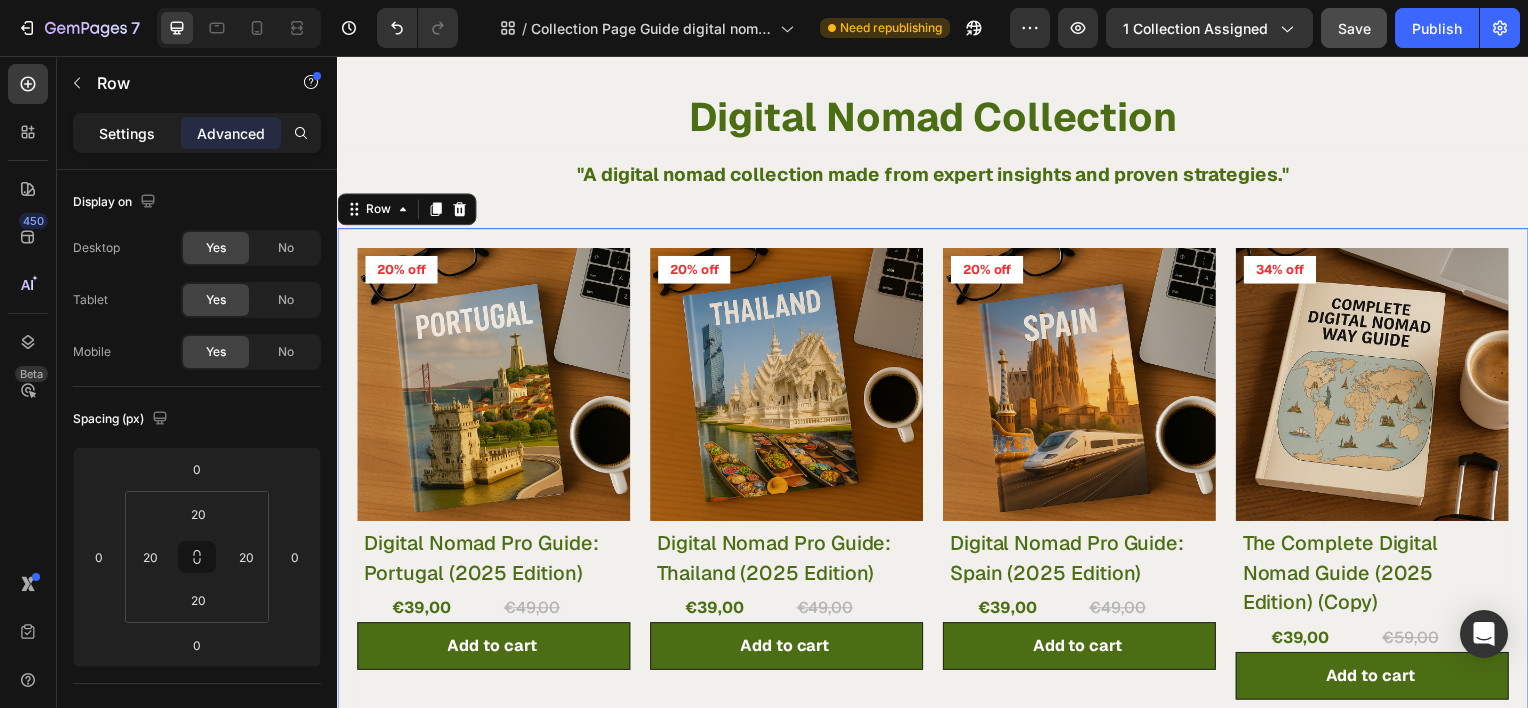 click on "Settings" at bounding box center [127, 133] 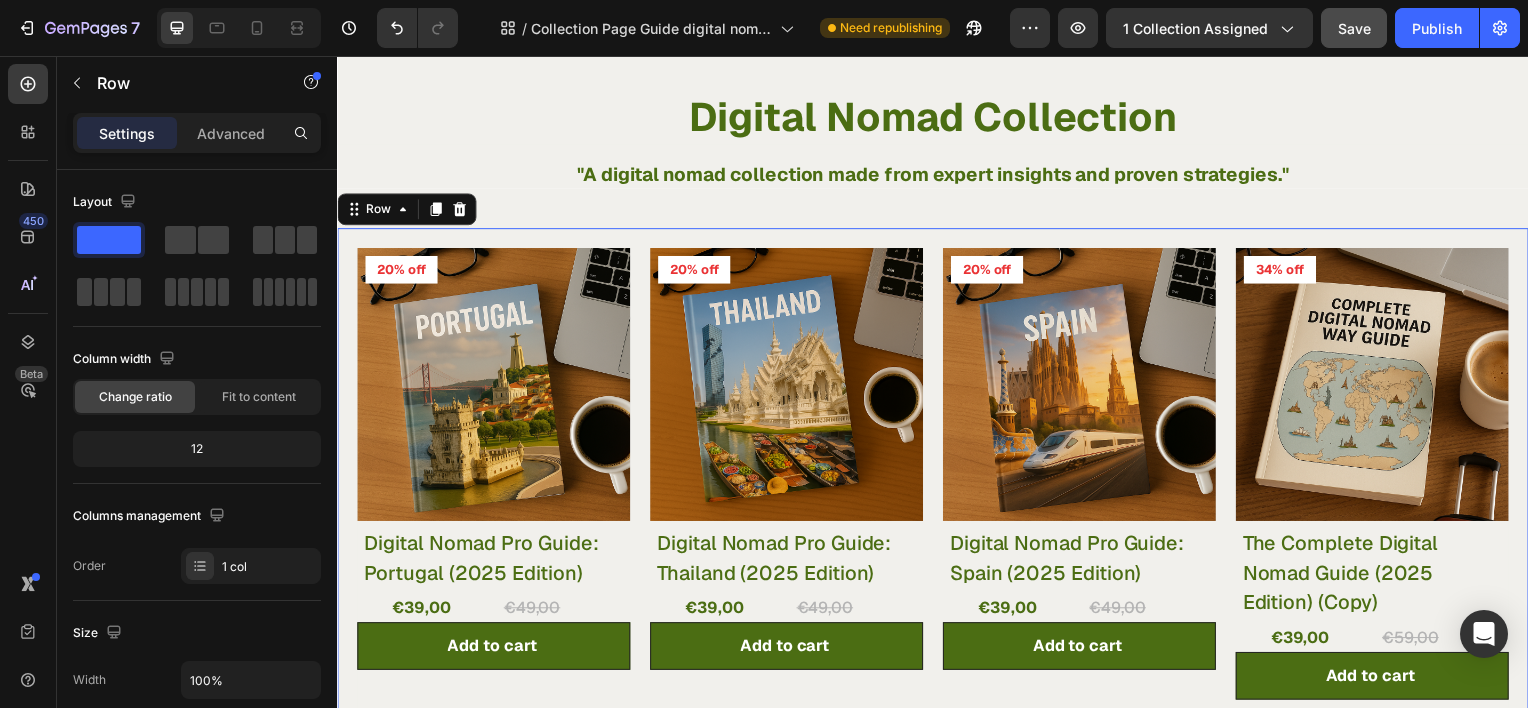 scroll, scrollTop: 595, scrollLeft: 0, axis: vertical 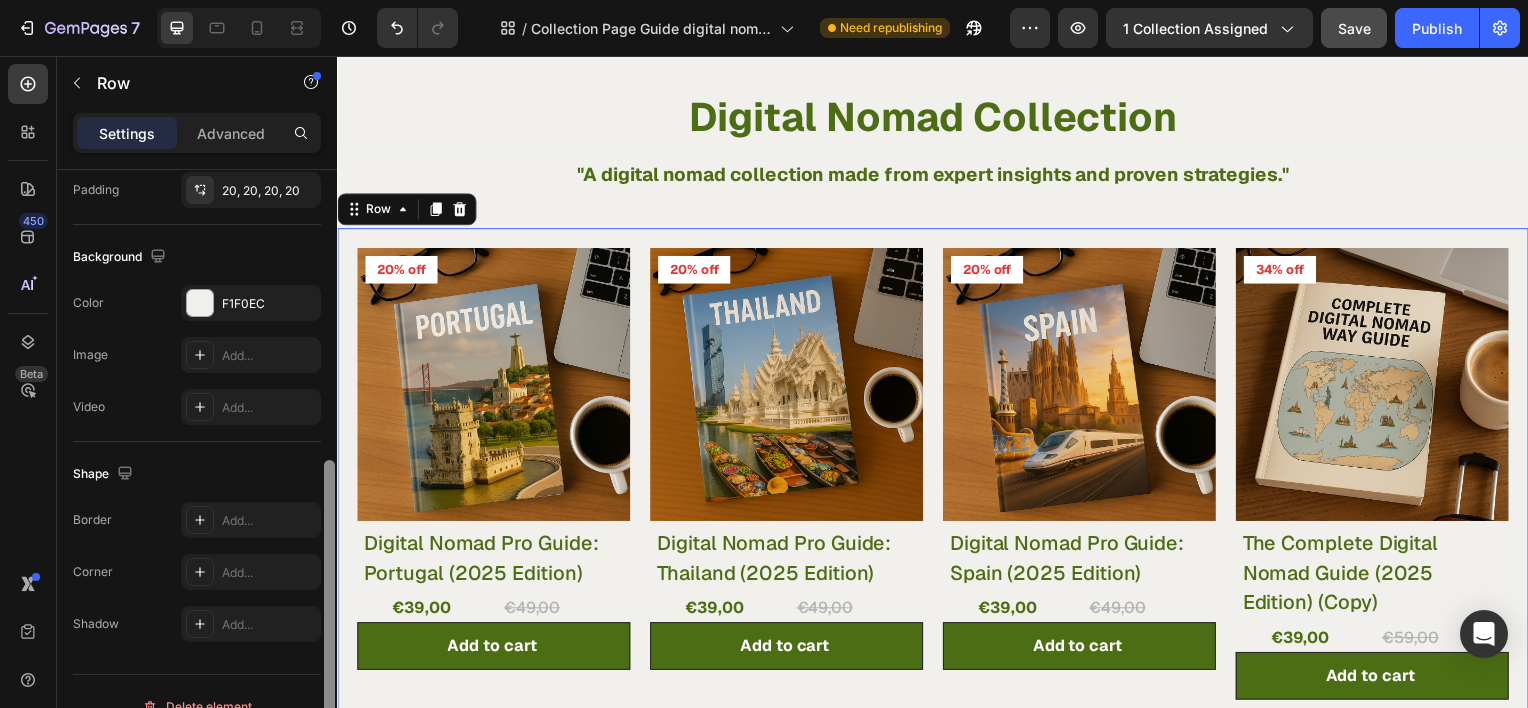 click at bounding box center [329, 467] 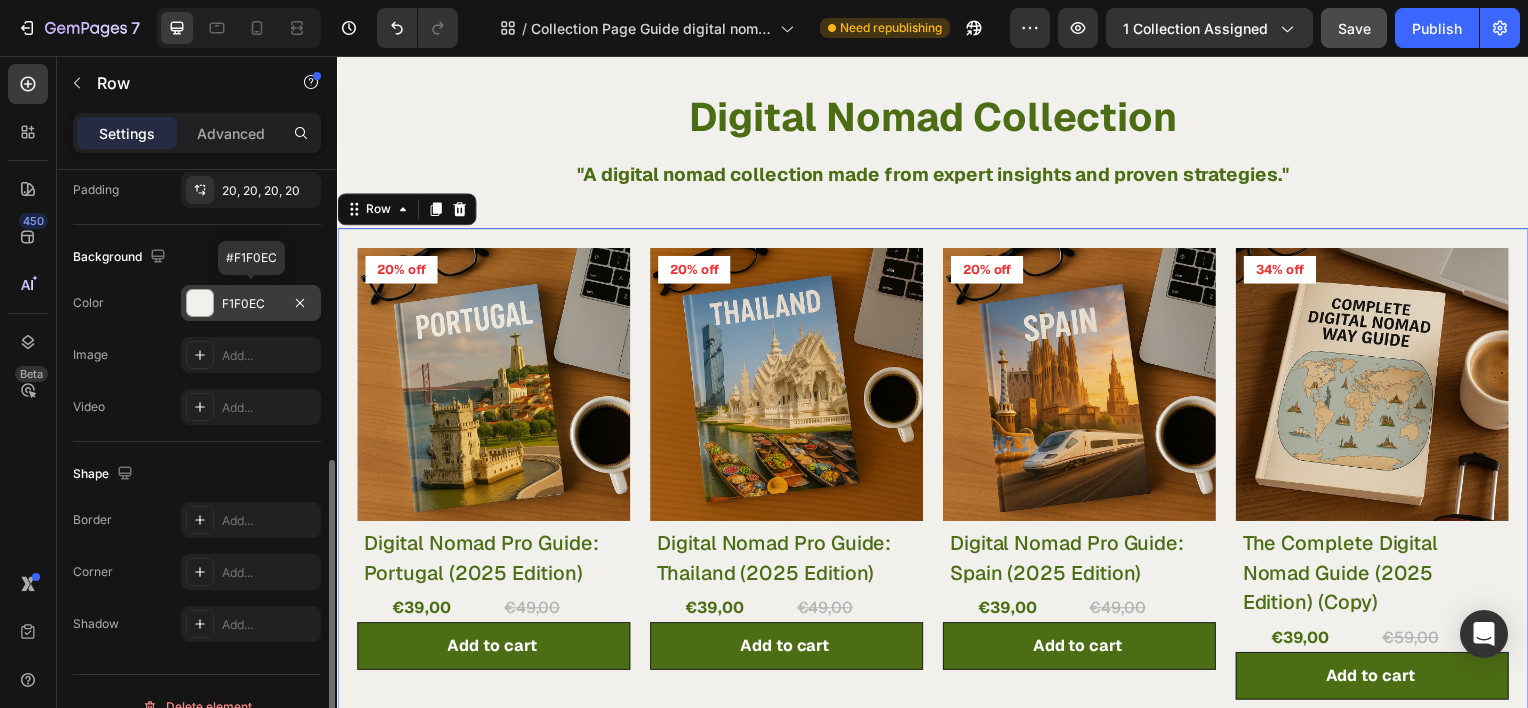 click on "F1F0EC" at bounding box center (251, 304) 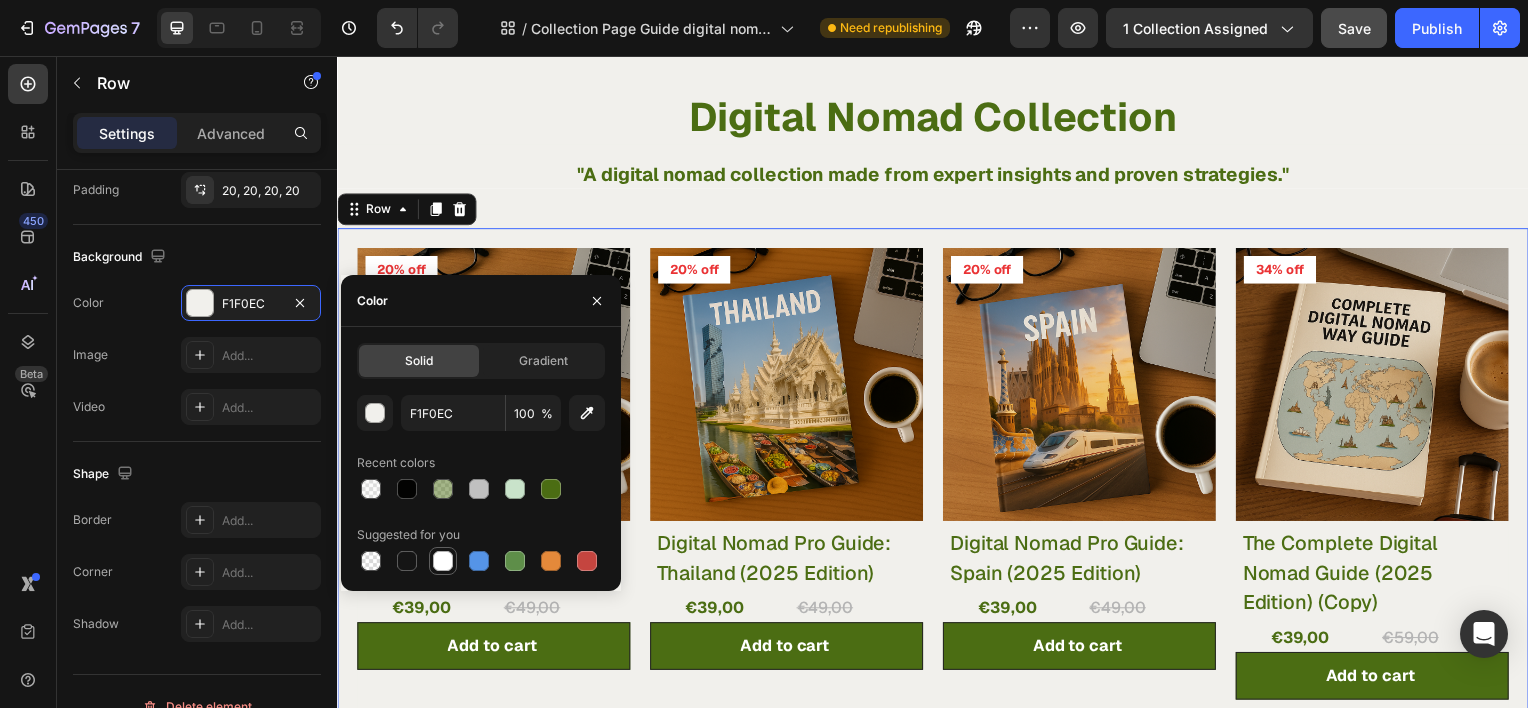 click at bounding box center (443, 561) 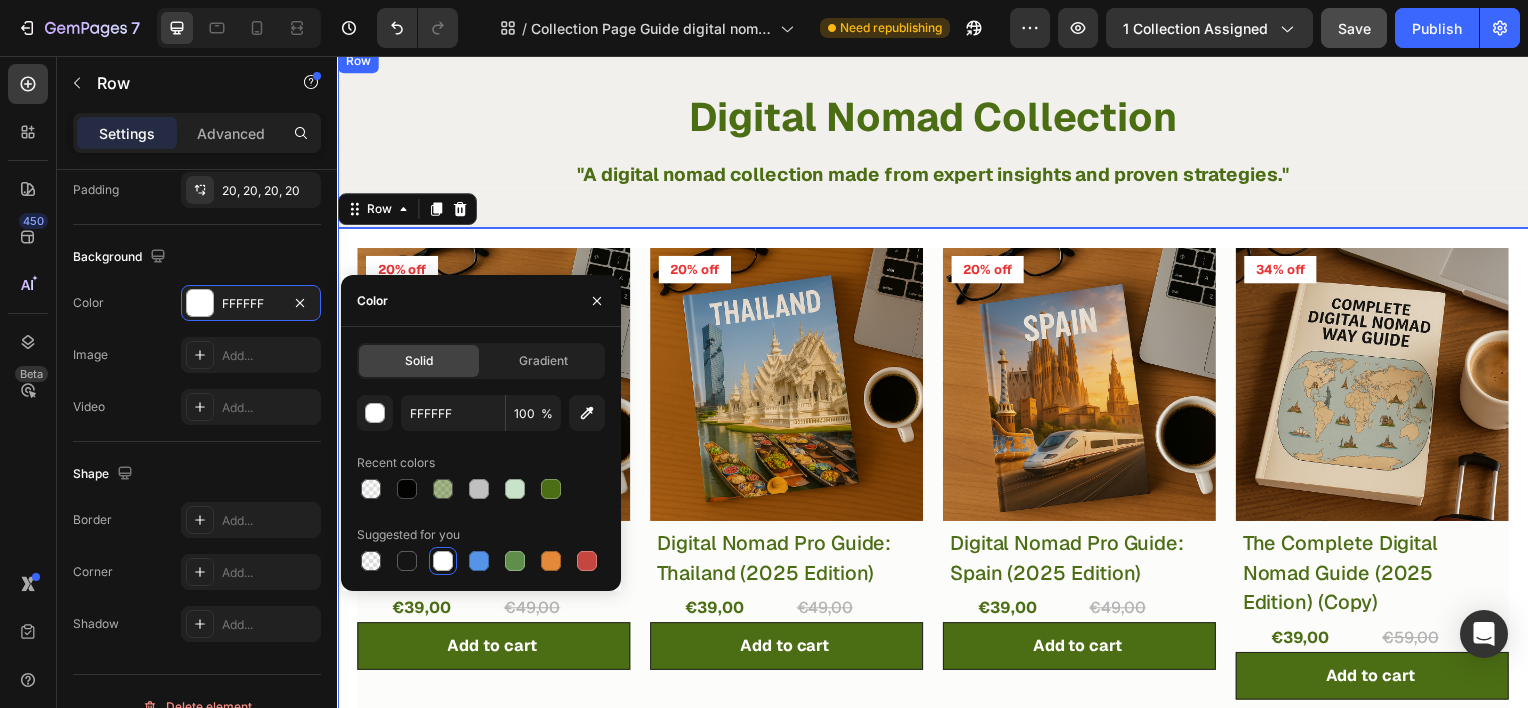 click on "Digital Nomad Collection Heading "A digital nomad collection made from expert insights and proven strategies." Text block Row Row Row" at bounding box center (937, 139) 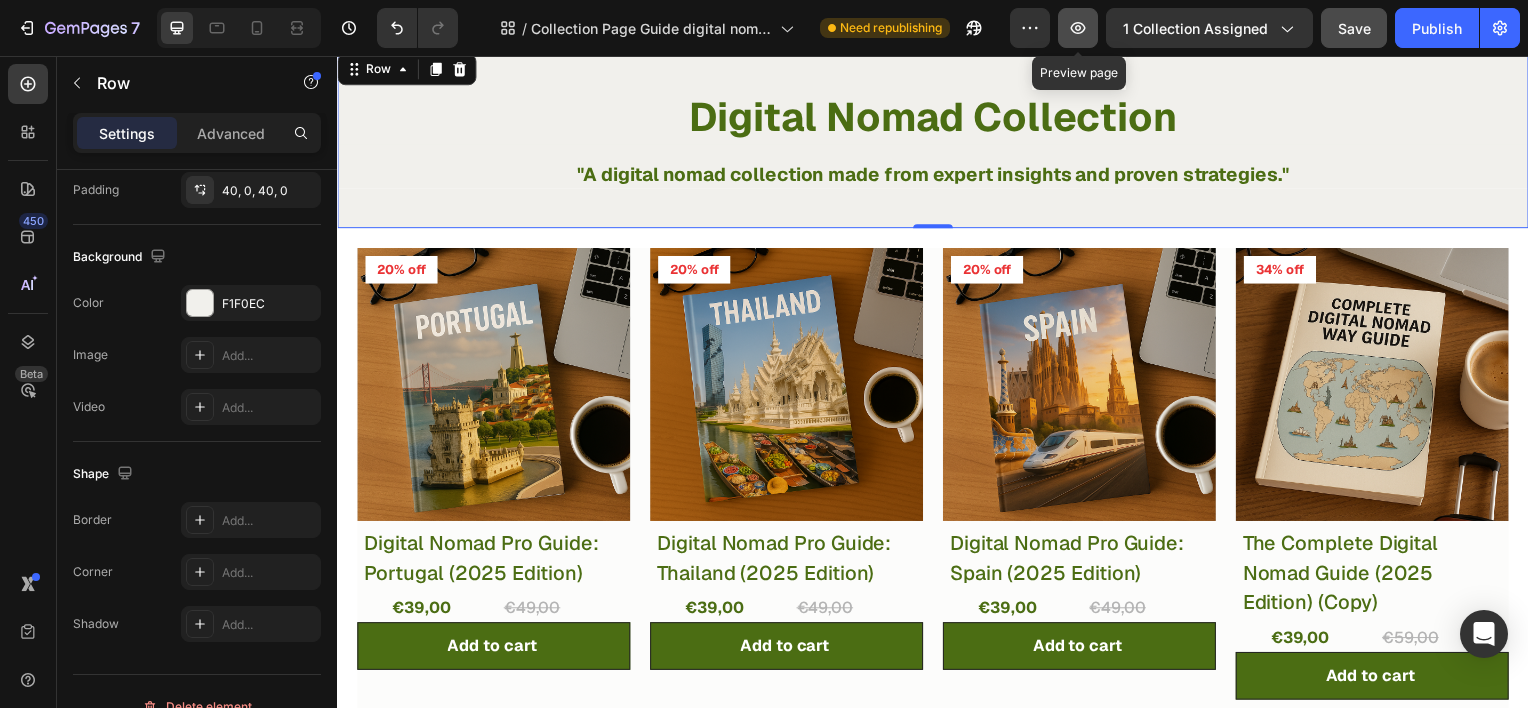 click 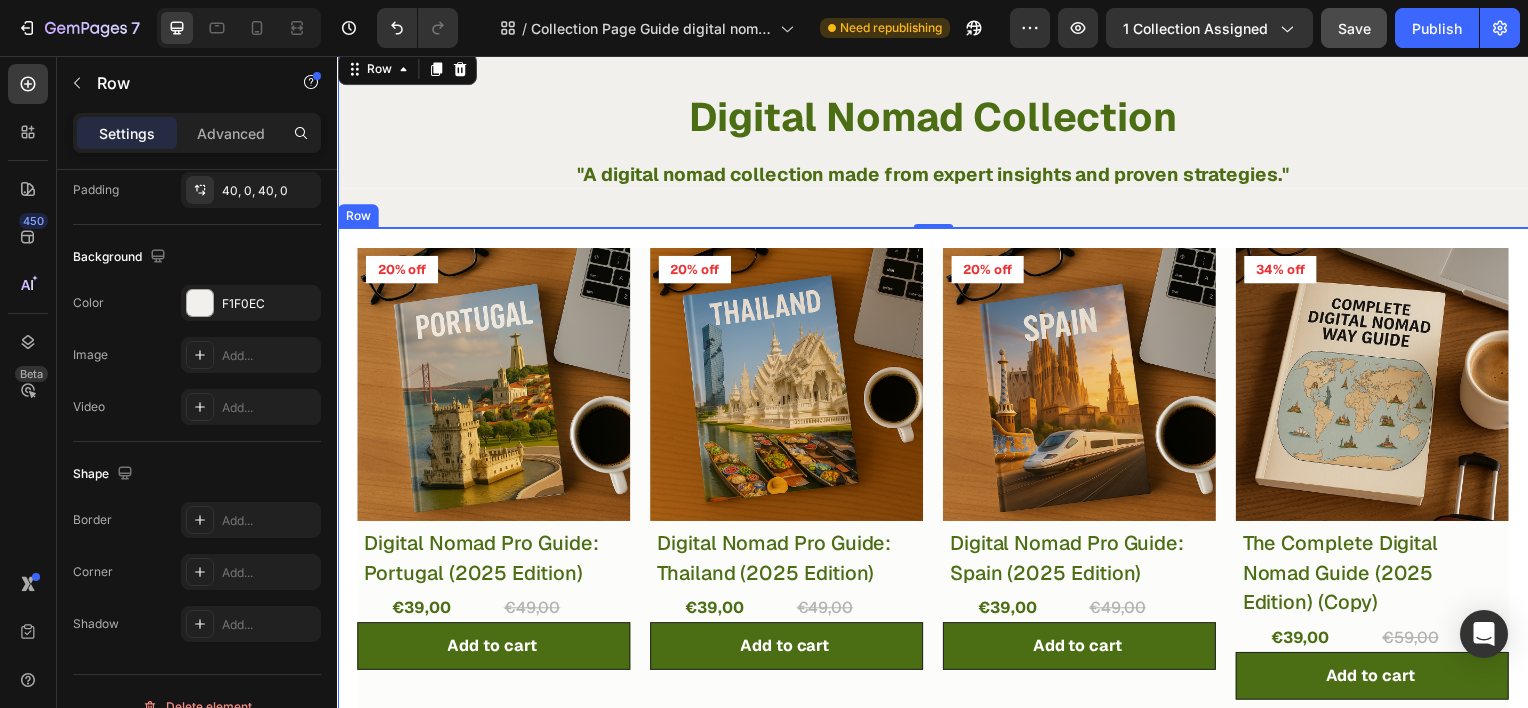 click on "Product Images & Gallery 20% off Product Badge Row Row Digital Nomad Pro Guide: Portugal ([YEAR] Edition) (P) Title €39,00 (P) Price (P) Price €49,00 (P) Price (P) Price Row Add to cart (P) Cart Button Product List Product Images & Gallery 20% off Product Badge Row Row Digital Nomad Pro Guide: Thailand ([YEAR] Edition) (P) Title €39,00 (P) Price (P) Price €49,00 (P) Price (P) Price Row Add to cart (P) Cart Button Product List Product Images & Gallery 20% off Product Badge Row Row Digital Nomad Pro Guide: Spain ([YEAR] Edition) (P) Title €39,00 (P) Price (P) Price €49,00 (P) Price (P) Price Row Add to cart (P) Cart Button Product List Product Images & Gallery 34% off Product Badge Row Row The Complete Digital Nomad Guide ([YEAR] Edition) (Copy) (P) Title €39,00 (P) Price (P) Price €59,00 (P) Price (P) Price Row Add to cart (P) Cart Button Product List Product Images & Gallery 20% off Product Badge Row Row Digital Nomad Pro Guide: Indonesia ([YEAR] Edition) (P) Title €39,00 (P) Price (P) Price €49,00" at bounding box center [937, 724] 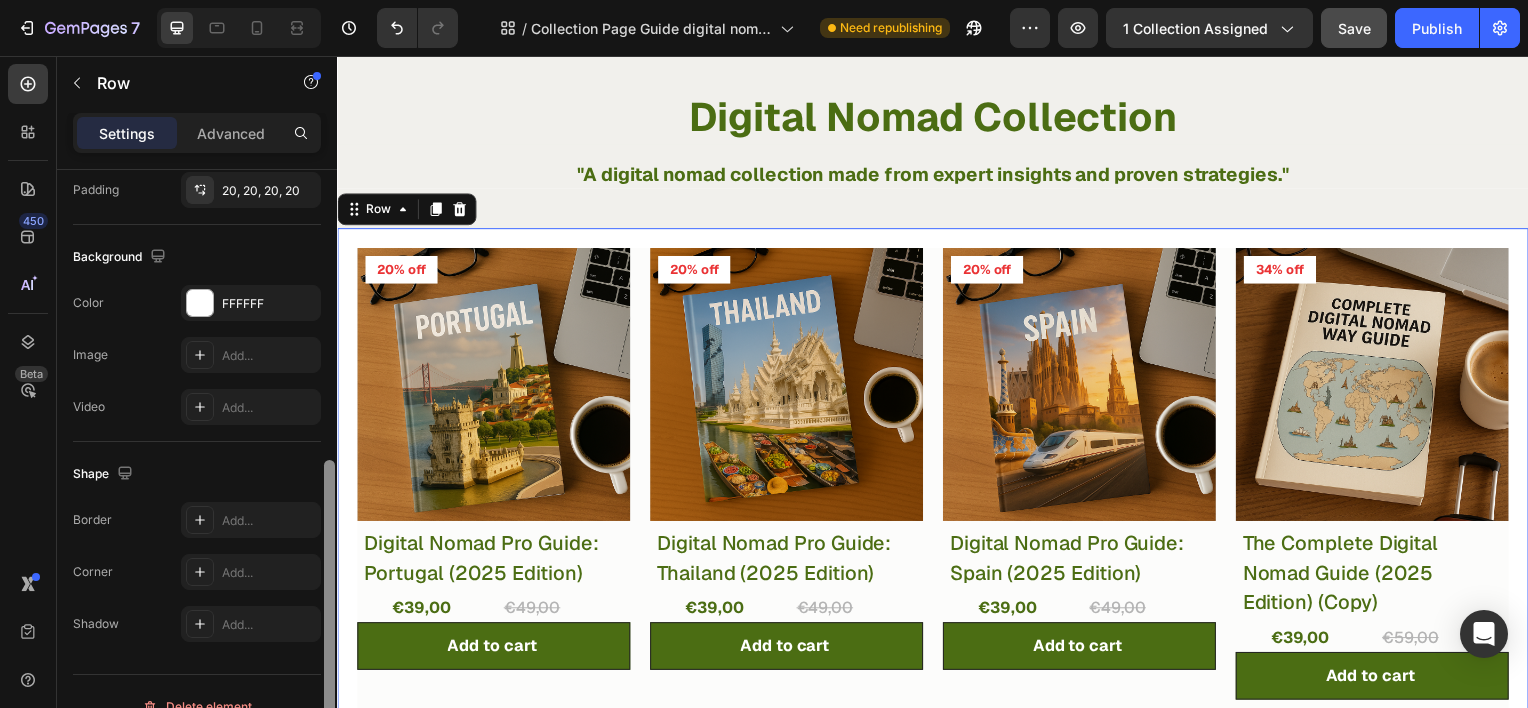 scroll, scrollTop: 0, scrollLeft: 0, axis: both 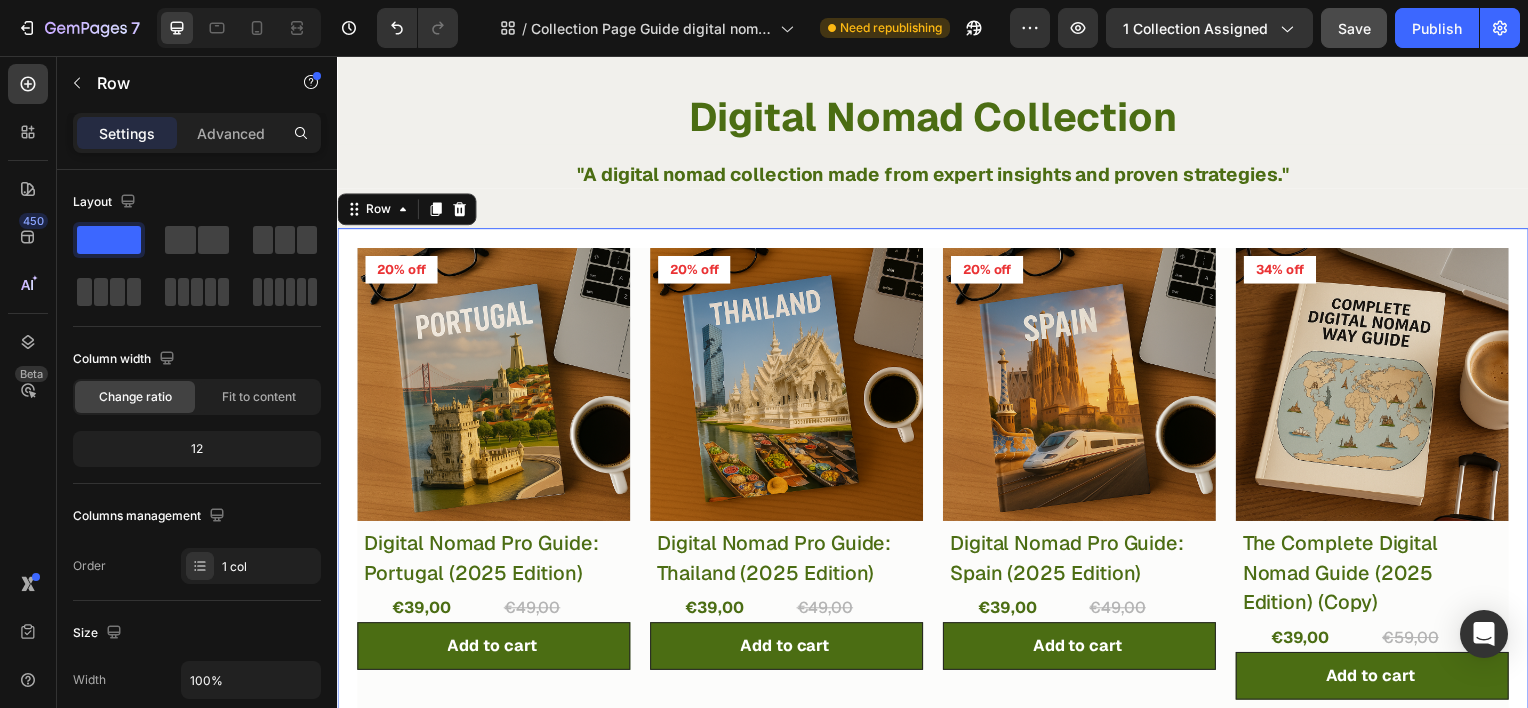 click at bounding box center [329, 1062] 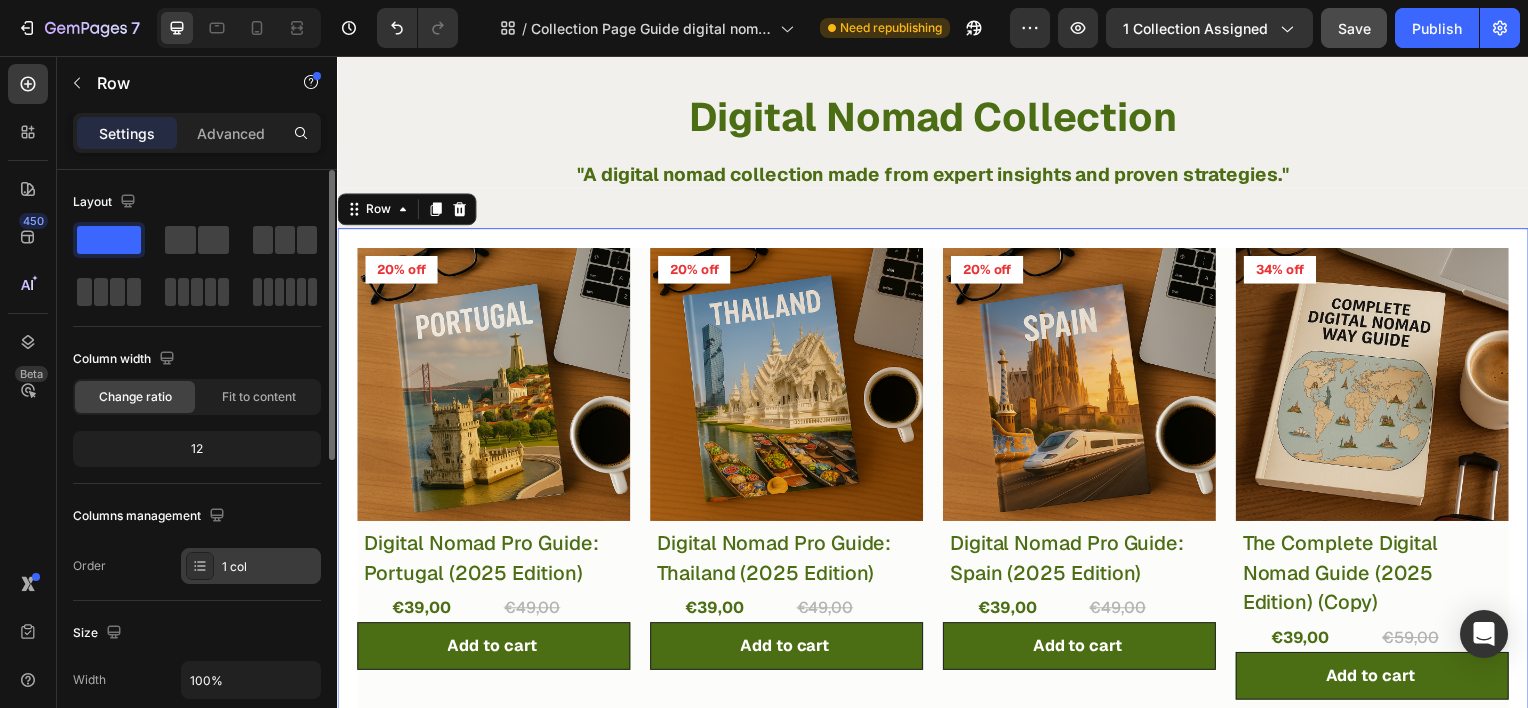 click on "1 col" at bounding box center (269, 567) 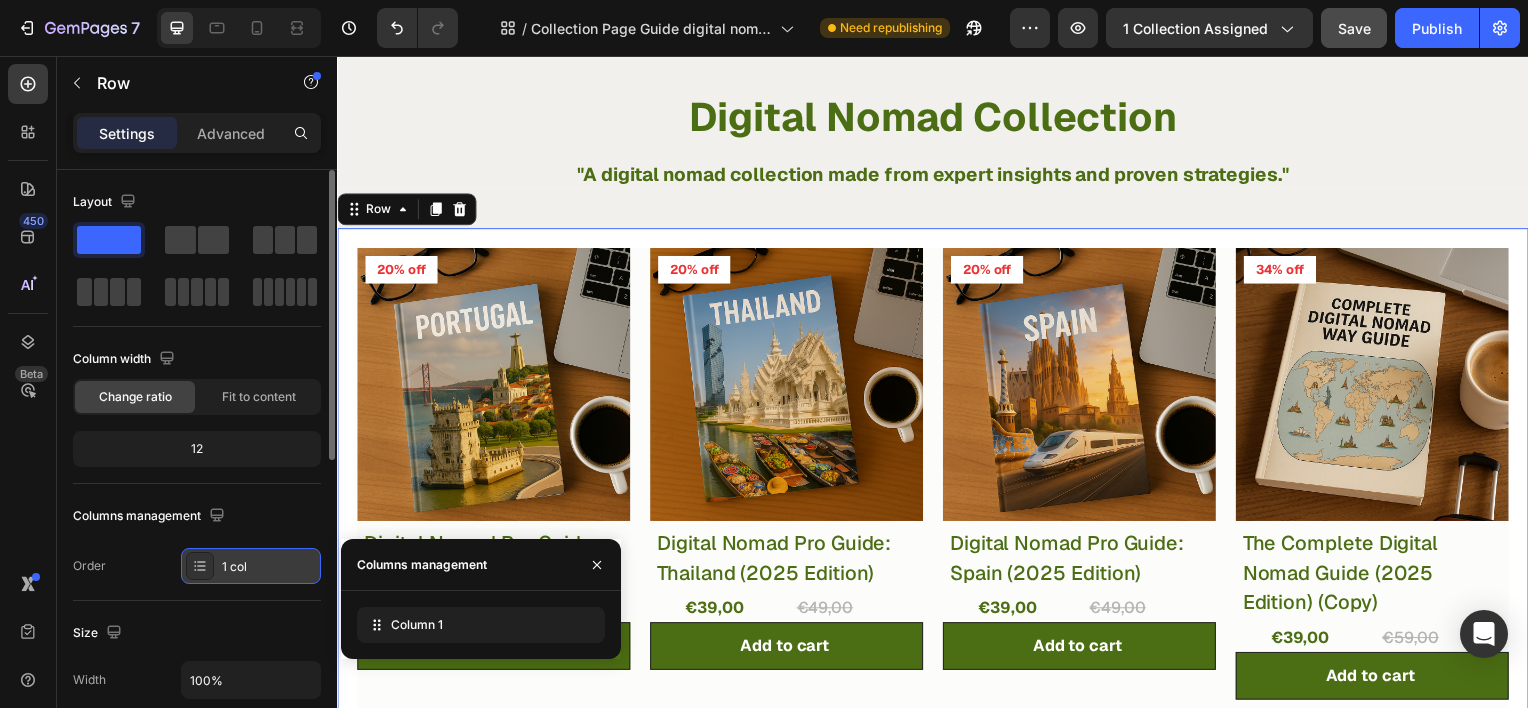 click on "1 col" at bounding box center (269, 567) 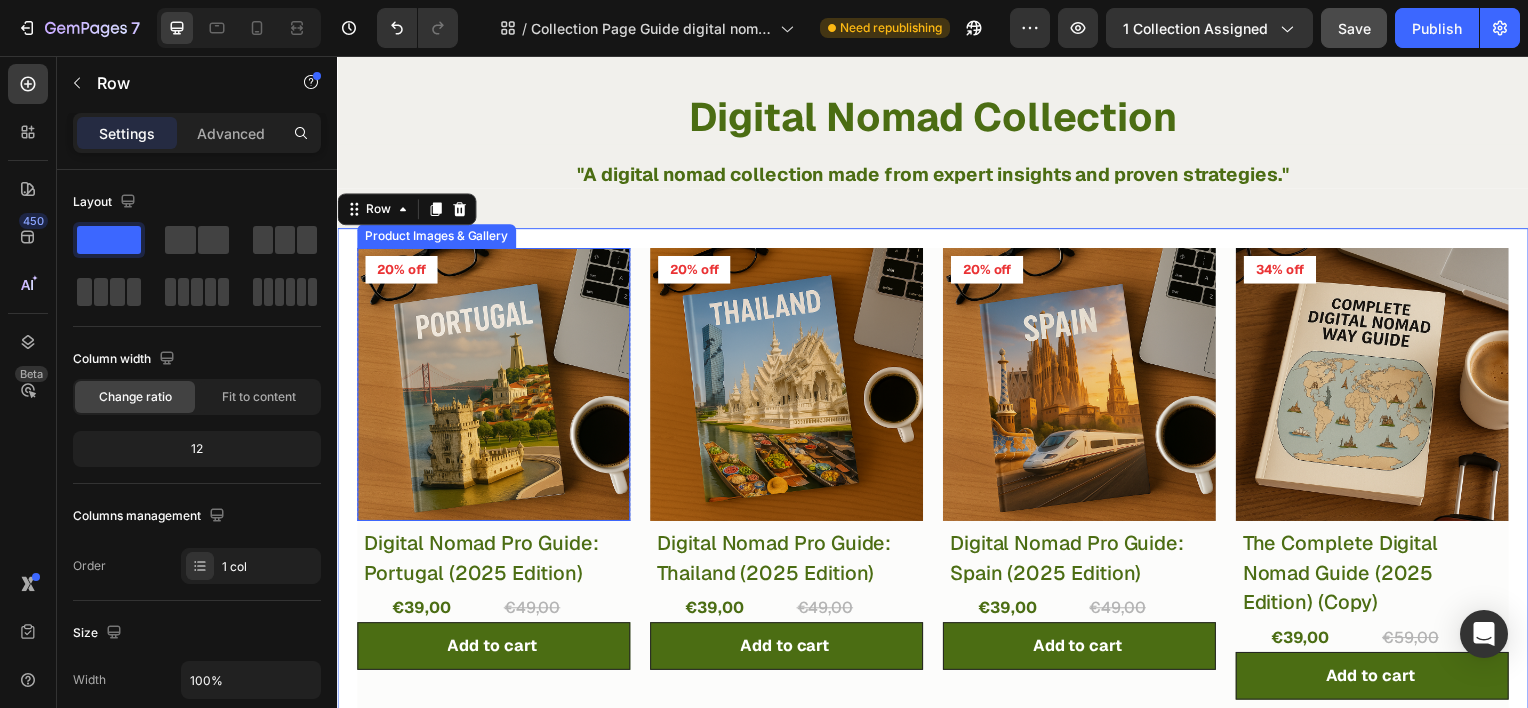 click at bounding box center [494, 386] 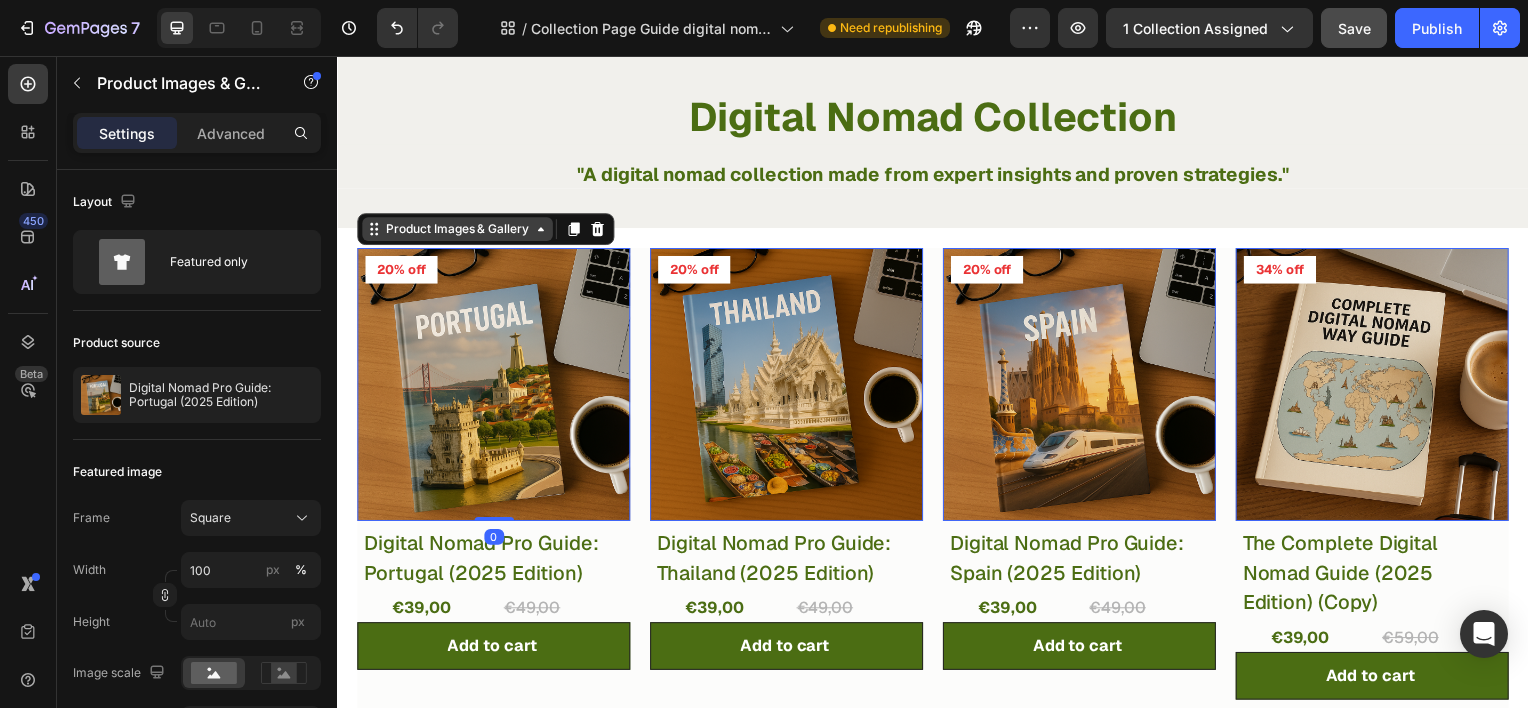 click on "Product Images & Gallery" at bounding box center [458, 230] 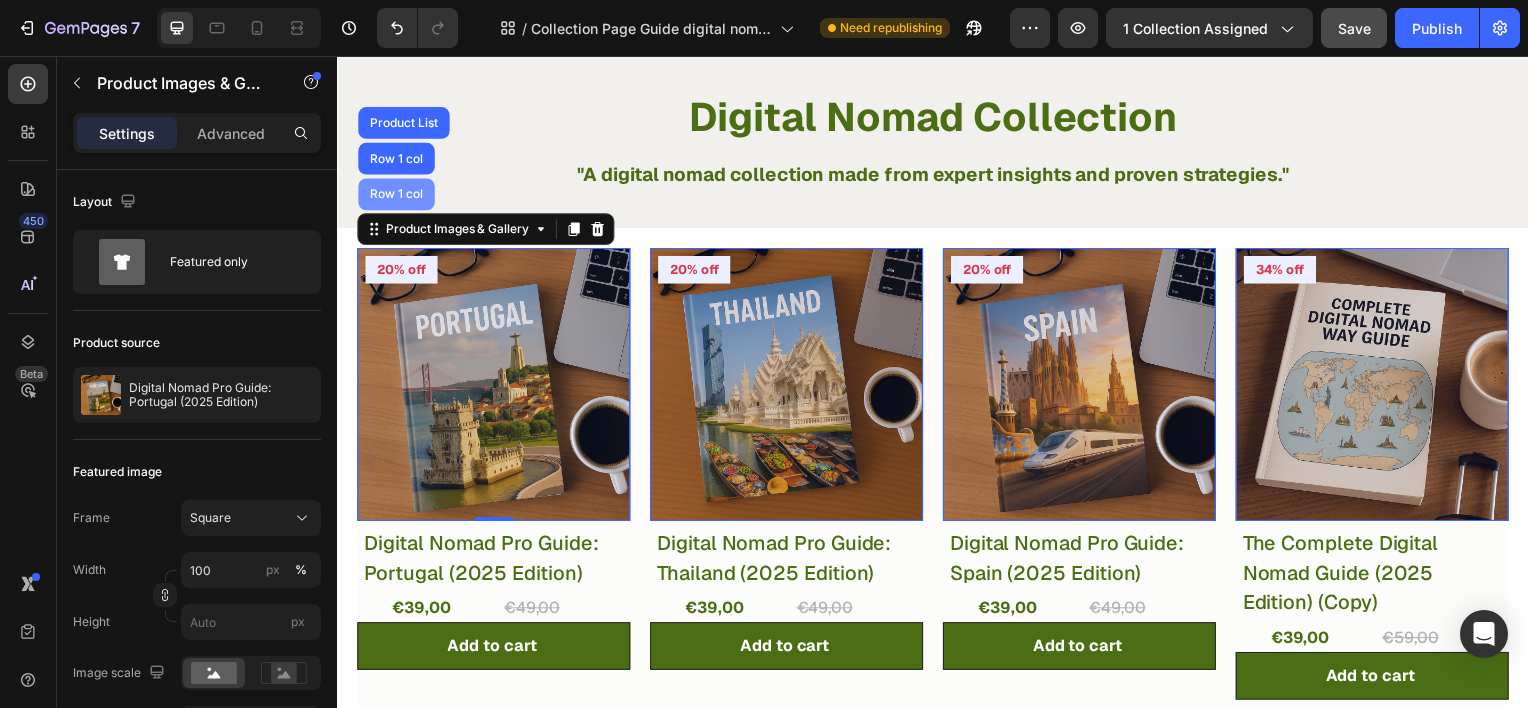click on "Row 1 col" at bounding box center (396, 195) 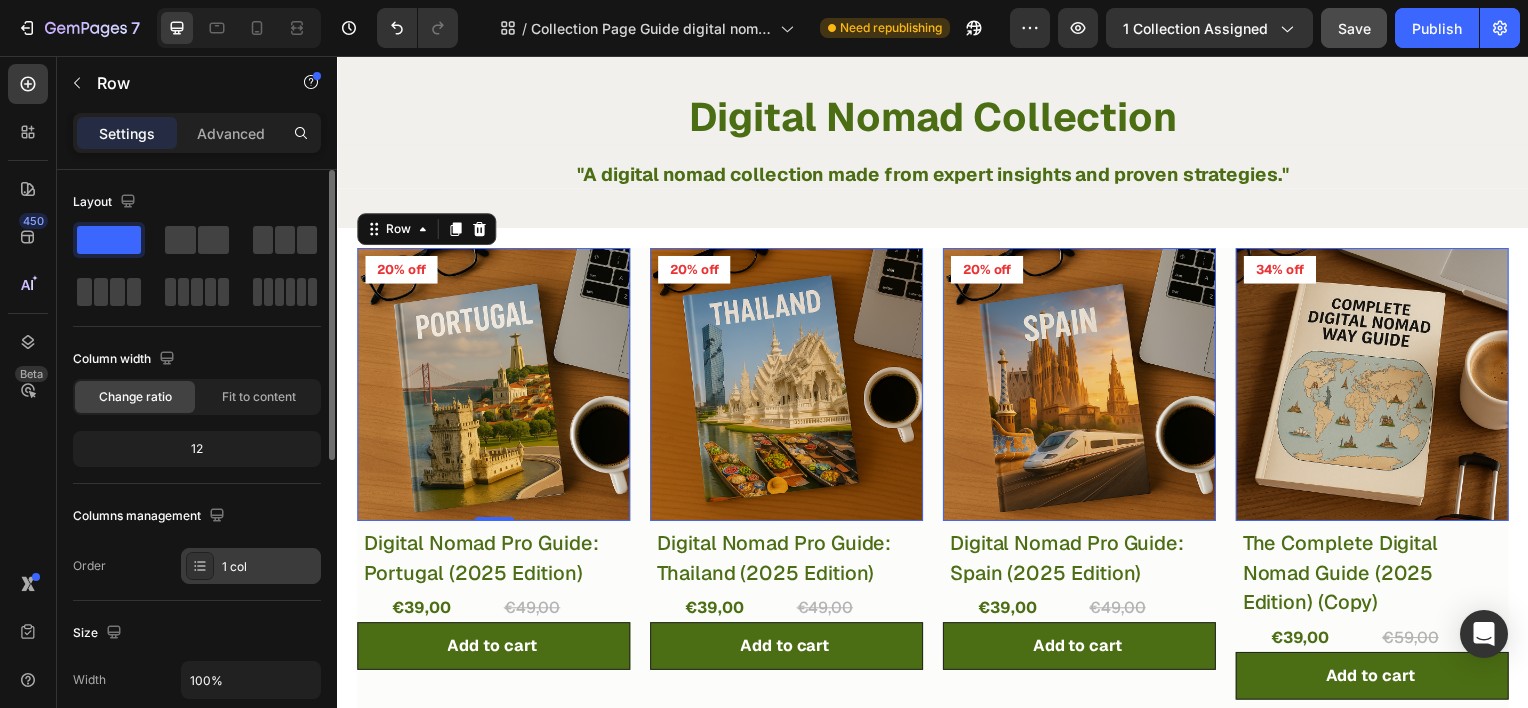 click on "1 col" at bounding box center [269, 567] 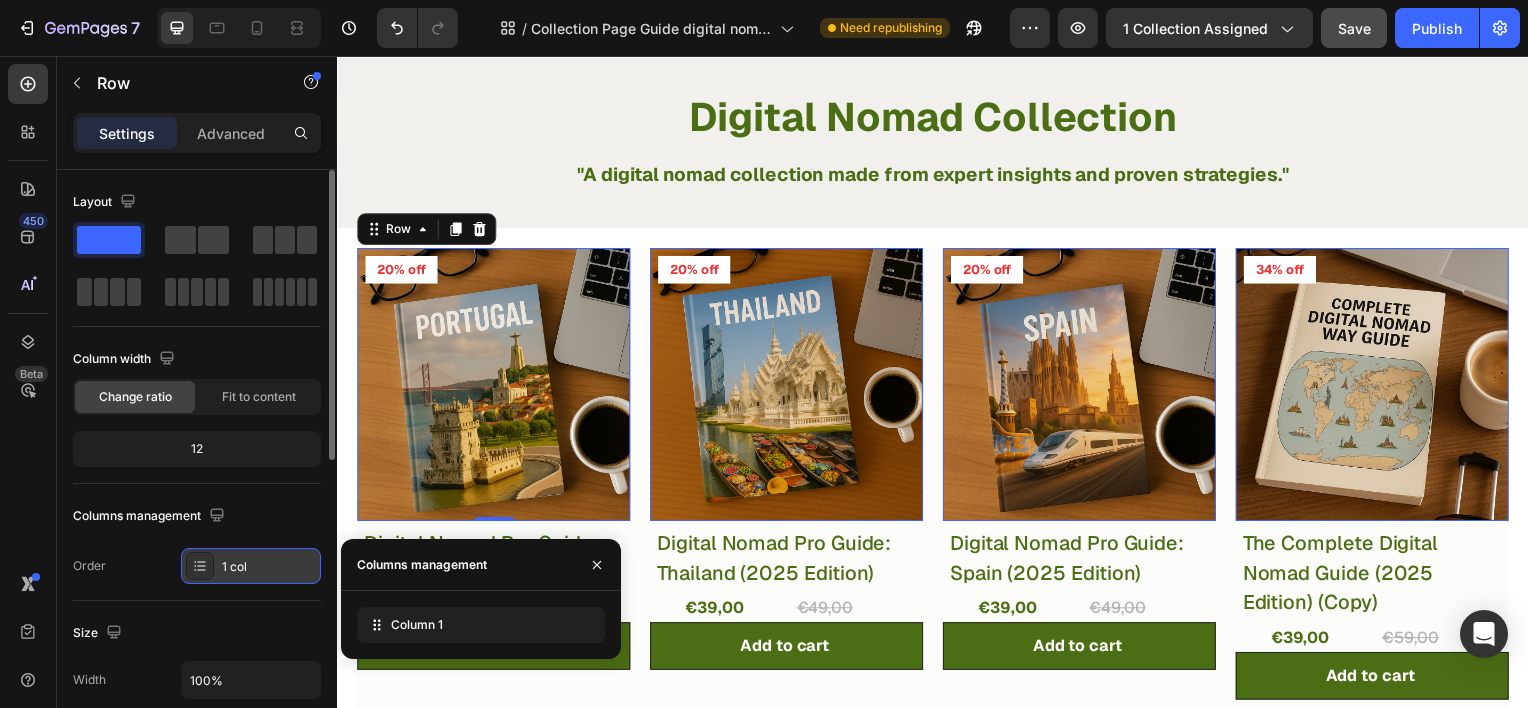 click on "1 col" at bounding box center [269, 567] 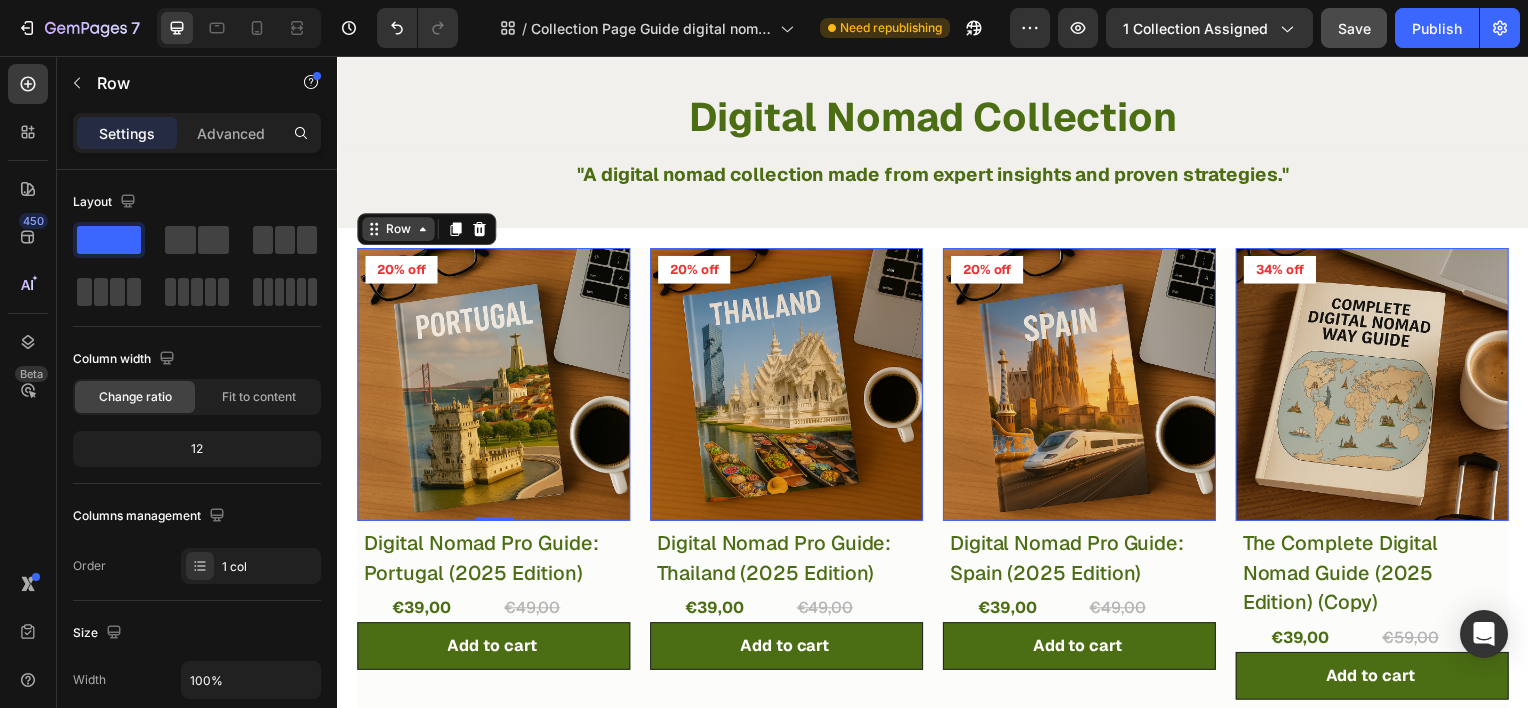click on "Row" at bounding box center (398, 230) 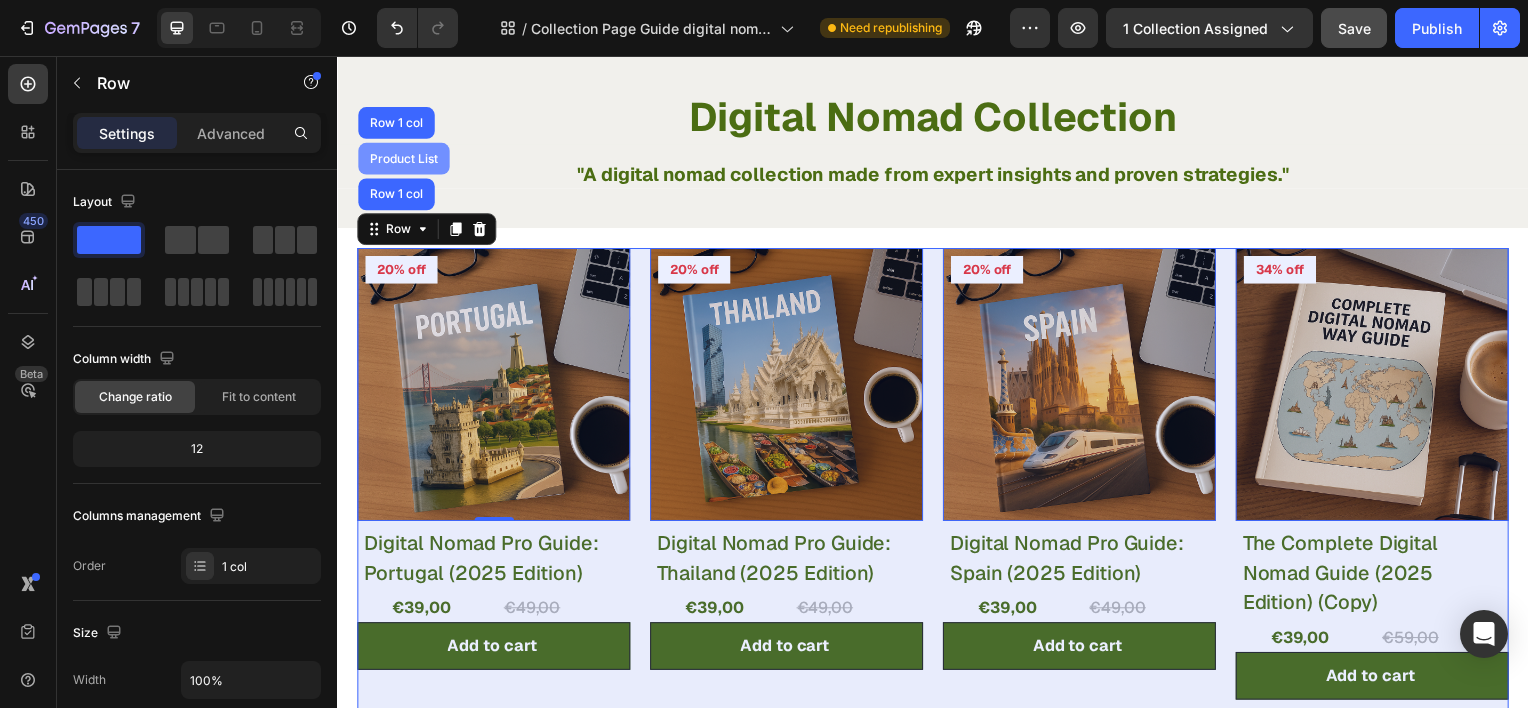 click on "Product List" at bounding box center [404, 159] 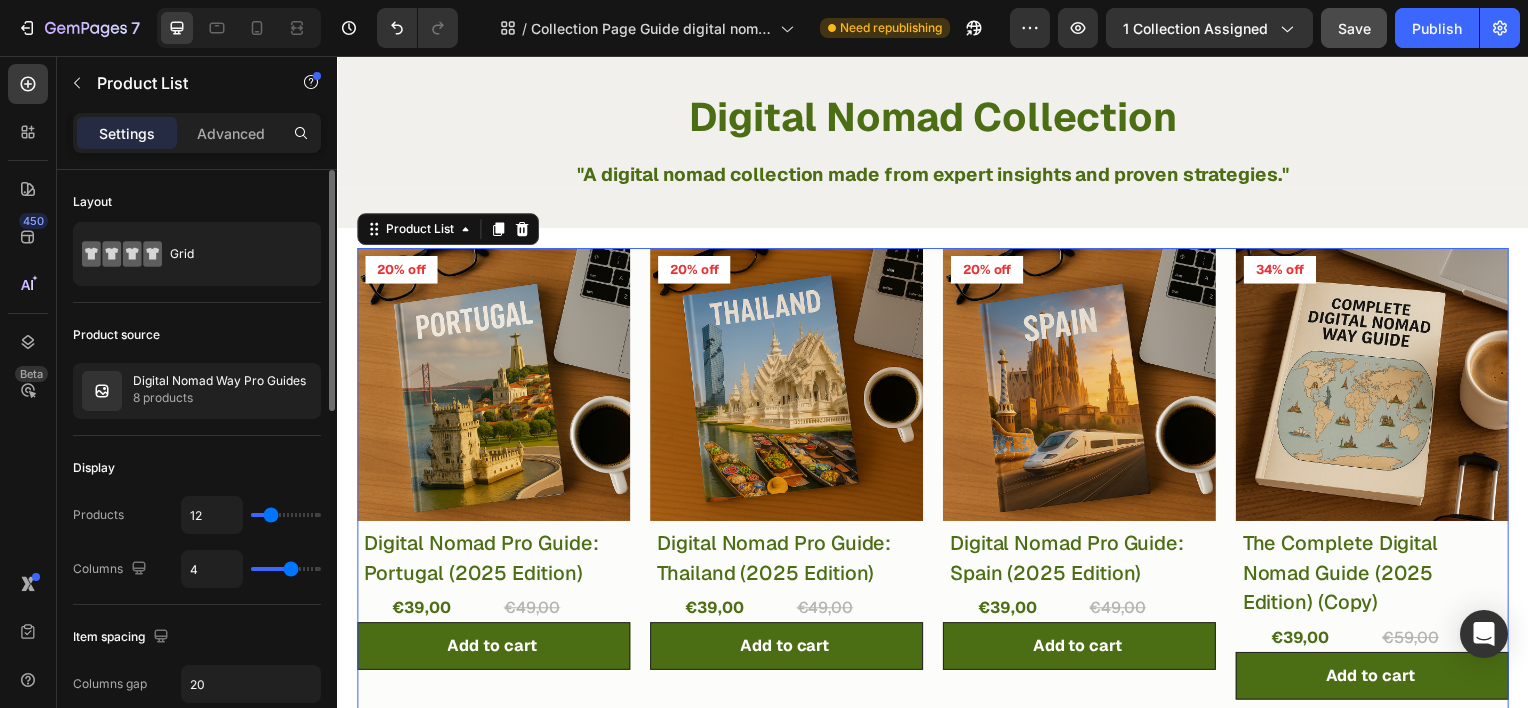 type on "8" 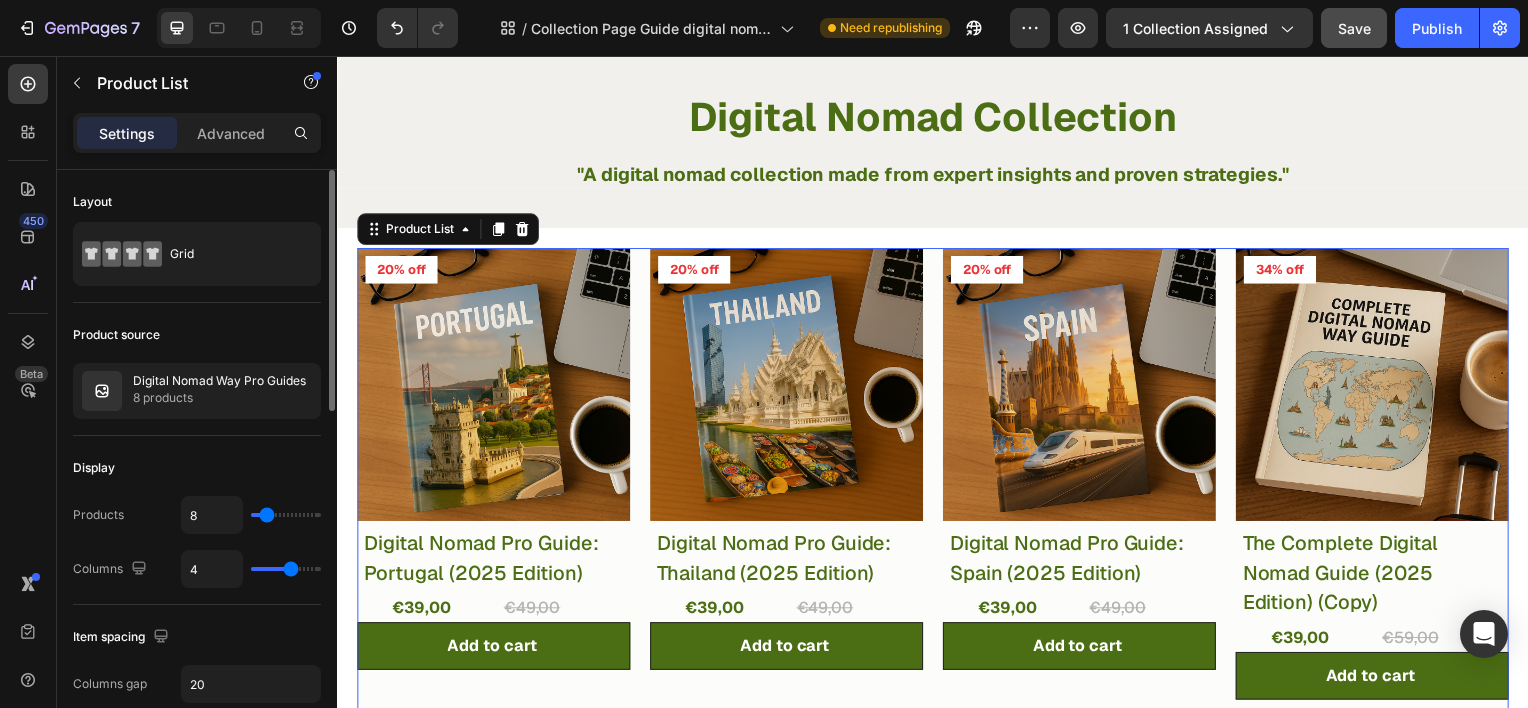 type on "19" 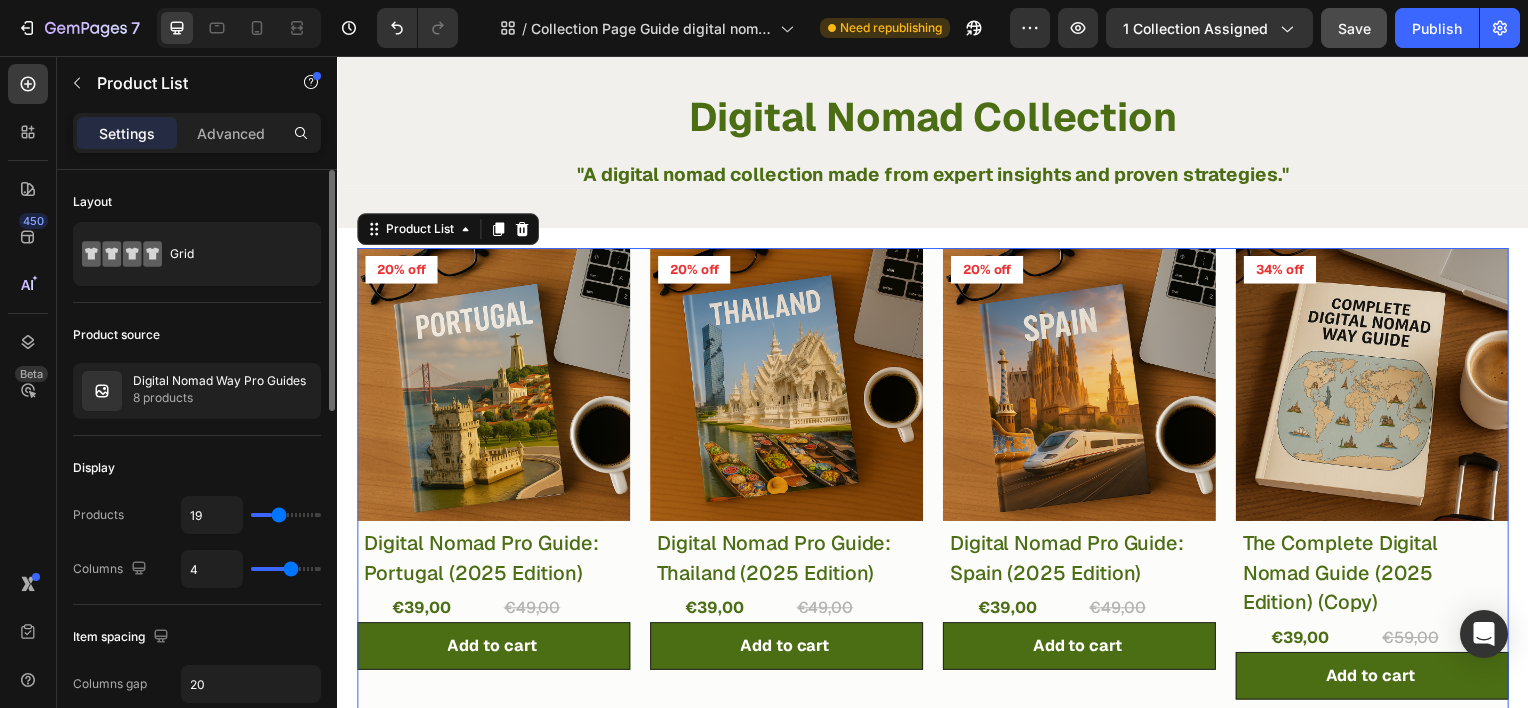 type on "22" 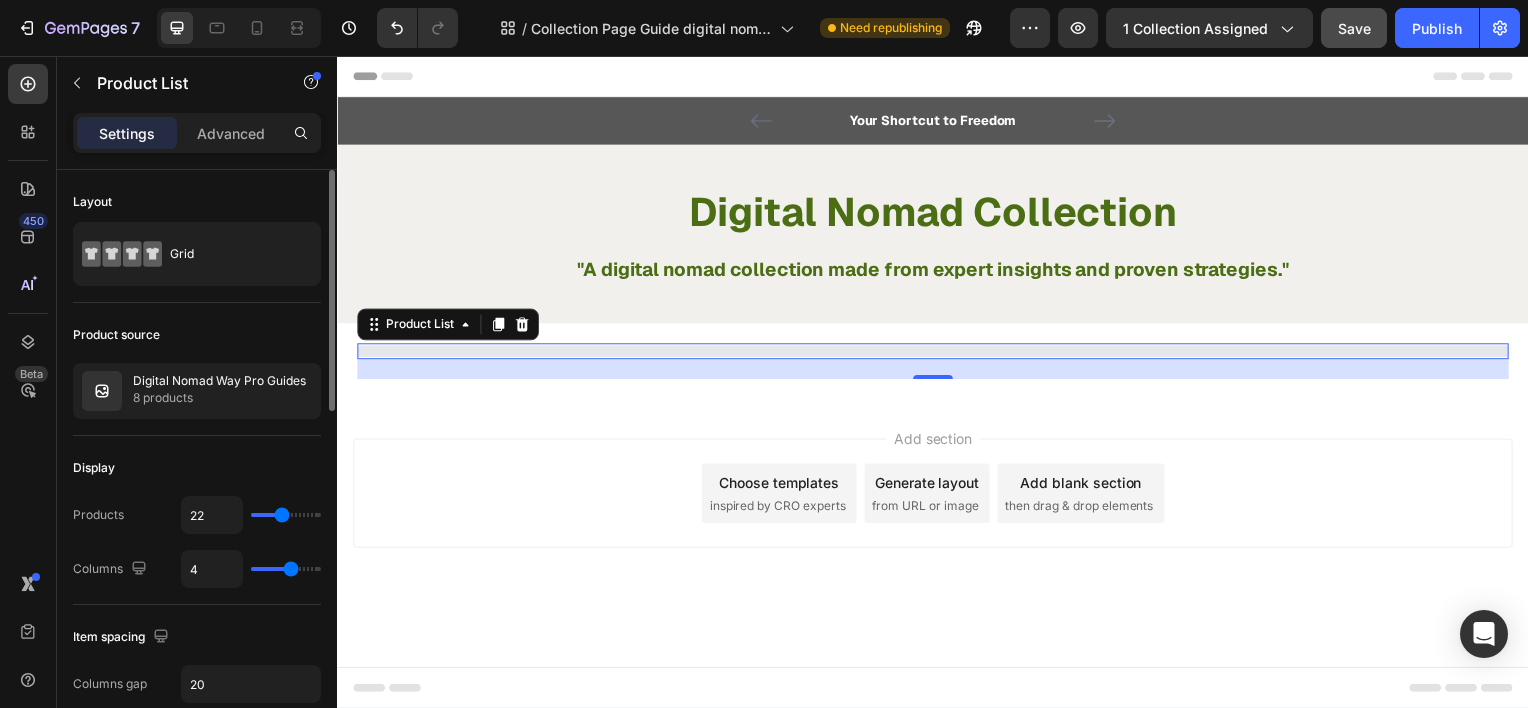 scroll, scrollTop: 0, scrollLeft: 0, axis: both 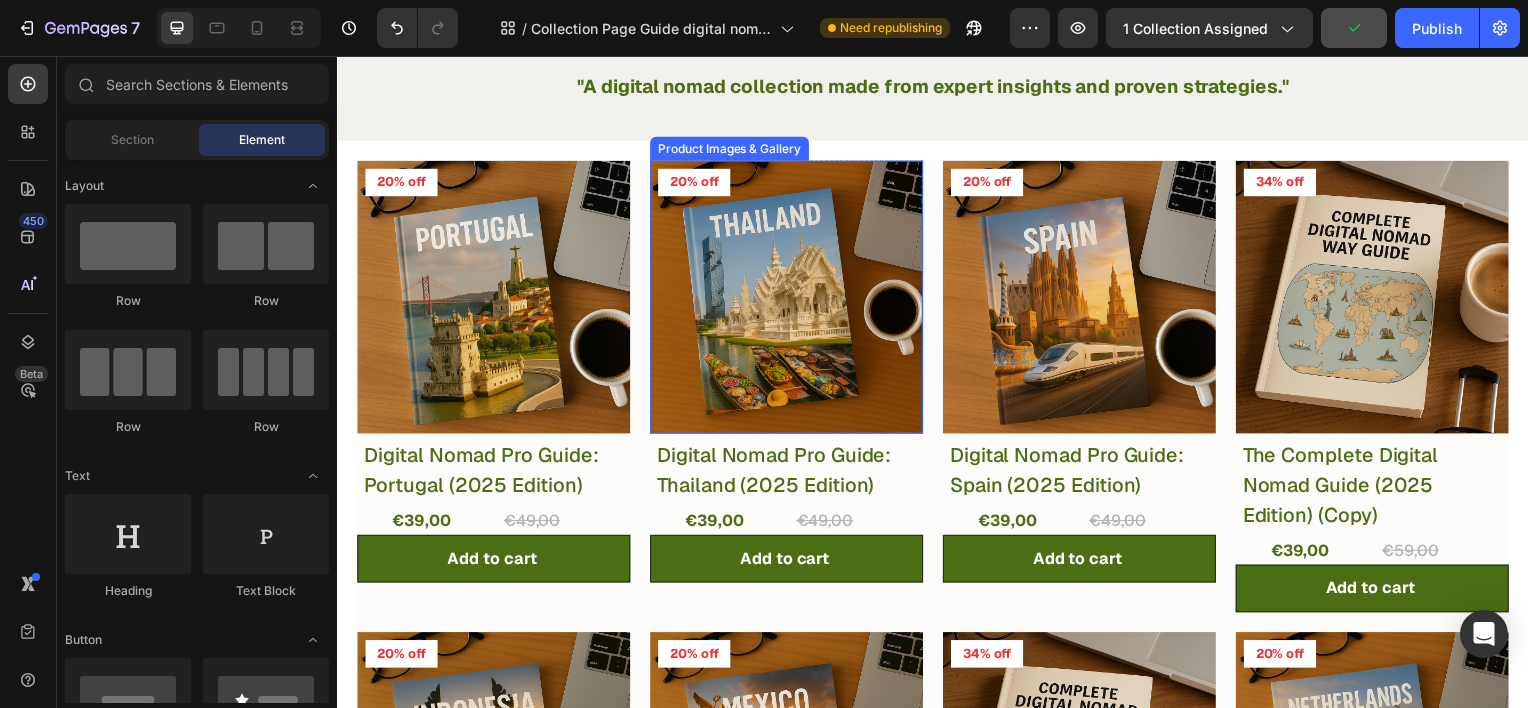 click at bounding box center (494, 298) 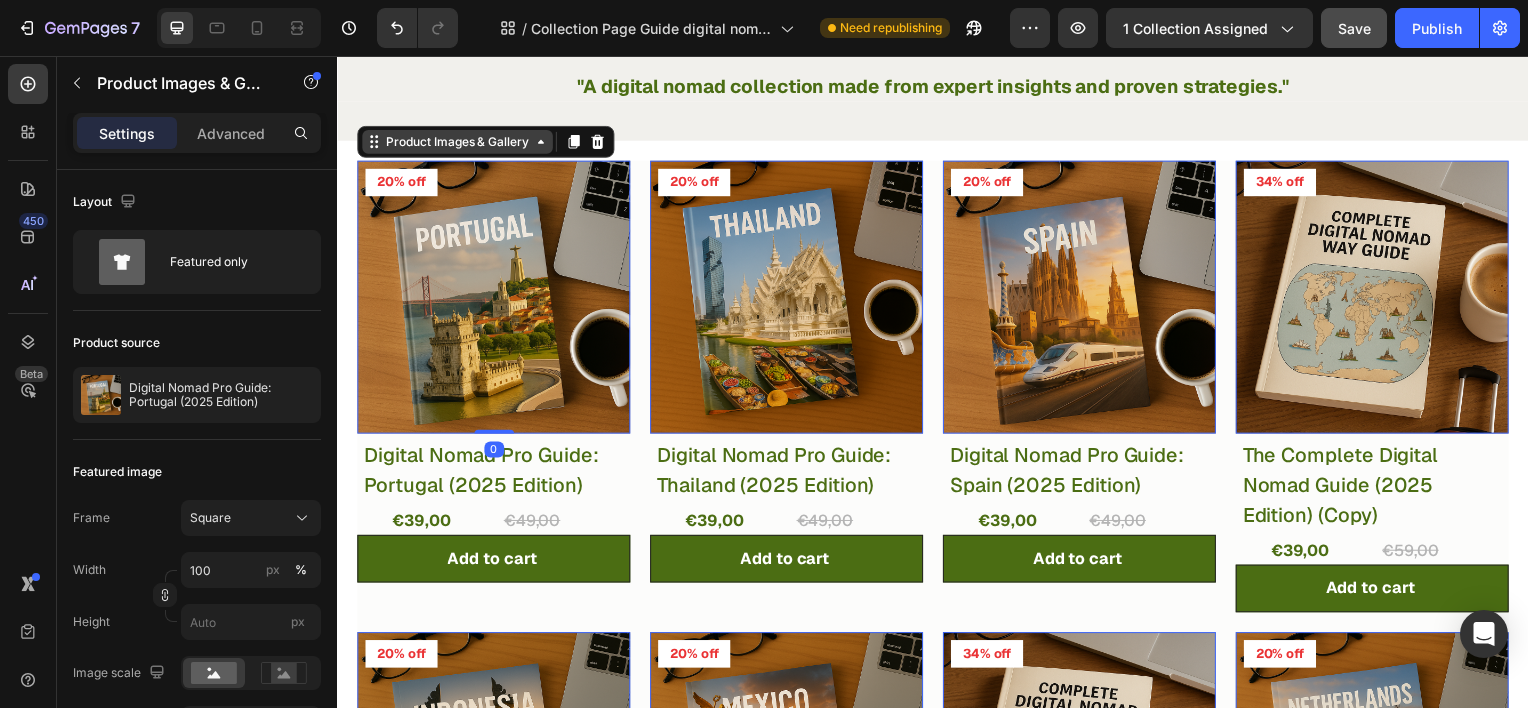 click on "Product Images & Gallery" at bounding box center (458, 142) 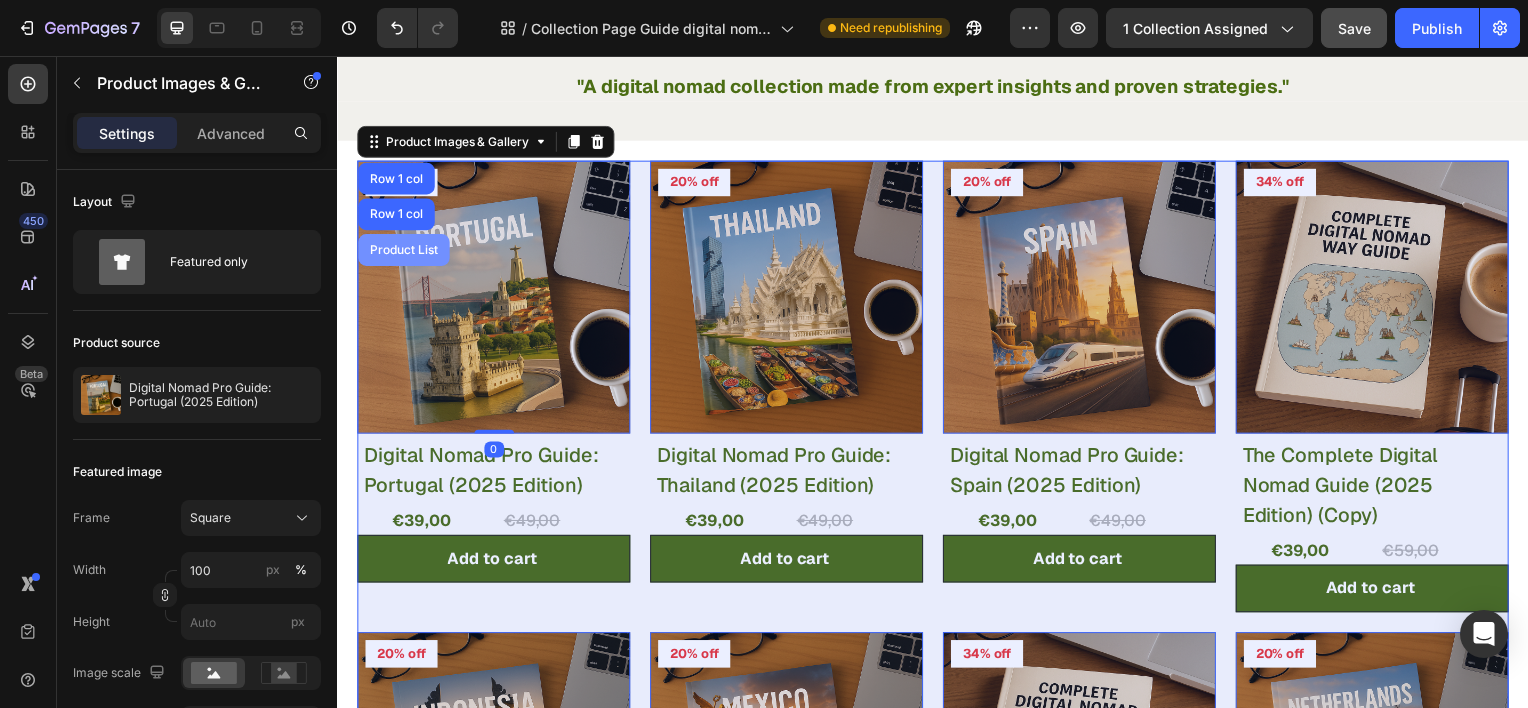 click on "Product List" at bounding box center [404, 251] 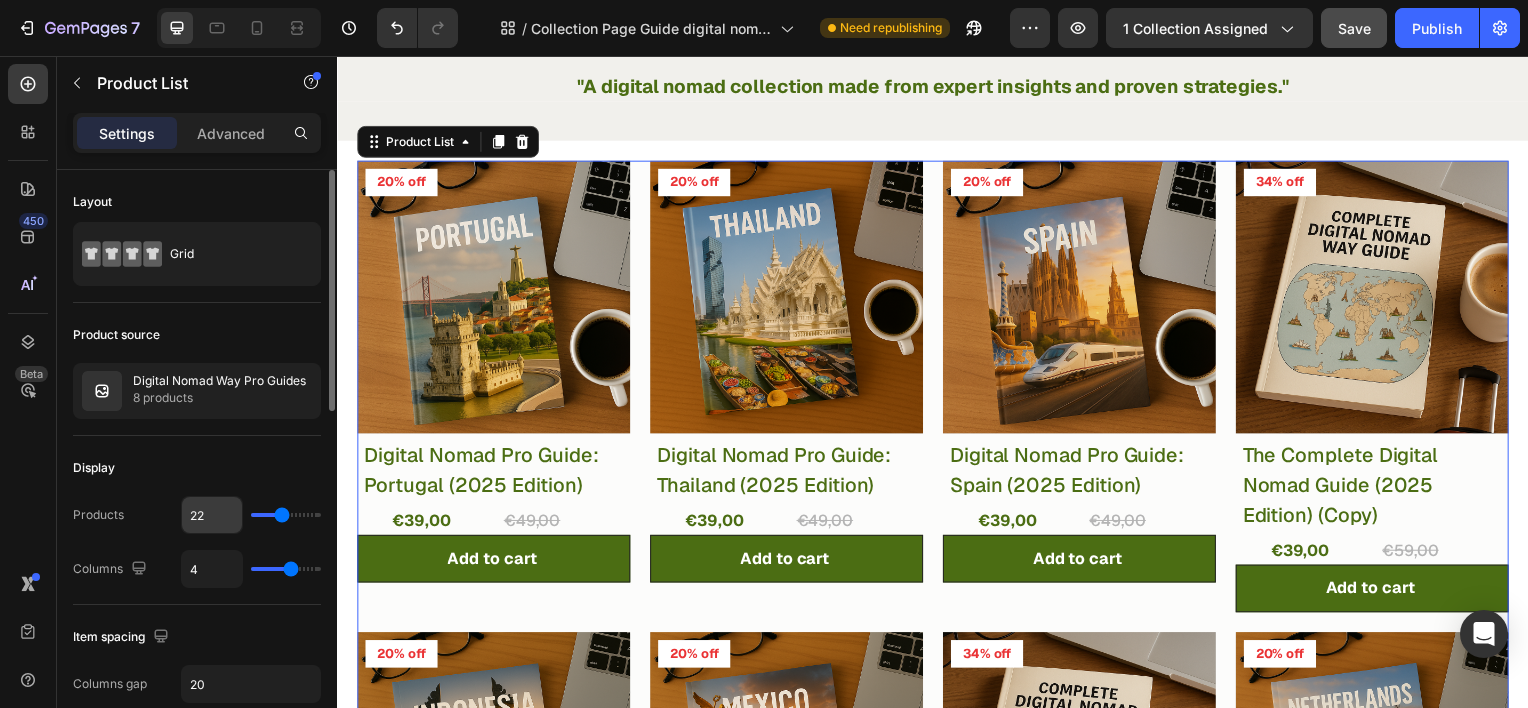 click on "22" at bounding box center [212, 515] 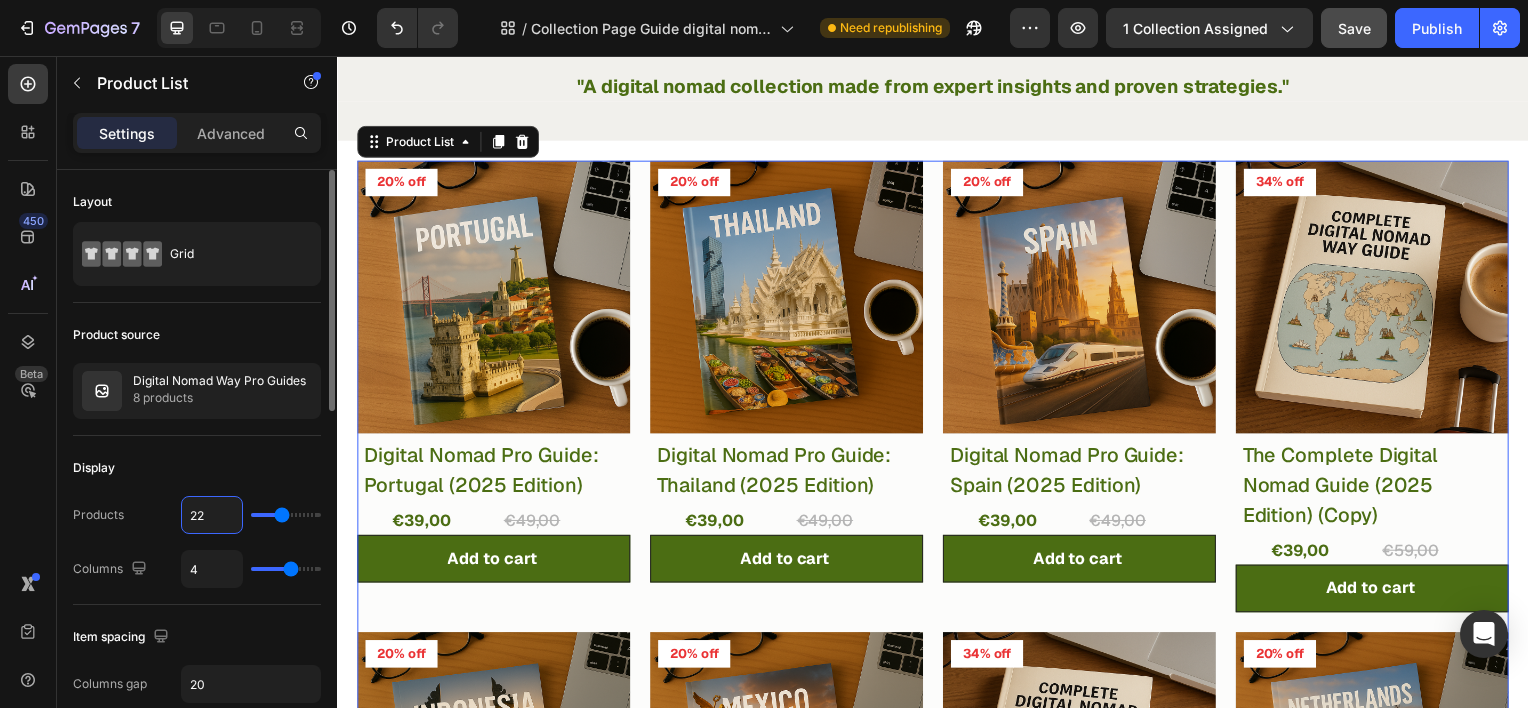 type on "1" 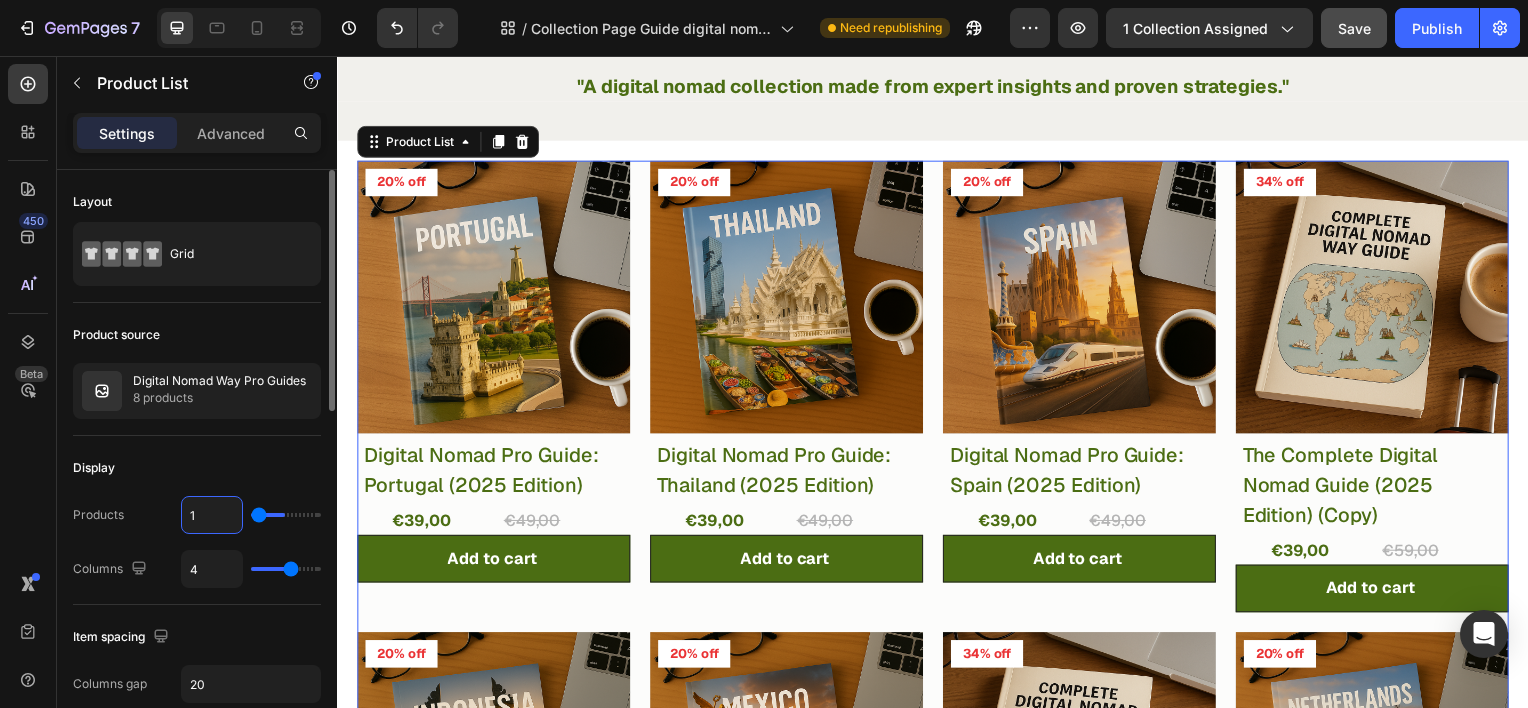 scroll, scrollTop: 0, scrollLeft: 0, axis: both 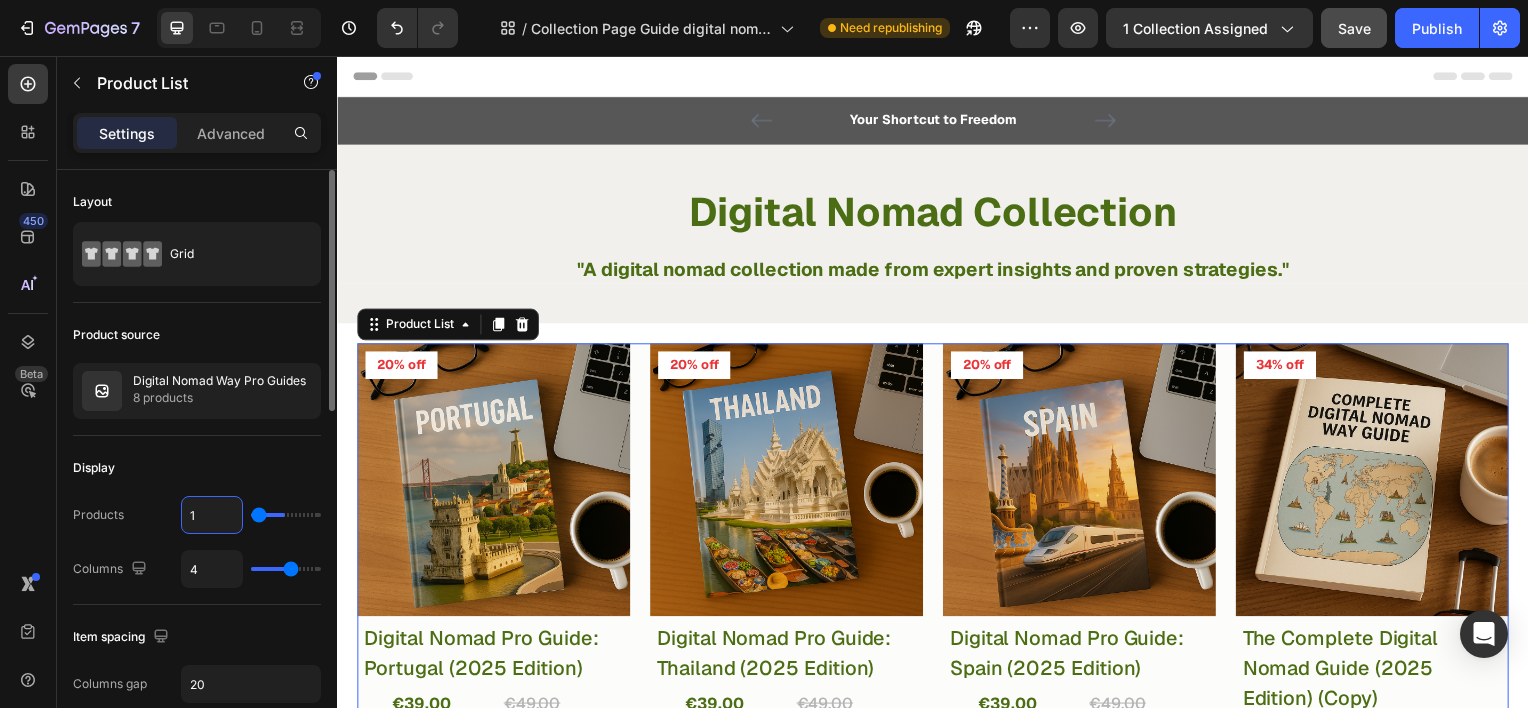 type on "16" 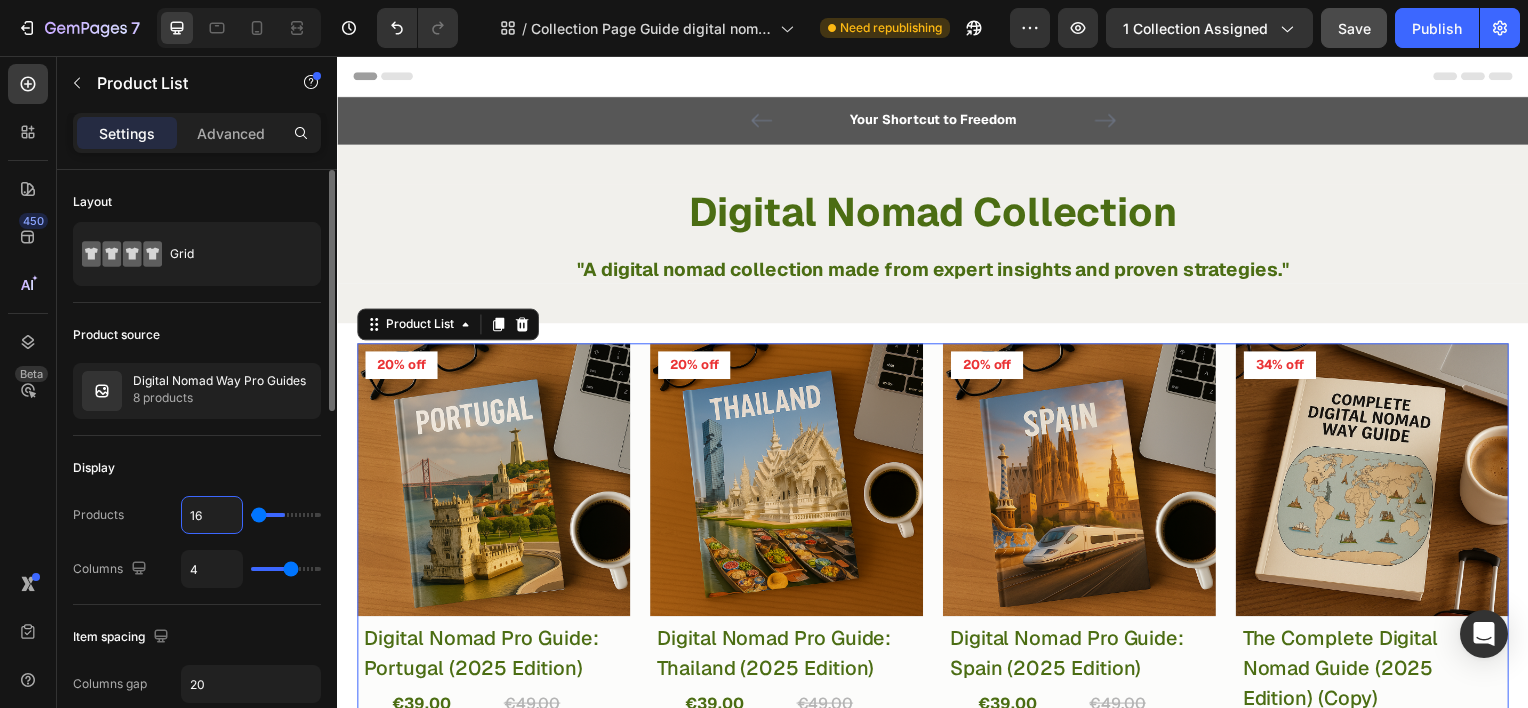 type on "16" 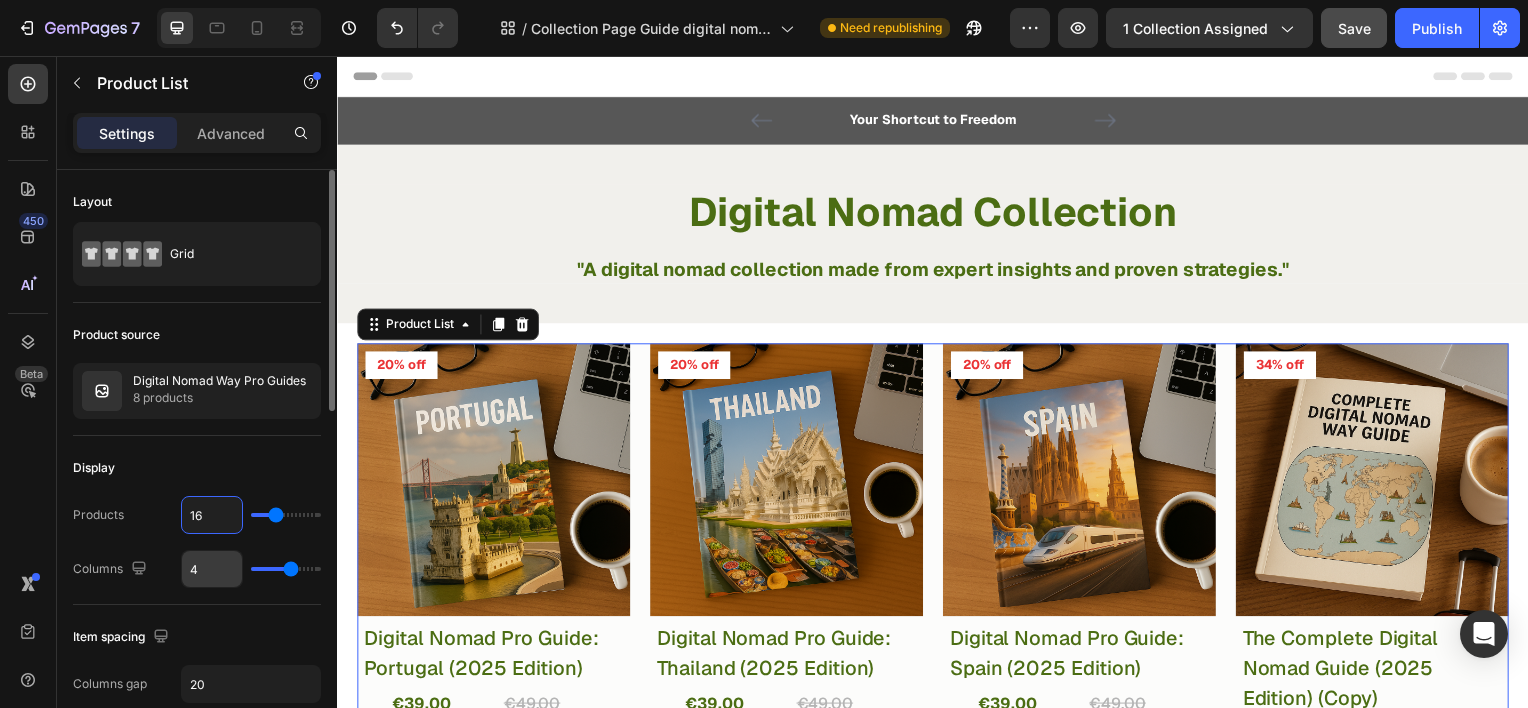 type on "16" 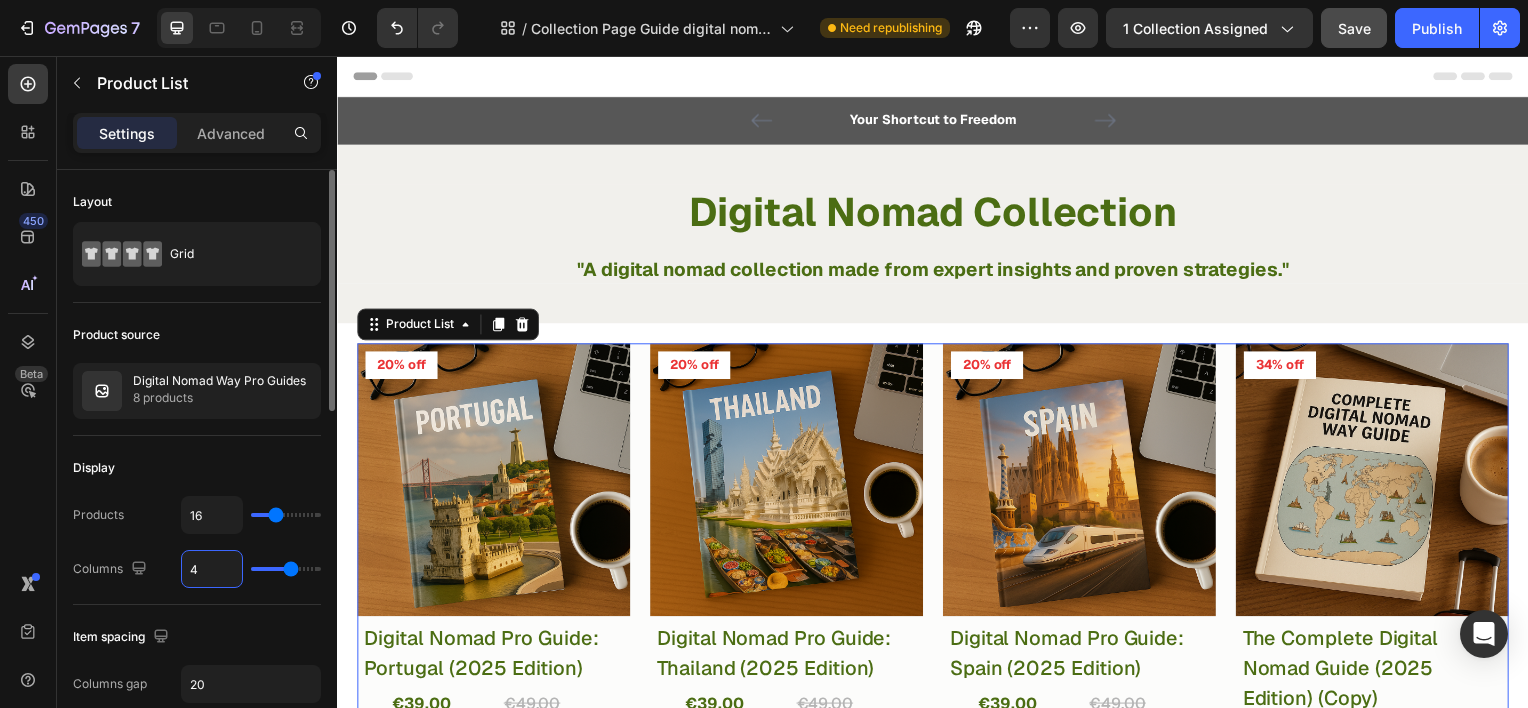 type on "3" 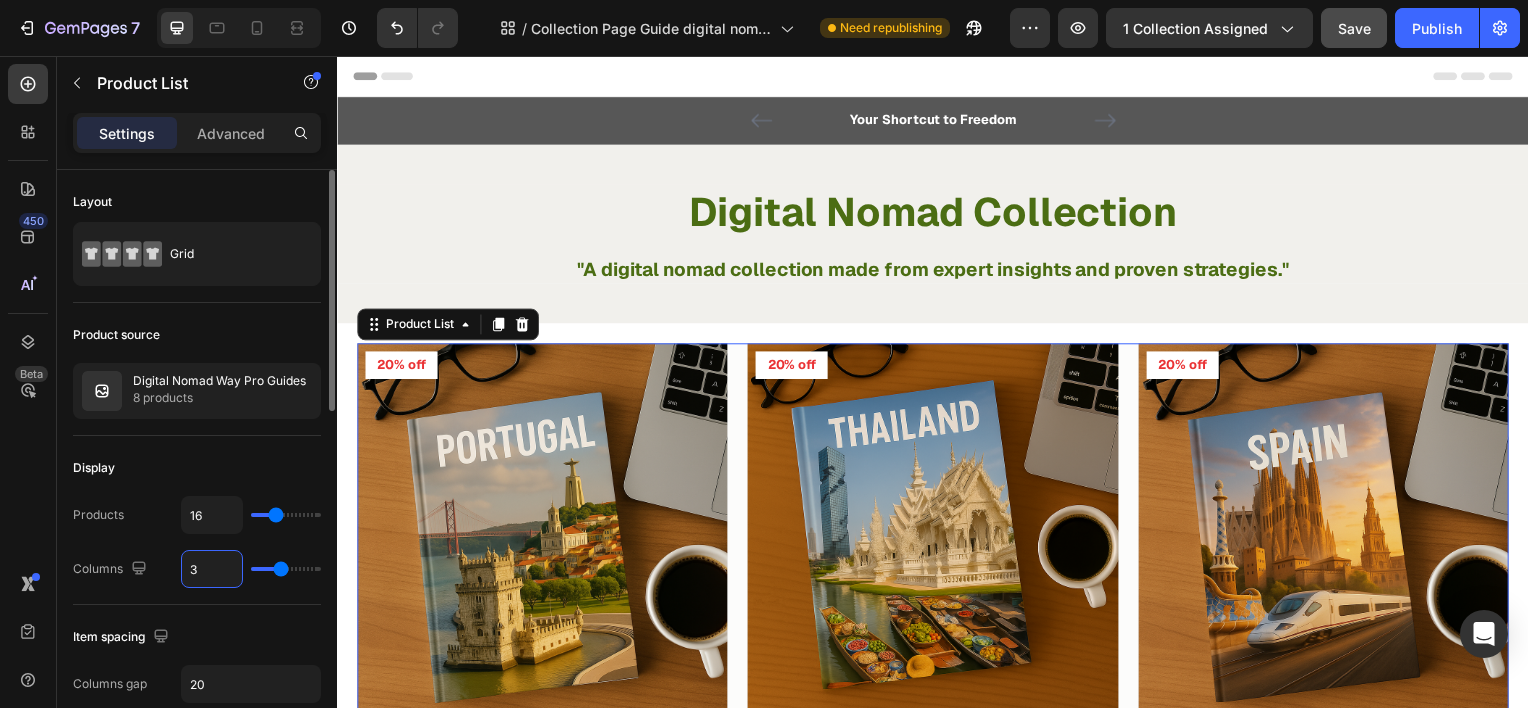 type 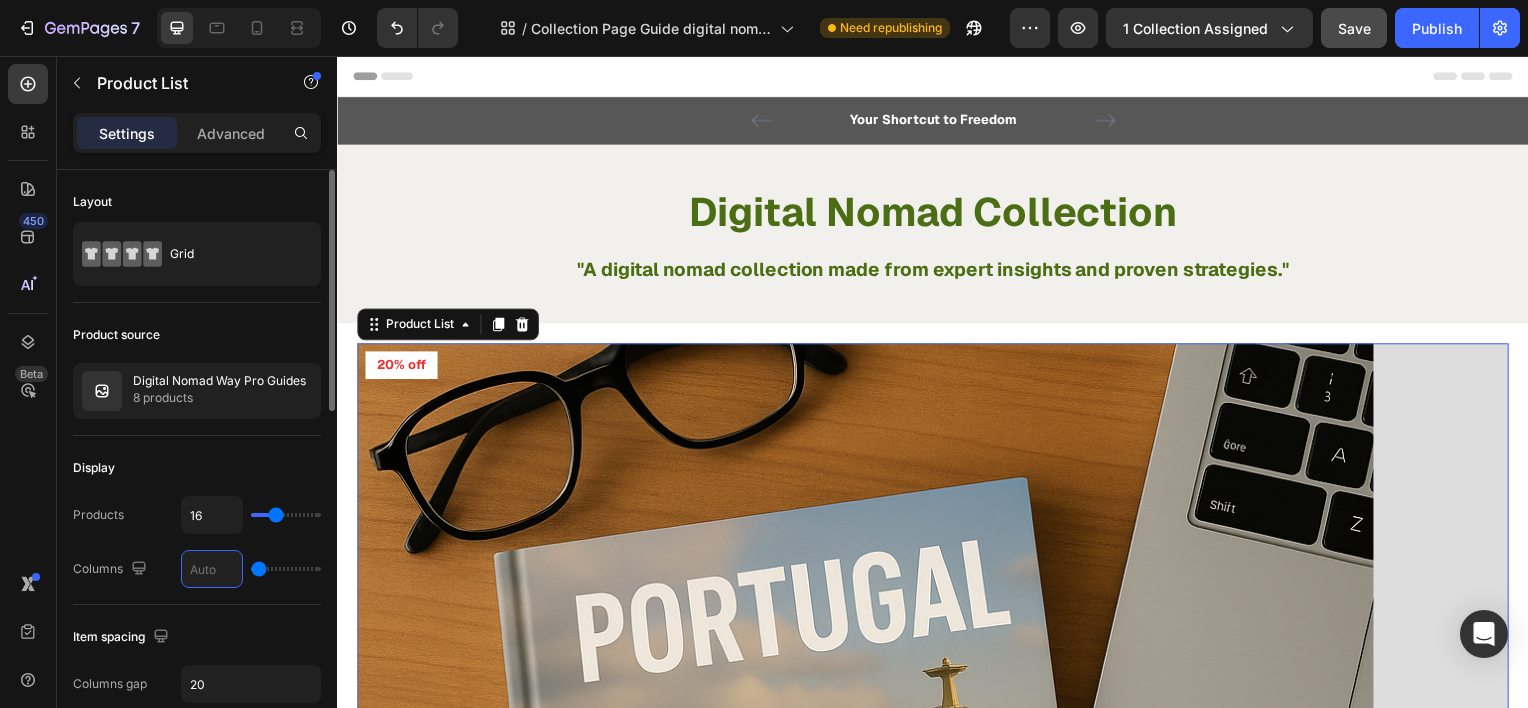 type on "4" 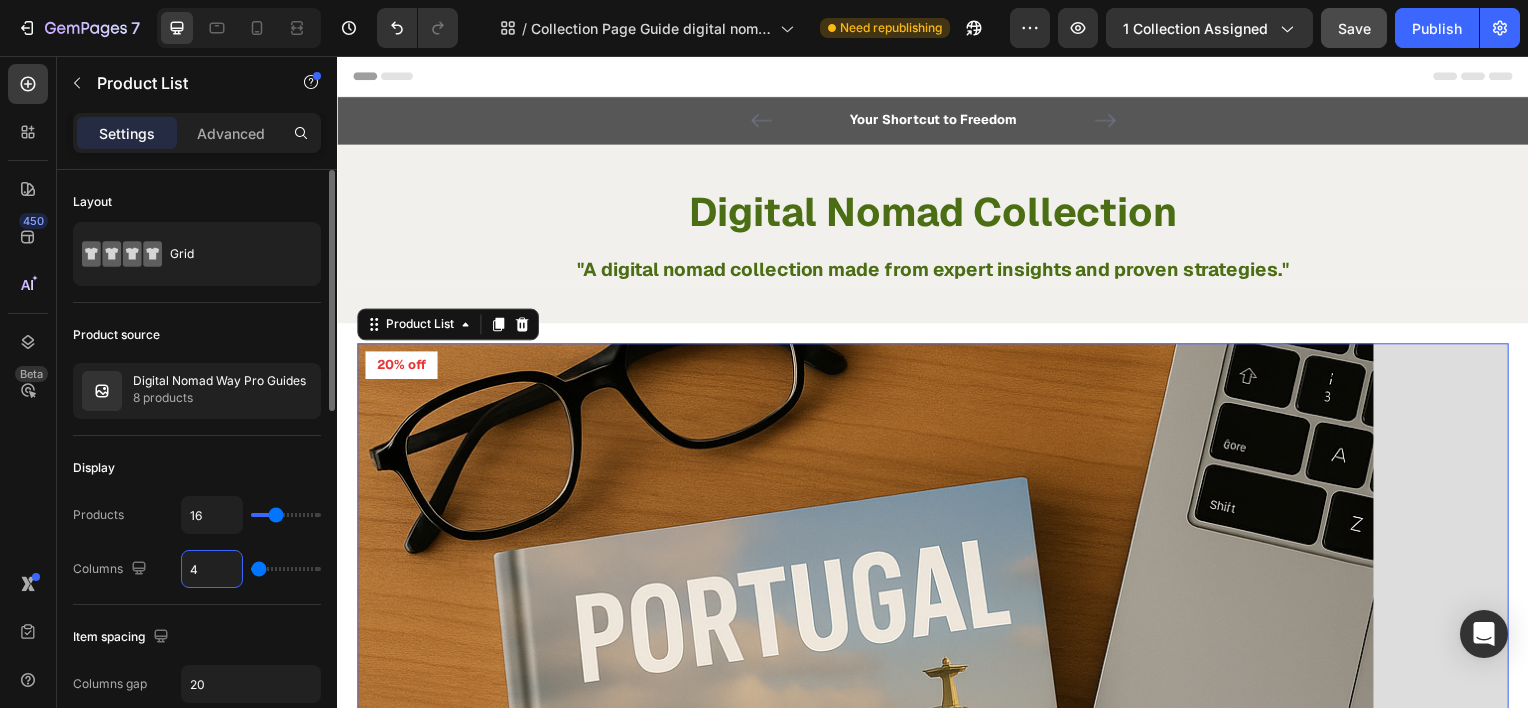type on "4" 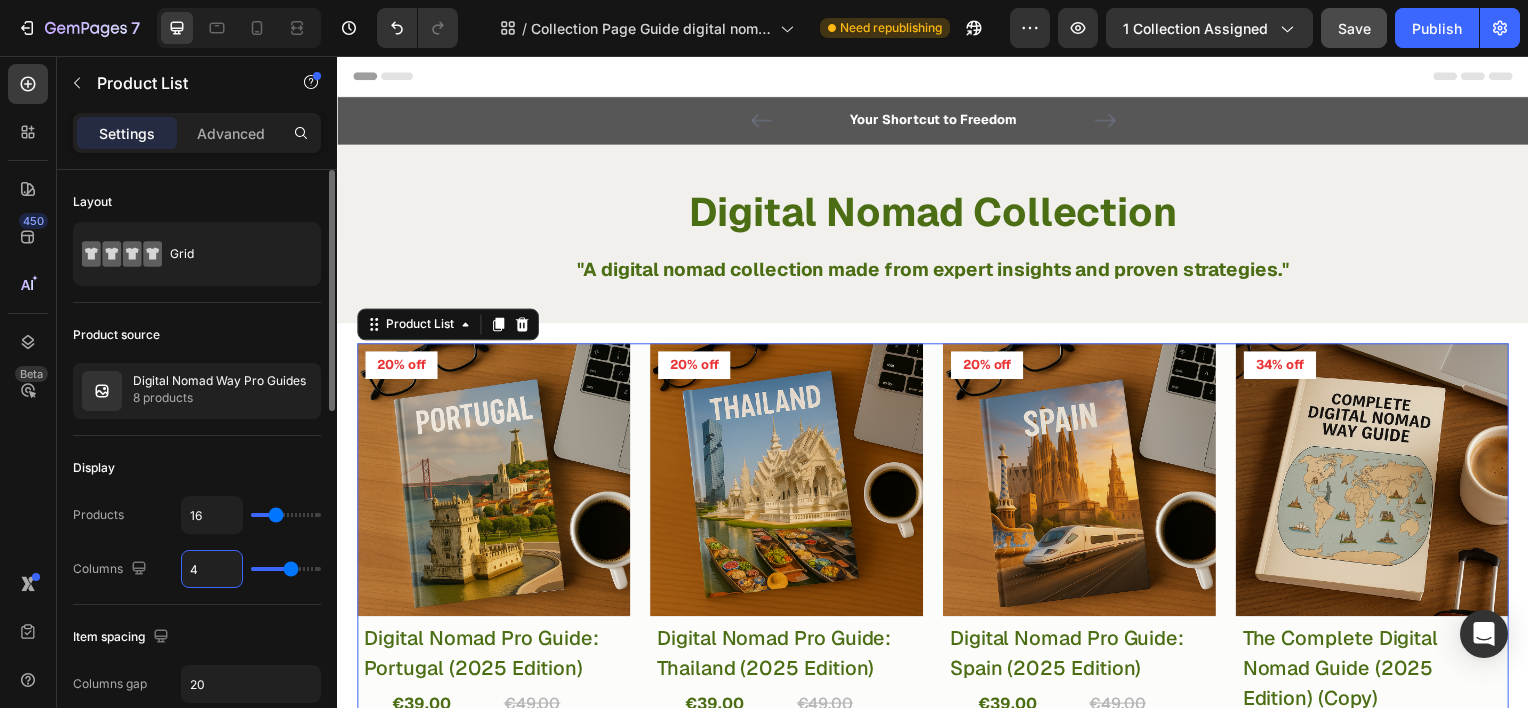 type 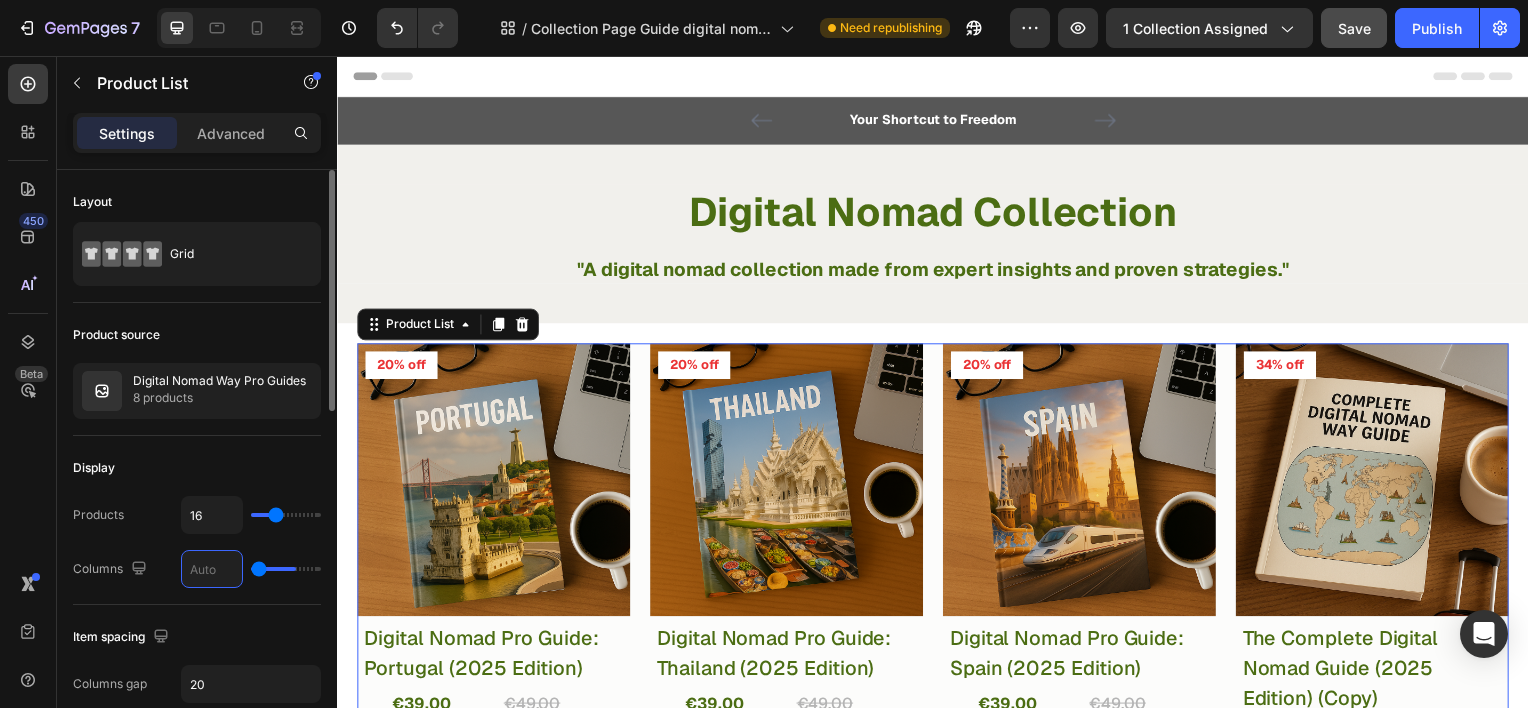 type on "5" 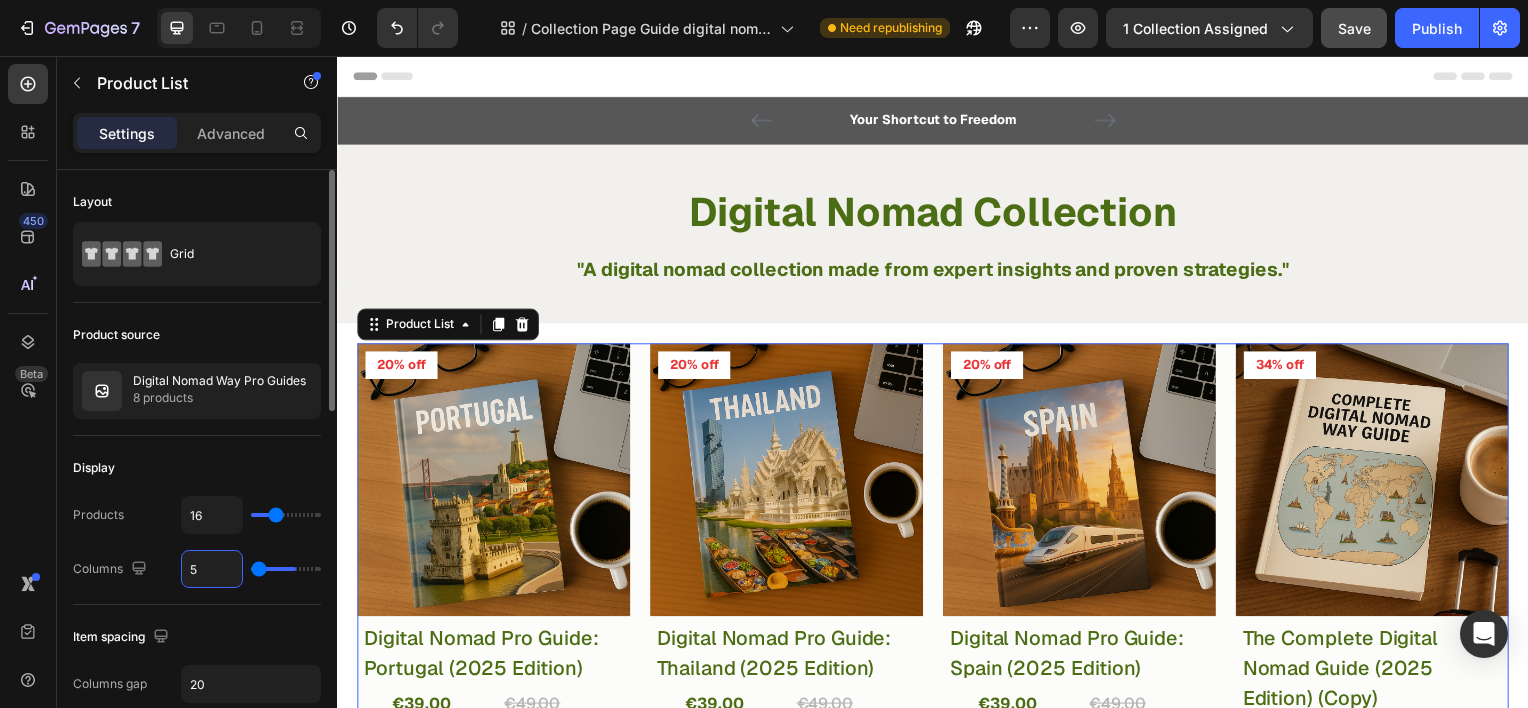 type on "5" 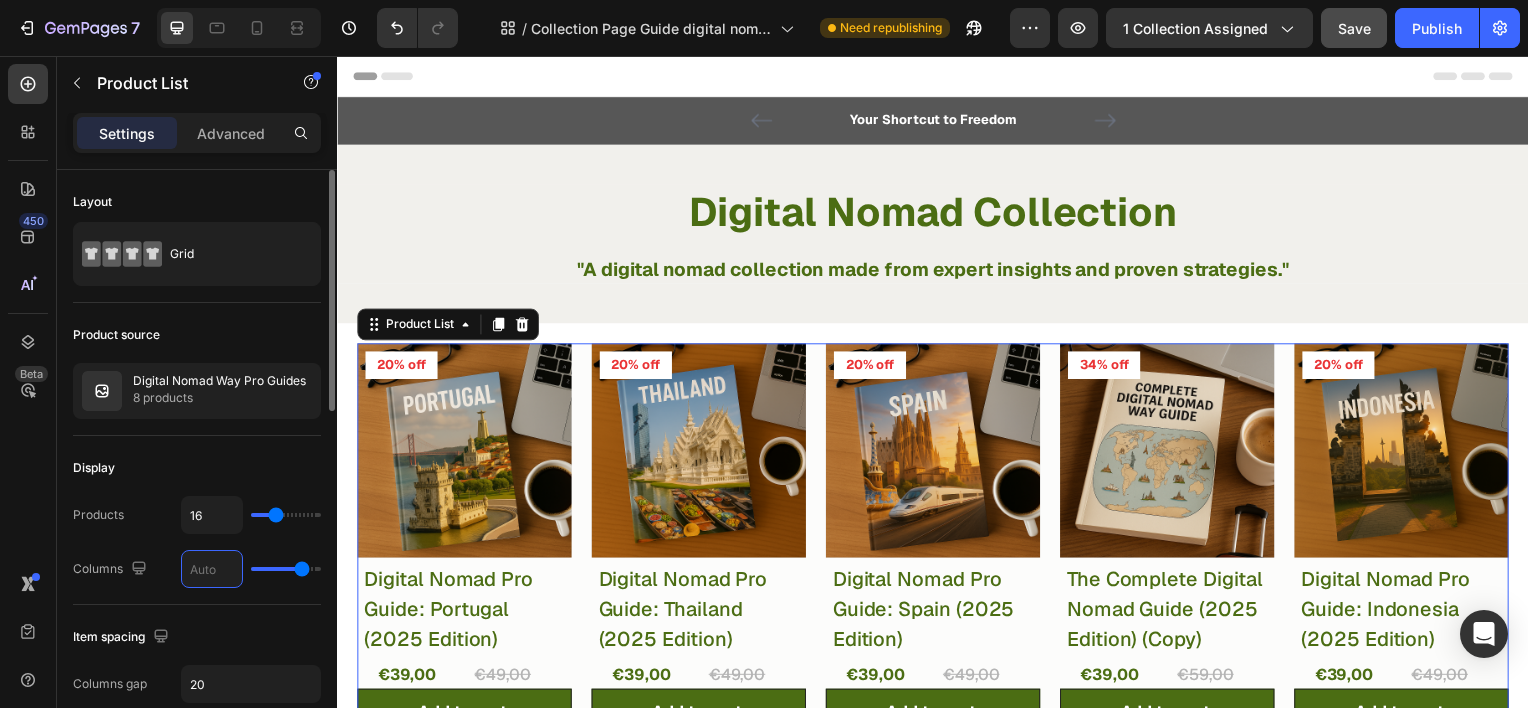 type on "4" 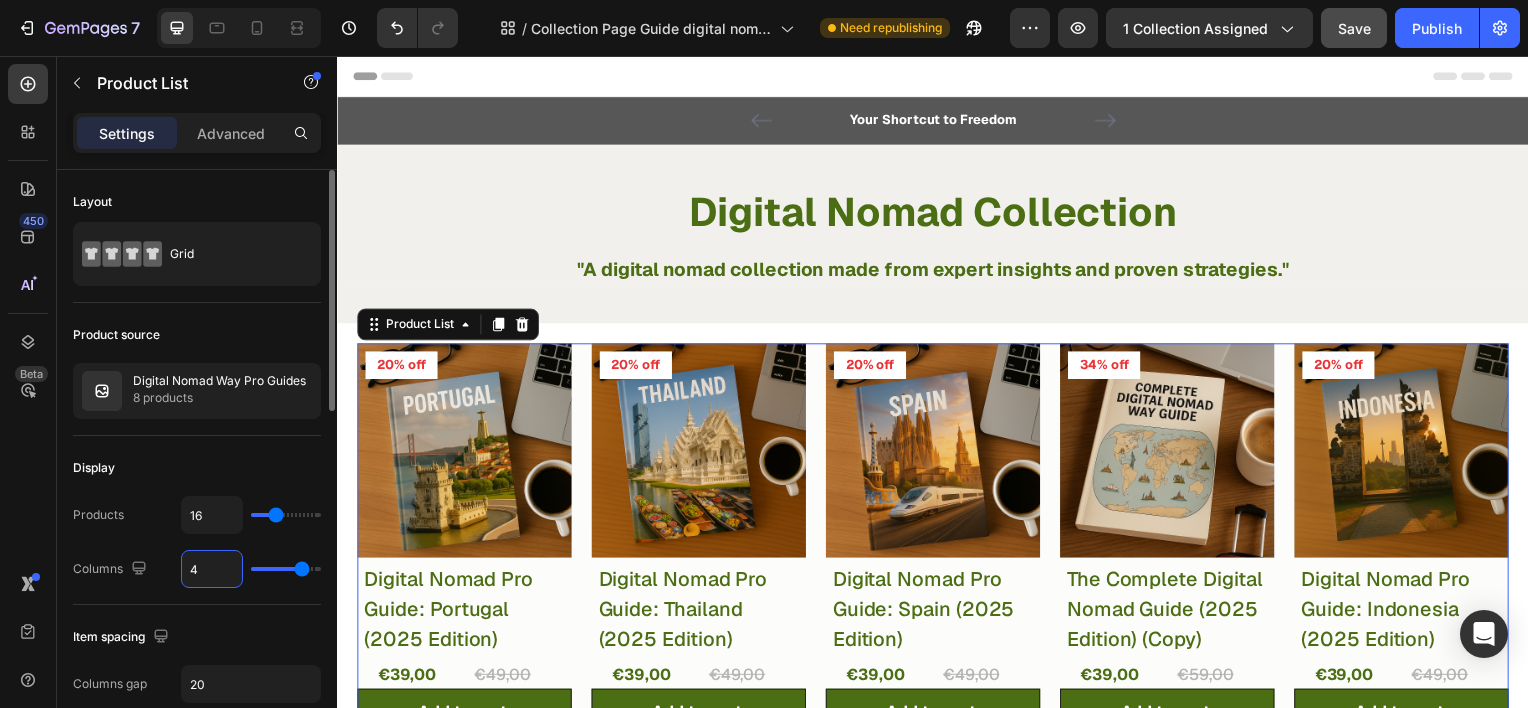 type on "4" 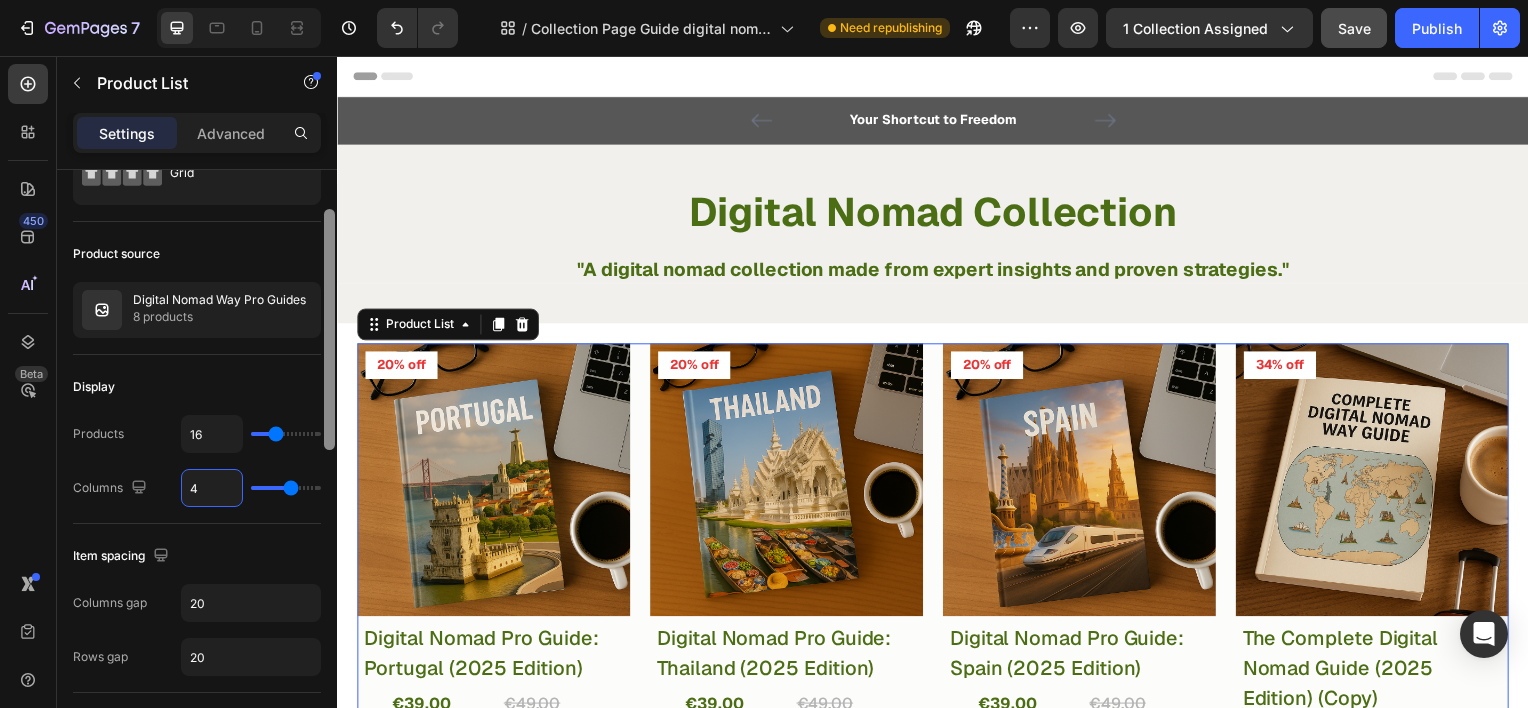 scroll, scrollTop: 145, scrollLeft: 0, axis: vertical 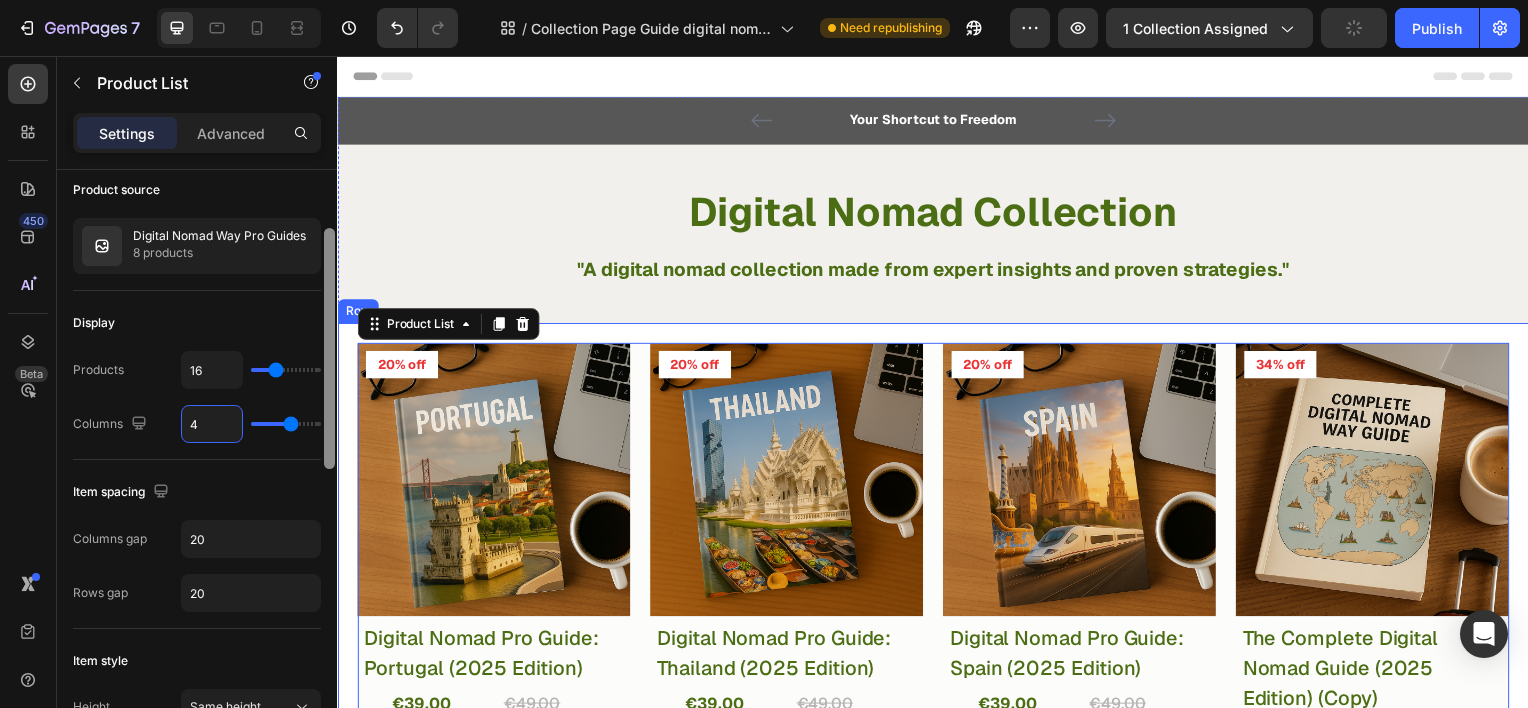 drag, startPoint x: 666, startPoint y: 401, endPoint x: 338, endPoint y: 437, distance: 329.9697 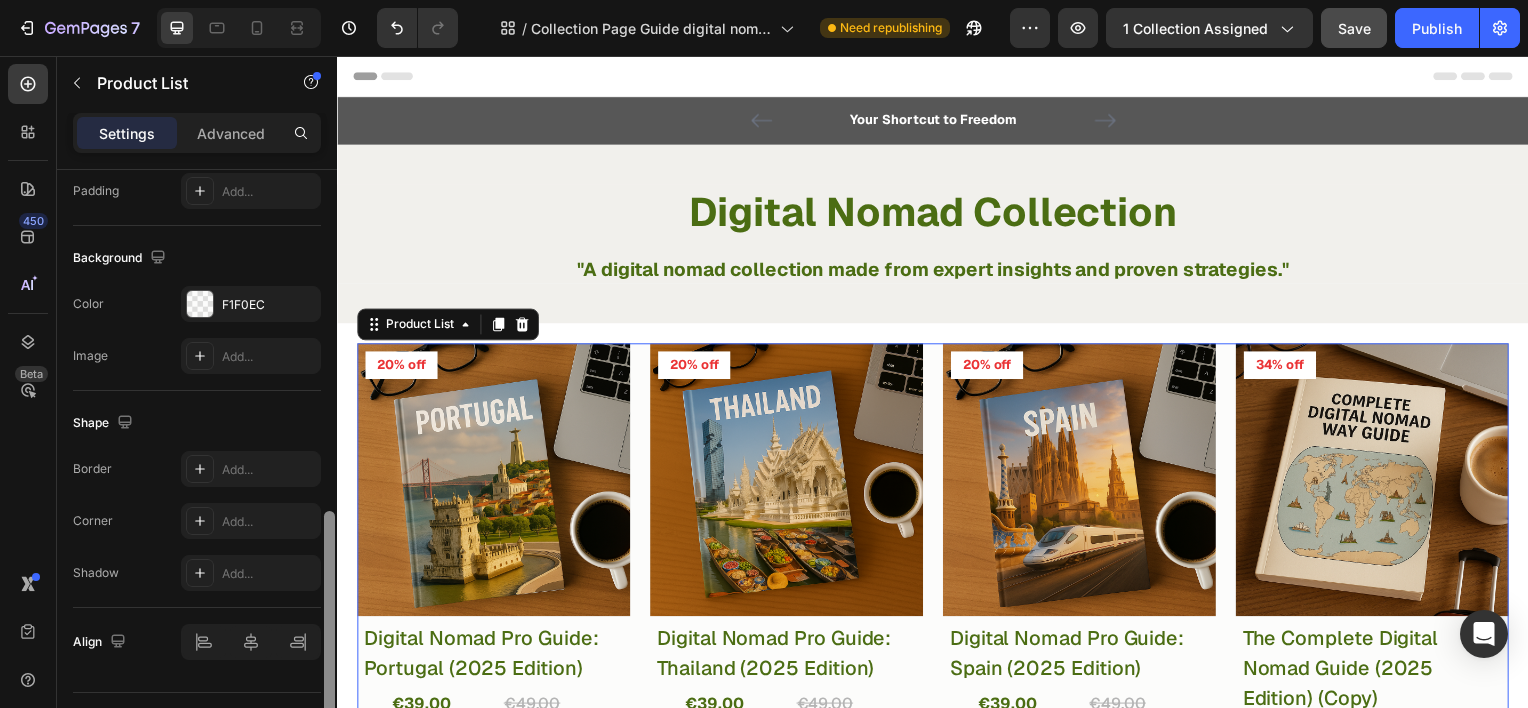 scroll, scrollTop: 835, scrollLeft: 0, axis: vertical 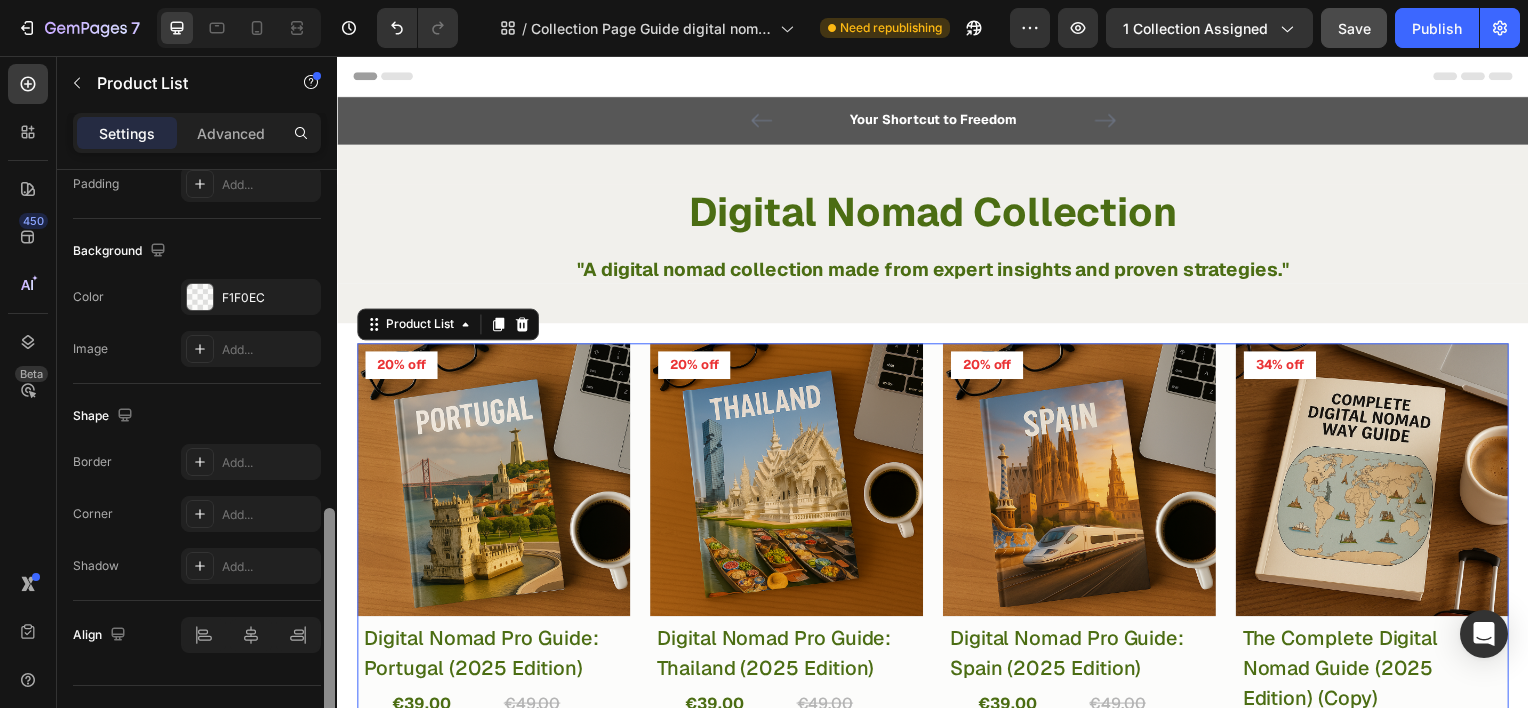 click on "Delete element" at bounding box center [197, 717] 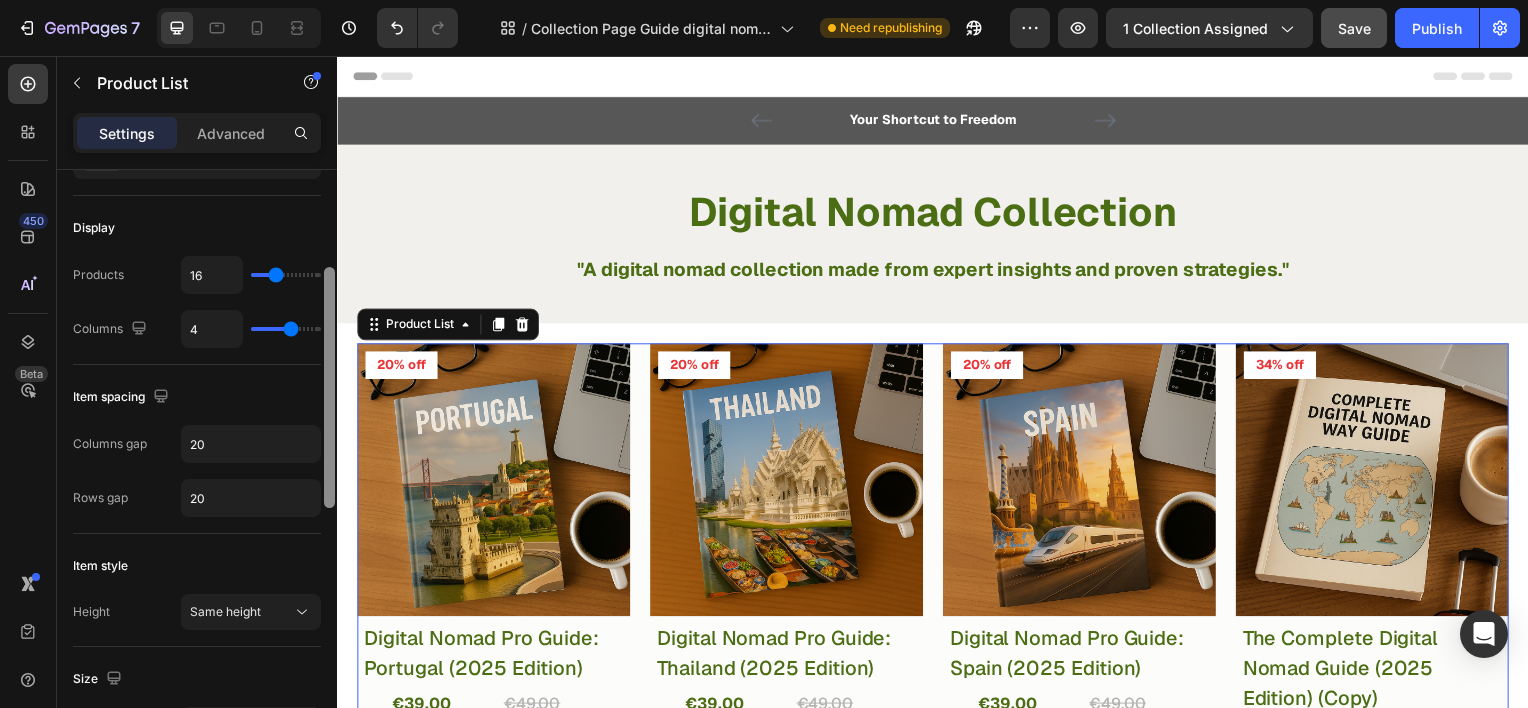 click at bounding box center (329, 467) 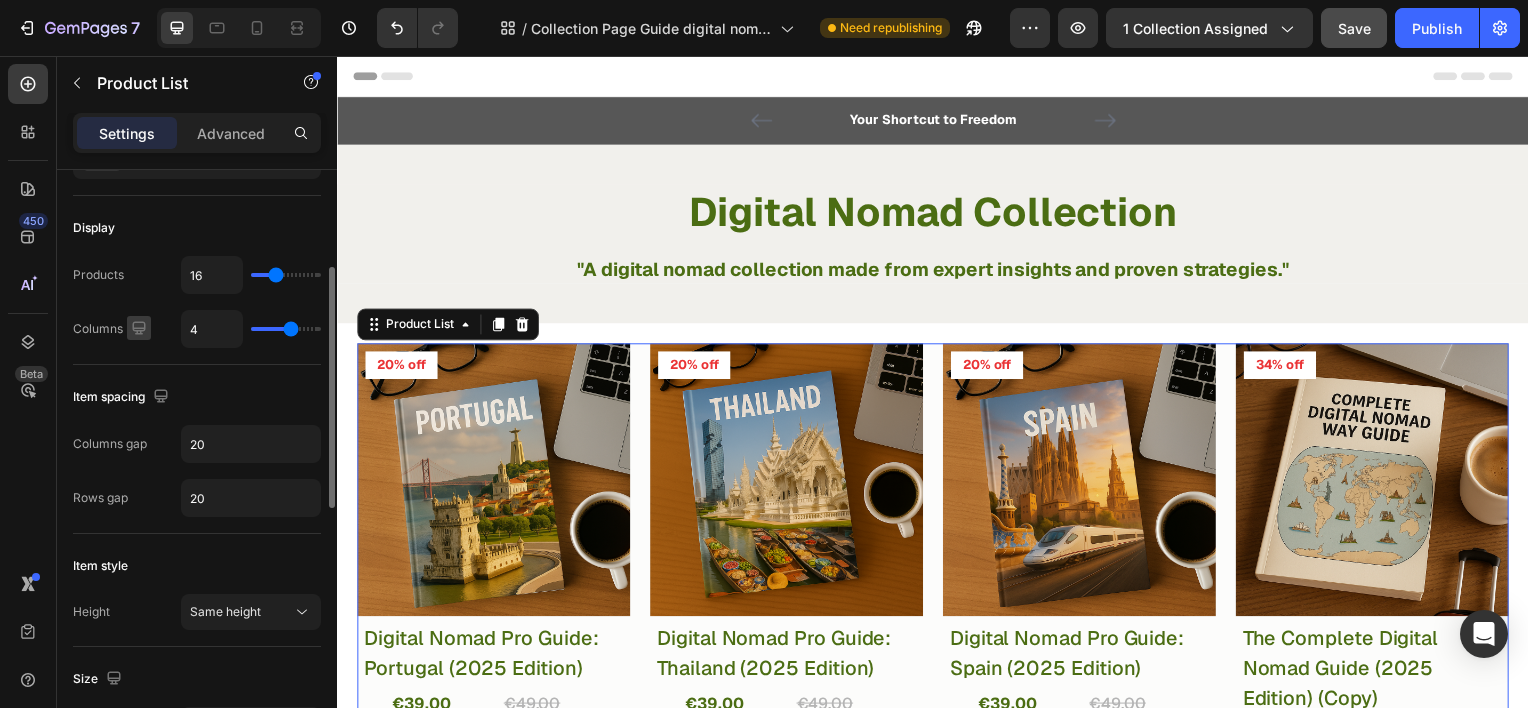 click 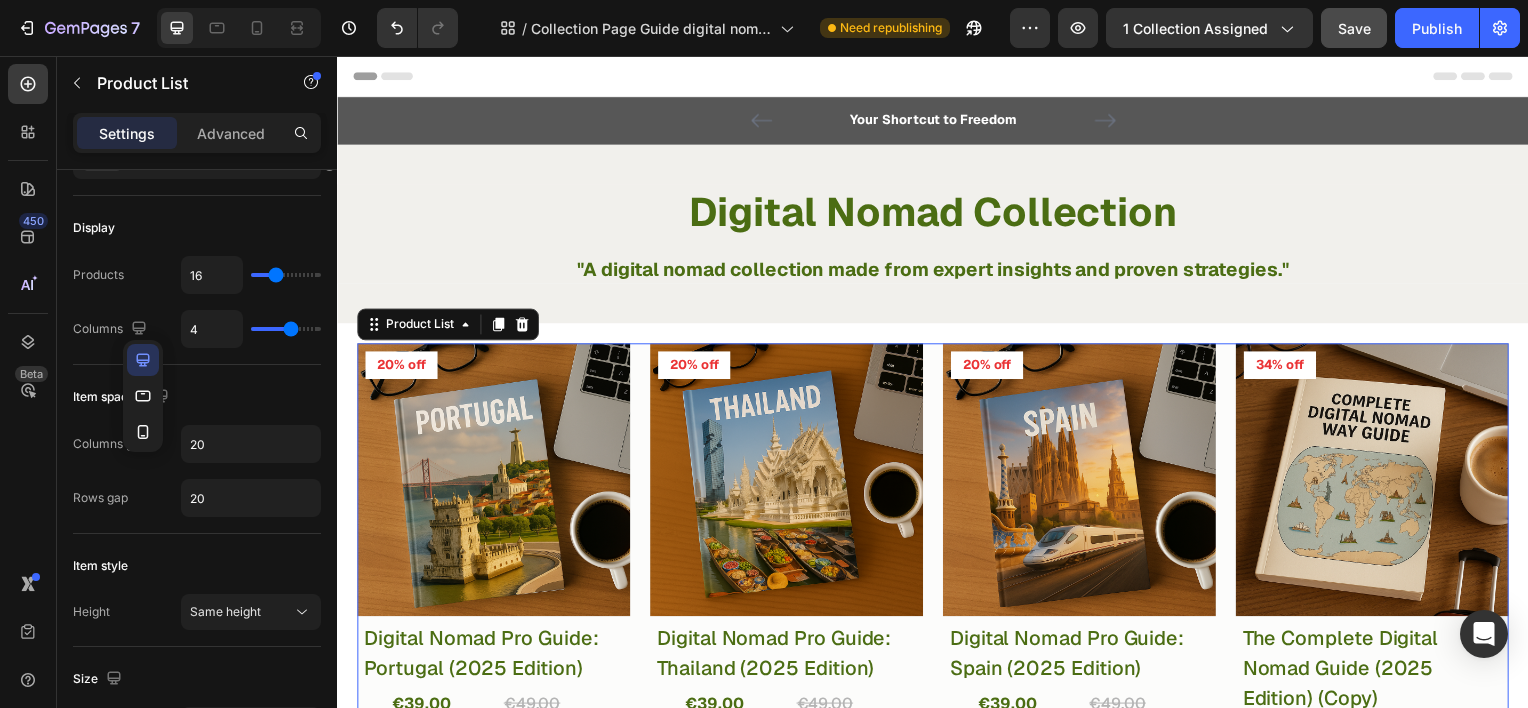 scroll, scrollTop: 0, scrollLeft: 0, axis: both 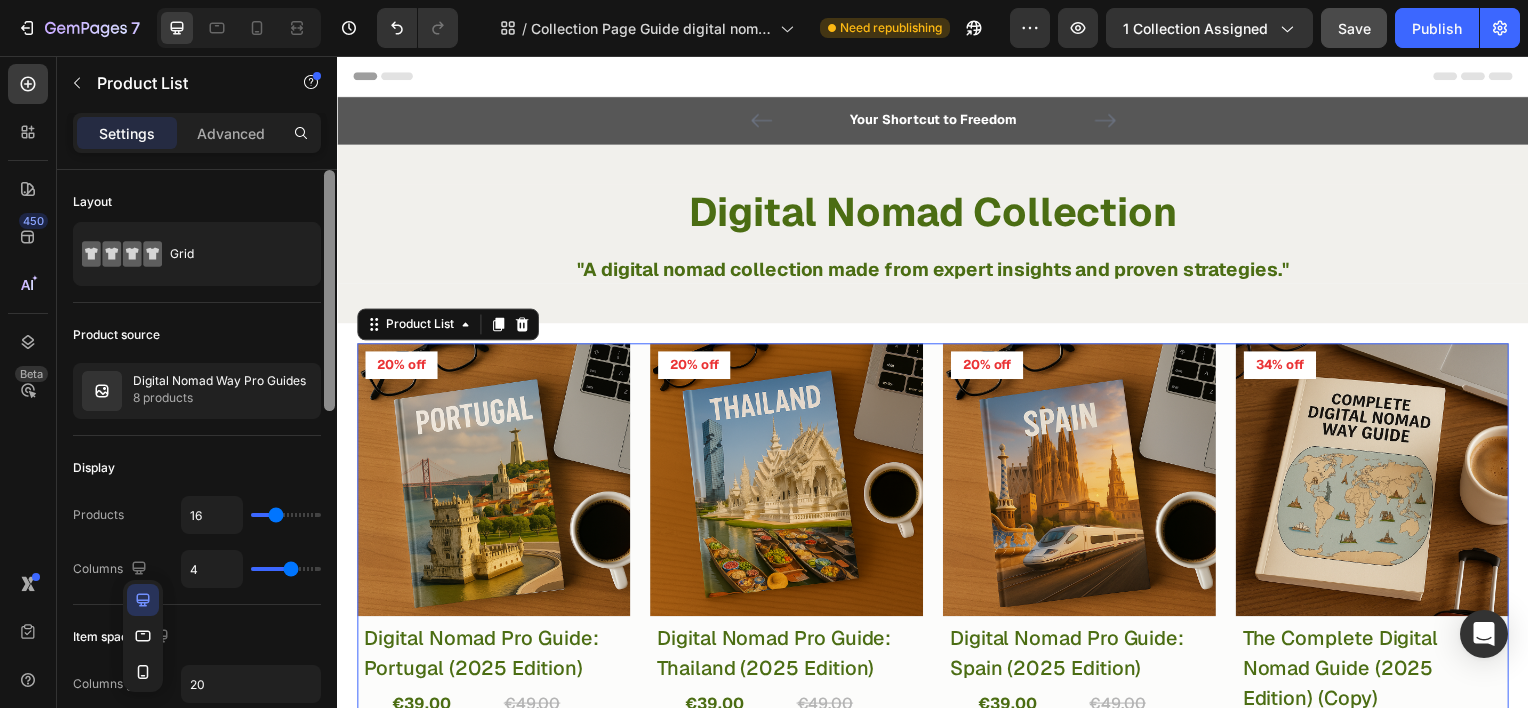click at bounding box center [329, 467] 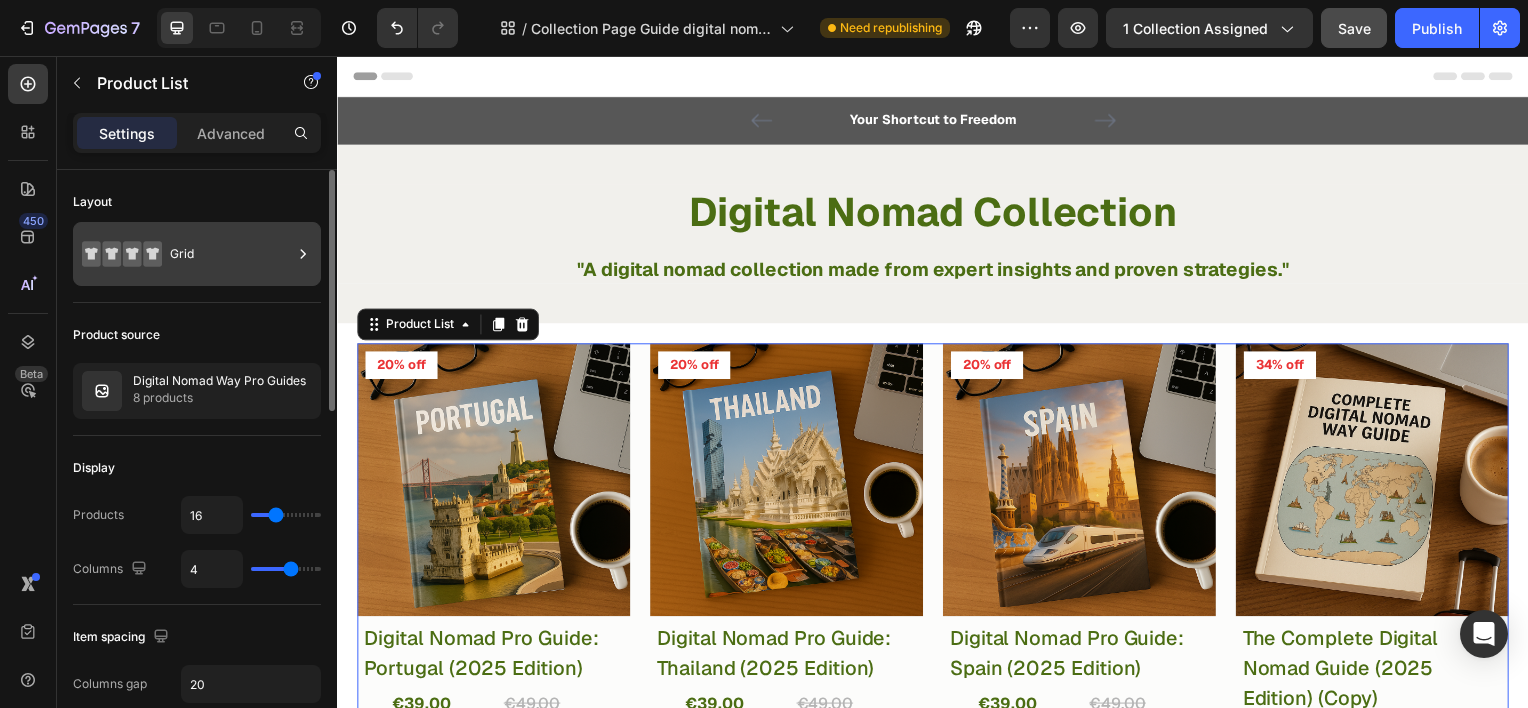 click on "Grid" at bounding box center (231, 254) 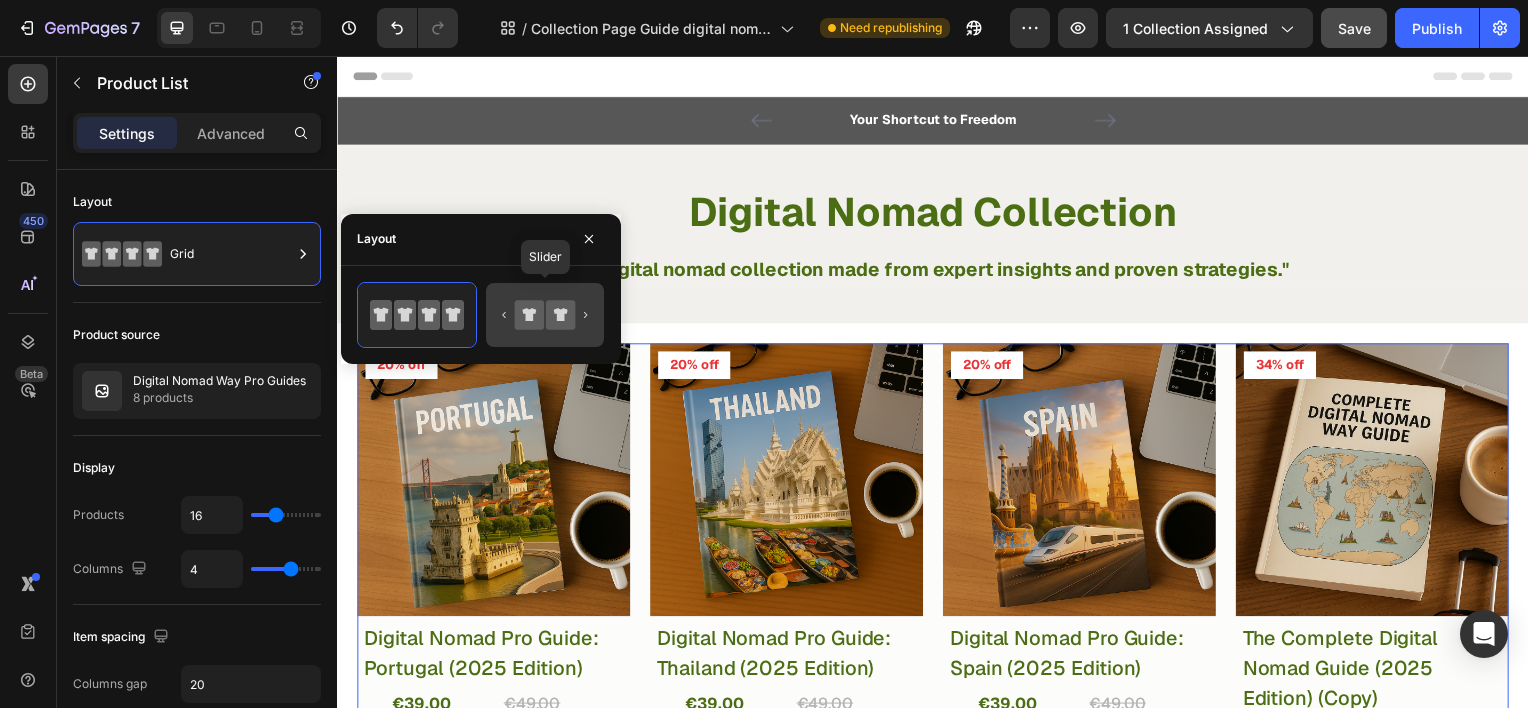 click 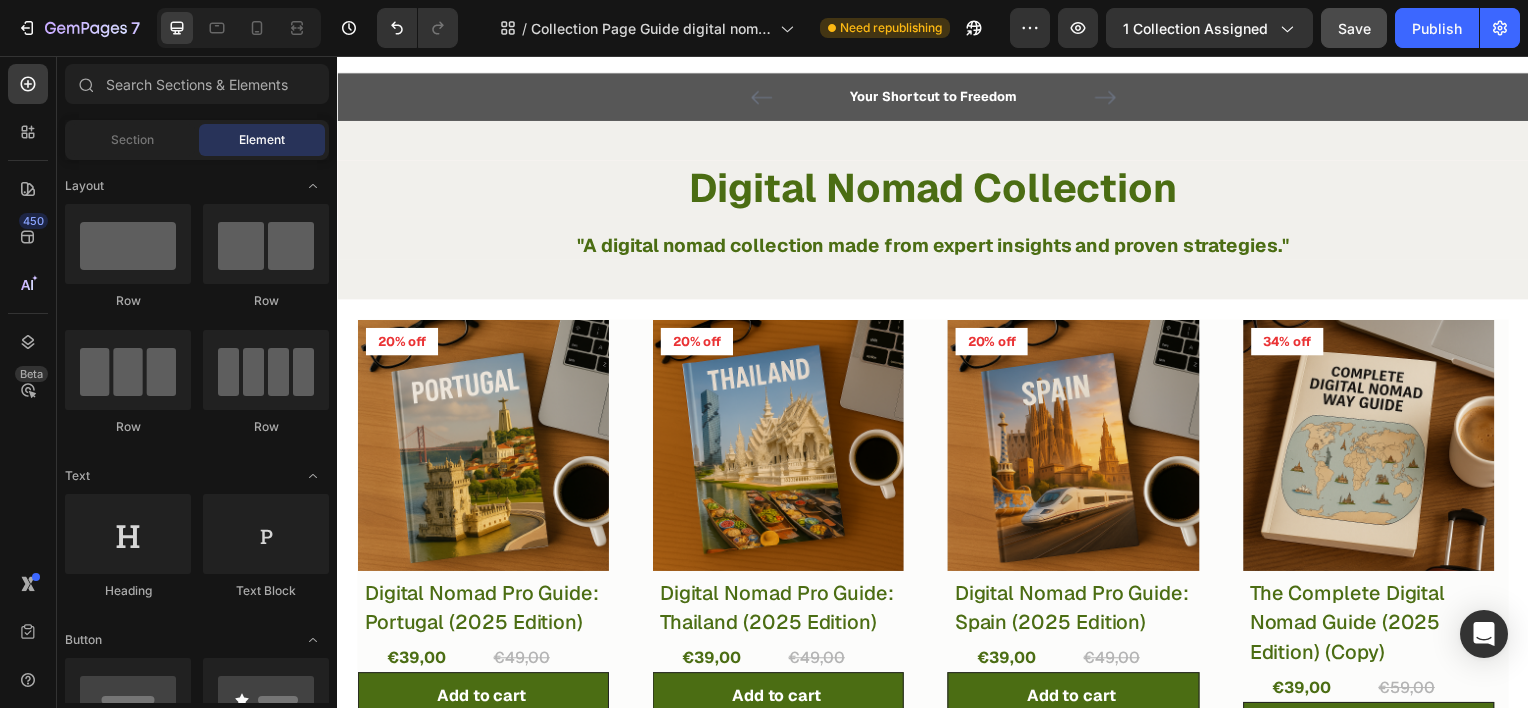 scroll, scrollTop: 5, scrollLeft: 0, axis: vertical 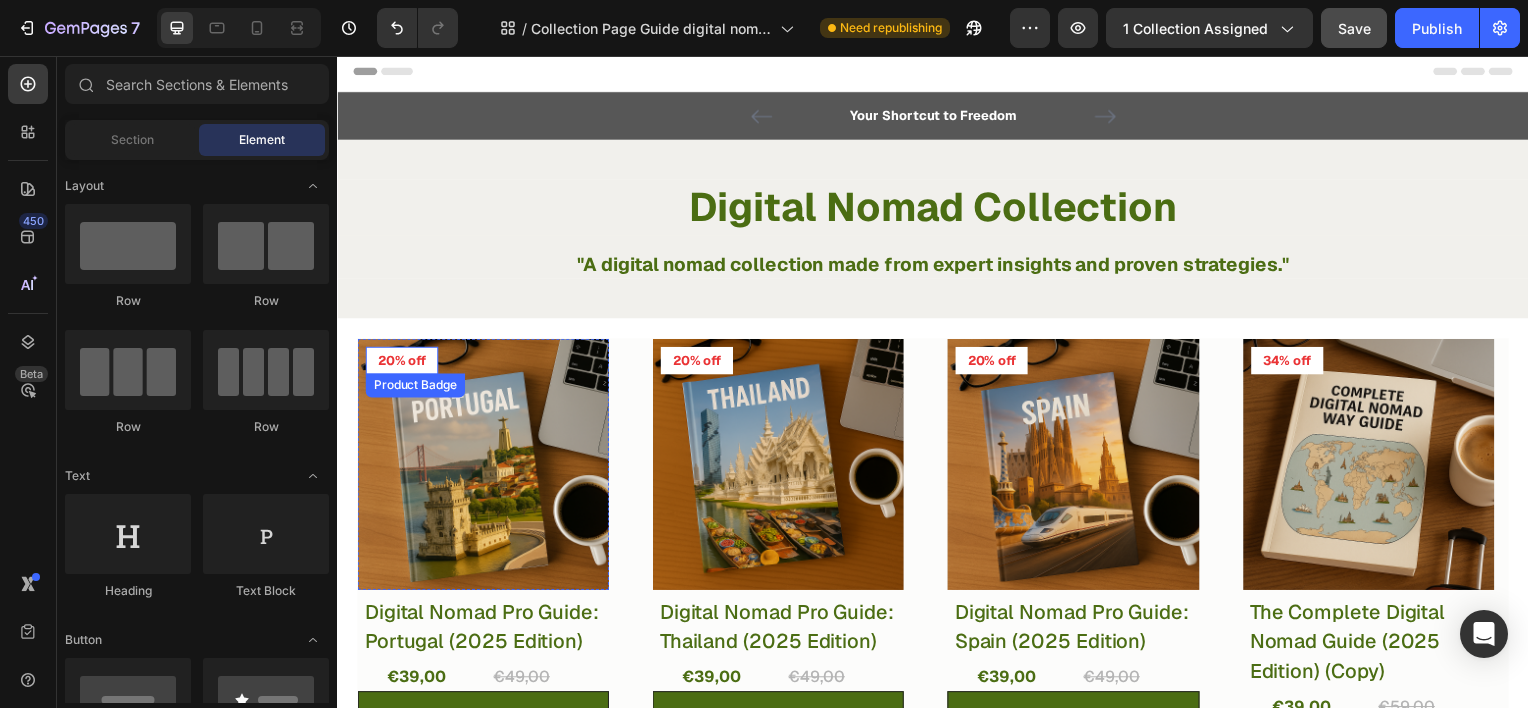 click on "20% off" at bounding box center [401, 362] 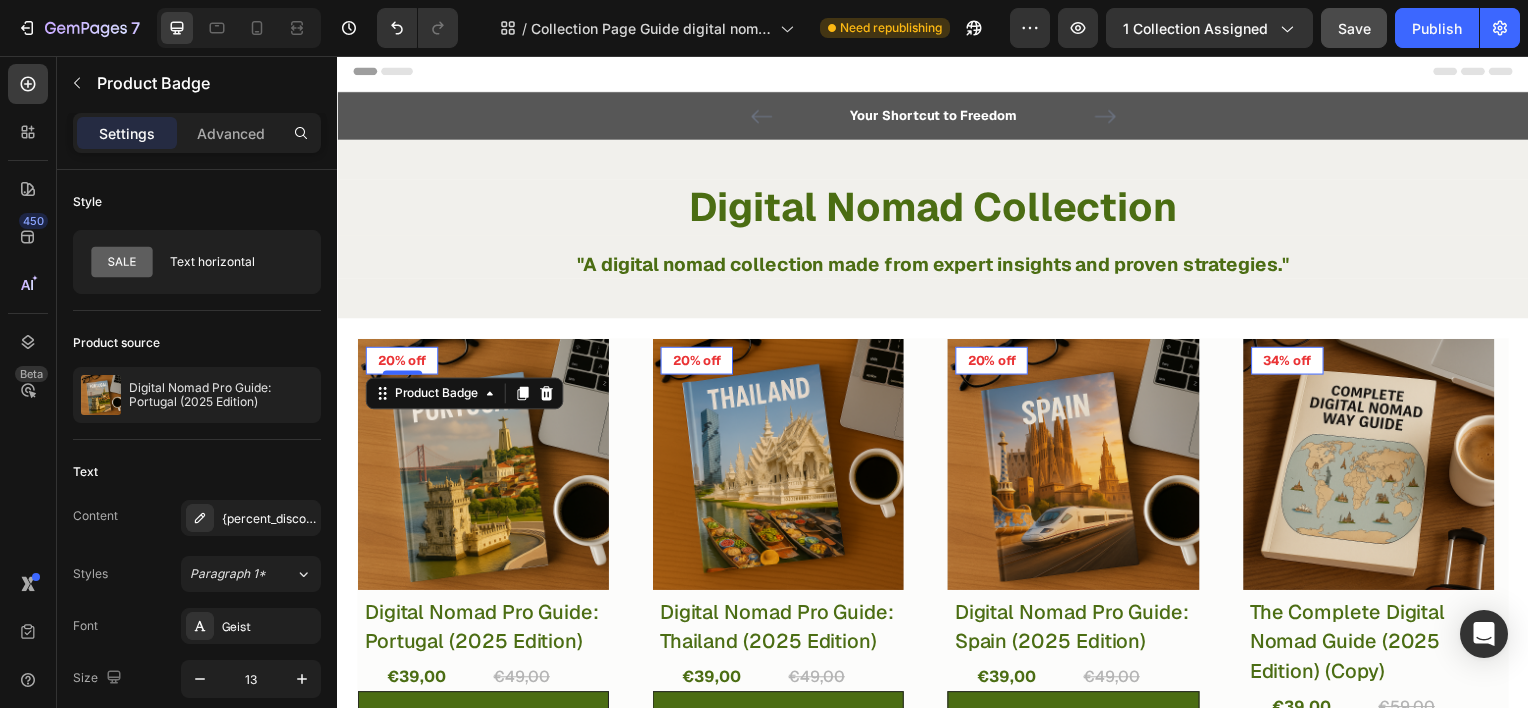 click on "Product Images & Gallery" at bounding box center [438, 328] 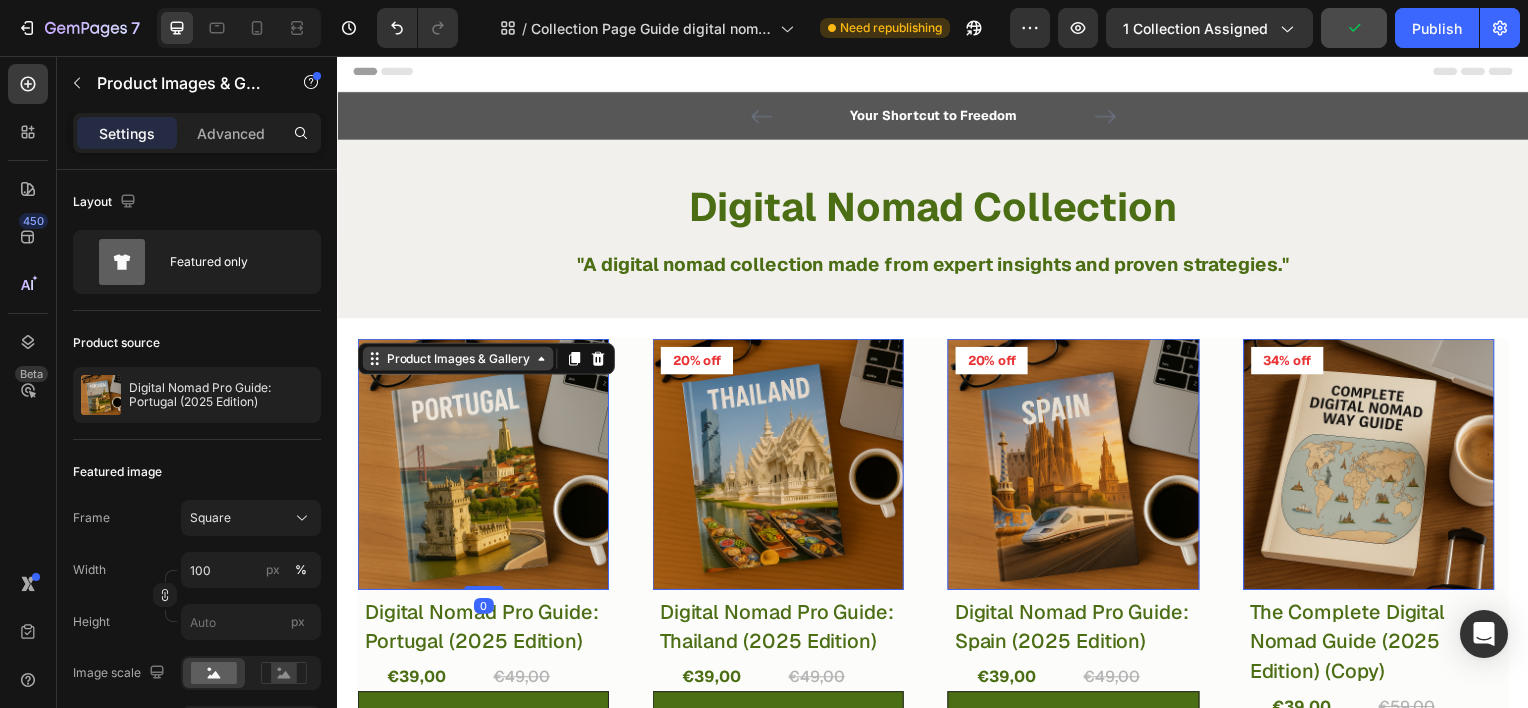 click on "Product Images & Gallery" at bounding box center [458, 360] 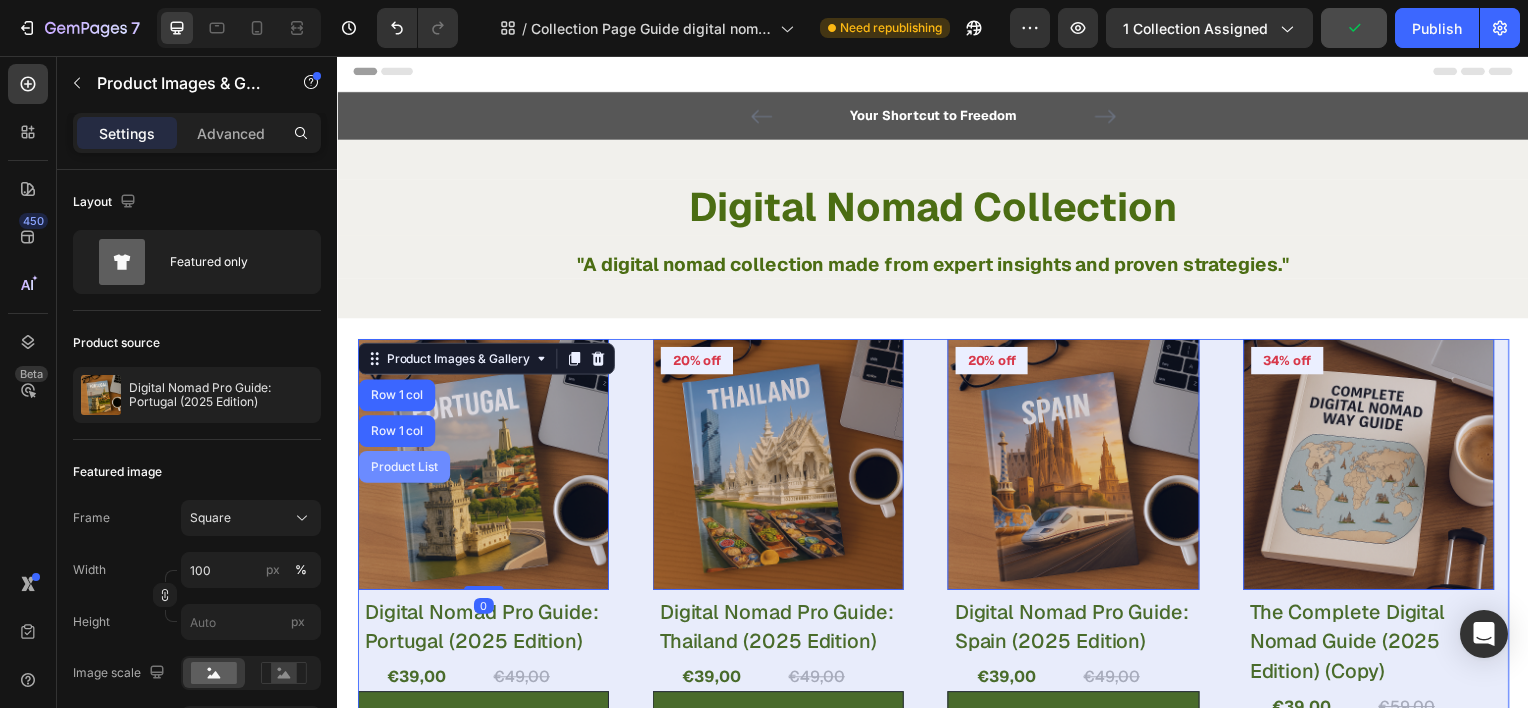 click on "Product List" at bounding box center [404, 469] 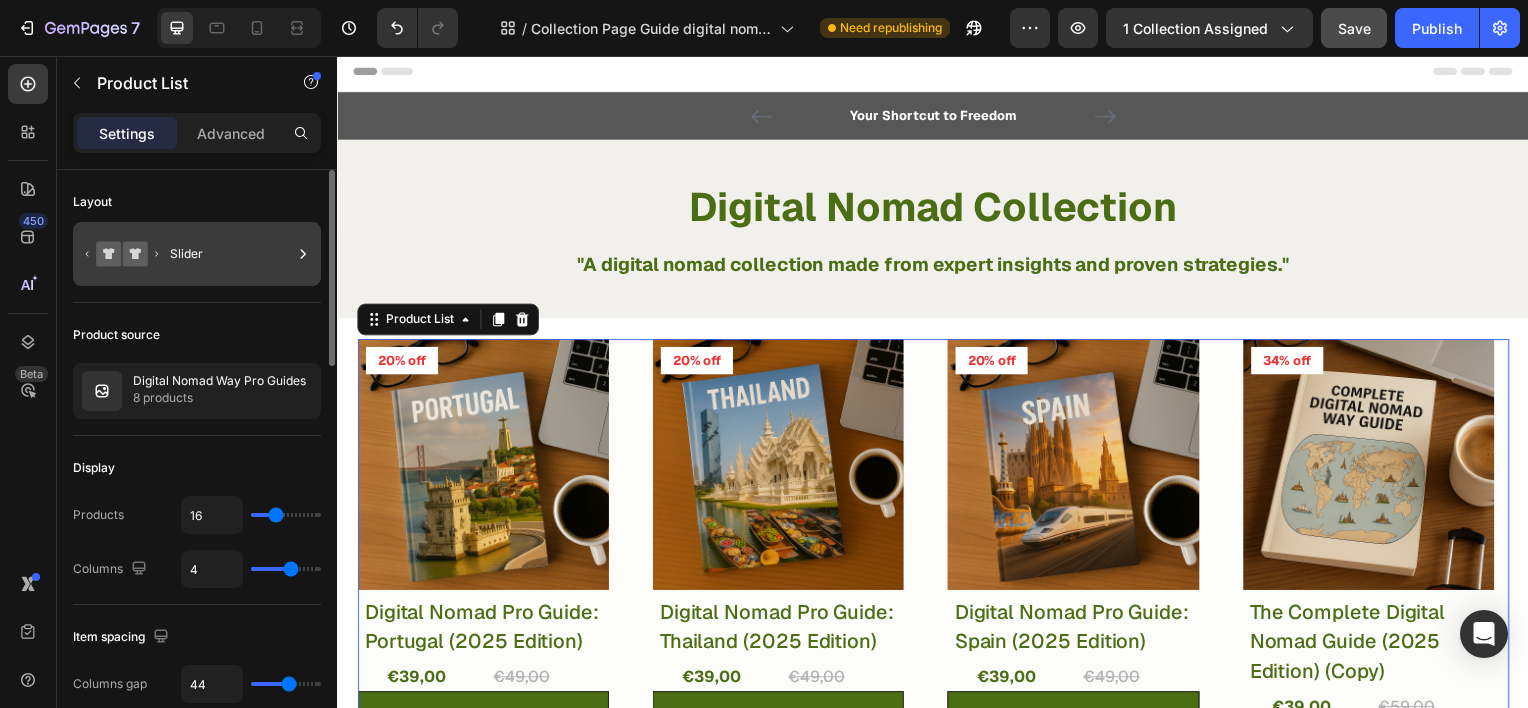click on "Slider" at bounding box center [231, 254] 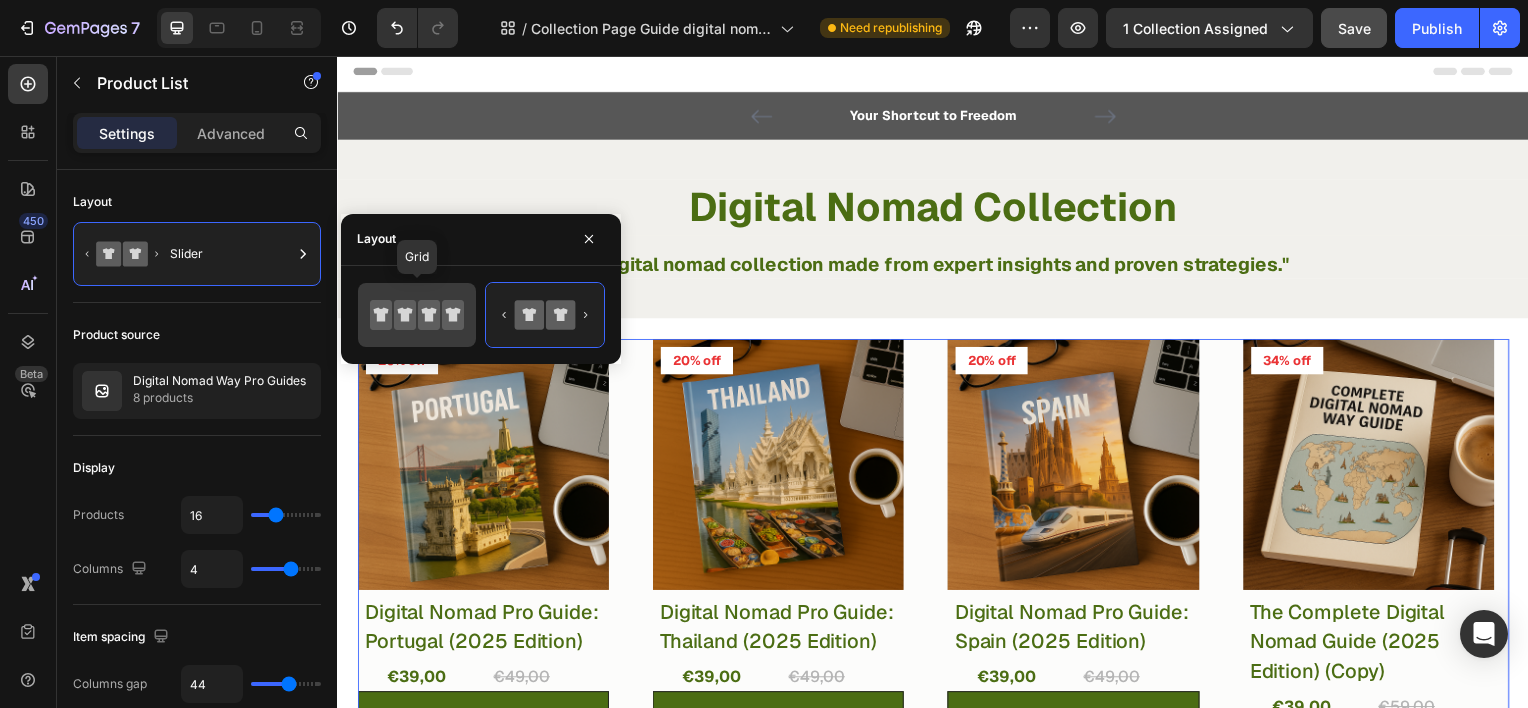 click 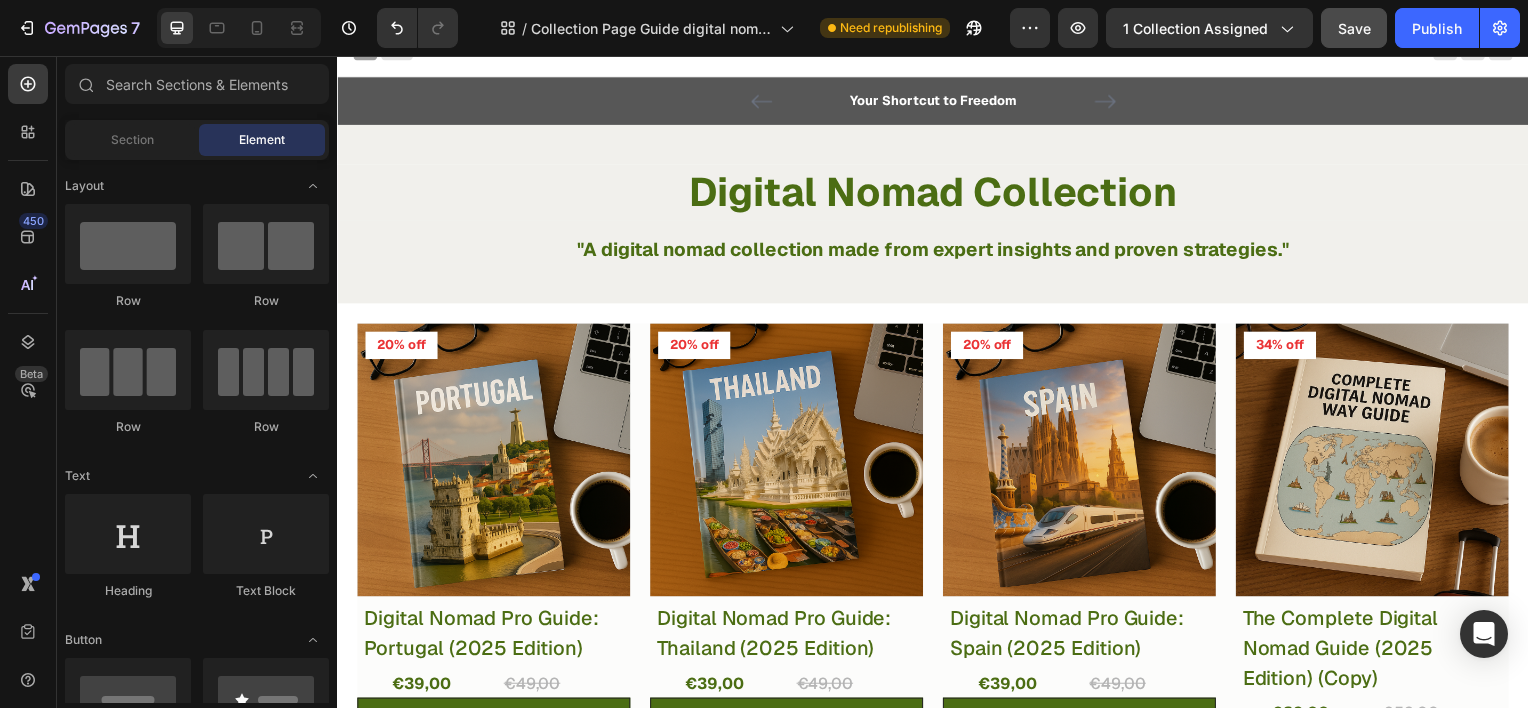 scroll, scrollTop: 0, scrollLeft: 0, axis: both 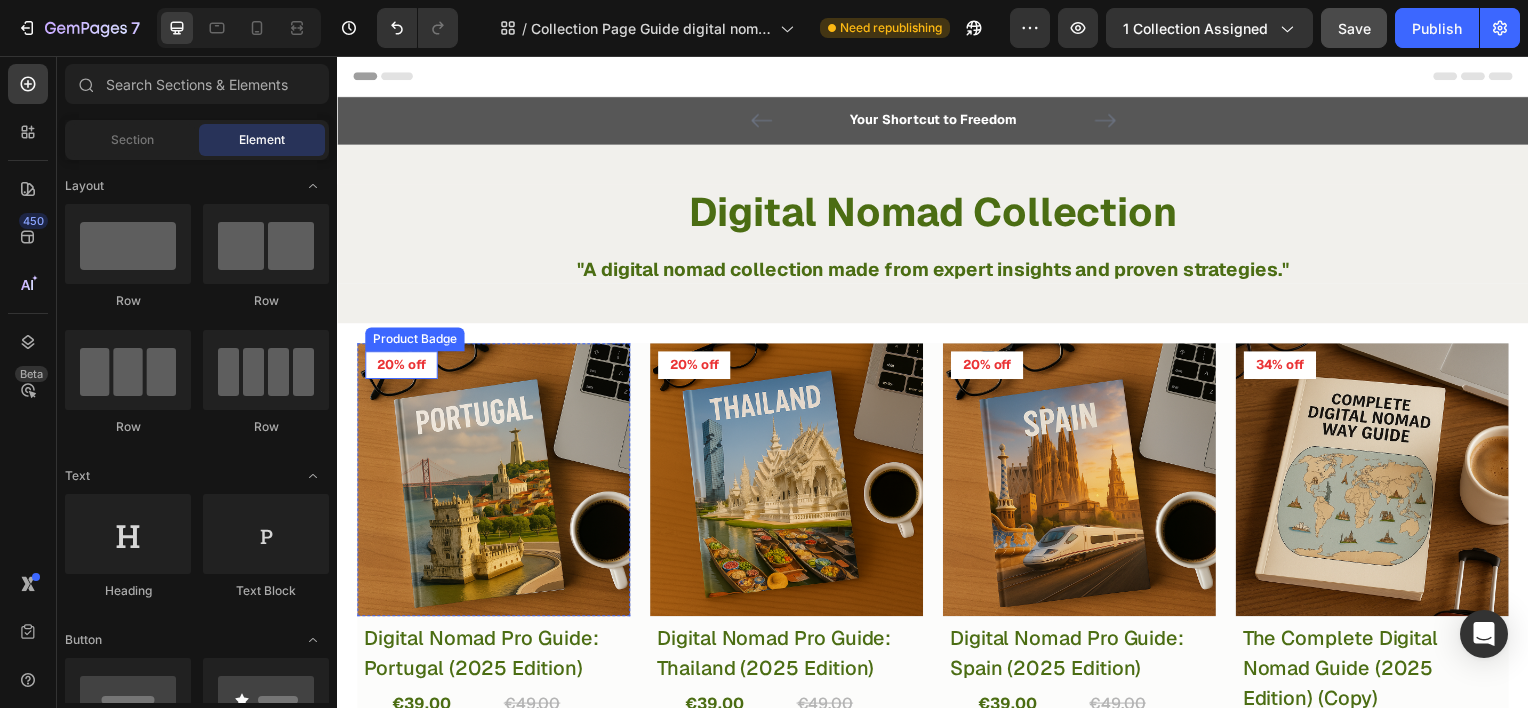 click on "20% off" at bounding box center (401, 367) 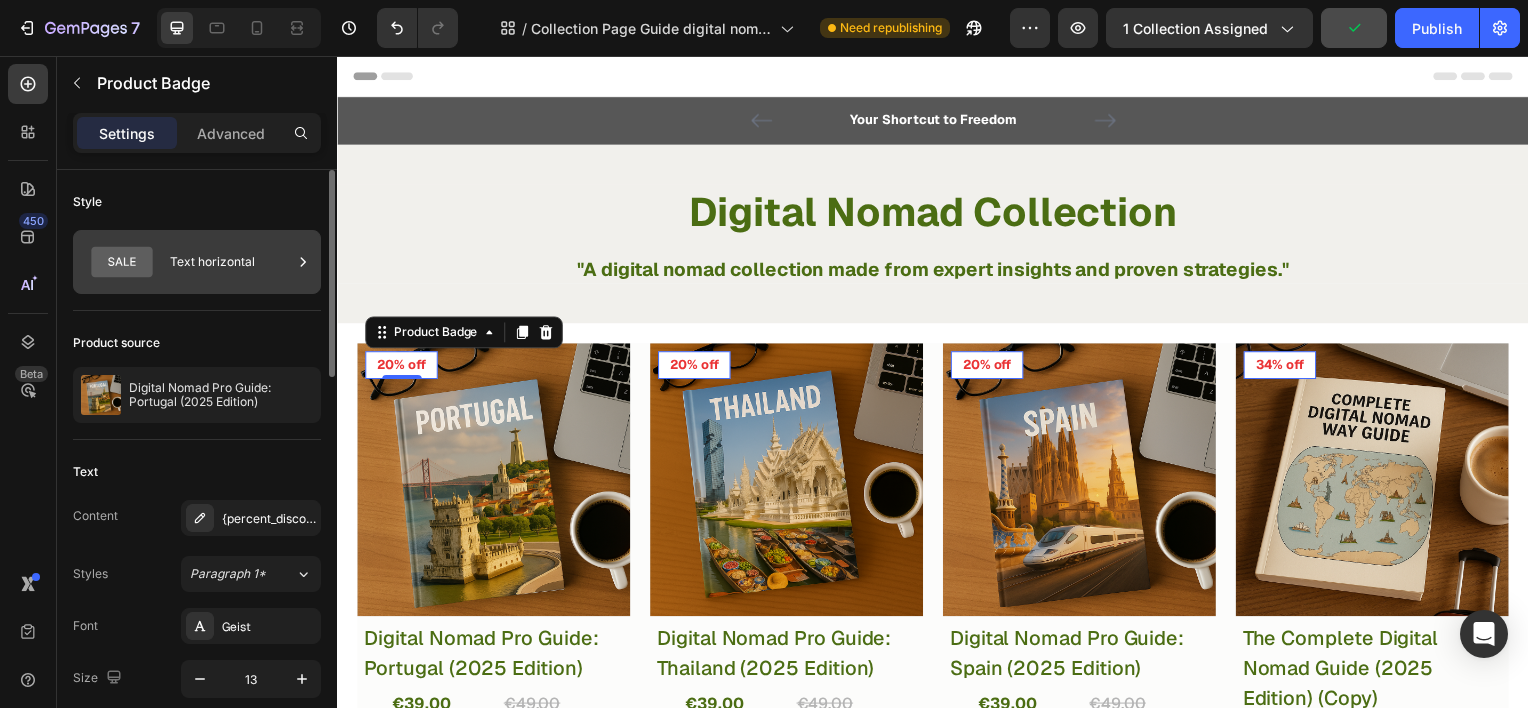 click on "Text horizontal" at bounding box center (231, 262) 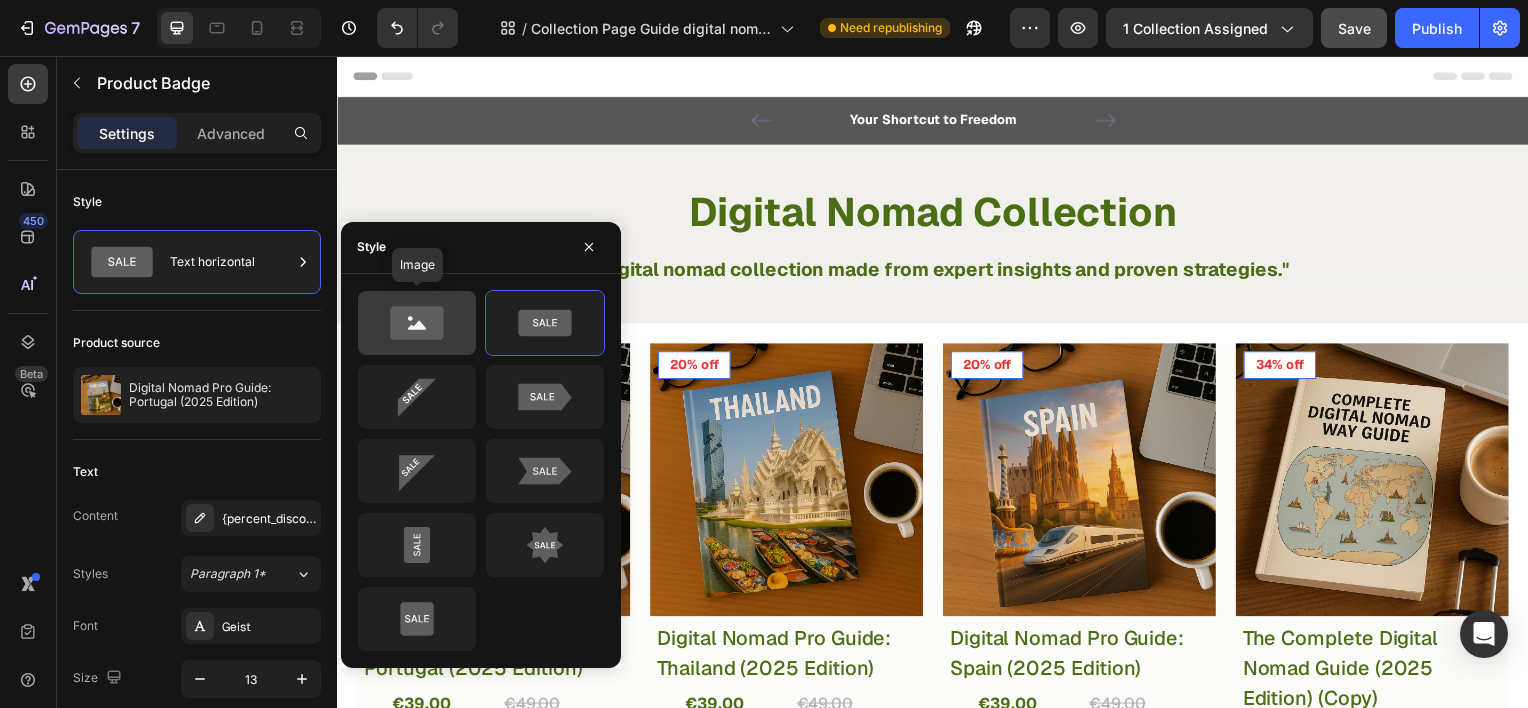 click 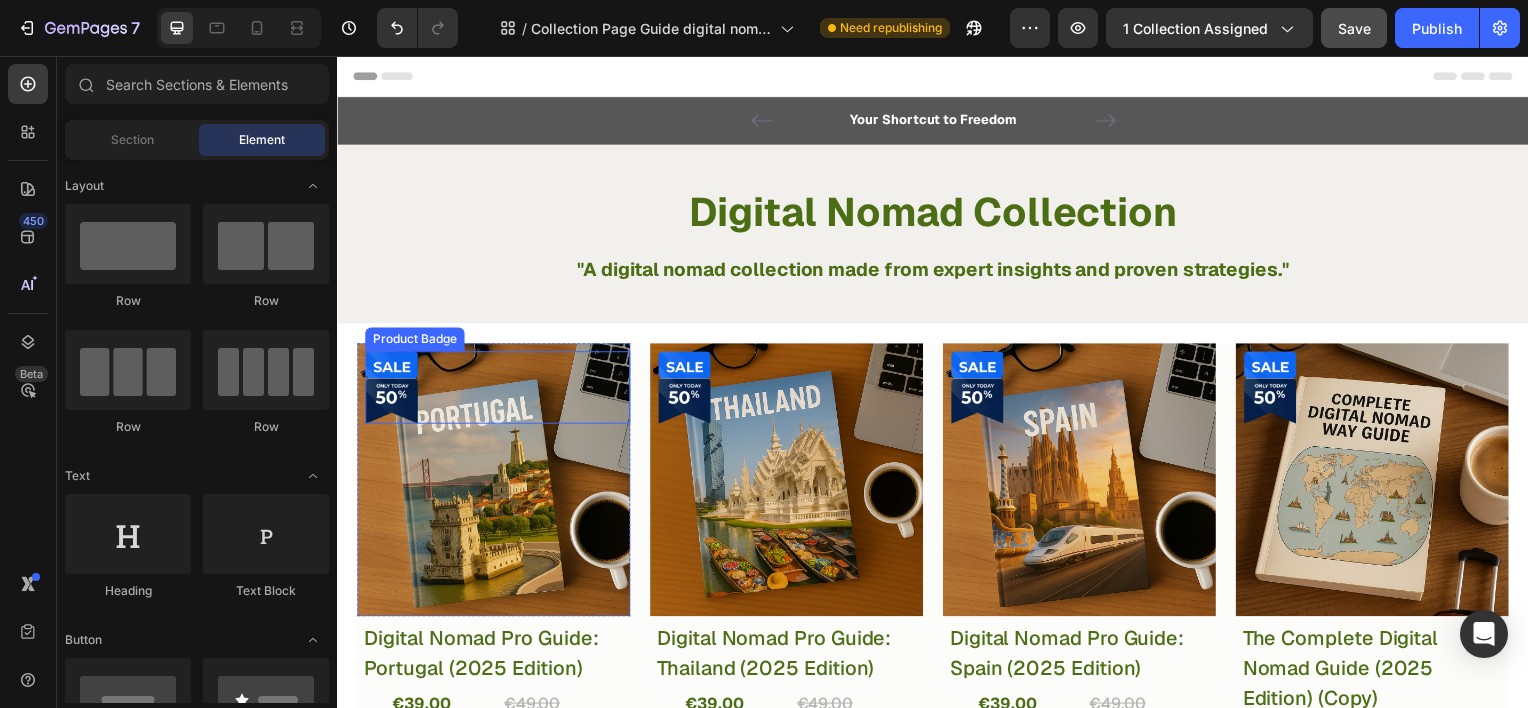 click at bounding box center [391, 389] 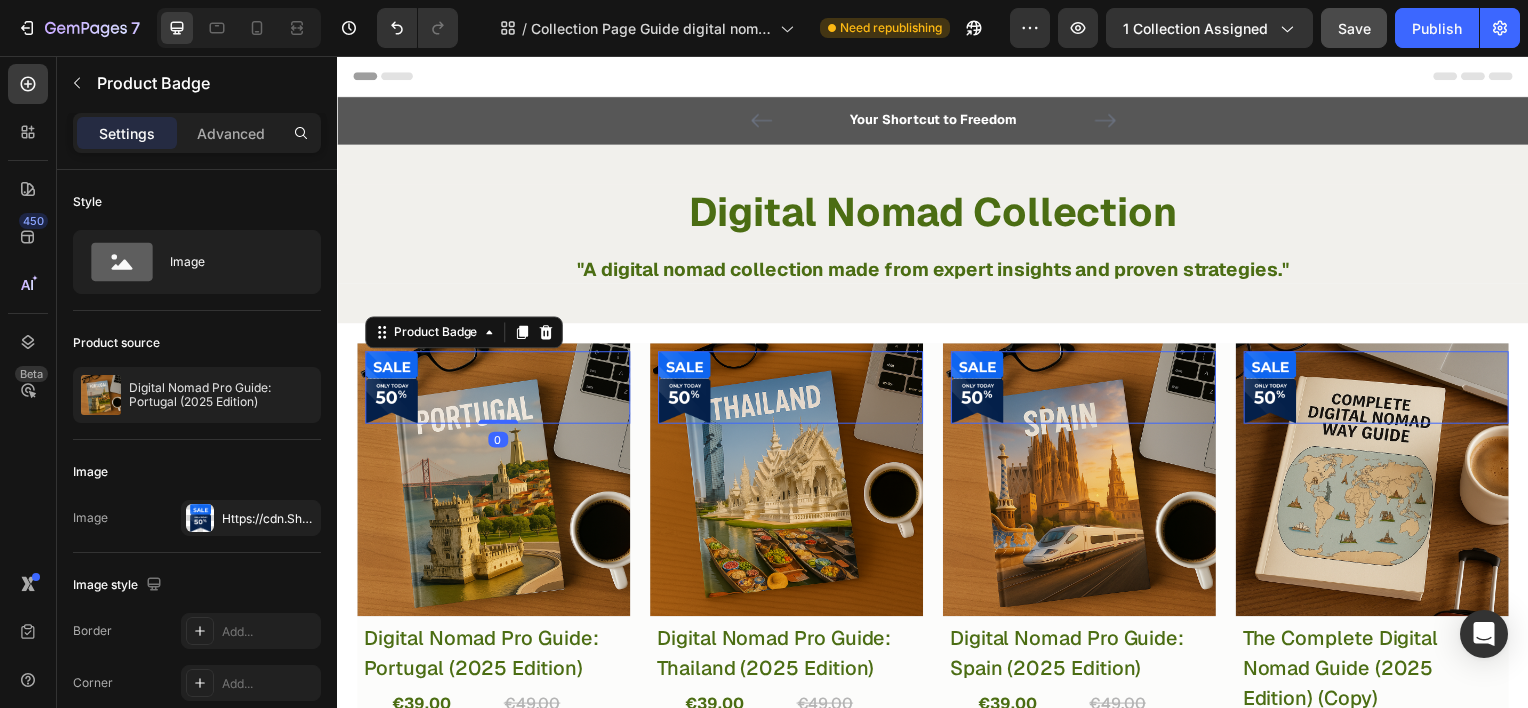 click at bounding box center (391, 389) 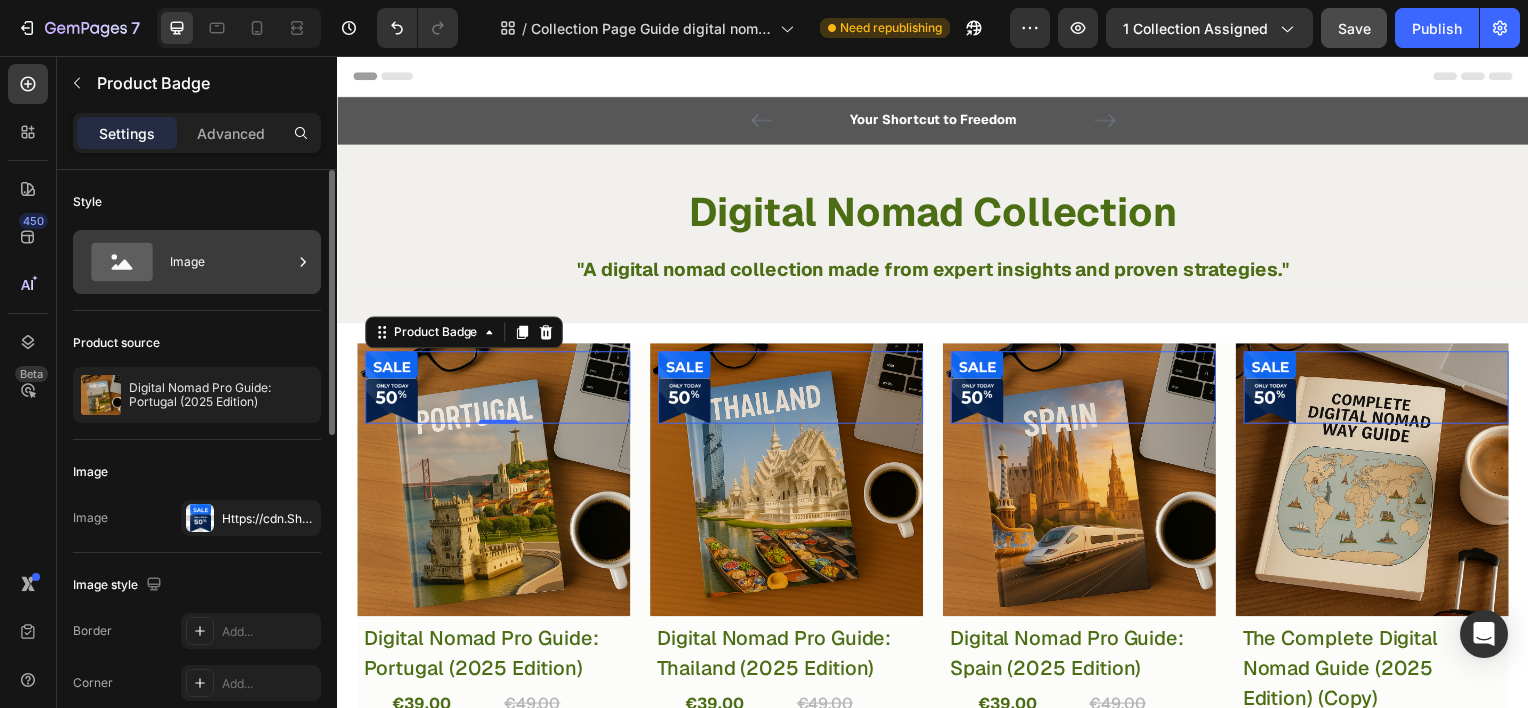 click on "Image" at bounding box center [231, 262] 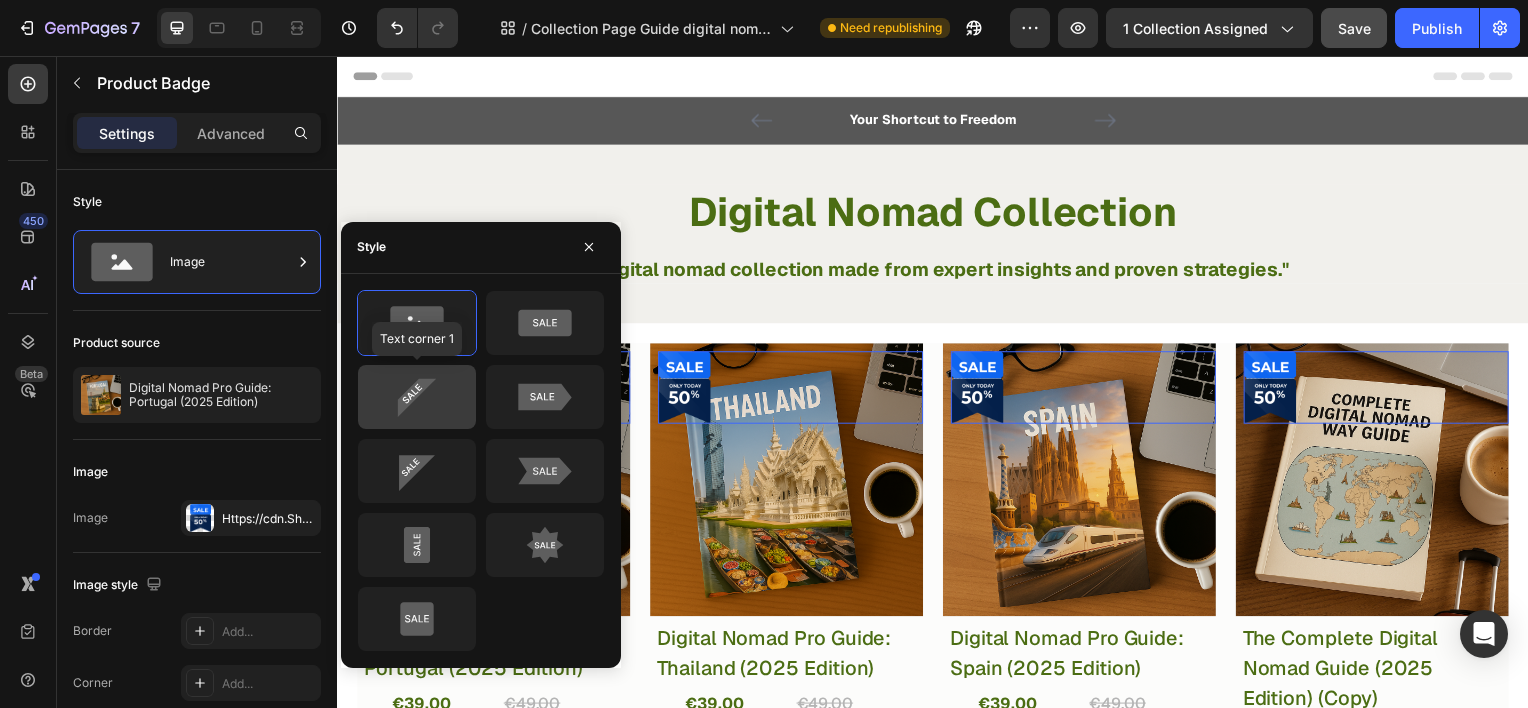 click 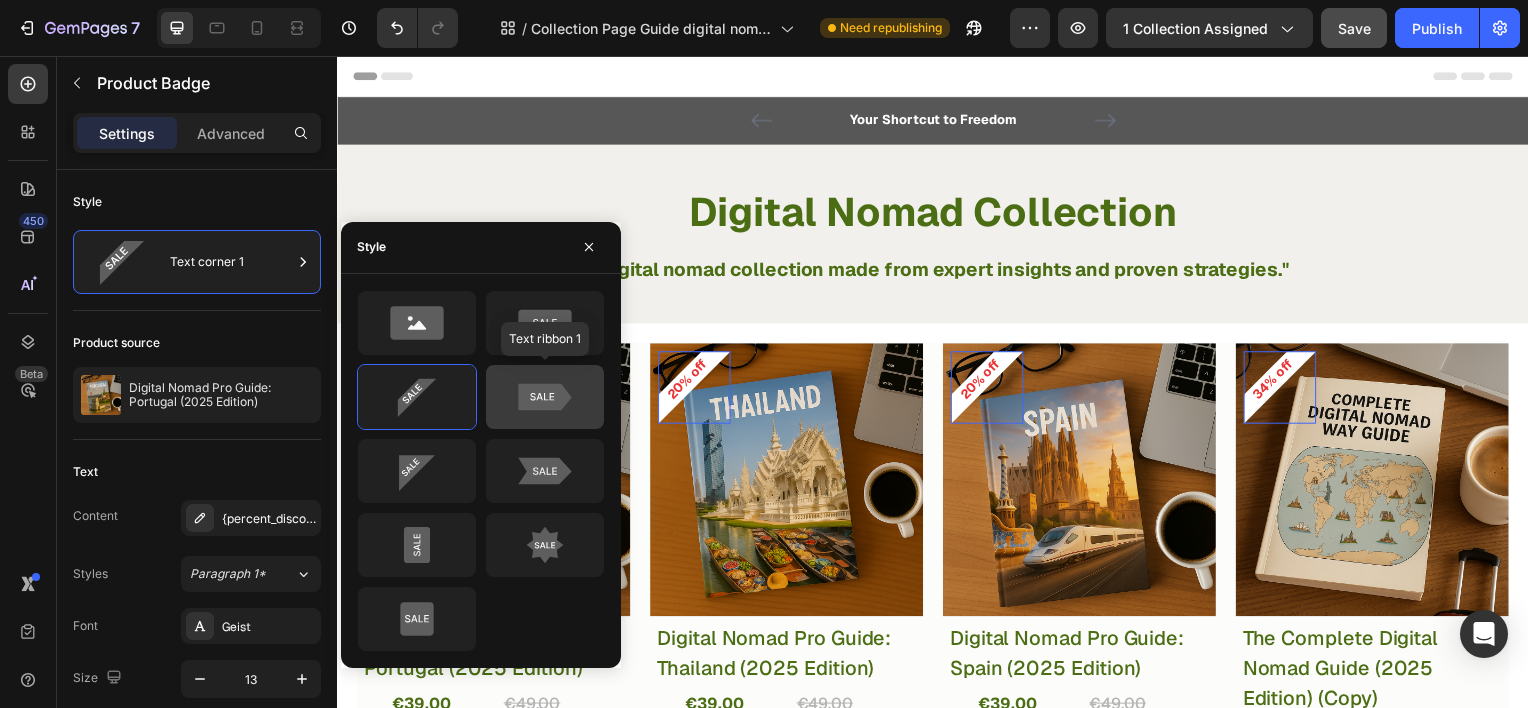 click 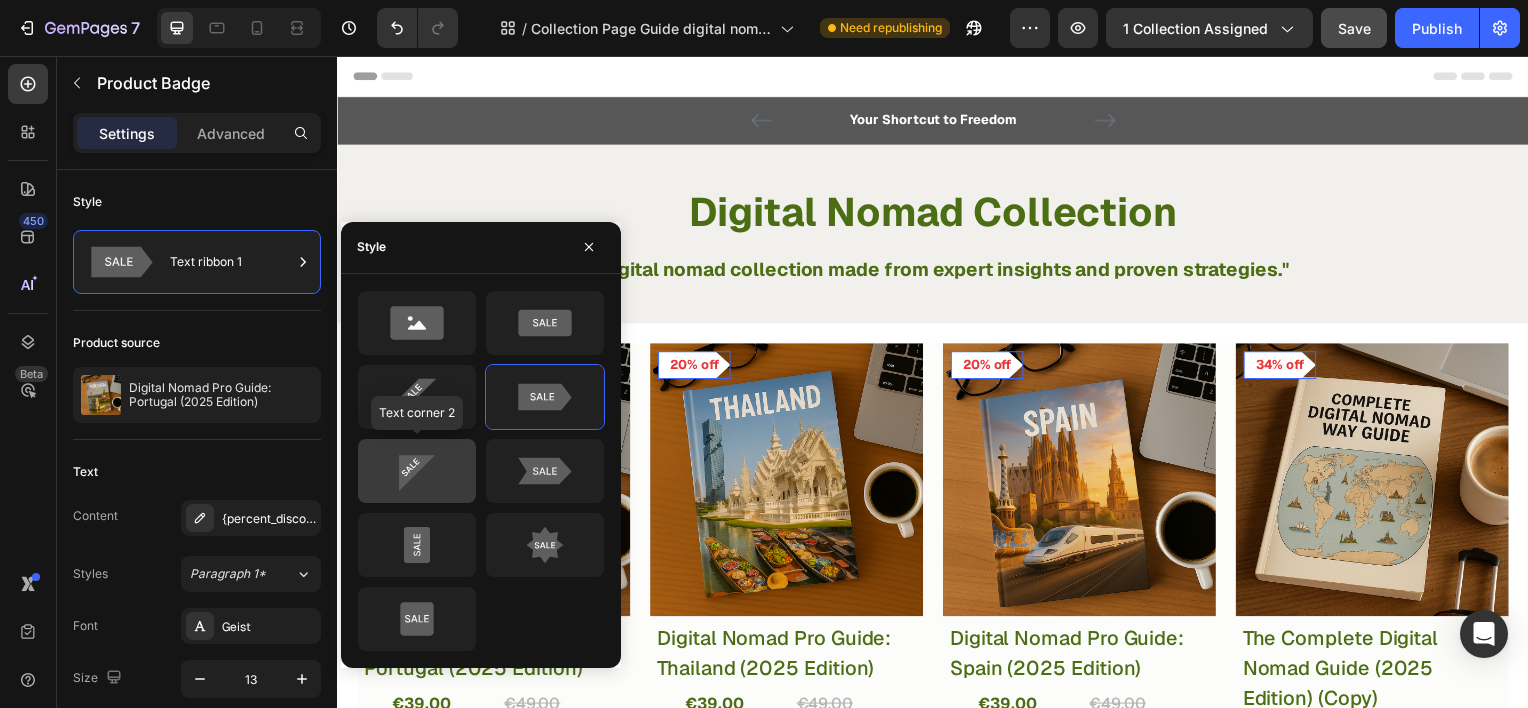 click 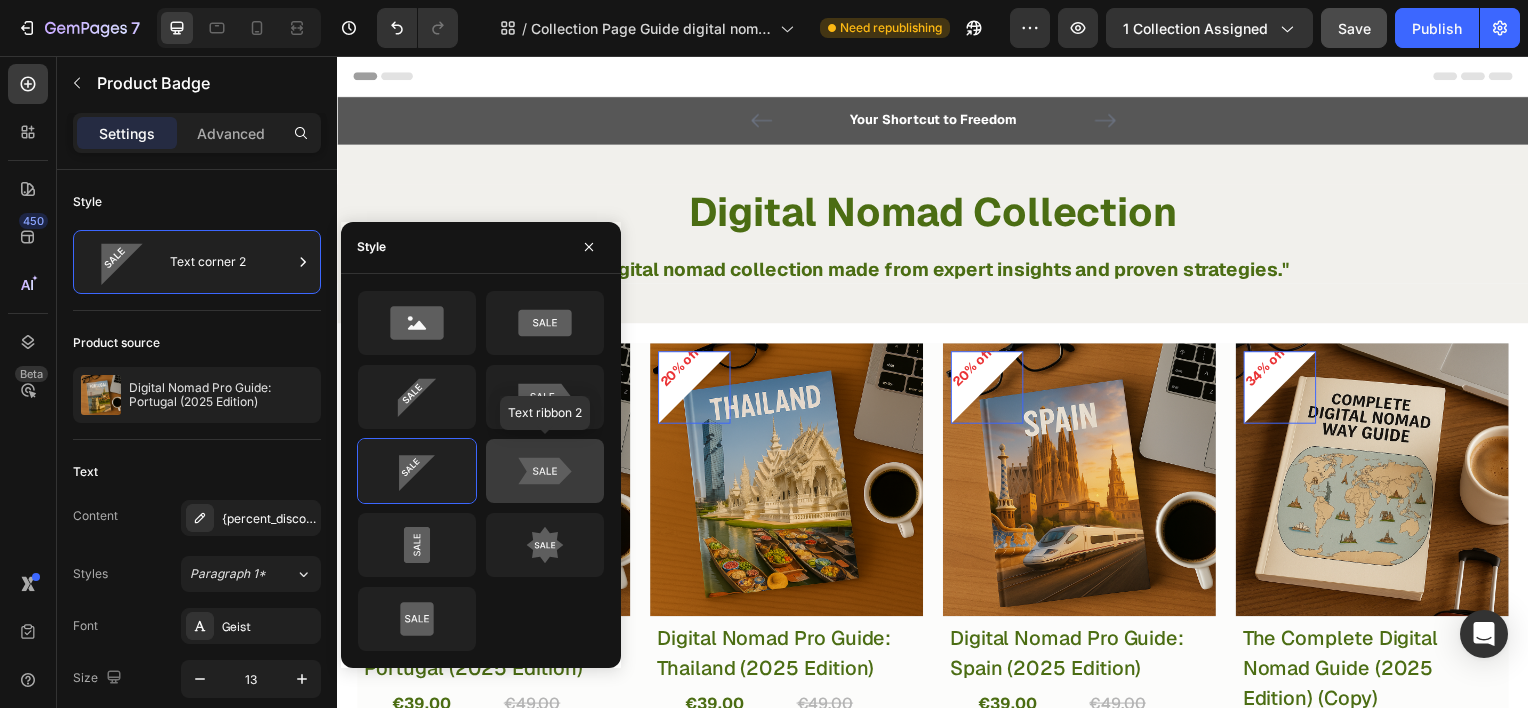 click 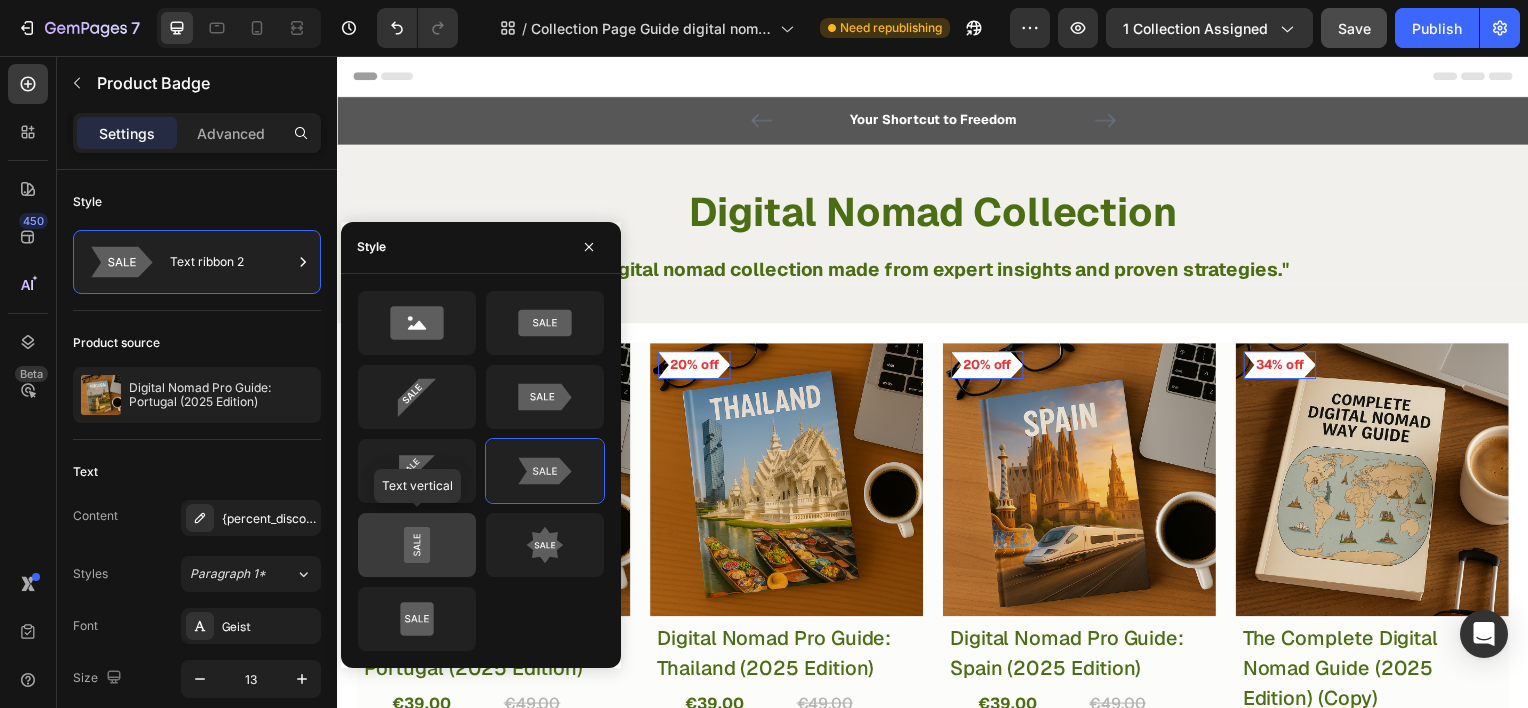 click 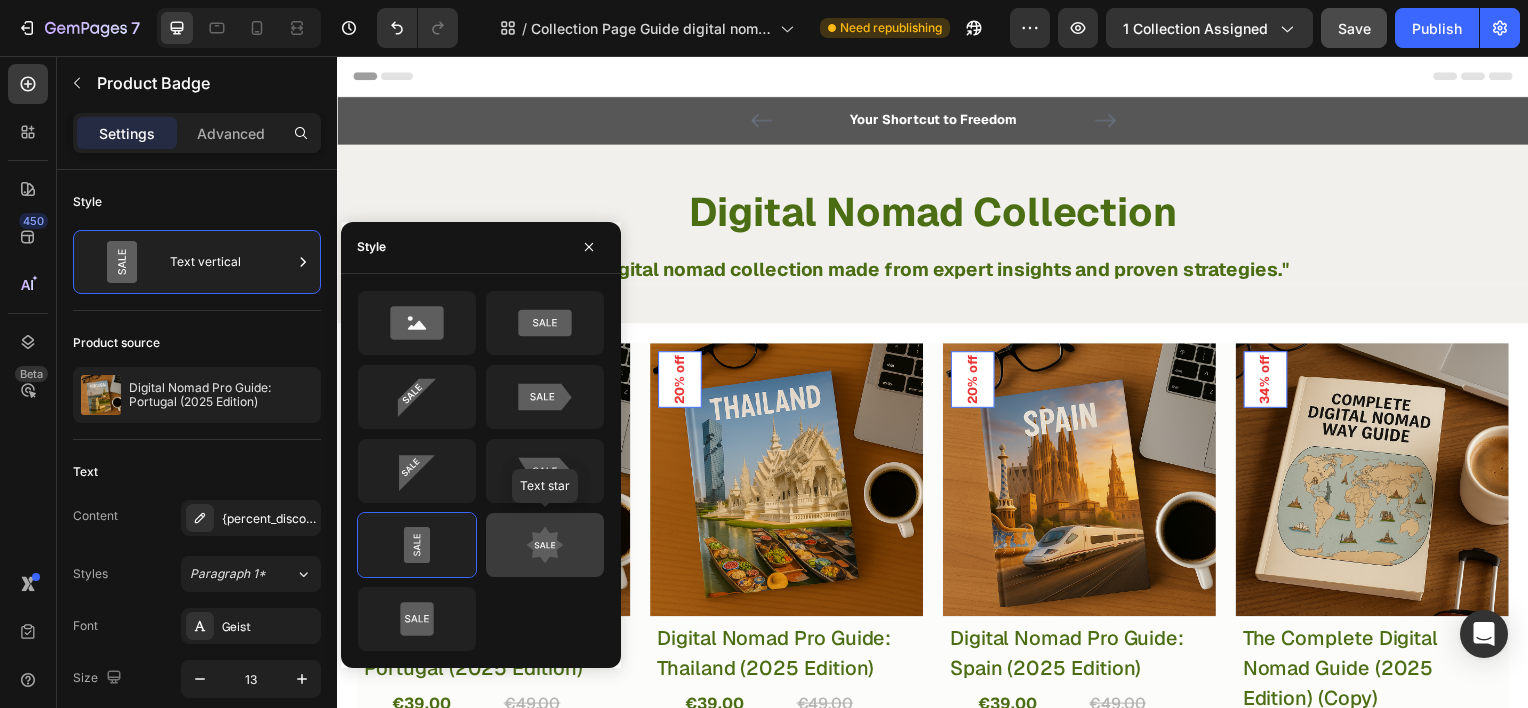click 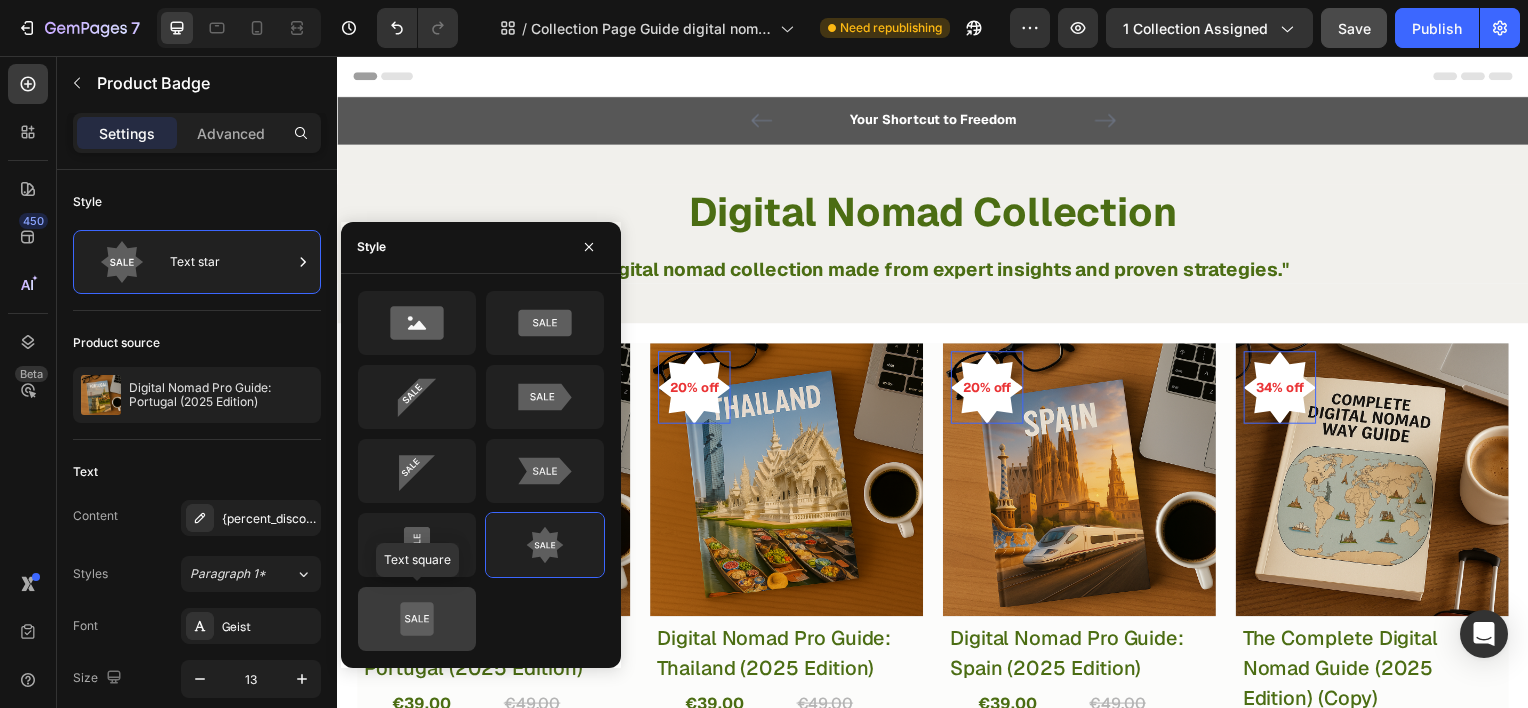 click 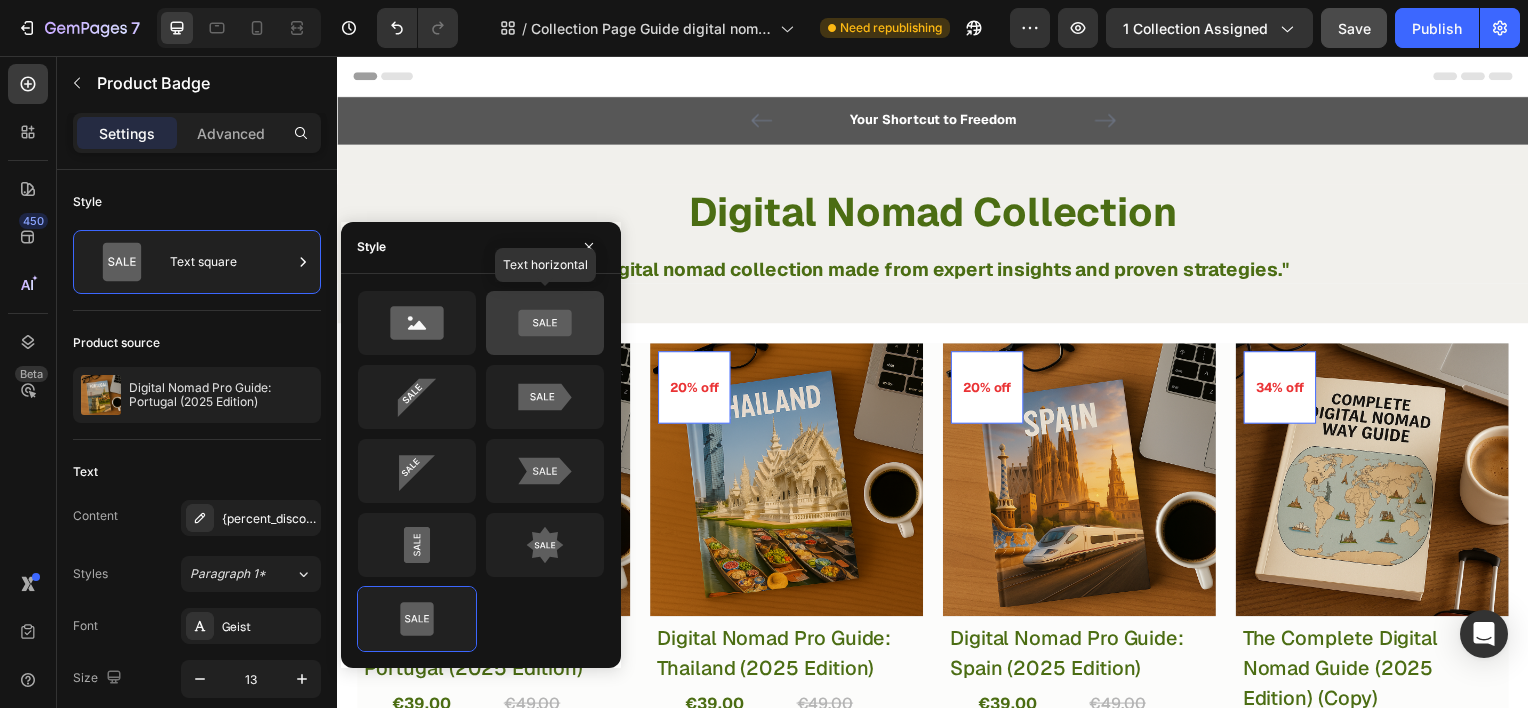 click 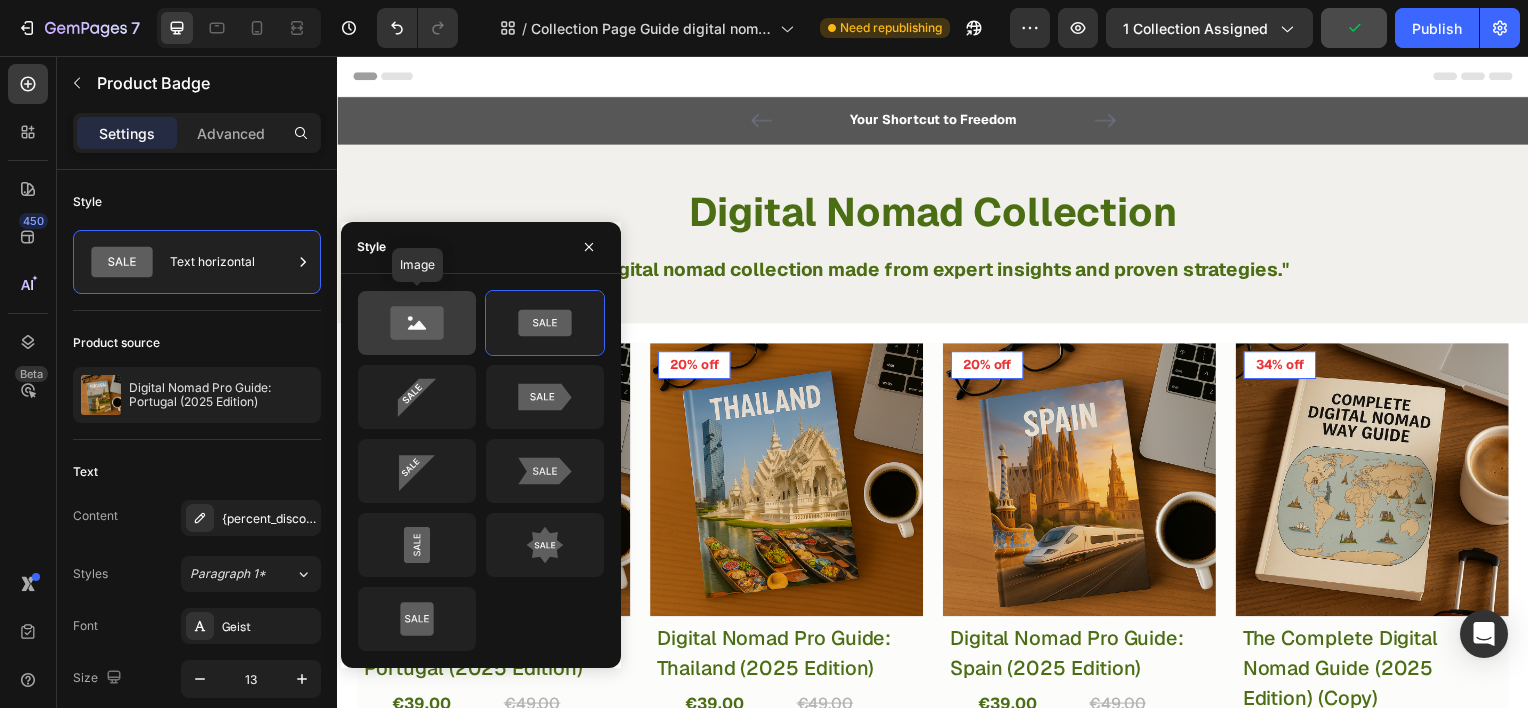 click 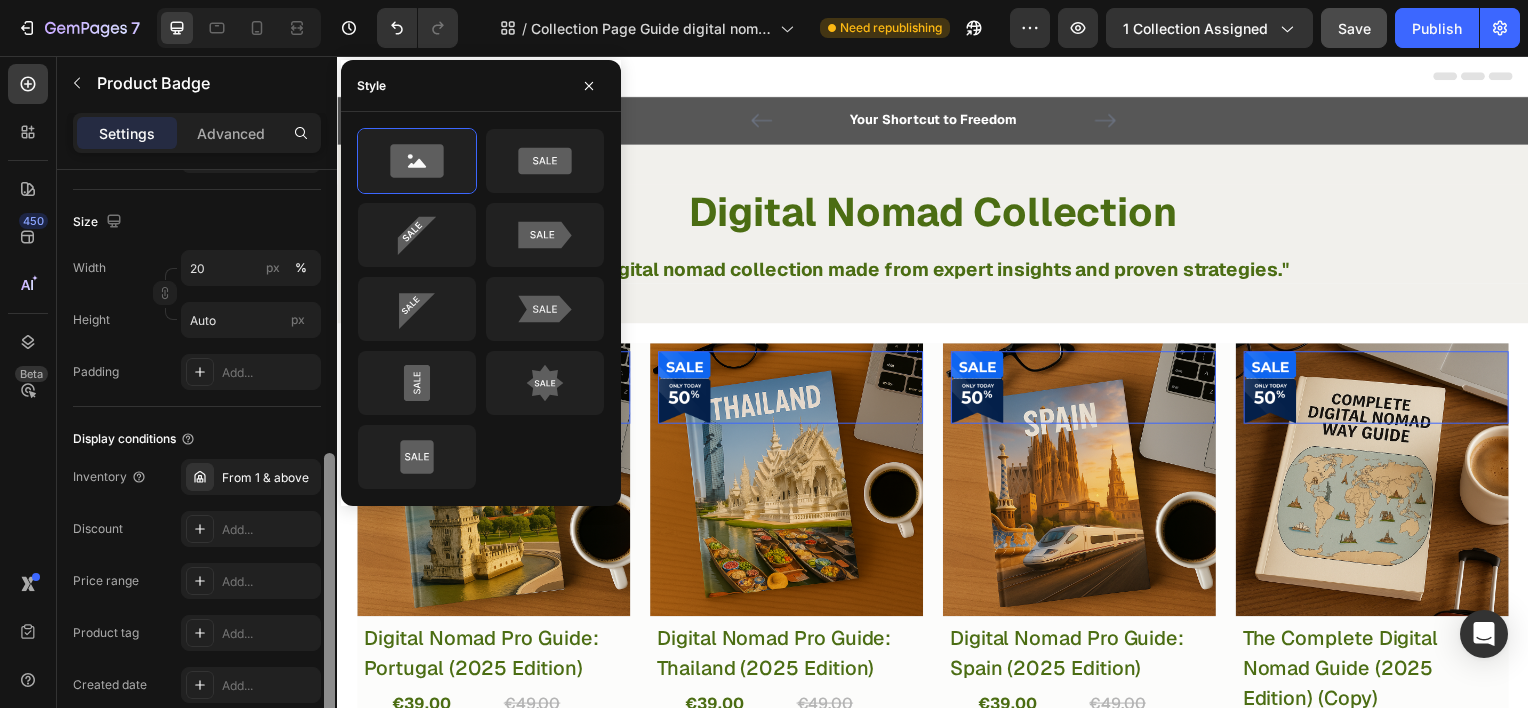scroll, scrollTop: 597, scrollLeft: 0, axis: vertical 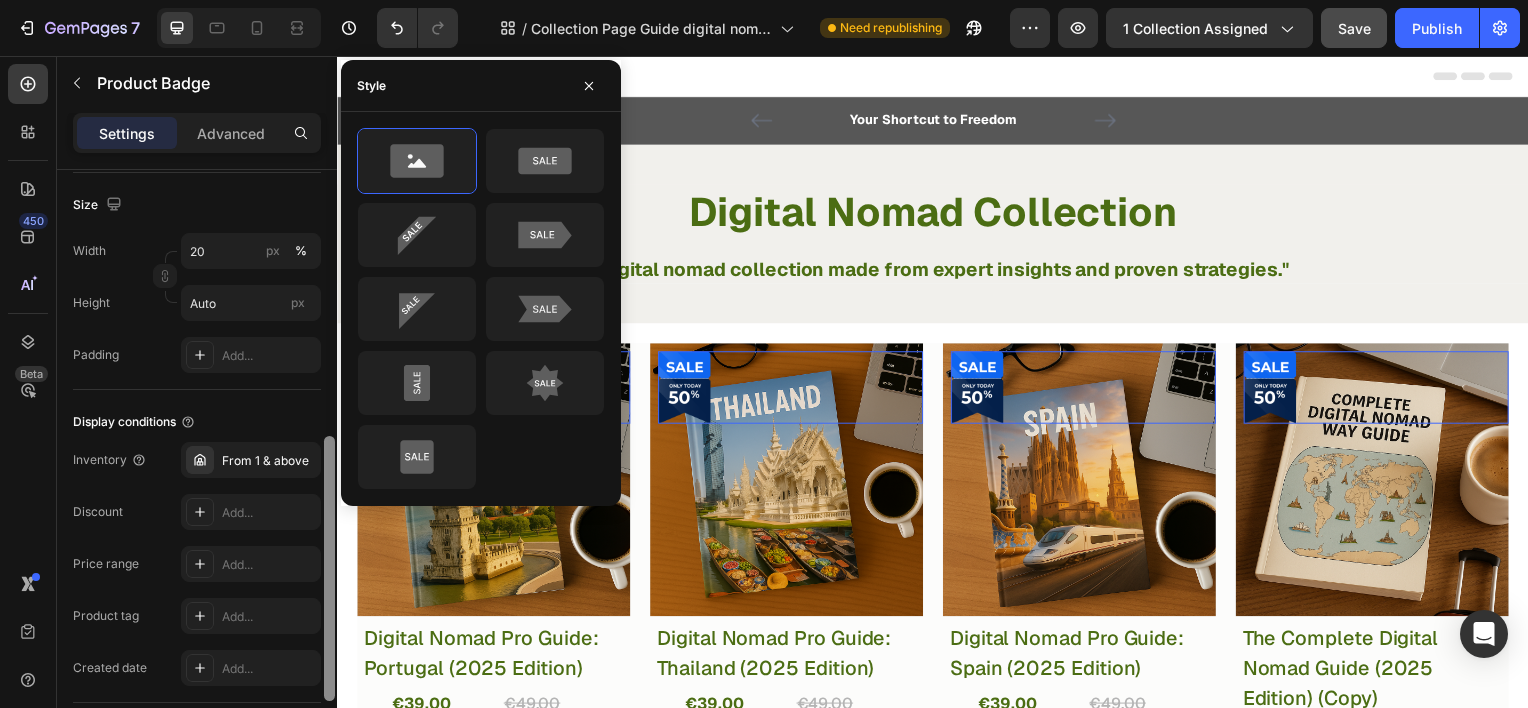 drag, startPoint x: 327, startPoint y: 399, endPoint x: 324, endPoint y: 666, distance: 267.01685 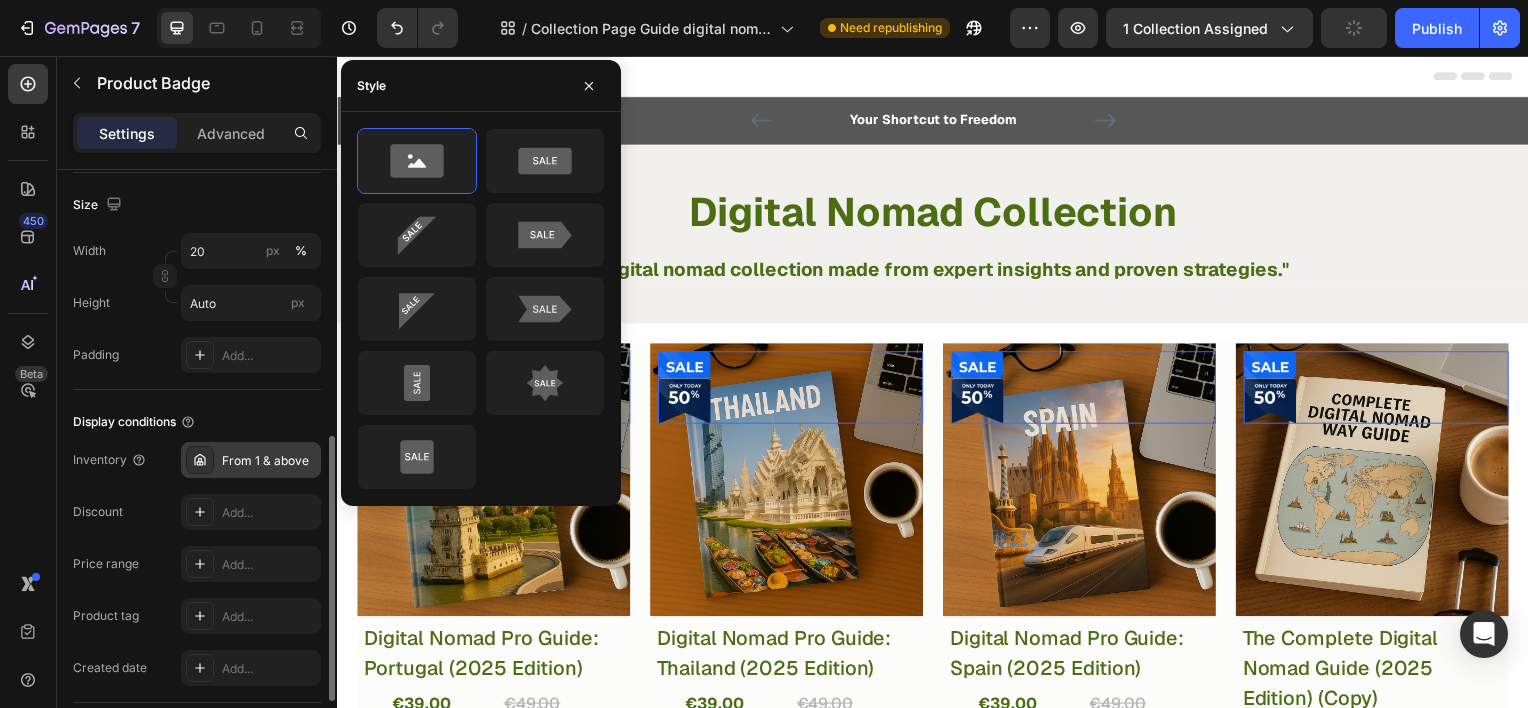 click on "From 1 & above" at bounding box center [251, 460] 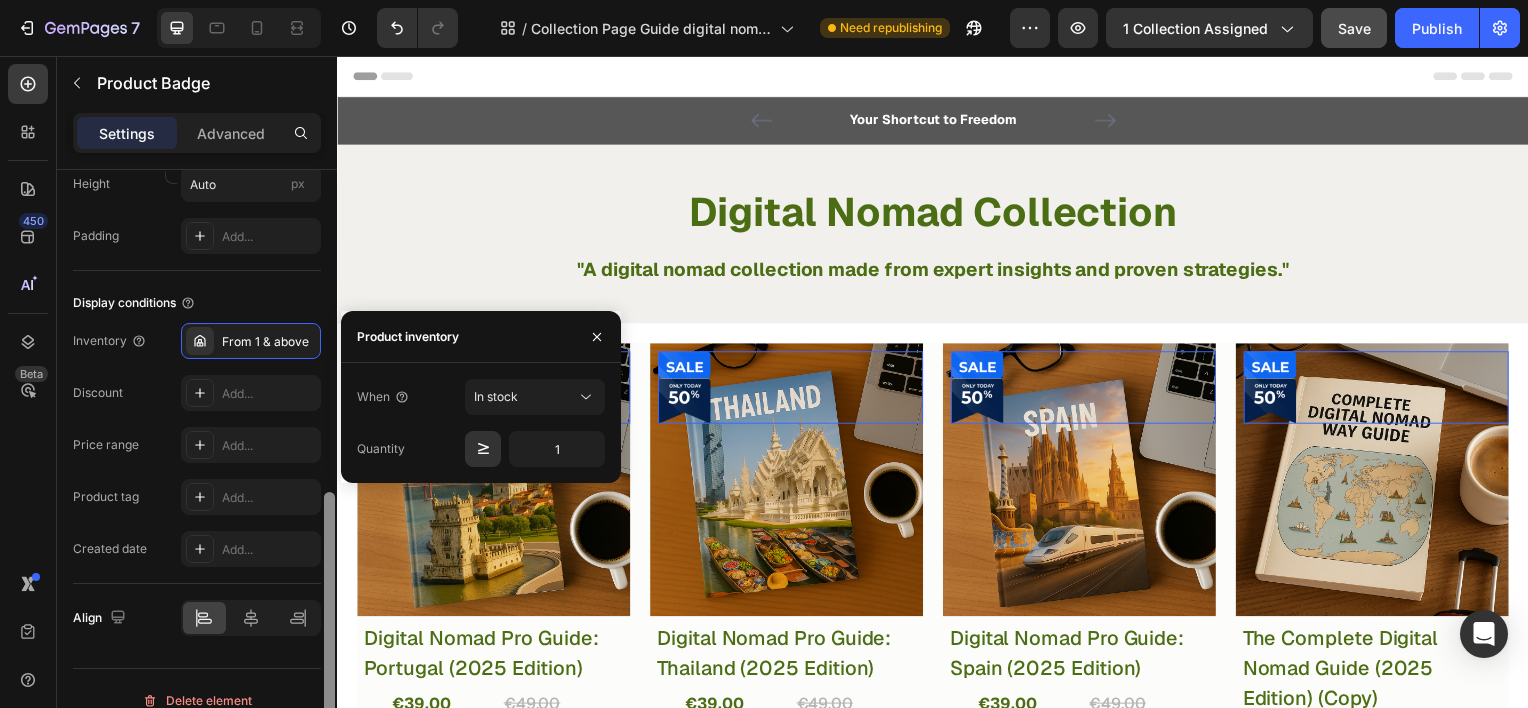 scroll, scrollTop: 738, scrollLeft: 0, axis: vertical 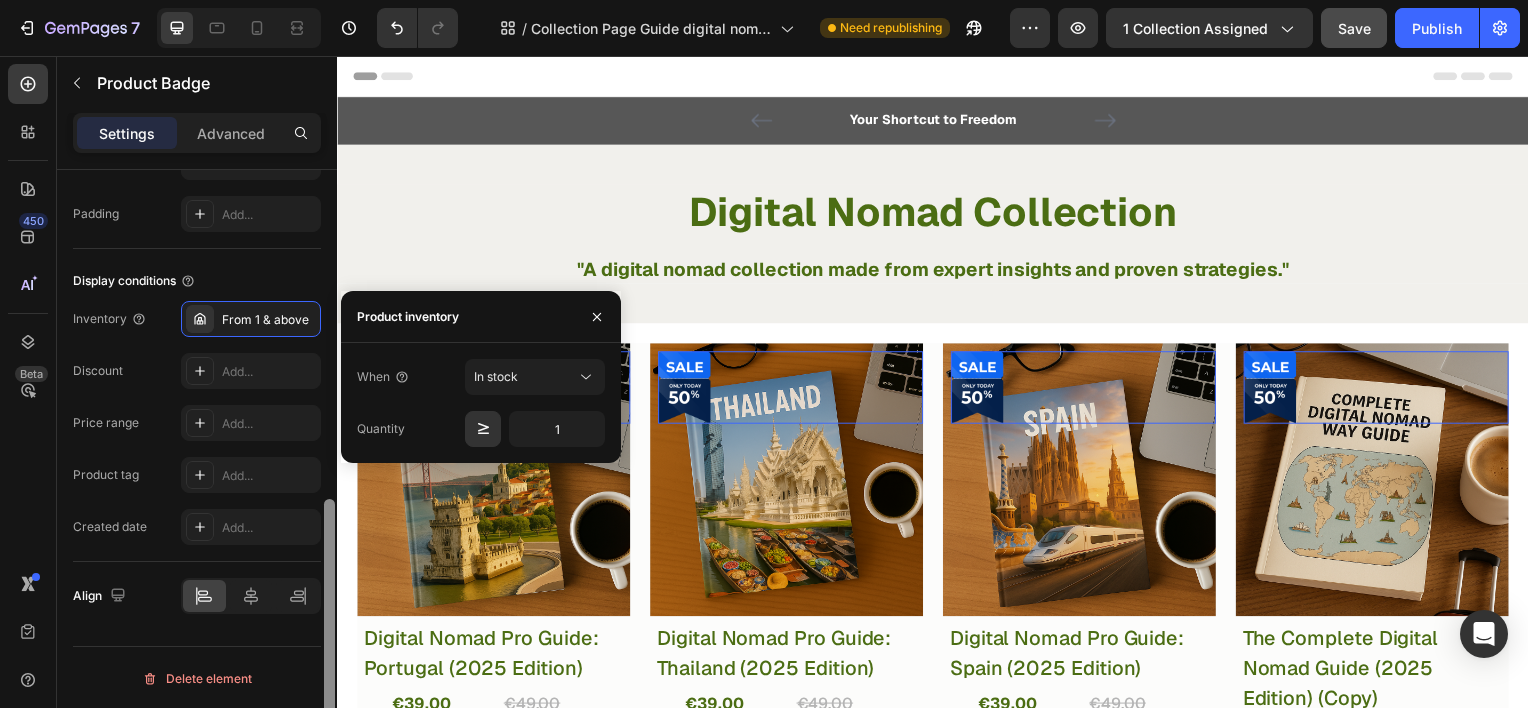 drag, startPoint x: 327, startPoint y: 468, endPoint x: 320, endPoint y: 571, distance: 103.23759 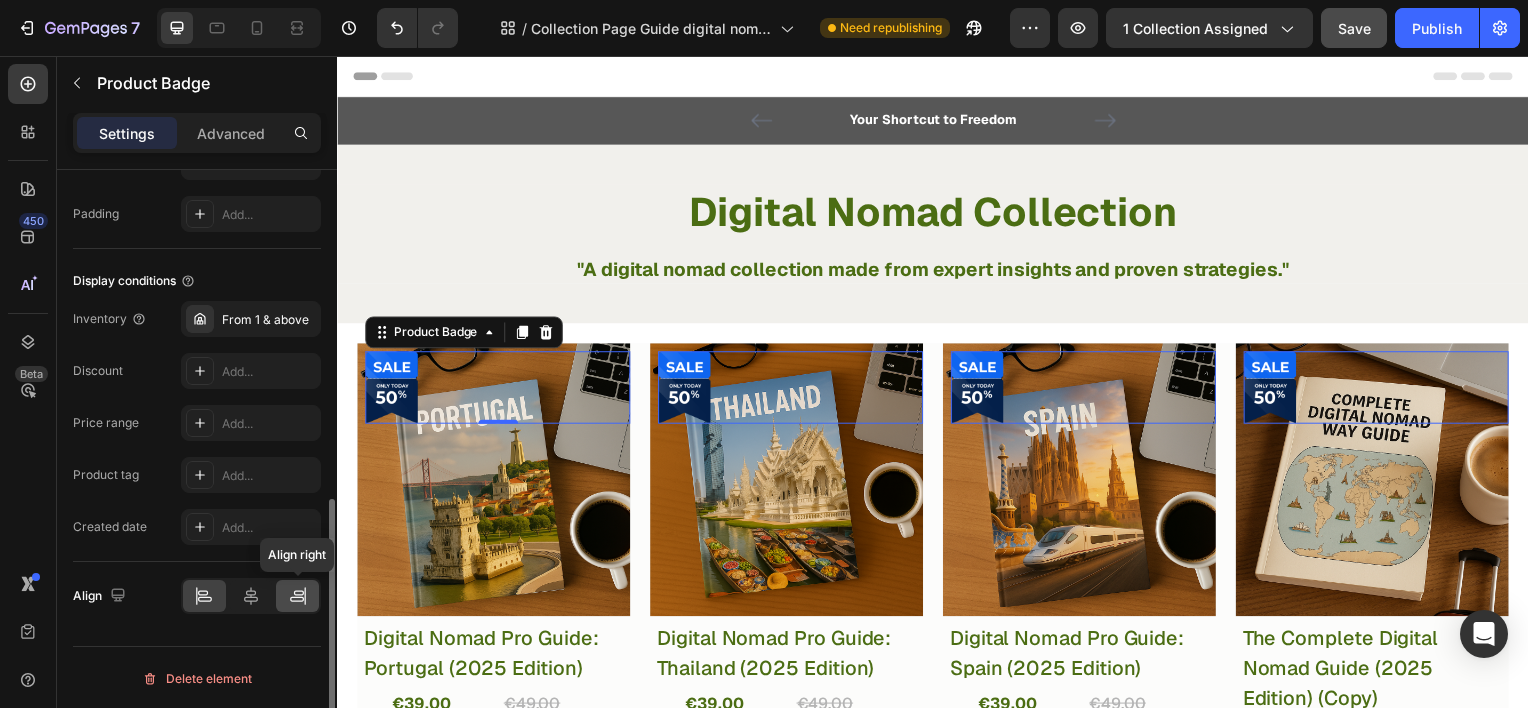 click 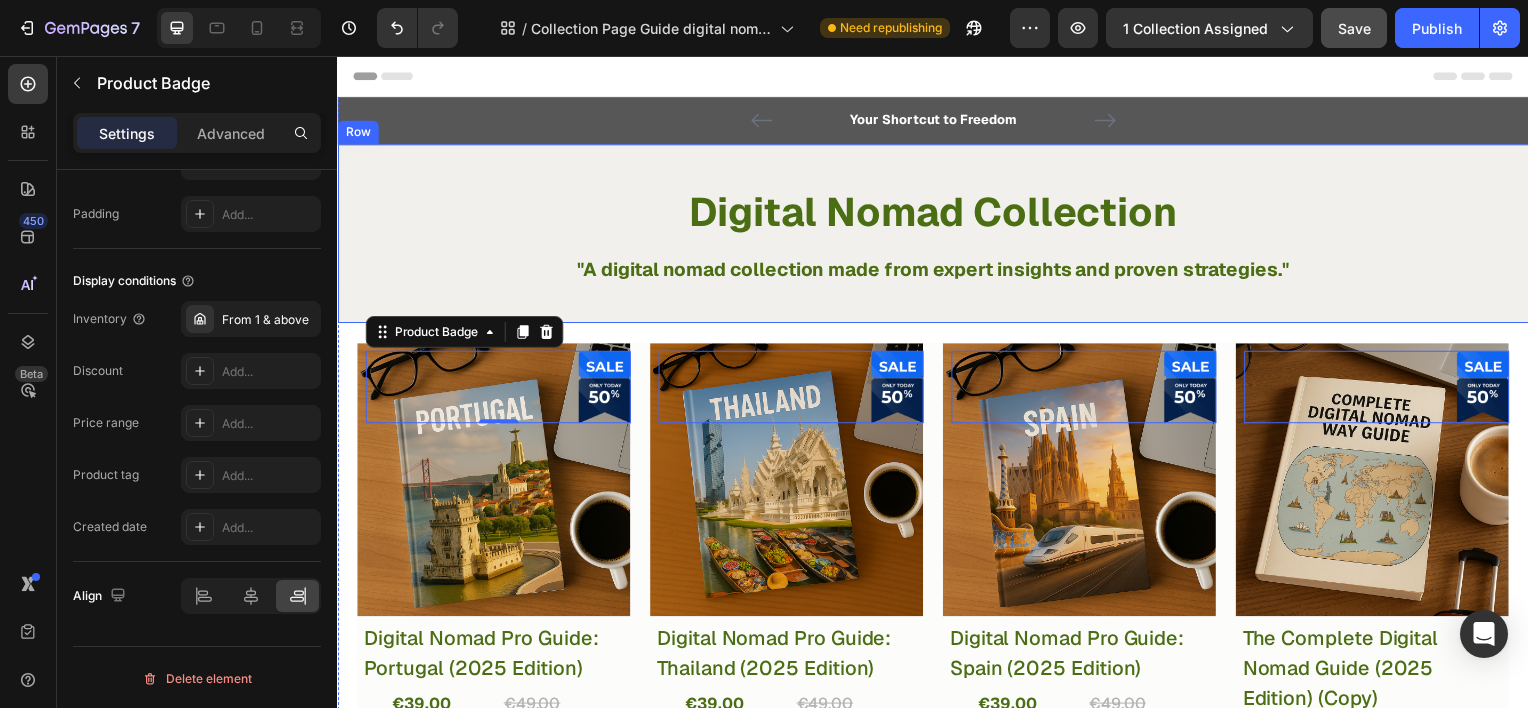 click on "Text block" at bounding box center [375, 245] 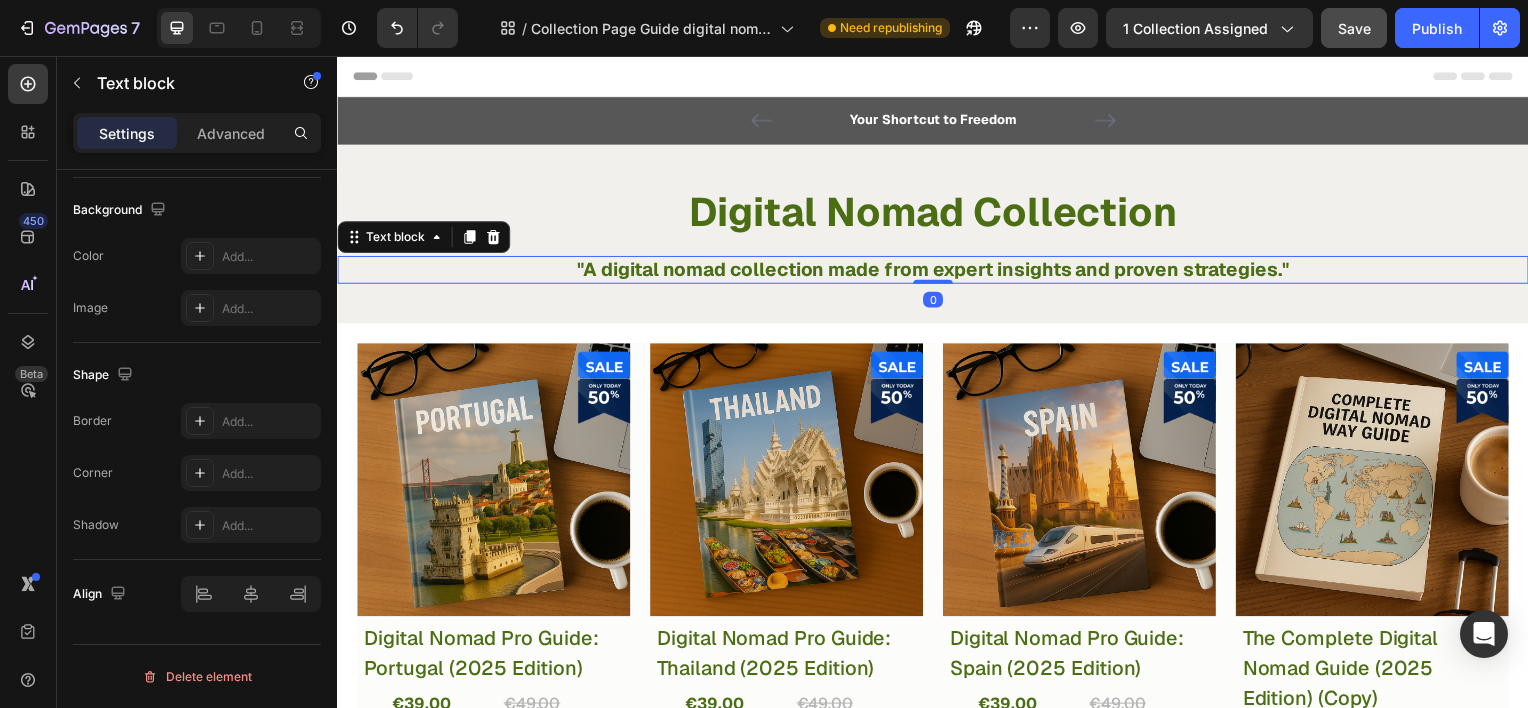scroll, scrollTop: 0, scrollLeft: 0, axis: both 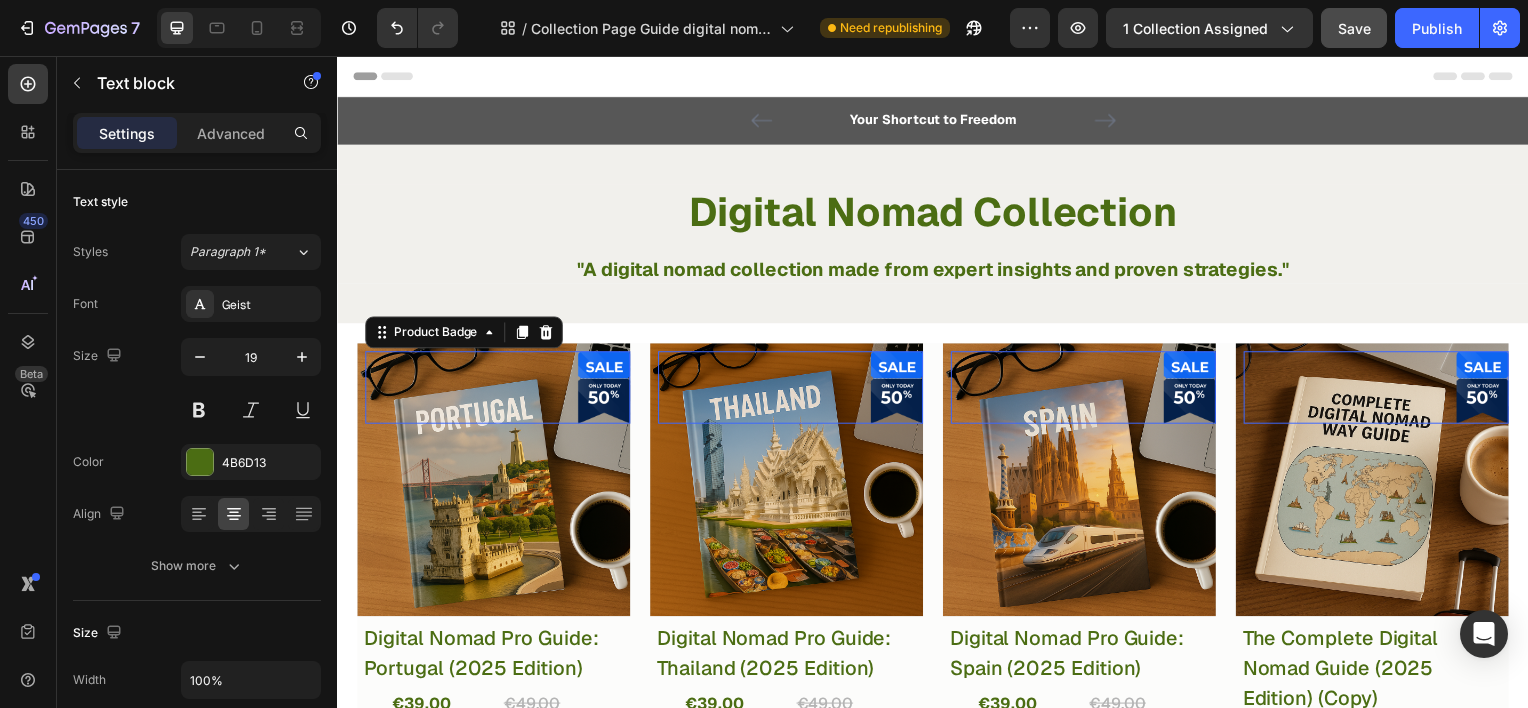 click at bounding box center [605, 389] 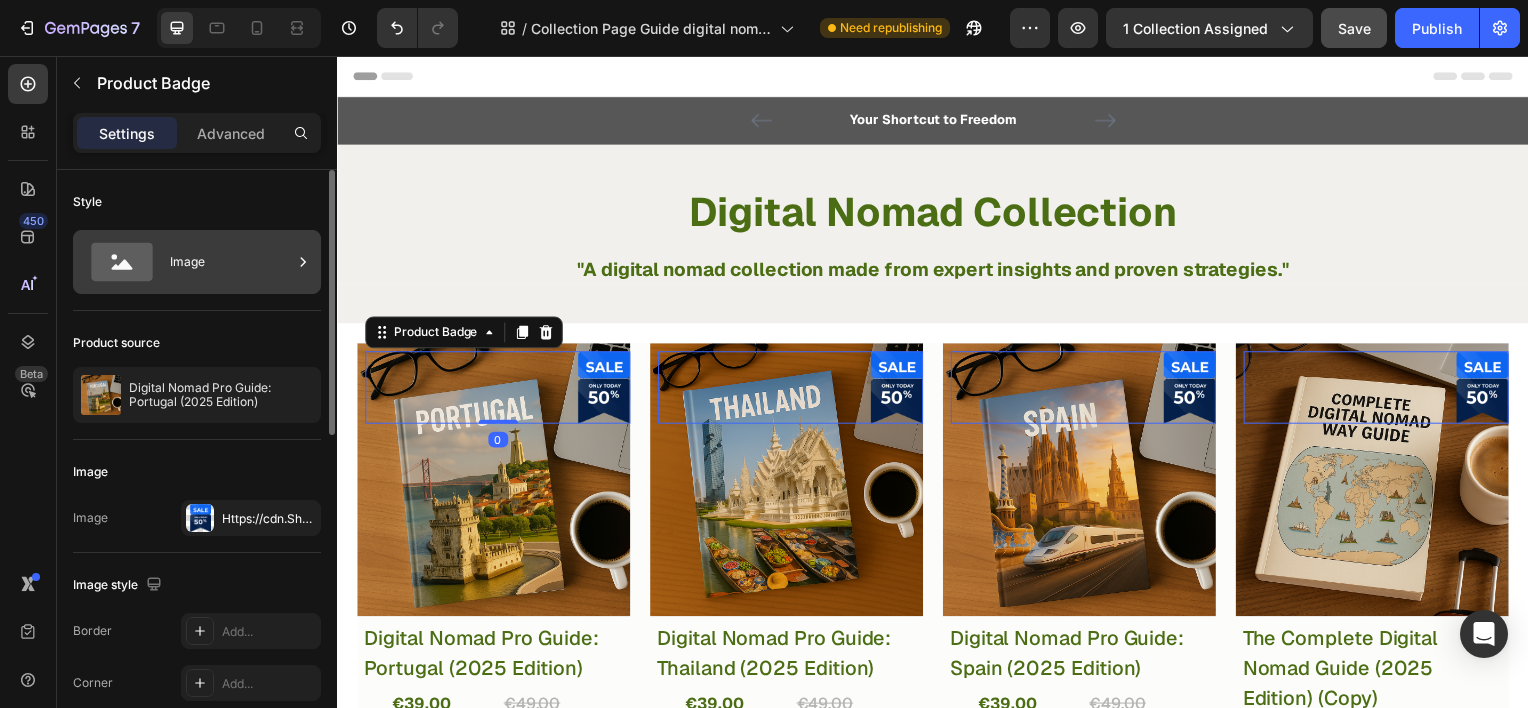 click on "Image" at bounding box center [197, 262] 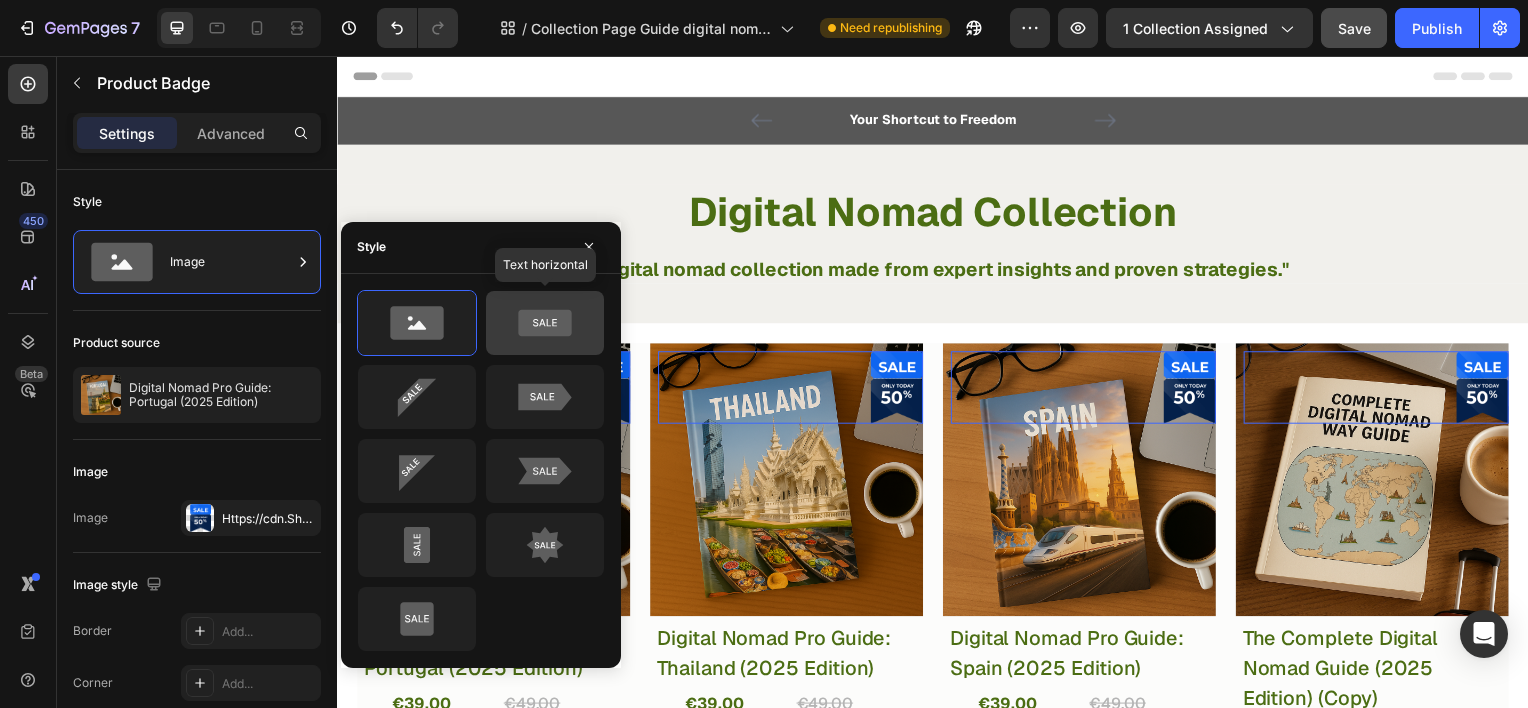 click 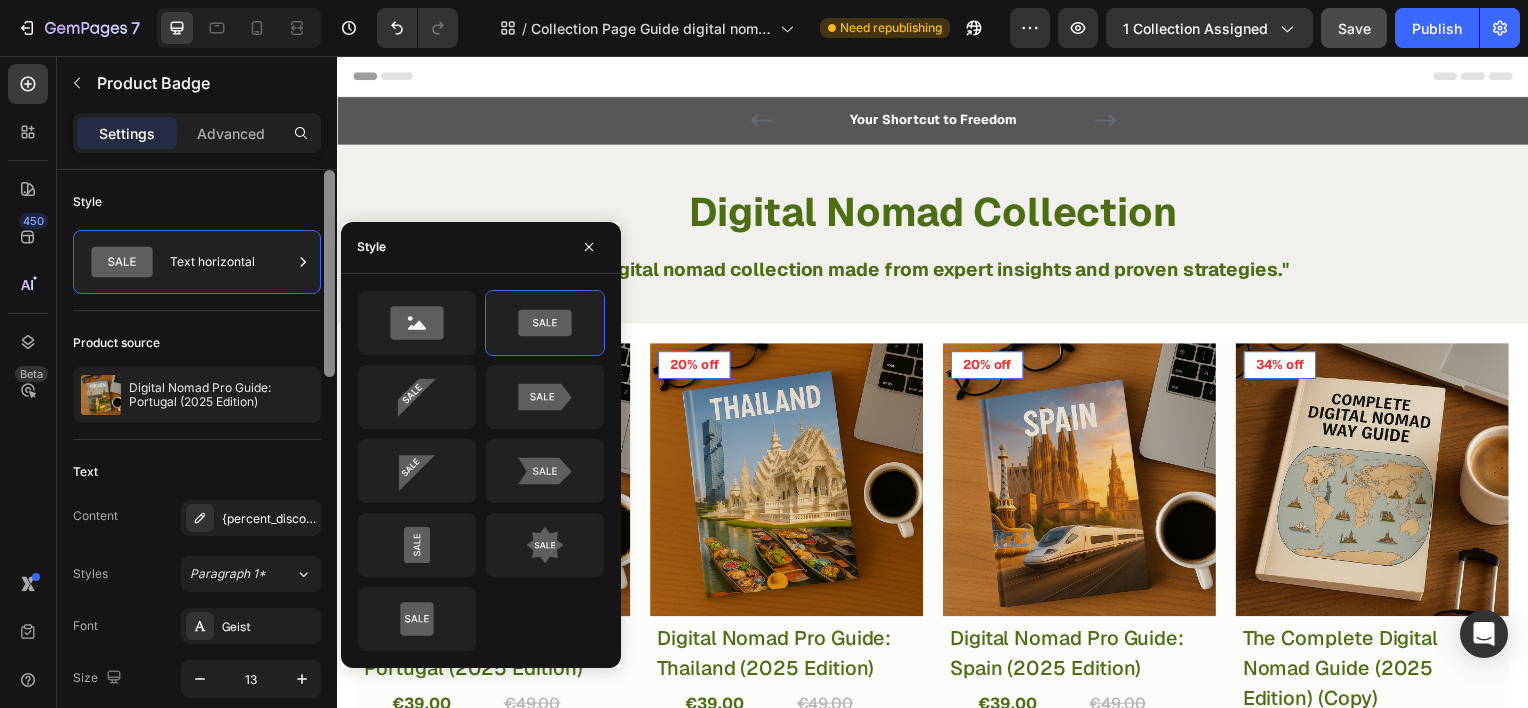 scroll, scrollTop: 595, scrollLeft: 0, axis: vertical 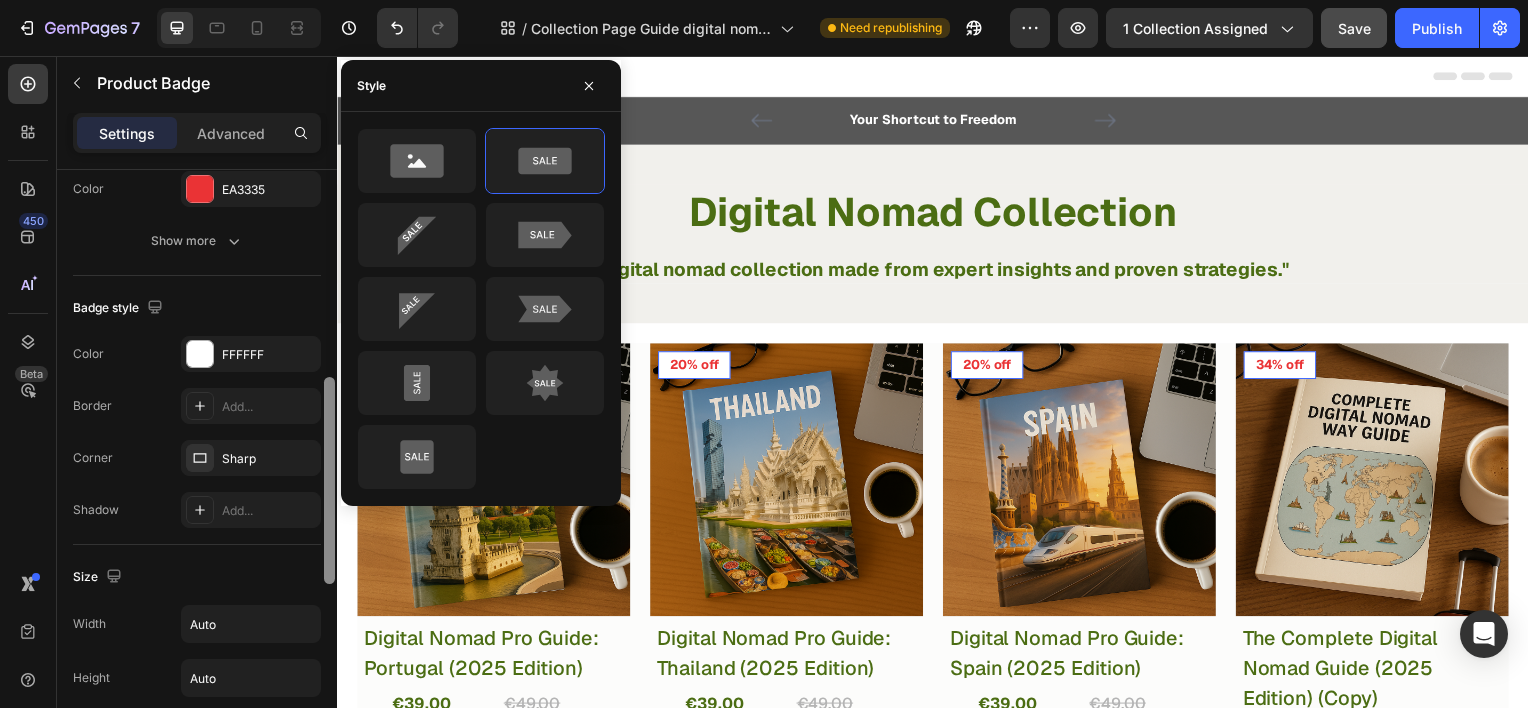 click at bounding box center [329, 467] 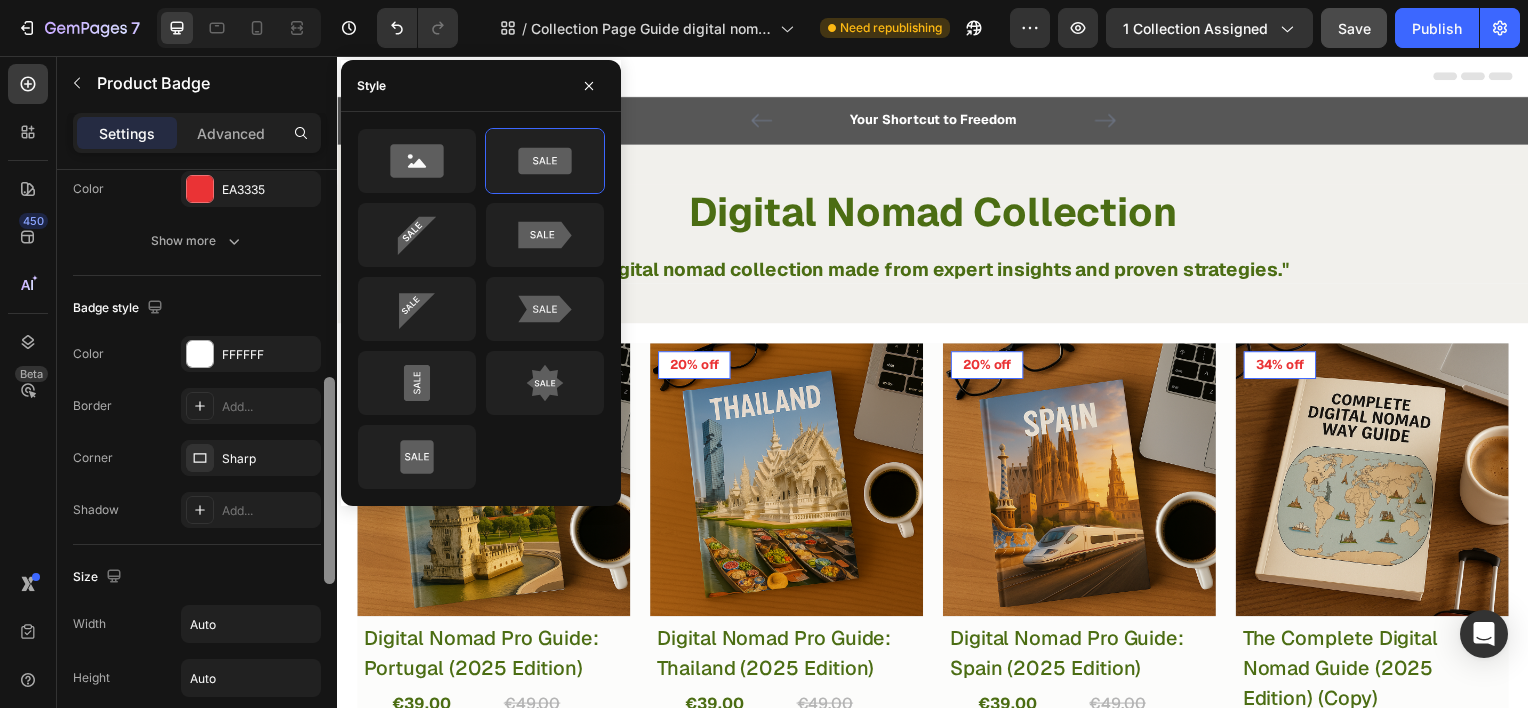 scroll, scrollTop: 1111, scrollLeft: 0, axis: vertical 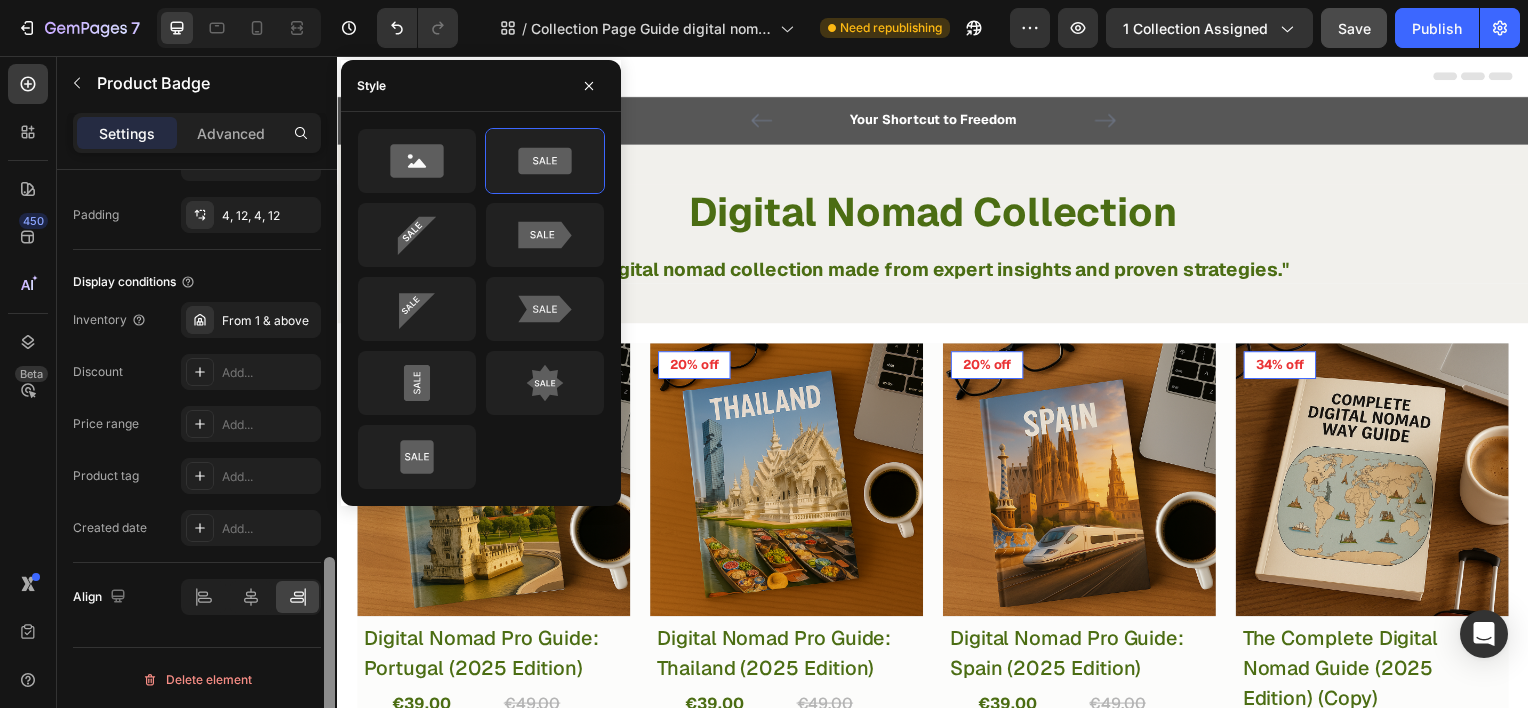 click at bounding box center (329, 467) 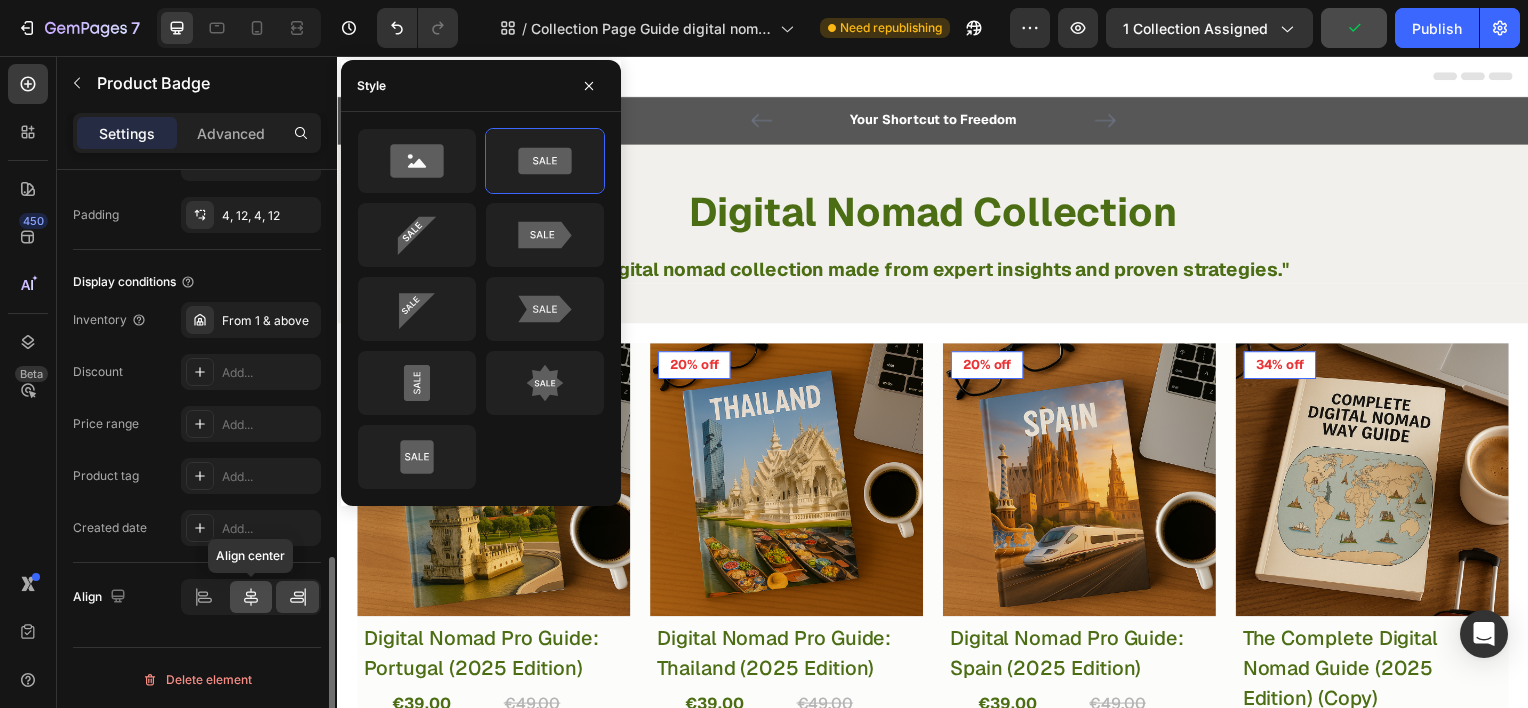 click 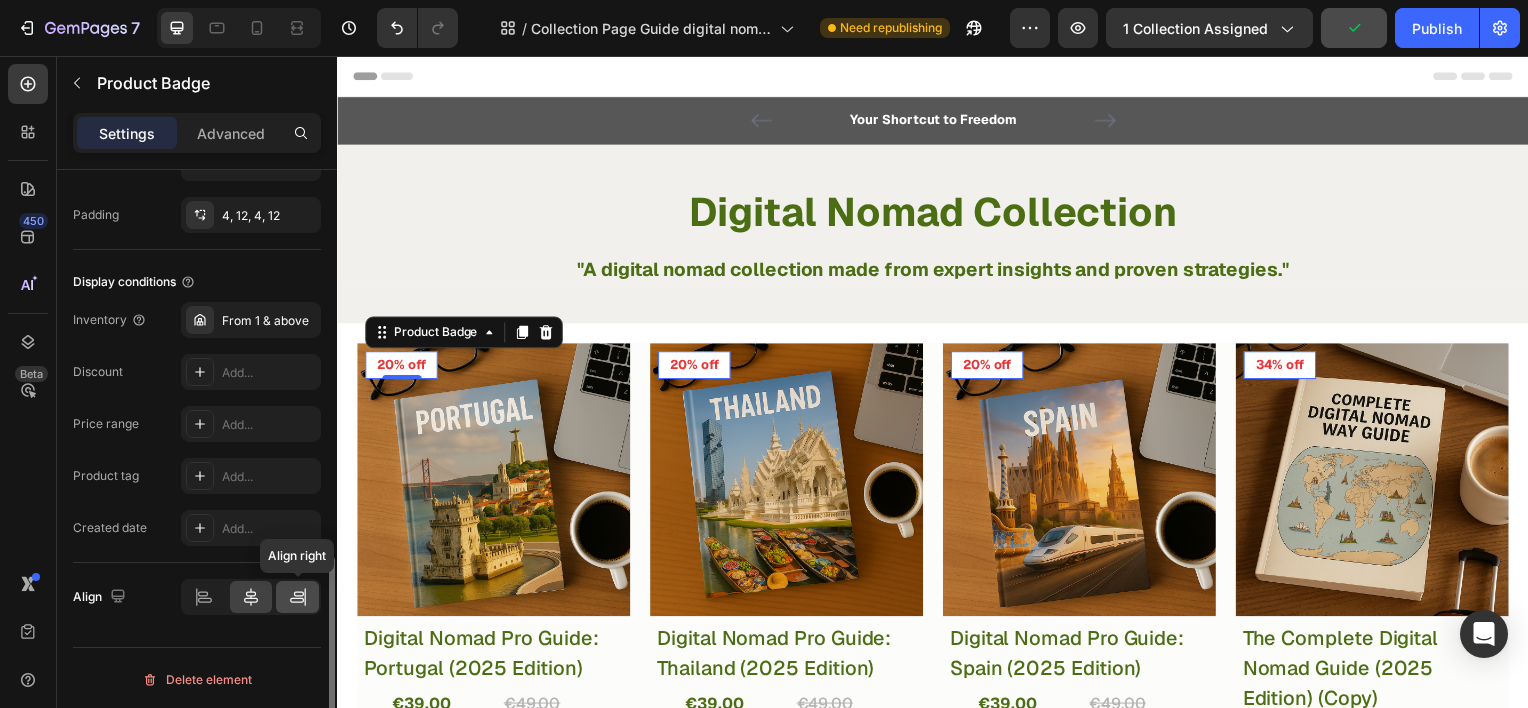 click 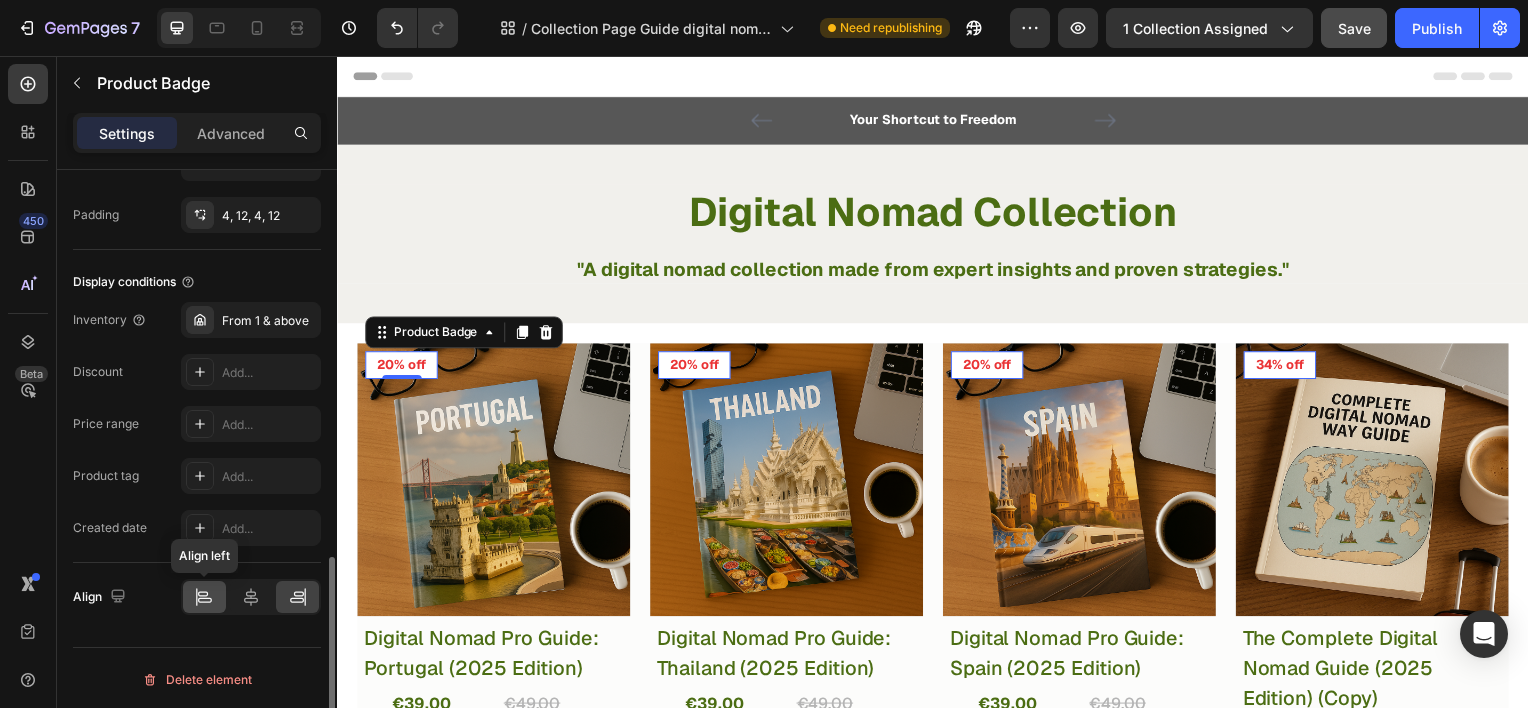 click 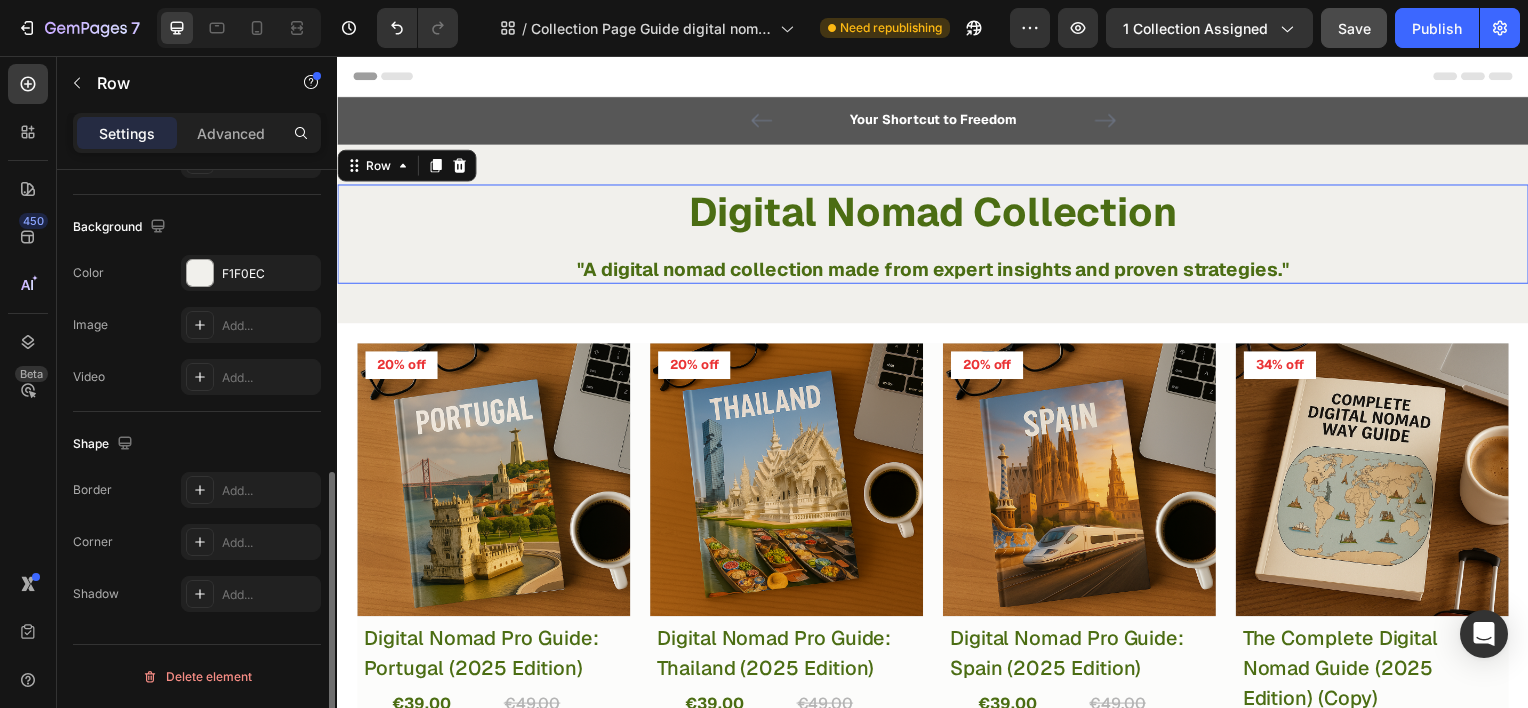 scroll, scrollTop: 0, scrollLeft: 0, axis: both 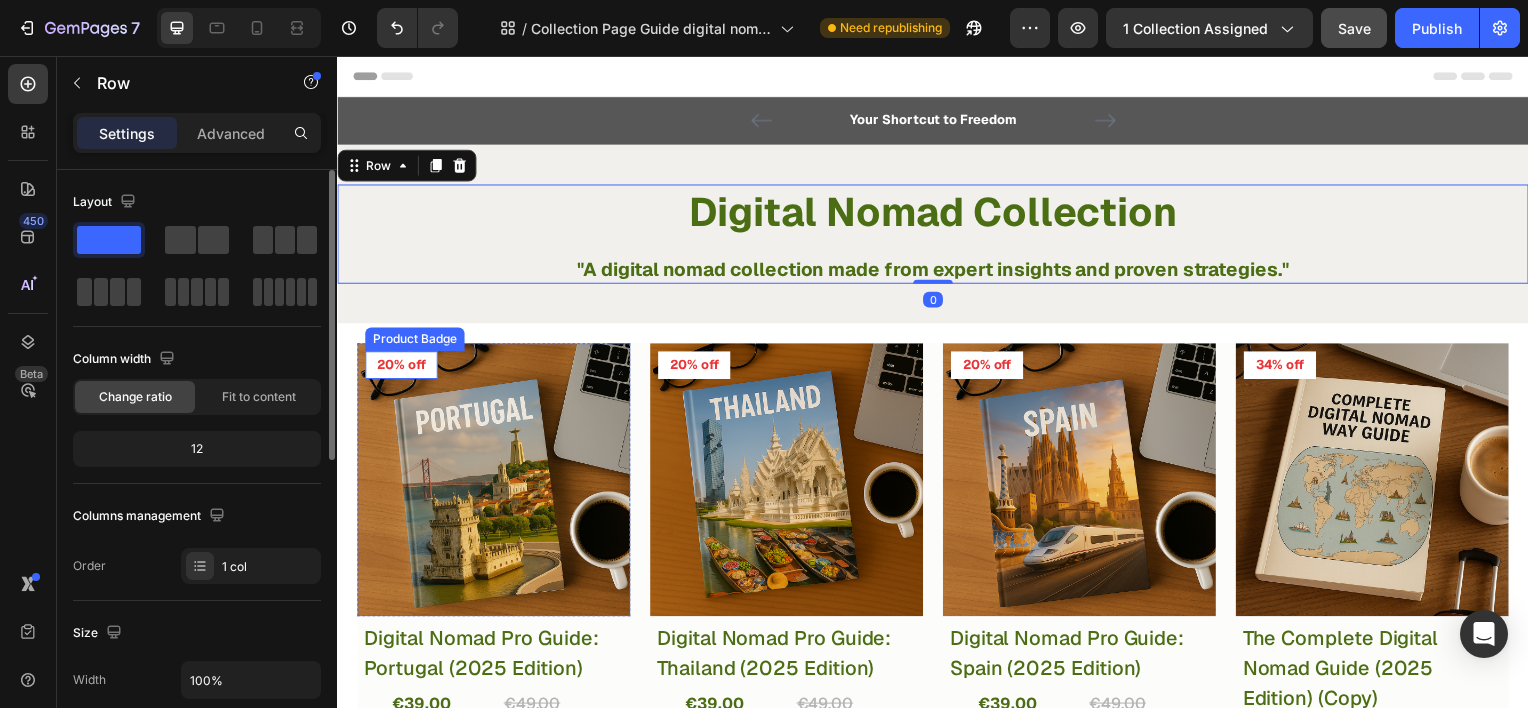 click on "20% off" at bounding box center (401, 367) 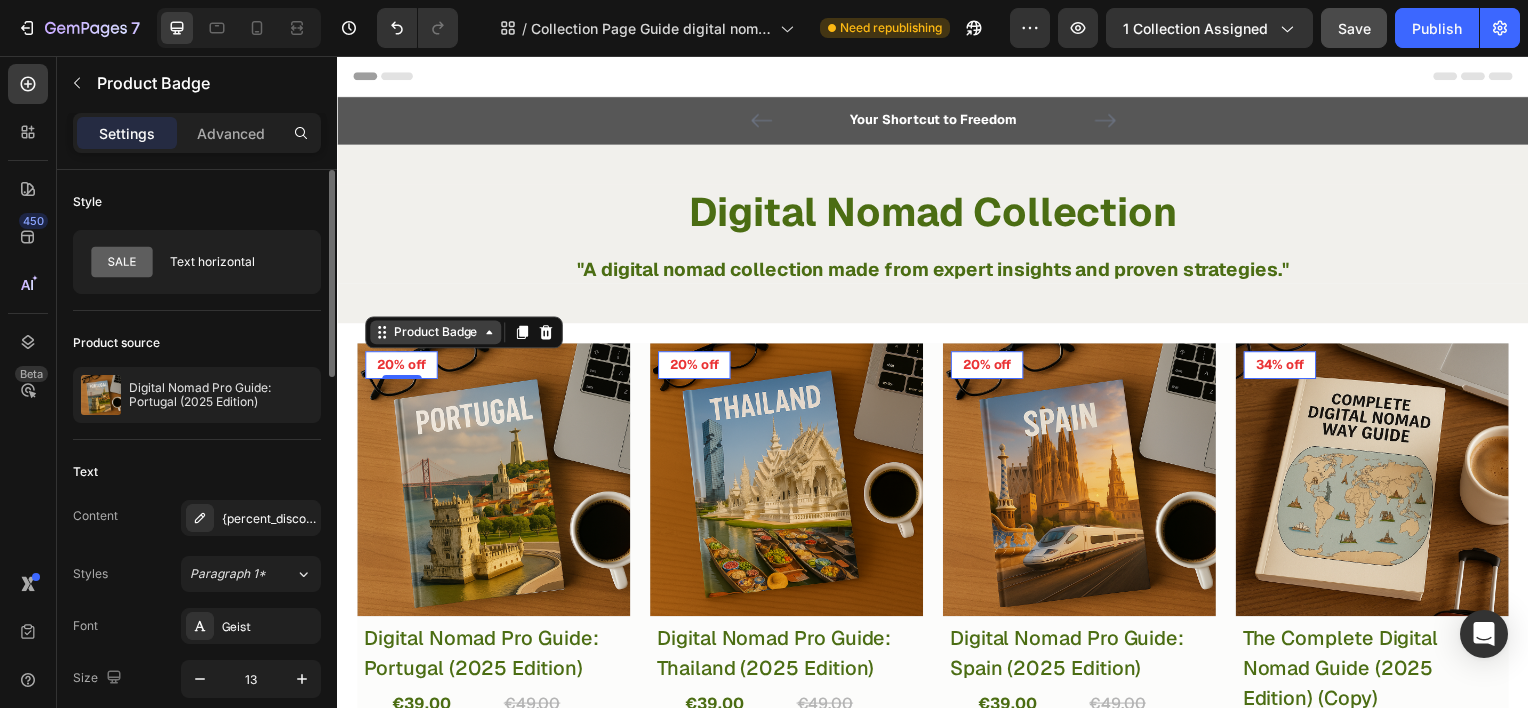 click on "Product Badge" at bounding box center (436, 334) 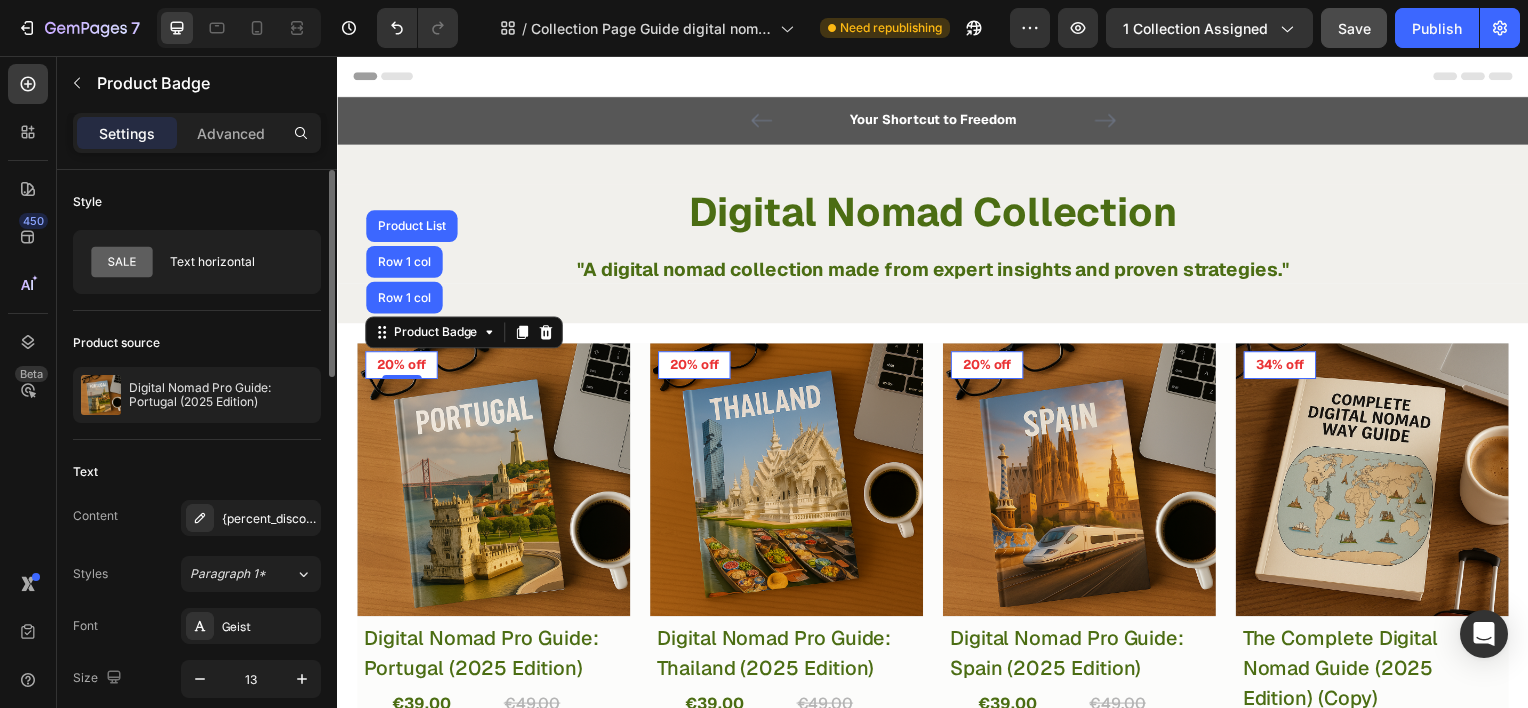 click on "Text" at bounding box center (197, 472) 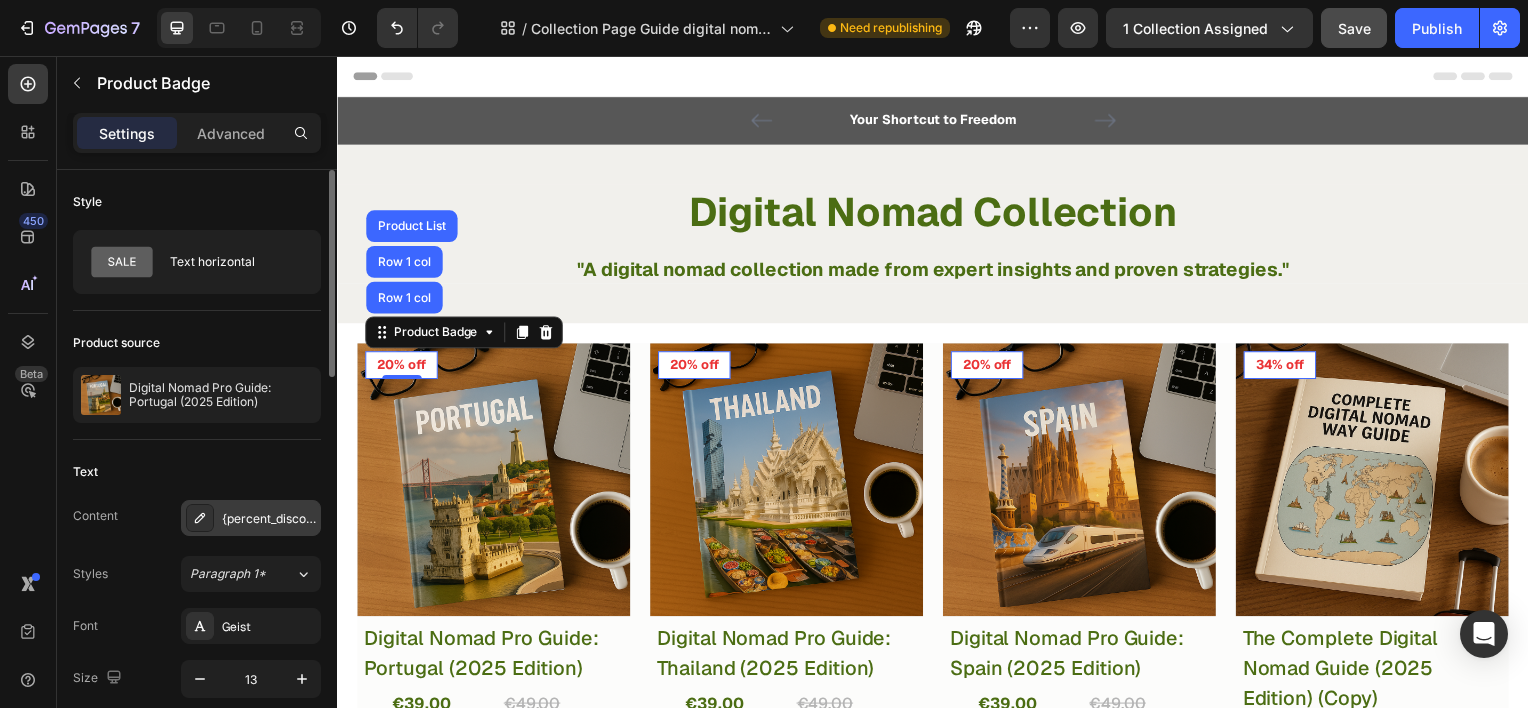 click on "{percent_discount} off" at bounding box center (269, 519) 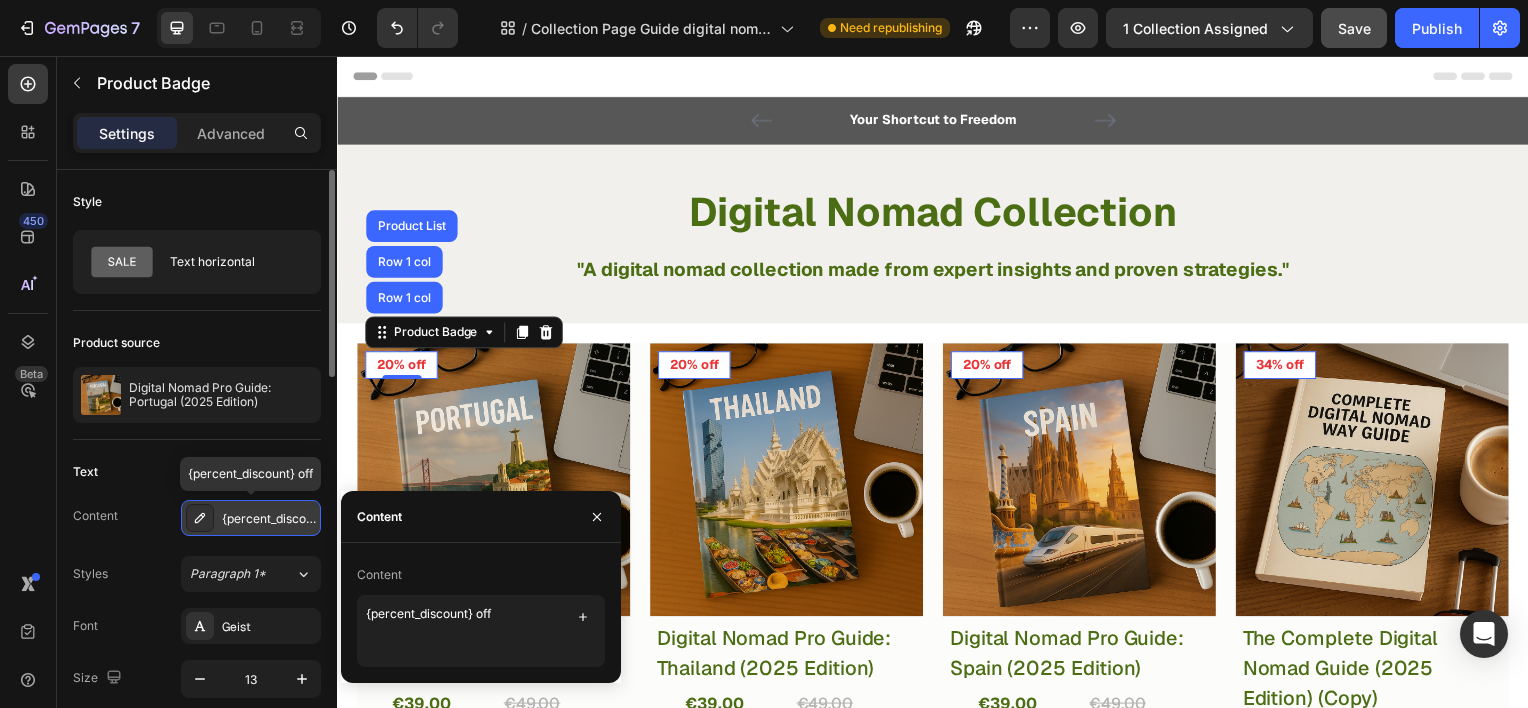 click on "{percent_discount} off" at bounding box center [269, 519] 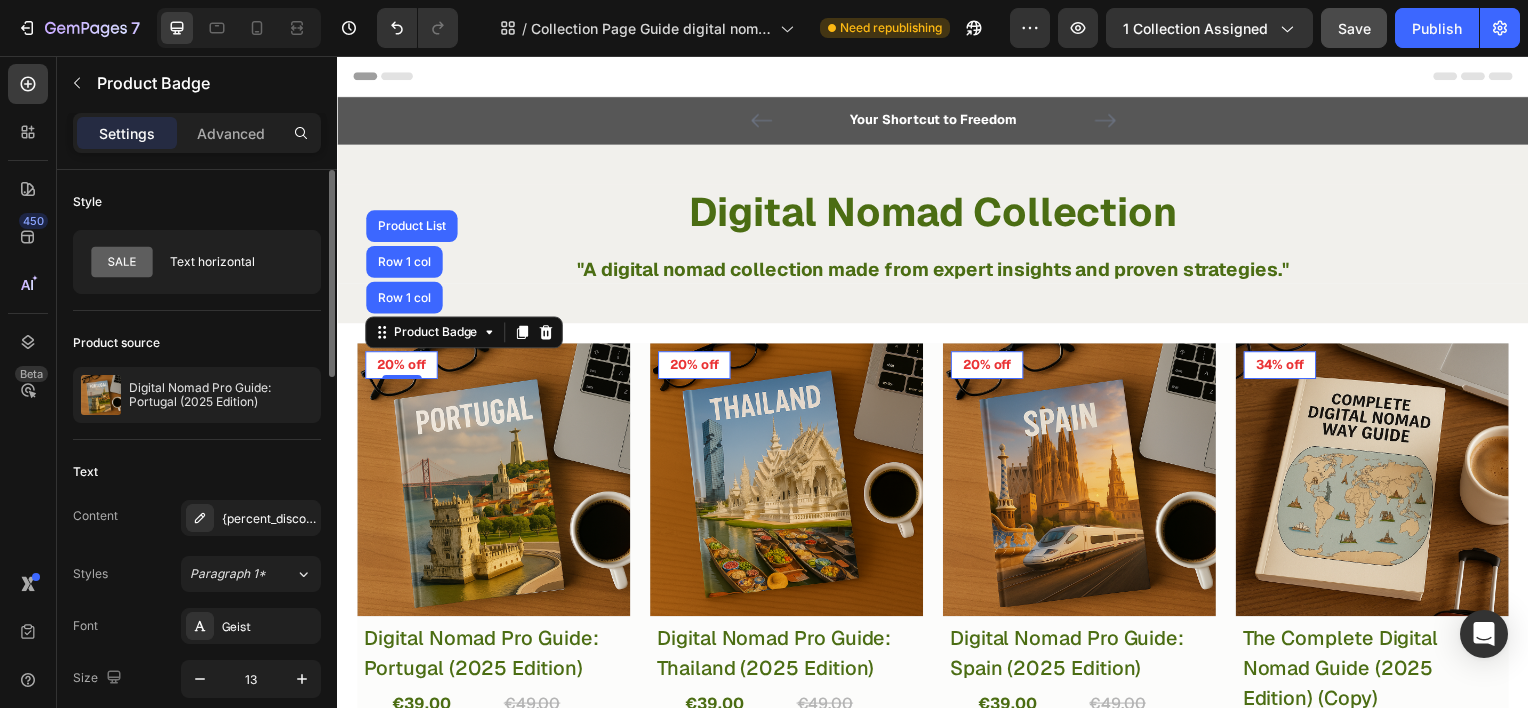 click on "Text" at bounding box center [197, 472] 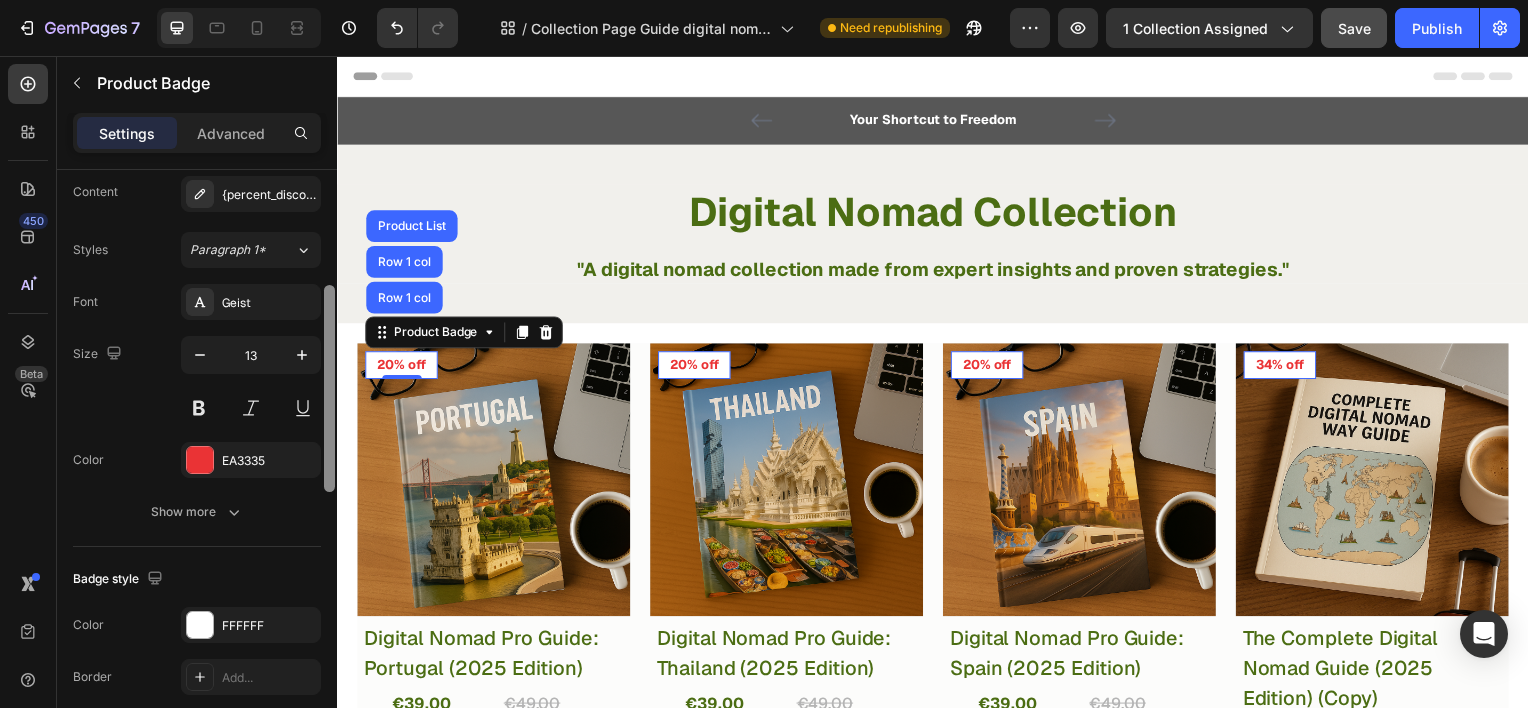 drag, startPoint x: 327, startPoint y: 352, endPoint x: 324, endPoint y: 467, distance: 115.03912 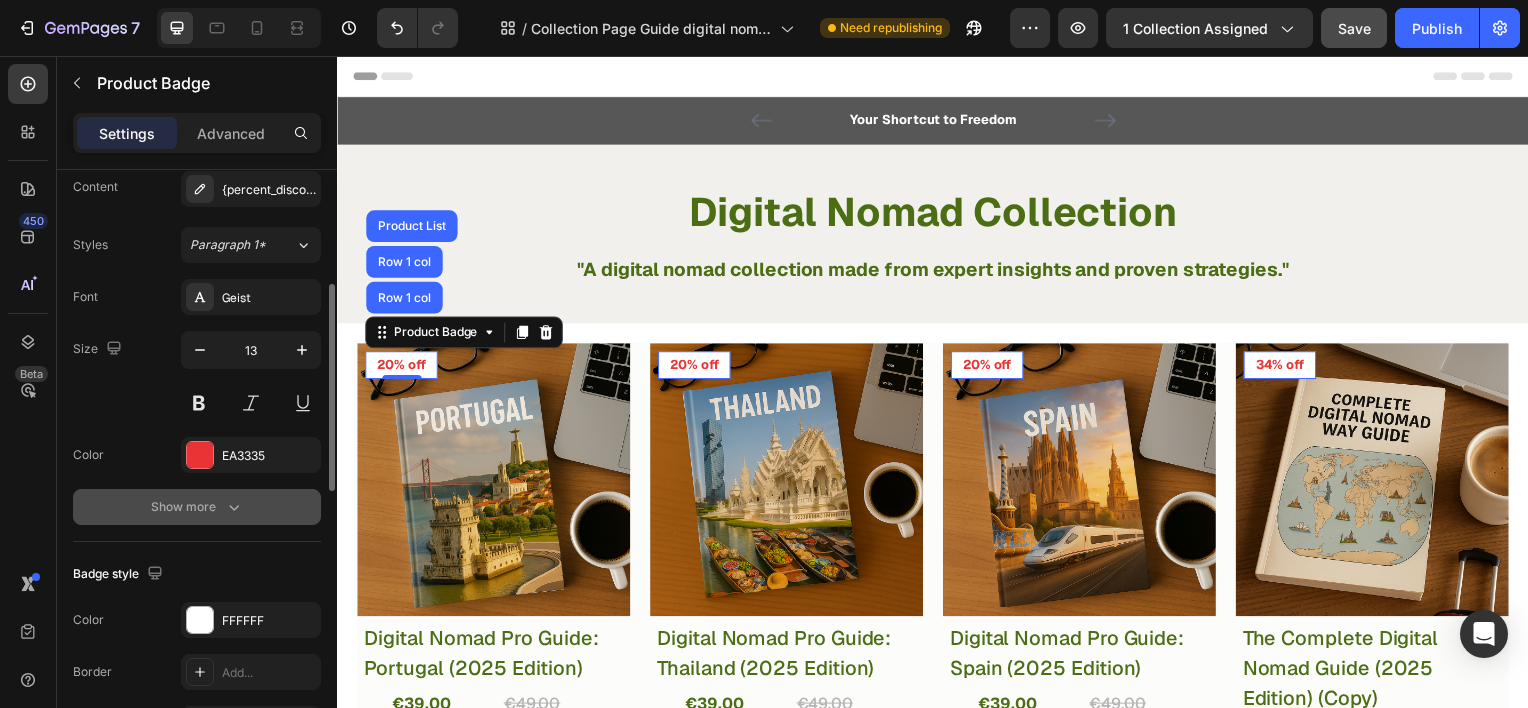 click 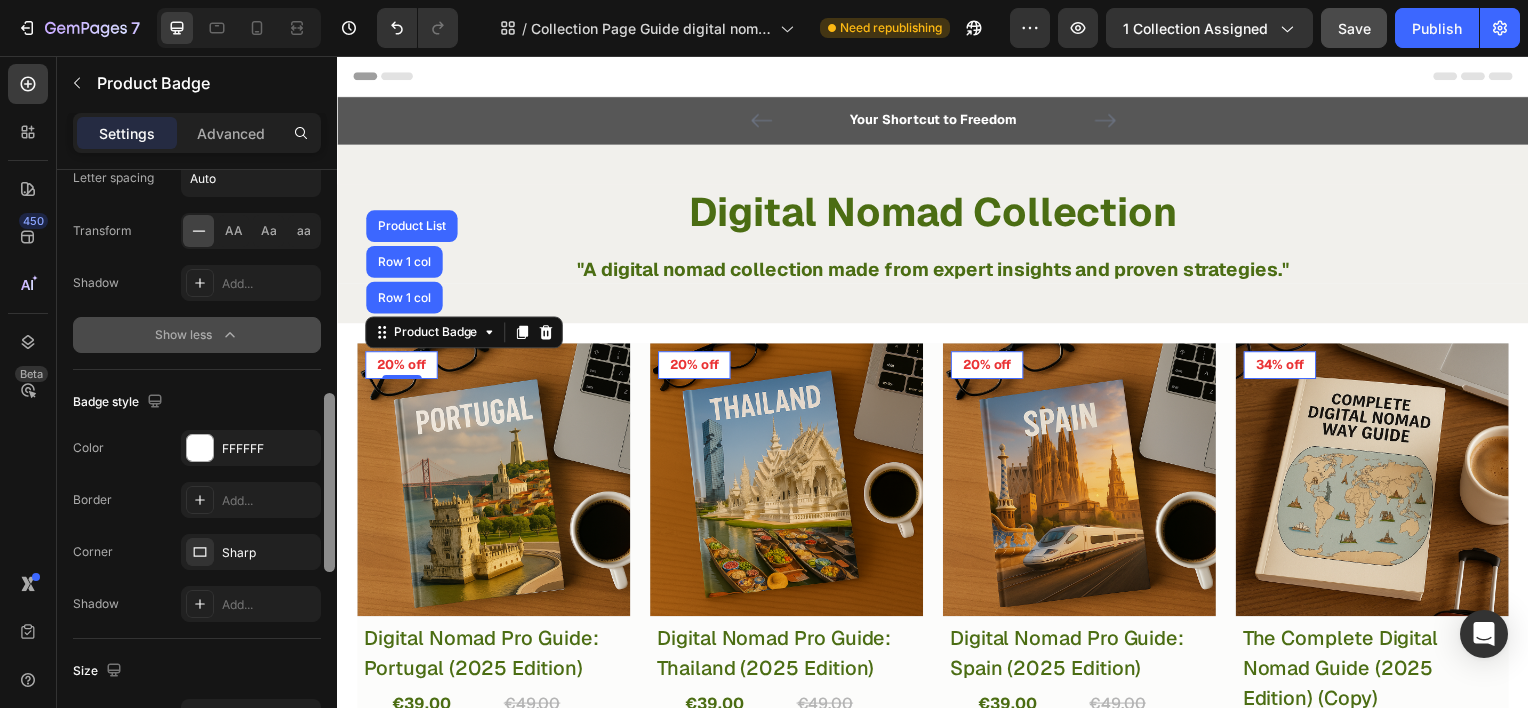 scroll, scrollTop: 768, scrollLeft: 0, axis: vertical 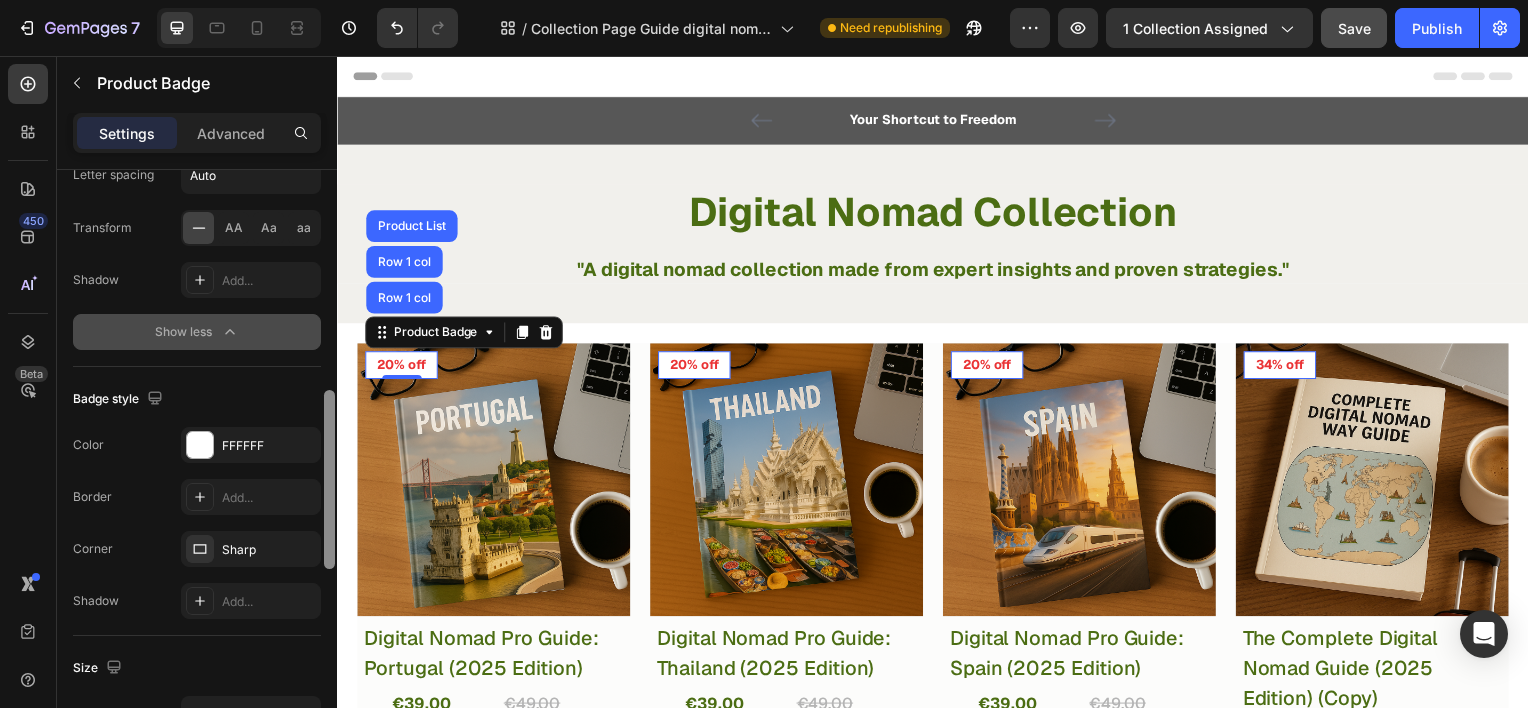 drag, startPoint x: 324, startPoint y: 464, endPoint x: 325, endPoint y: 617, distance: 153.00327 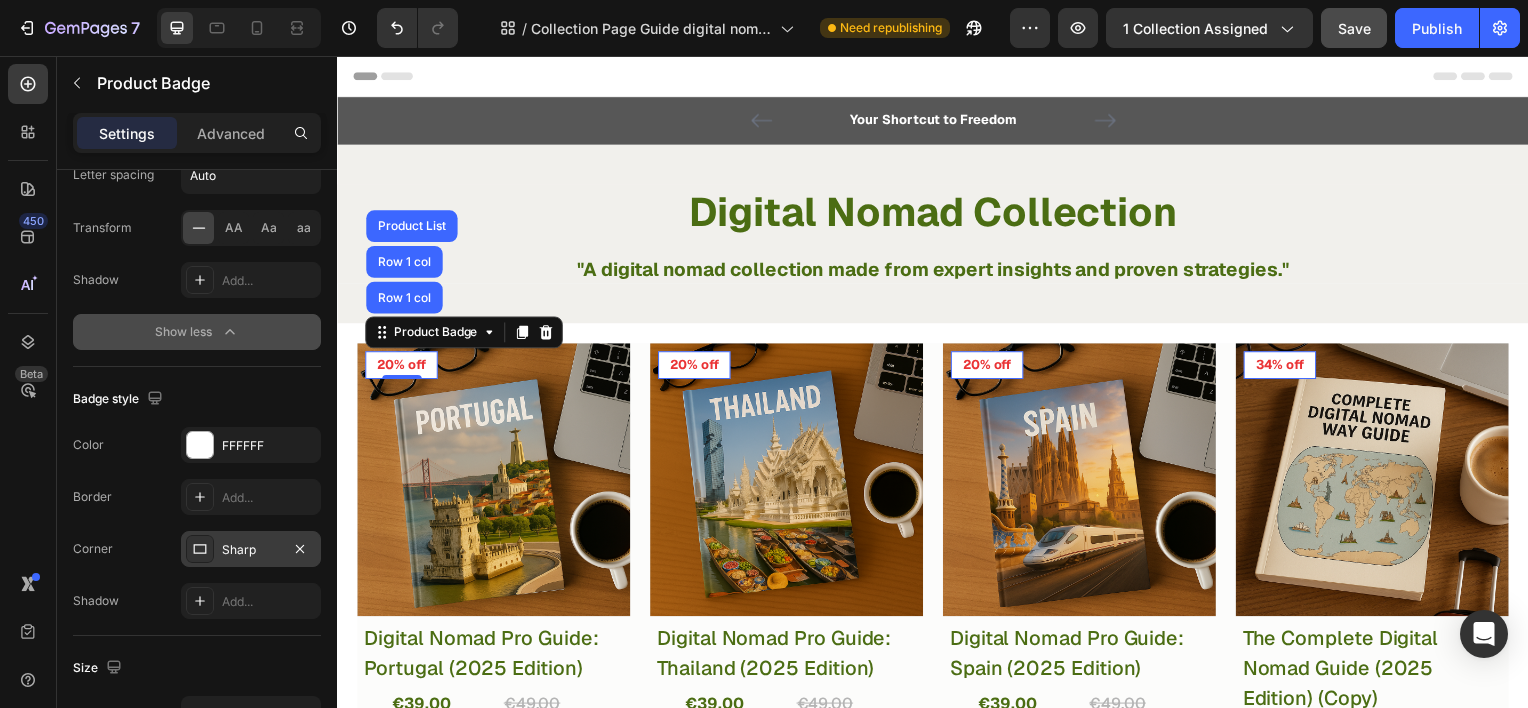 click on "Sharp" at bounding box center (251, 550) 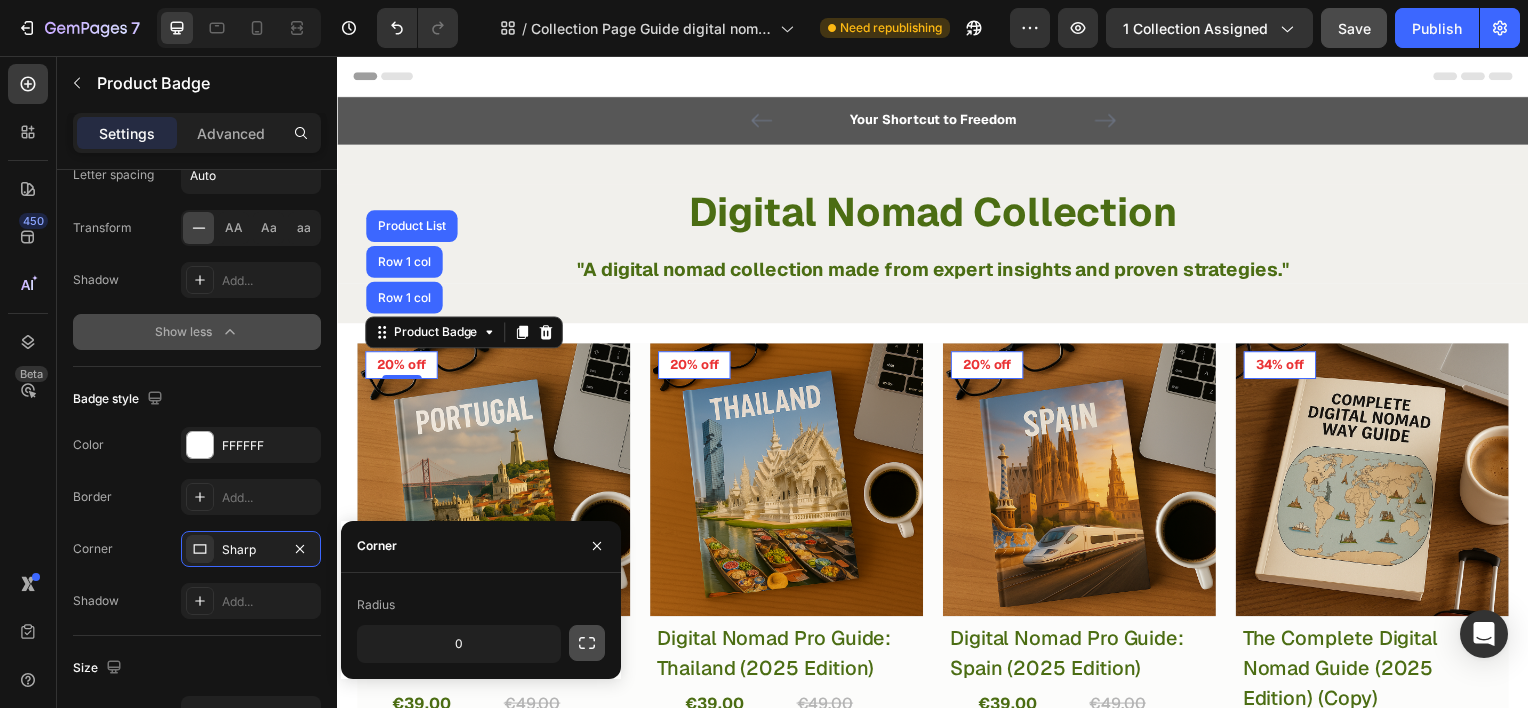 click 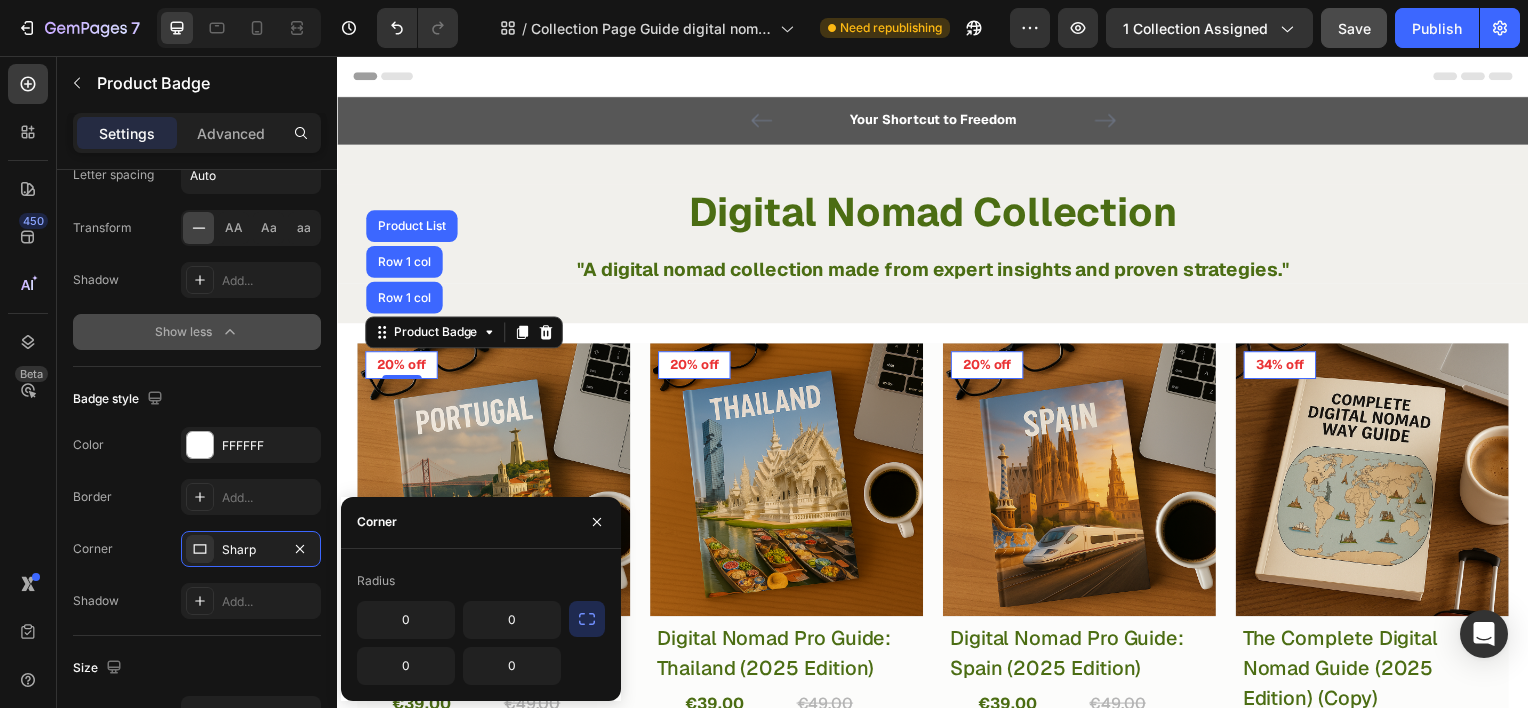 click at bounding box center (587, 619) 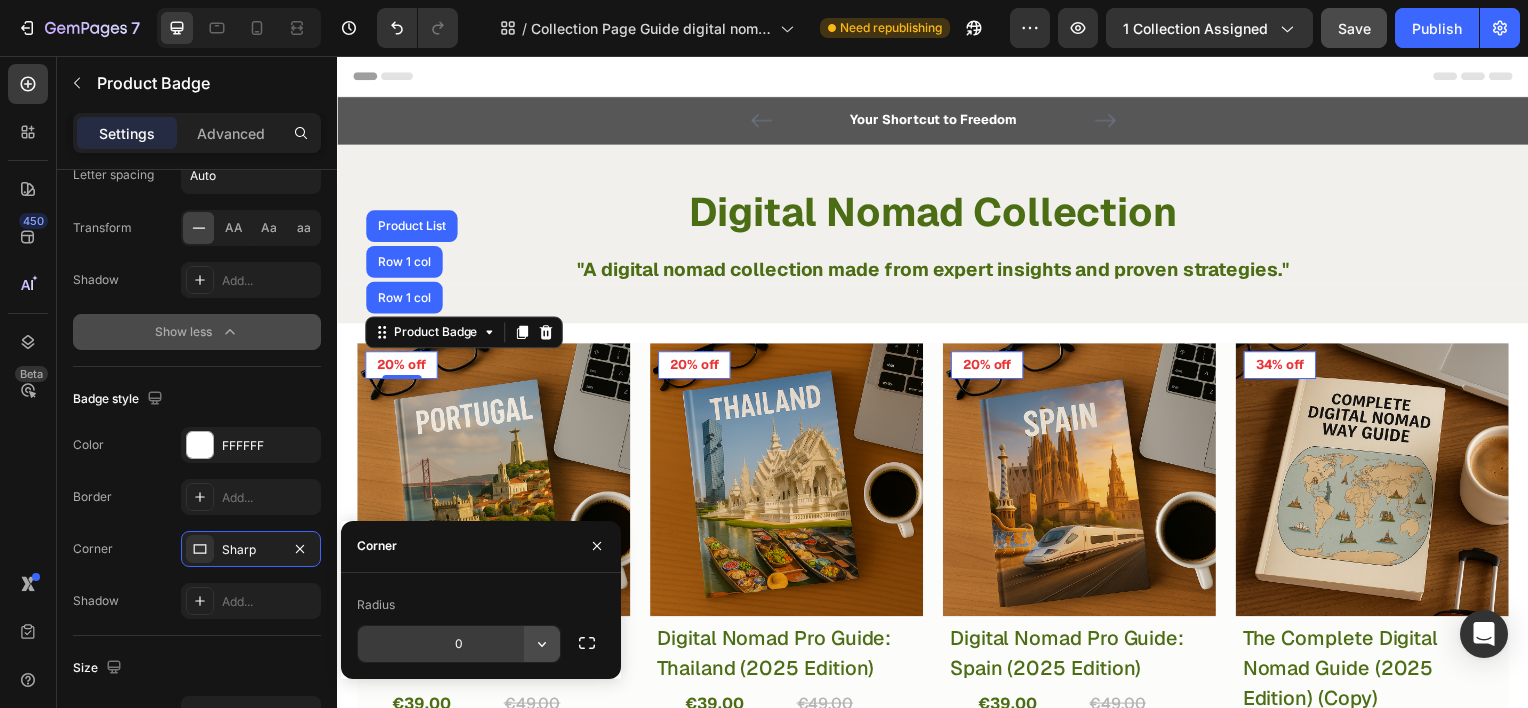 click 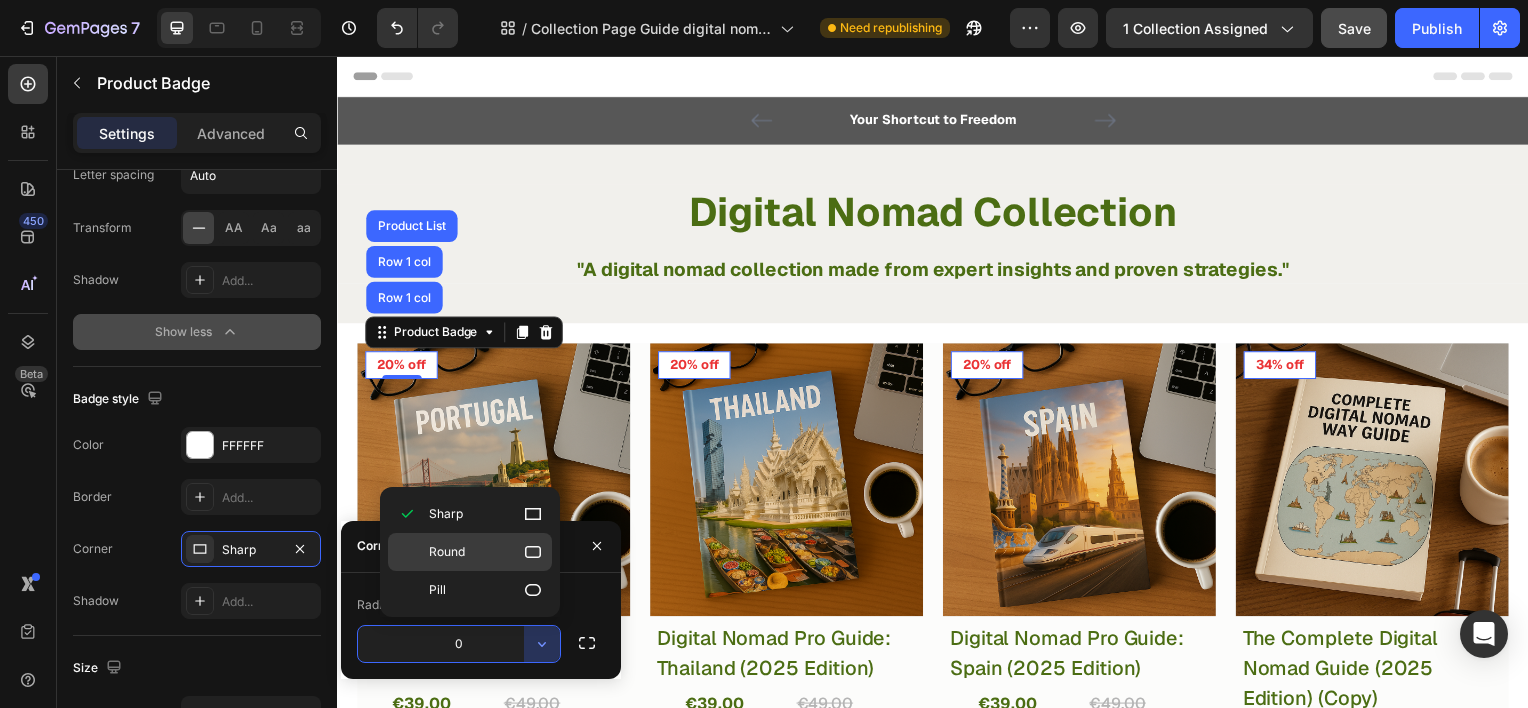 click on "Round" 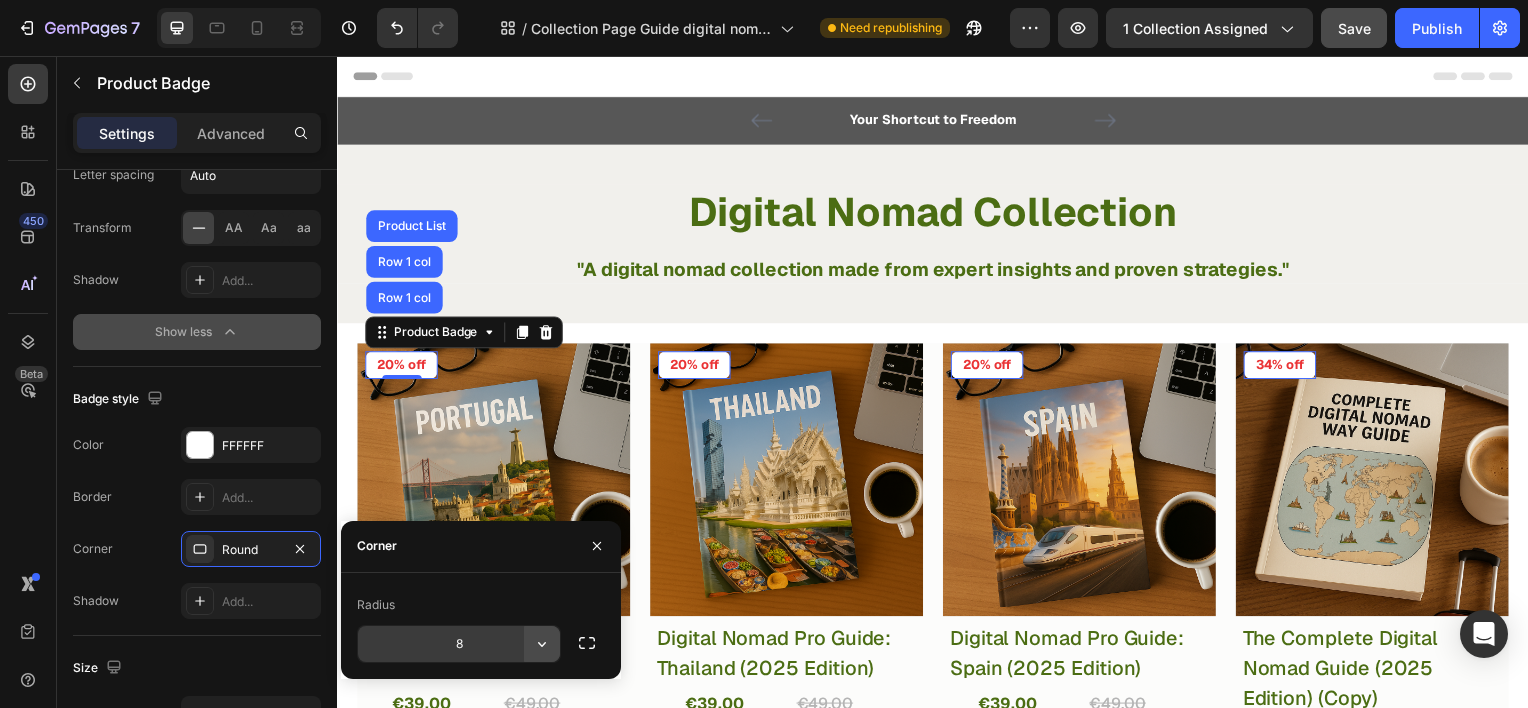 click 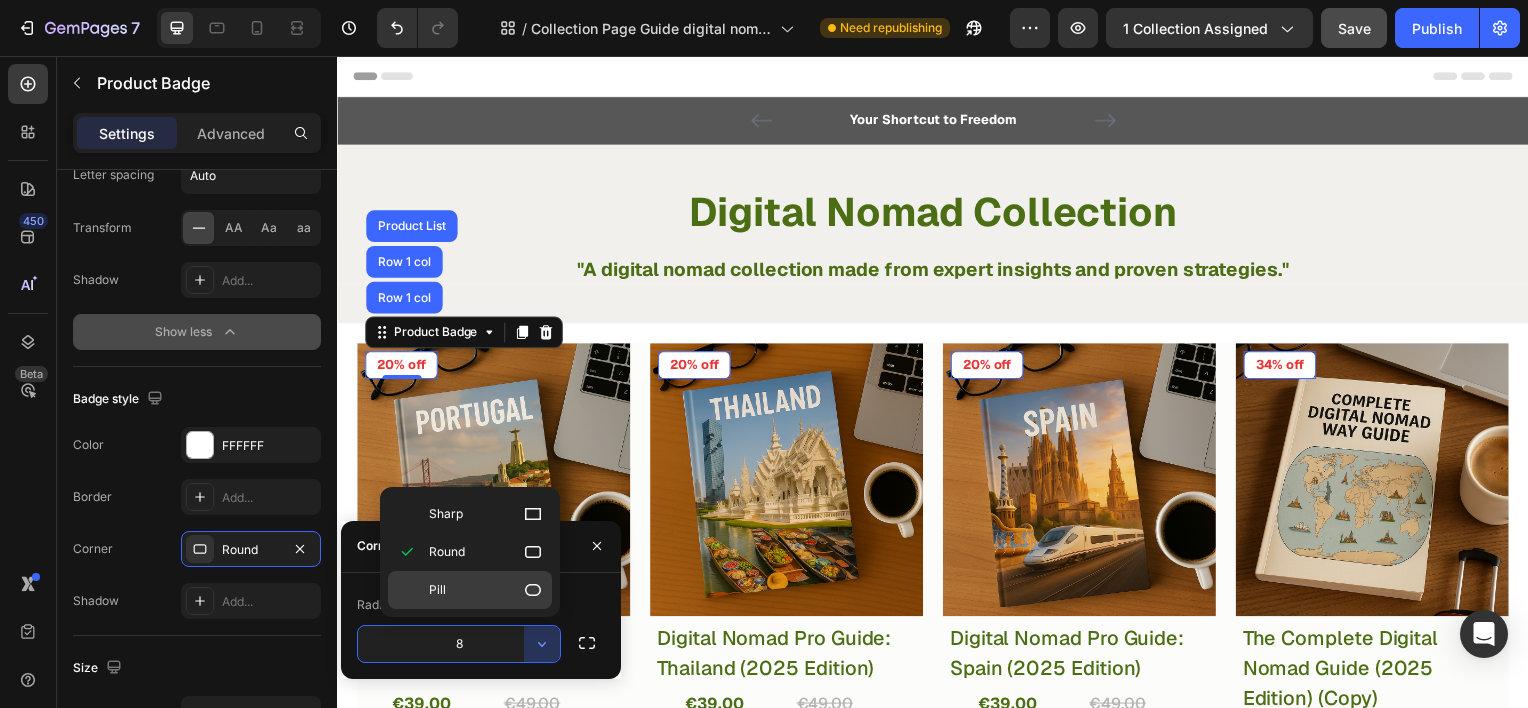 click 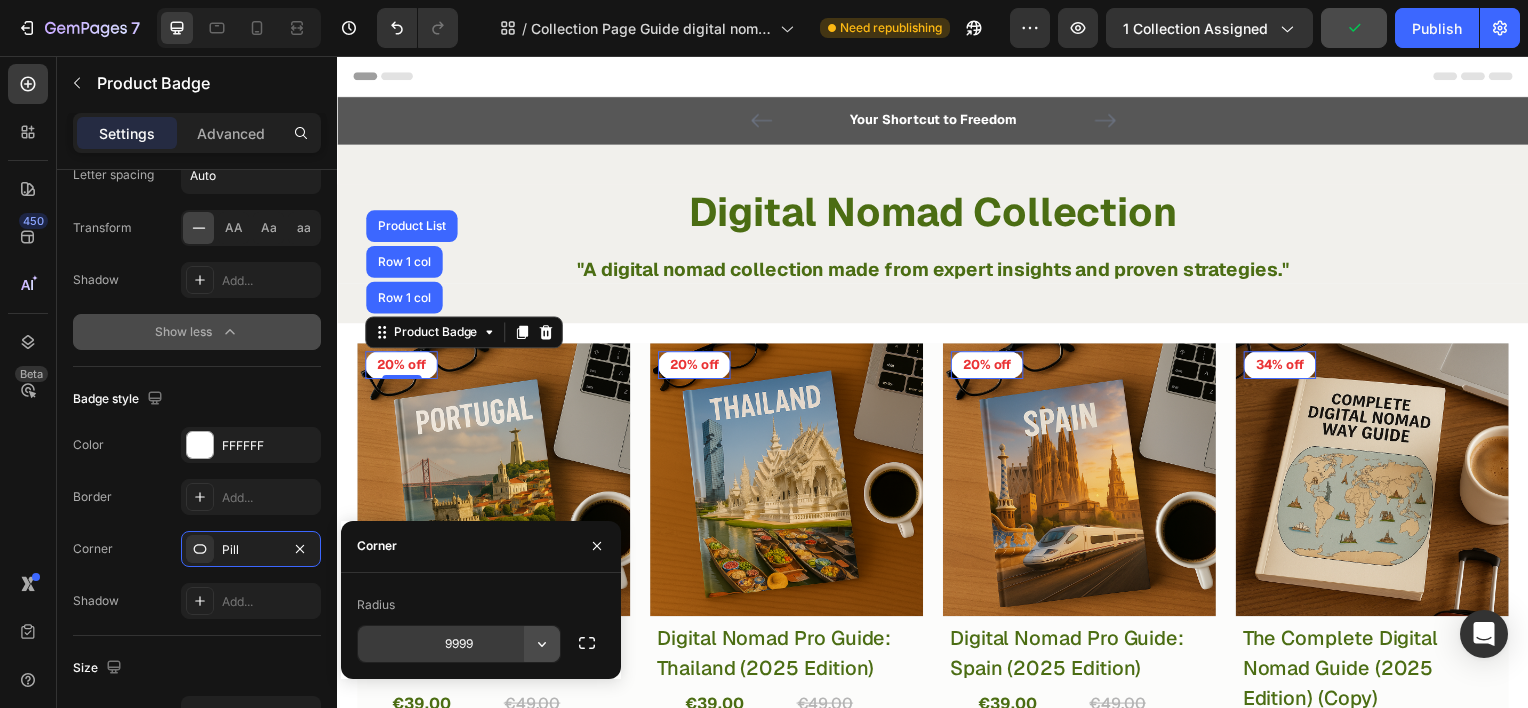 click 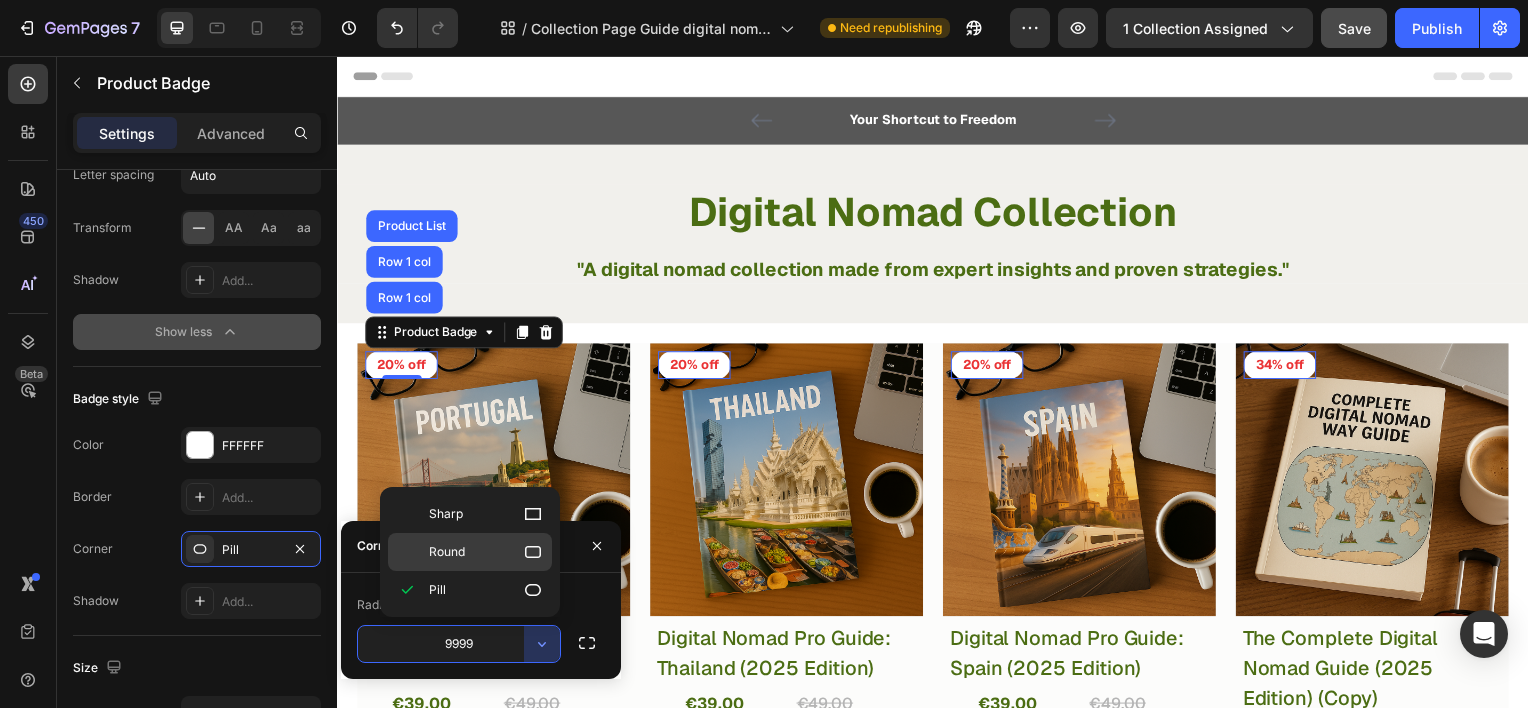 click on "Round" at bounding box center (486, 552) 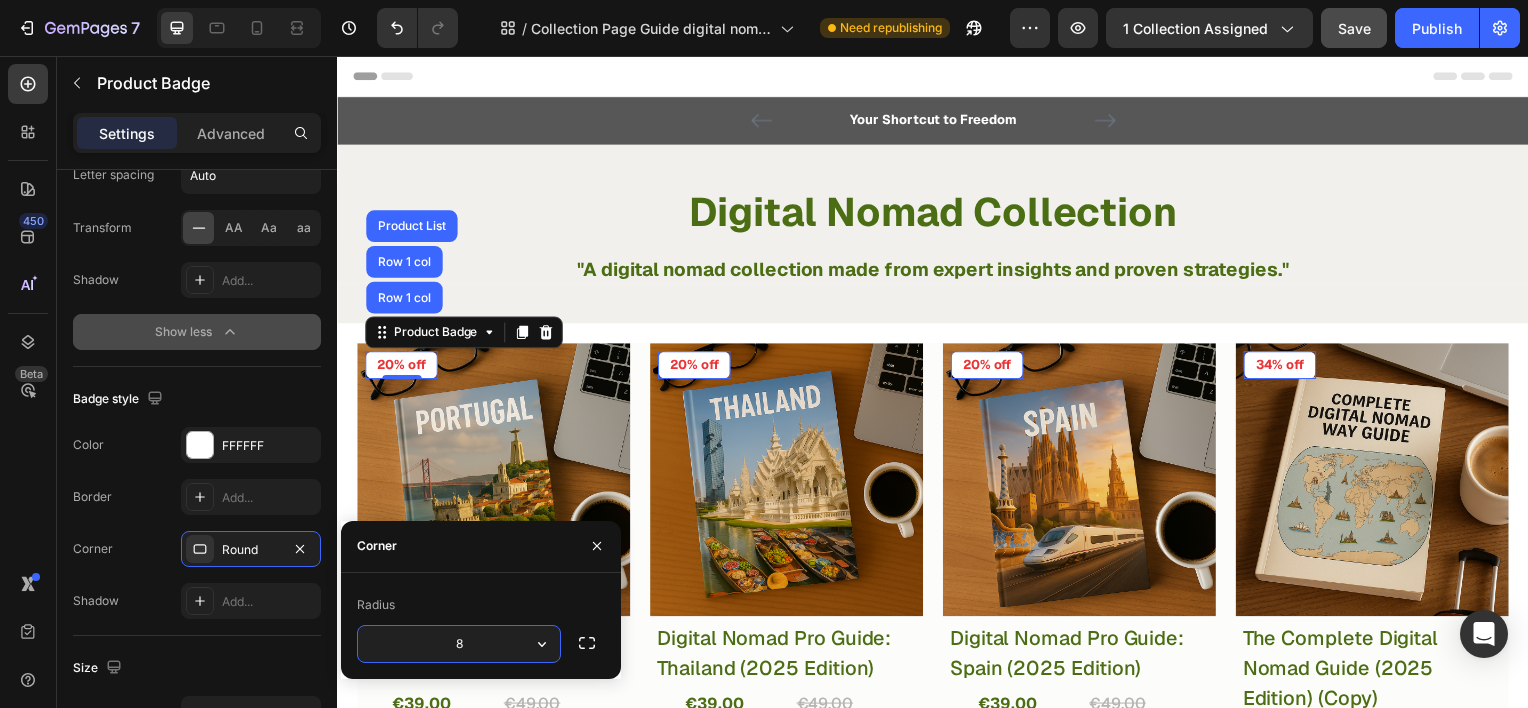 click on "8" at bounding box center (459, 644) 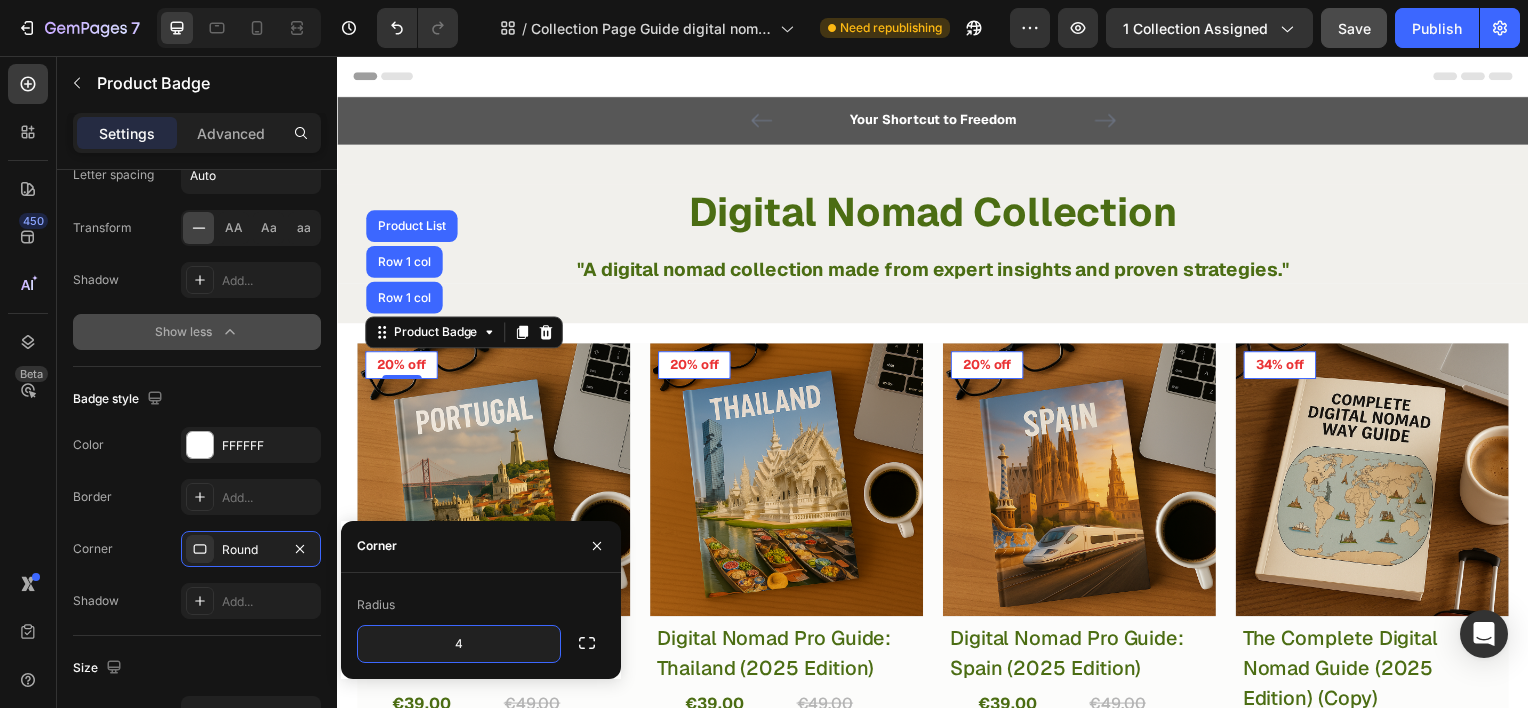 type on "4" 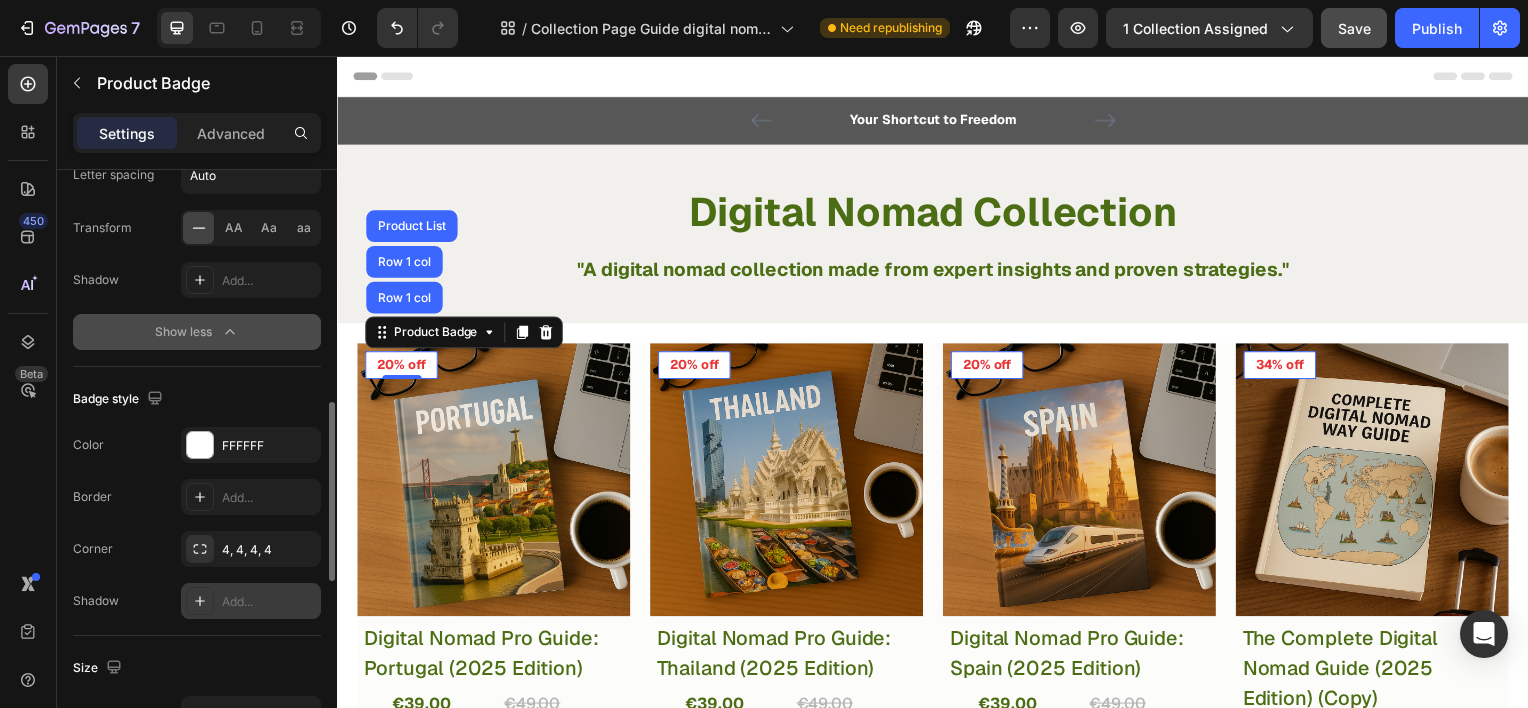 click on "Add..." at bounding box center (269, 602) 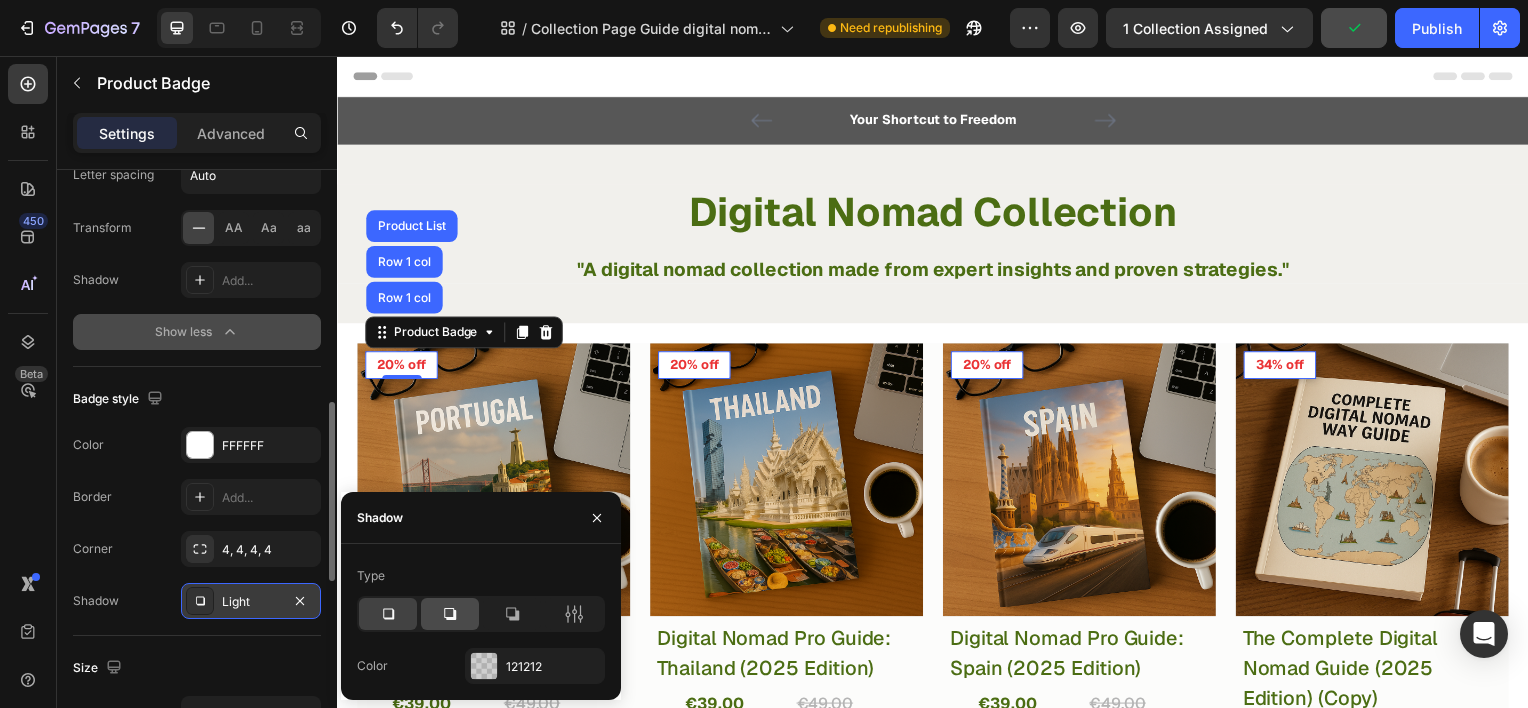click 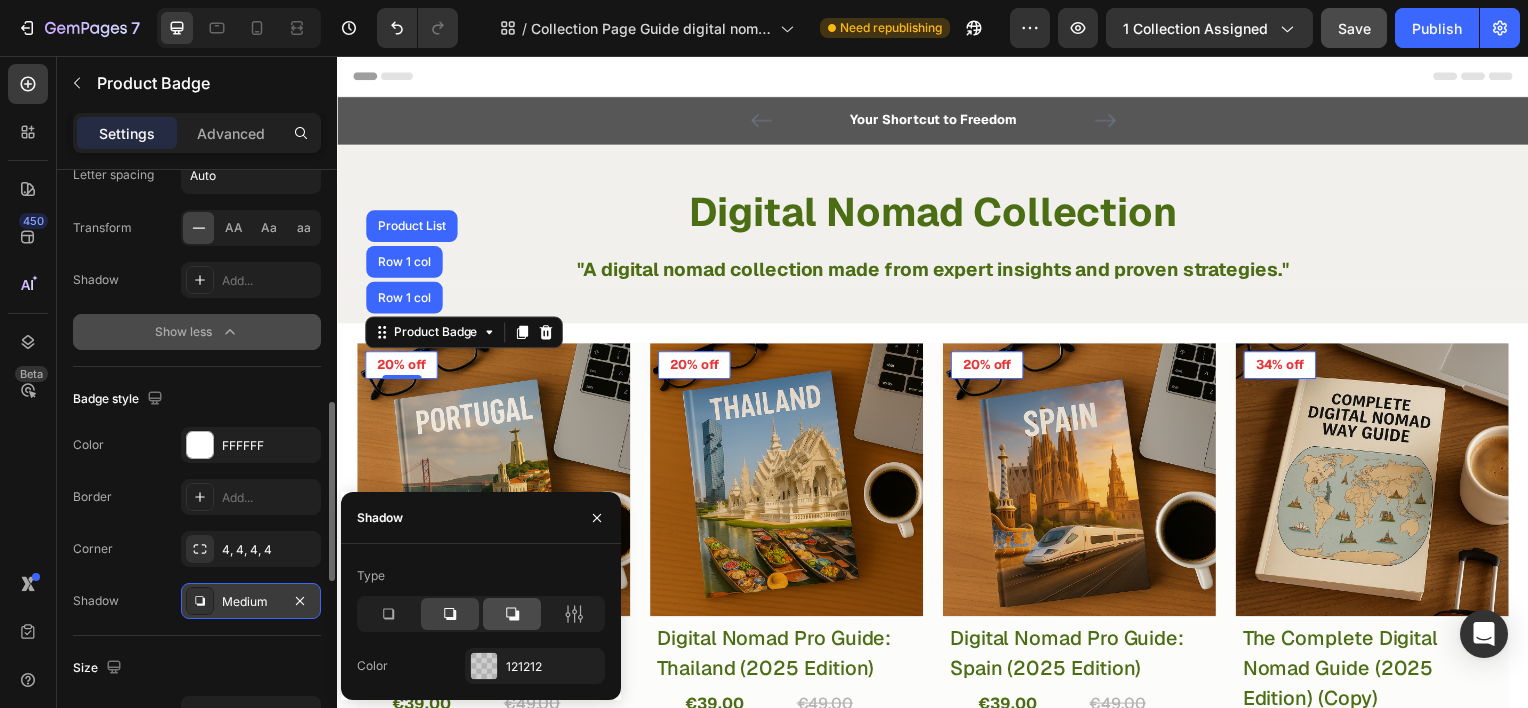 click 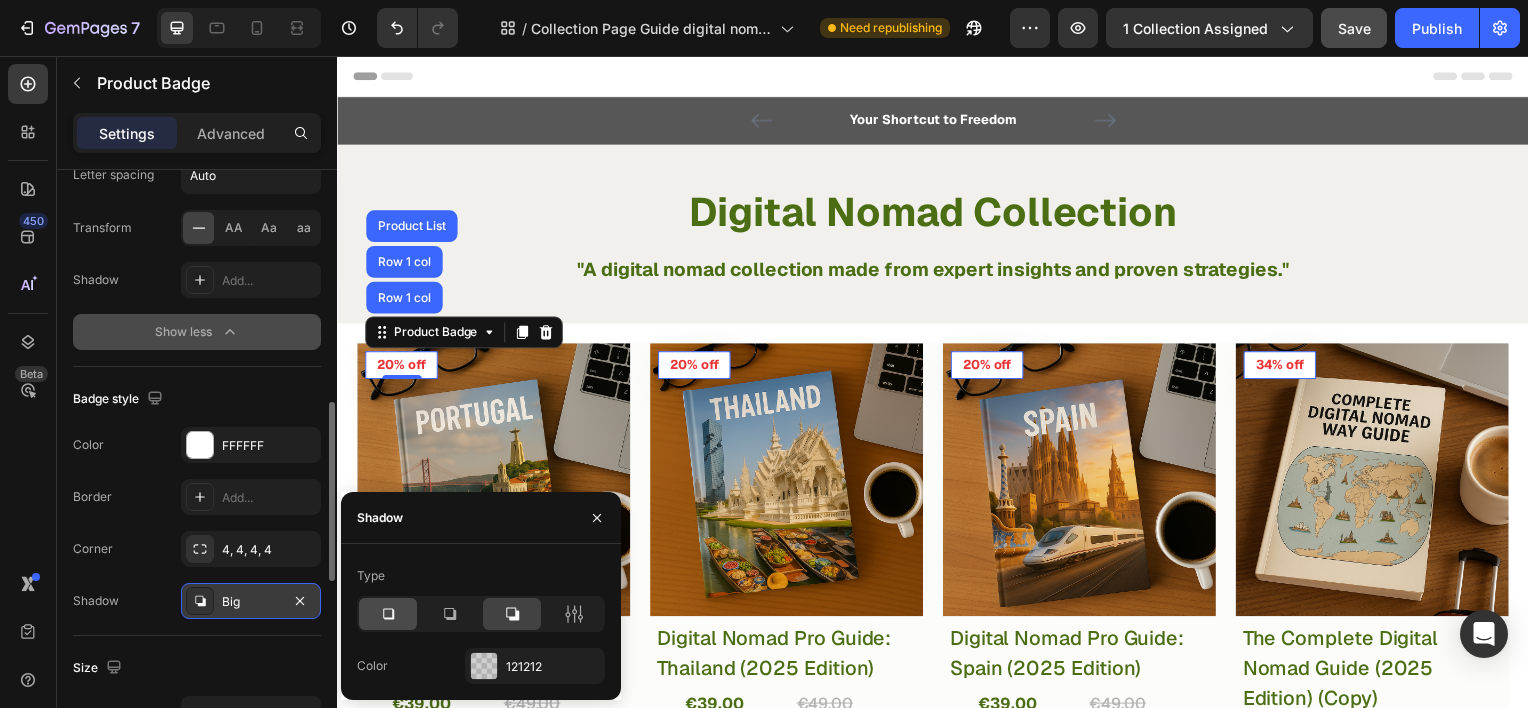 click 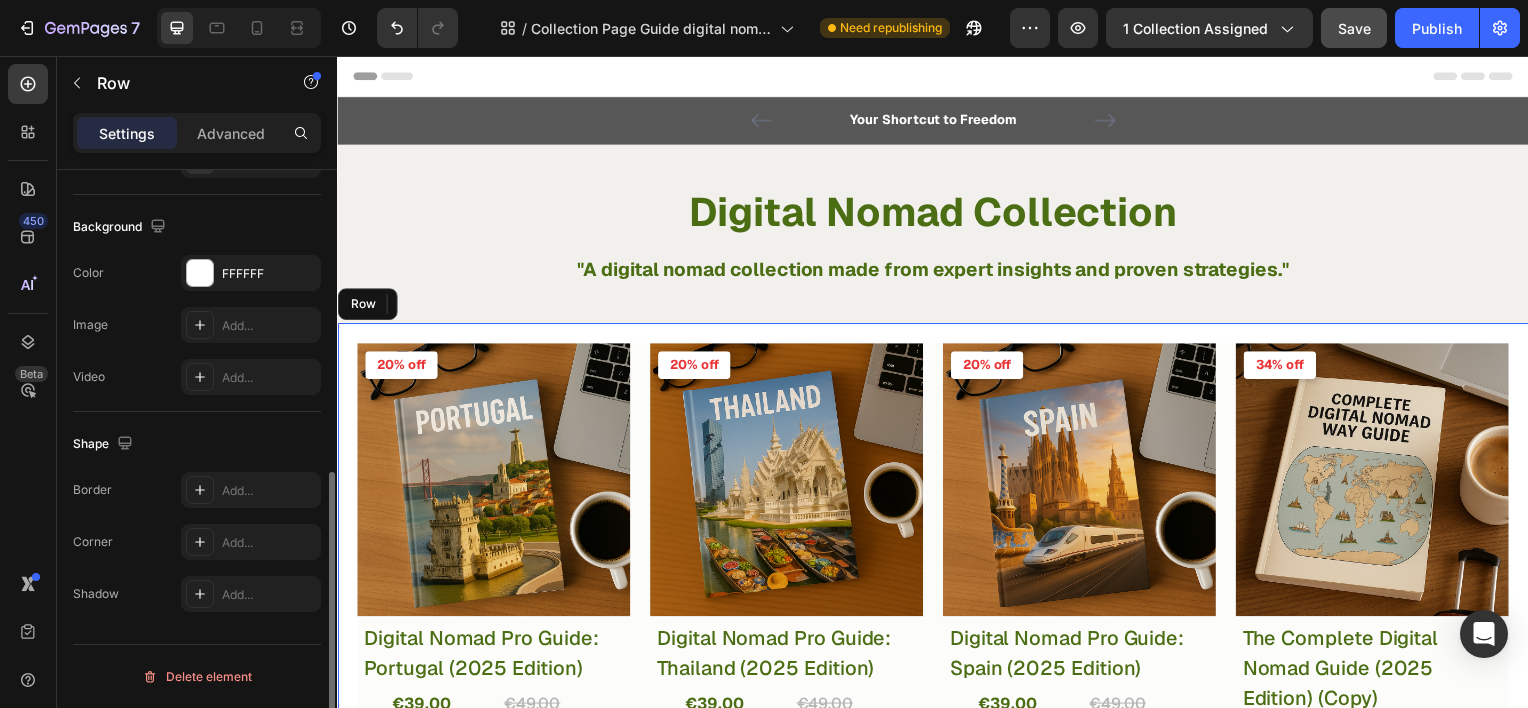 scroll, scrollTop: 0, scrollLeft: 0, axis: both 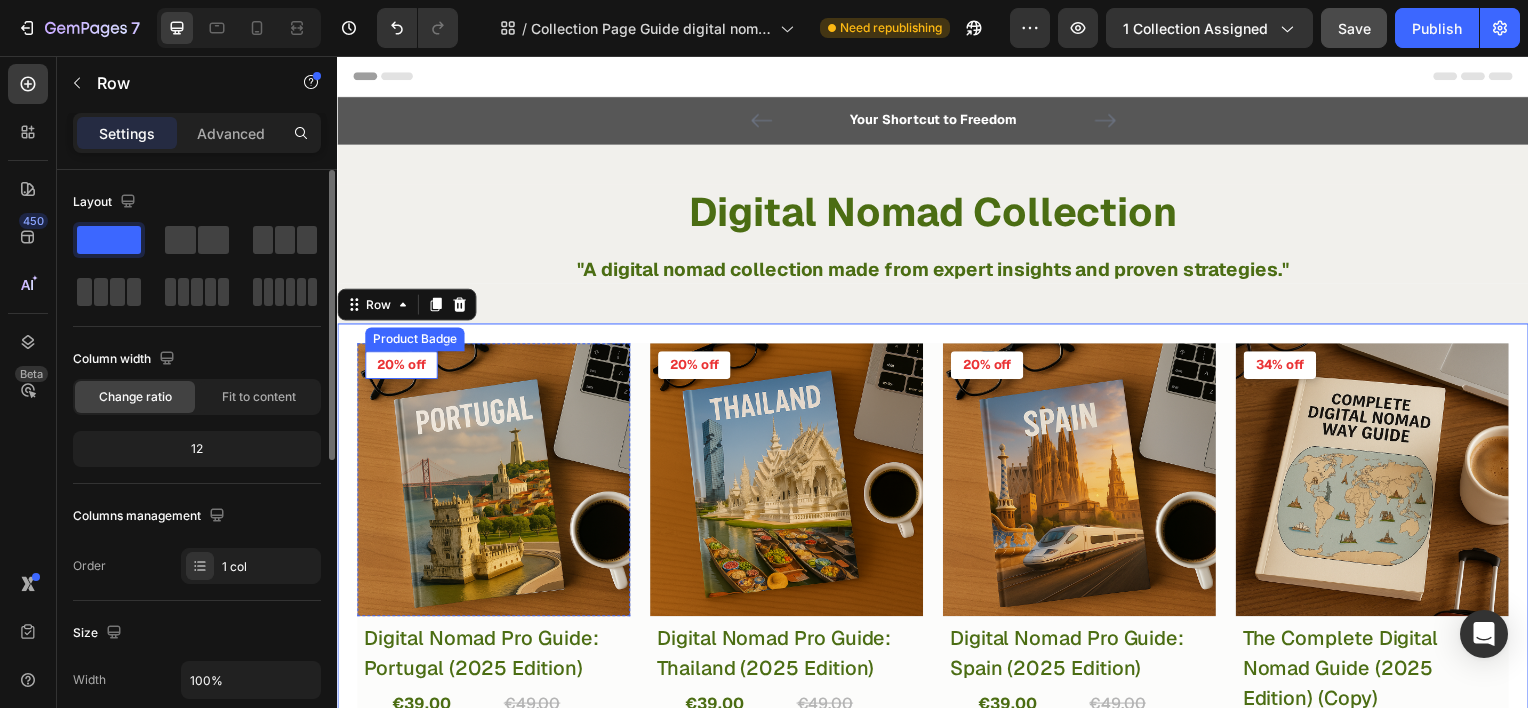 click on "20% off" at bounding box center [401, 367] 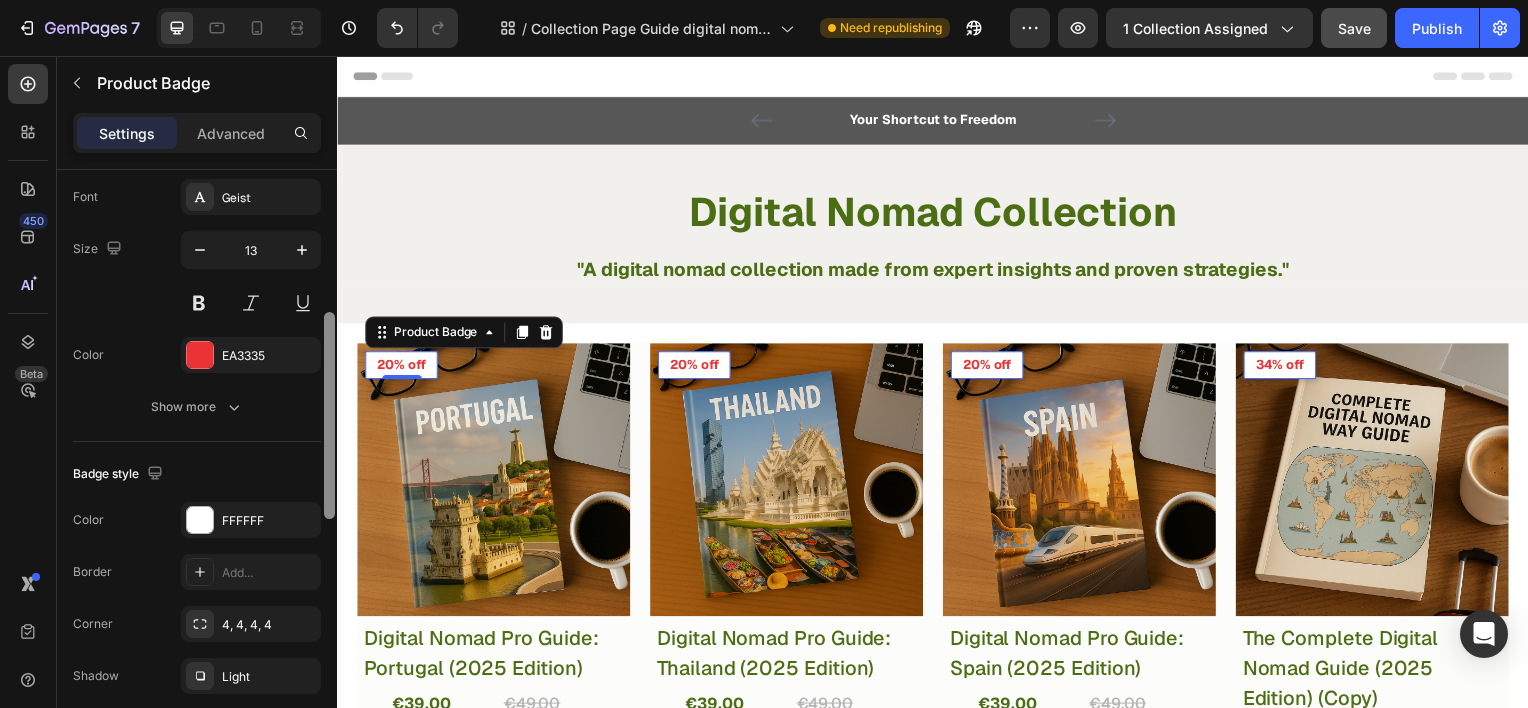 drag, startPoint x: 324, startPoint y: 352, endPoint x: 336, endPoint y: 503, distance: 151.47607 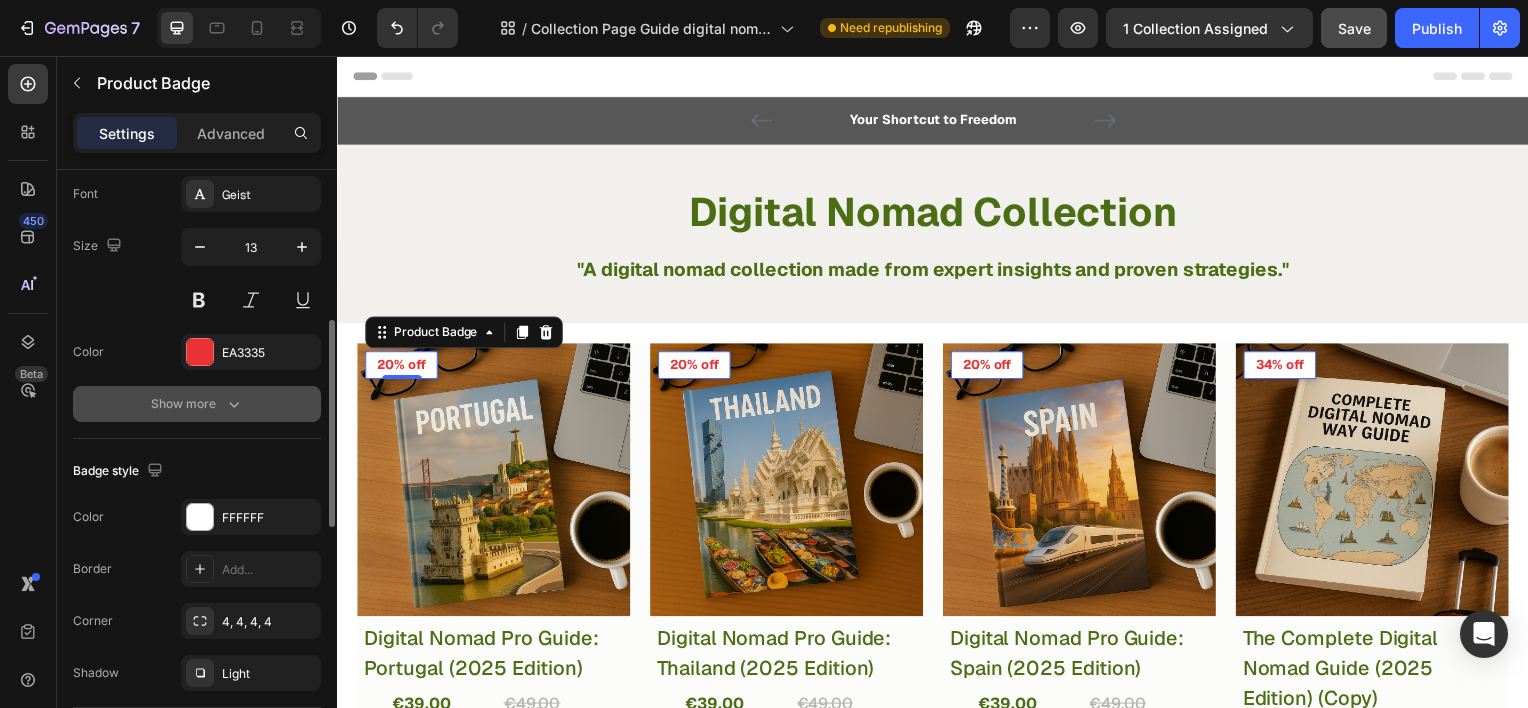 click on "Show more" at bounding box center [197, 404] 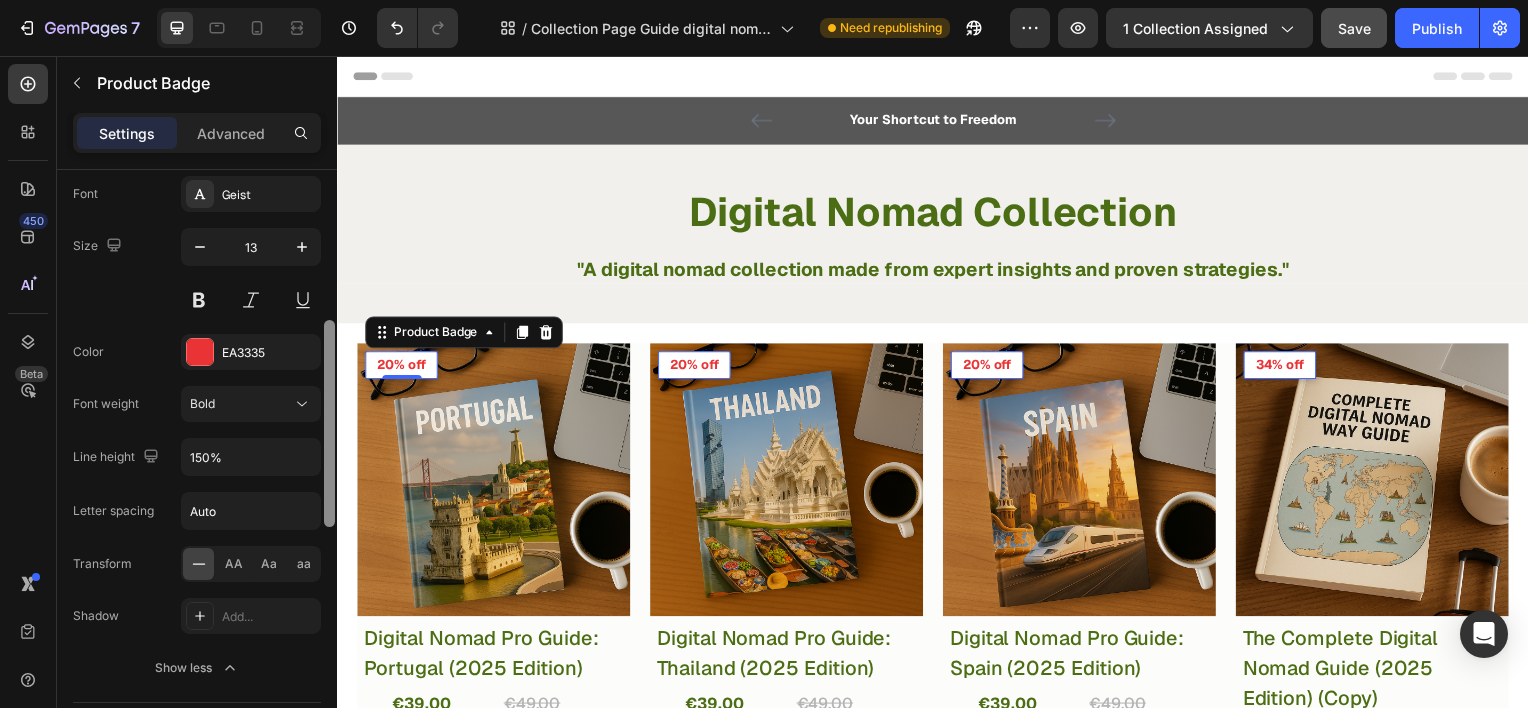 click at bounding box center (329, 467) 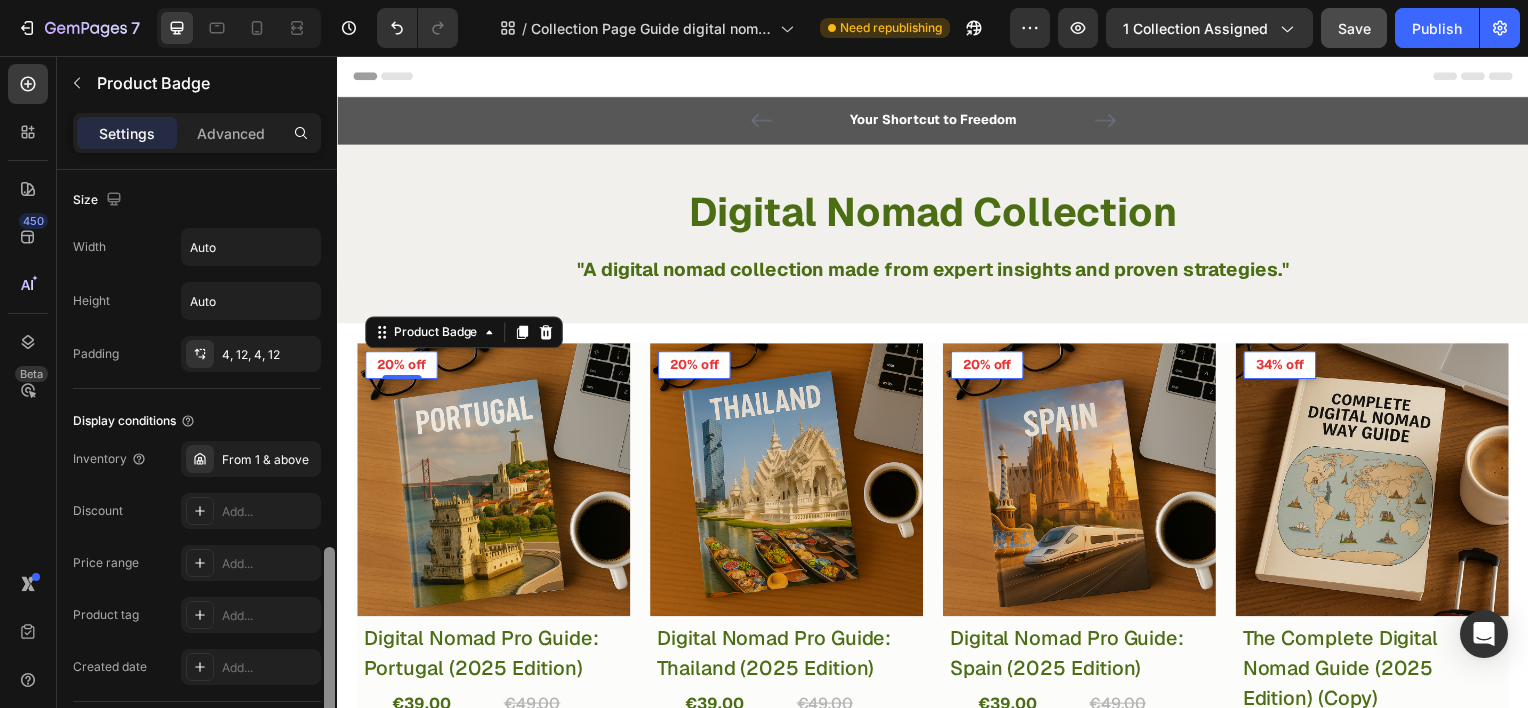 scroll, scrollTop: 1246, scrollLeft: 0, axis: vertical 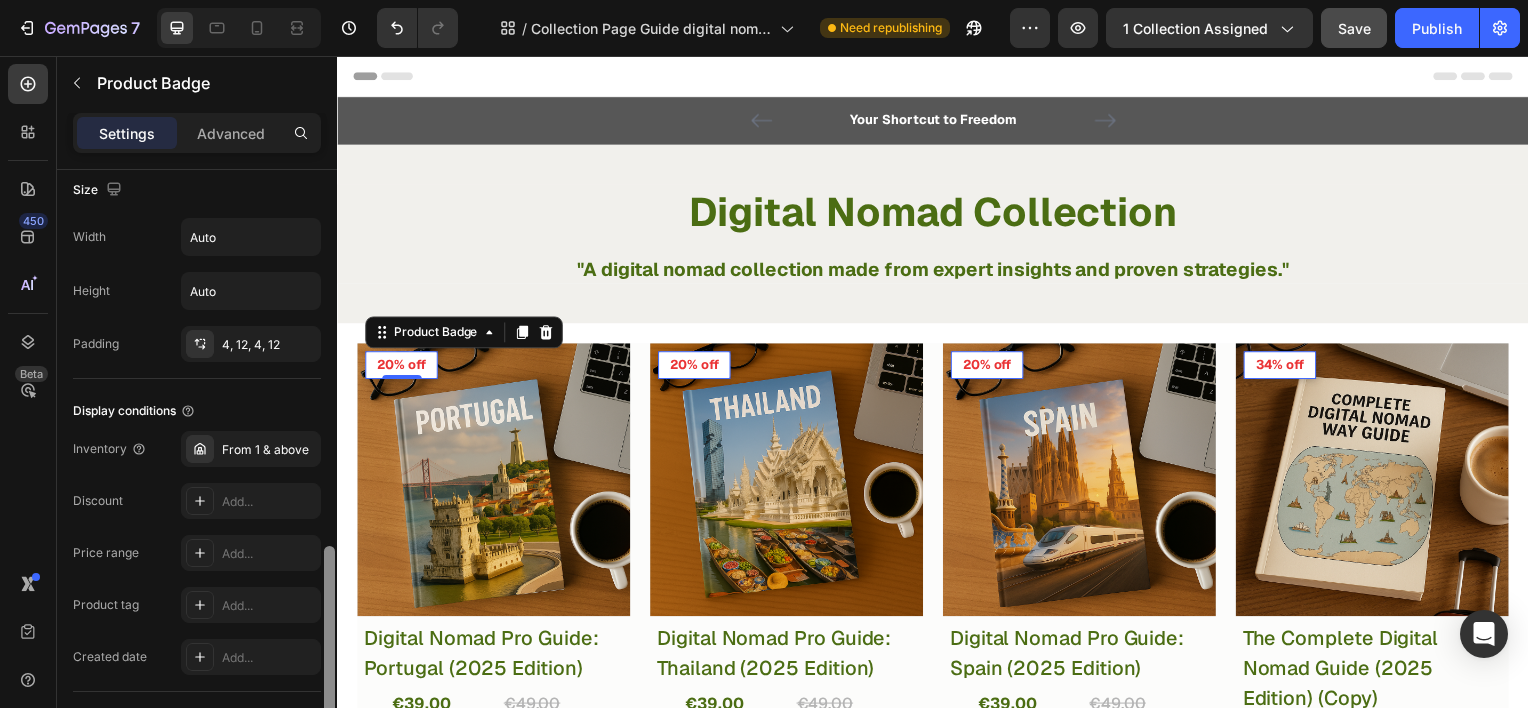 drag, startPoint x: 328, startPoint y: 538, endPoint x: 332, endPoint y: 604, distance: 66.1211 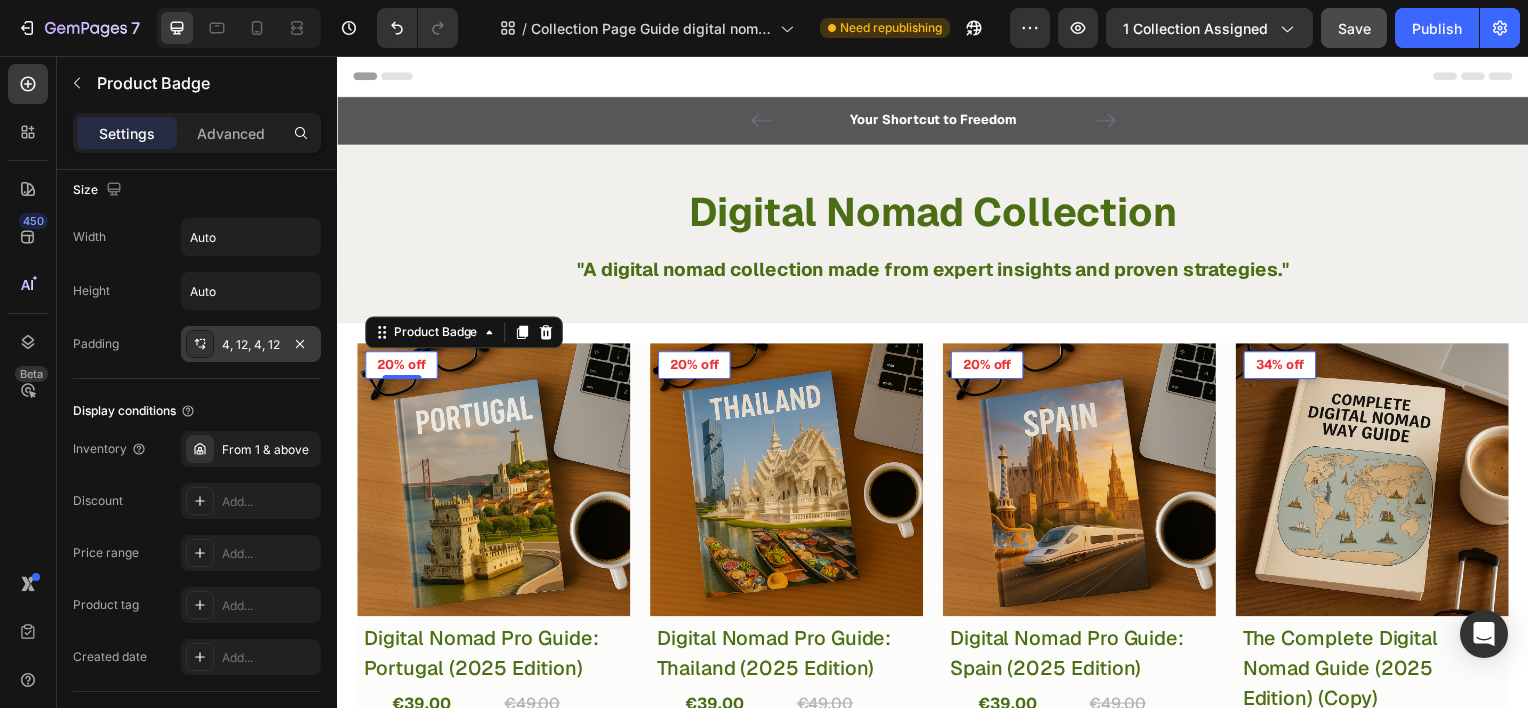 click on "4, 12, 4, 12" at bounding box center [251, 345] 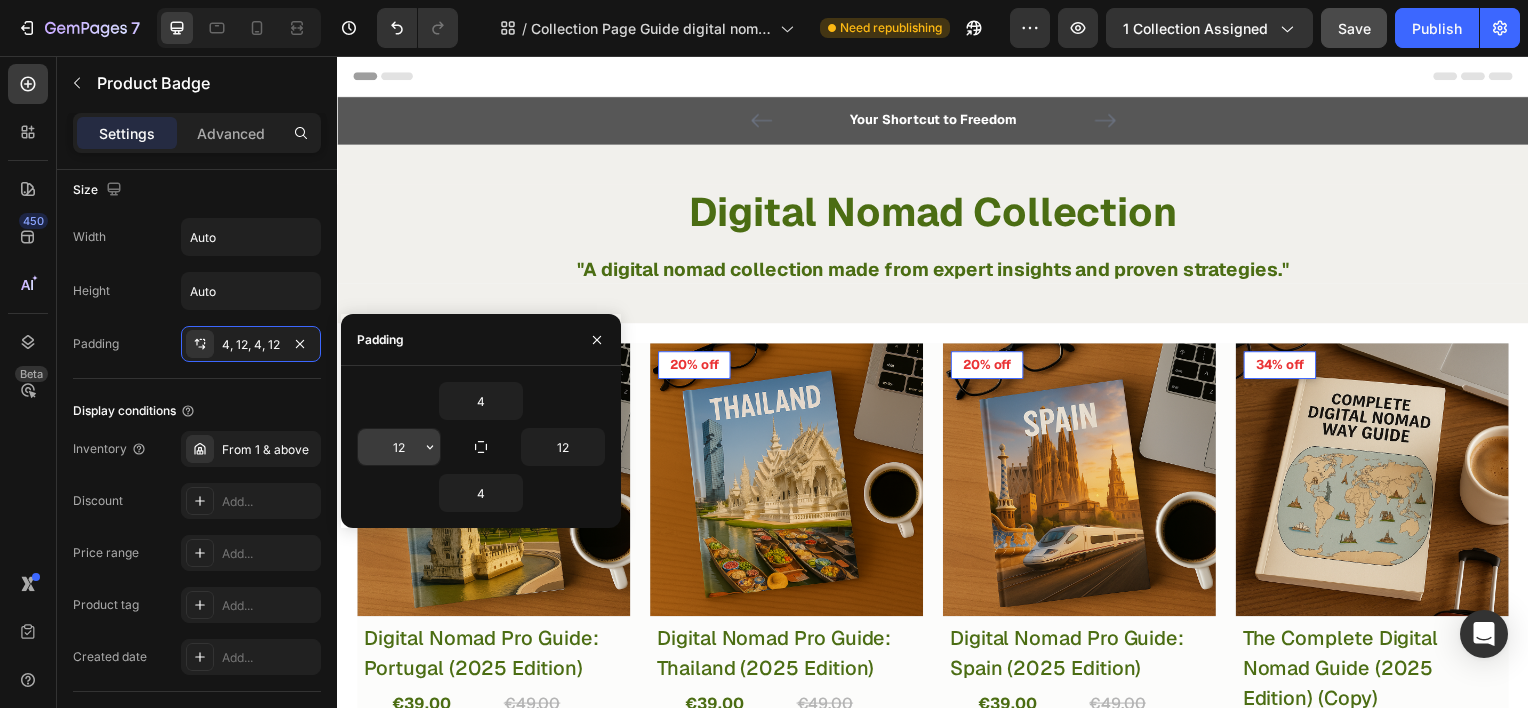 click on "12" at bounding box center (399, 447) 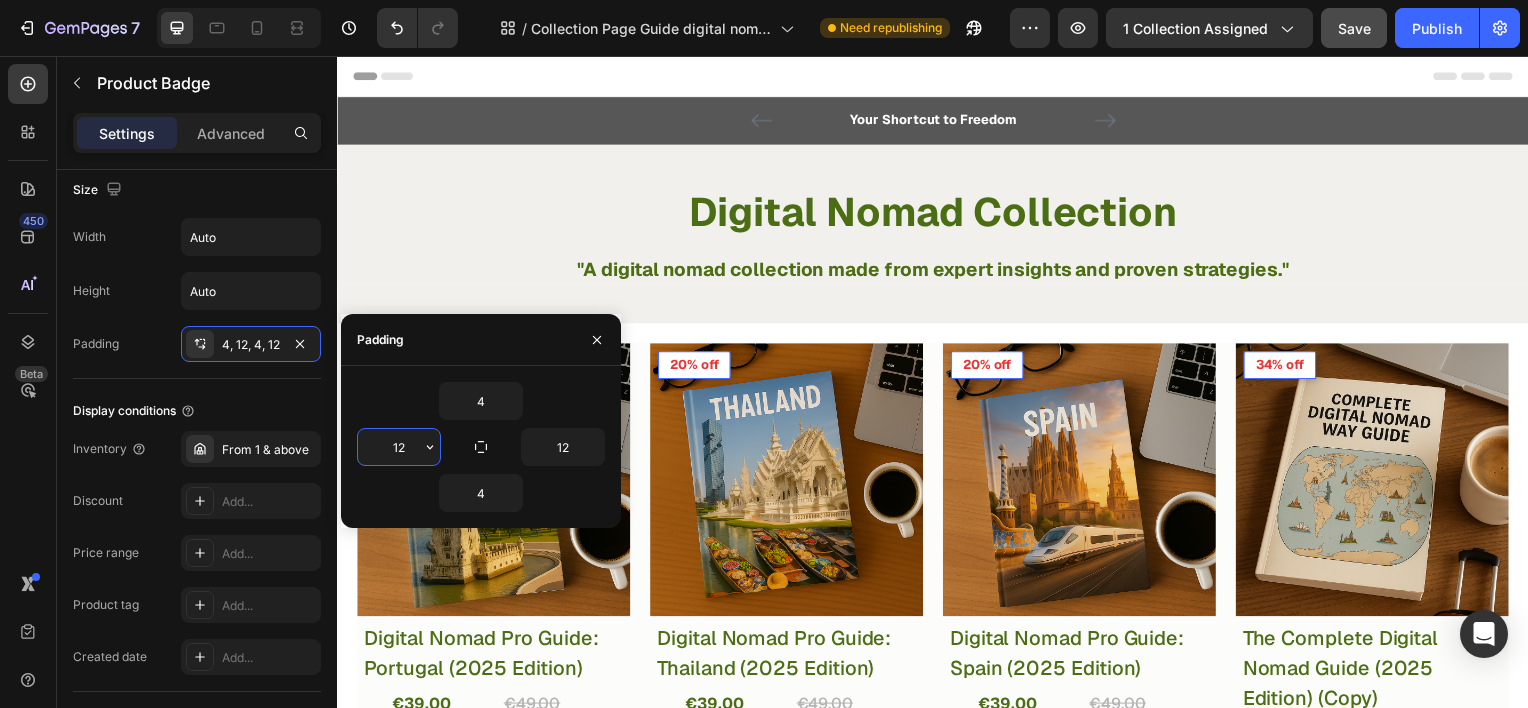 click on "12" at bounding box center [399, 447] 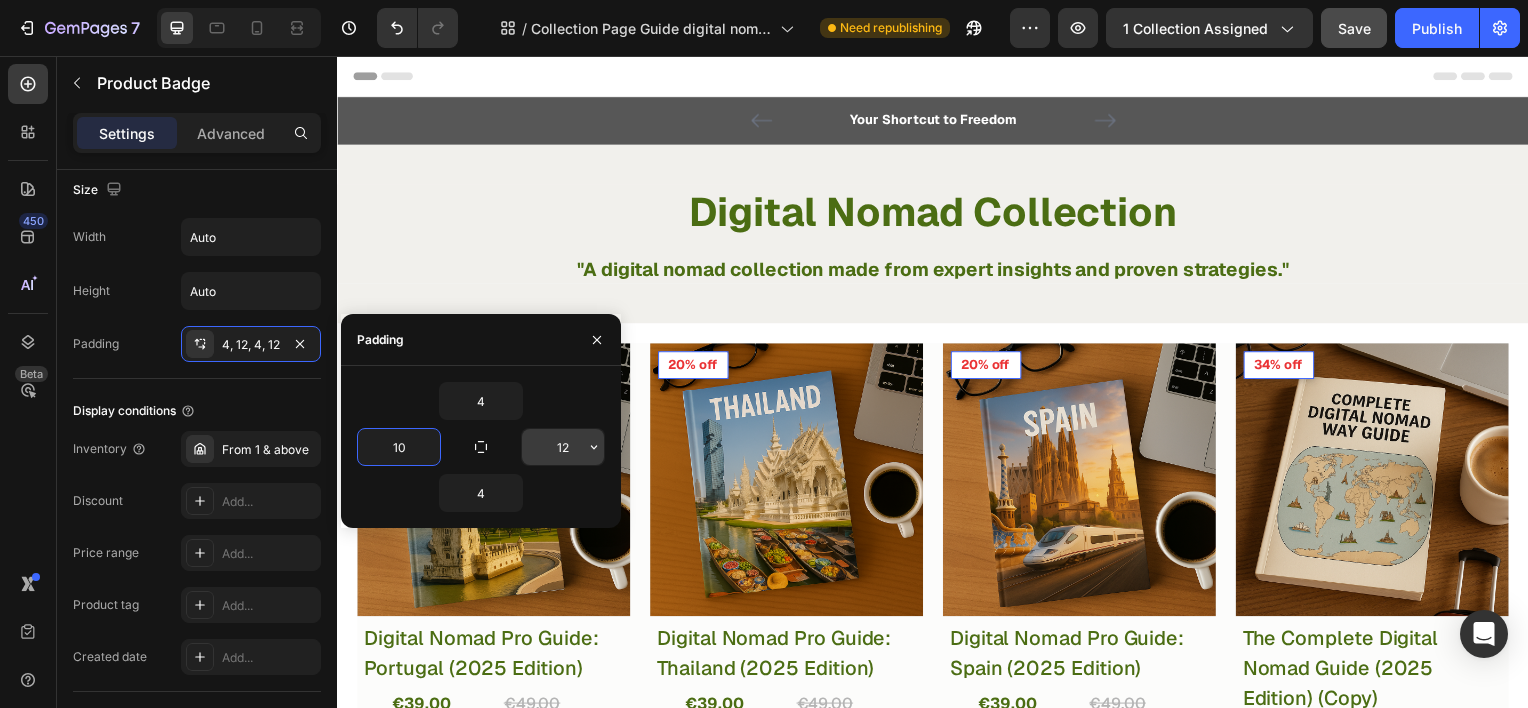 type on "10" 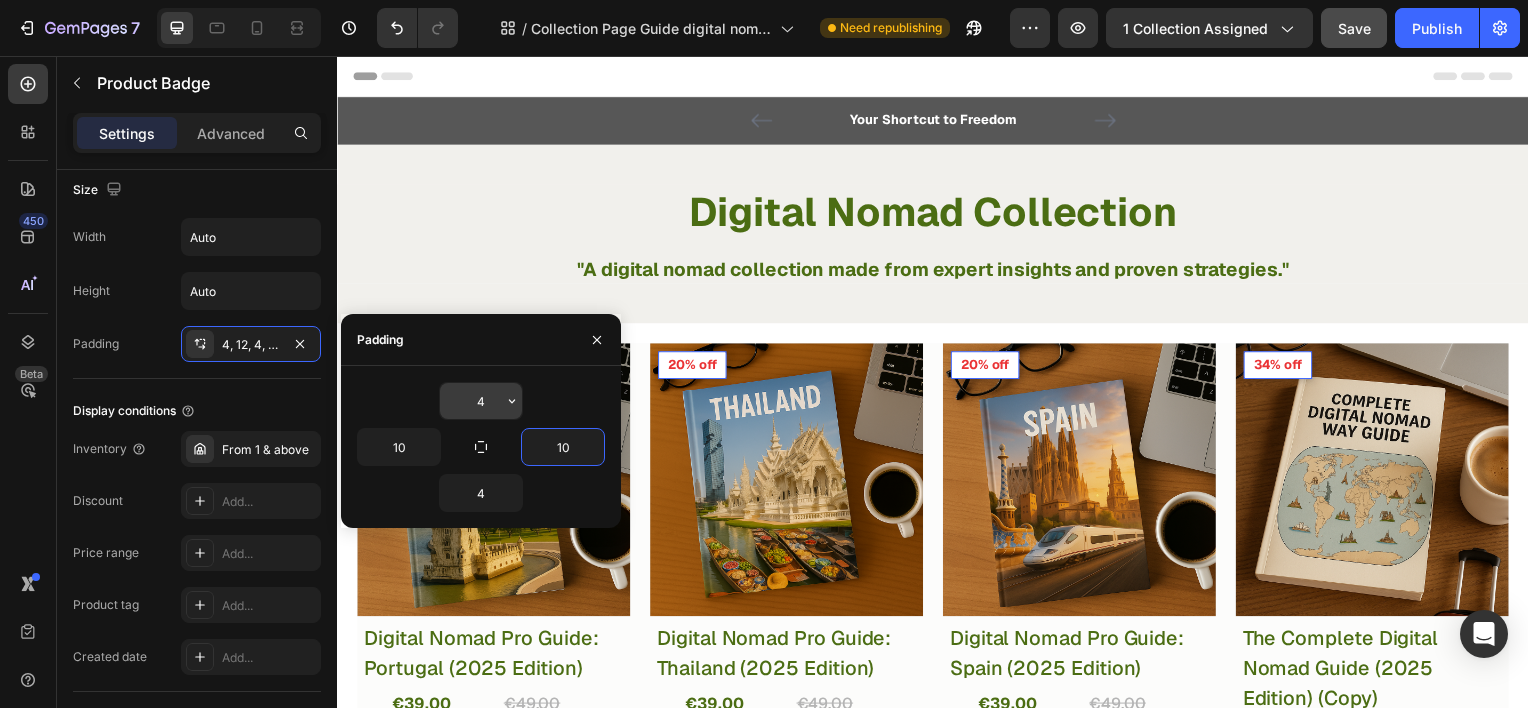 type on "10" 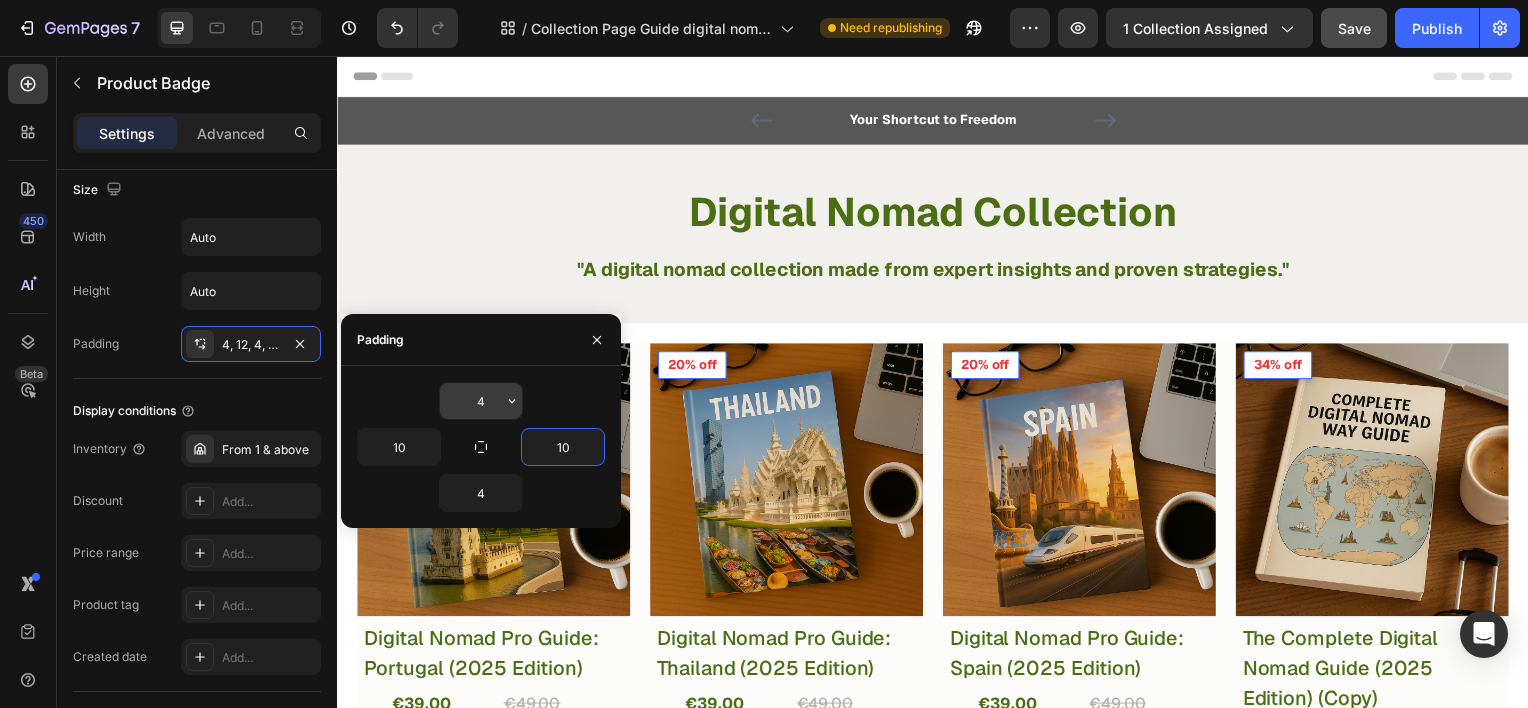 click on "4" at bounding box center [481, 401] 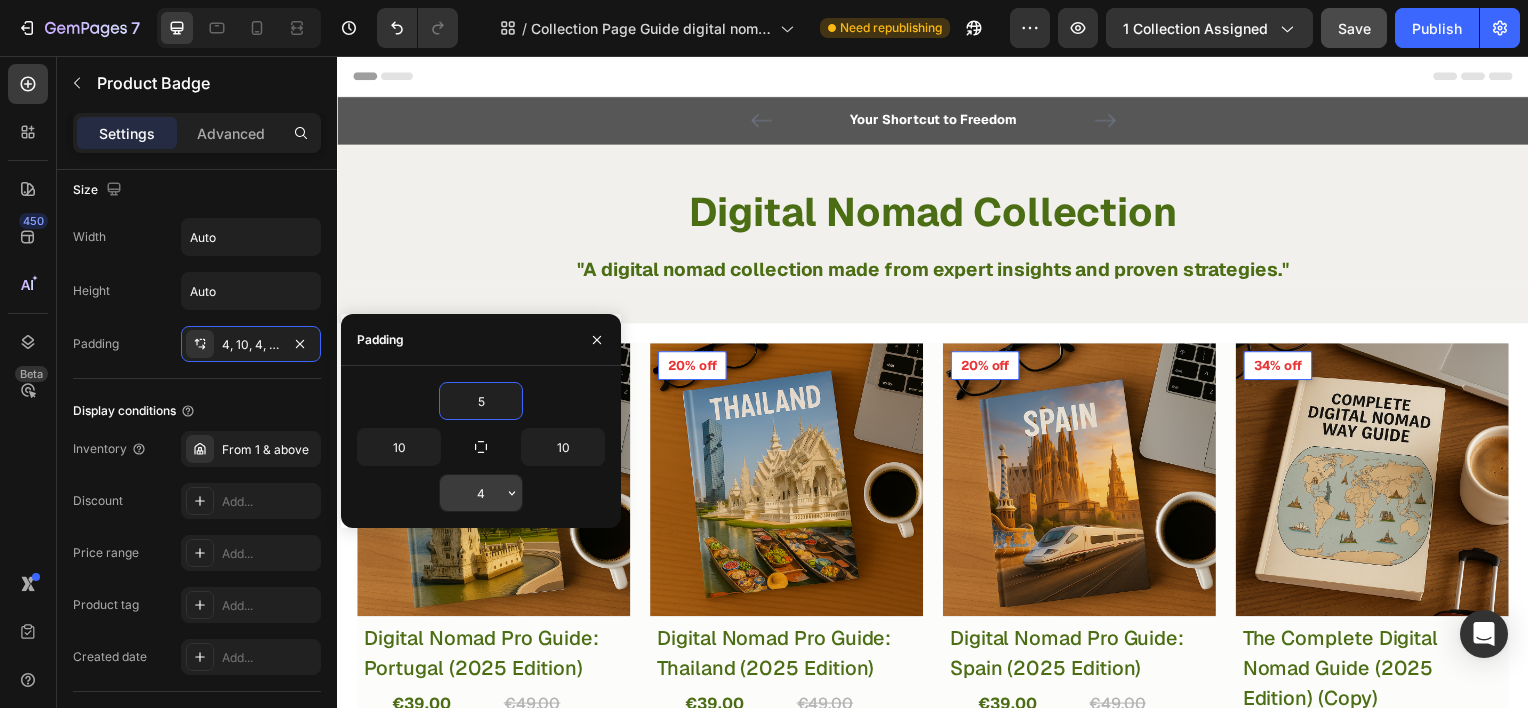 type on "5" 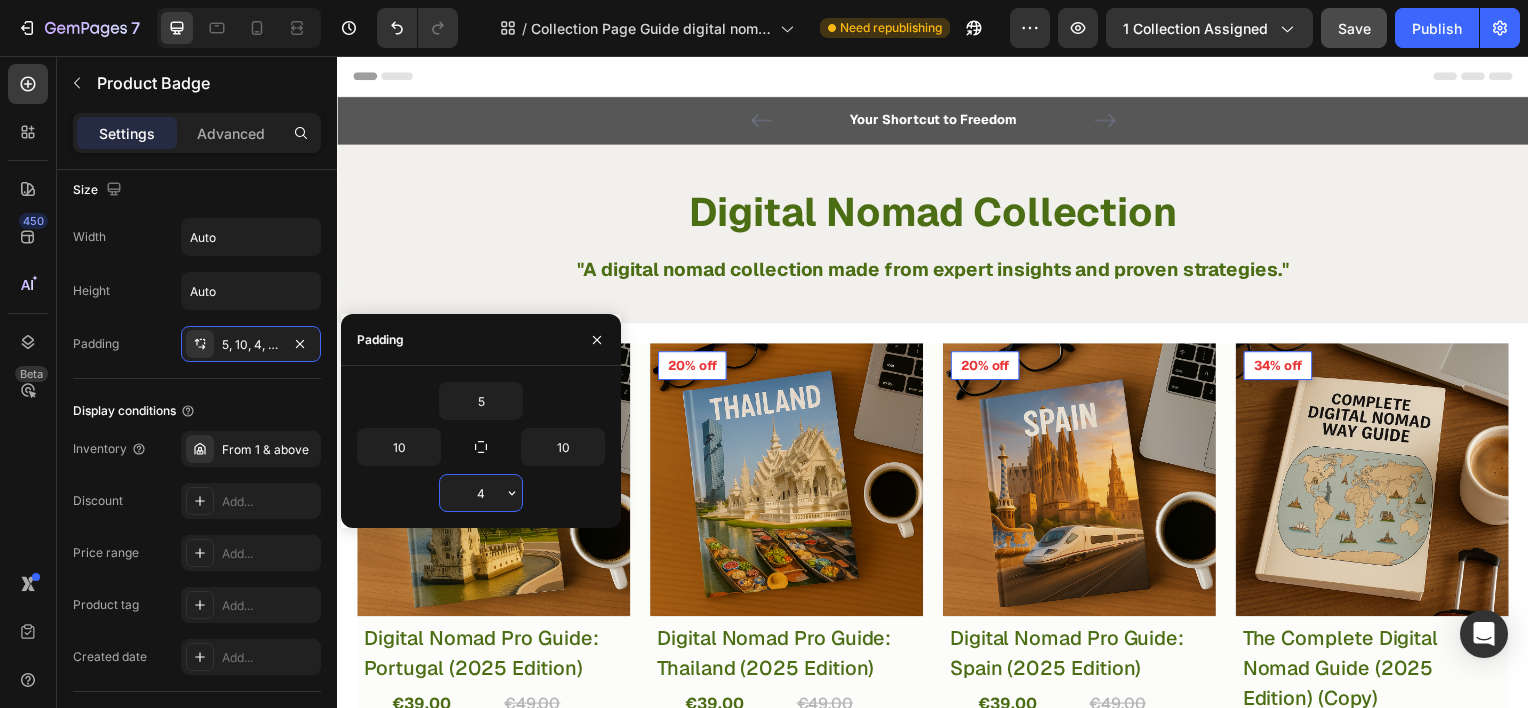 type on "5" 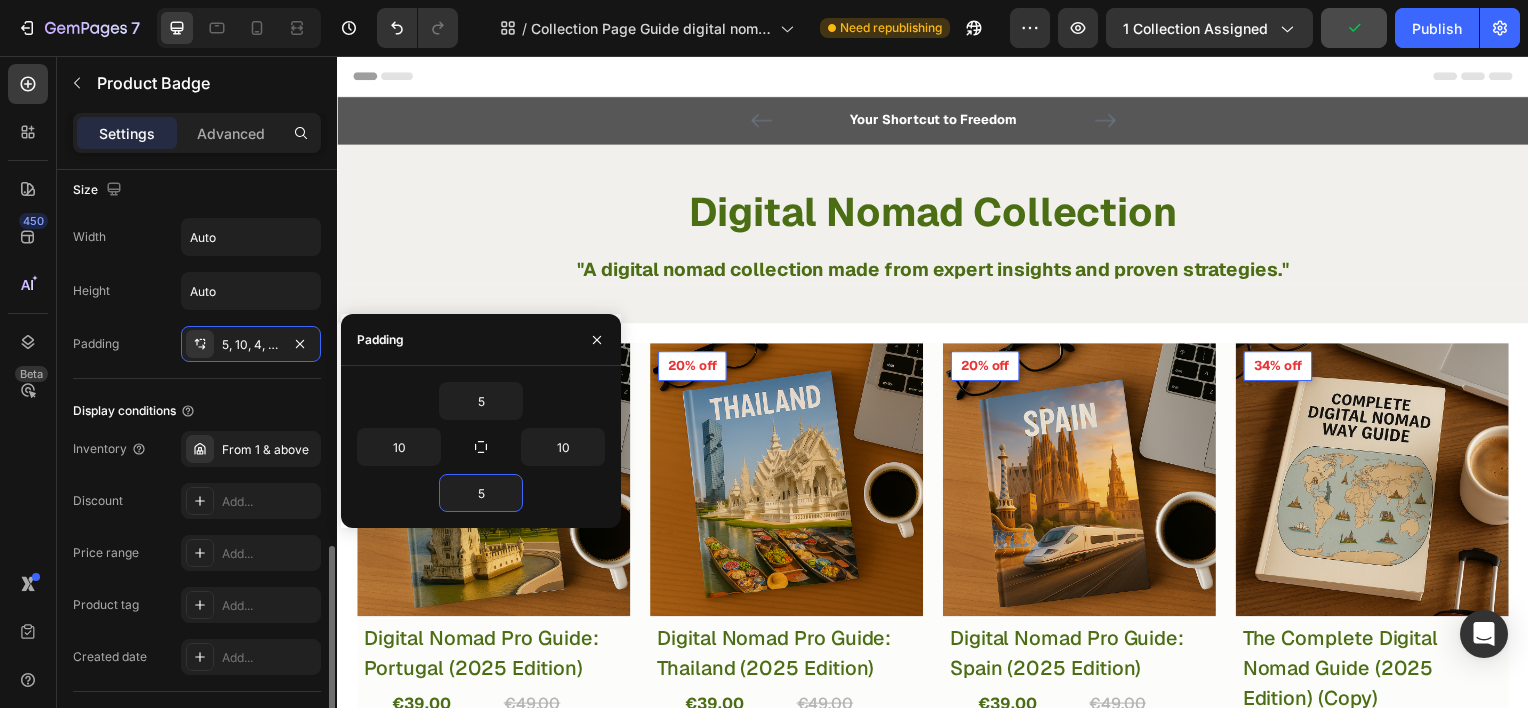 click on "Display conditions Inventory From 1 & above Discount Add... Price range Add... Product tag Add... Created date Add..." 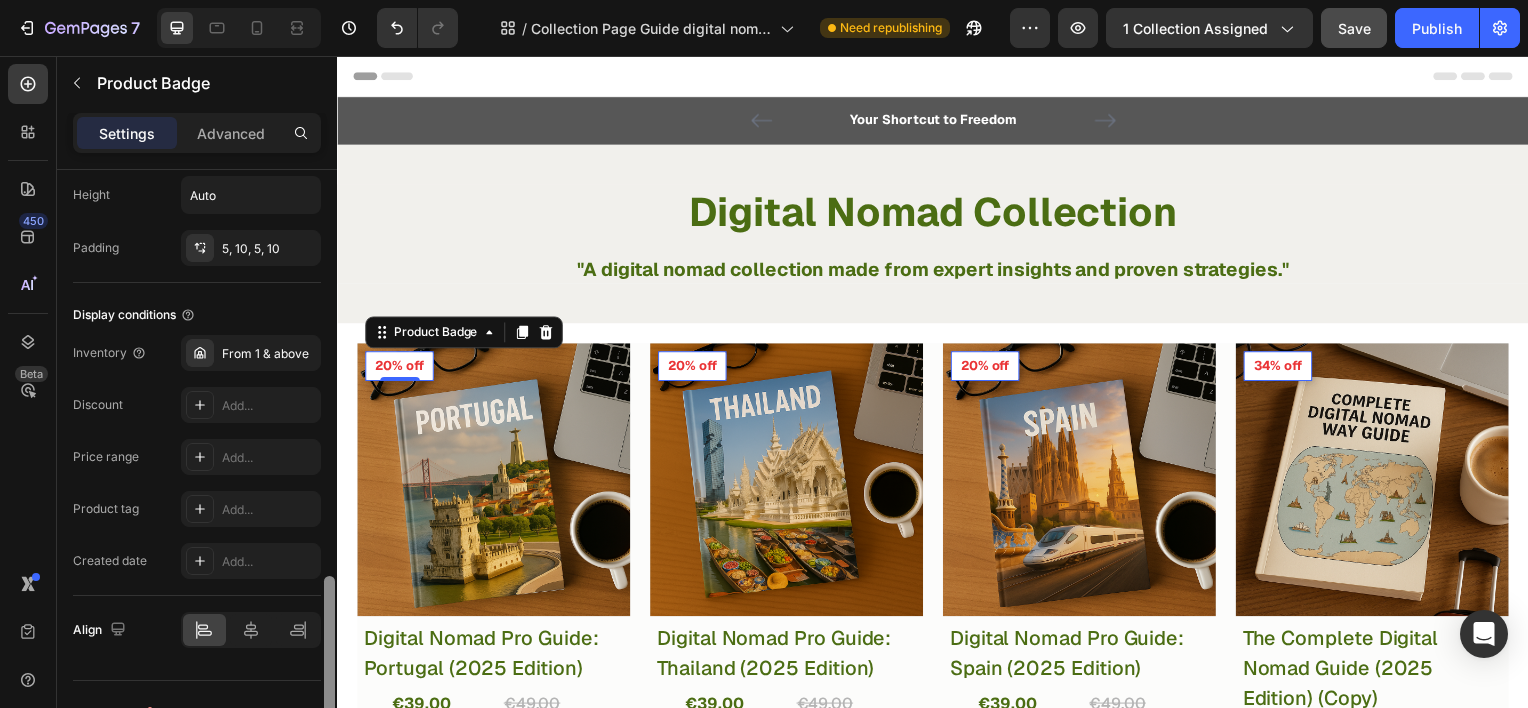 scroll, scrollTop: 1374, scrollLeft: 0, axis: vertical 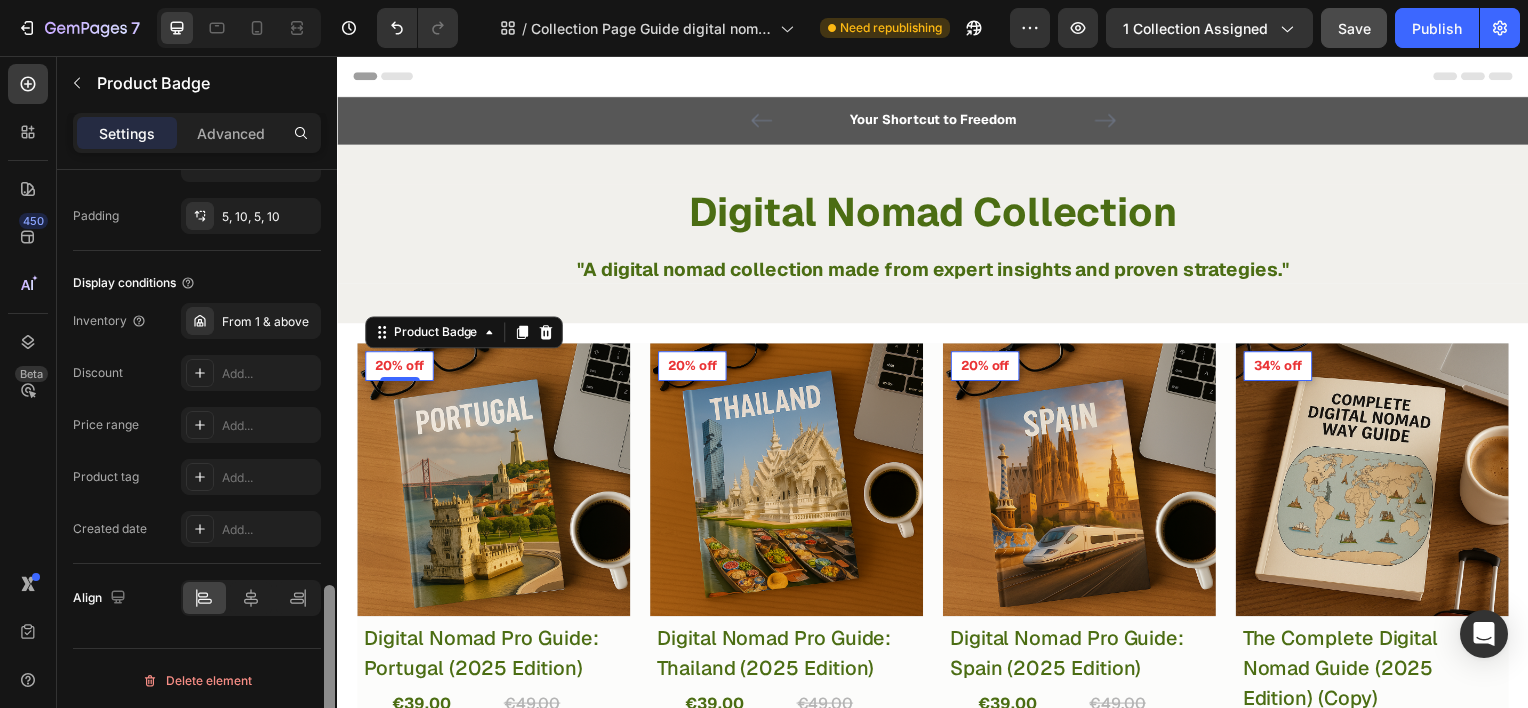 drag, startPoint x: 331, startPoint y: 564, endPoint x: 320, endPoint y: 639, distance: 75.802376 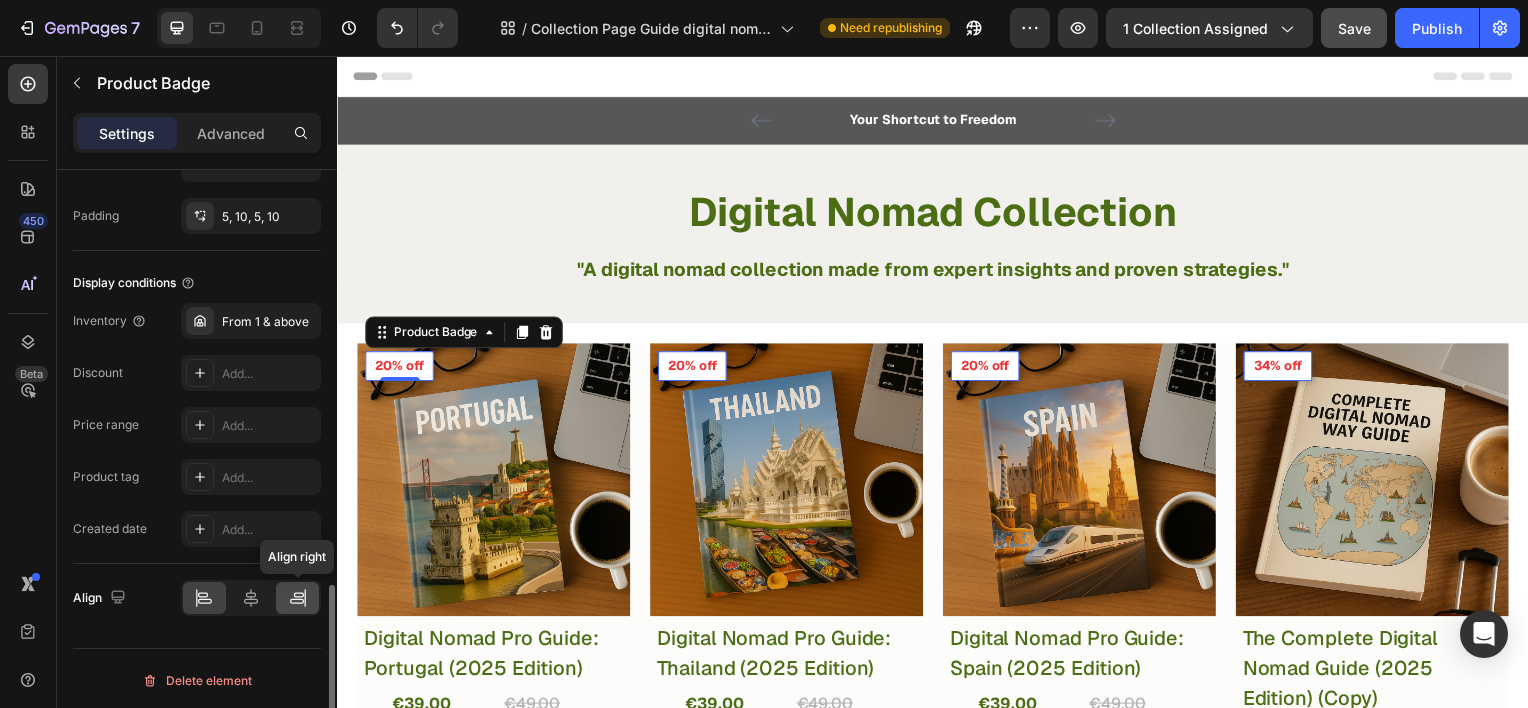 click 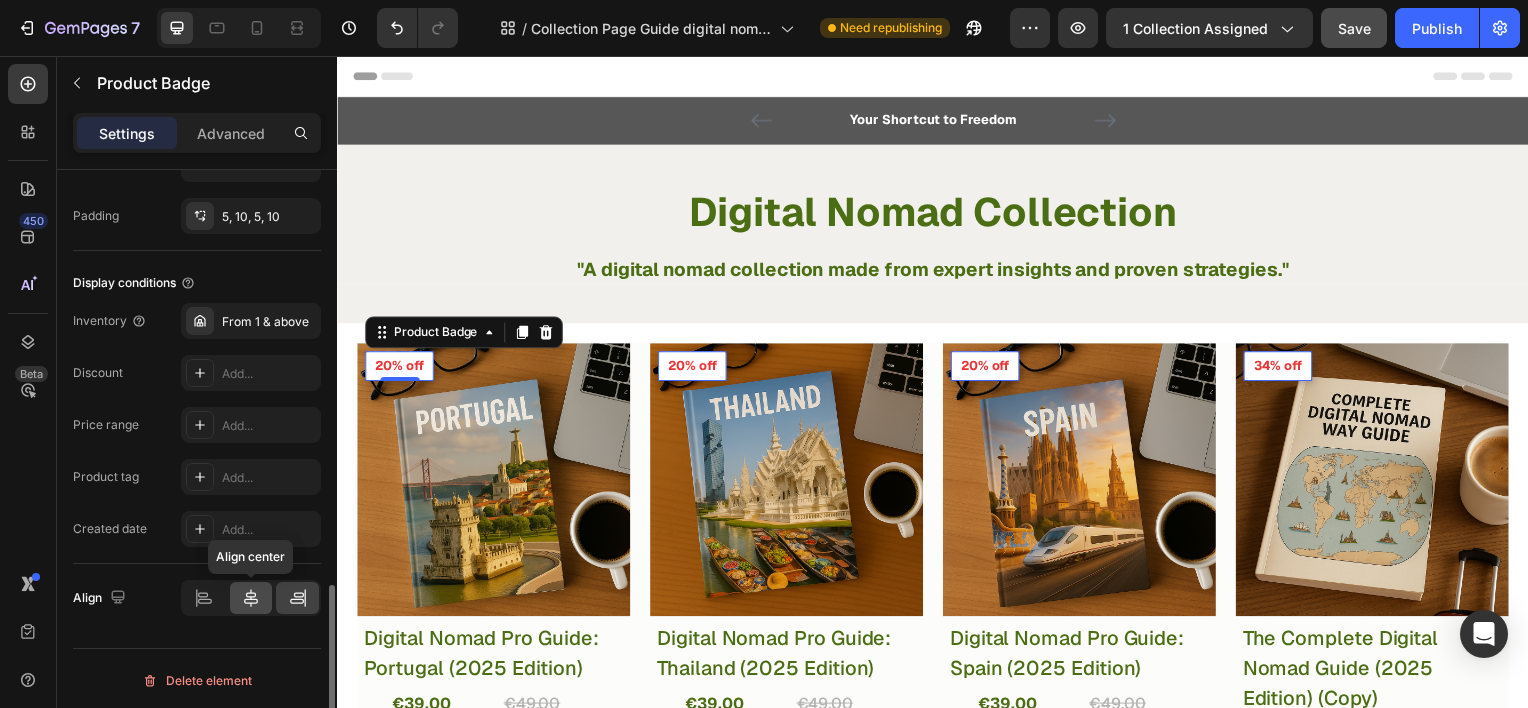 click 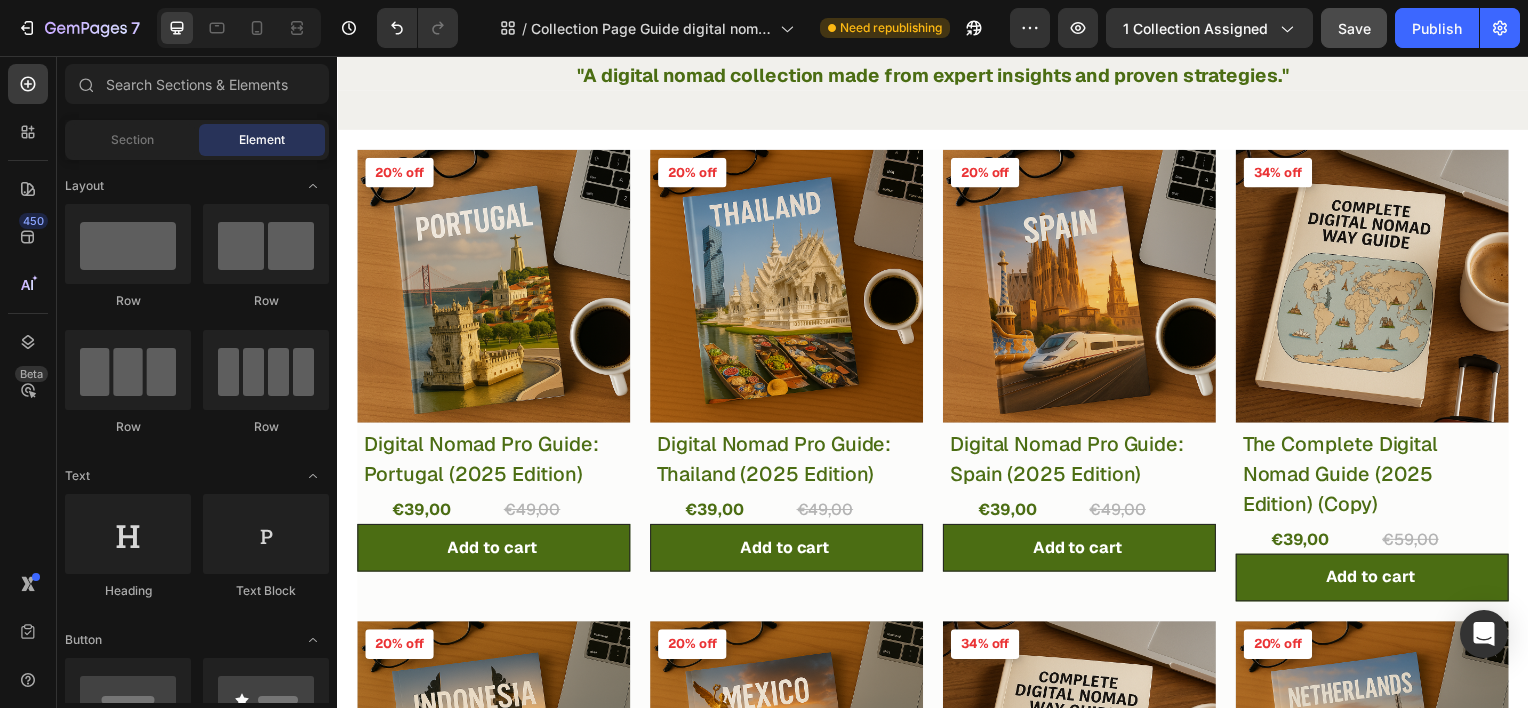 scroll, scrollTop: 199, scrollLeft: 0, axis: vertical 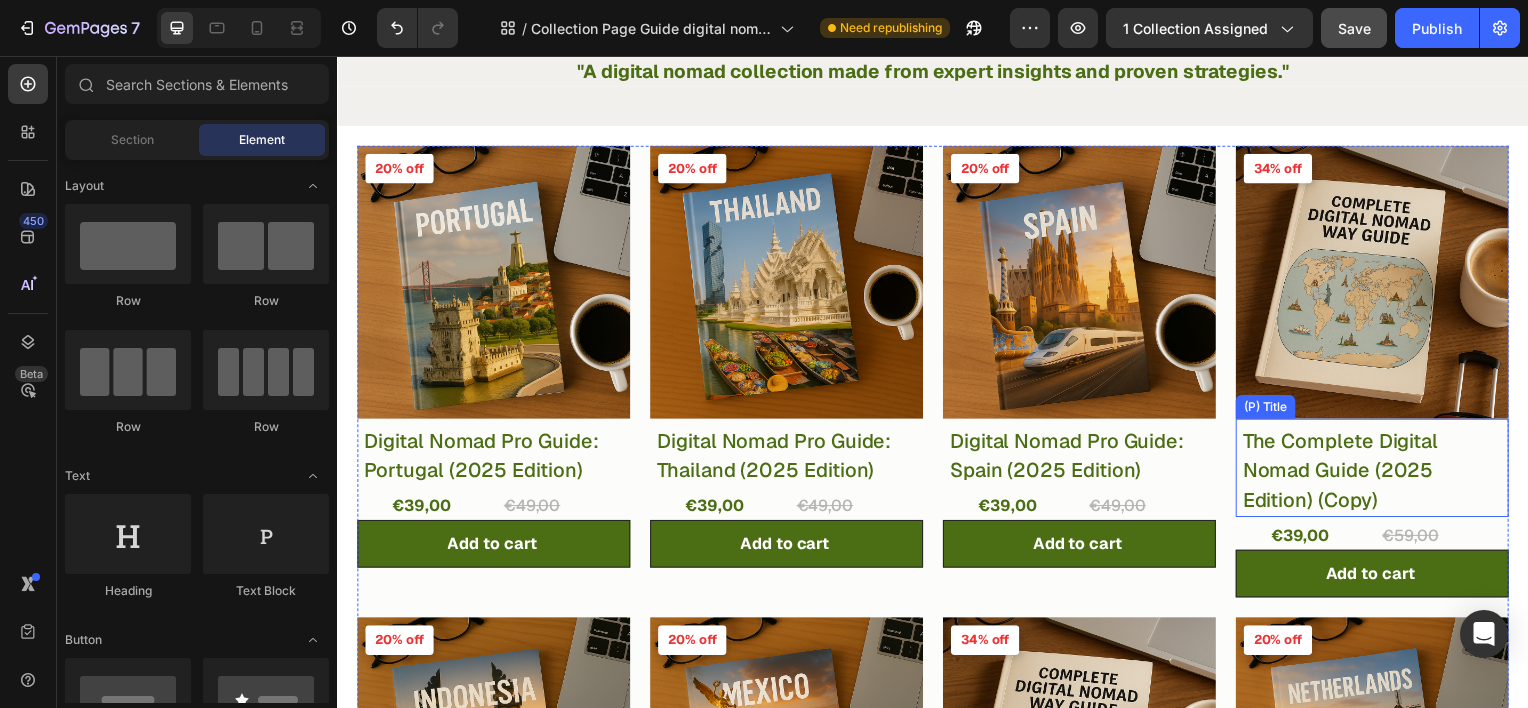click on "The Complete Digital Nomad Guide ([YEAR] Edition) (Copy) (P) Title" at bounding box center (1379, 470) 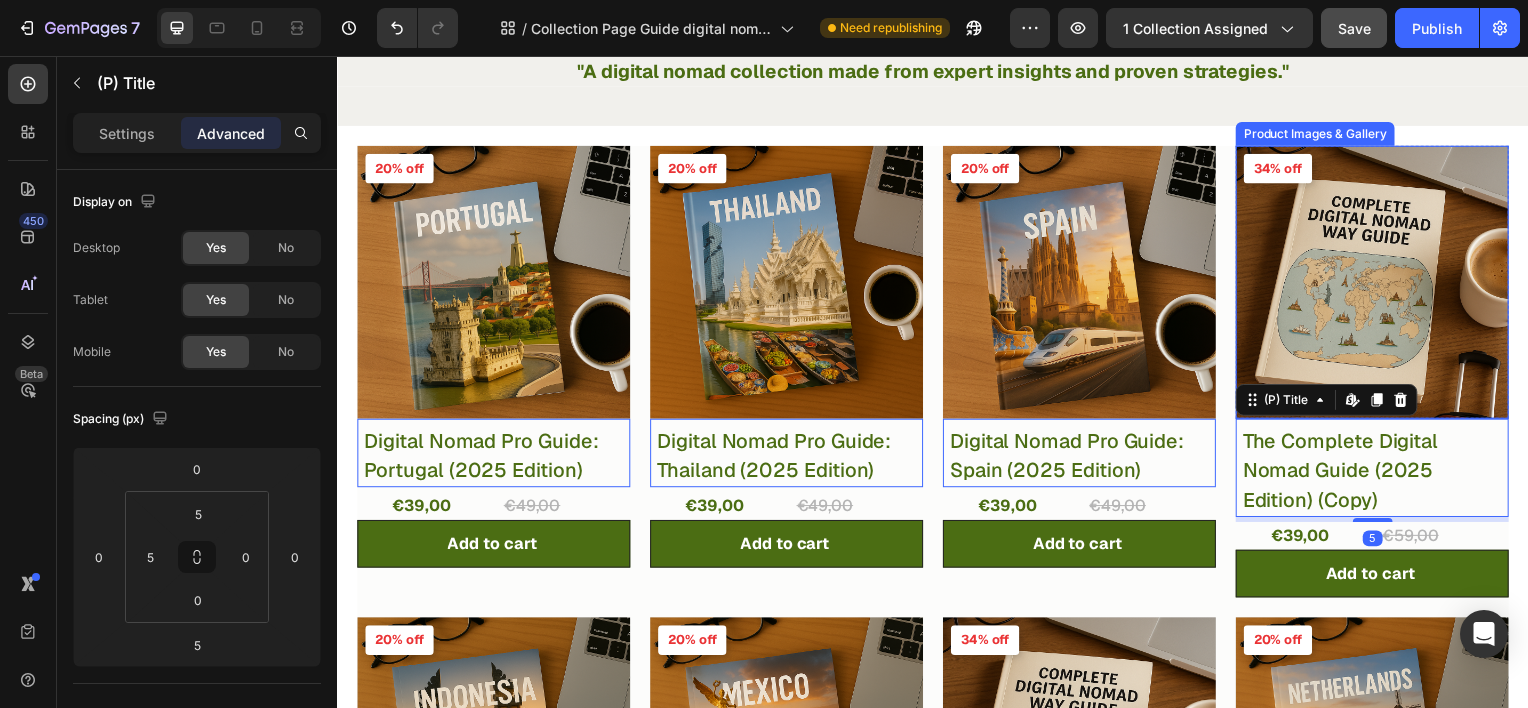 click on "Product Images & Gallery" at bounding box center (438, 134) 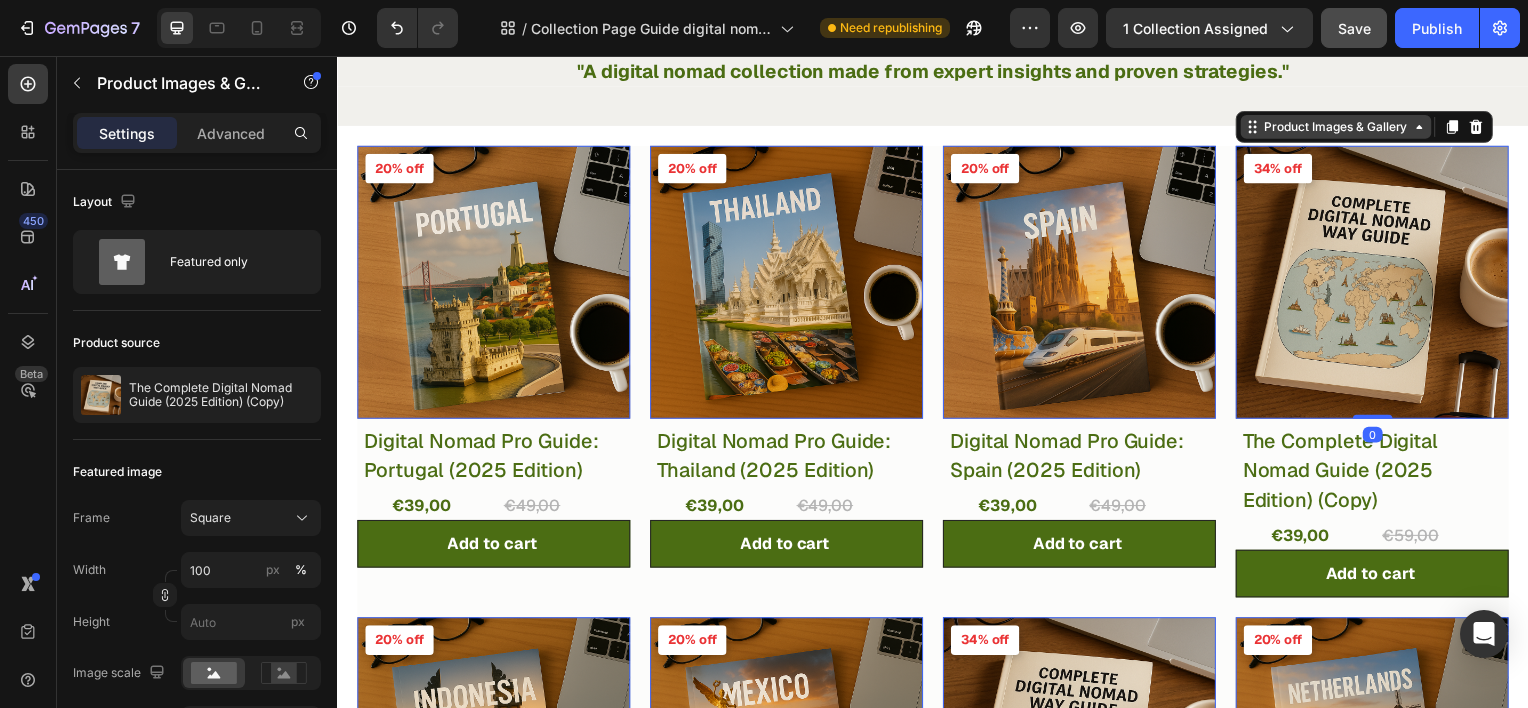 click on "Product Images & Gallery" at bounding box center (438, 134) 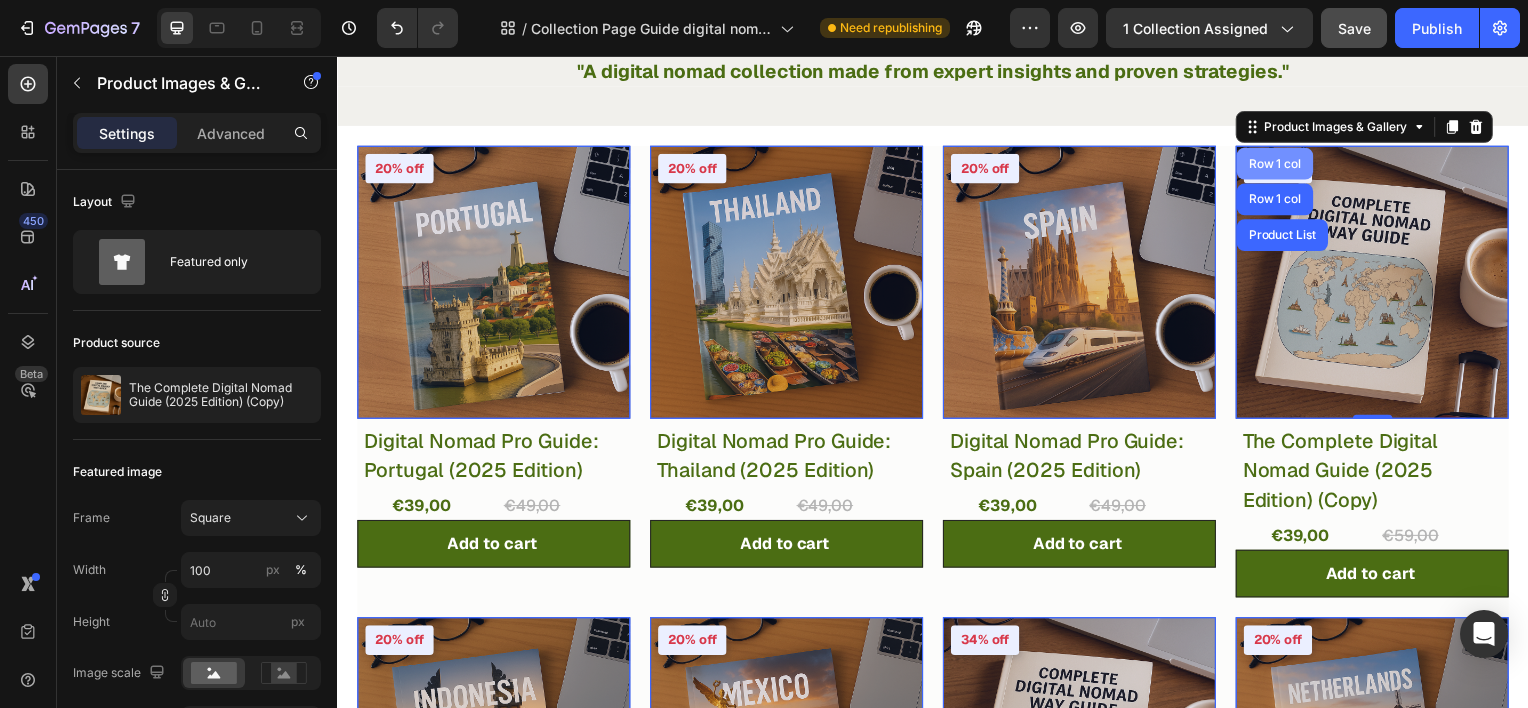 click on "Row 1 col" at bounding box center (1281, 164) 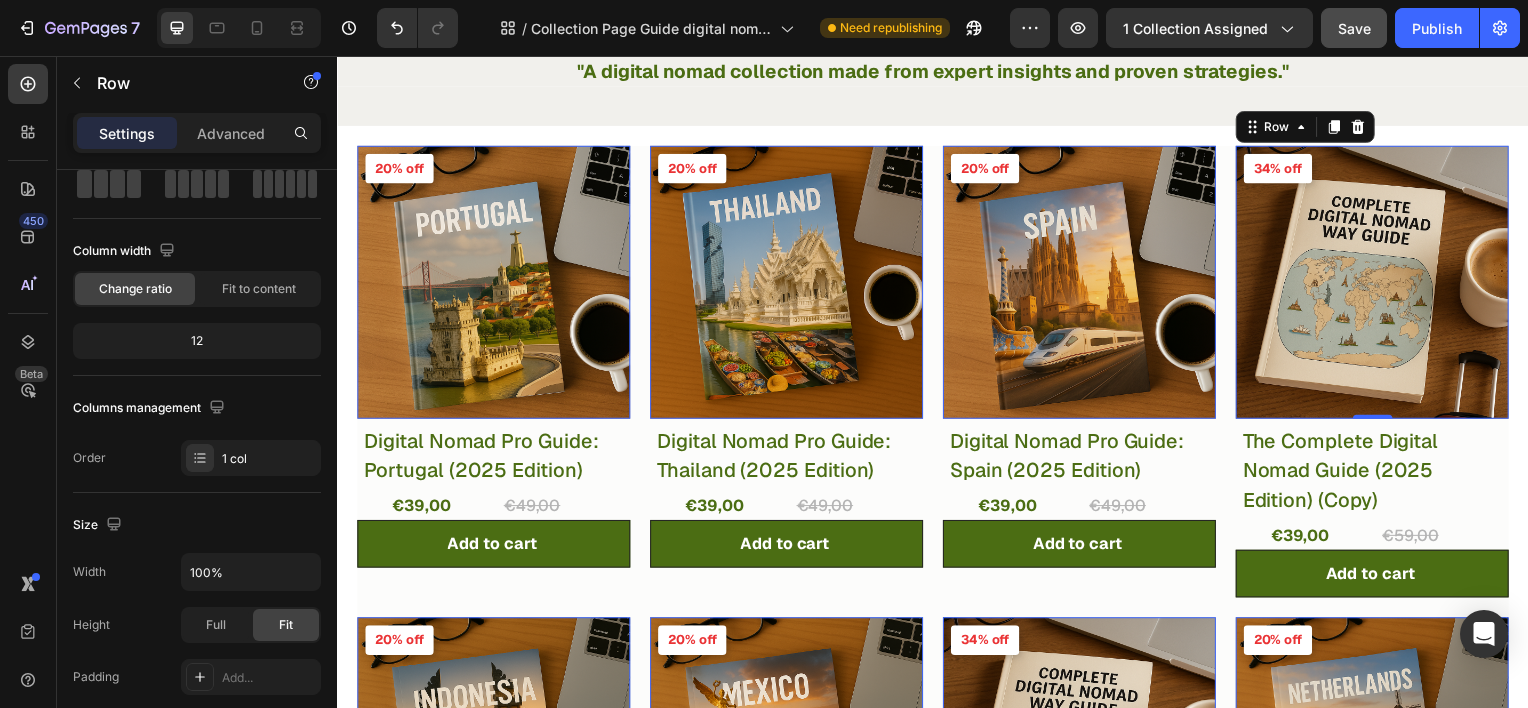 scroll, scrollTop: 0, scrollLeft: 0, axis: both 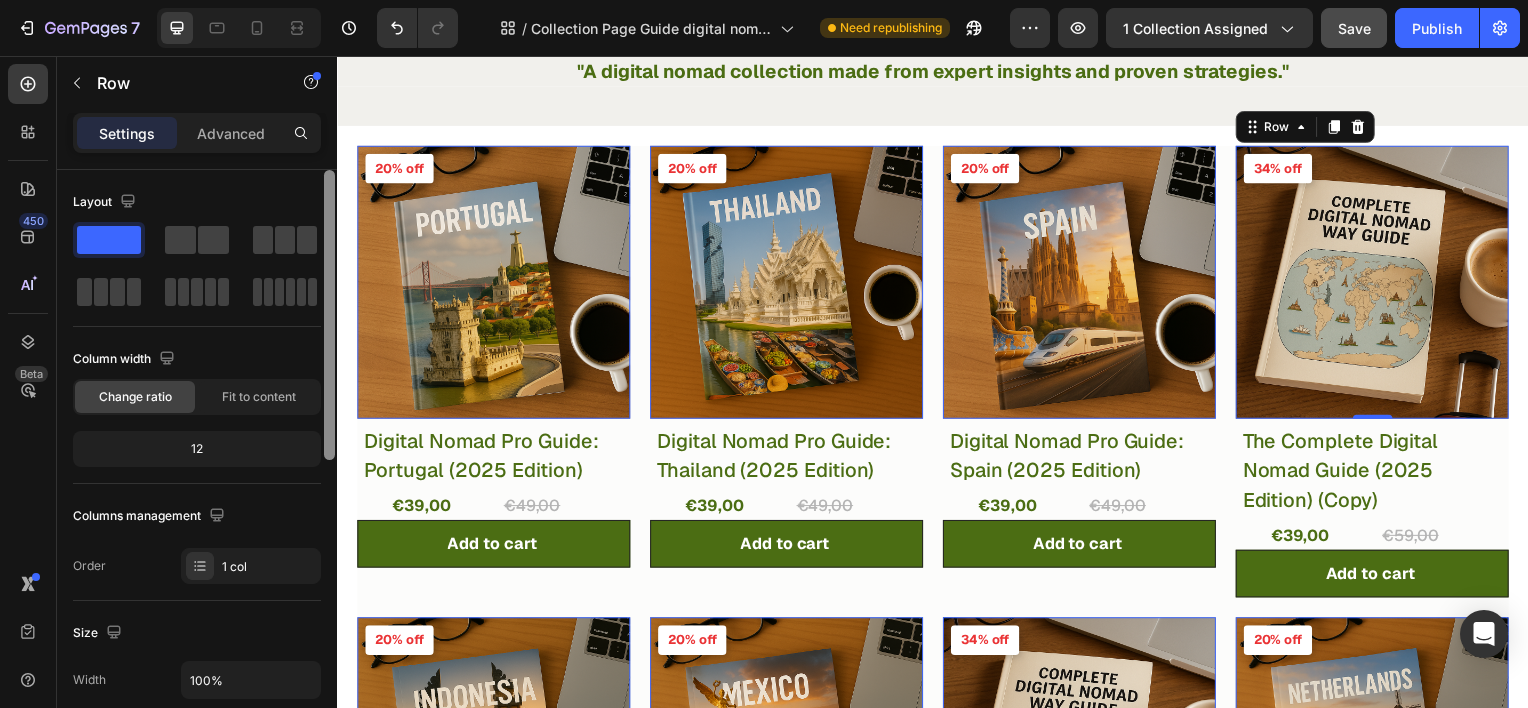 drag, startPoint x: 327, startPoint y: 416, endPoint x: 315, endPoint y: 213, distance: 203.35437 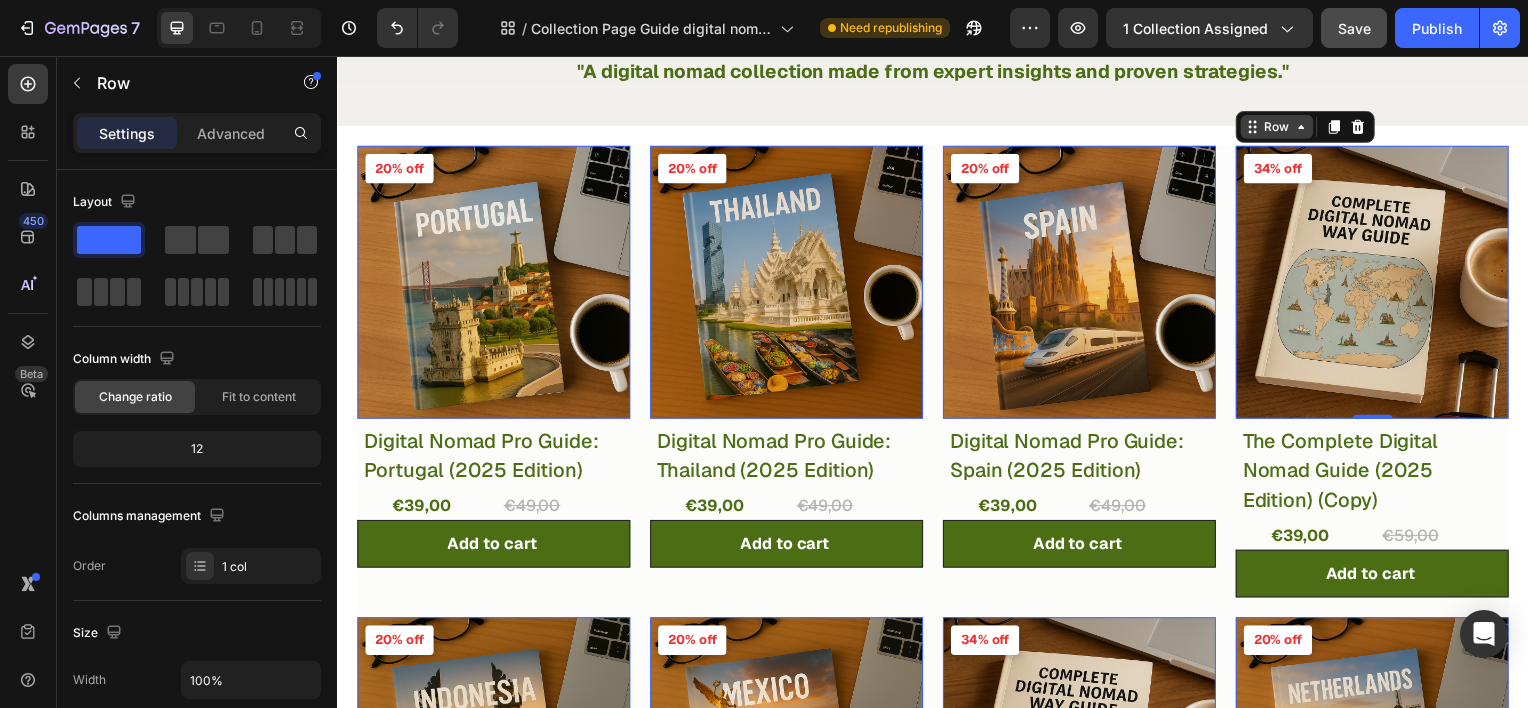click on "Row" at bounding box center [378, 134] 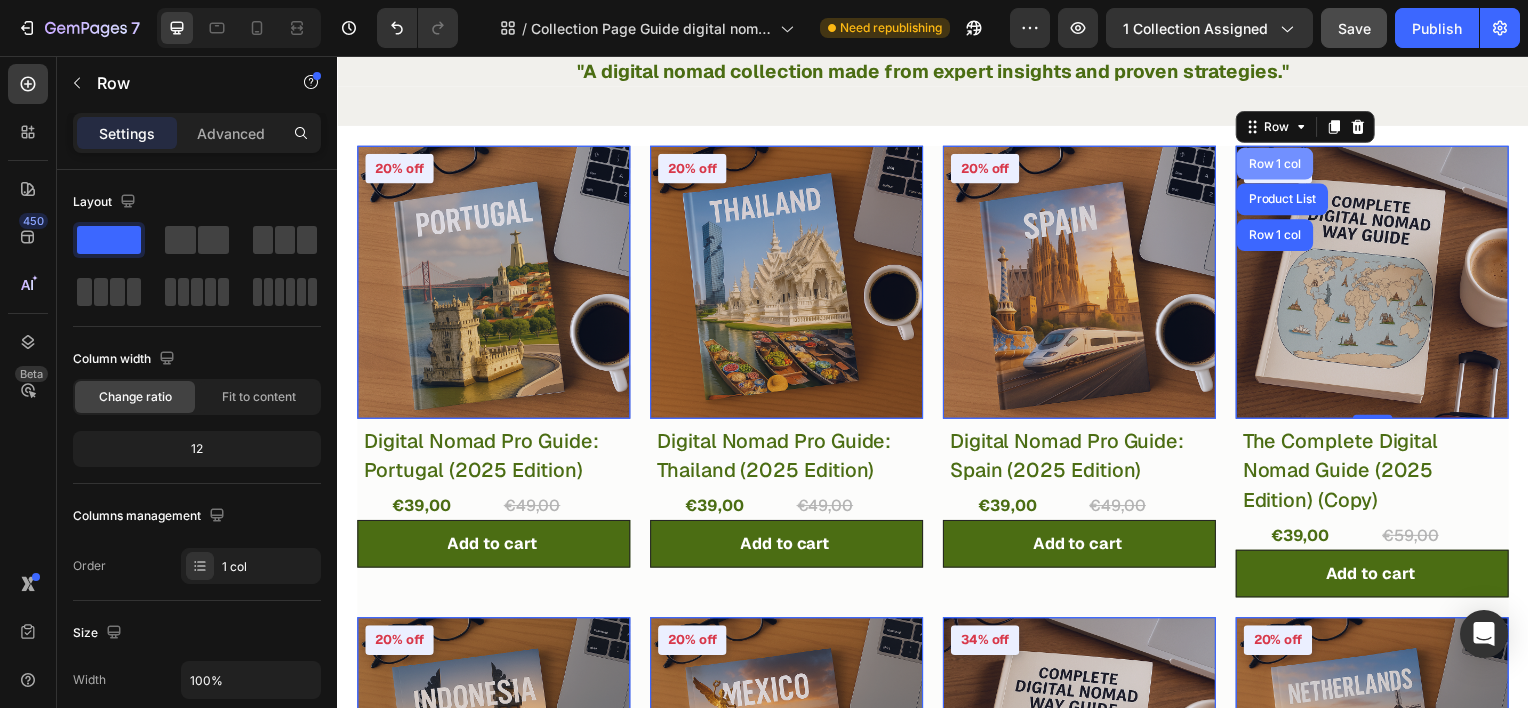 click on "Row 1 col" at bounding box center (1281, 164) 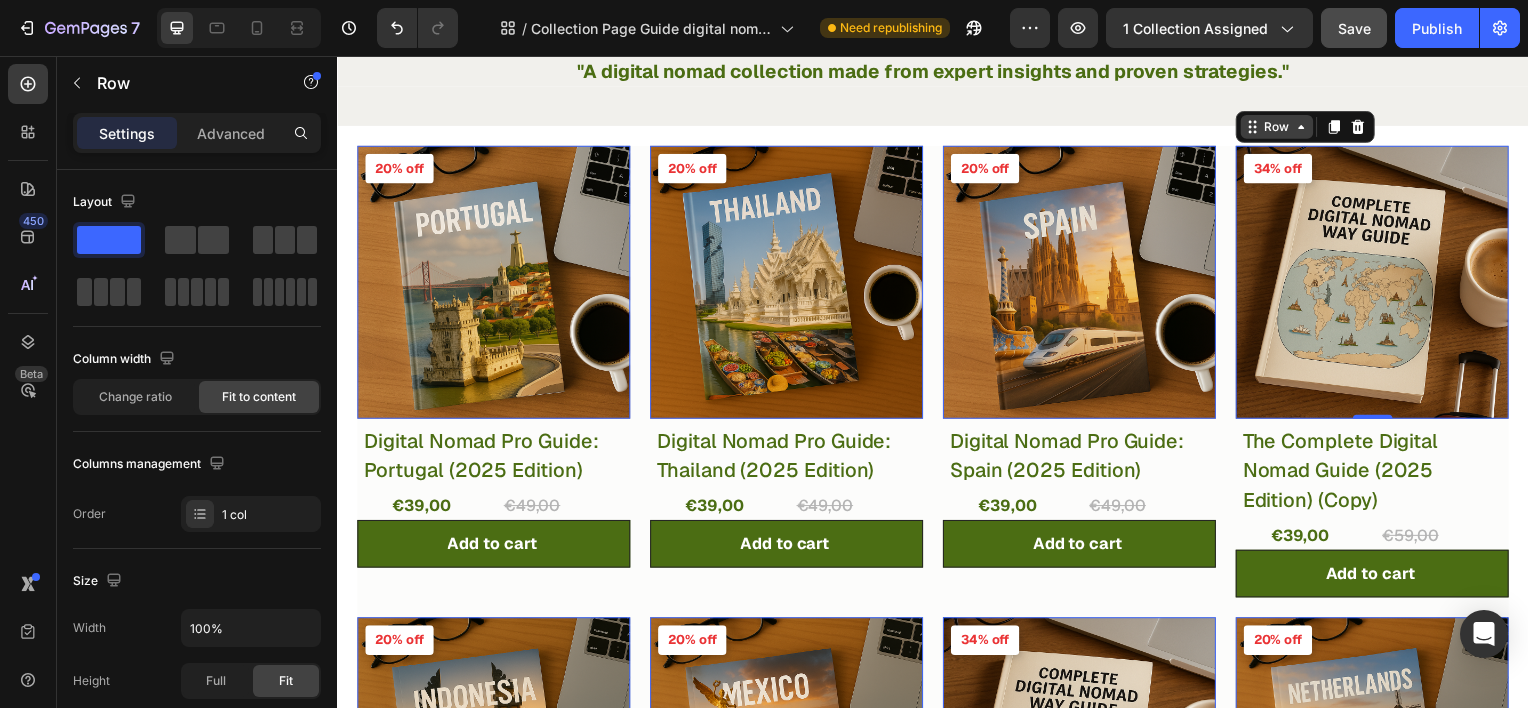 click on "Row" at bounding box center [378, 134] 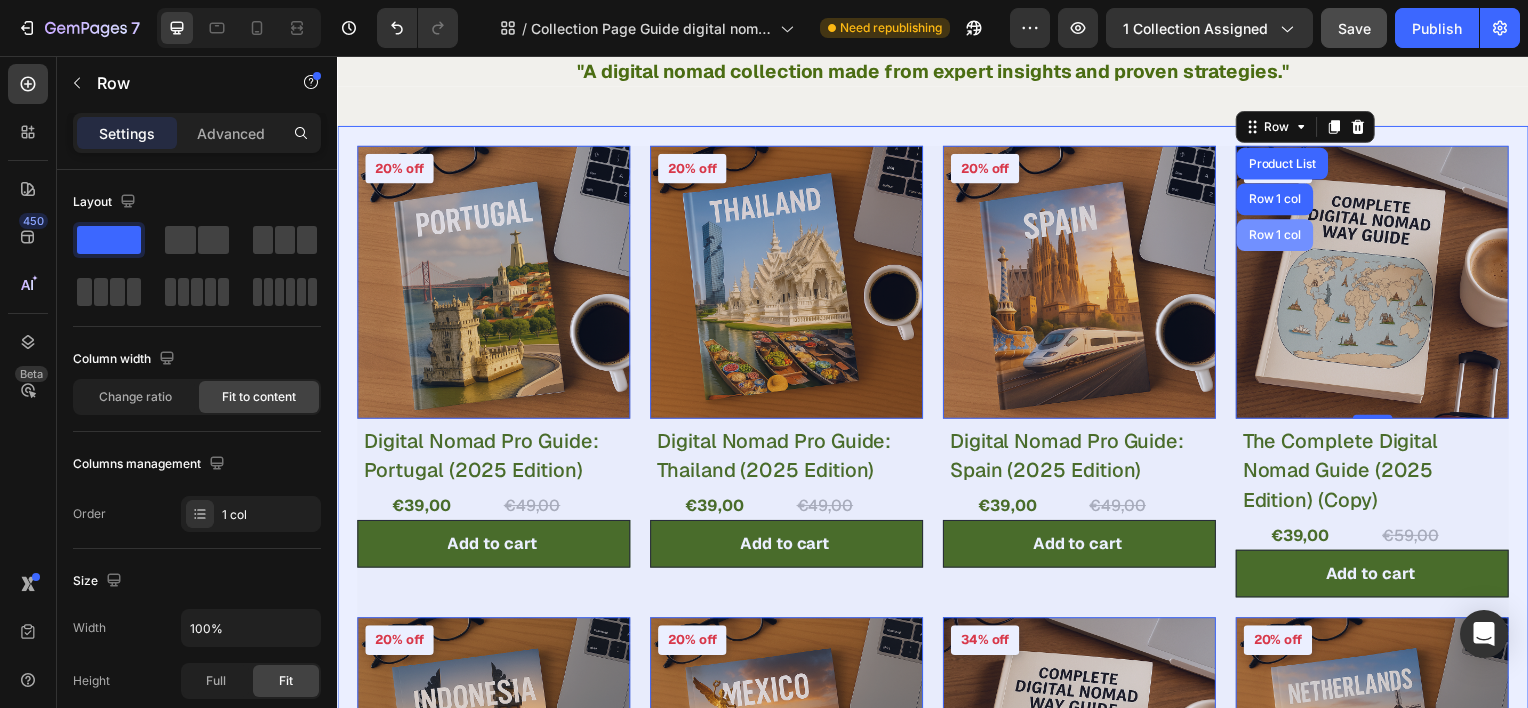 click on "Row 1 col" at bounding box center [1281, 236] 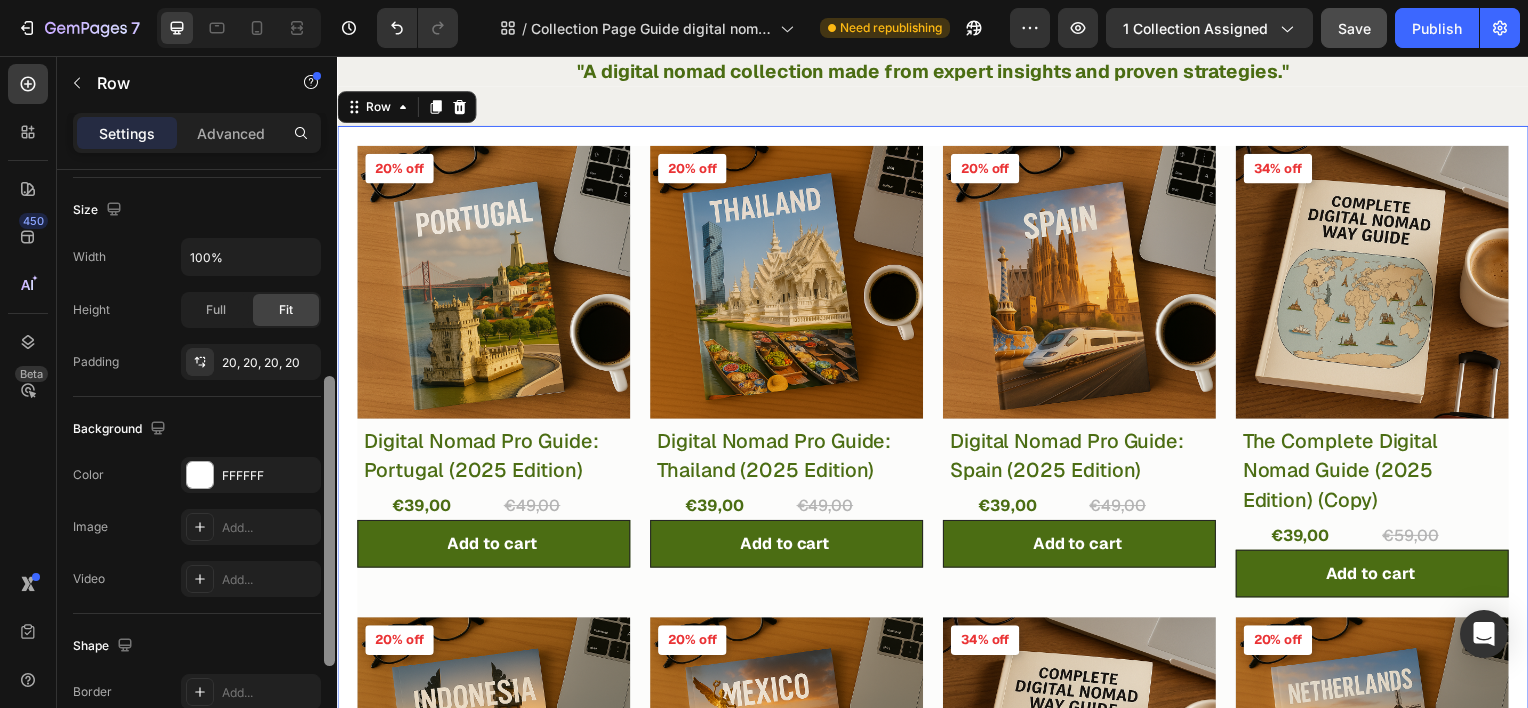 scroll, scrollTop: 429, scrollLeft: 0, axis: vertical 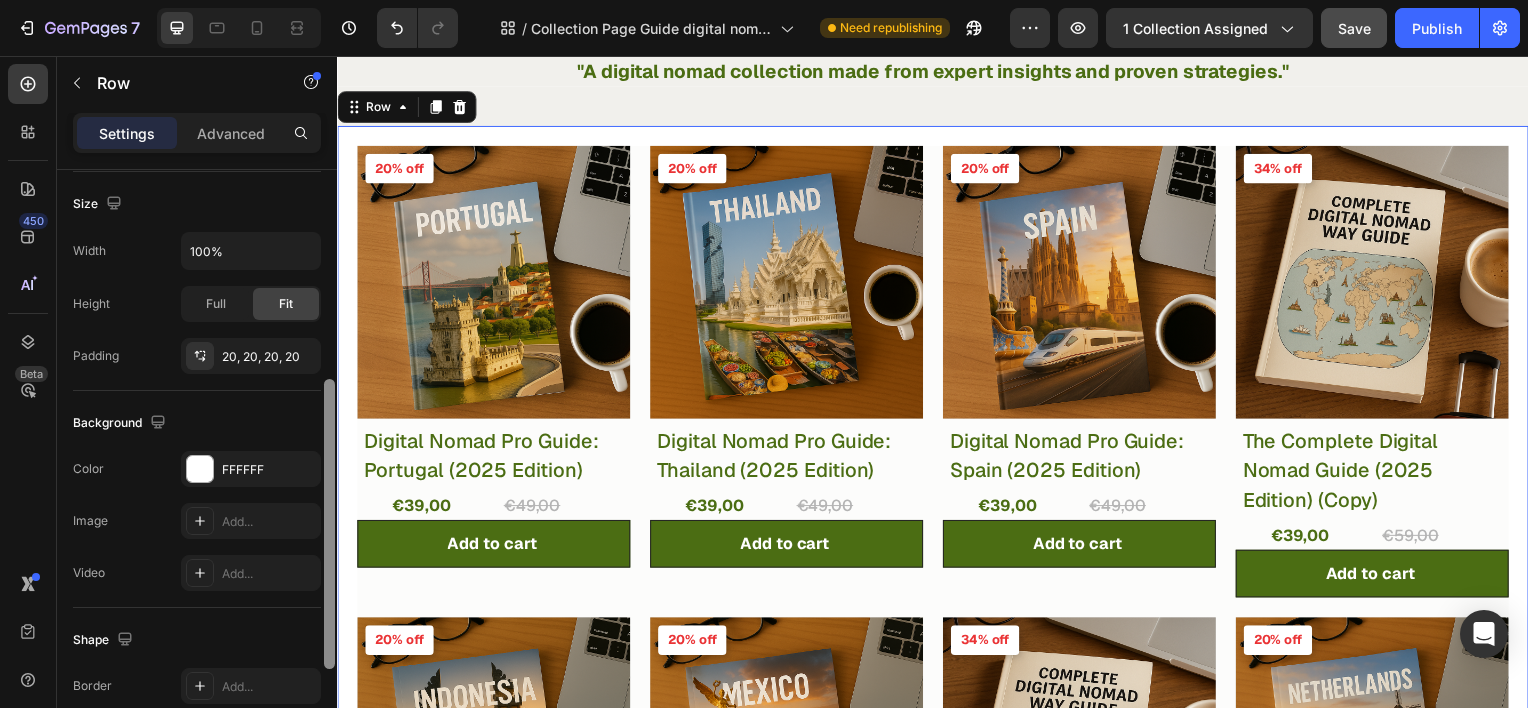 drag, startPoint x: 666, startPoint y: 366, endPoint x: 346, endPoint y: 562, distance: 375.25458 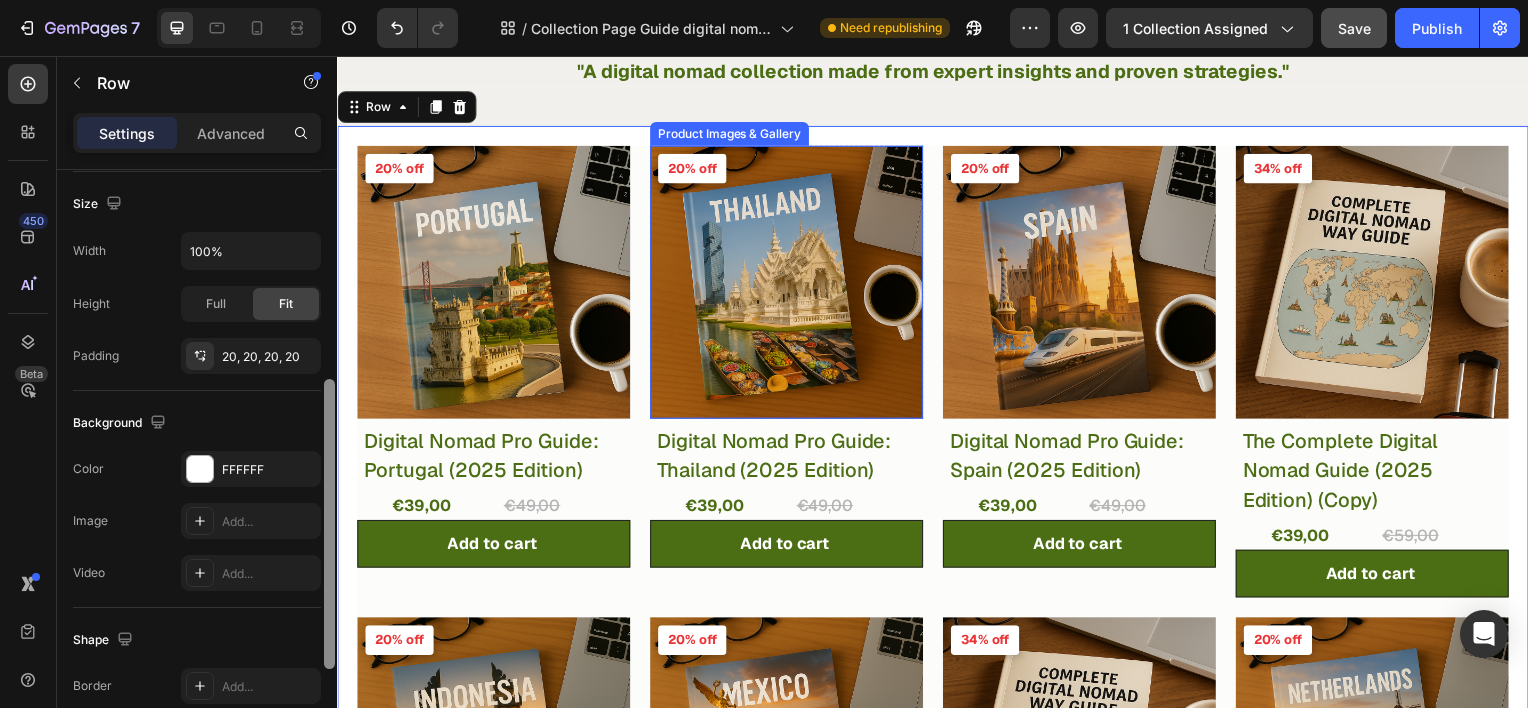 scroll, scrollTop: 0, scrollLeft: 0, axis: both 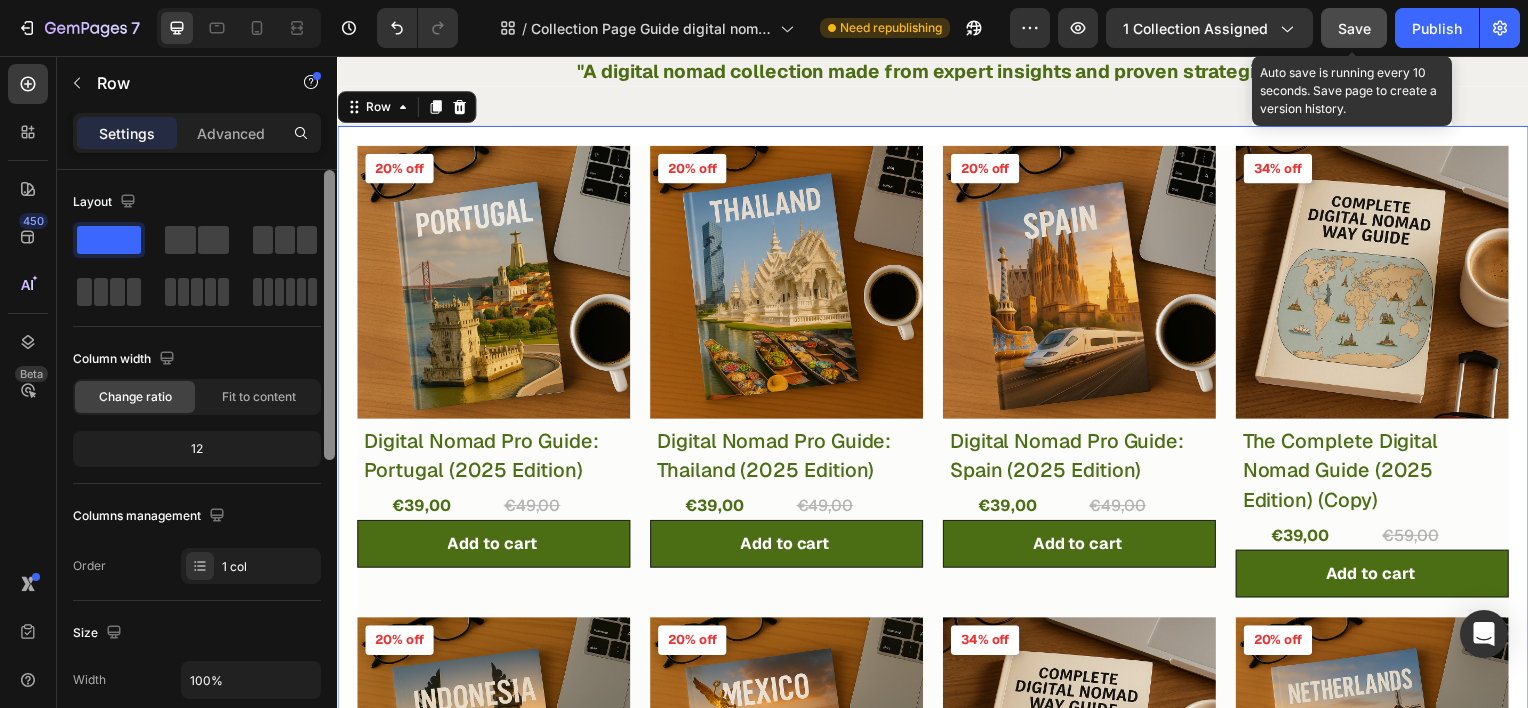 click on "Save" at bounding box center (1354, 28) 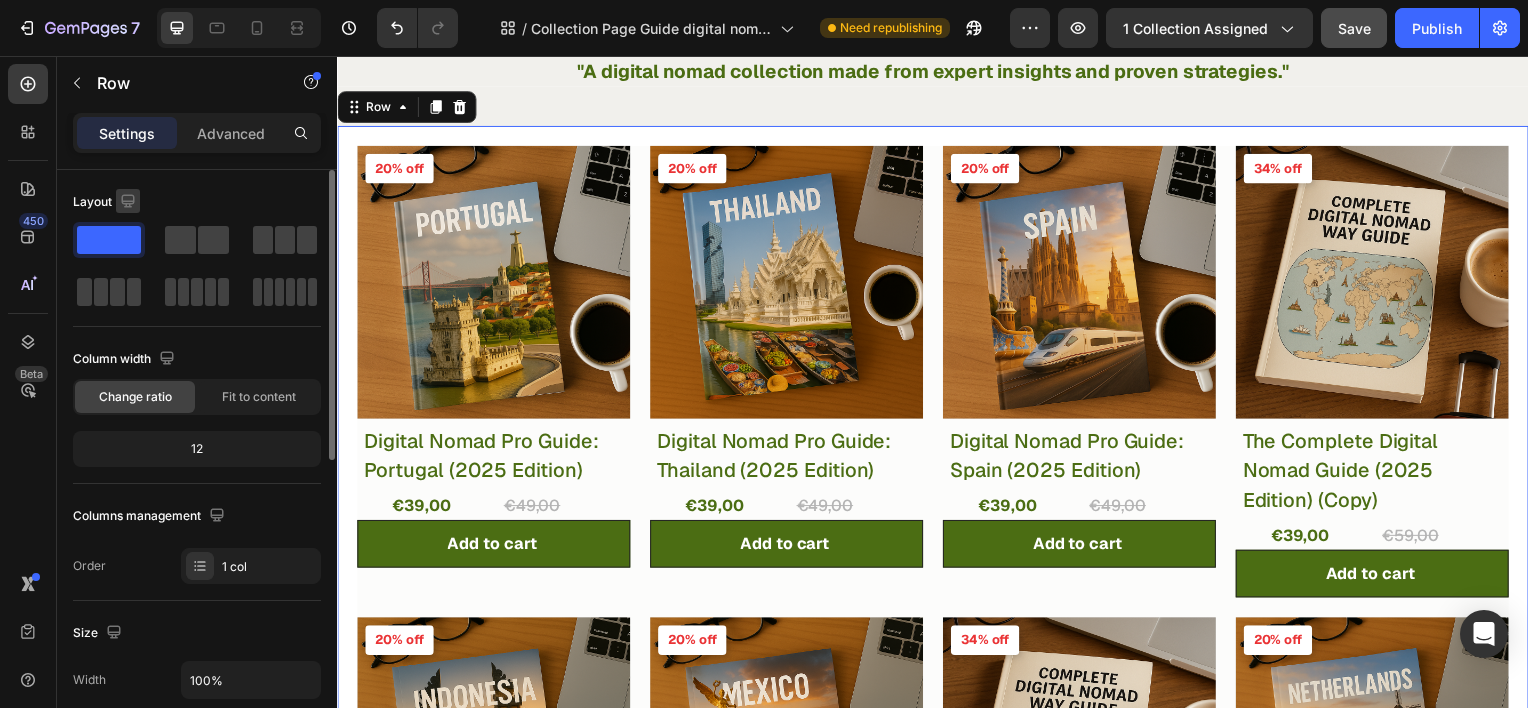 click 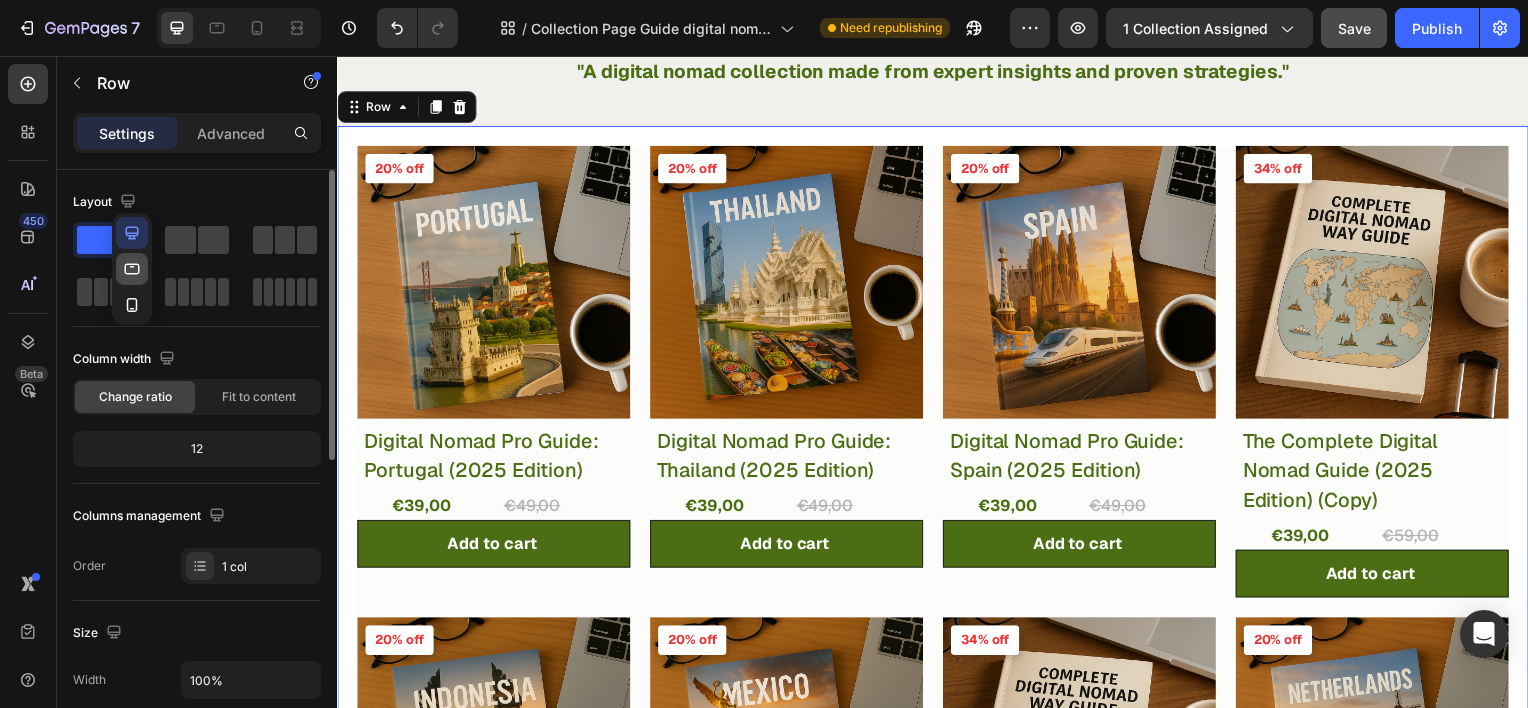 click 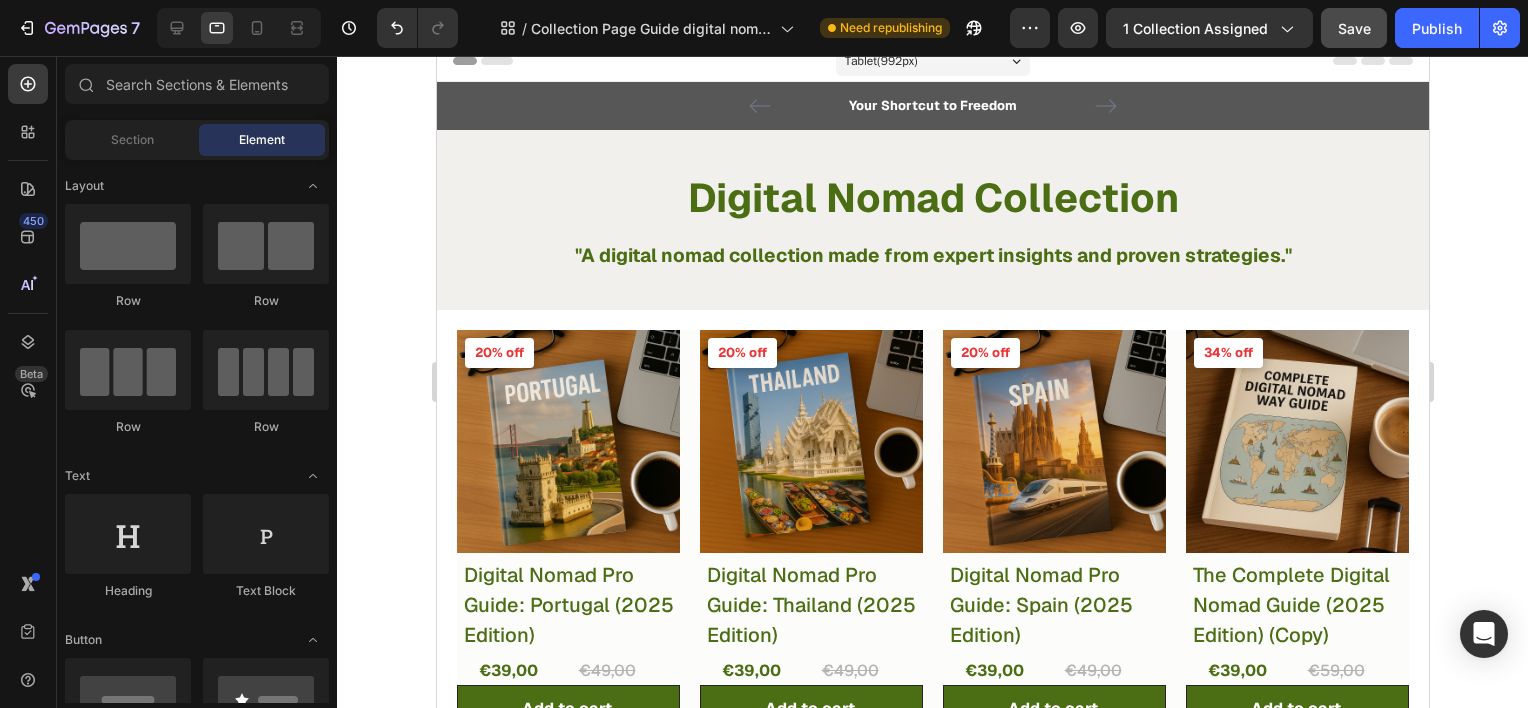 scroll, scrollTop: 0, scrollLeft: 0, axis: both 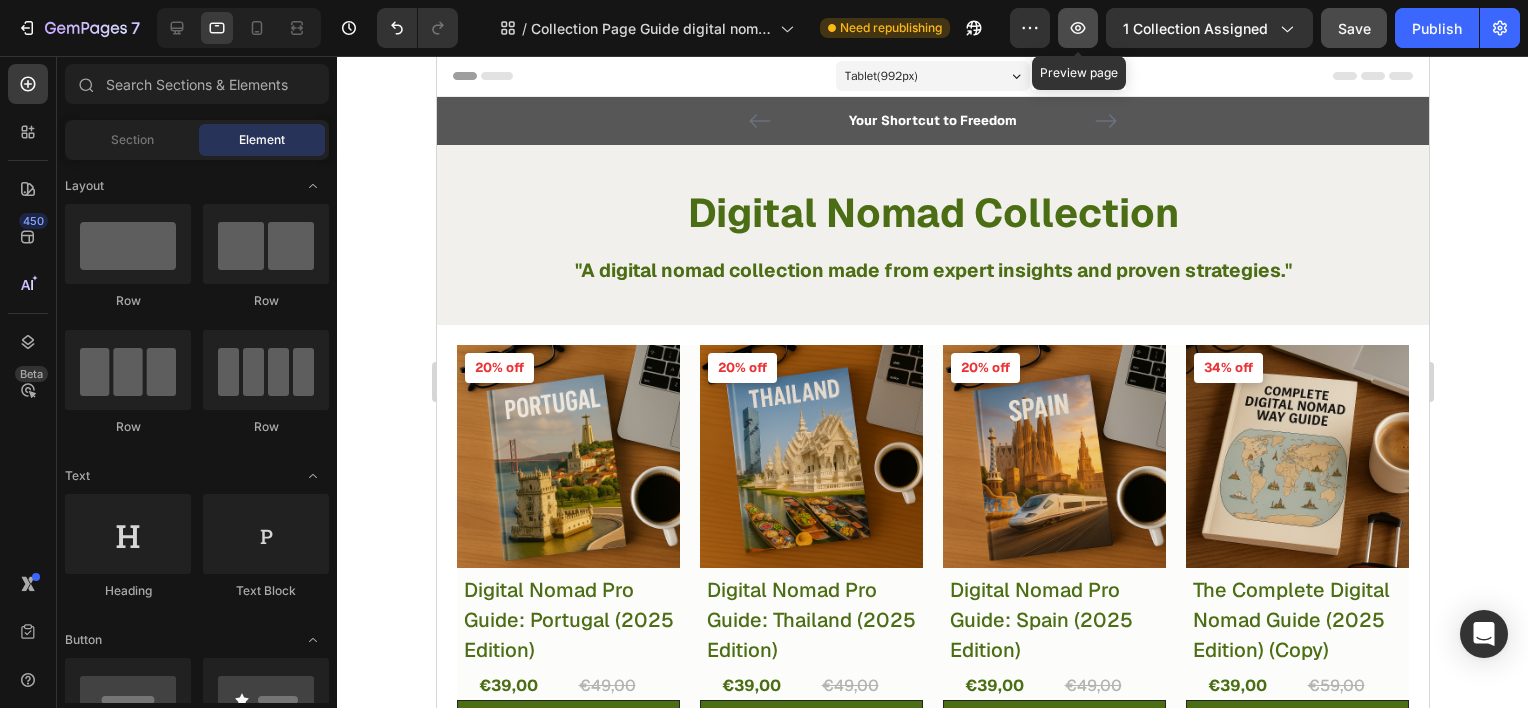 click 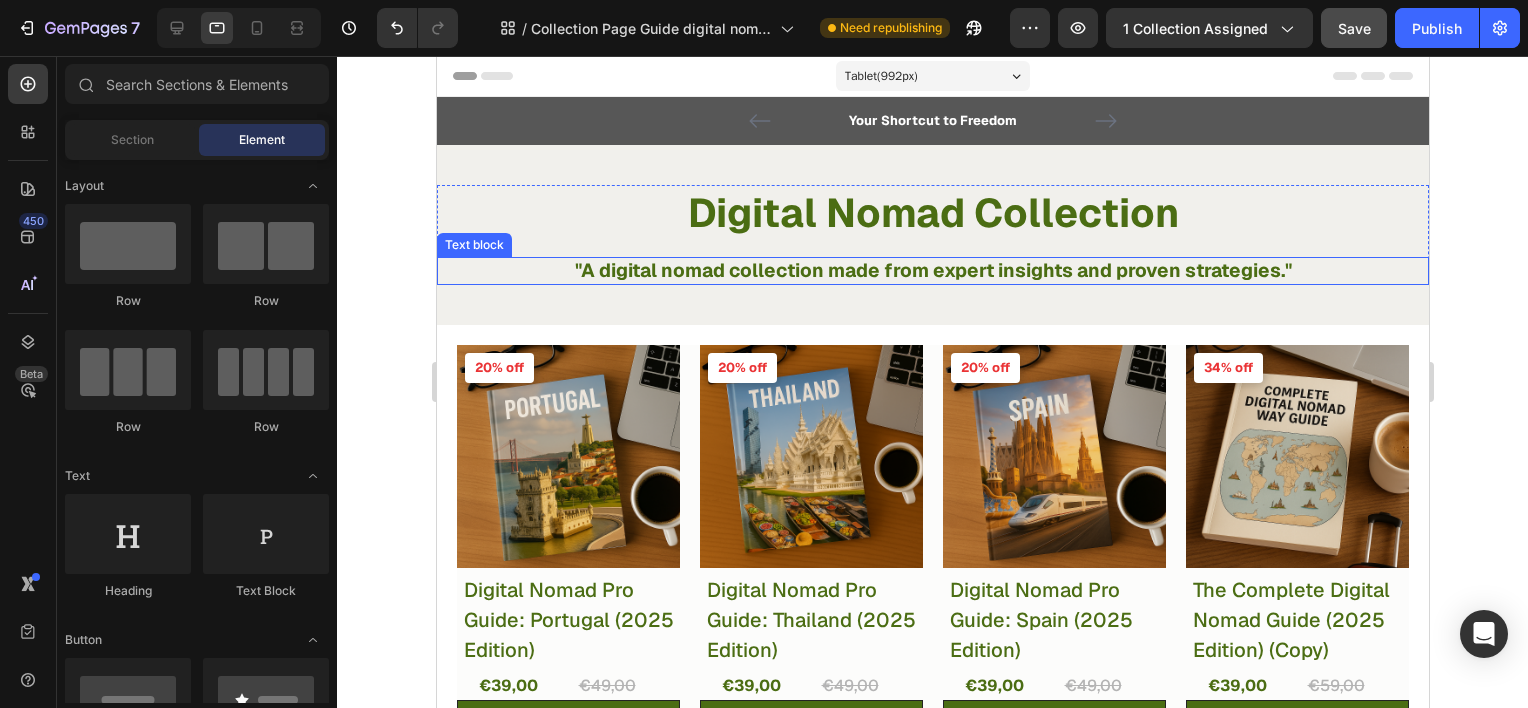 click on ""A digital nomad collection made from expert insights and proven strategies."" at bounding box center [932, 271] 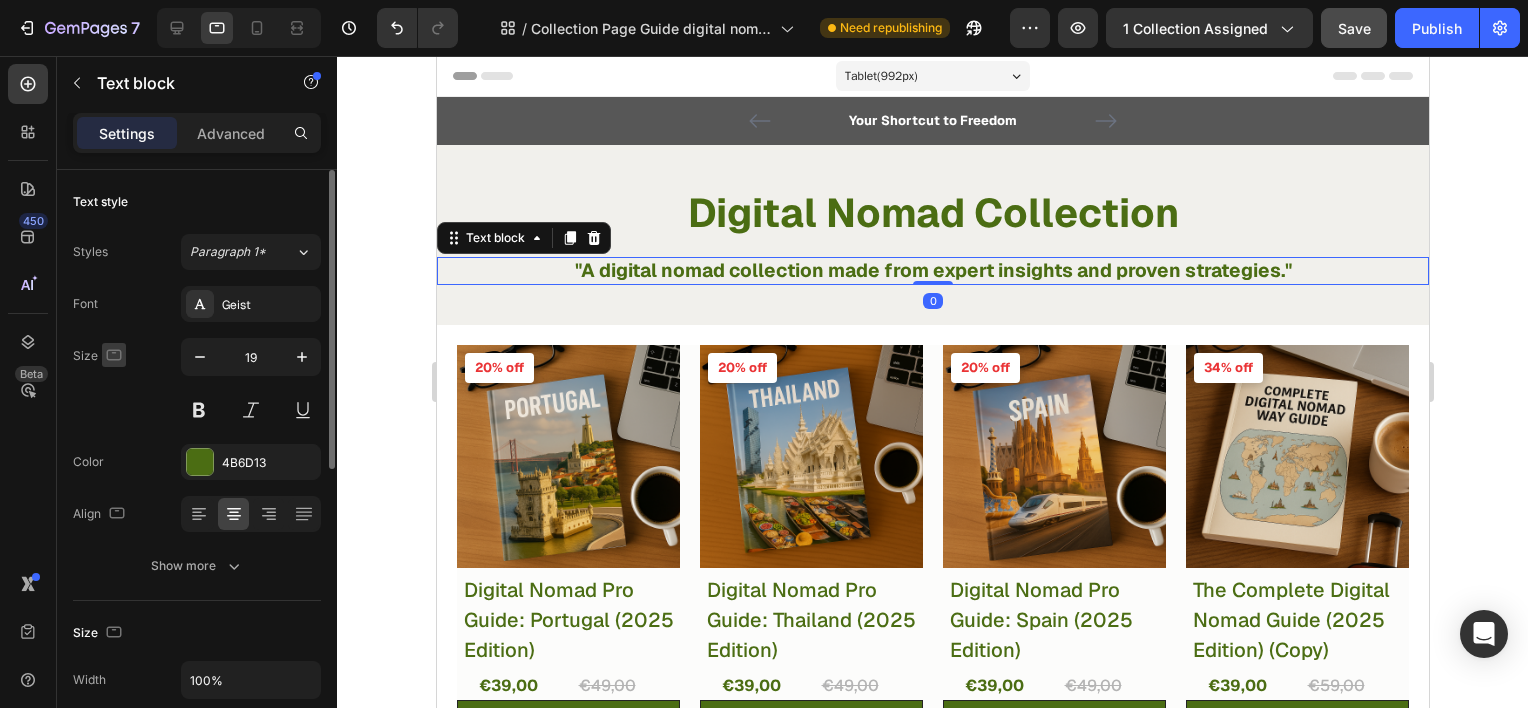 click at bounding box center [114, 355] 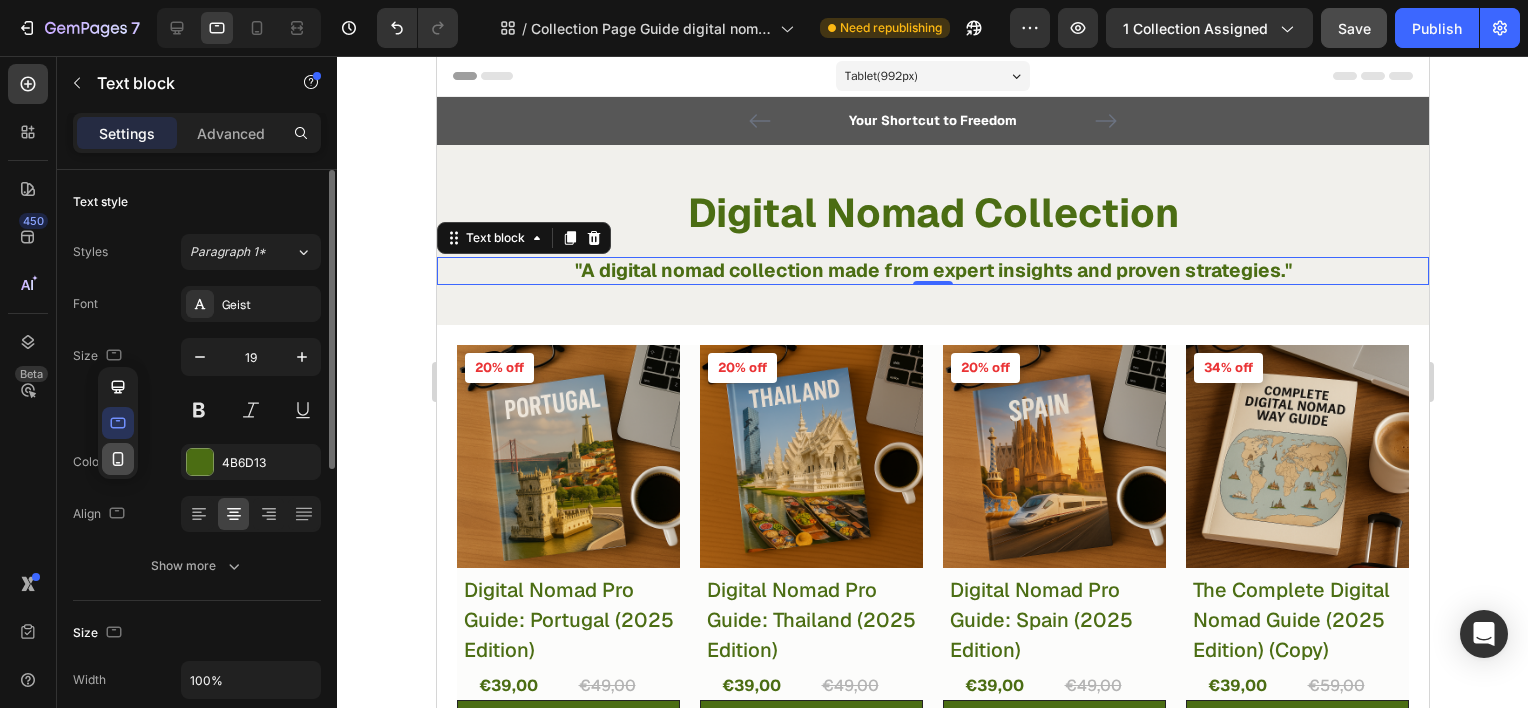 drag, startPoint x: 119, startPoint y: 456, endPoint x: 284, endPoint y: 132, distance: 363.59454 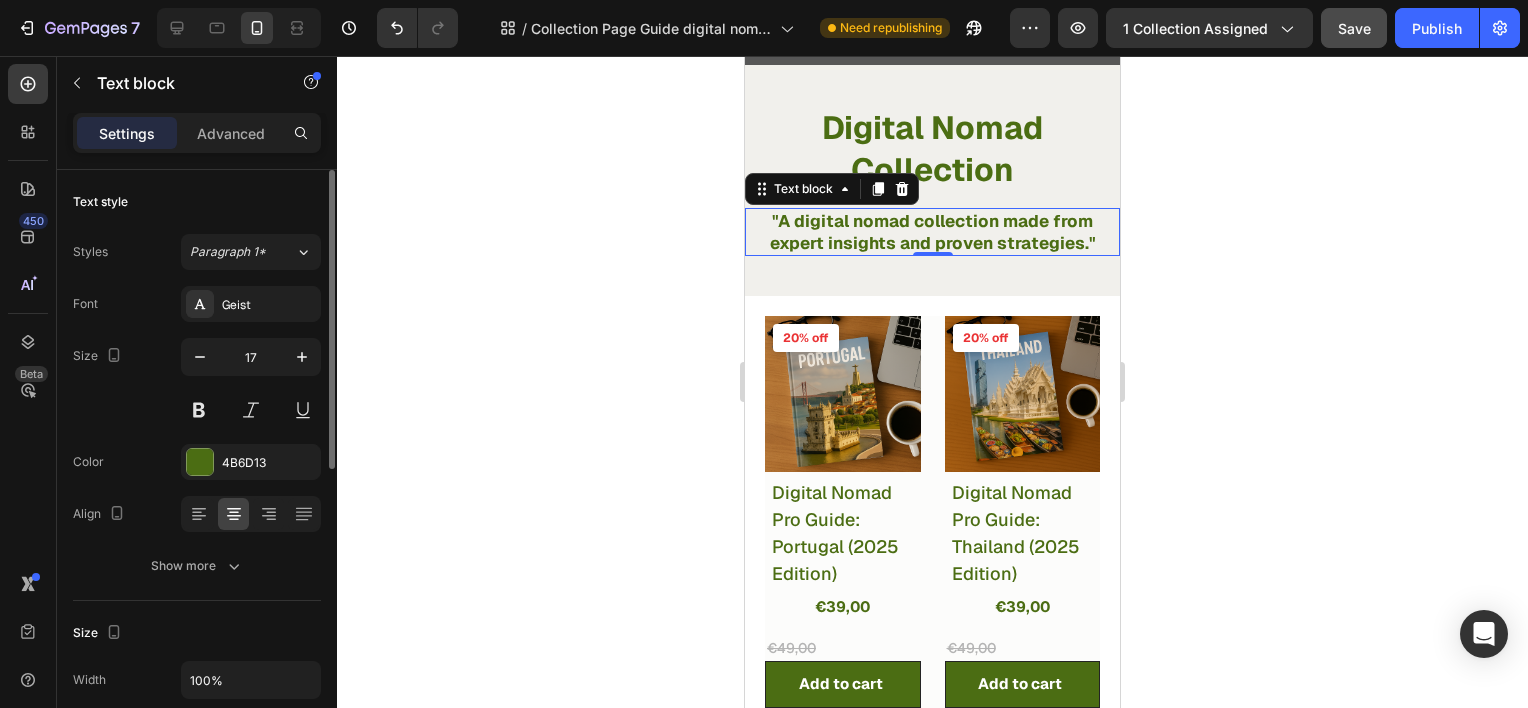scroll, scrollTop: 160, scrollLeft: 0, axis: vertical 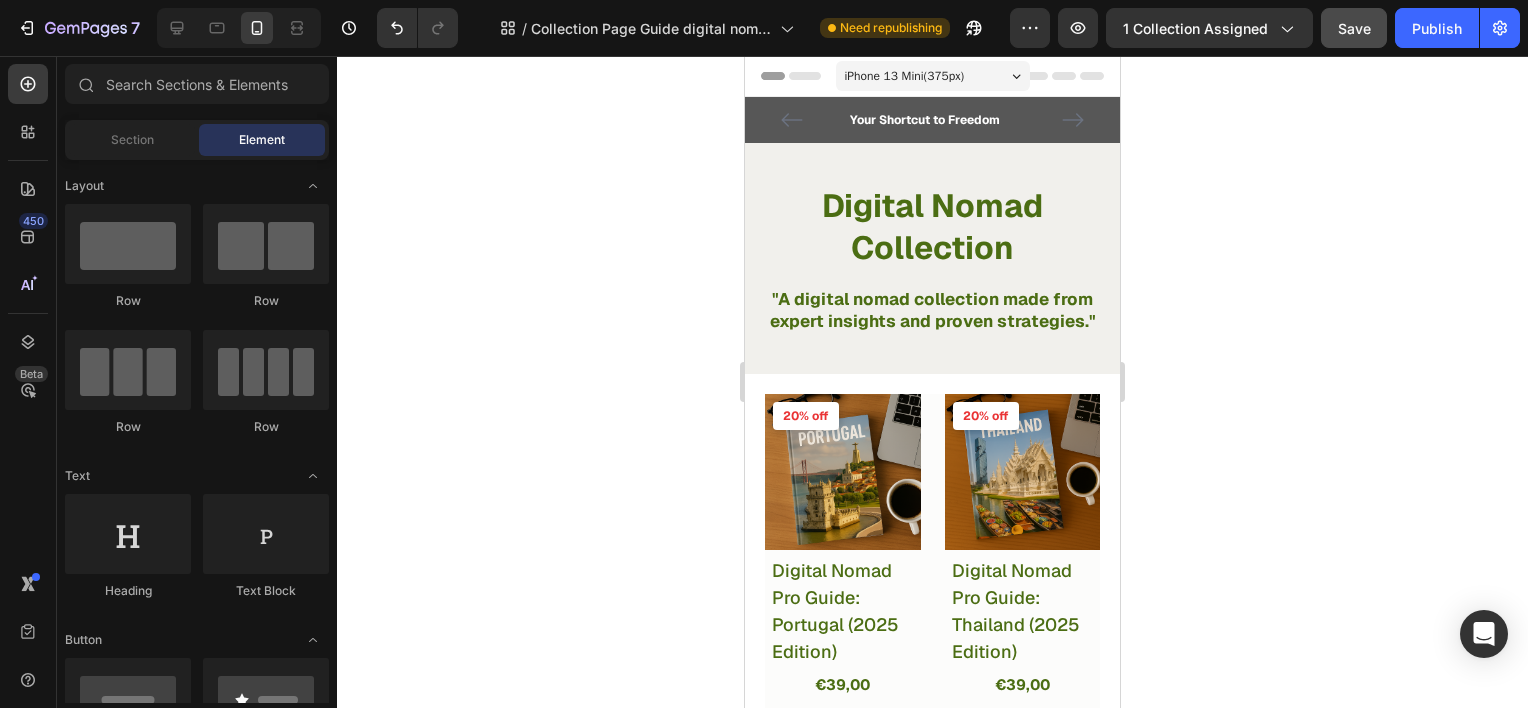 drag, startPoint x: 1111, startPoint y: 129, endPoint x: 1877, endPoint y: 116, distance: 766.1103 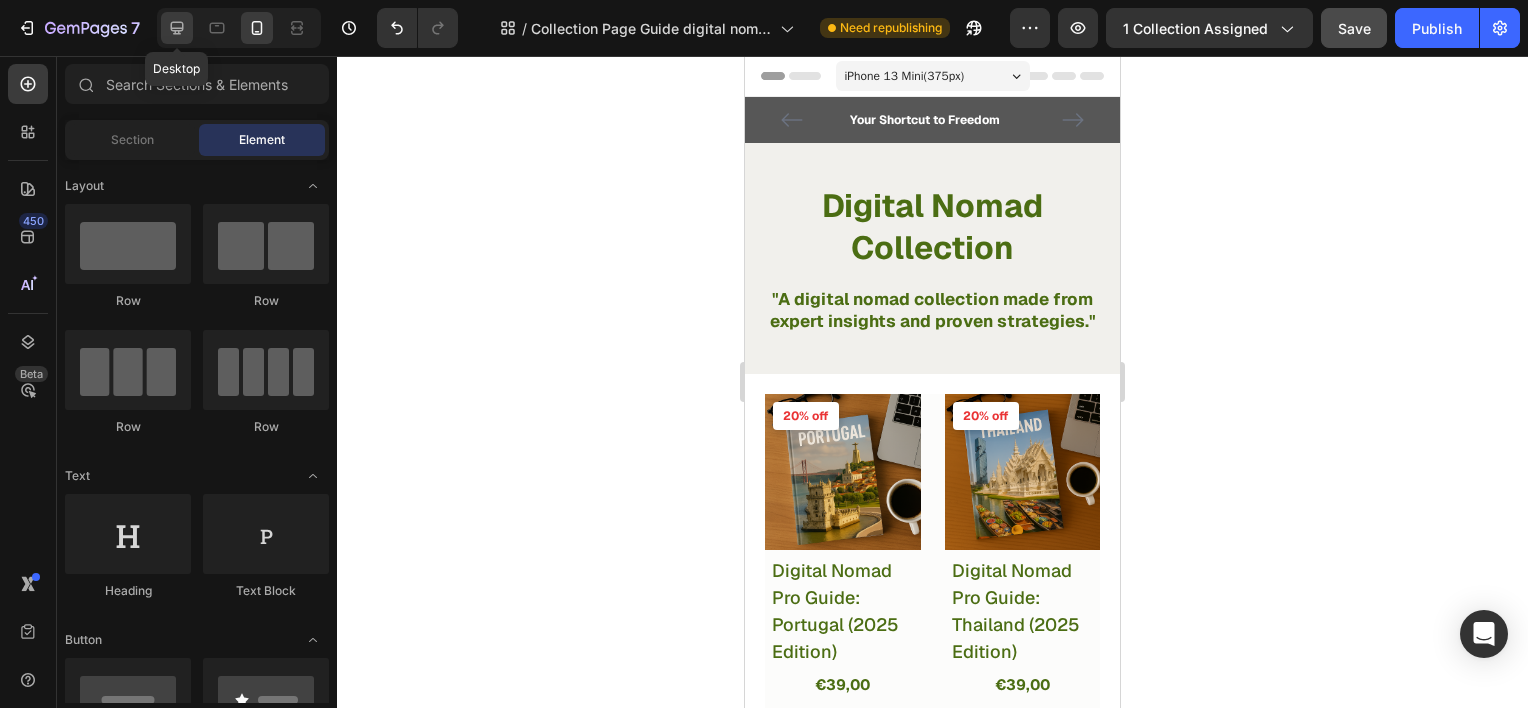 click 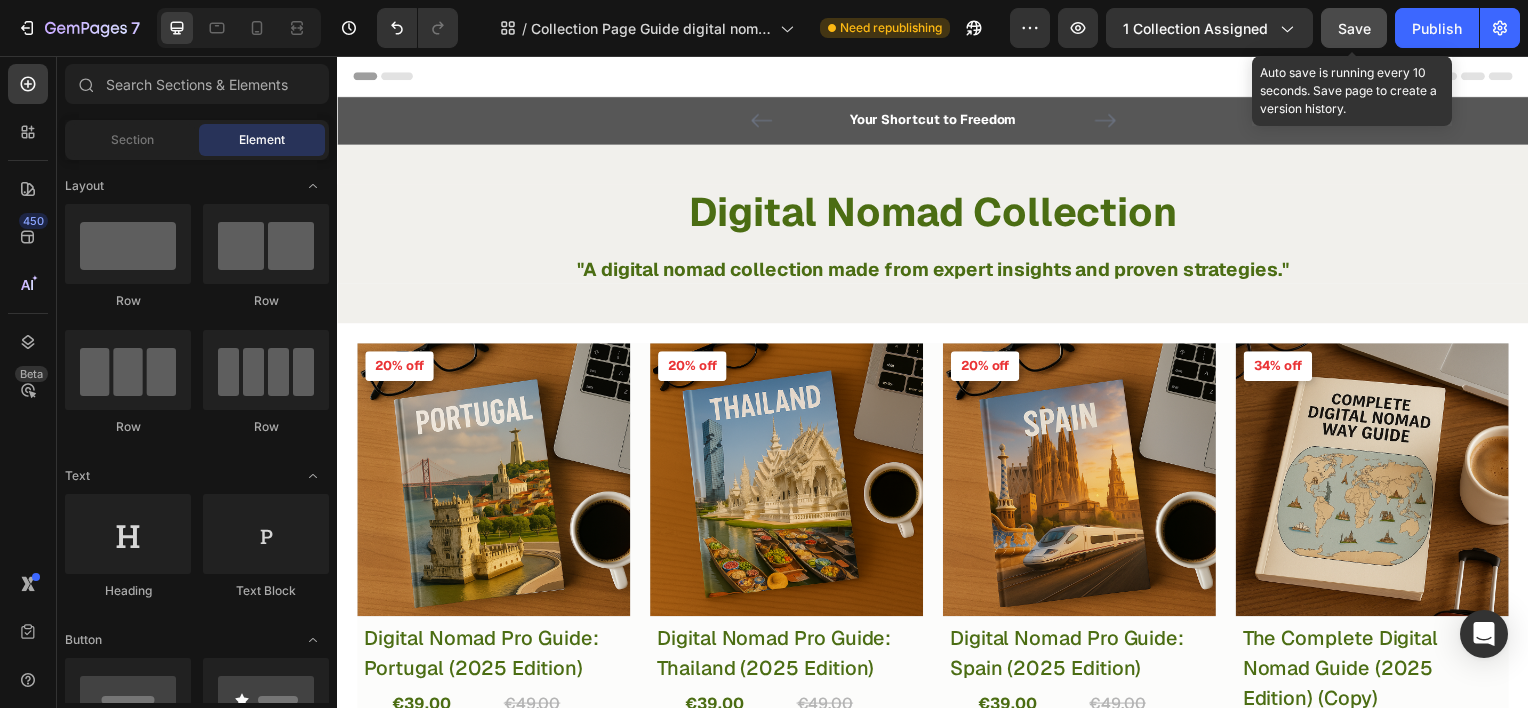 click on "Save" 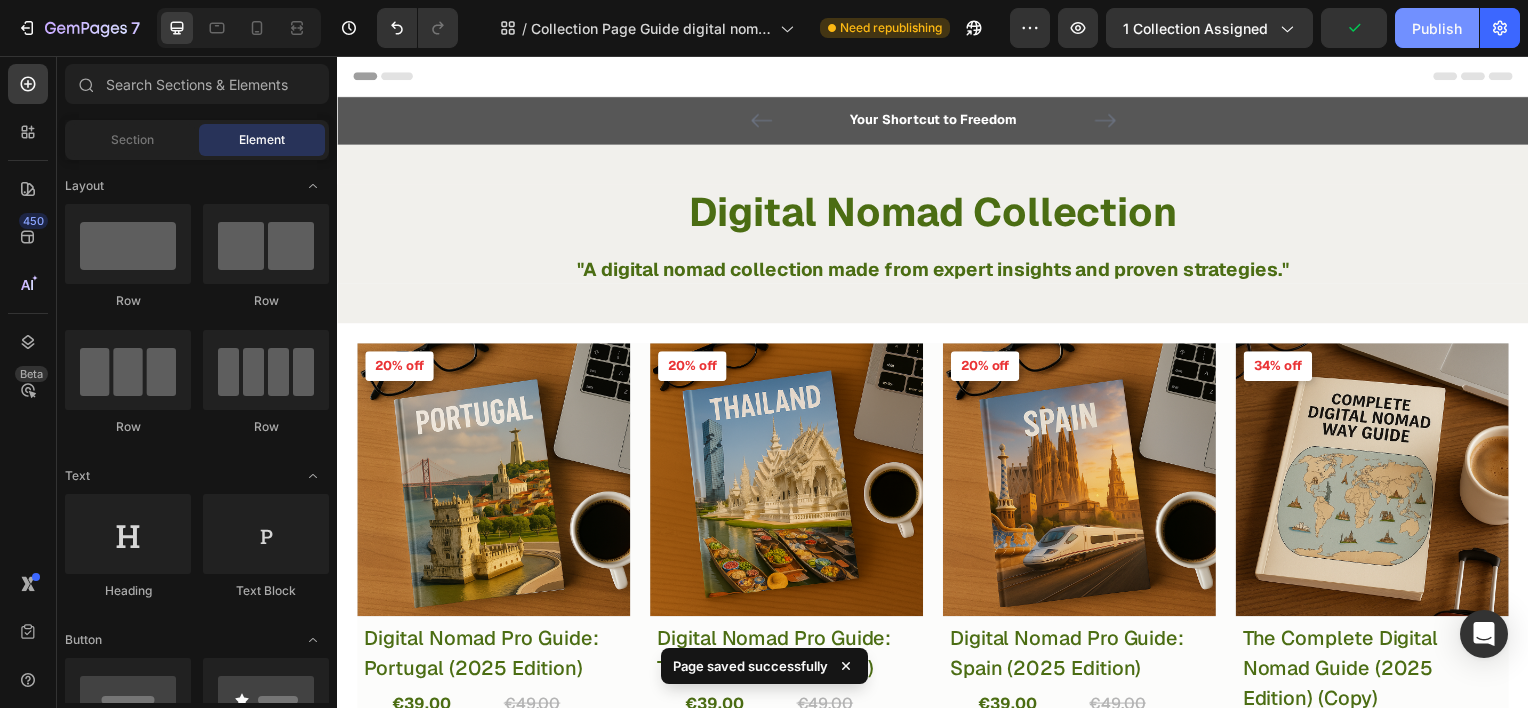 click on "Publish" at bounding box center (1437, 28) 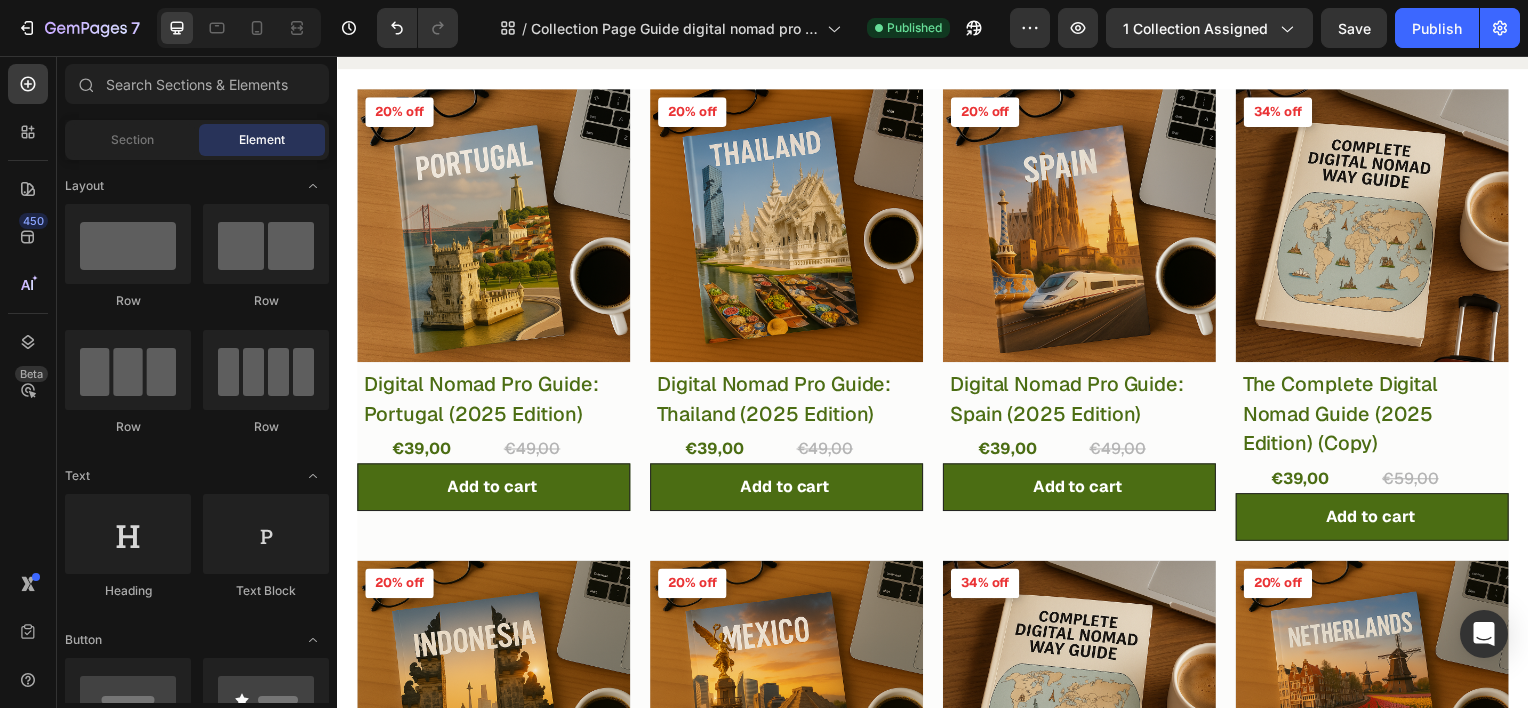 scroll, scrollTop: 278, scrollLeft: 0, axis: vertical 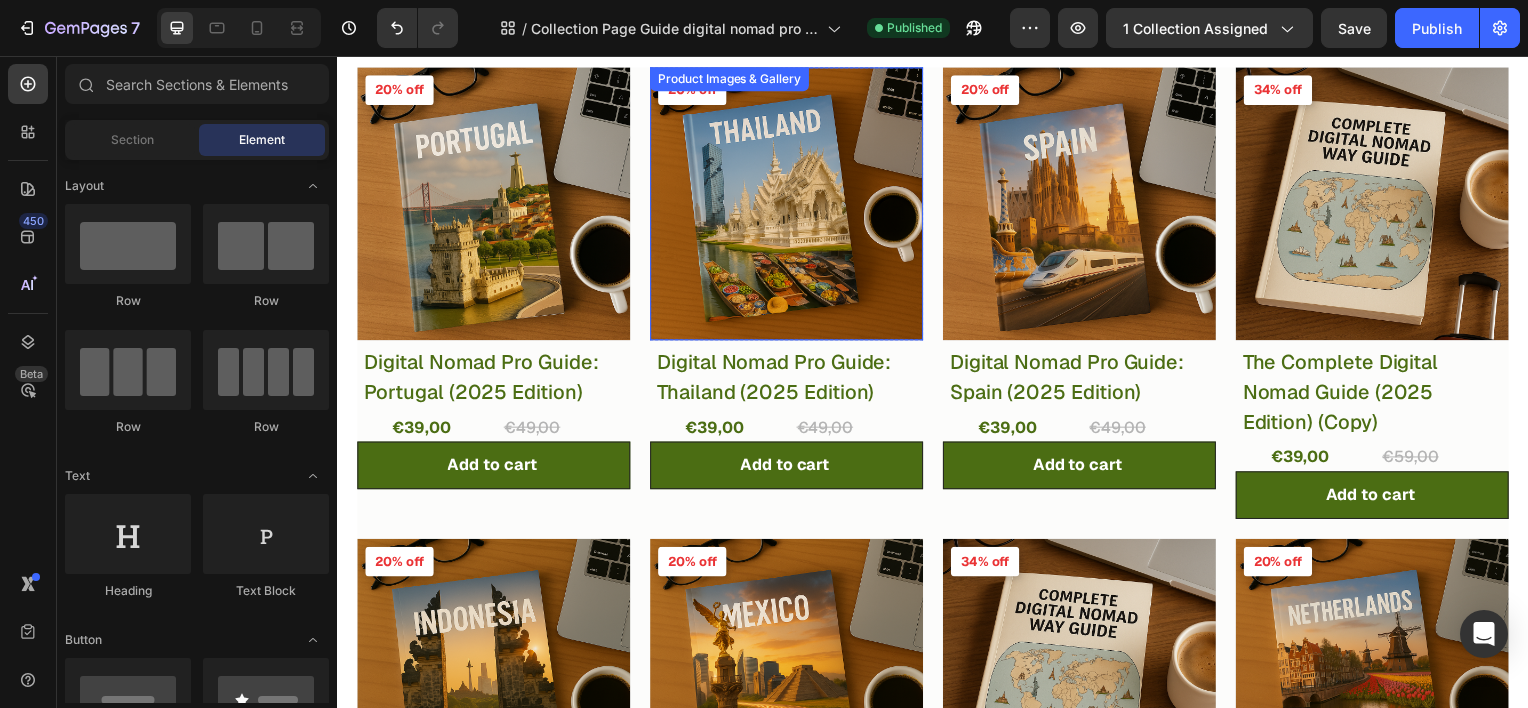 click at bounding box center [789, 204] 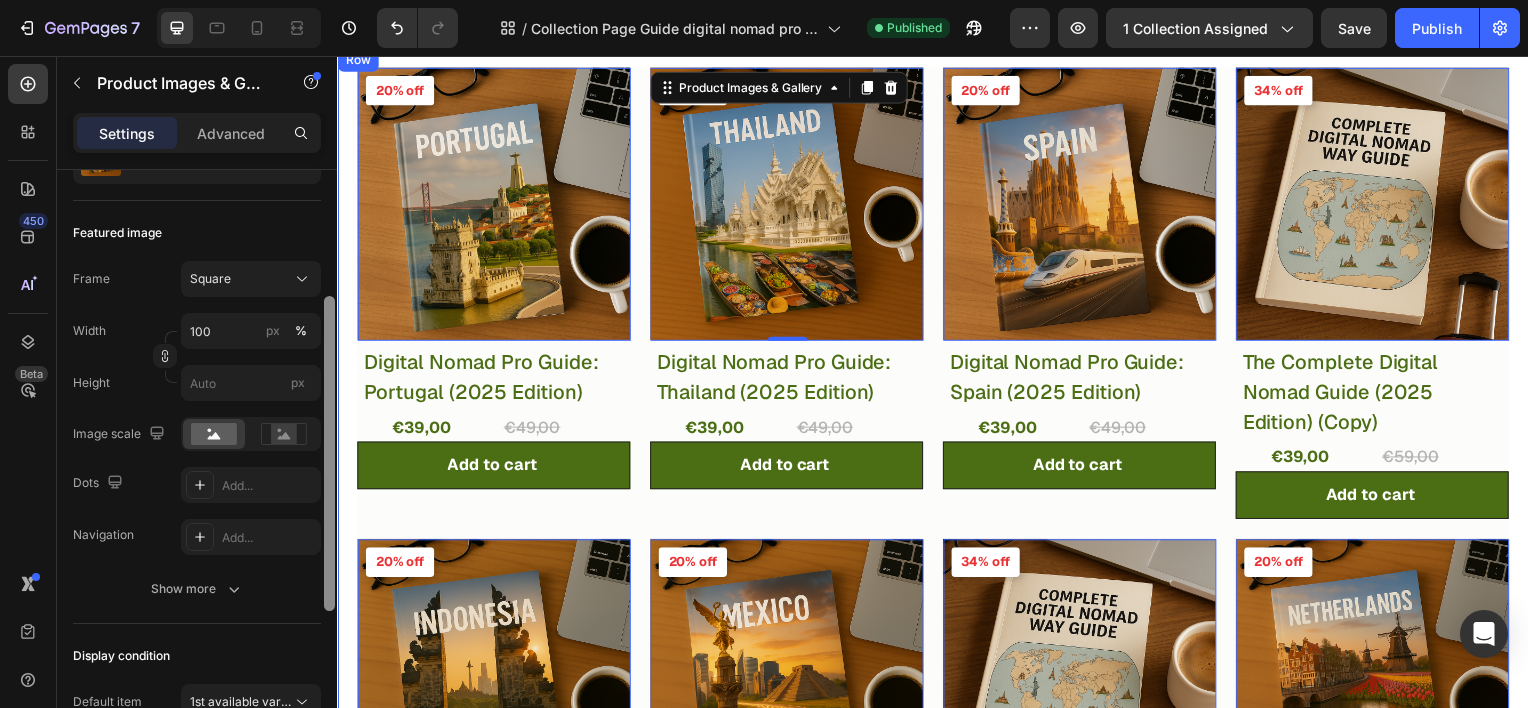 drag, startPoint x: 661, startPoint y: 478, endPoint x: 341, endPoint y: 593, distance: 340.03677 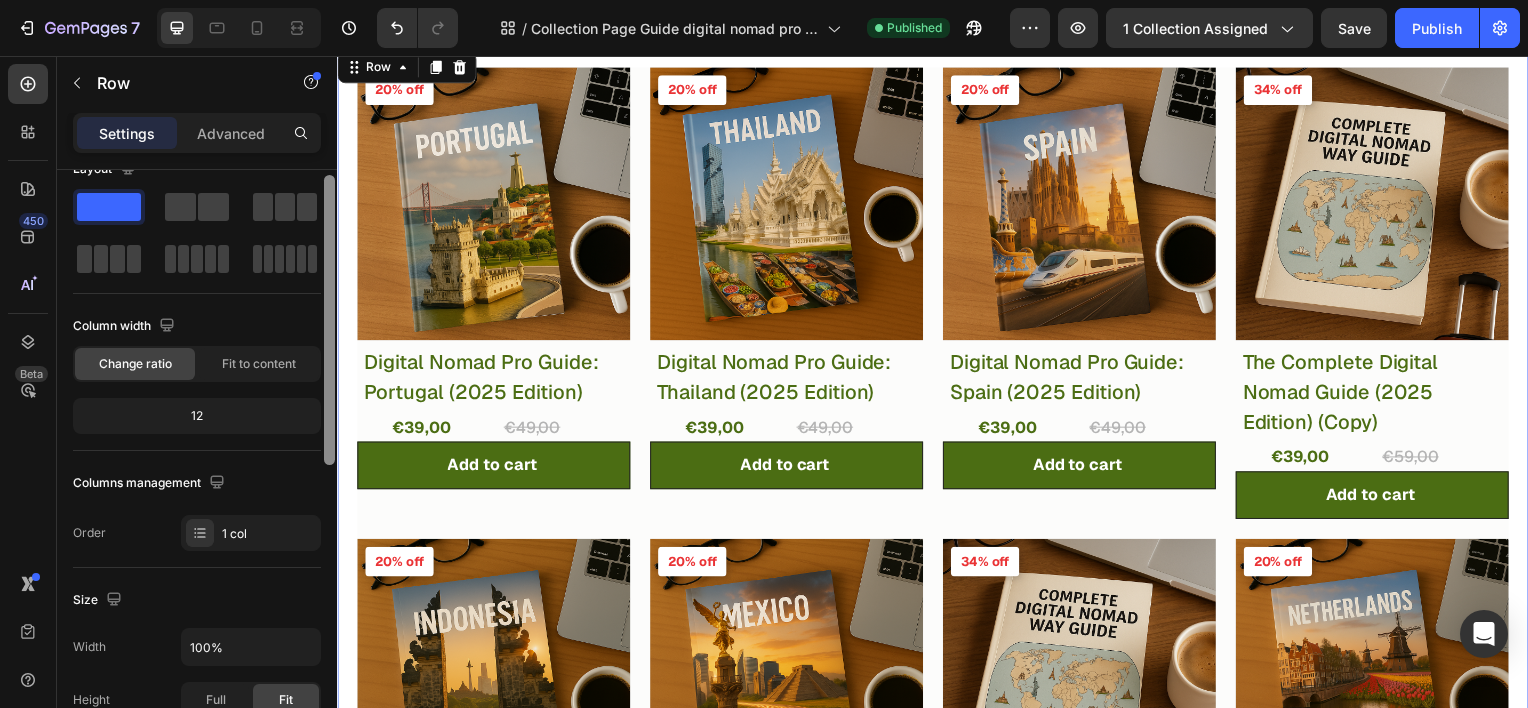 scroll, scrollTop: 0, scrollLeft: 0, axis: both 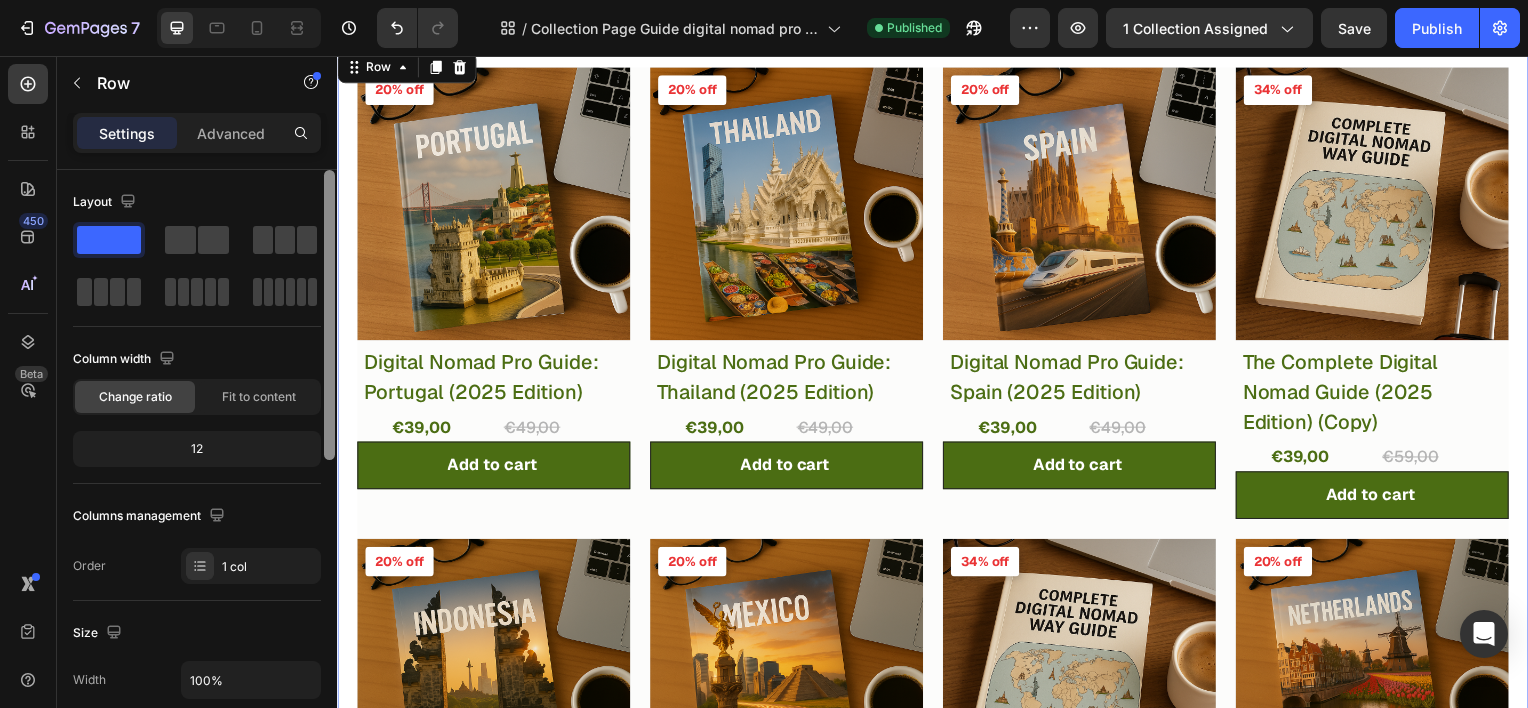 click on "Column width" at bounding box center [197, 359] 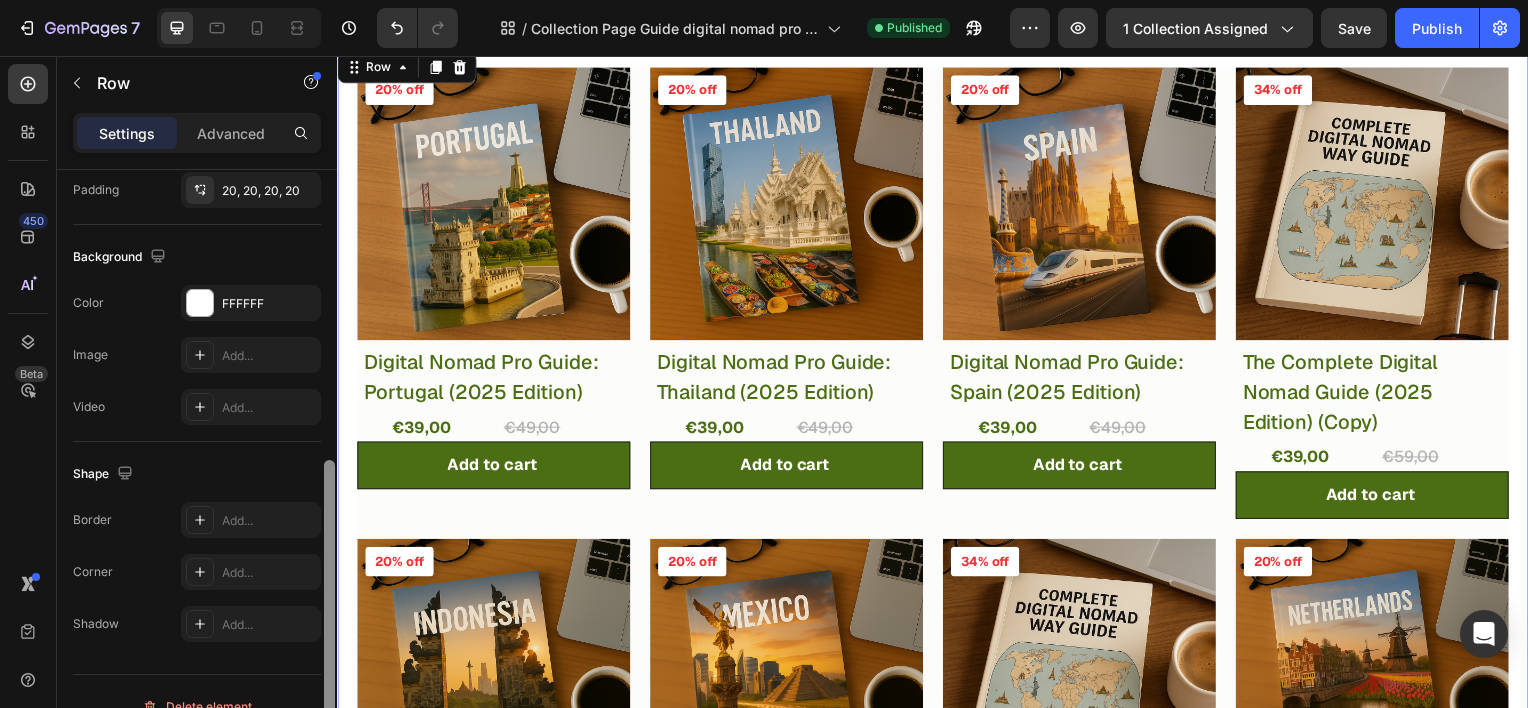click at bounding box center (329, 467) 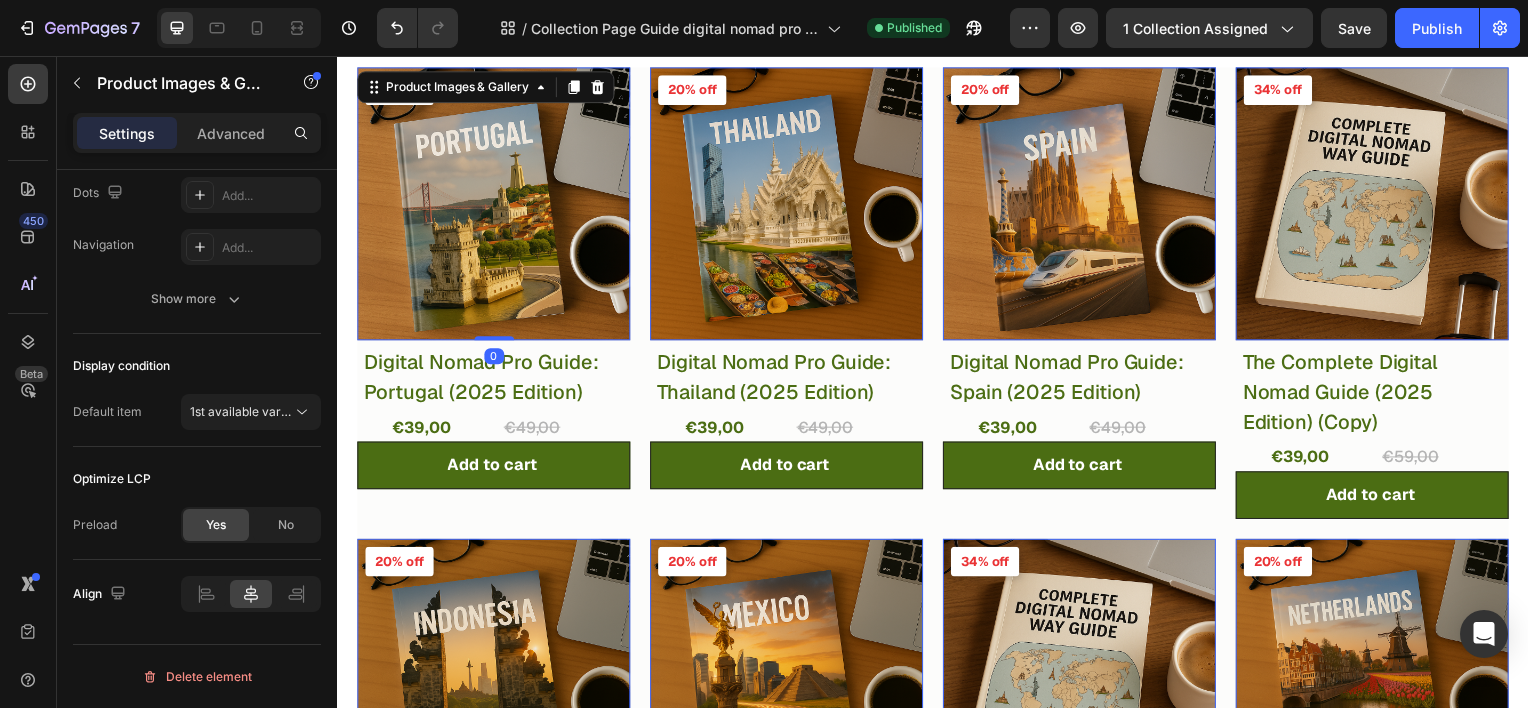 scroll, scrollTop: 0, scrollLeft: 0, axis: both 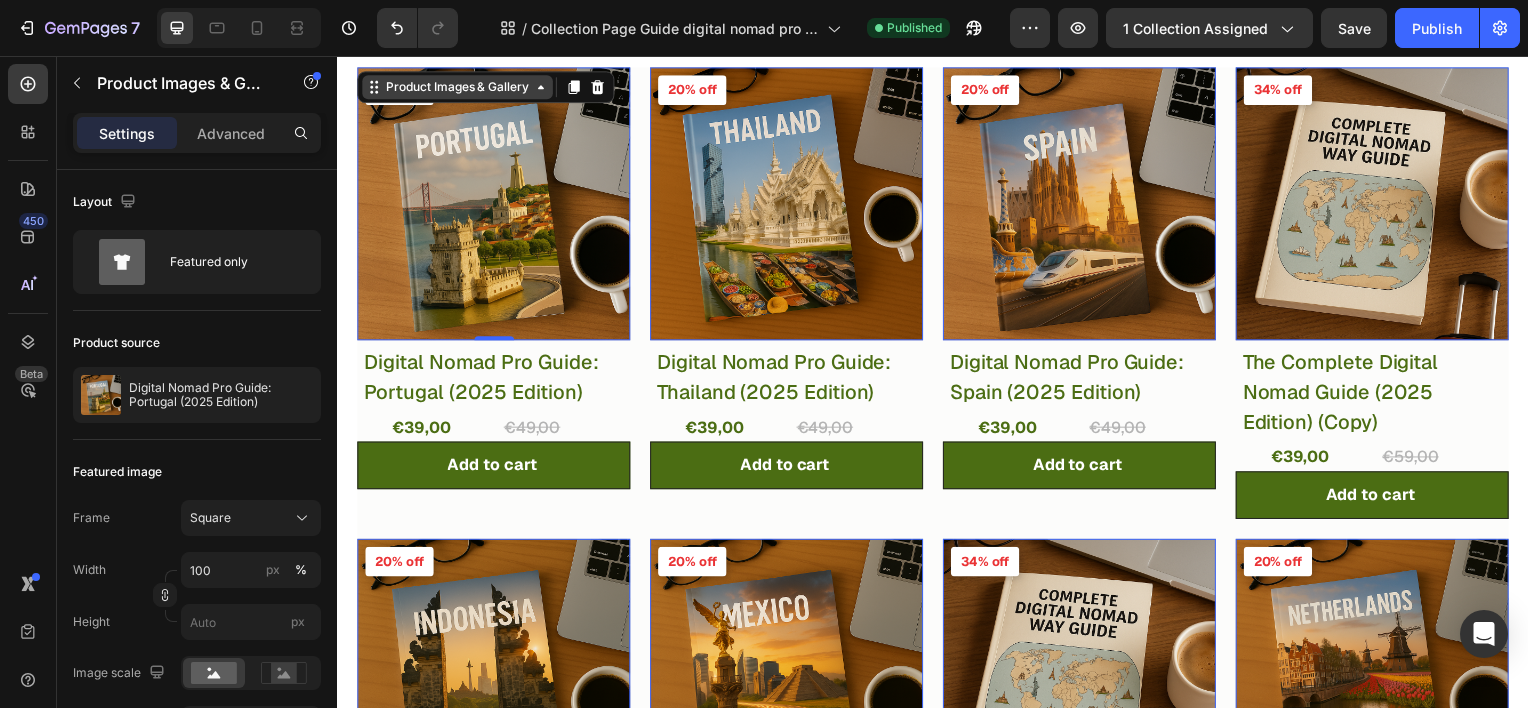 click on "Product Images & Gallery" at bounding box center [458, 87] 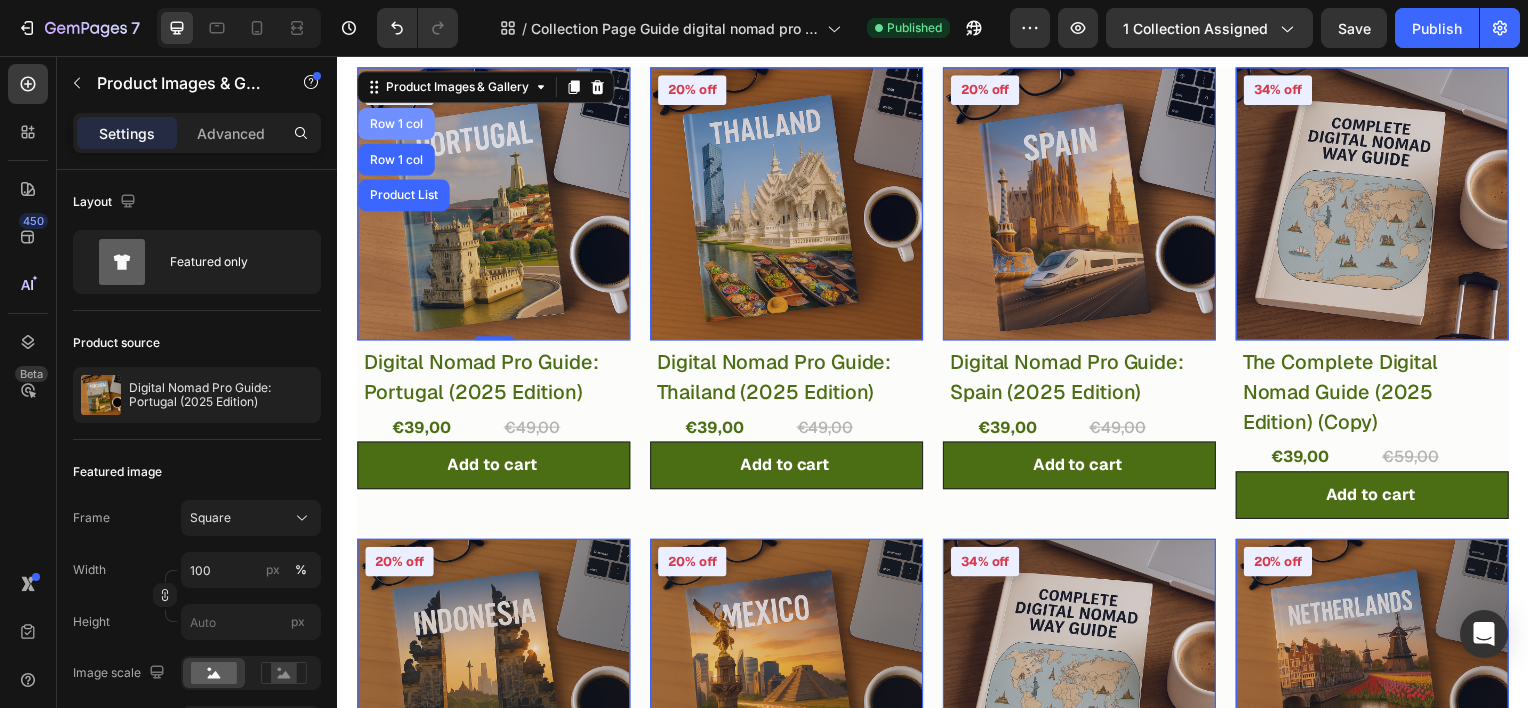 click on "Row 1 col" at bounding box center (396, 124) 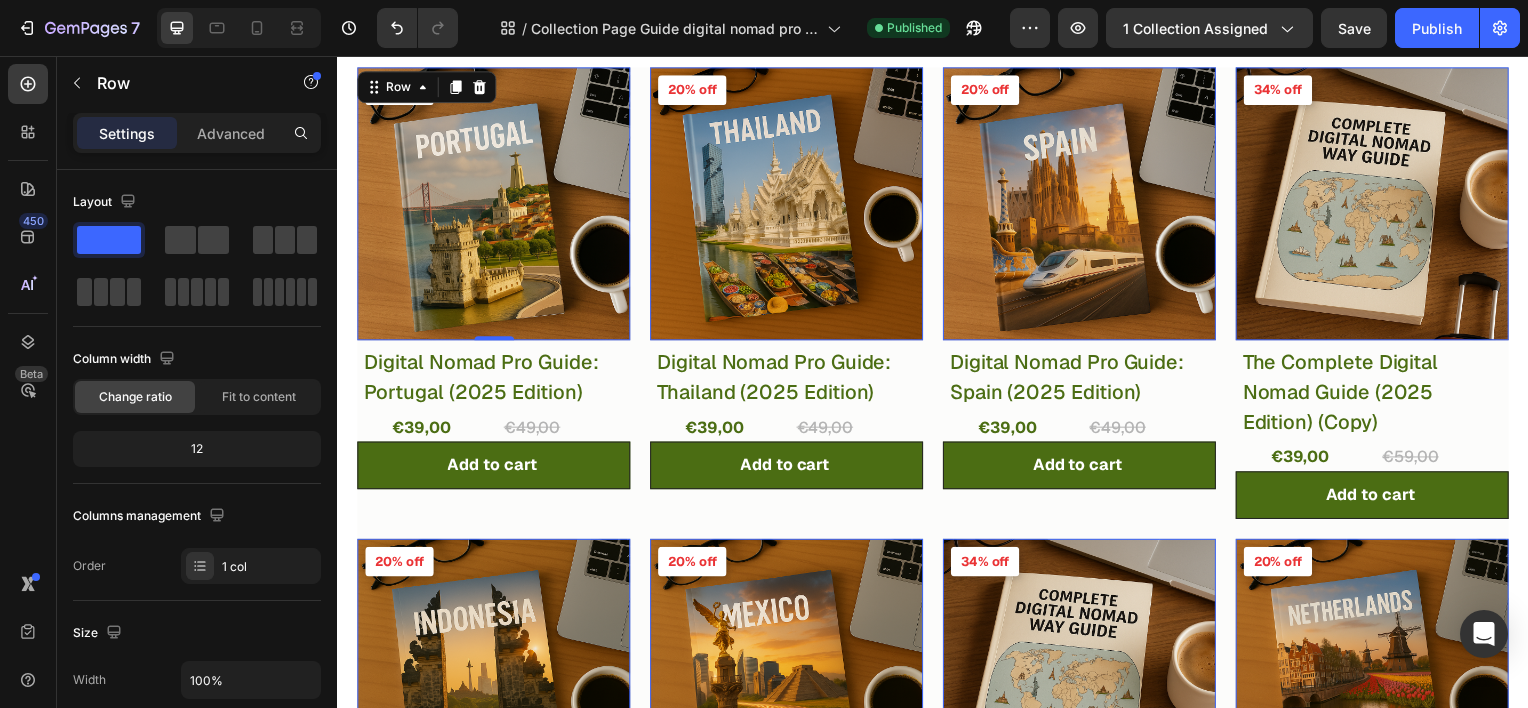 scroll, scrollTop: 595, scrollLeft: 0, axis: vertical 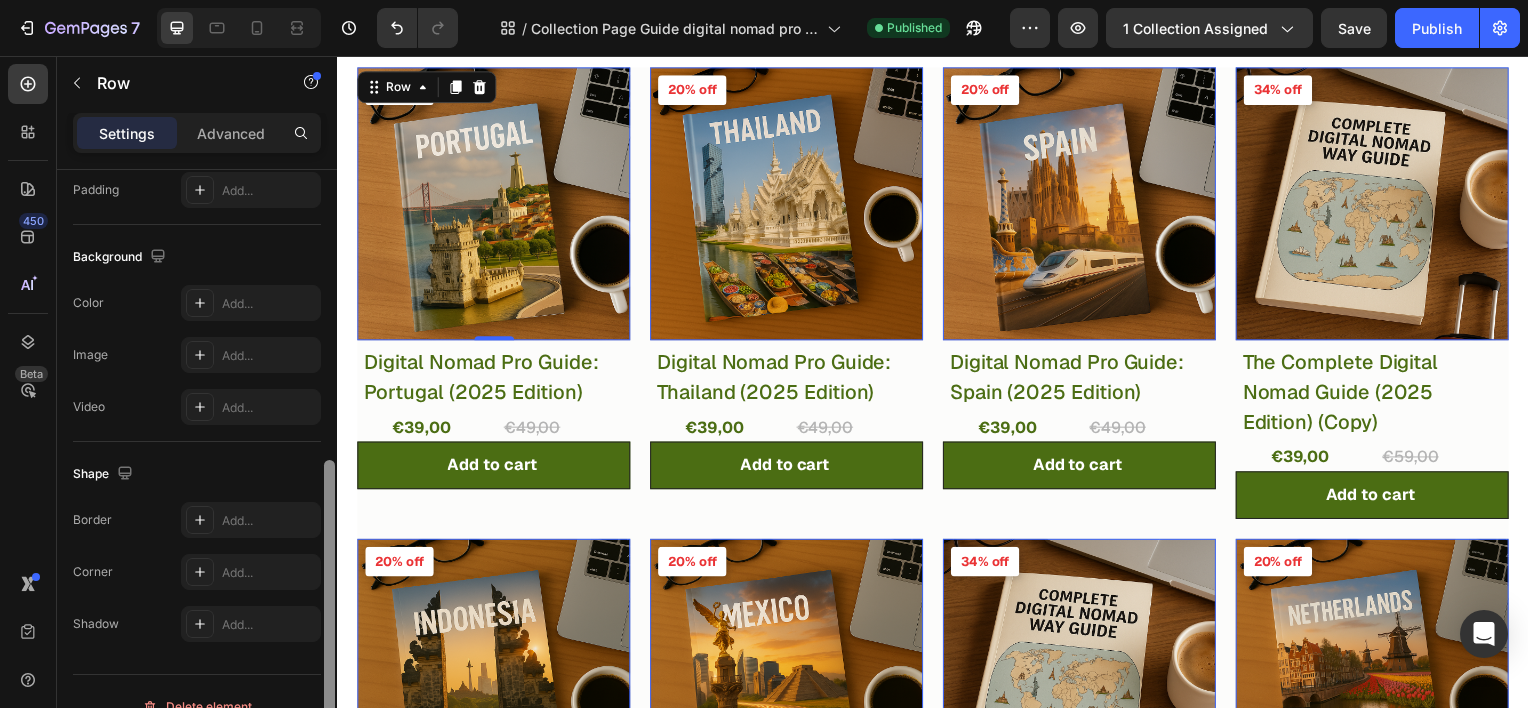 click at bounding box center (329, 467) 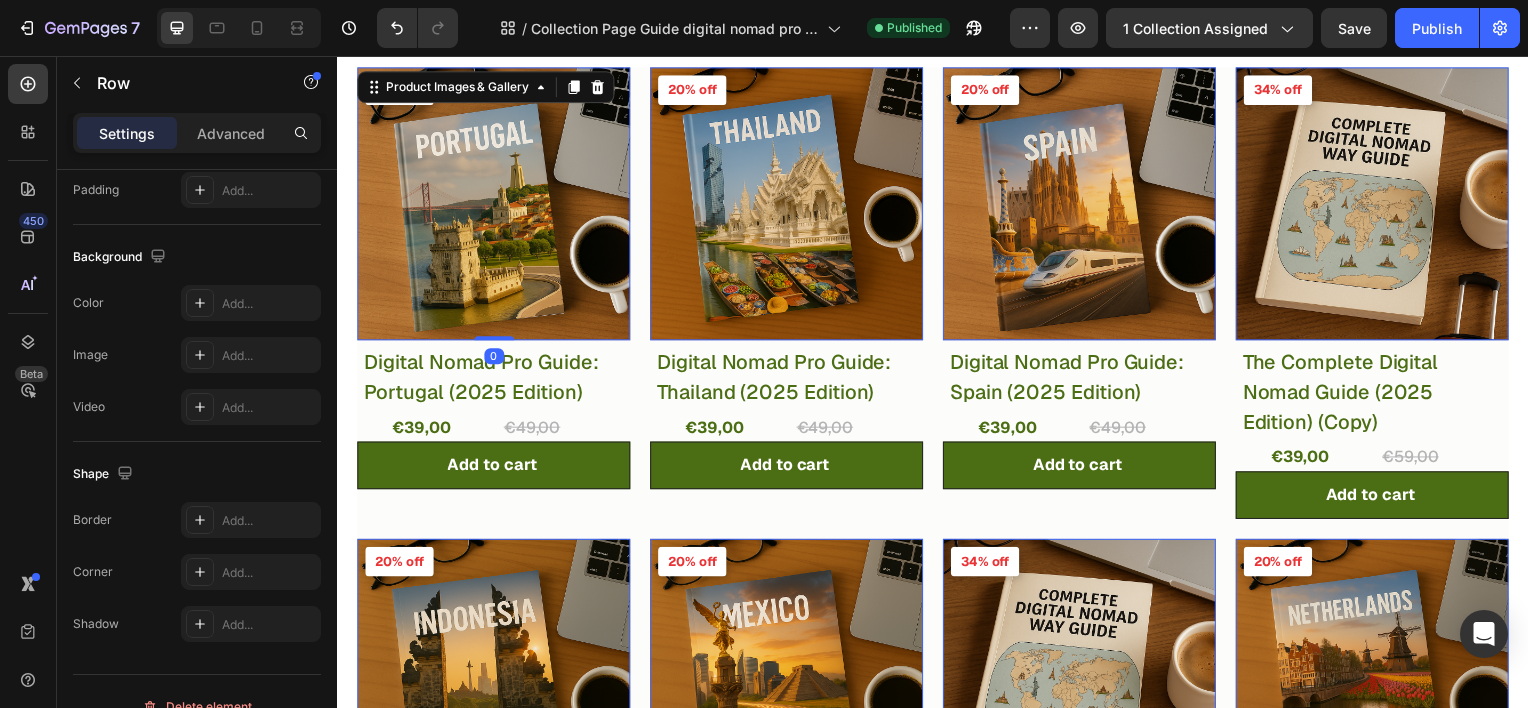 click at bounding box center [494, 204] 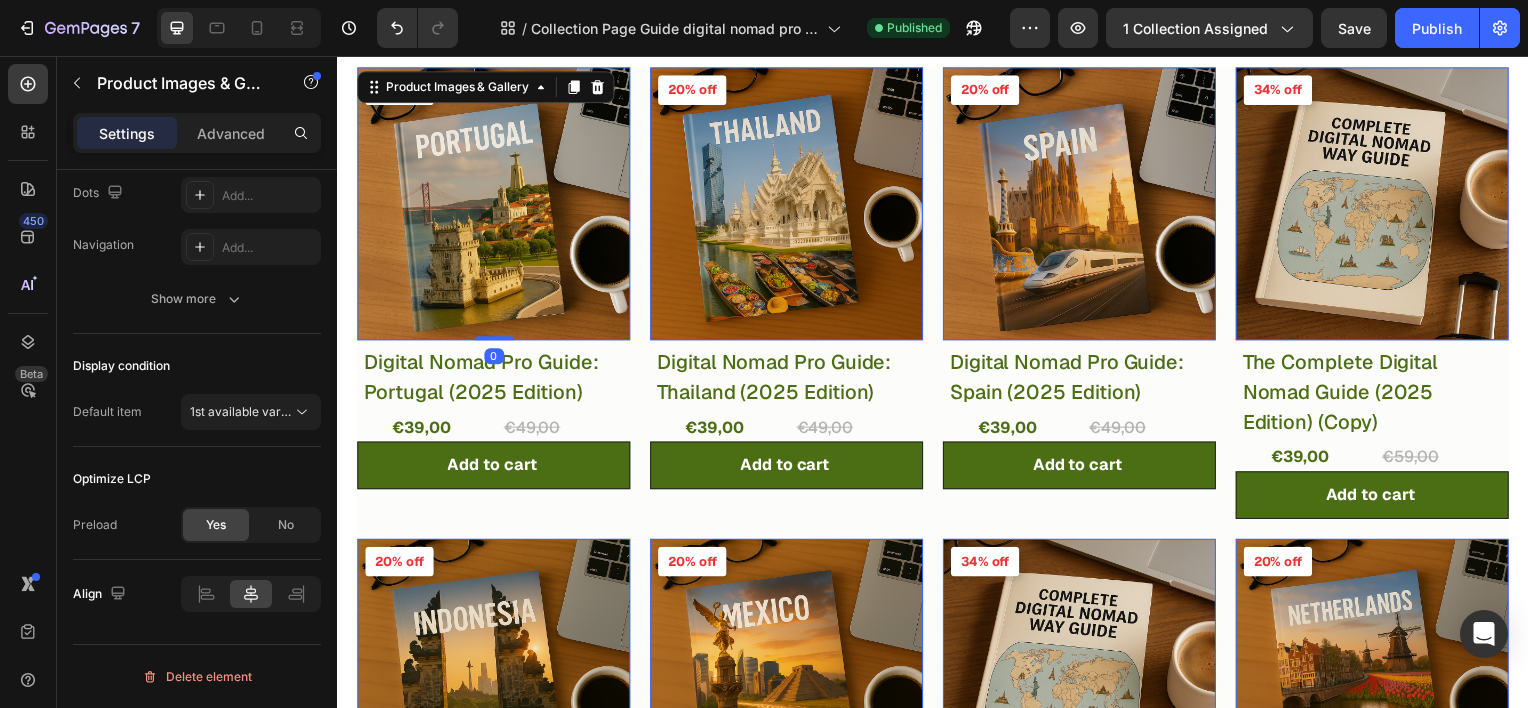 scroll, scrollTop: 0, scrollLeft: 0, axis: both 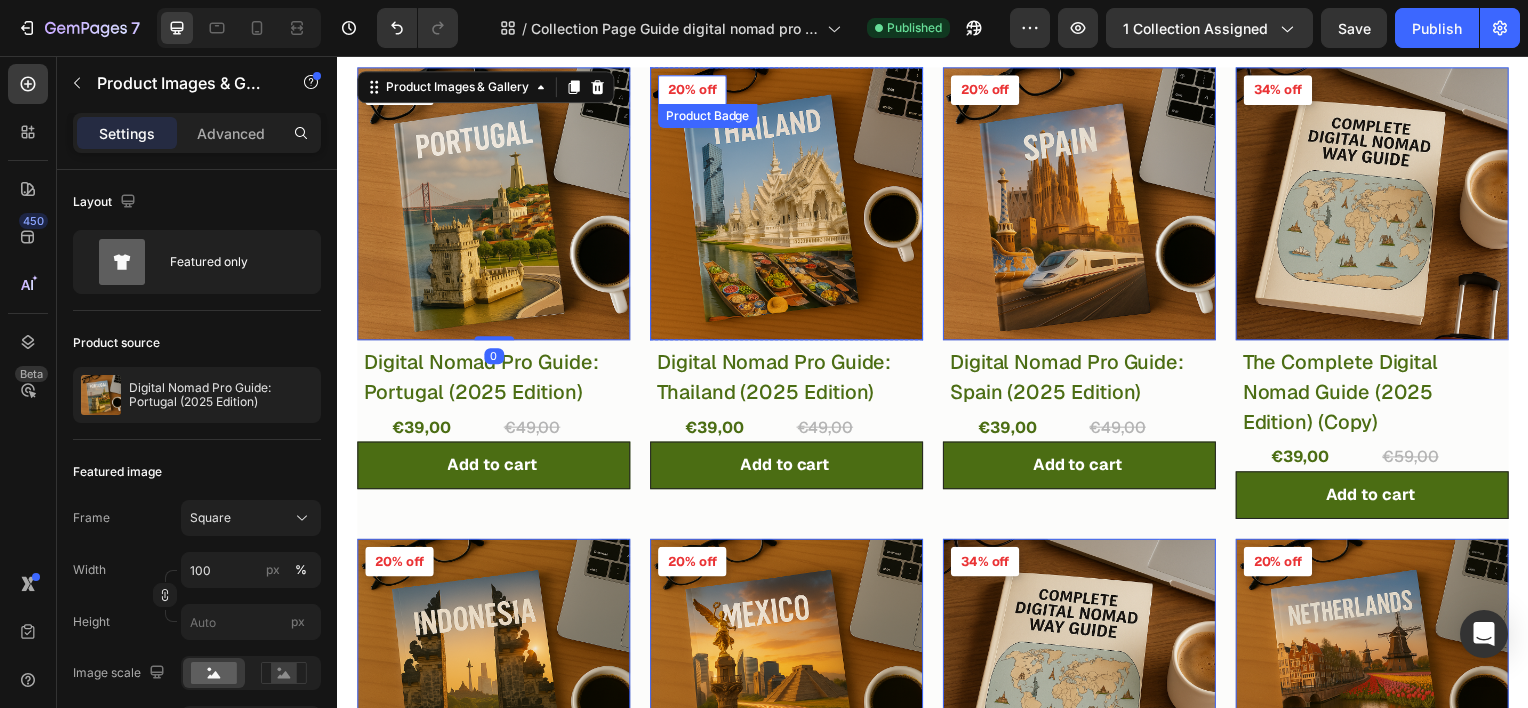 click on "20% off" at bounding box center [399, 90] 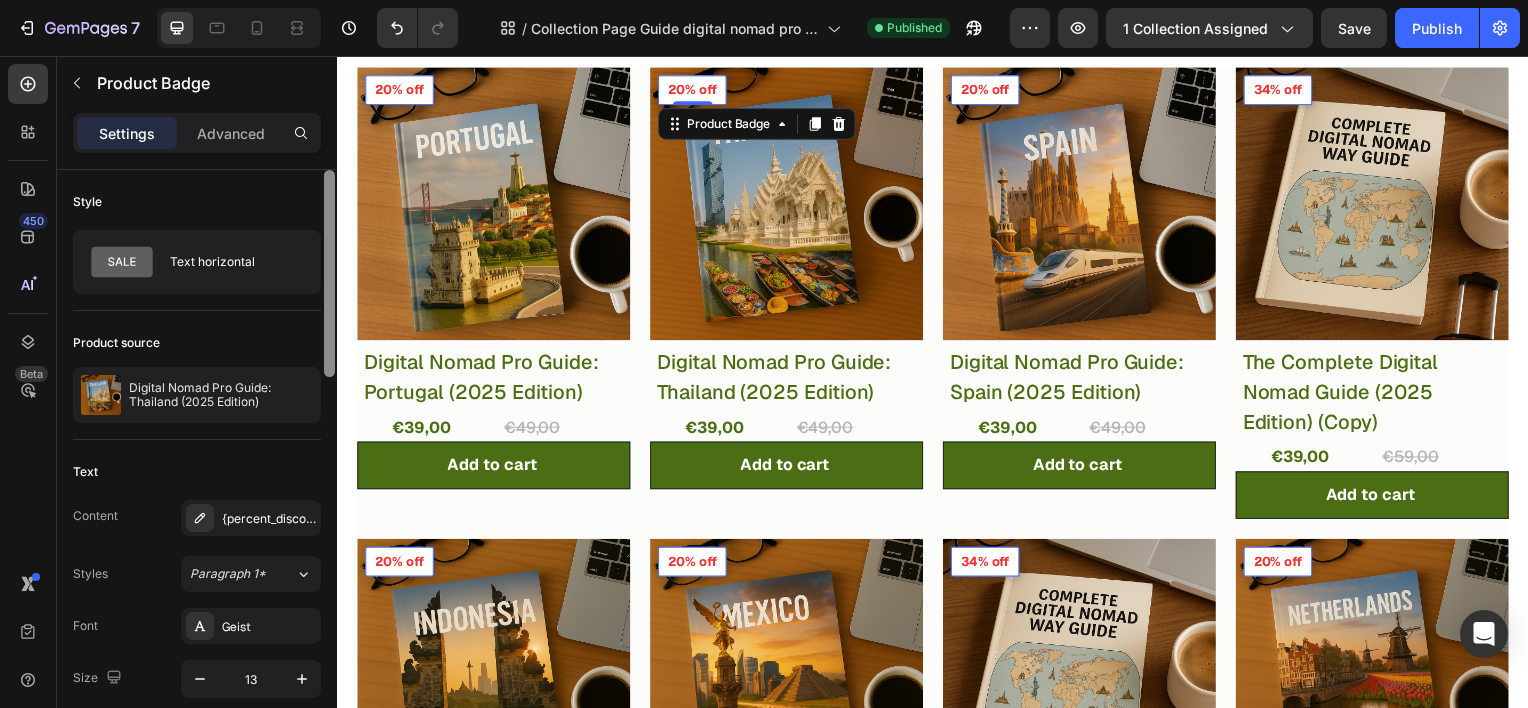 scroll, scrollTop: 595, scrollLeft: 0, axis: vertical 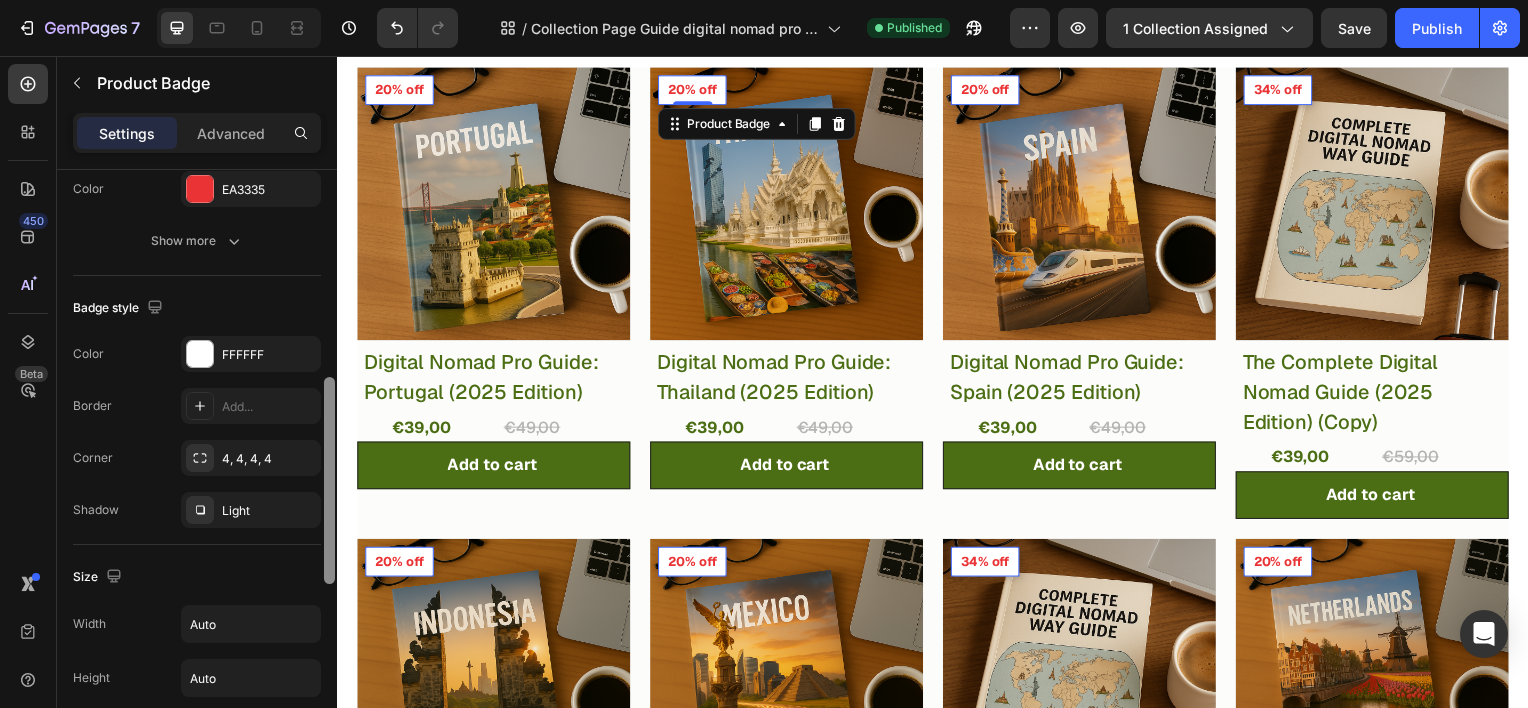 click at bounding box center (329, 467) 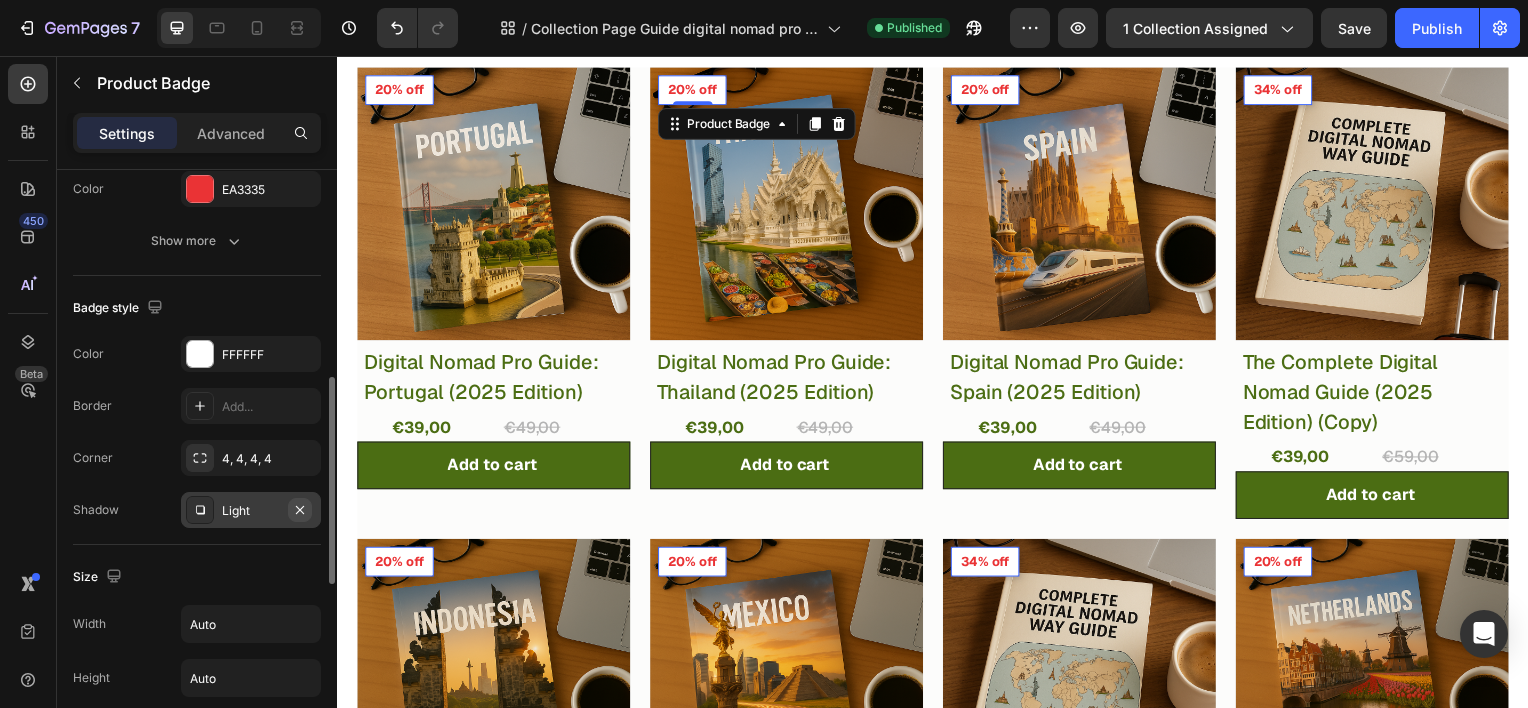 click 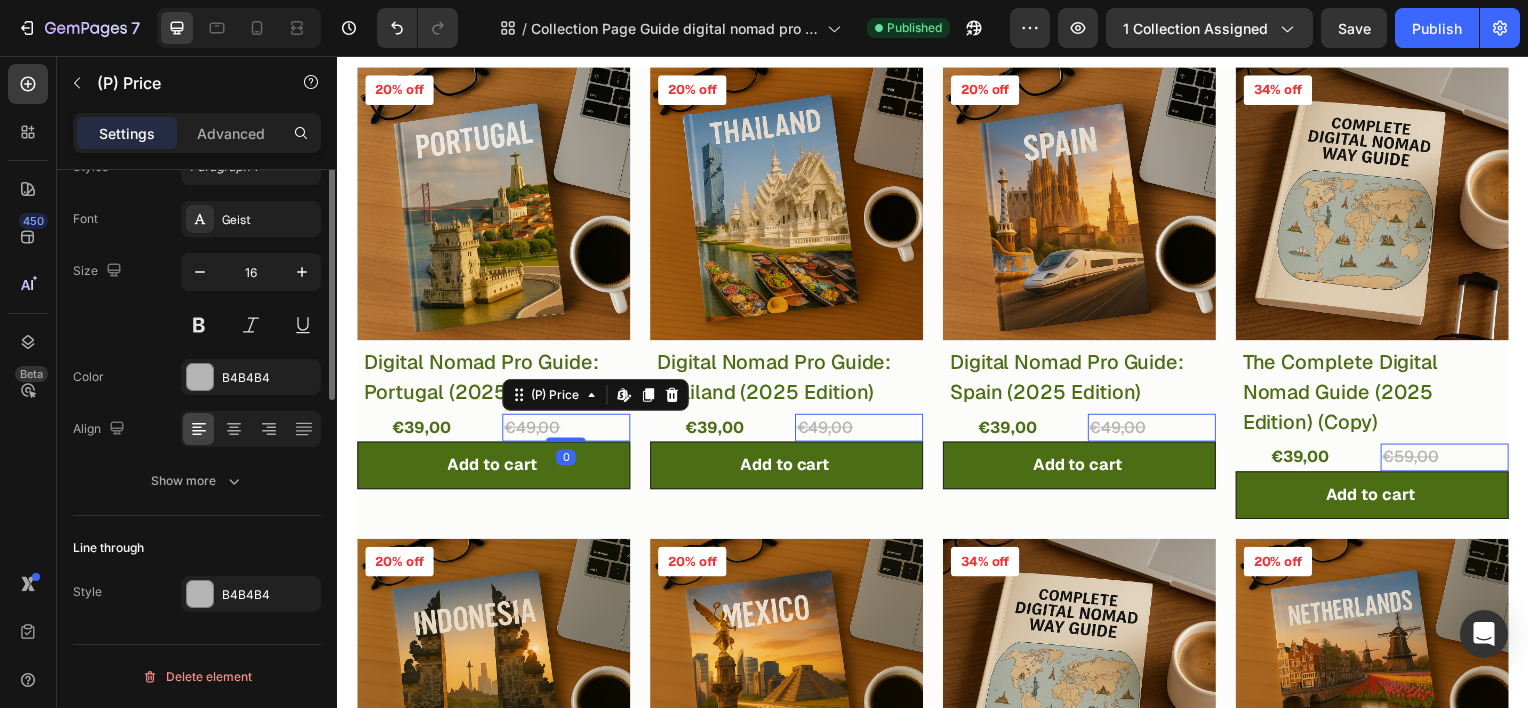 click on "€49,00" at bounding box center [568, 430] 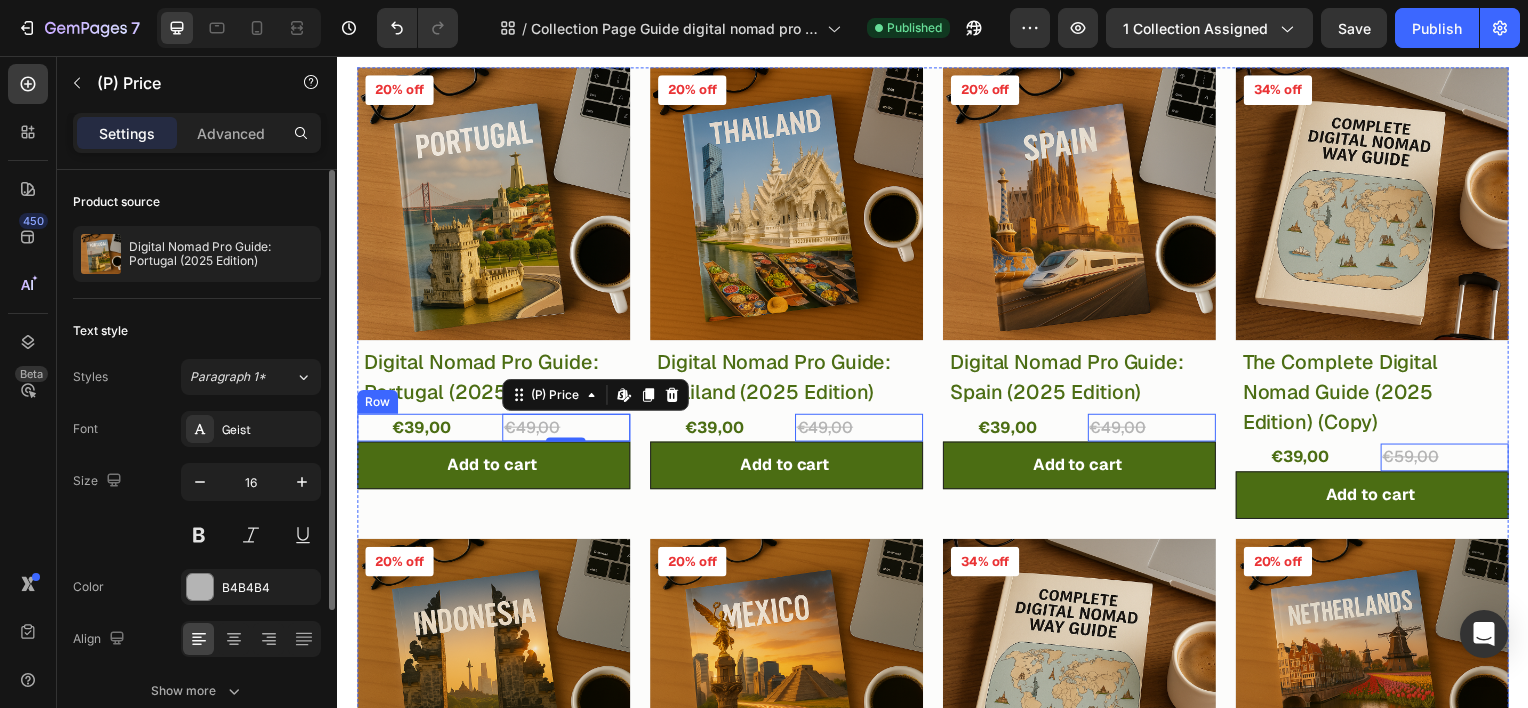 click on "€39,00 (P) Price (P) Price €49,00 (P) Price Edit content in Shopify 0 (P) Price Edit content in Shopify 0 Row" at bounding box center (494, 430) 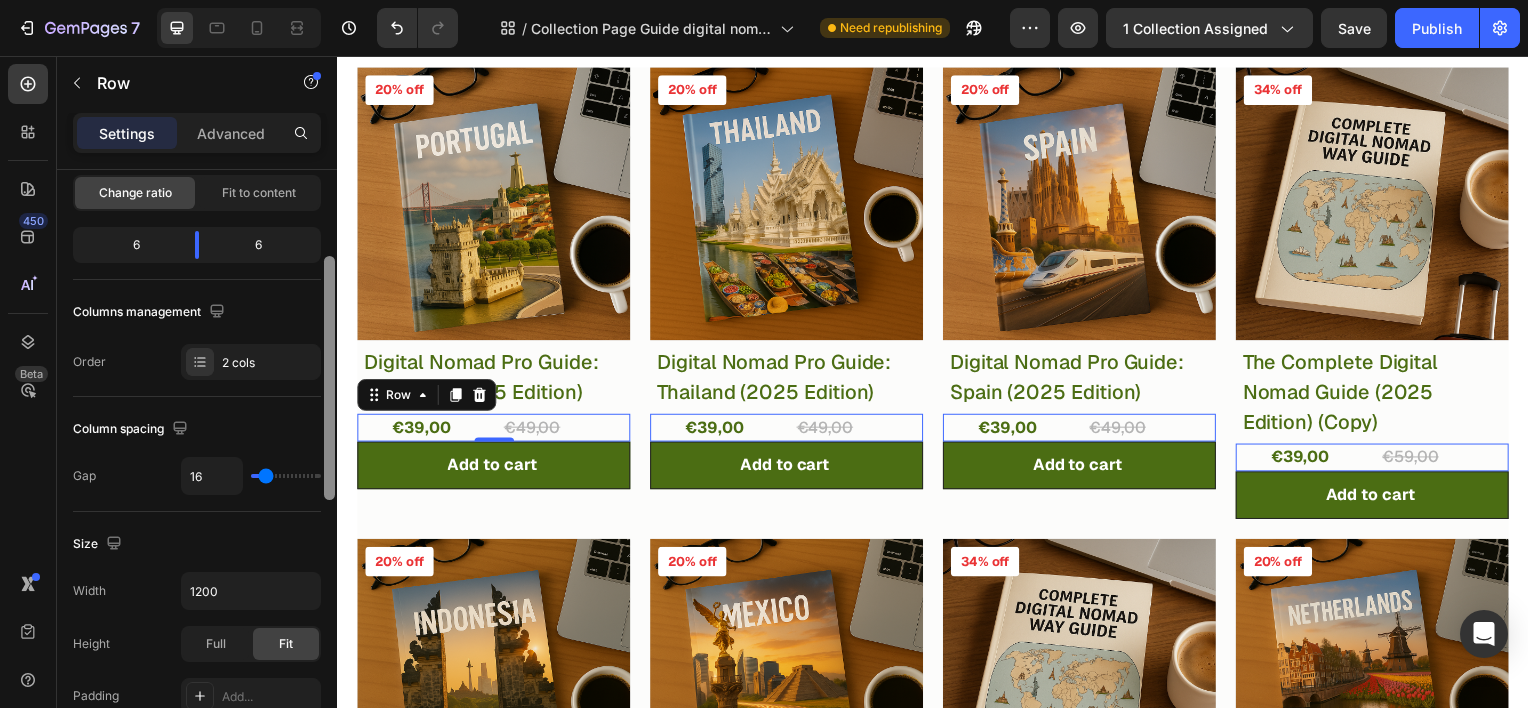 scroll, scrollTop: 206, scrollLeft: 0, axis: vertical 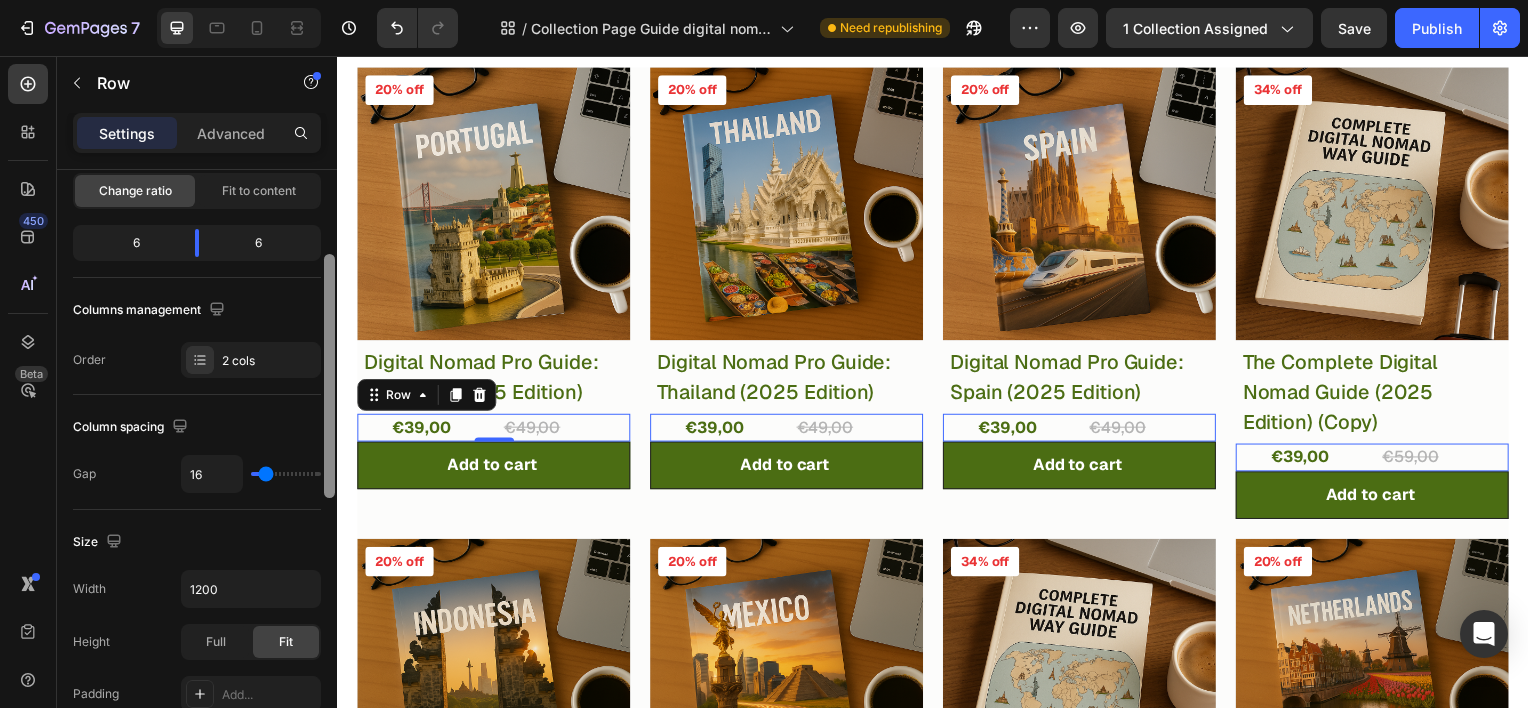 drag, startPoint x: 328, startPoint y: 382, endPoint x: 334, endPoint y: 467, distance: 85.2115 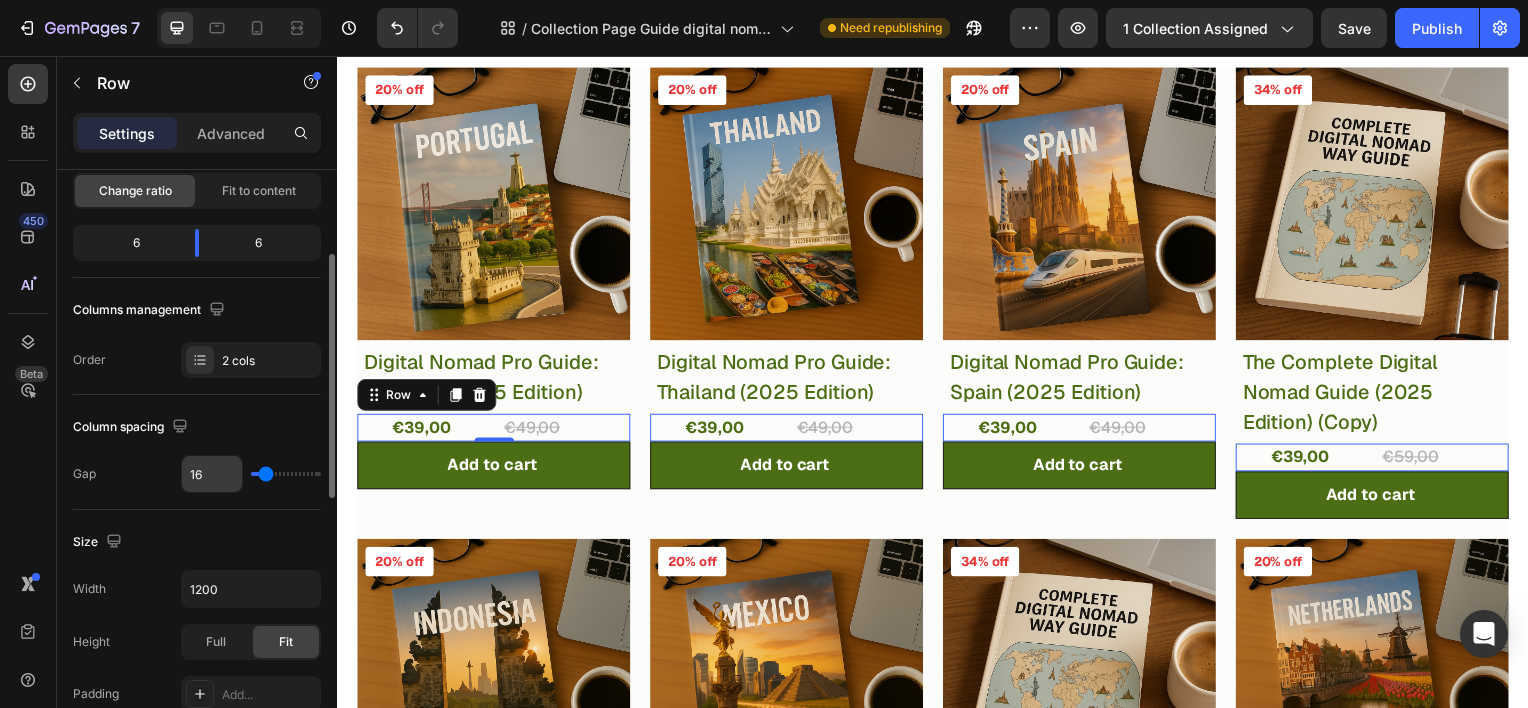 click on "16" at bounding box center (212, 474) 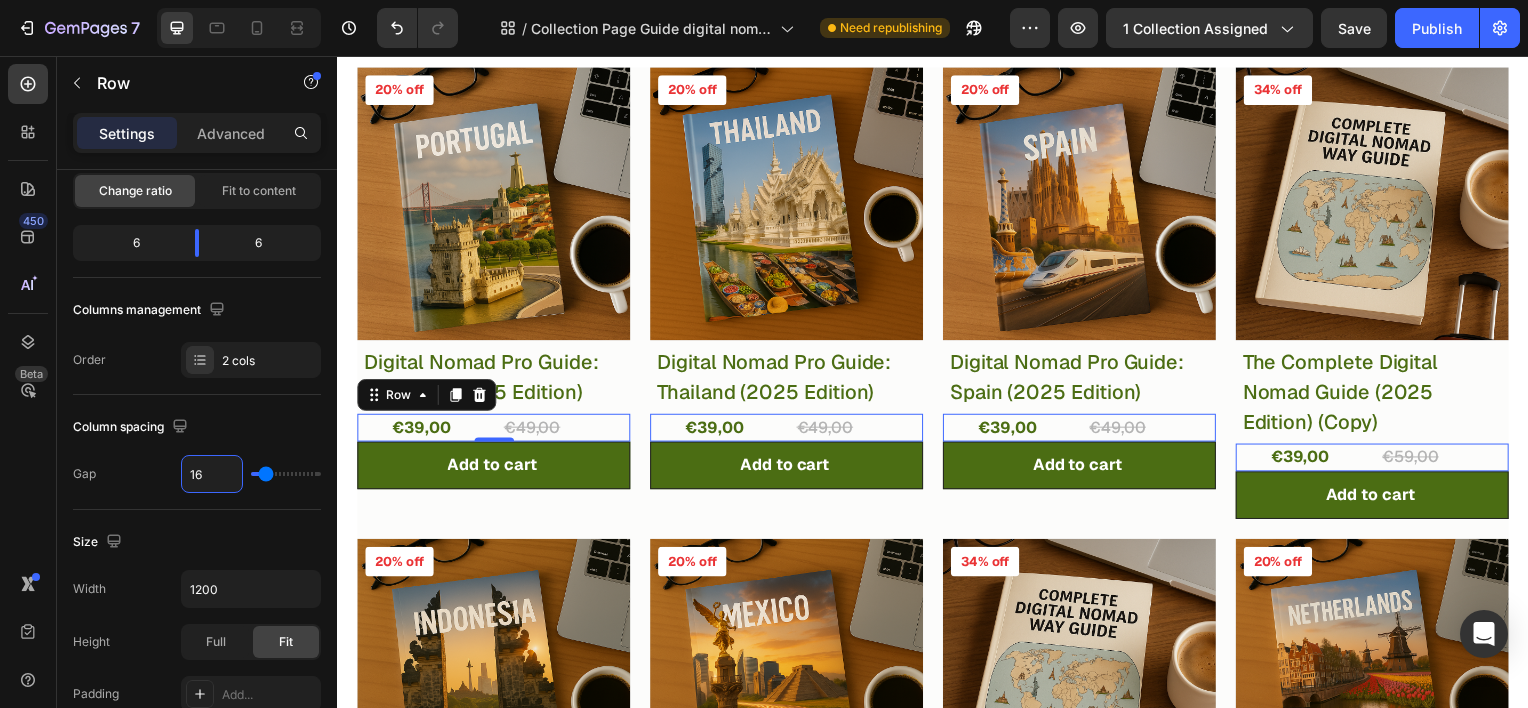 type on "1" 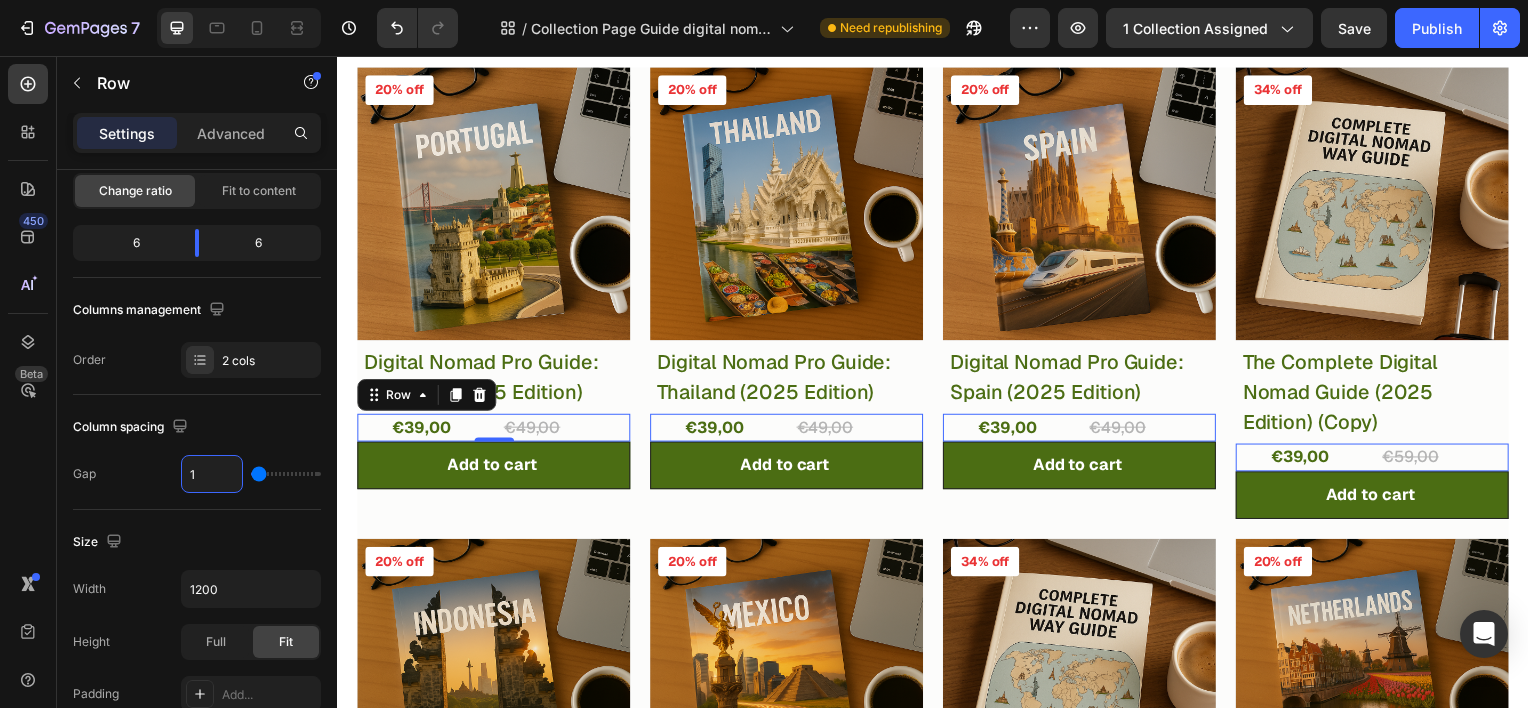 type on "10" 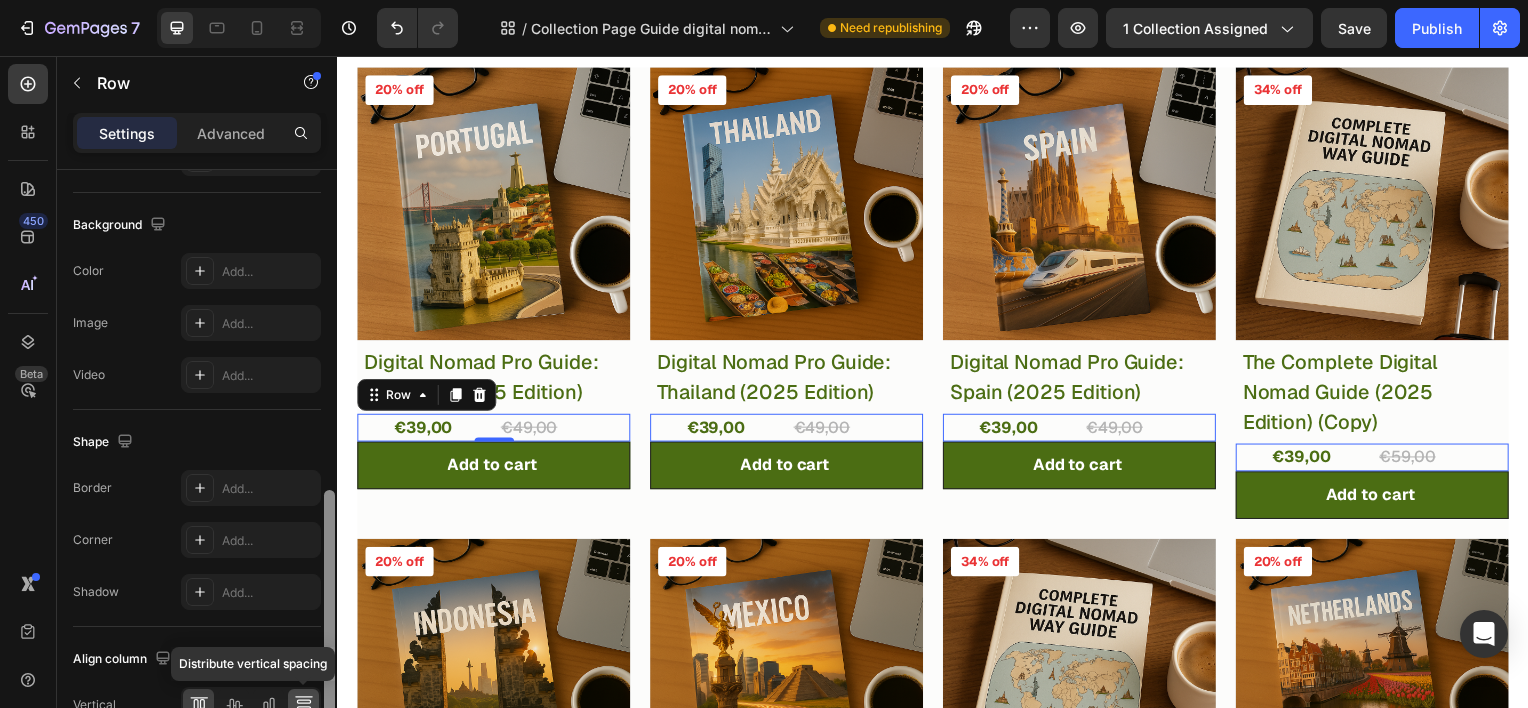scroll, scrollTop: 752, scrollLeft: 0, axis: vertical 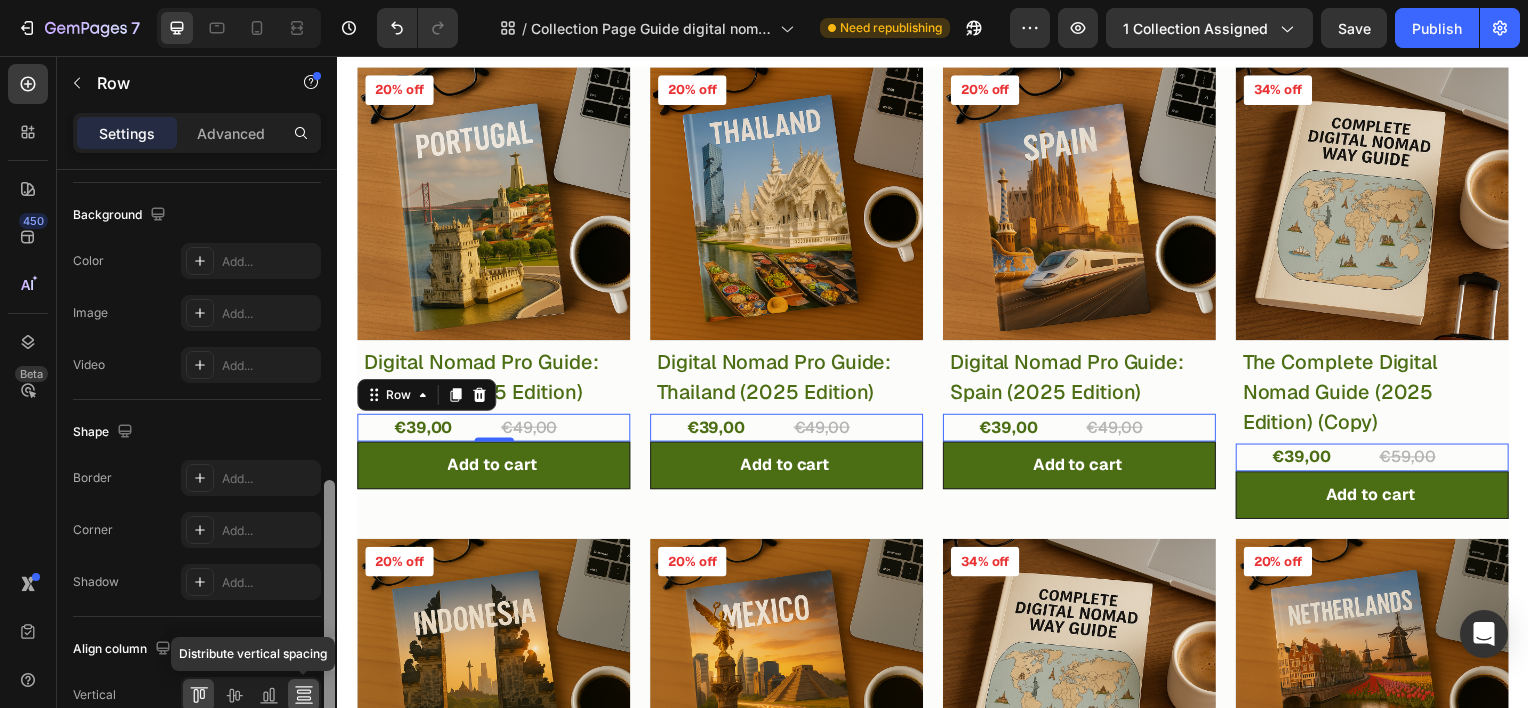 drag, startPoint x: 326, startPoint y: 474, endPoint x: 317, endPoint y: 699, distance: 225.17993 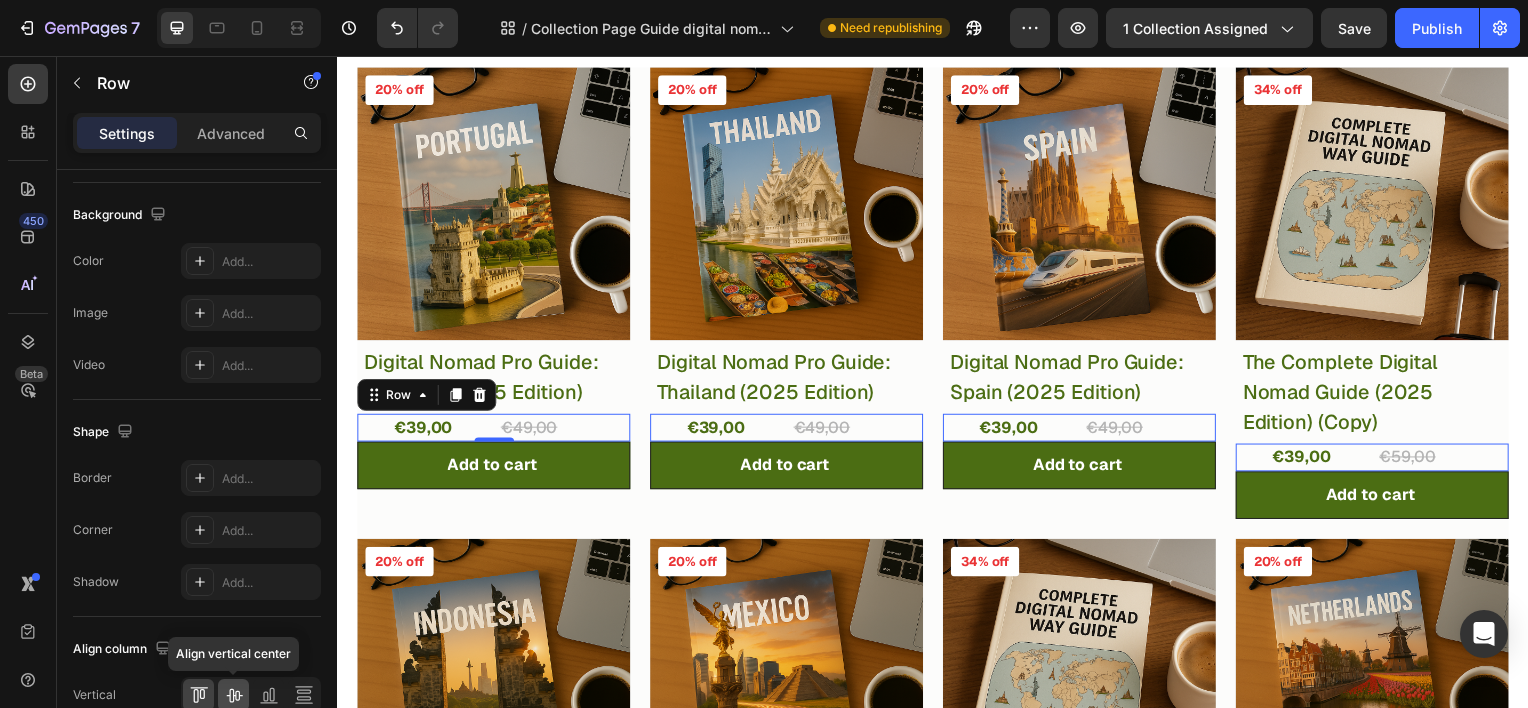 type on "10" 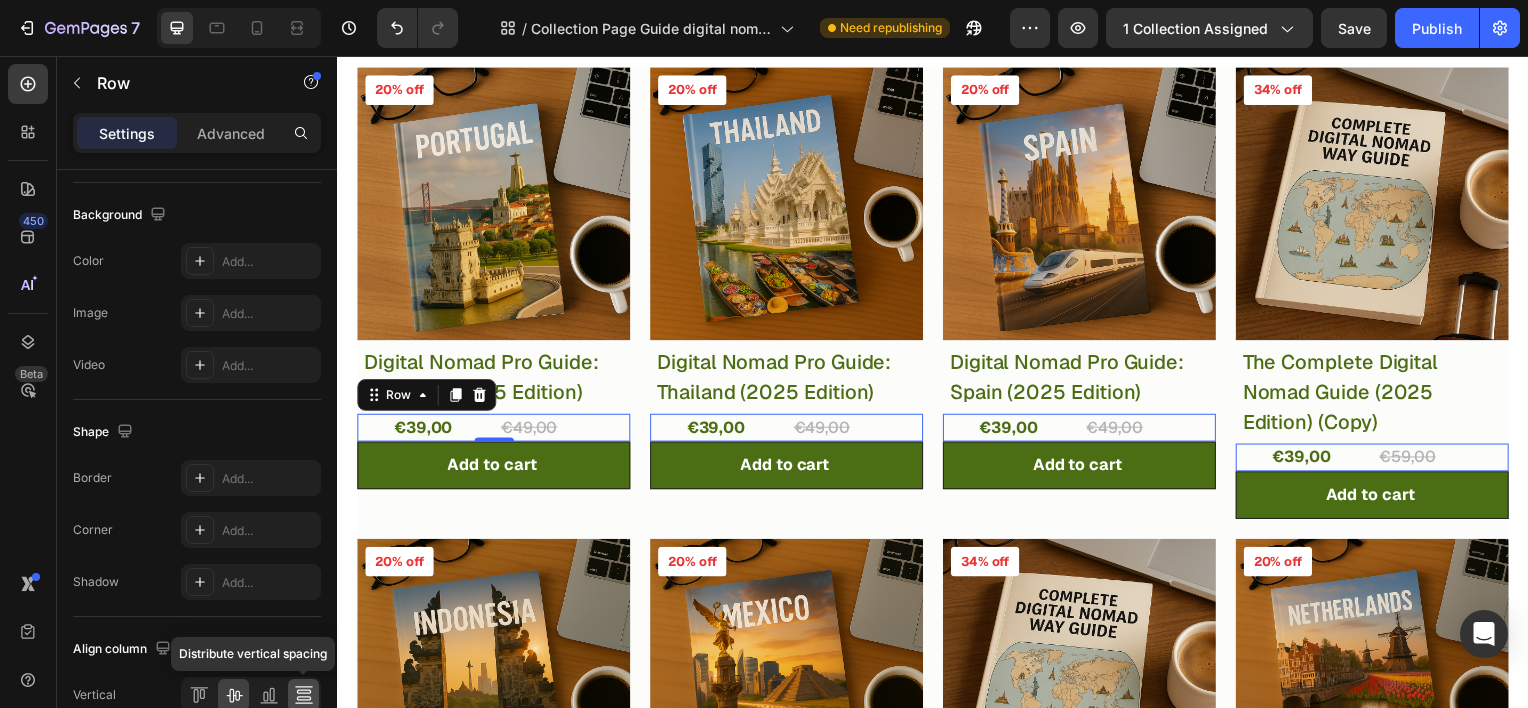 click 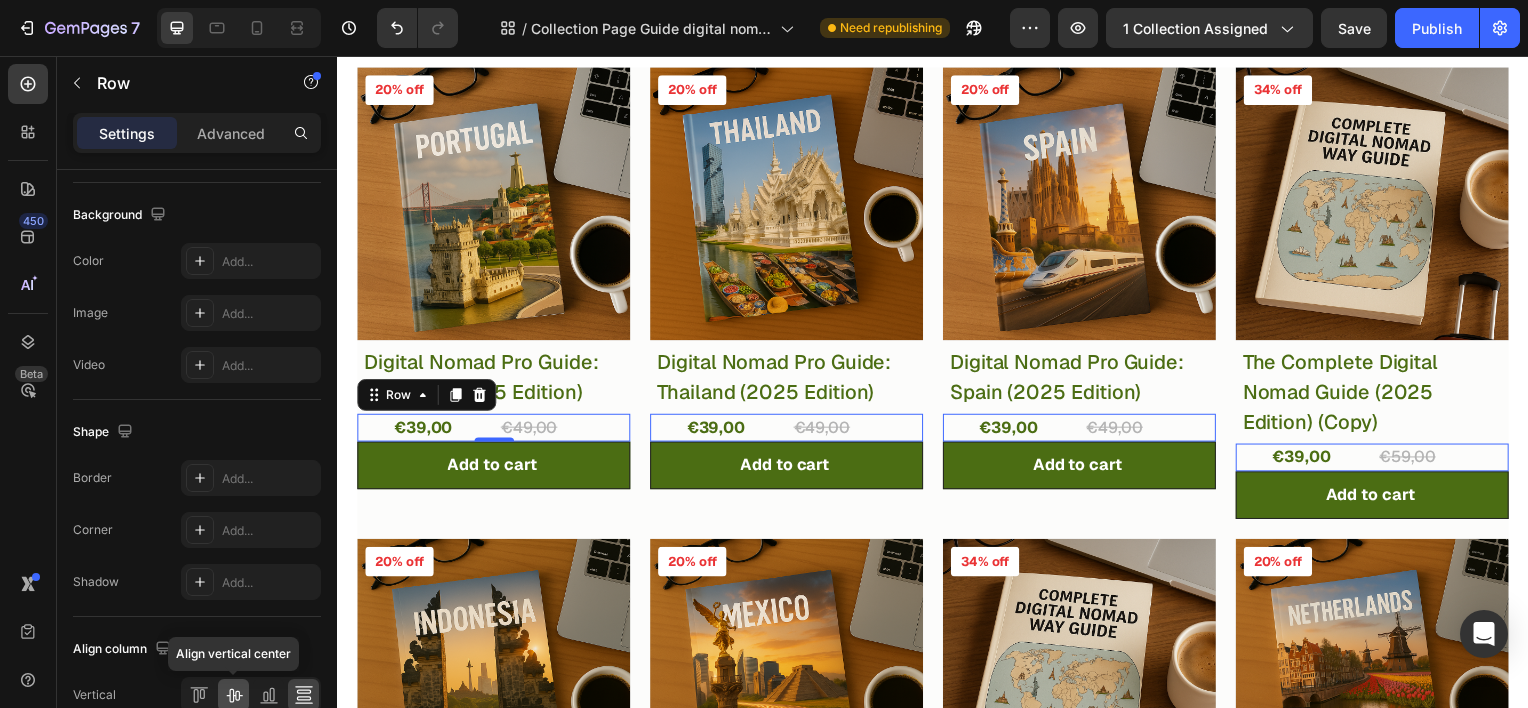 click 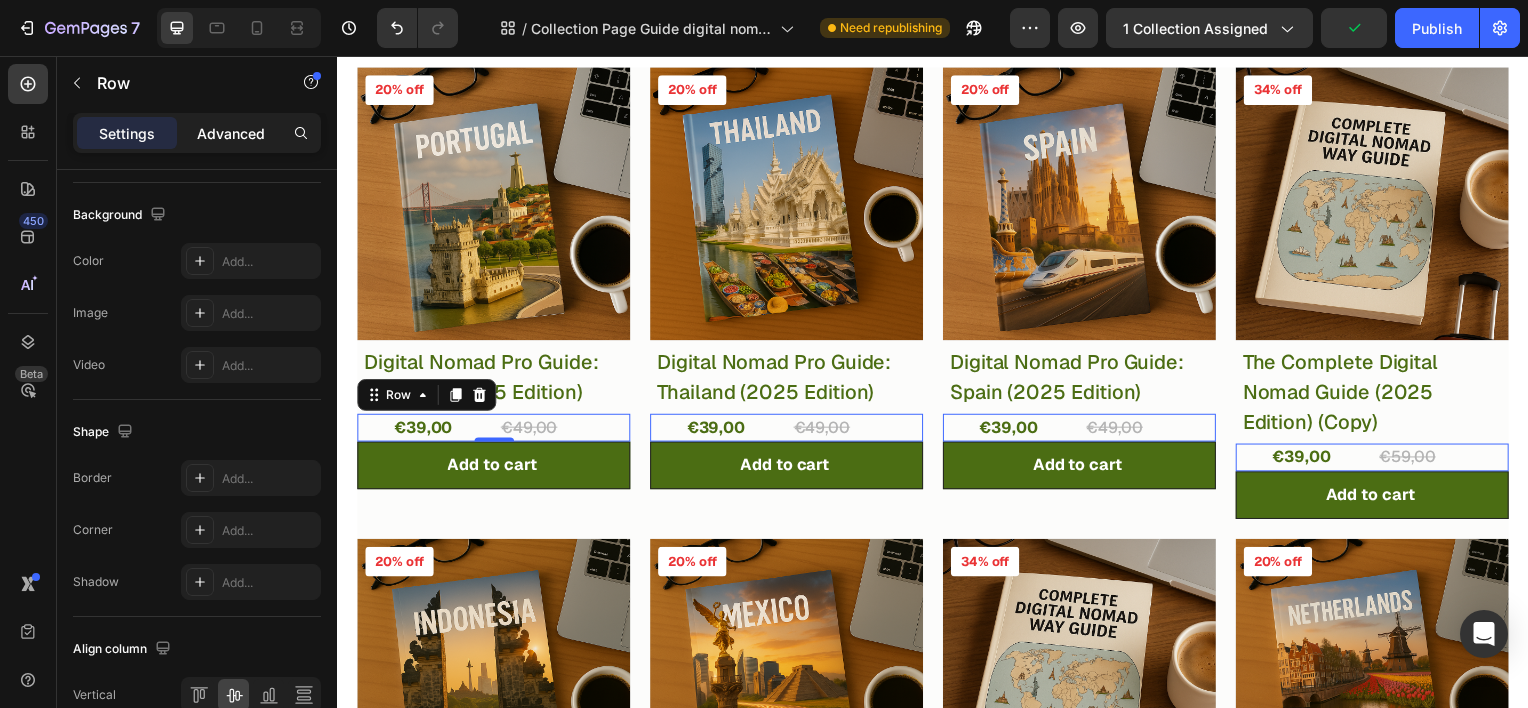 click on "Advanced" at bounding box center [231, 133] 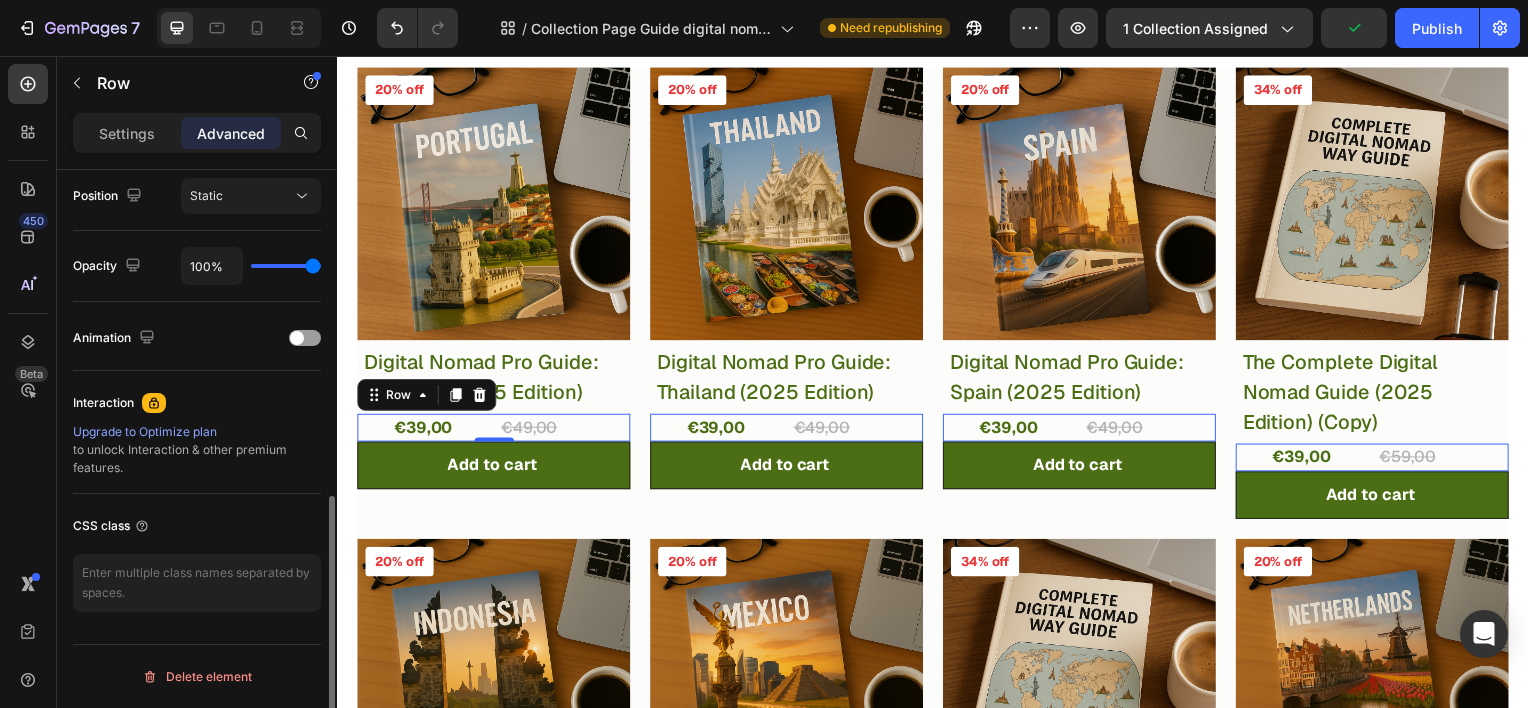 scroll, scrollTop: 736, scrollLeft: 0, axis: vertical 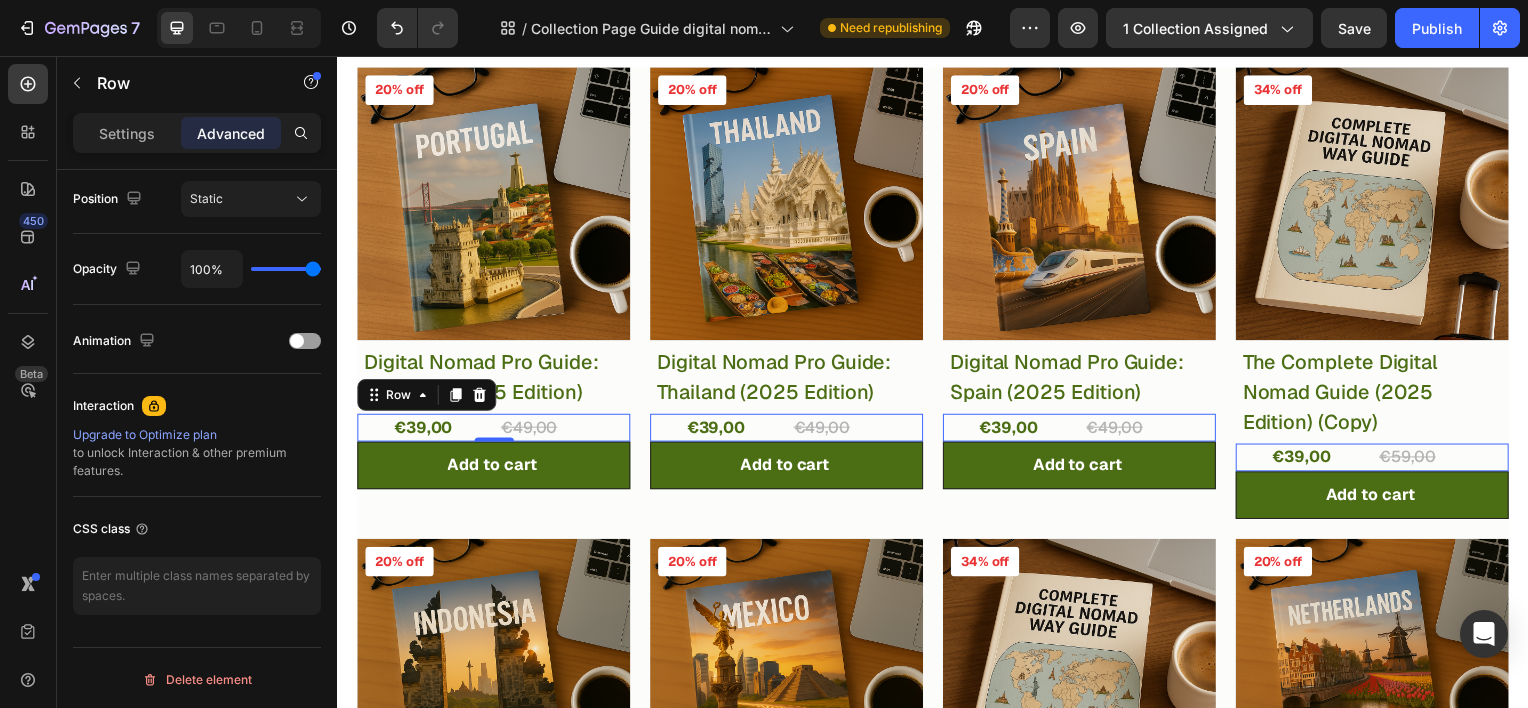 click at bounding box center [329, -128] 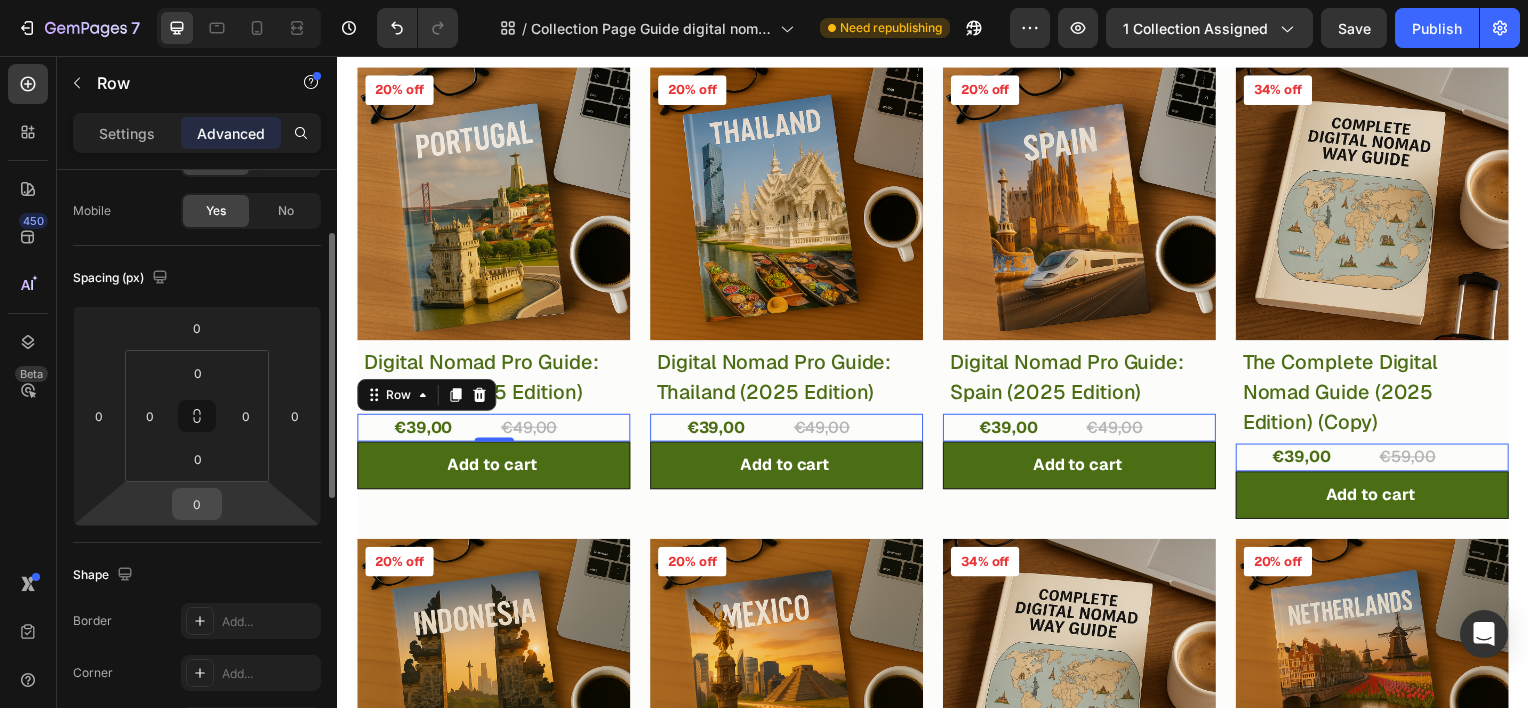 click on "0" at bounding box center [197, 504] 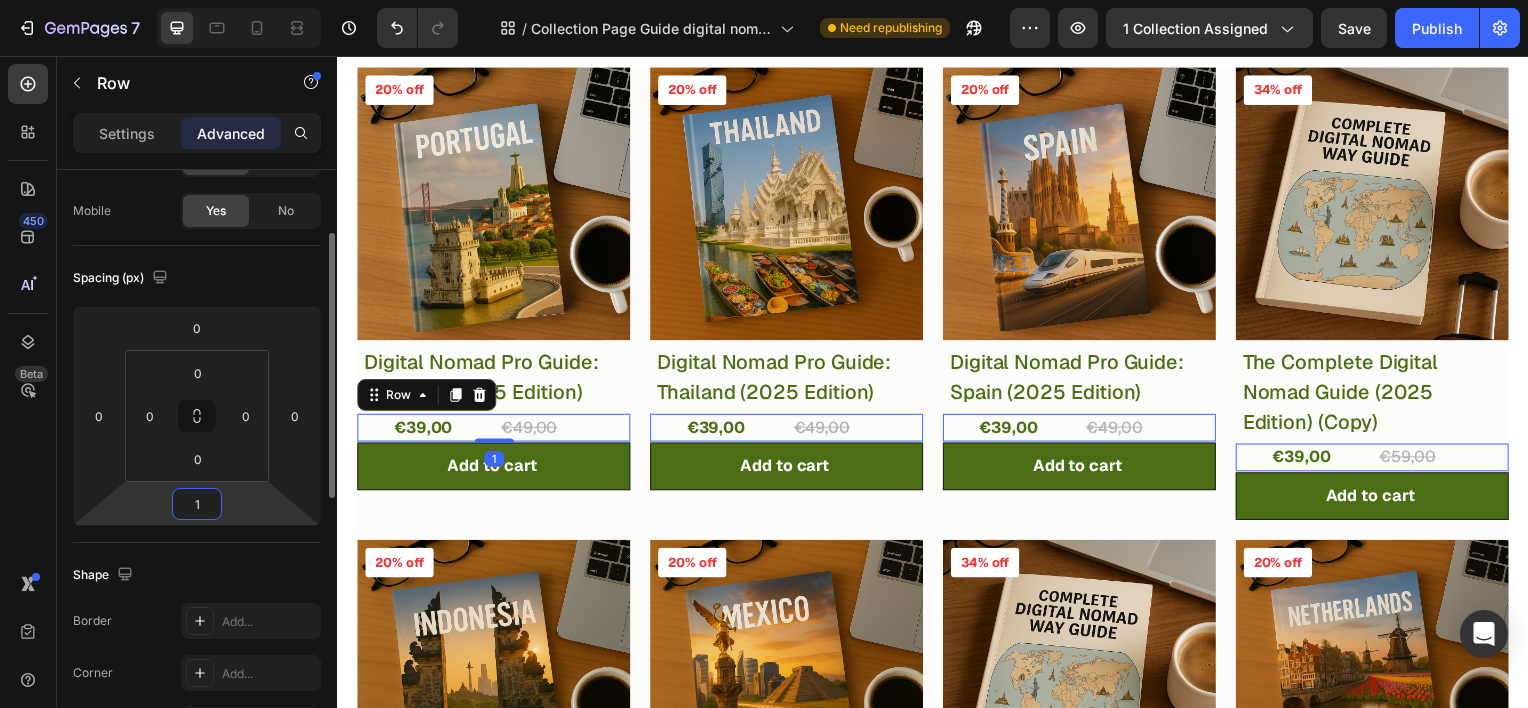type on "10" 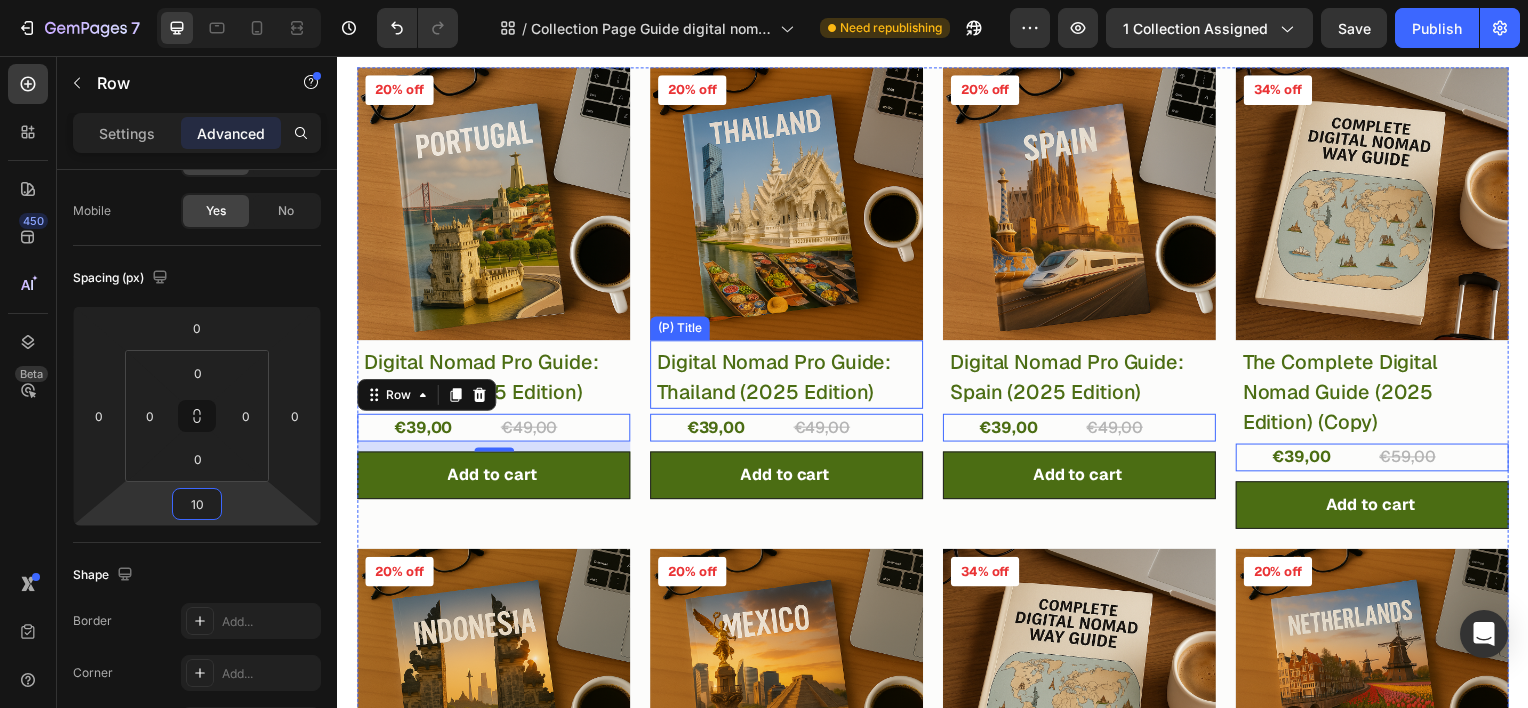 click on "Digital Nomad Pro Guide: Thailand (2025 Edition)" at bounding box center (792, 379) 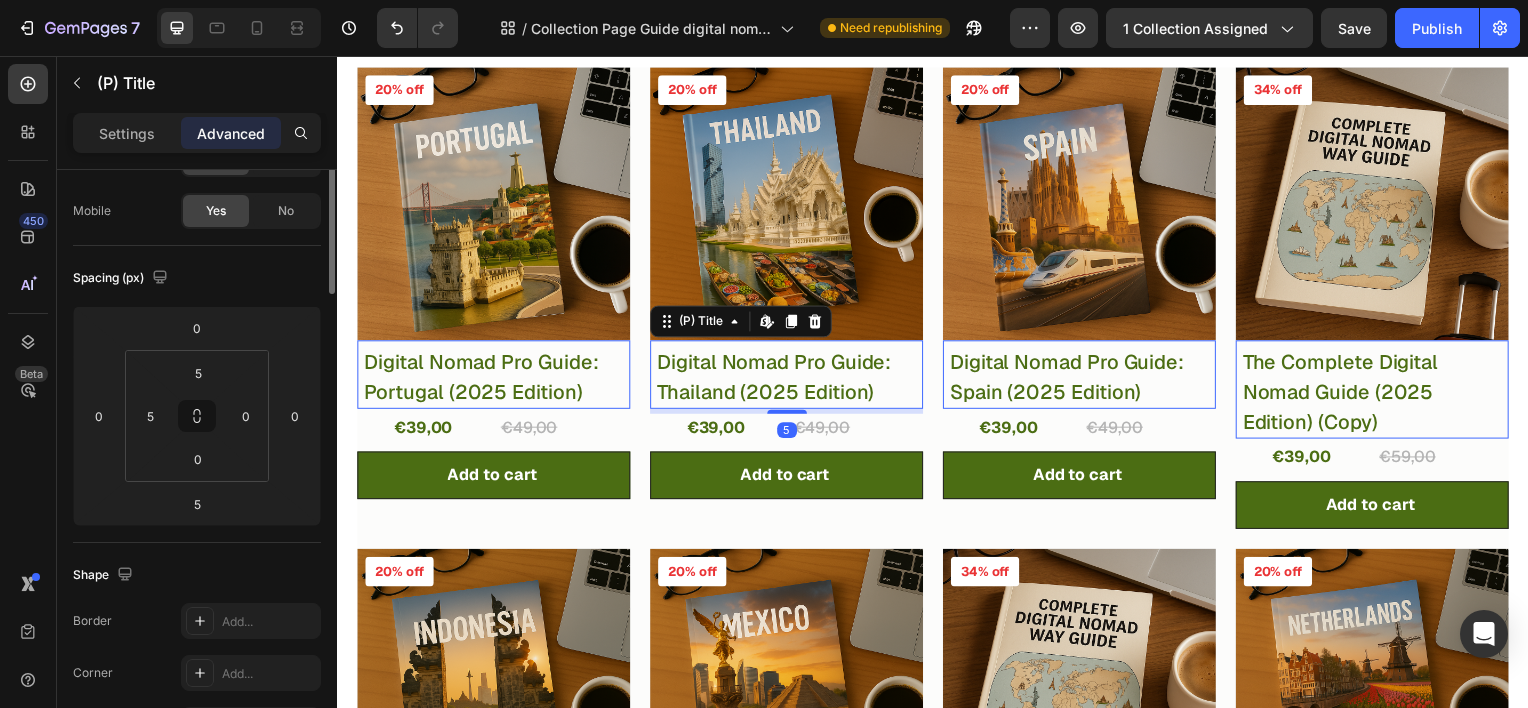 scroll, scrollTop: 0, scrollLeft: 0, axis: both 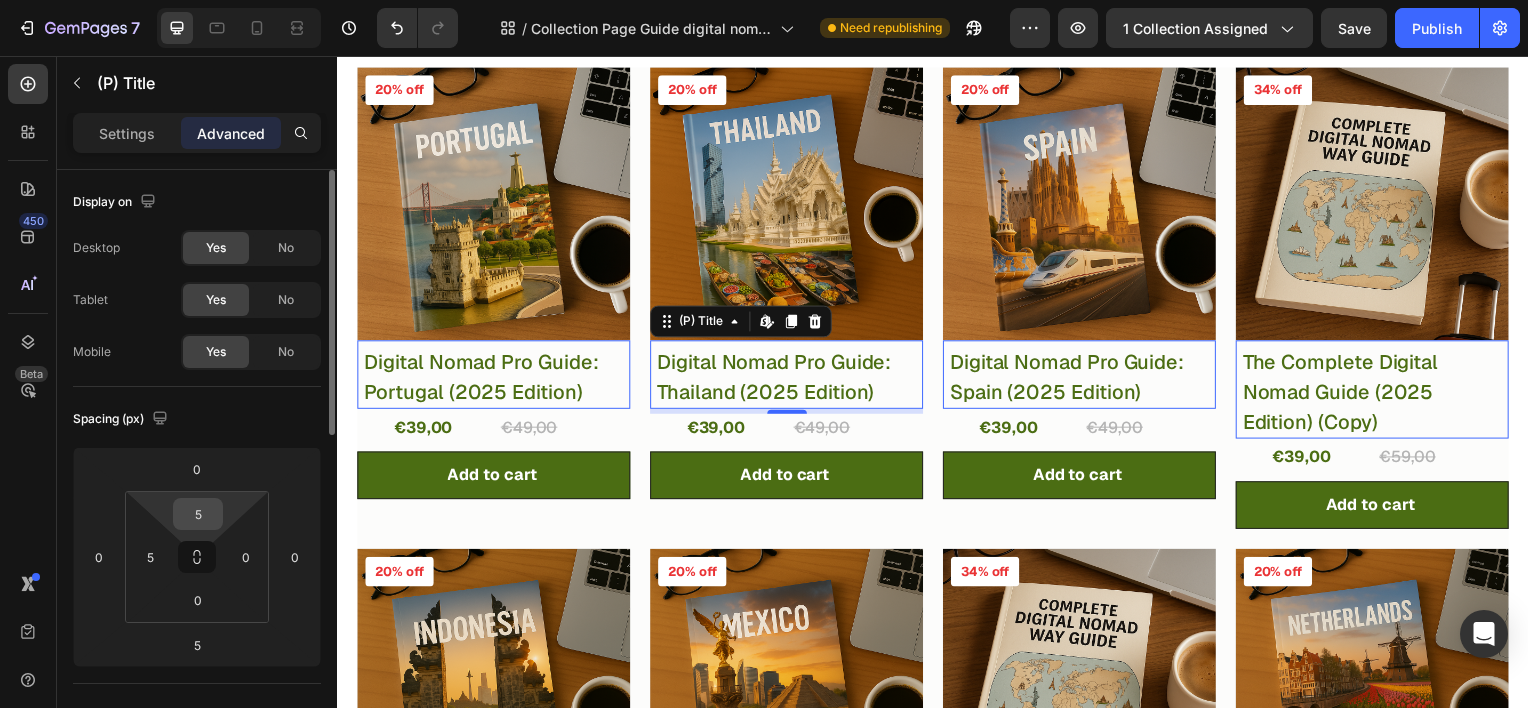 click on "5" at bounding box center (198, 514) 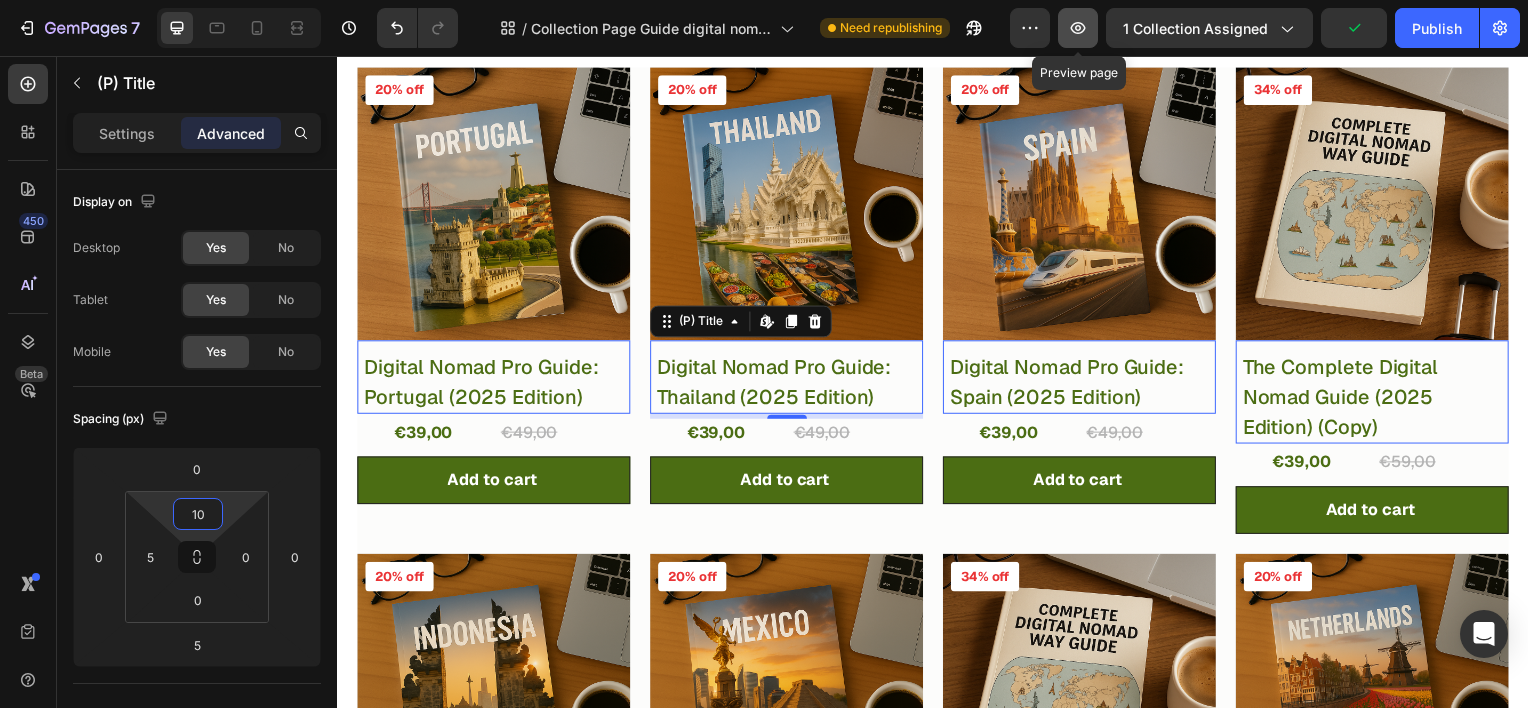 click 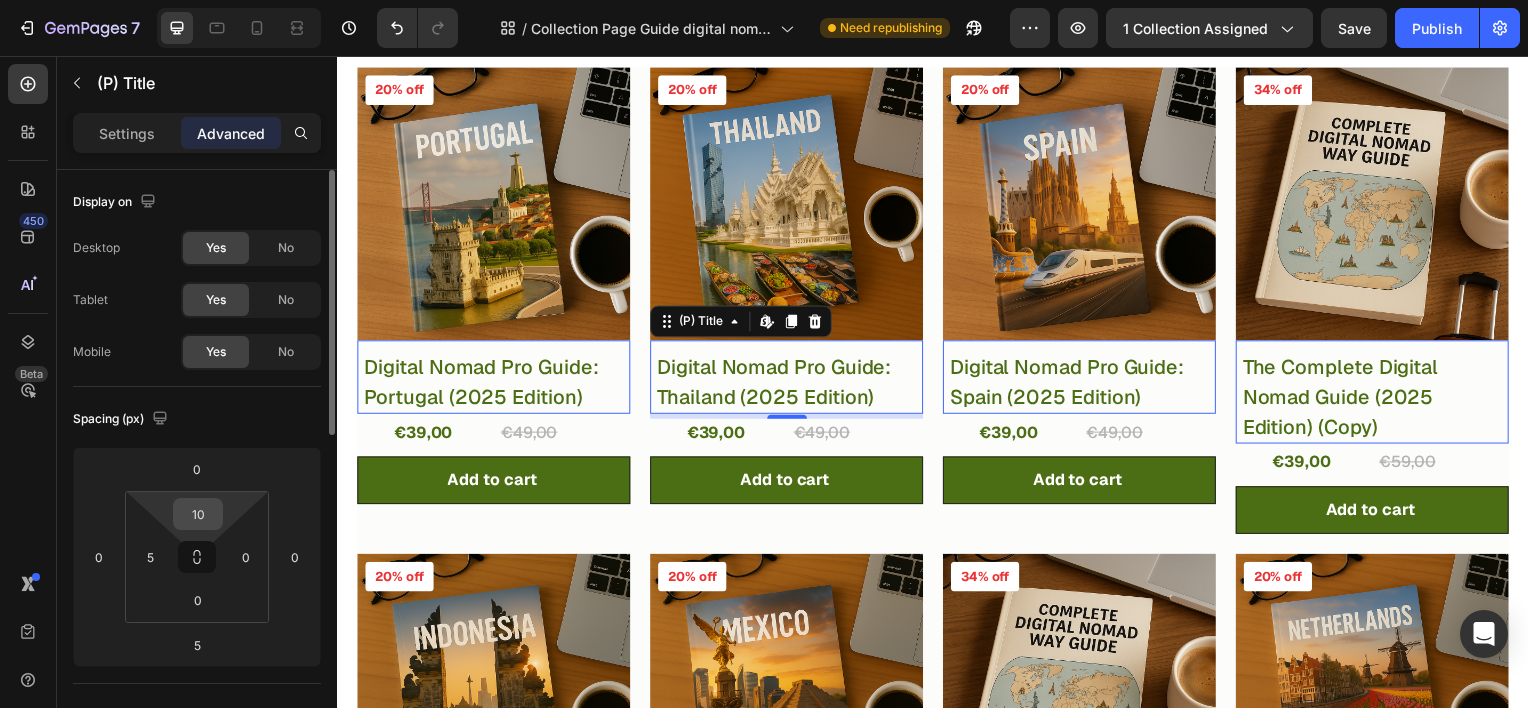 click on "10" at bounding box center (198, 514) 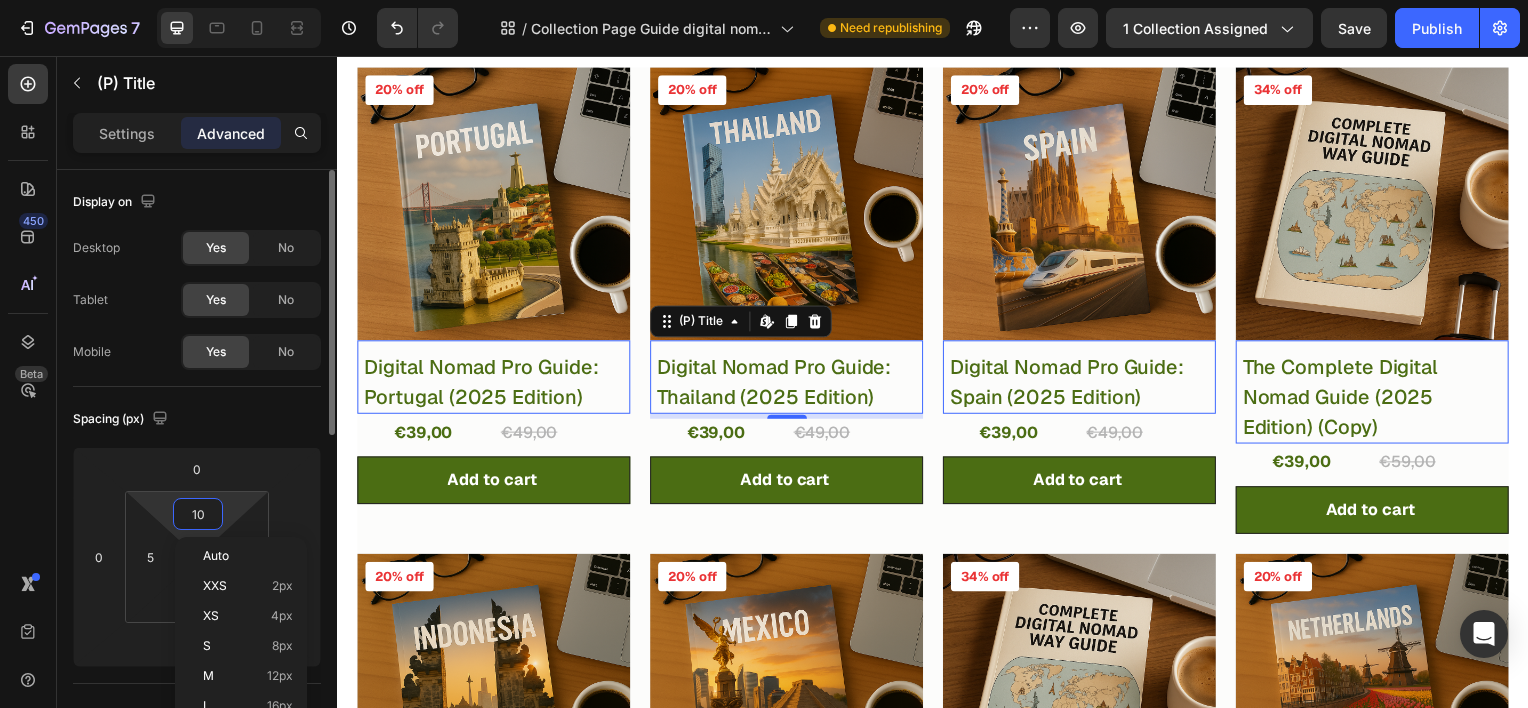 type on "5" 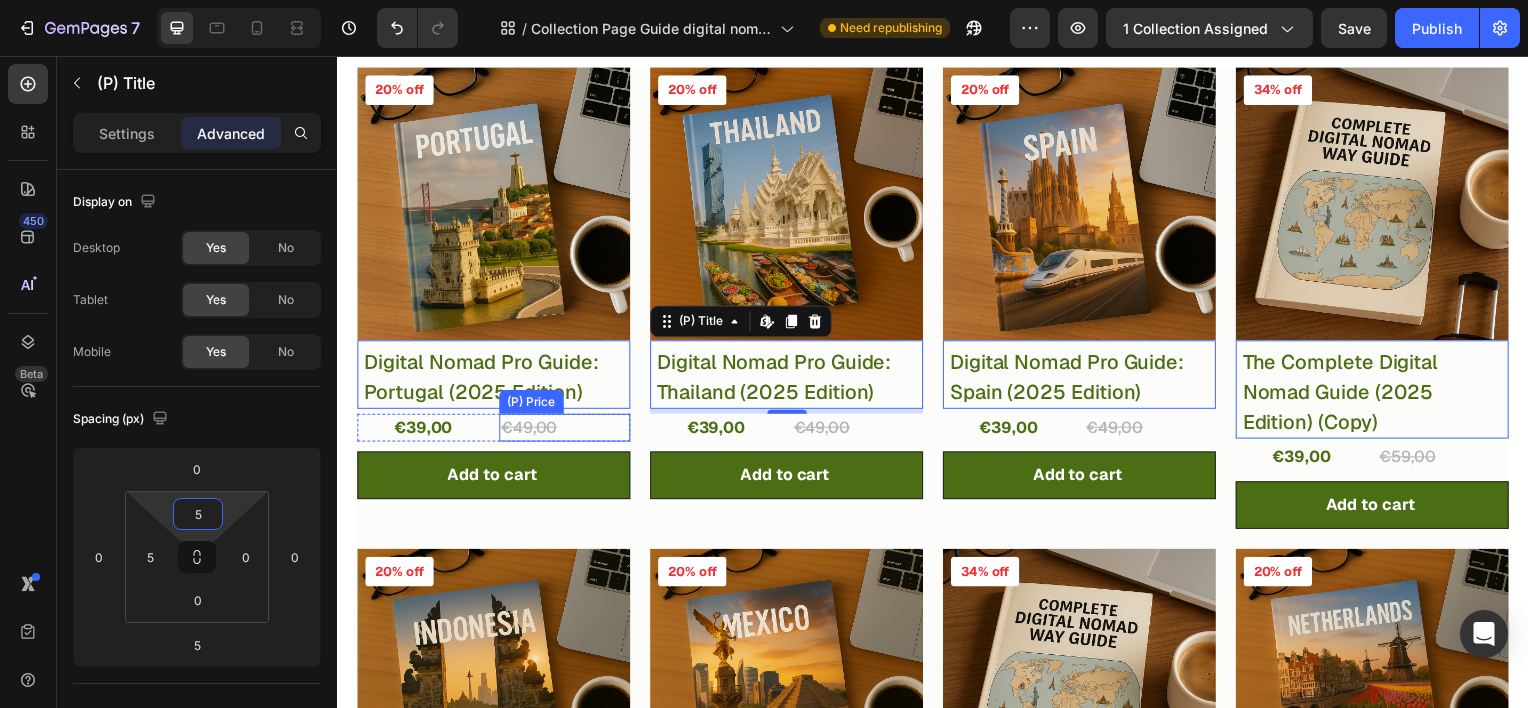 click on "€49,00" at bounding box center (566, 430) 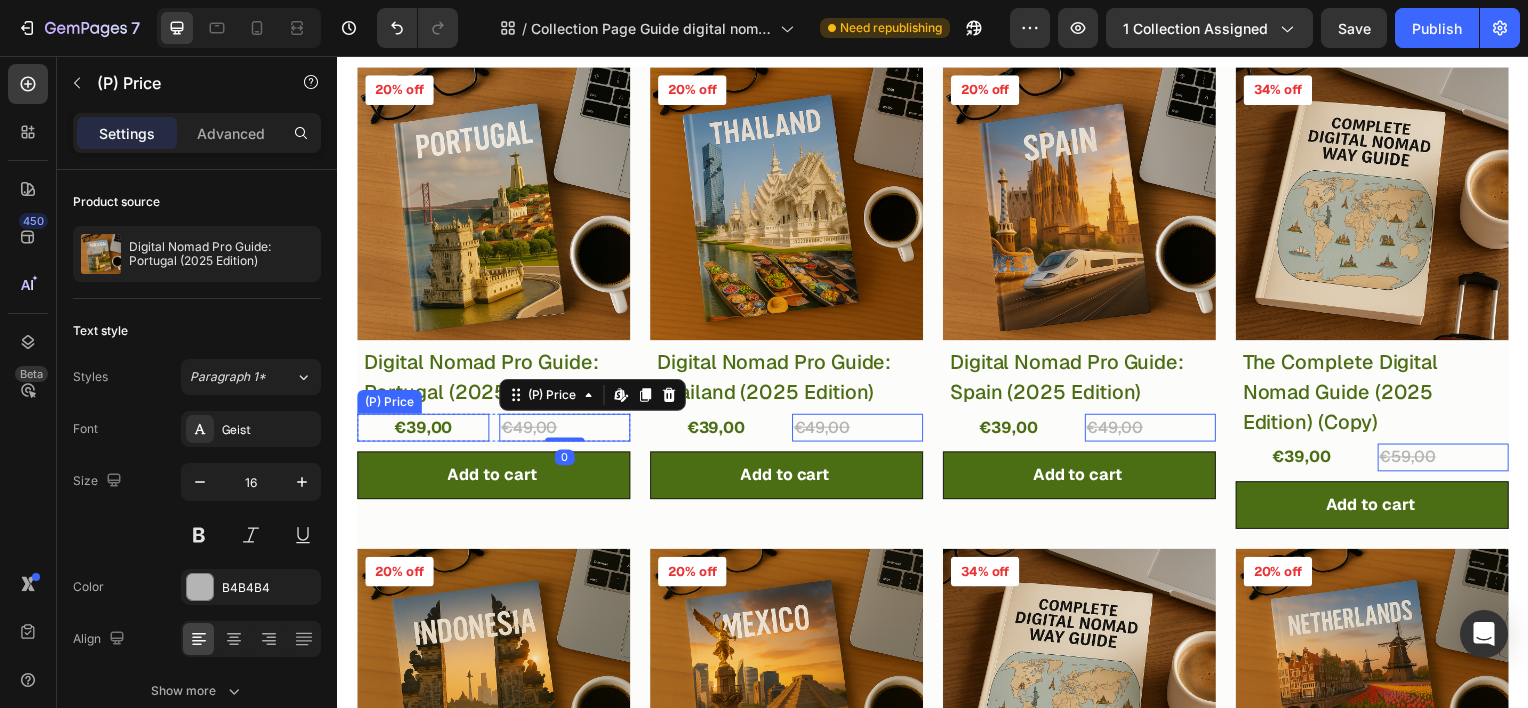 click on "€39,00" at bounding box center [423, 430] 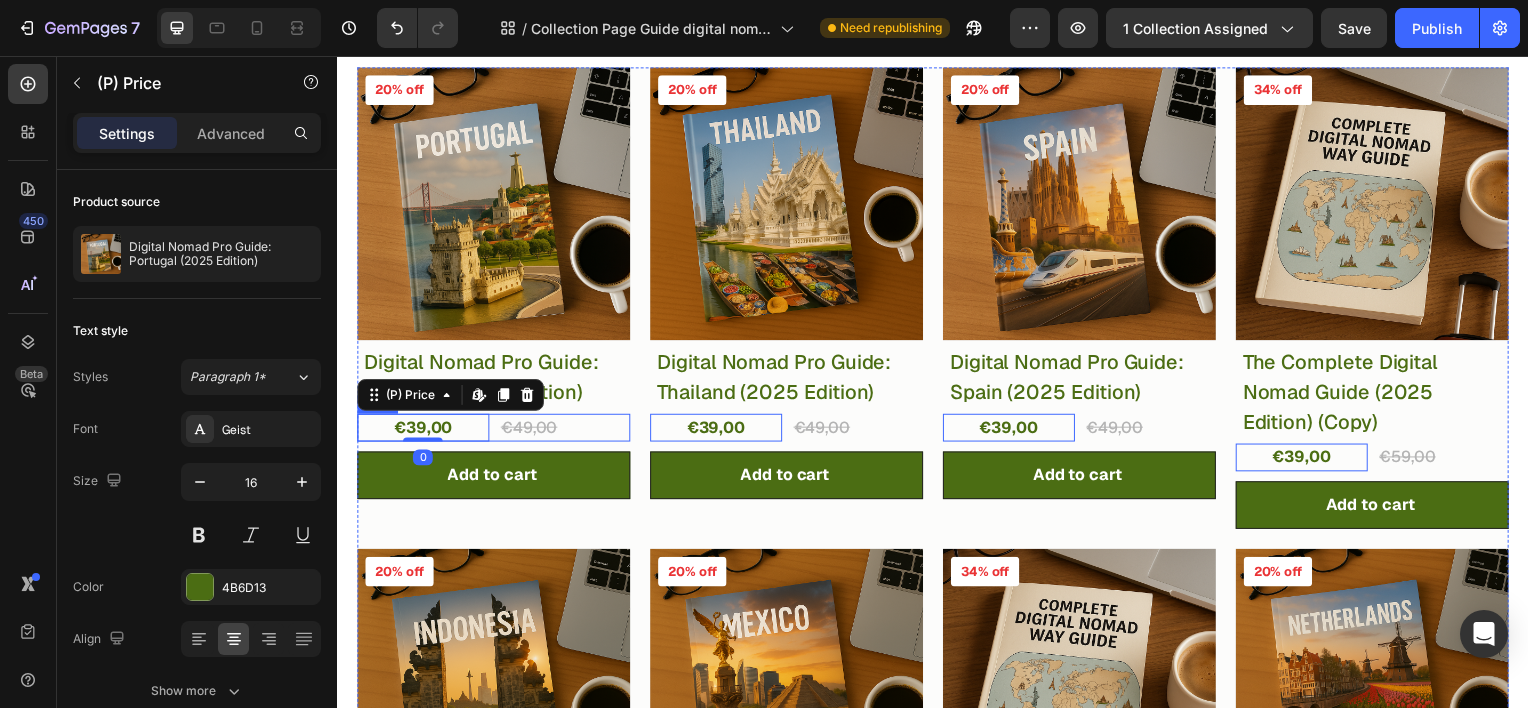 click on "€39,00 (P) Price Edit content in Shopify 0 (P) Price Edit content in Shopify 0 €49,00 (P) Price (P) Price Row" at bounding box center (494, 430) 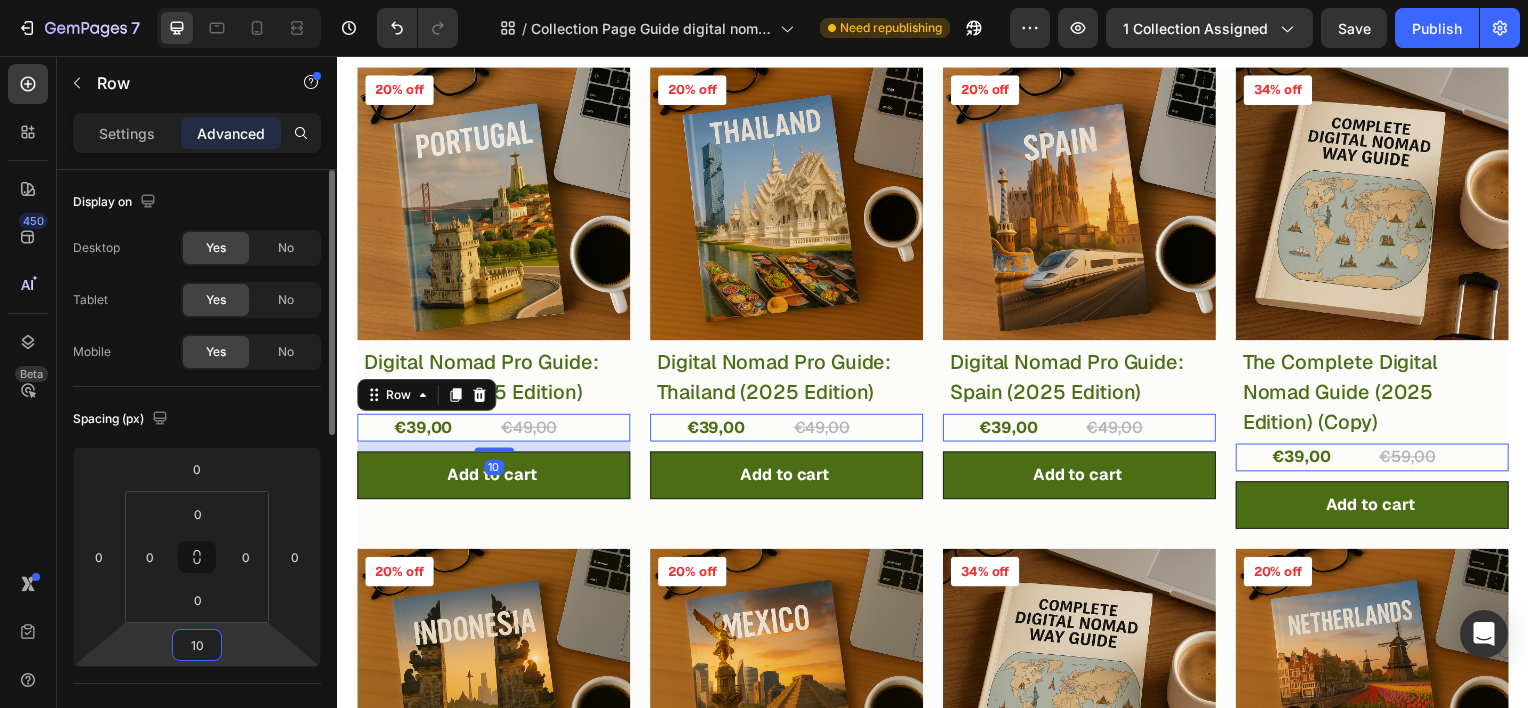 click on "10" at bounding box center (197, 645) 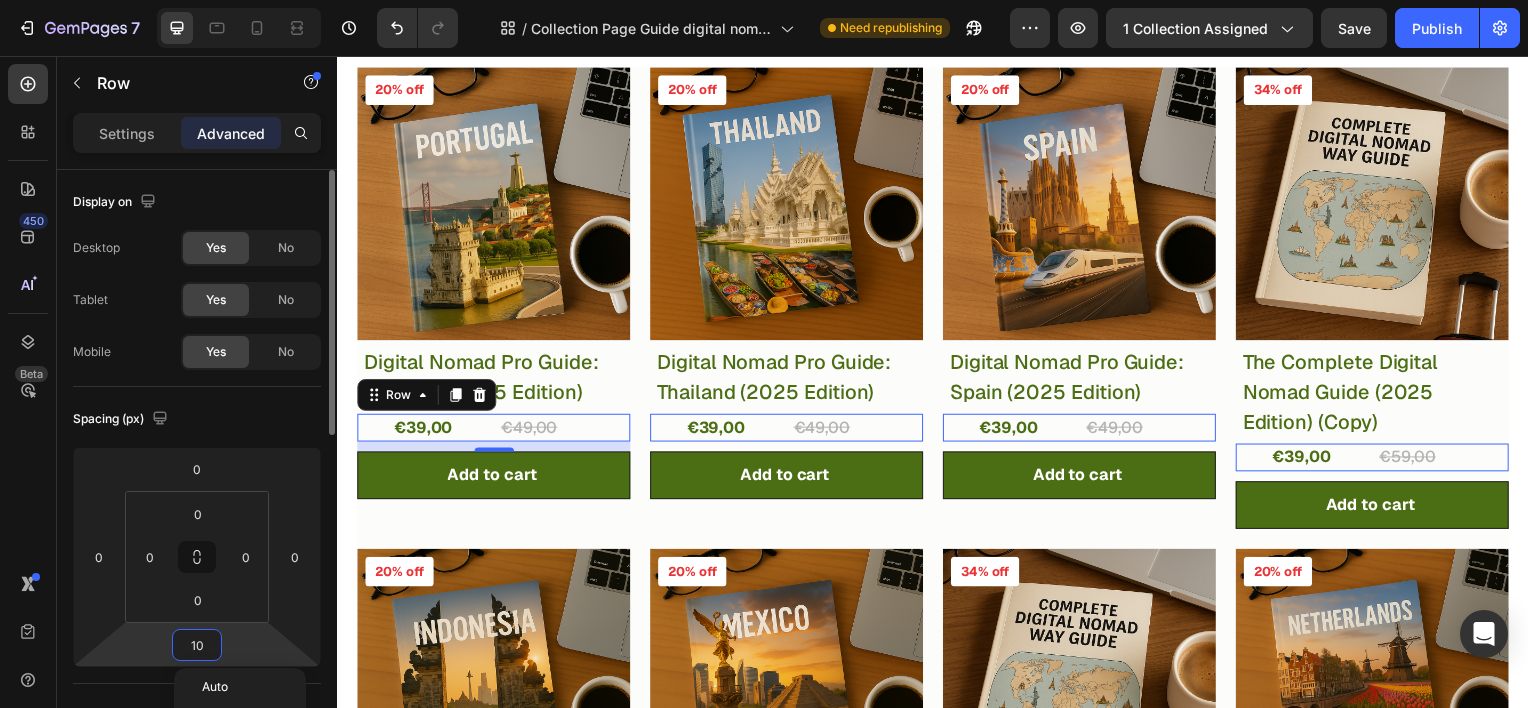 type on "5" 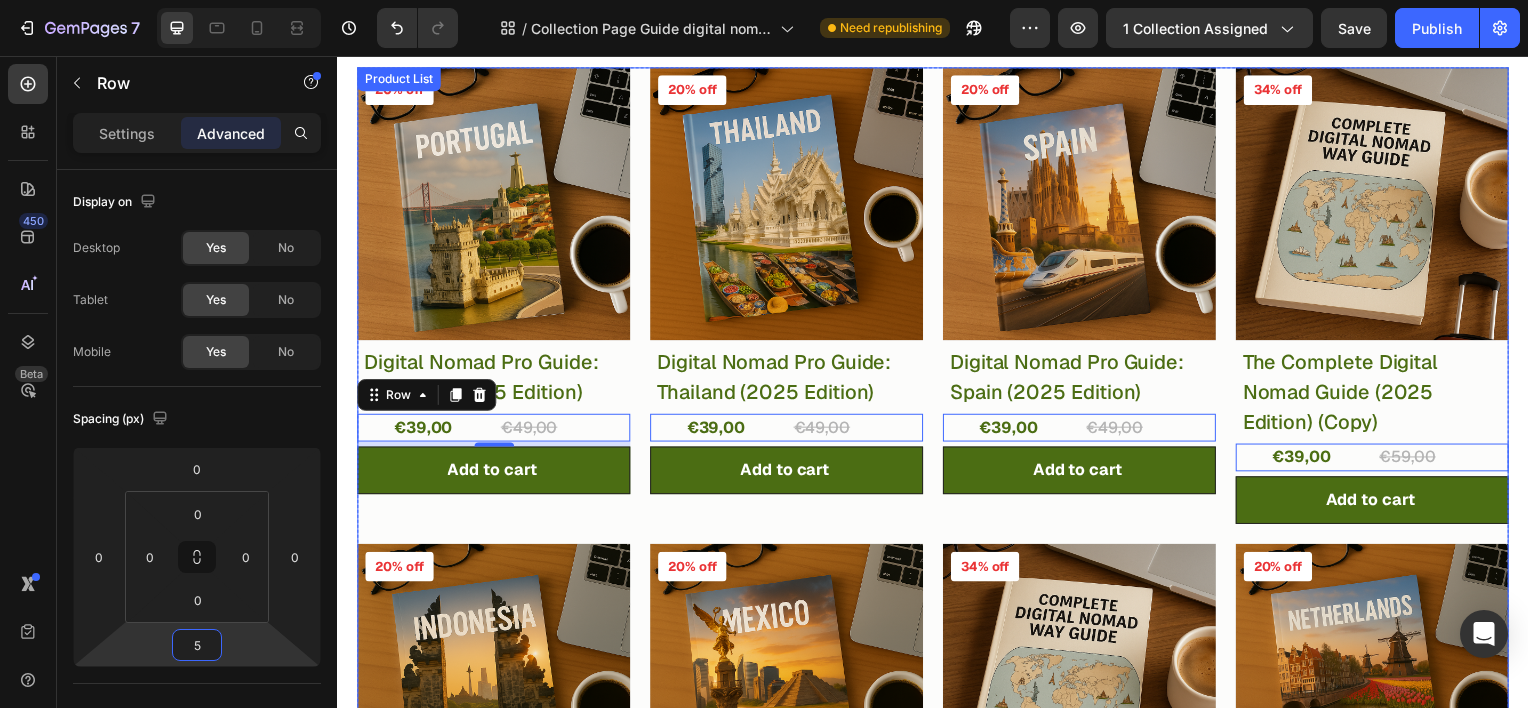 click on "Product Images & Gallery 20% off Product Badge Row Row Digital Nomad Pro Guide: Portugal ([YEAR] Edition) (P) Title €39,00 (P) Price (P) Price €49,00 (P) Price (P) Price Row 5 Add to cart (P) Cart Button Product List" at bounding box center (494, 297) 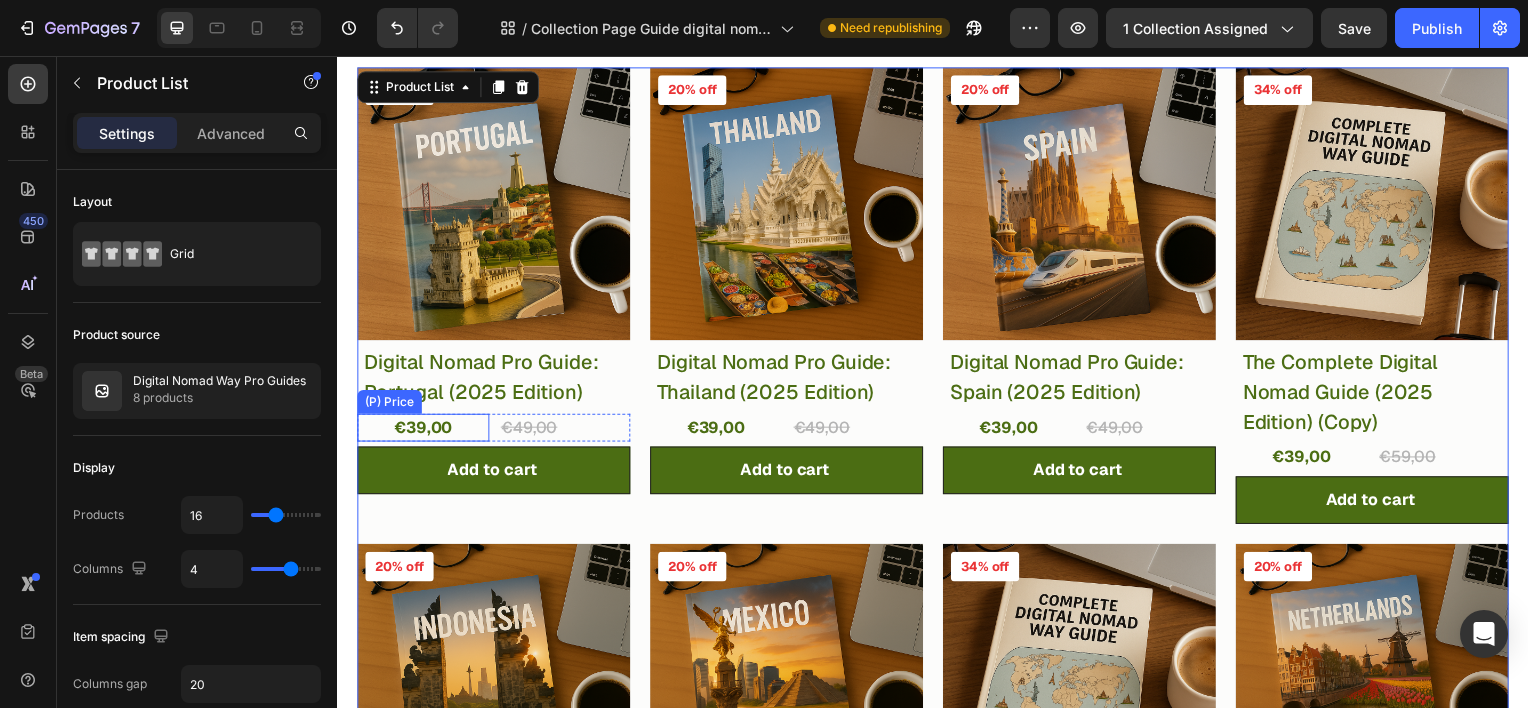 click on "€39,00" at bounding box center (423, 430) 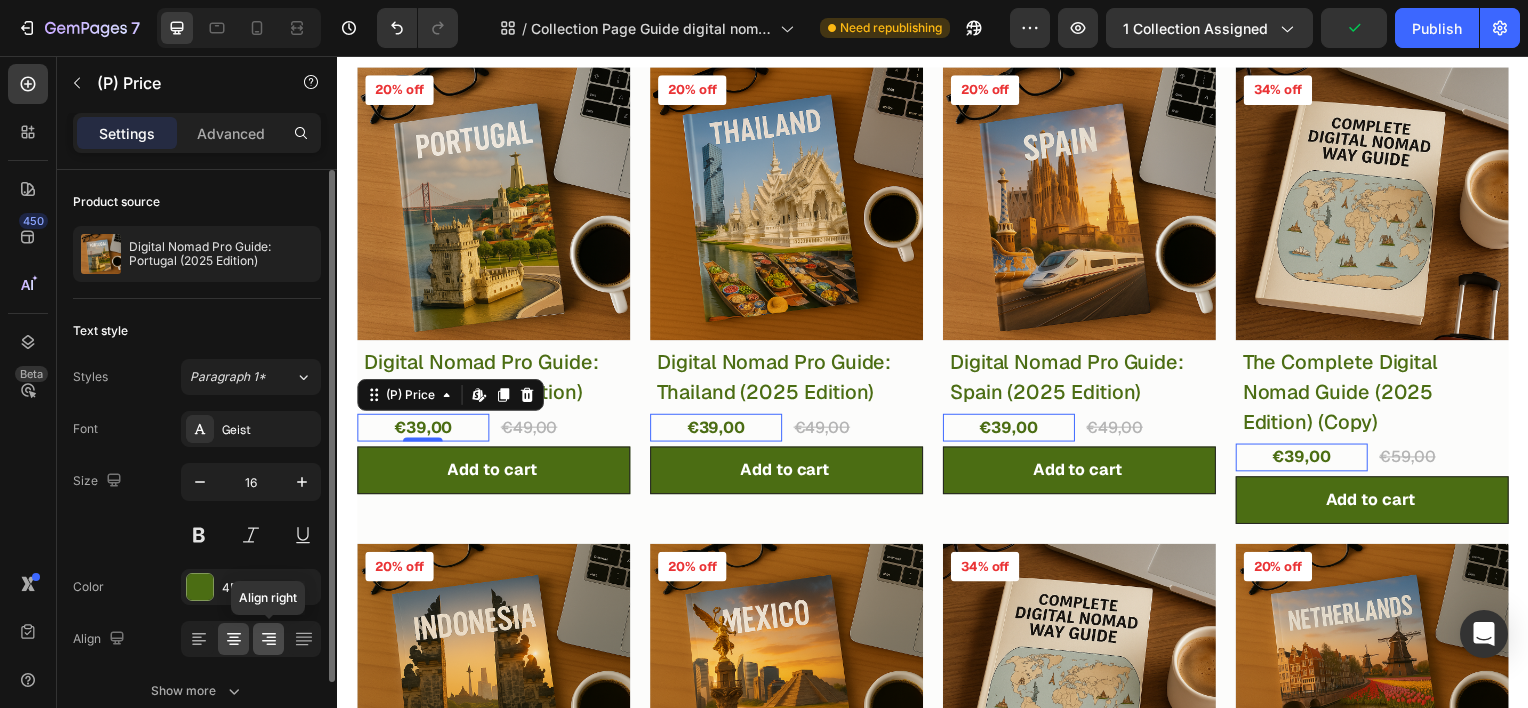 click 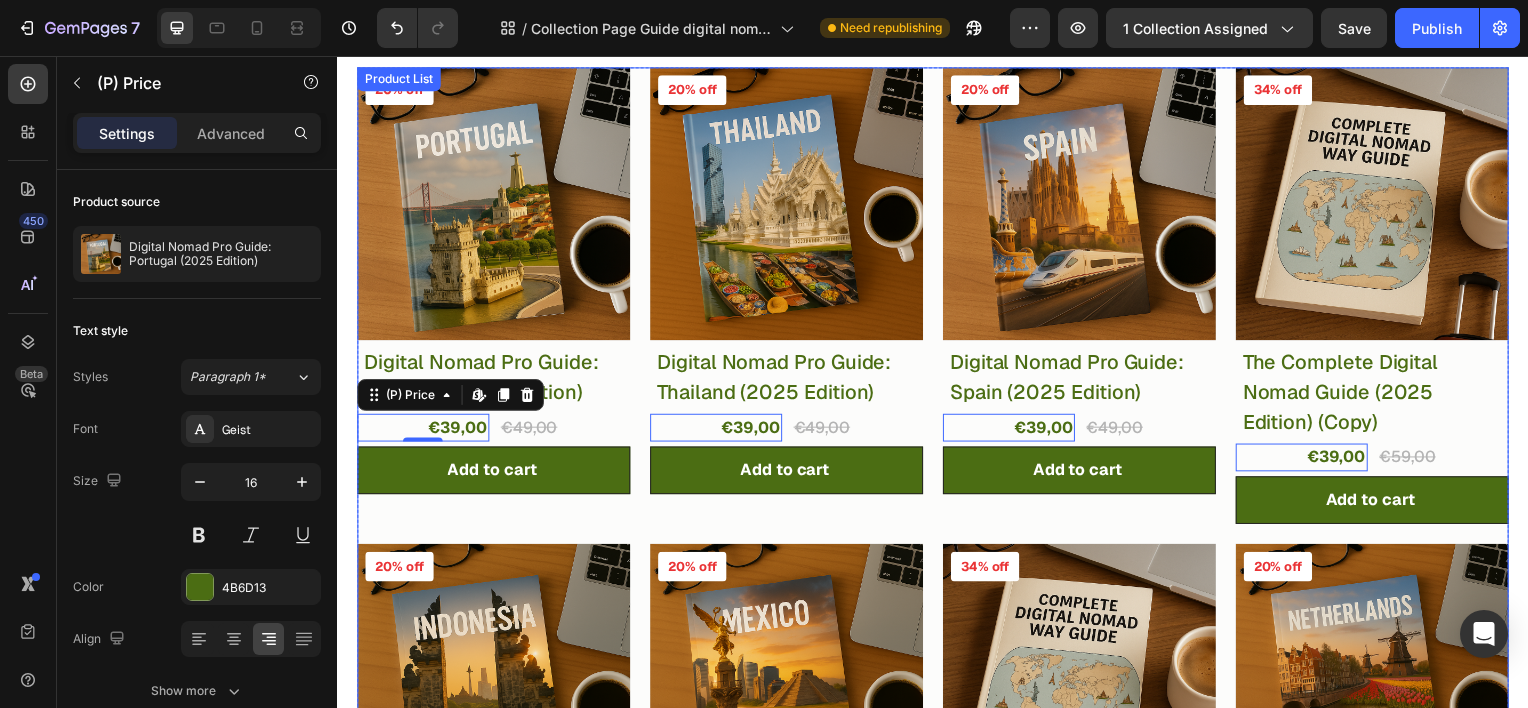 click on "Product Images & Gallery 20% off Product Badge Row Row Digital Nomad Pro Guide: Portugal ([YEAR] Edition) (P) Title €39,00 (P) Price Edit content in Shopify 0 (P) Price Edit content in Shopify 0 €49,00 (P) Price (P) Price Row Add to cart (P) Cart Button Product List" at bounding box center [494, 297] 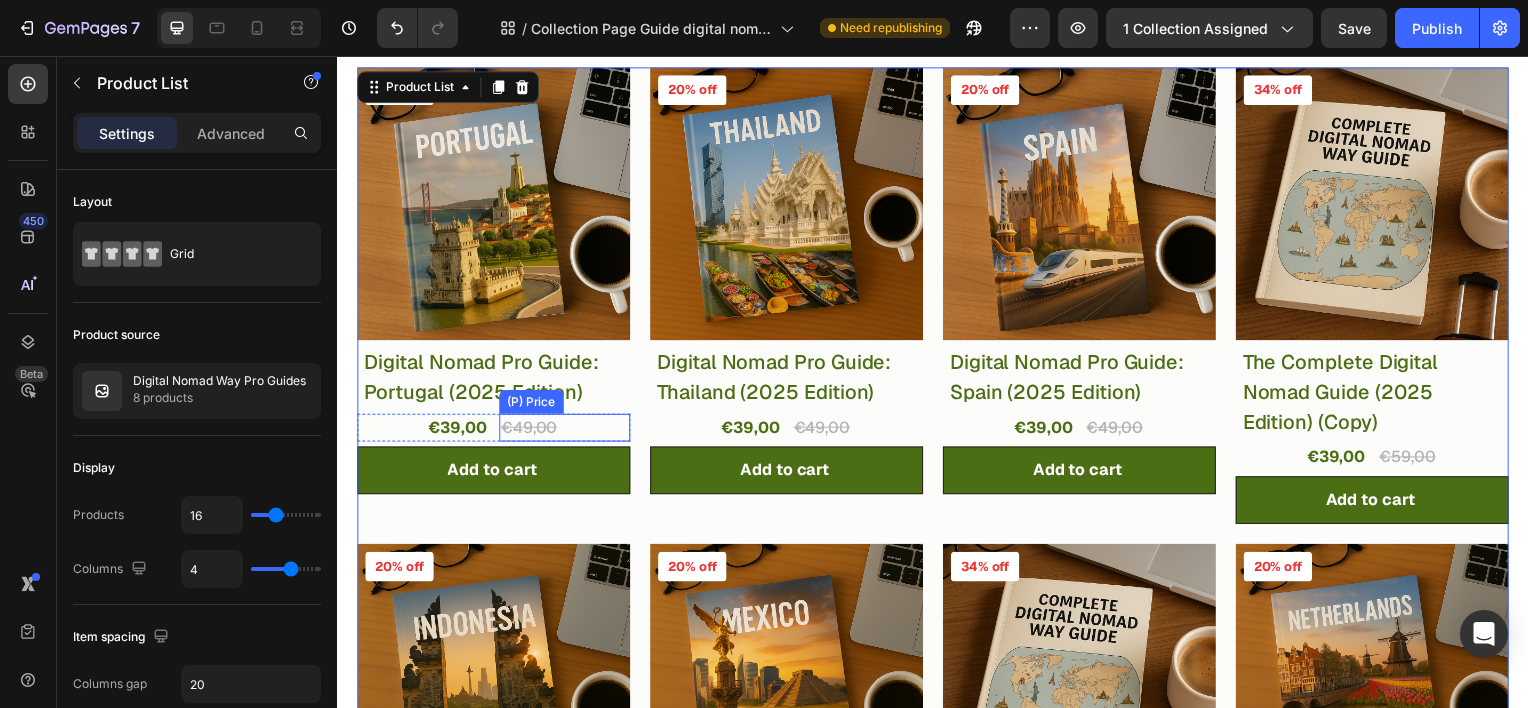 click on "€49,00" at bounding box center (566, 430) 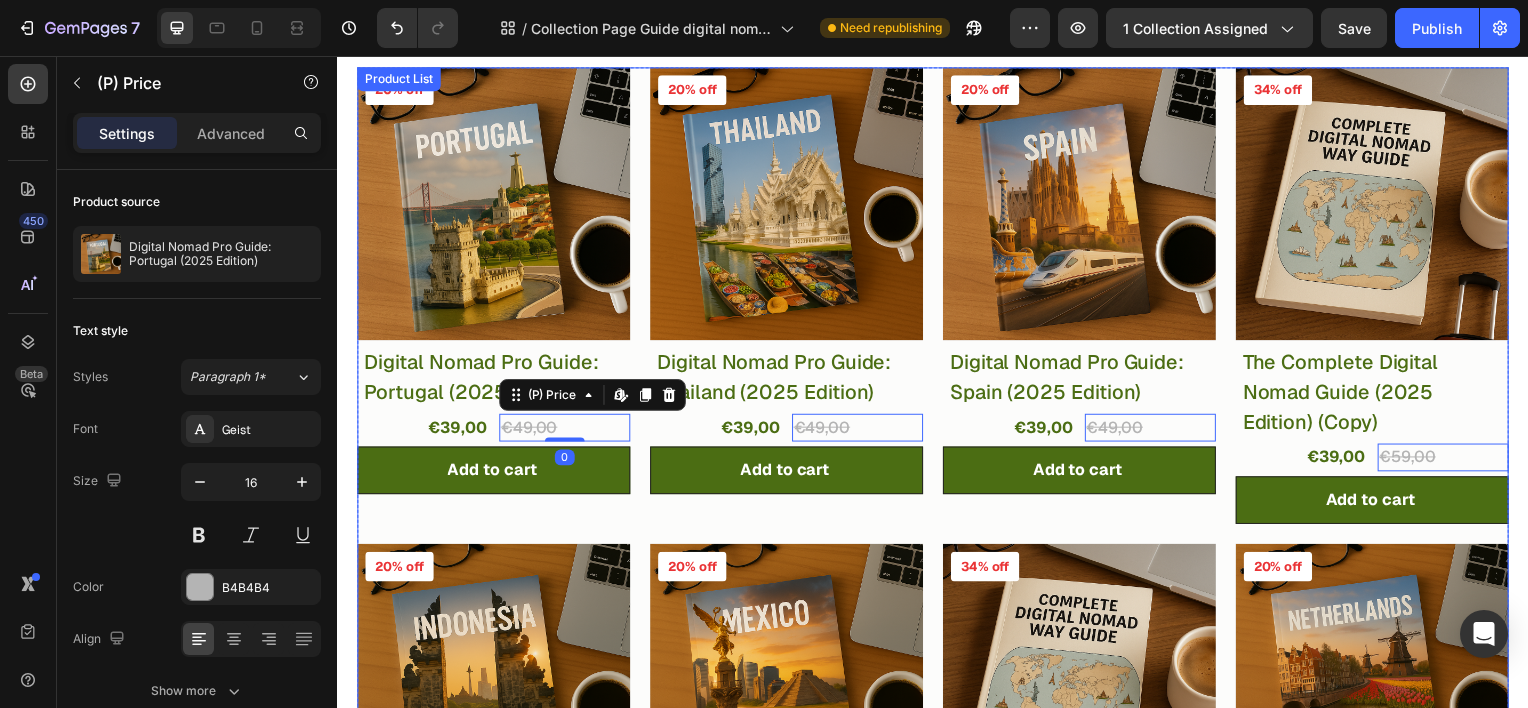 click on "Product Images & Gallery 20% off Product Badge Row Row Digital Nomad Pro Guide: Portugal ([YEAR] Edition) (P) Title €39,00 (P) Price (P) Price €49,00 (P) Price Edit content in Shopify 0 (P) Price Edit content in Shopify 0 Row Add to cart (P) Cart Button Product List Product Images & Gallery 20% off Product Badge Row Row Digital Nomad Pro Guide: Thailand ([YEAR] Edition) (P) Title €39,00 (P) Price (P) Price €49,00 (P) Price Edit content in Shopify 0 (P) Price Edit content in Shopify 0 Row Add to cart (P) Cart Button Product List Product Images & Gallery 20% off Product Badge Row Row Digital Nomad Pro Guide: Spain ([YEAR] Edition) (P) Title €39,00 (P) Price (P) Price €49,00 (P) Price Edit content in Shopify 0 (P) Price Edit content in Shopify 0 Row Add to cart (P) Cart Button Product List Product Images & Gallery 34% off Product Badge Row Row The Complete Digital Nomad Guide ([YEAR] Edition) (Copy) (P) Title €39,00 (P) Price (P) Price €59,00 (P) Price Edit content in Shopify 0 (P) Price" at bounding box center (937, 537) 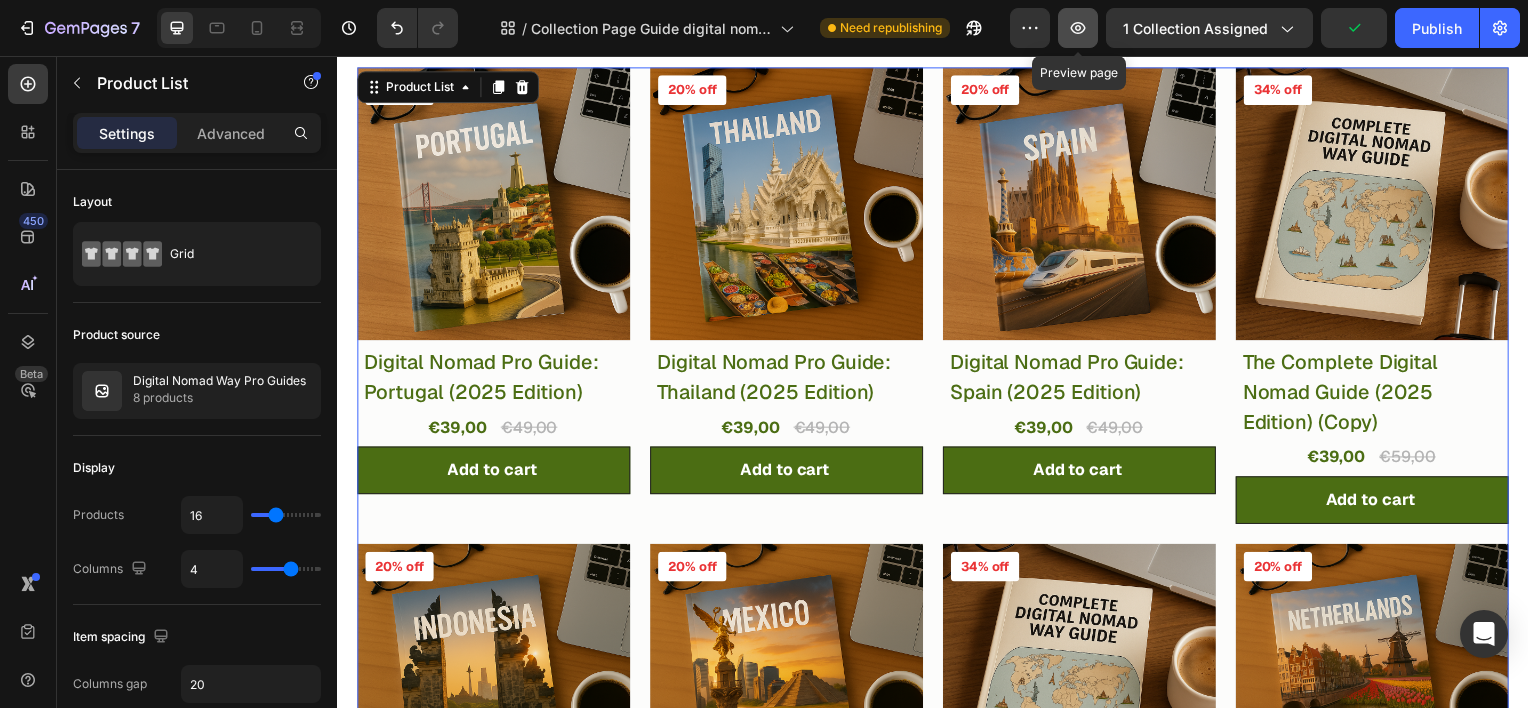 click 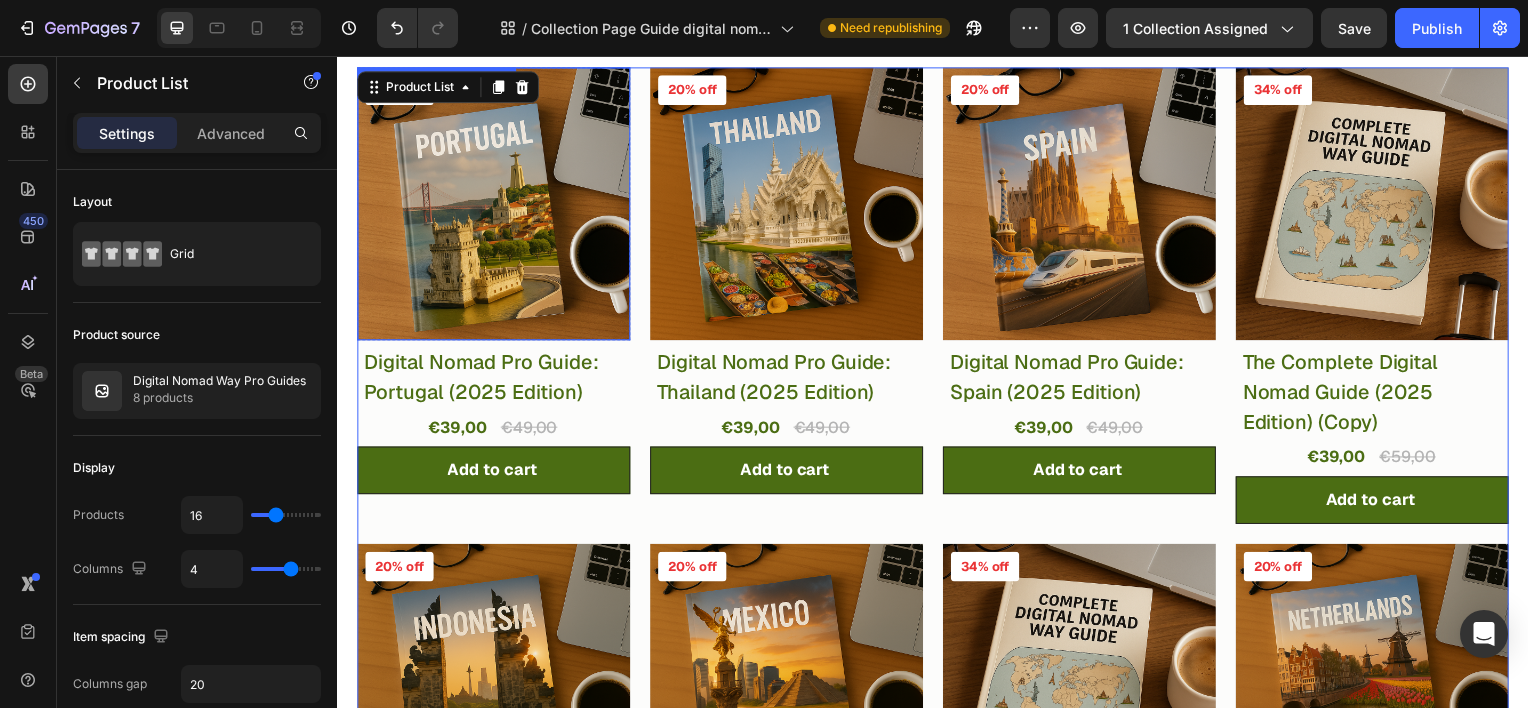 click at bounding box center (494, 204) 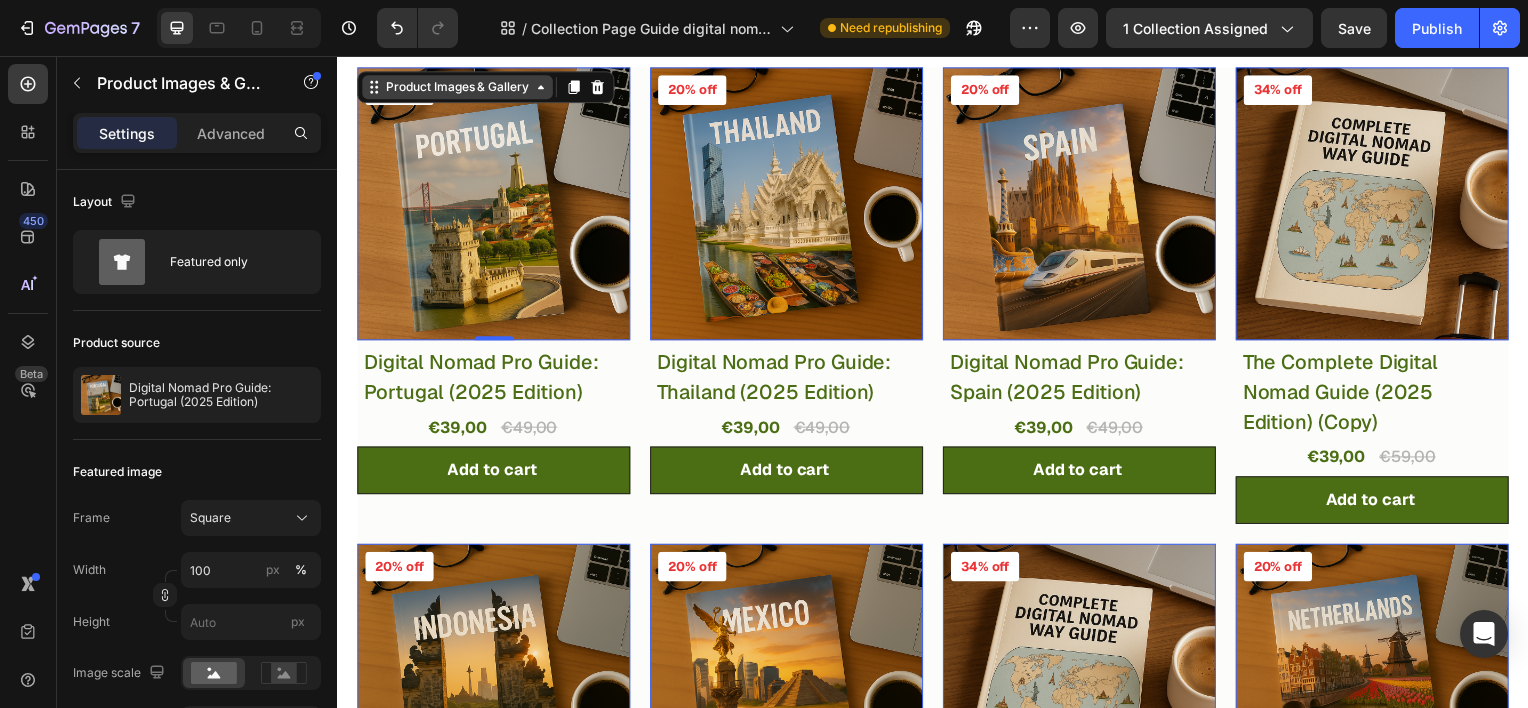 click on "Product Images & Gallery" at bounding box center (458, 87) 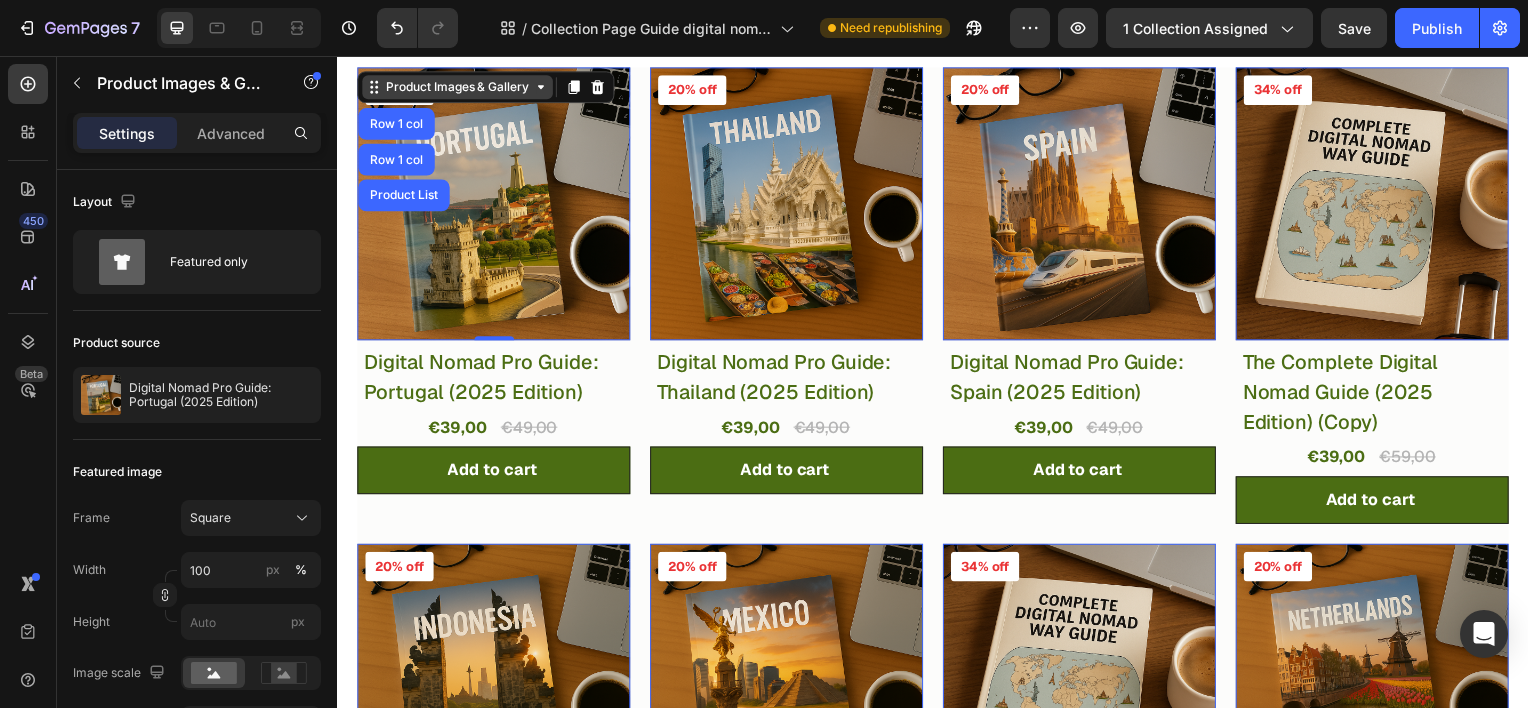 click on "Product Images & Gallery" at bounding box center [458, 87] 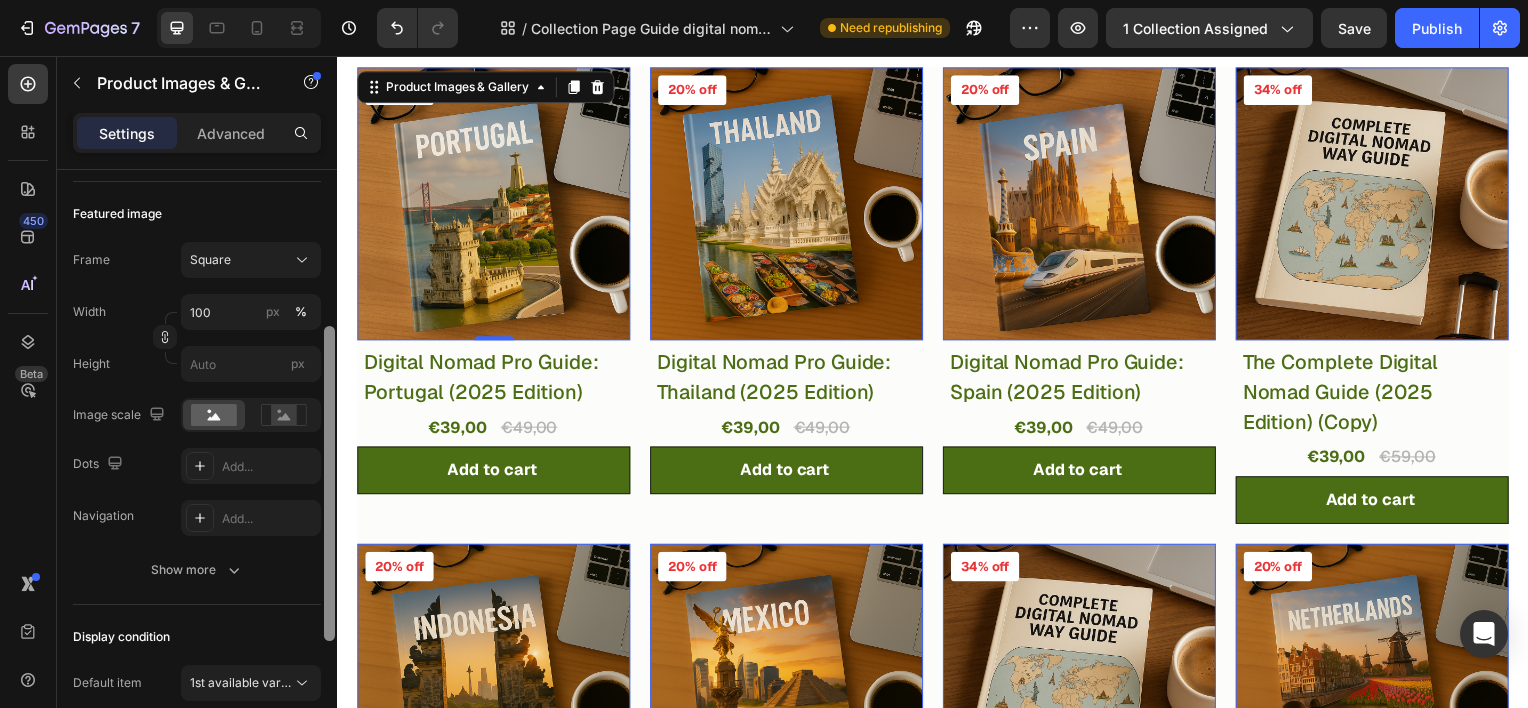 scroll, scrollTop: 275, scrollLeft: 0, axis: vertical 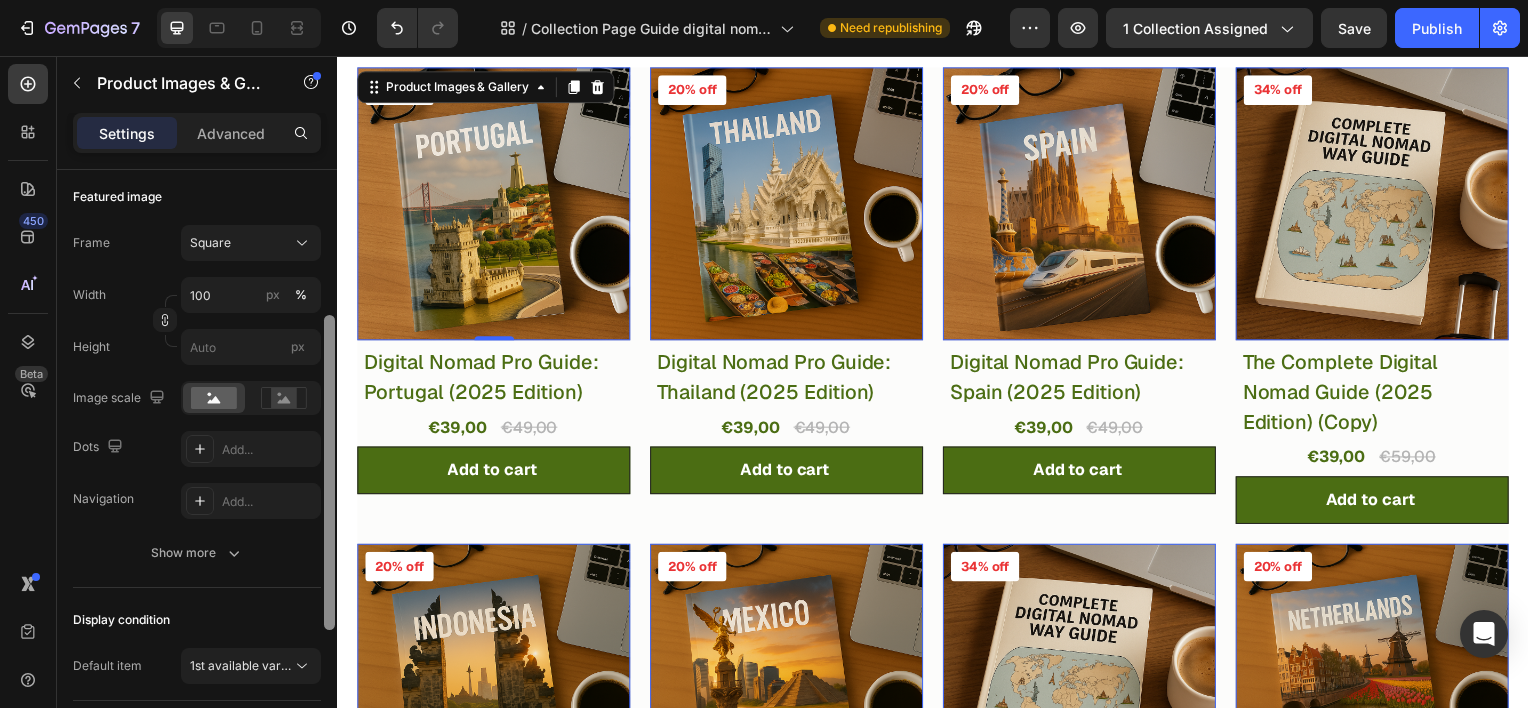 drag, startPoint x: 330, startPoint y: 324, endPoint x: 335, endPoint y: 470, distance: 146.08559 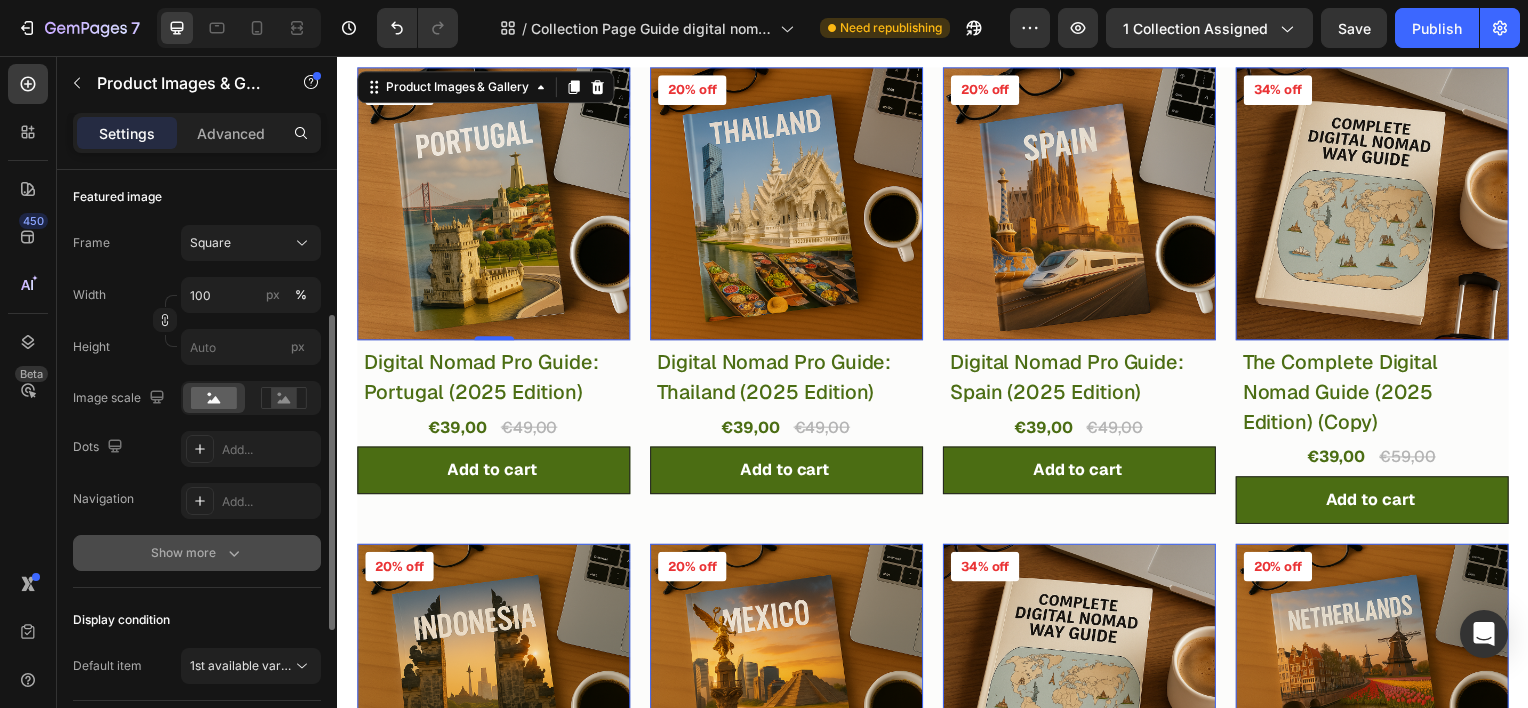 click on "Show more" at bounding box center (197, 553) 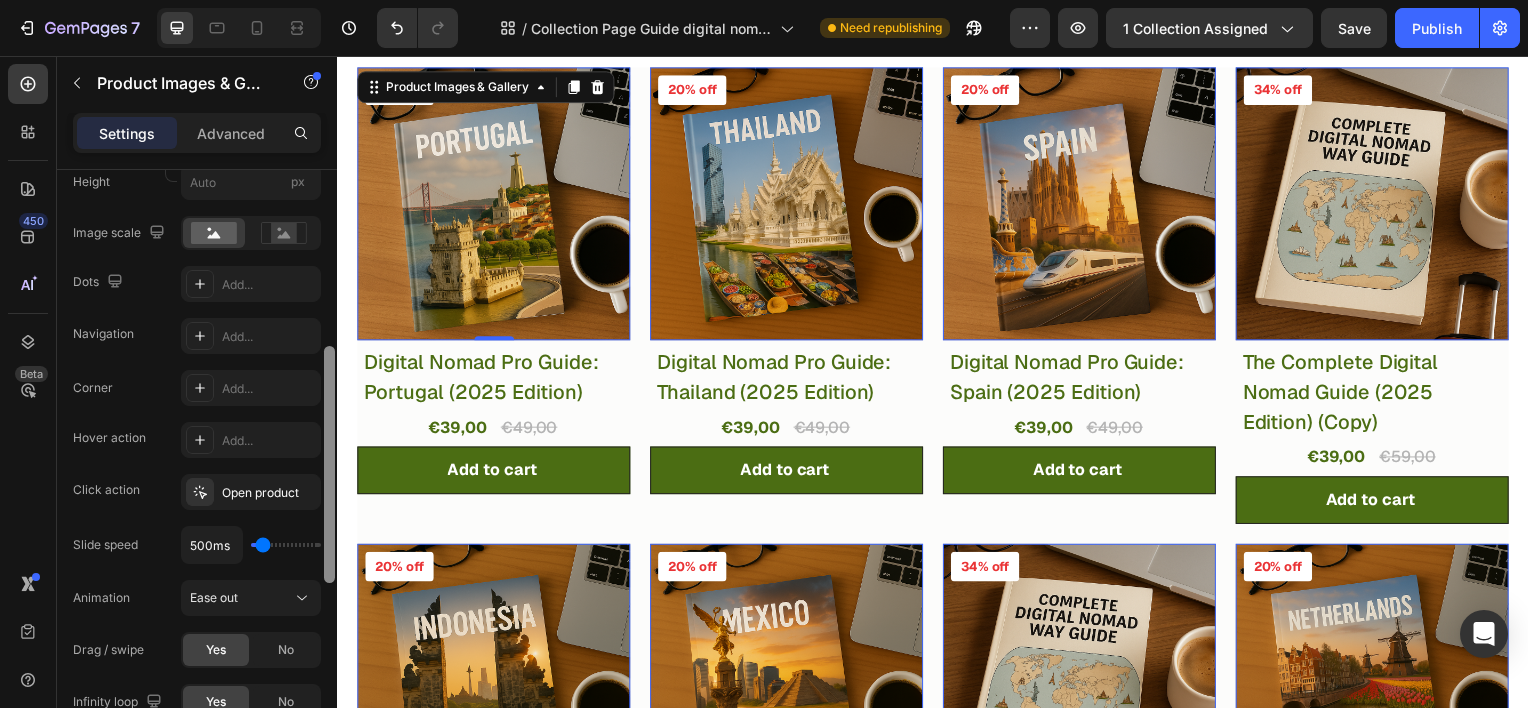 scroll, scrollTop: 447, scrollLeft: 0, axis: vertical 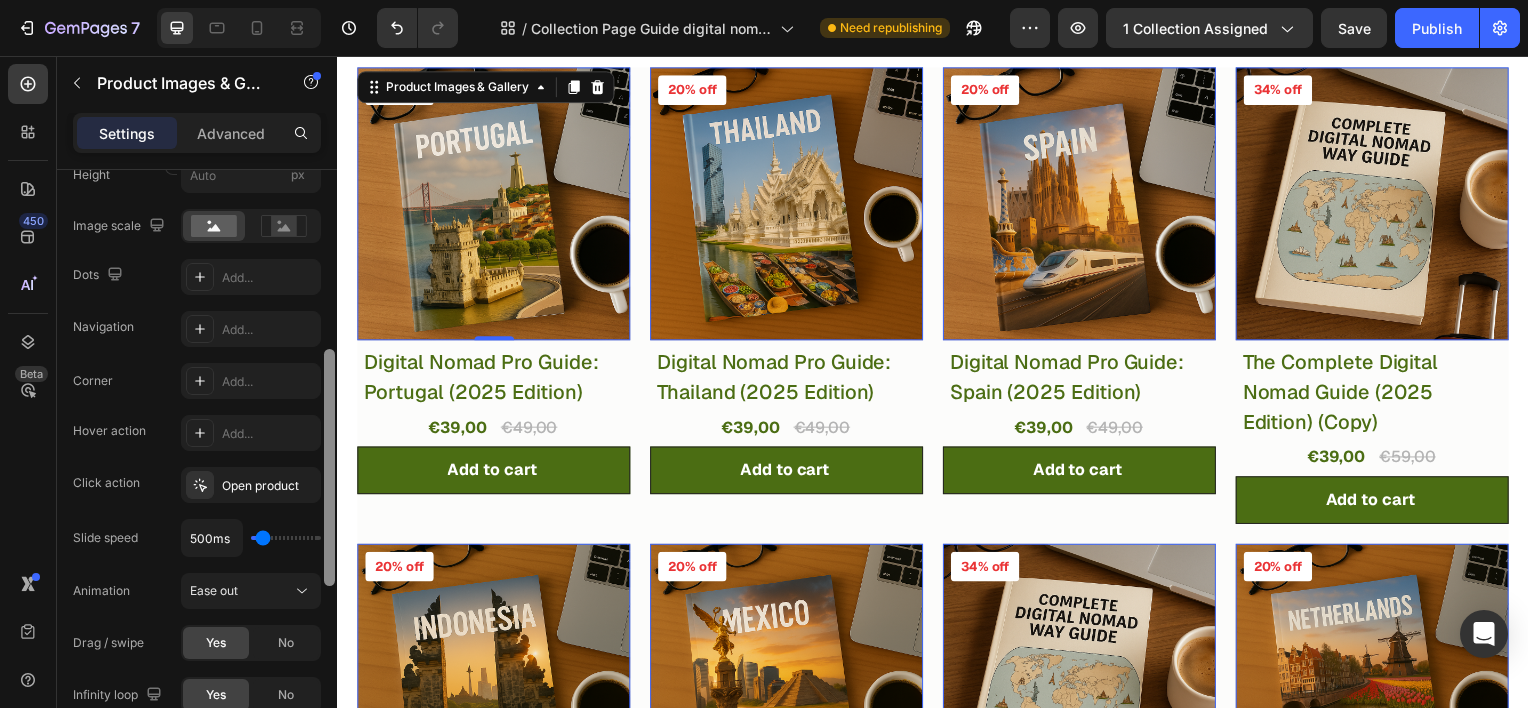 drag, startPoint x: 330, startPoint y: 533, endPoint x: 329, endPoint y: 624, distance: 91.00549 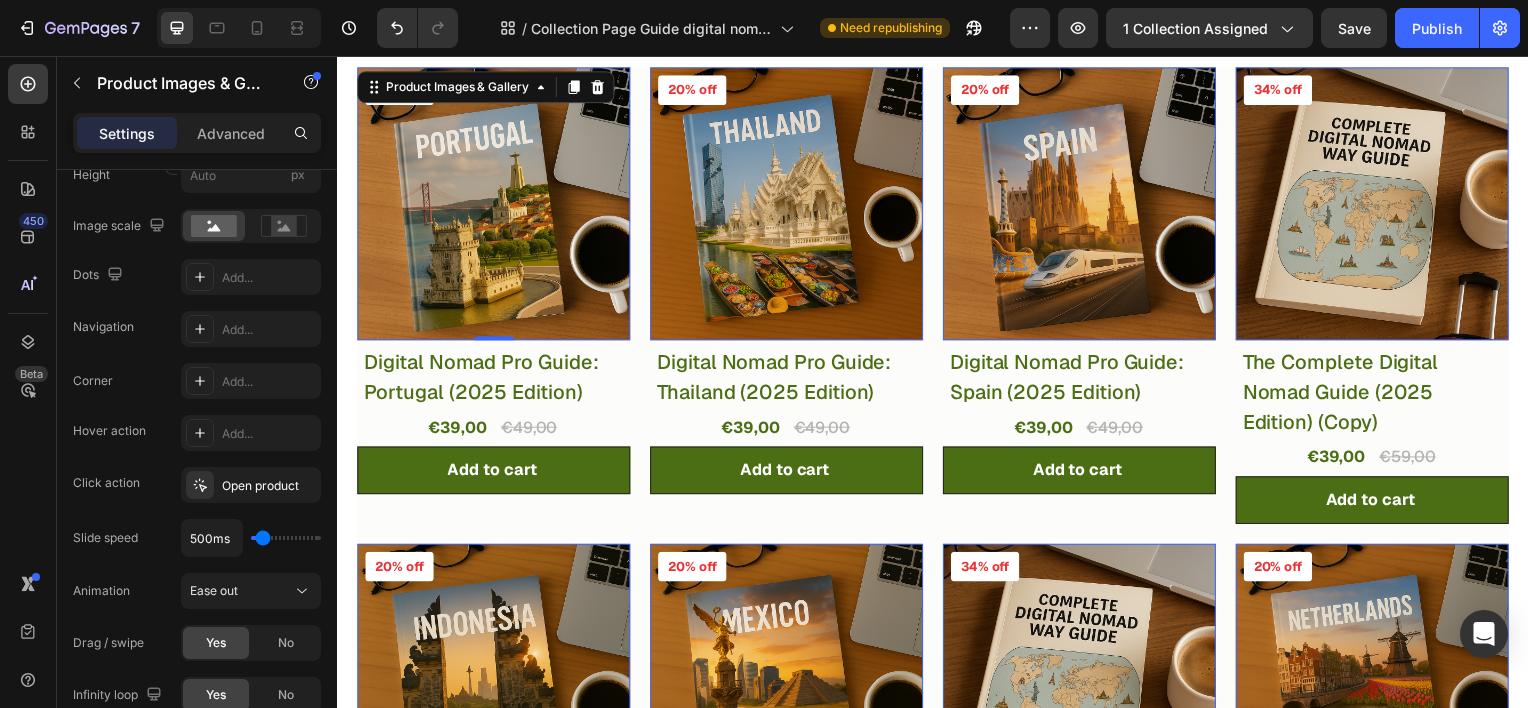 scroll, scrollTop: 893, scrollLeft: 0, axis: vertical 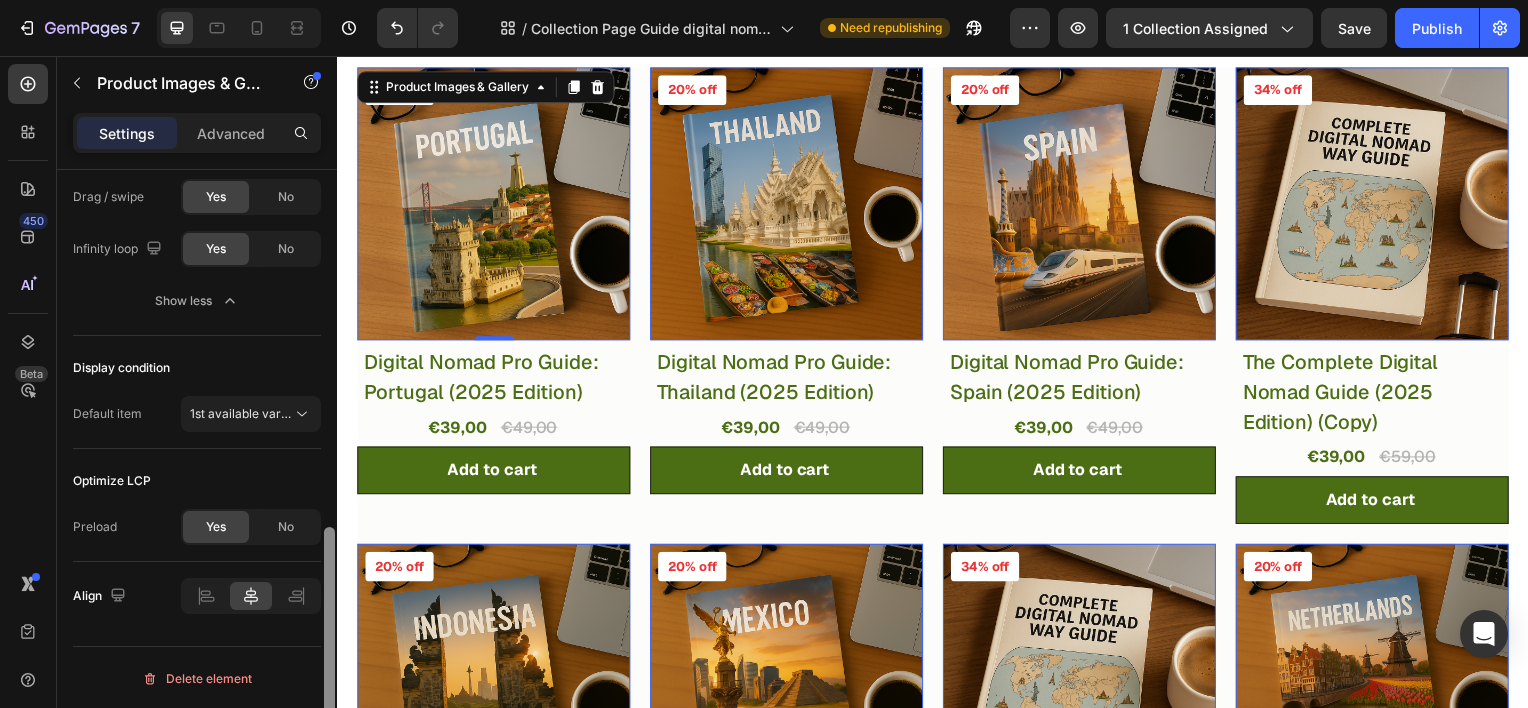 click at bounding box center (329, 467) 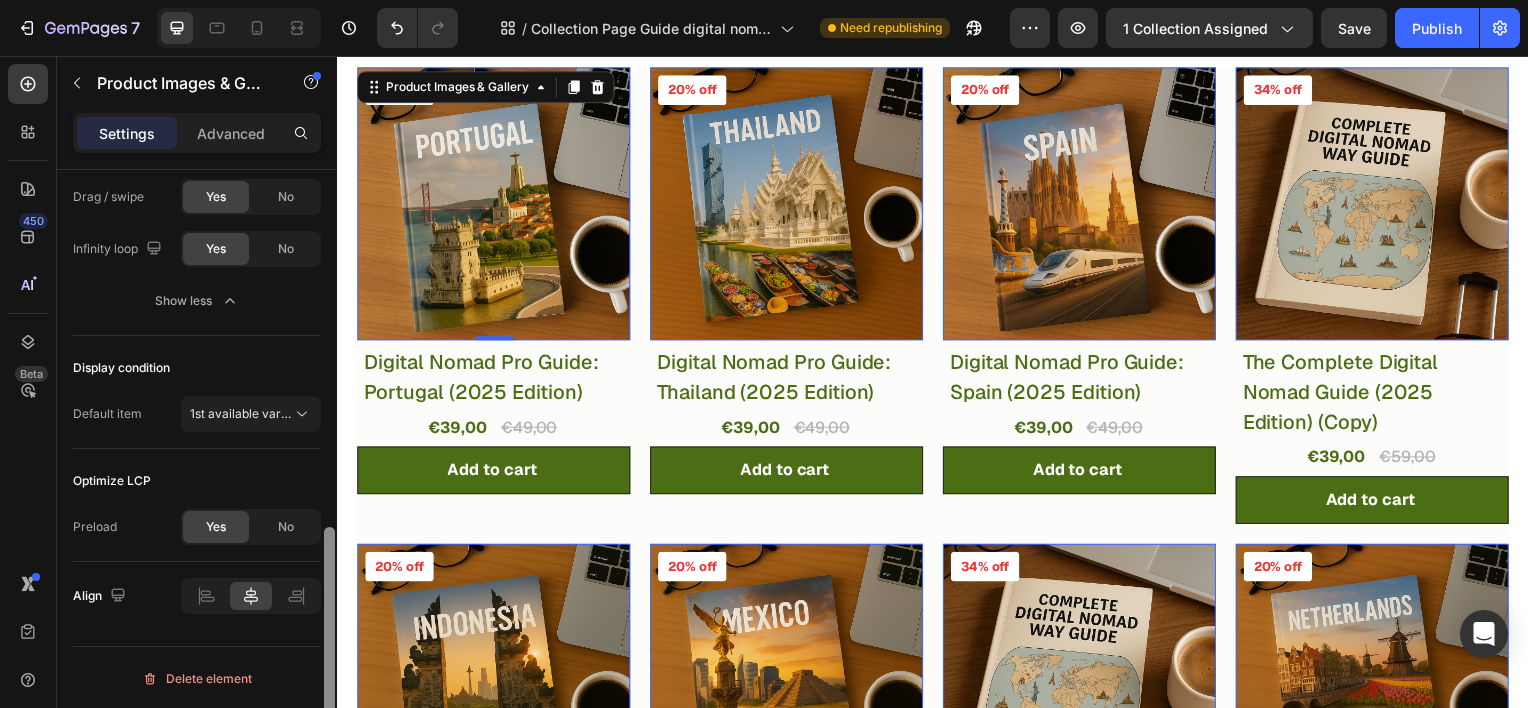 scroll, scrollTop: 298, scrollLeft: 0, axis: vertical 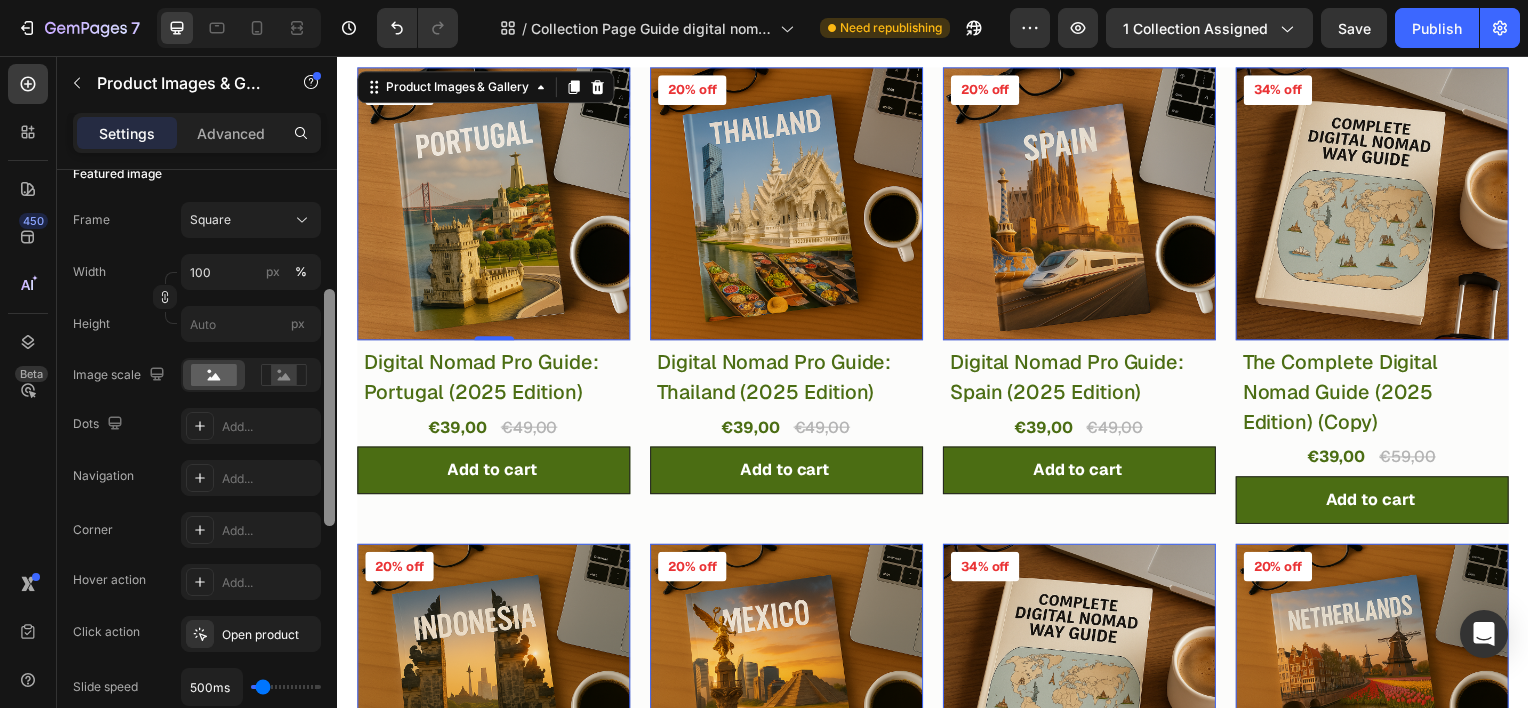 click at bounding box center [329, 467] 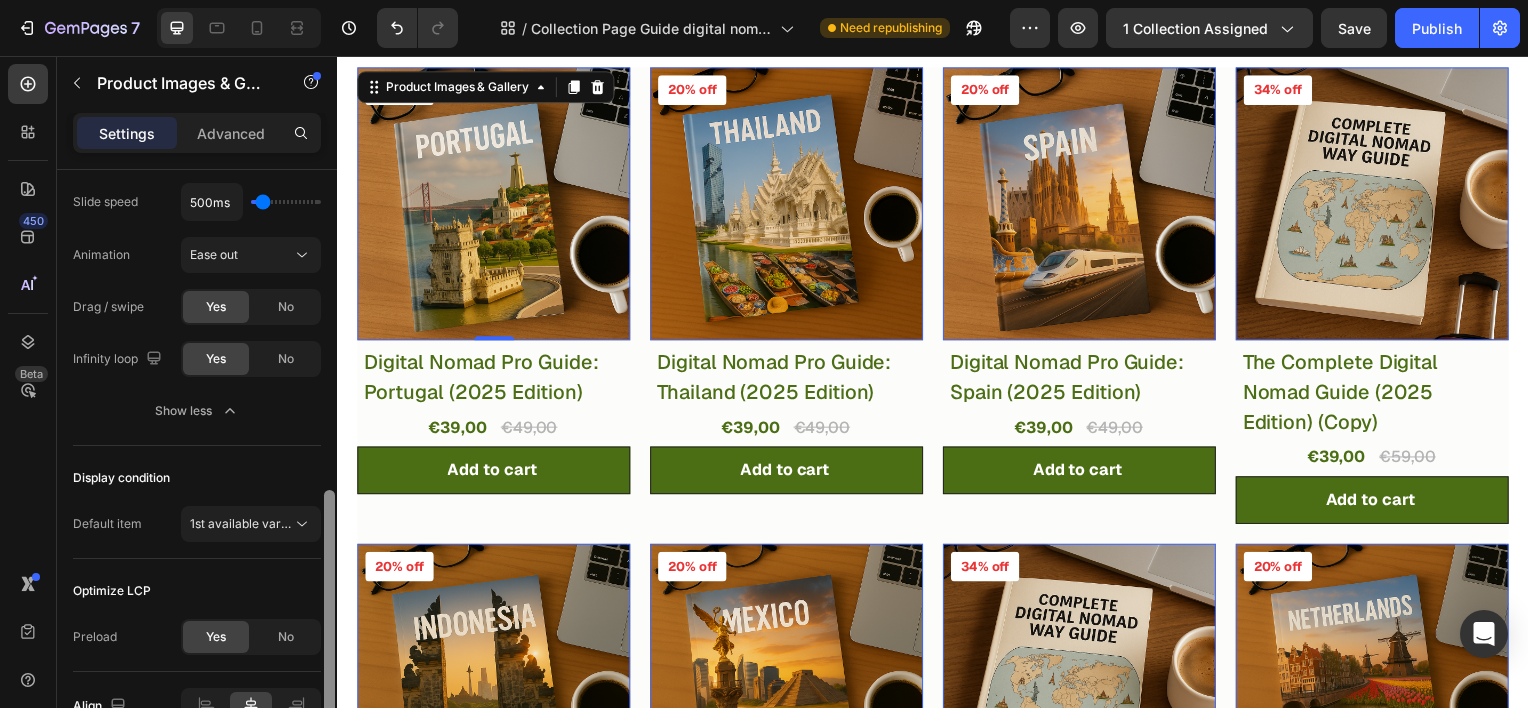 scroll, scrollTop: 788, scrollLeft: 0, axis: vertical 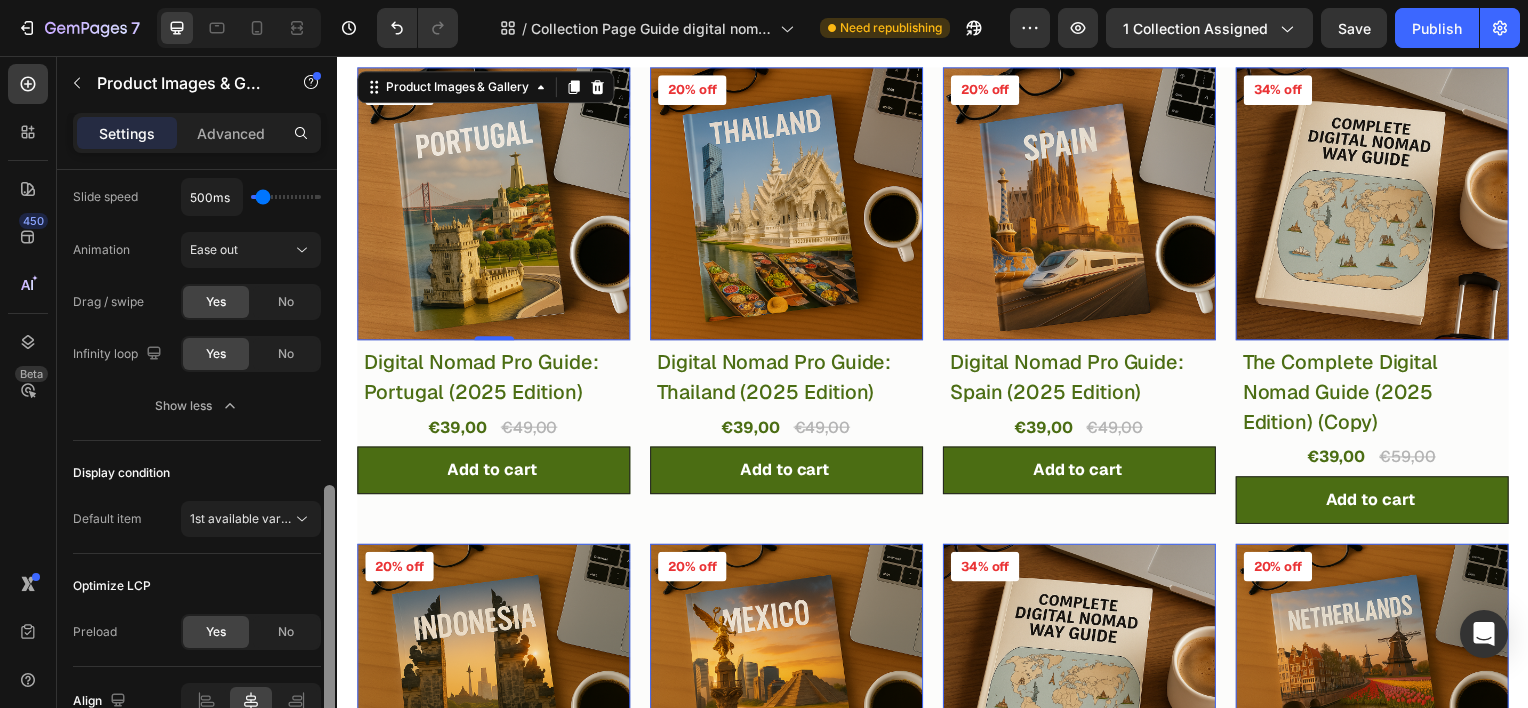 drag, startPoint x: 328, startPoint y: 490, endPoint x: 326, endPoint y: 686, distance: 196.01021 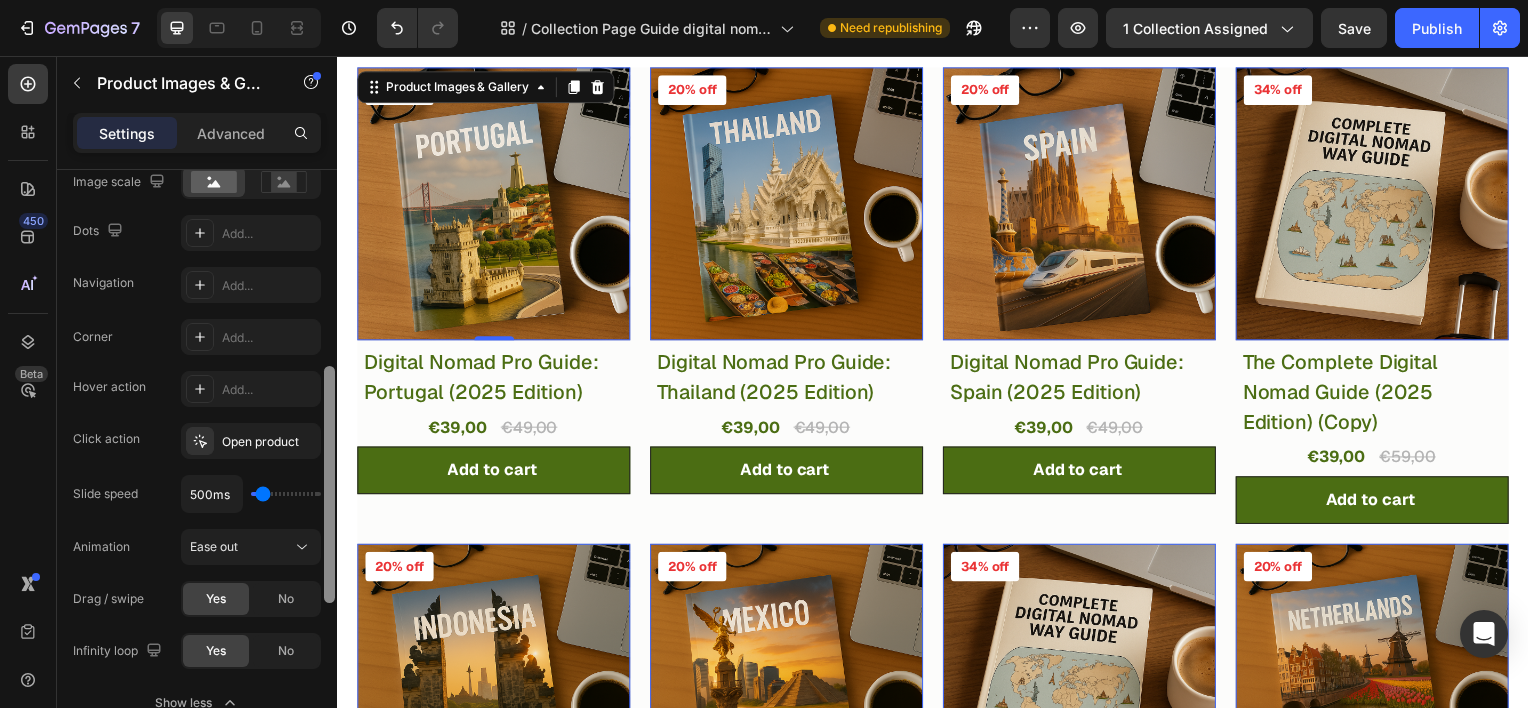 scroll, scrollTop: 0, scrollLeft: 0, axis: both 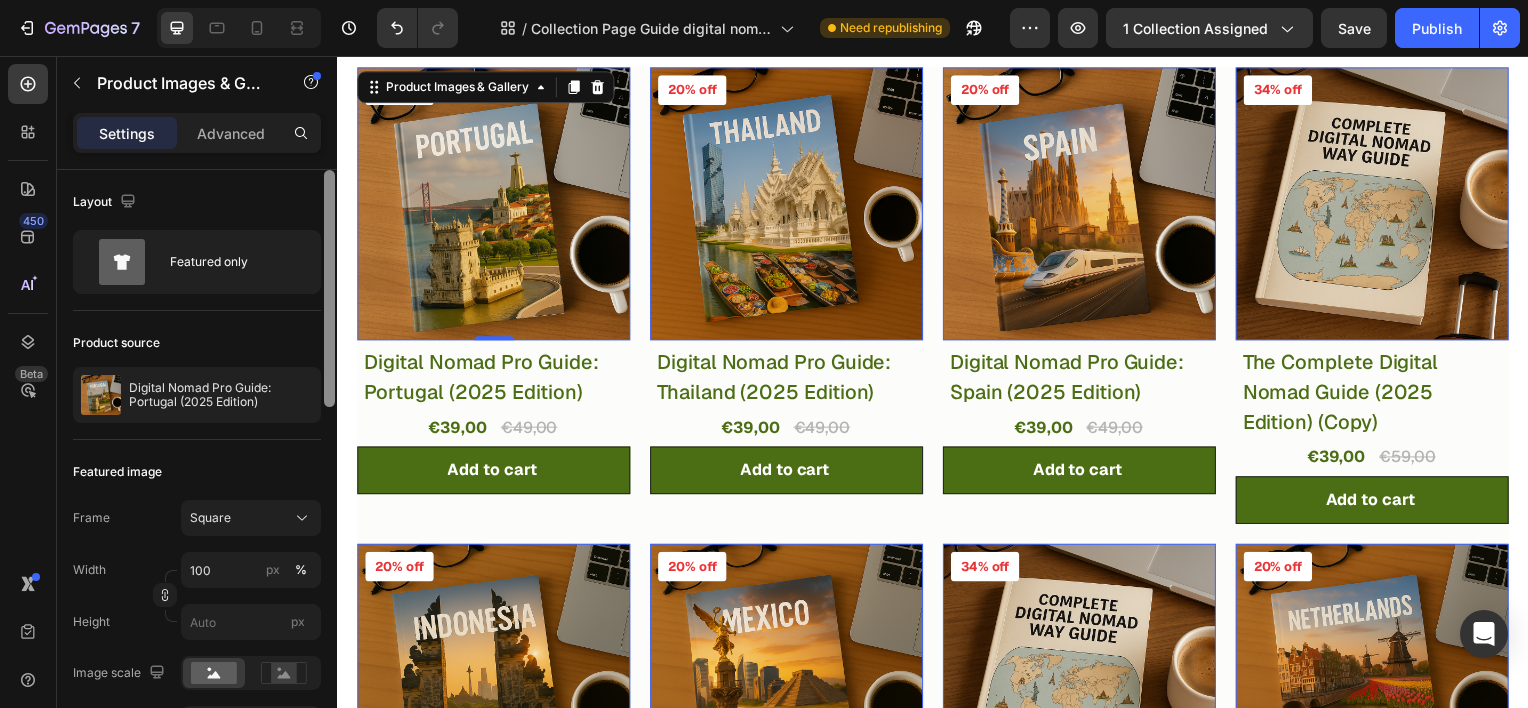 drag, startPoint x: 328, startPoint y: 627, endPoint x: 332, endPoint y: 185, distance: 442.0181 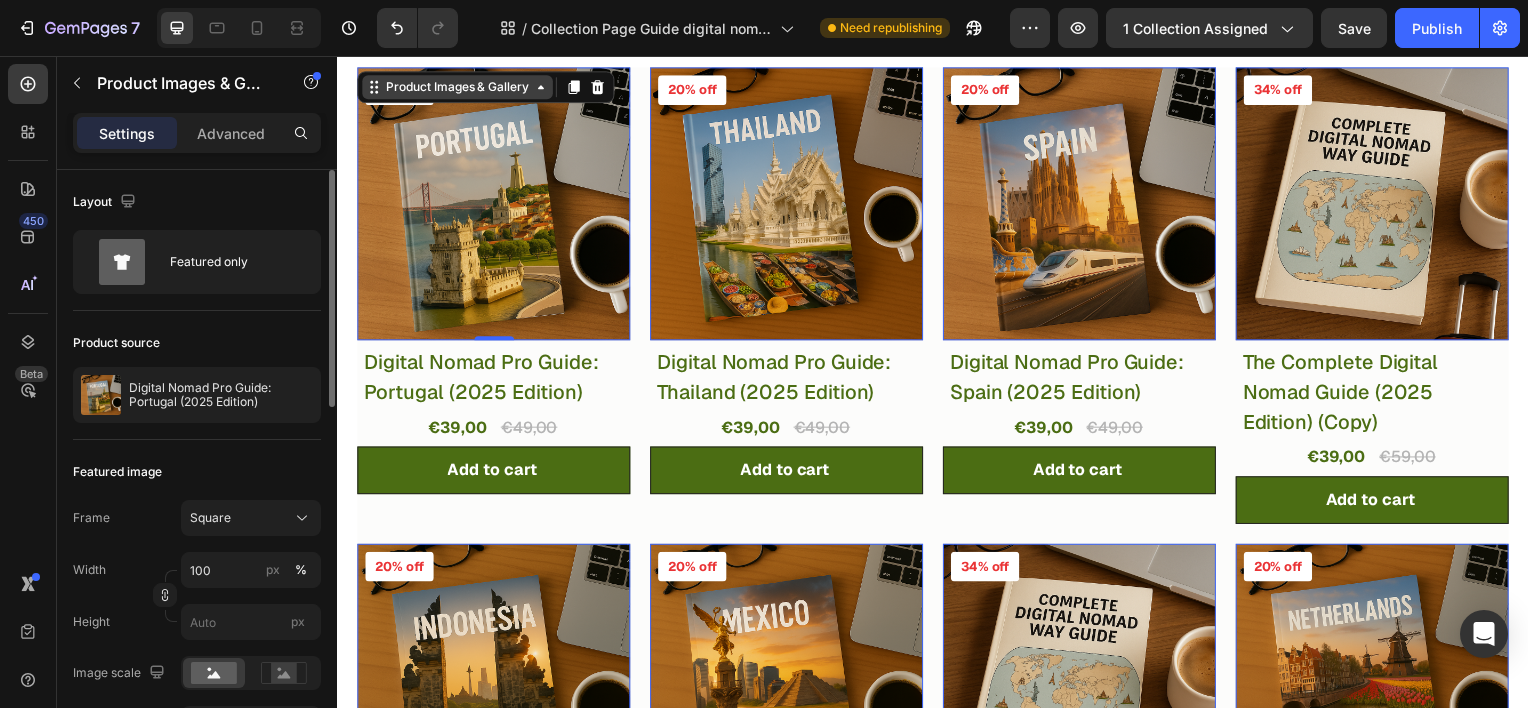 click on "Product Images & Gallery" at bounding box center (458, 87) 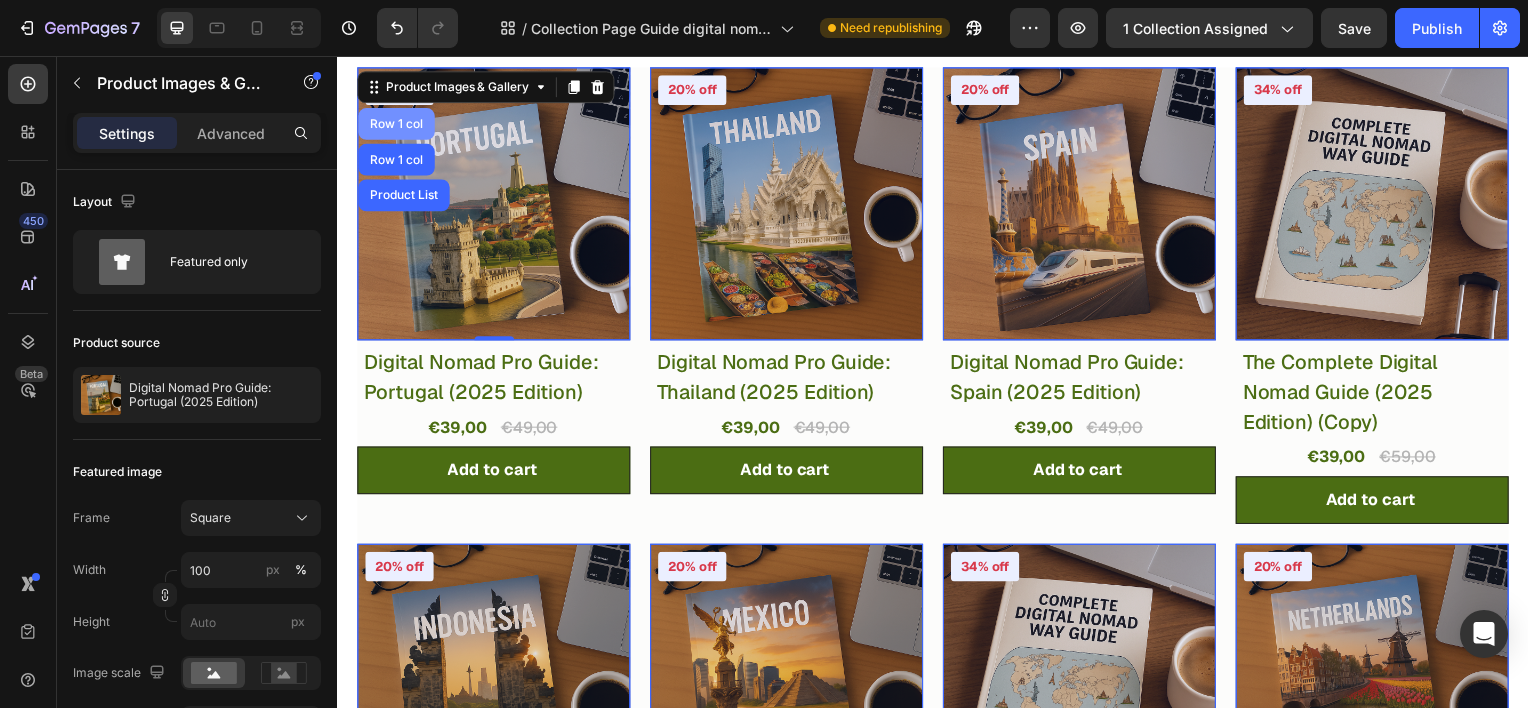 click on "Row 1 col" at bounding box center [396, 124] 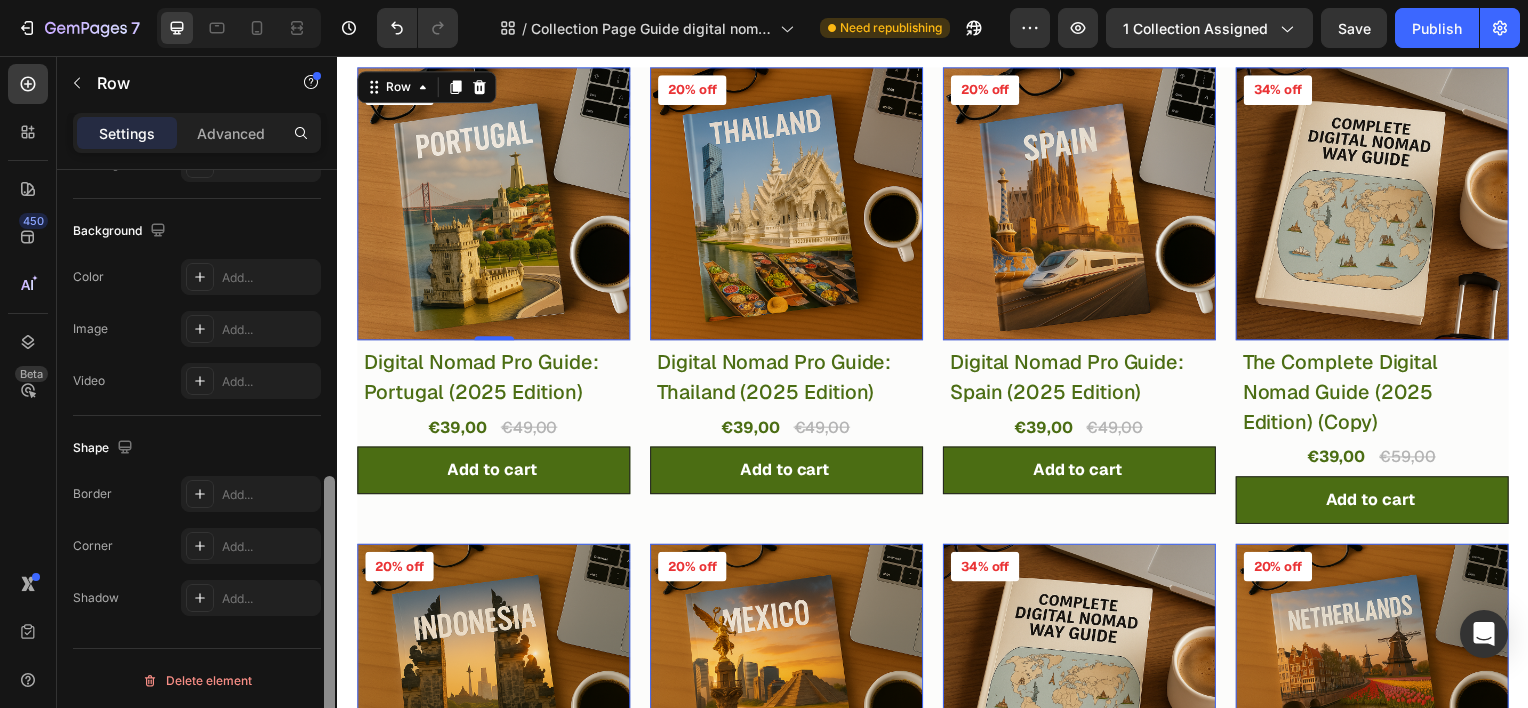 scroll, scrollTop: 623, scrollLeft: 0, axis: vertical 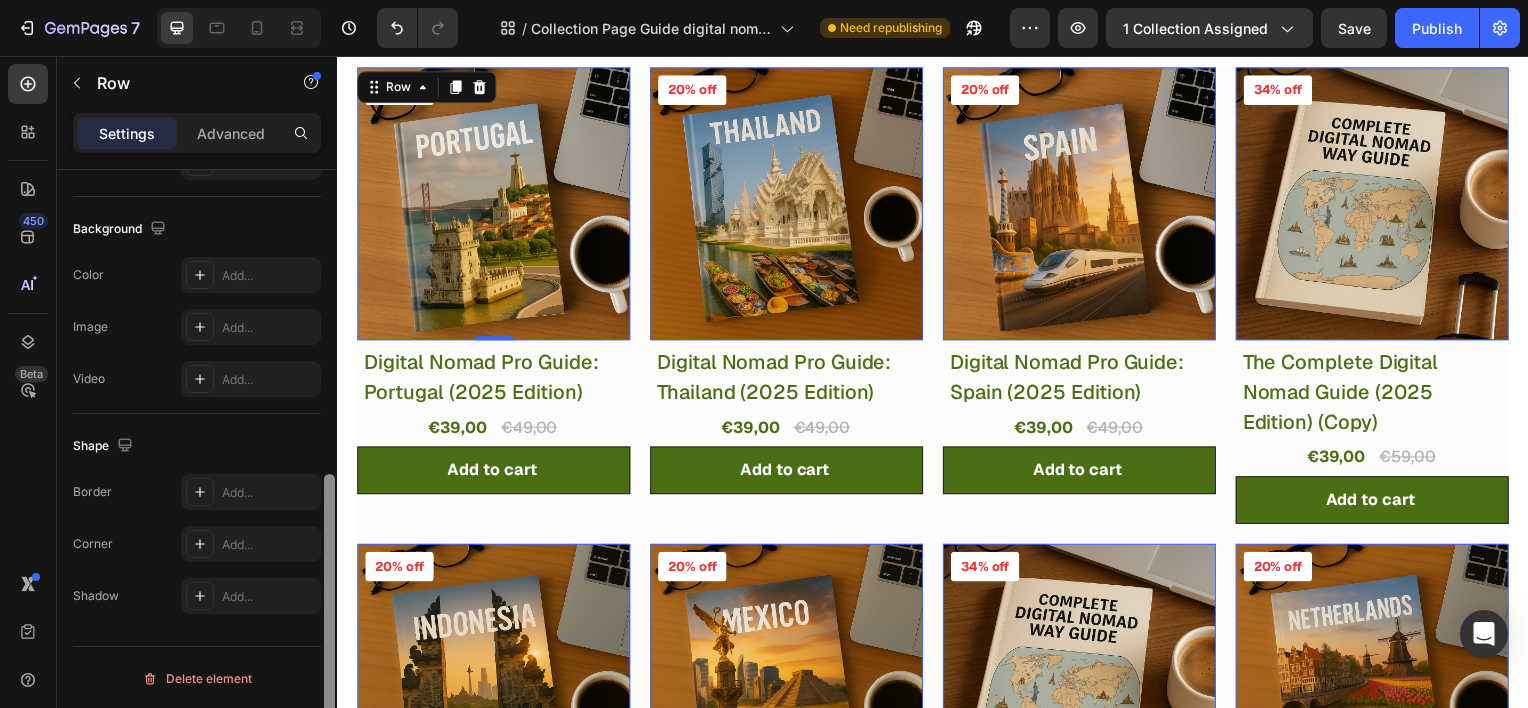 drag, startPoint x: 329, startPoint y: 332, endPoint x: 327, endPoint y: 668, distance: 336.00595 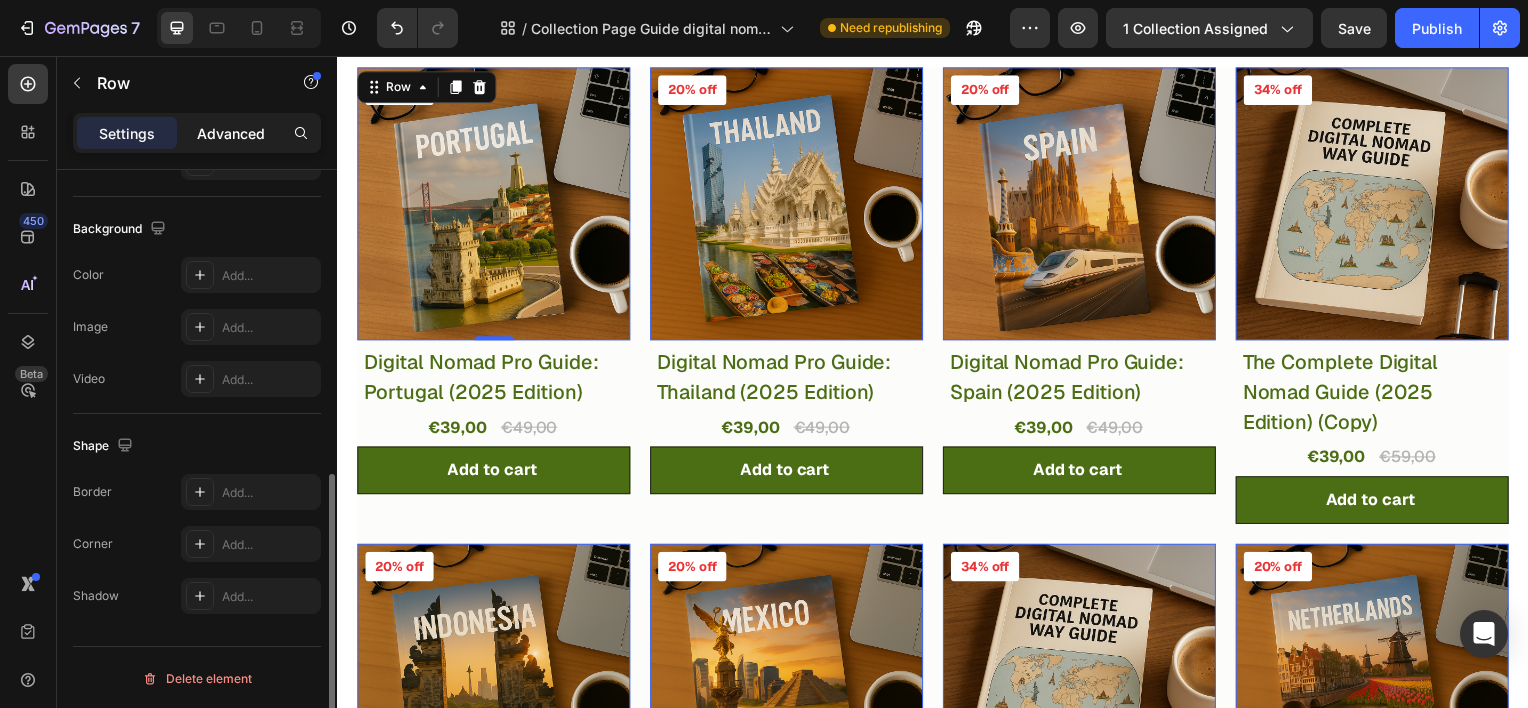 click on "Advanced" 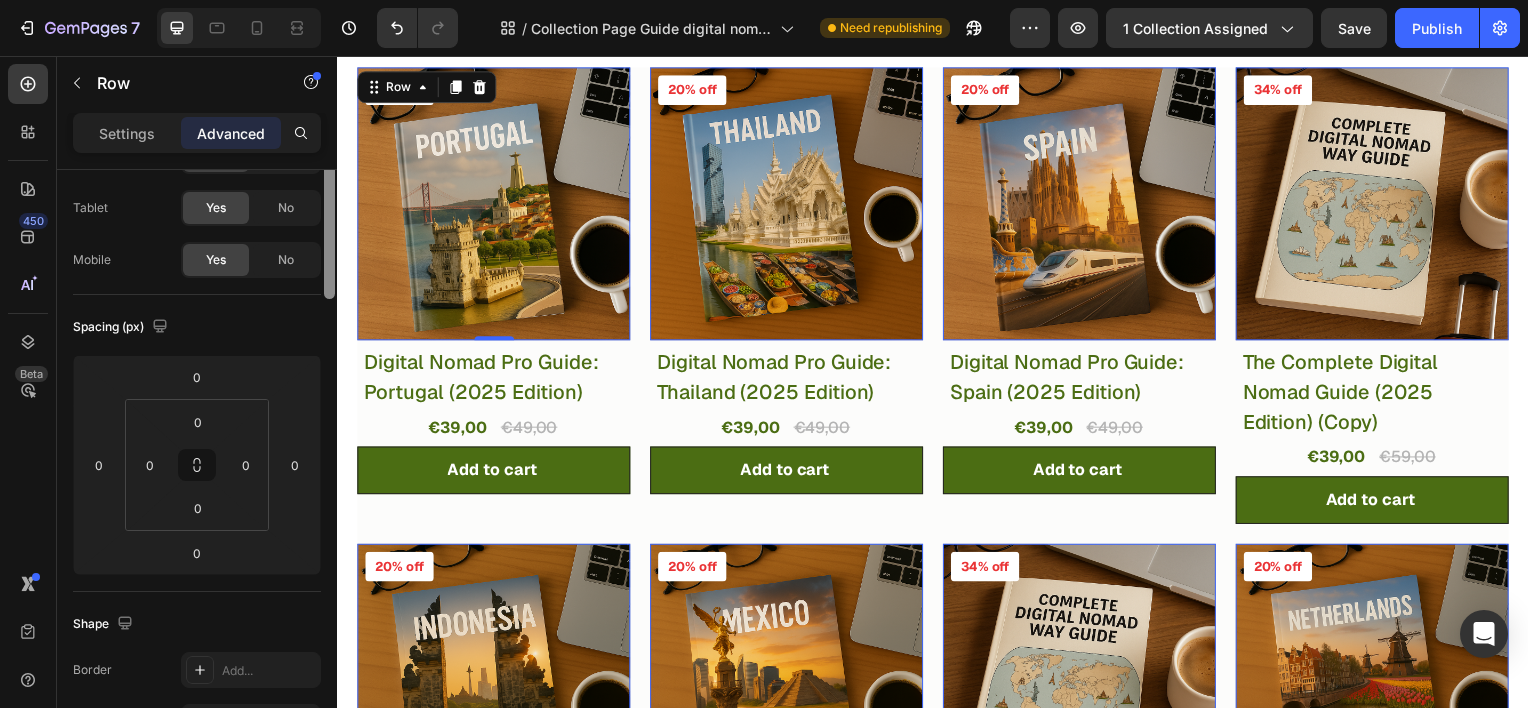 scroll, scrollTop: 0, scrollLeft: 0, axis: both 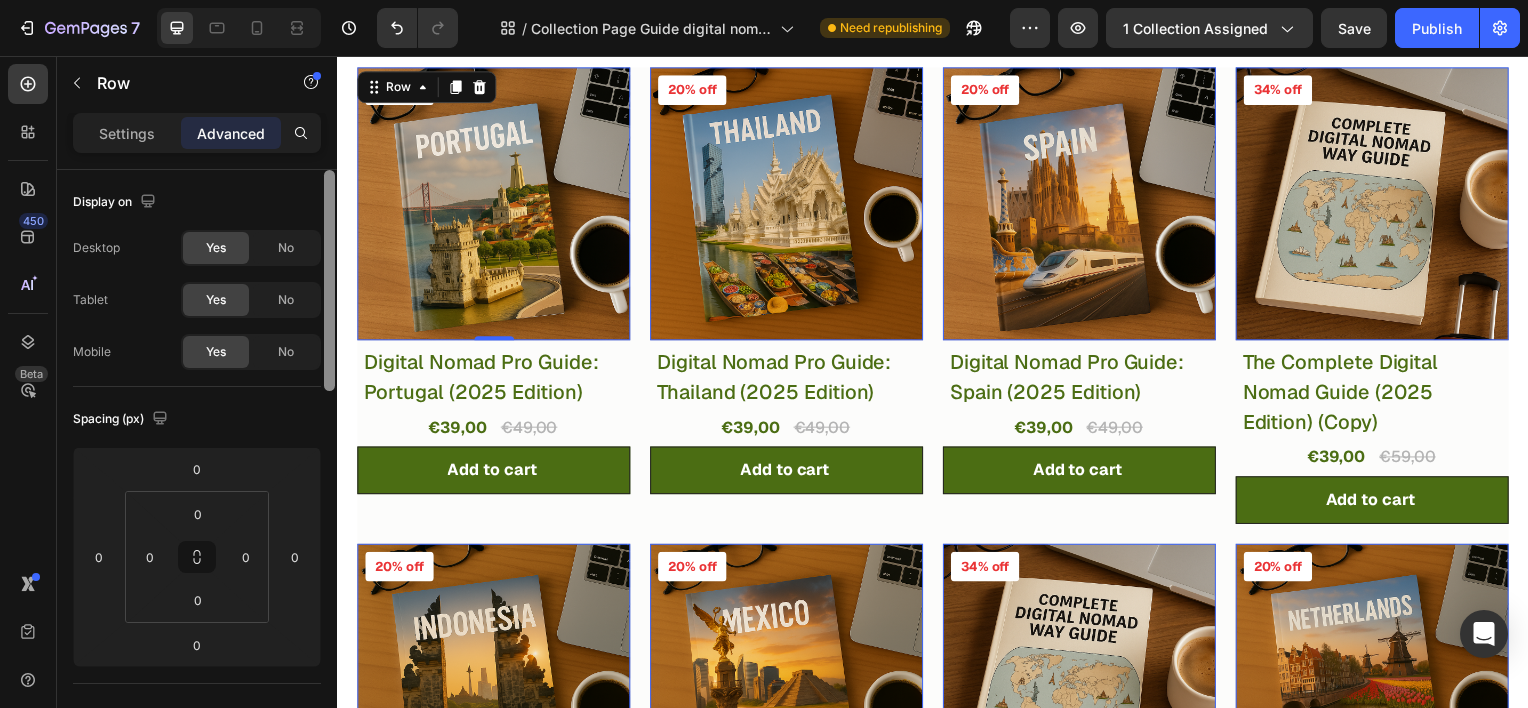 drag, startPoint x: 326, startPoint y: 431, endPoint x: 320, endPoint y: 127, distance: 304.0592 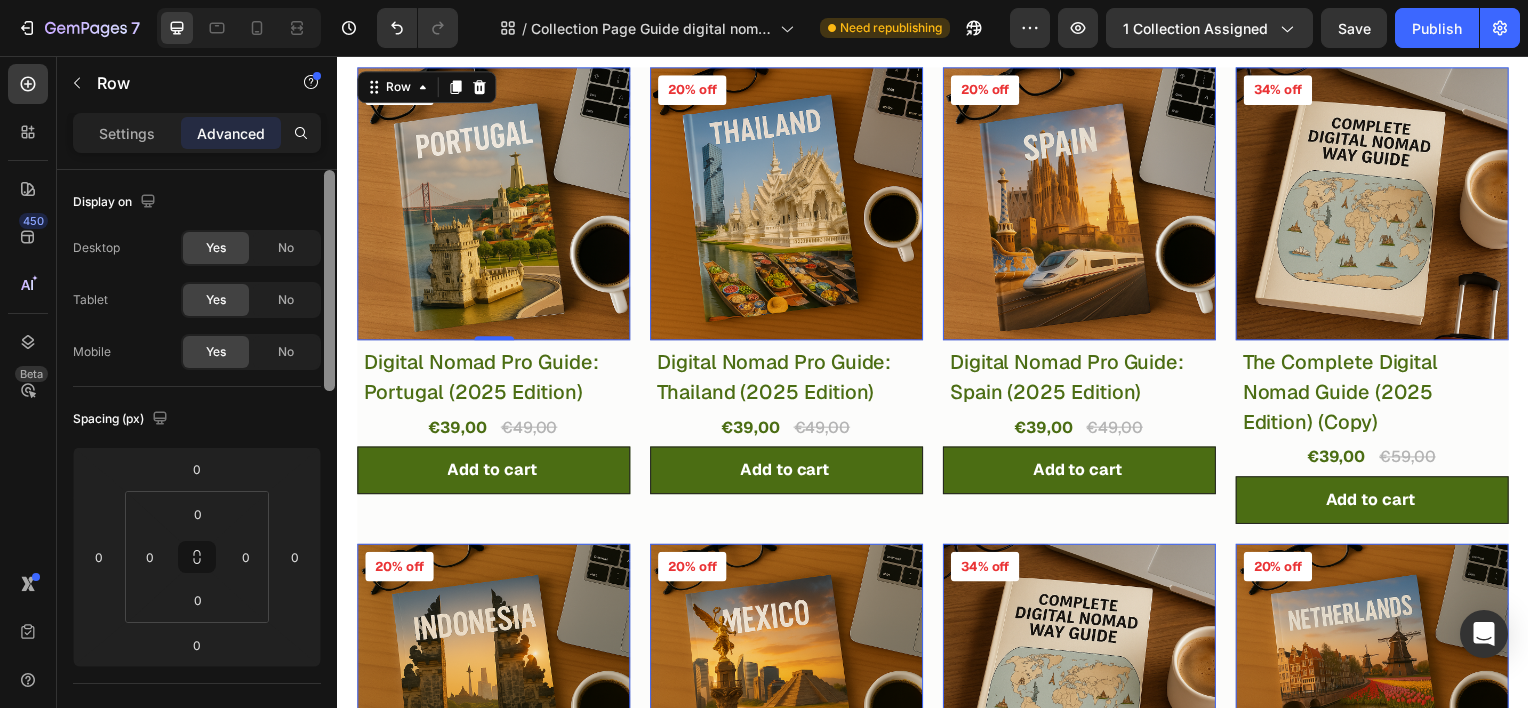 click on "Settings Advanced Display on Desktop Yes No Tablet Yes No Mobile Yes No Spacing (px) 0 0 0 0 0 0 0 0 Shape Border Add... Corner Add... Shadow Add... Position Relative Top Right Bottom Left Z-Index Opacity 100% Animation Interaction Upgrade to Optimize plan to unlock Interaction & other premium features. CSS class Delete element" at bounding box center [197, 439] 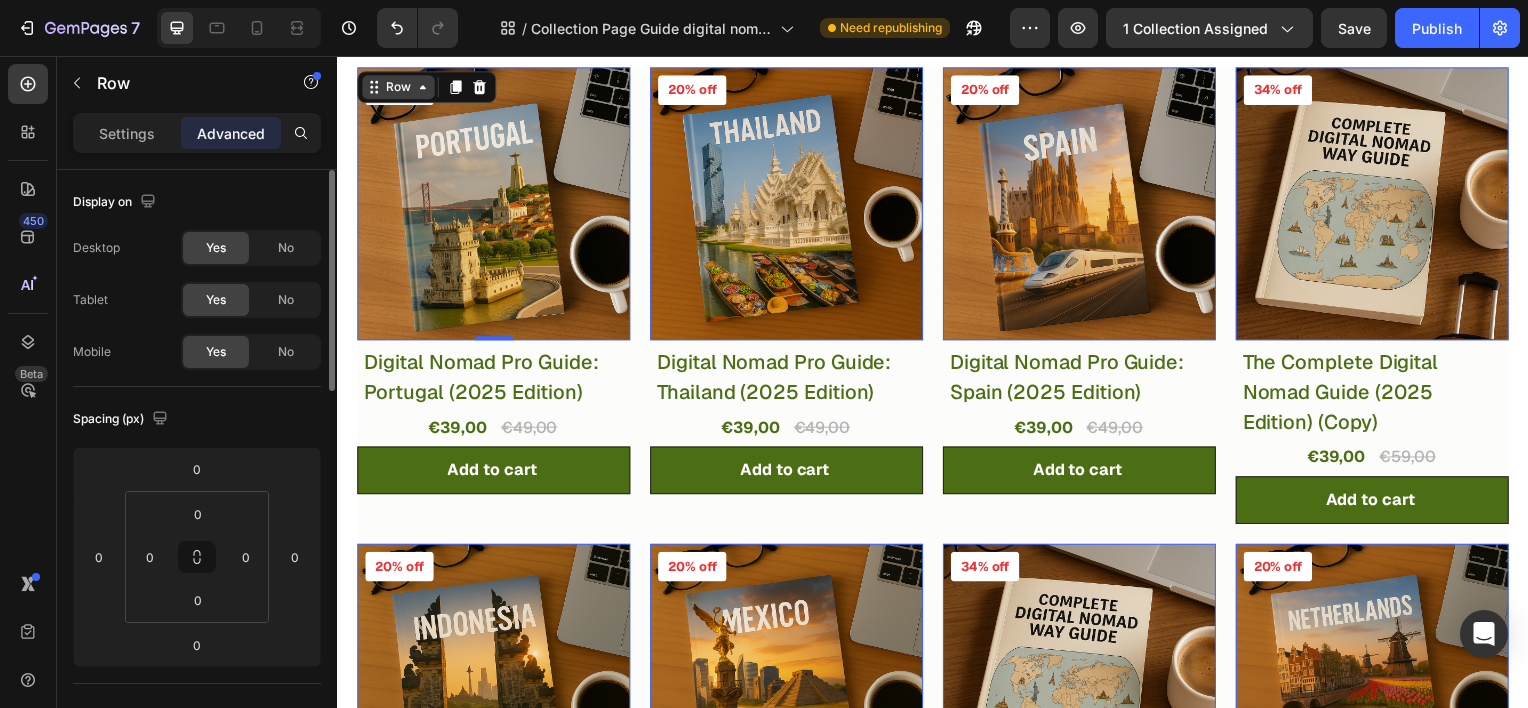 click on "Row" at bounding box center (398, 87) 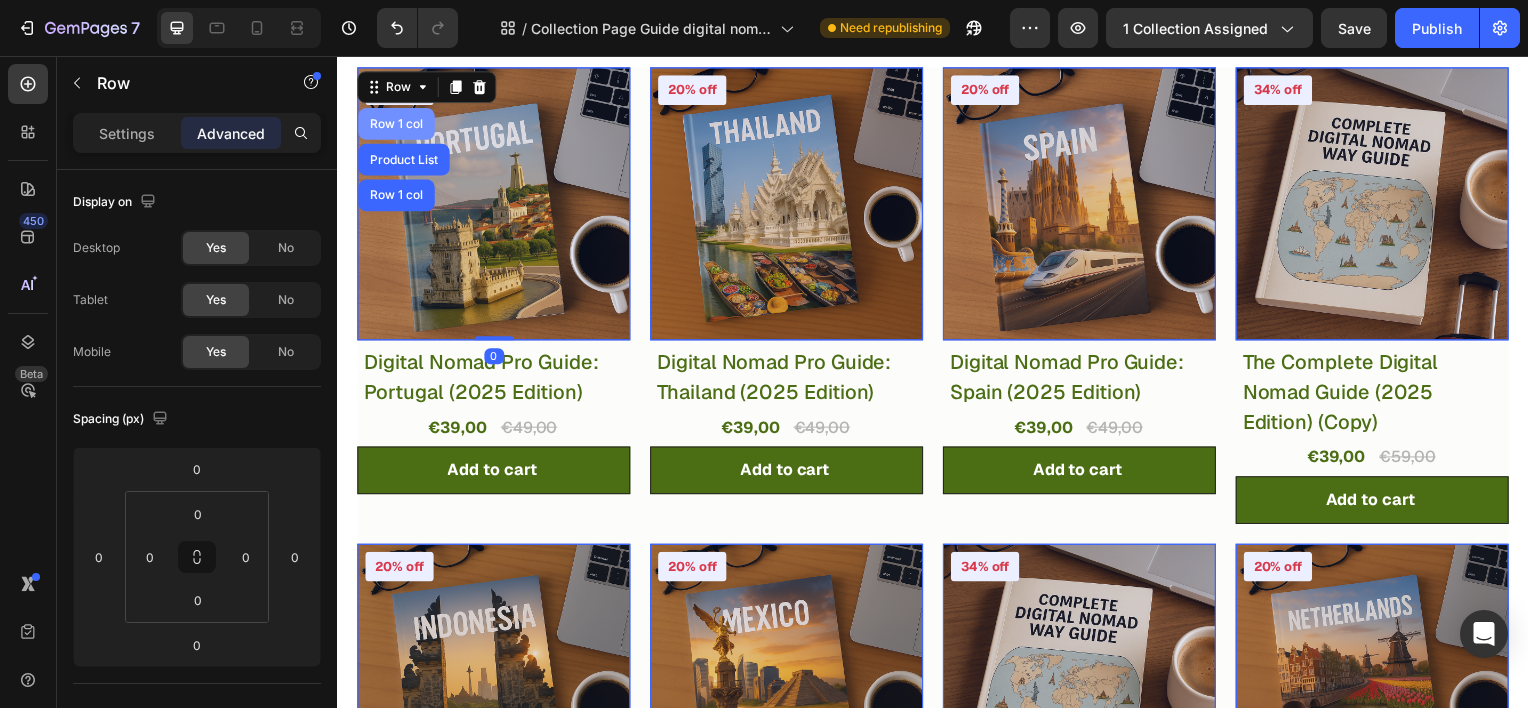 click on "Row 1 col" at bounding box center (396, 124) 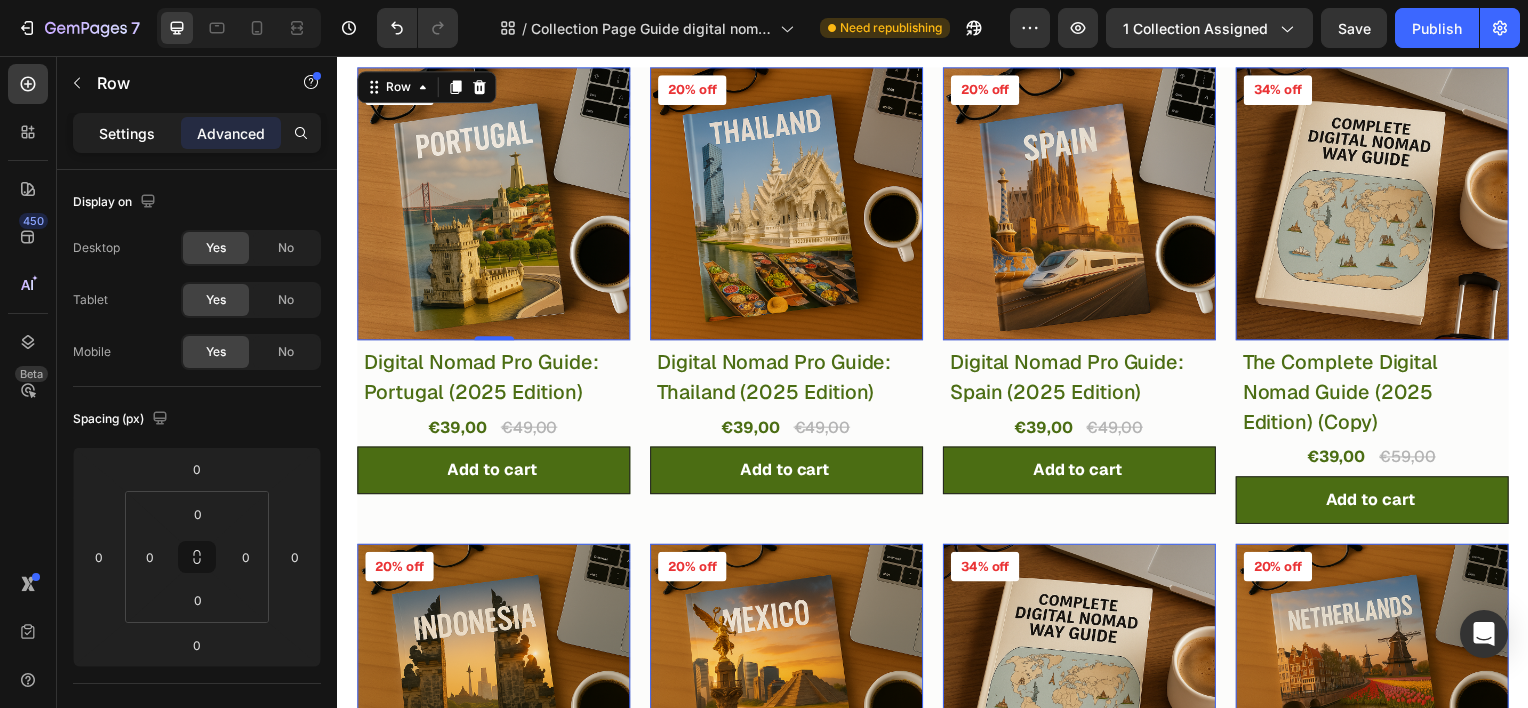 click on "Settings" at bounding box center [127, 133] 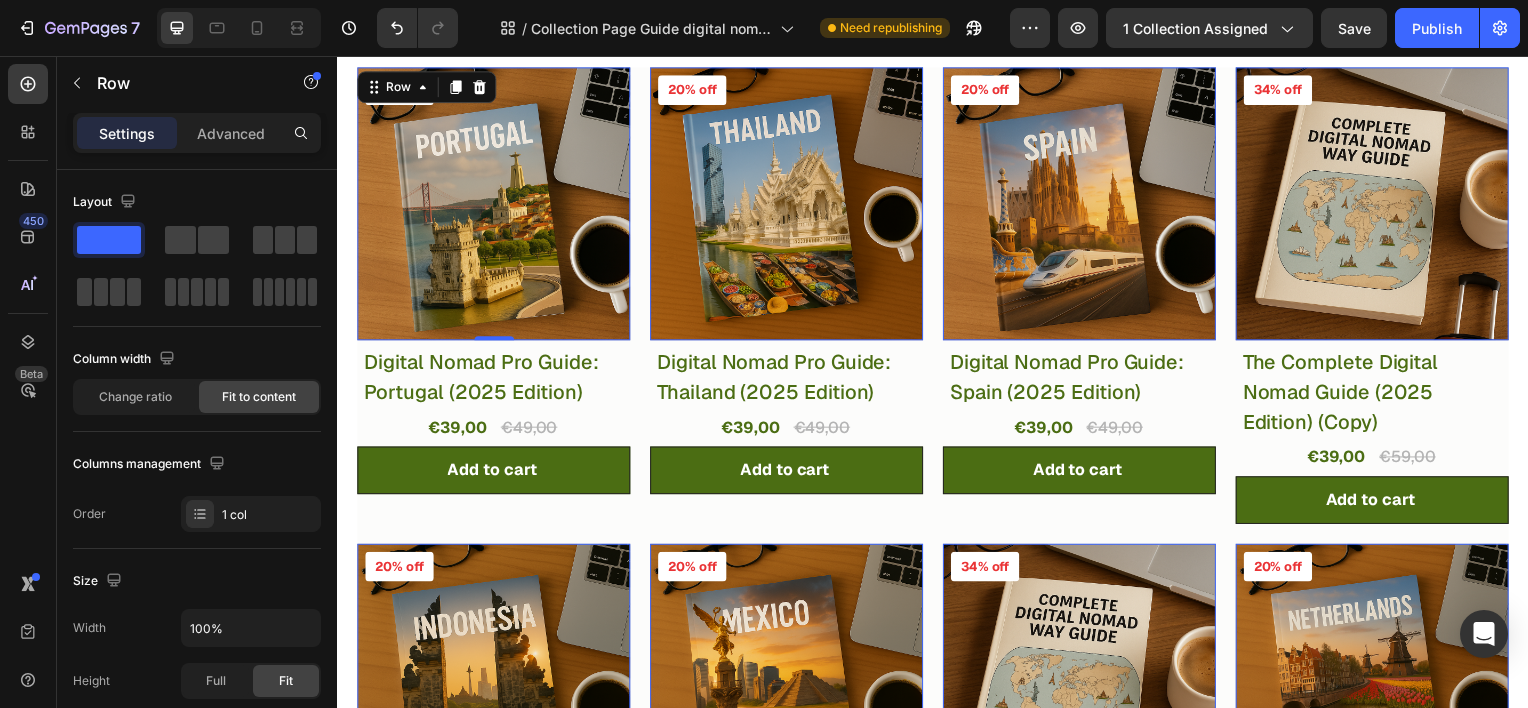 click on "Settings" at bounding box center [127, 133] 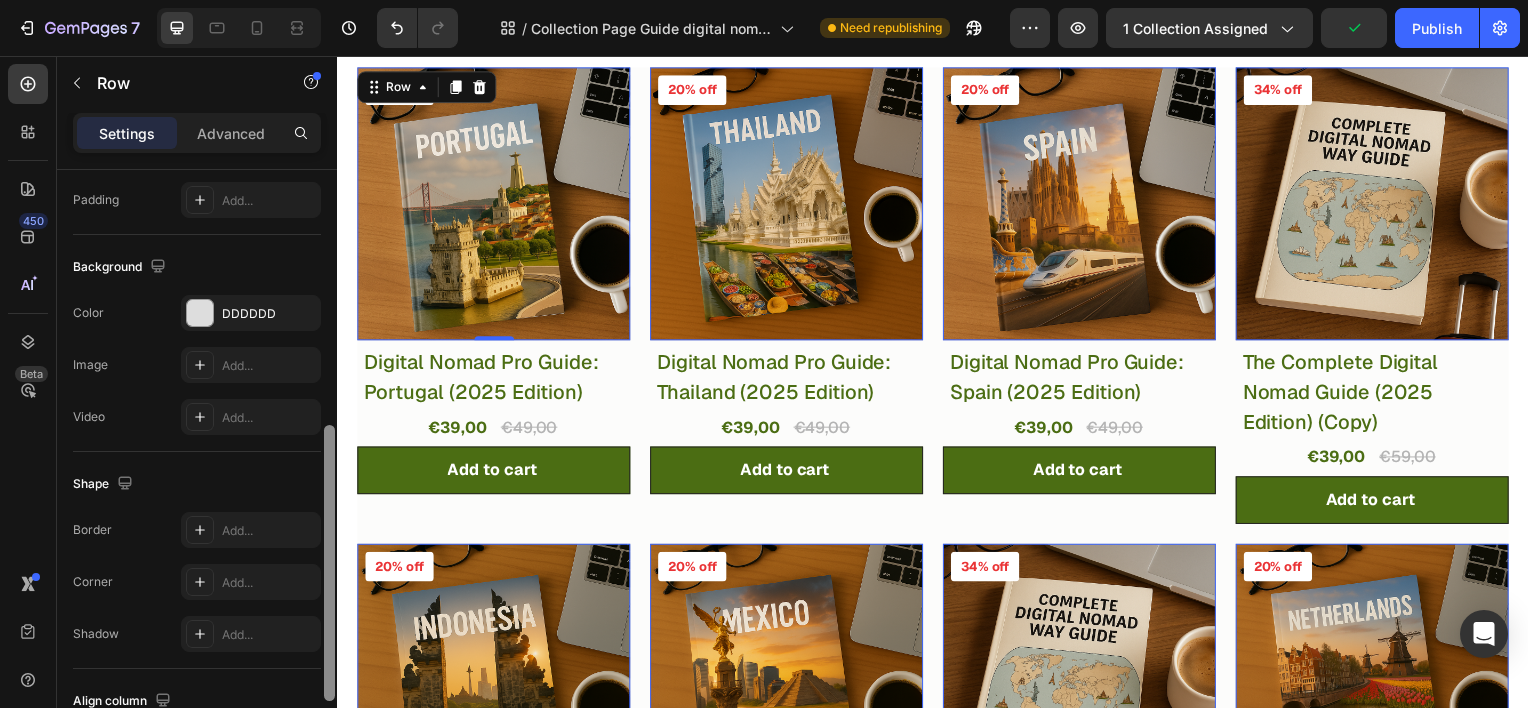 scroll, scrollTop: 532, scrollLeft: 0, axis: vertical 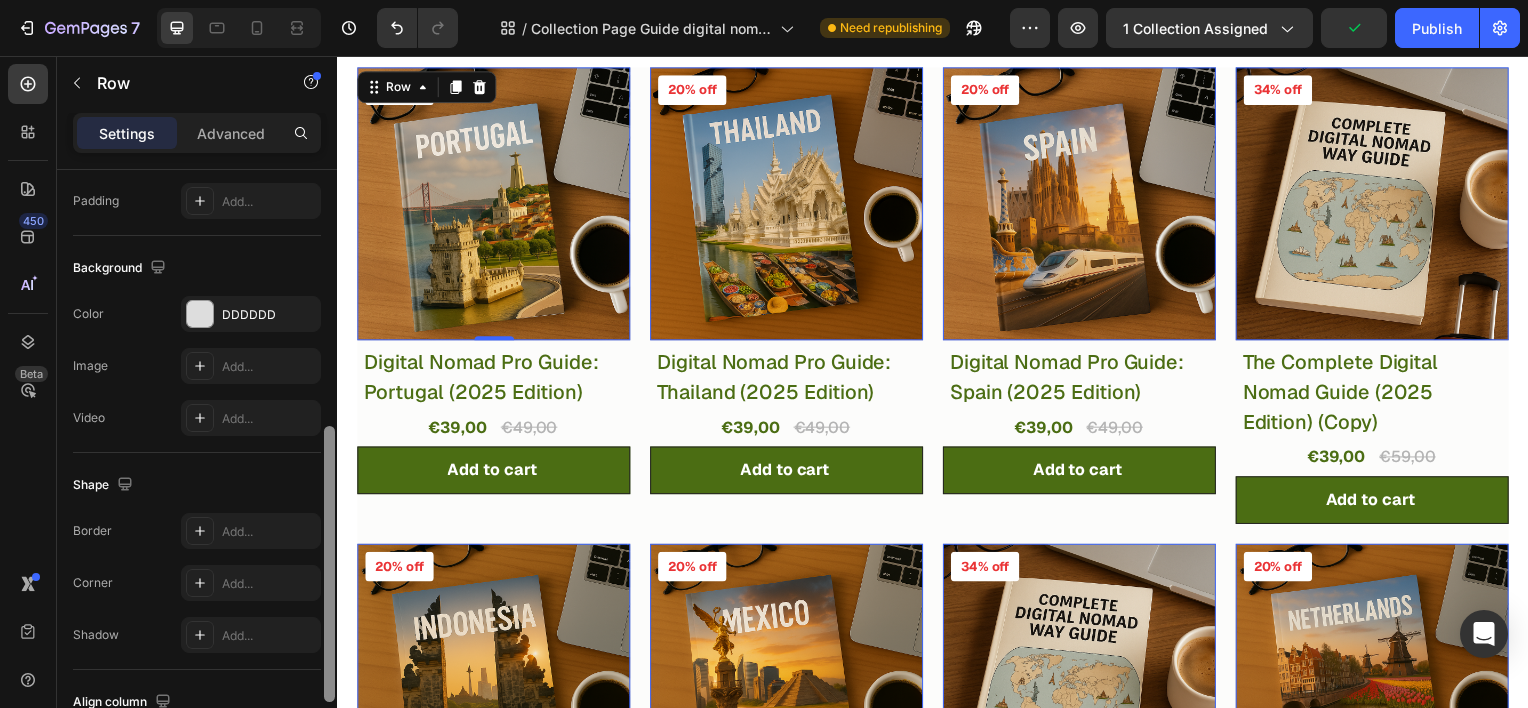 drag, startPoint x: 328, startPoint y: 300, endPoint x: 327, endPoint y: 548, distance: 248.00201 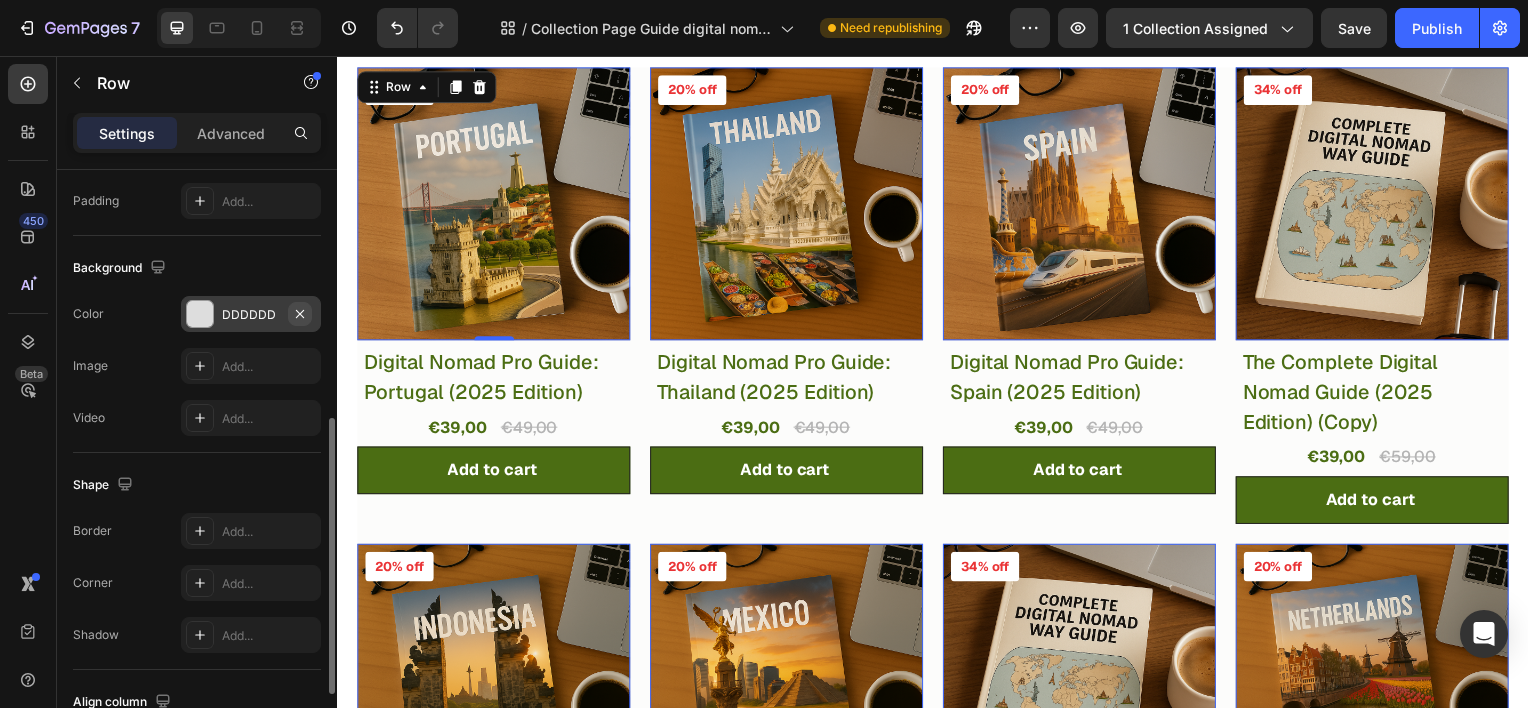 click 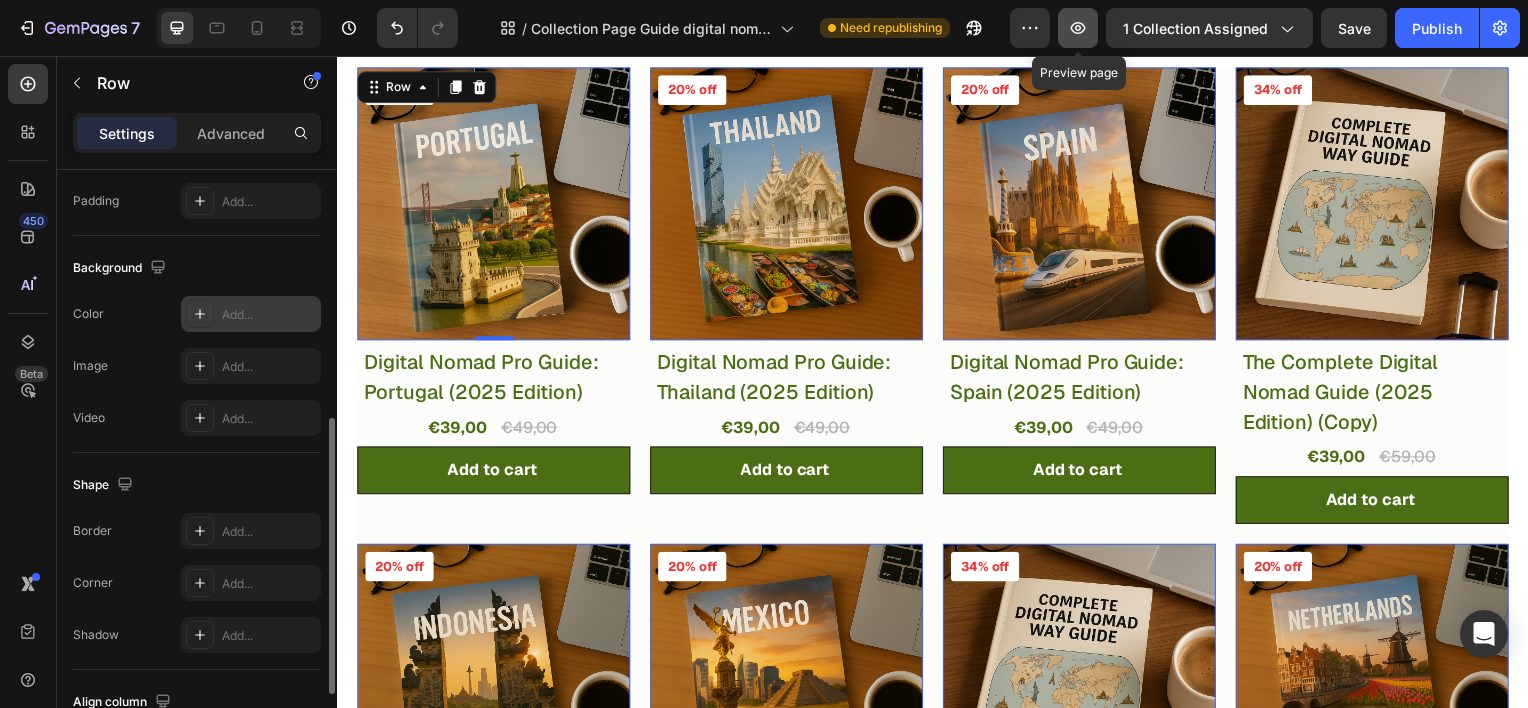 click 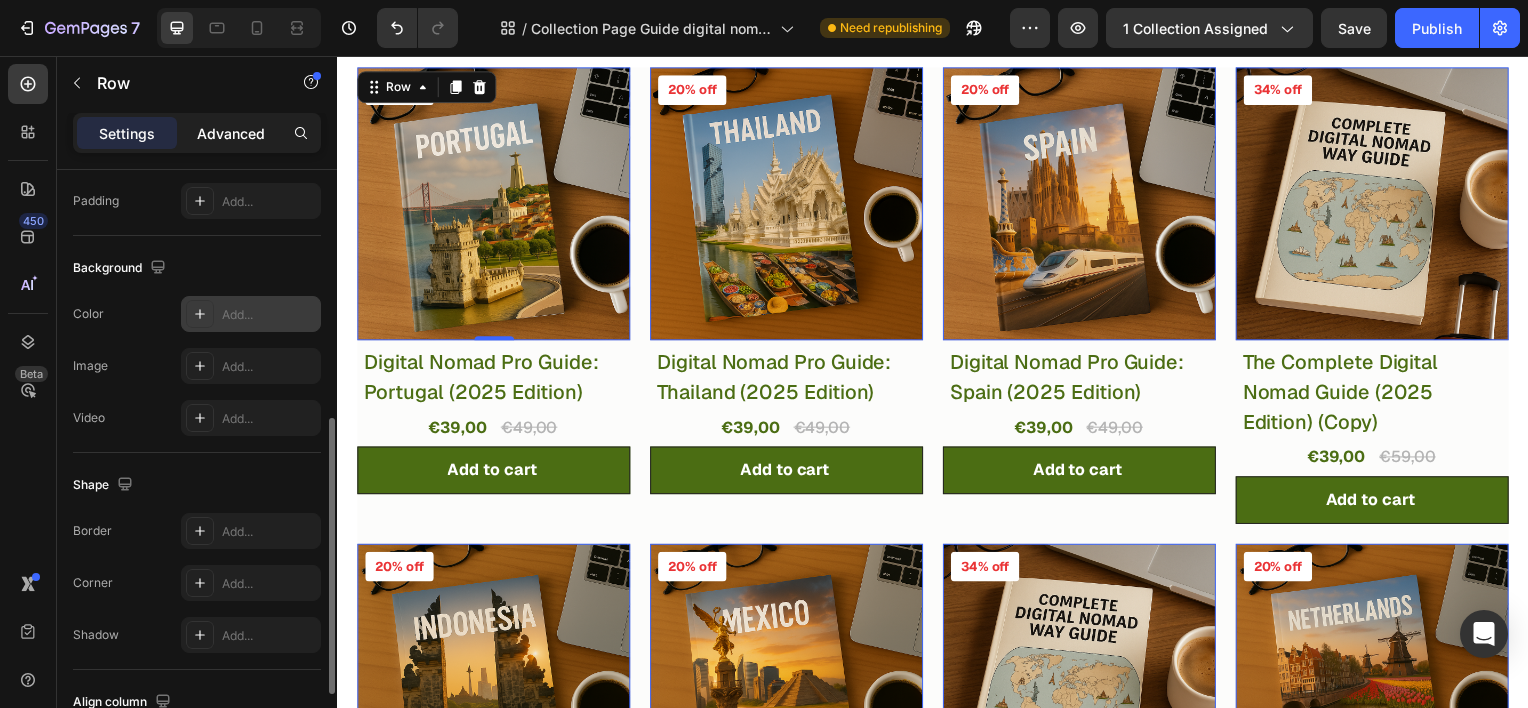 click on "Advanced" at bounding box center (231, 133) 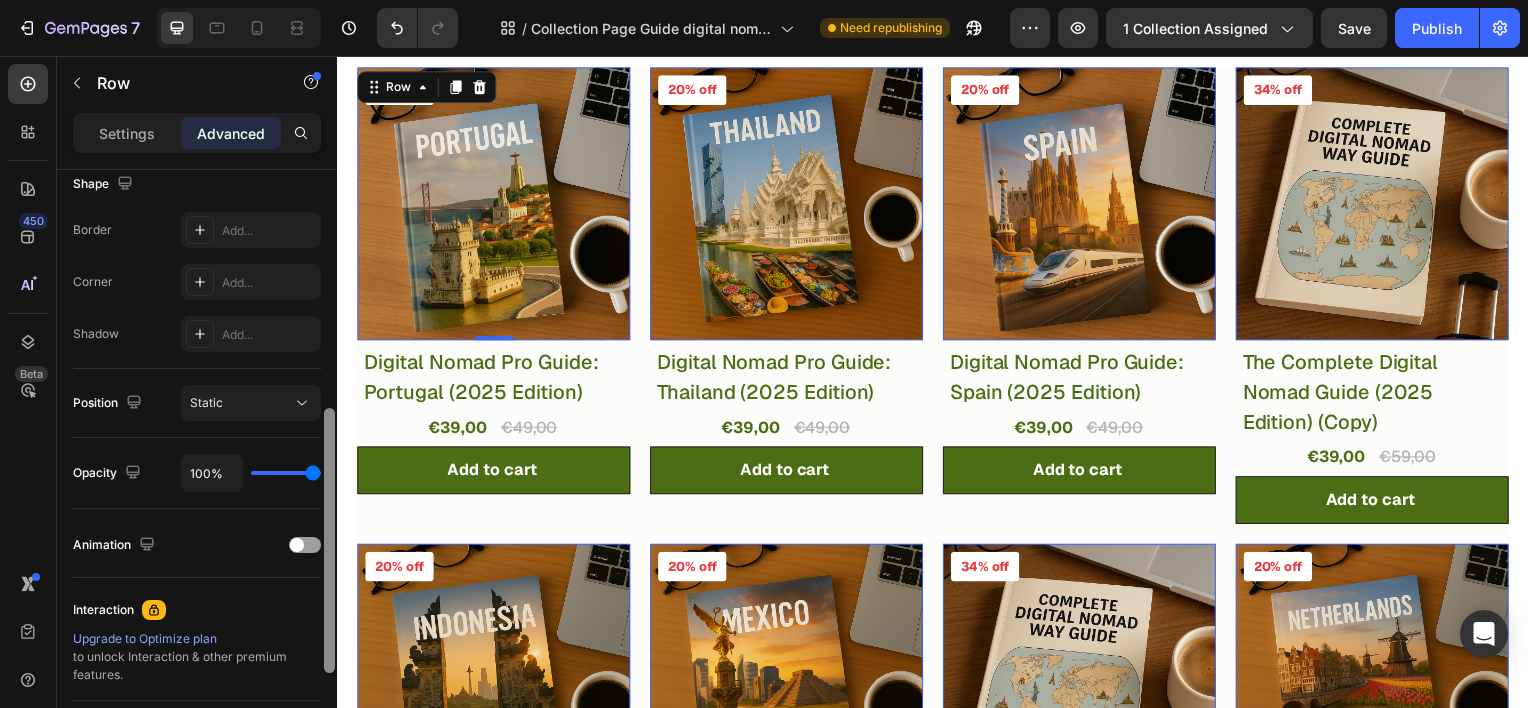 click at bounding box center (329, 467) 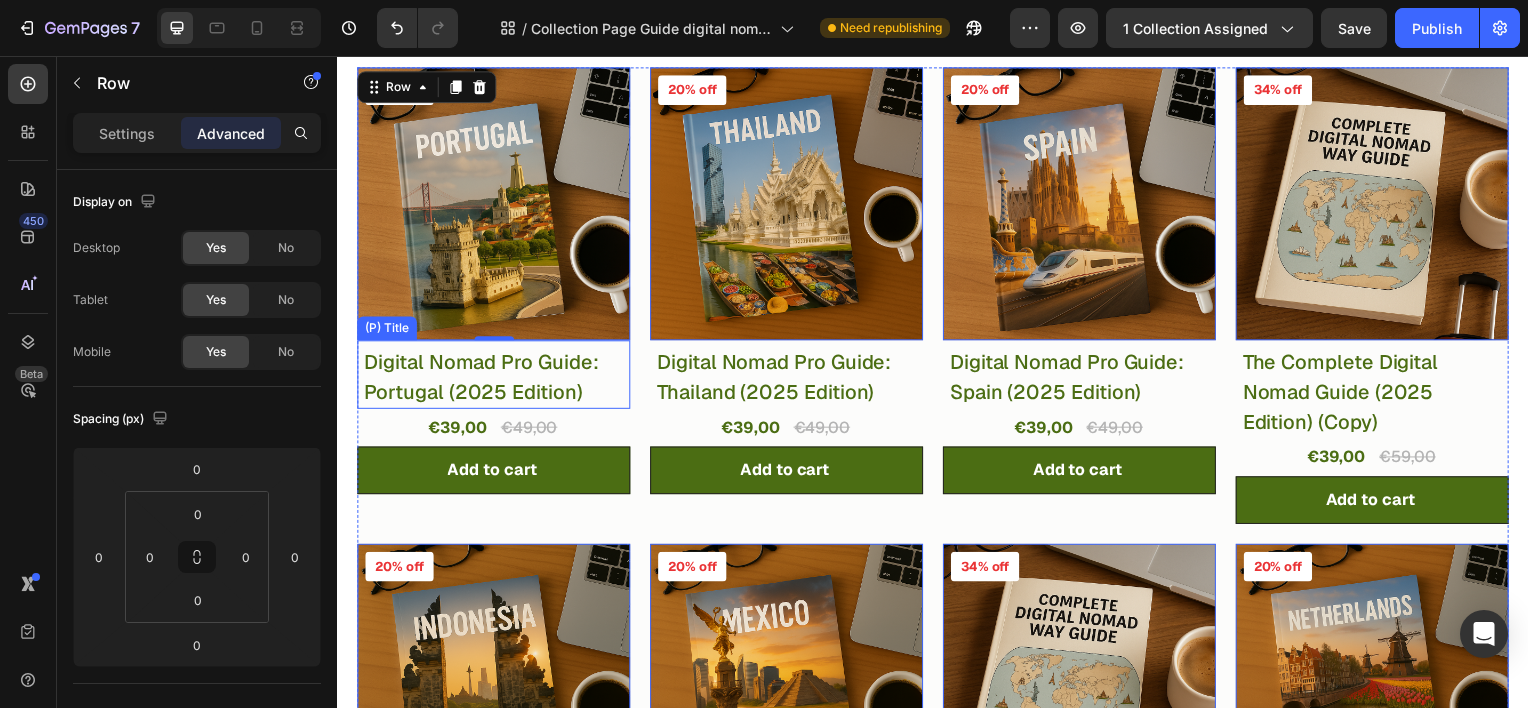 click on "Digital Nomad Pro Guide: Portugal (2025 Edition)" at bounding box center [497, 379] 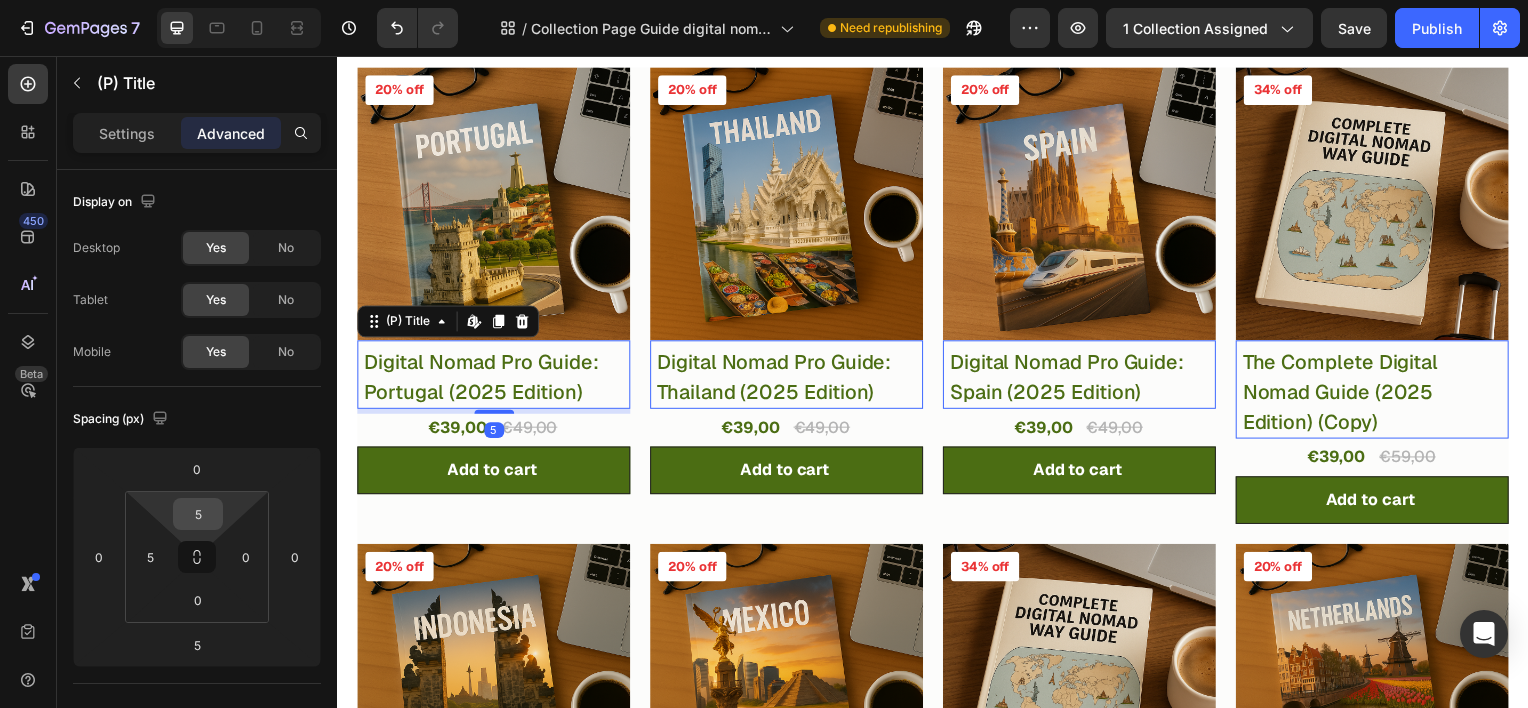 click on "5" at bounding box center (198, 514) 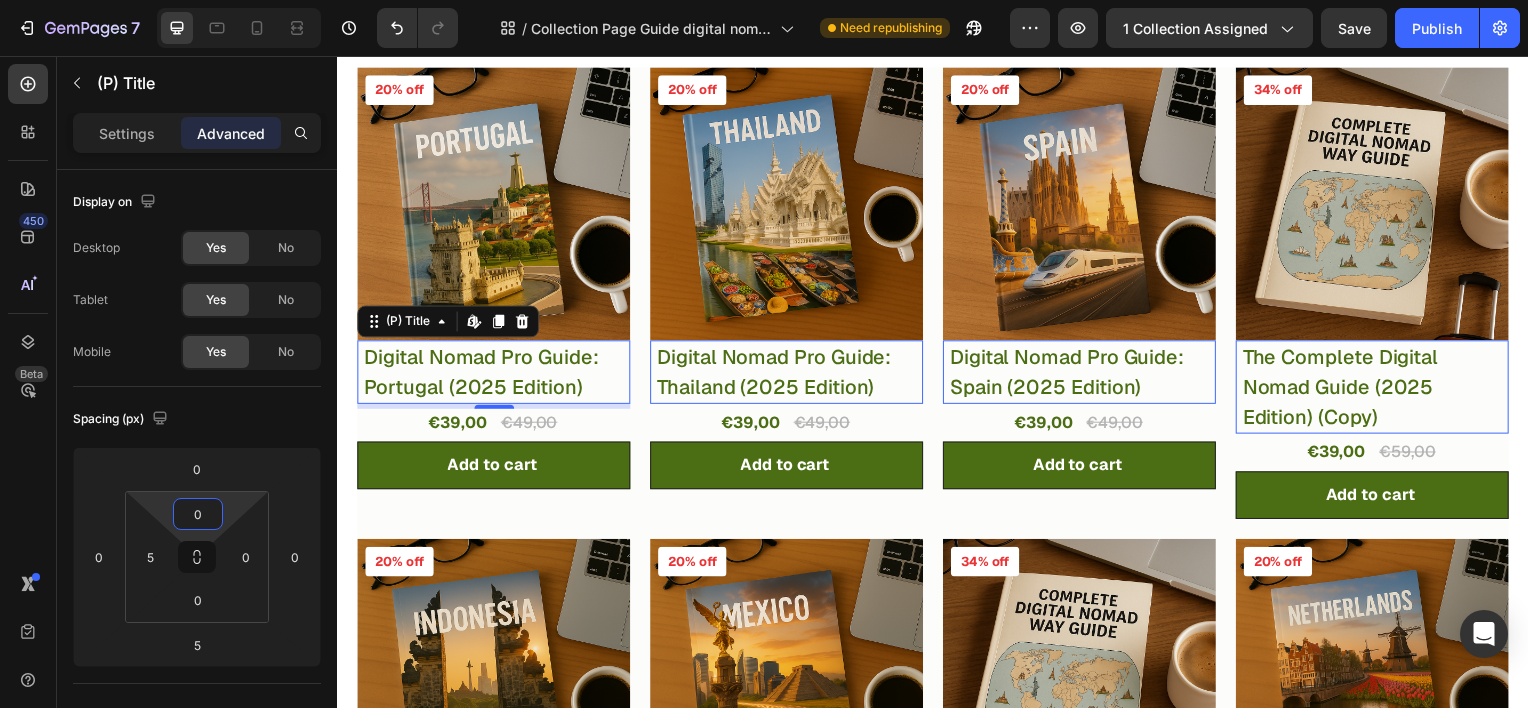type on "0" 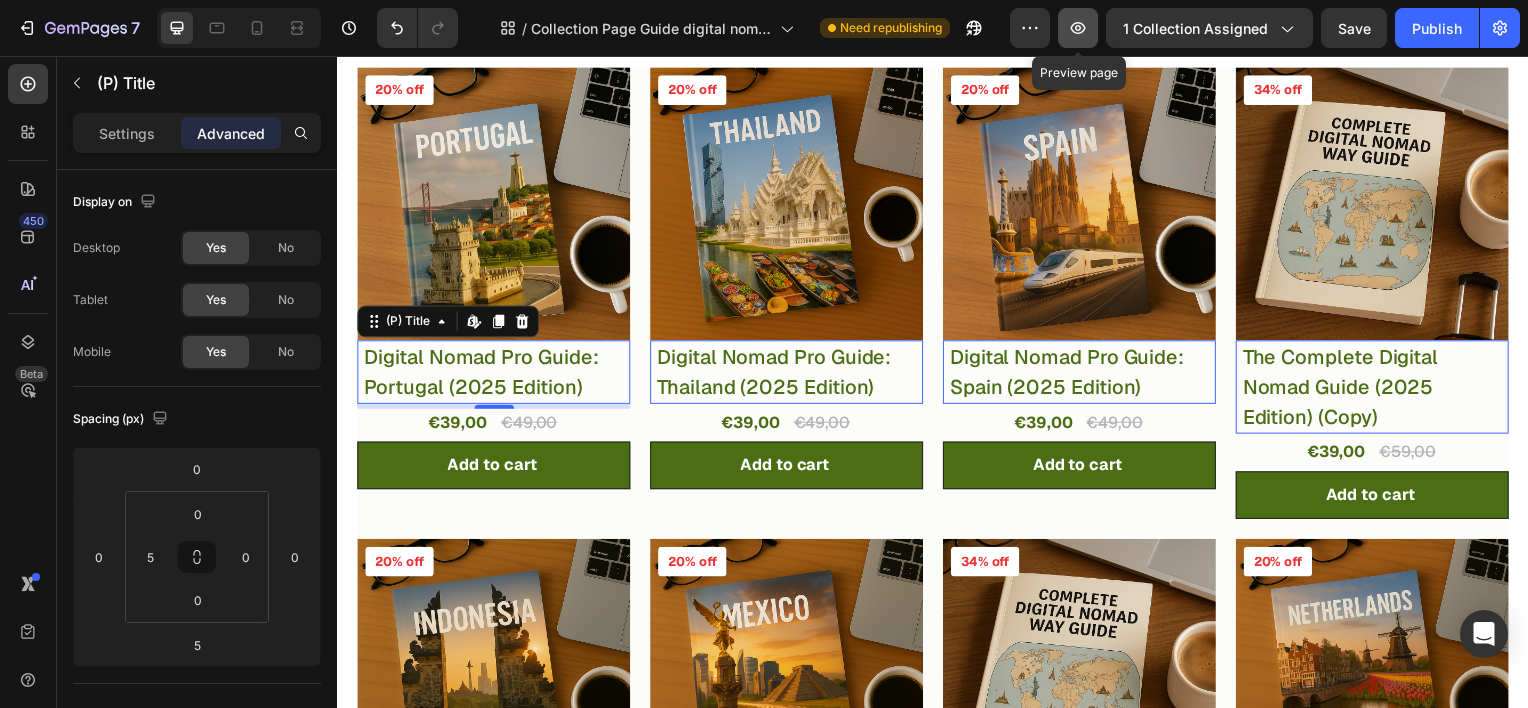 click 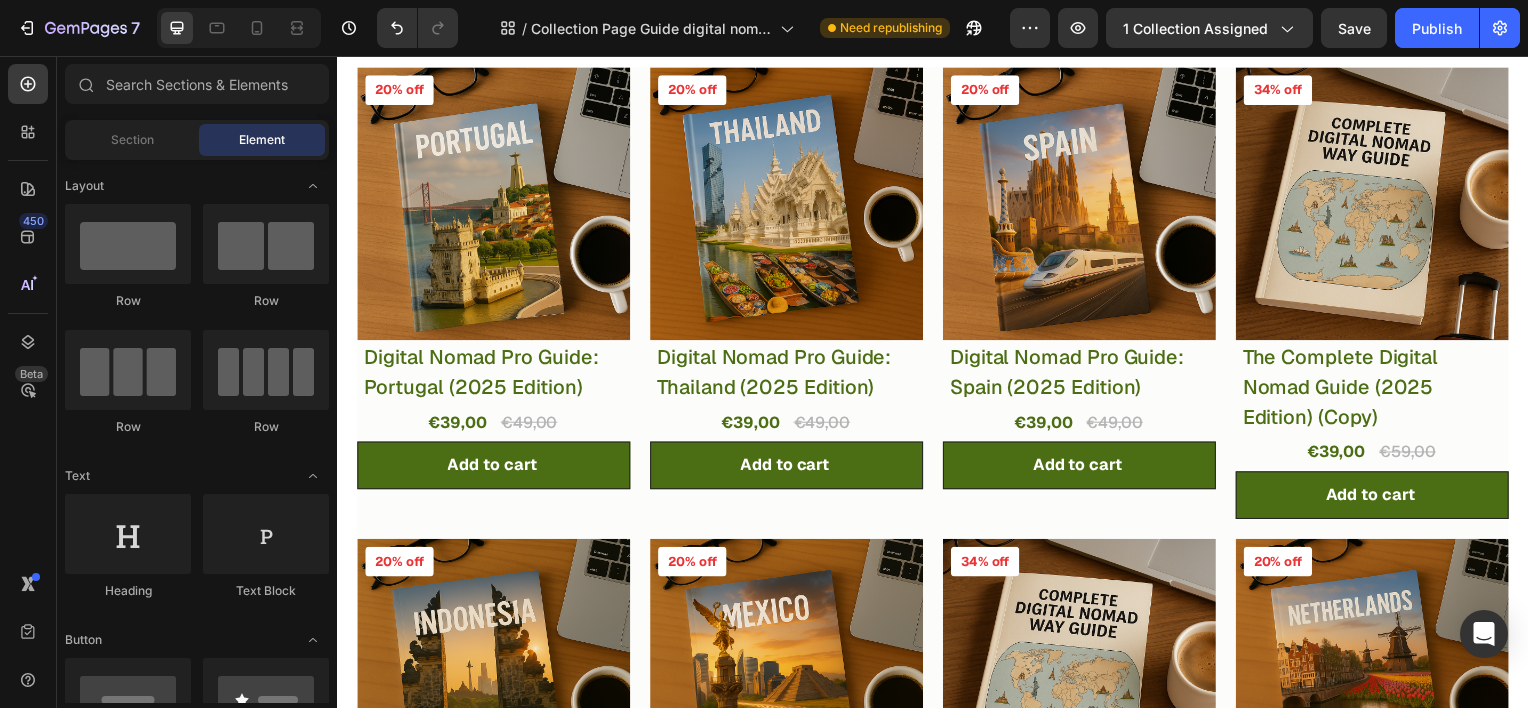 scroll, scrollTop: 0, scrollLeft: 0, axis: both 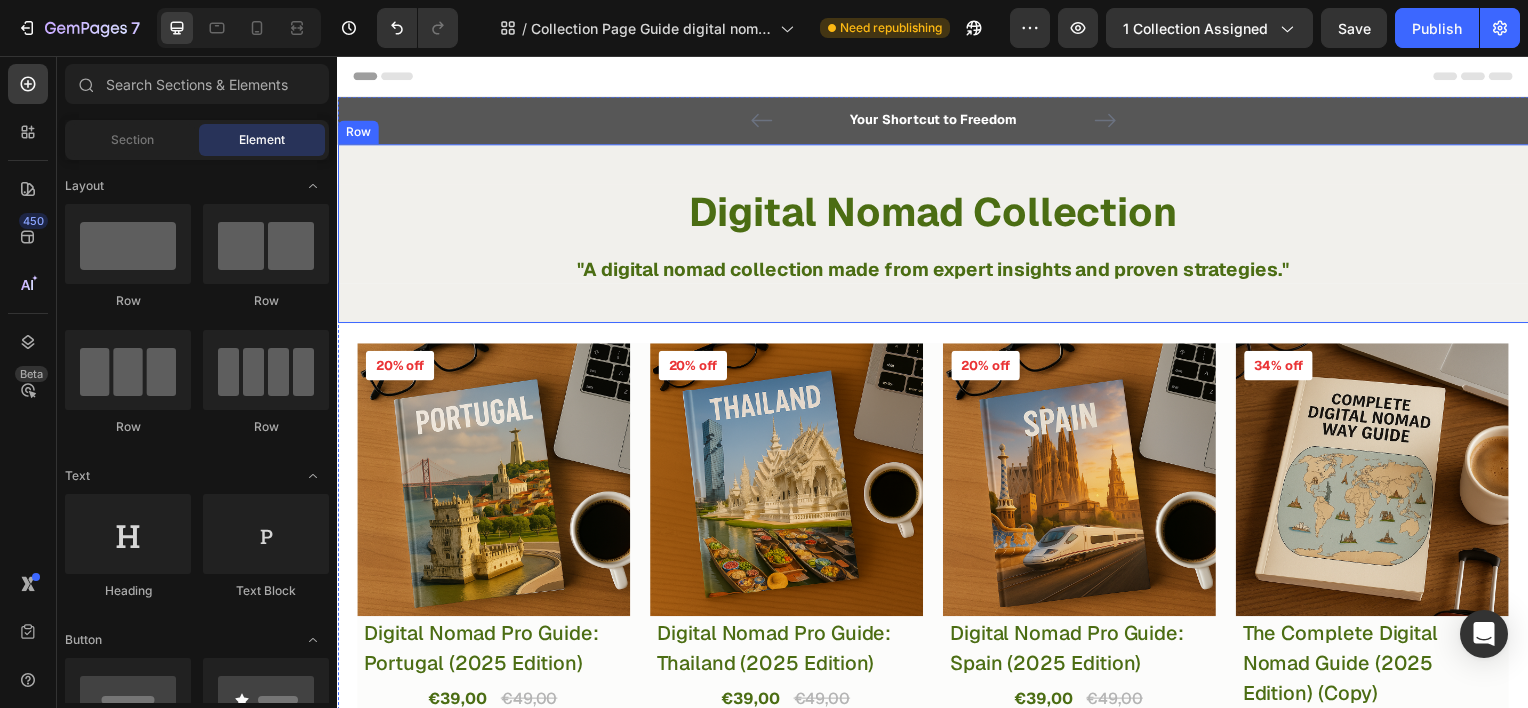 click on "Digital Nomad Collection Heading "A digital nomad collection made from expert insights and proven strategies." Text block Row Row Row" at bounding box center [937, 235] 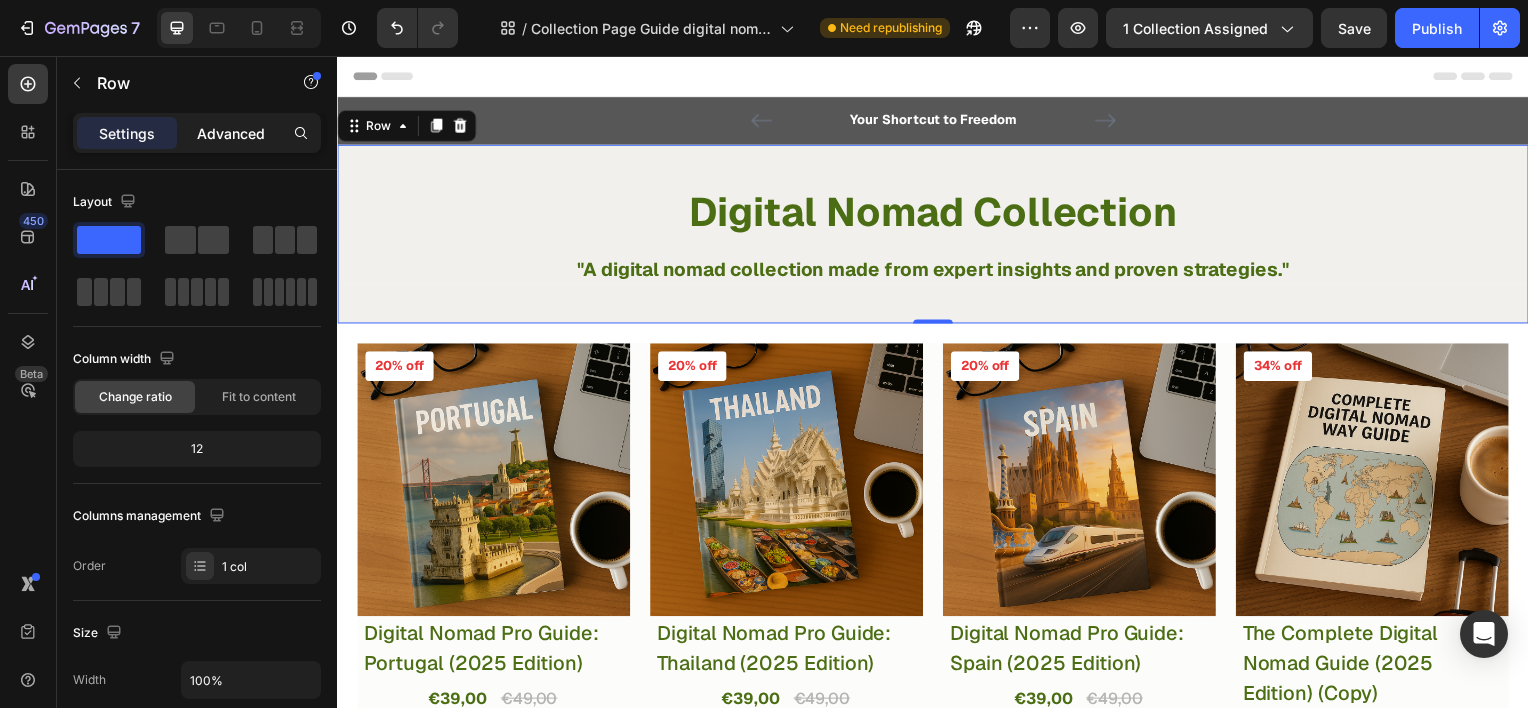 click on "Advanced" at bounding box center [231, 133] 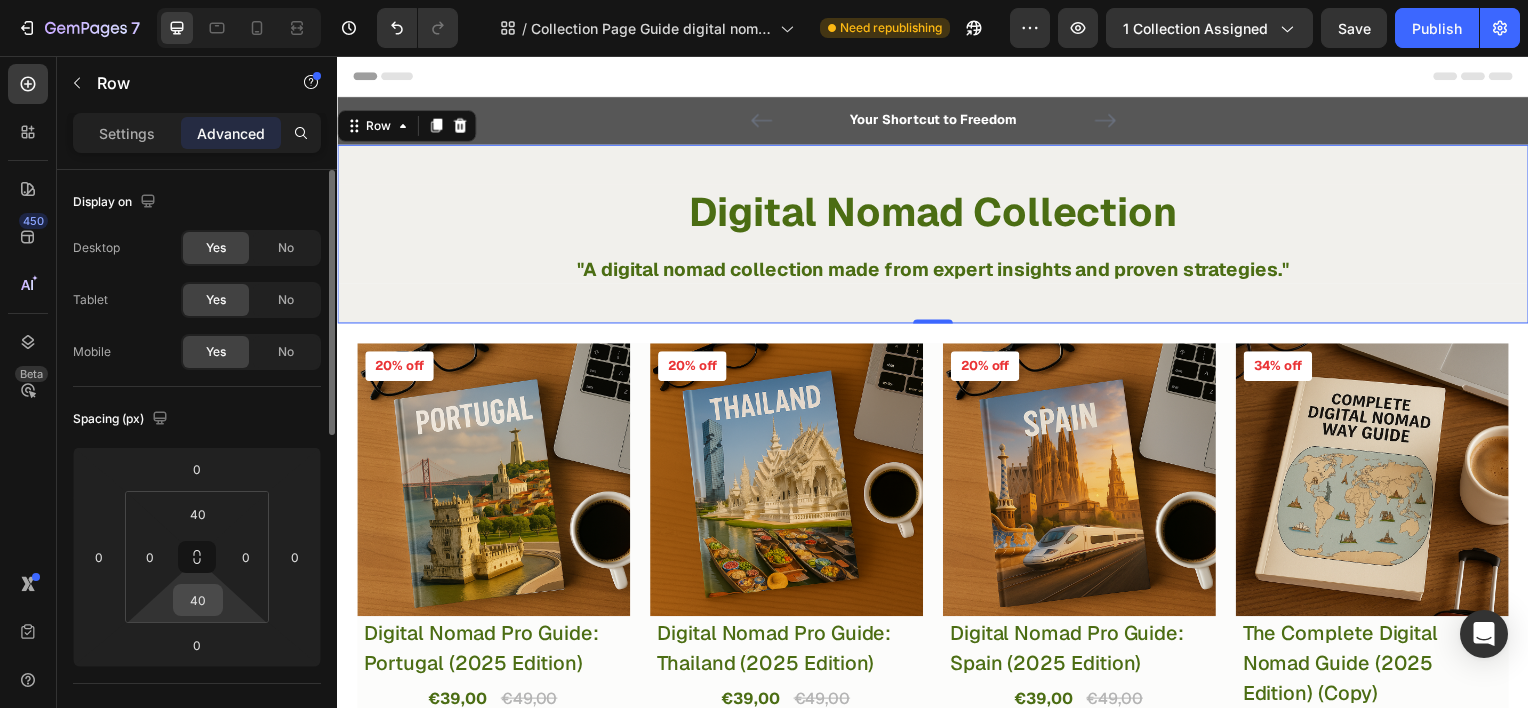 click on "40" at bounding box center (198, 600) 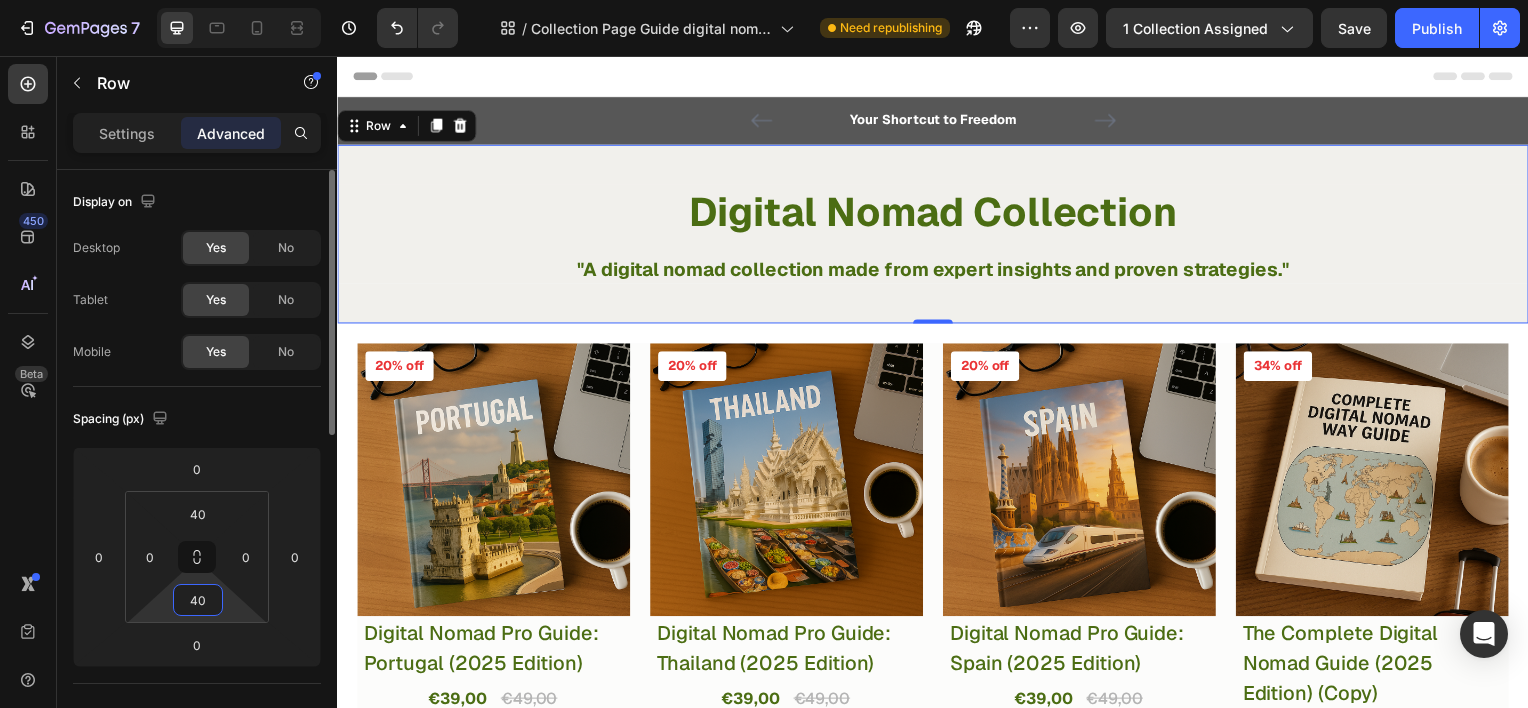 click on "40" at bounding box center [198, 600] 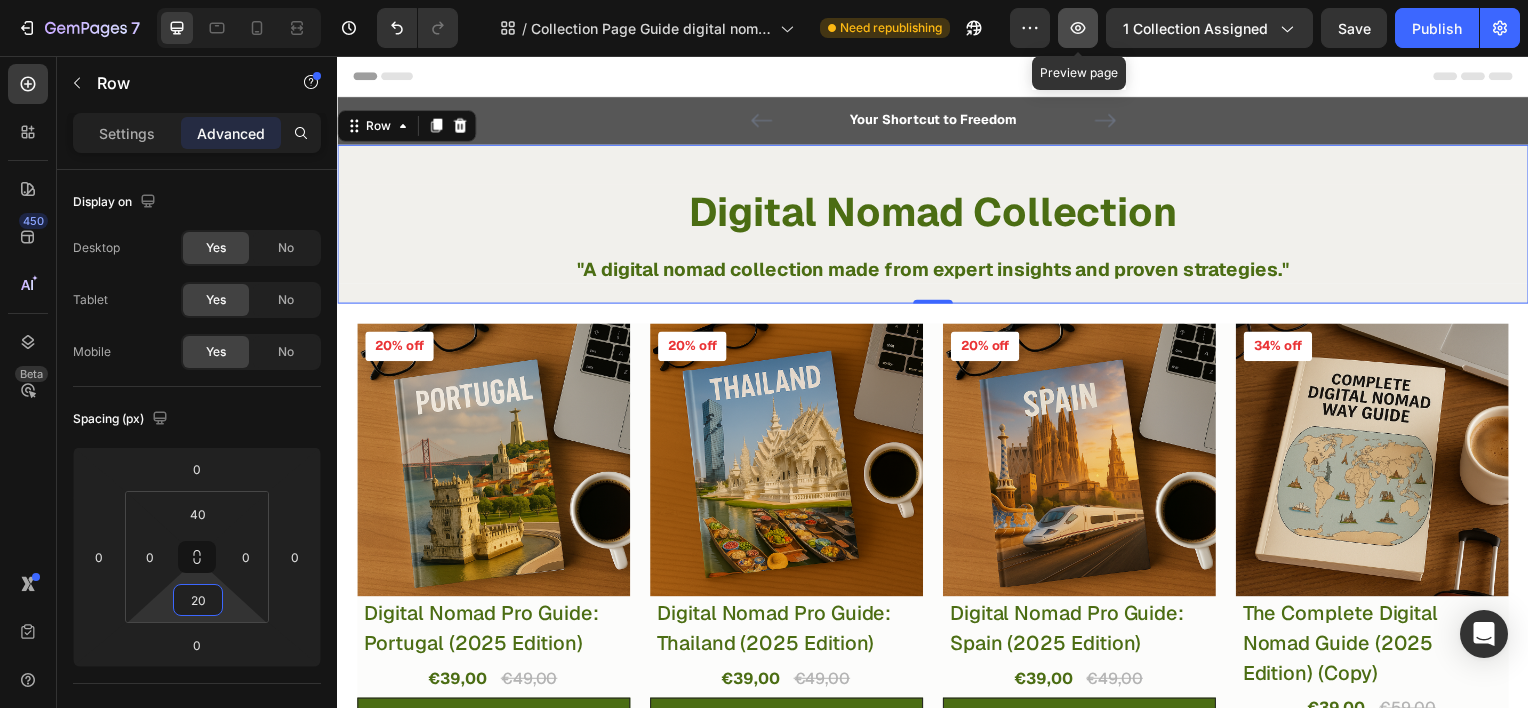 type on "20" 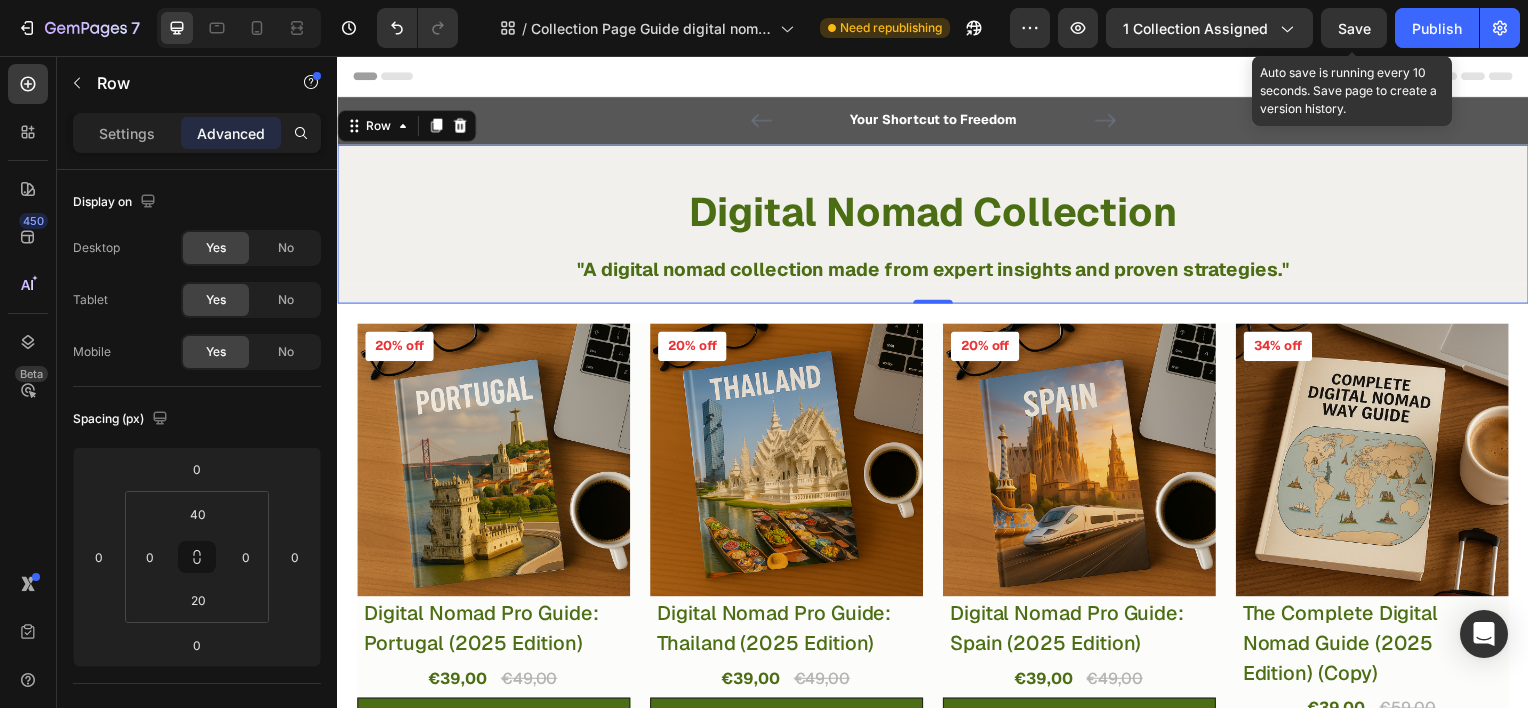 click on "Save" at bounding box center (1354, 28) 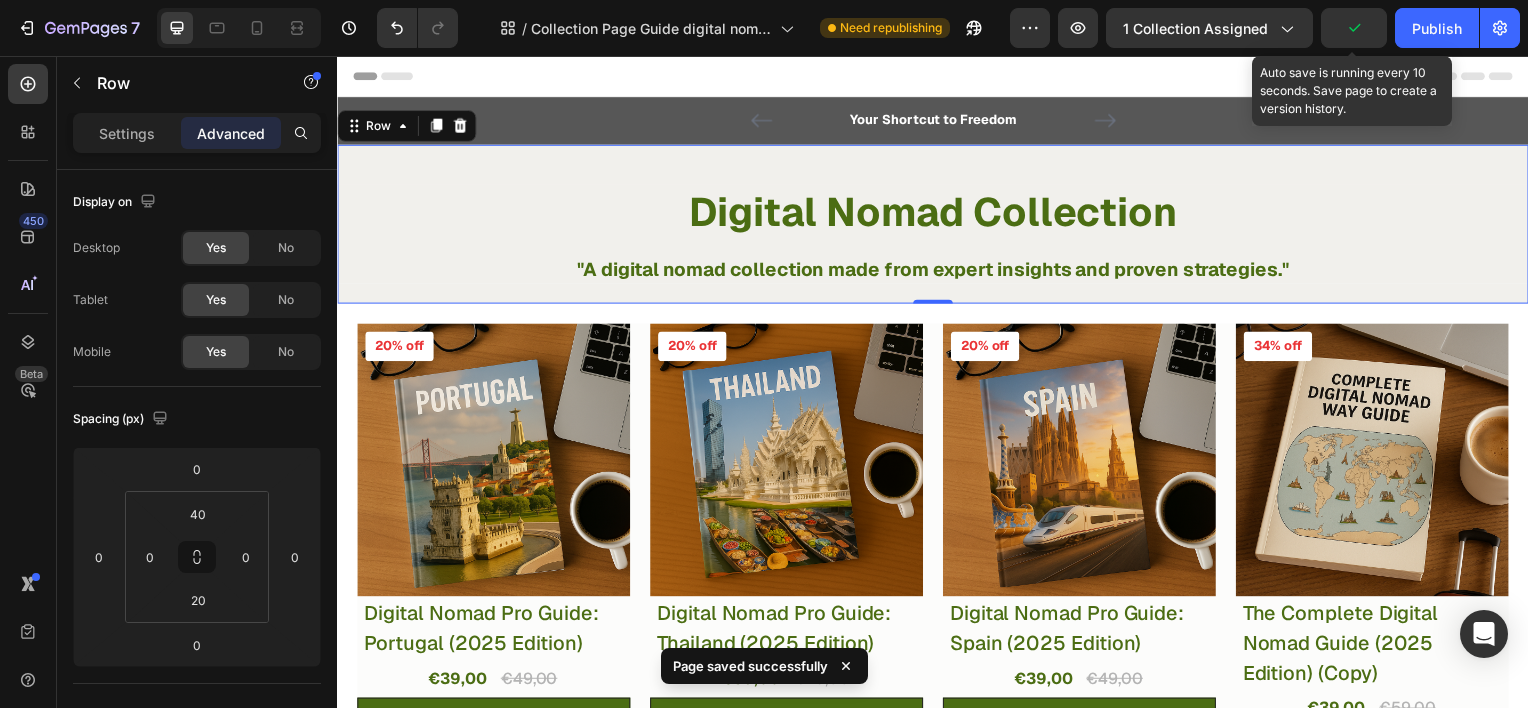 click 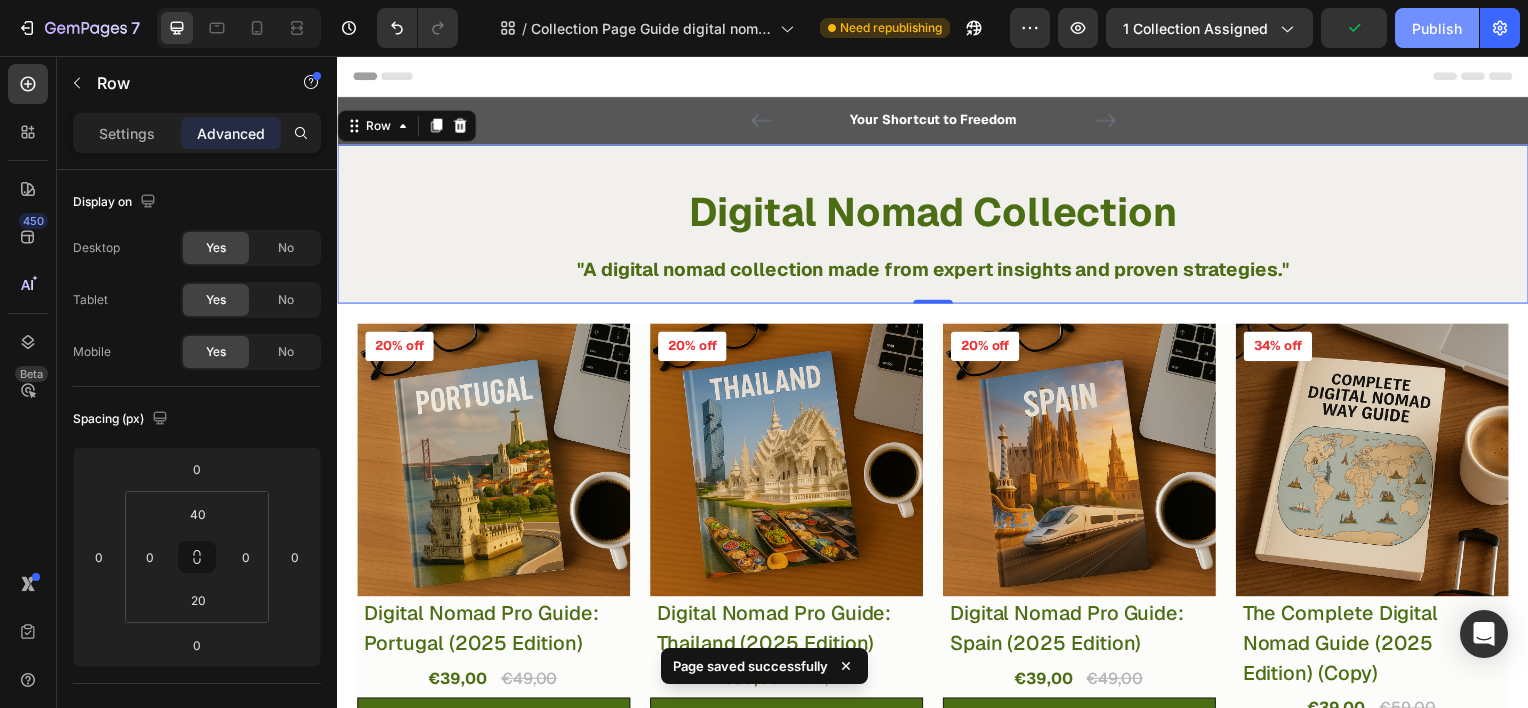 click on "Publish" at bounding box center (1437, 28) 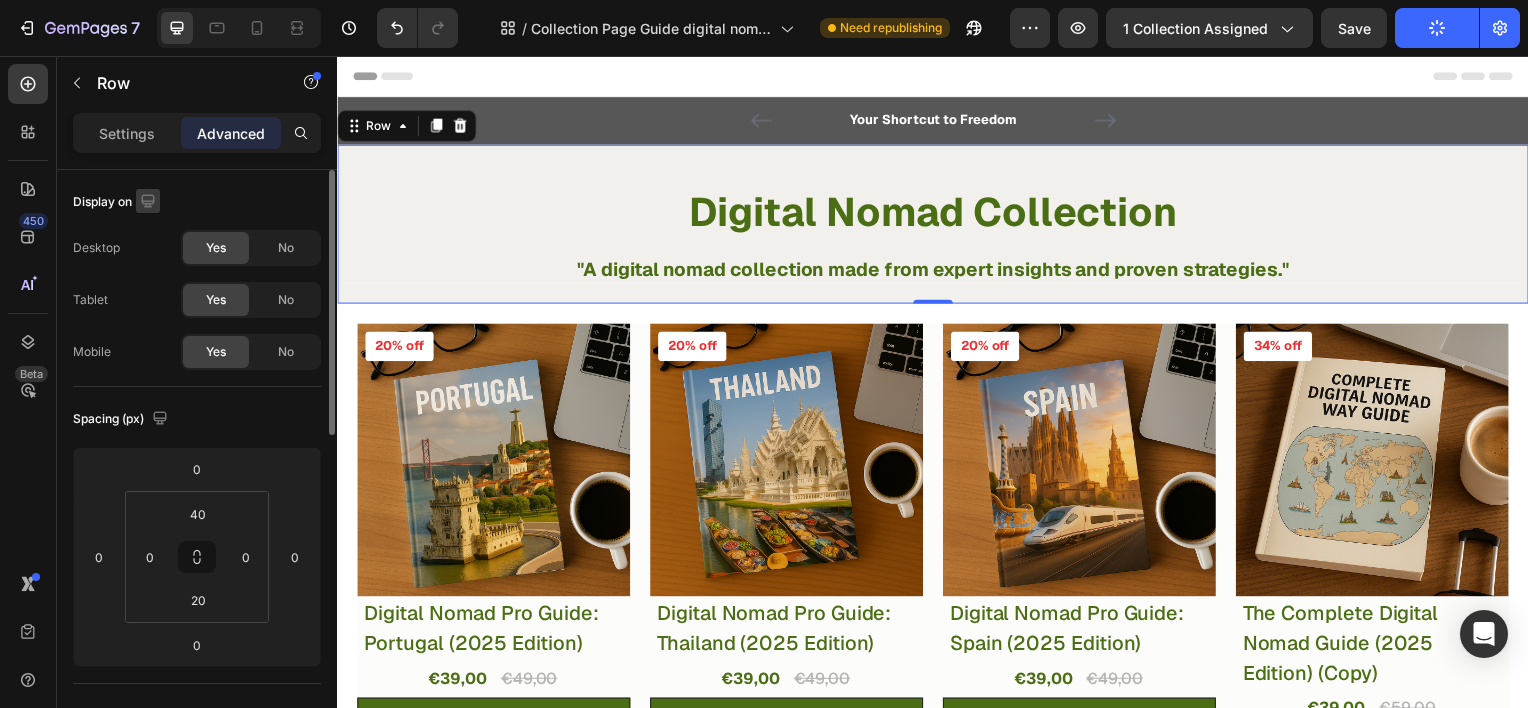 click 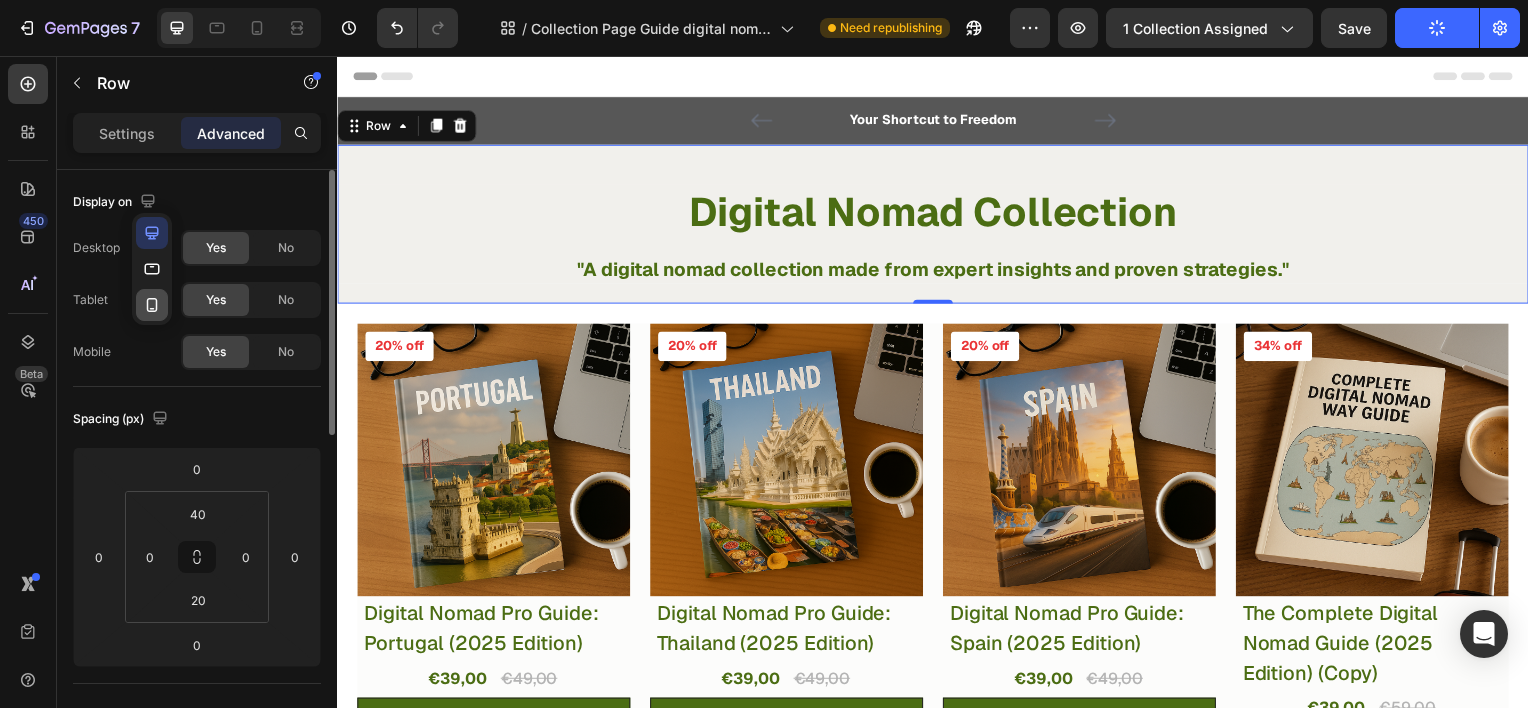 click 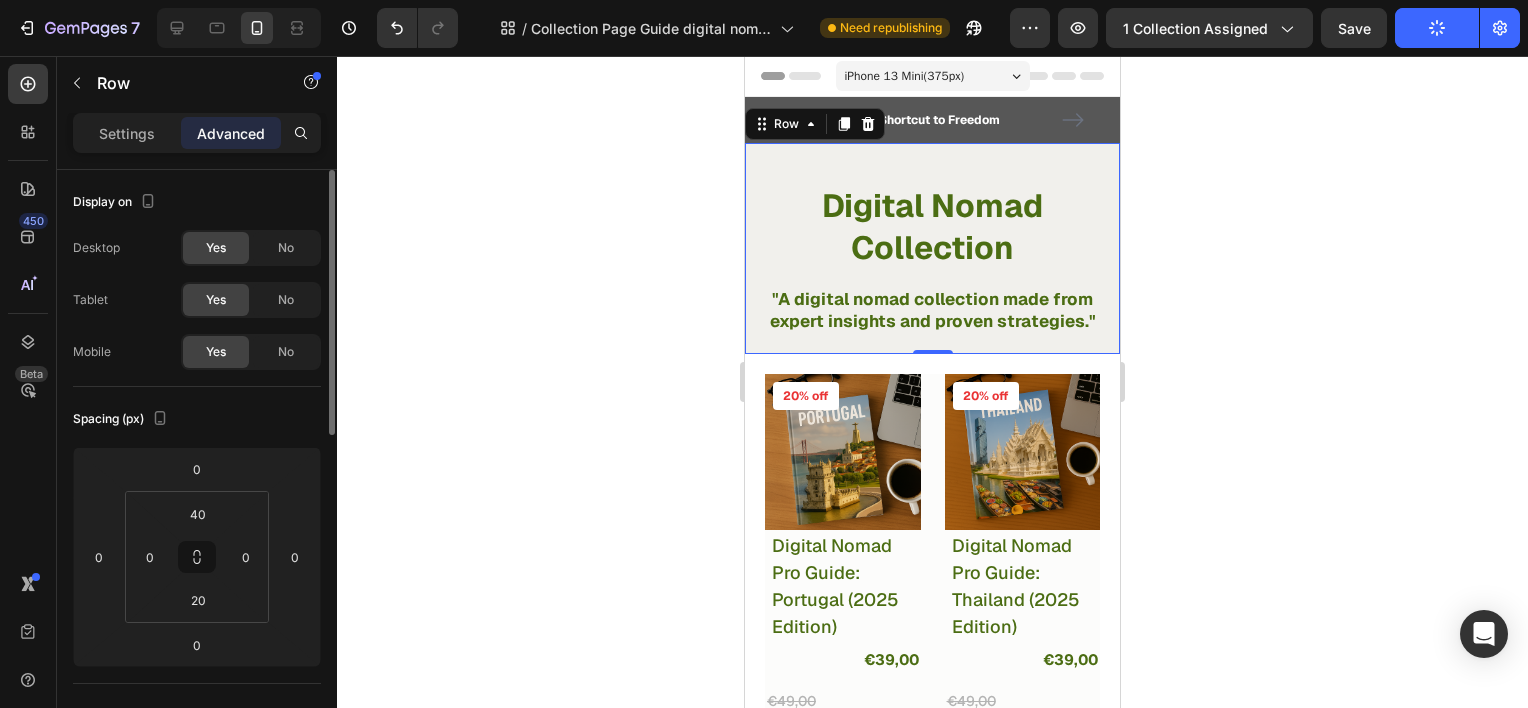 scroll, scrollTop: 16, scrollLeft: 0, axis: vertical 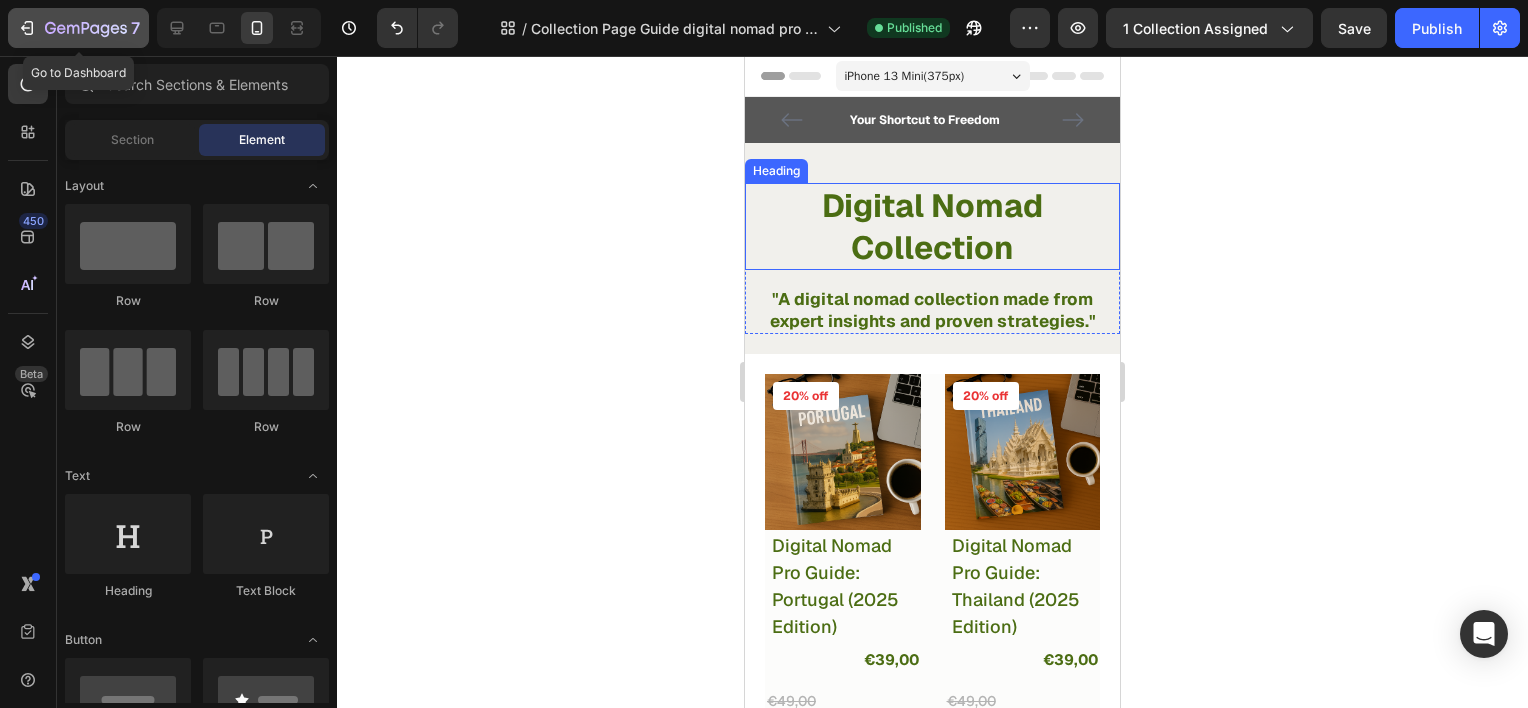click on "7" 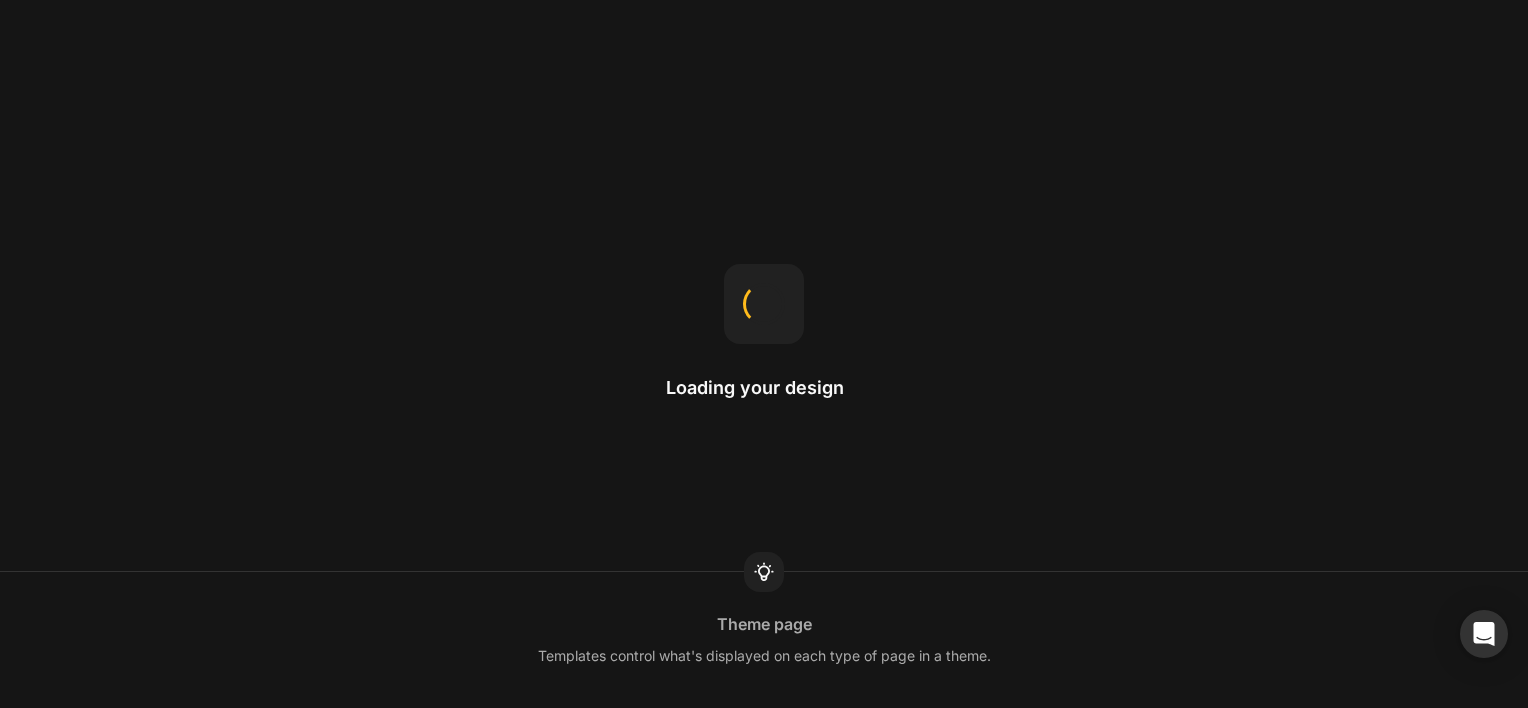 scroll, scrollTop: 0, scrollLeft: 0, axis: both 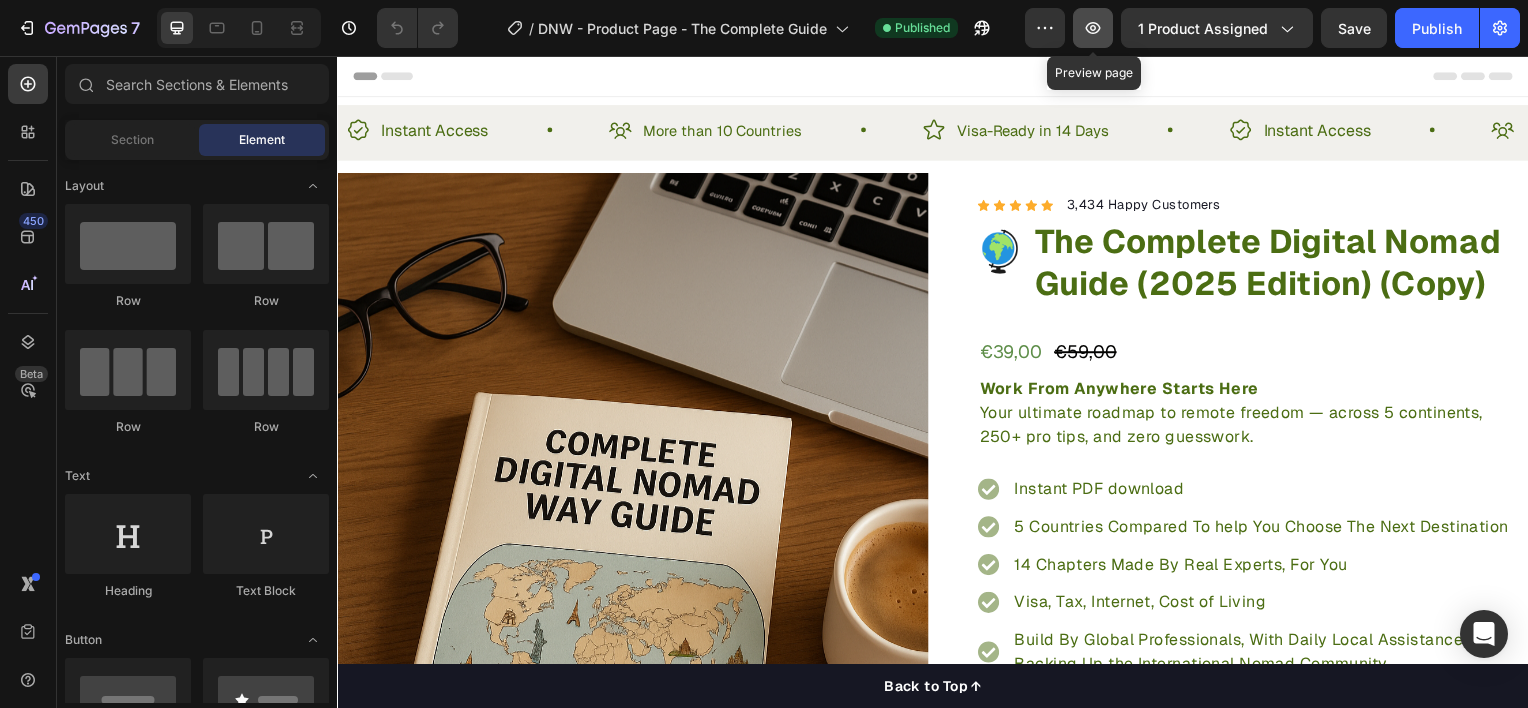 click 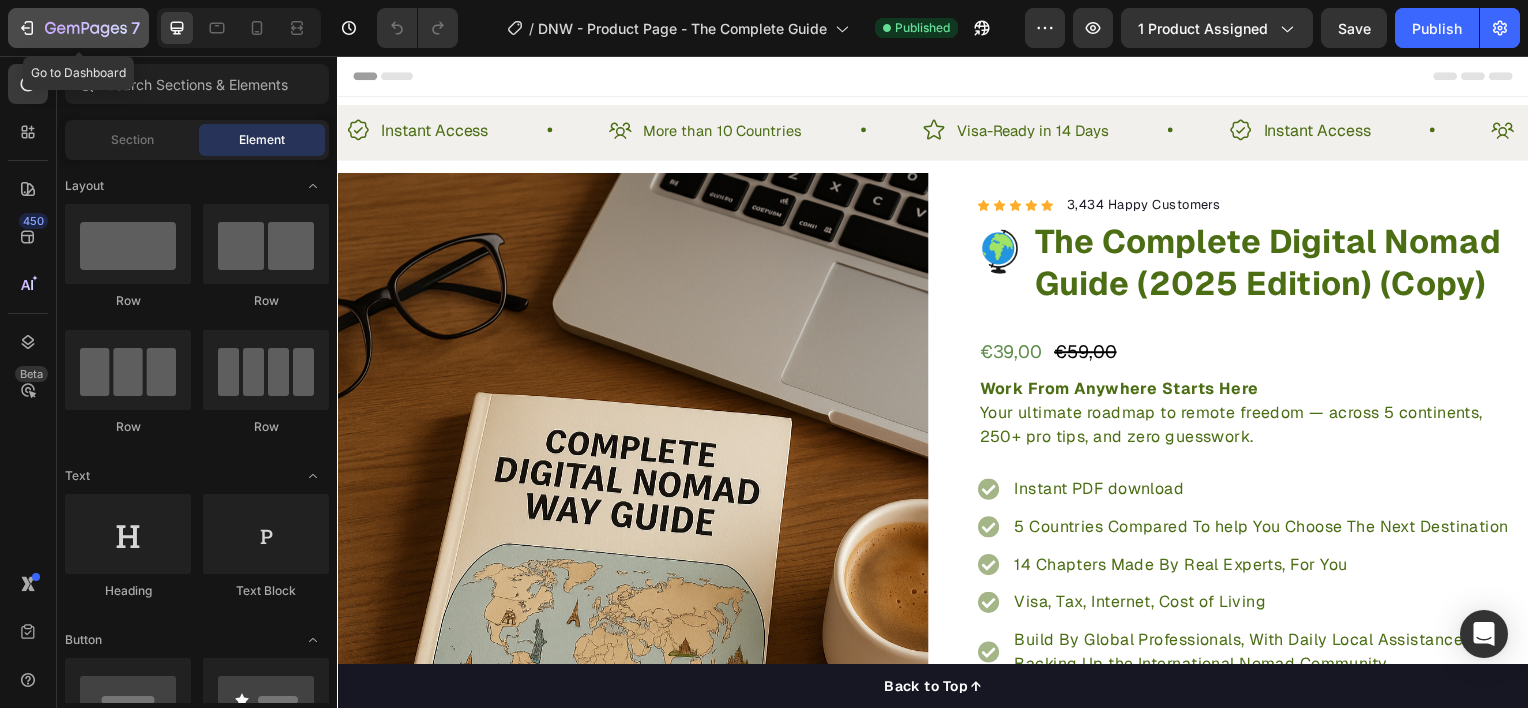 click 